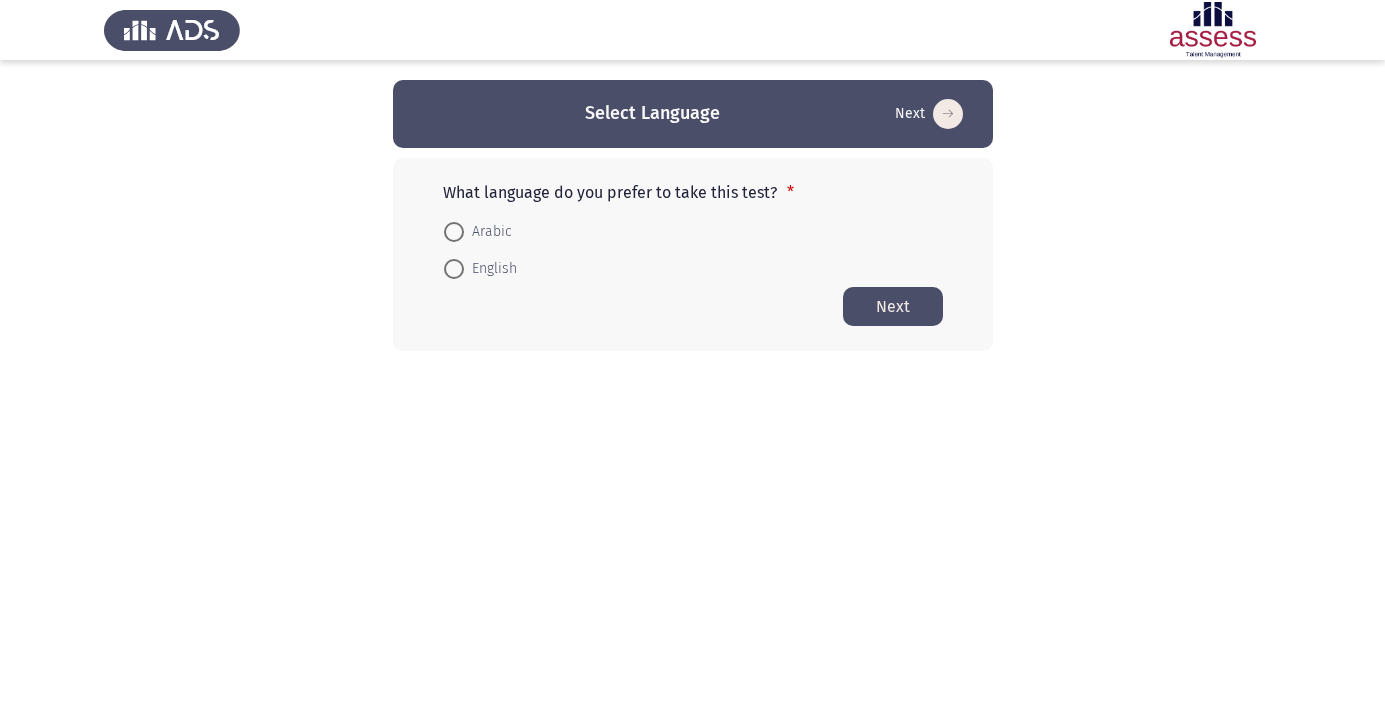 scroll, scrollTop: 0, scrollLeft: 0, axis: both 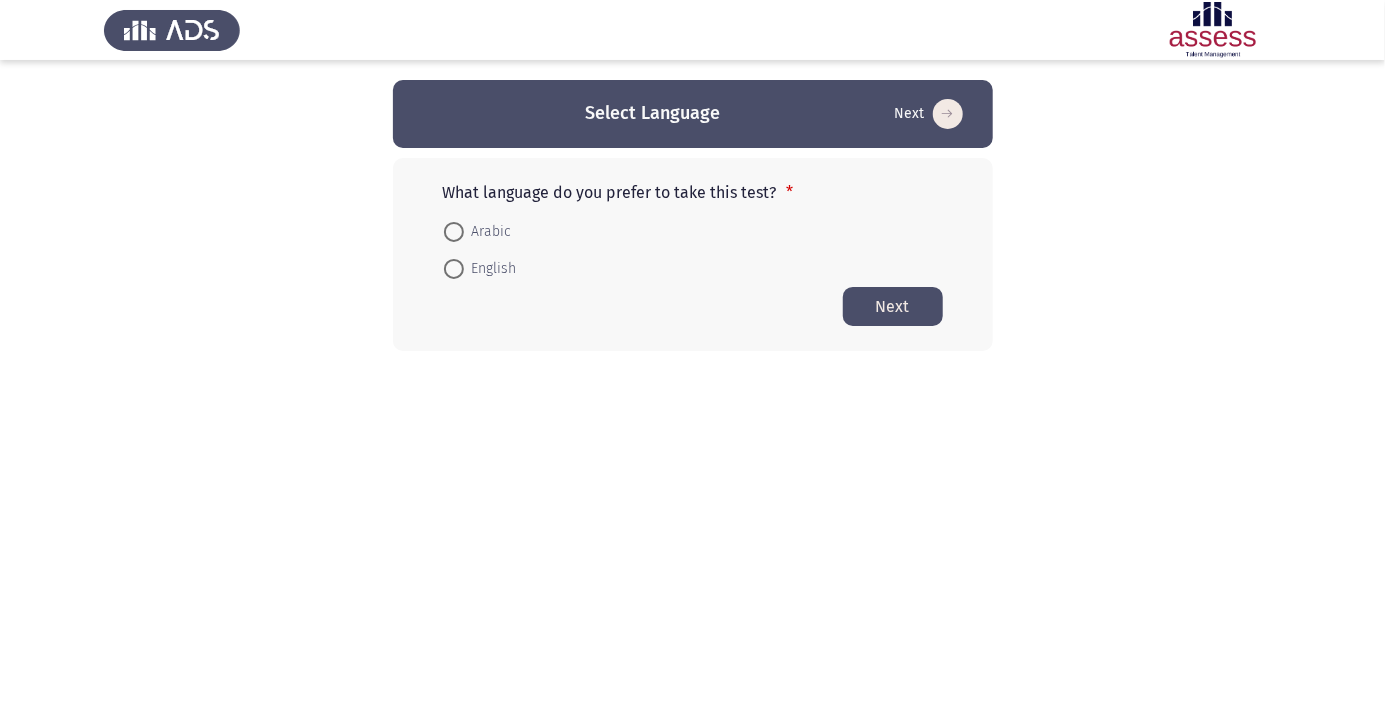 click on "Select Language  Next   What language do you prefer to take this test?  *    Arabic     English   Next" at bounding box center (692, 215) 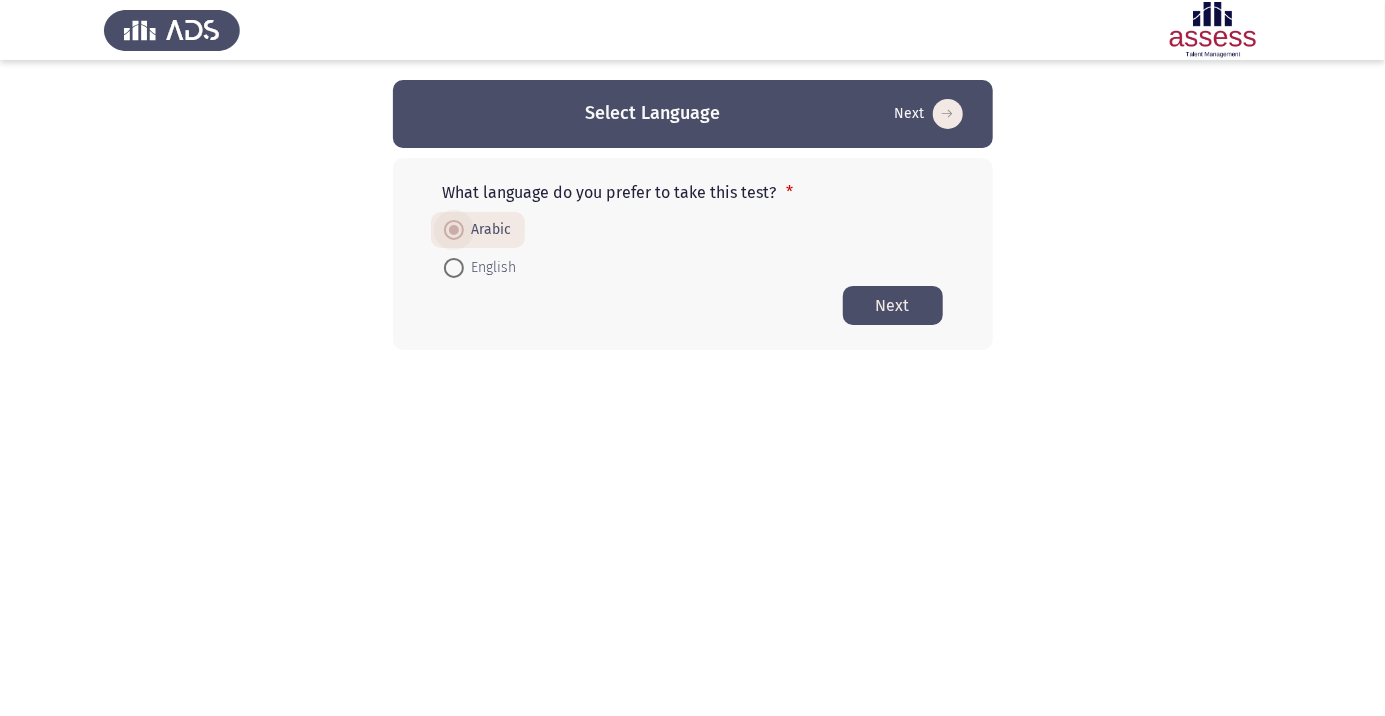 click on "Next" 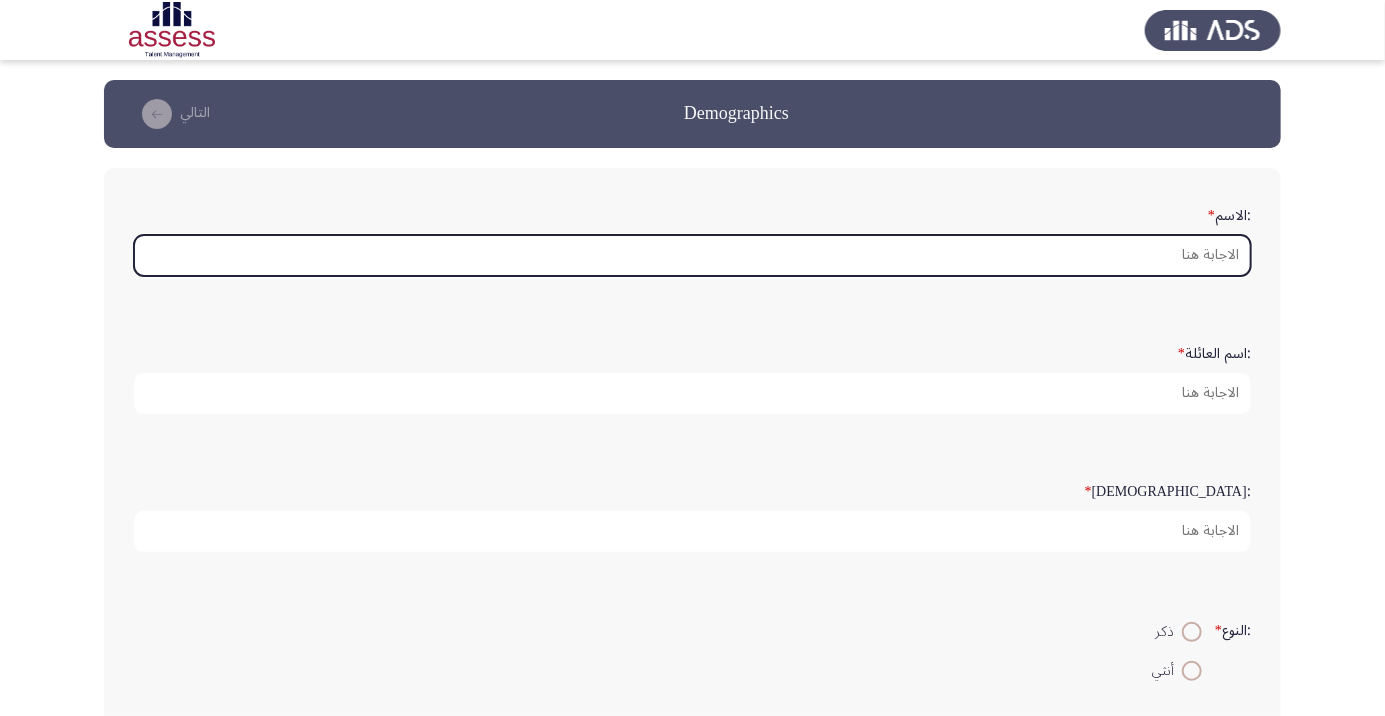 click on ":الاسم   *" at bounding box center (692, 255) 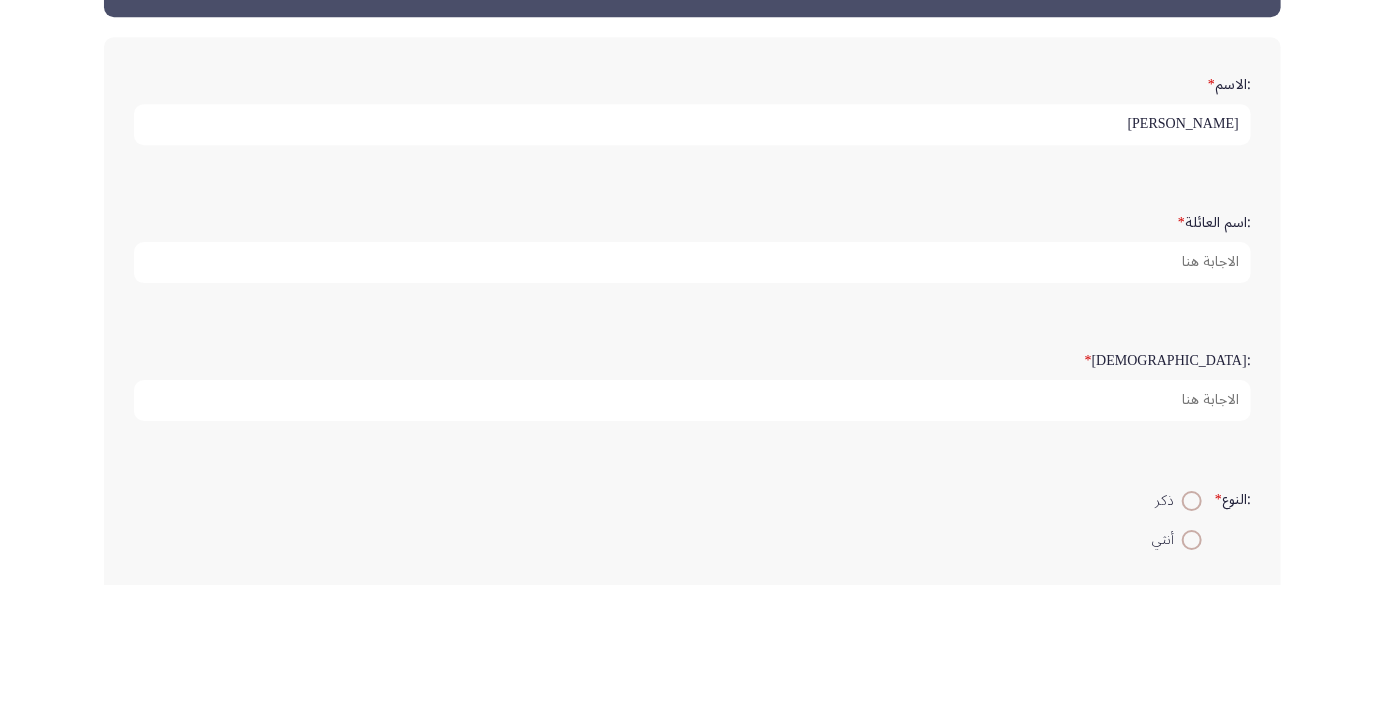 type on "[PERSON_NAME]" 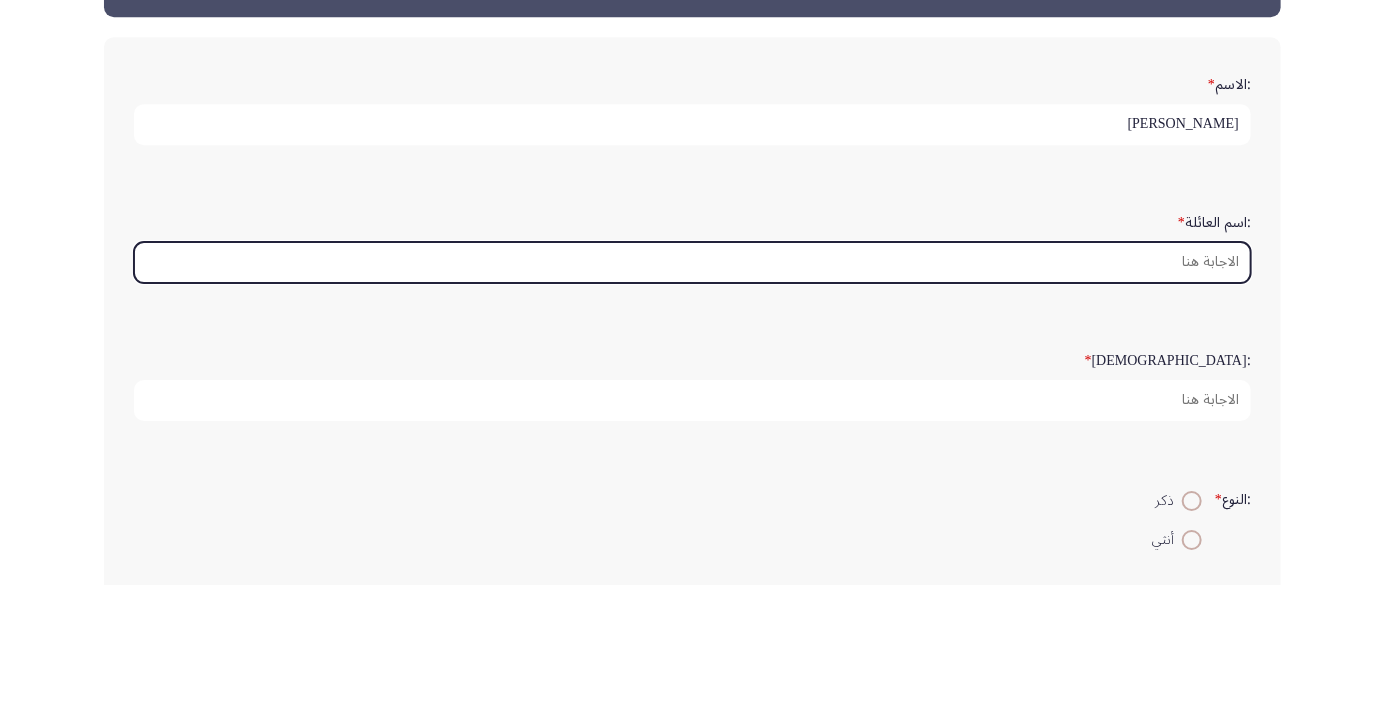click on ":اسم العائلة   *" at bounding box center (692, 393) 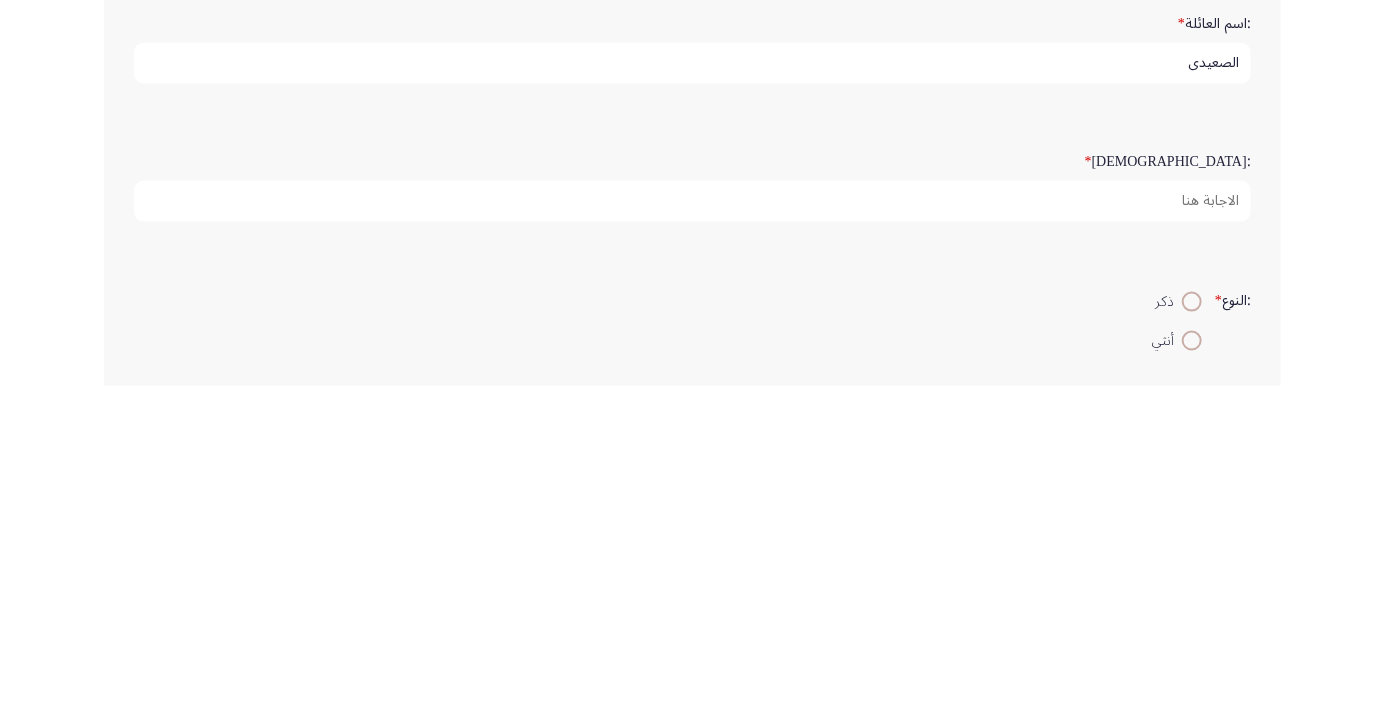type on "الصعيدي" 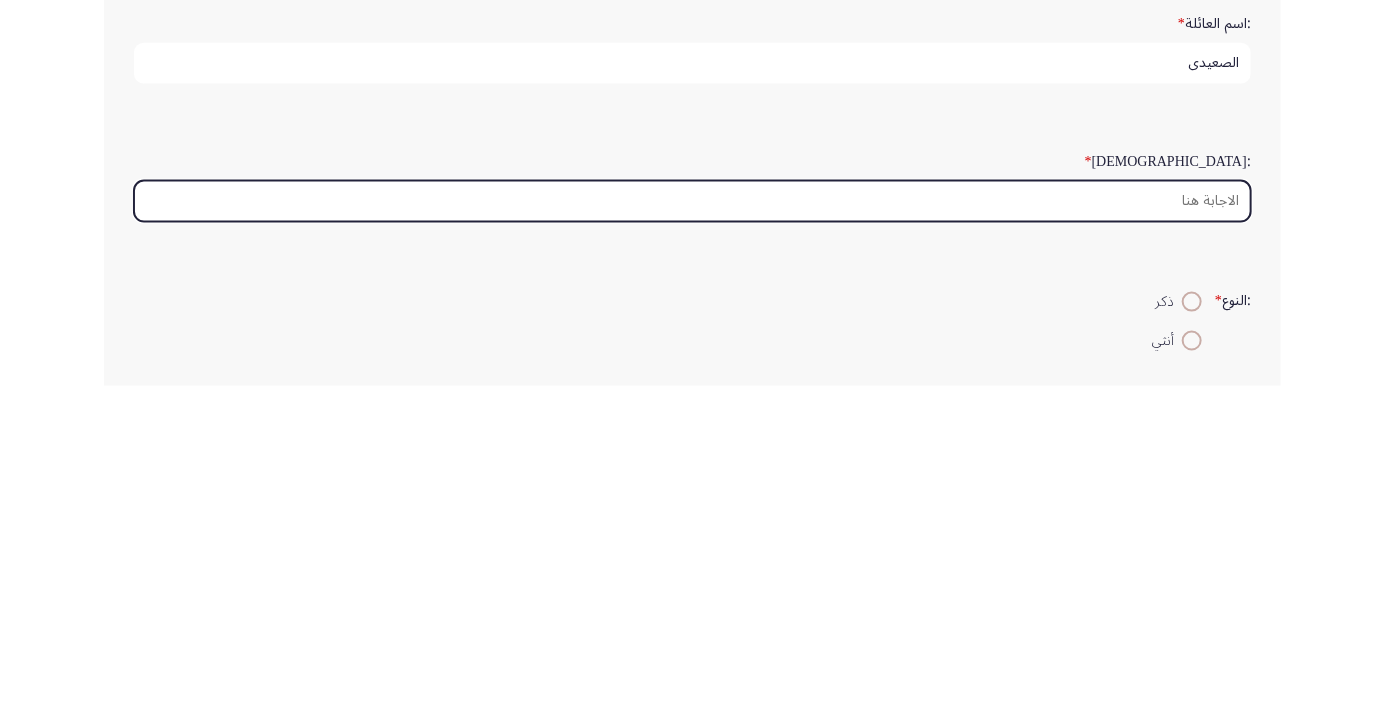click on ":السن   *" at bounding box center [692, 531] 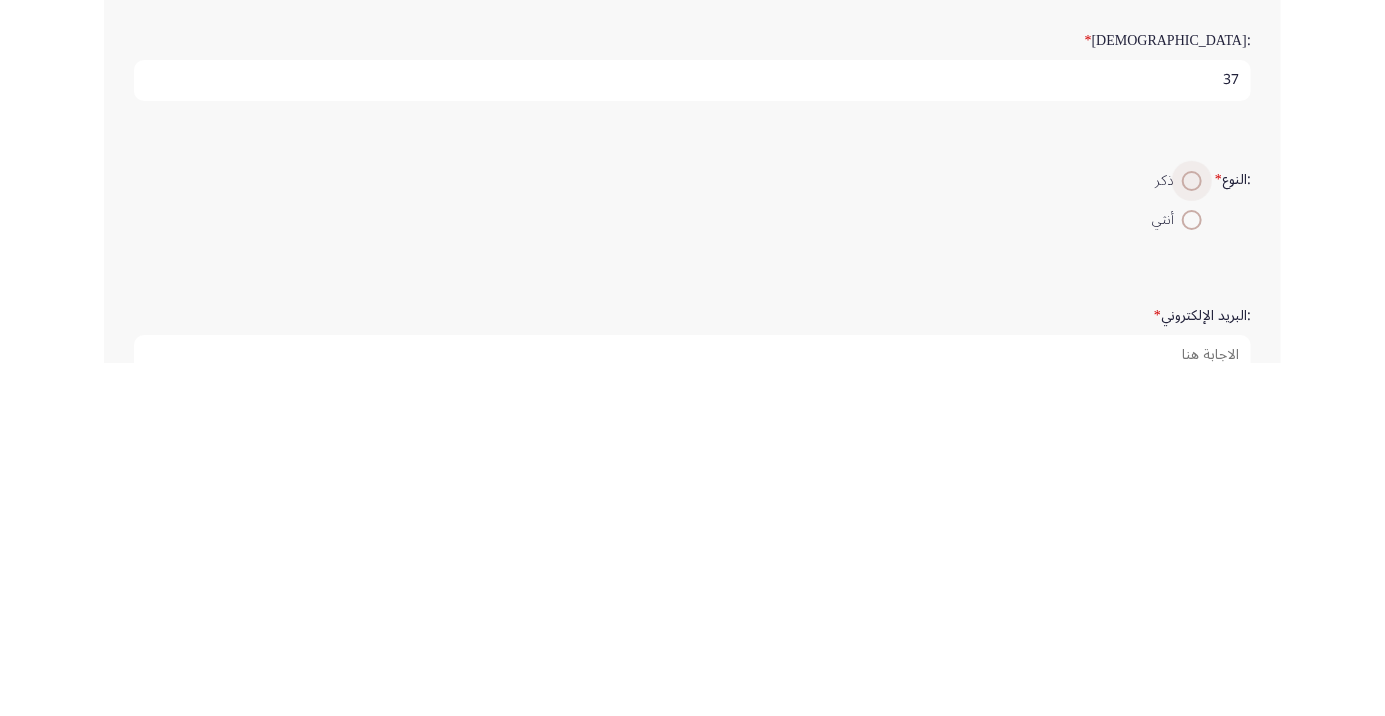 type on "37" 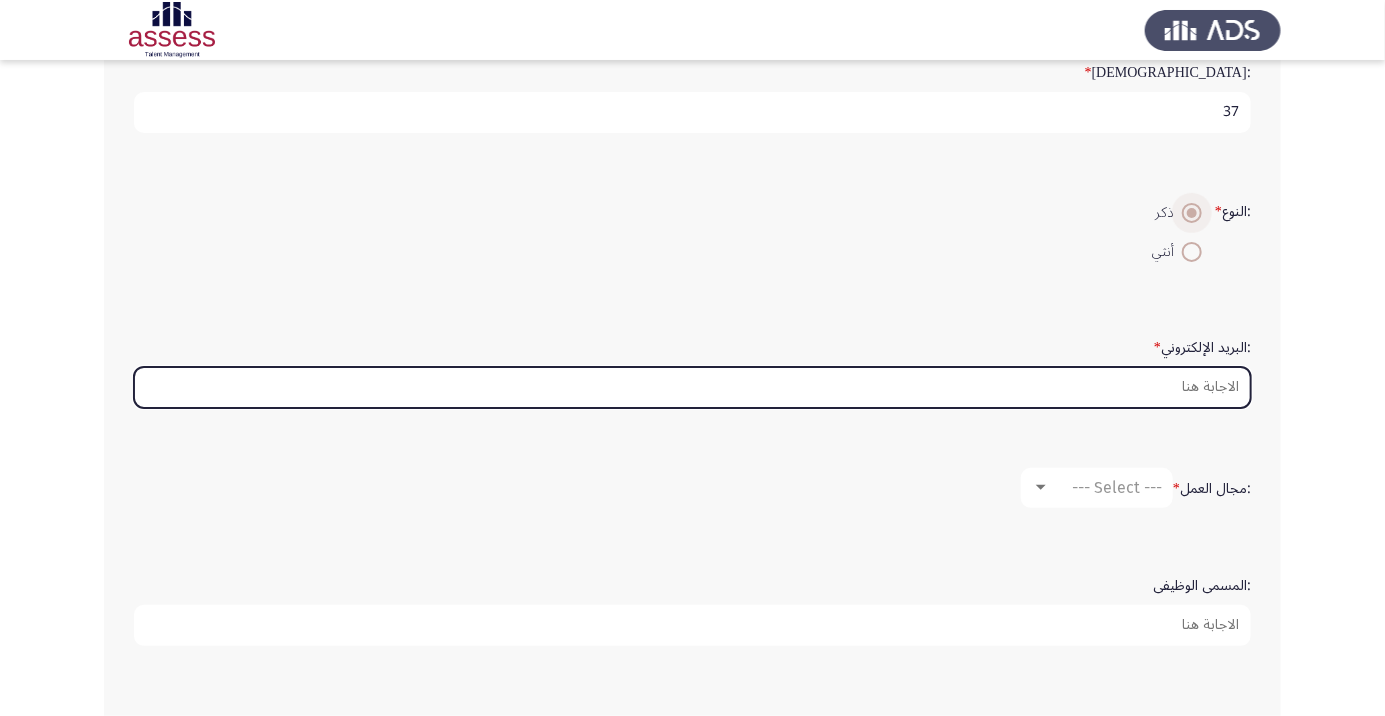 click on ":البريد الإلكتروني   *" at bounding box center (692, 387) 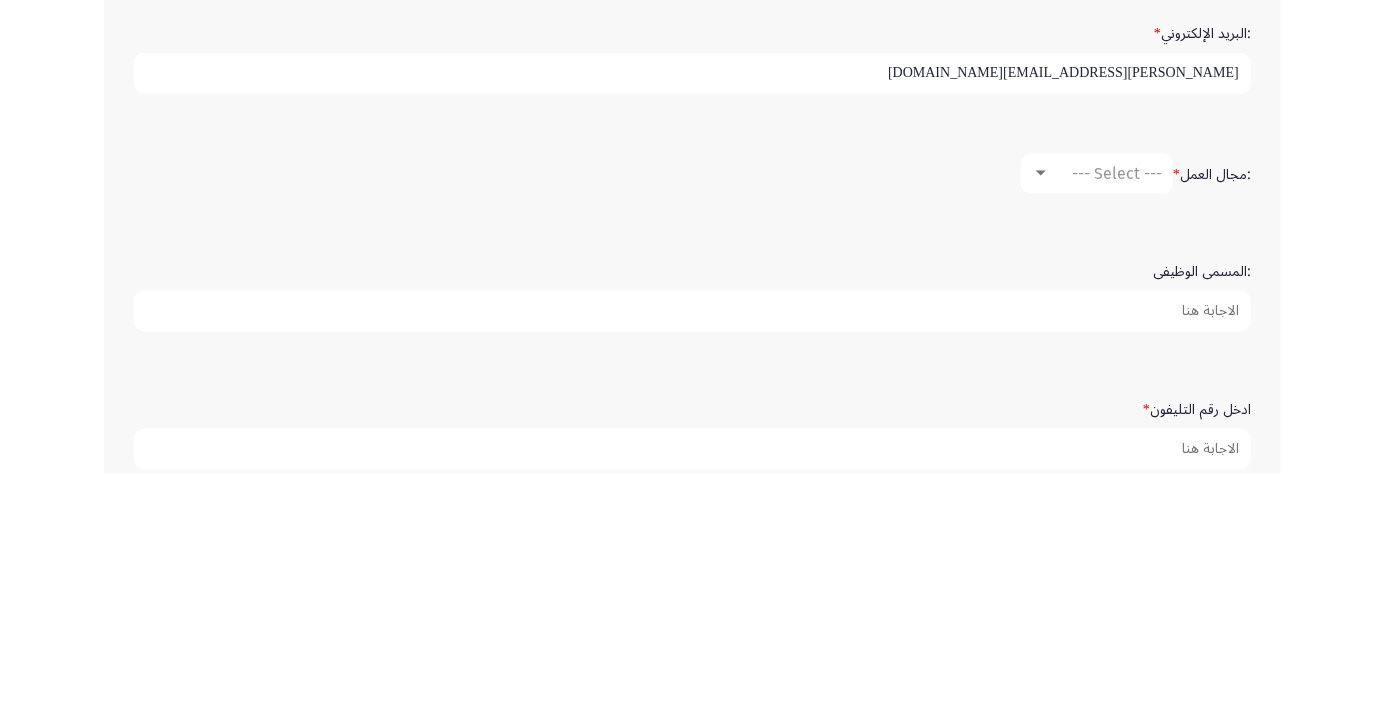 scroll, scrollTop: 491, scrollLeft: 0, axis: vertical 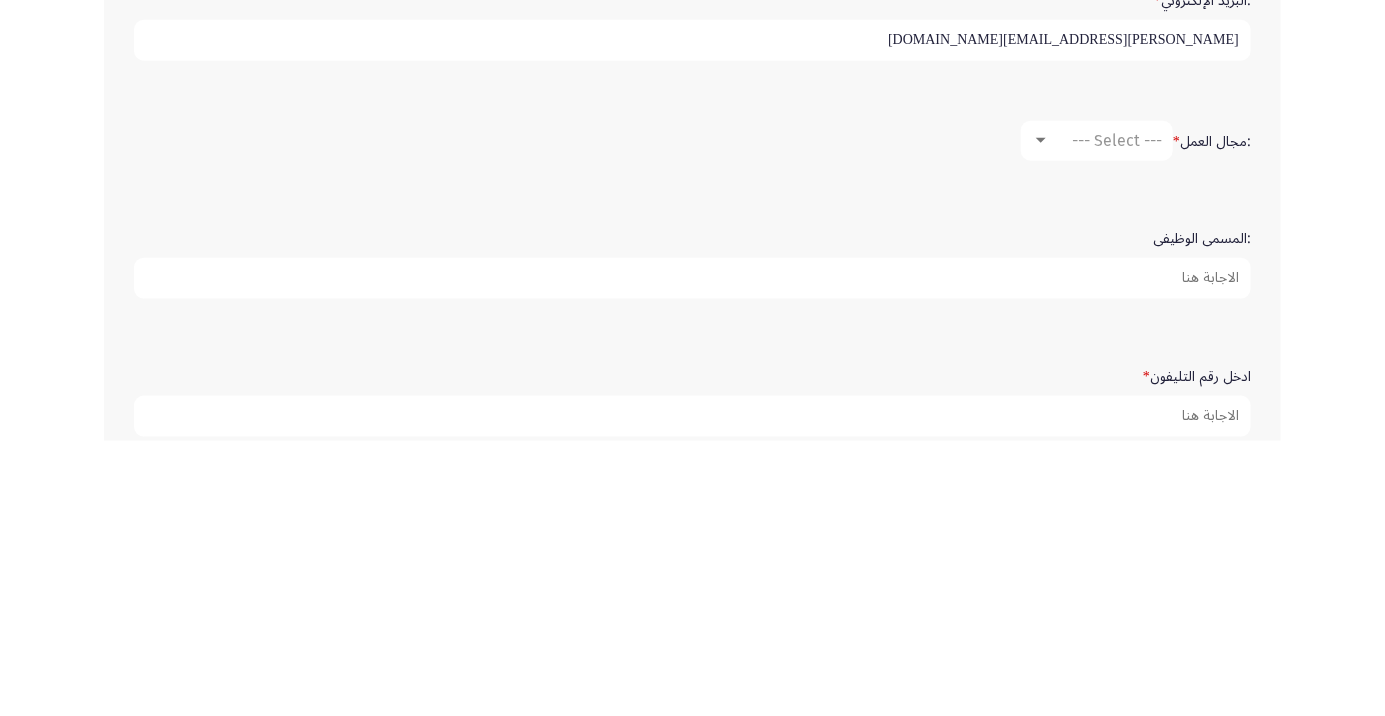 type on "Mohamed.elsaaedy@ibnsina-pharma.com" 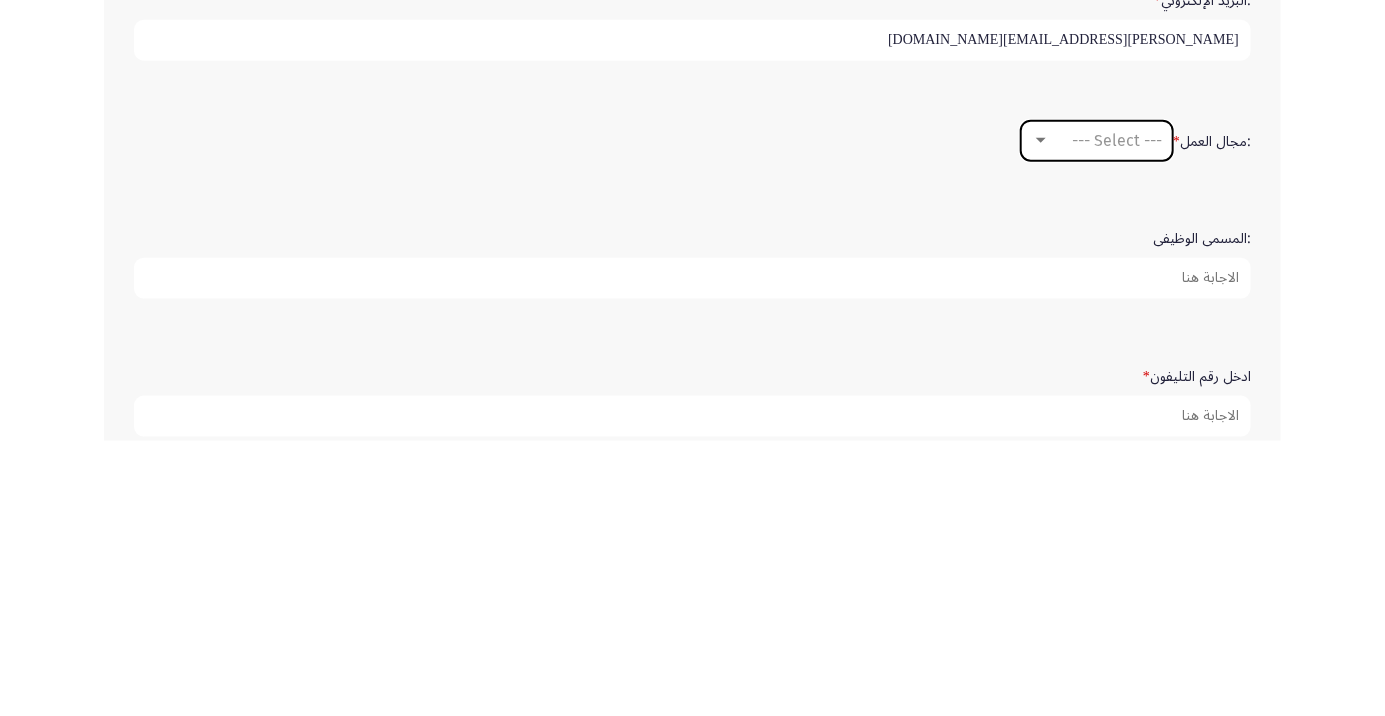 click on "--- Select ---" at bounding box center [1117, 415] 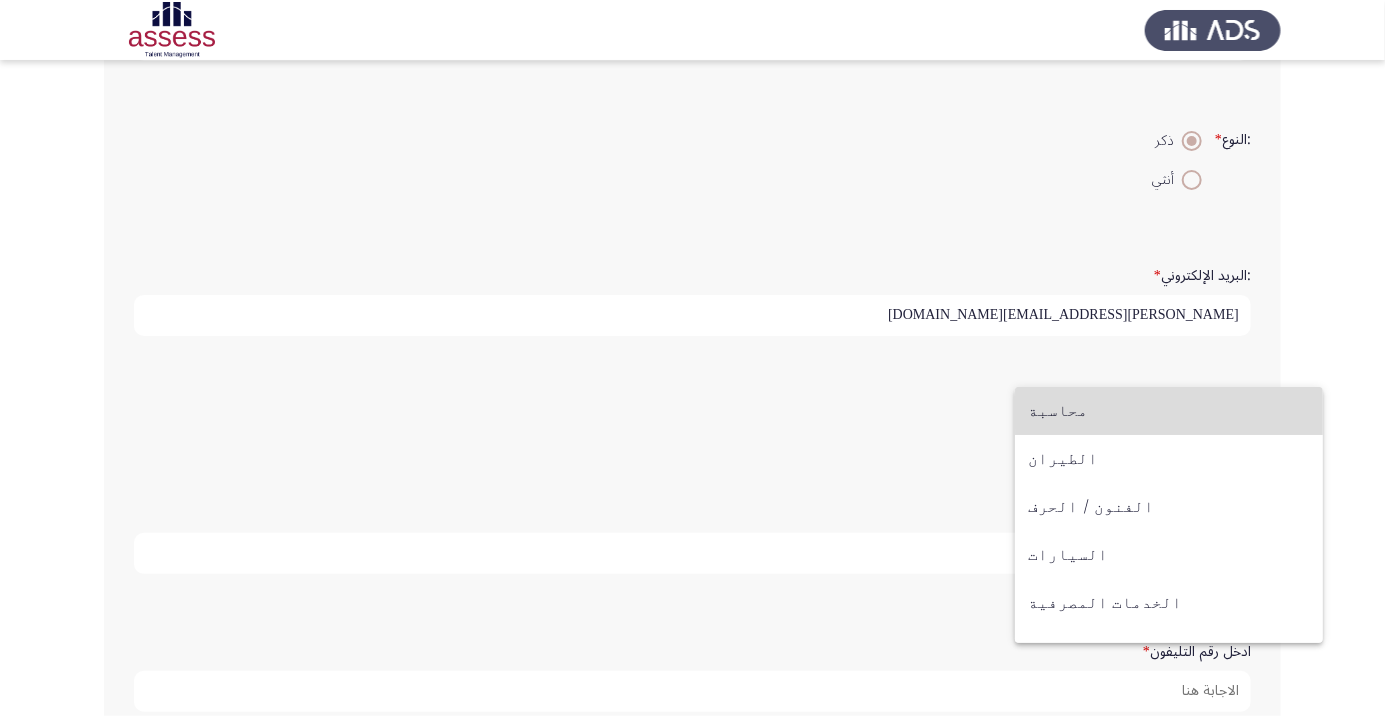 click on "محاسبة" at bounding box center (1169, 411) 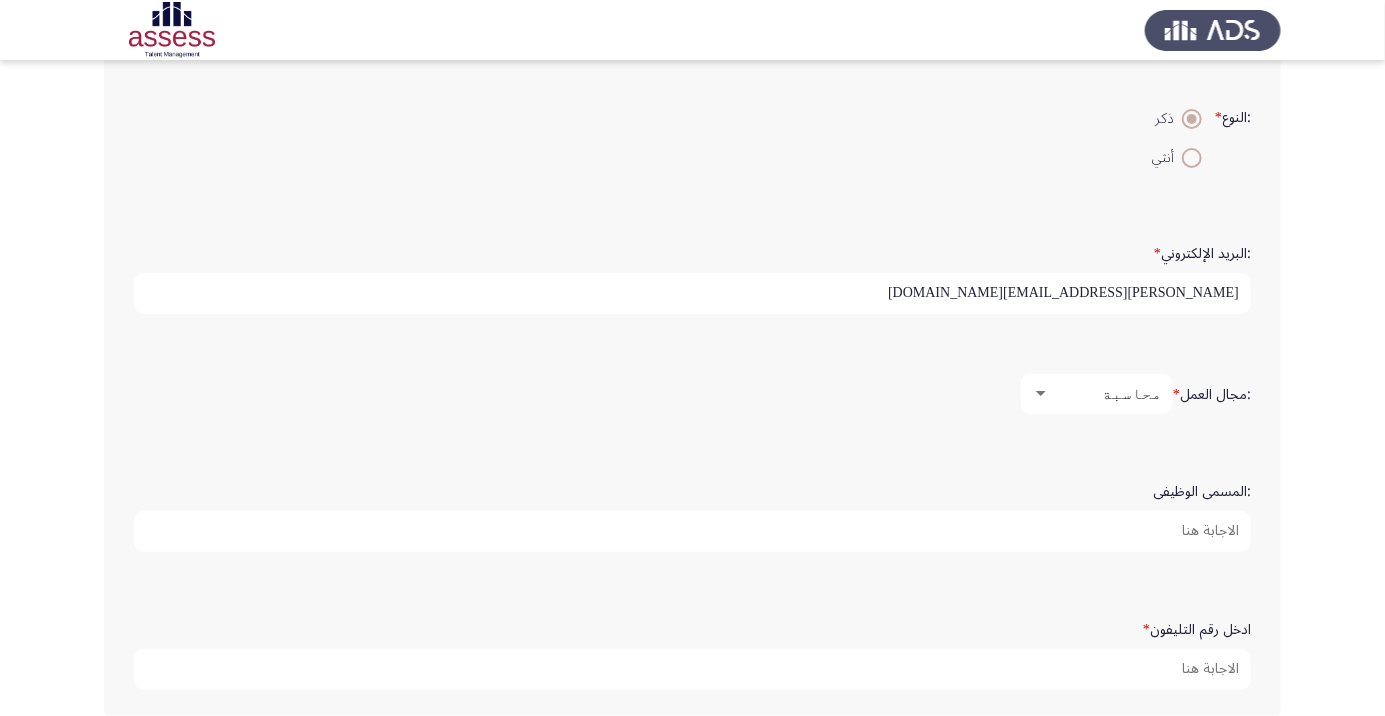 click on ":المسمى الوظيفى" at bounding box center [692, 531] 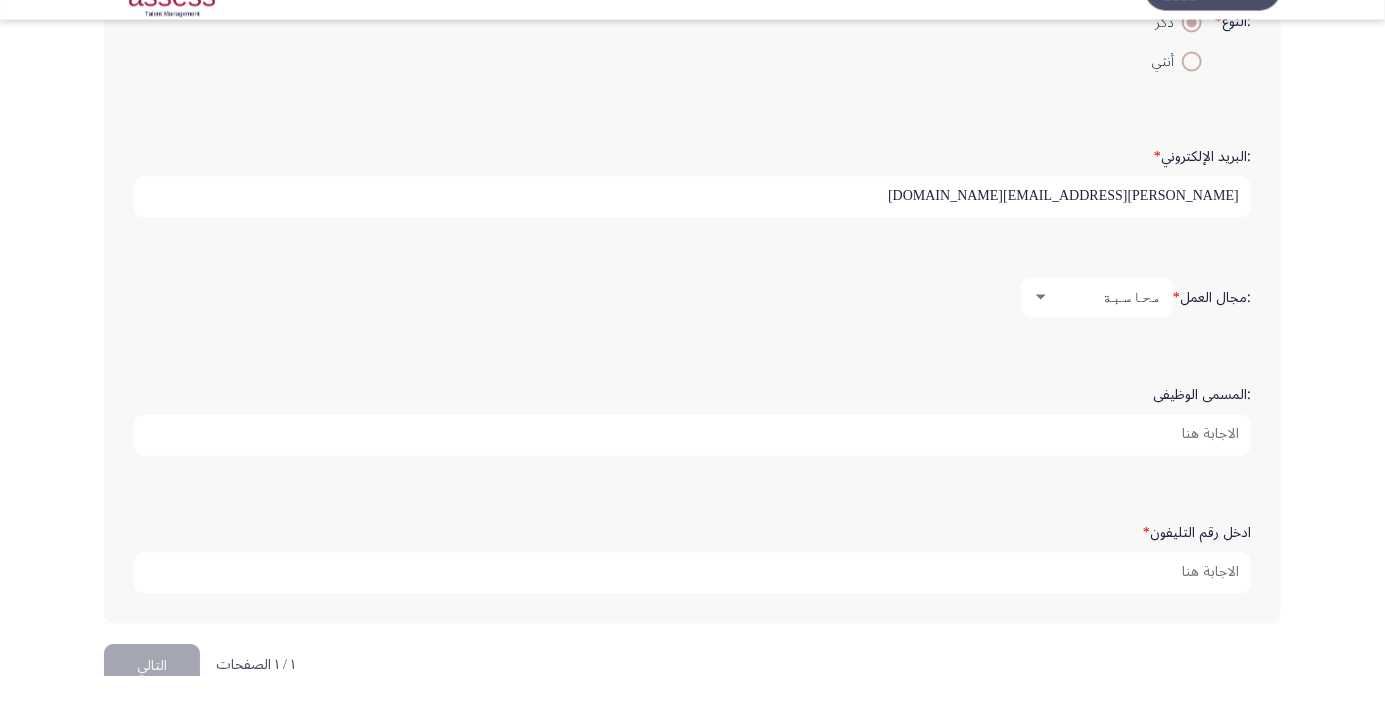 scroll, scrollTop: 569, scrollLeft: 0, axis: vertical 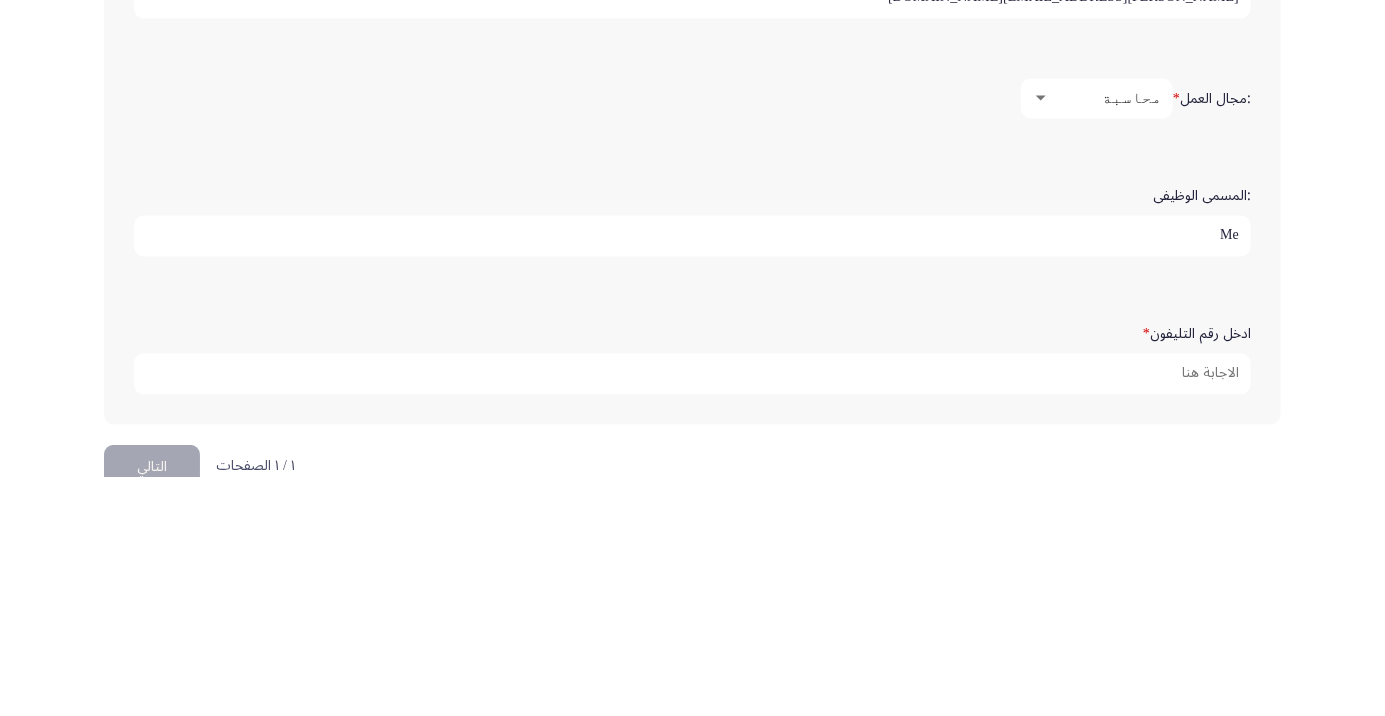 type on "M" 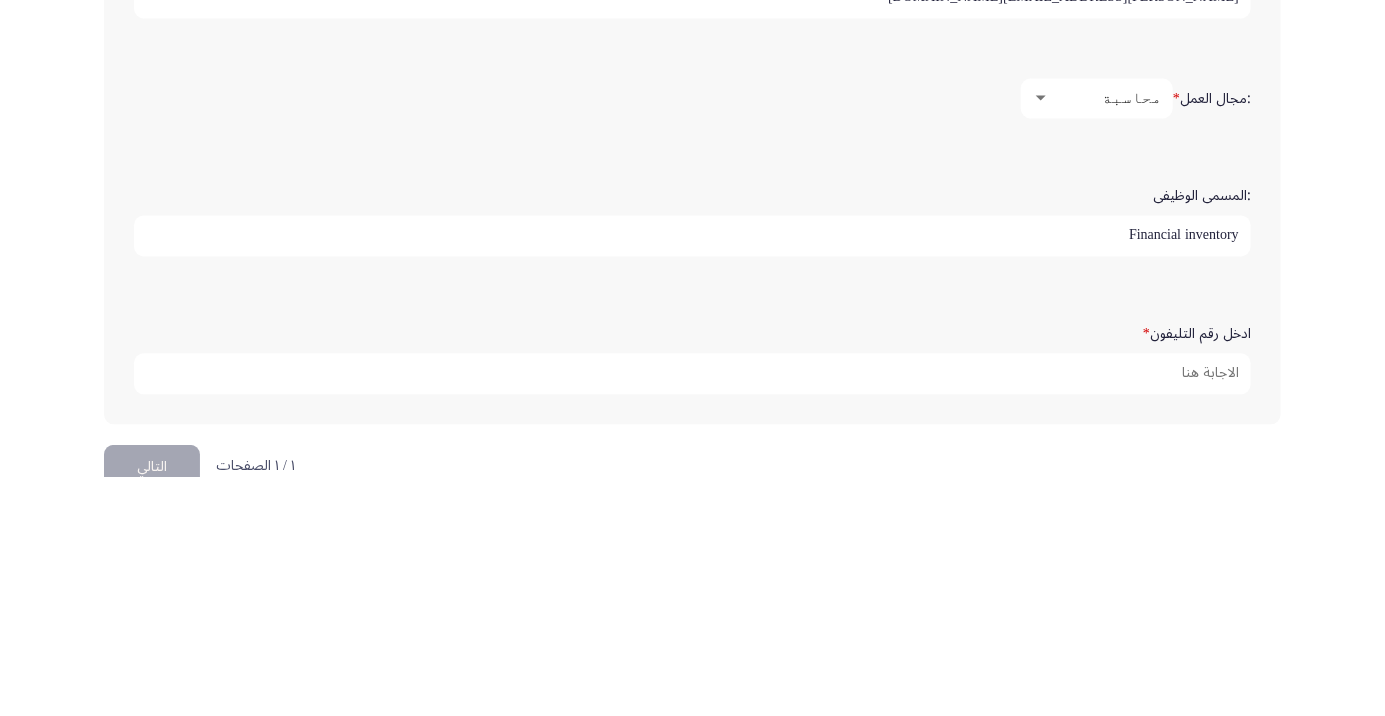 click on "Financial inventory" at bounding box center [692, 475] 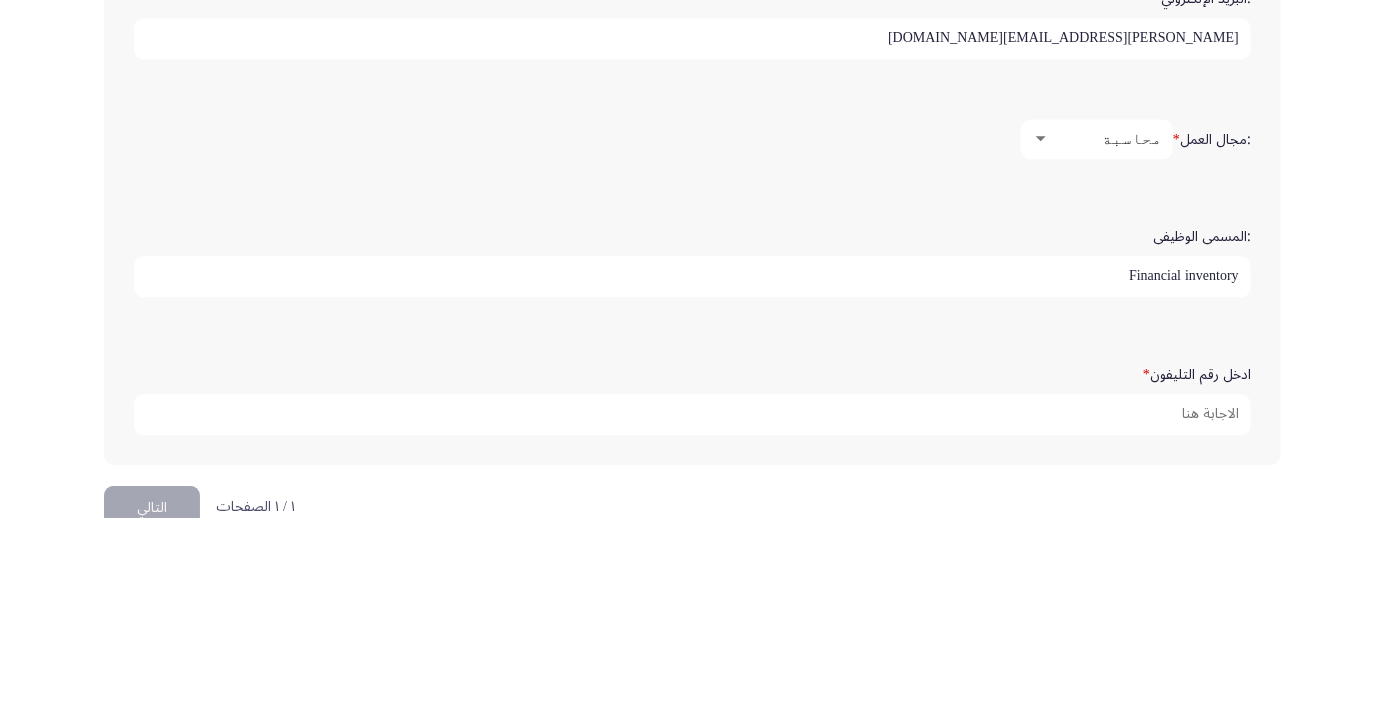 scroll, scrollTop: 569, scrollLeft: 0, axis: vertical 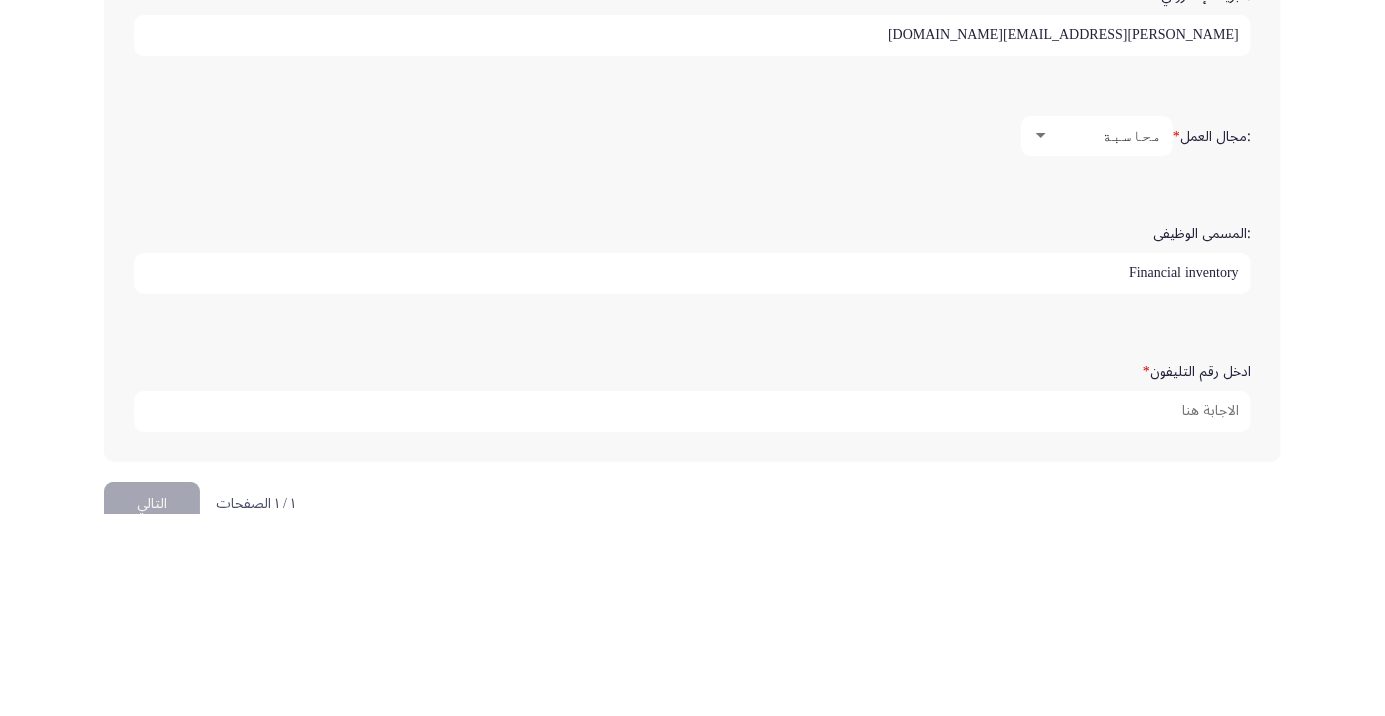 click on "Financial inventory" at bounding box center (692, 475) 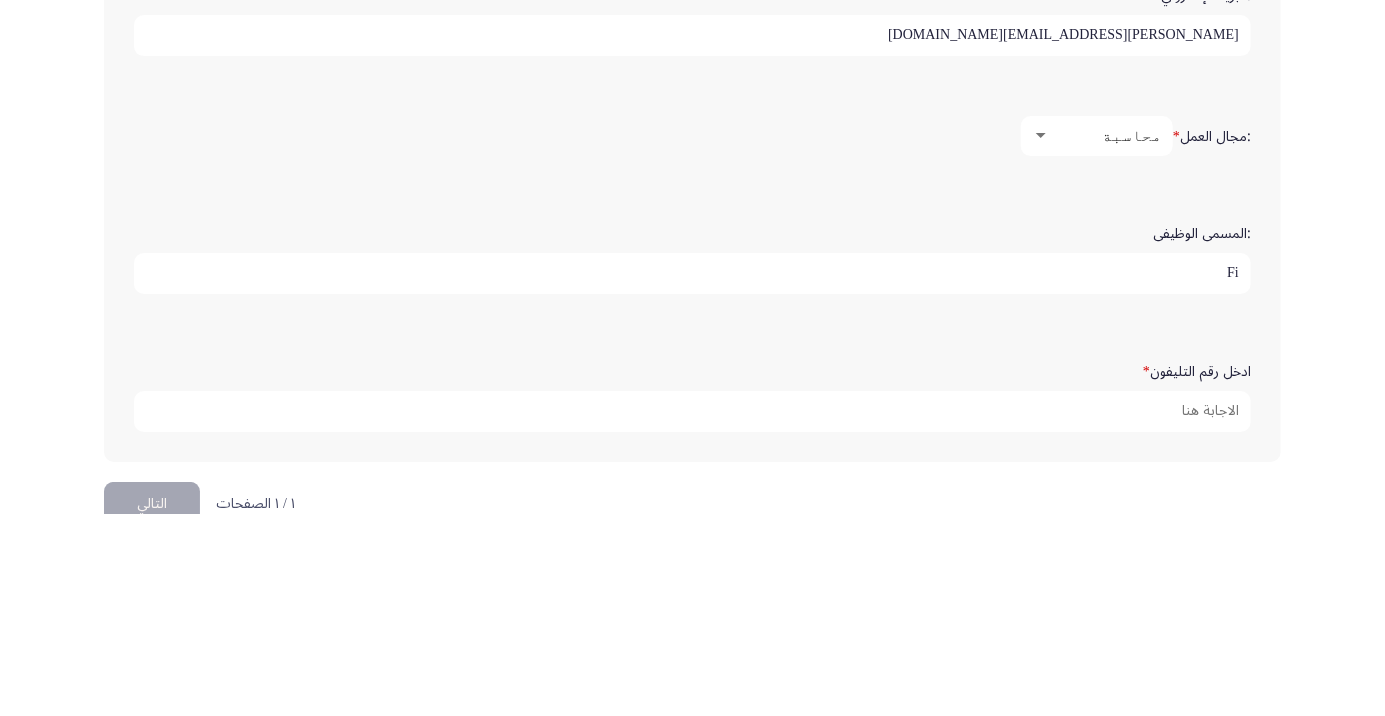 type on "F" 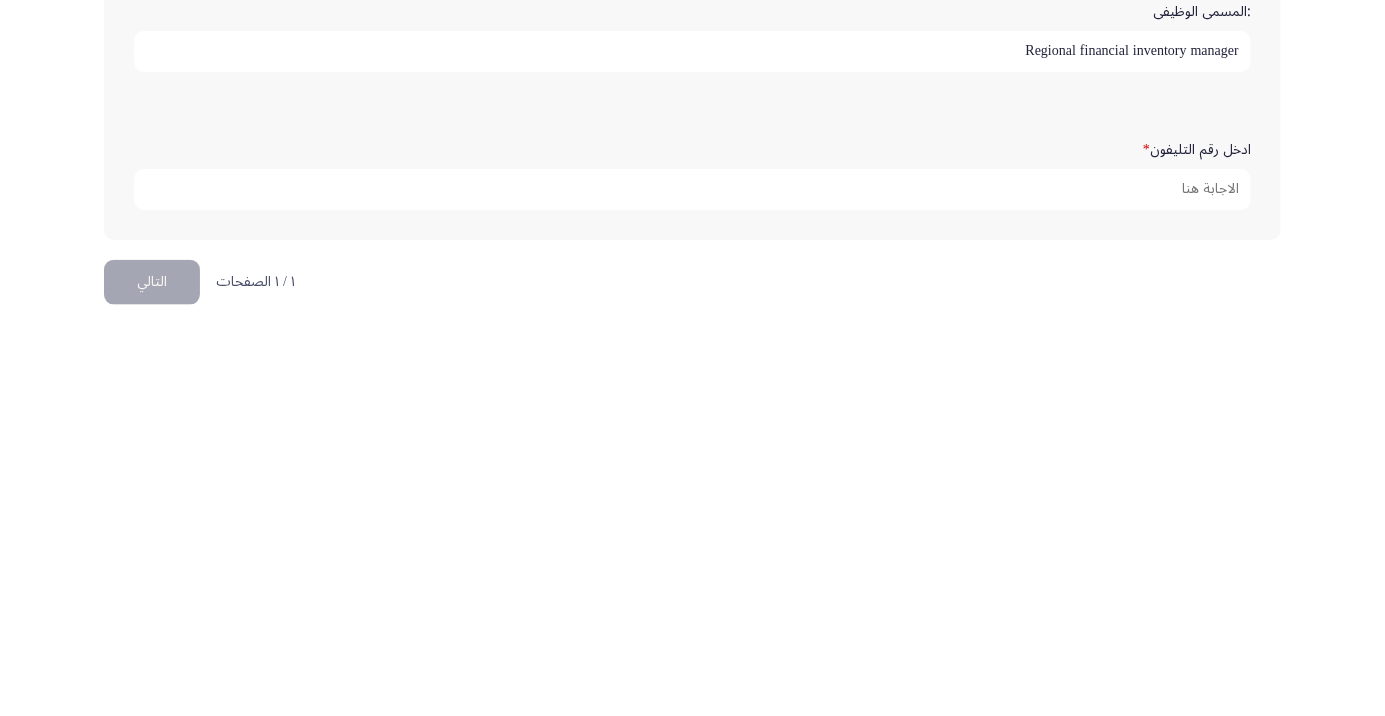 scroll, scrollTop: 600, scrollLeft: 0, axis: vertical 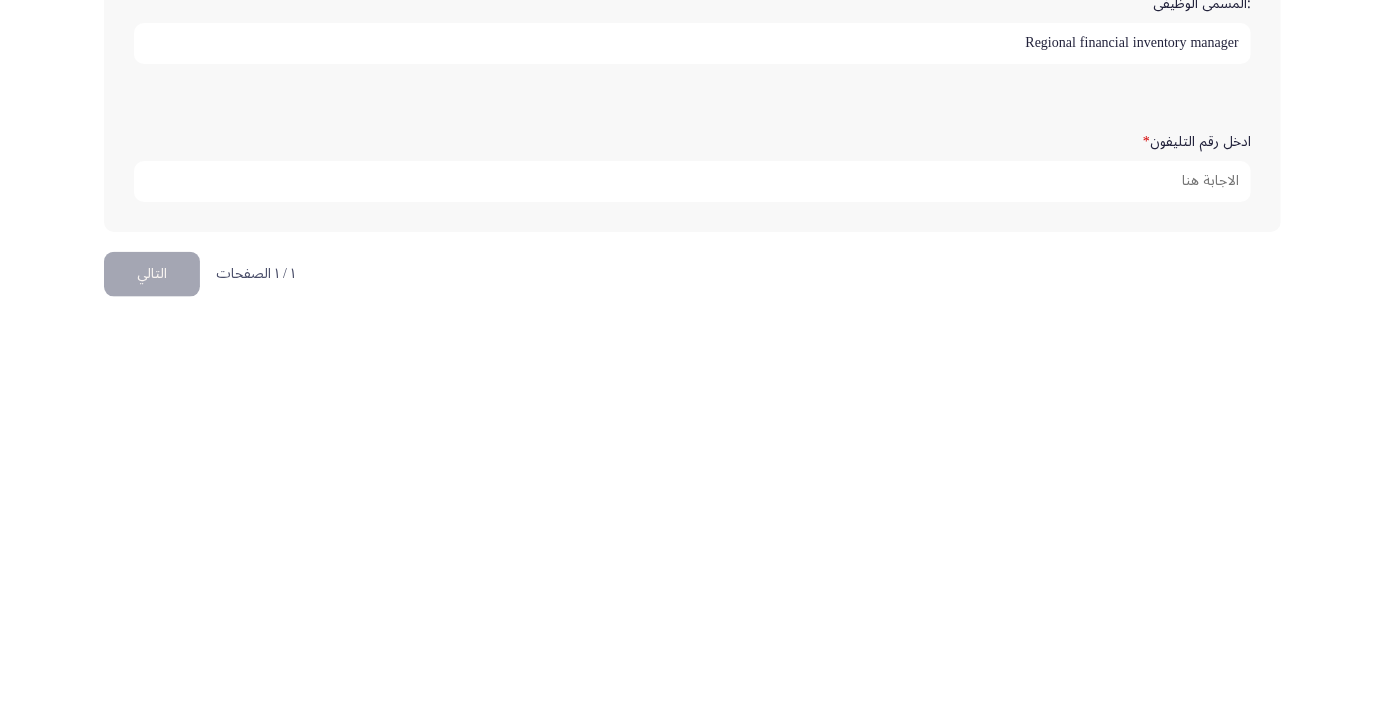 type on "Regional financial inventory manager" 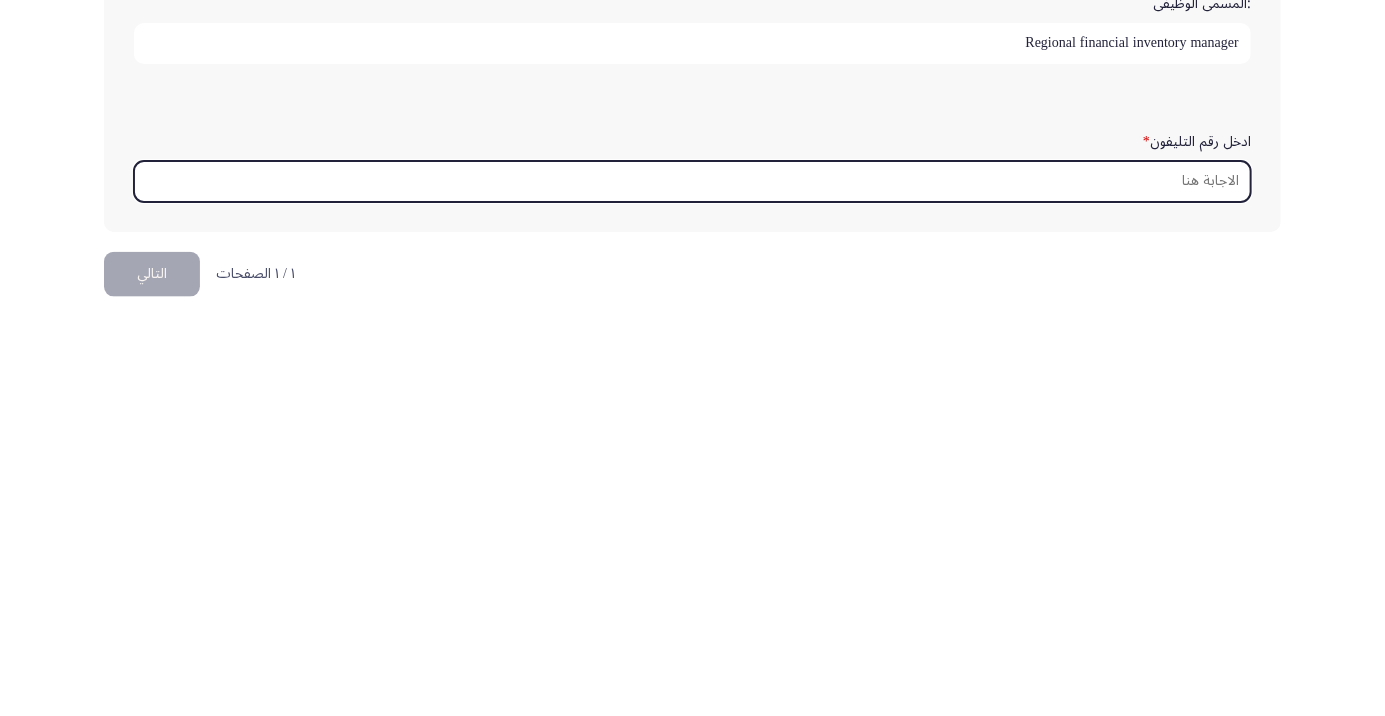click on "ادخل رقم التليفون   *" at bounding box center (692, 582) 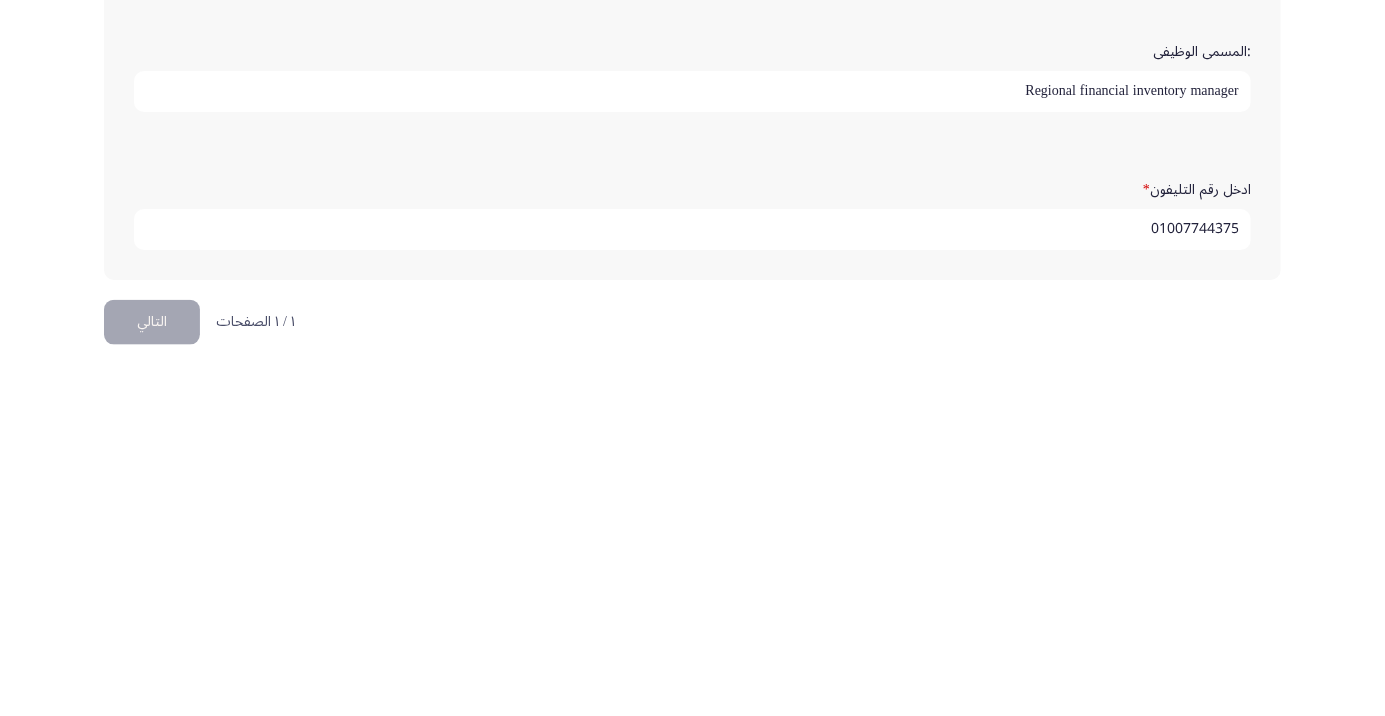 scroll, scrollTop: 609, scrollLeft: 0, axis: vertical 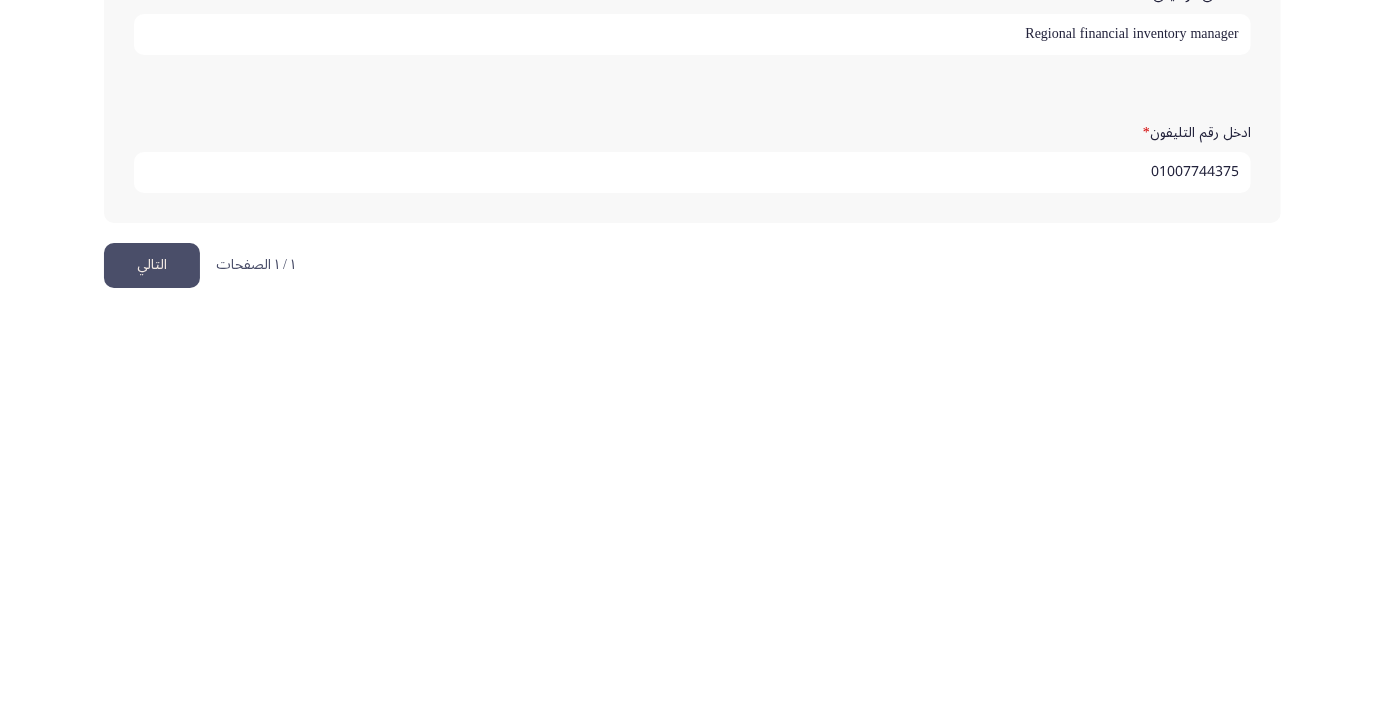 type on "01007744375" 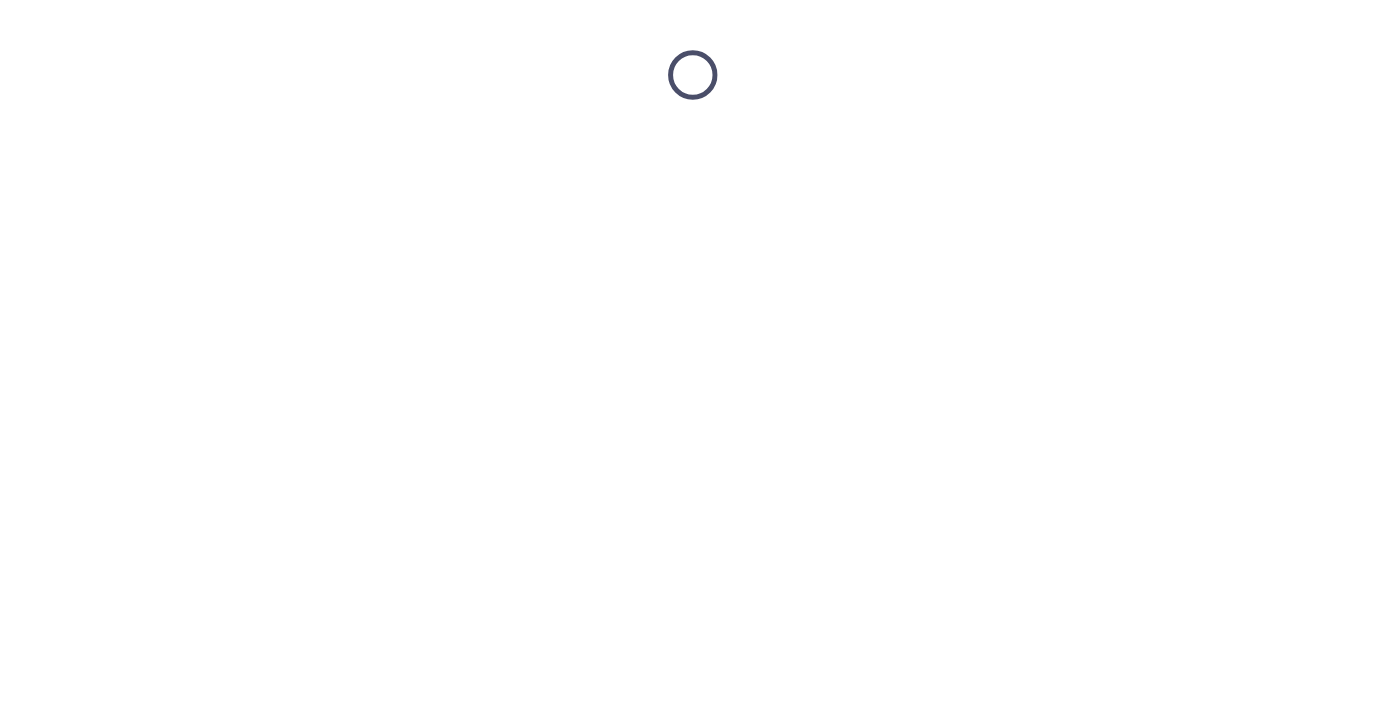 scroll, scrollTop: 0, scrollLeft: 0, axis: both 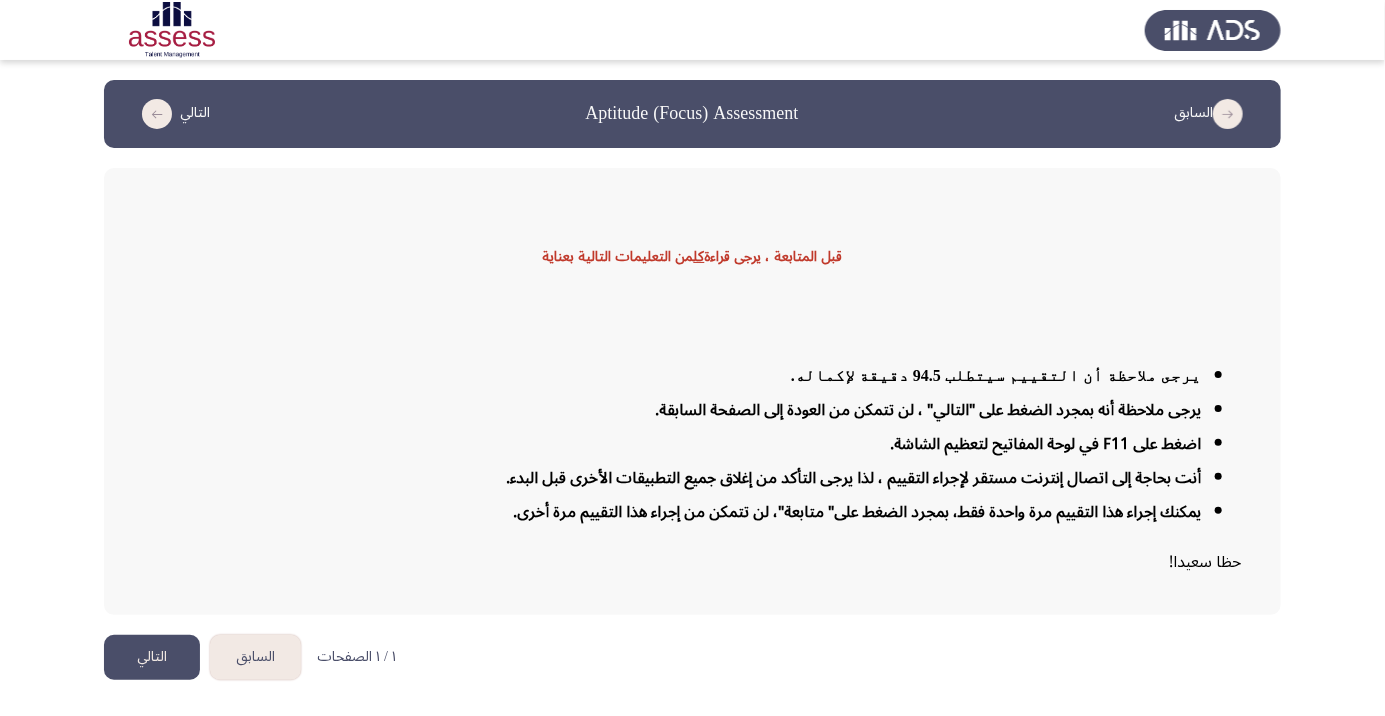 click on "التالي" 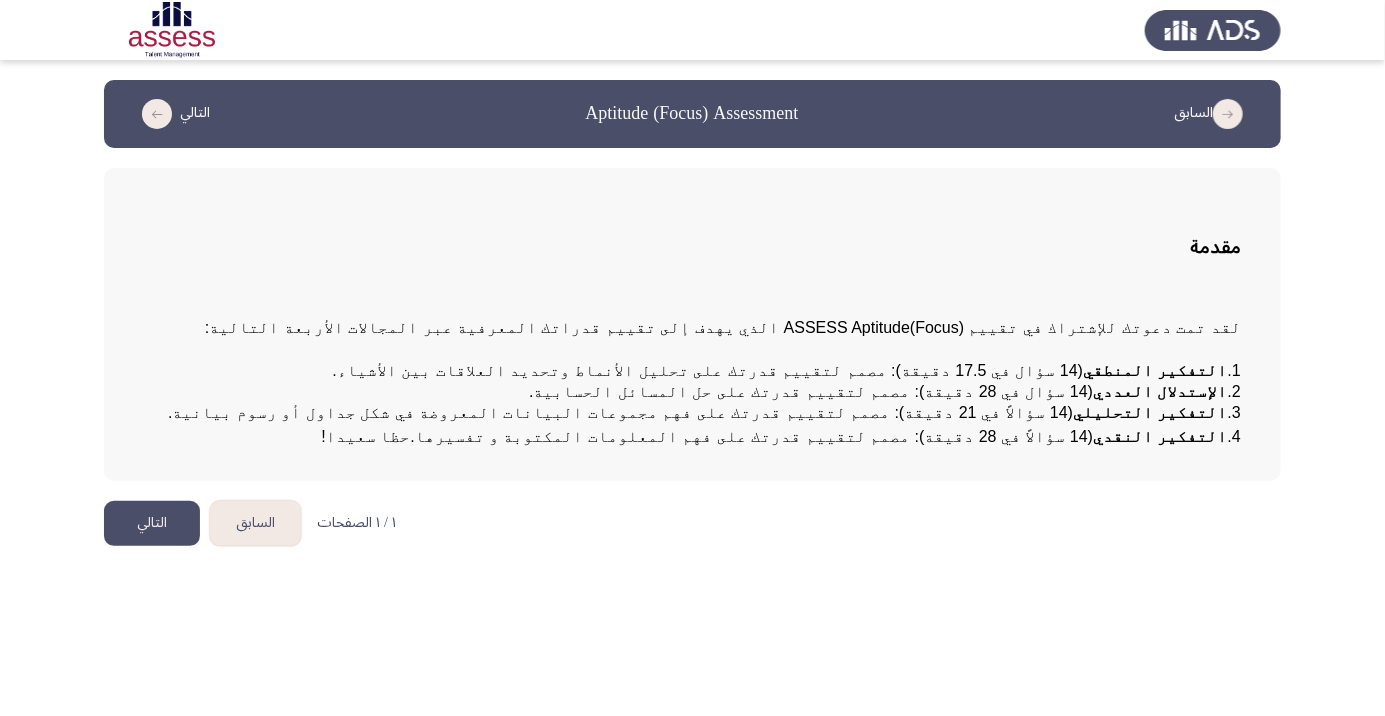 click on "التالي" 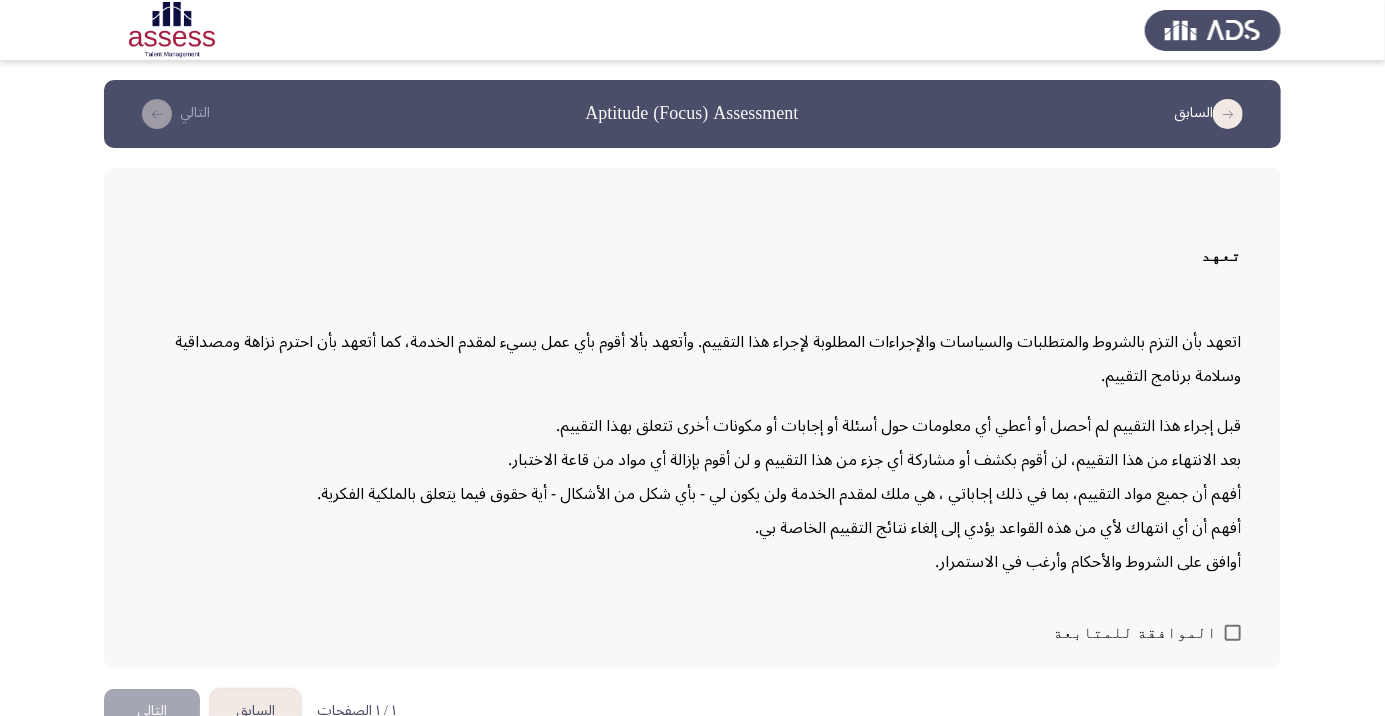 scroll, scrollTop: 57, scrollLeft: 0, axis: vertical 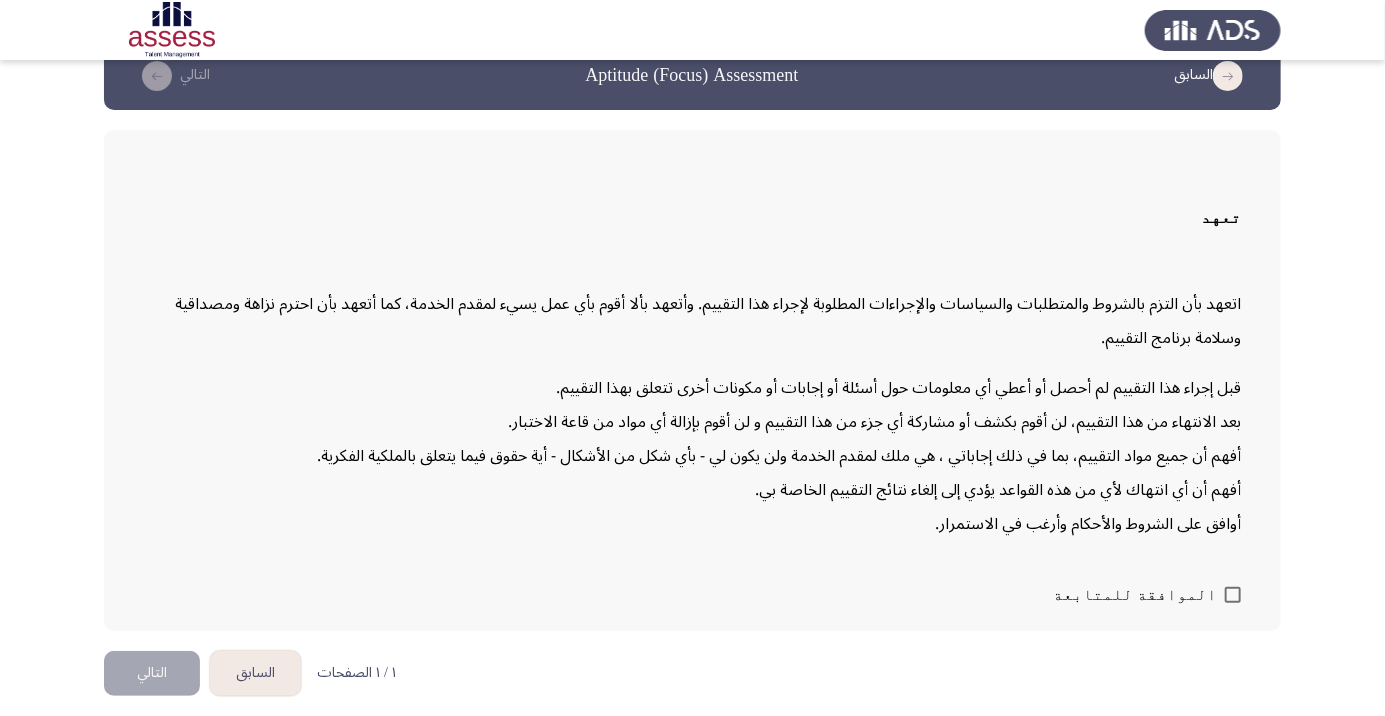 click at bounding box center (1233, 595) 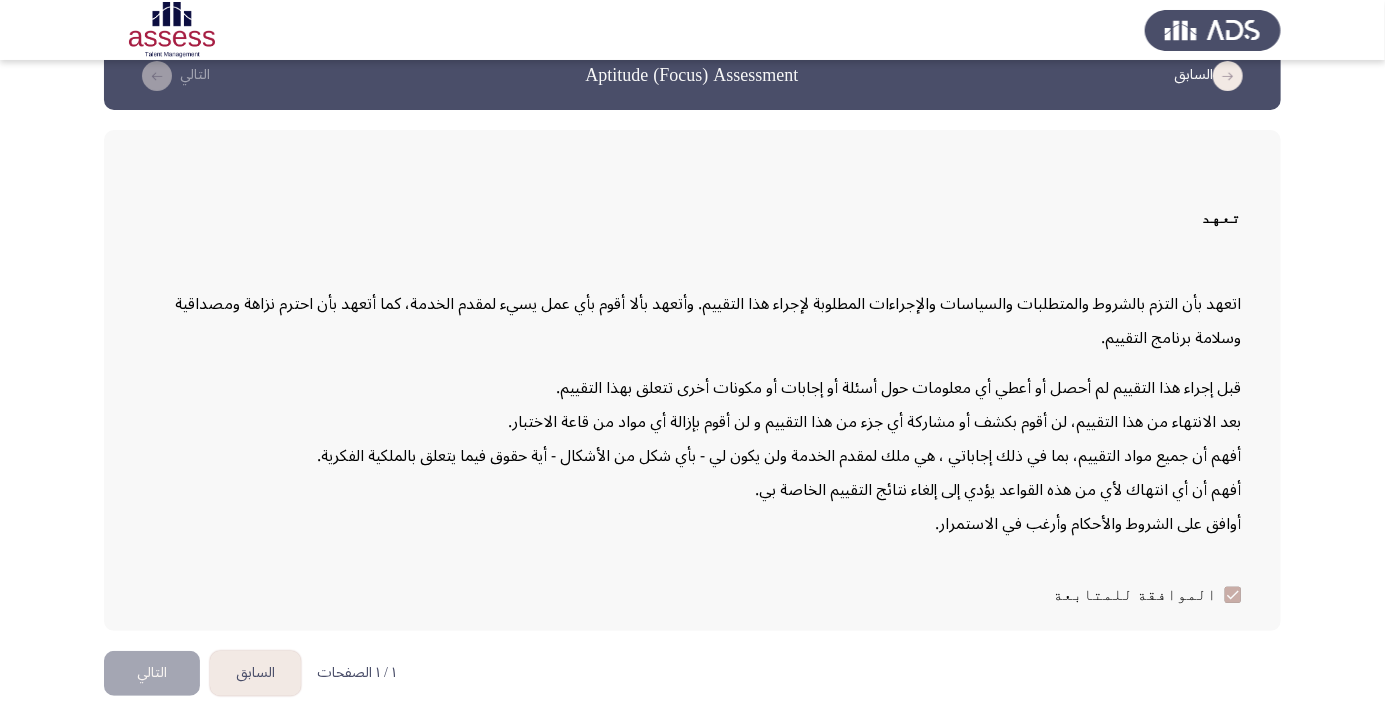 click on "التالي" 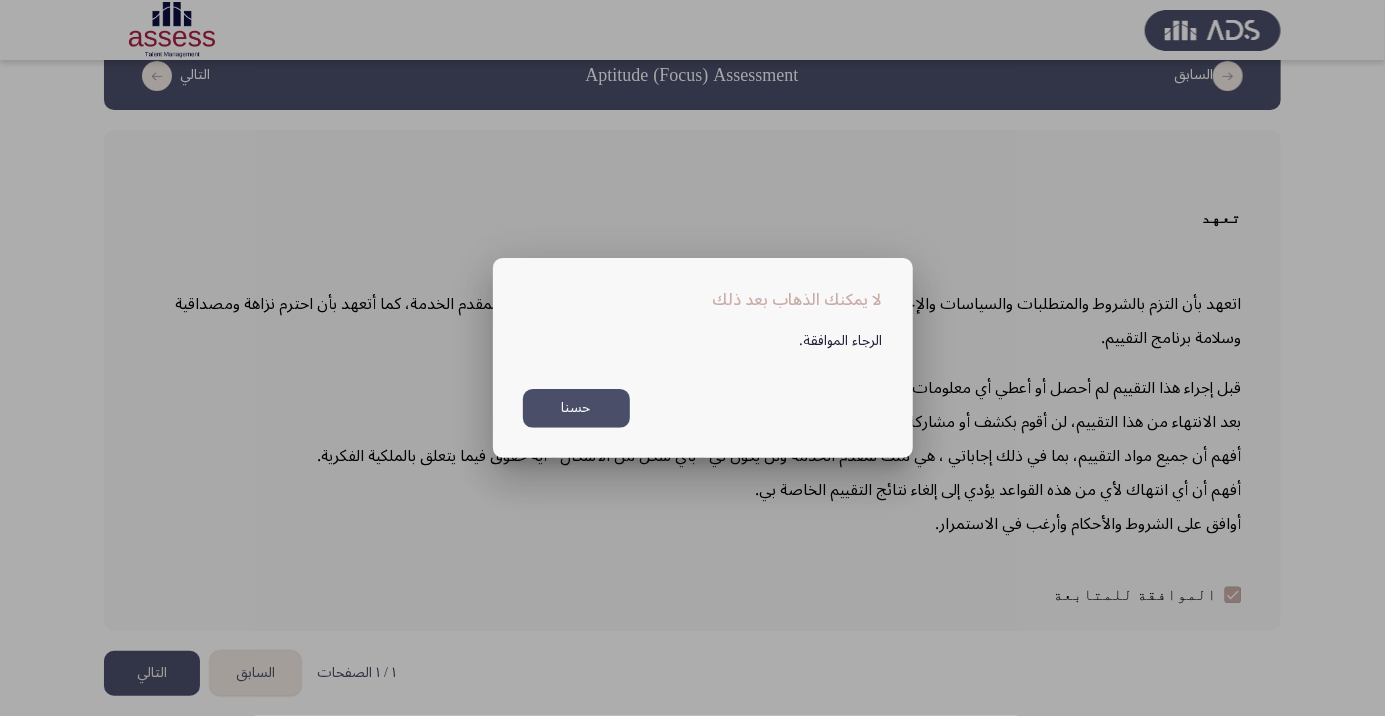 click on "حسنا" at bounding box center [576, 408] 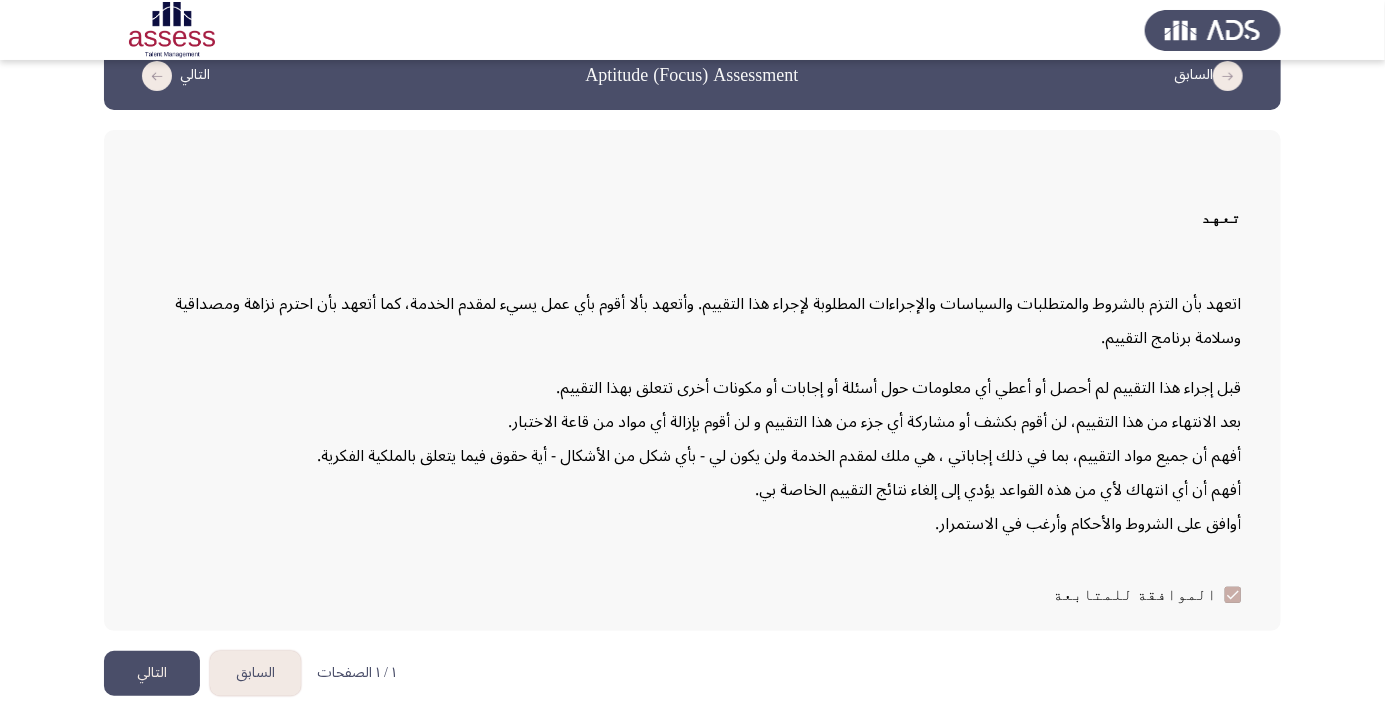 click on "التالي" 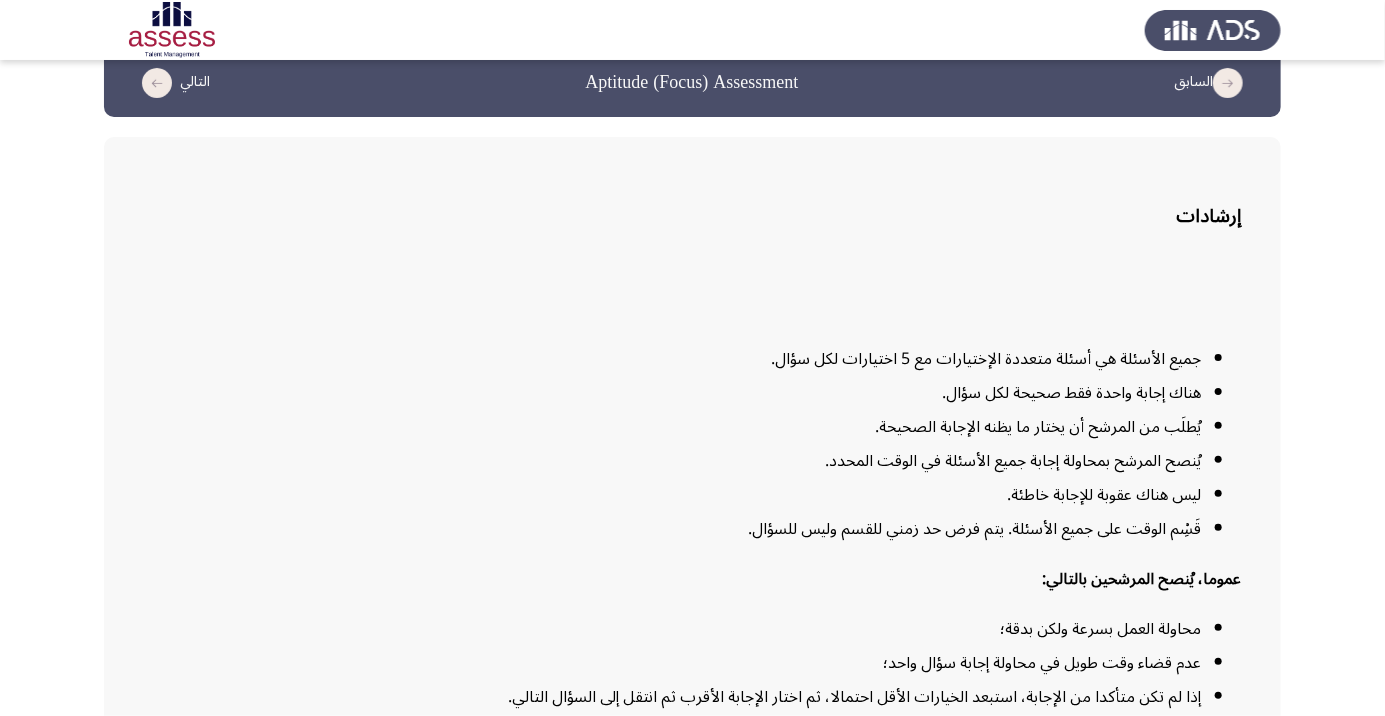scroll, scrollTop: 162, scrollLeft: 0, axis: vertical 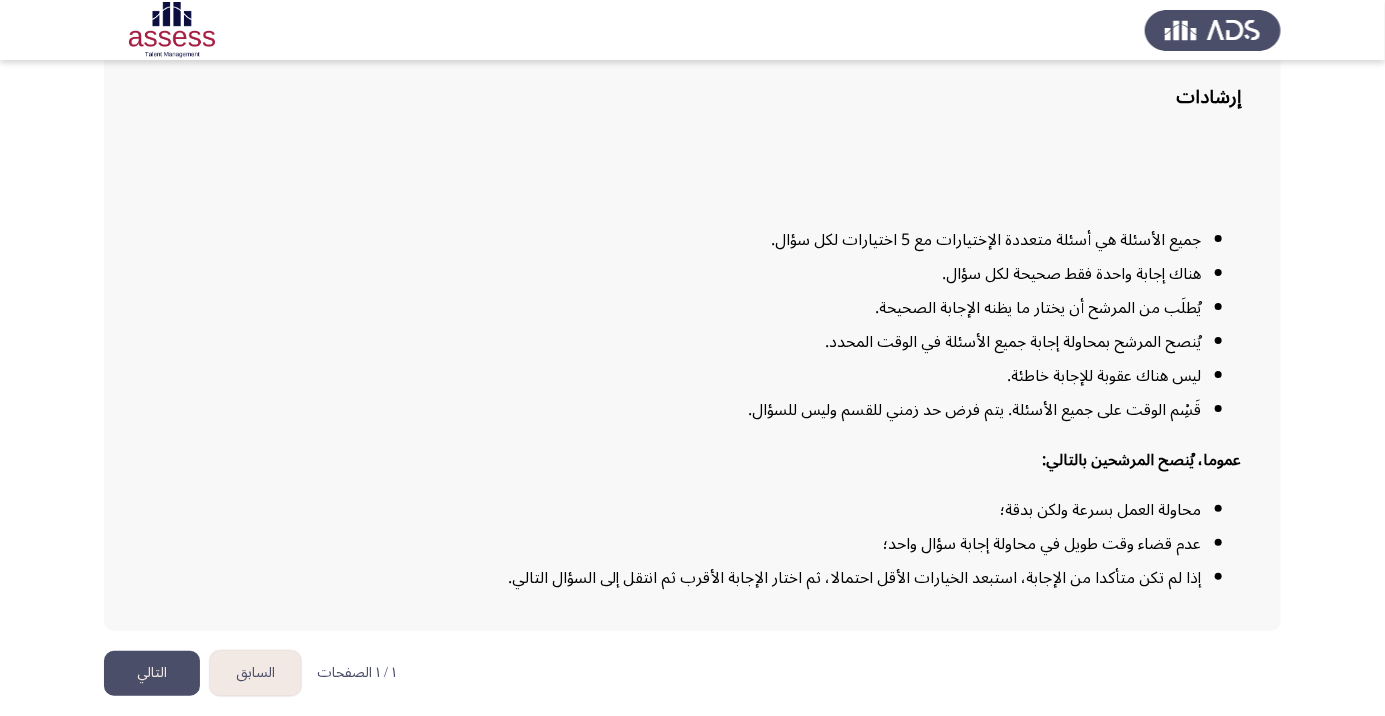 click on "التالي" 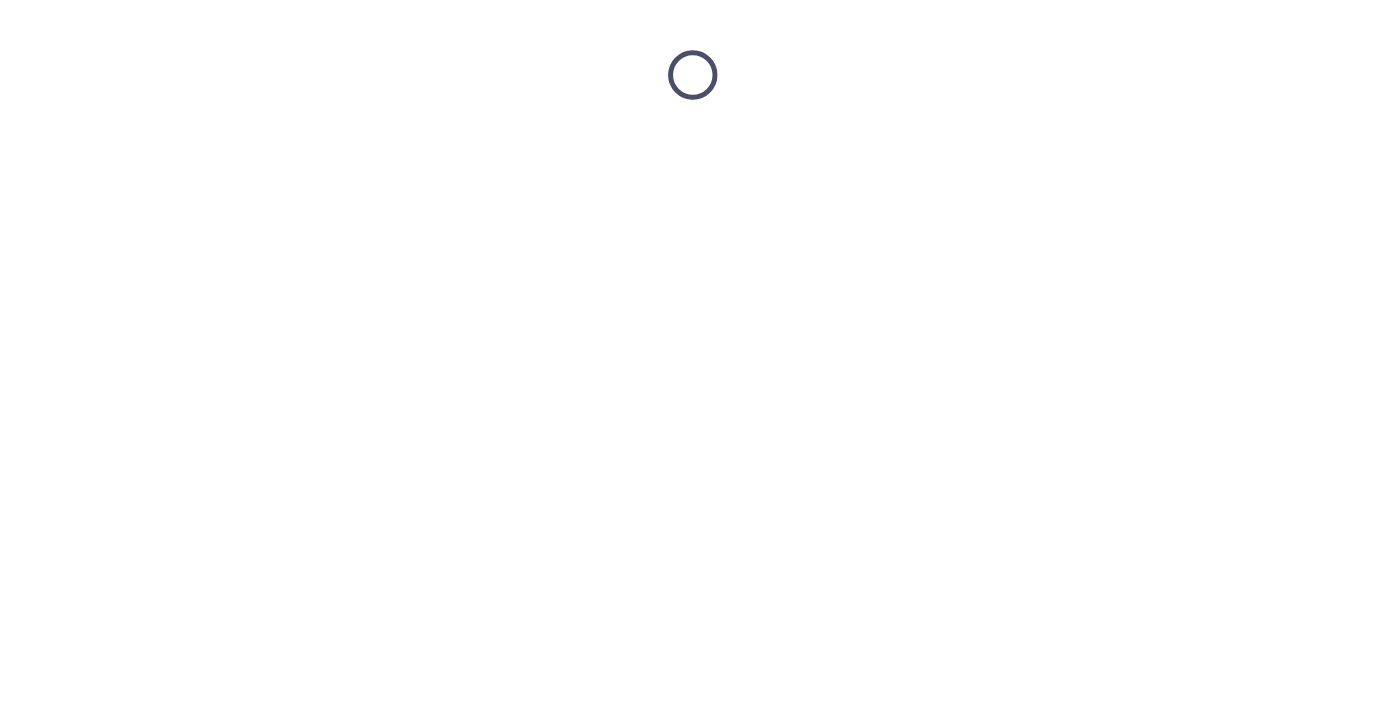 scroll, scrollTop: 0, scrollLeft: 0, axis: both 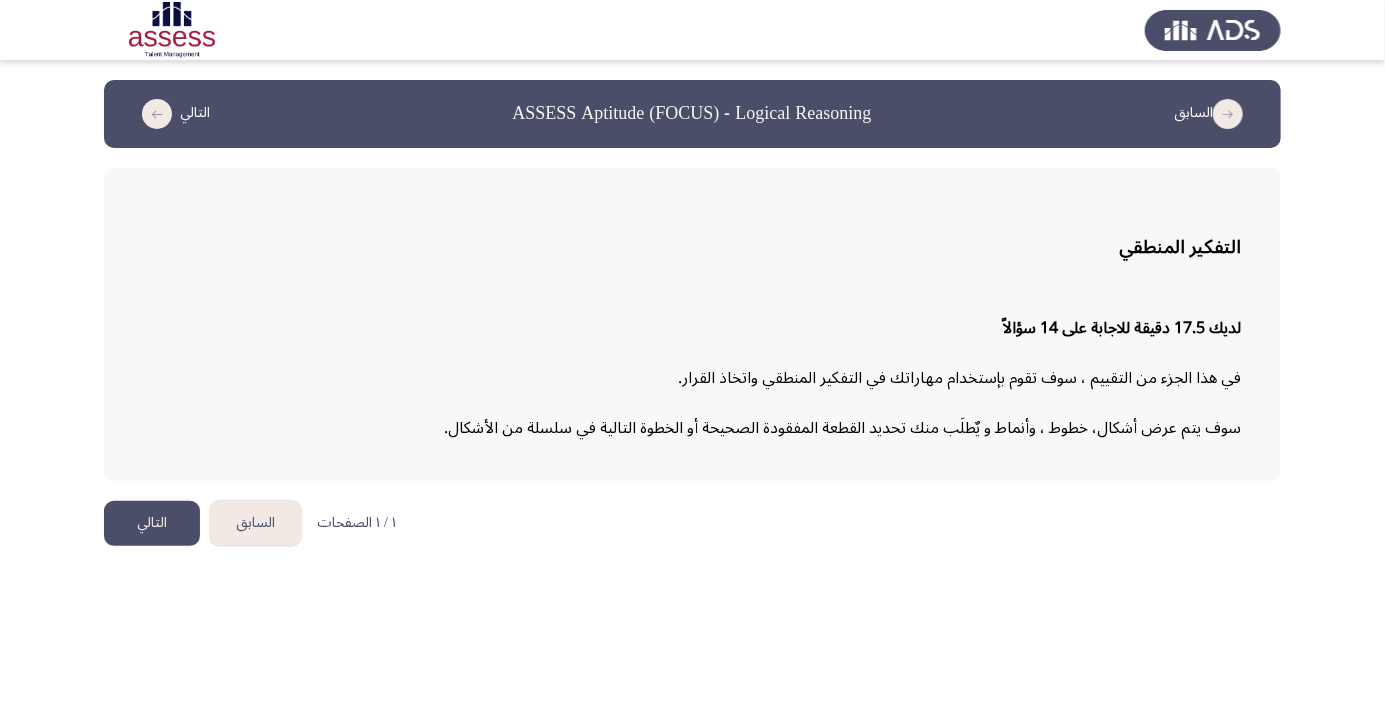 click on "التفكير المنطقي" 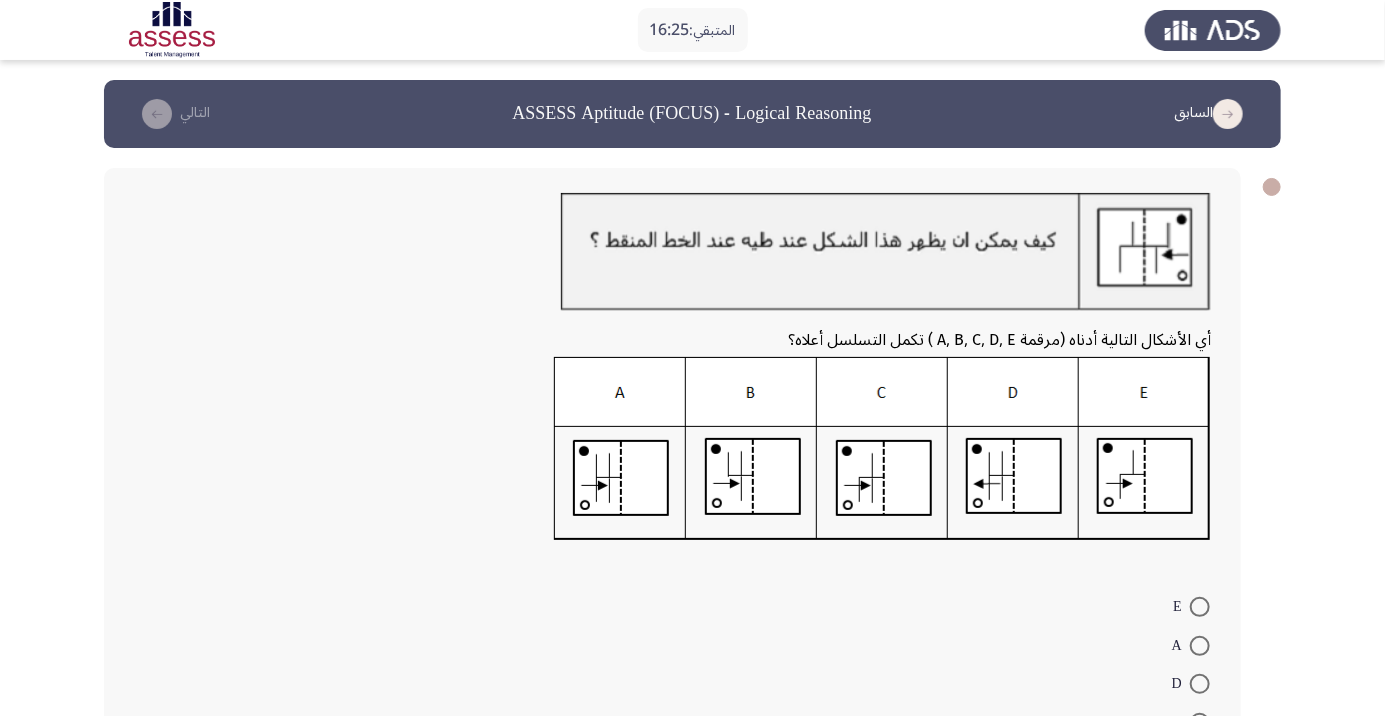 click 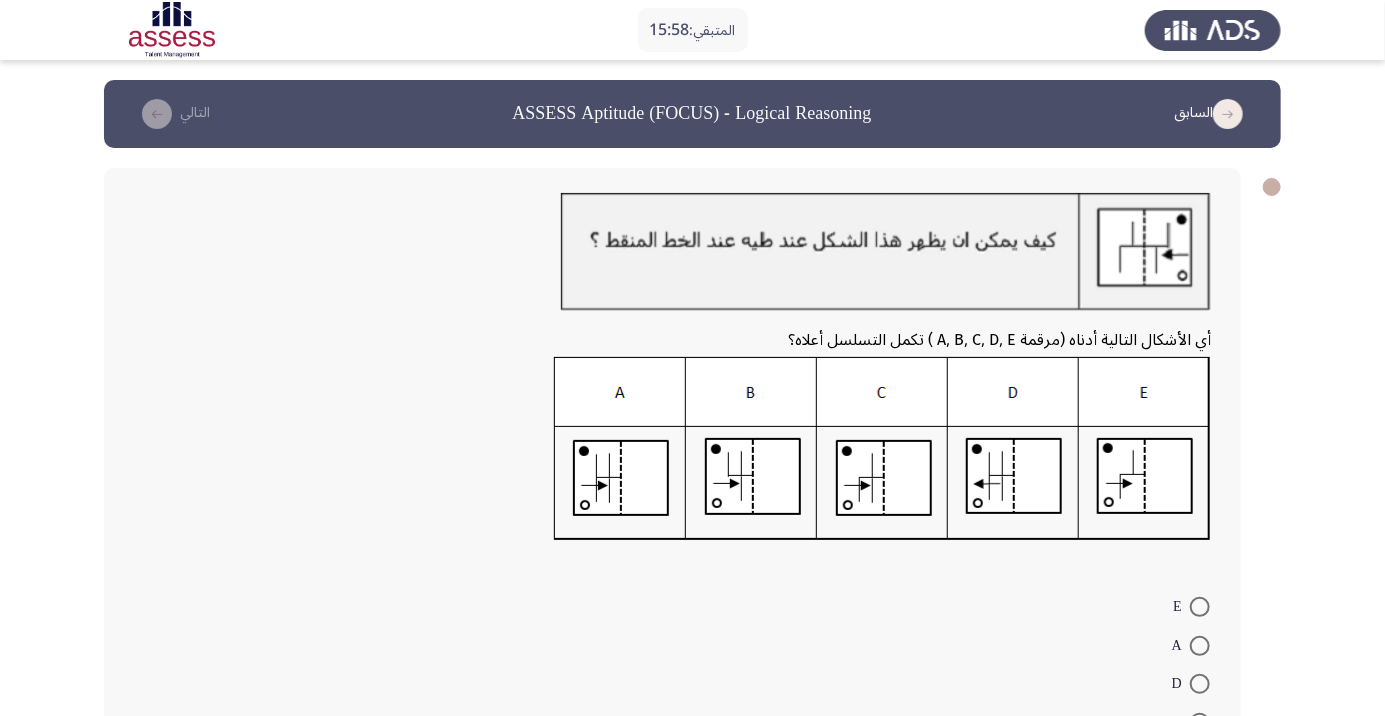 click on "E     A     D     B     C" 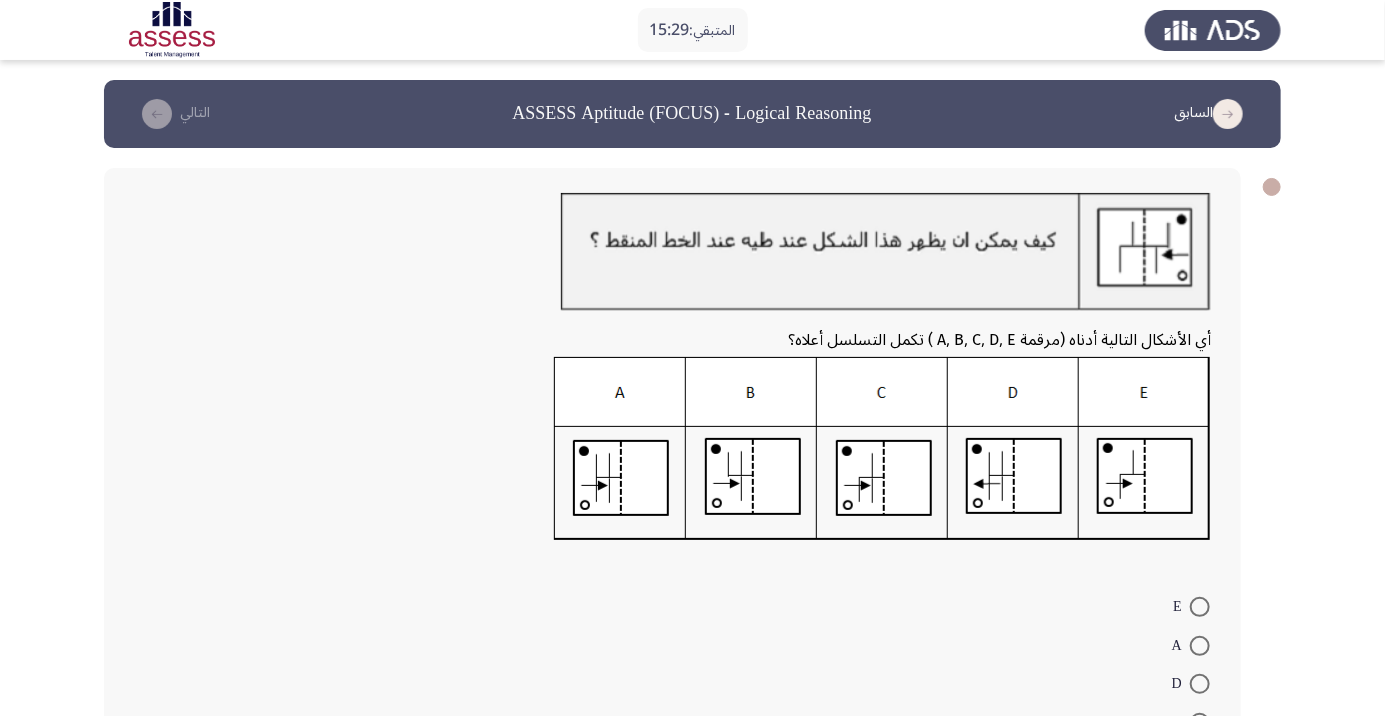 click 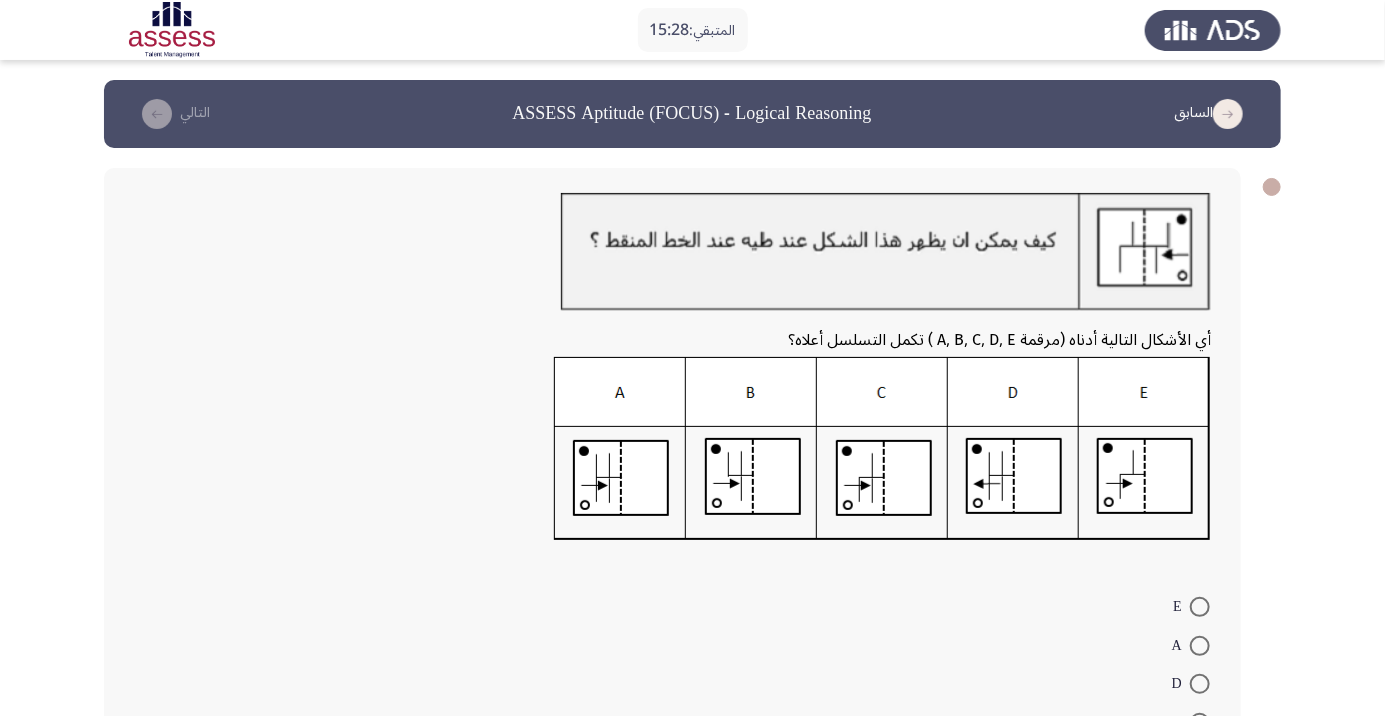 click 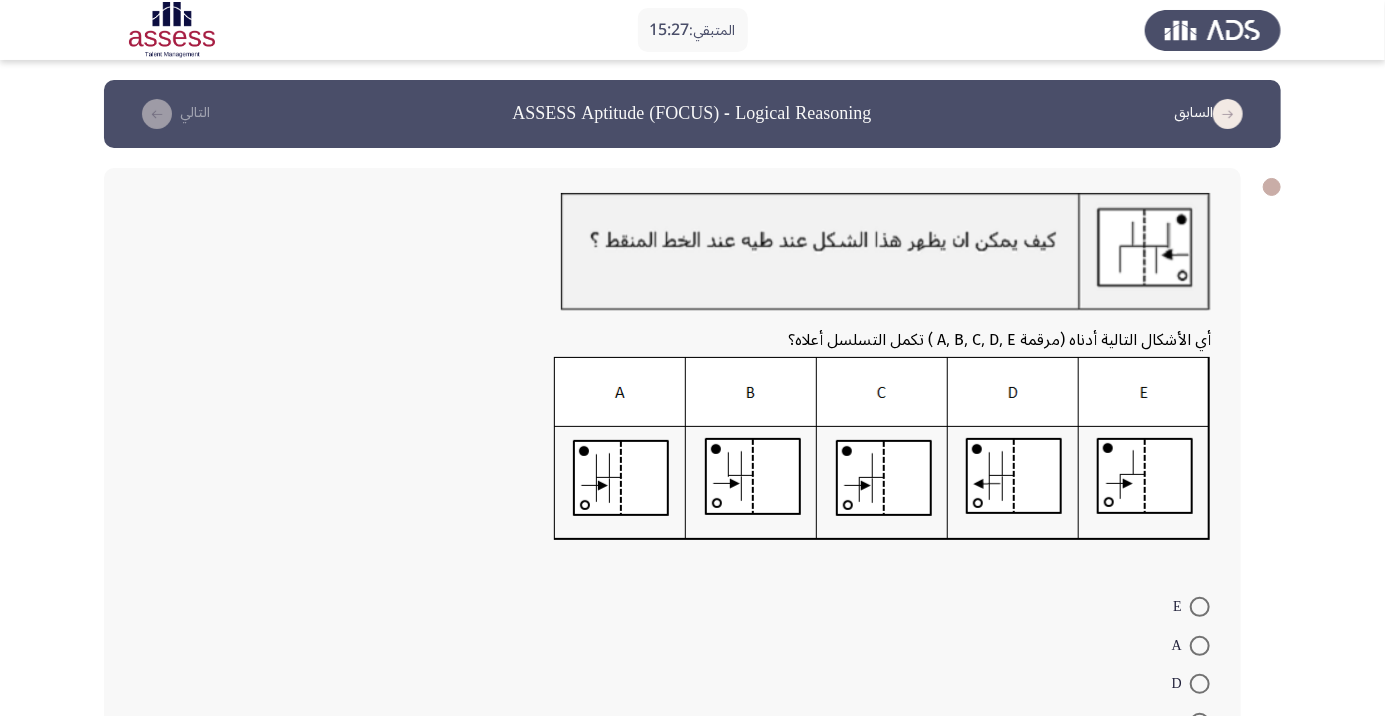 click 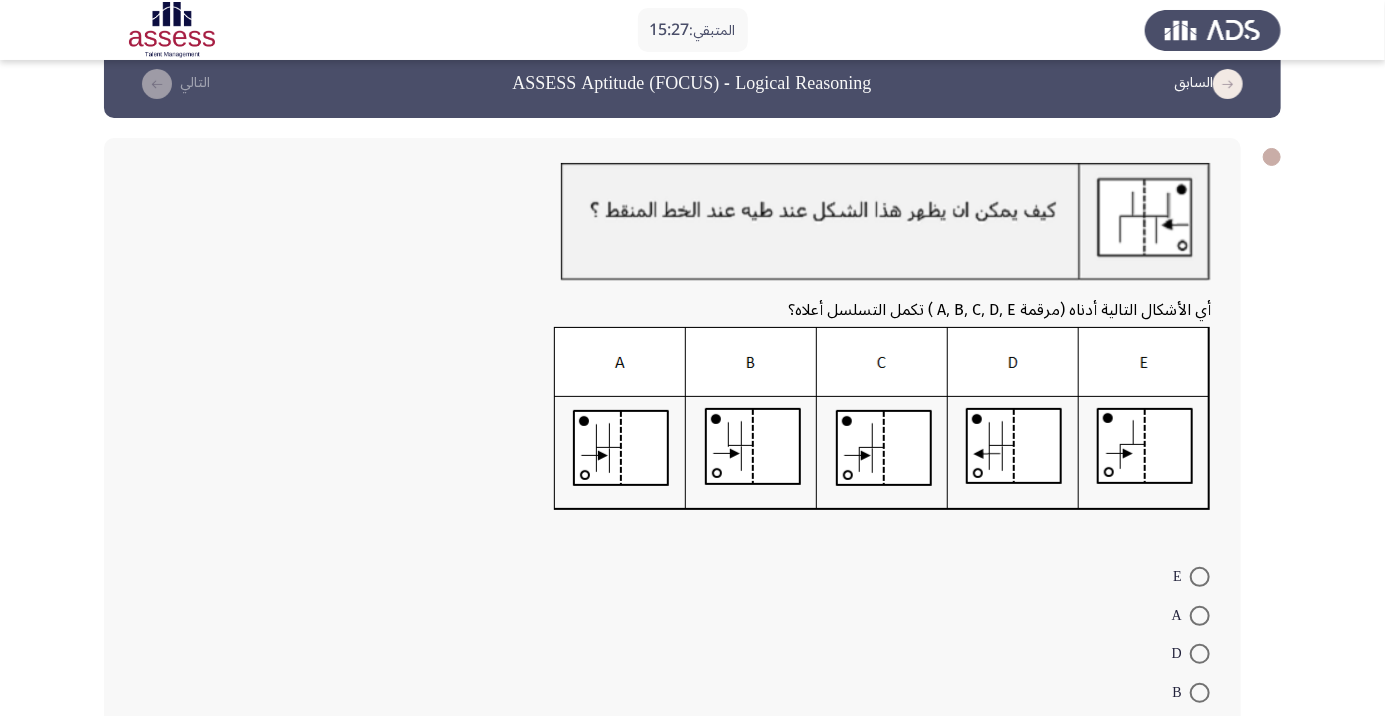 scroll, scrollTop: 40, scrollLeft: 0, axis: vertical 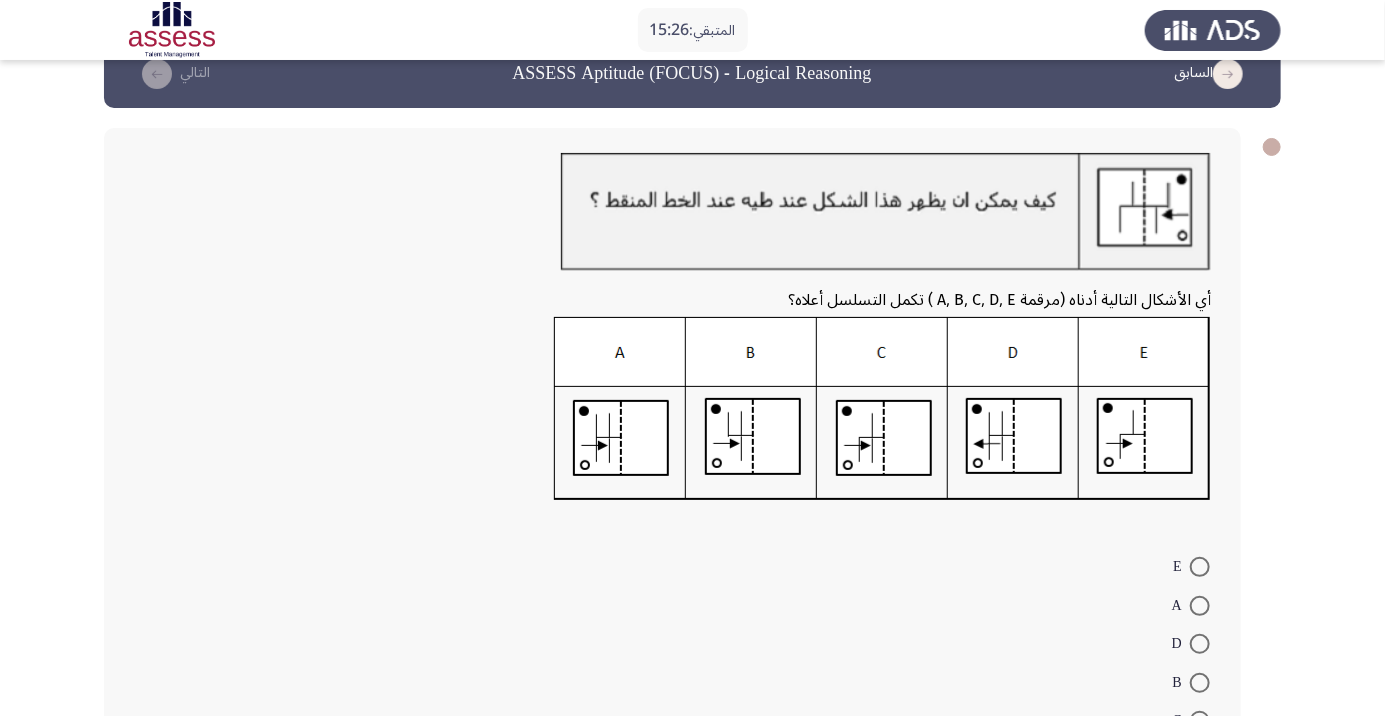 click at bounding box center [1200, 606] 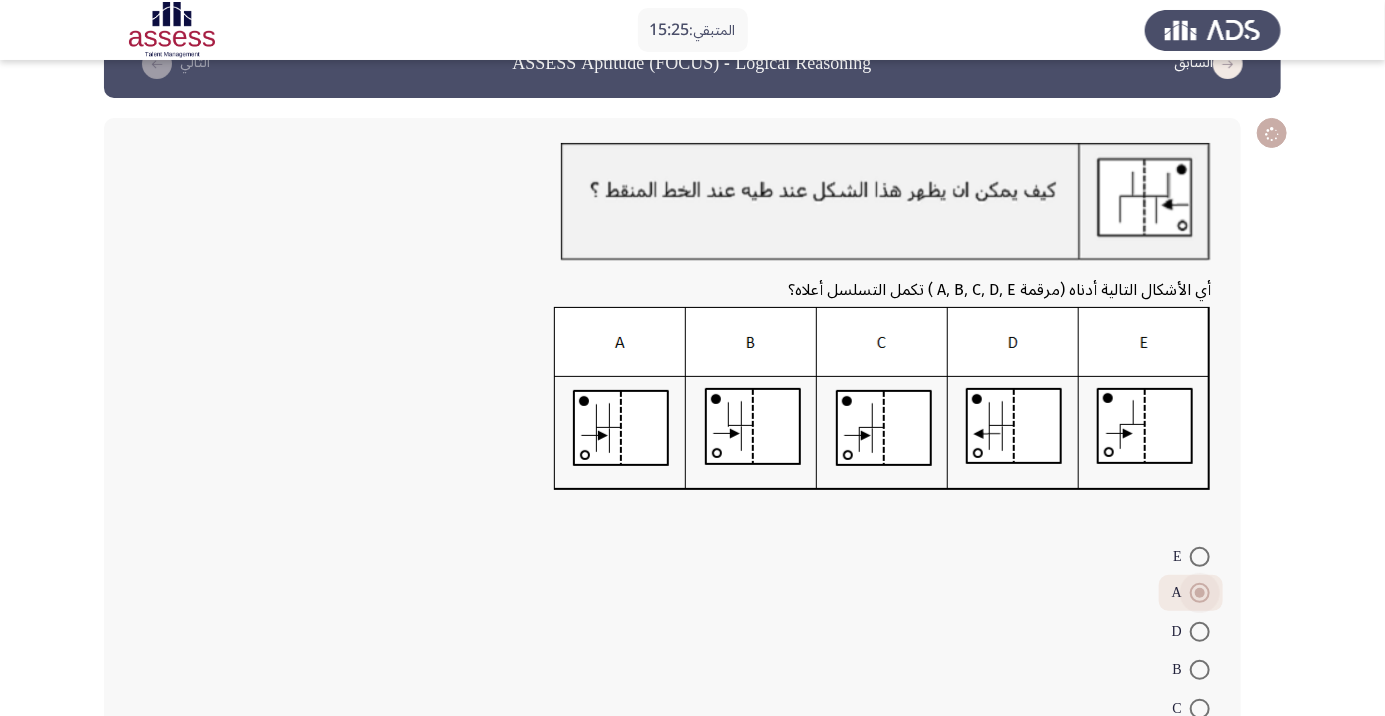 scroll, scrollTop: 89, scrollLeft: 0, axis: vertical 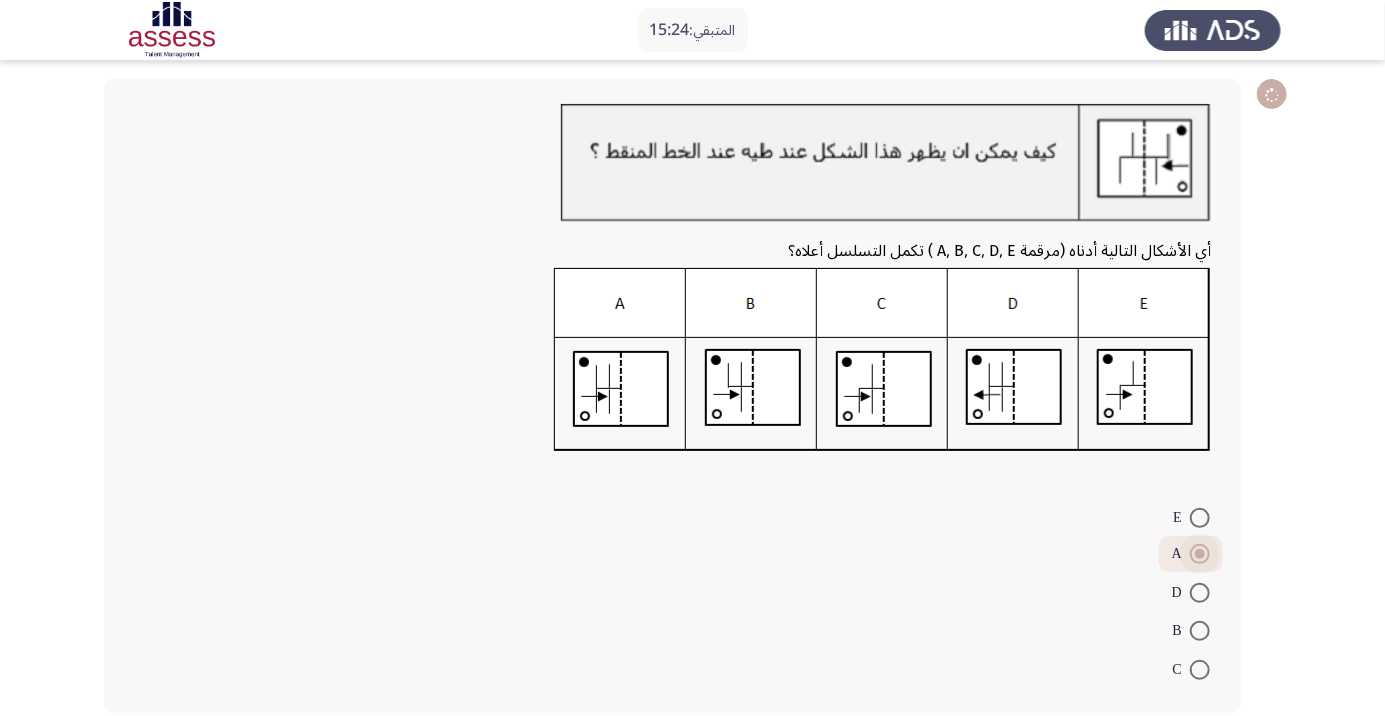 click on "التالي" 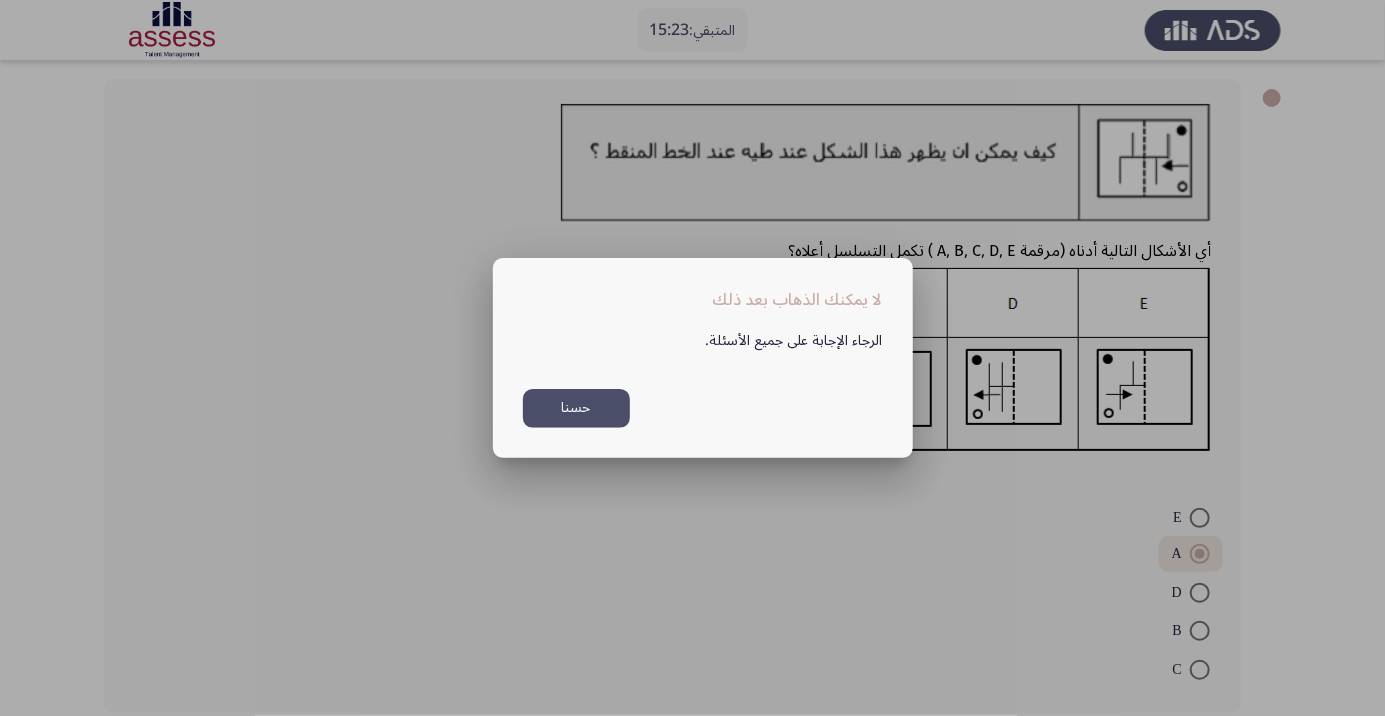 click on "حسنا" at bounding box center [576, 408] 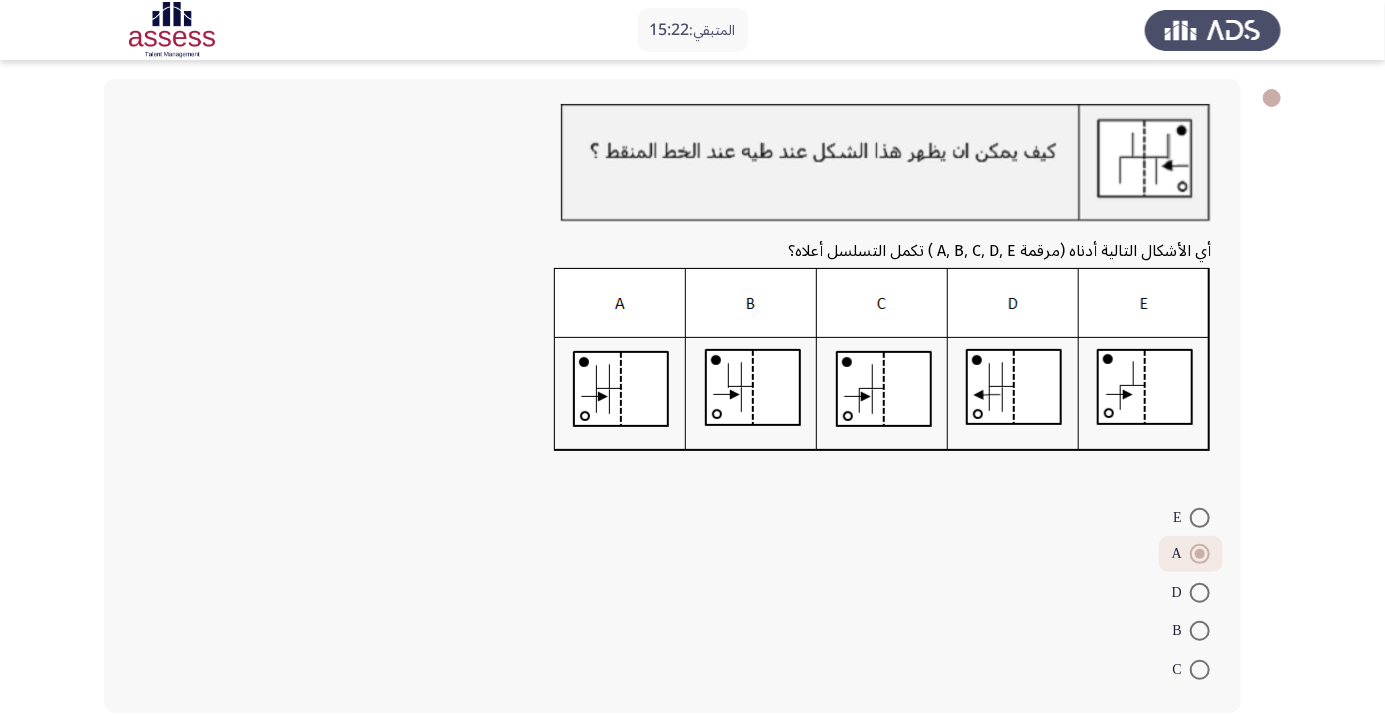 click on "التالي" 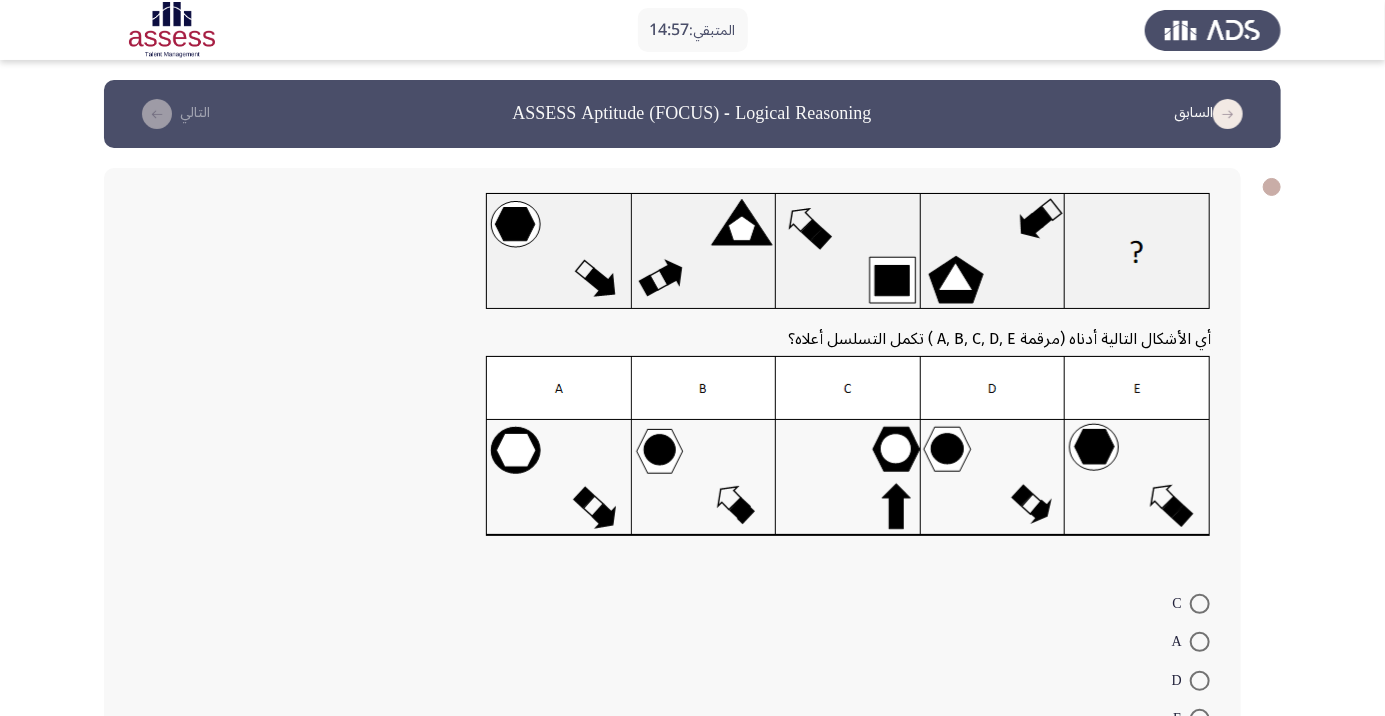 click 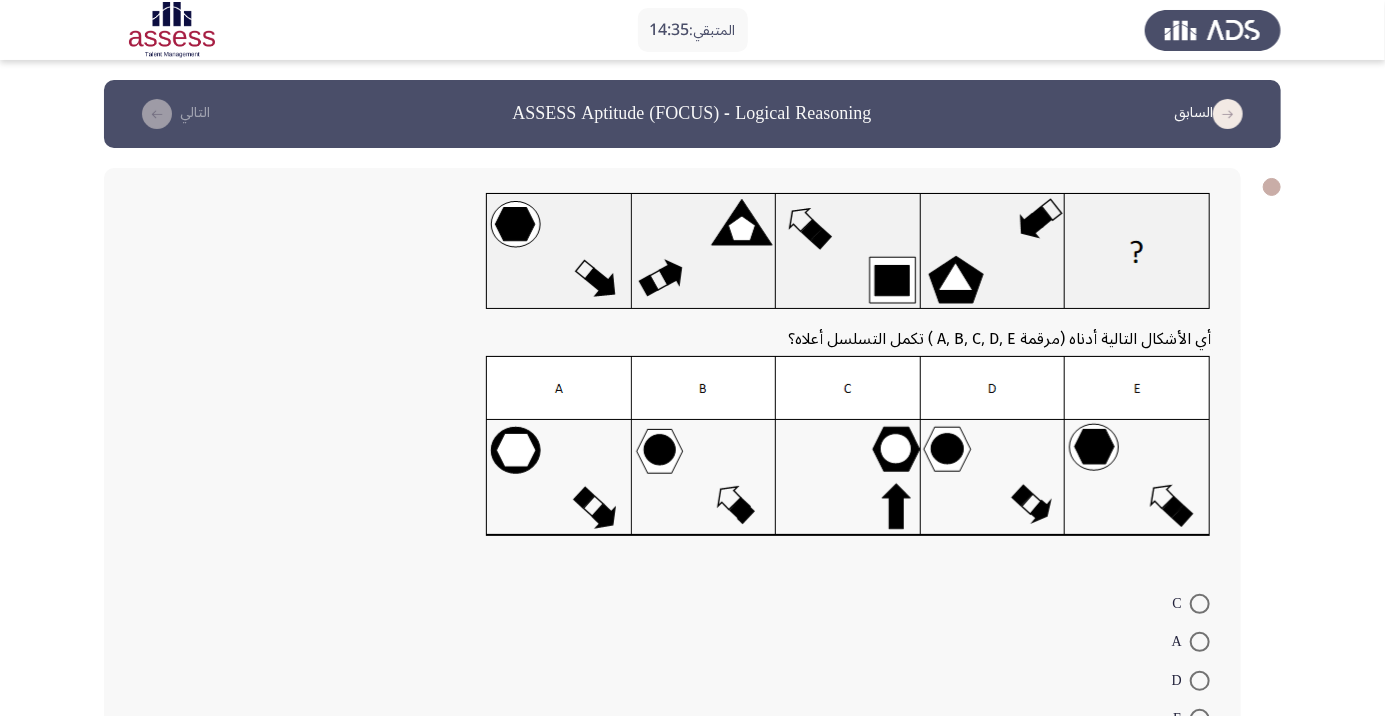 click 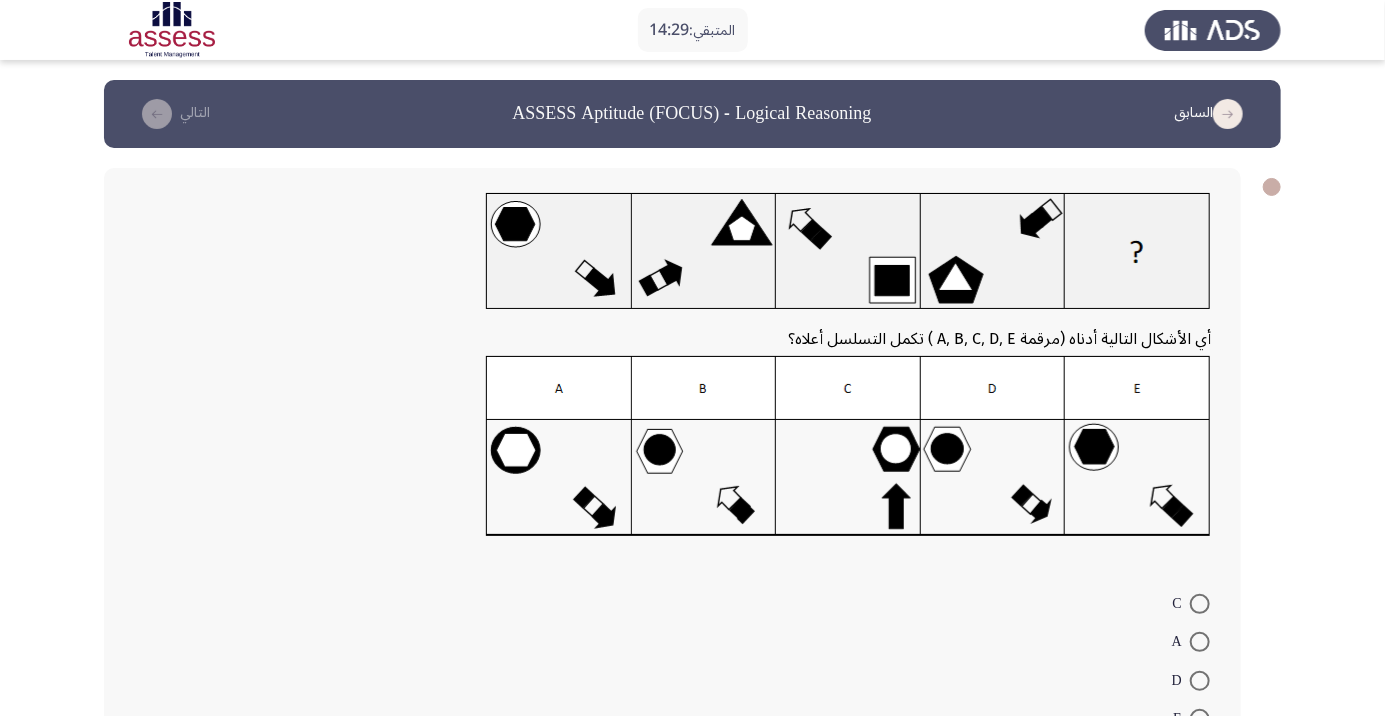 click 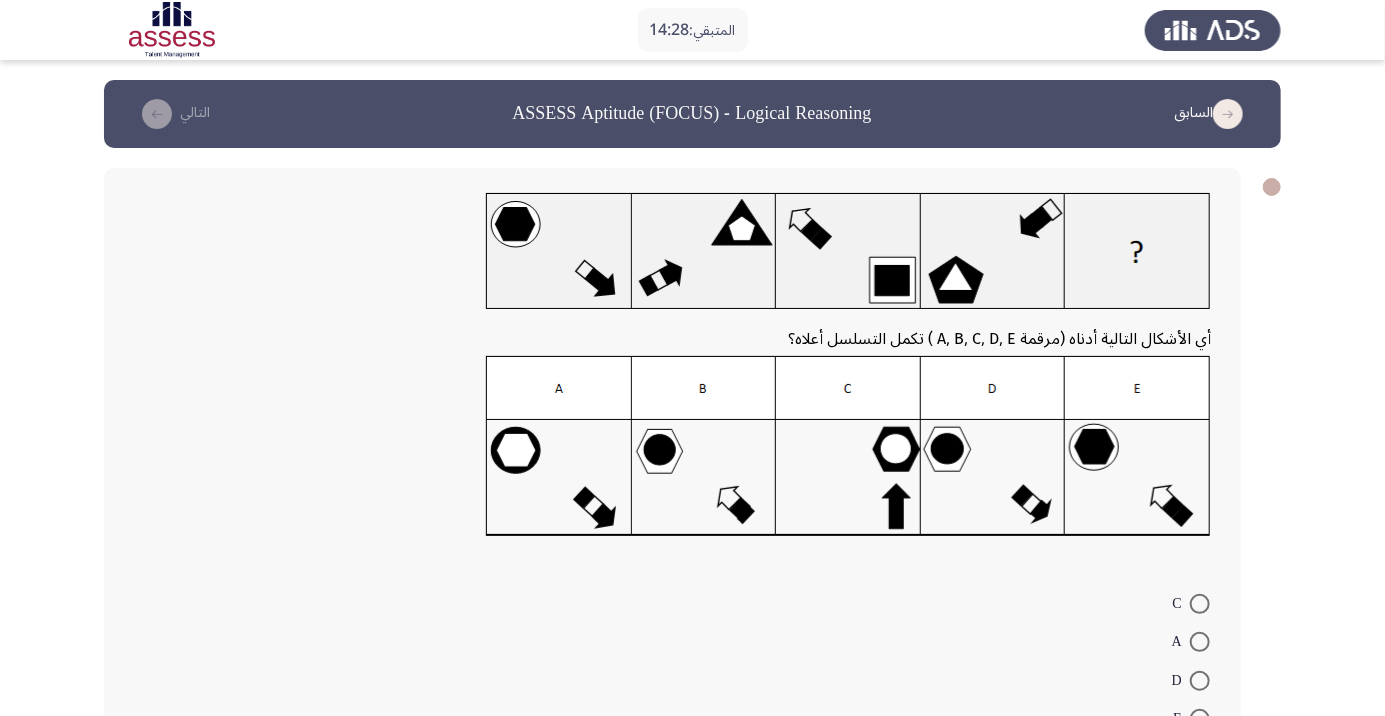 click at bounding box center (1200, 681) 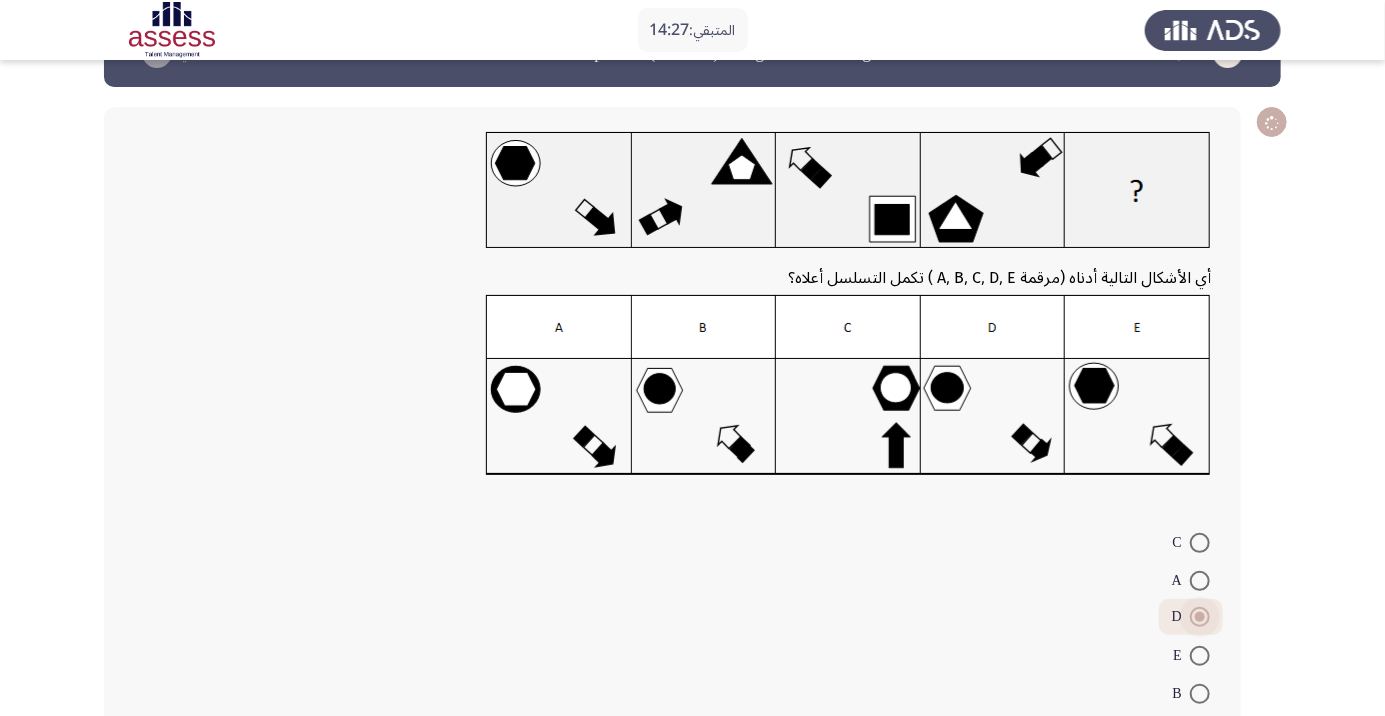 scroll, scrollTop: 86, scrollLeft: 0, axis: vertical 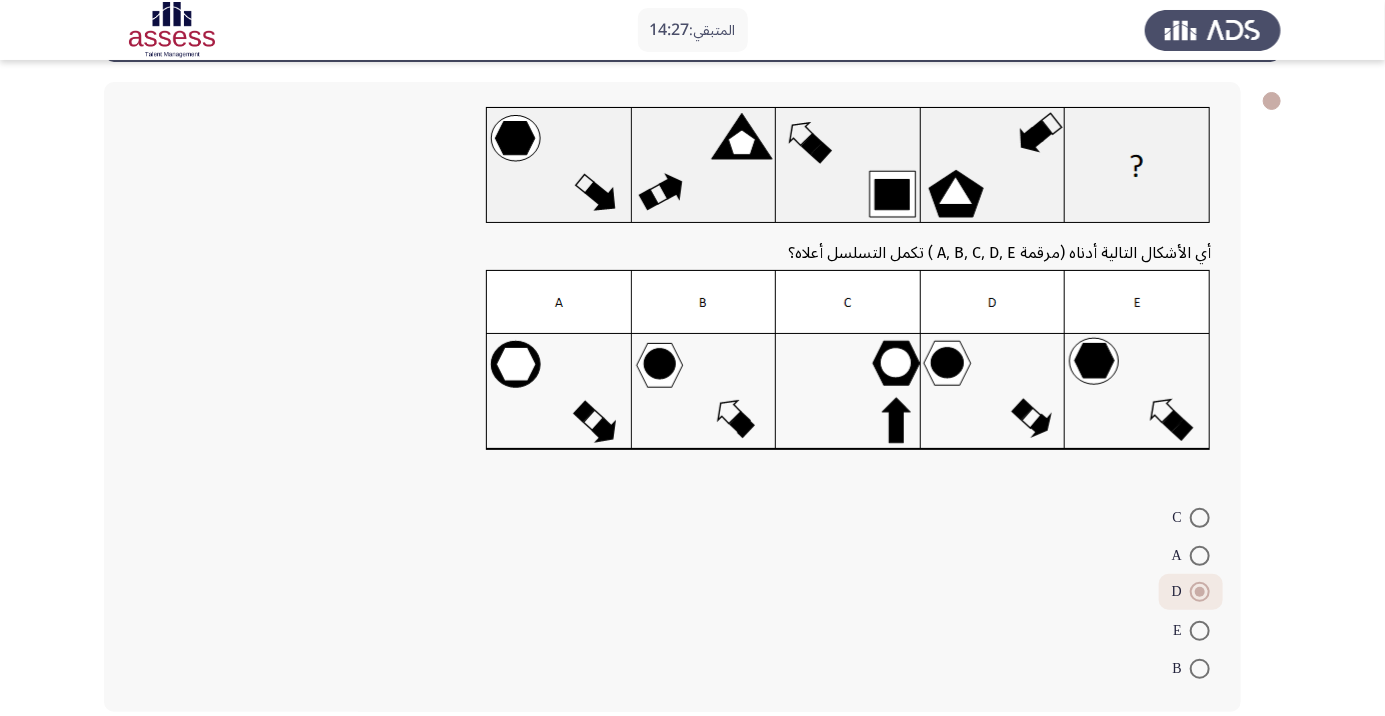 click on "التالي" 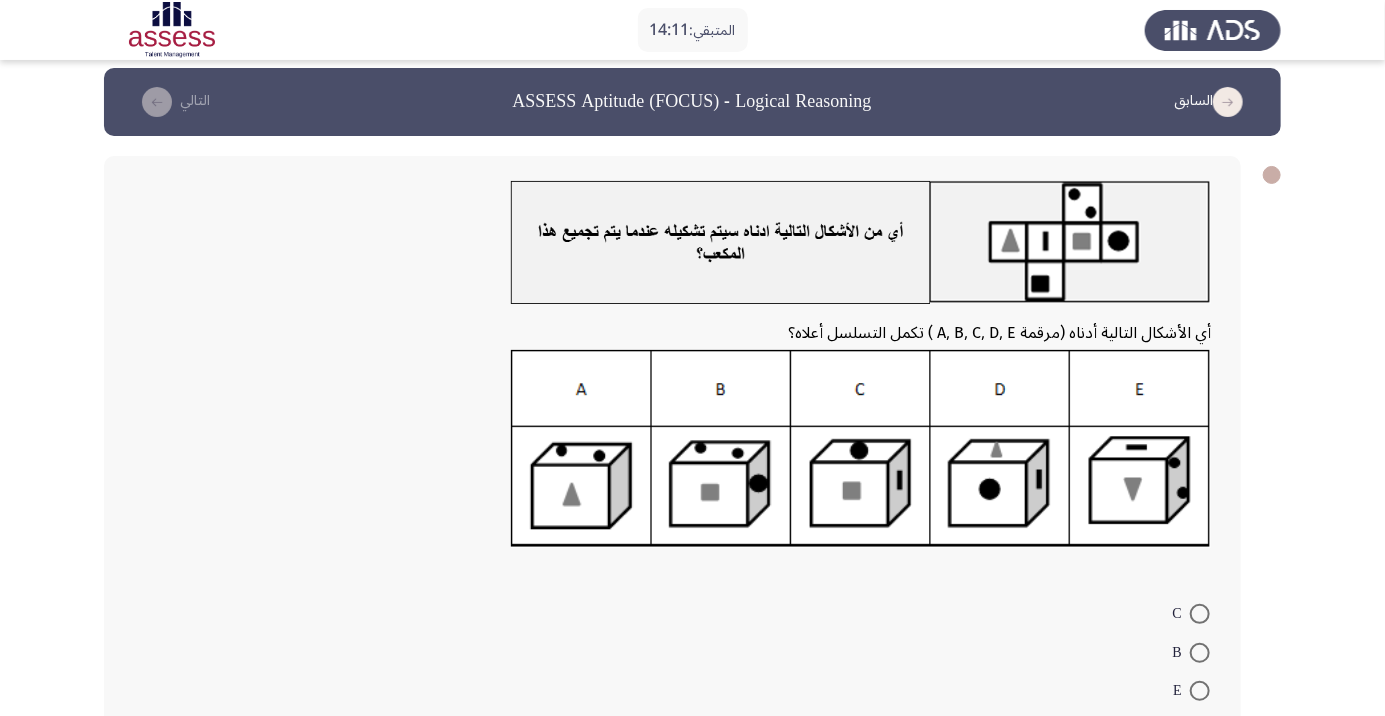 scroll, scrollTop: 12, scrollLeft: 0, axis: vertical 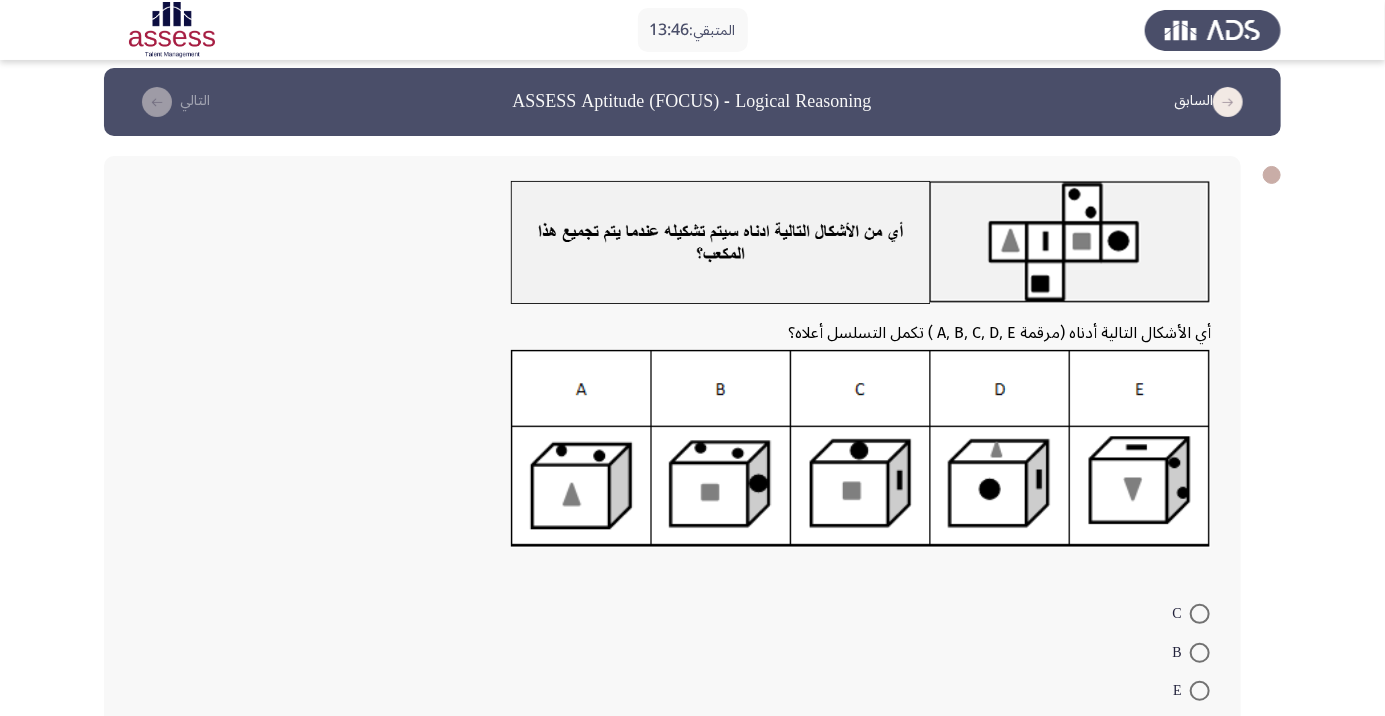 click on "C     B     E     A     D" 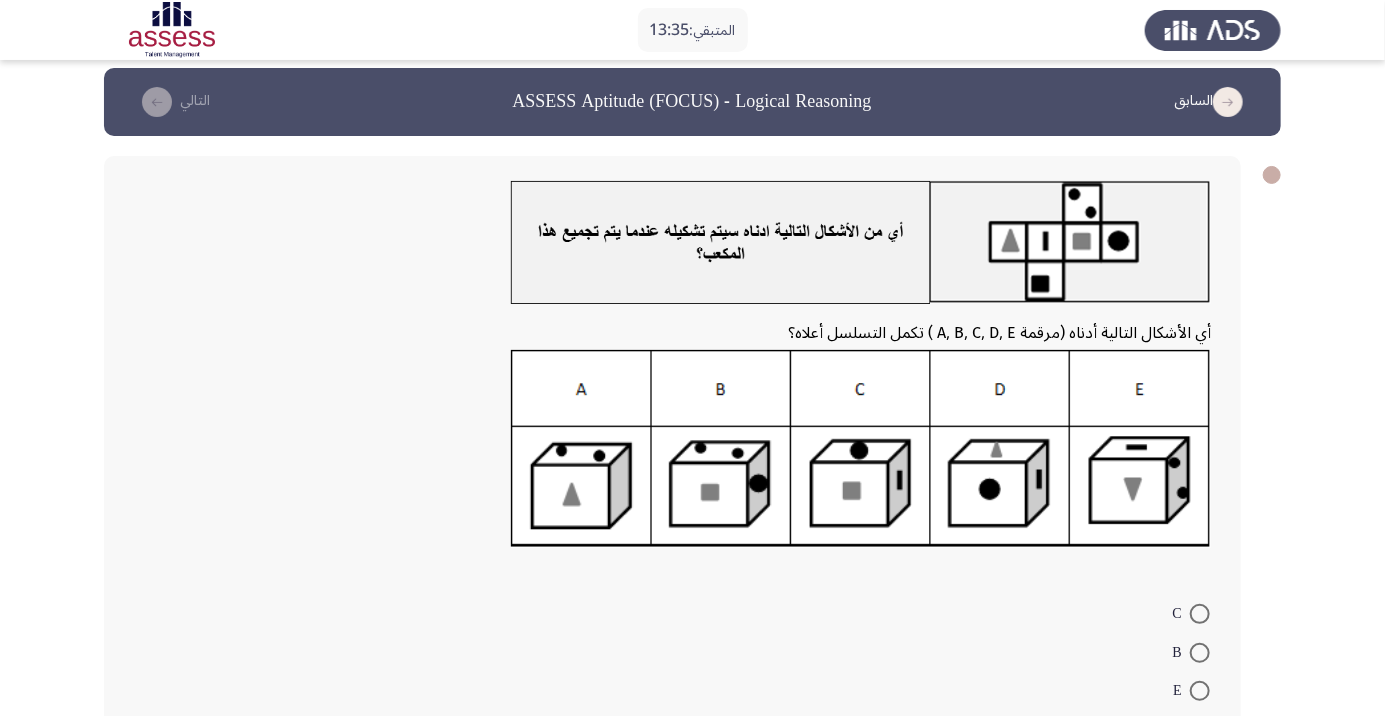 click 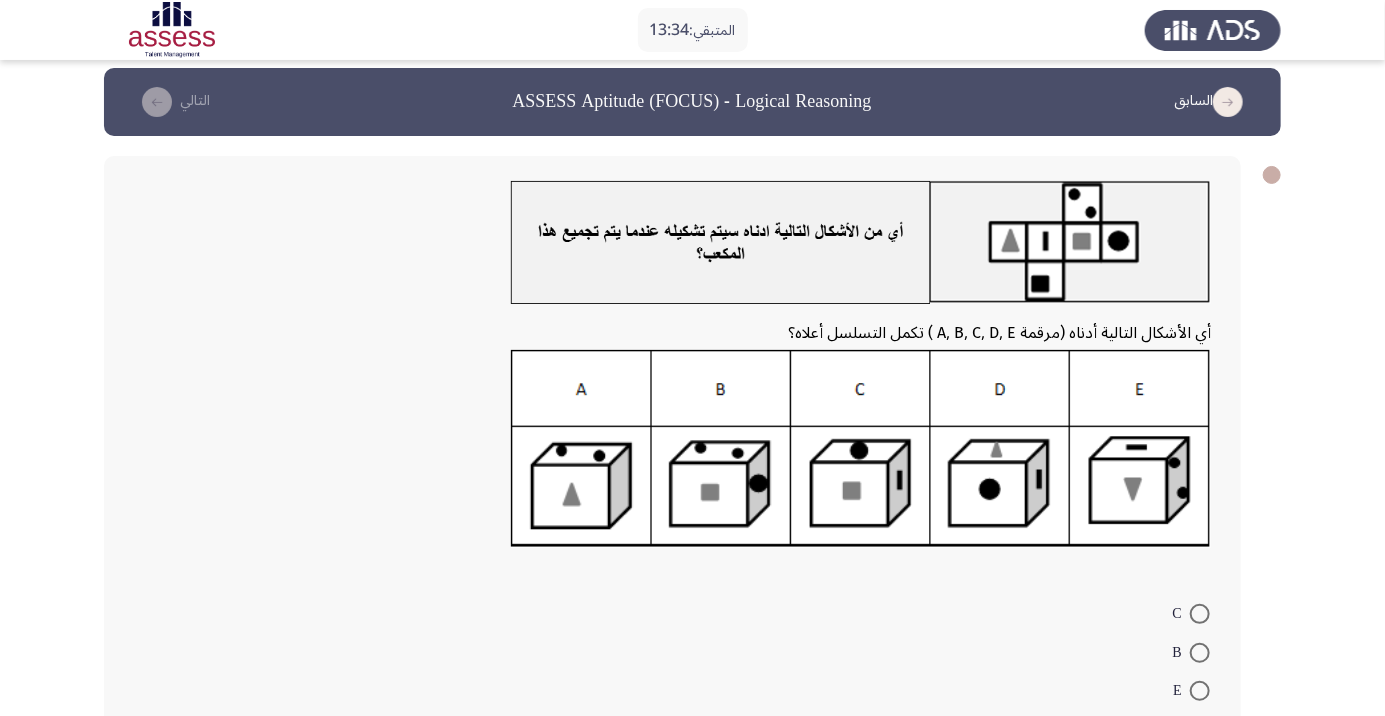 click 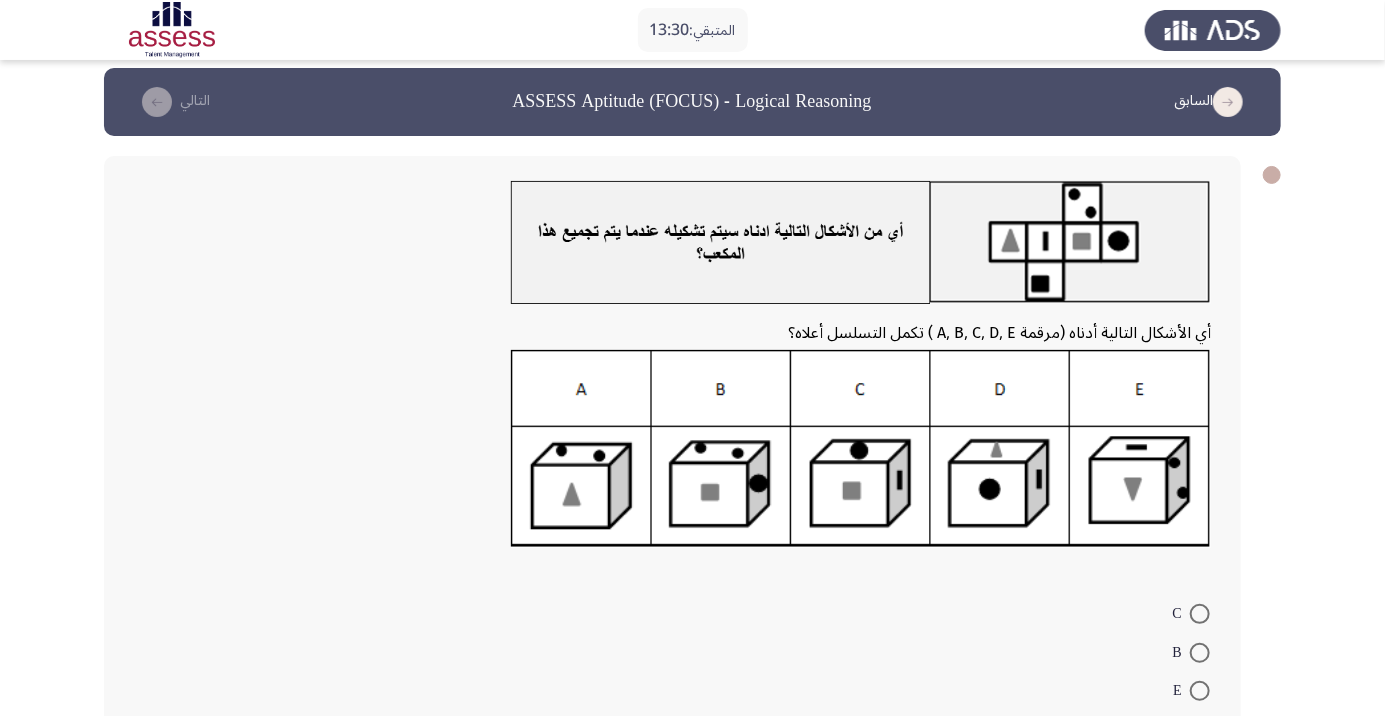 click 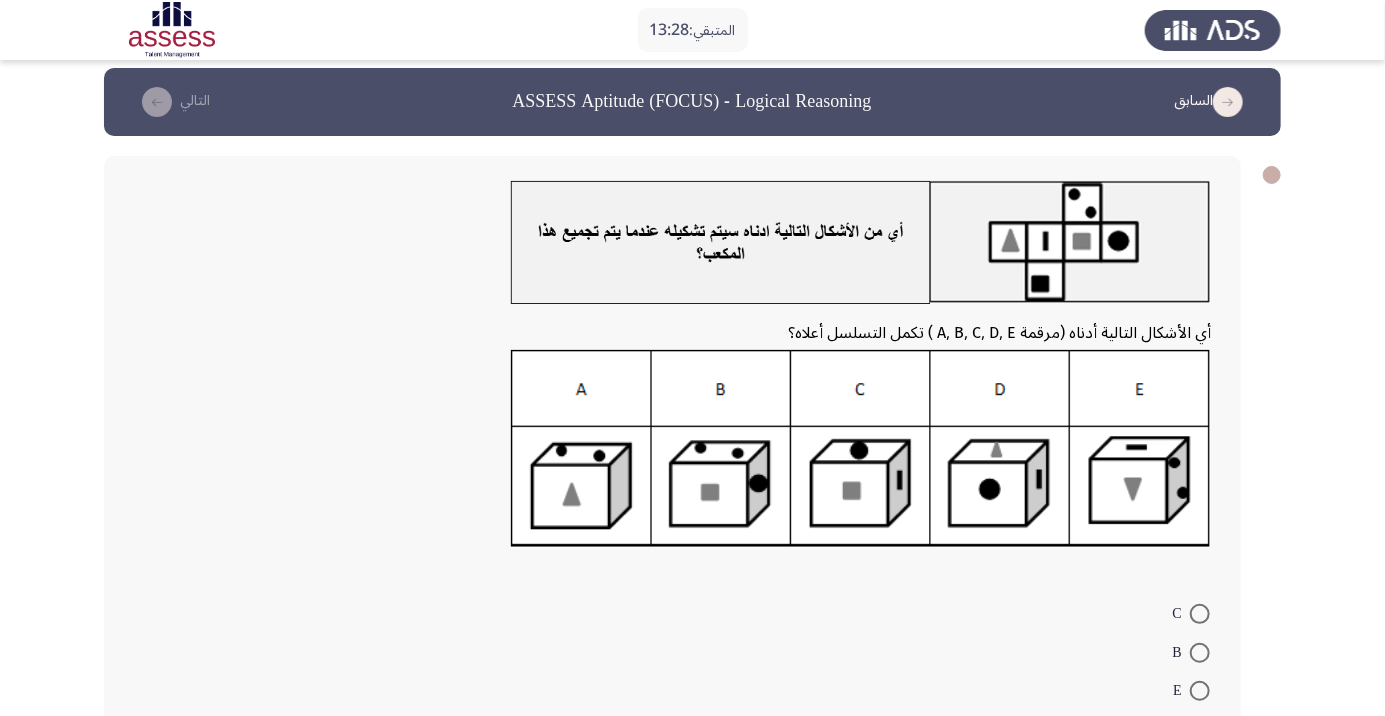 click at bounding box center (1200, 614) 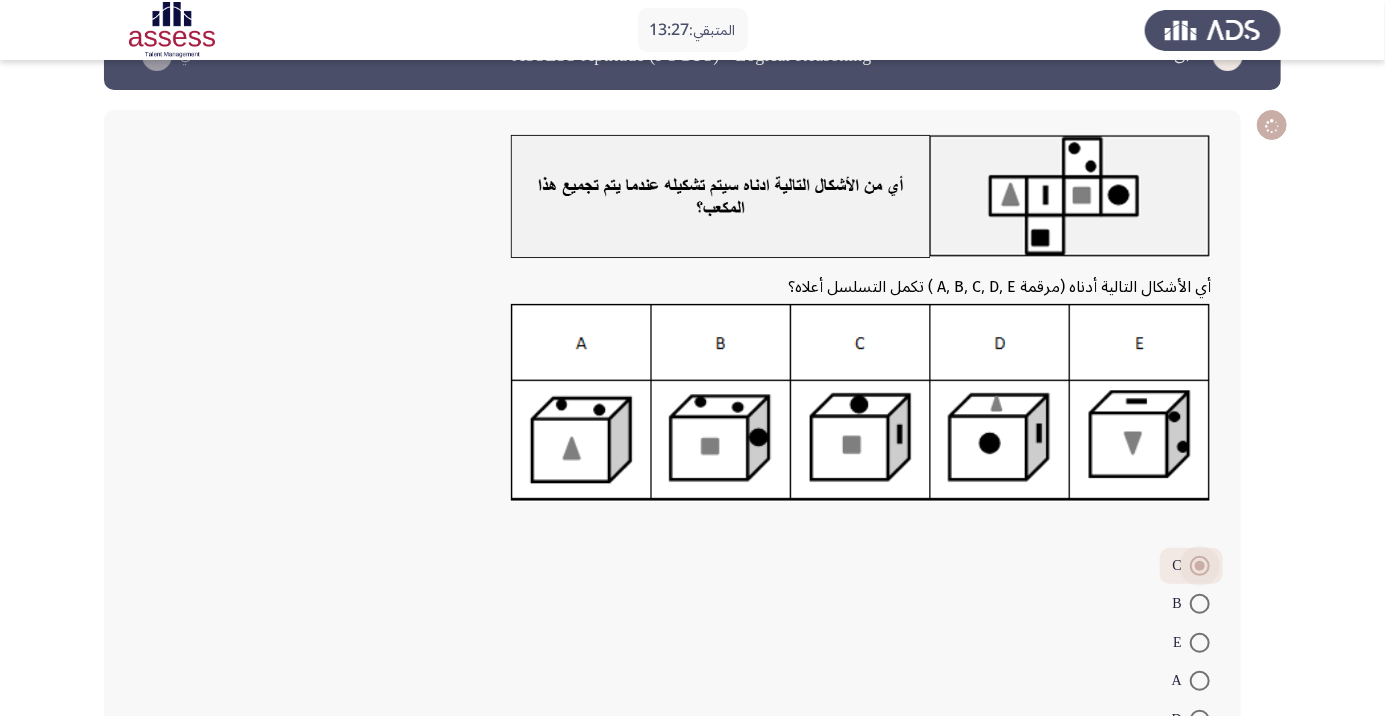 scroll, scrollTop: 109, scrollLeft: 0, axis: vertical 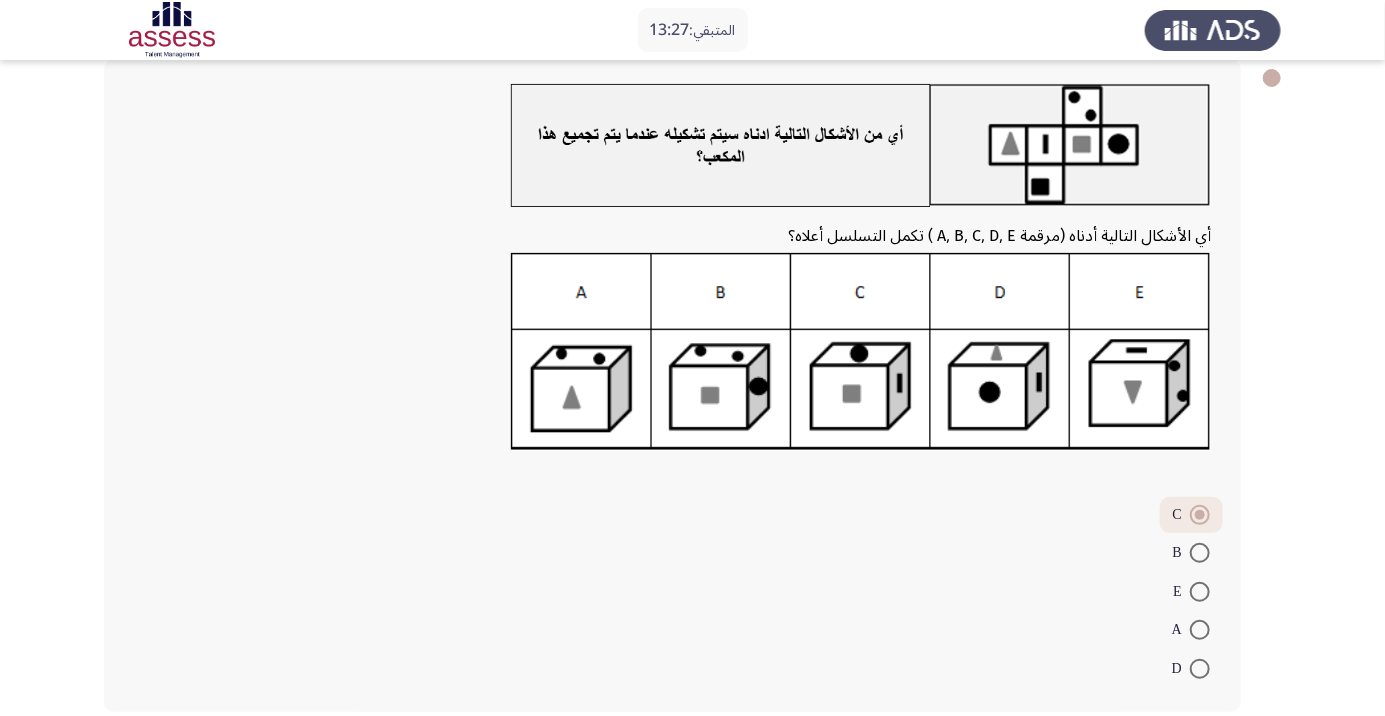 click on "التالي" 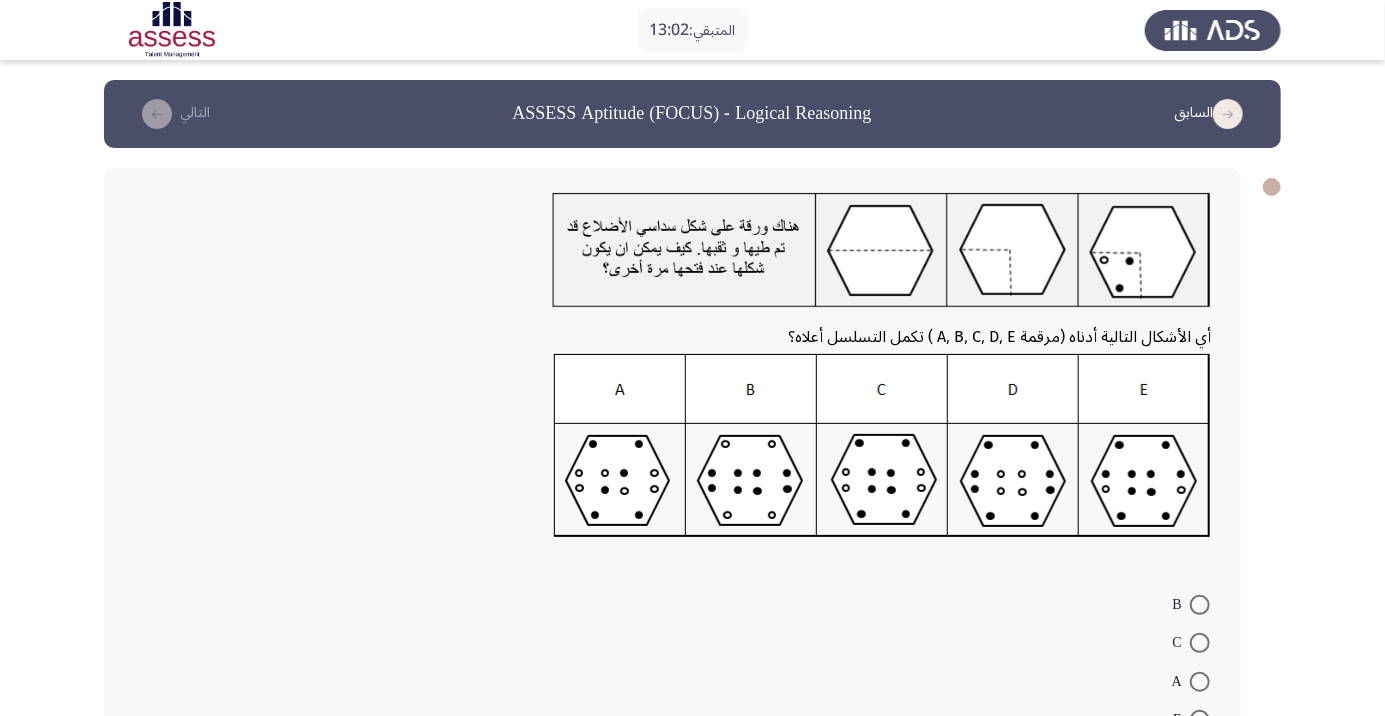 click 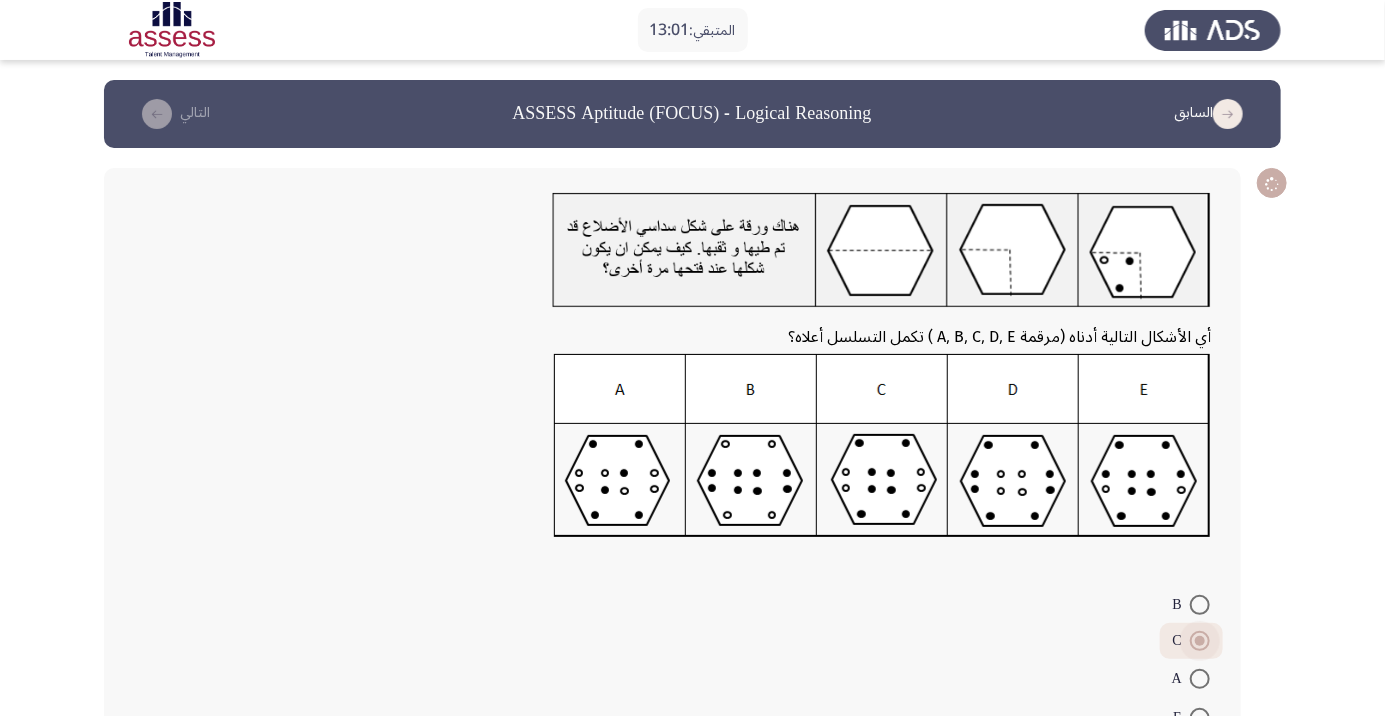 click at bounding box center [1200, 605] 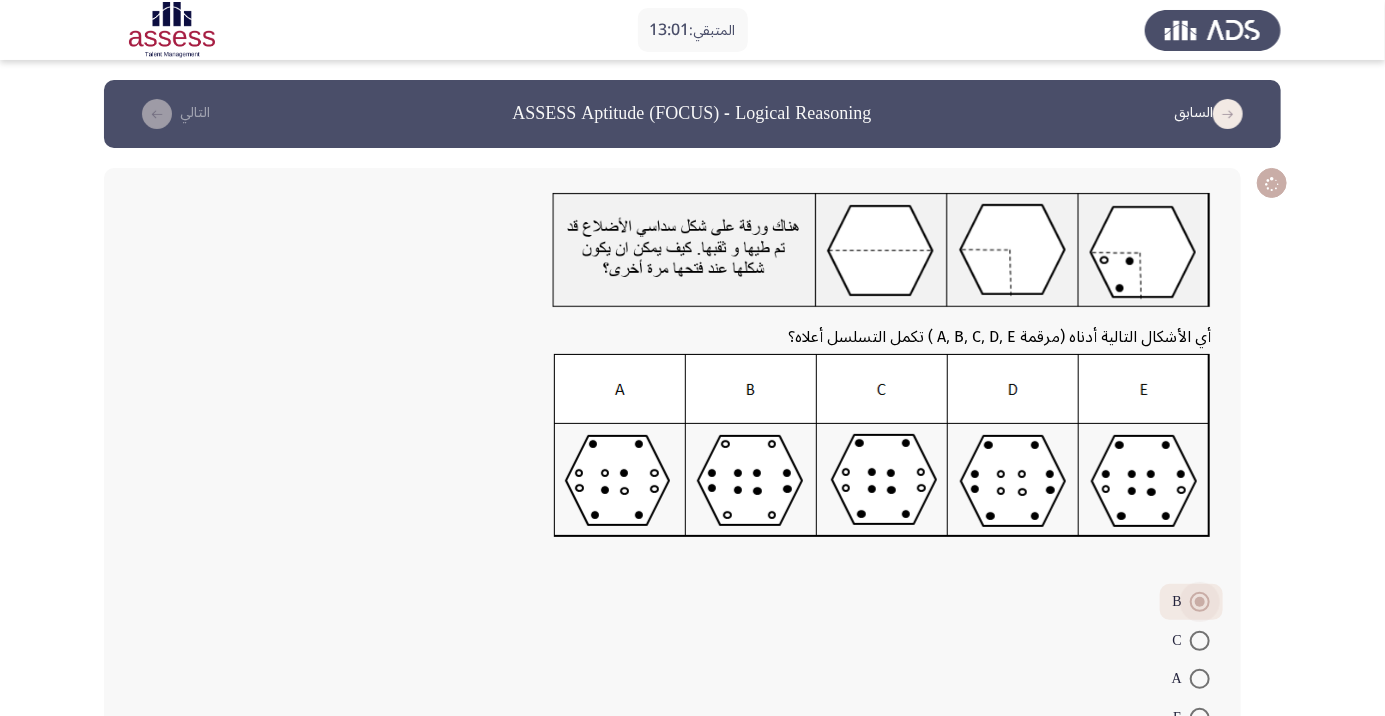 scroll, scrollTop: 87, scrollLeft: 0, axis: vertical 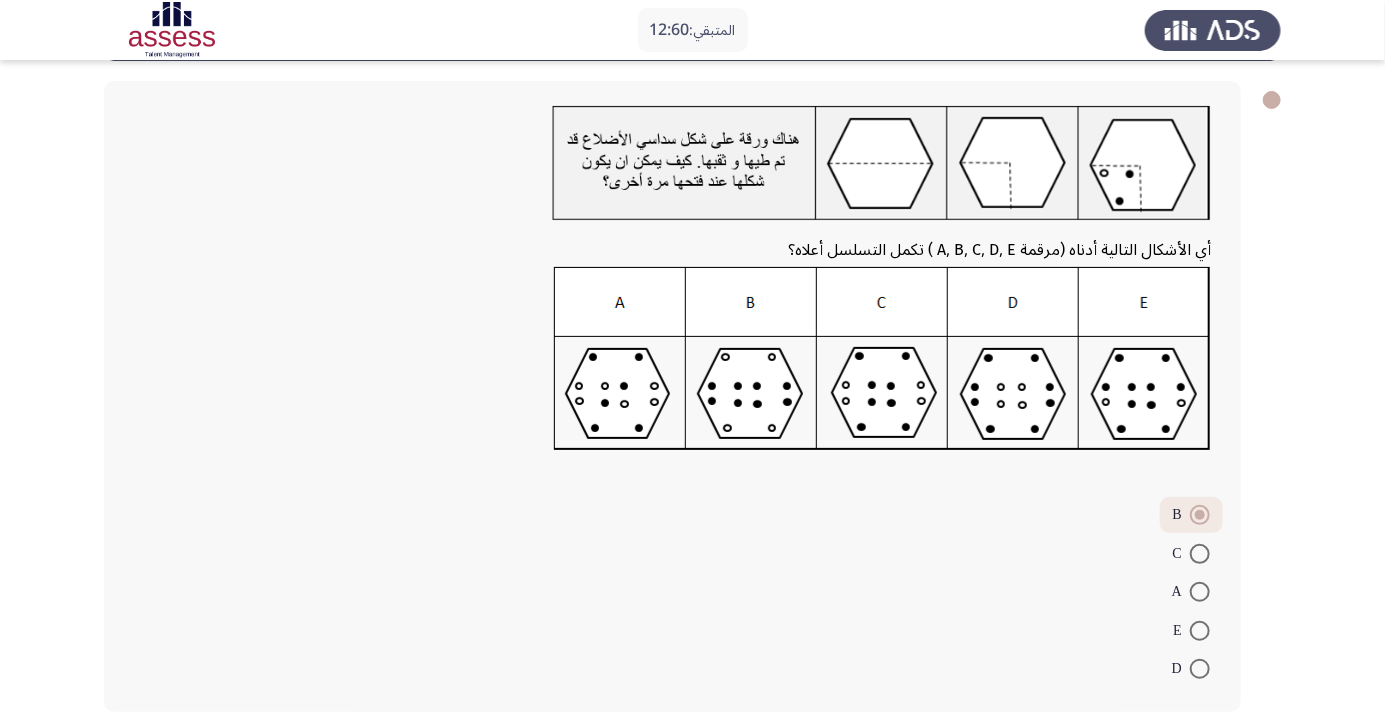 click on "التالي" 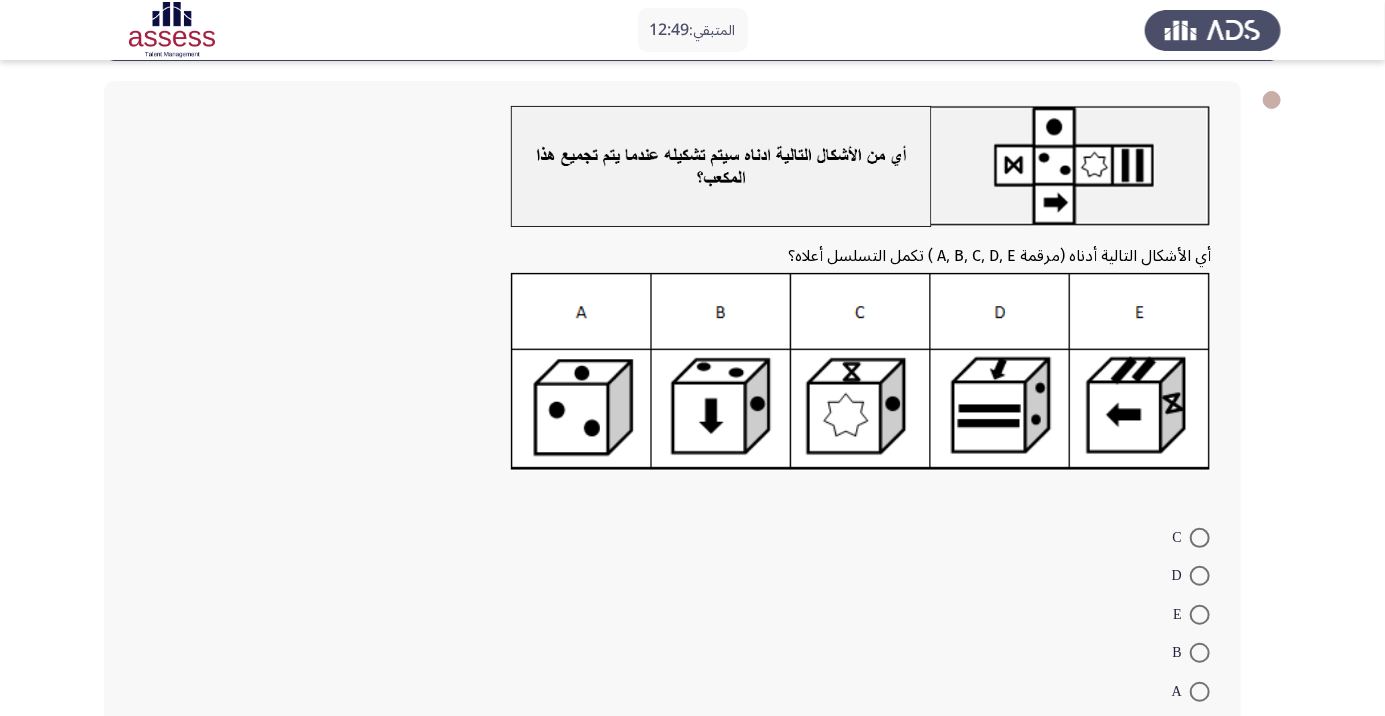 scroll, scrollTop: 110, scrollLeft: 0, axis: vertical 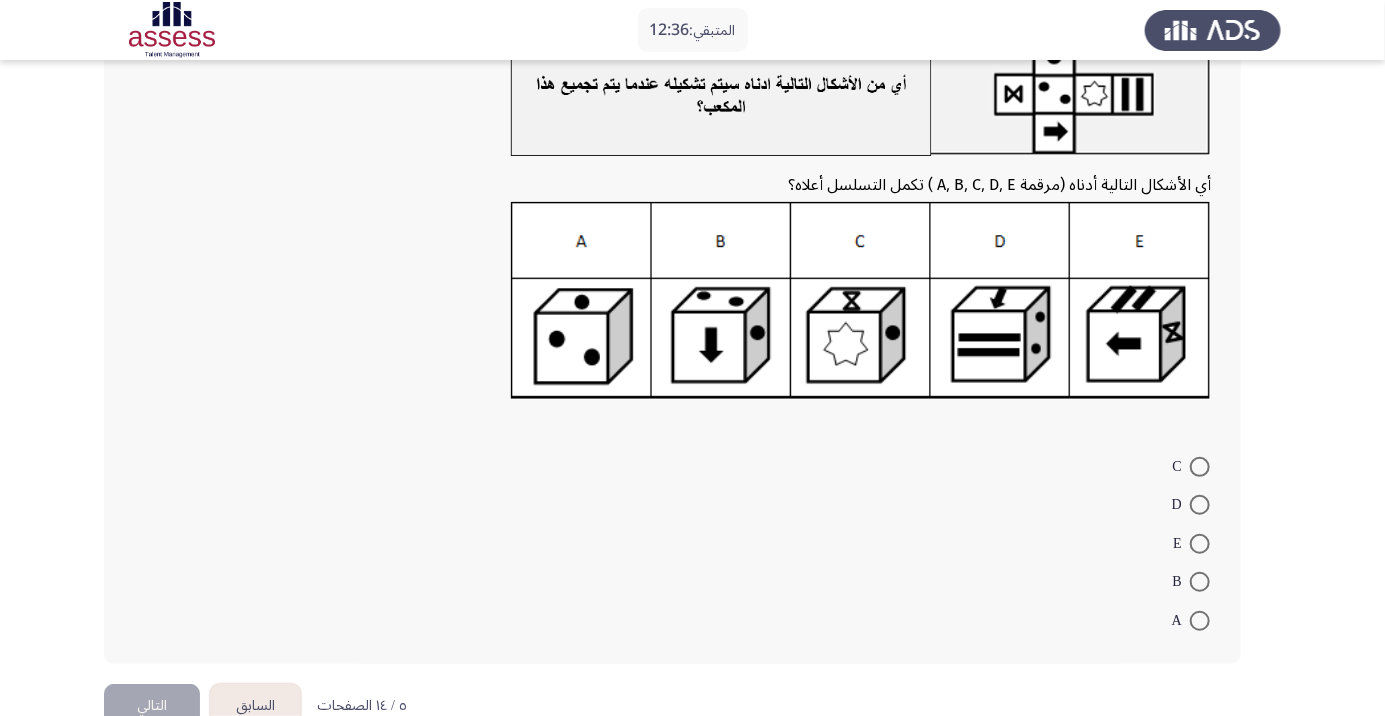 click 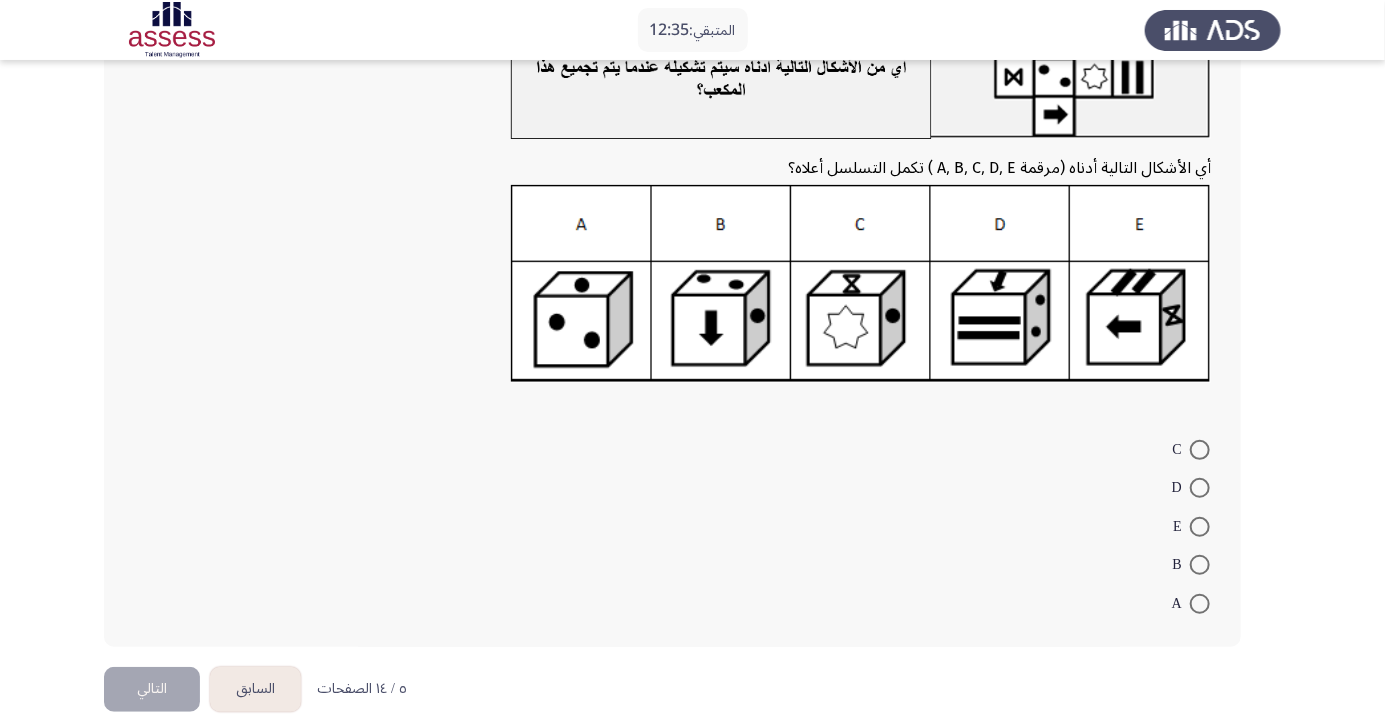 click at bounding box center (1200, 527) 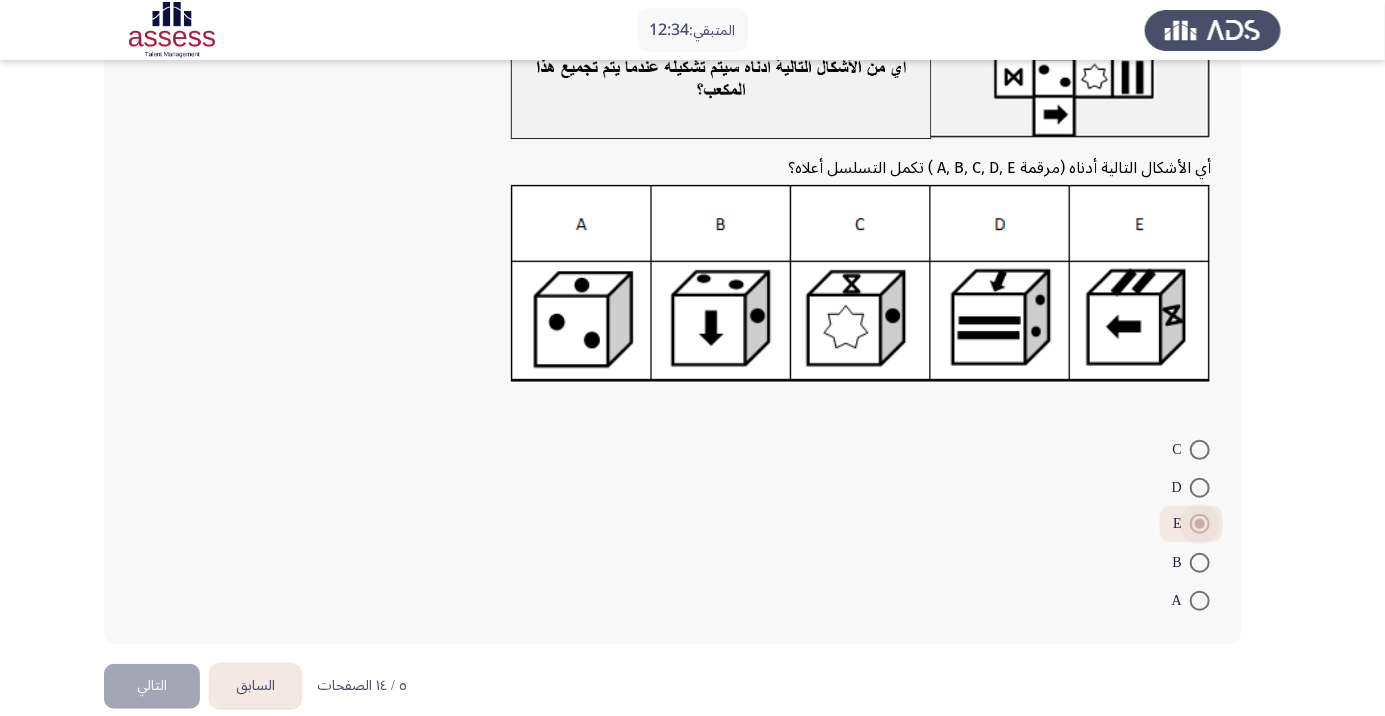 click on "التالي" 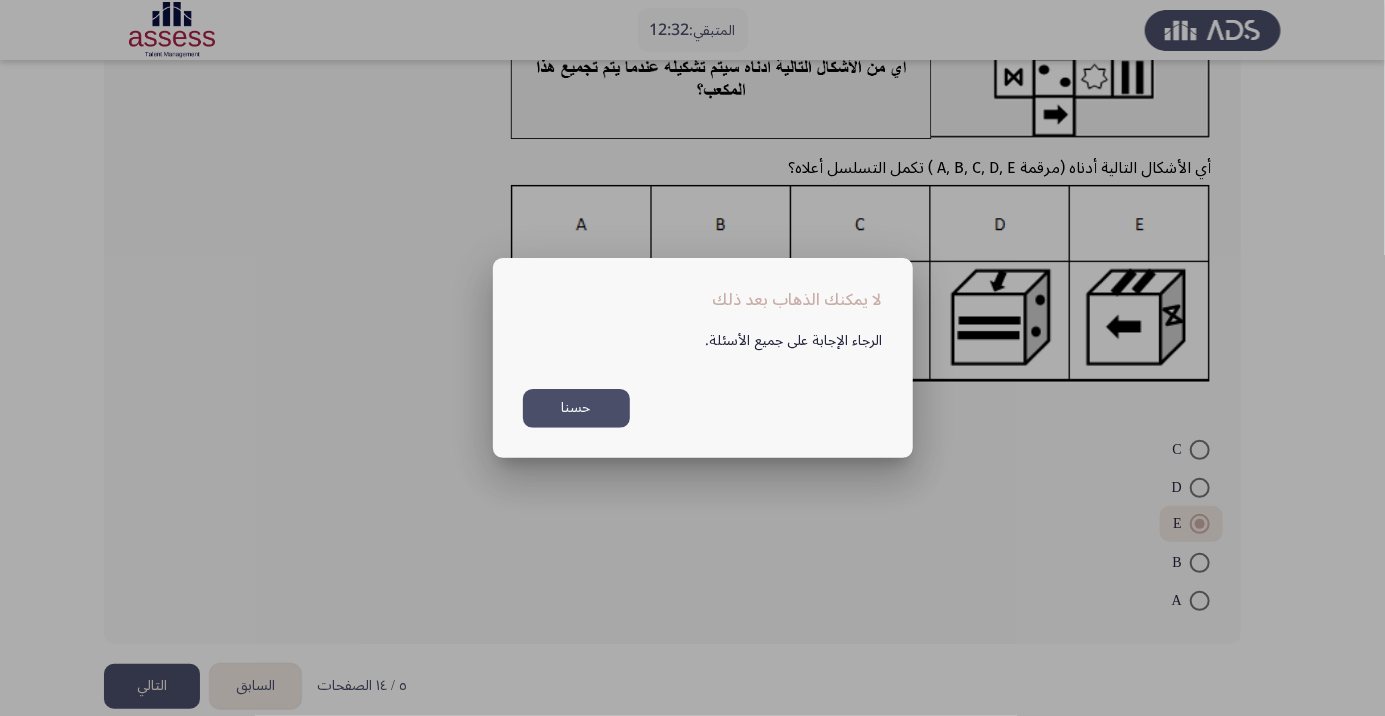 click on "حسنا" at bounding box center (576, 408) 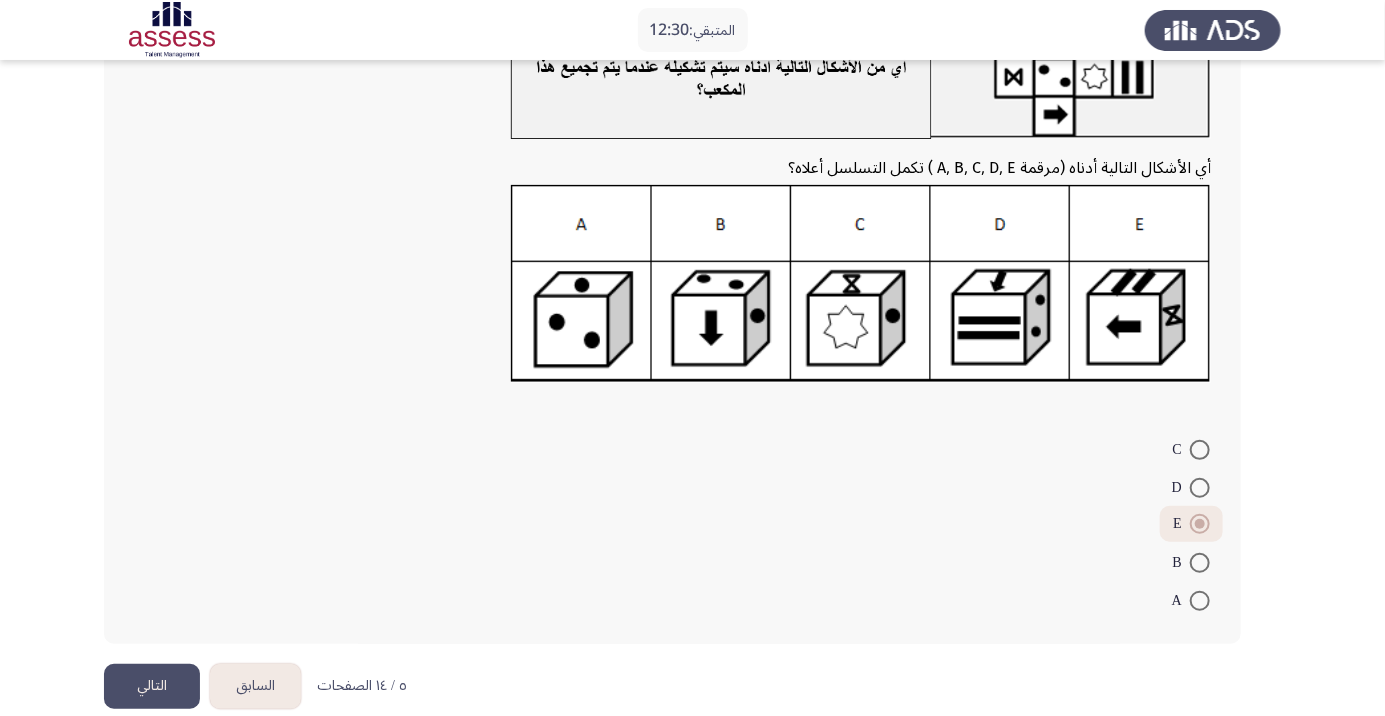 scroll, scrollTop: 101, scrollLeft: 0, axis: vertical 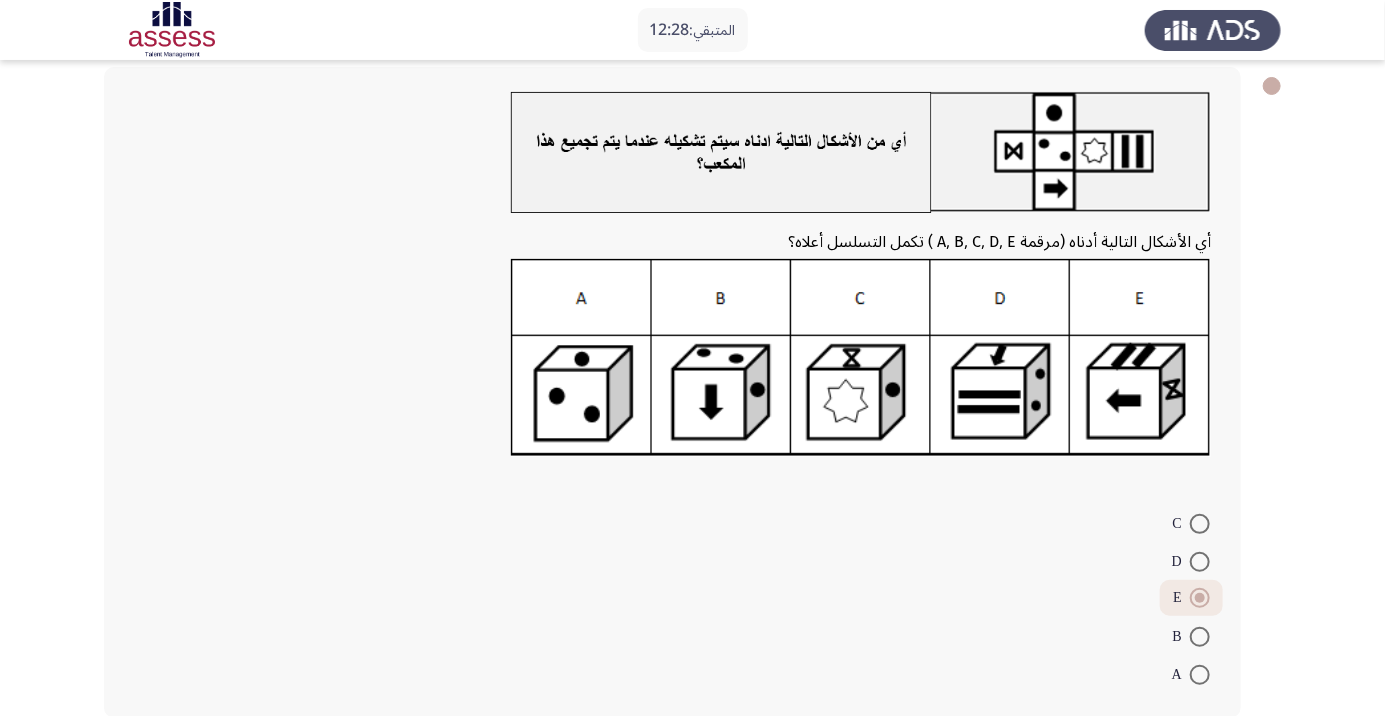 click on "التالي" 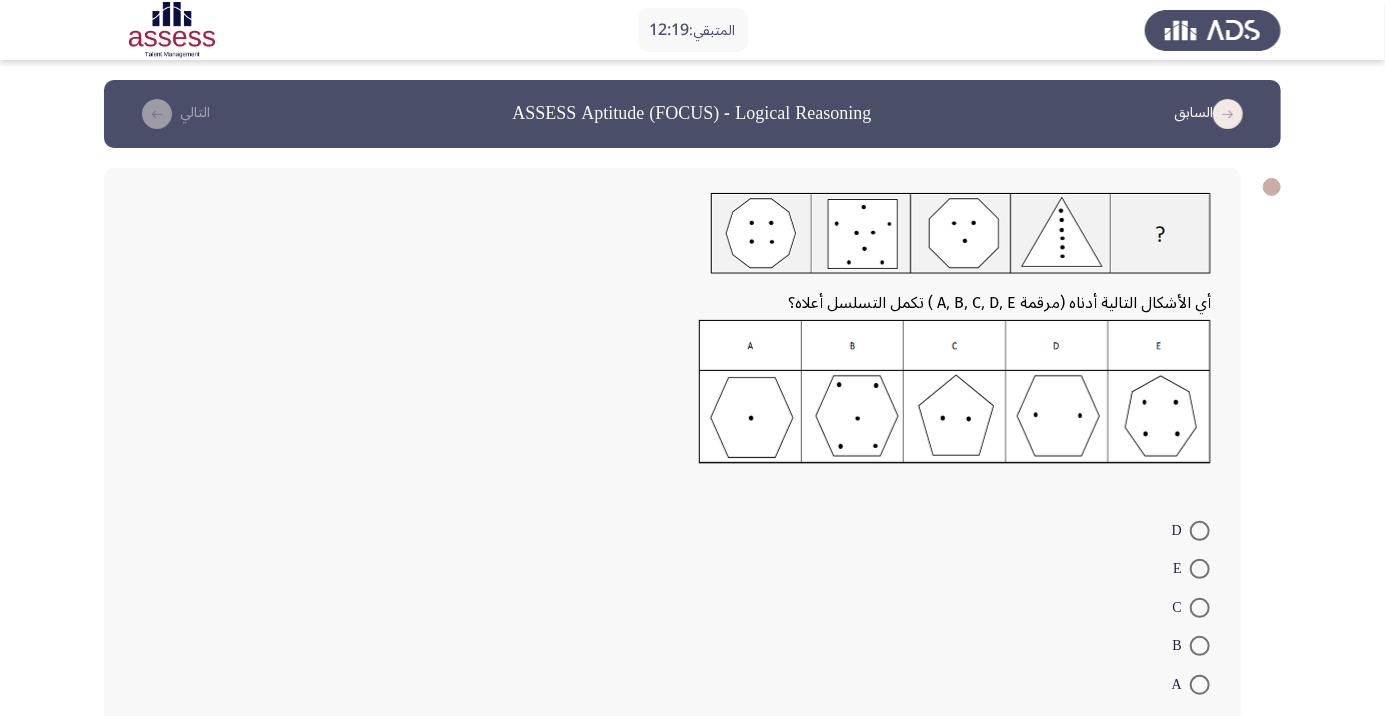 click 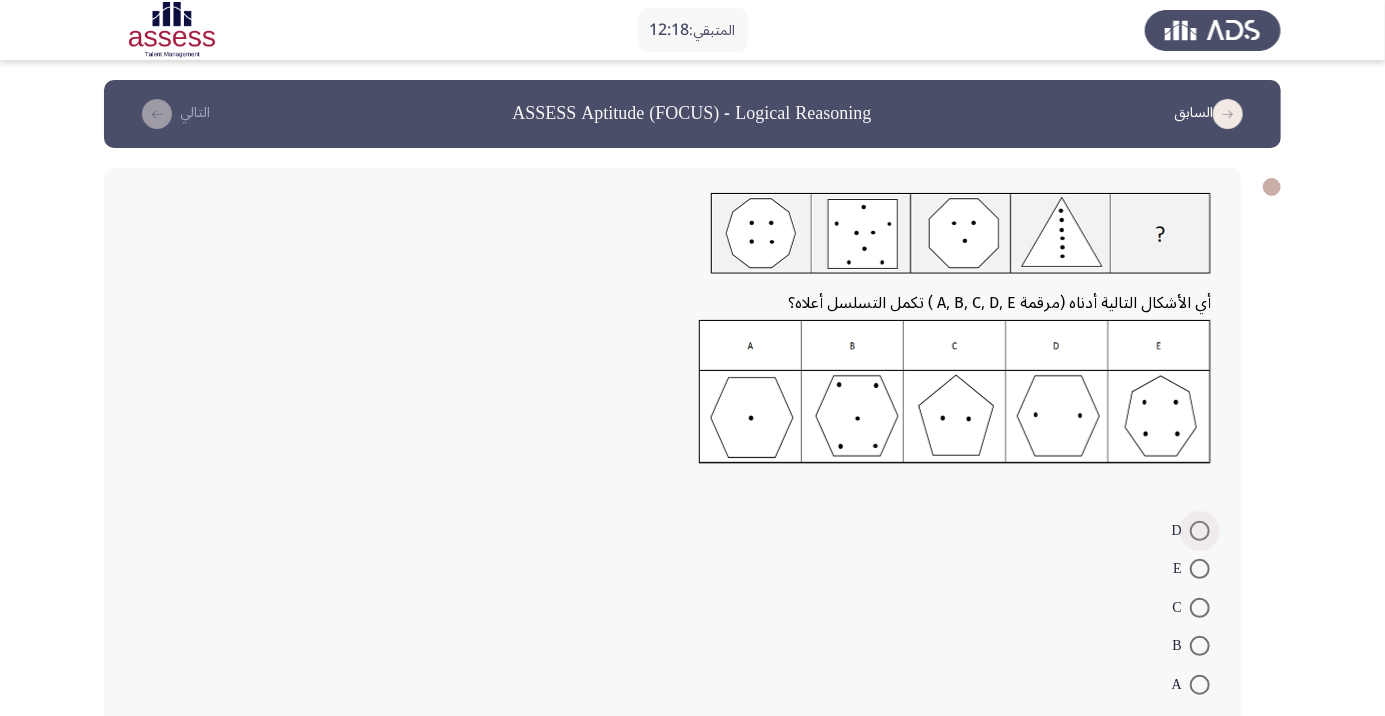 click at bounding box center (1200, 531) 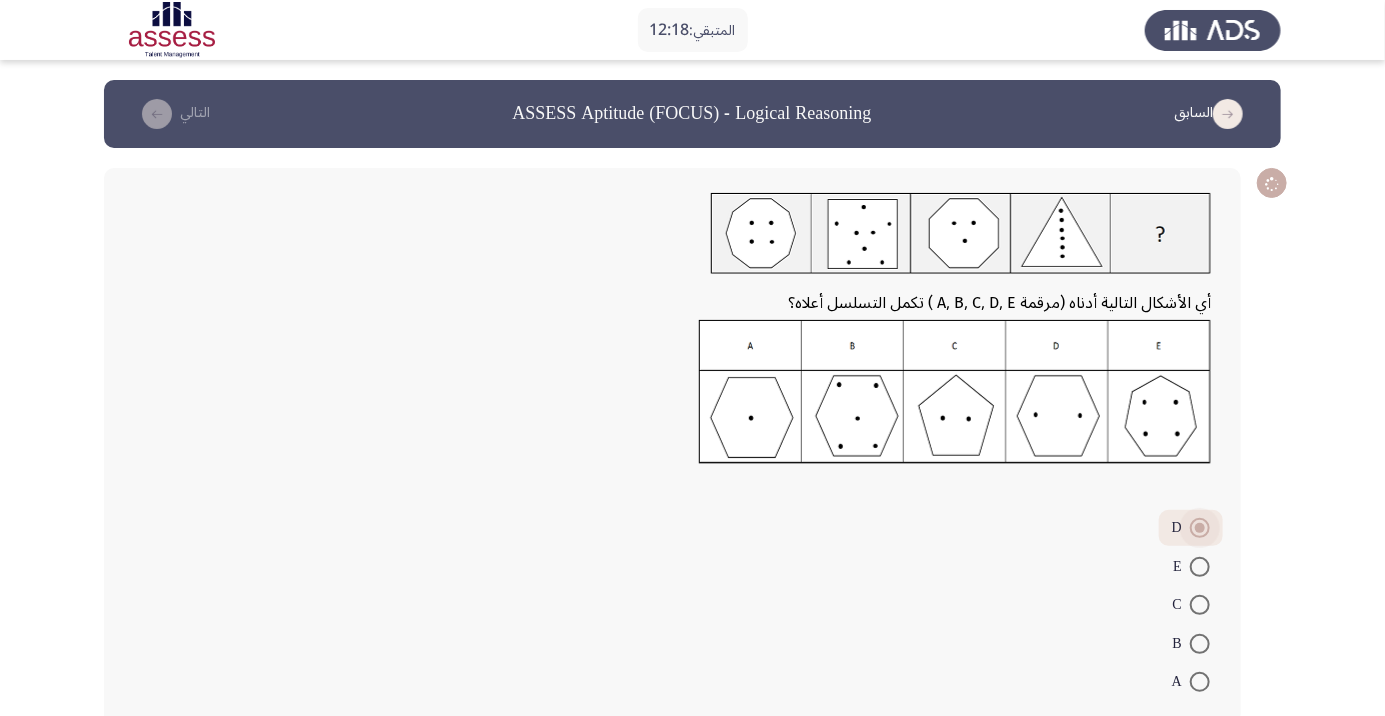 click at bounding box center (1200, 644) 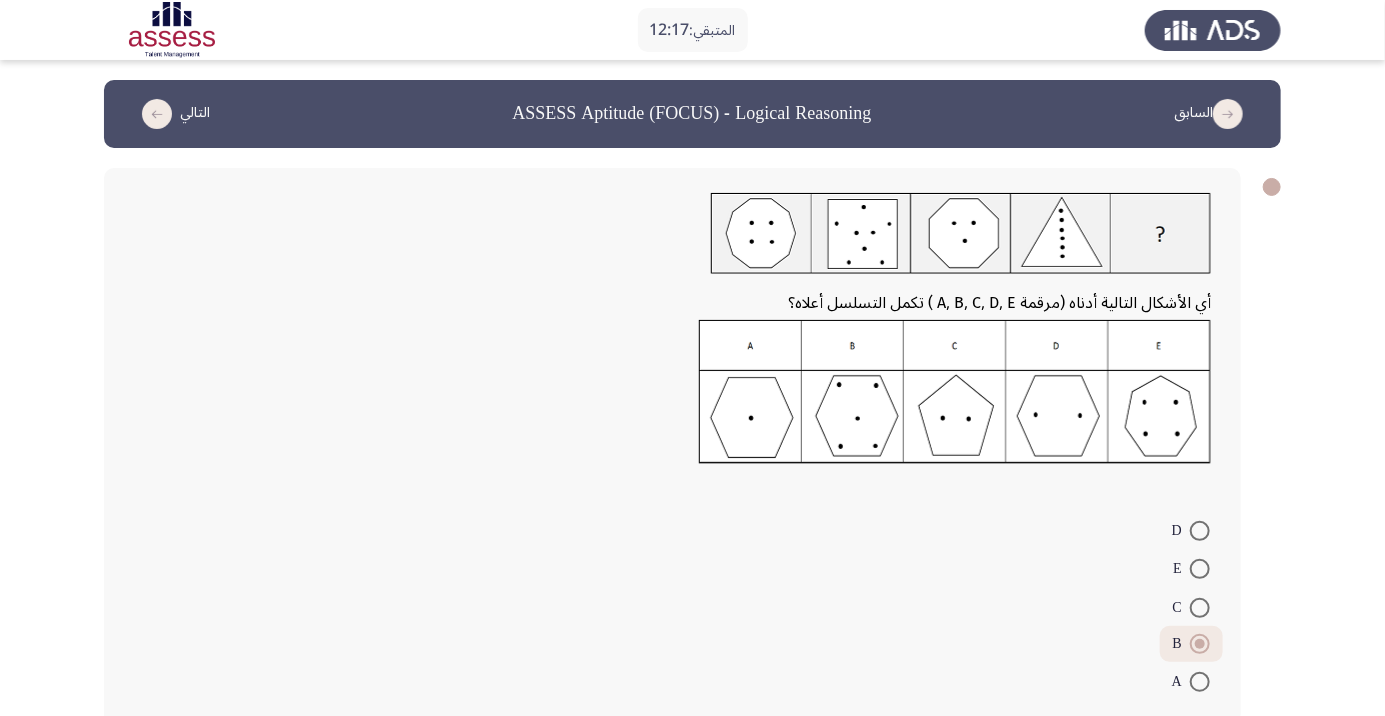 click on "التالي" 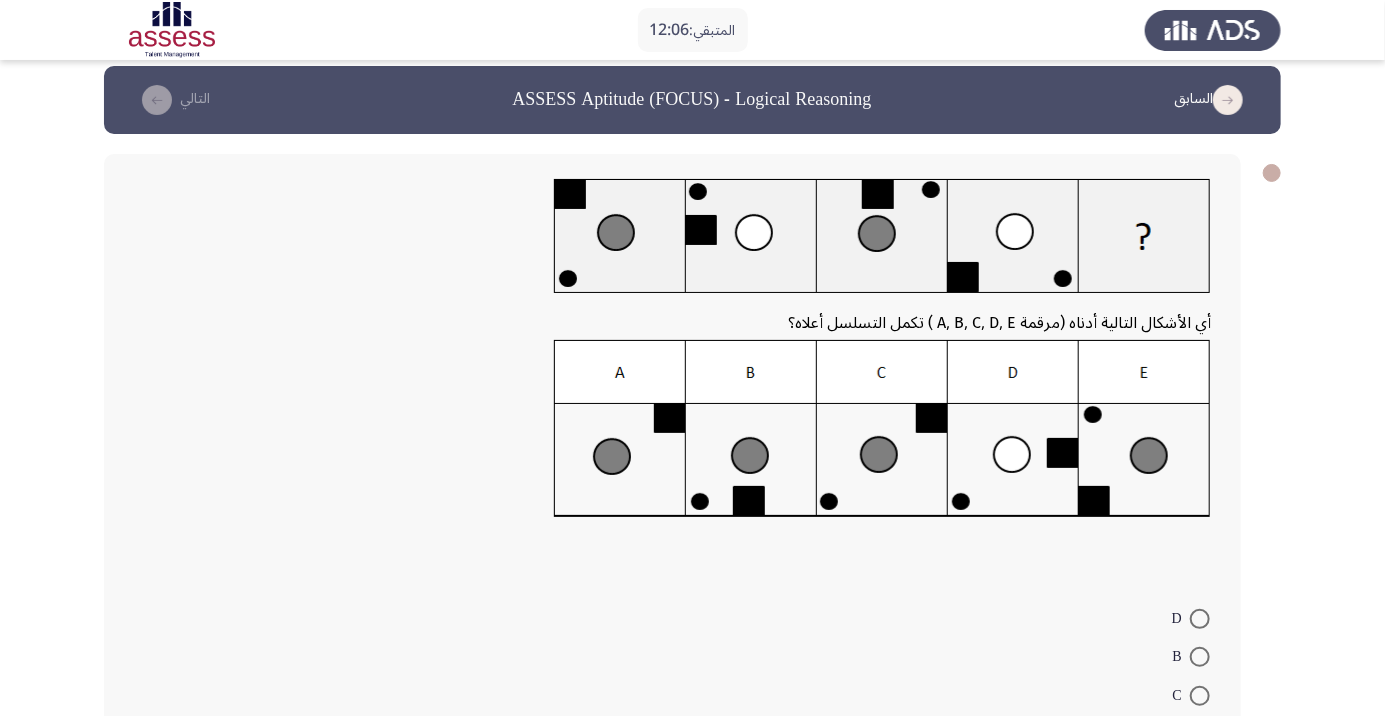 scroll, scrollTop: 0, scrollLeft: 0, axis: both 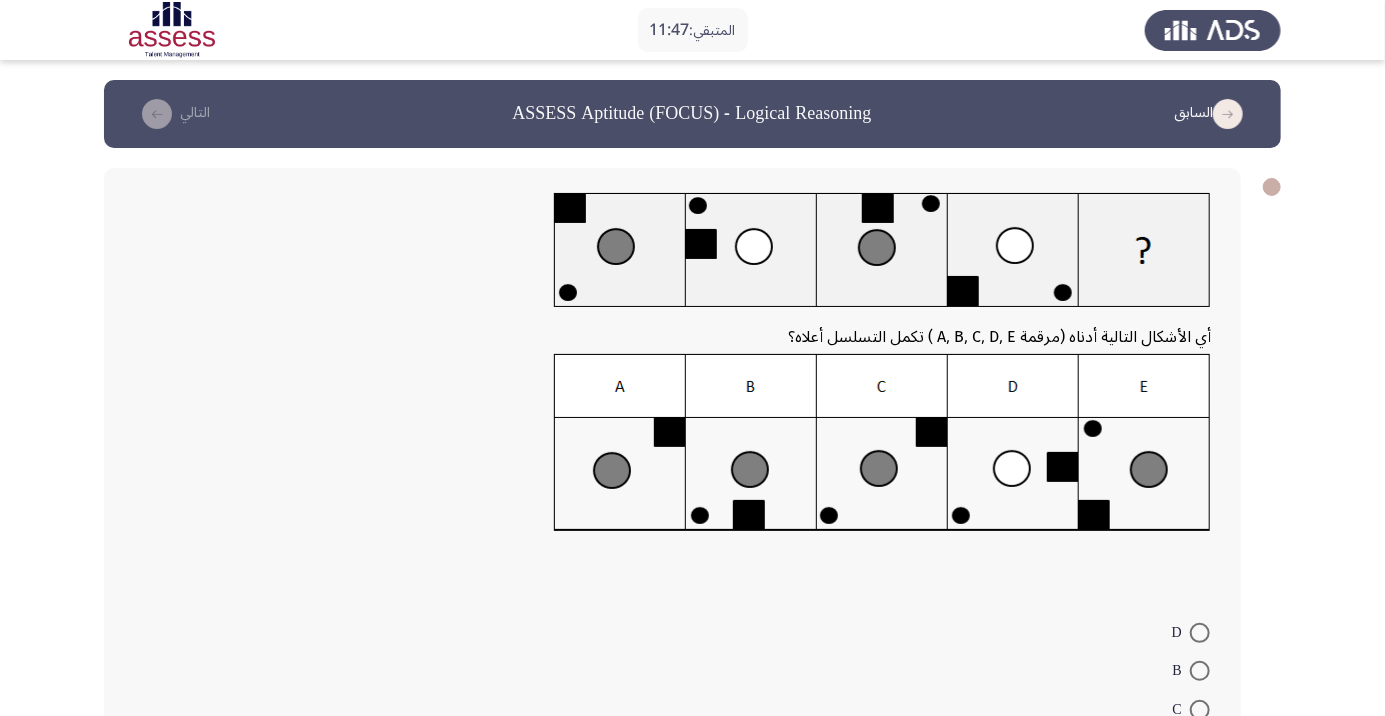 click 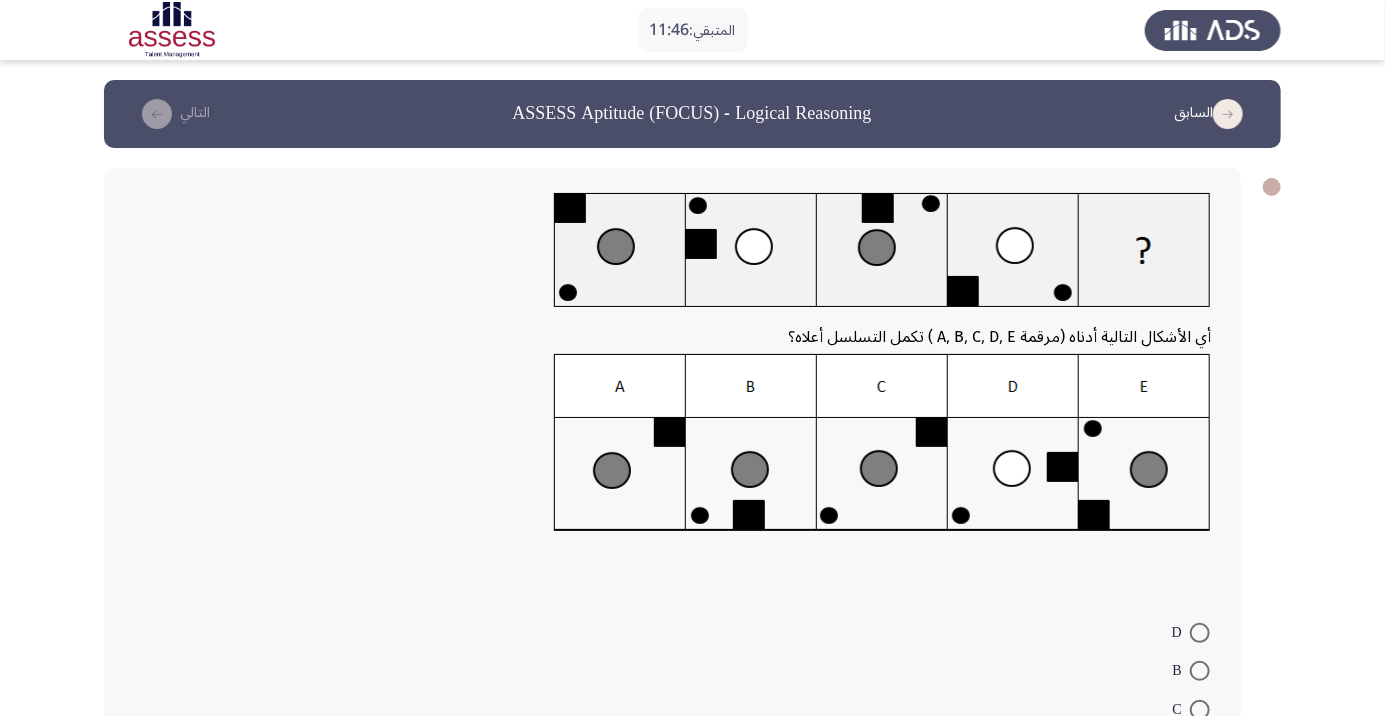 click on "أي الأشكال التالية أدناه  (مرقمة A, B, C, D, E ) تكمل التسلسل أعلاه؟    D     B     C     E     A" 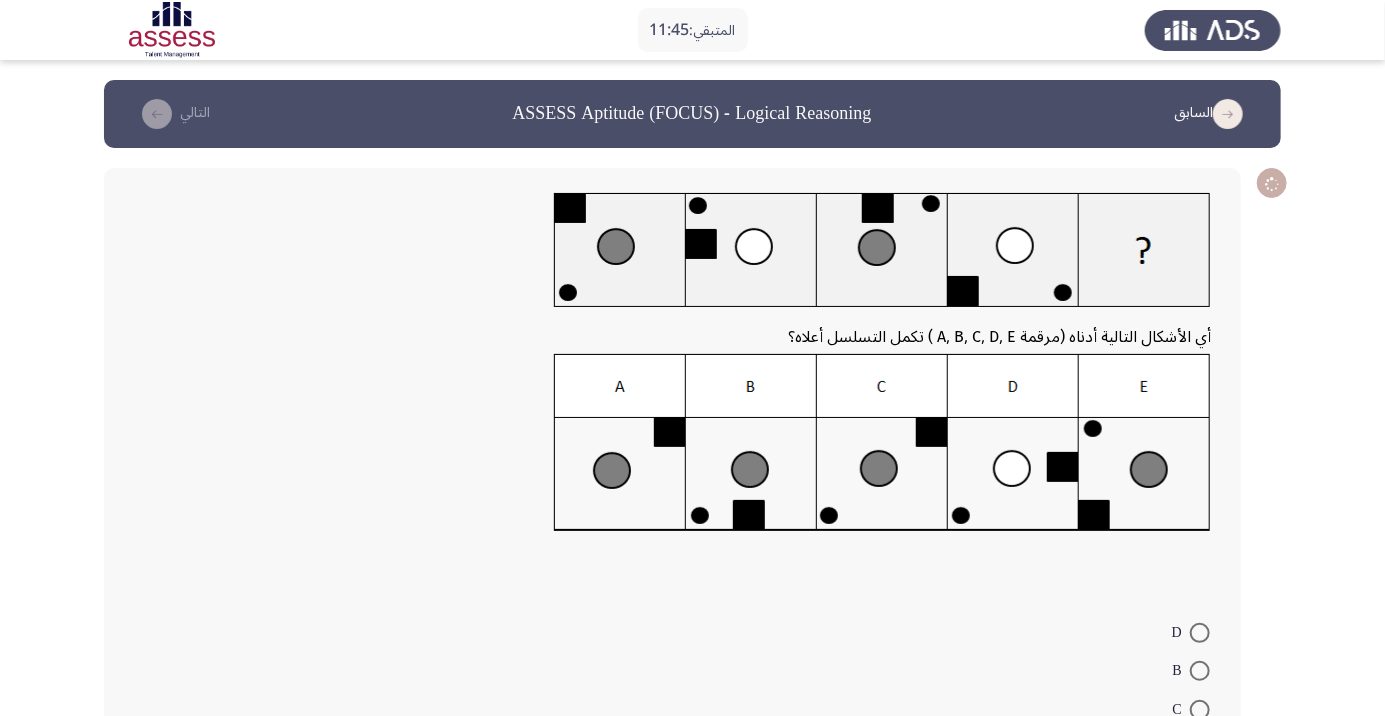 click at bounding box center [1200, 746] 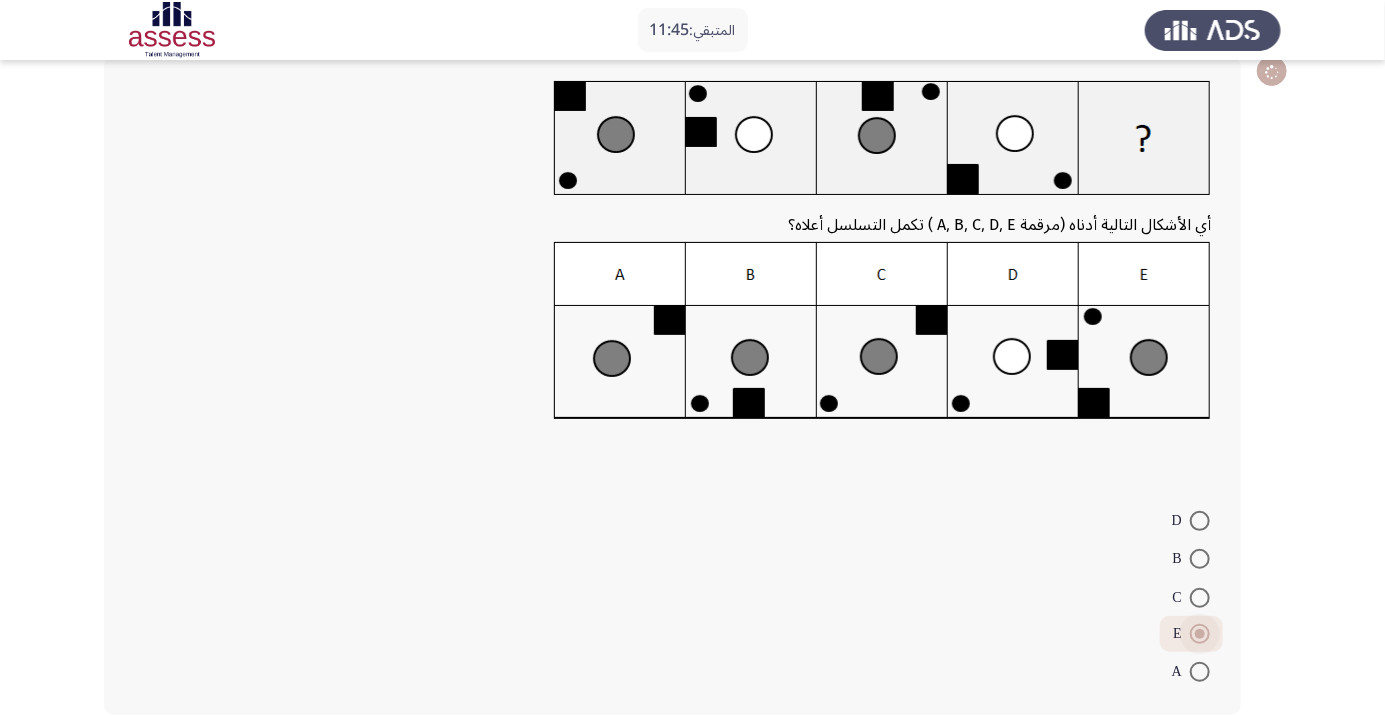 scroll, scrollTop: 115, scrollLeft: 0, axis: vertical 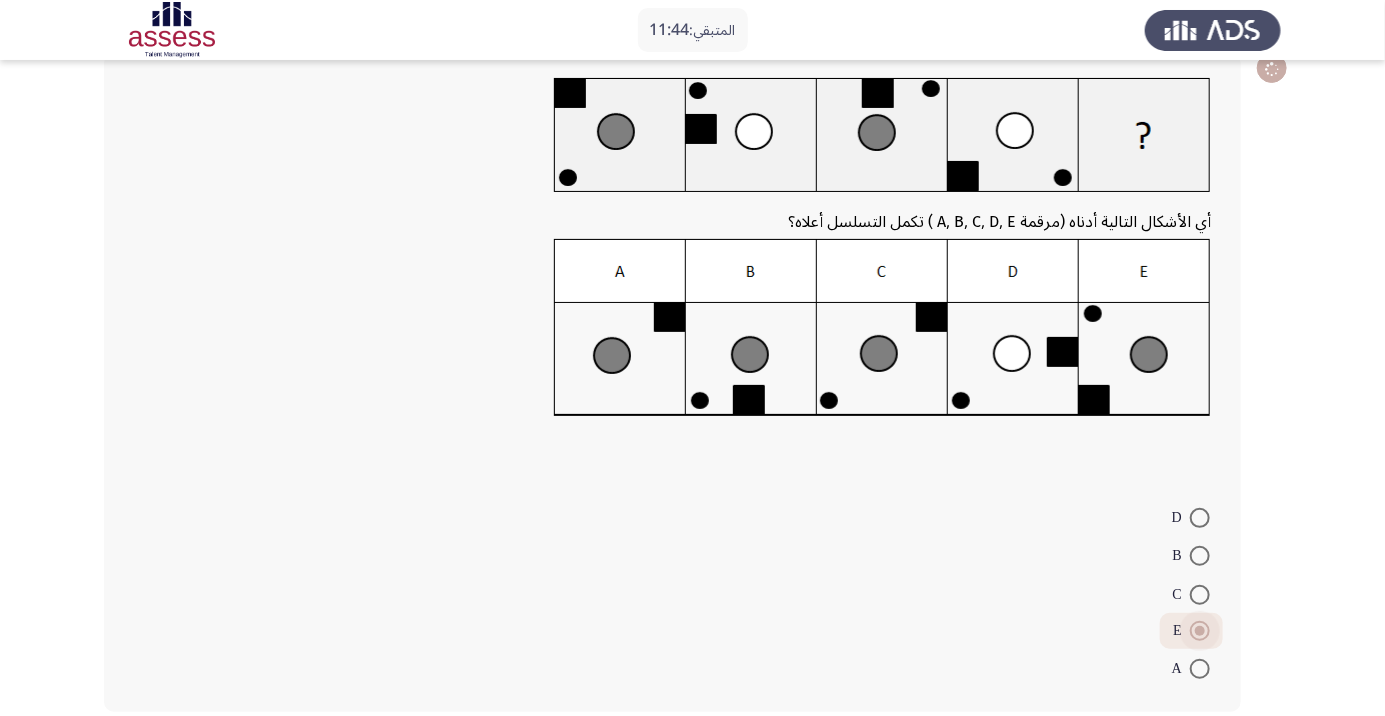 click on "التالي" 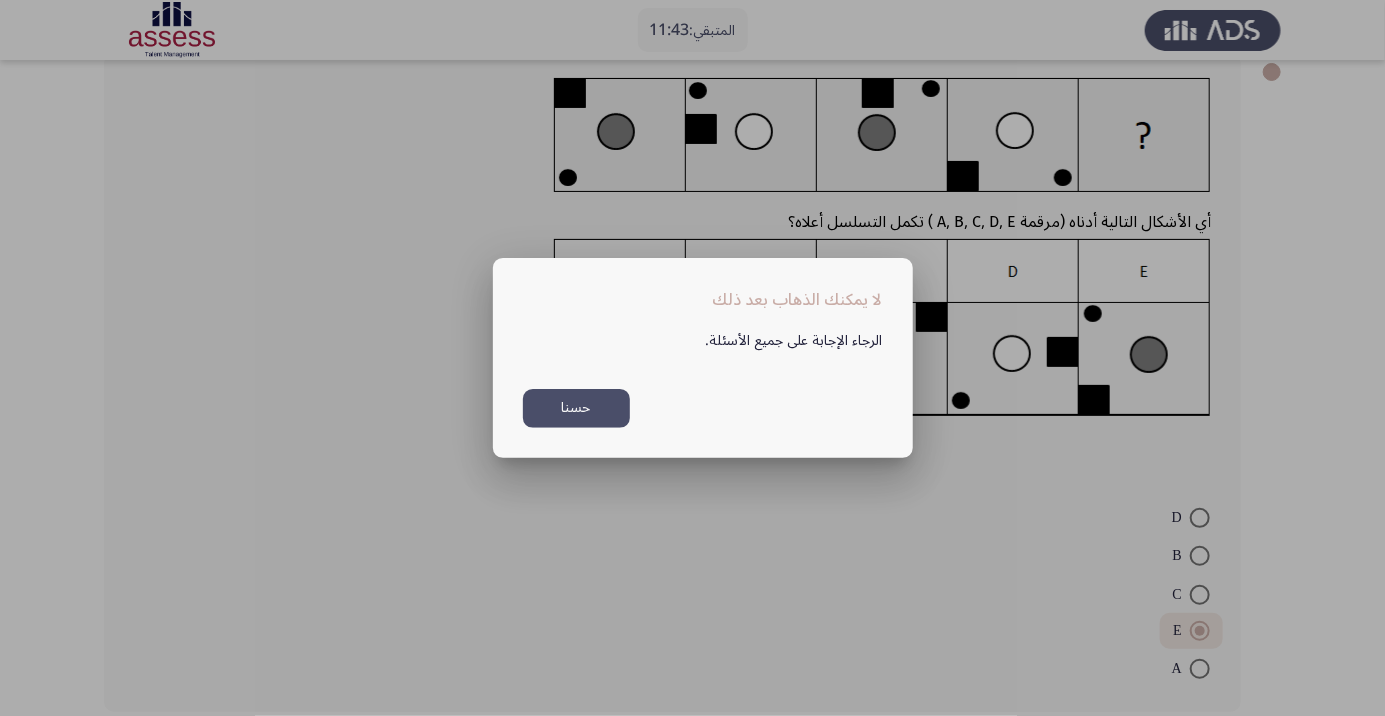 click on "حسنا" at bounding box center (576, 408) 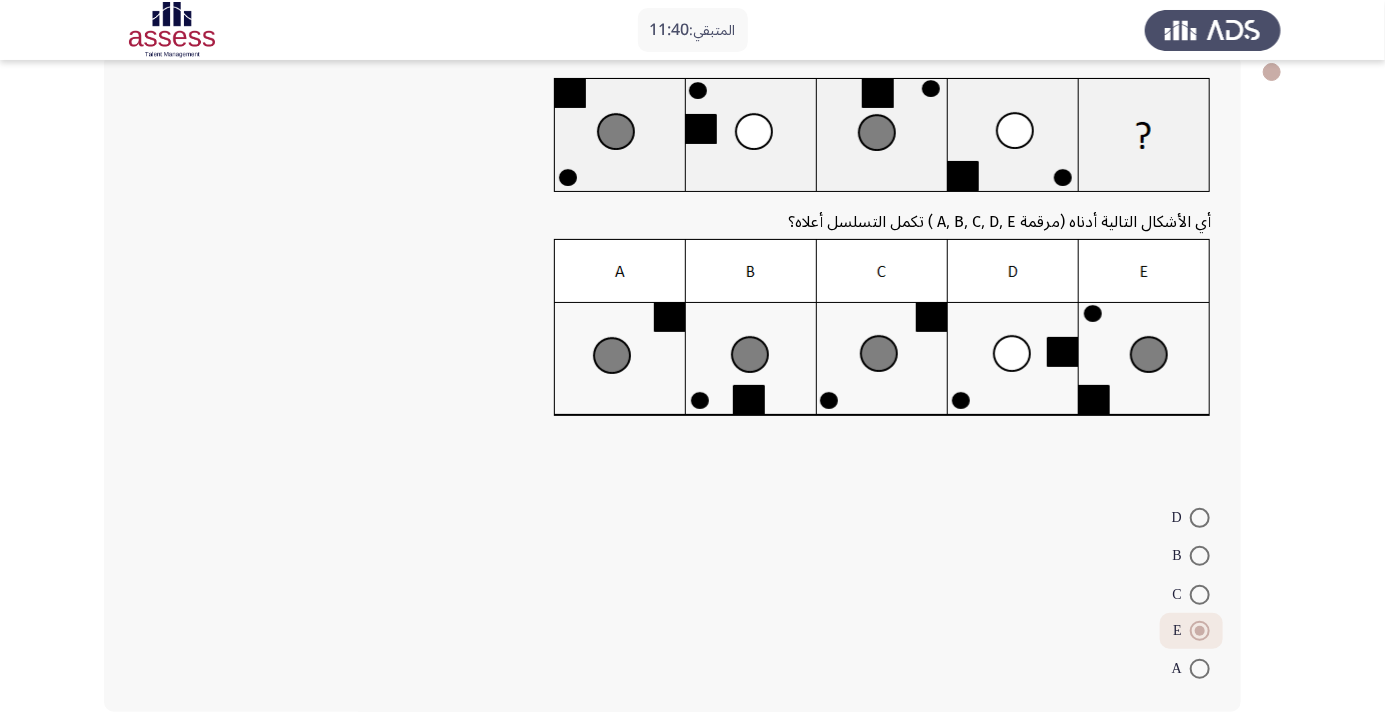 click on "التالي" 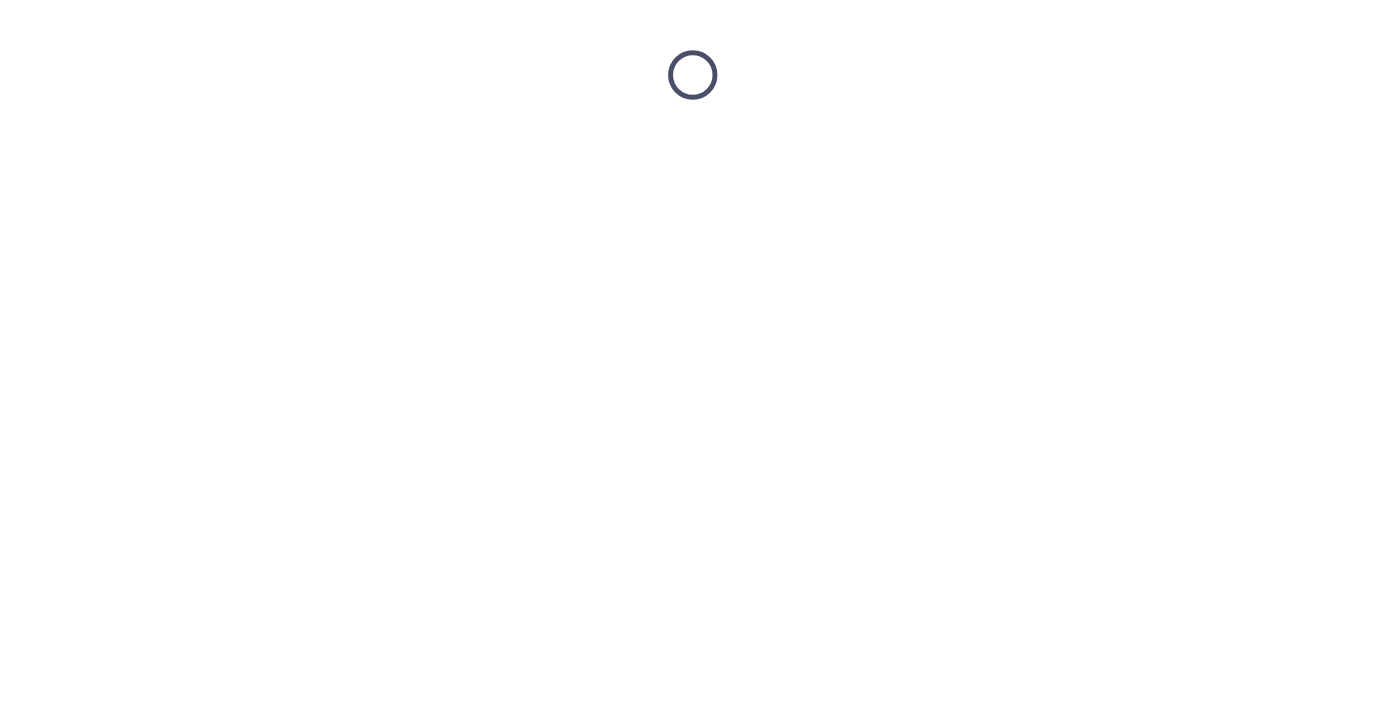 scroll, scrollTop: 0, scrollLeft: 0, axis: both 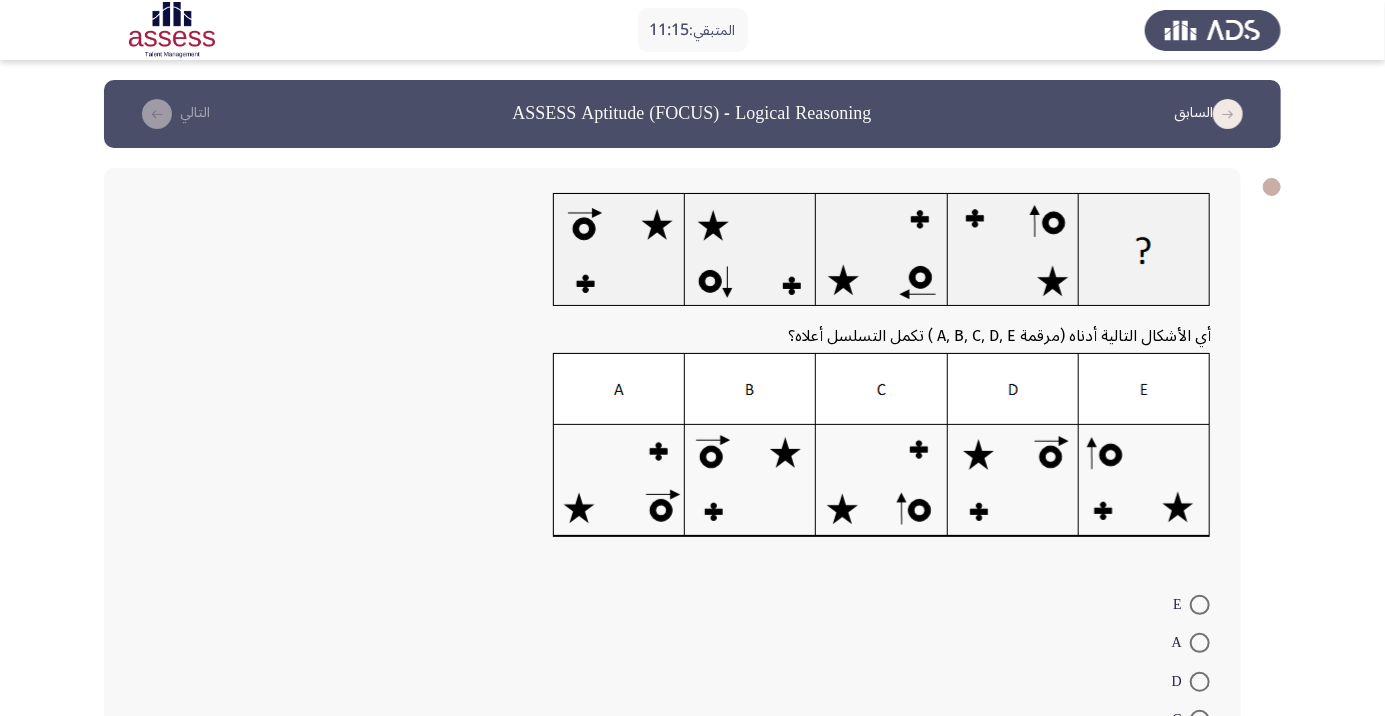 click on "E     A     D     C     B" 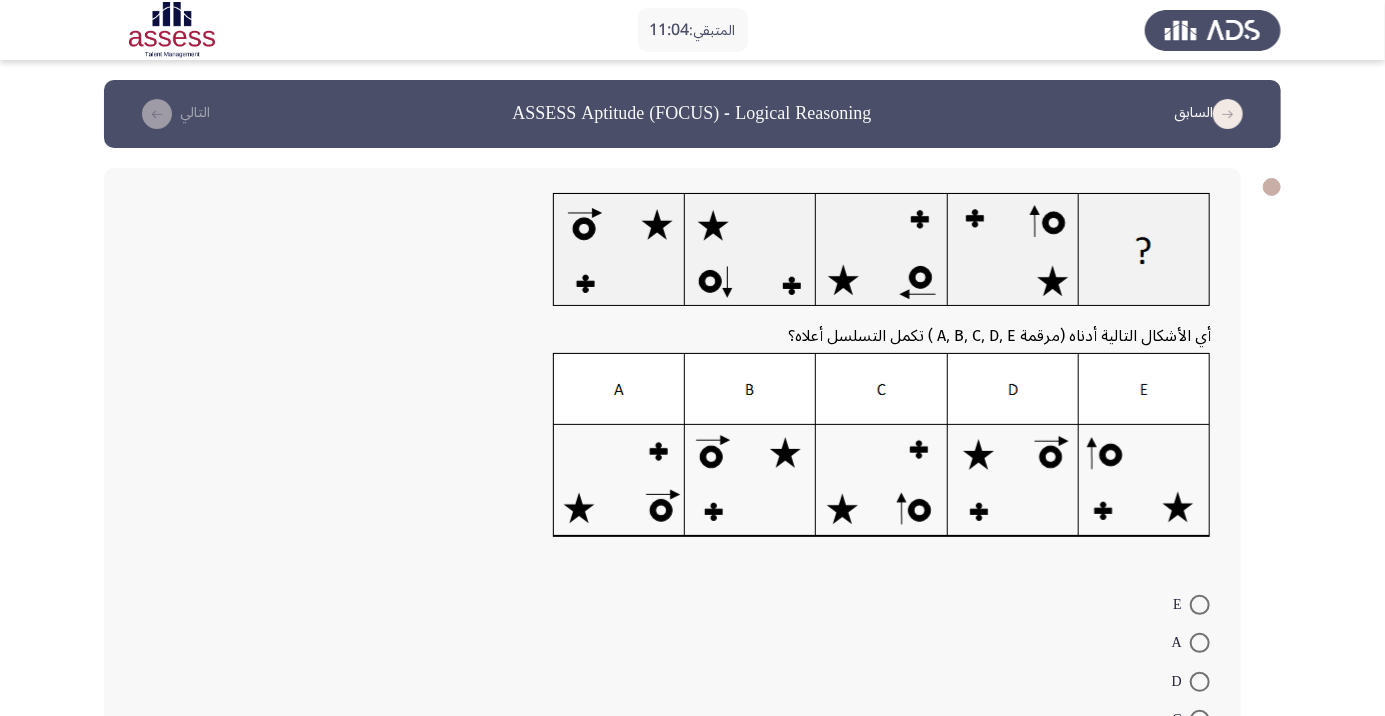 click 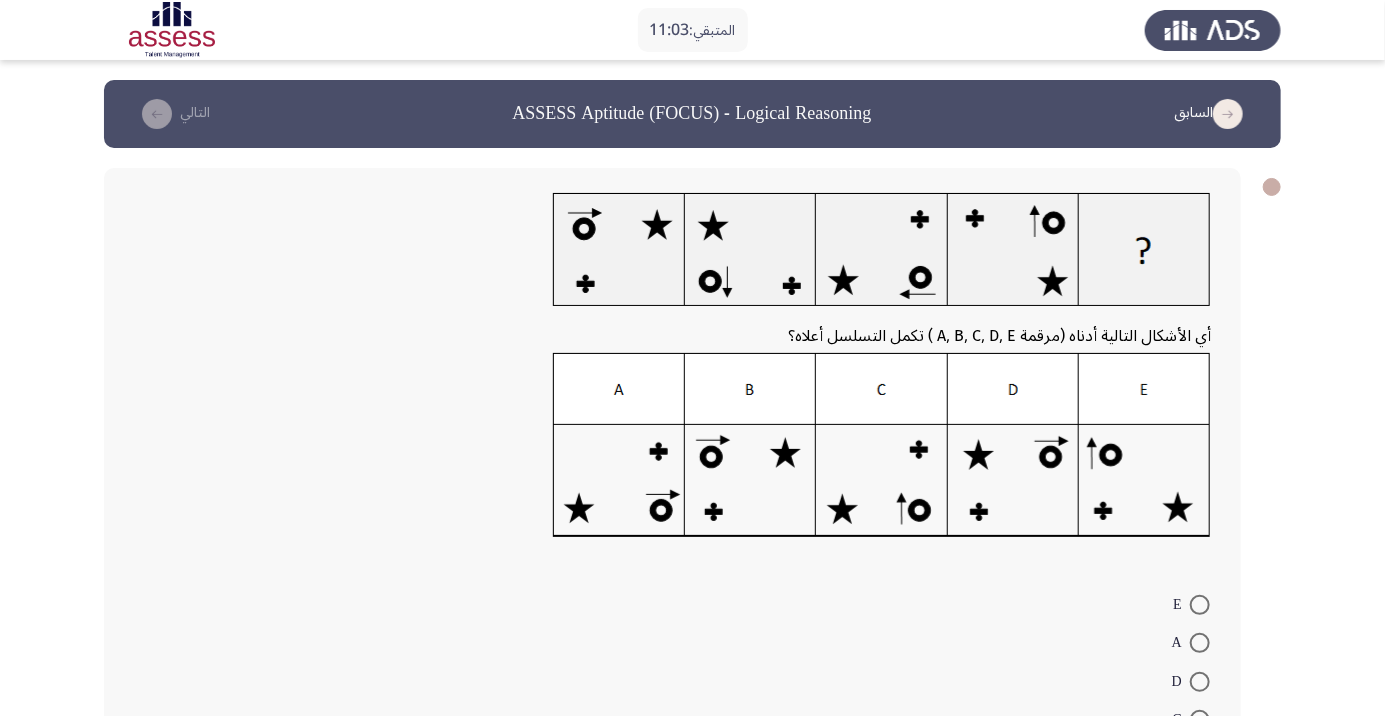click at bounding box center (1200, 643) 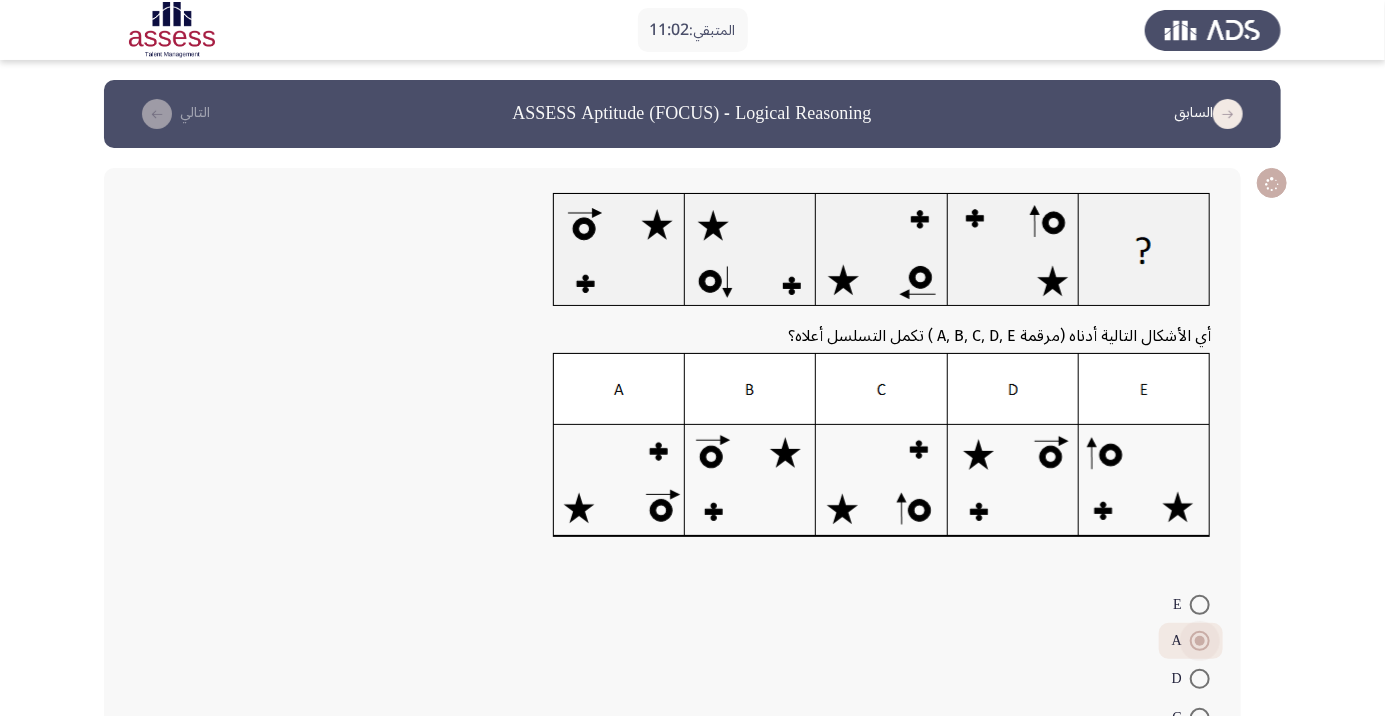 click at bounding box center (1200, 756) 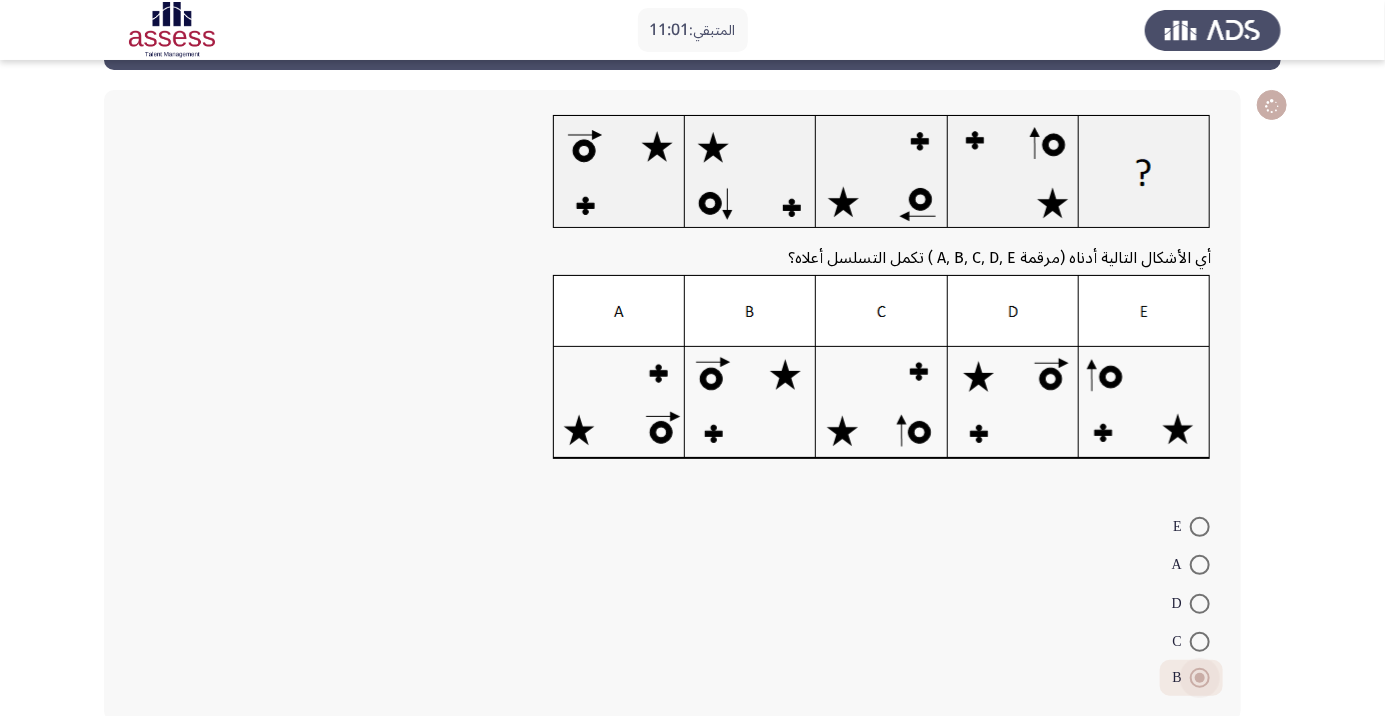 scroll, scrollTop: 87, scrollLeft: 0, axis: vertical 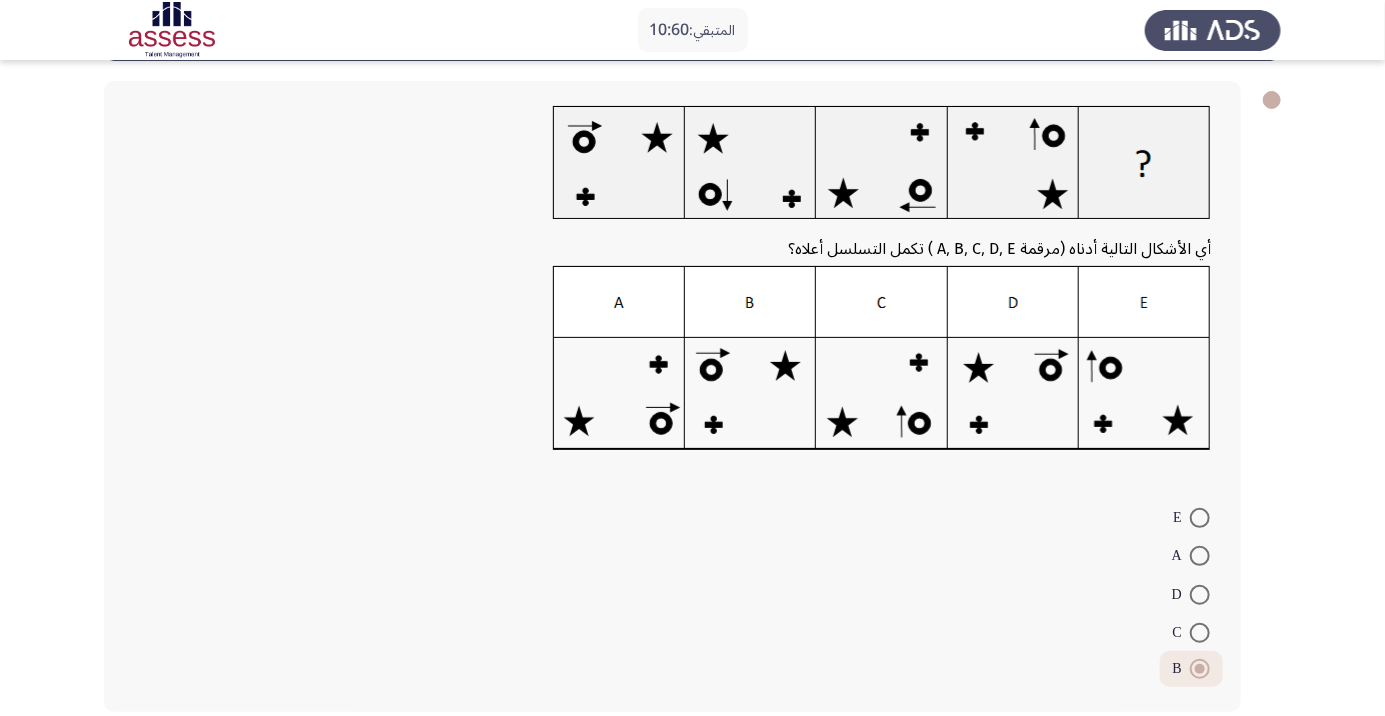 click on "التالي" 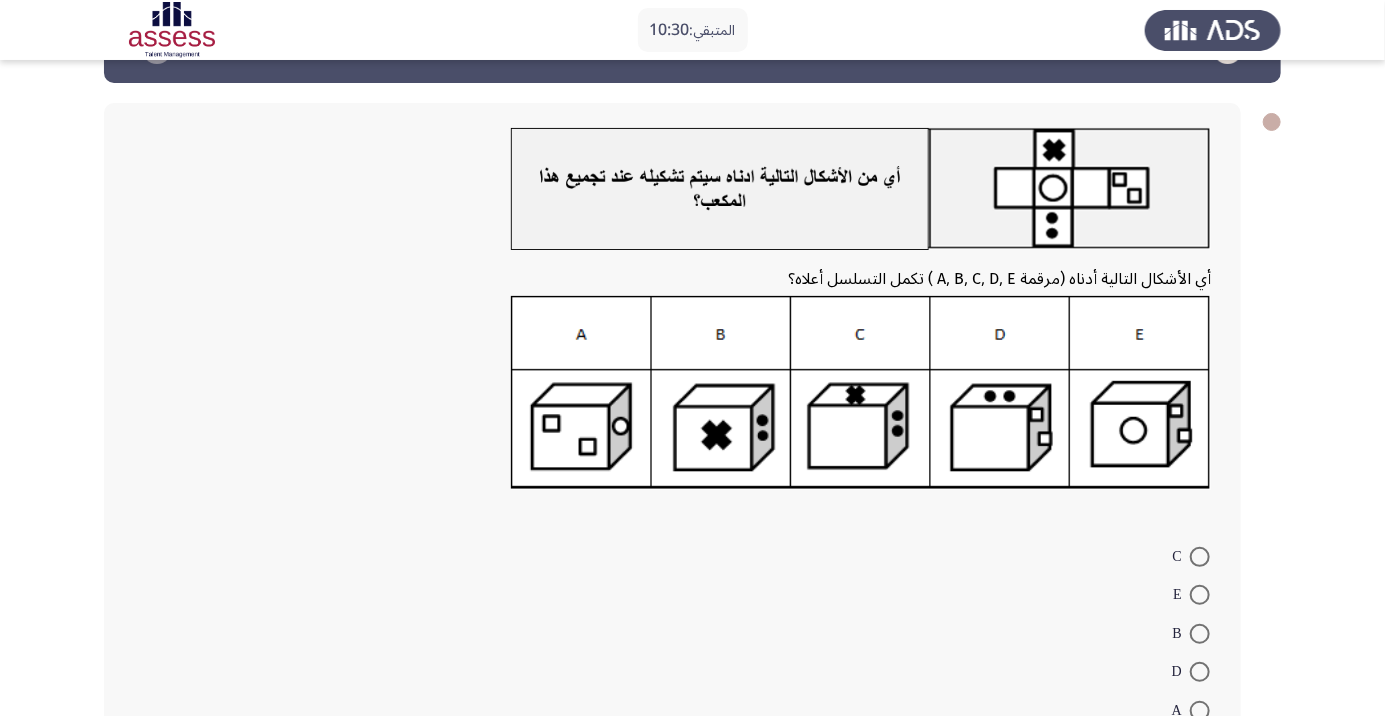 scroll, scrollTop: 100, scrollLeft: 0, axis: vertical 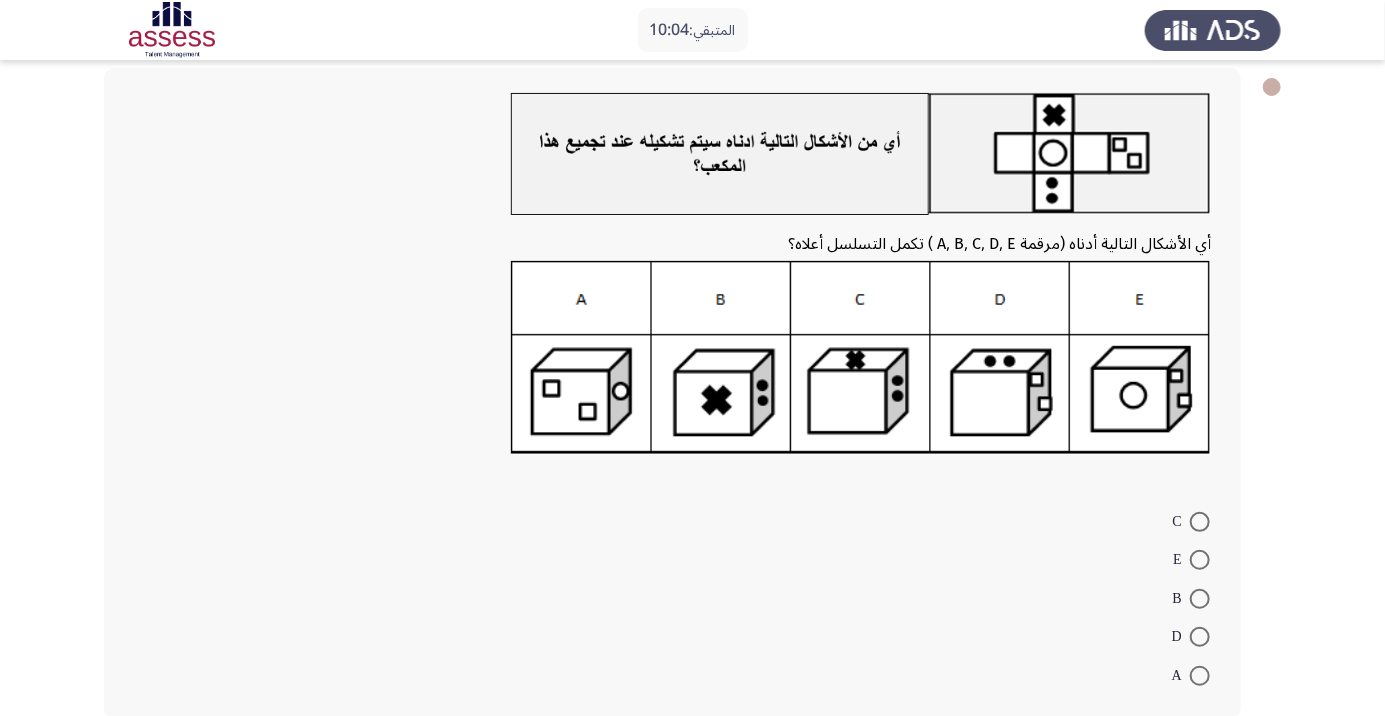 click 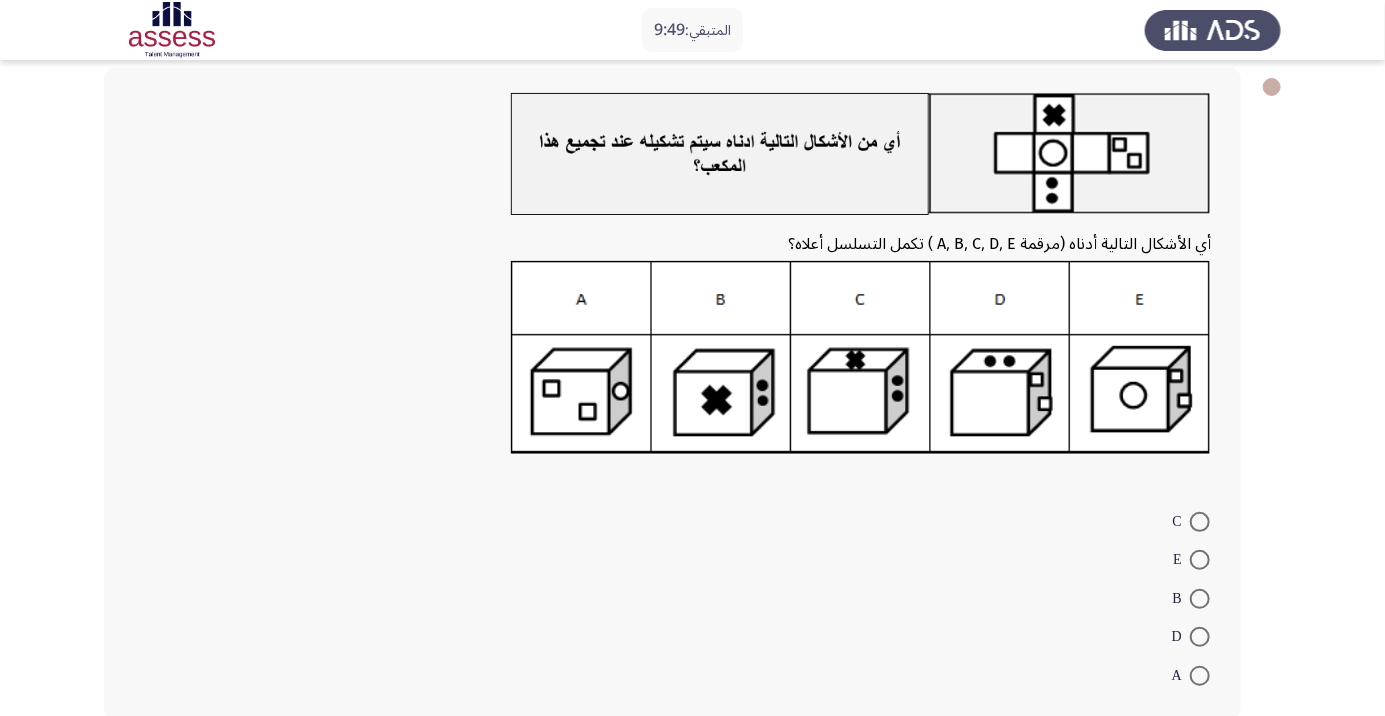 click 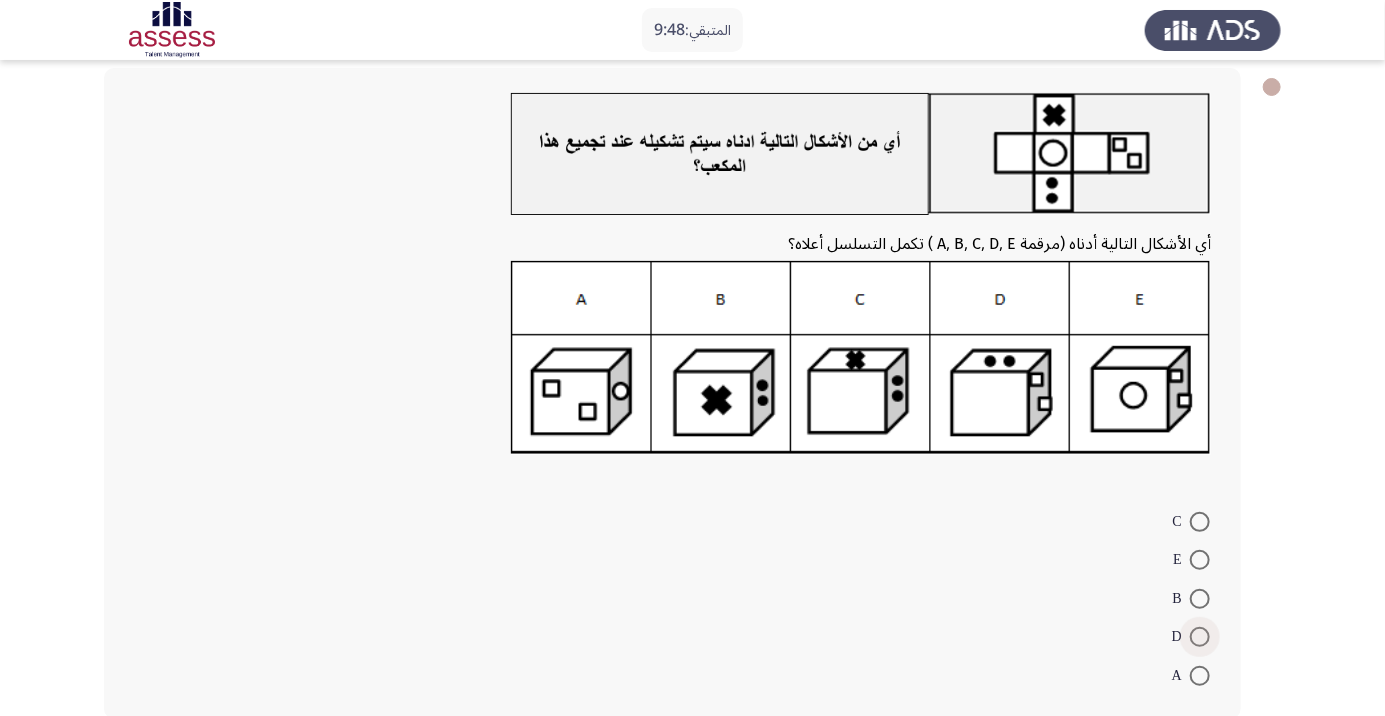 click at bounding box center (1200, 637) 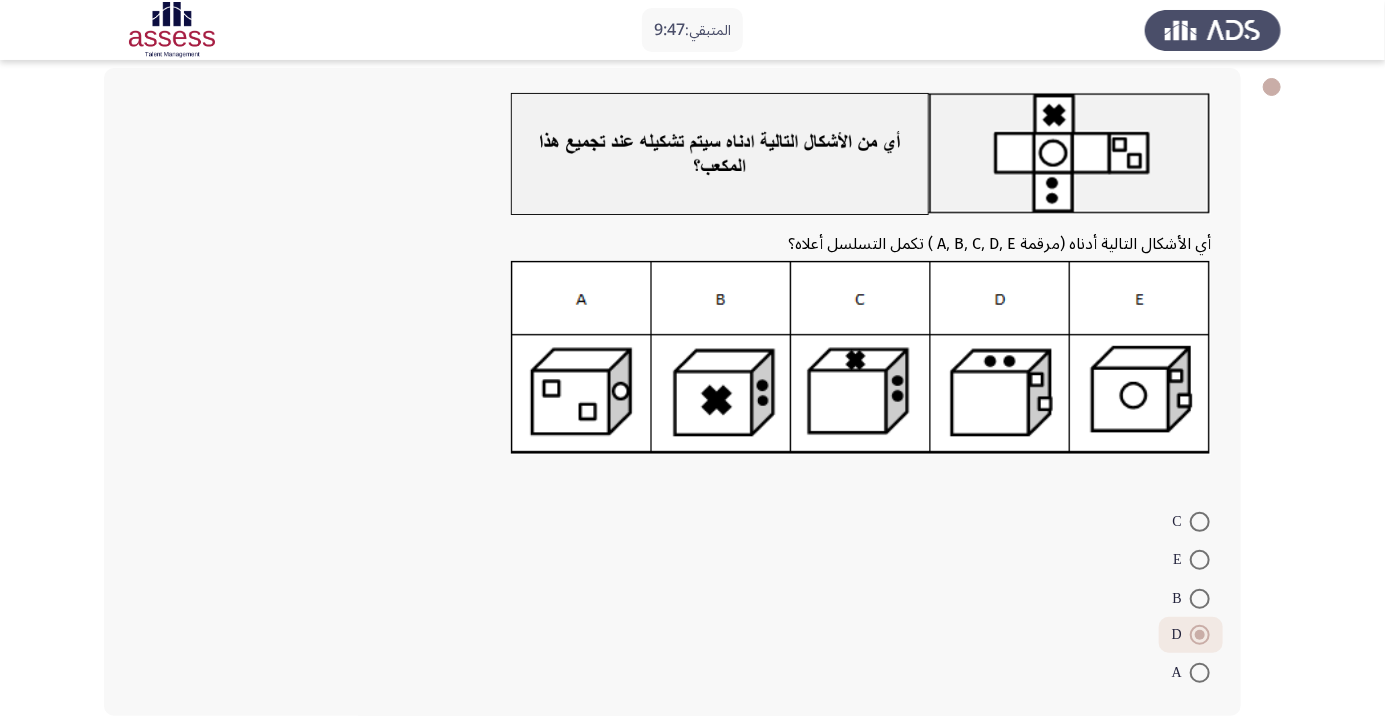 click on "التالي" 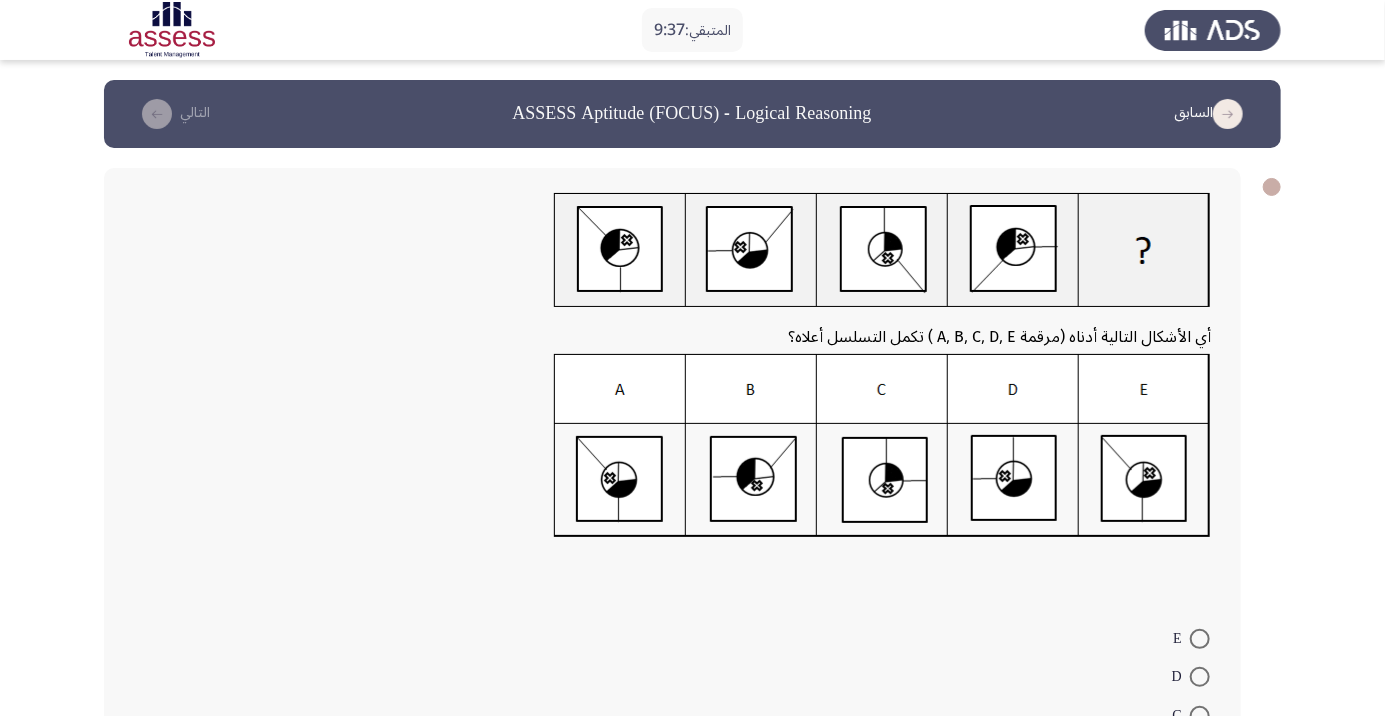 click 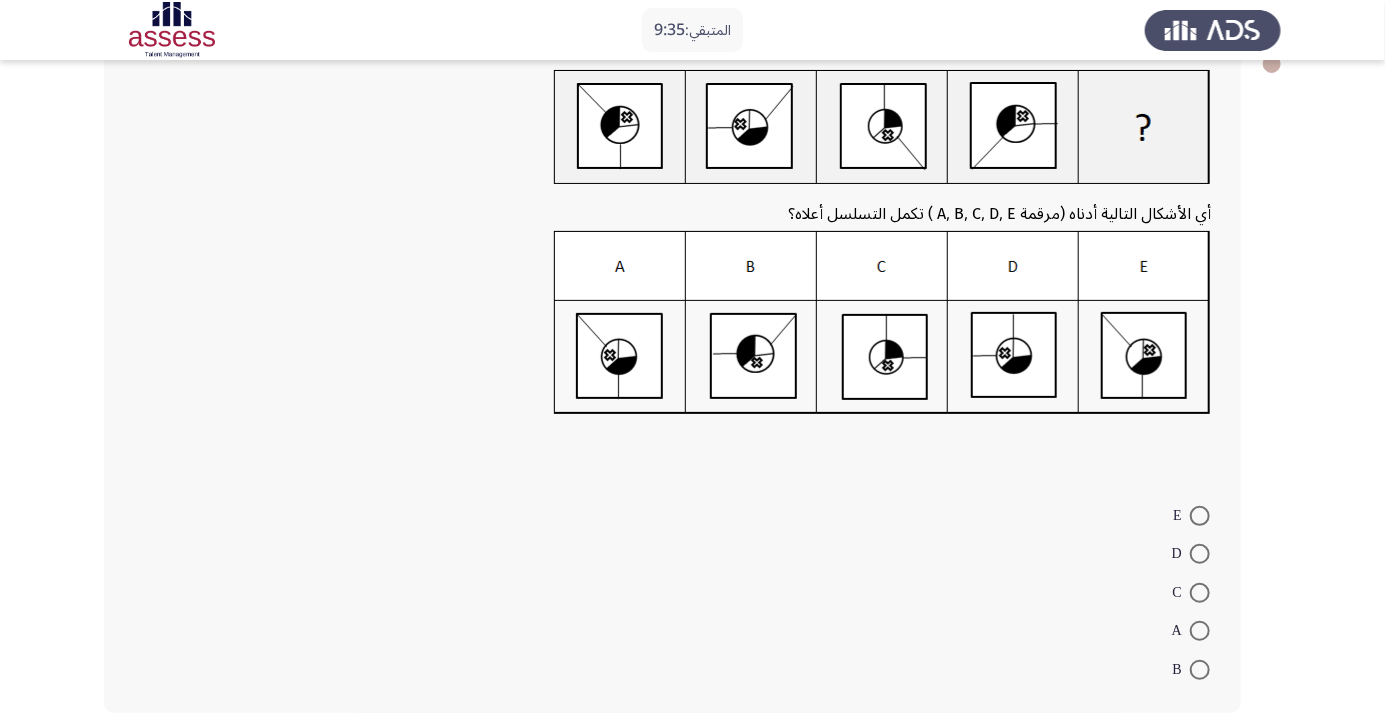 click at bounding box center (1200, 516) 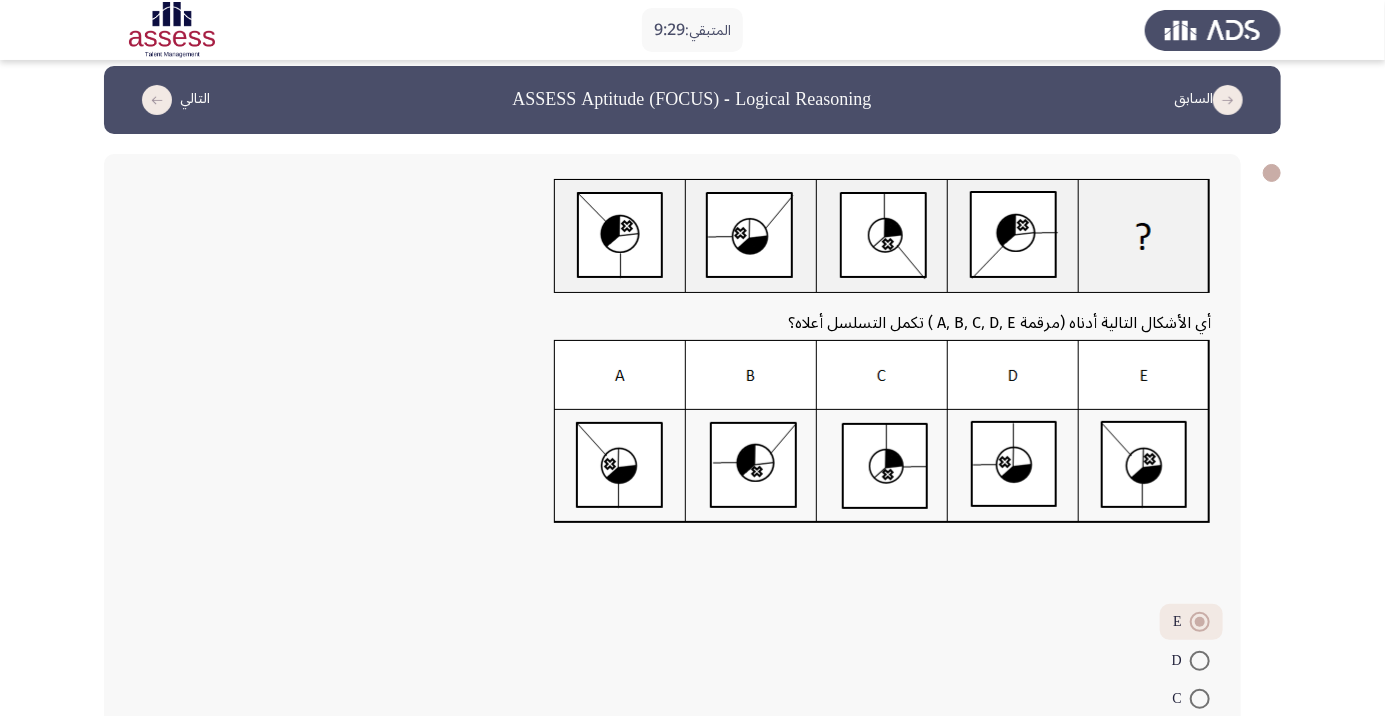 scroll, scrollTop: 121, scrollLeft: 0, axis: vertical 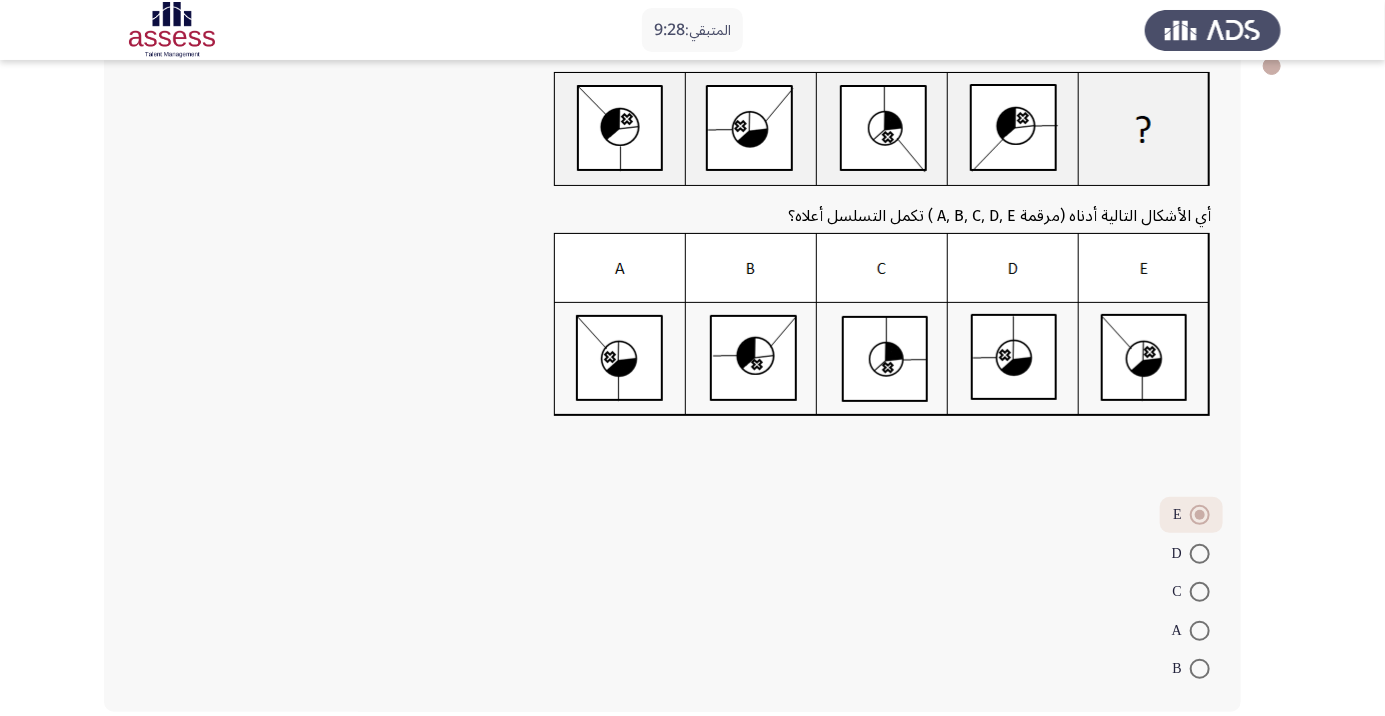 click on "التالي" 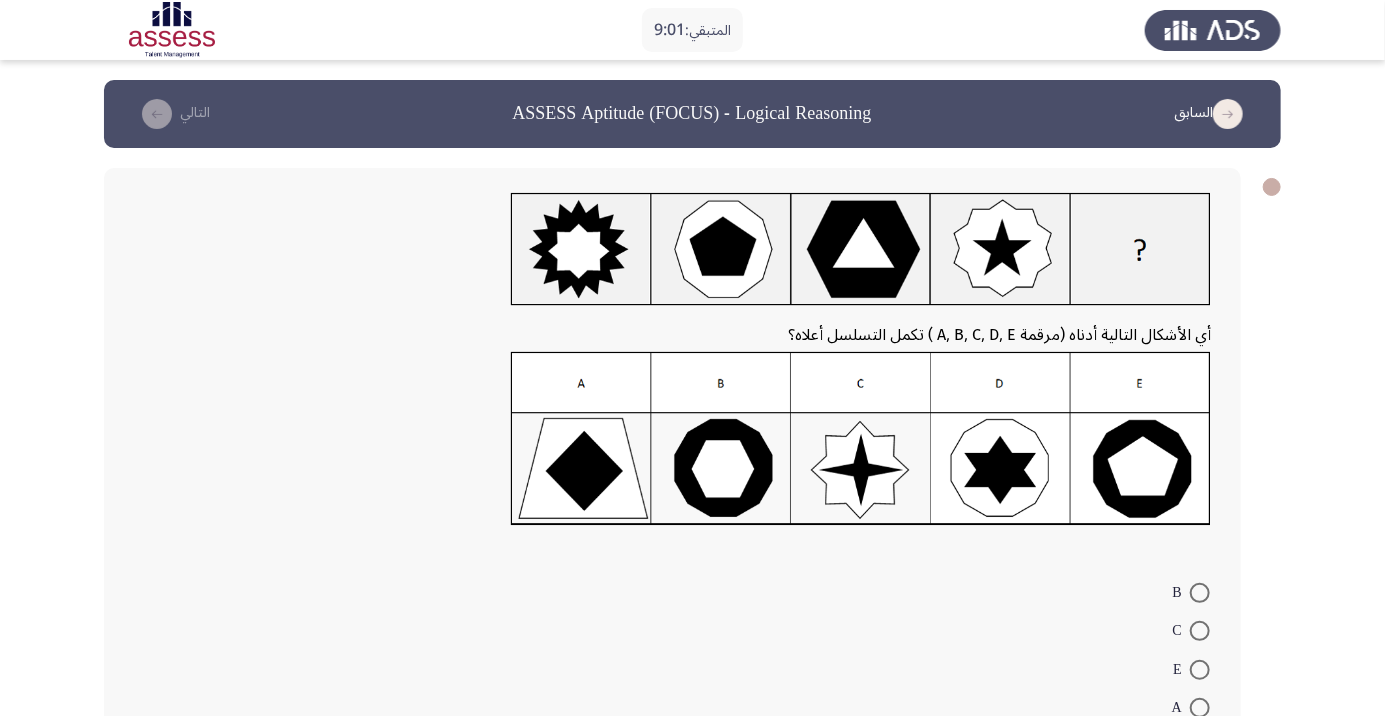 click on "المتبقي:  9:01  السابق
ASSESS Aptitude (FOCUS) - Logical Reasoning   التالي  أي الأشكال التالية أدناه  (مرقمة A, B, C, D, E ) تكمل التسلسل أعلاه؟    B     C     E     A     D   ١١ / ١٤ الصفحات   السابق
التالي" 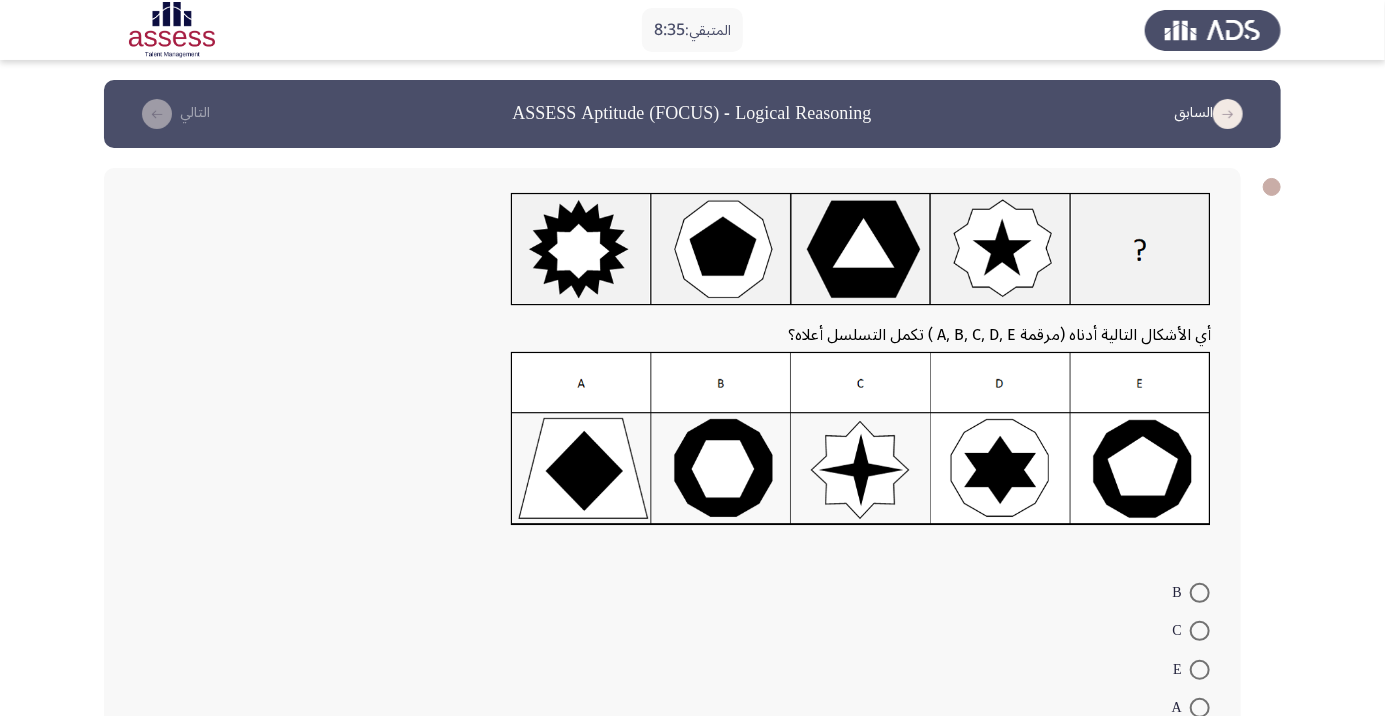 click on "المتبقي:  8:35  السابق
ASSESS Aptitude (FOCUS) - Logical Reasoning   التالي  أي الأشكال التالية أدناه  (مرقمة A, B, C, D, E ) تكمل التسلسل أعلاه؟    B     C     E     A     D   ١١ / ١٤ الصفحات   السابق
التالي" 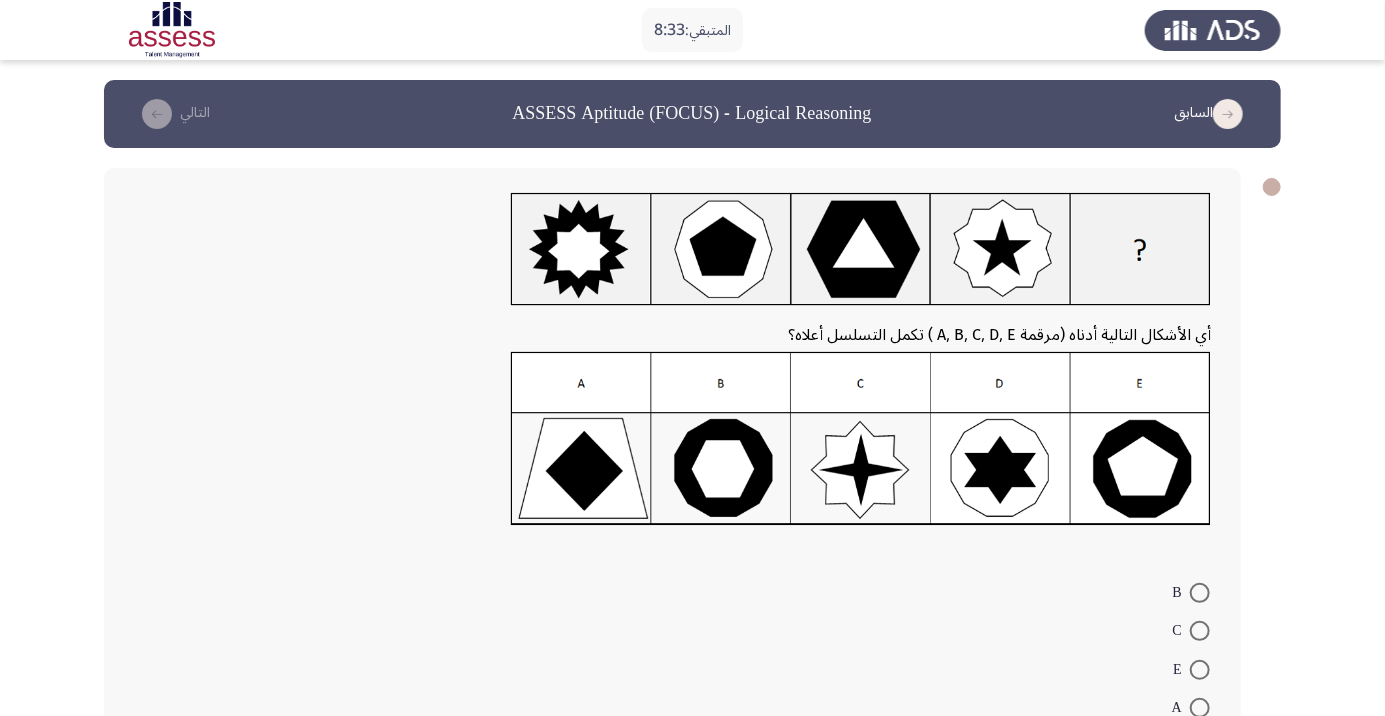 click 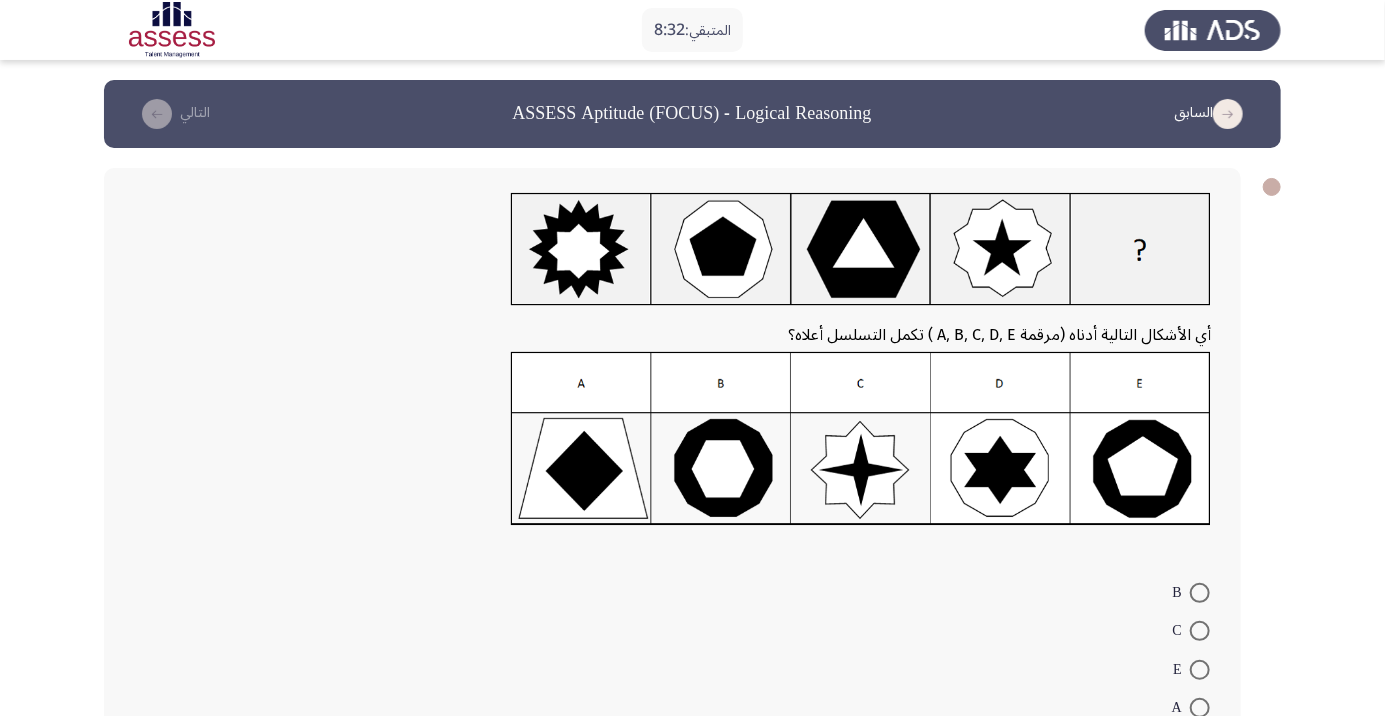 click at bounding box center (1200, 593) 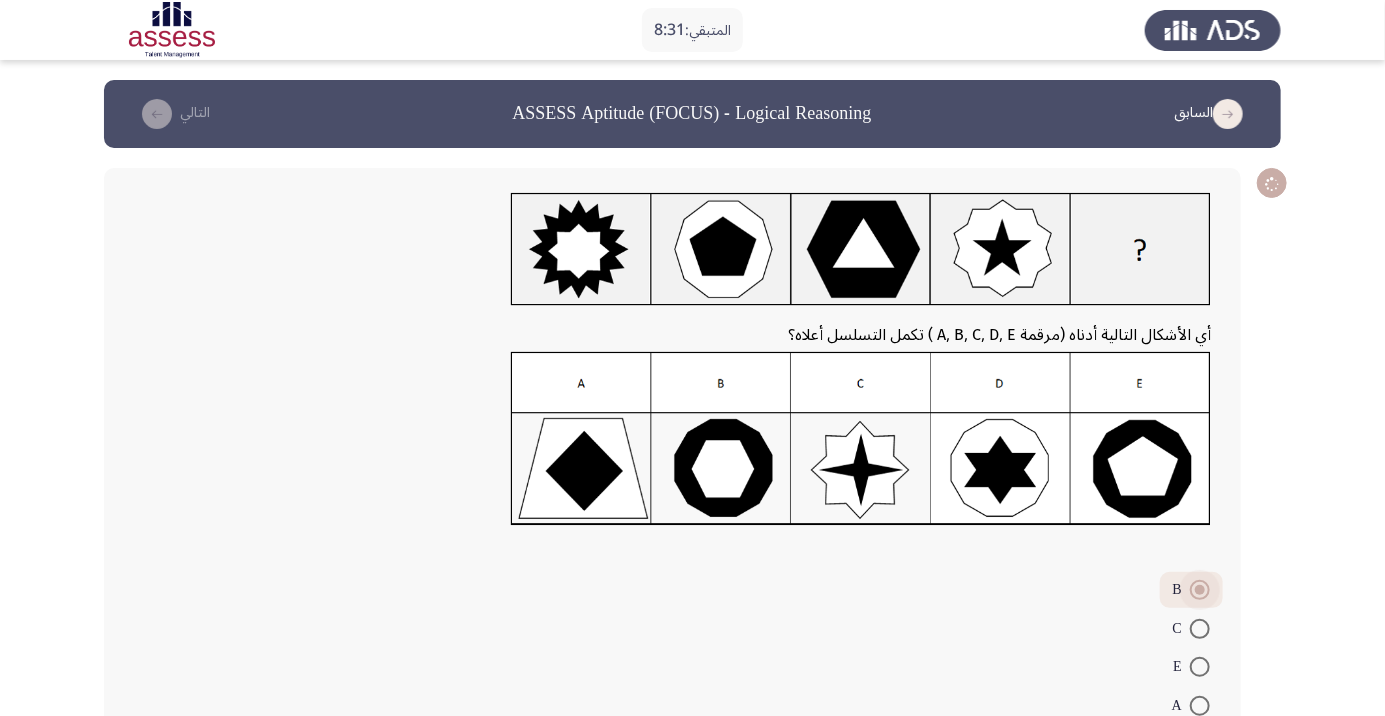 click at bounding box center [1200, 744] 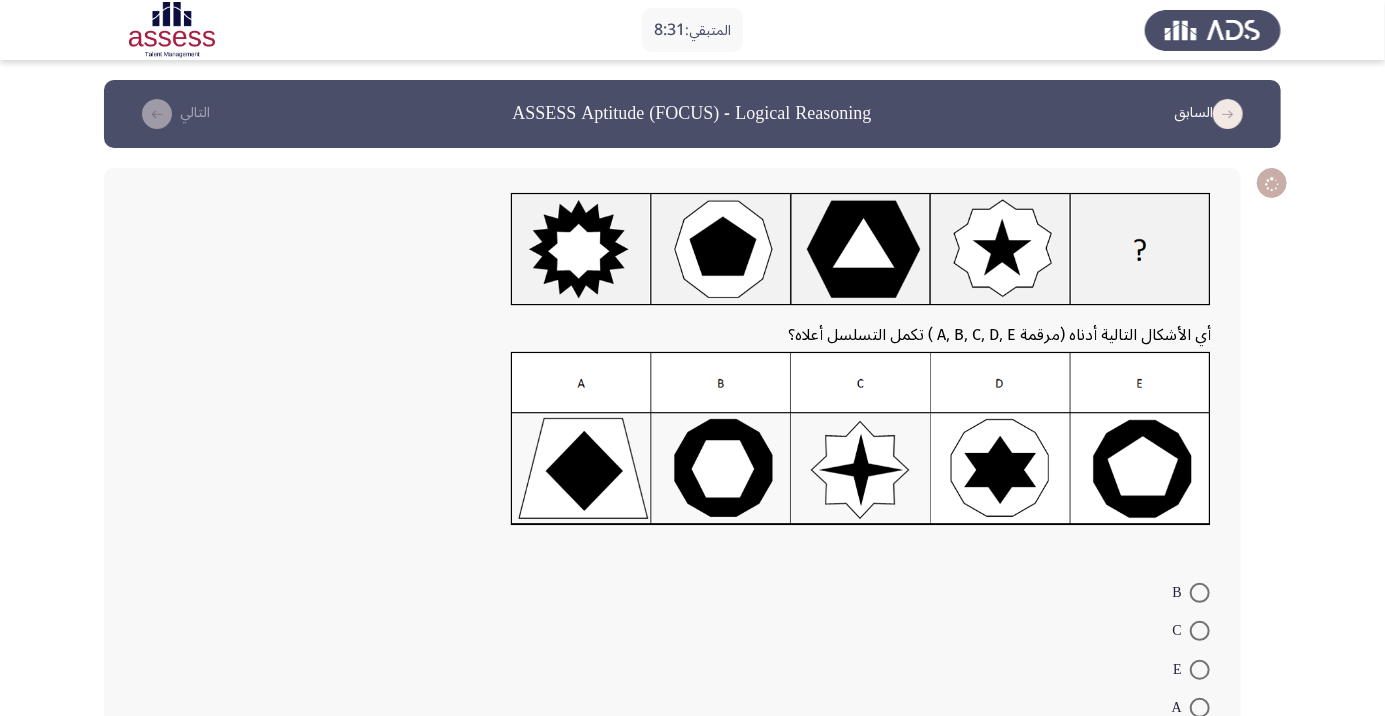 click at bounding box center (1200, 708) 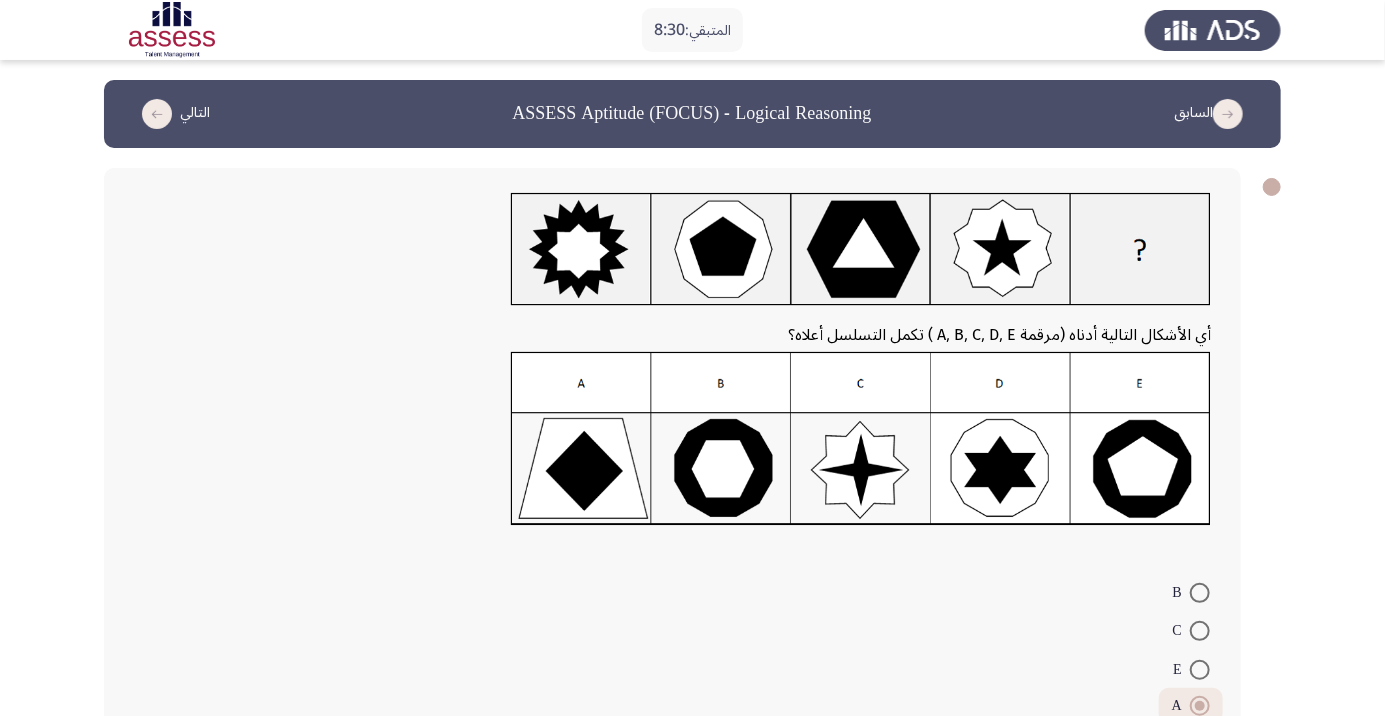 scroll, scrollTop: 75, scrollLeft: 0, axis: vertical 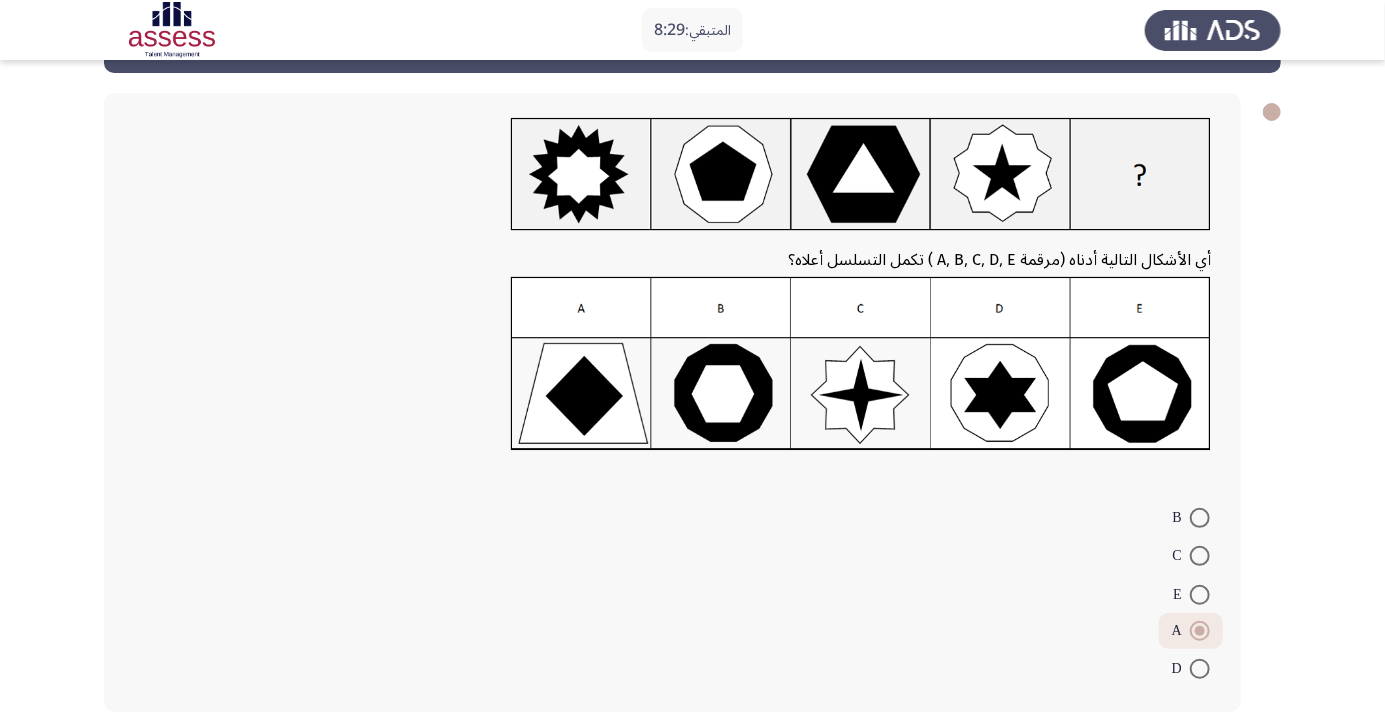 click on "التالي" 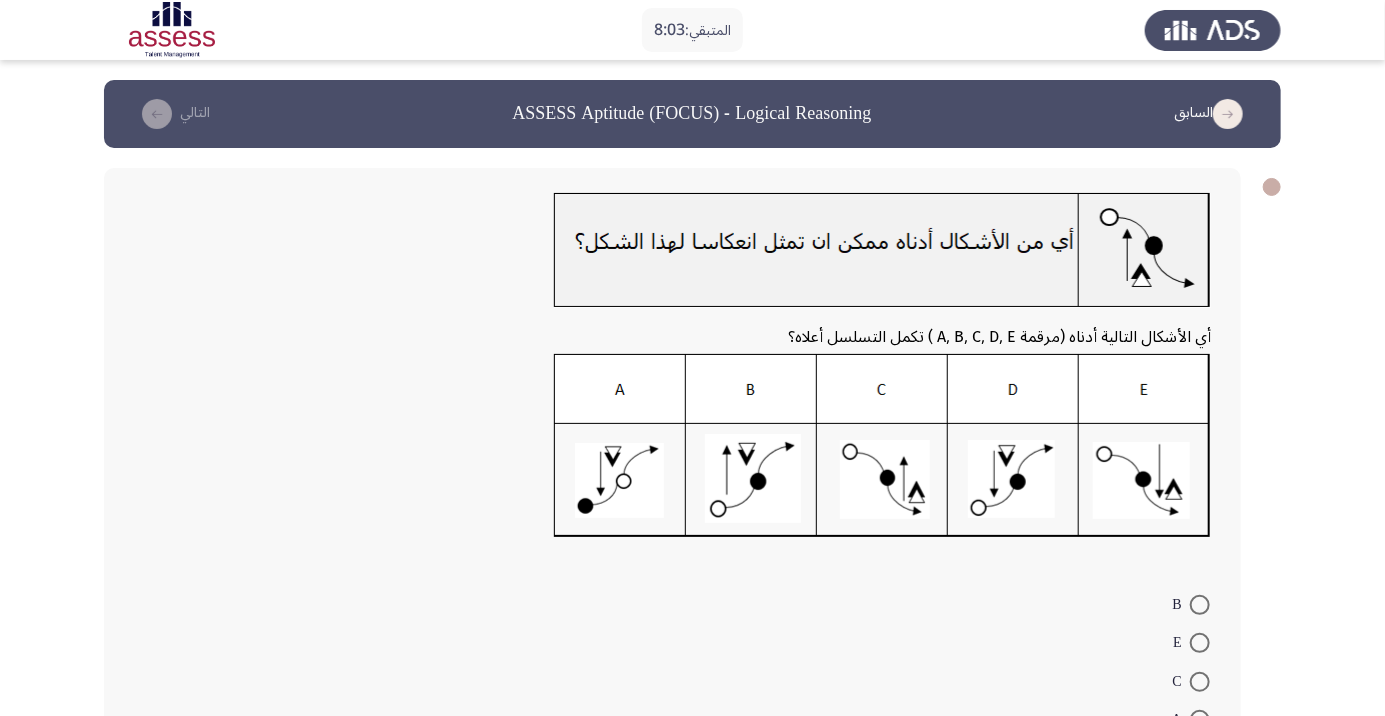 click 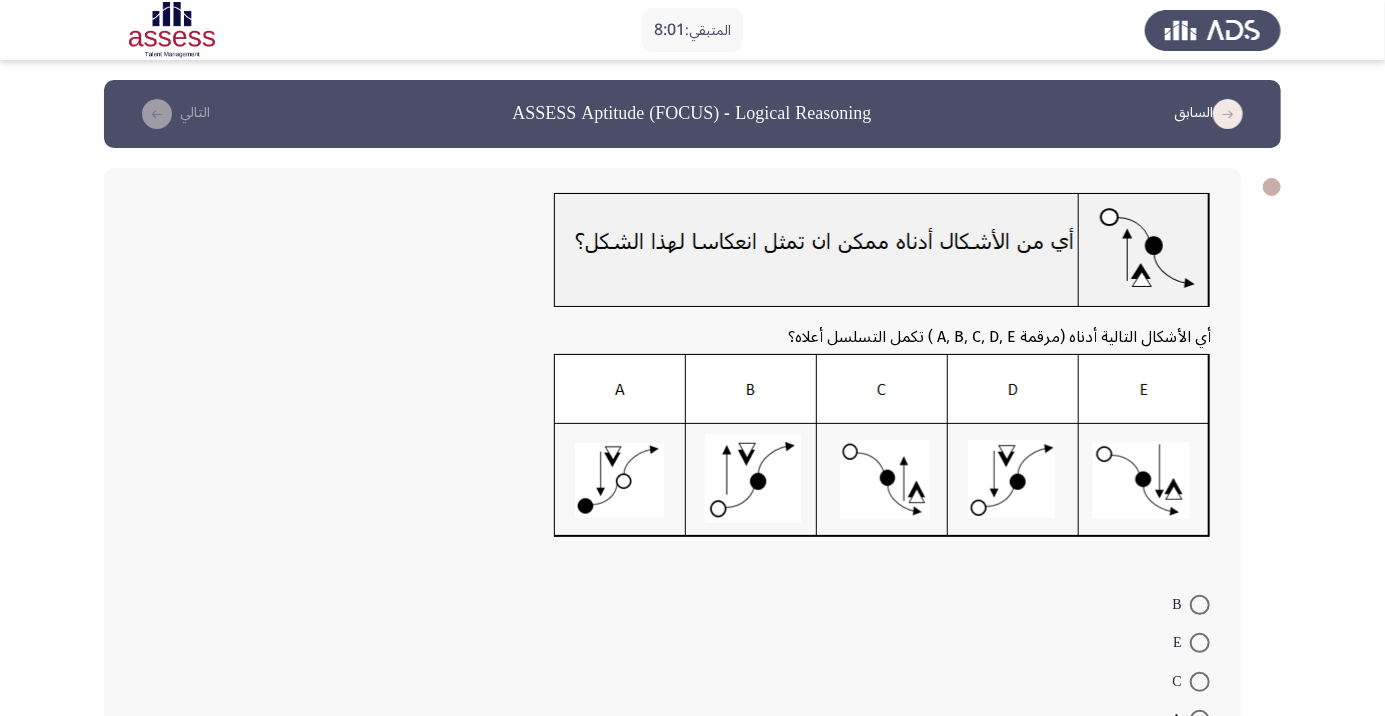 click 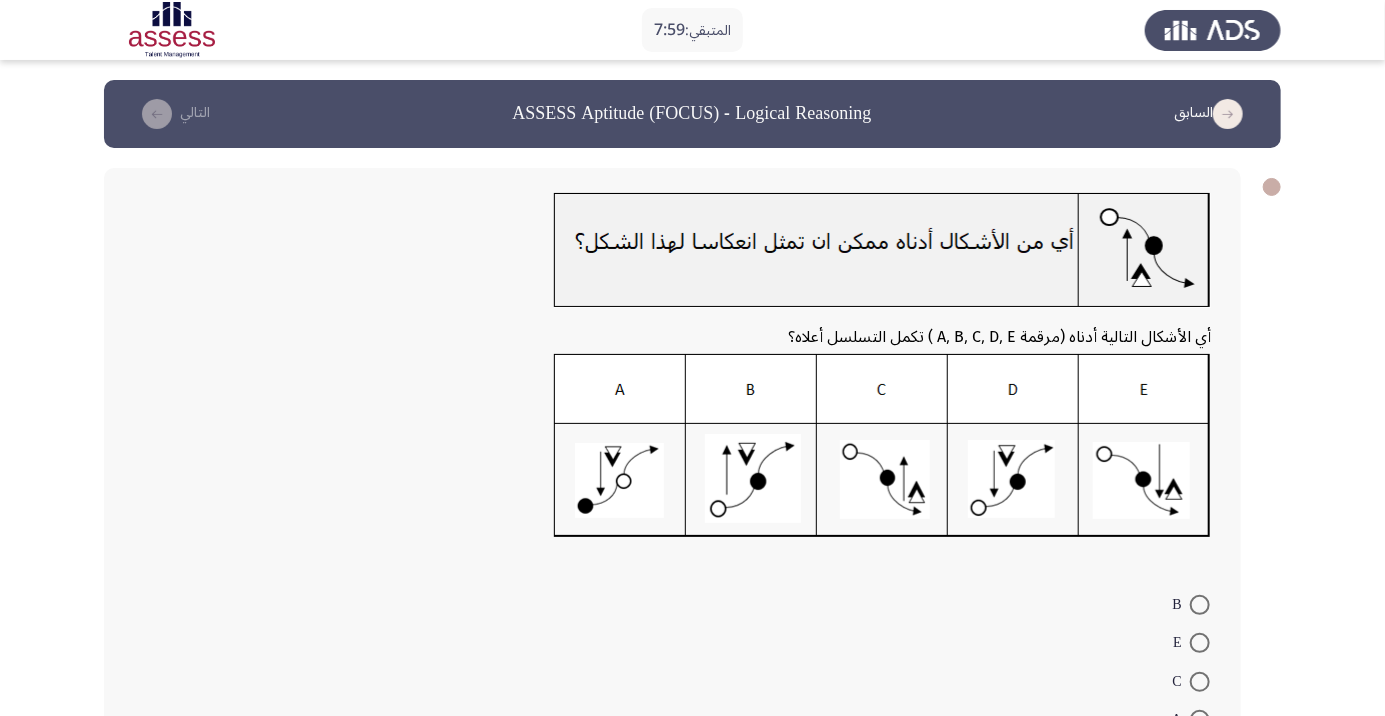 click on "E" at bounding box center (1191, 642) 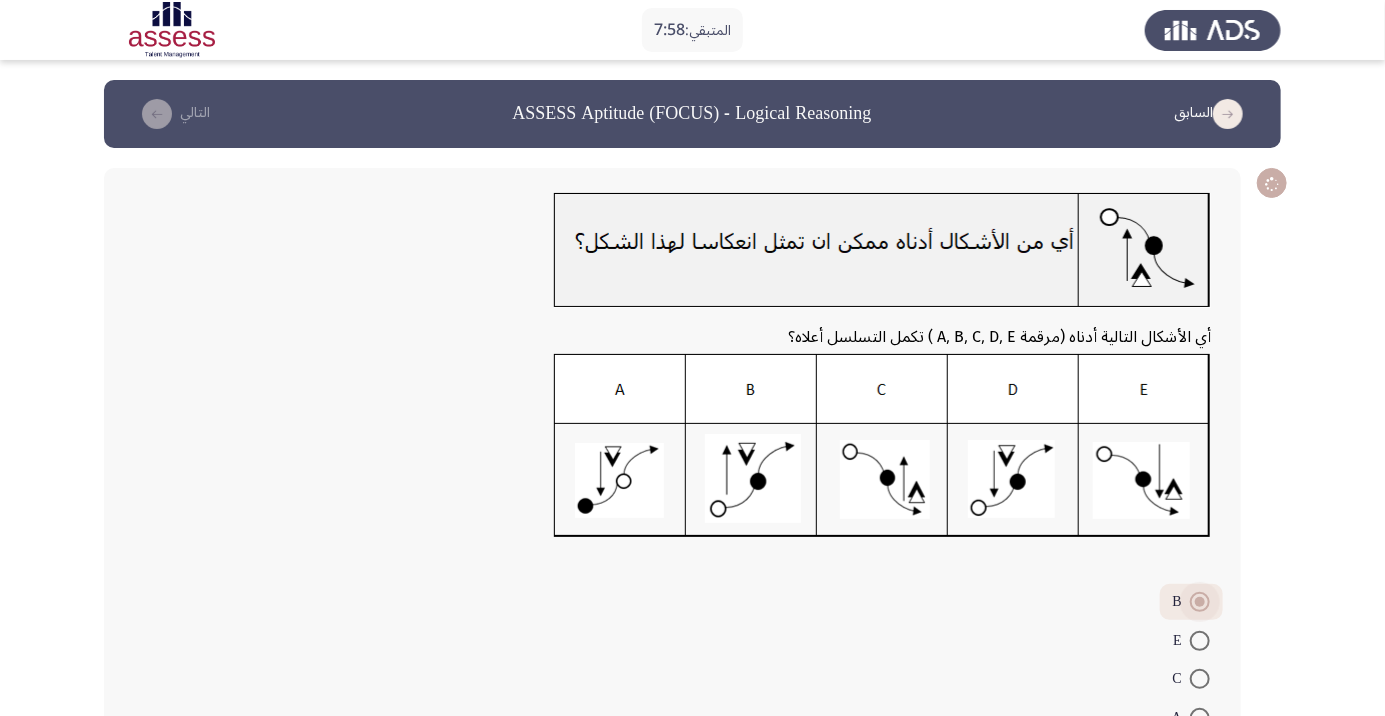 scroll, scrollTop: 87, scrollLeft: 0, axis: vertical 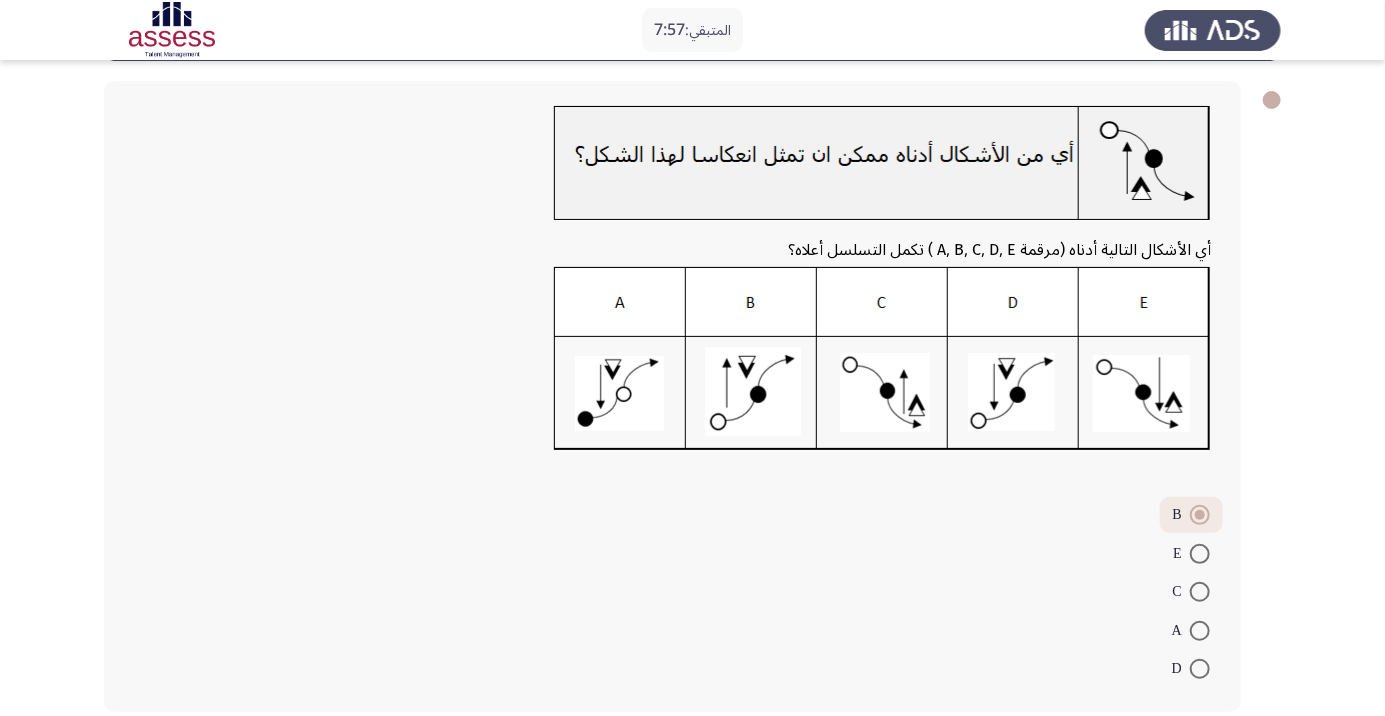 click on "التالي" 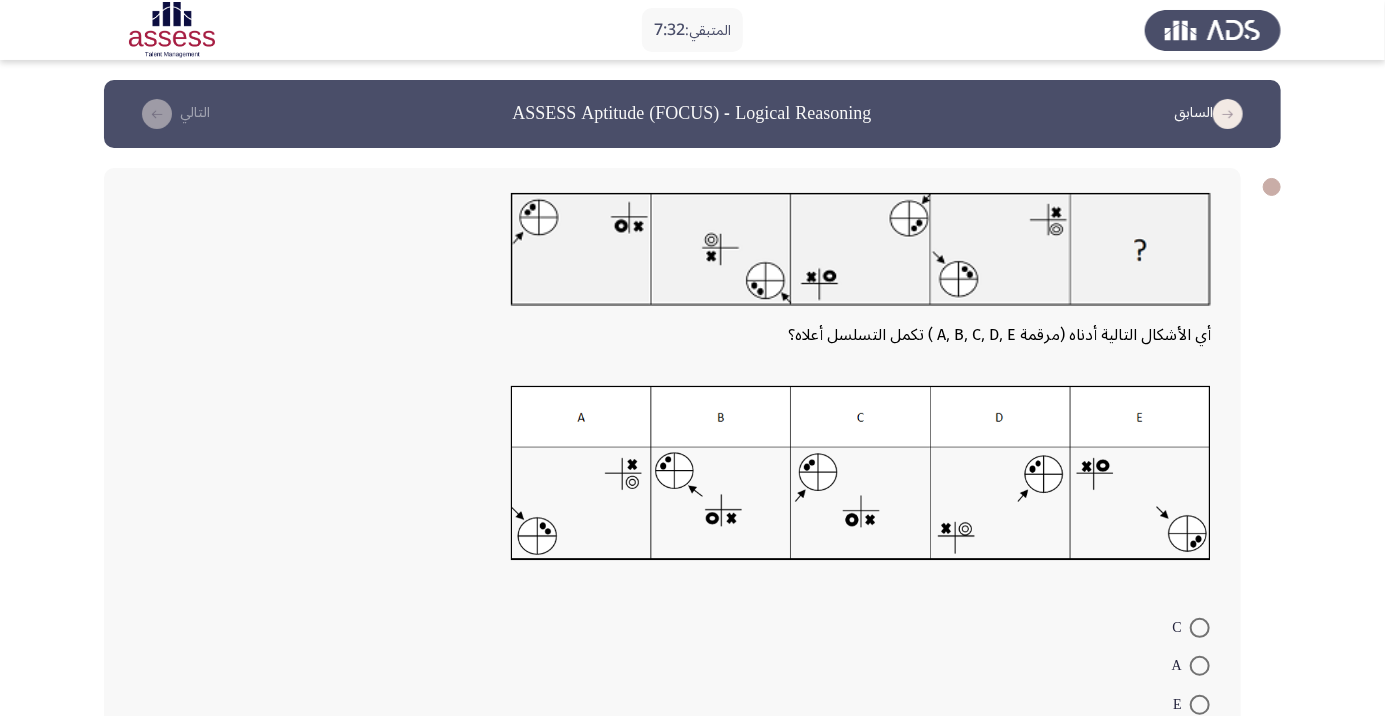click on "C     A     E     D     B" 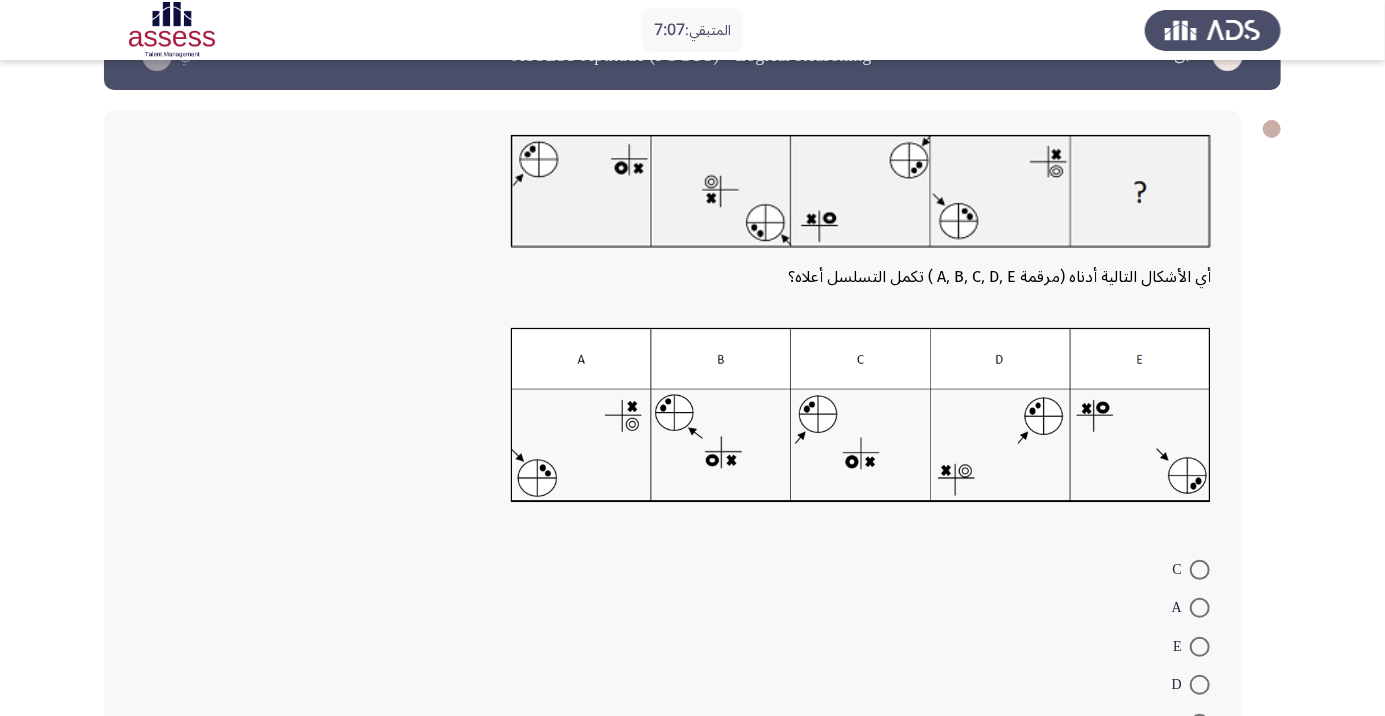 scroll, scrollTop: 112, scrollLeft: 0, axis: vertical 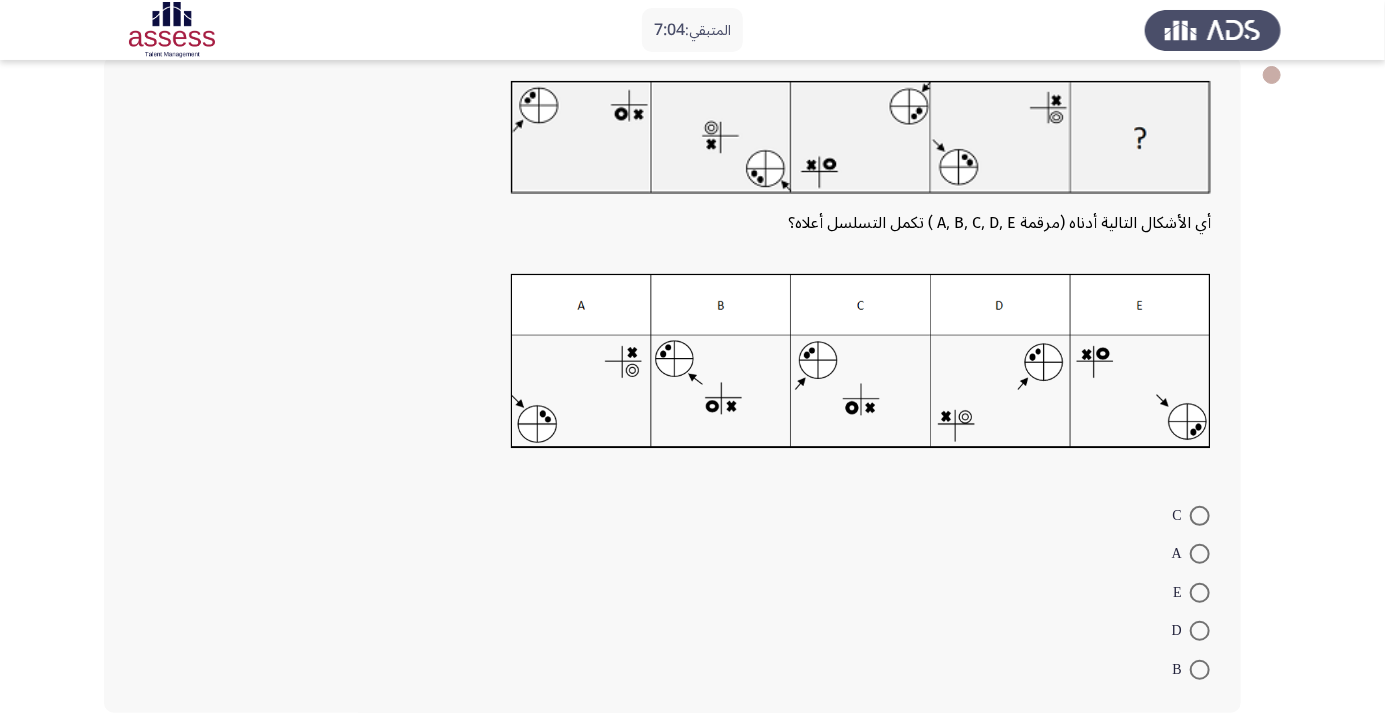 click at bounding box center (1200, 554) 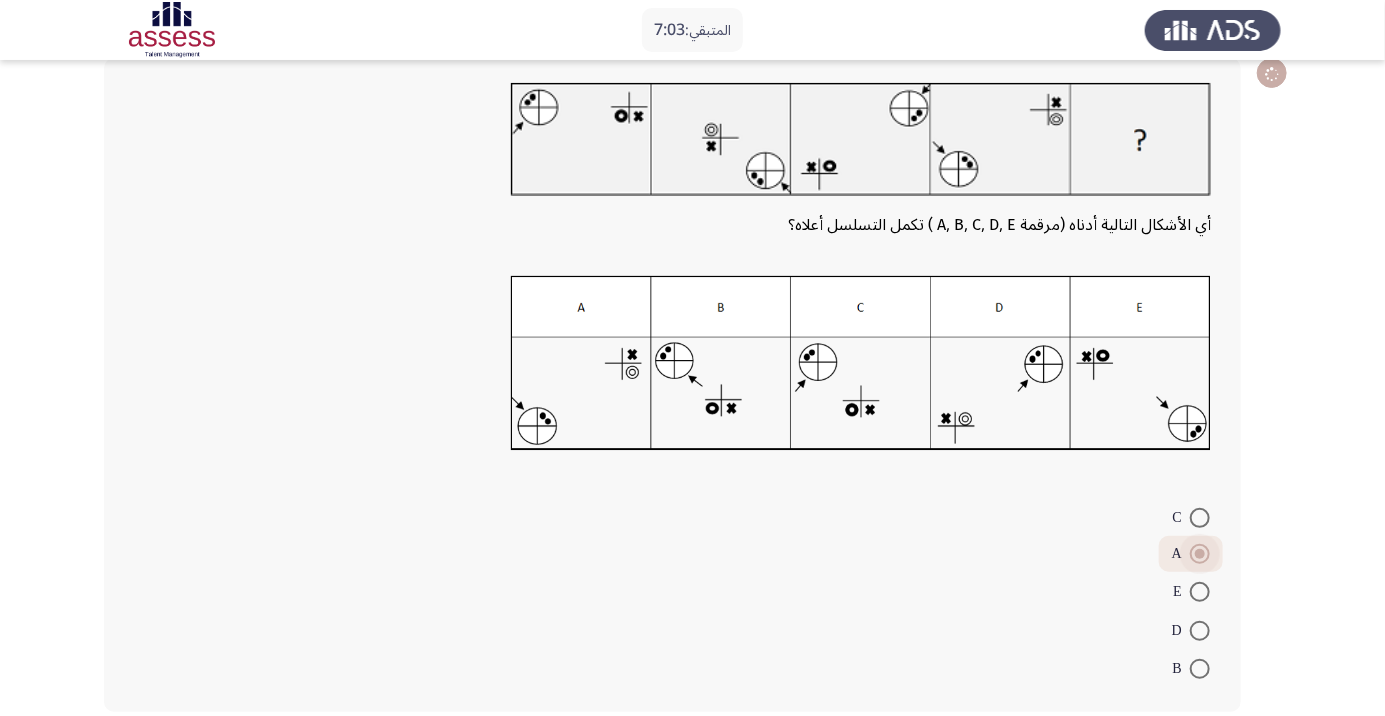 click on "التالي" 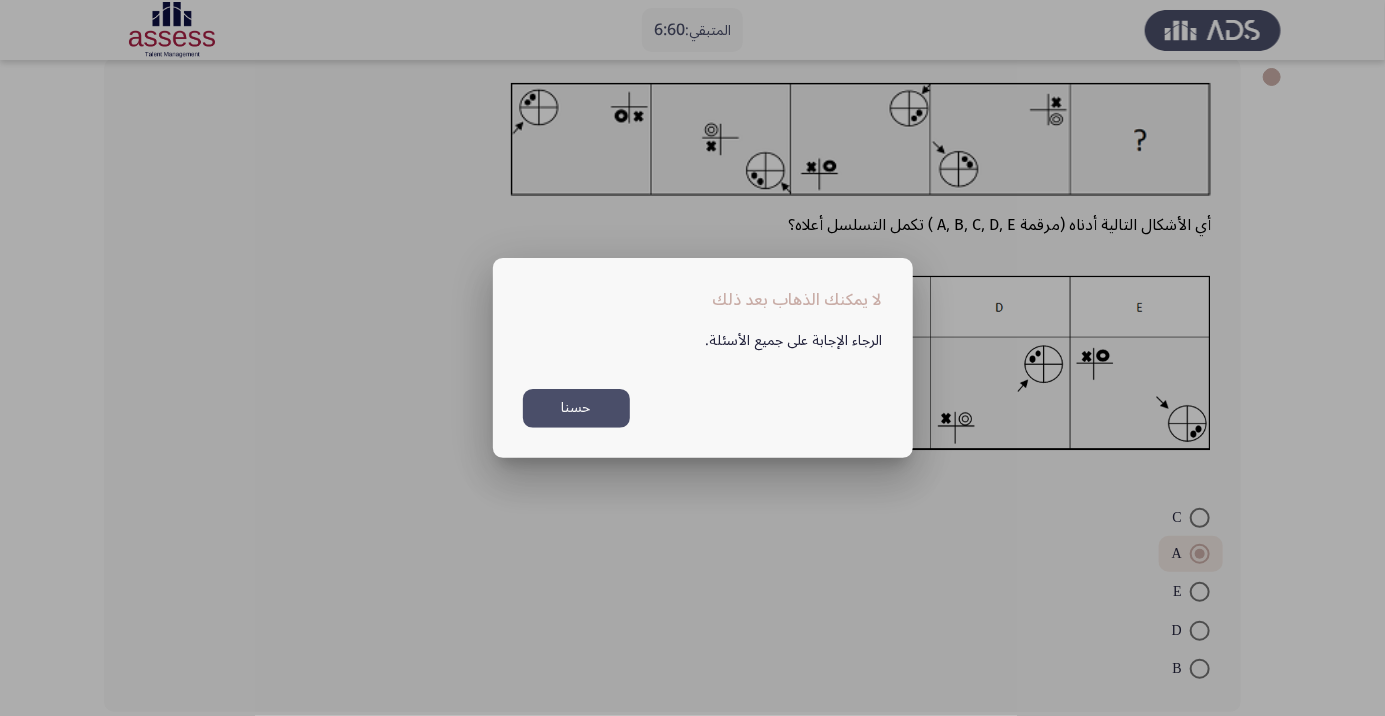 click on "حسنا" at bounding box center (576, 408) 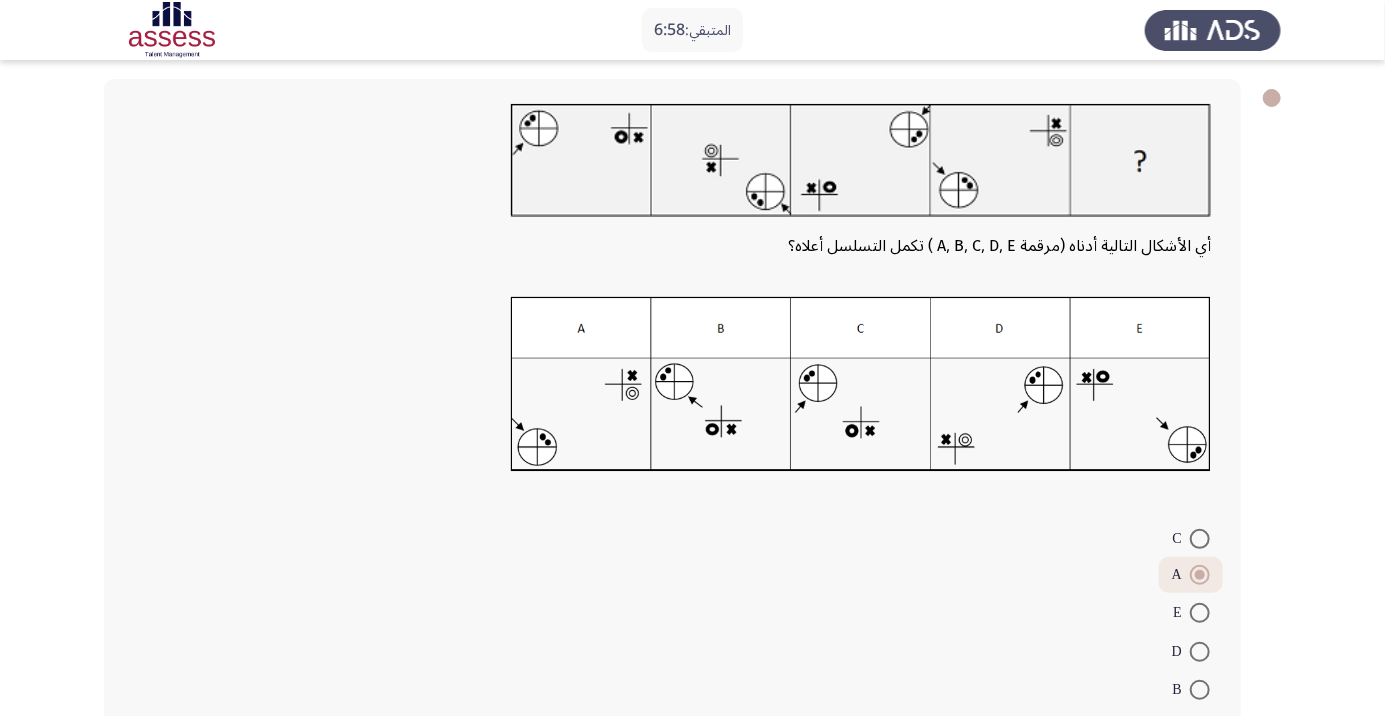 scroll, scrollTop: 110, scrollLeft: 0, axis: vertical 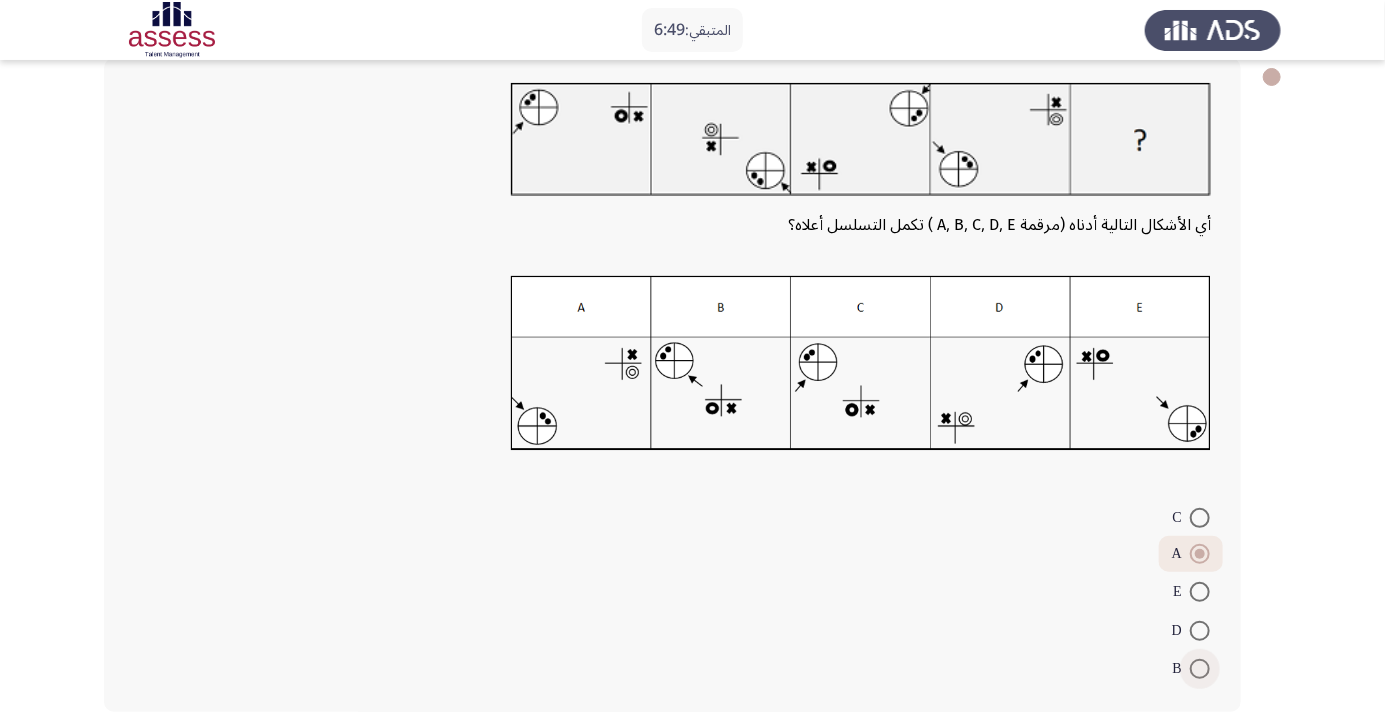click at bounding box center [1200, 669] 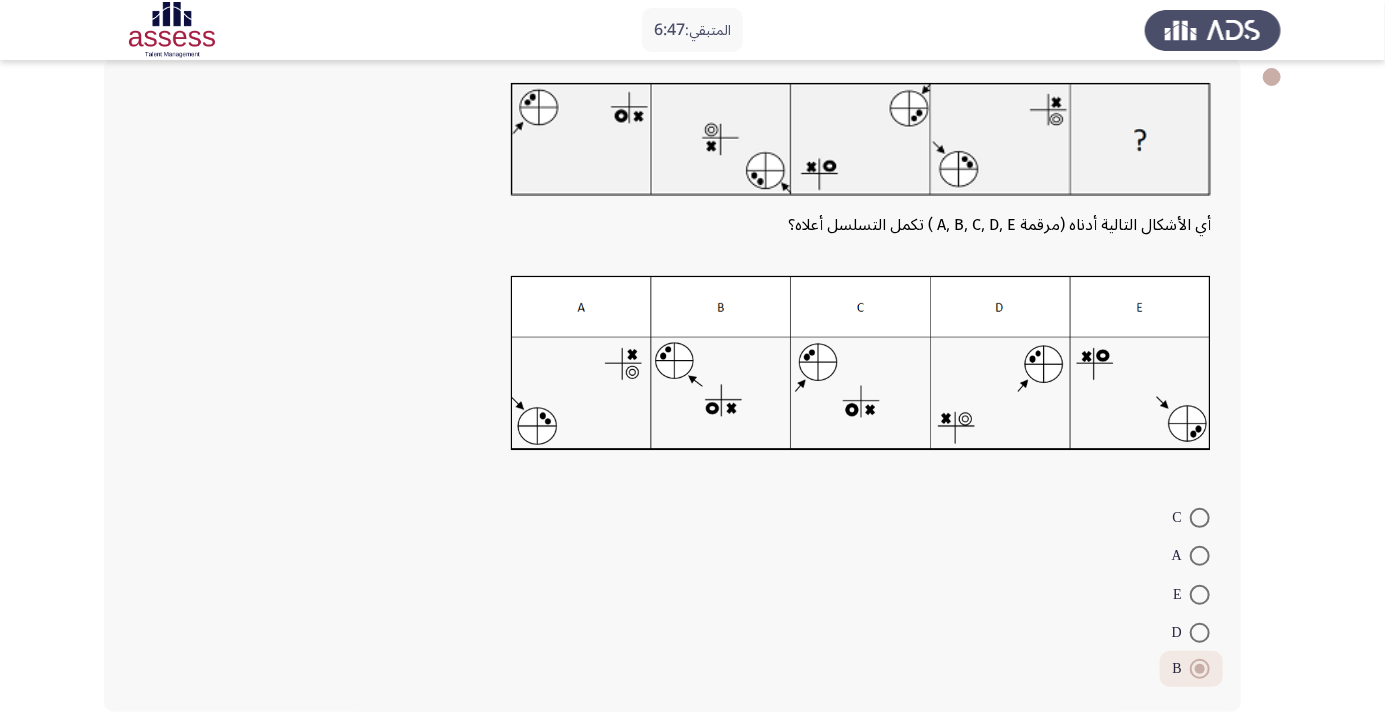 click on "التالي" 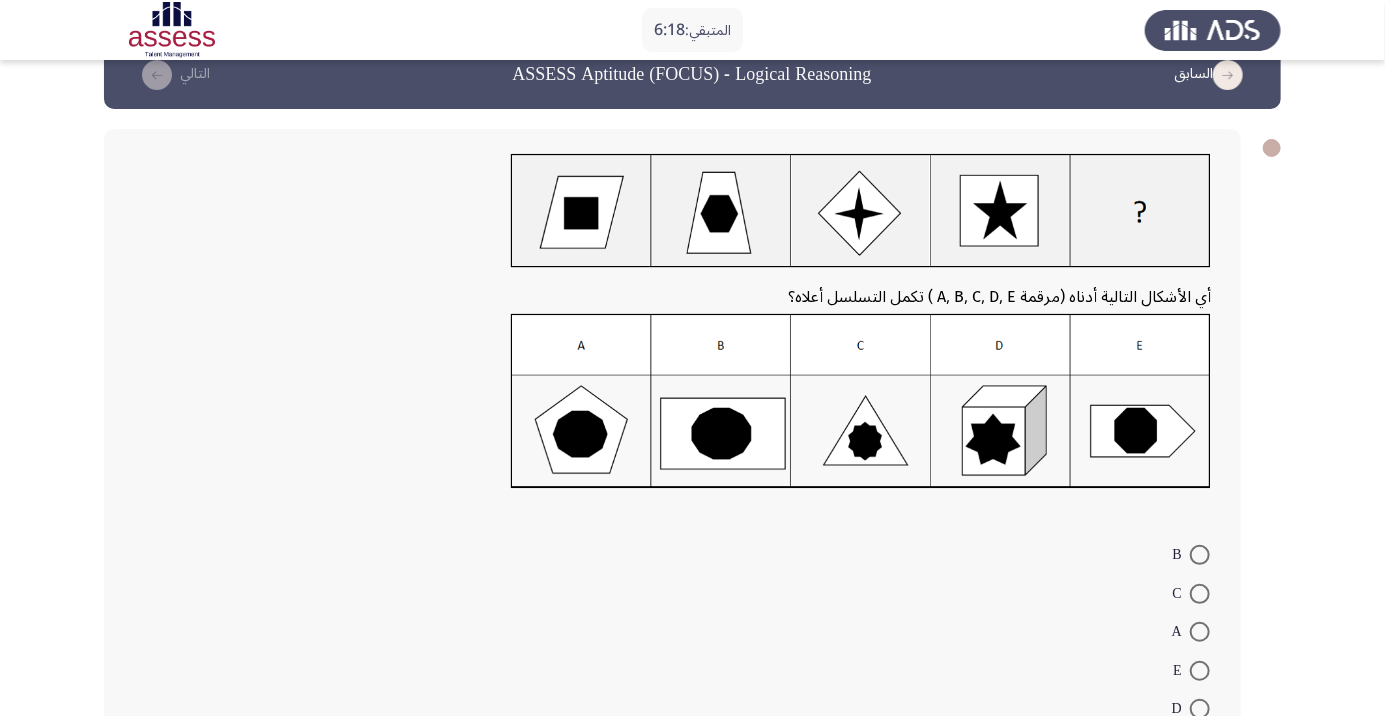 scroll, scrollTop: 39, scrollLeft: 0, axis: vertical 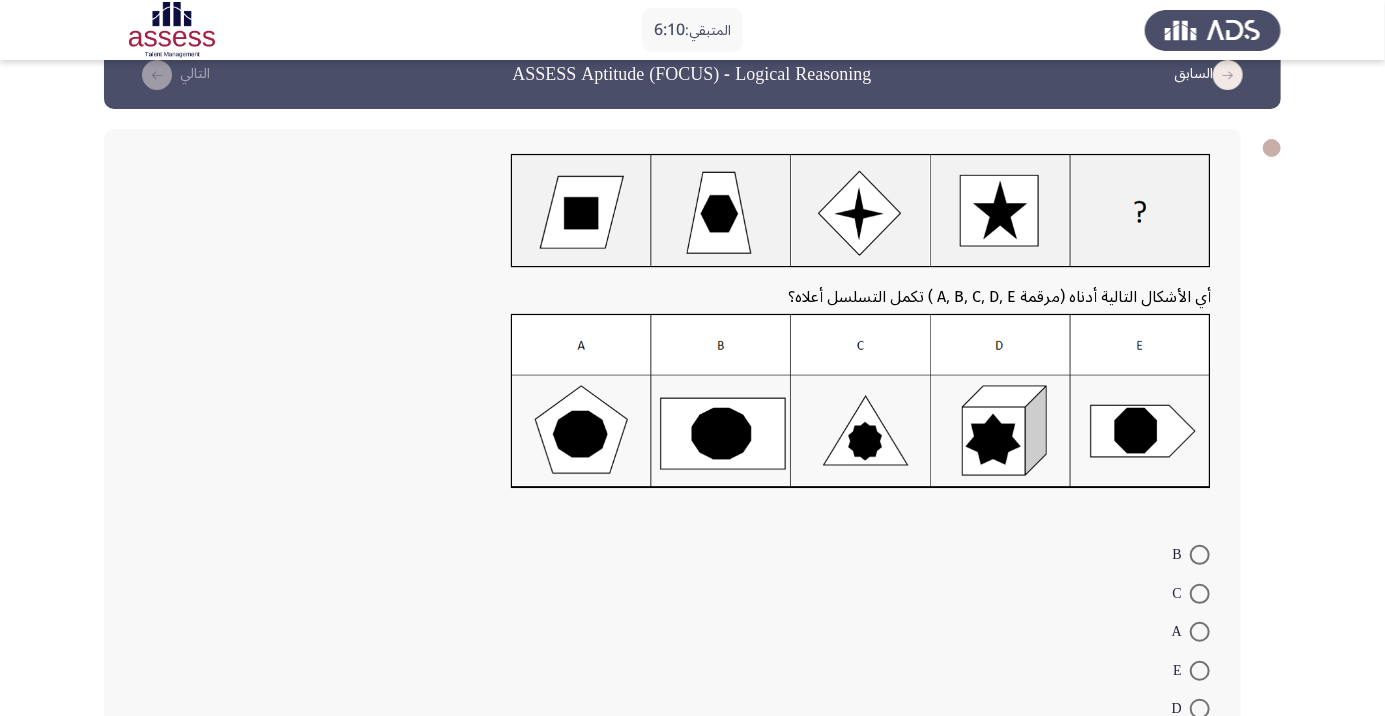 click 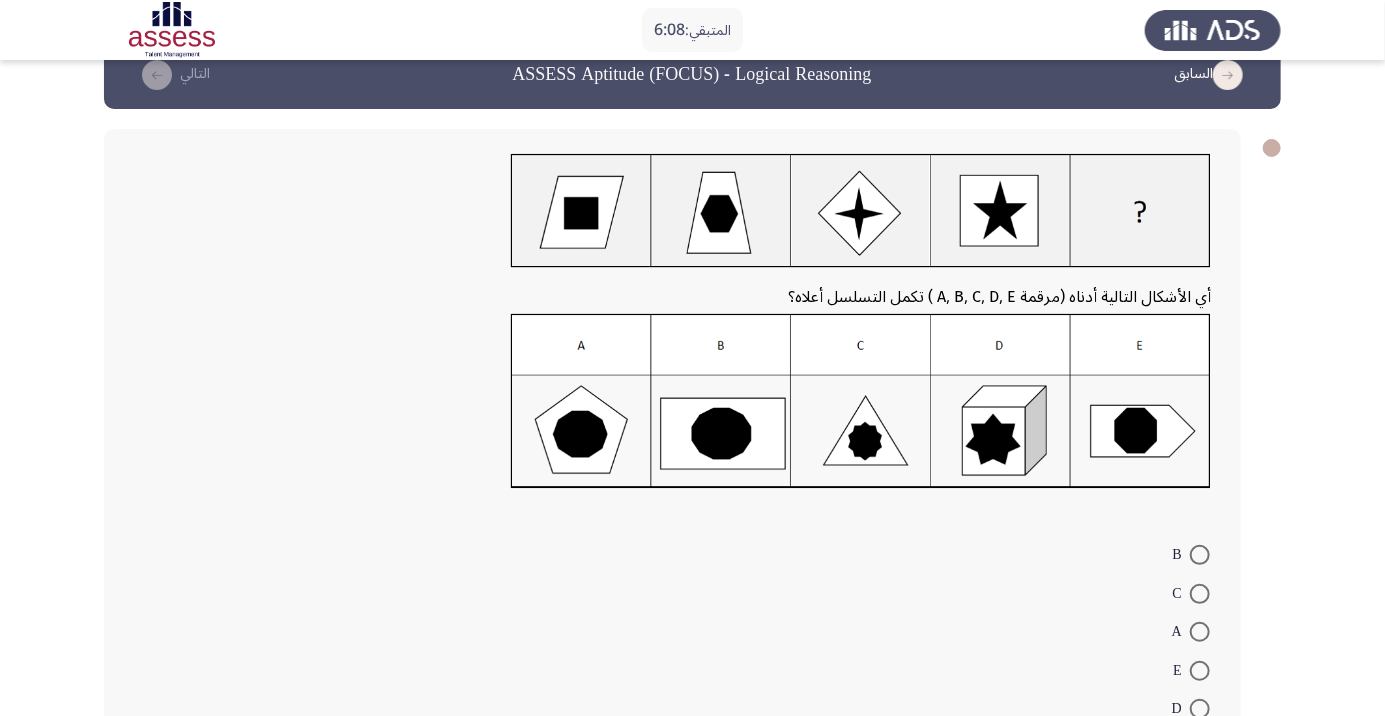 click 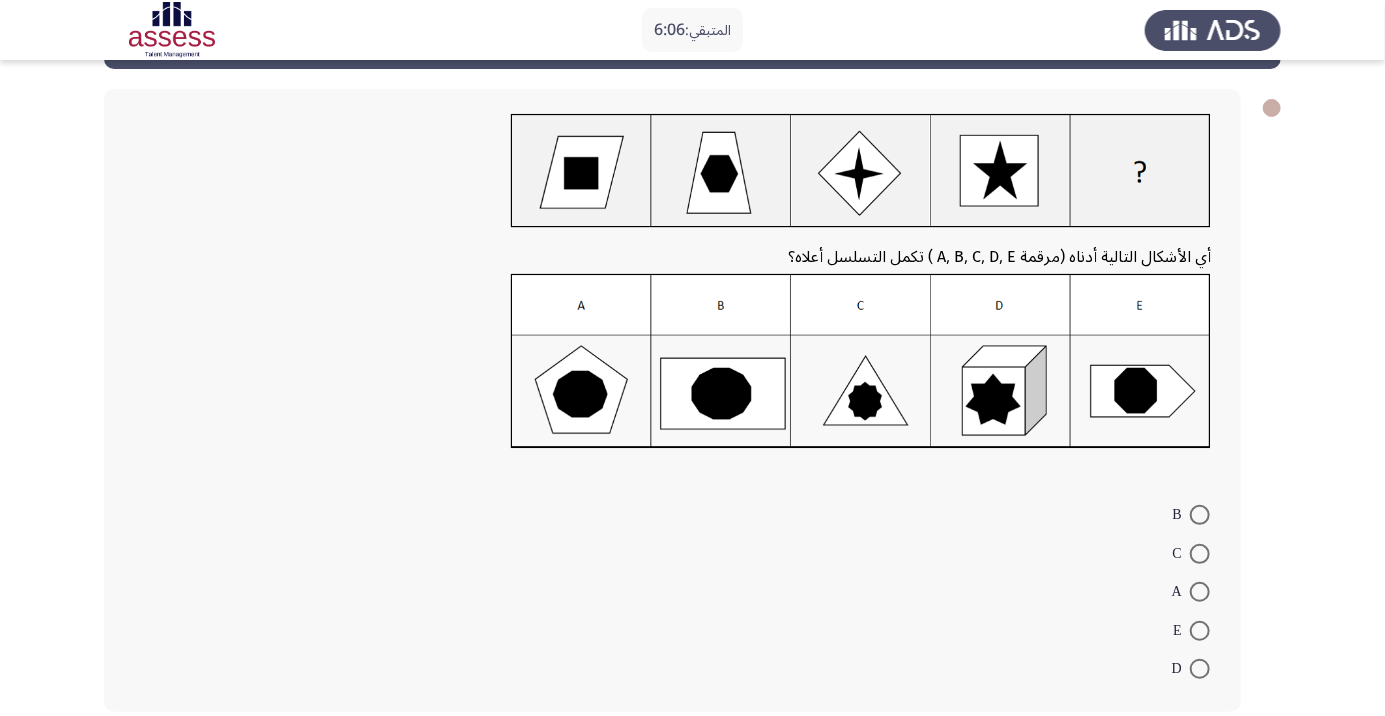 click at bounding box center [1200, 669] 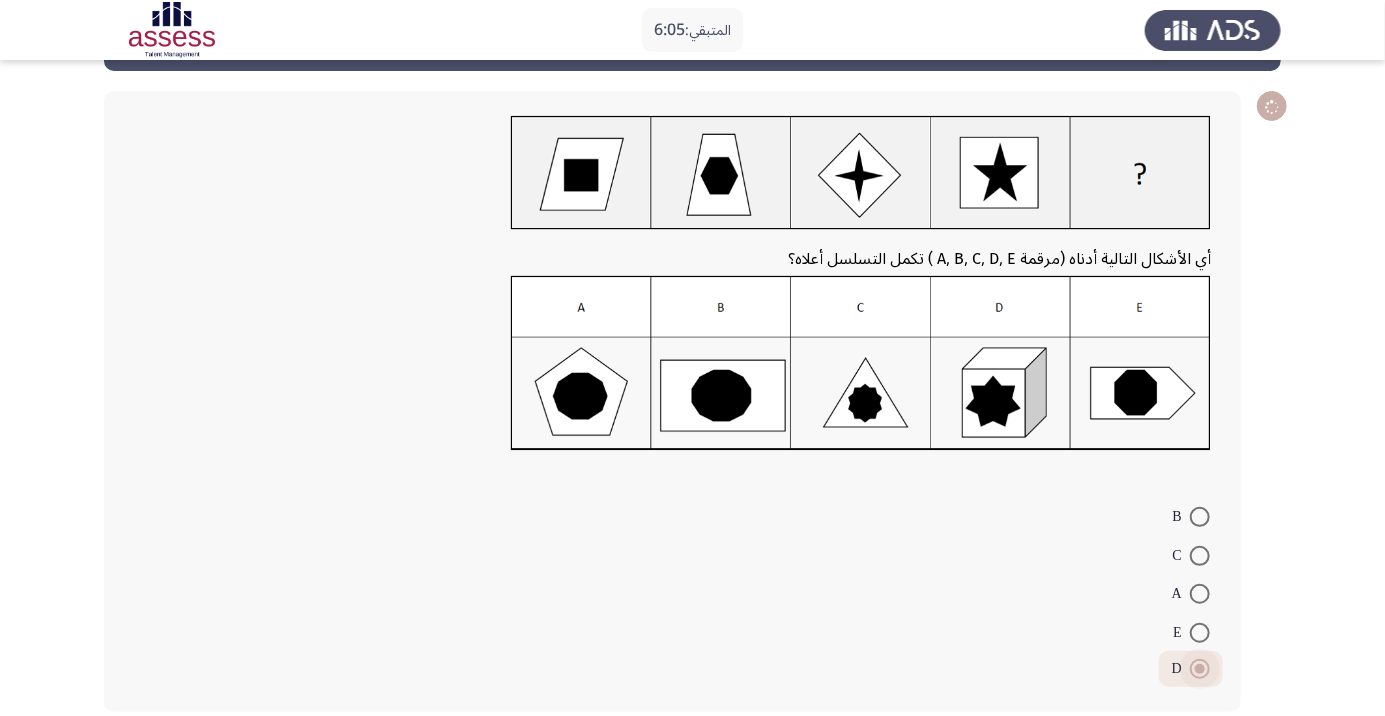 click on "التالي" 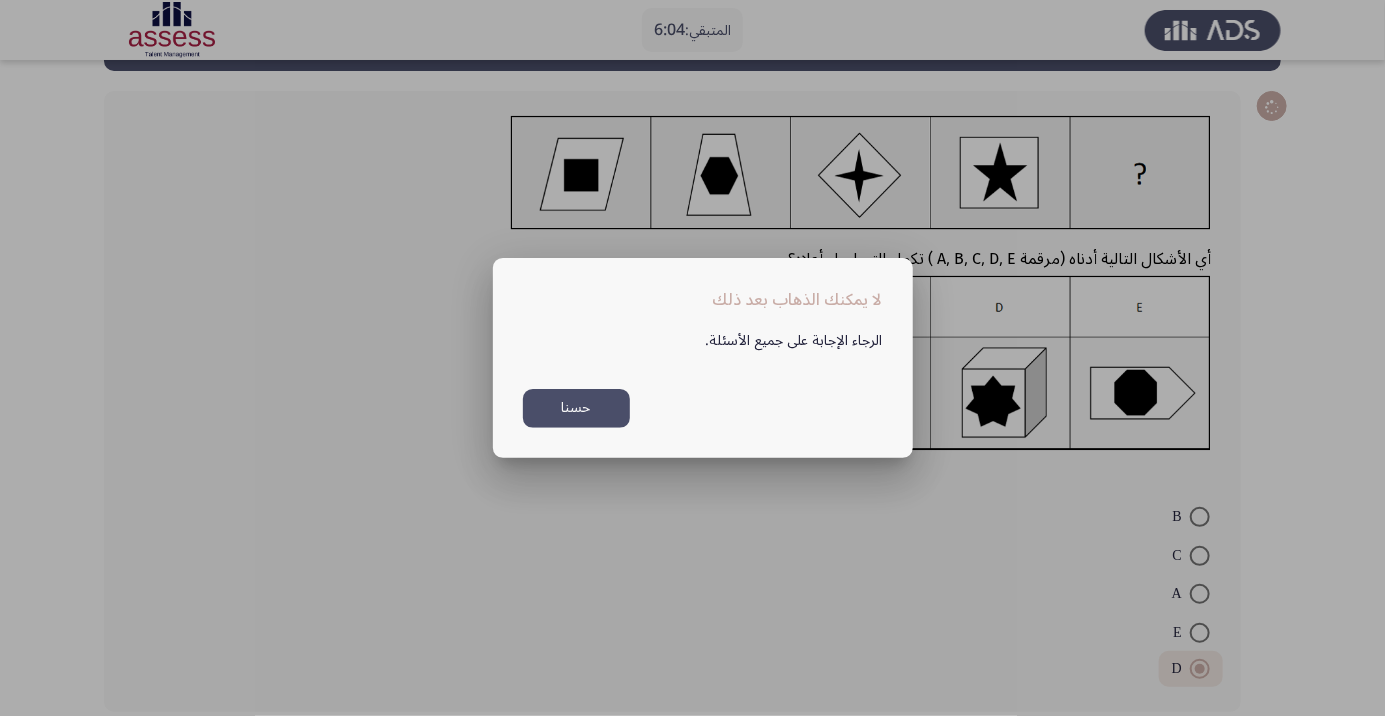 click on "حسنا" at bounding box center (576, 408) 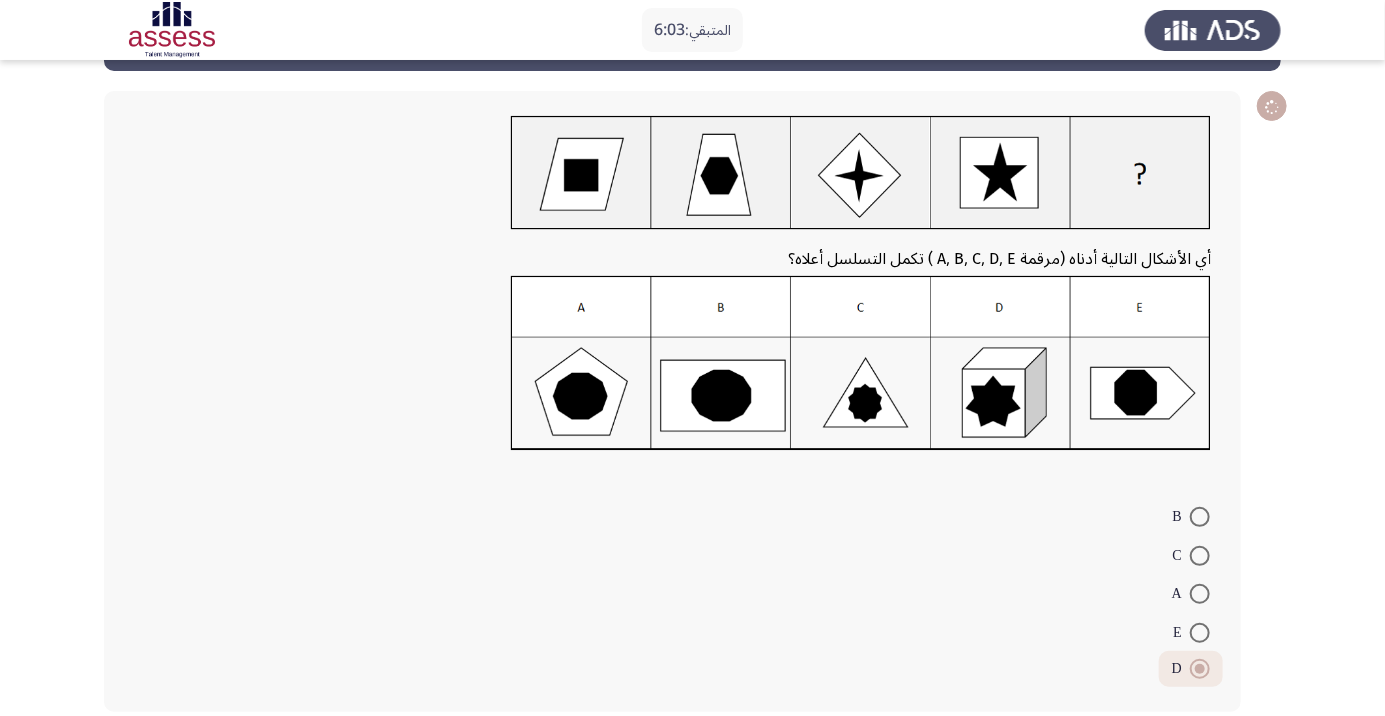 click on "التالي" 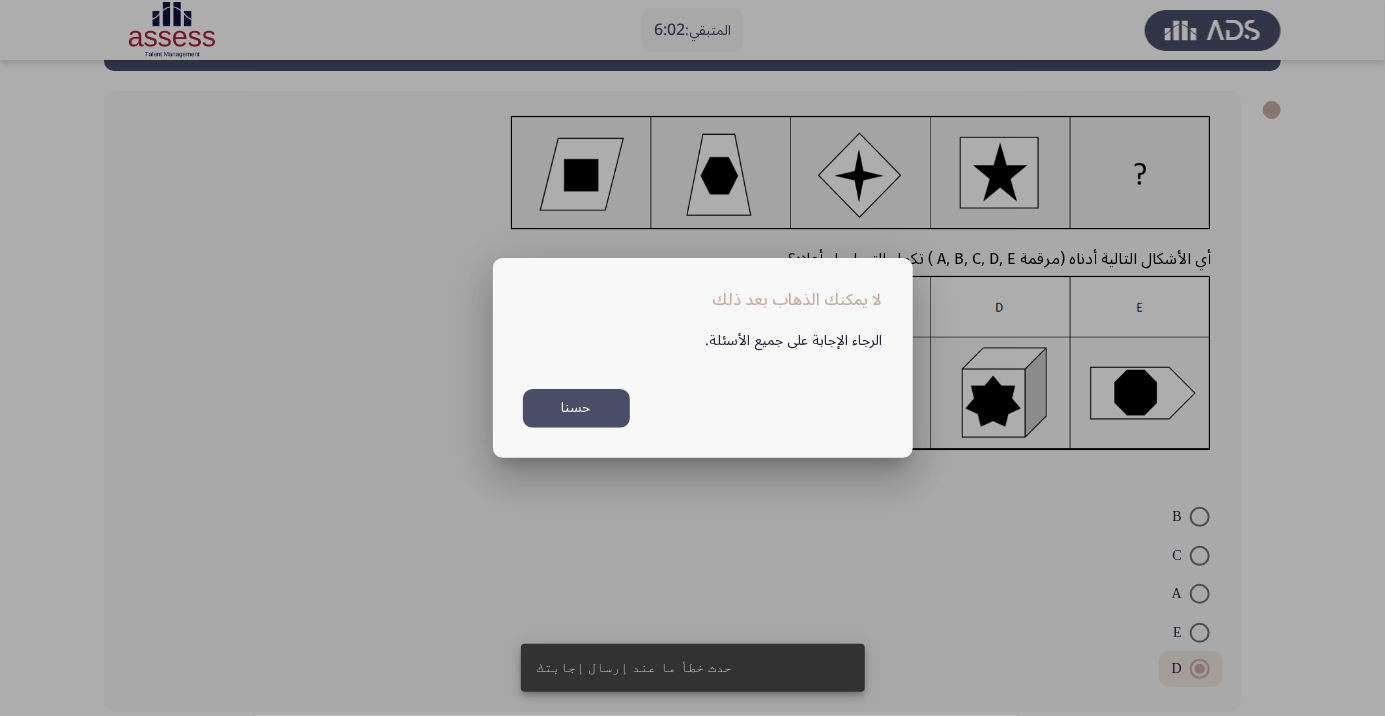 click on "حسنا" at bounding box center (576, 408) 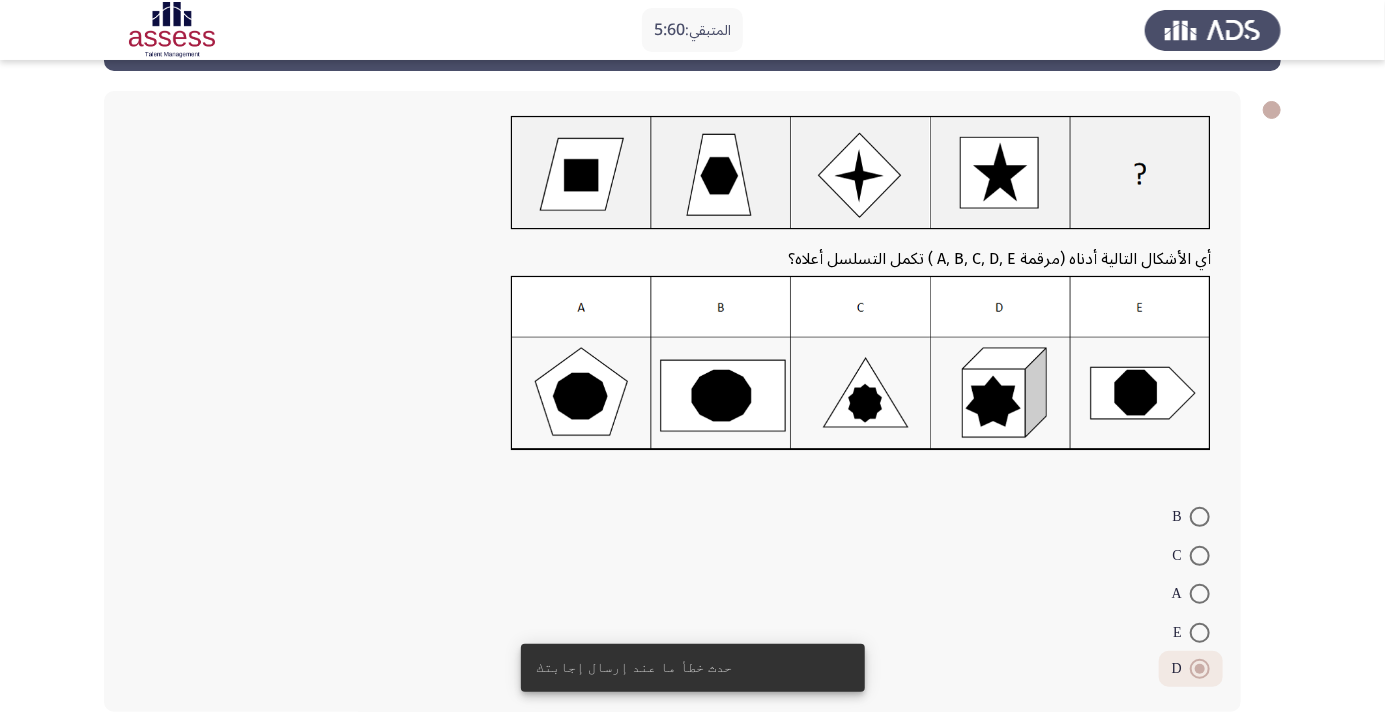 click on "أي الأشكال التالية أدناه  (مرقمة A, B, C, D, E ) تكمل التسلسل أعلاه؟    B     C     A     E     D" 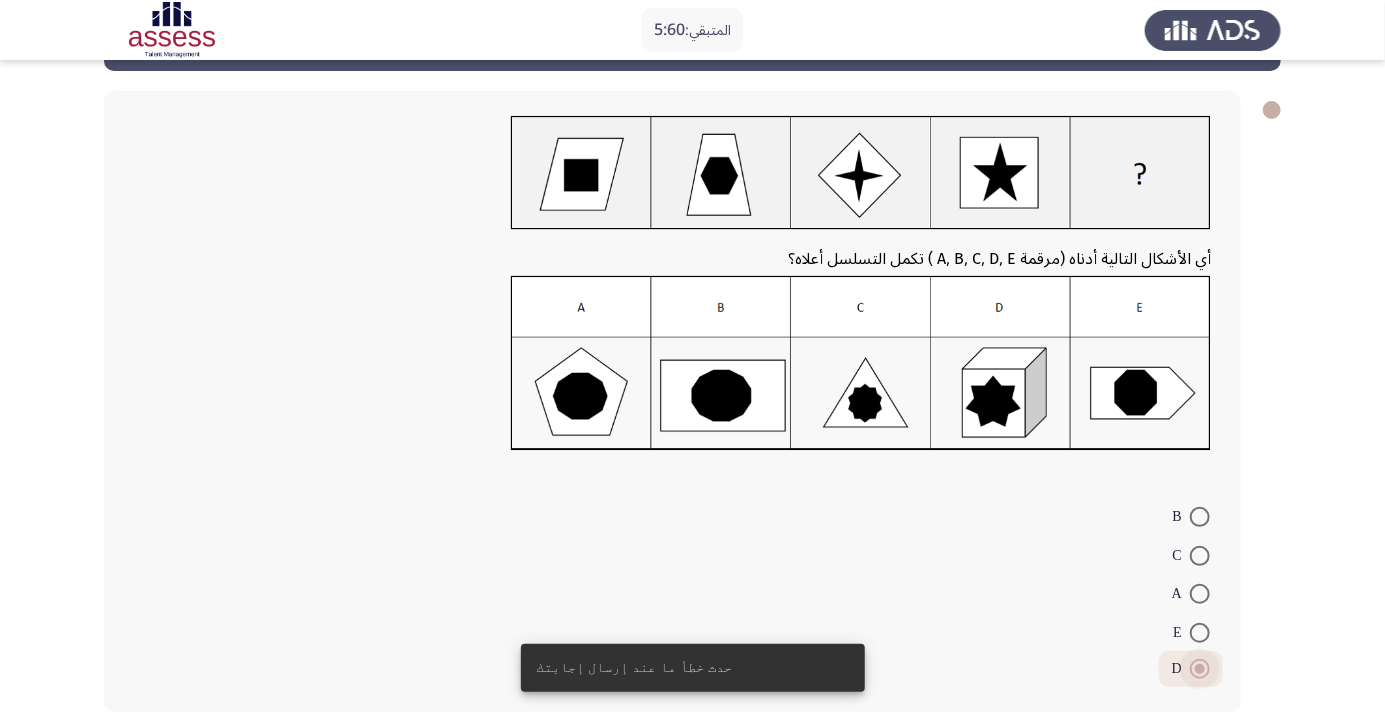 click at bounding box center [1200, 669] 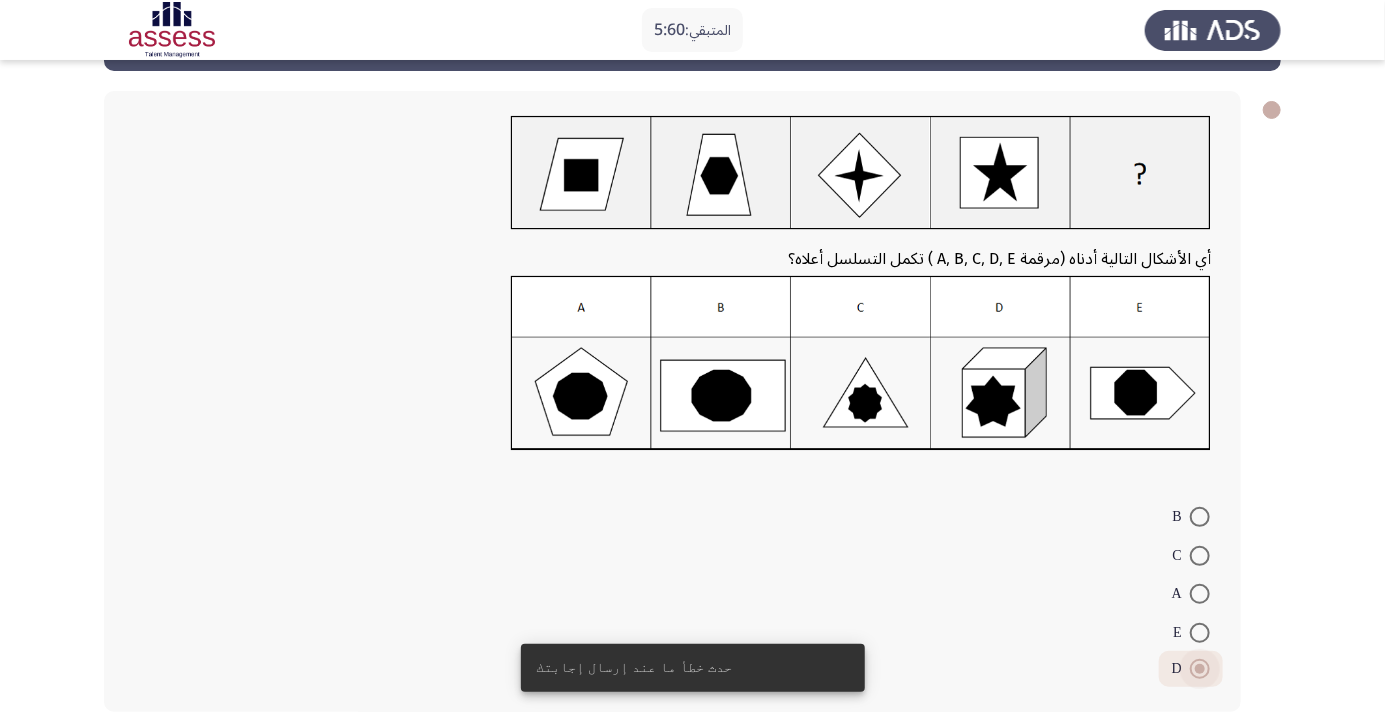 click at bounding box center [1200, 669] 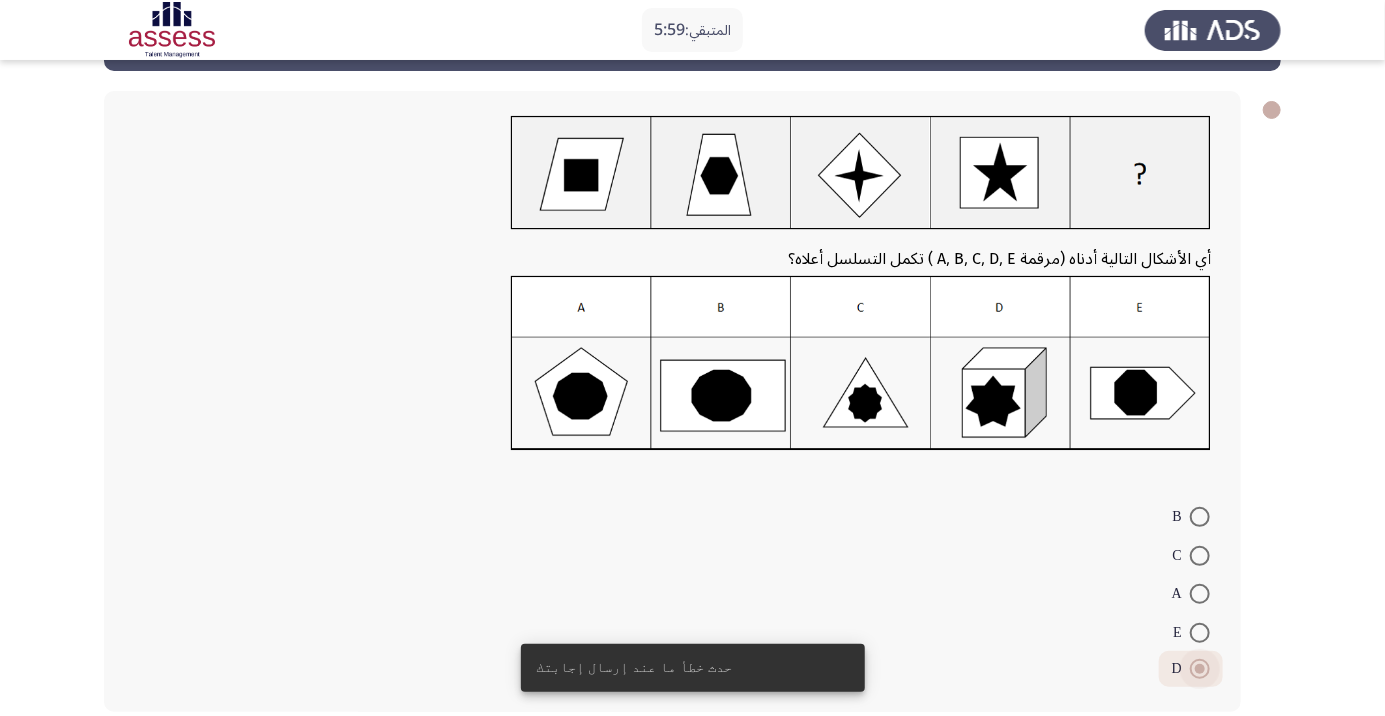 click at bounding box center (1200, 669) 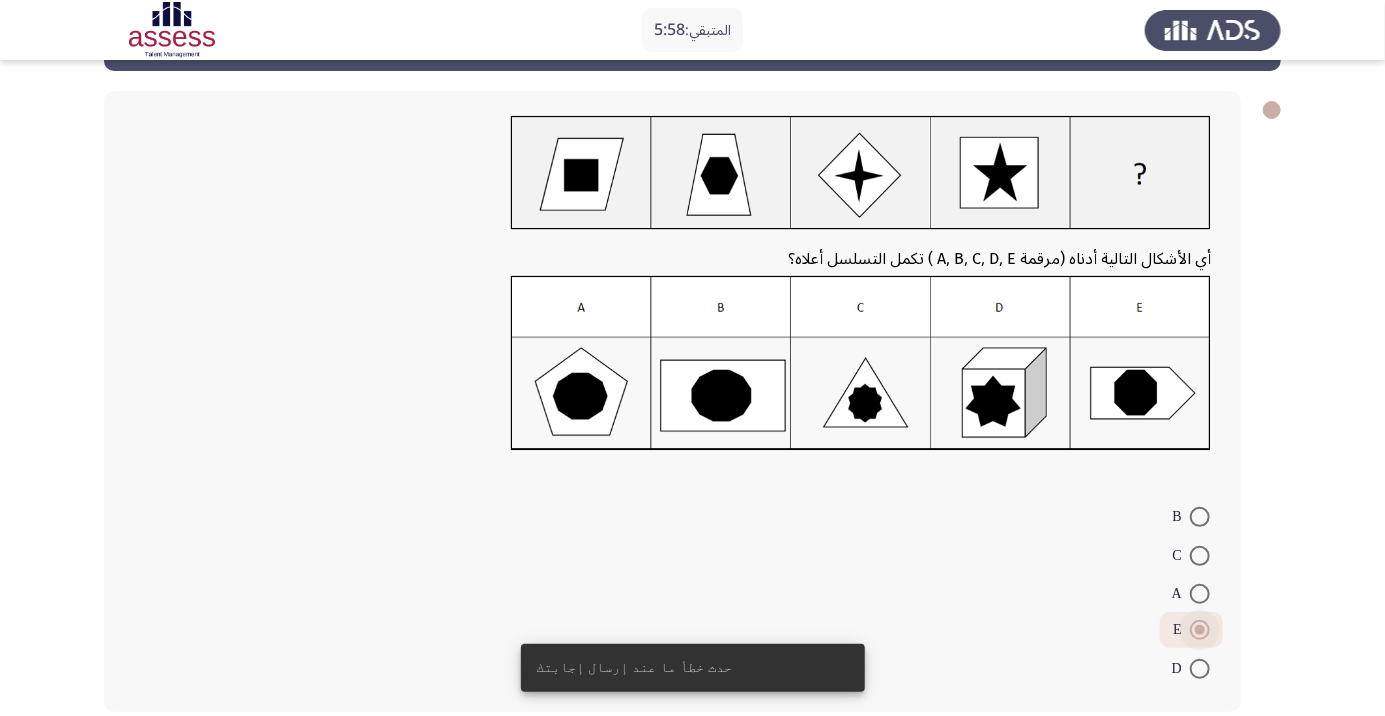 click at bounding box center [1200, 669] 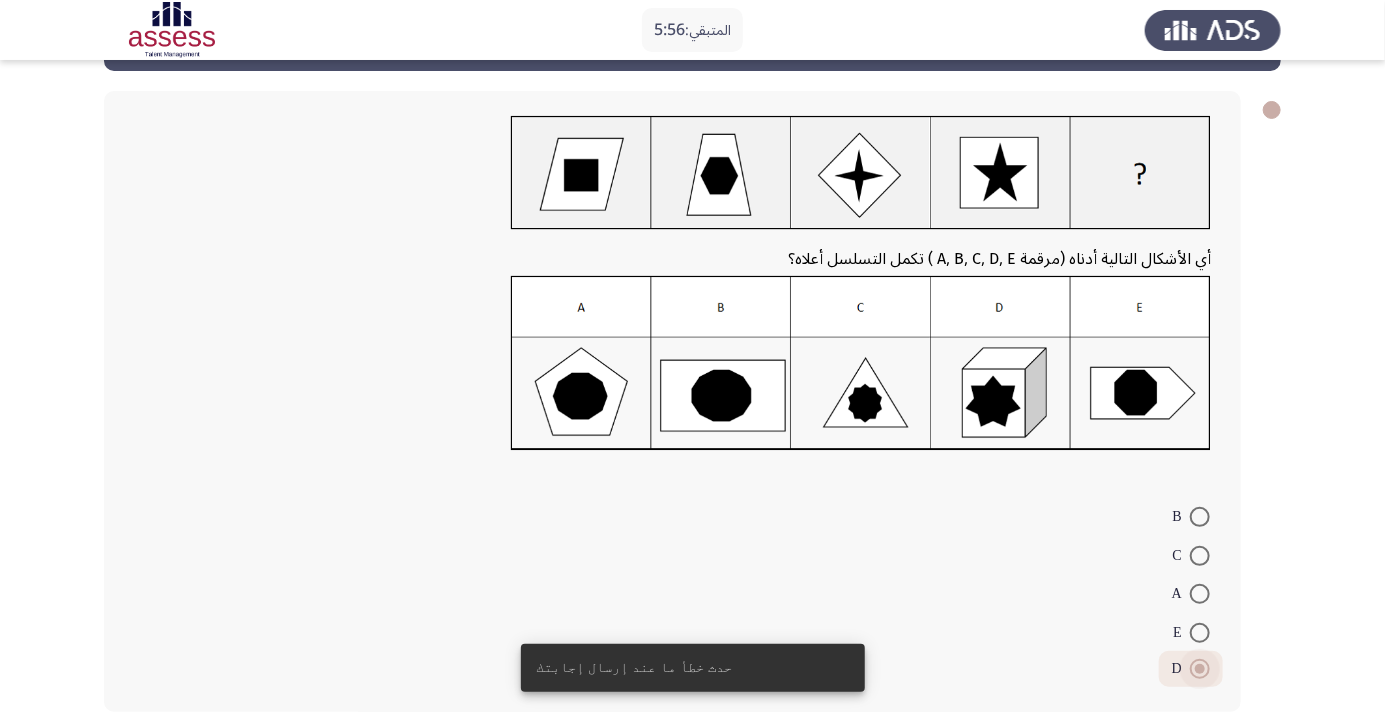 click on "التالي" 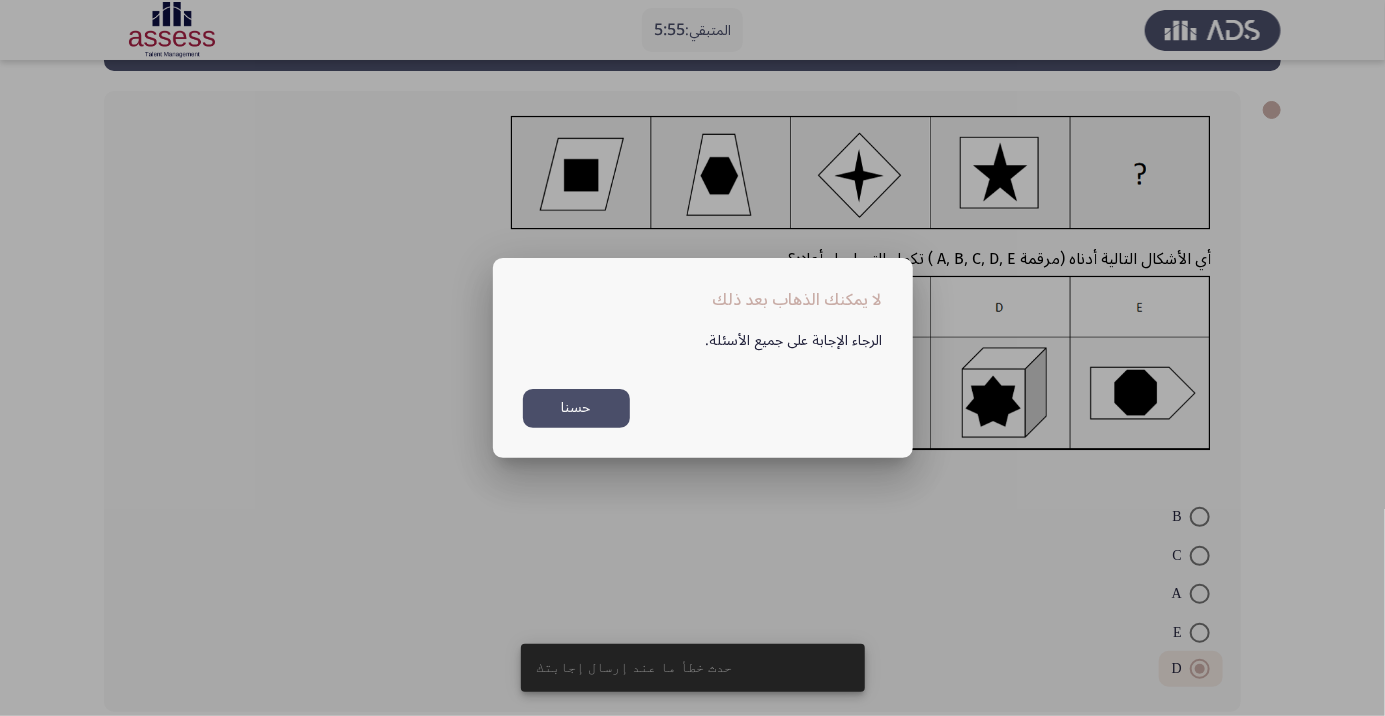 click on "حسنا" at bounding box center [576, 408] 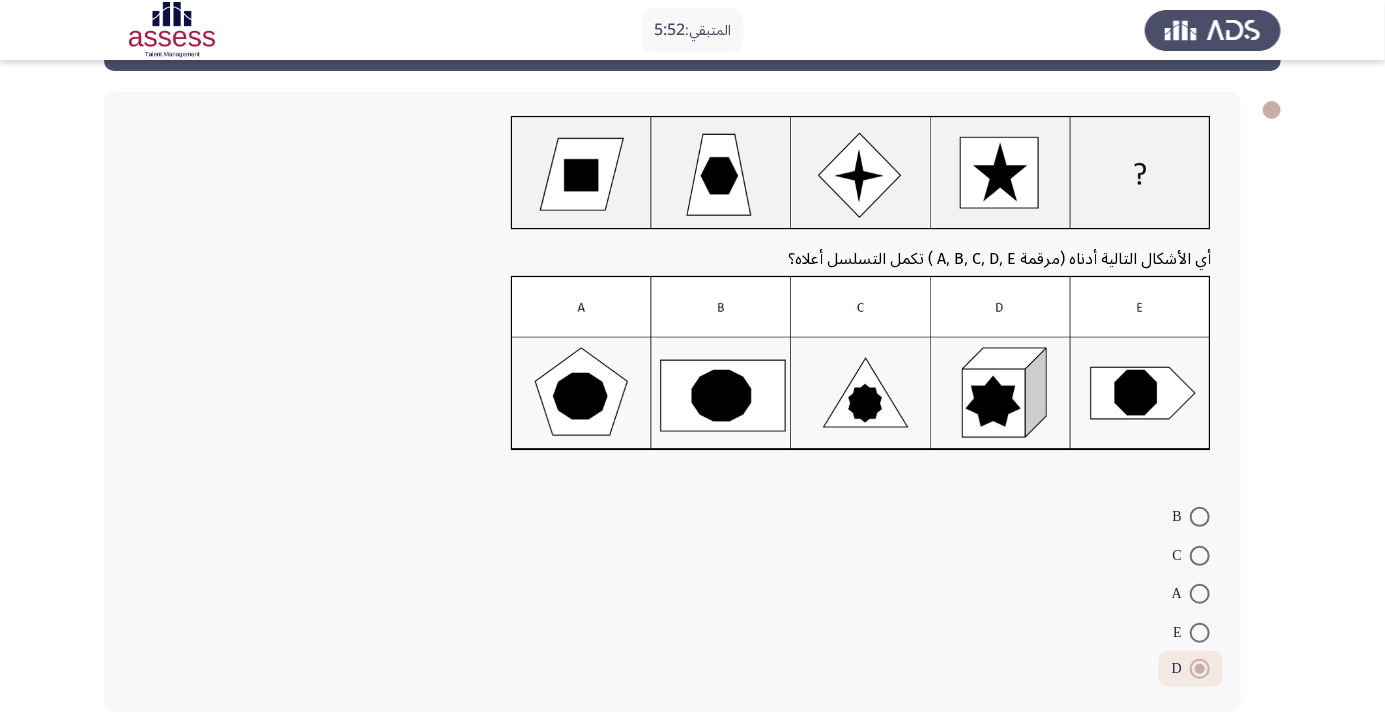 click at bounding box center (1200, 517) 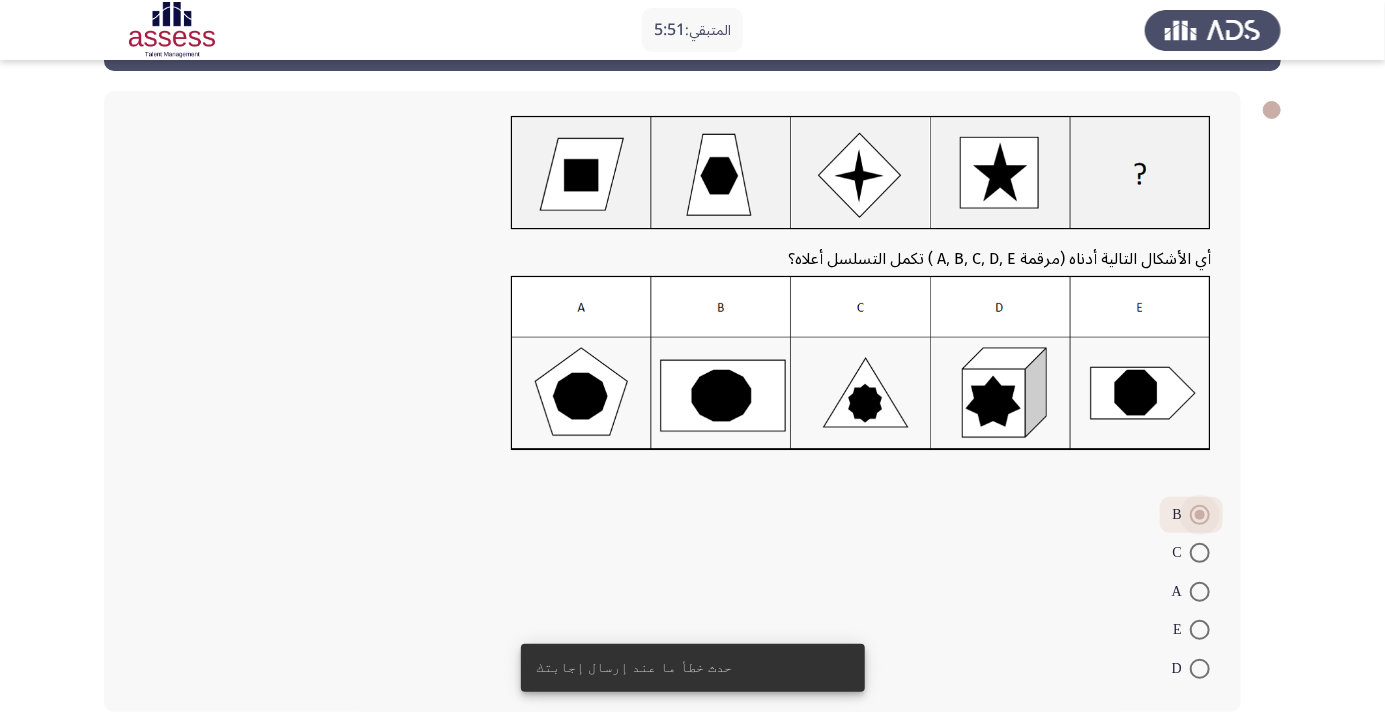 click at bounding box center (1200, 553) 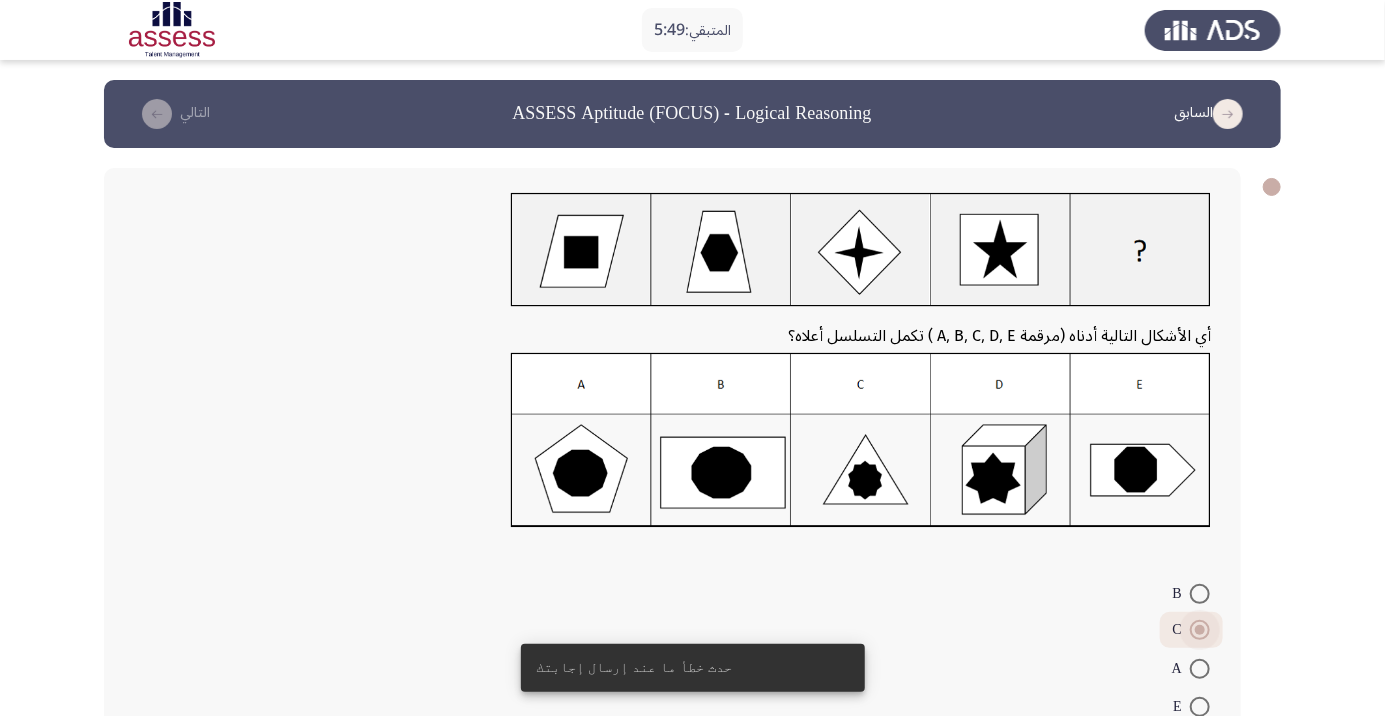 scroll, scrollTop: 77, scrollLeft: 0, axis: vertical 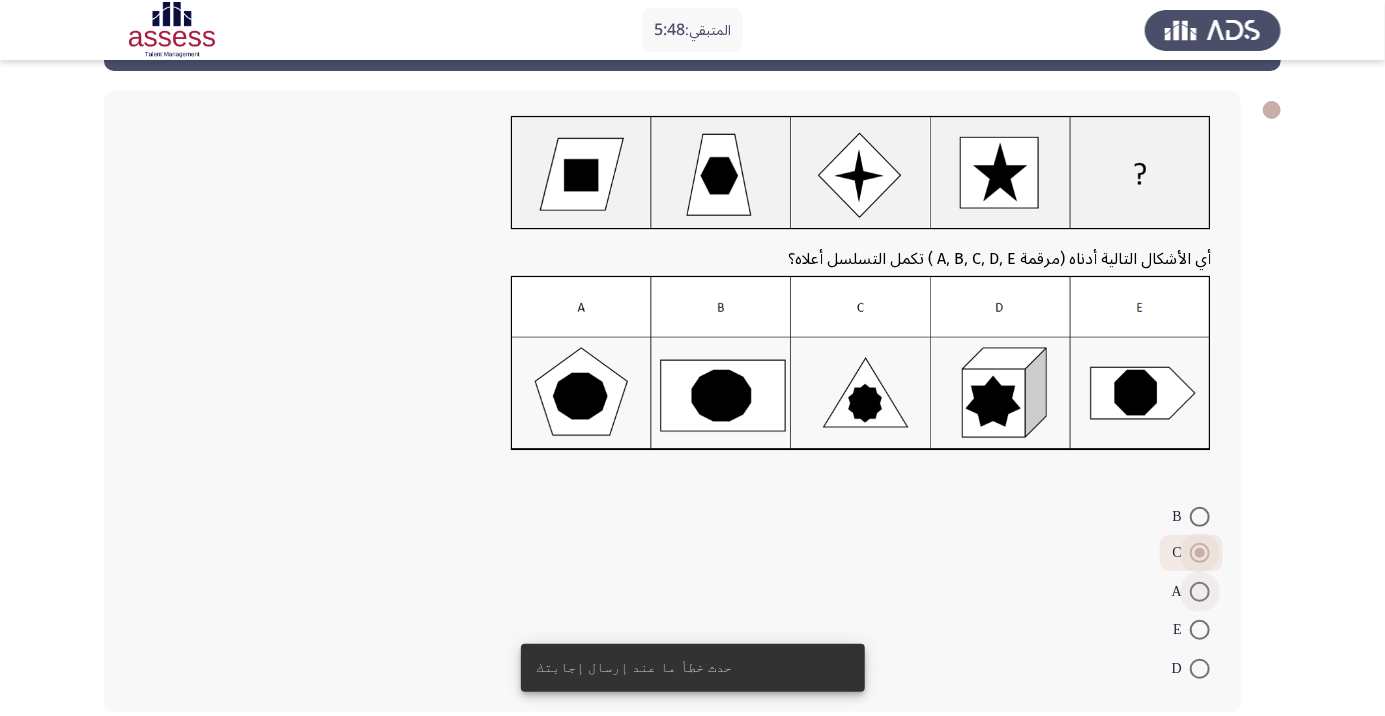 click at bounding box center [1200, 592] 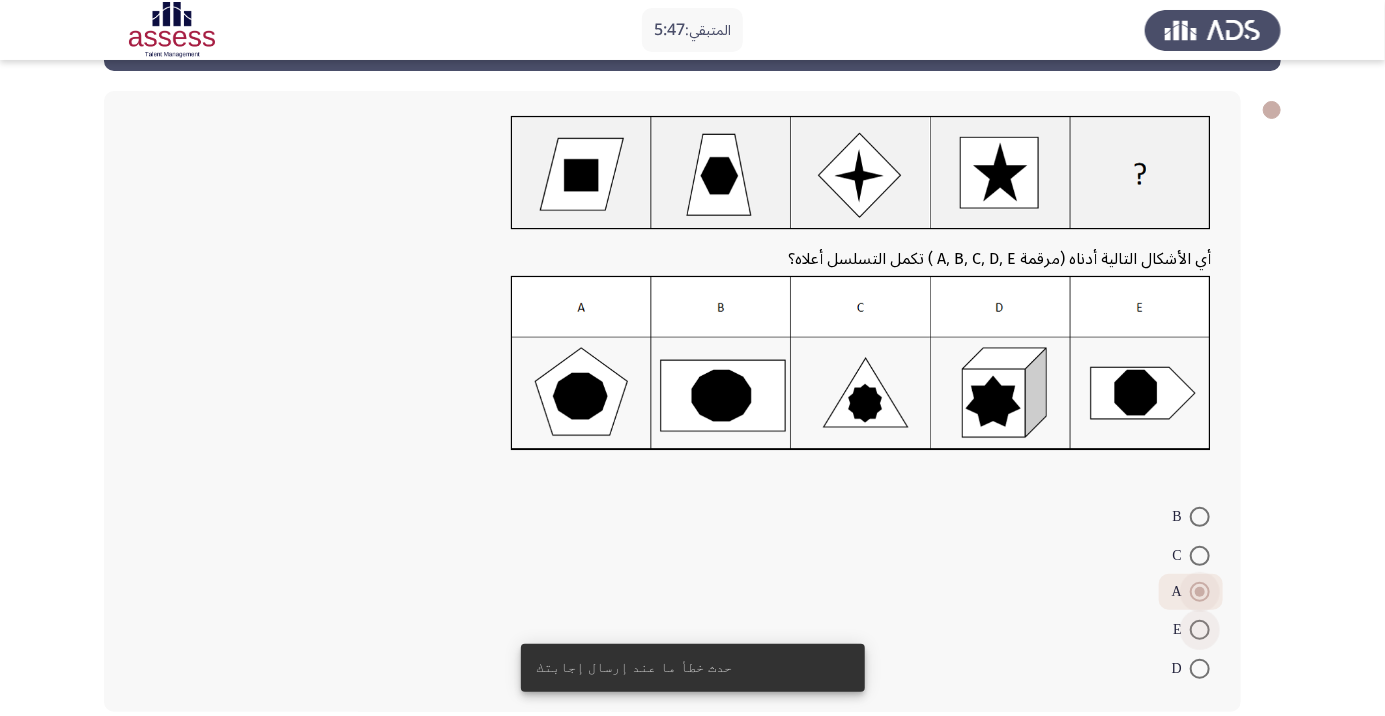 click on "E" at bounding box center [1181, 630] 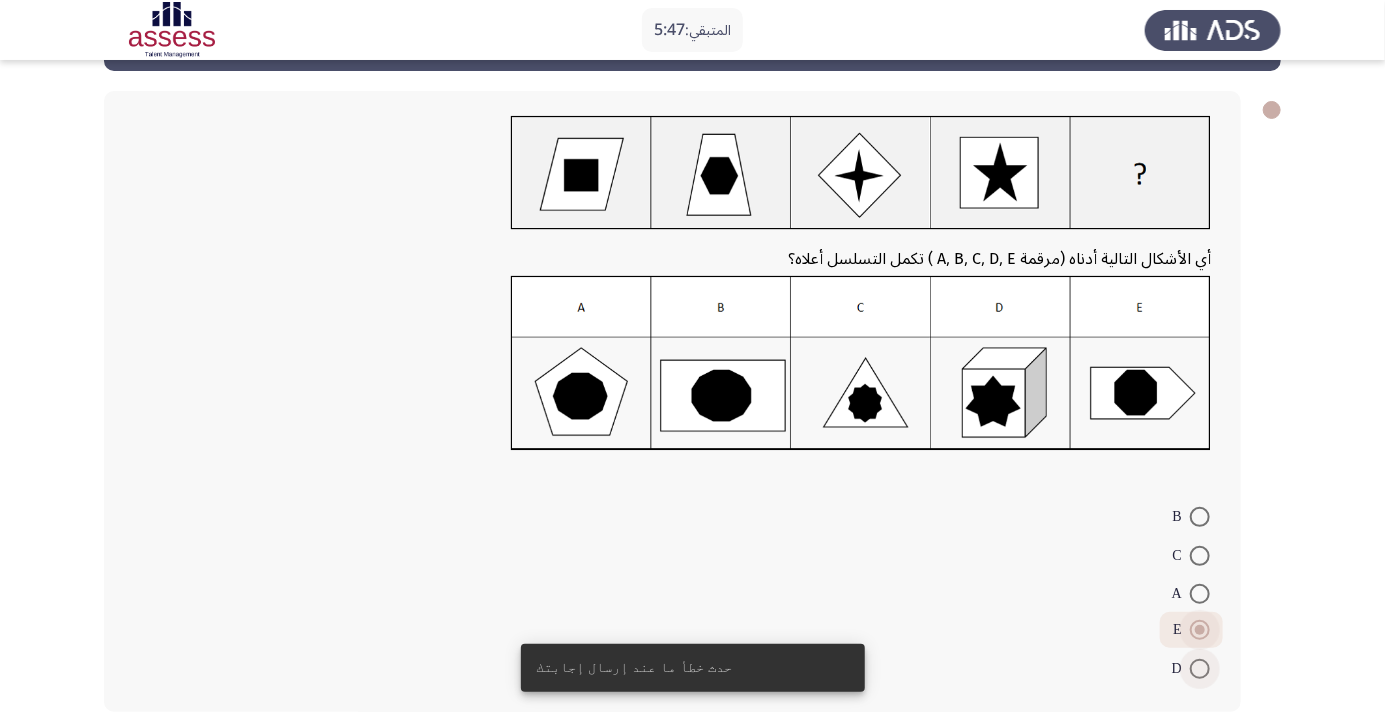 click at bounding box center (1200, 669) 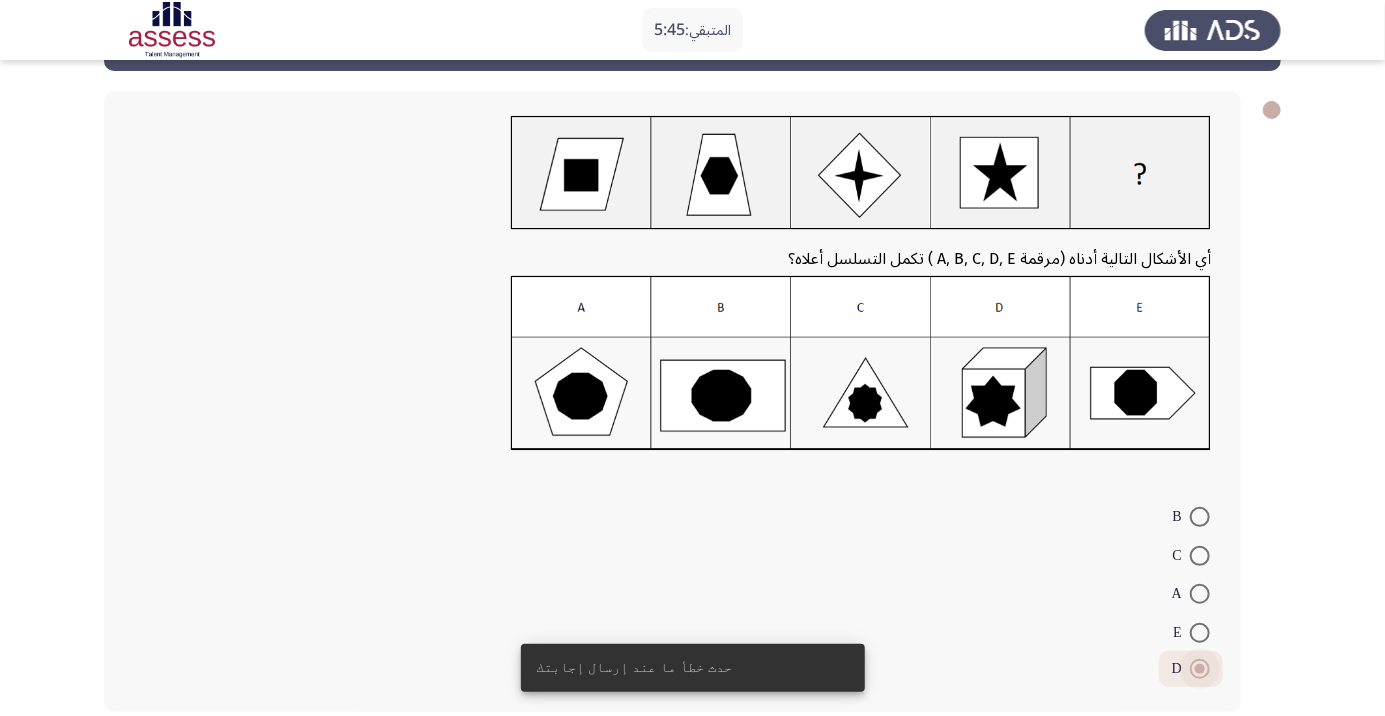 click at bounding box center [1200, 633] 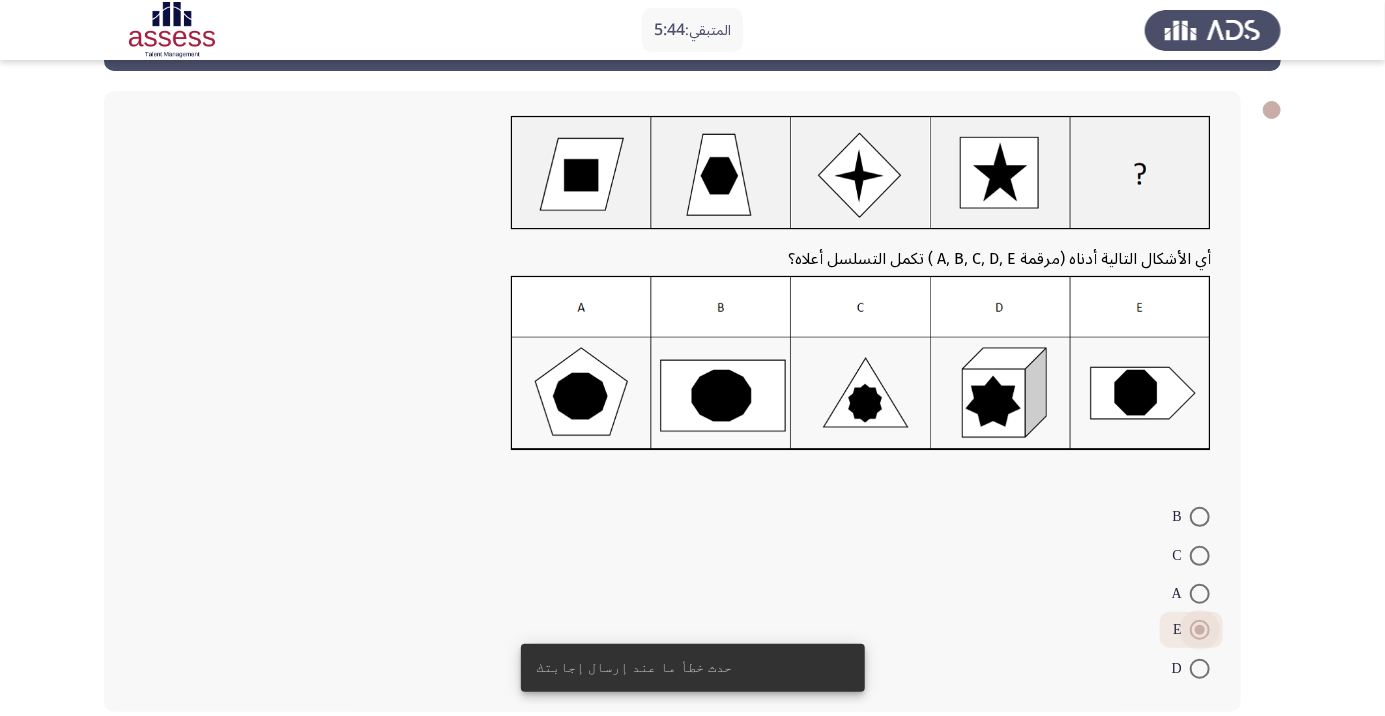 click on "التالي" 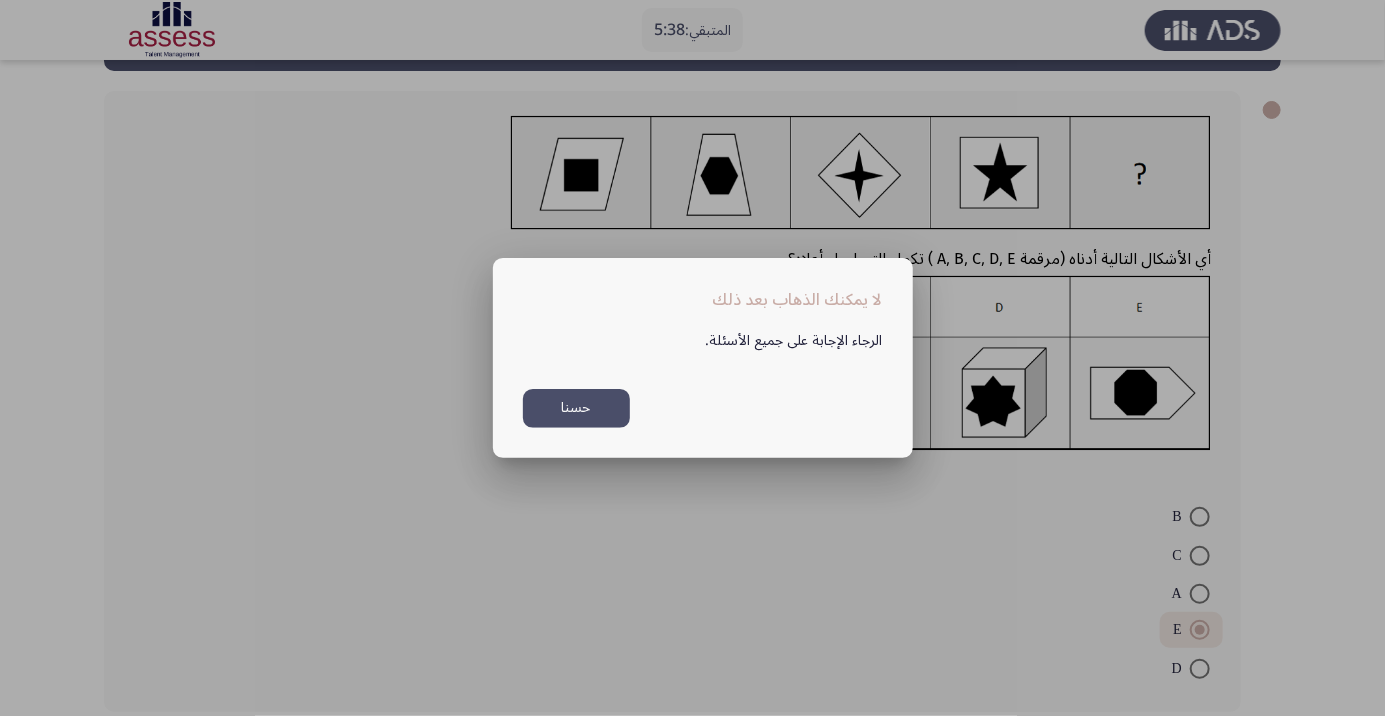 click on "حسنا" at bounding box center (576, 408) 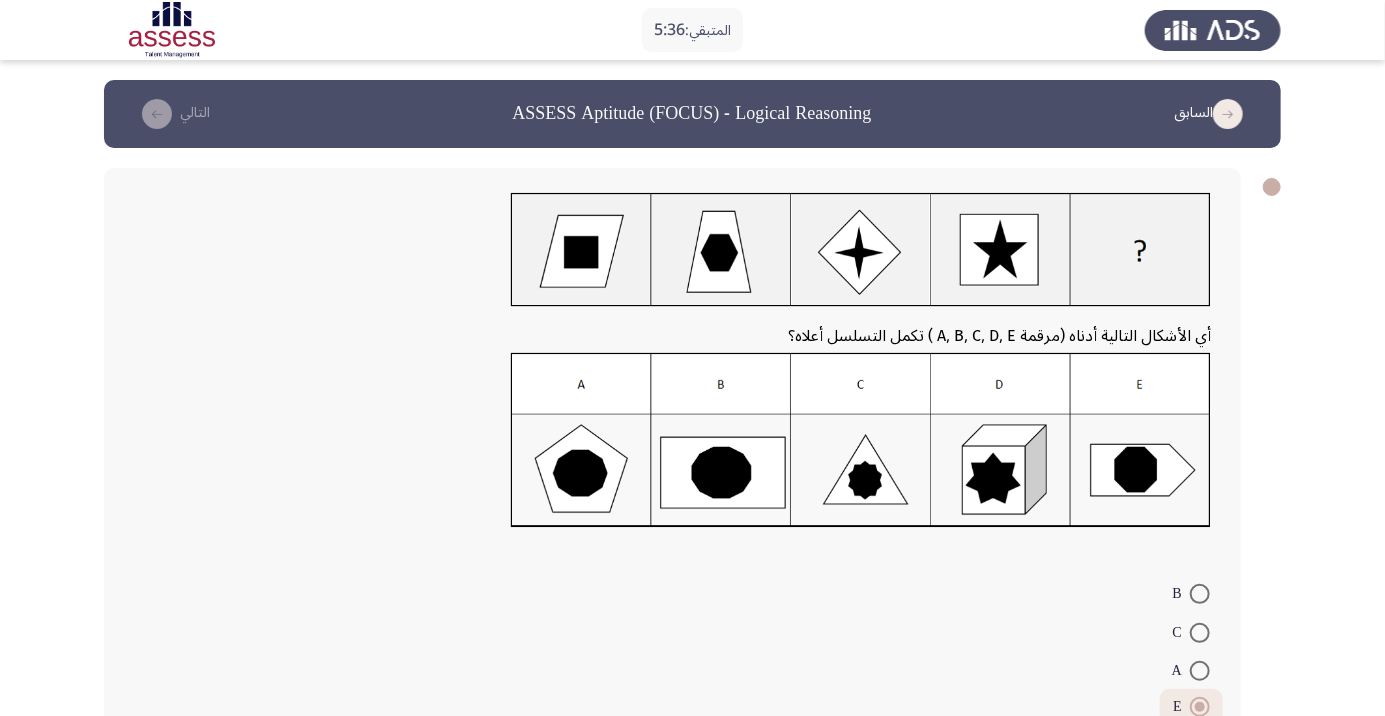 scroll, scrollTop: 77, scrollLeft: 0, axis: vertical 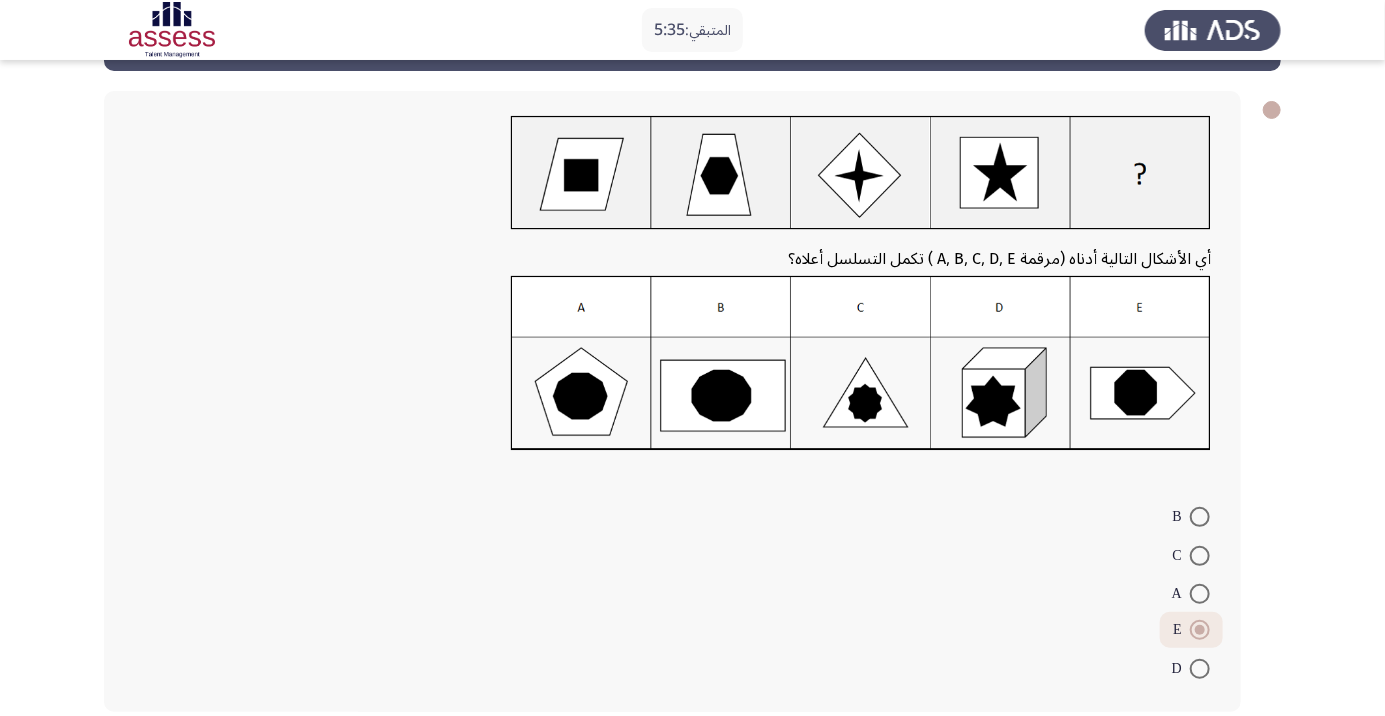 click at bounding box center (1200, 594) 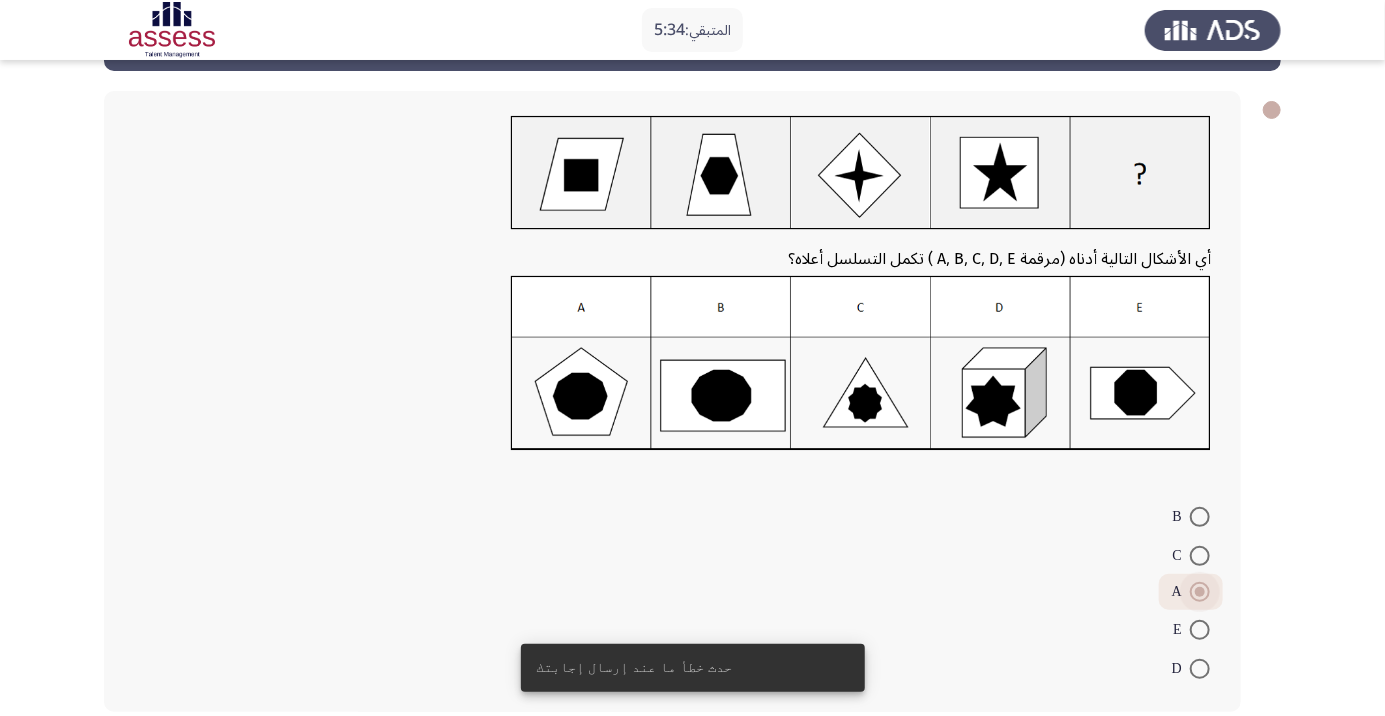 click at bounding box center (1200, 630) 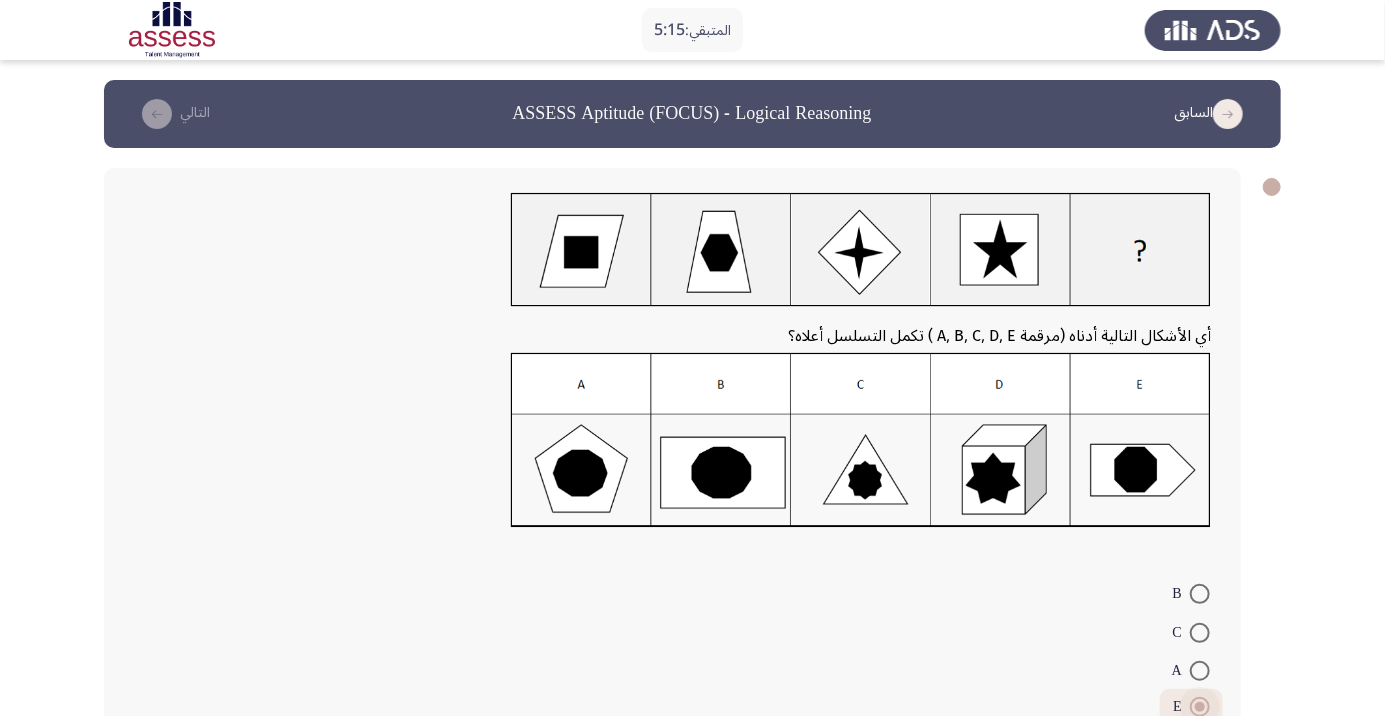 scroll, scrollTop: 77, scrollLeft: 0, axis: vertical 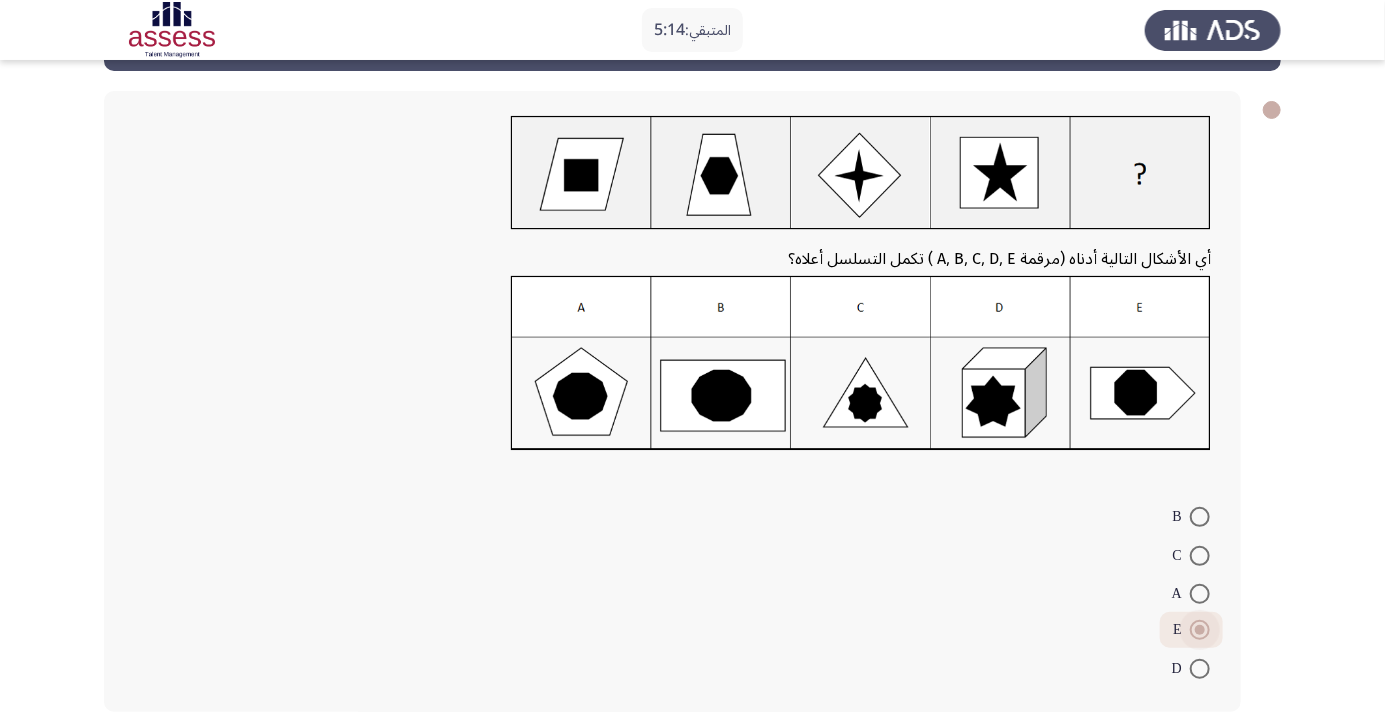 click on "التالي" 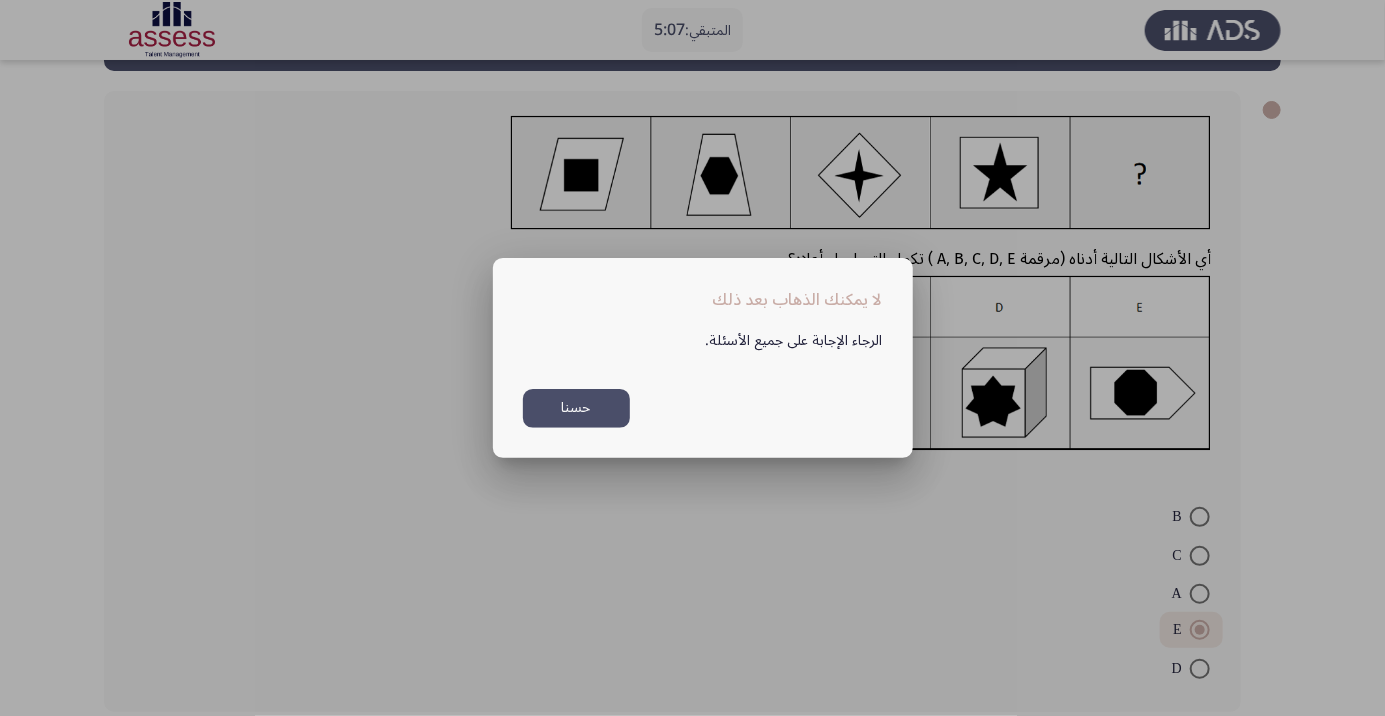 click on "حسنا" at bounding box center (576, 408) 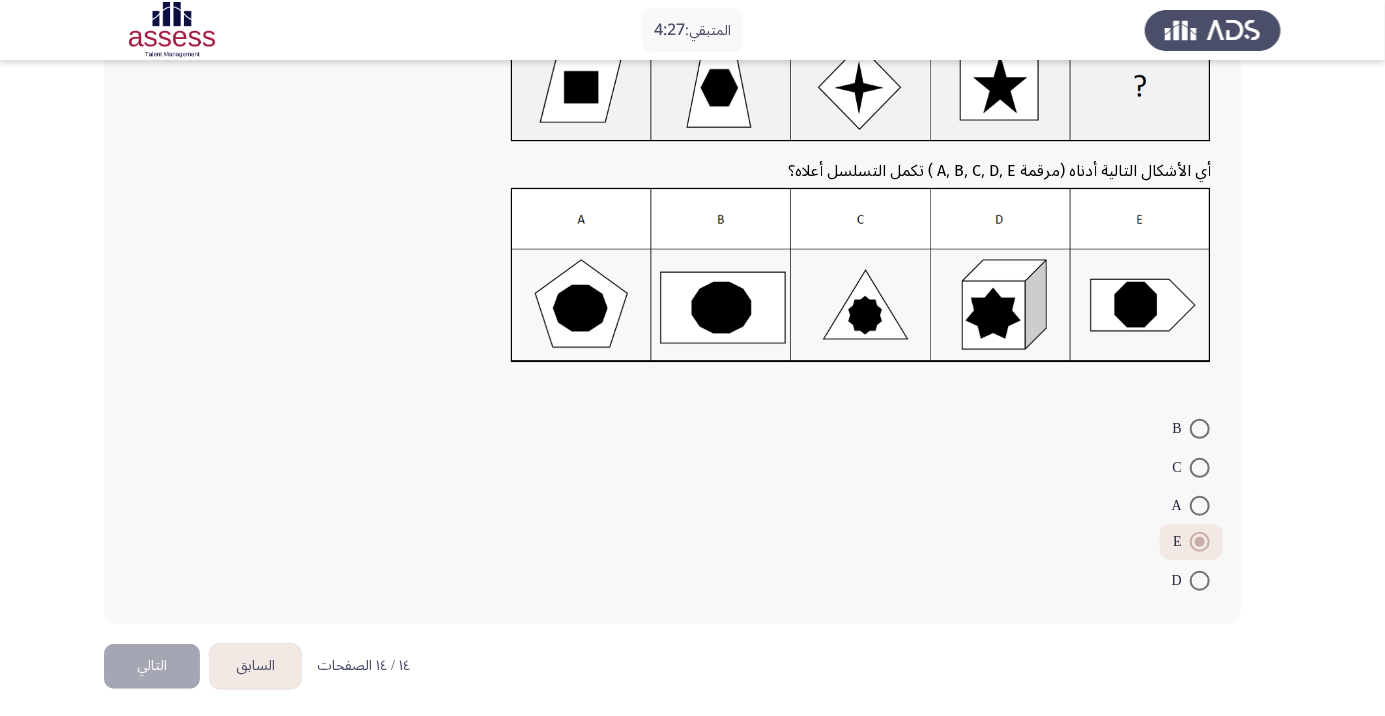 scroll, scrollTop: 173, scrollLeft: 0, axis: vertical 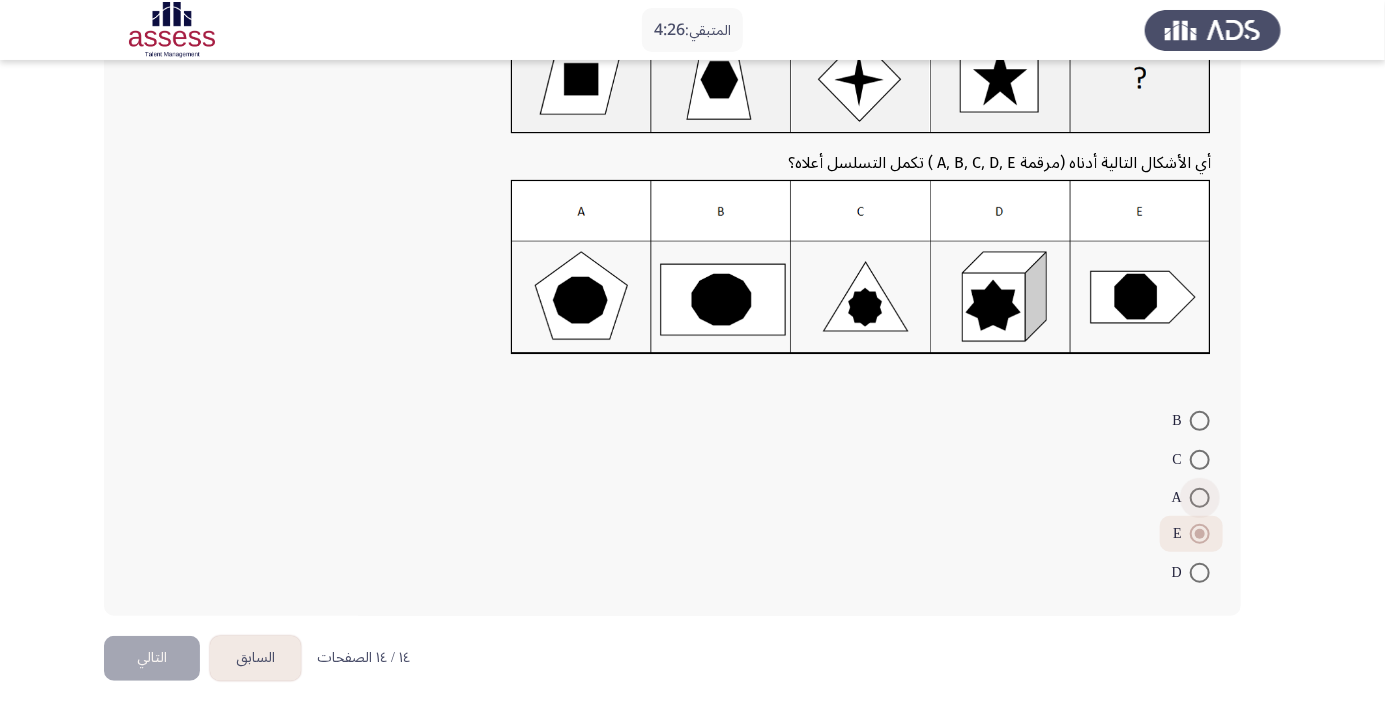 click at bounding box center (1200, 498) 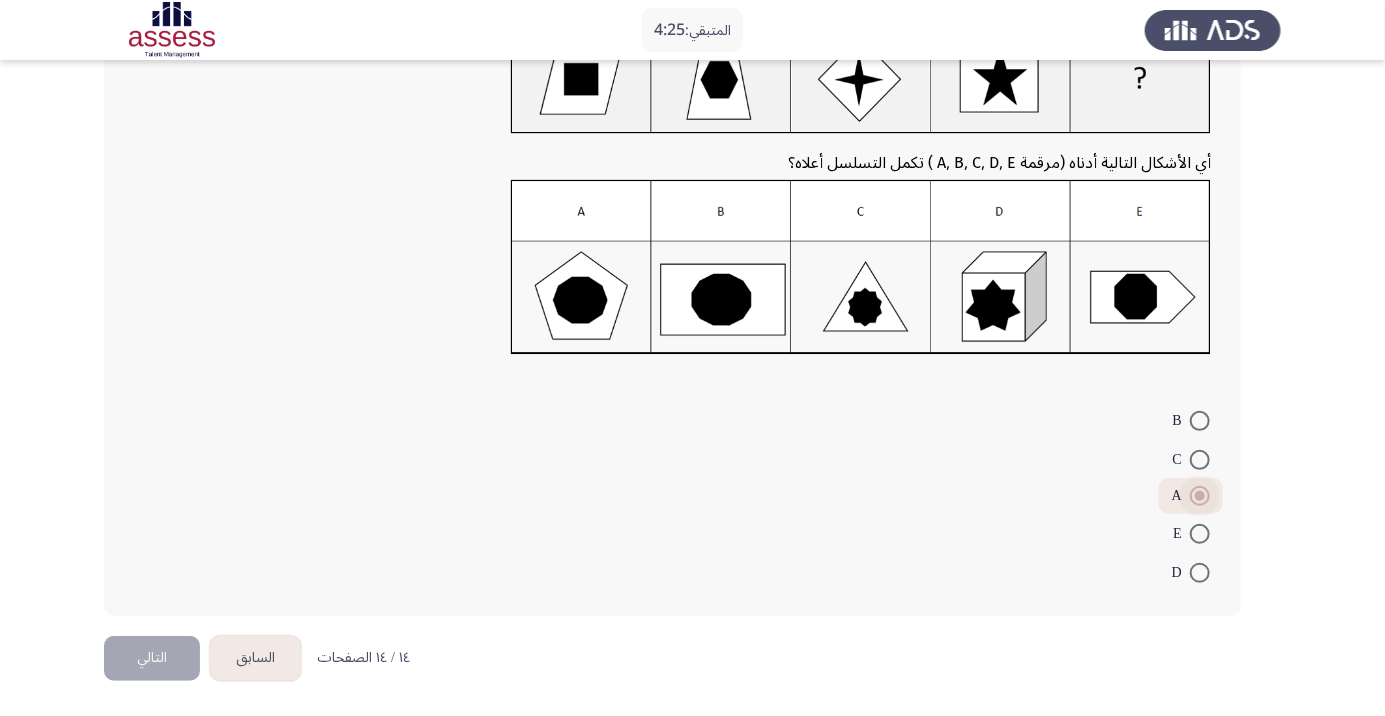 click at bounding box center (1200, 534) 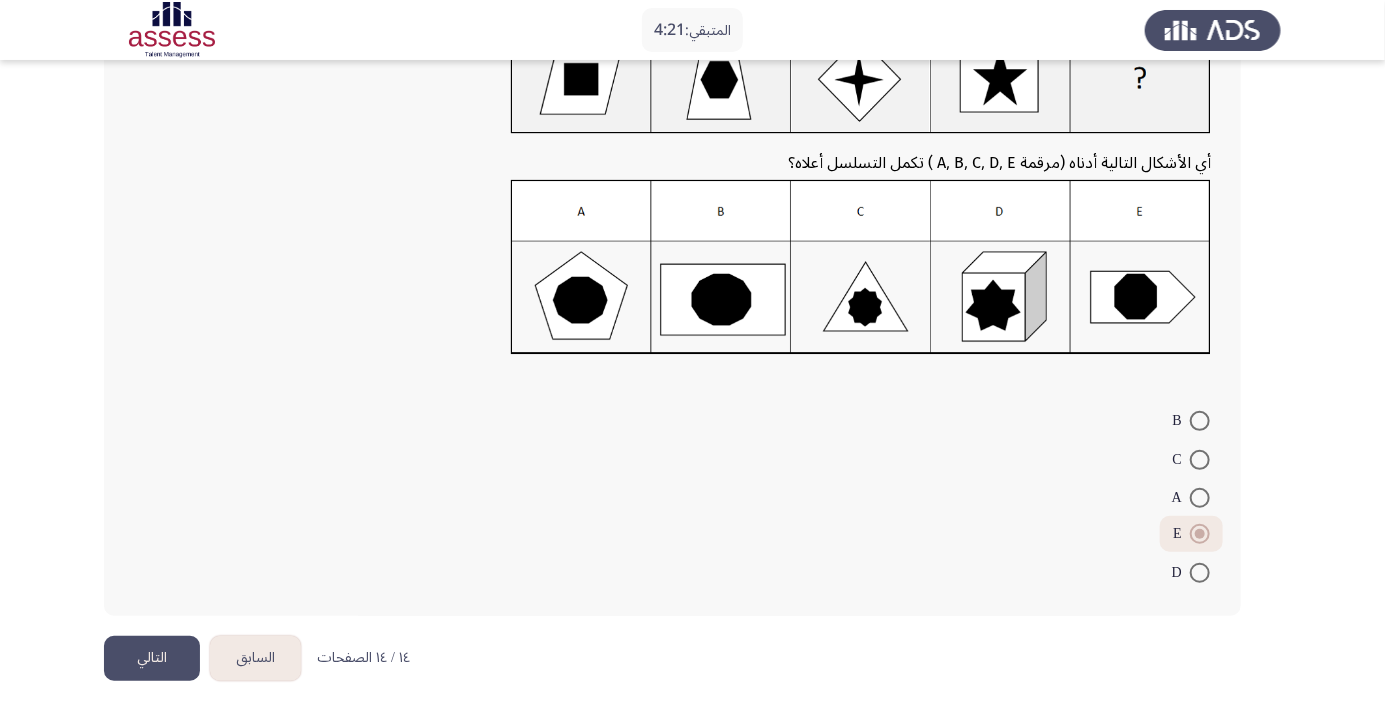 click on "التالي" 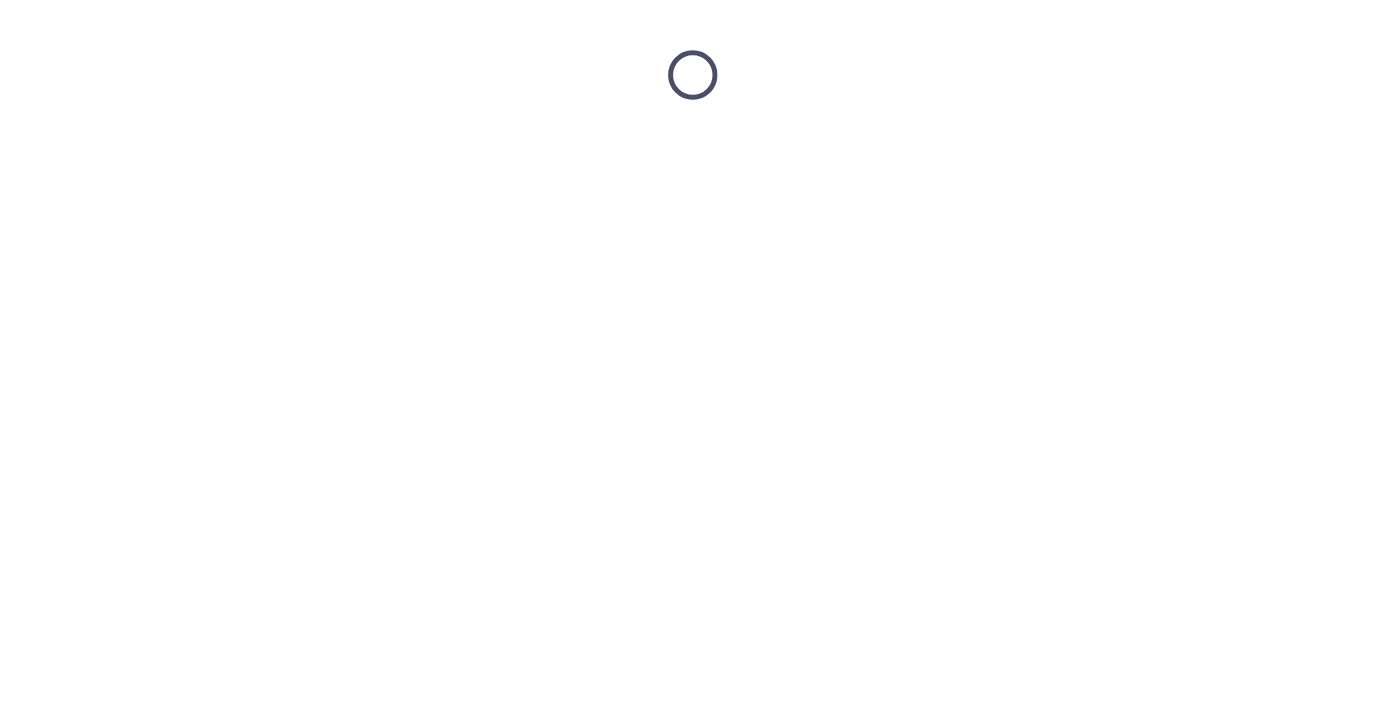 scroll, scrollTop: 0, scrollLeft: 0, axis: both 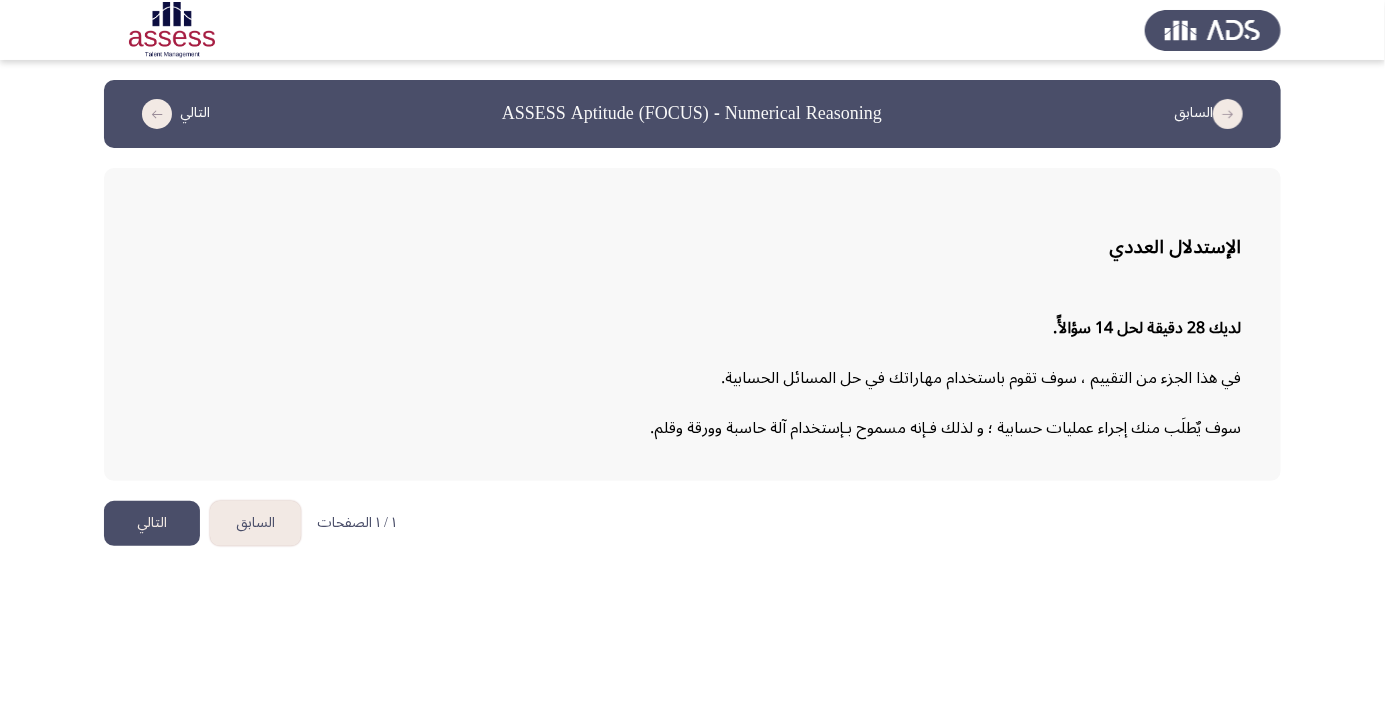 click on "السابق   ASSESS Aptitude (FOCUS) - Numerical Reasoning   التالي   الإستدلال العددي لديك 28 دقيقة لحل 14 سؤالأً. في هذا الجزء من التقييم ، سوف تقوم باستخدام مهاراتك في حل المسائل الحسابية. سوف يٌطلَب منك إجراء عمليات حسابية ؛ و لذلك فـإنه مسموح بـإستخدام آلة حاسبة وورقة وقلم.  ١ / ١ الصفحات   السابق   التالي" at bounding box center (692, 283) 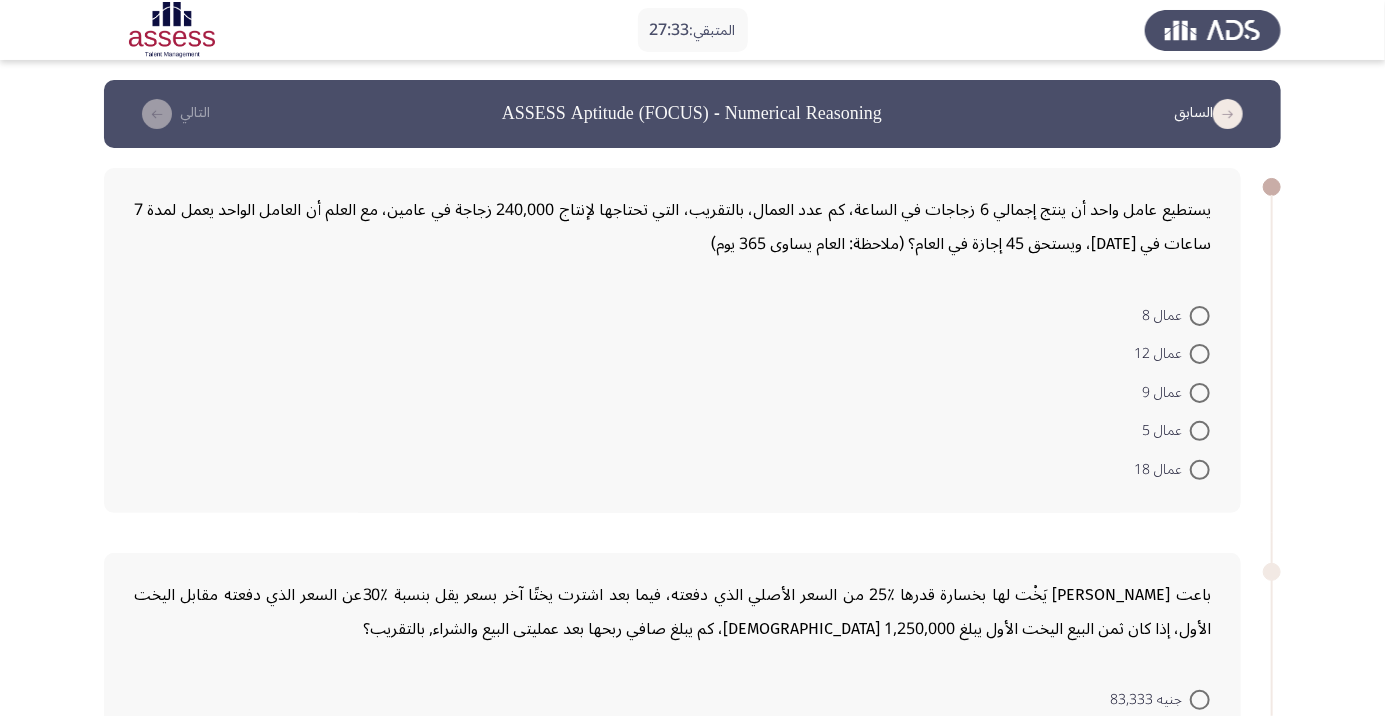 click on "المتبقي:  27:33  السابق   ASSESS Aptitude (FOCUS) - Numerical Reasoning   التالي  يستطيع عامل واحد أن ينتج إجمالي 6 زجاجات في الساعة، كم عدد العمال، بالتقريب، التي تحتاجها لإنتاج 240,000 زجاجة في عامين، مع العلم أن العامل الواحد يعمل لمدة 7 ساعات في اليوم، ويستحق 45 إجازة في العام؟ (ملاحظة: العام يساوى 365 يوم)    عمال 8     عمال 12     عمال 9     عمال 5     عمال 18     جنيه  83,333     جنيه 312,500     جنيه 375,000     جنيه 93,750     جنيه 1,666,666     8.50%     9%     7.50%     8%     7%     16%     18%     17%     19%     12%     سنة 20     سنوات 5     سنوات 10     سنة 25     سنة 15   ١ / ٣ الصفحات   السابق   التالي" 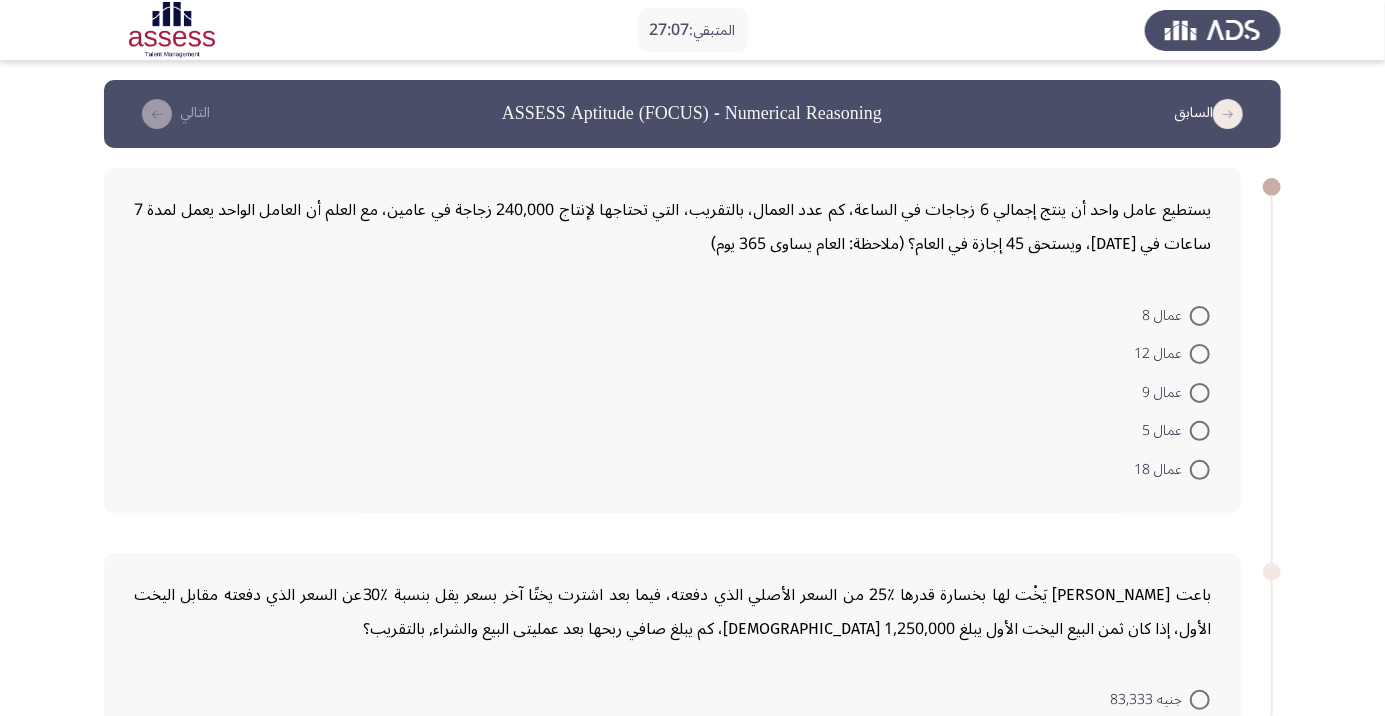 click on "يستطيع عامل واحد أن ينتج إجمالي 6 زجاجات في الساعة، كم عدد العمال، بالتقريب، التي تحتاجها لإنتاج 240,000 زجاجة في عامين، مع العلم أن العامل الواحد يعمل لمدة 7 ساعات في اليوم، ويستحق 45 إجازة في العام؟ (ملاحظة: العام يساوى 365 يوم)" 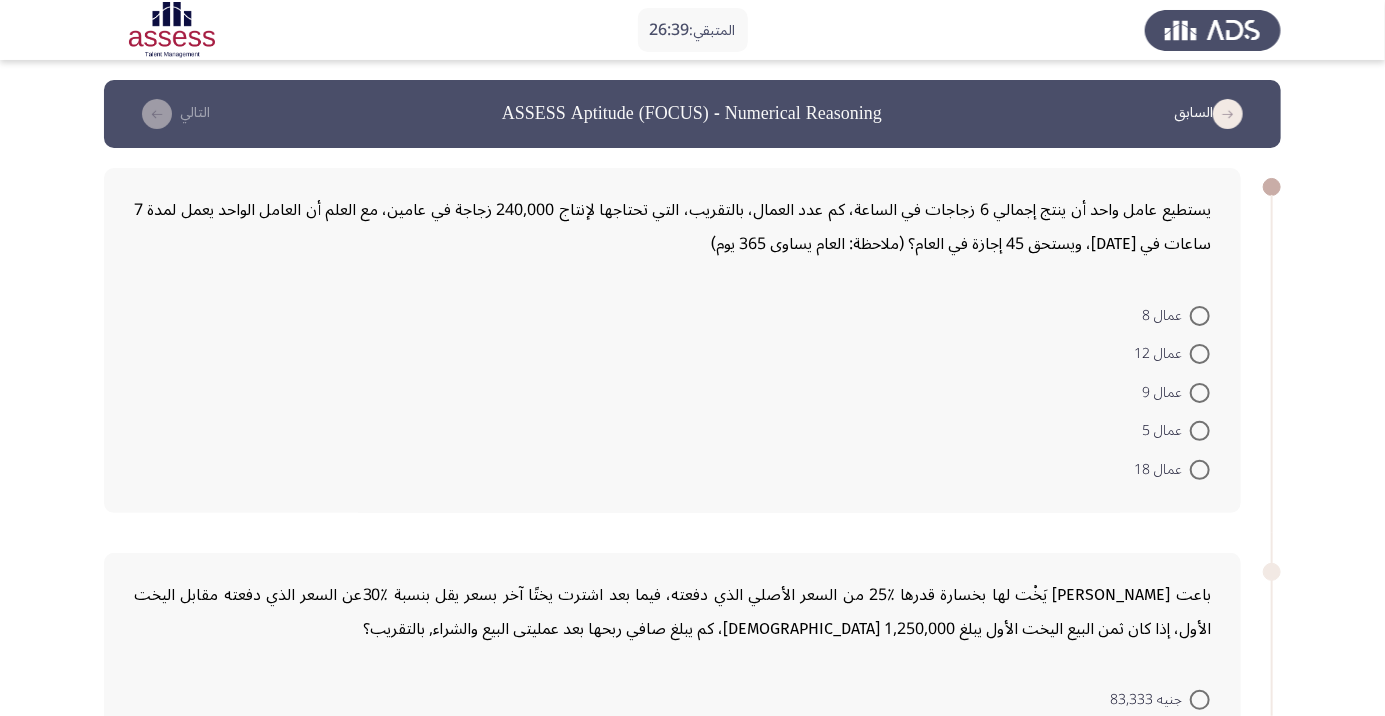 click on "عمال 8     عمال 12     عمال 9     عمال 5     عمال 18" 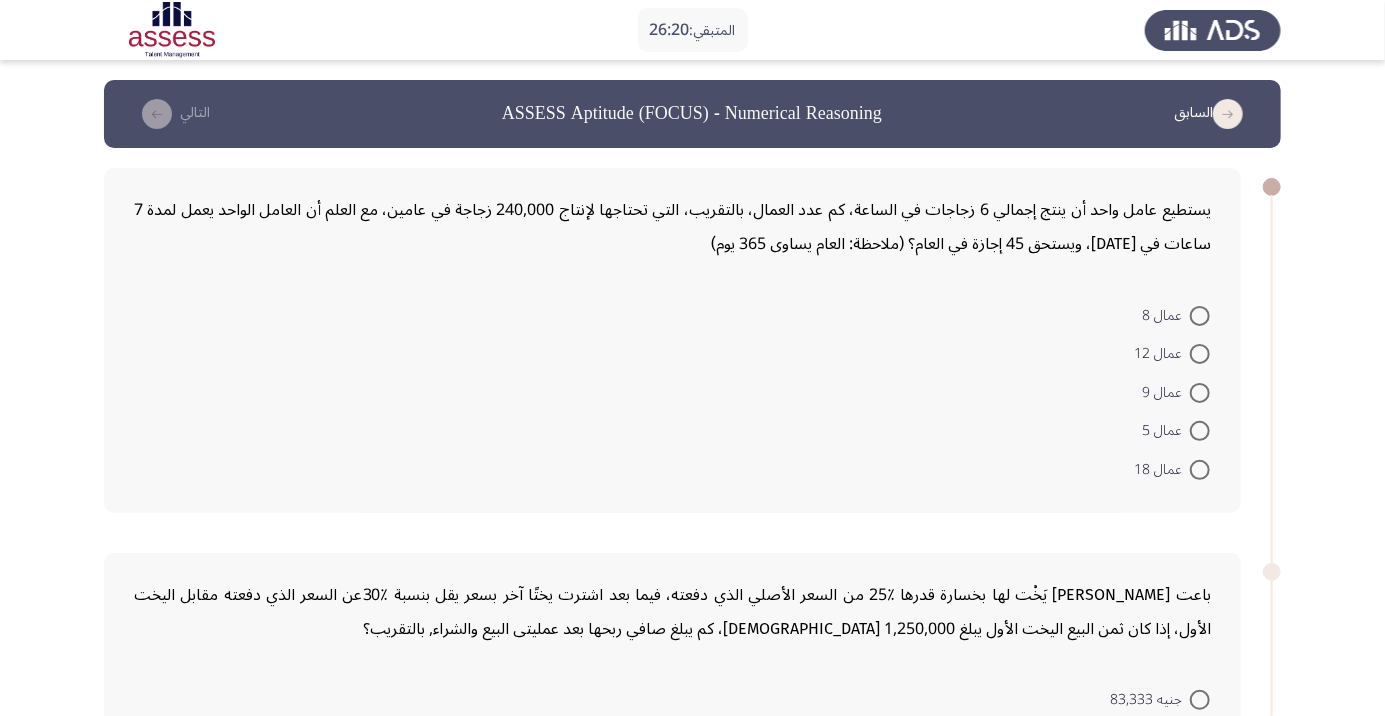 click on "عمال 8     عمال 12     عمال 9     عمال 5     عمال 18" 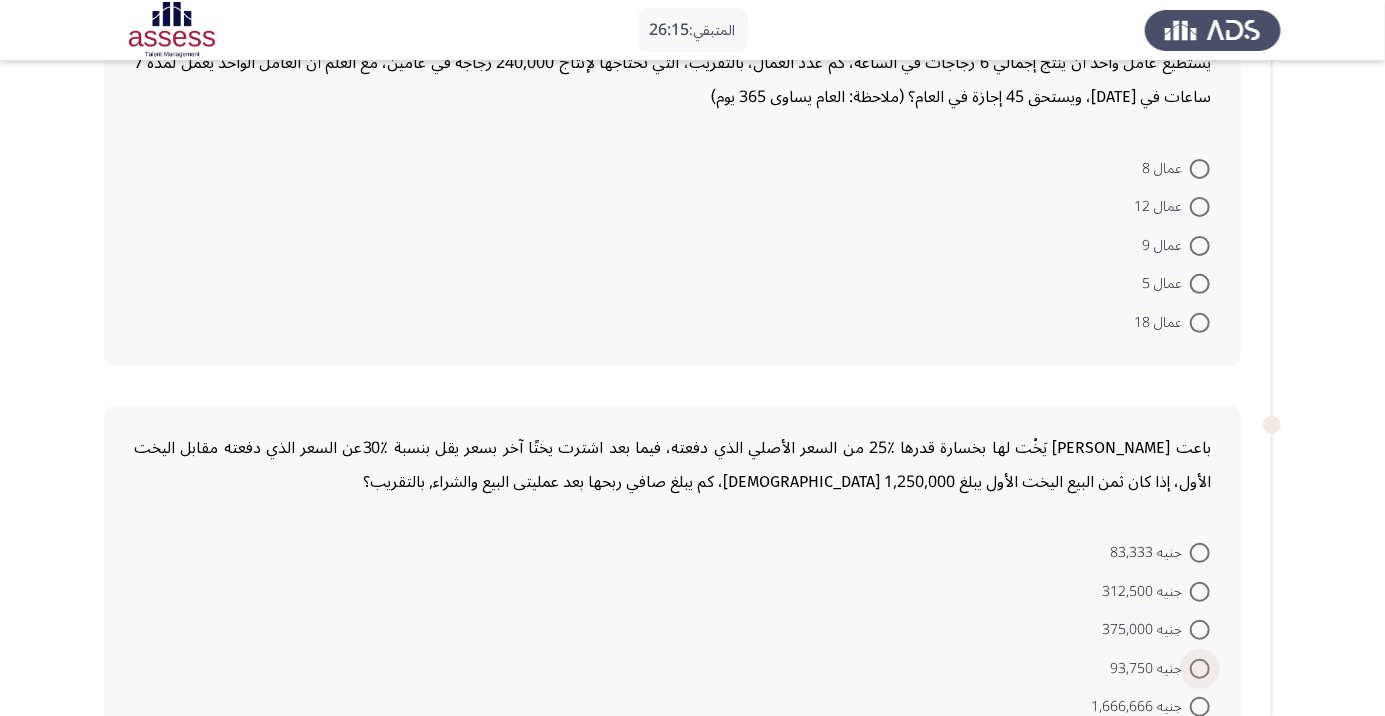 scroll, scrollTop: 0, scrollLeft: 0, axis: both 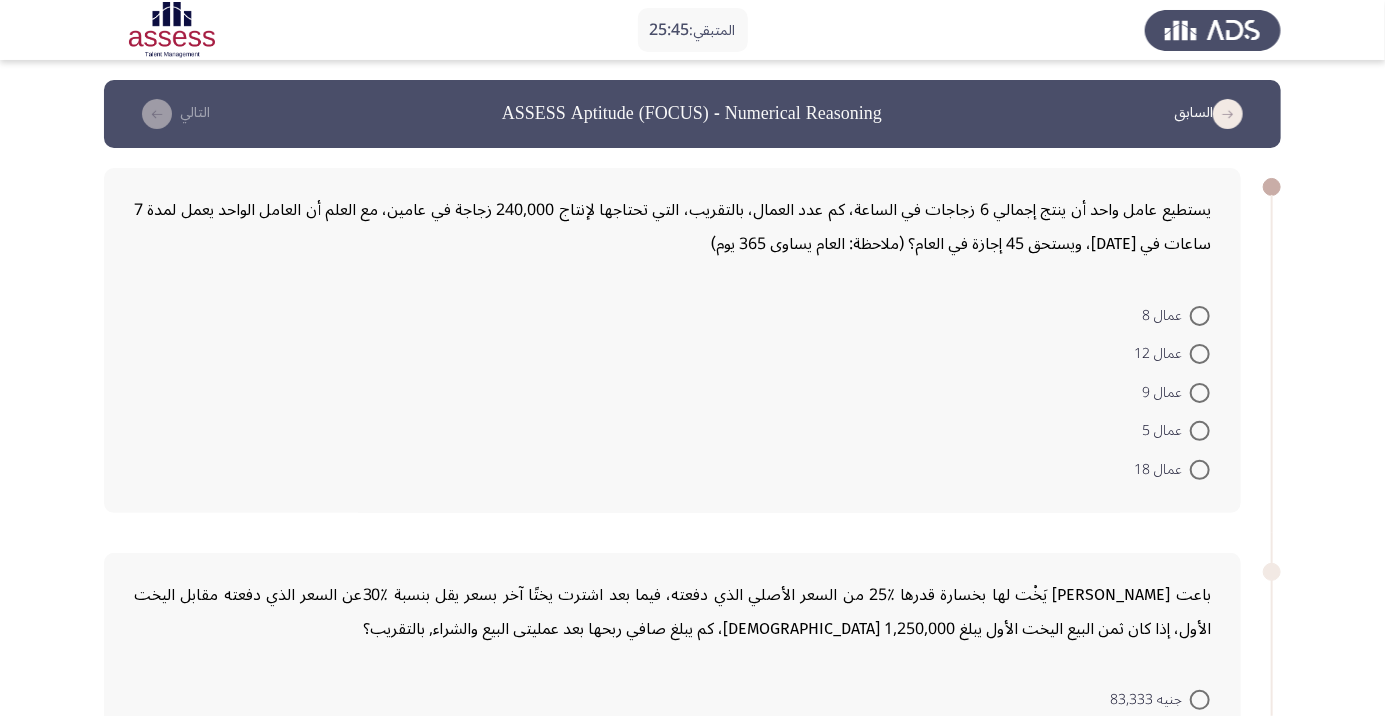 click on "يستطيع عامل واحد أن ينتج إجمالي 6 زجاجات في الساعة، كم عدد العمال، بالتقريب، التي تحتاجها لإنتاج 240,000 زجاجة في عامين، مع العلم أن العامل الواحد يعمل لمدة 7 ساعات في اليوم، ويستحق 45 إجازة في العام؟ (ملاحظة: العام يساوى 365 يوم)    عمال 8     عمال 12     عمال 9     عمال 5     عمال 18" 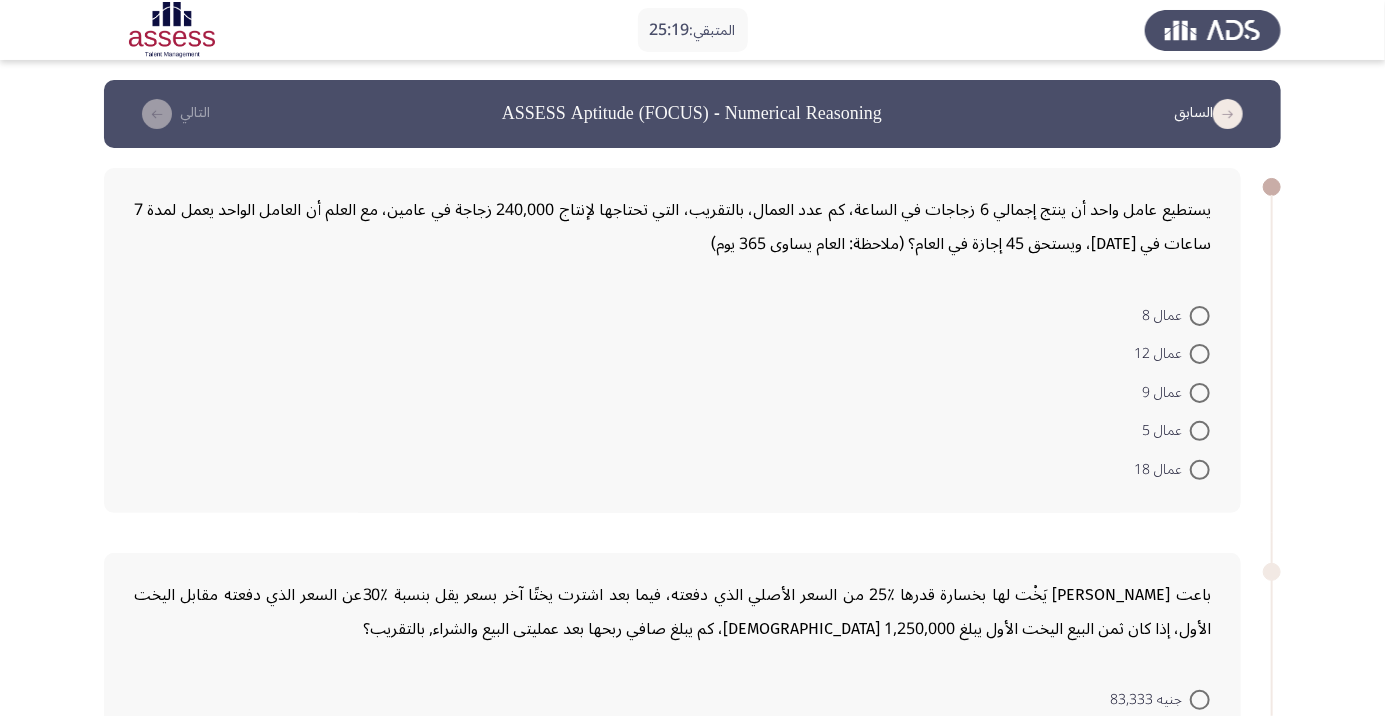 click on "يستطيع عامل واحد أن ينتج إجمالي 6 زجاجات في الساعة، كم عدد العمال، بالتقريب، التي تحتاجها لإنتاج 240,000 زجاجة في عامين، مع العلم أن العامل الواحد يعمل لمدة 7 ساعات في اليوم، ويستحق 45 إجازة في العام؟ (ملاحظة: العام يساوى 365 يوم)    عمال 8     عمال 12     عمال 9     عمال 5     عمال 18" 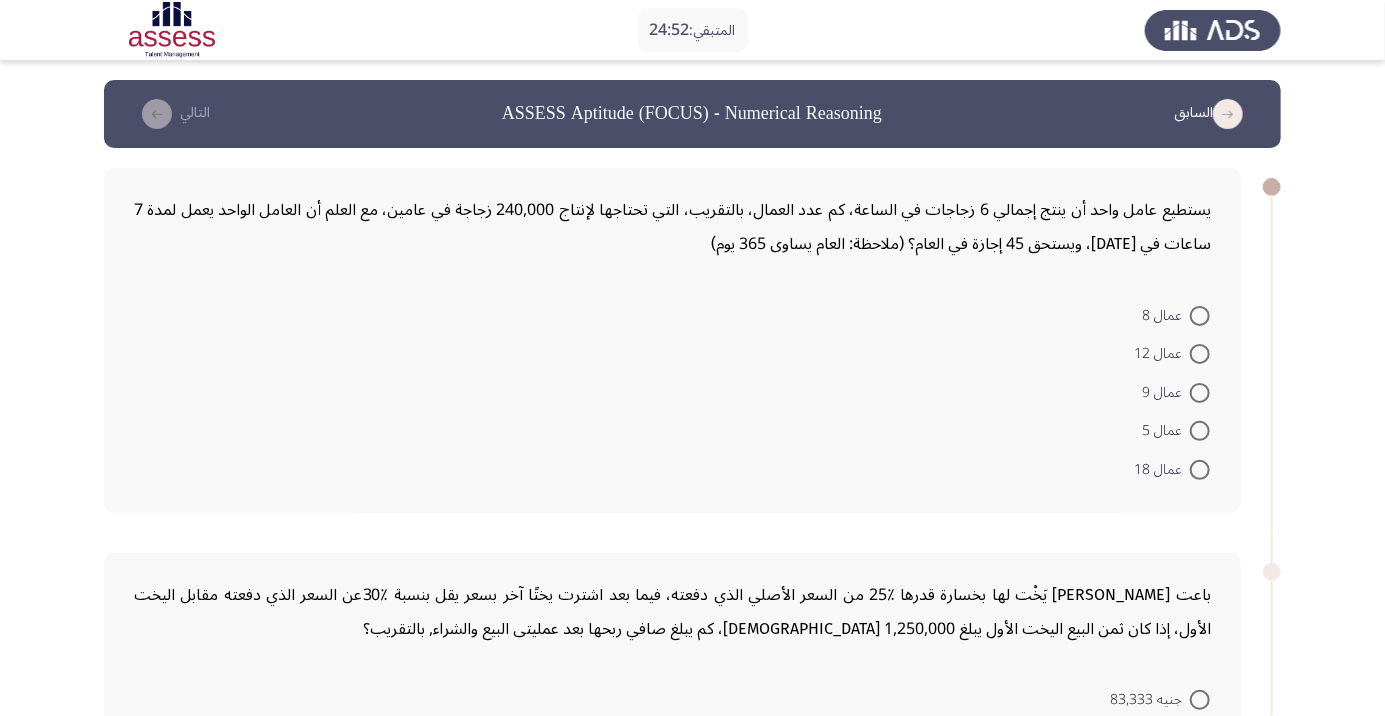 click on "يستطيع عامل واحد أن ينتج إجمالي 6 زجاجات في الساعة، كم عدد العمال، بالتقريب، التي تحتاجها لإنتاج 240,000 زجاجة في عامين، مع العلم أن العامل الواحد يعمل لمدة 7 ساعات في اليوم، ويستحق 45 إجازة في العام؟ (ملاحظة: العام يساوى 365 يوم)" 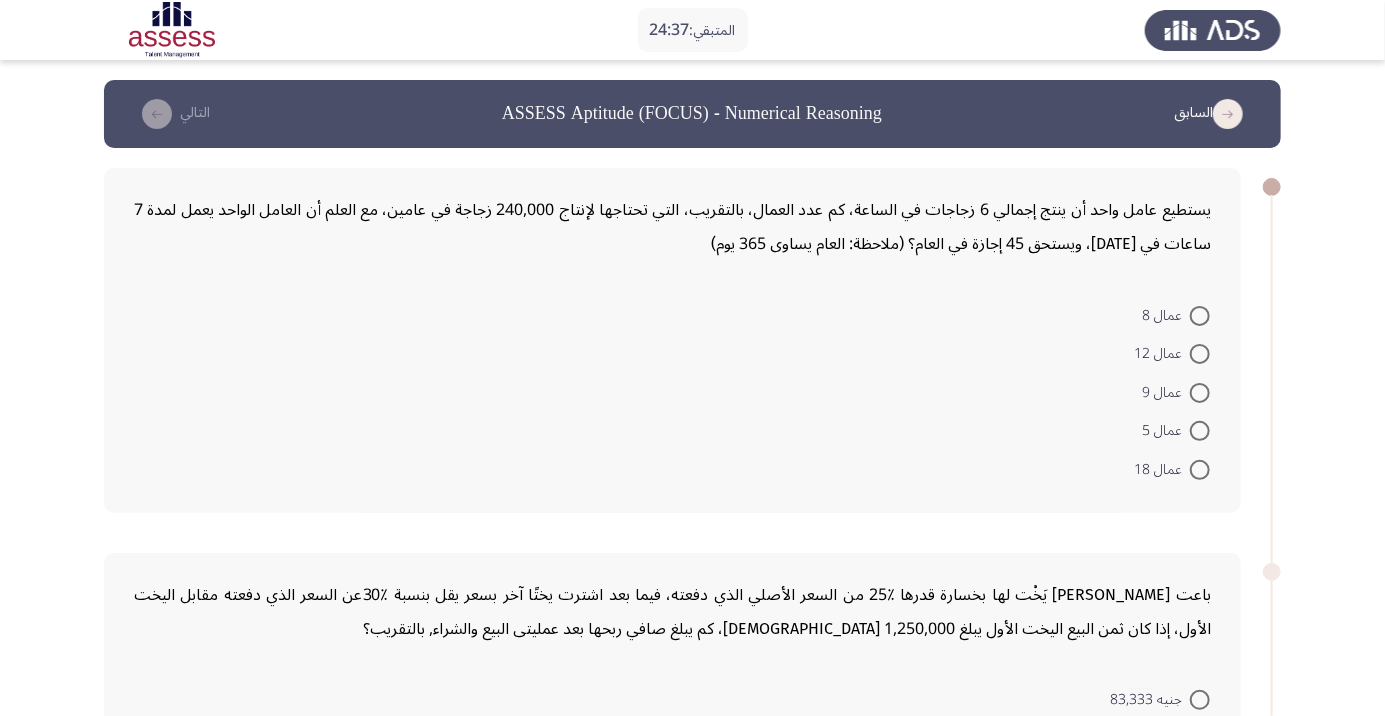 click at bounding box center (1200, 316) 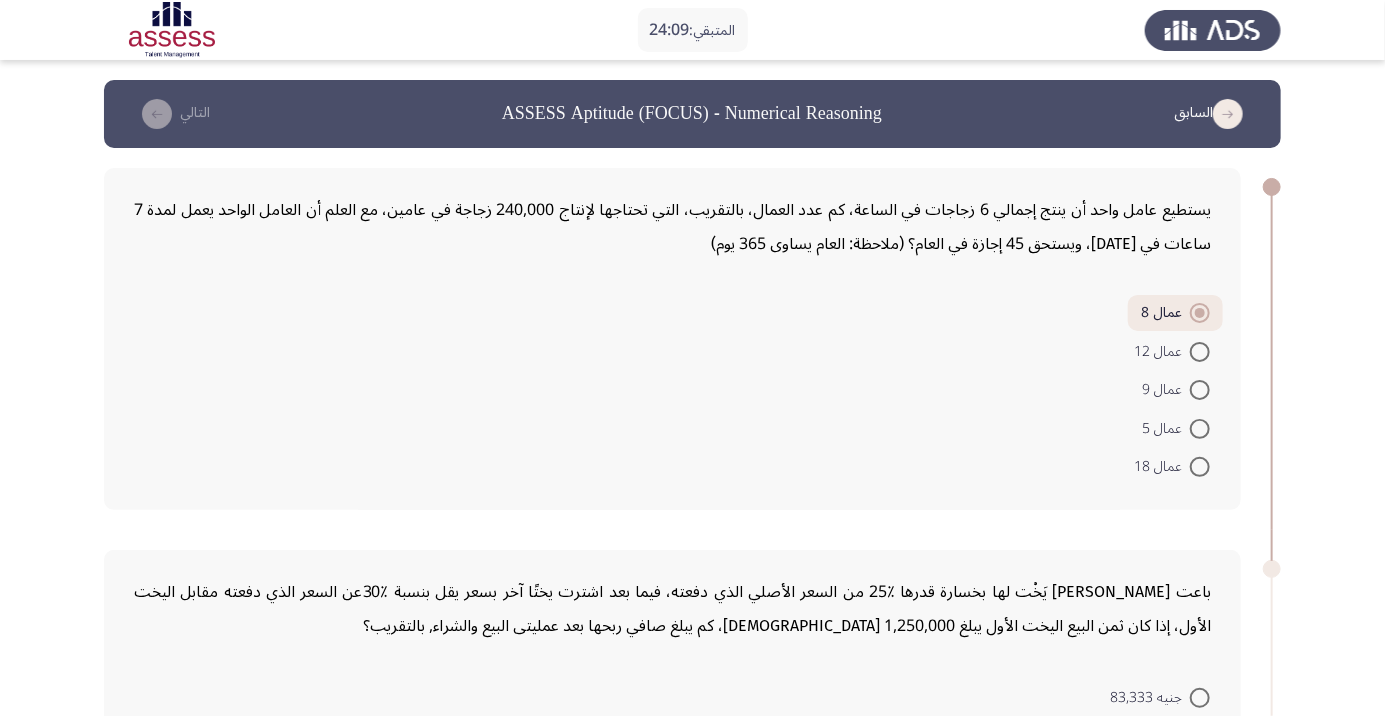 click on "يستطيع عامل واحد أن ينتج إجمالي 6 زجاجات في الساعة، كم عدد العمال، بالتقريب، التي تحتاجها لإنتاج 240,000 زجاجة في عامين، مع العلم أن العامل الواحد يعمل لمدة 7 ساعات في اليوم، ويستحق 45 إجازة في العام؟ (ملاحظة: العام يساوى 365 يوم)    عمال 8     عمال 12     عمال 9     عمال 5     عمال 18" 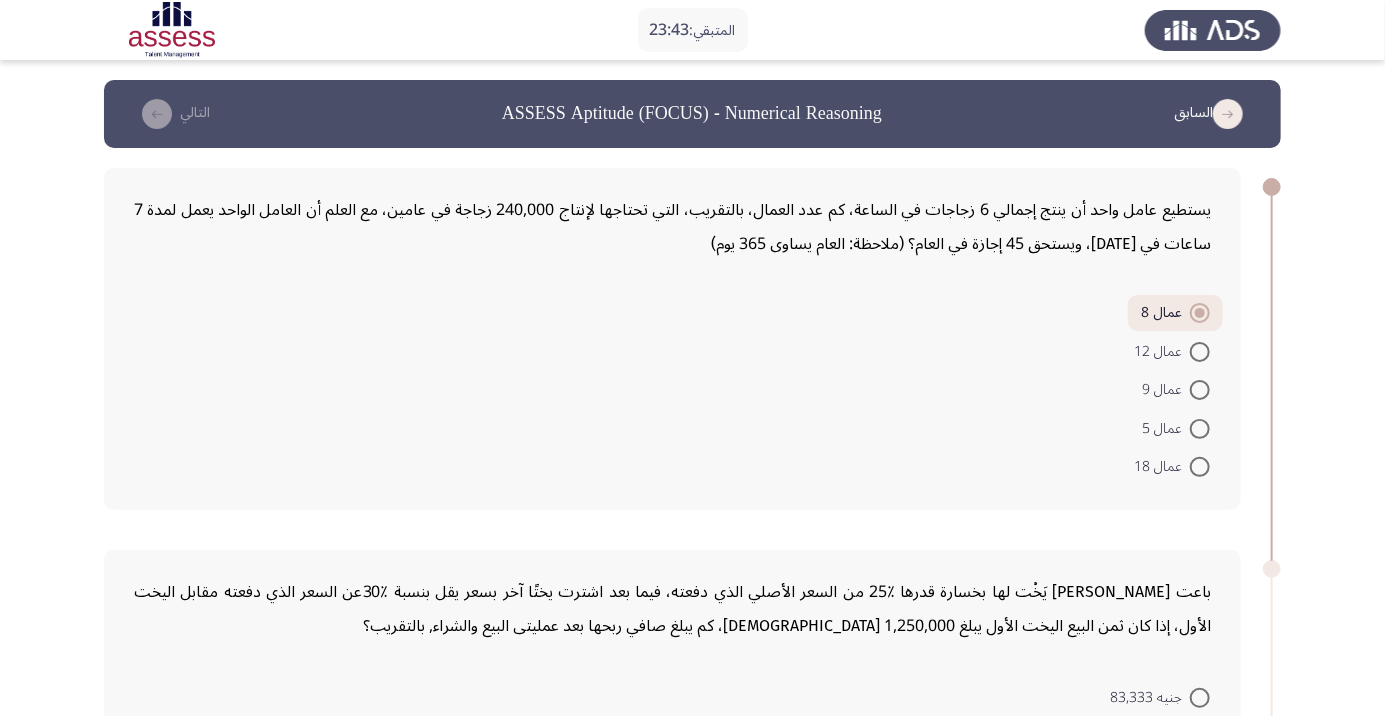 click on "يستطيع عامل واحد أن ينتج إجمالي 6 زجاجات في الساعة، كم عدد العمال، بالتقريب، التي تحتاجها لإنتاج 240,000 زجاجة في عامين، مع العلم أن العامل الواحد يعمل لمدة 7 ساعات في اليوم، ويستحق 45 إجازة في العام؟ (ملاحظة: العام يساوى 365 يوم)    عمال 8     عمال 12     عمال 9     عمال 5     عمال 18" 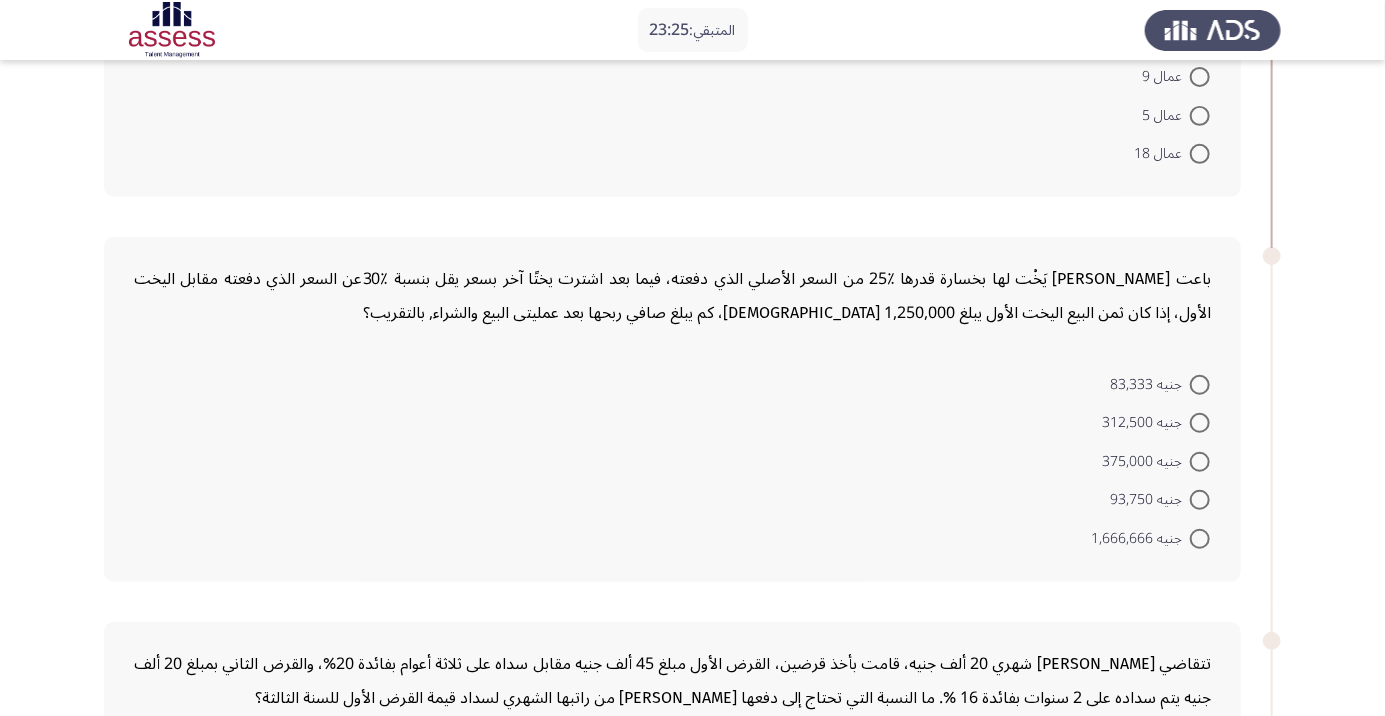 scroll, scrollTop: 318, scrollLeft: 0, axis: vertical 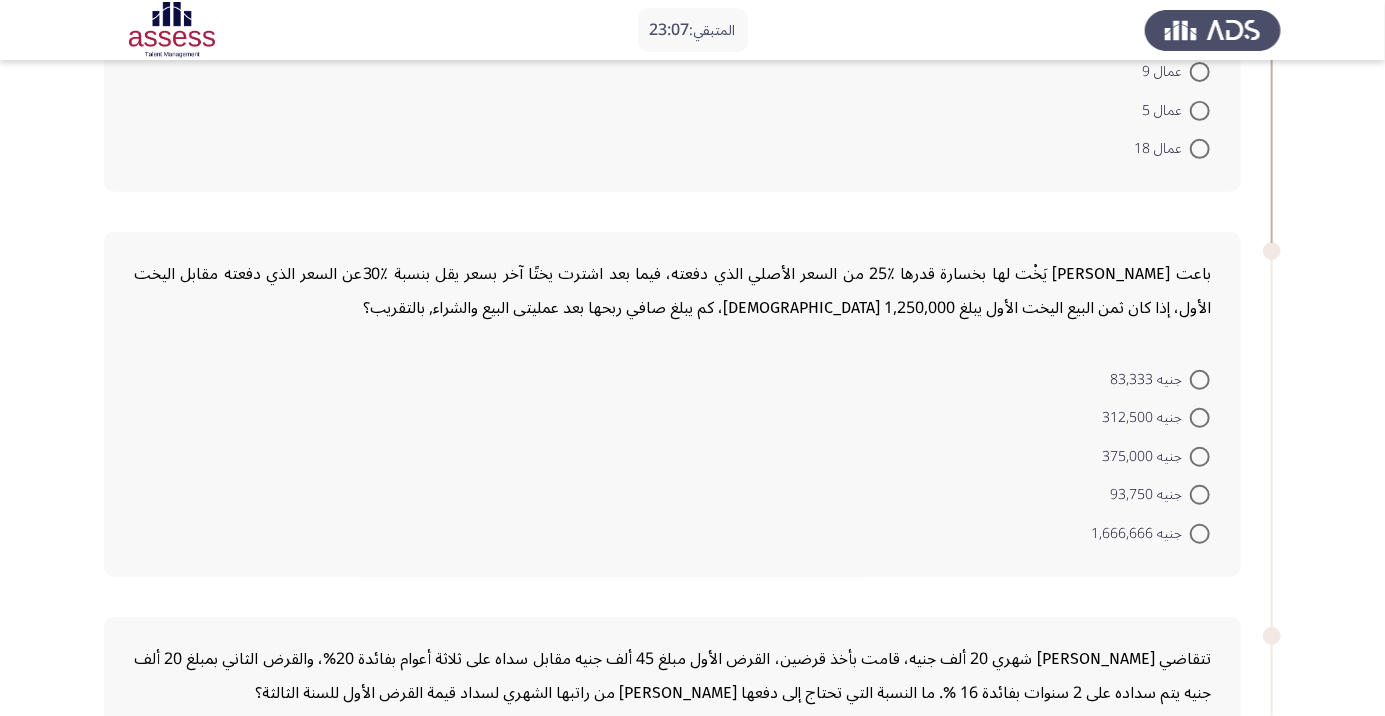 click on "باعت جيني يَخْت لها بخسارة قدرها  ٪25 من السعر الأصلي الذي دفعته، فيما بعد اشترت يختًا آخر بسعر يقل بنسبة ٪30عن السعر الذي دفعته مقابل اليخت الأول، إذا كان ثمن البيع اليخت الأول يبلغ 1,250,000 مصري، كم يبلغ صافي ربحها بعد عمليتى البيع والشراء, بالتقريب؟    جنيه  83,333     جنيه 312,500     جنيه 375,000     جنيه 93,750     جنيه 1,666,666" 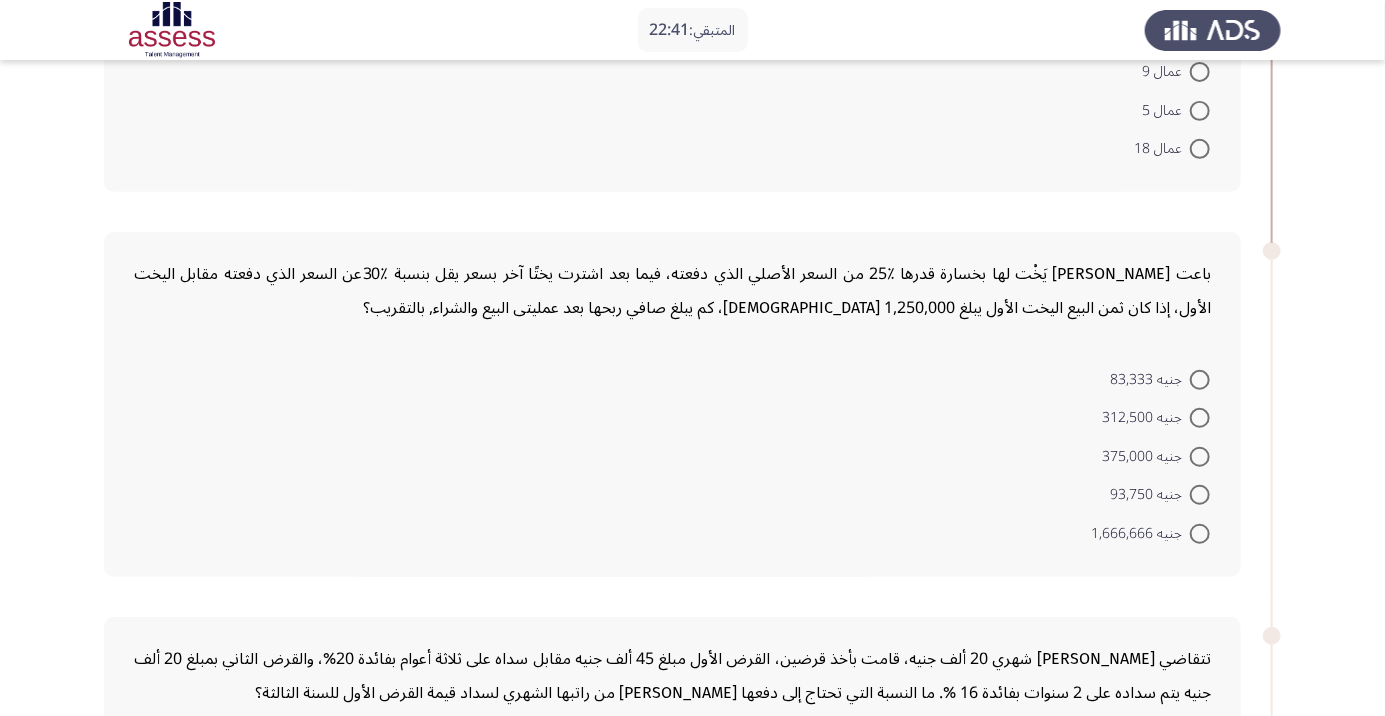 click on "باعت جيني يَخْت لها بخسارة قدرها  ٪25 من السعر الأصلي الذي دفعته، فيما بعد اشترت يختًا آخر بسعر يقل بنسبة ٪30عن السعر الذي دفعته مقابل اليخت الأول، إذا كان ثمن البيع اليخت الأول يبلغ 1,250,000 مصري، كم يبلغ صافي ربحها بعد عمليتى البيع والشراء, بالتقريب؟    جنيه  83,333     جنيه 312,500     جنيه 375,000     جنيه 93,750     جنيه 1,666,666" 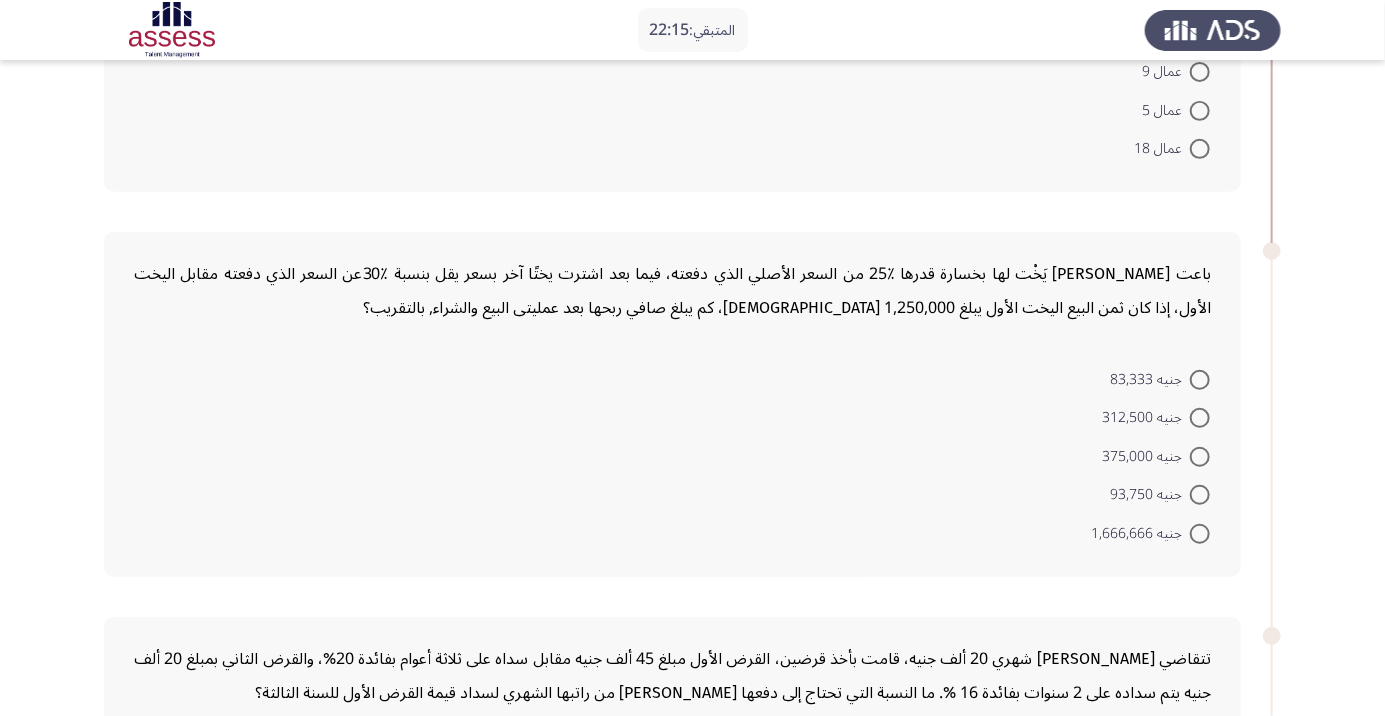click on "المتبقي:  22:15  السابق   ASSESS Aptitude (FOCUS) - Numerical Reasoning   التالي  يستطيع عامل واحد أن ينتج إجمالي 6 زجاجات في الساعة، كم عدد العمال، بالتقريب، التي تحتاجها لإنتاج 240,000 زجاجة في عامين، مع العلم أن العامل الواحد يعمل لمدة 7 ساعات في اليوم، ويستحق 45 إجازة في العام؟ (ملاحظة: العام يساوى 365 يوم)    عمال 8     عمال 12     عمال 9     عمال 5     عمال 18     جنيه  83,333     جنيه 312,500     جنيه 375,000     جنيه 93,750     جنيه 1,666,666     8.50%     9%     7.50%     8%     7%     16%     18%     17%     19%     12%     سنة 20     سنوات 5     سنوات 10     سنة 25     سنة 15   ١ / ٣ الصفحات   السابق   التالي" 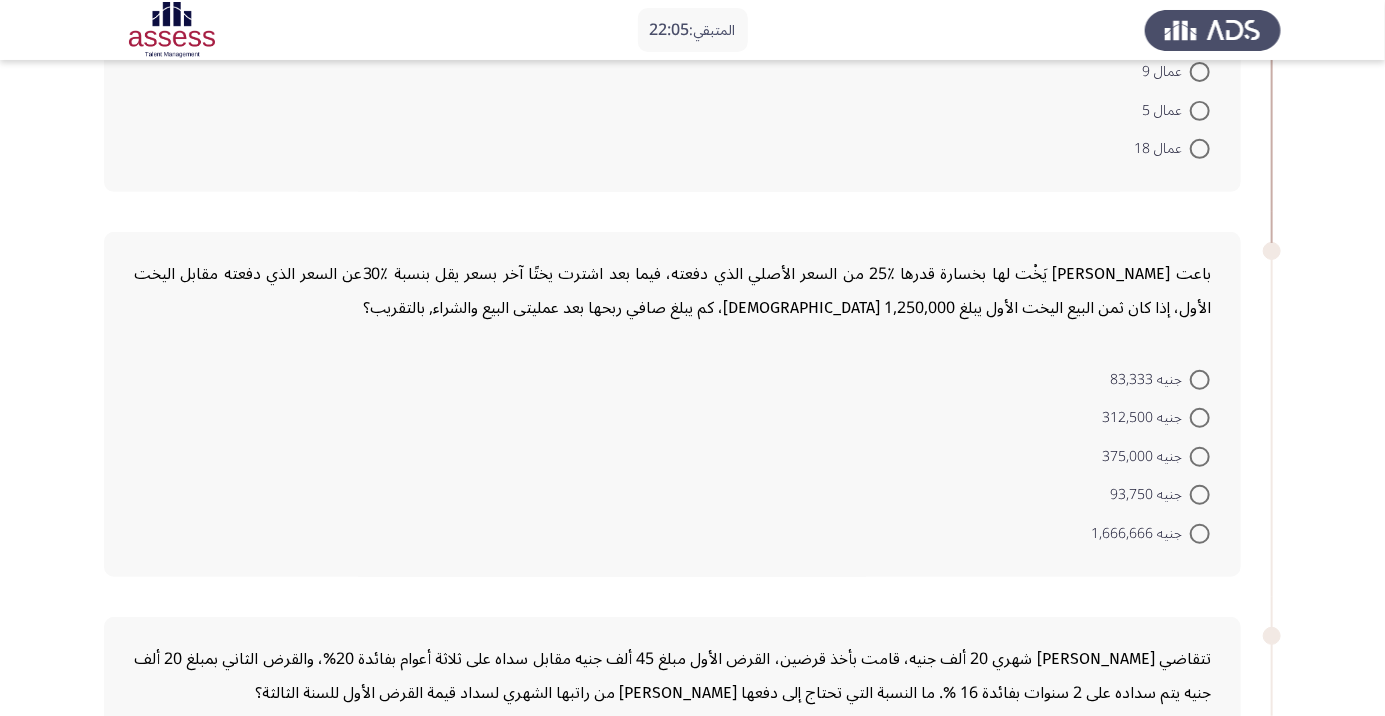 click at bounding box center [1200, 380] 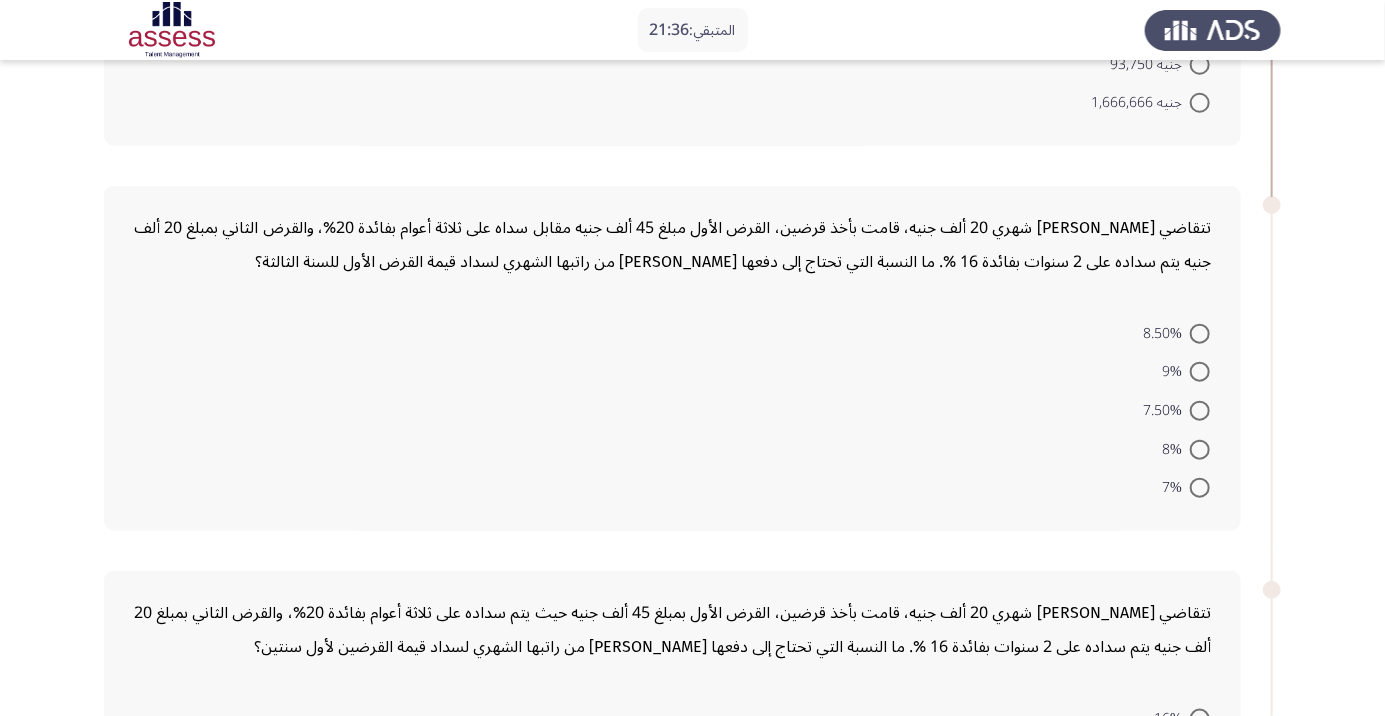 scroll, scrollTop: 738, scrollLeft: 0, axis: vertical 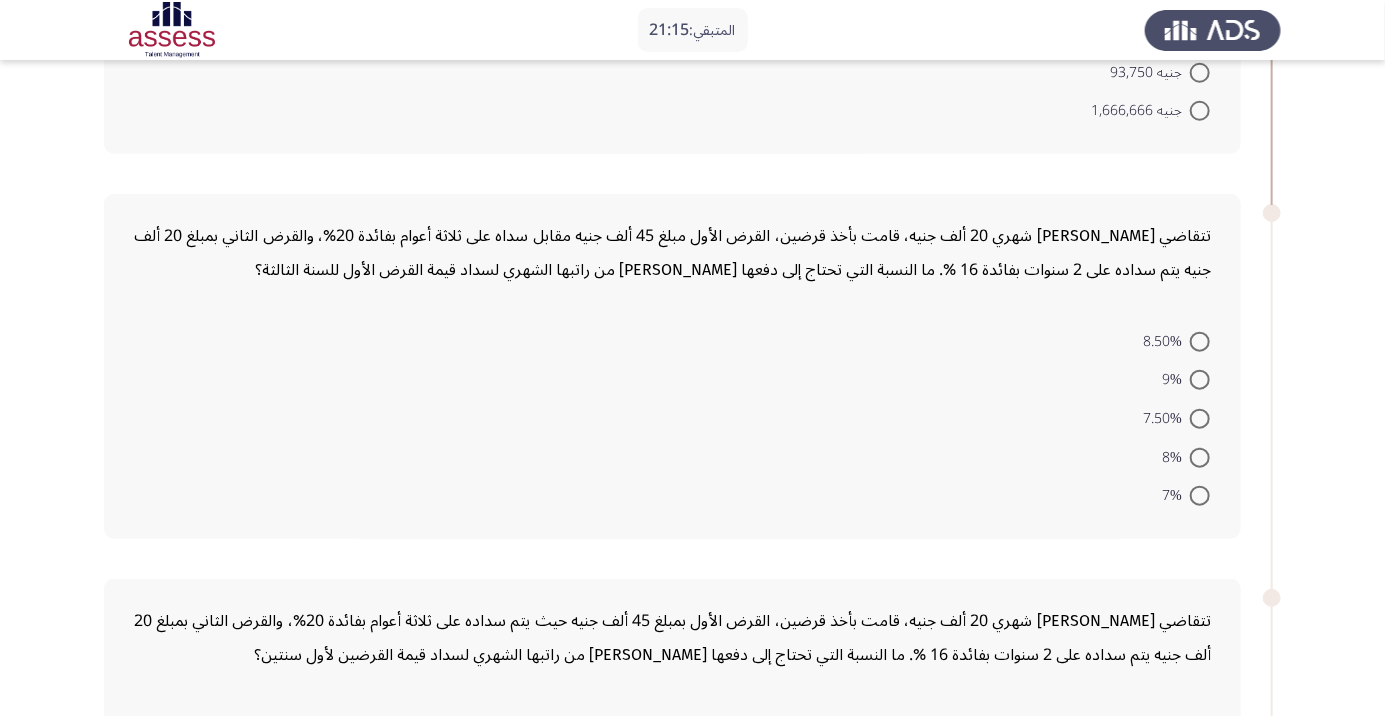 click at bounding box center (1200, 380) 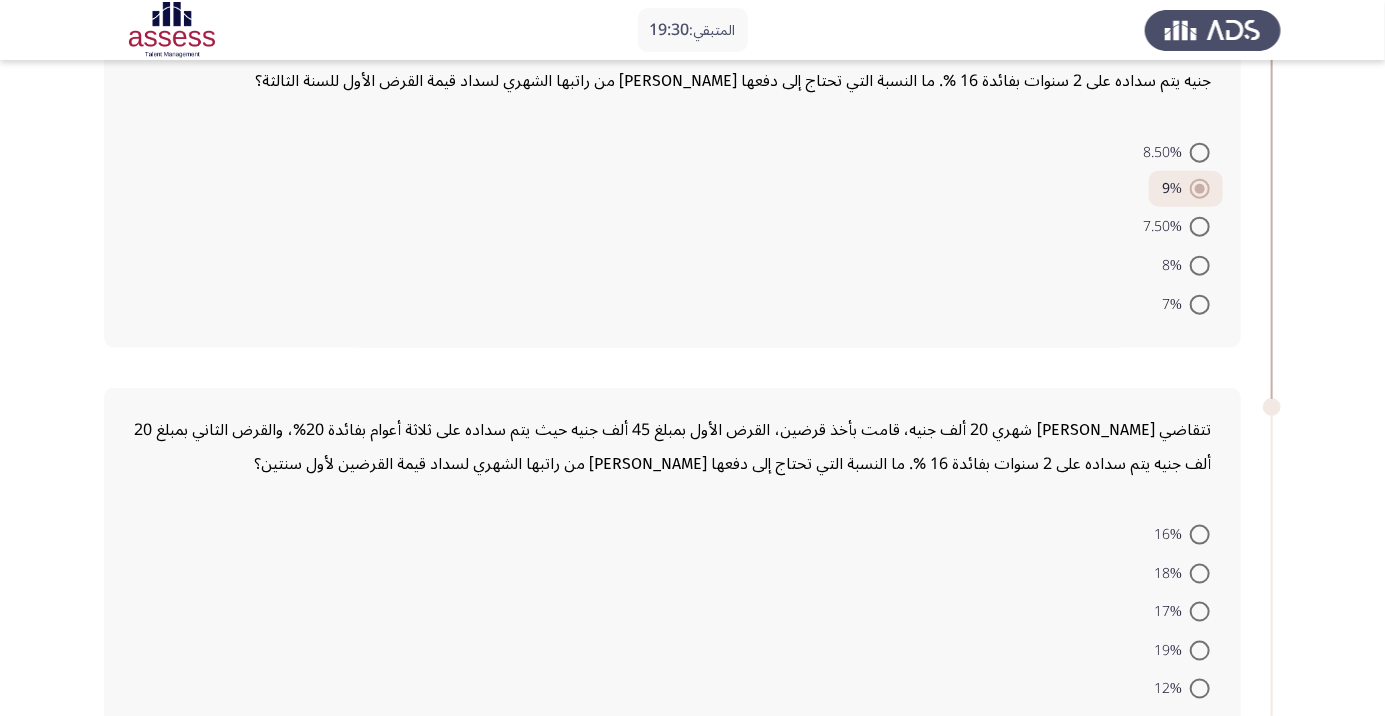 scroll, scrollTop: 932, scrollLeft: 0, axis: vertical 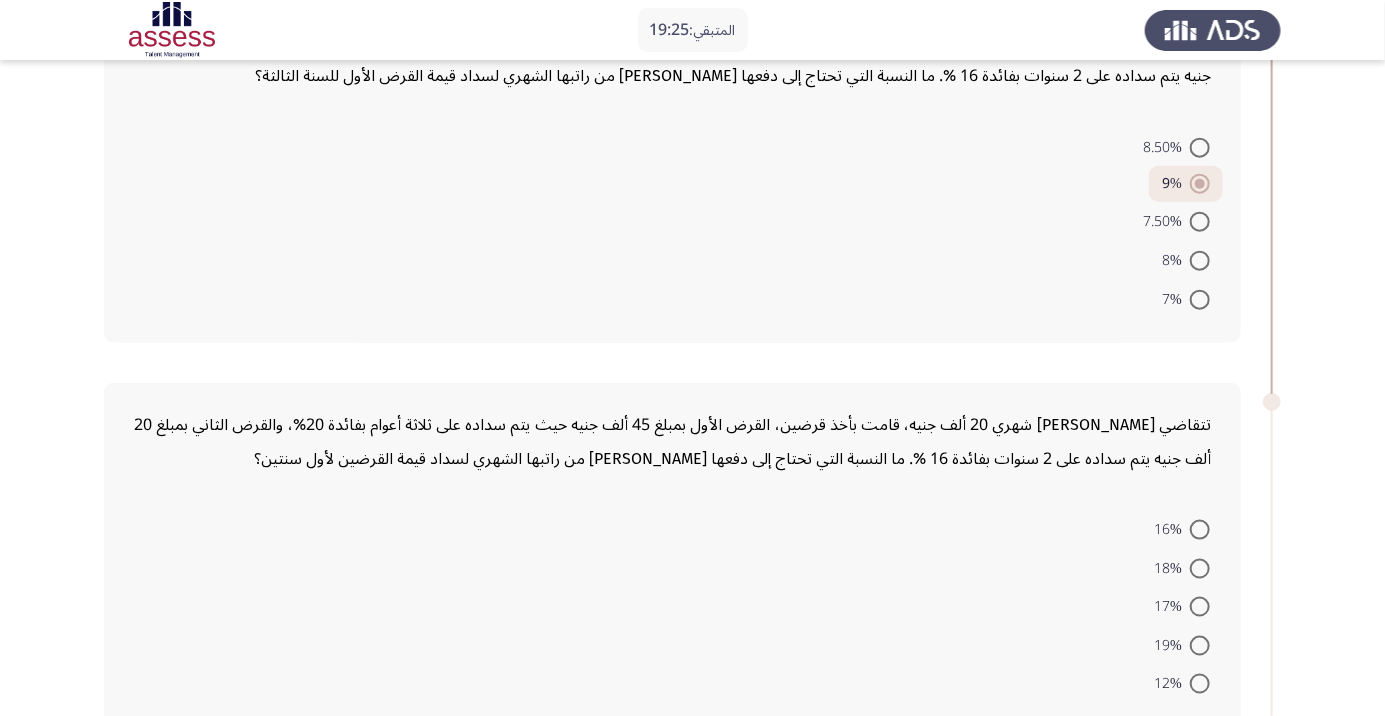 click at bounding box center [1200, 607] 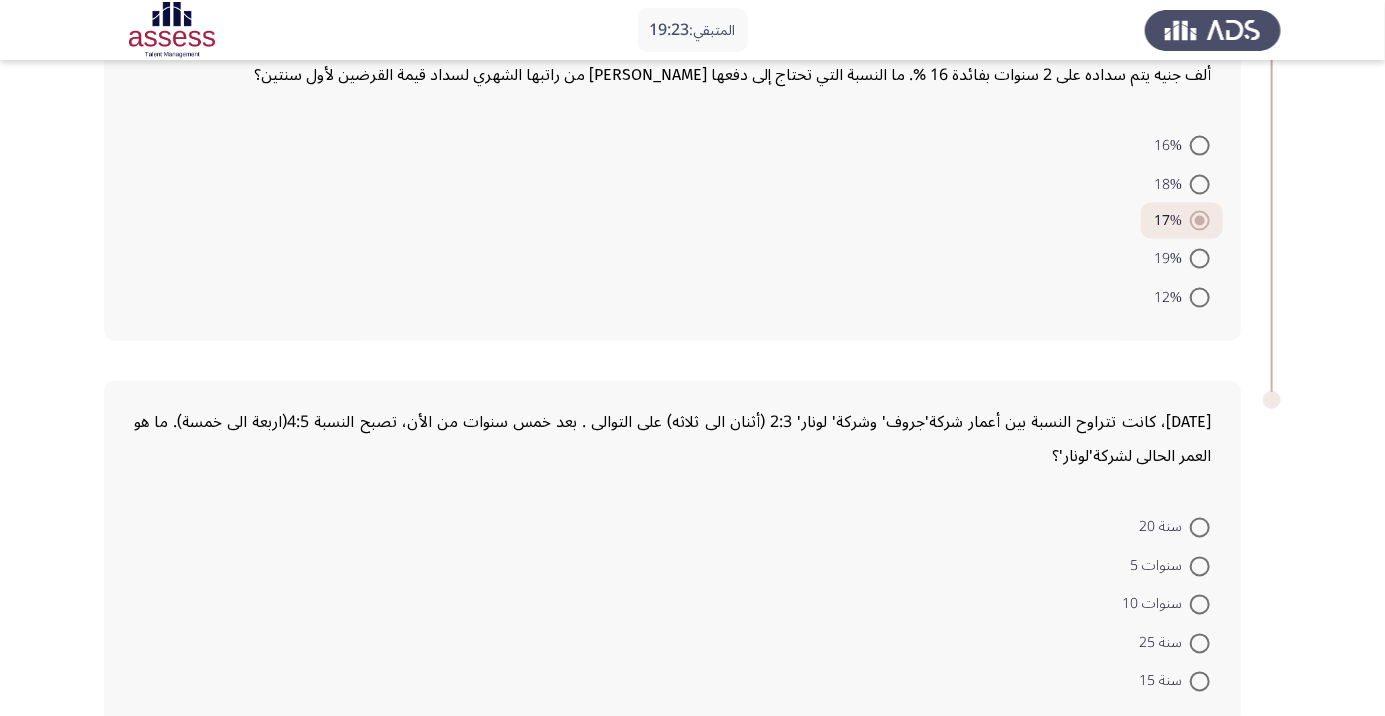 scroll, scrollTop: 1326, scrollLeft: 0, axis: vertical 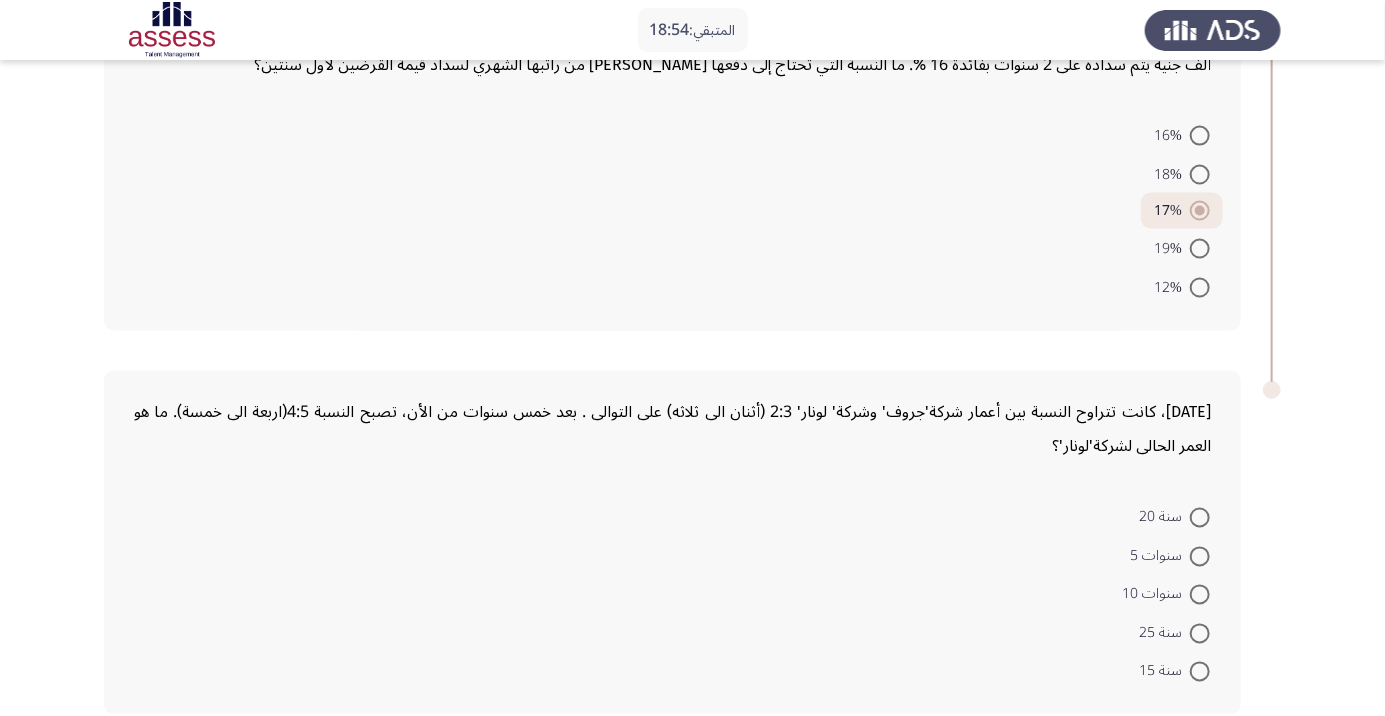 click on "سنة 20     سنوات 5     سنوات 10     سنة 25     سنة 15" 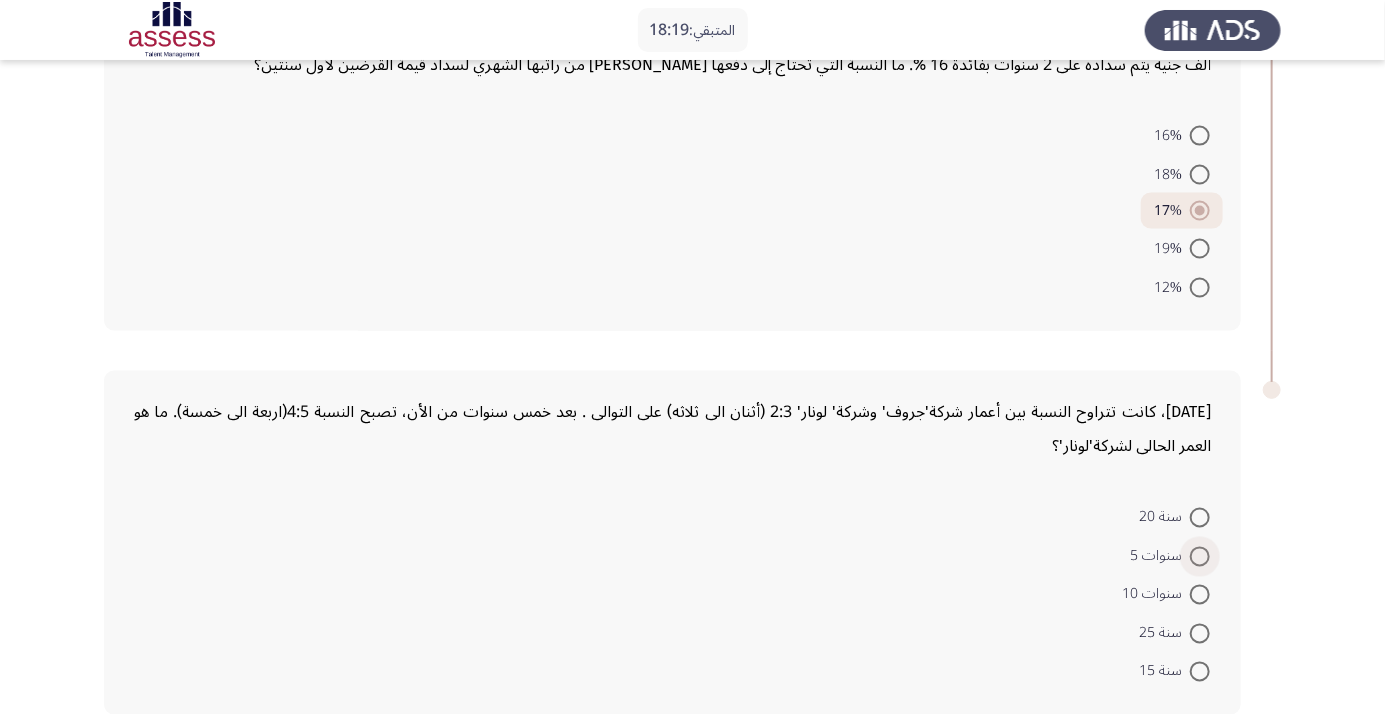 click at bounding box center (1200, 557) 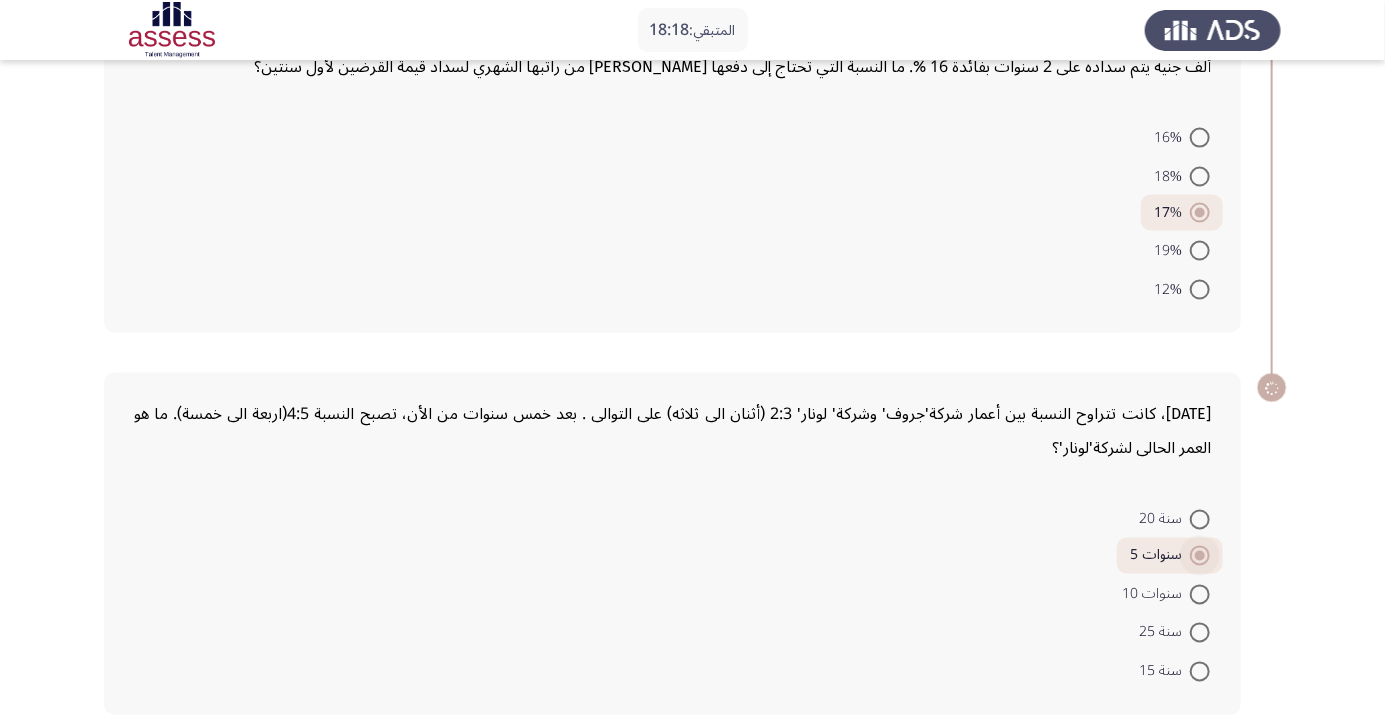 click on "منذ عام، كانت تتراوح النسبة بين أعمار شركة'جروف' وشركة' لونار' 2:3 (أثنان الى ثلاثه) على التوالى . بعد خمس سنوات من الأن، تصبح النسبة 4:5(اربعة الى خمسة). ما هو العمر الحالى لشركة'لونار'؟    سنة 20     سنوات 5     سنوات 10     سنة 25     سنة 15" 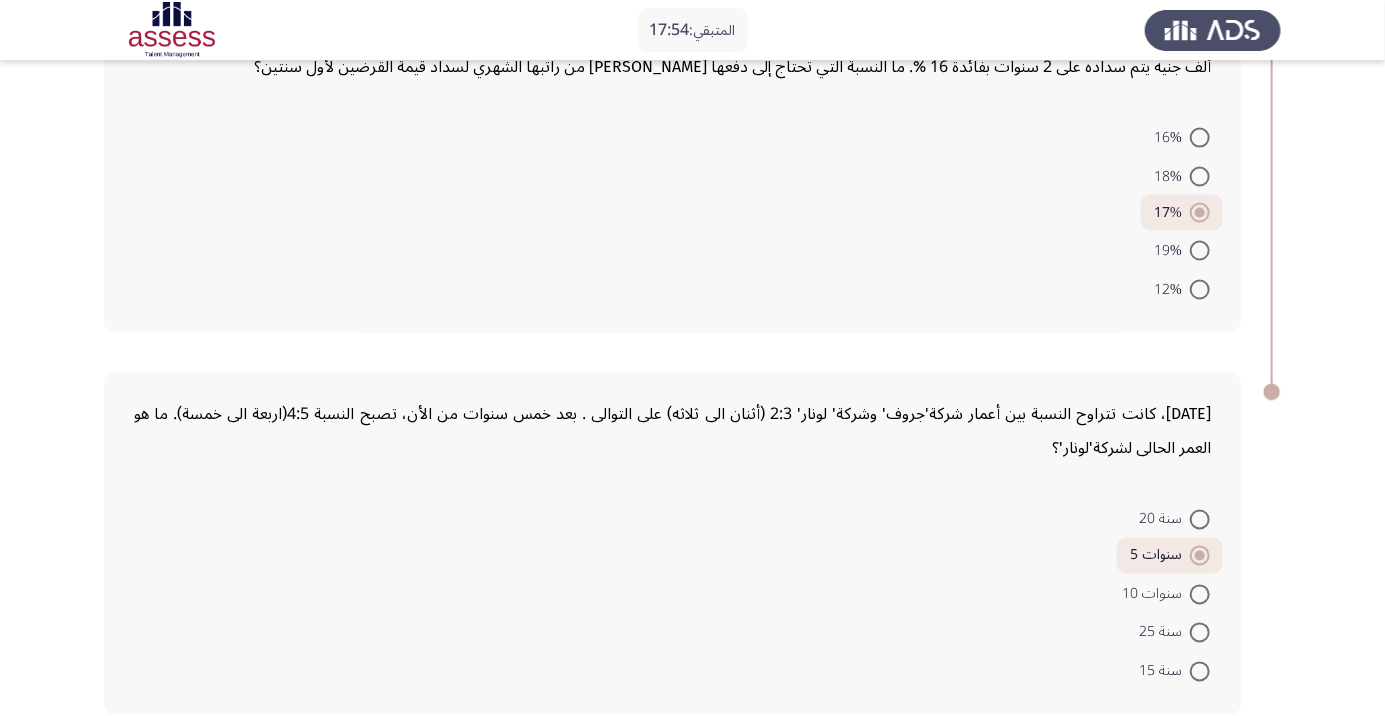 click on "التالي" 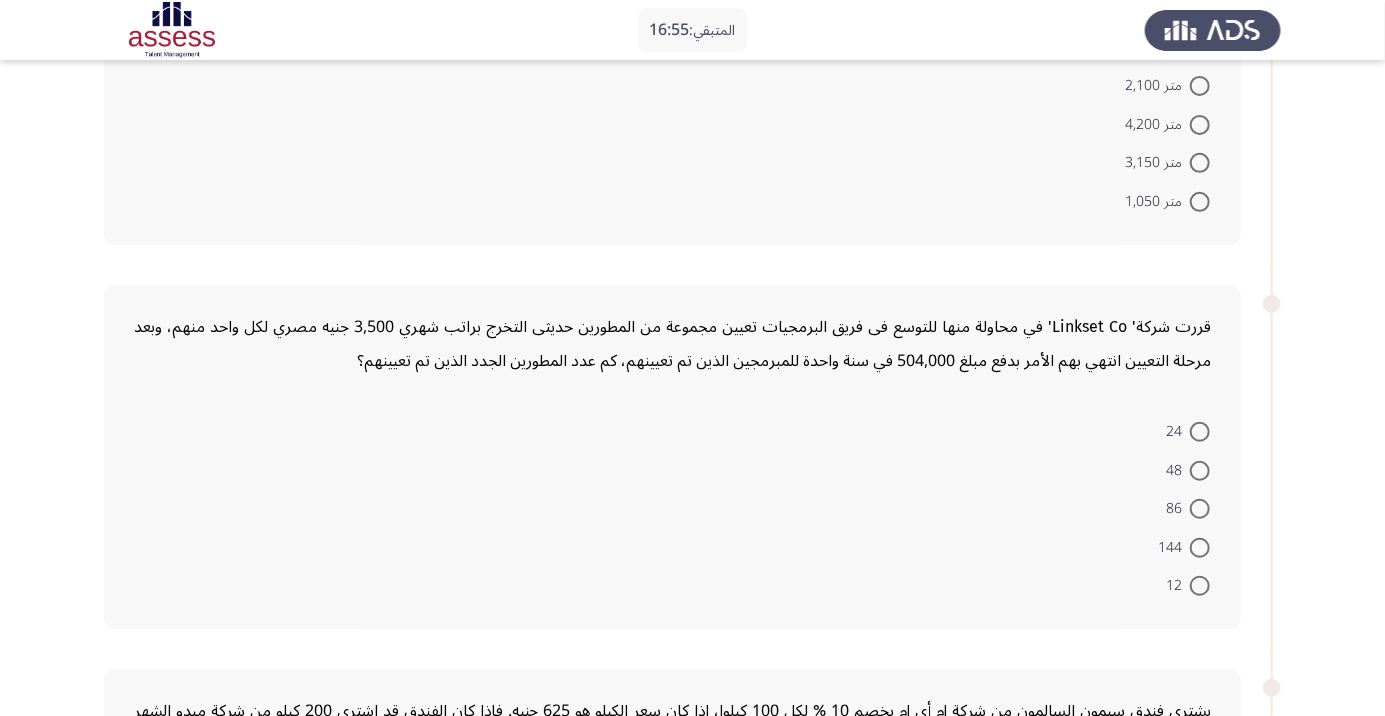 scroll, scrollTop: 0, scrollLeft: 0, axis: both 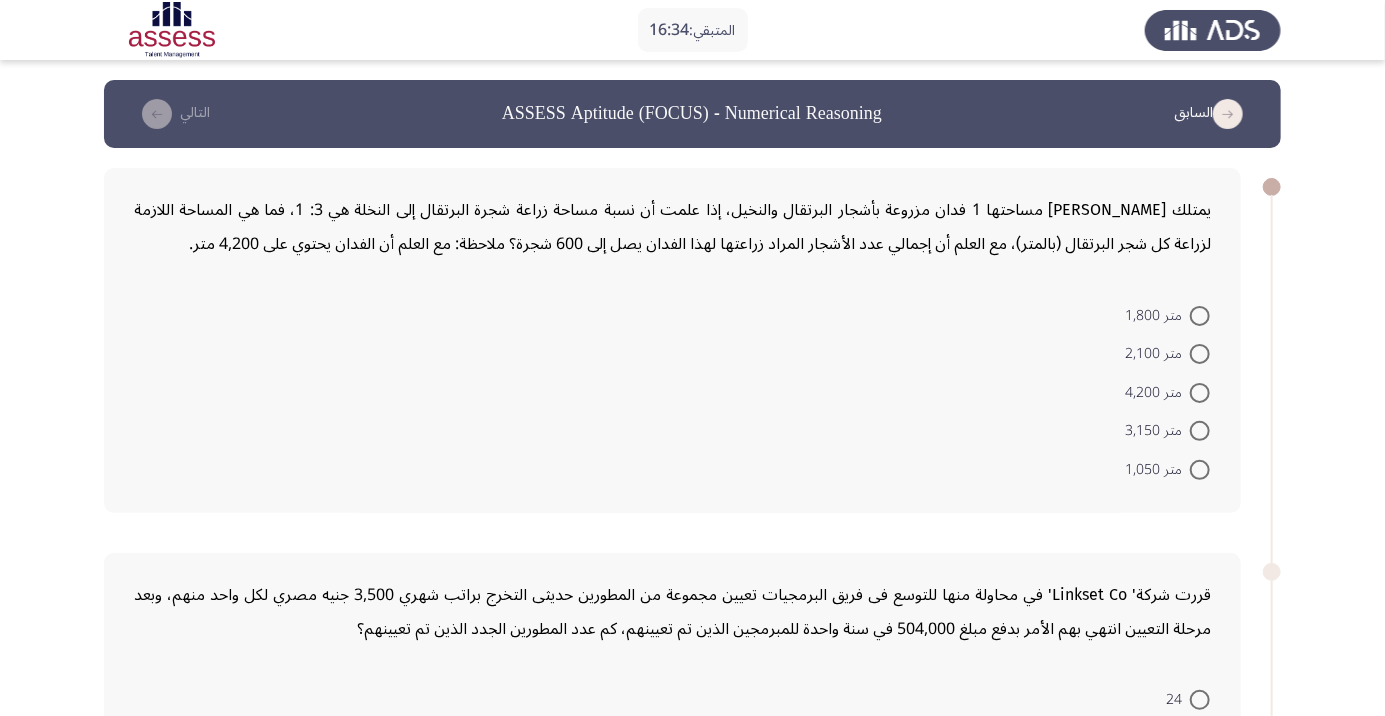 click at bounding box center [1200, 316] 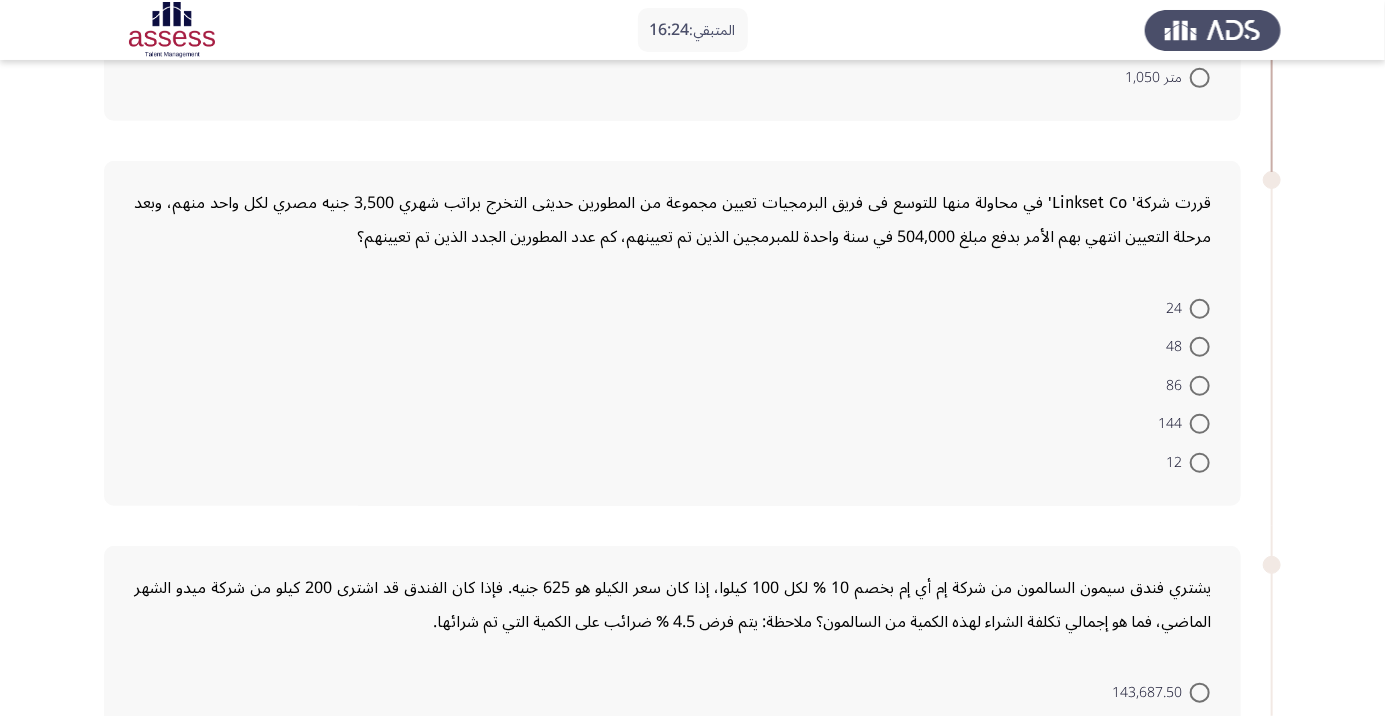 scroll, scrollTop: 391, scrollLeft: 0, axis: vertical 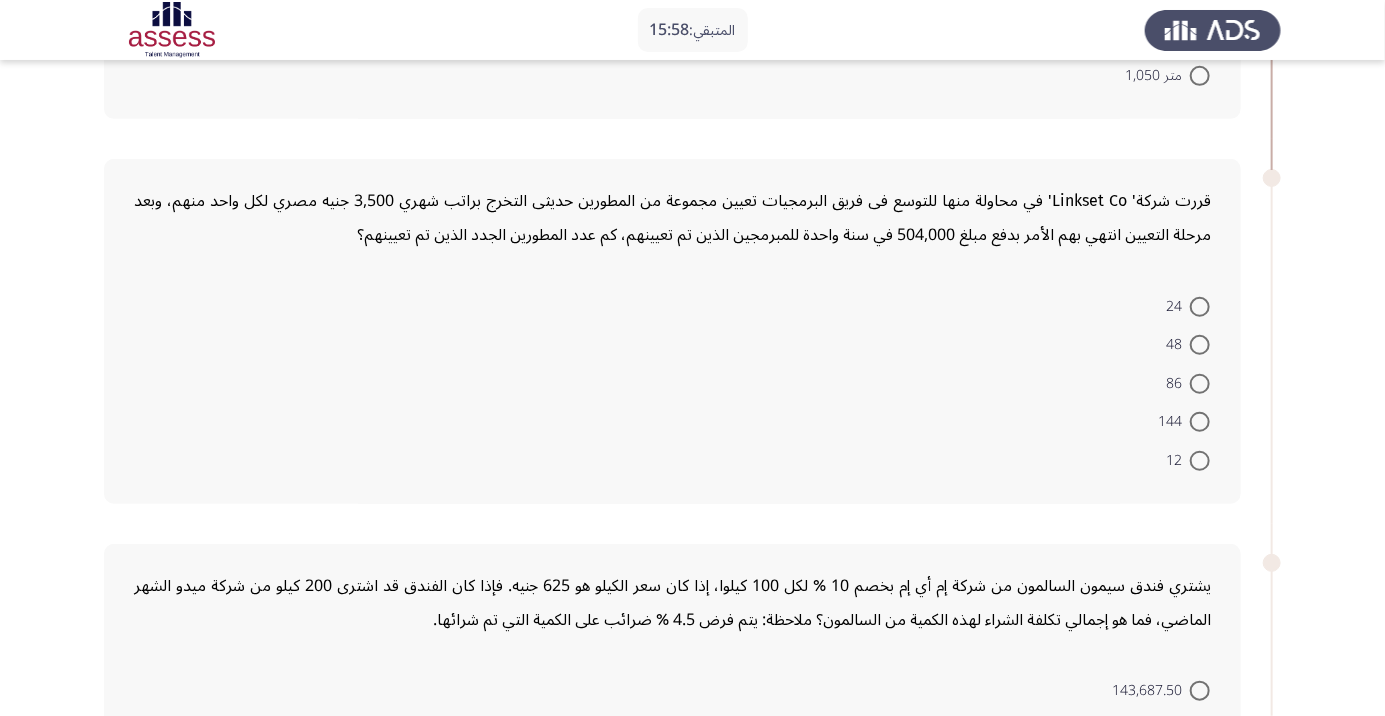 click on "قررت شركة' Linkset Co' في محاولة منها للتوسع فى فريق البرمجيات تعيين مجموعة من المطورين حديثى التخرج براتب شهري 3,500 جنيه مصري لكل واحد منهم، وبعد مرحلة التعيين انتهي بهم الأمر بدفع مبلغ 504,000 في سنة واحدة للمبرمجين الذين تم تعيينهم، كم عدد المطورين الجدد الذين تم تعيينهم؟    24     48     86     144     12" 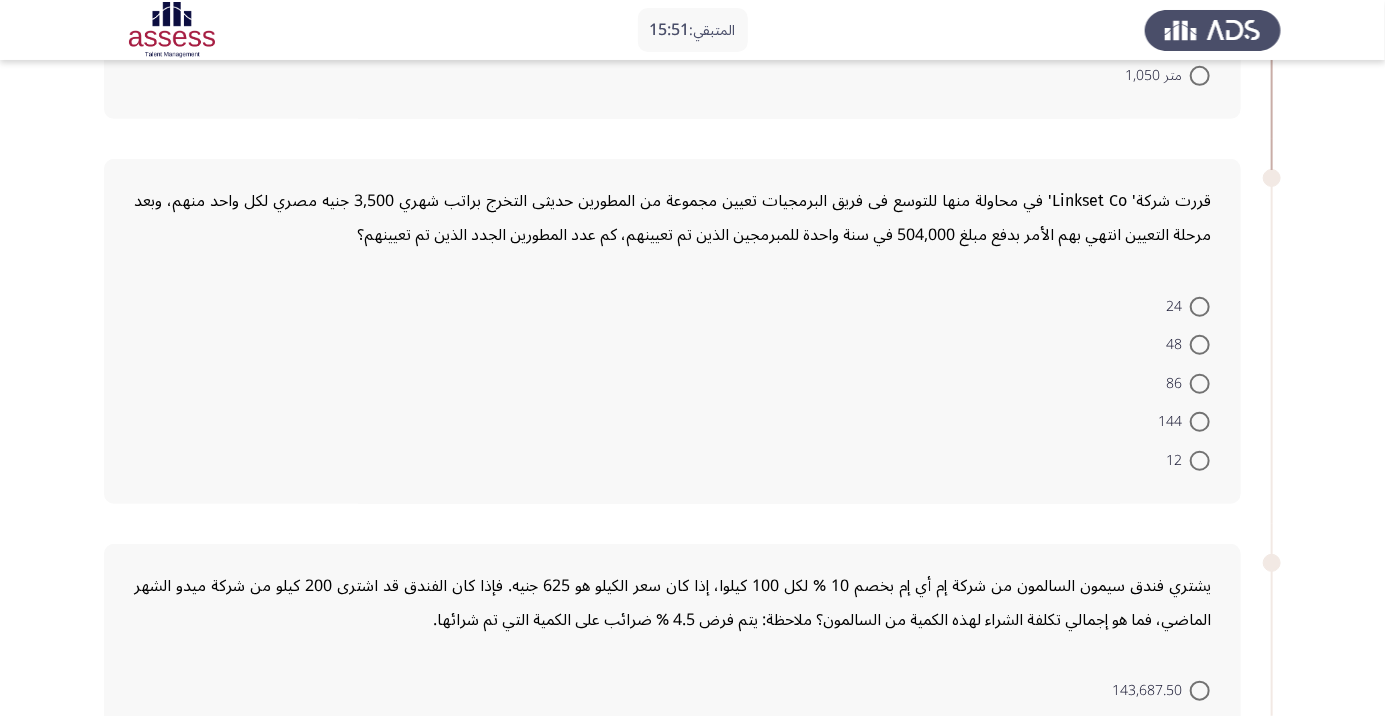 click at bounding box center [1200, 461] 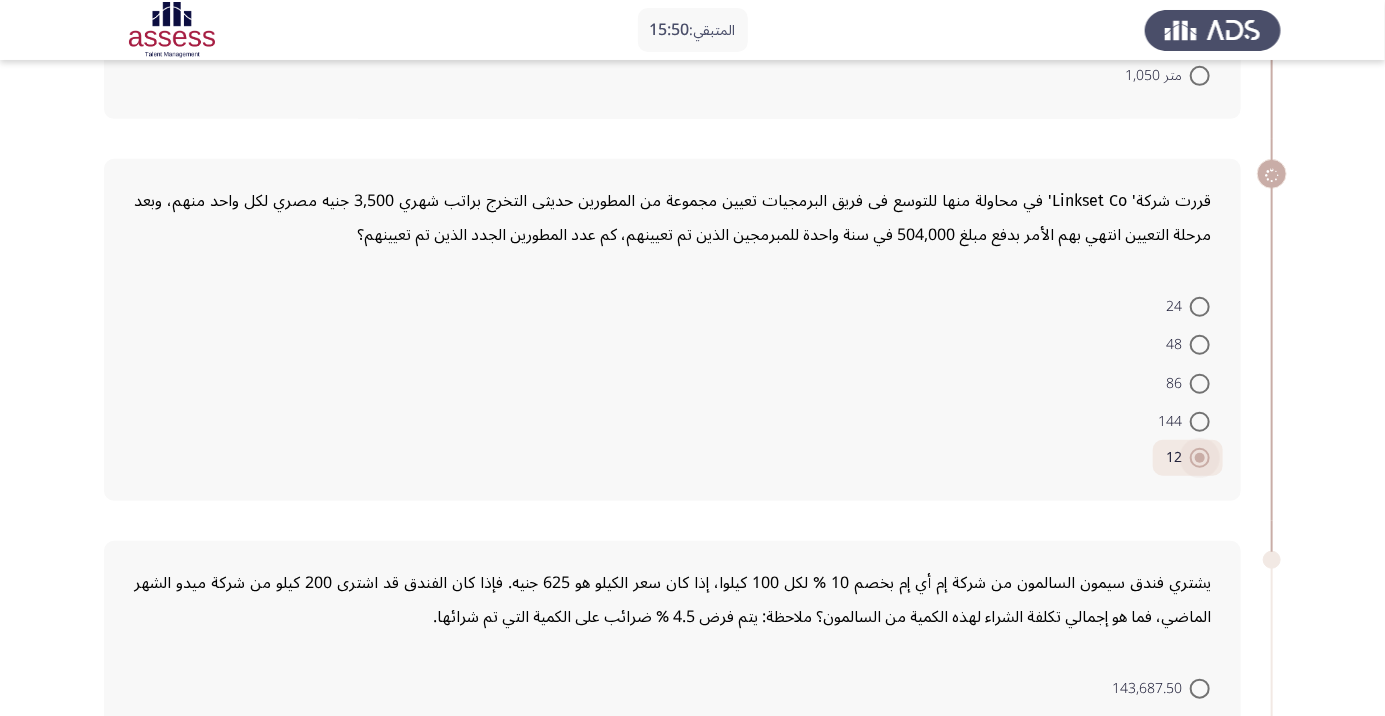 click on "24     48     86     144     12" 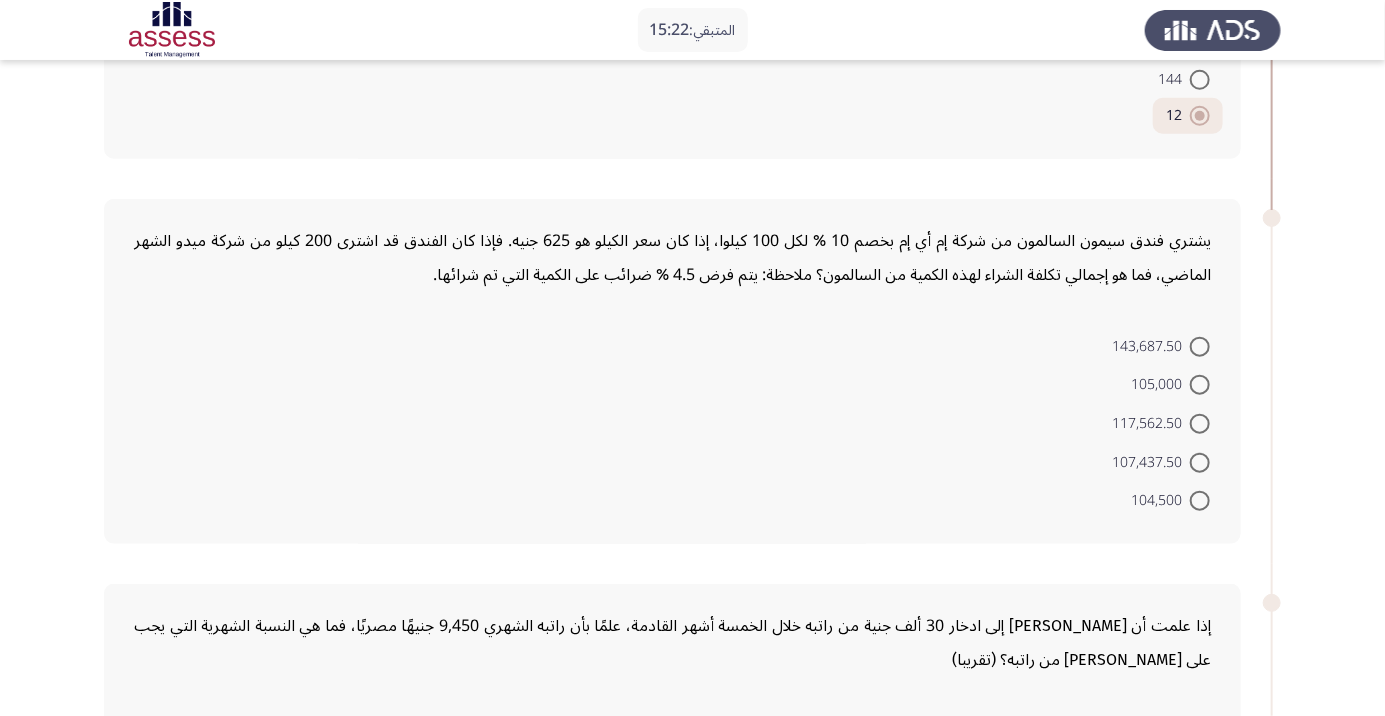 scroll, scrollTop: 742, scrollLeft: 0, axis: vertical 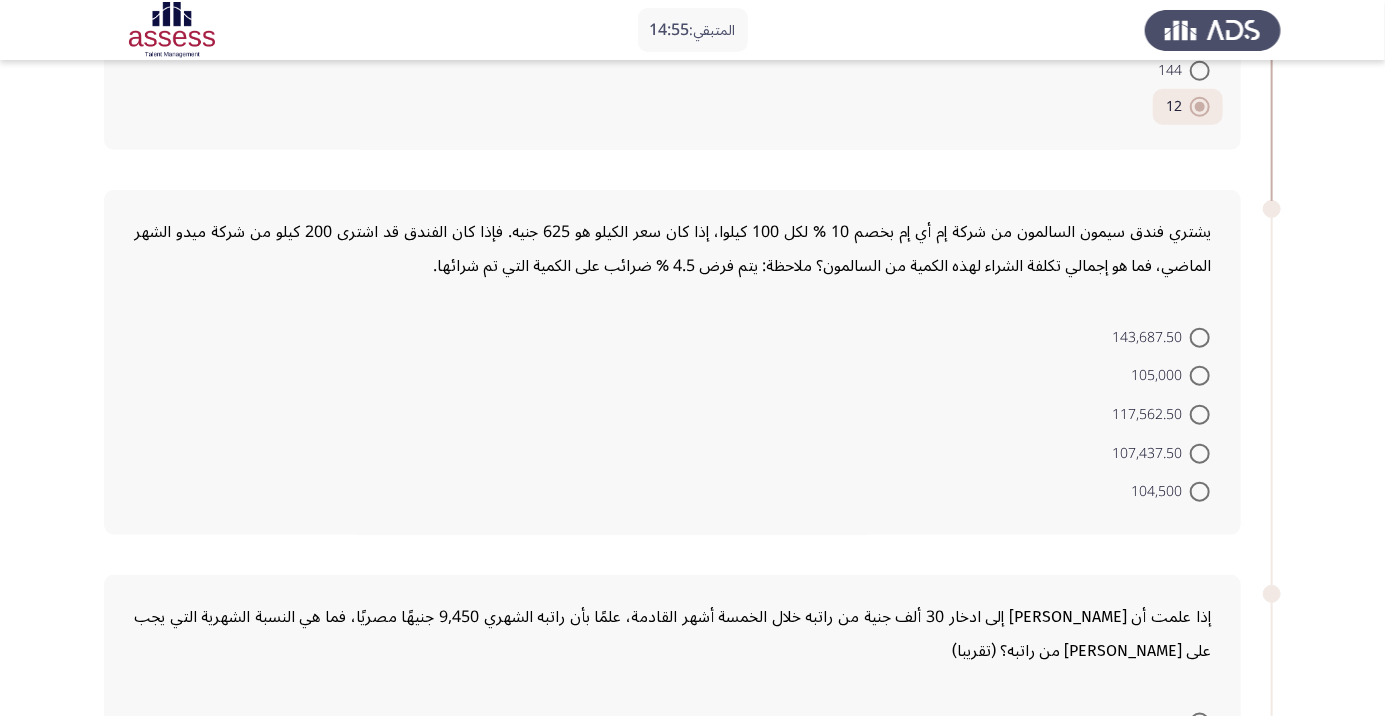 click on "143,687.50     105,000     117,562.50     107,437.50     104,500" 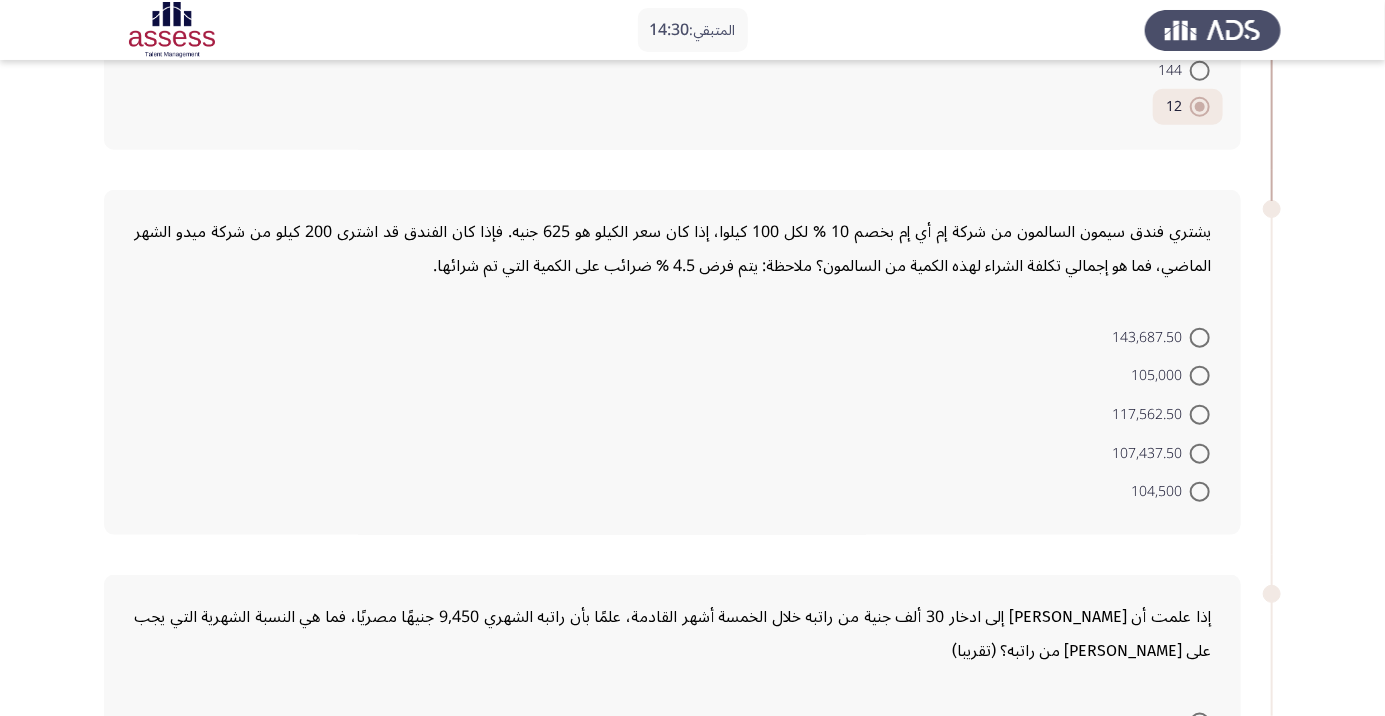 click on "يشتري فندق سيمون السالمون من شركة إم أي إم بخصم 10 % لكل 100 كيلوا، إذا كان سعر الكيلو هو 625 جنيه. فإذا كان الفندق قد اشترى 200 كيلو من شركة ميدو الشهر الماضي، فما هو إجمالي تكلفة الشراء لهذه الكمية من السالمون؟
ملاحظة: يتم فرض 4.5 % ضرائب على الكمية التي تم شرائها.    143,687.50     105,000     117,562.50     107,437.50     104,500" 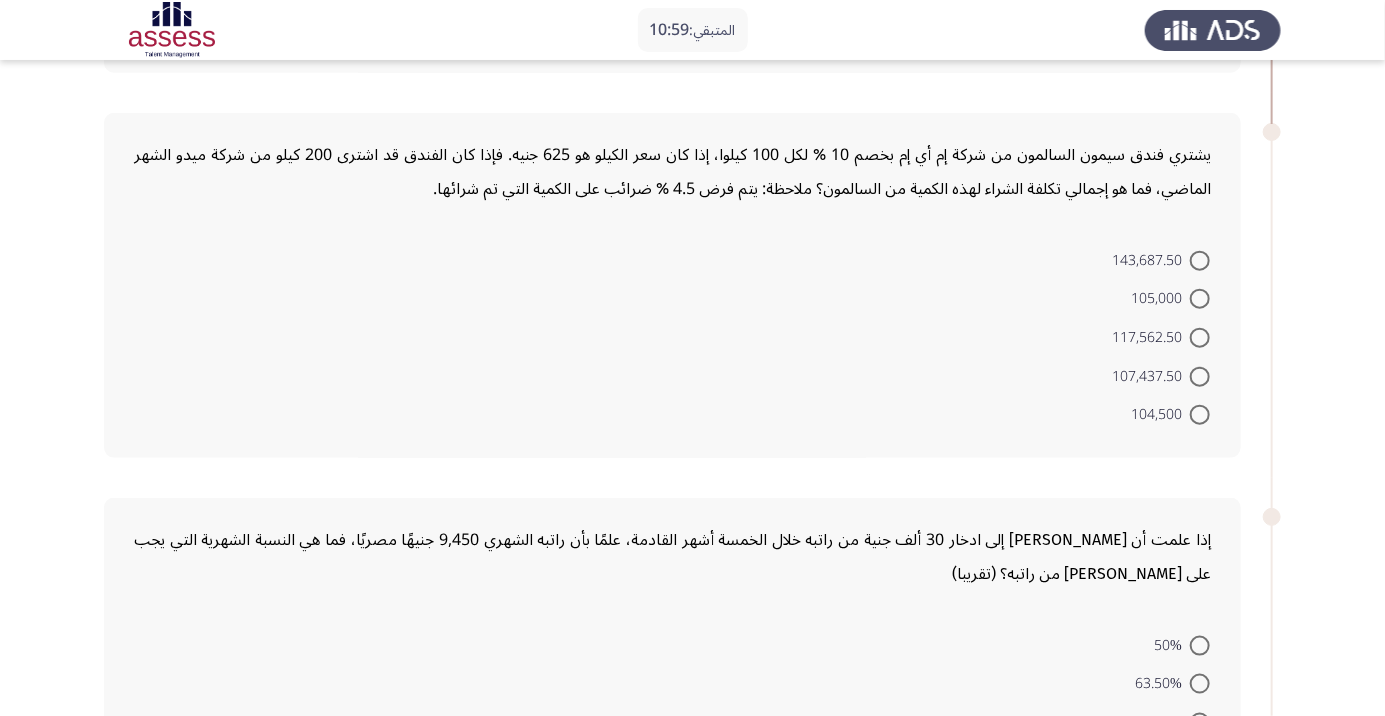 scroll, scrollTop: 820, scrollLeft: 0, axis: vertical 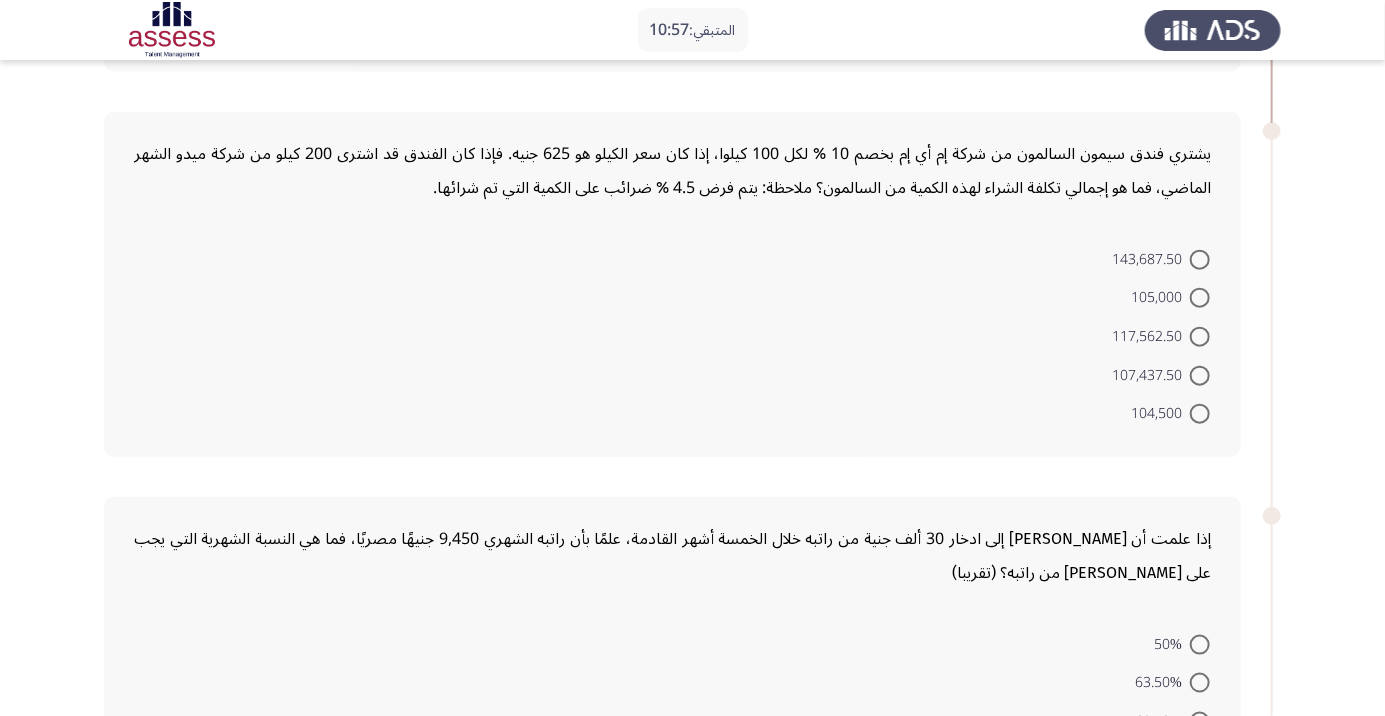 click at bounding box center (1200, 376) 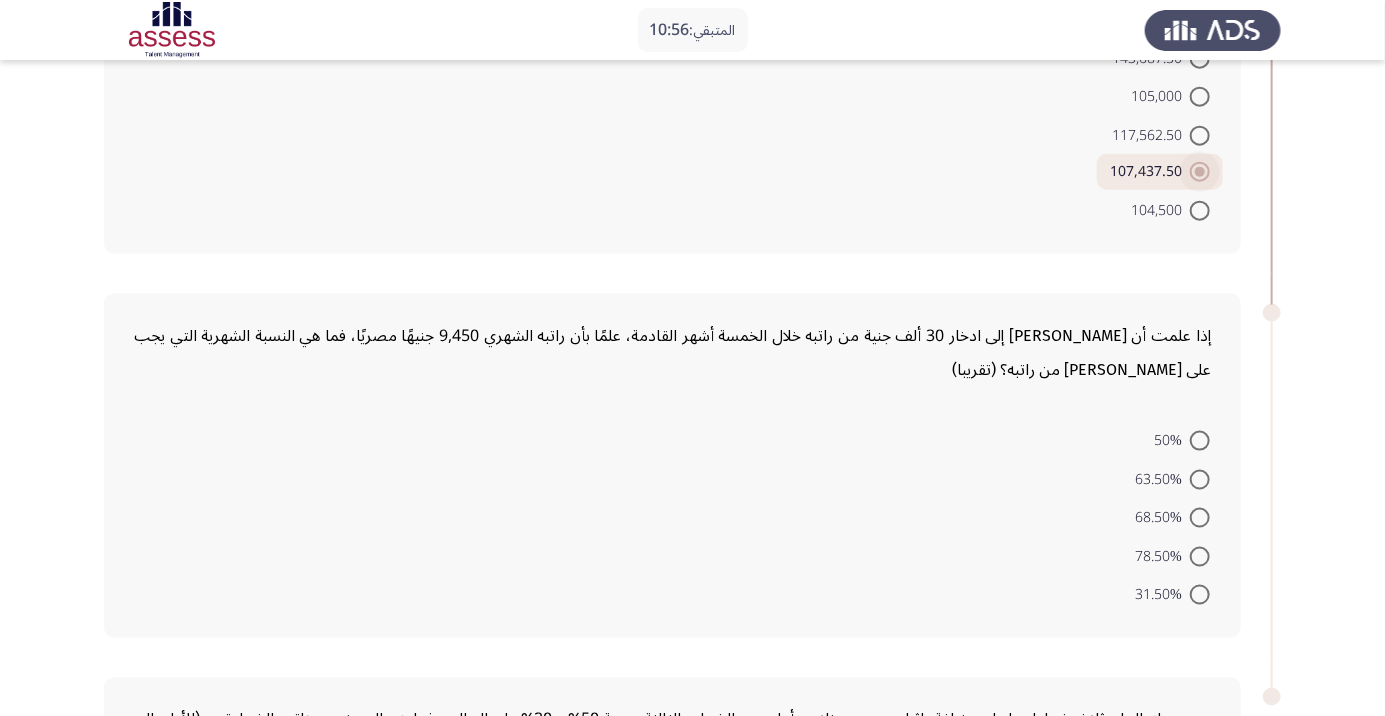 scroll, scrollTop: 1024, scrollLeft: 0, axis: vertical 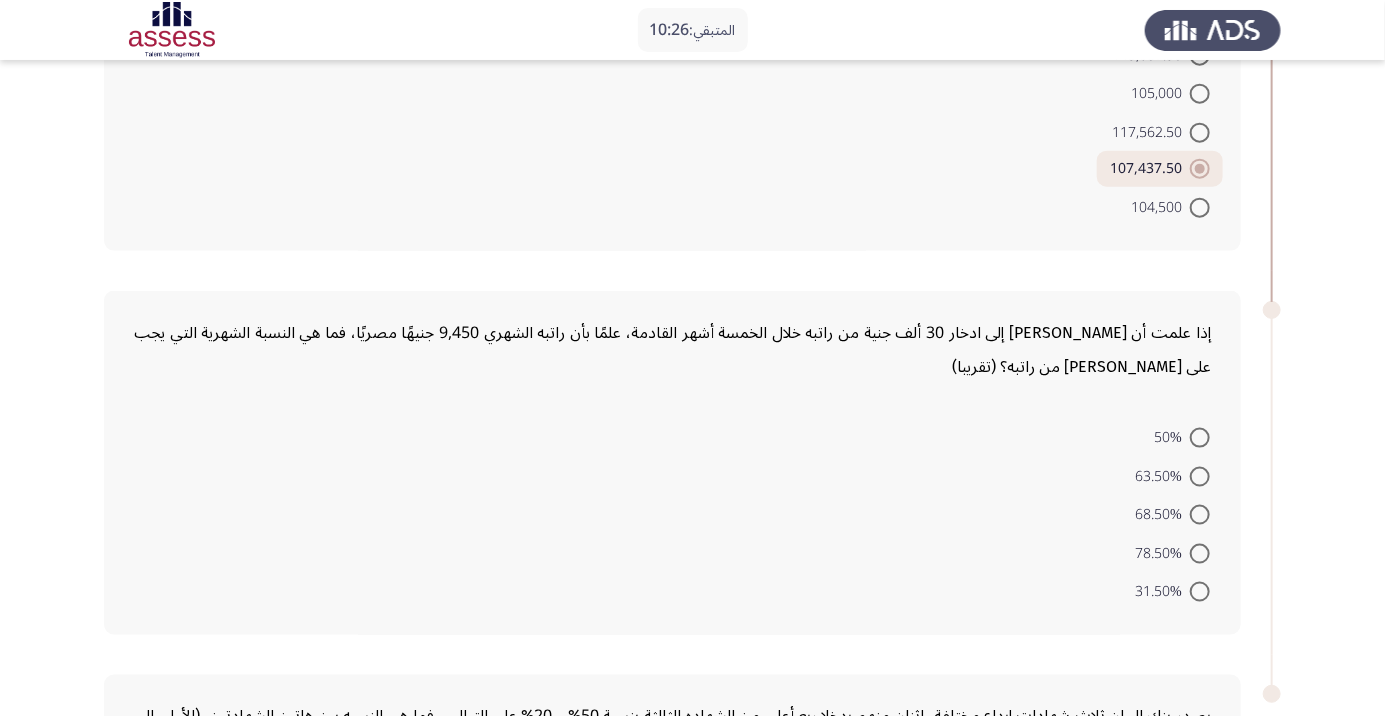 click on "50%     63.50%     68.50%     78.50%     31.50%" 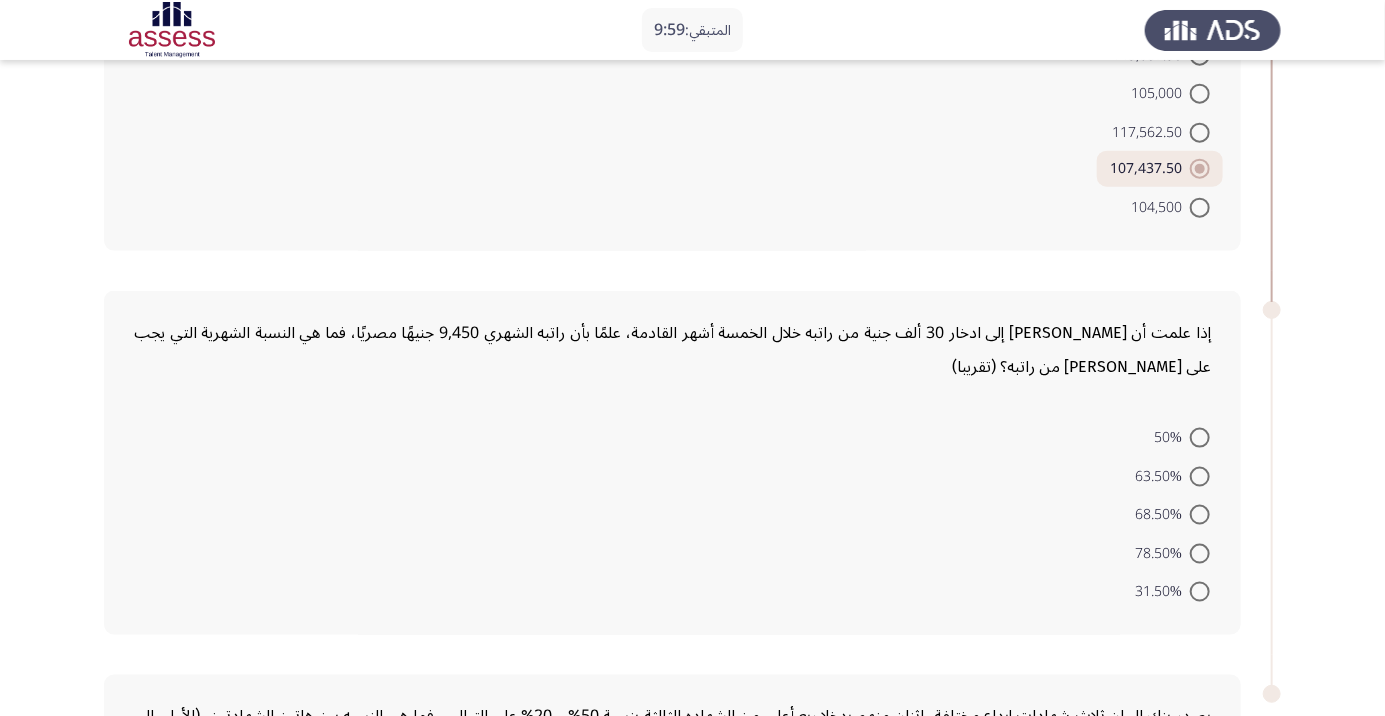 click on "50%     63.50%     68.50%     78.50%     31.50%" 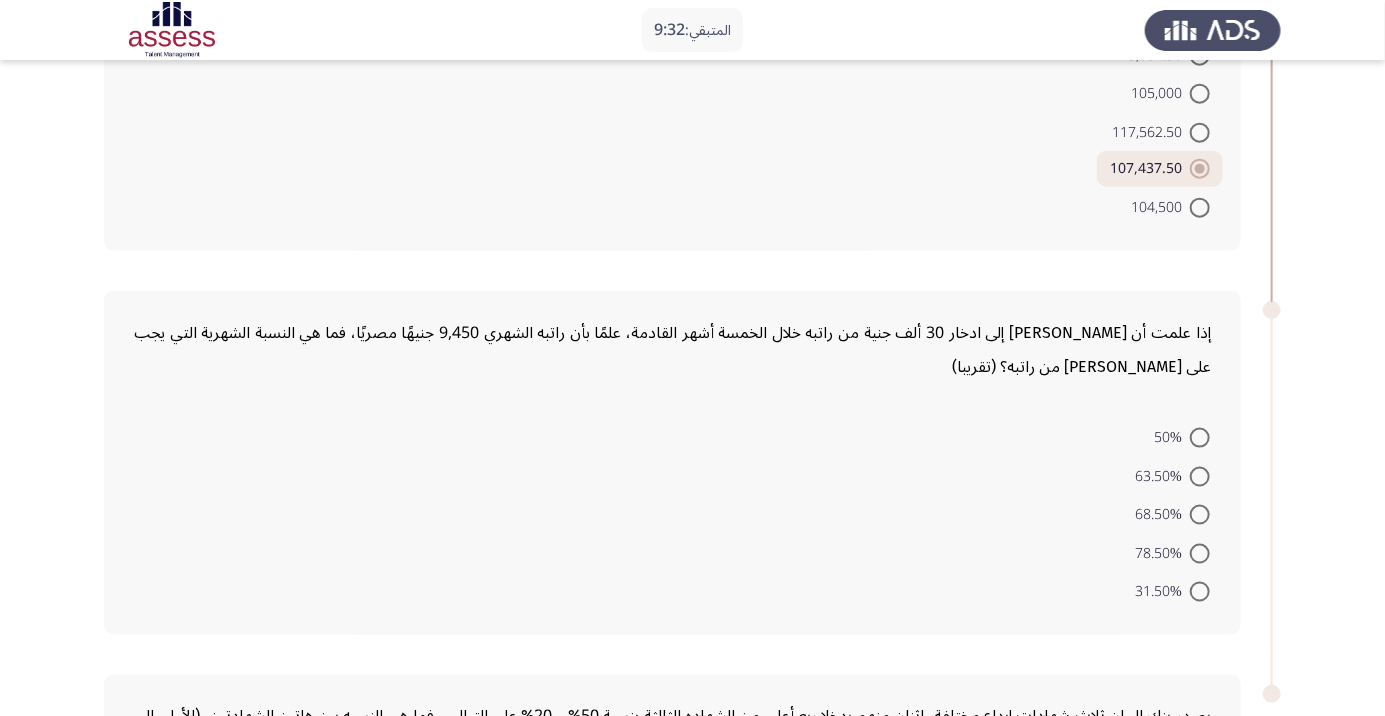 click on "المتبقي:  9:32  السابق
ASSESS Aptitude (FOCUS) - Numerical Reasoning   التالي  يمتلك أحمد مزرعة مساحتها 1 فدان مزروعة بأشجار البرتقال والنخيل، إذا علمت أن نسبة مساحة زراعة شجرة البرتقال إلى النخلة هي 3: 1، فما هي المساحة اللازمة لزراعة كل شجر البرتقال (بالمتر)، مع العلم أن إجمالي عدد الأشجار المراد زراعتها لهذا الفدان يصل إلى 600 شجرة؟
ملاحظة: مع العلم أن الفدان يحتوي على 4,200 متر.    متر 1,800     متر 2,100     متر 4,200     متر 3,150     متر 1,050     24     48     86     144     12     143,687.50     105,000     117,562.50     107,437.50     104,500     50%     63.50%     68.50%     78.50%     31.50%     5:4 (خمسة الى أربعة)     4:5 (أربعه الى خمسة)     5:2  (خمسة الى أثنين)" 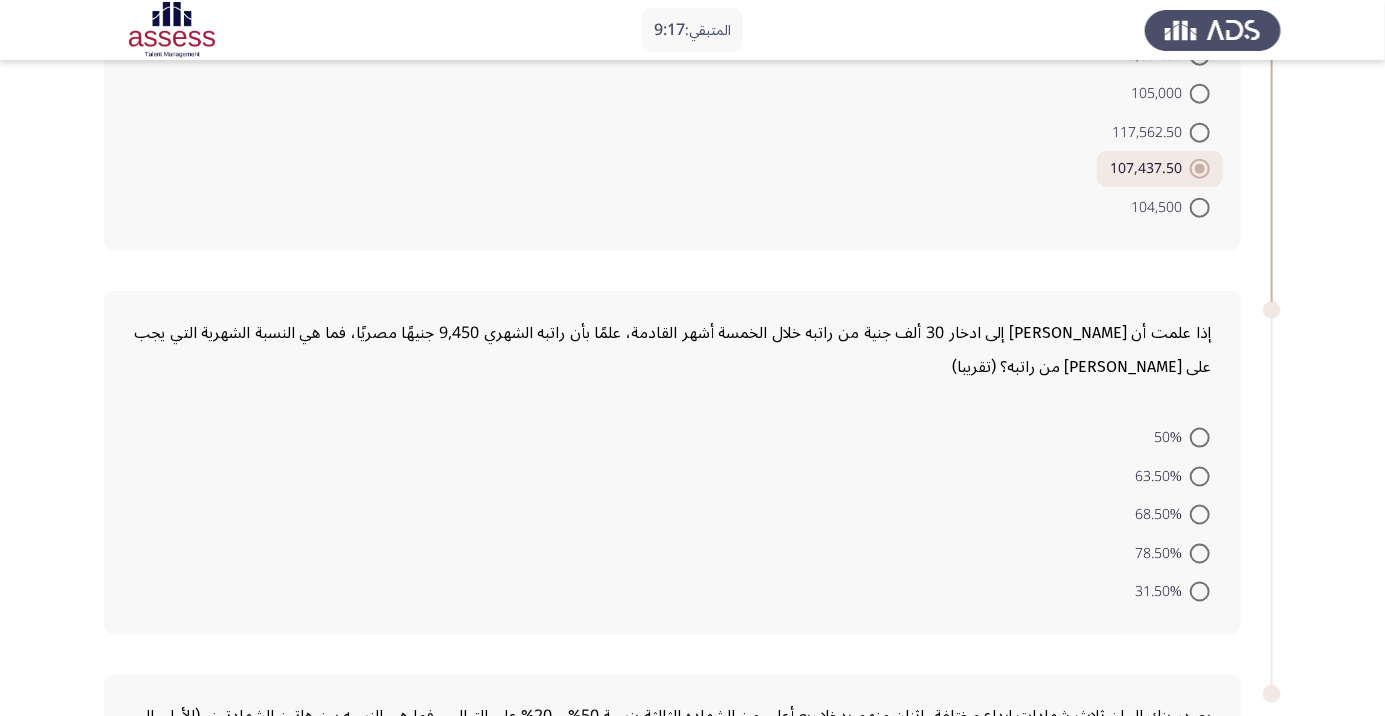 click at bounding box center [1200, 477] 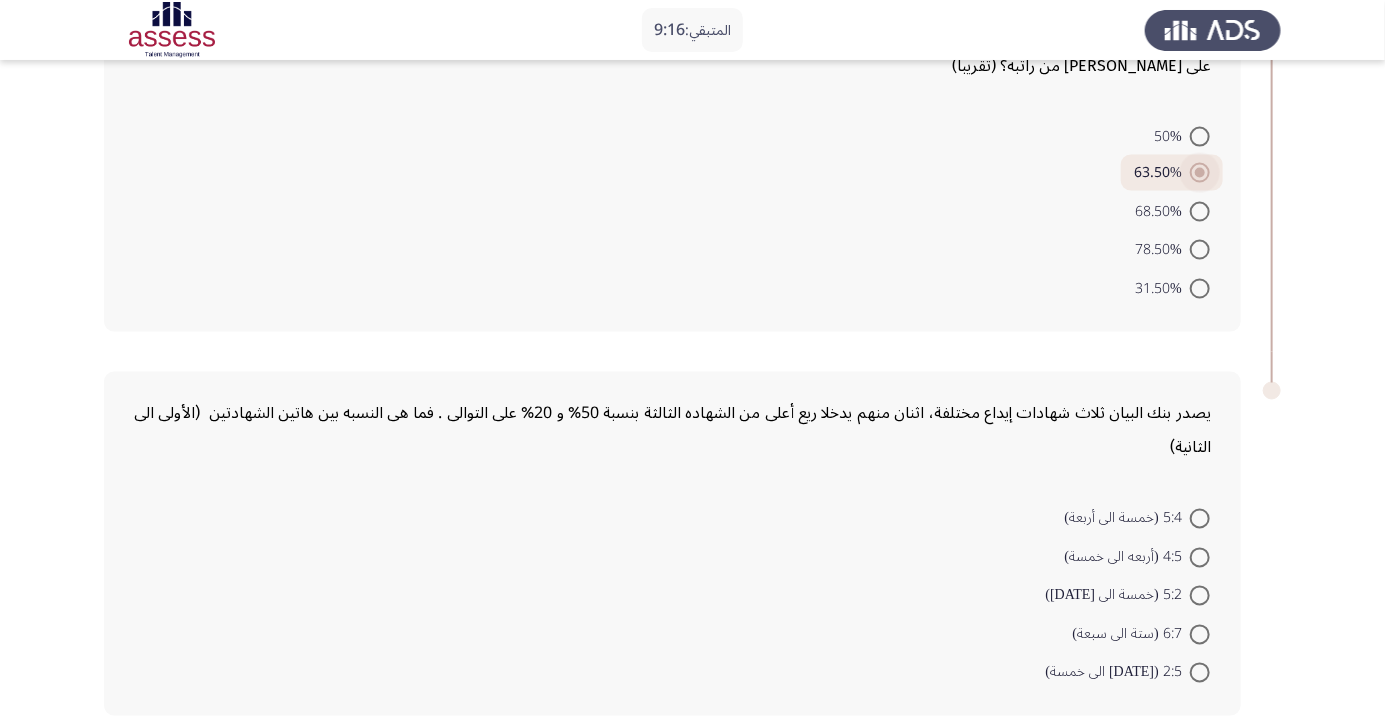 scroll, scrollTop: 1326, scrollLeft: 0, axis: vertical 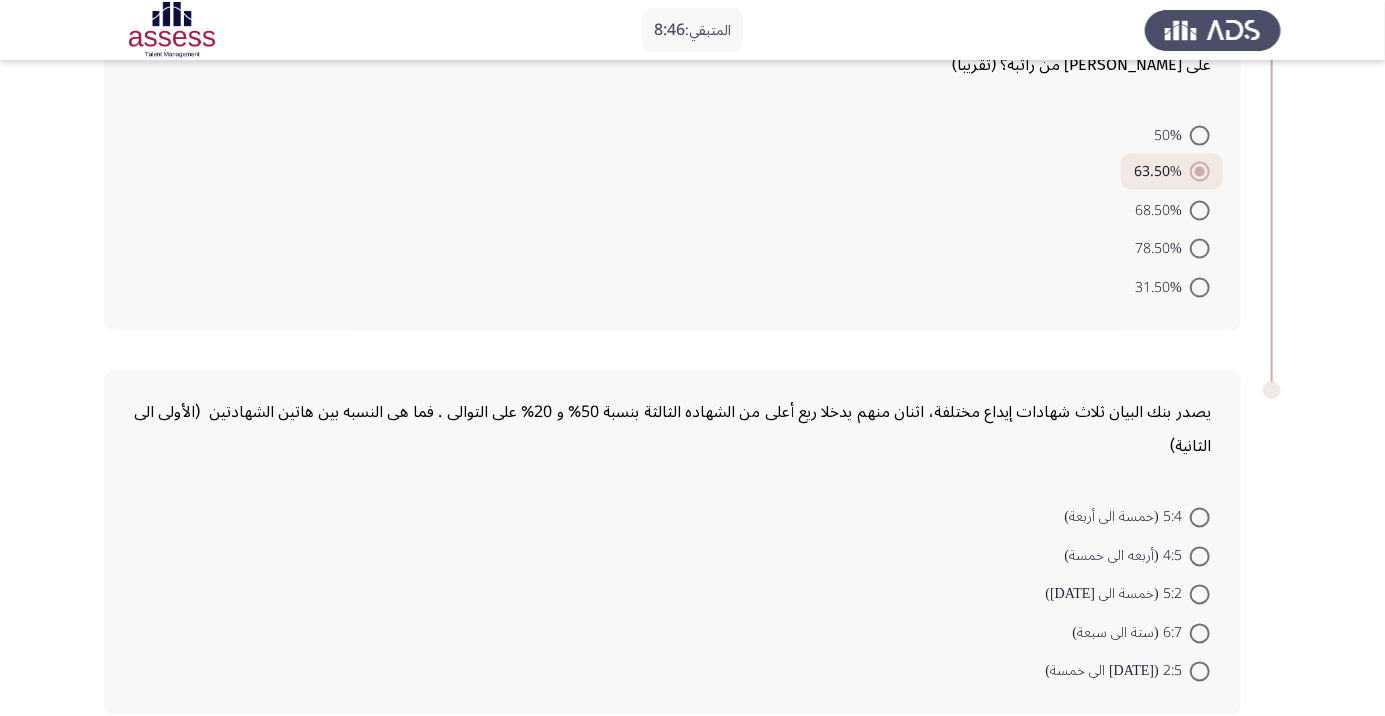 click at bounding box center [1200, 672] 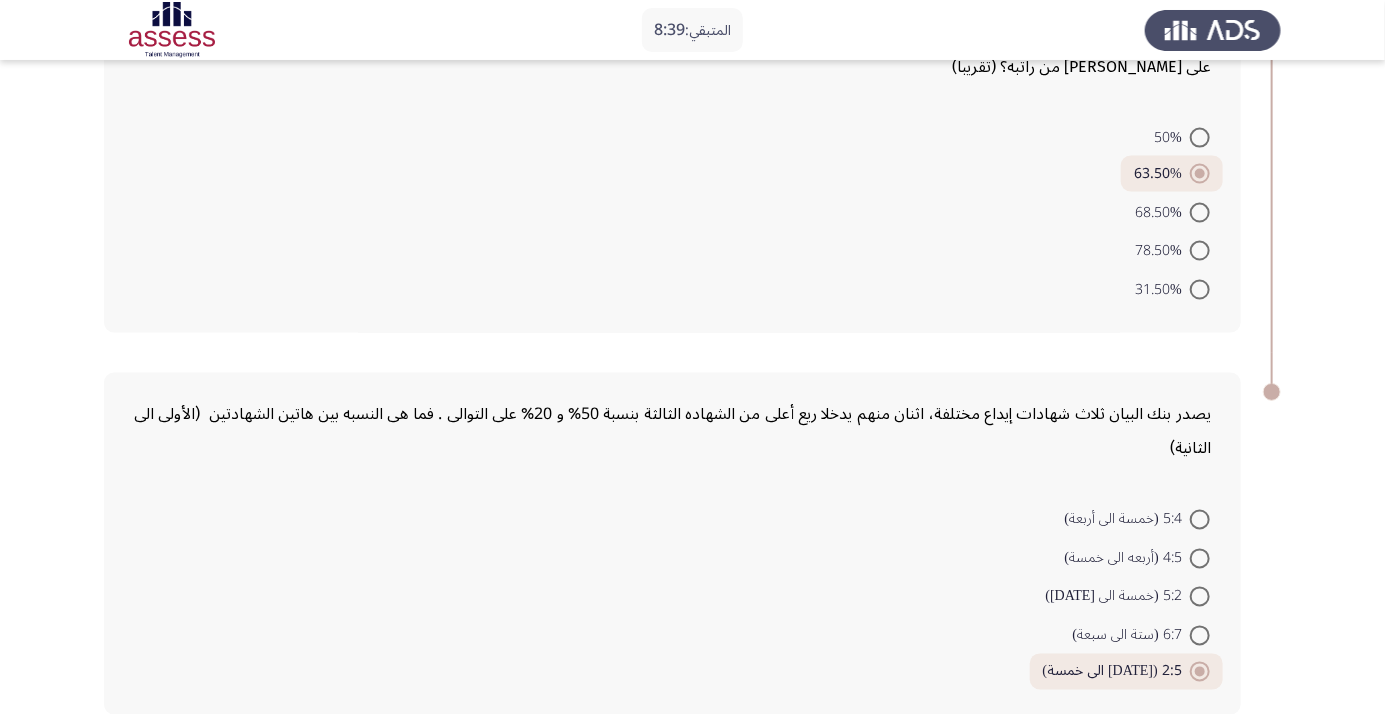 click on "التالي" 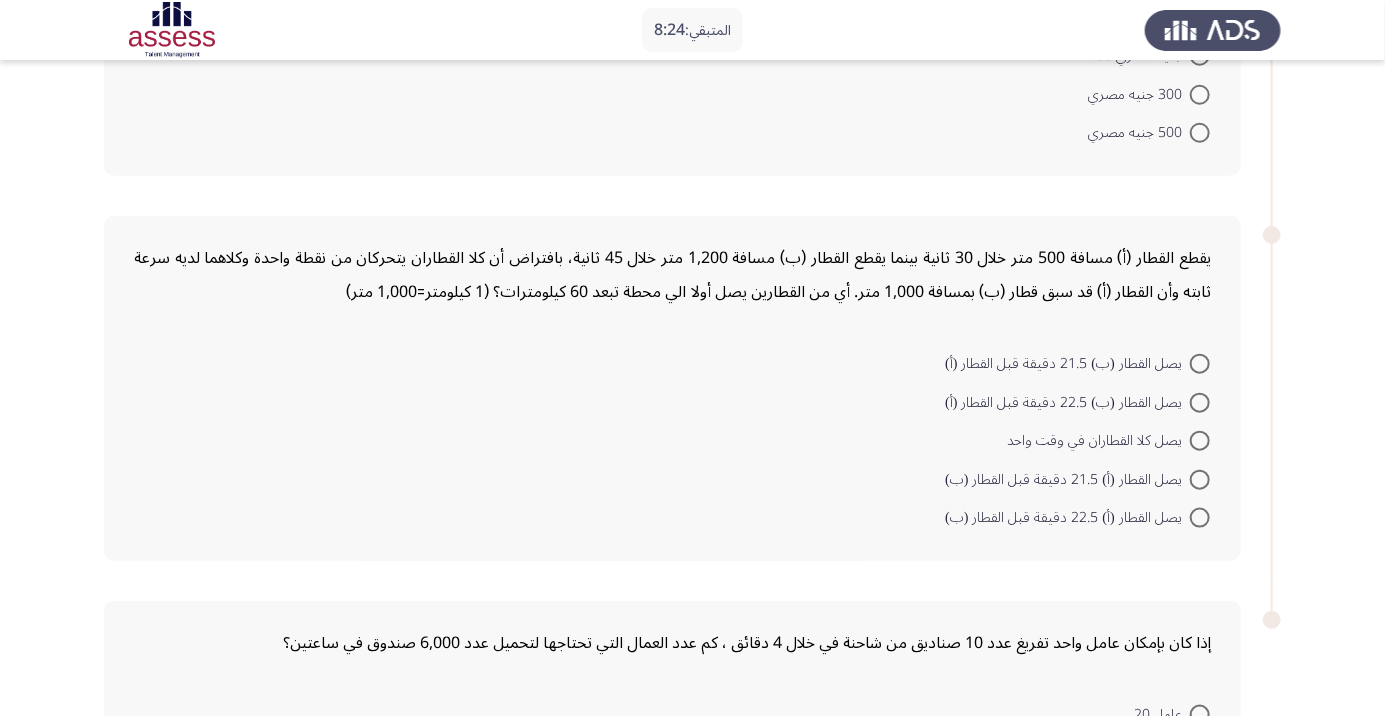 scroll, scrollTop: 0, scrollLeft: 0, axis: both 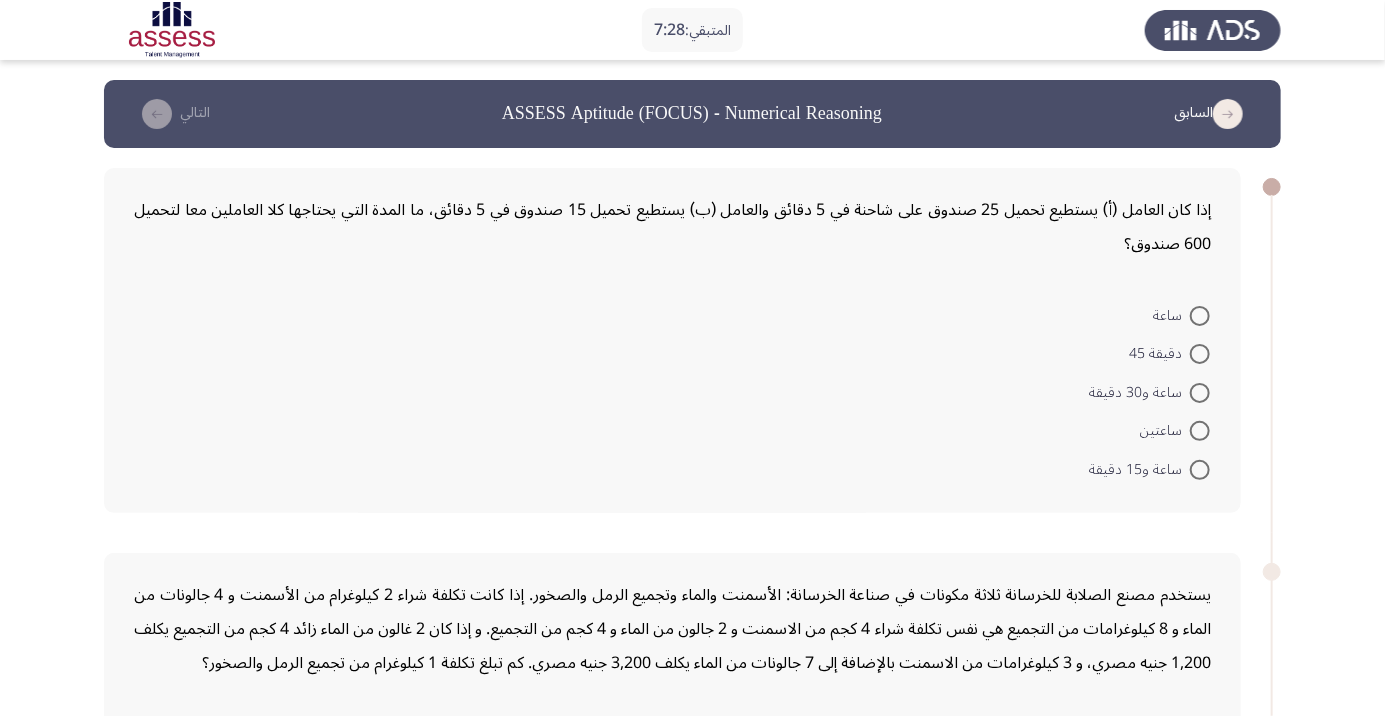 click on "ساعة     دقيقة 45     ساعة و30 دقيقة     ساعتين     ساعة و15 دقيقة" 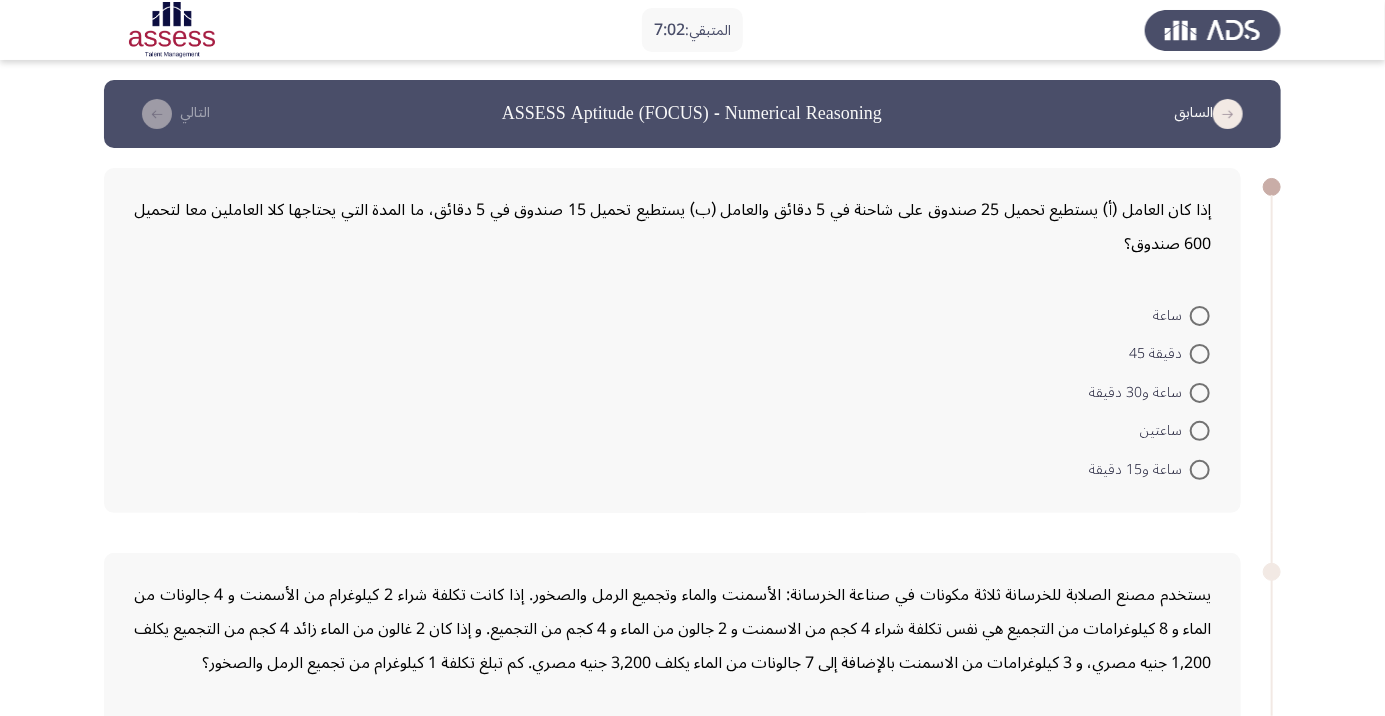 click on "ساعة     دقيقة 45     ساعة و30 دقيقة     ساعتين     ساعة و15 دقيقة" 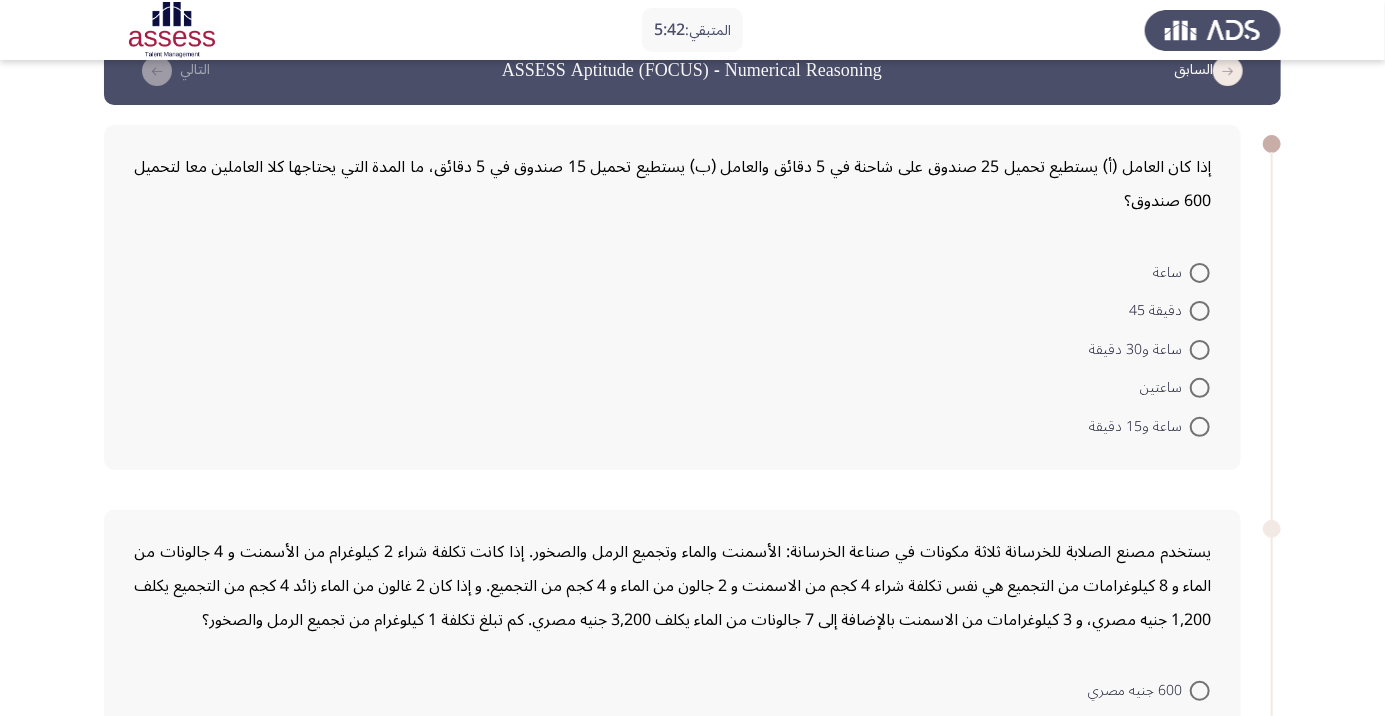 scroll, scrollTop: 45, scrollLeft: 0, axis: vertical 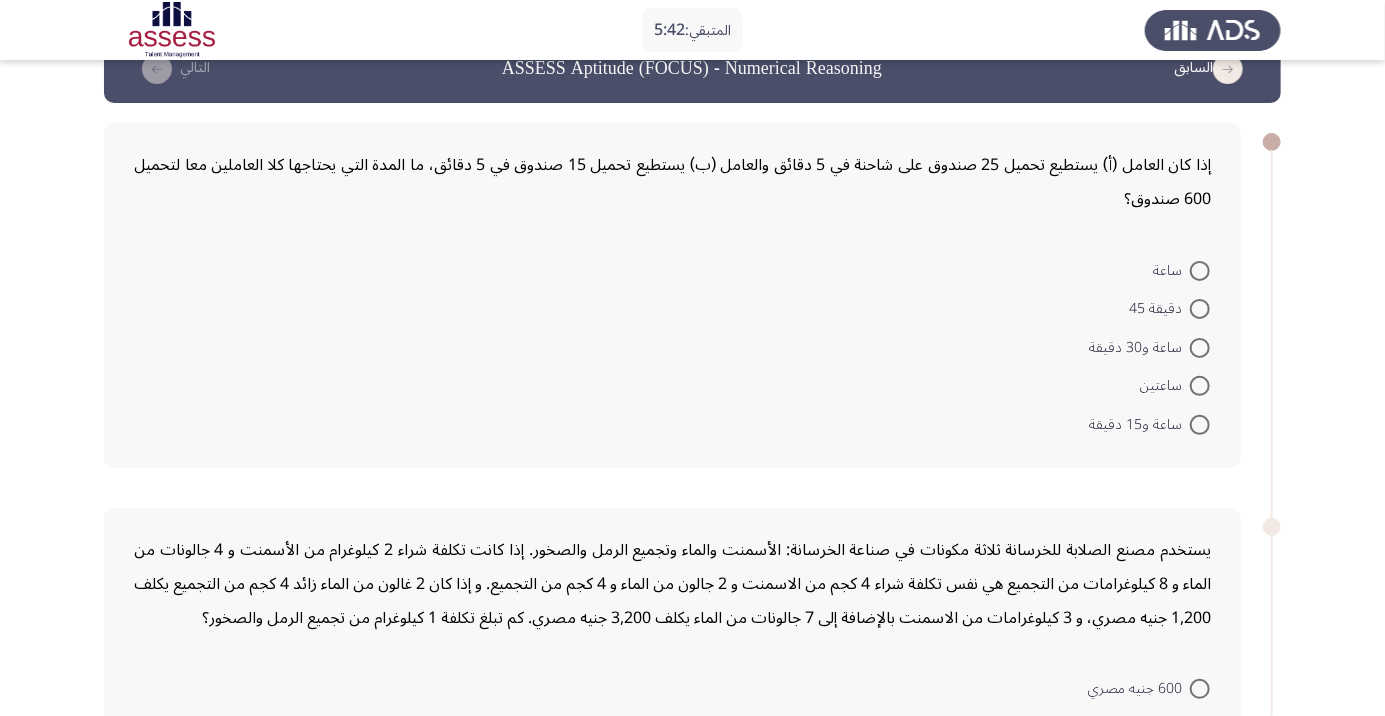click at bounding box center [1200, 309] 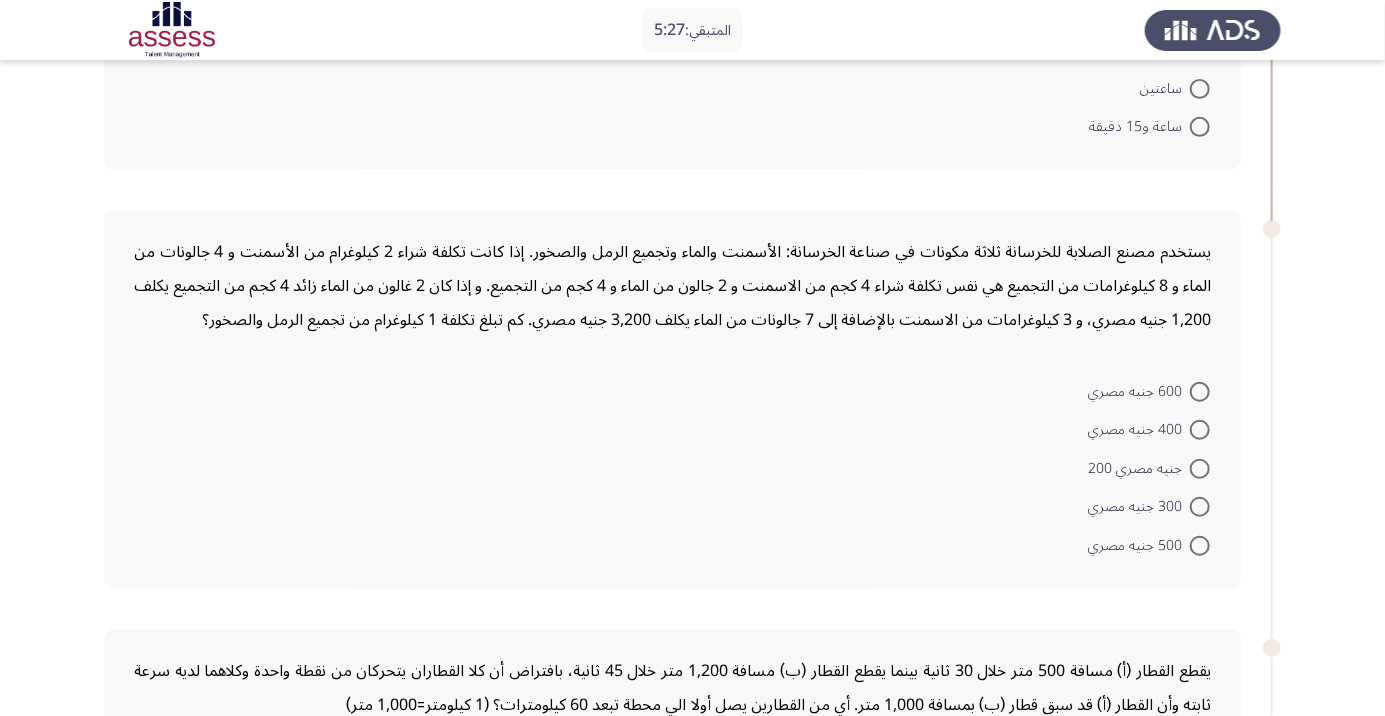 scroll, scrollTop: 321, scrollLeft: 0, axis: vertical 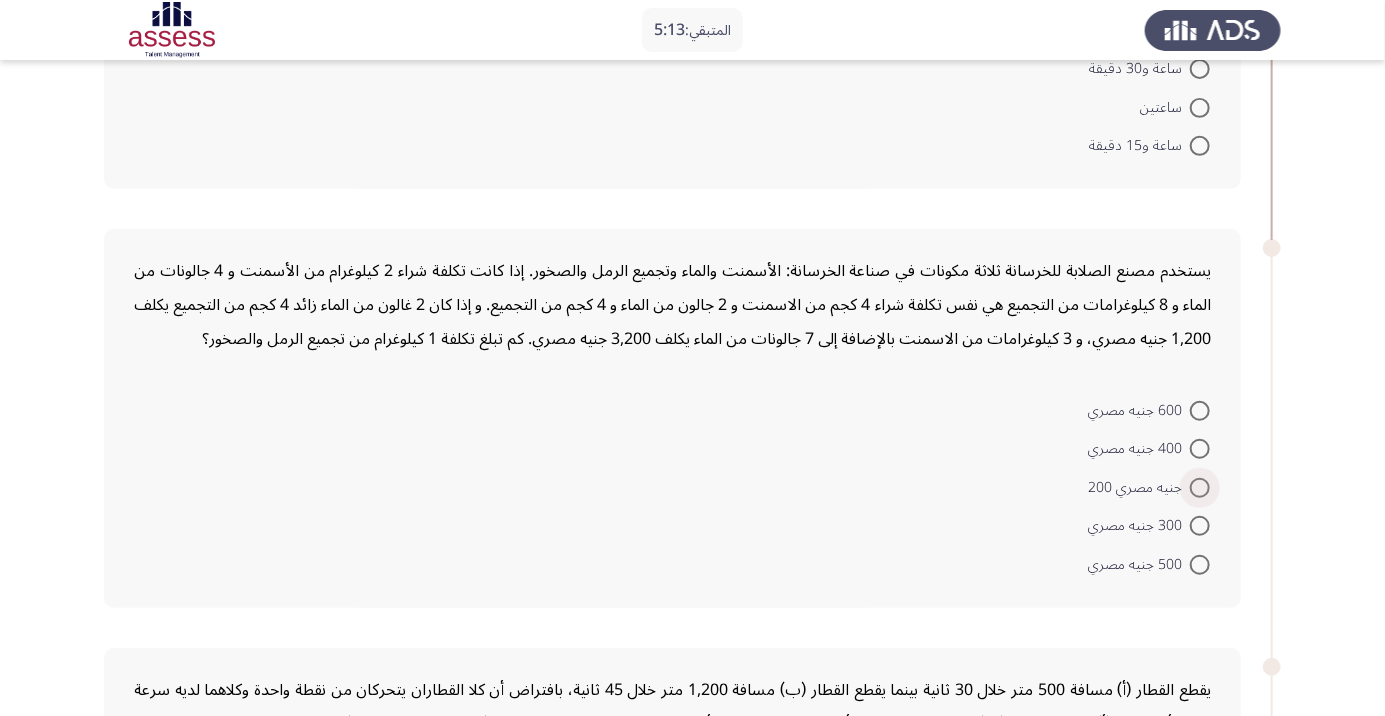 click at bounding box center [1200, 488] 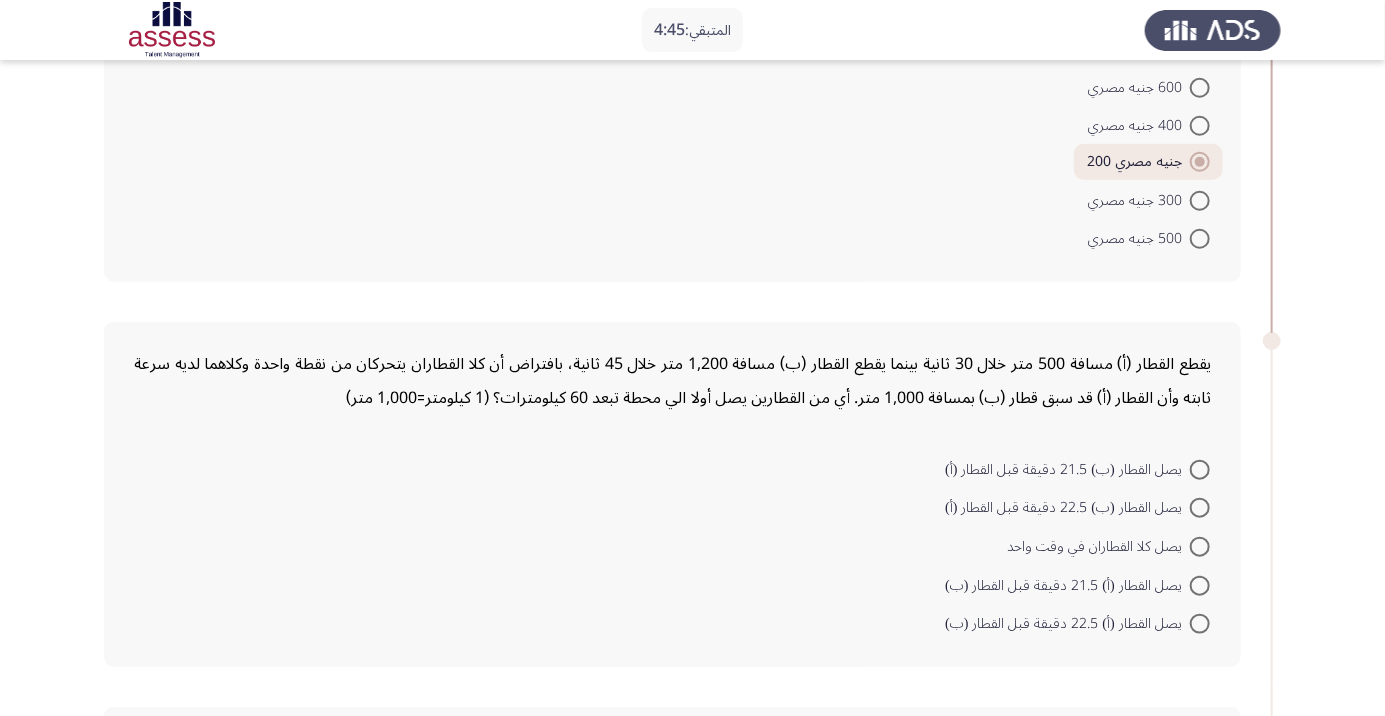 scroll, scrollTop: 648, scrollLeft: 0, axis: vertical 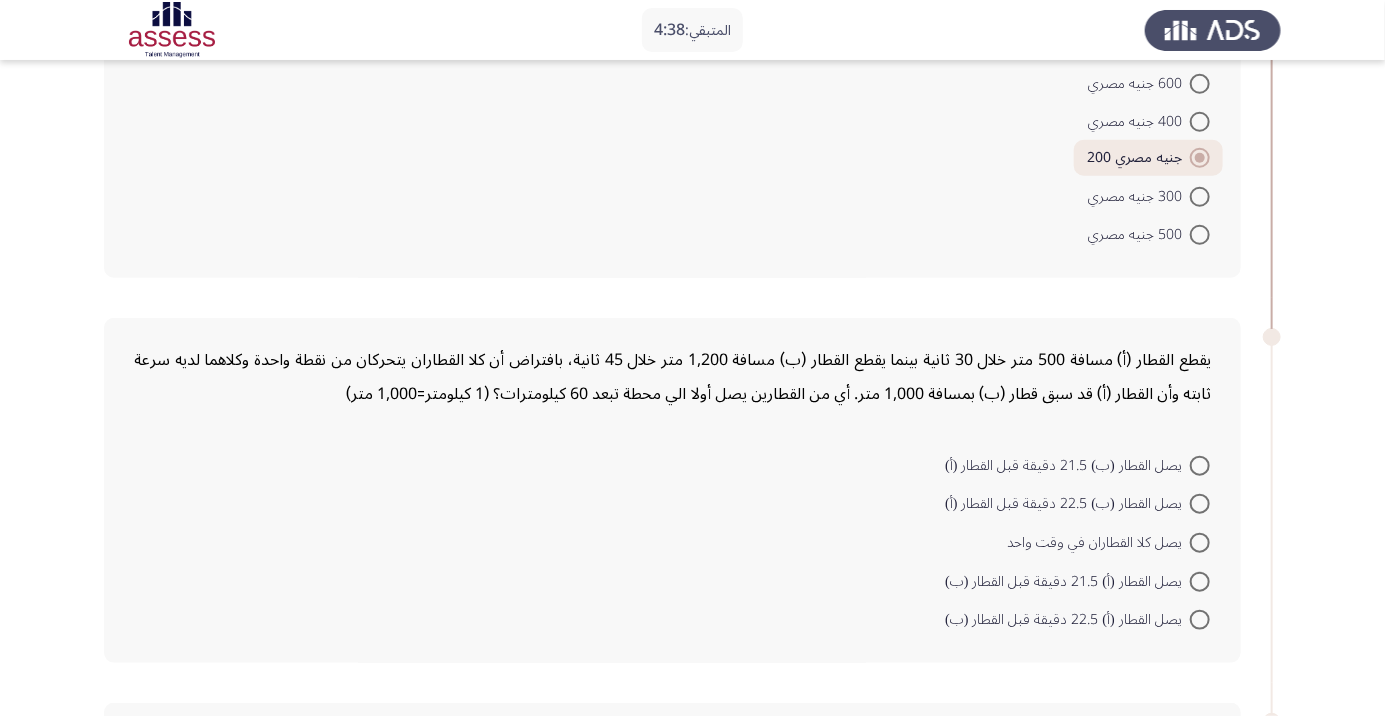 click at bounding box center (1200, 504) 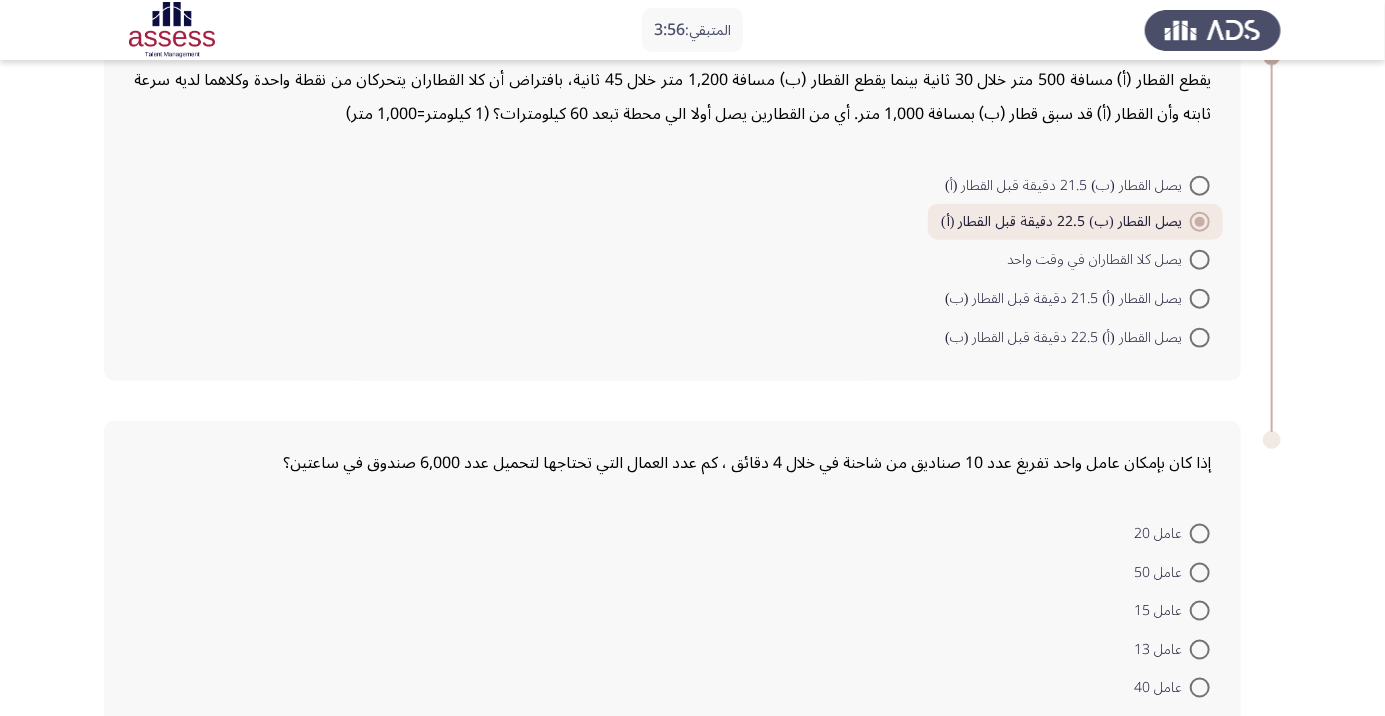 scroll, scrollTop: 945, scrollLeft: 0, axis: vertical 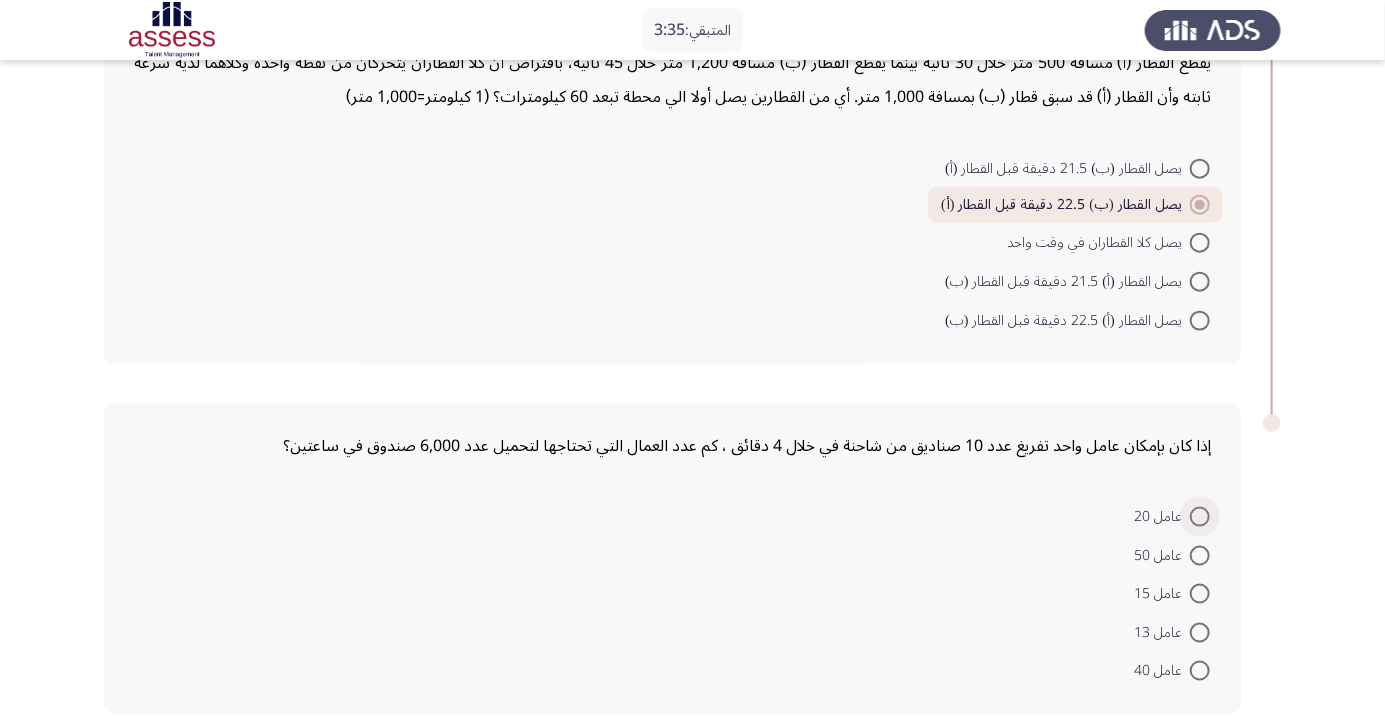 click at bounding box center [1200, 517] 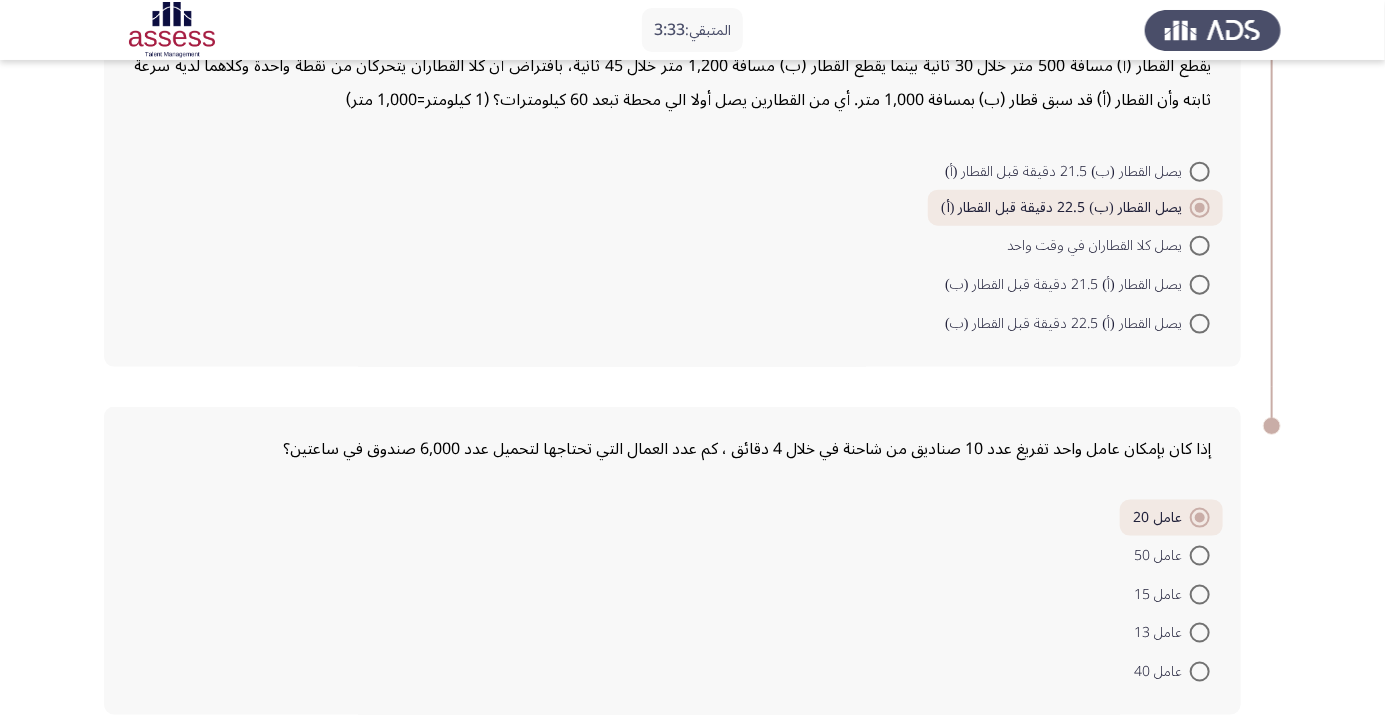 click on "التالي" 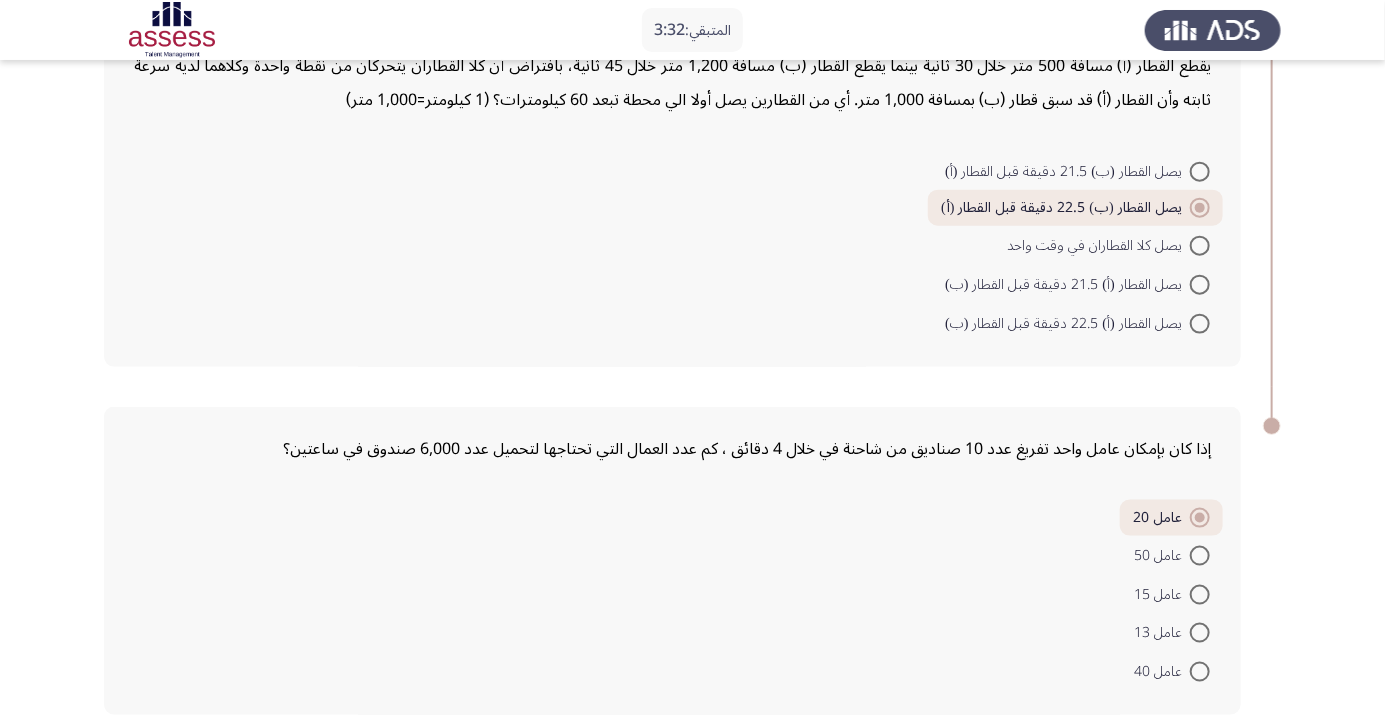 scroll, scrollTop: 0, scrollLeft: 0, axis: both 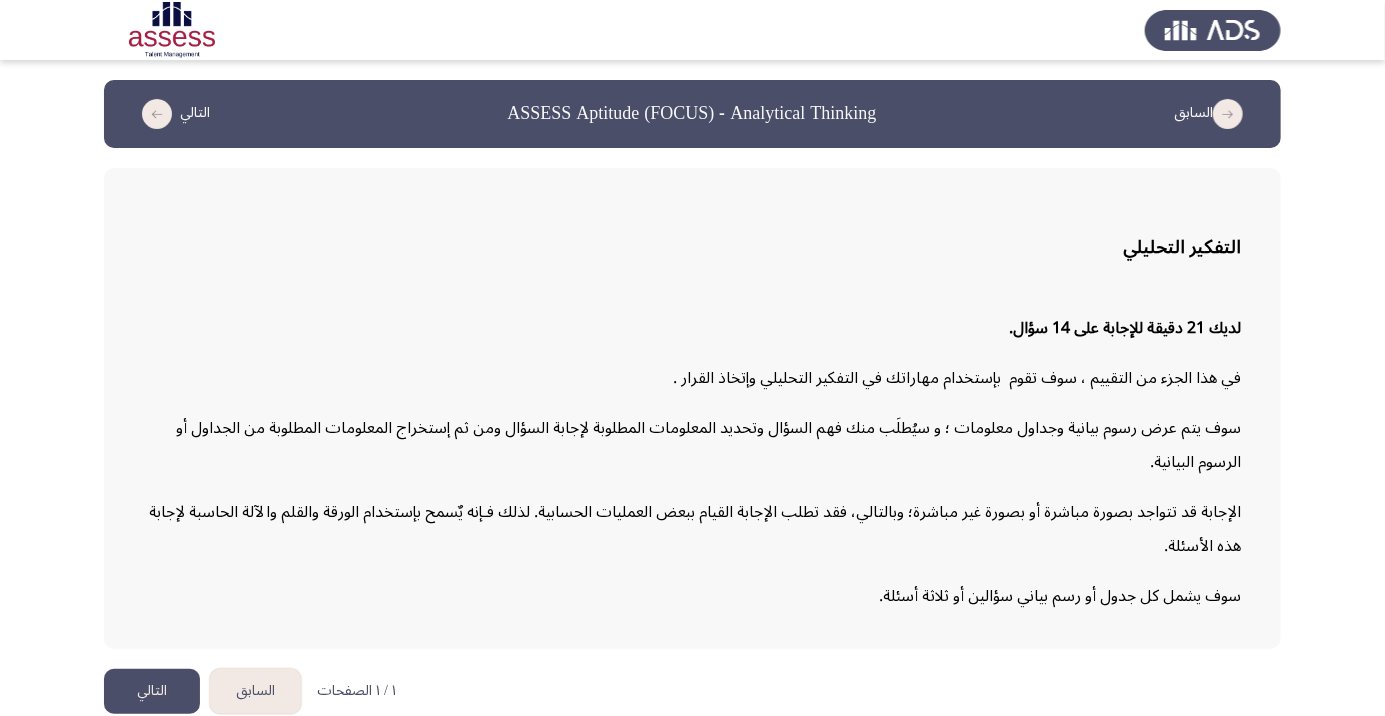 click on "التالي" 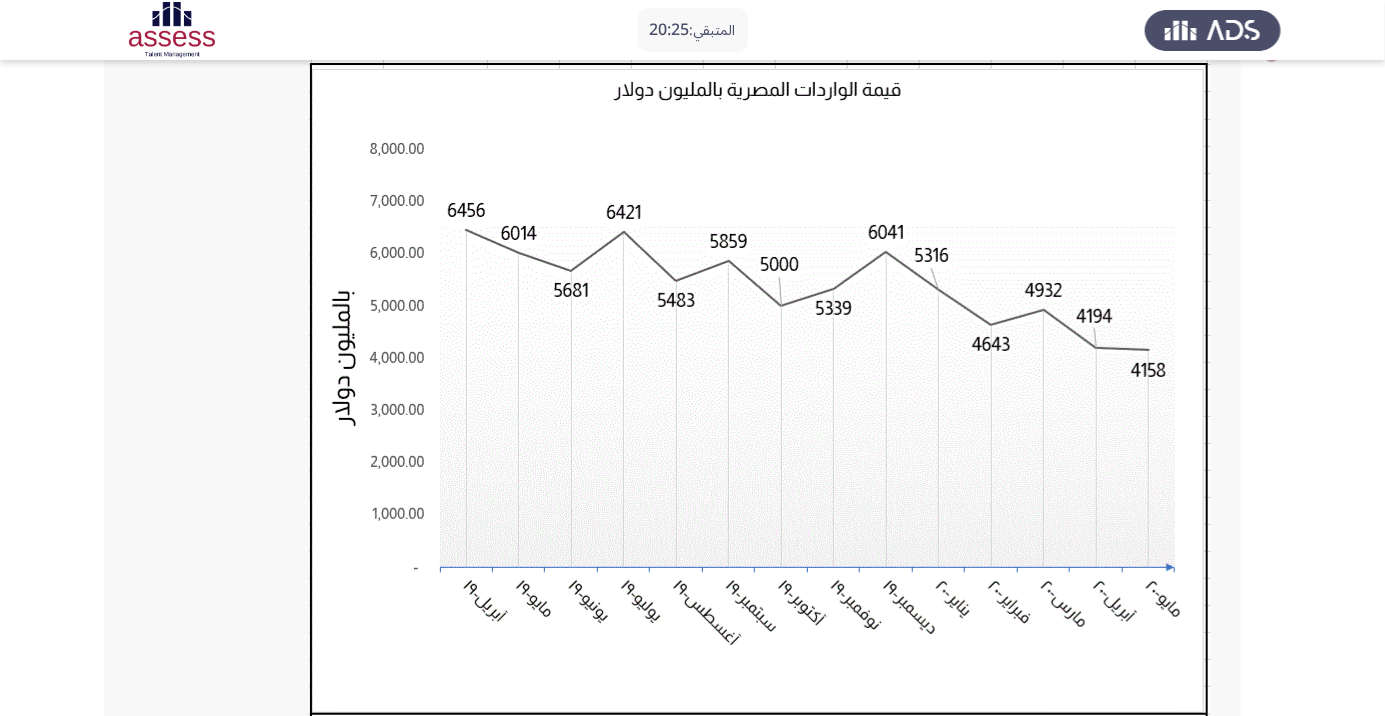 scroll, scrollTop: 145, scrollLeft: 0, axis: vertical 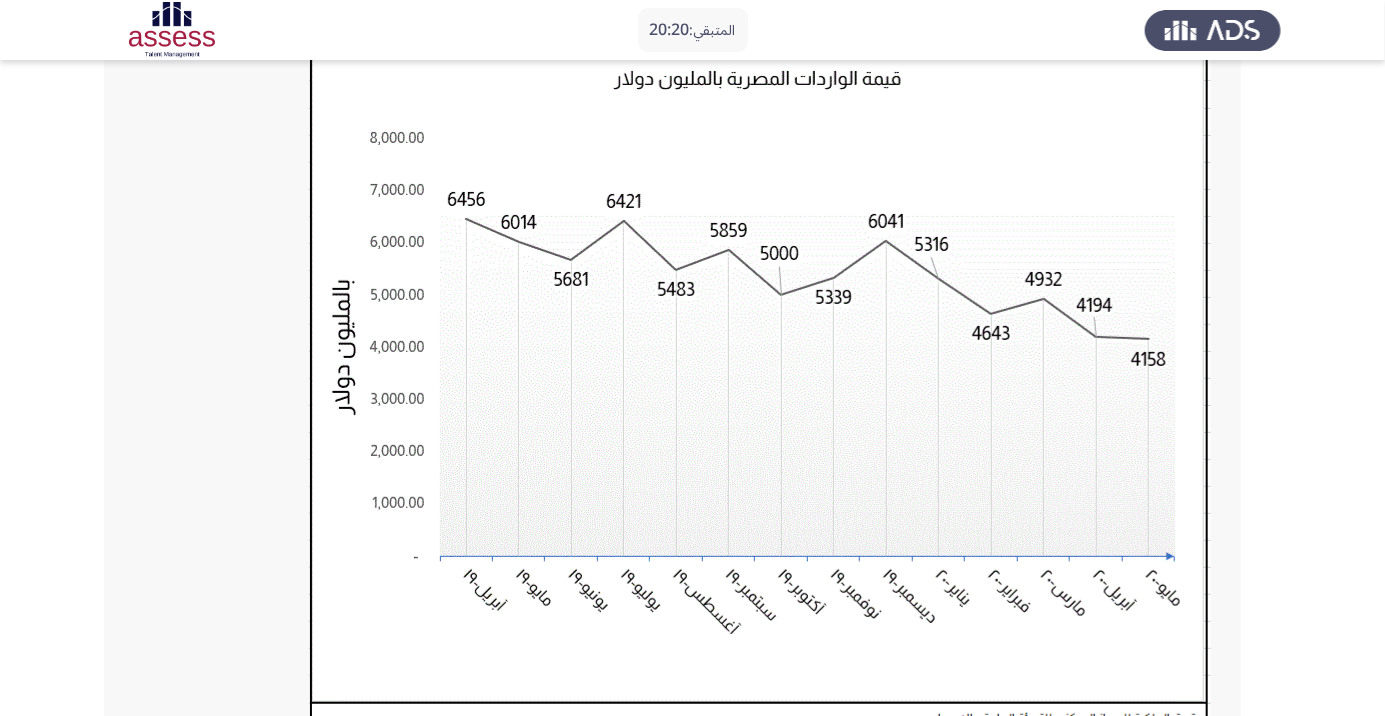 click 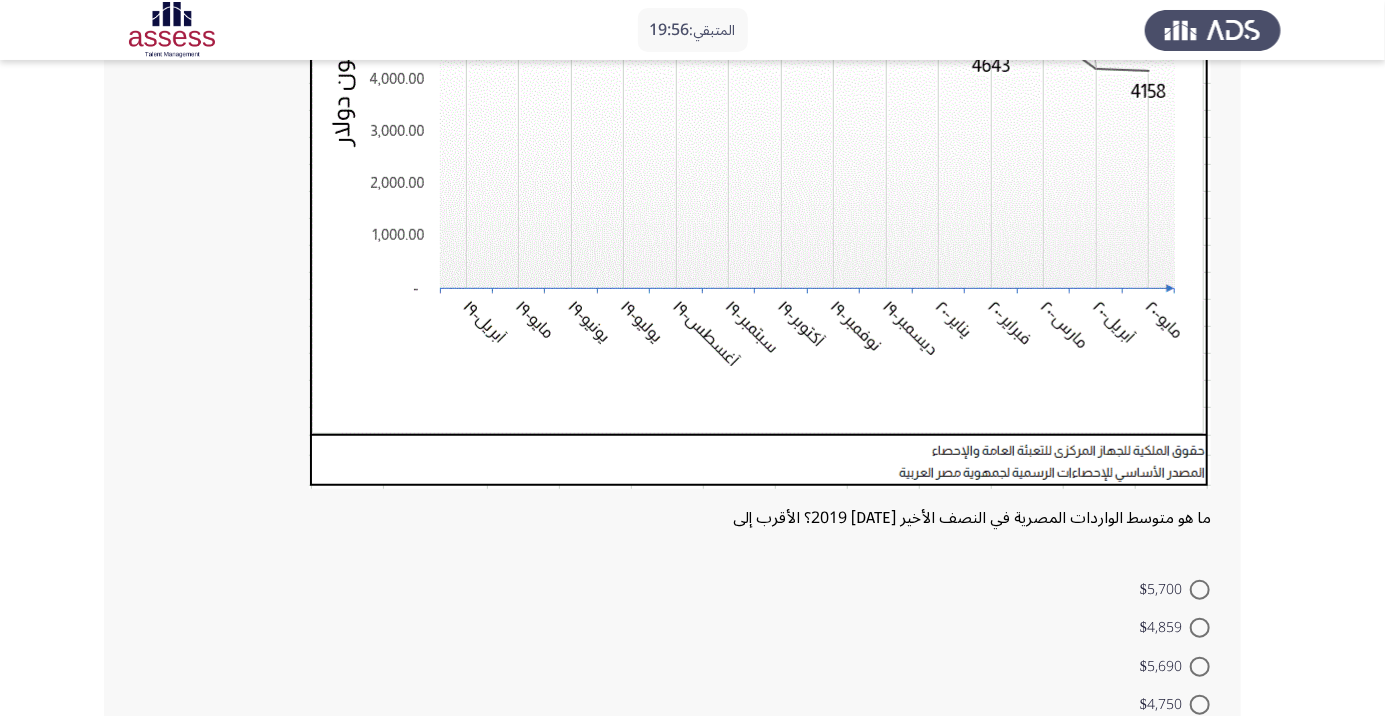 scroll, scrollTop: 414, scrollLeft: 0, axis: vertical 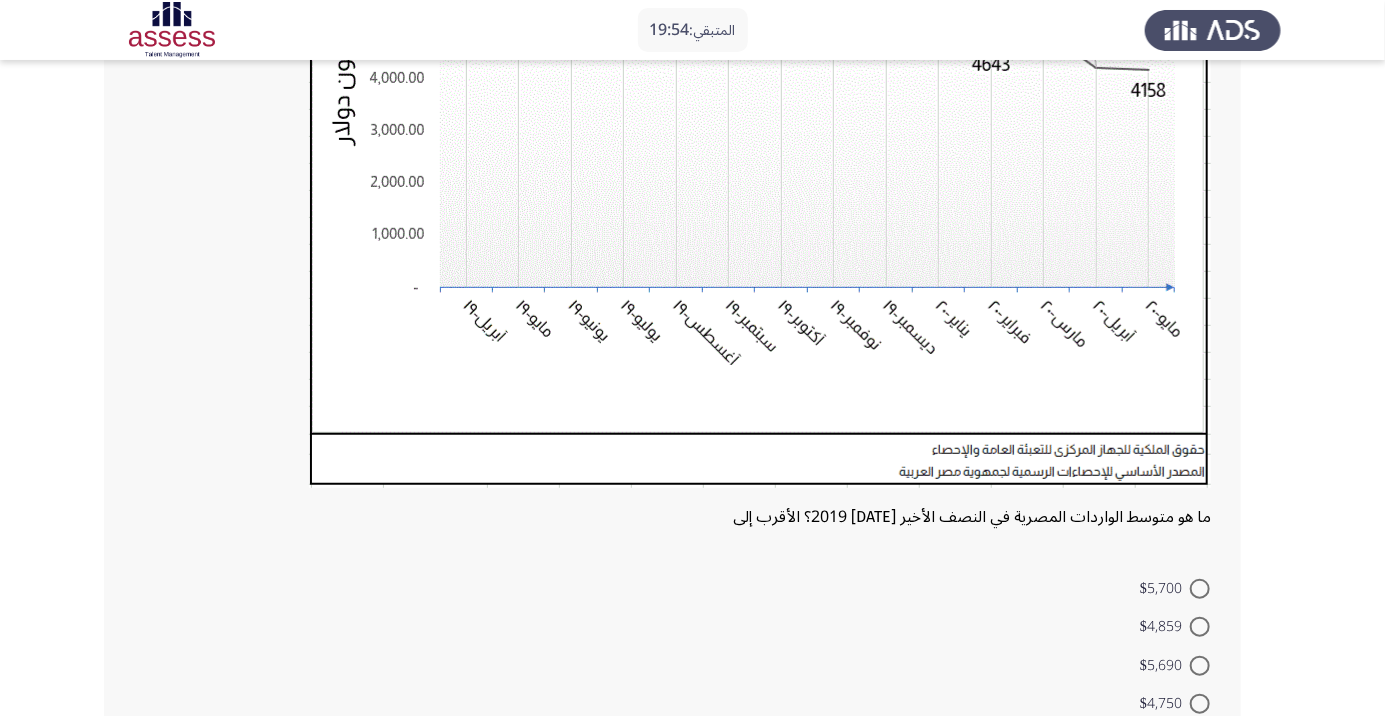 click at bounding box center [1200, 666] 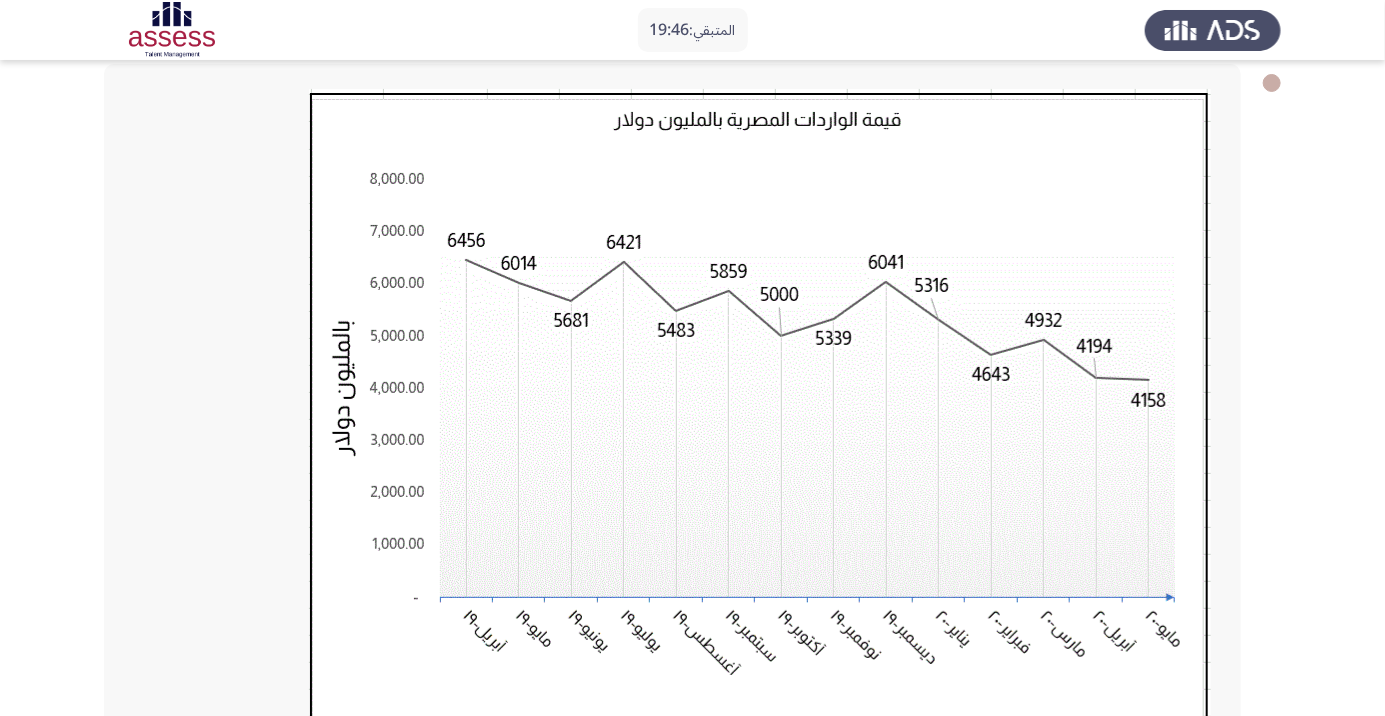 scroll, scrollTop: 105, scrollLeft: 0, axis: vertical 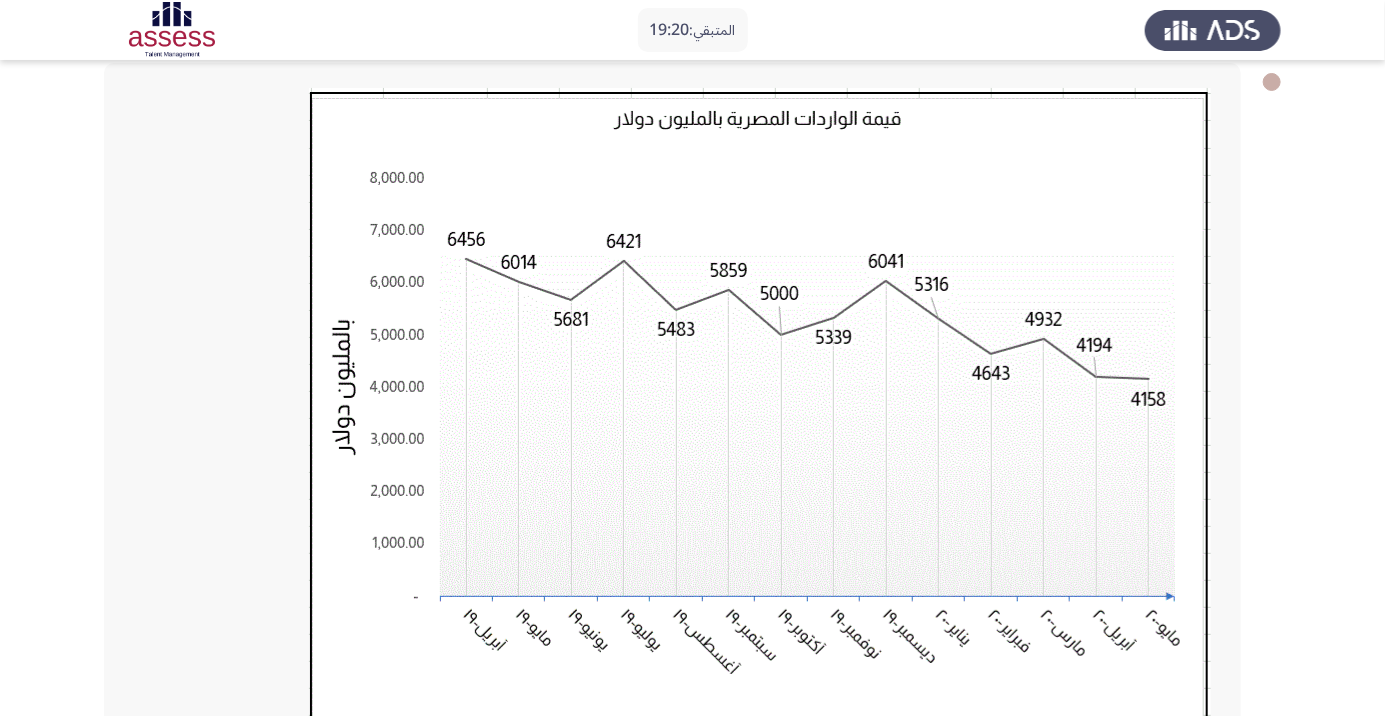 click 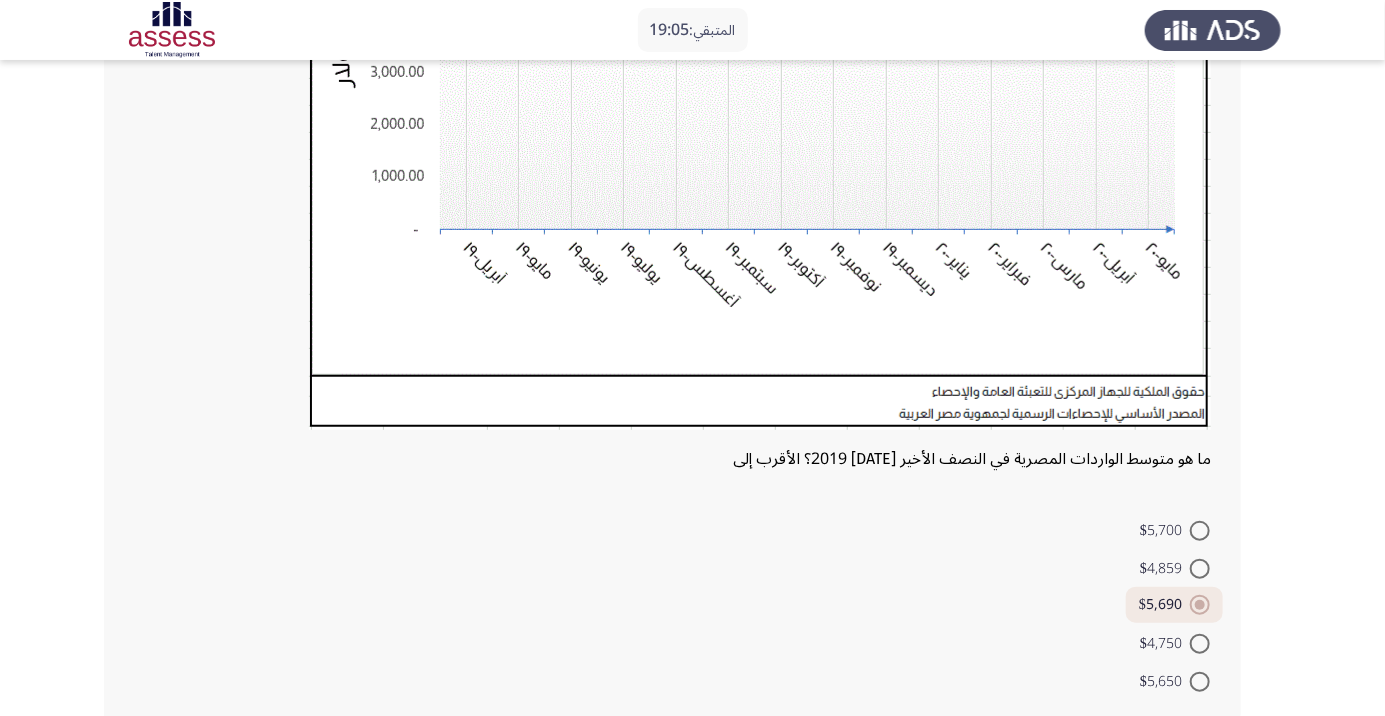 scroll, scrollTop: 485, scrollLeft: 0, axis: vertical 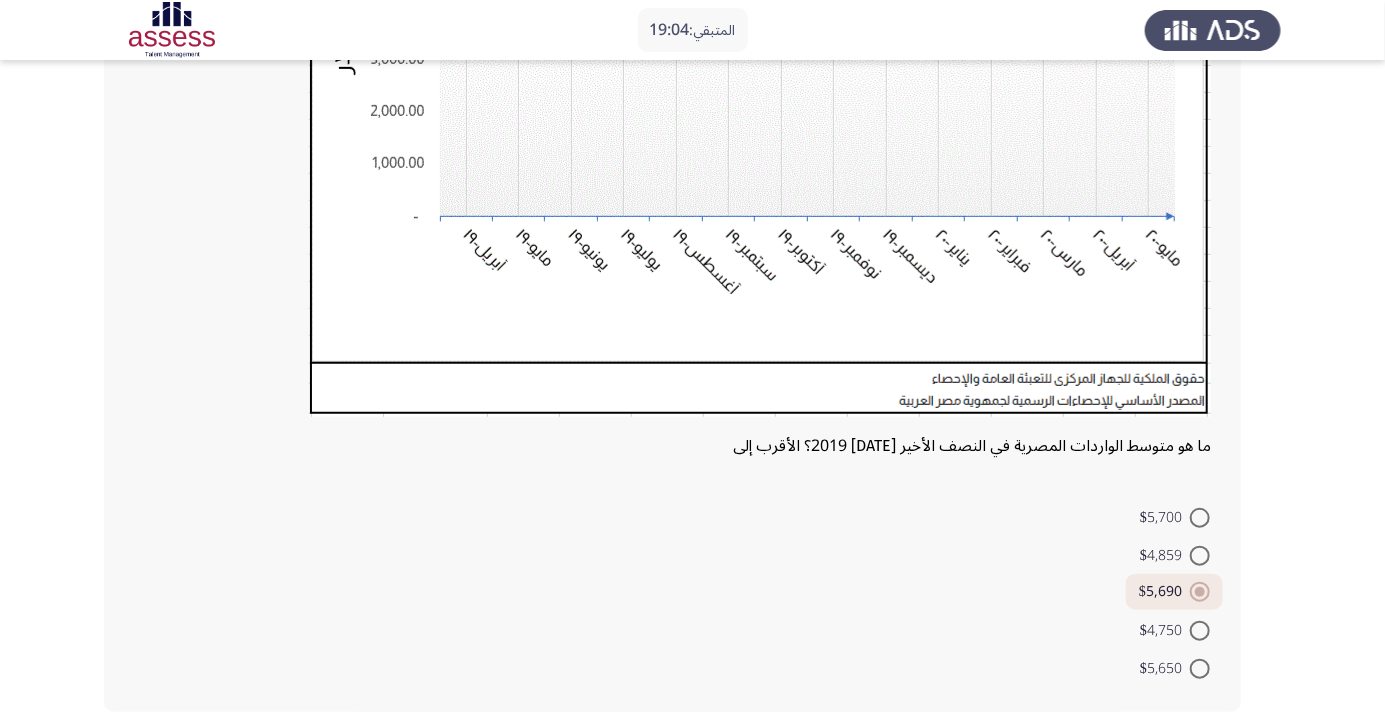 click on "التالي" 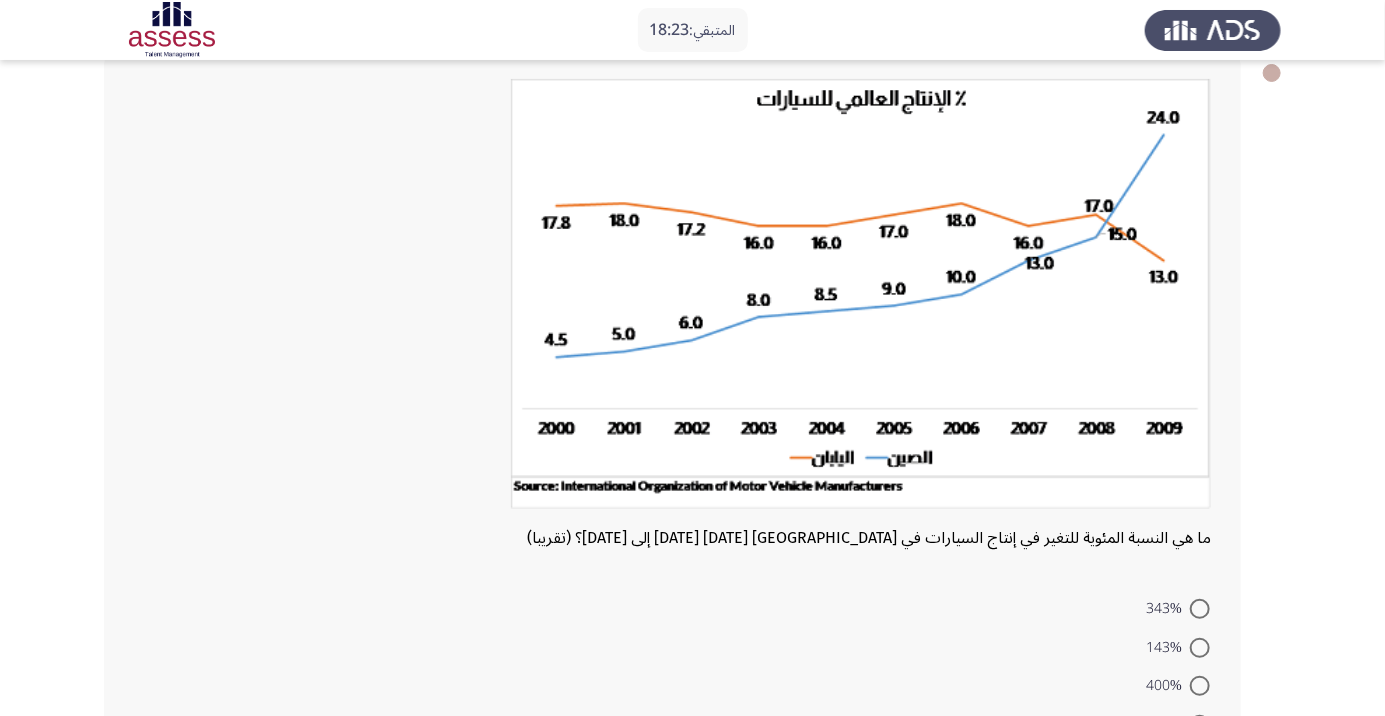 scroll, scrollTop: 114, scrollLeft: 0, axis: vertical 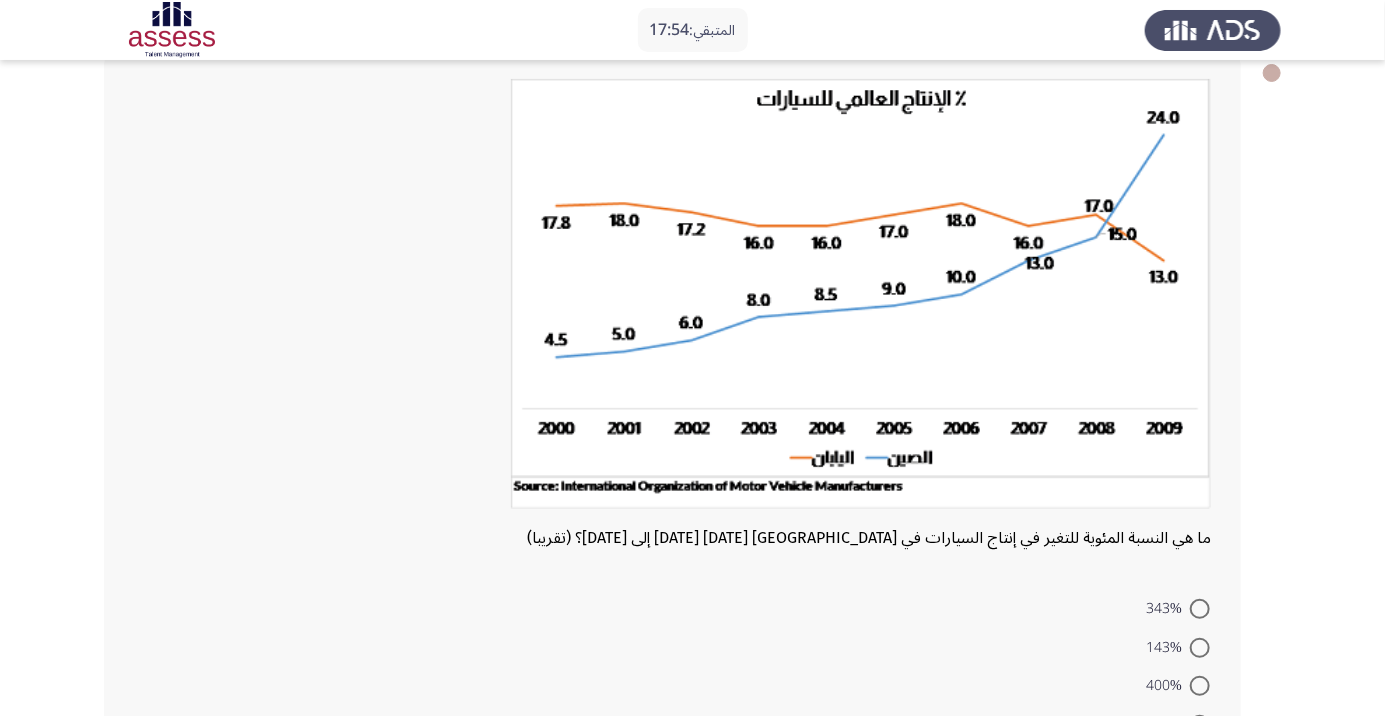 click at bounding box center [1200, 648] 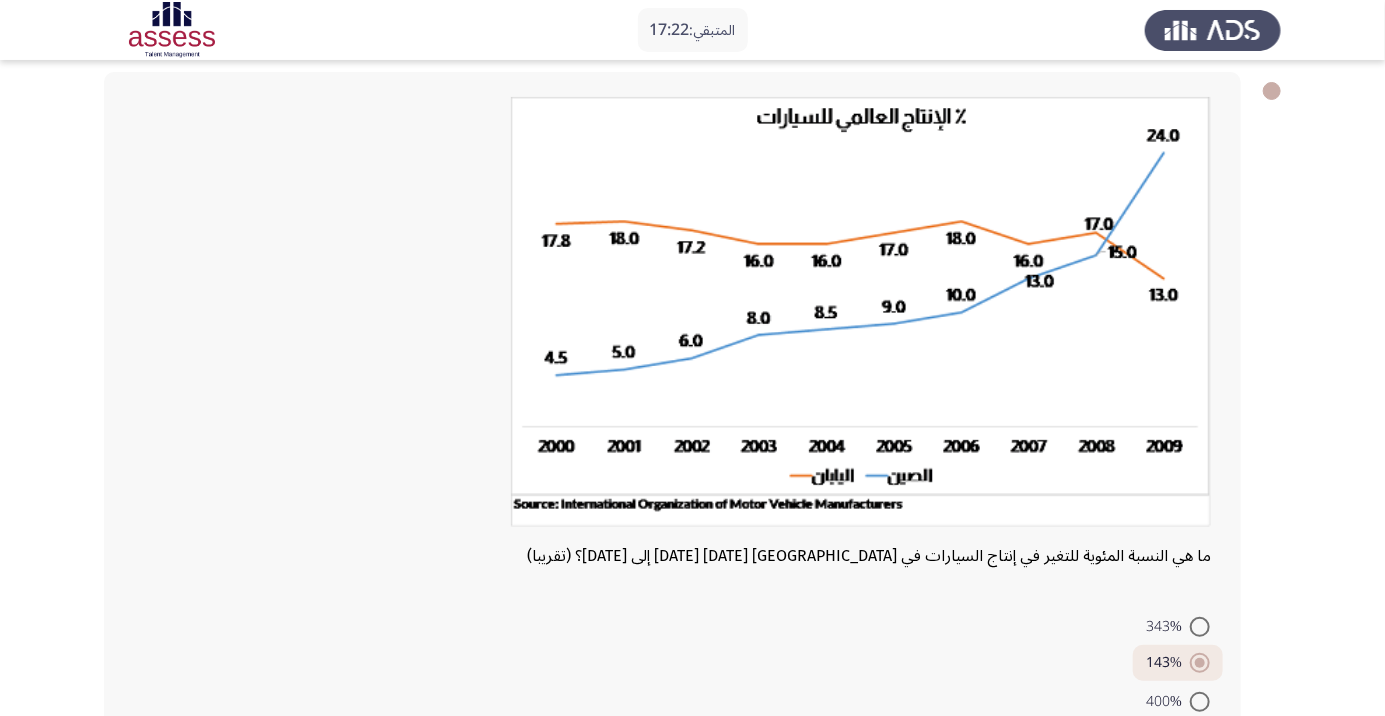 scroll, scrollTop: 98, scrollLeft: 0, axis: vertical 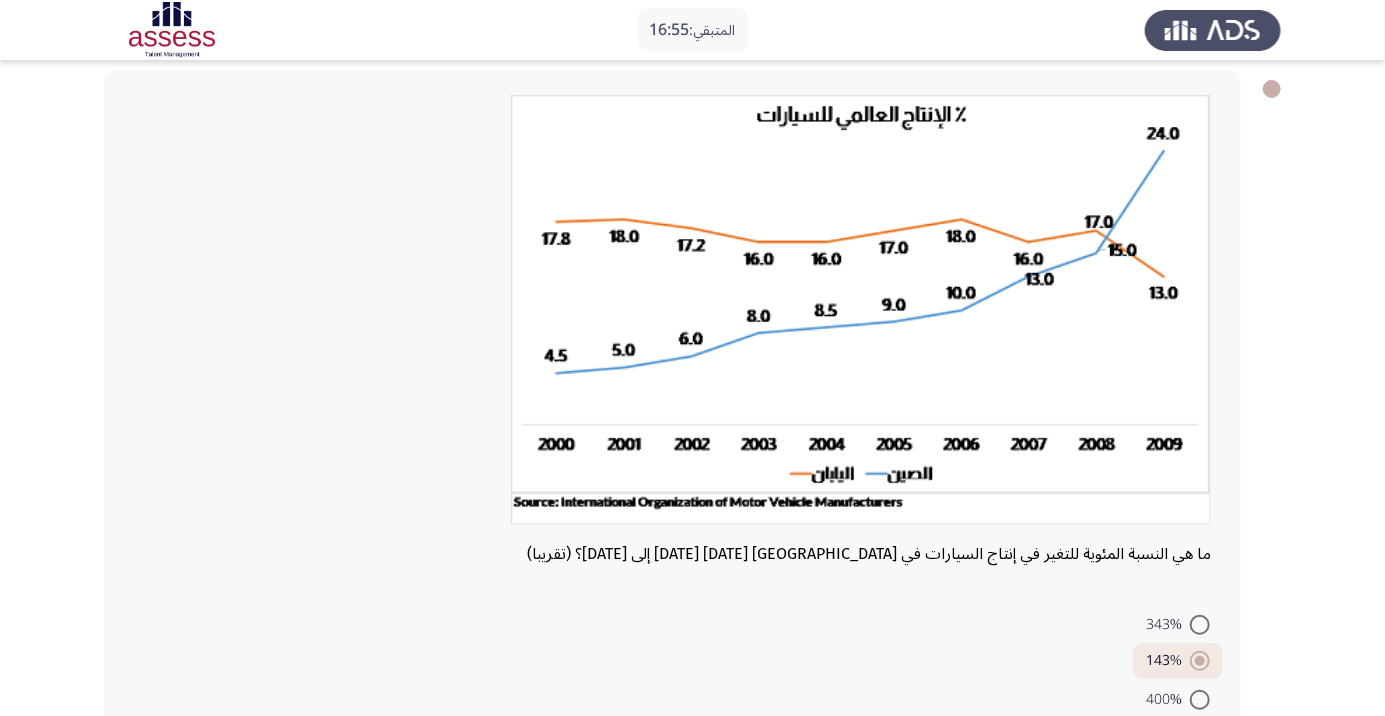 click 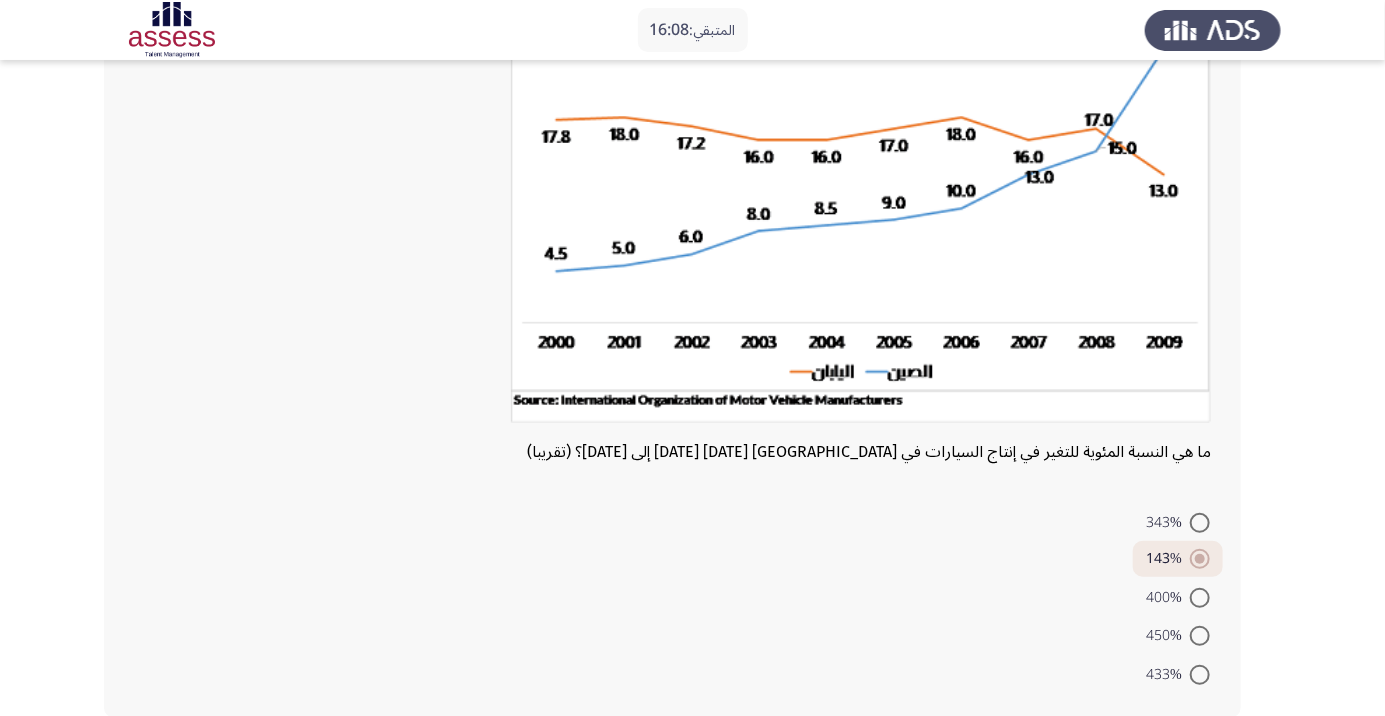 scroll, scrollTop: 206, scrollLeft: 0, axis: vertical 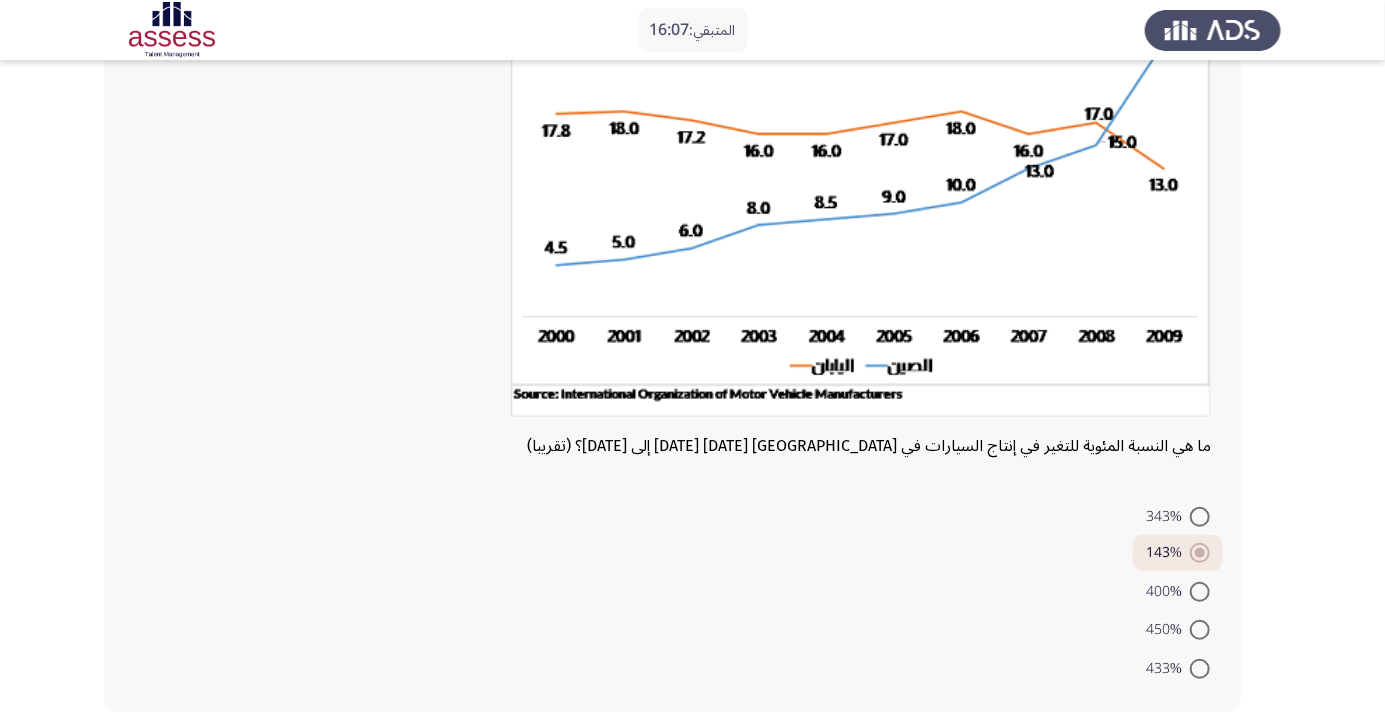 click on "التالي" 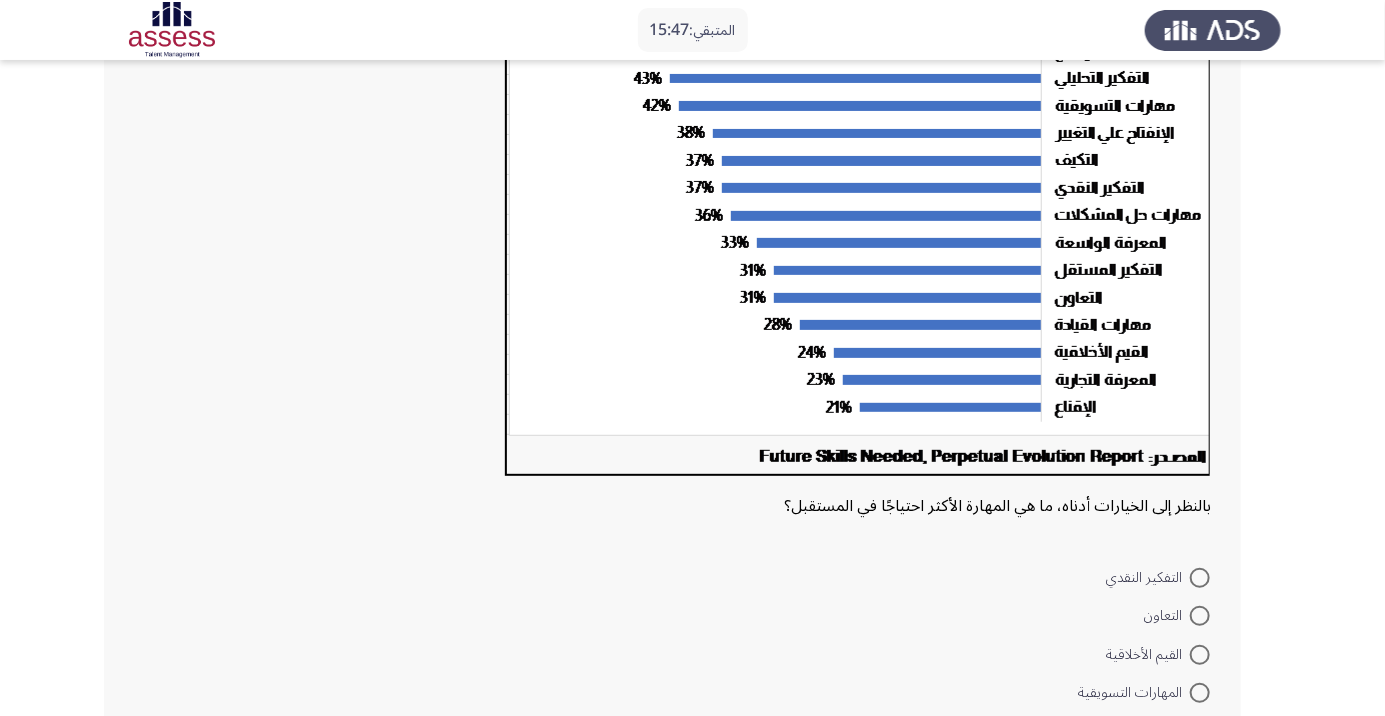 scroll, scrollTop: 301, scrollLeft: 0, axis: vertical 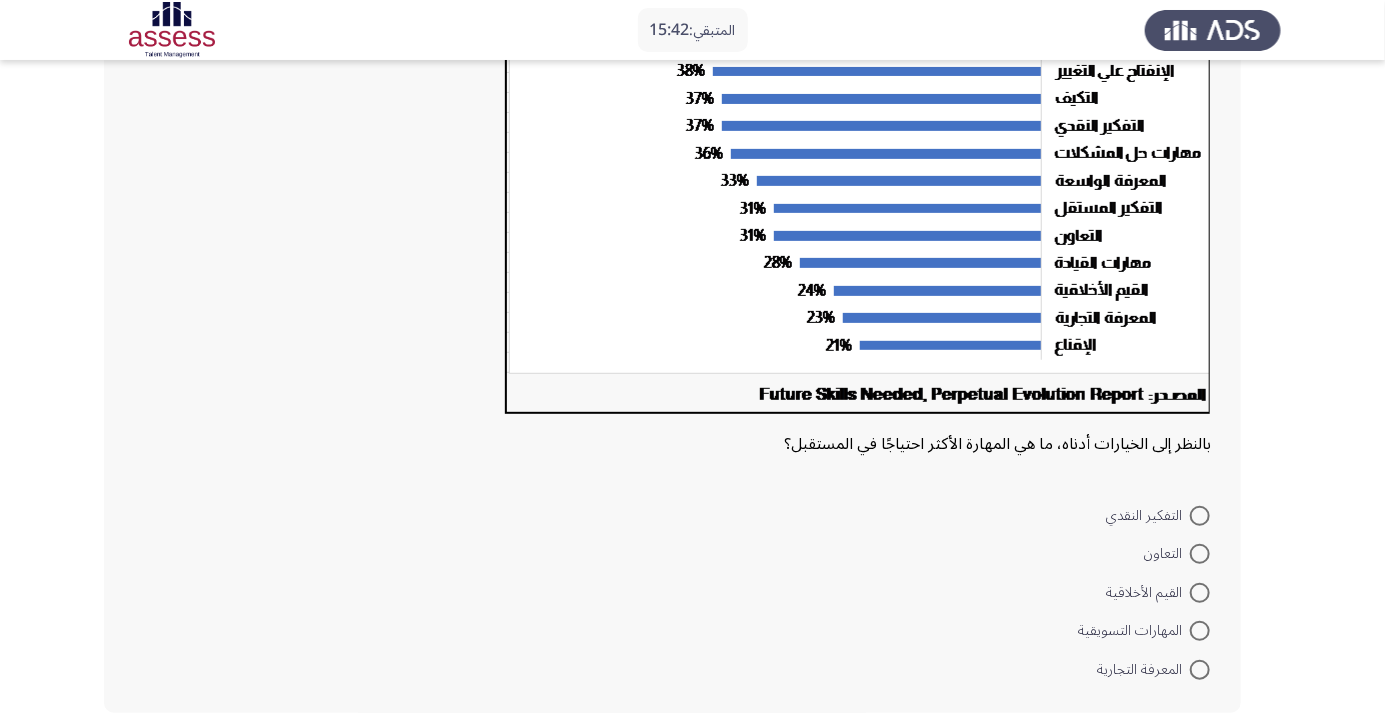 click at bounding box center [1200, 631] 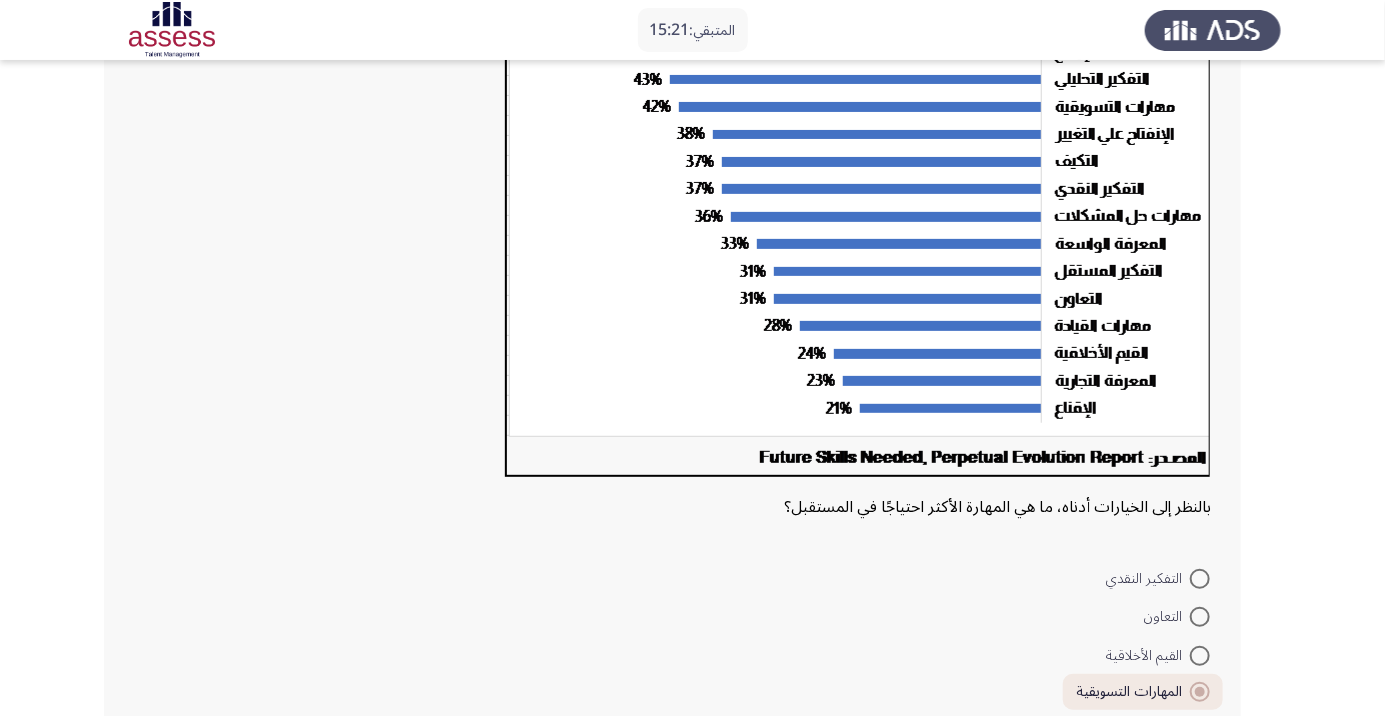 scroll, scrollTop: 299, scrollLeft: 0, axis: vertical 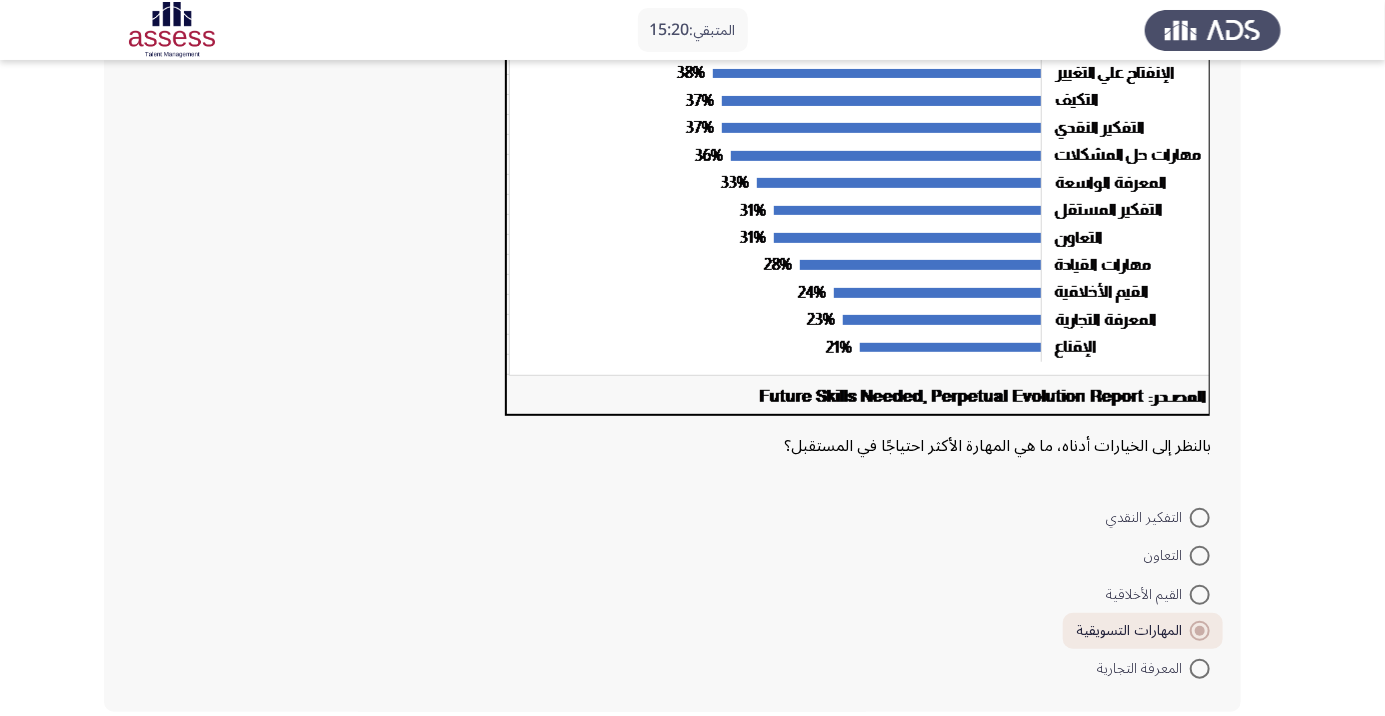 click on "التالي" 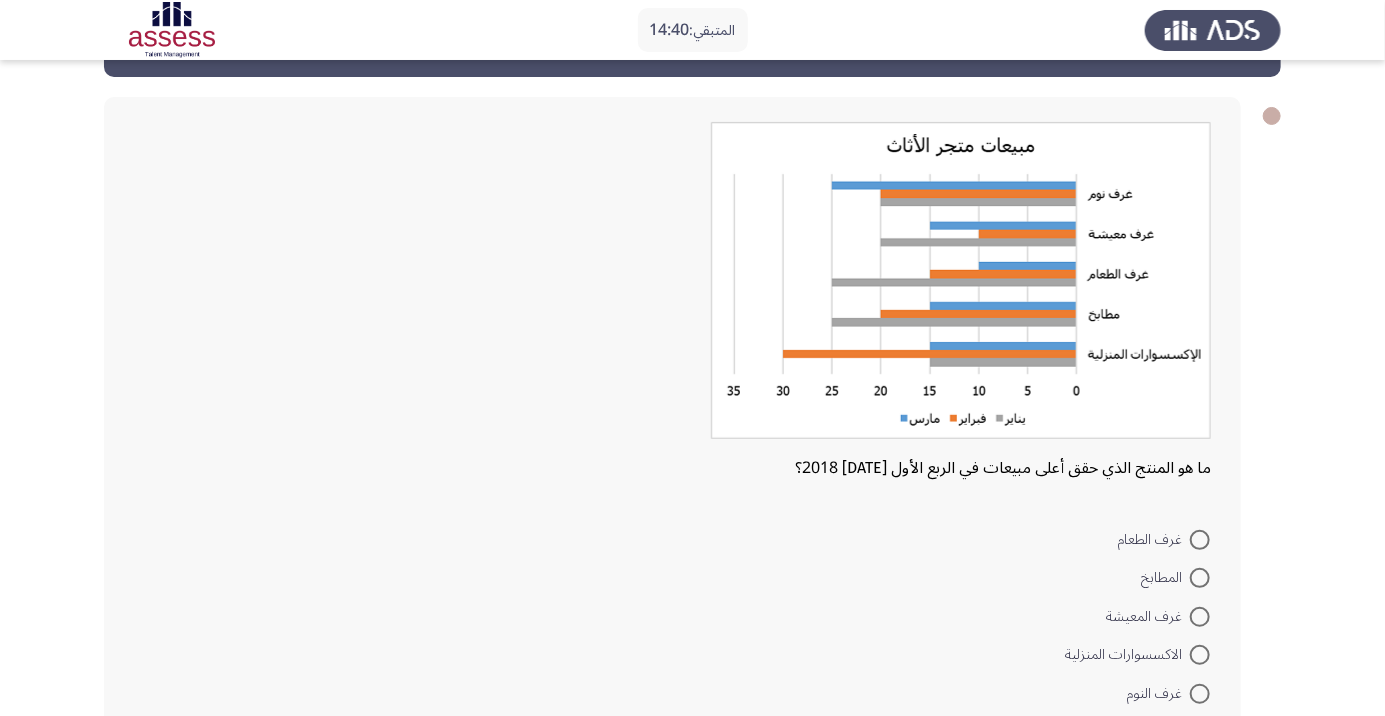 scroll, scrollTop: 59, scrollLeft: 0, axis: vertical 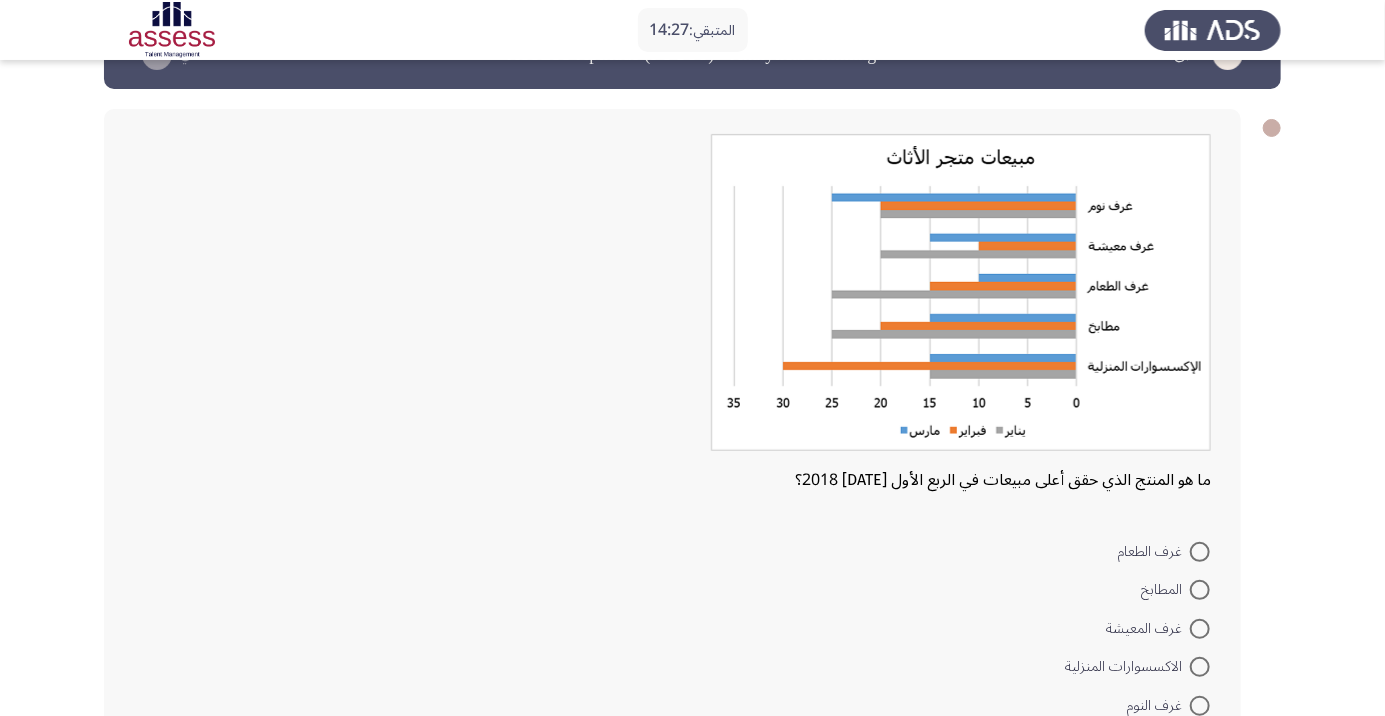 click at bounding box center (1200, 552) 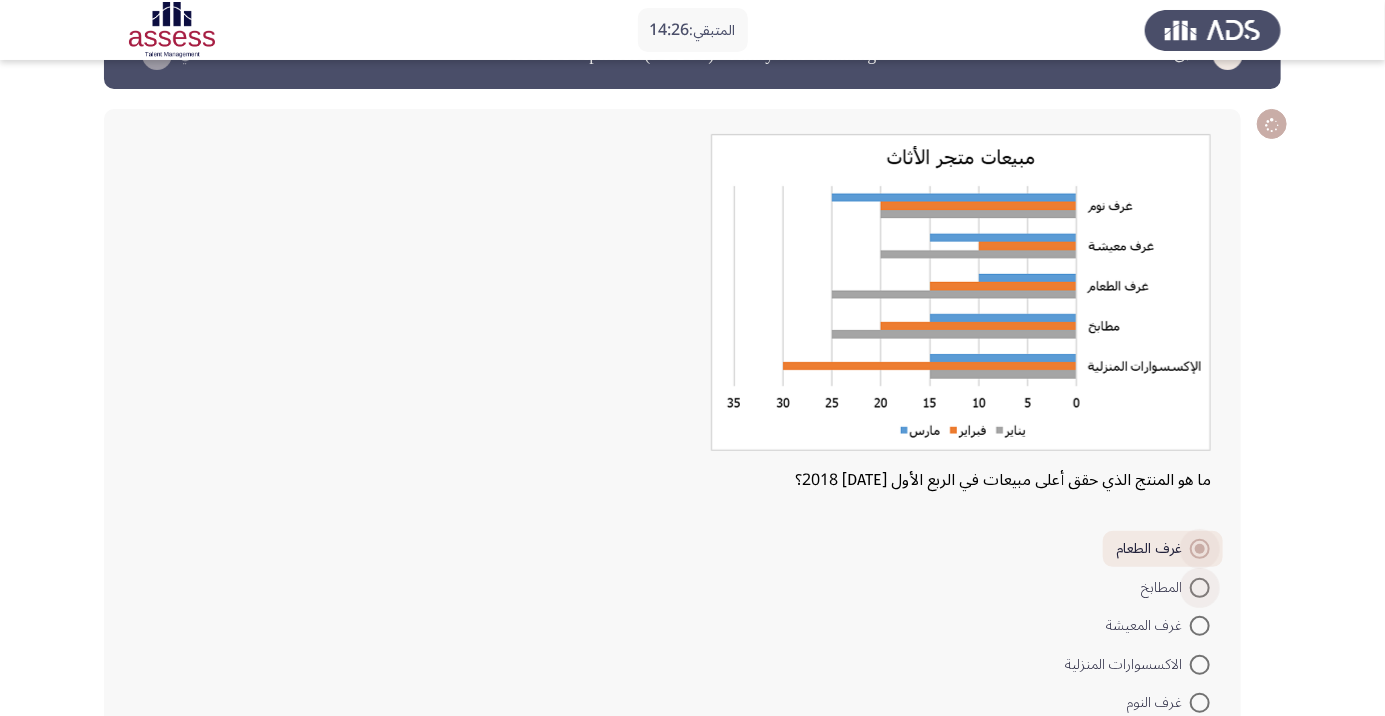 click at bounding box center (1200, 588) 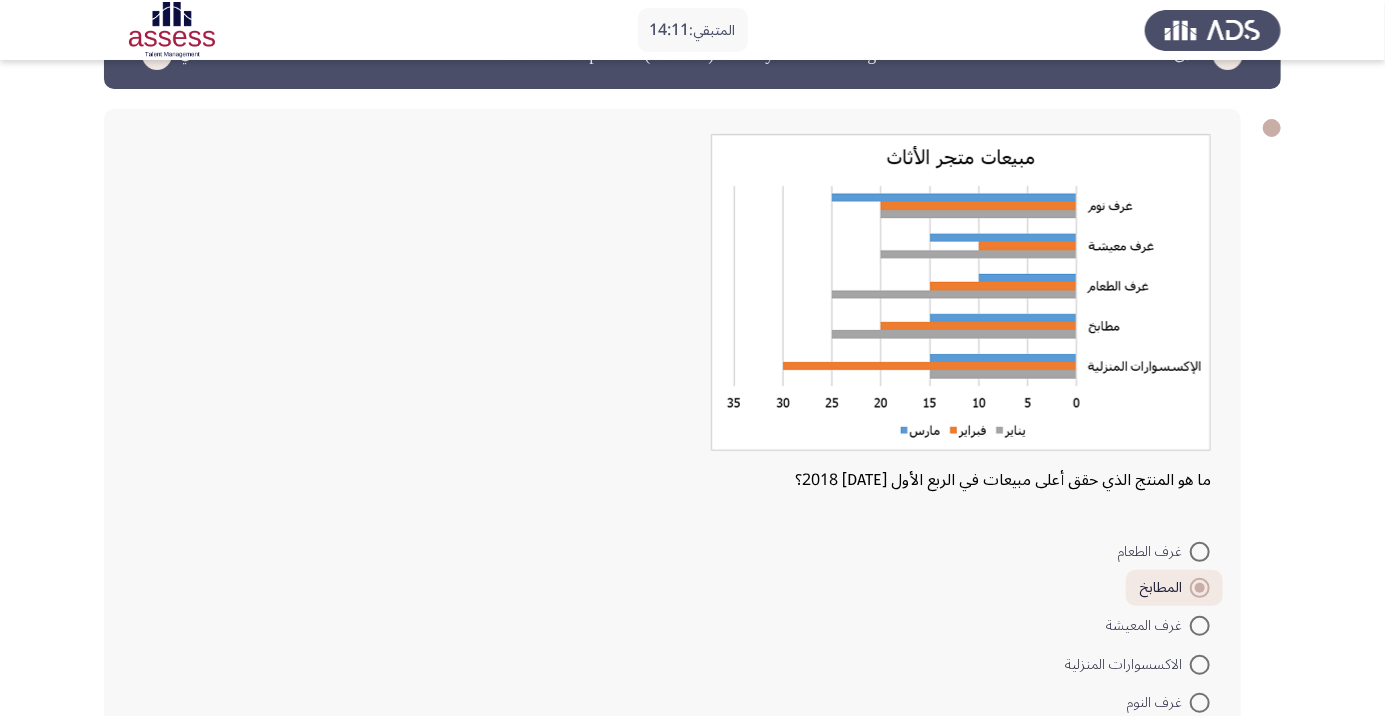 click on "غرف النوم" at bounding box center (1168, 702) 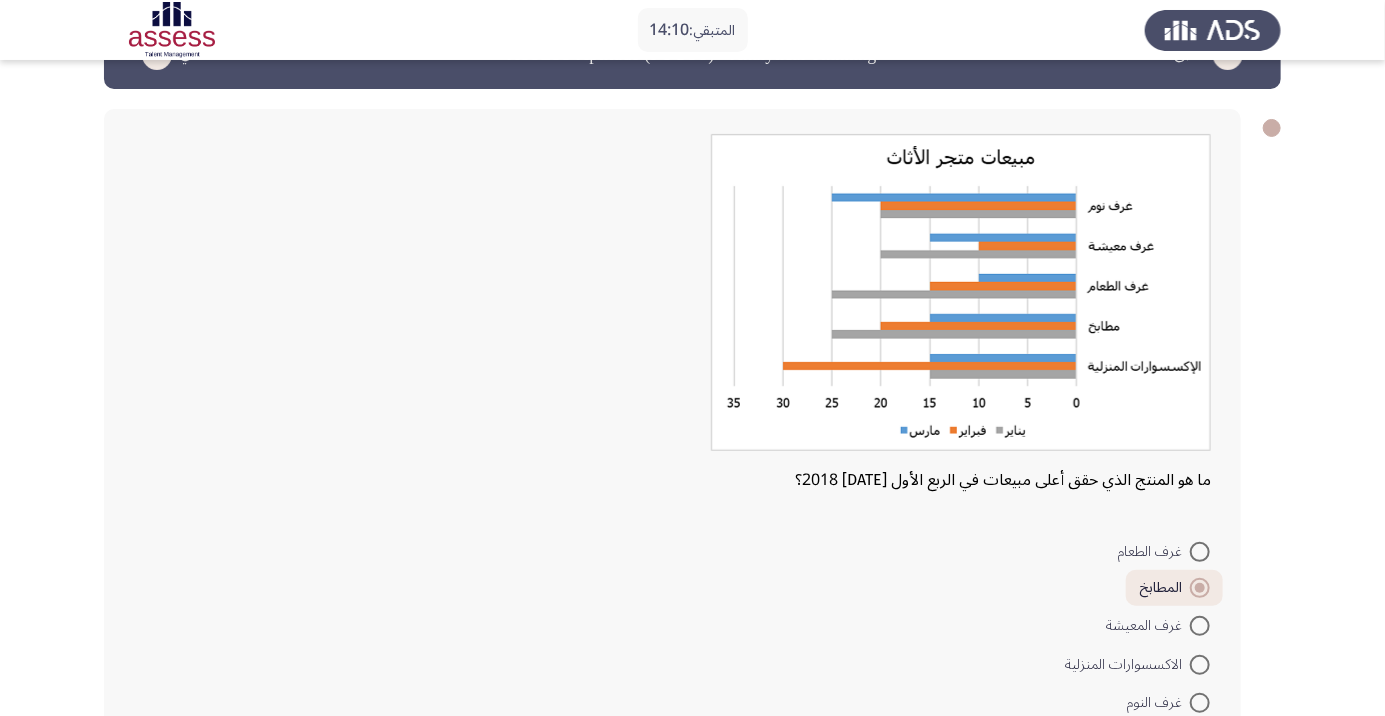 click at bounding box center [1200, 665] 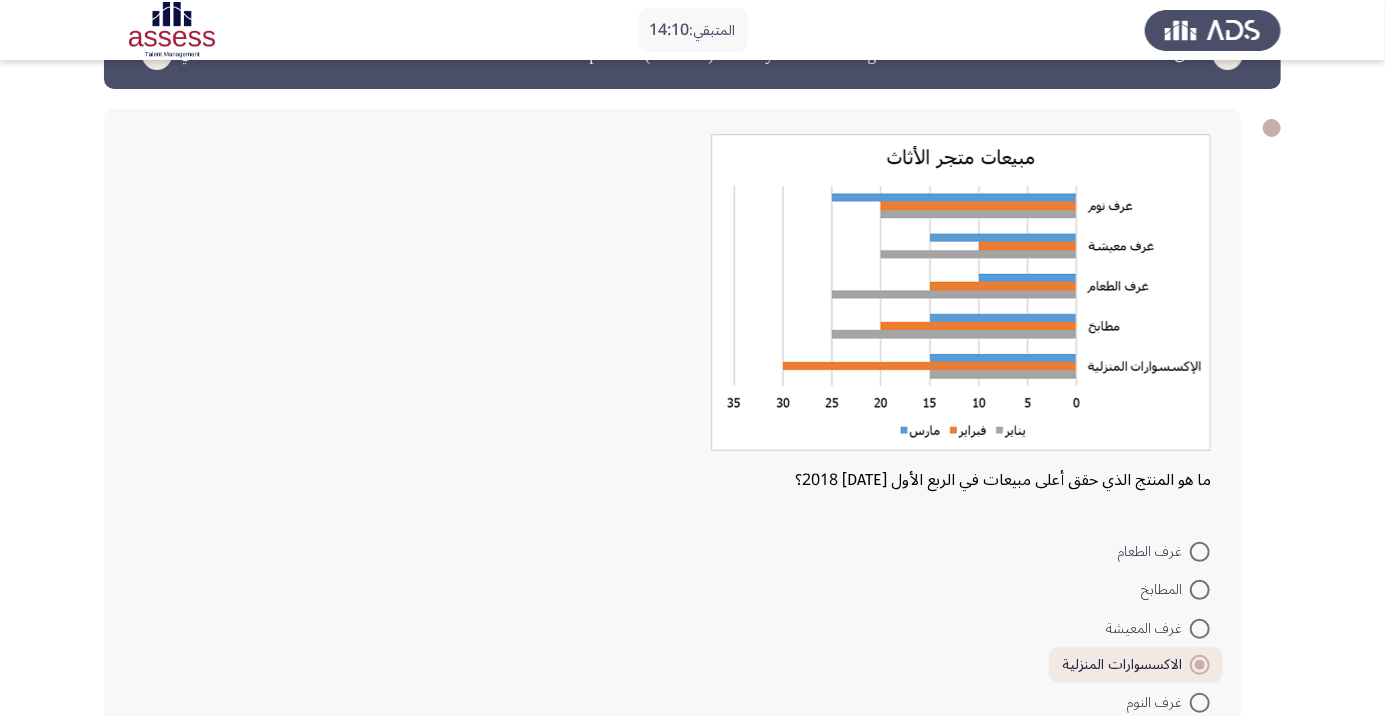 click on "التالي" 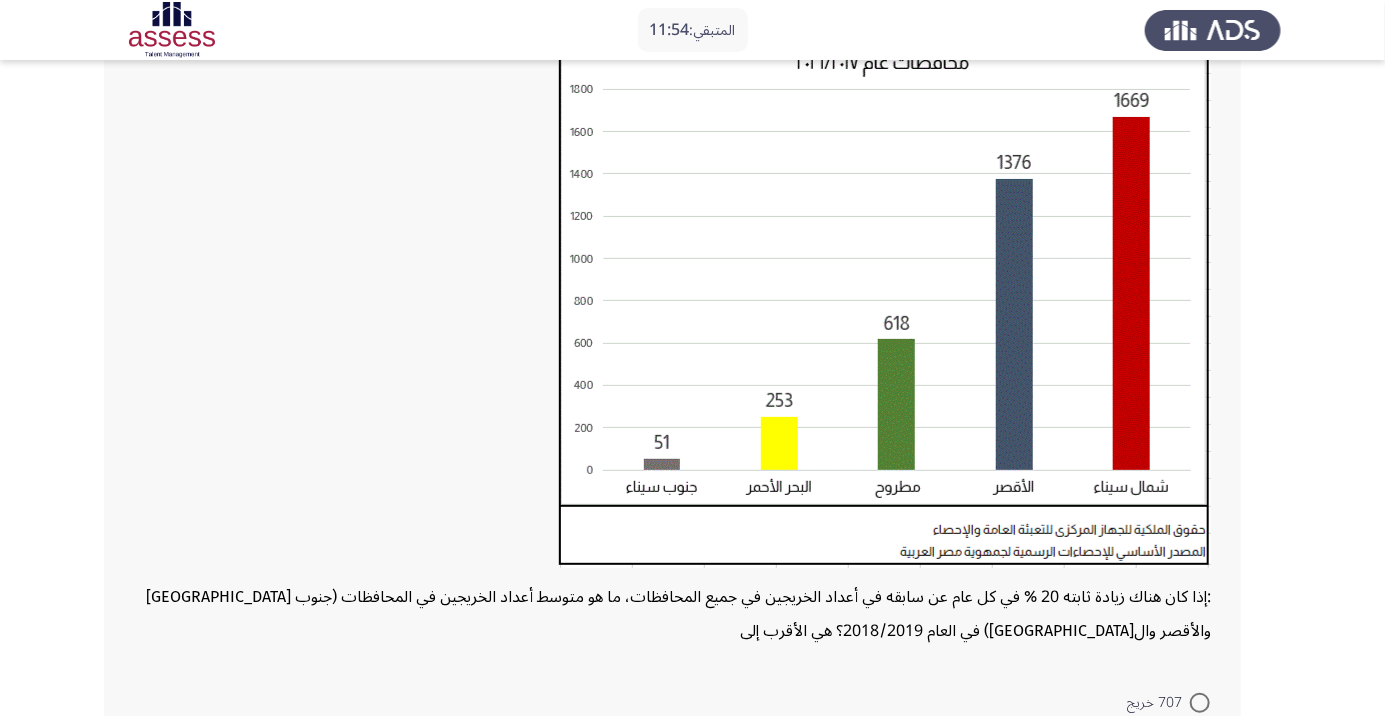 scroll, scrollTop: 176, scrollLeft: 0, axis: vertical 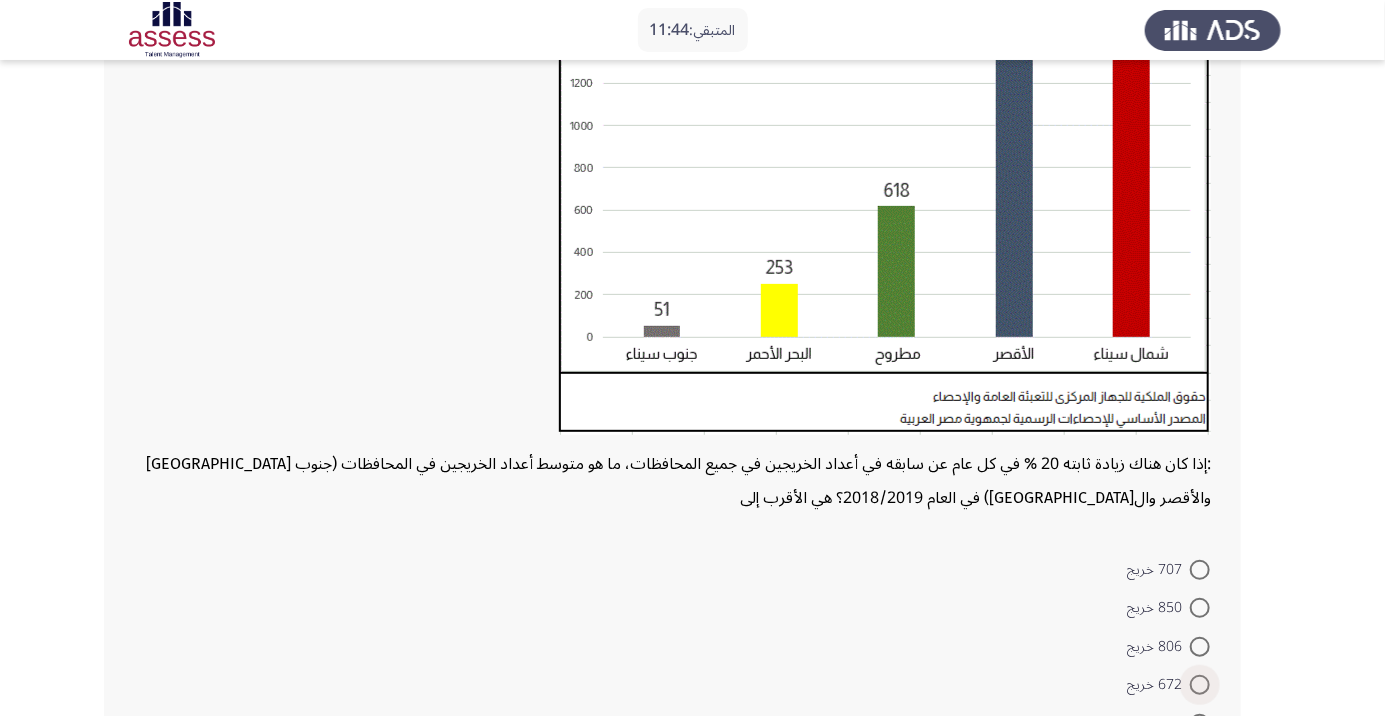 click at bounding box center [1200, 685] 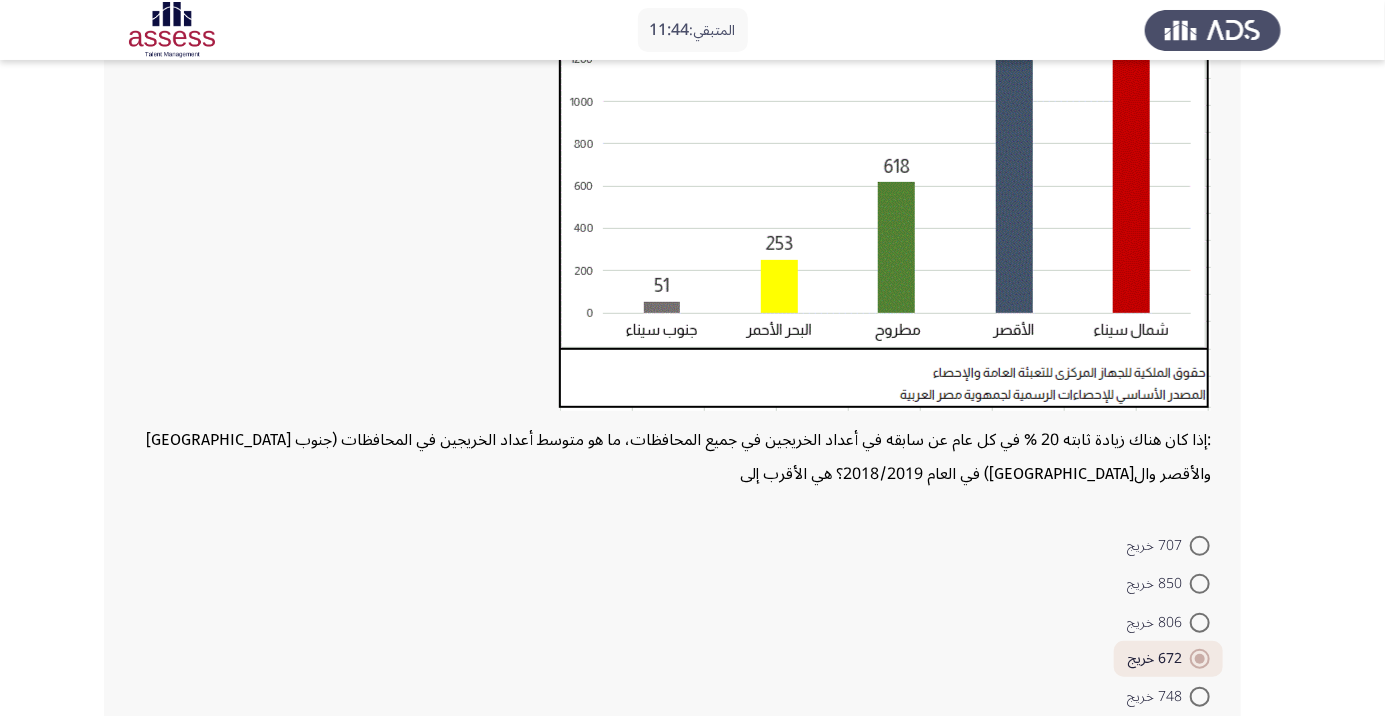 scroll, scrollTop: 364, scrollLeft: 0, axis: vertical 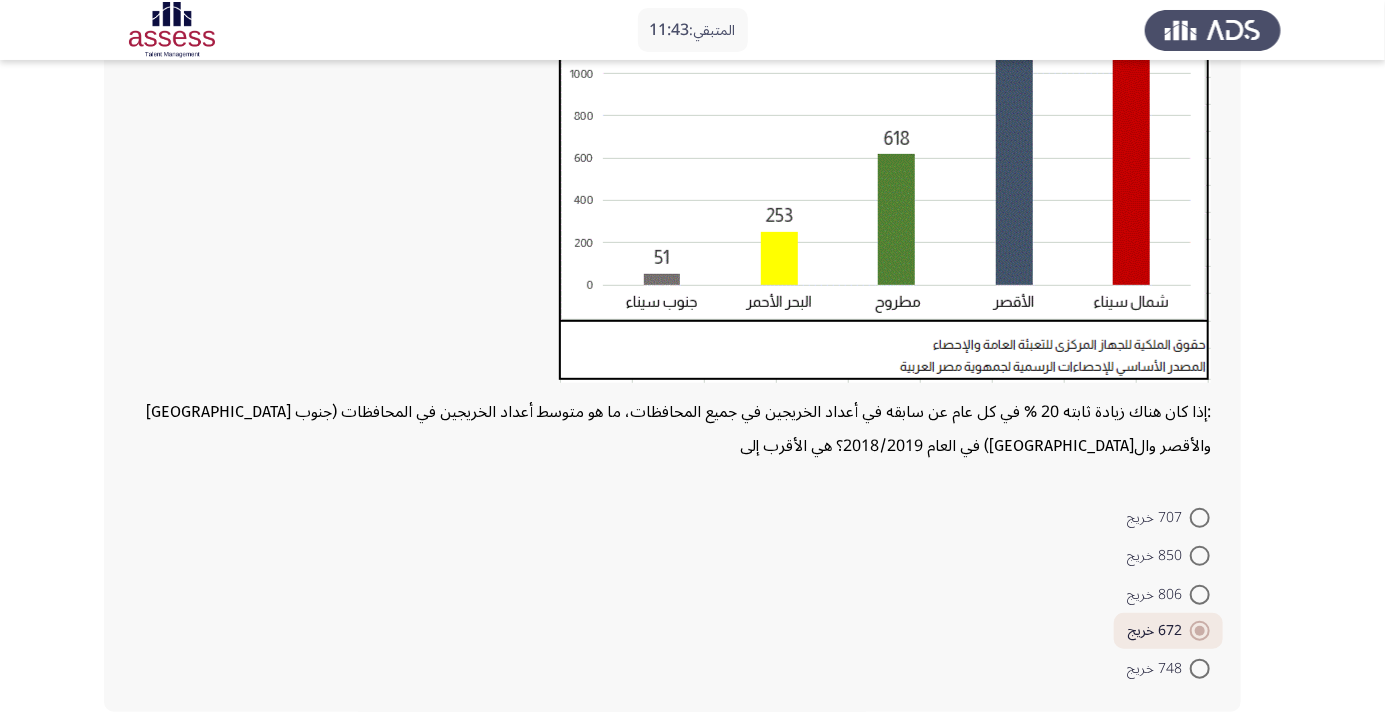 click on "التالي" 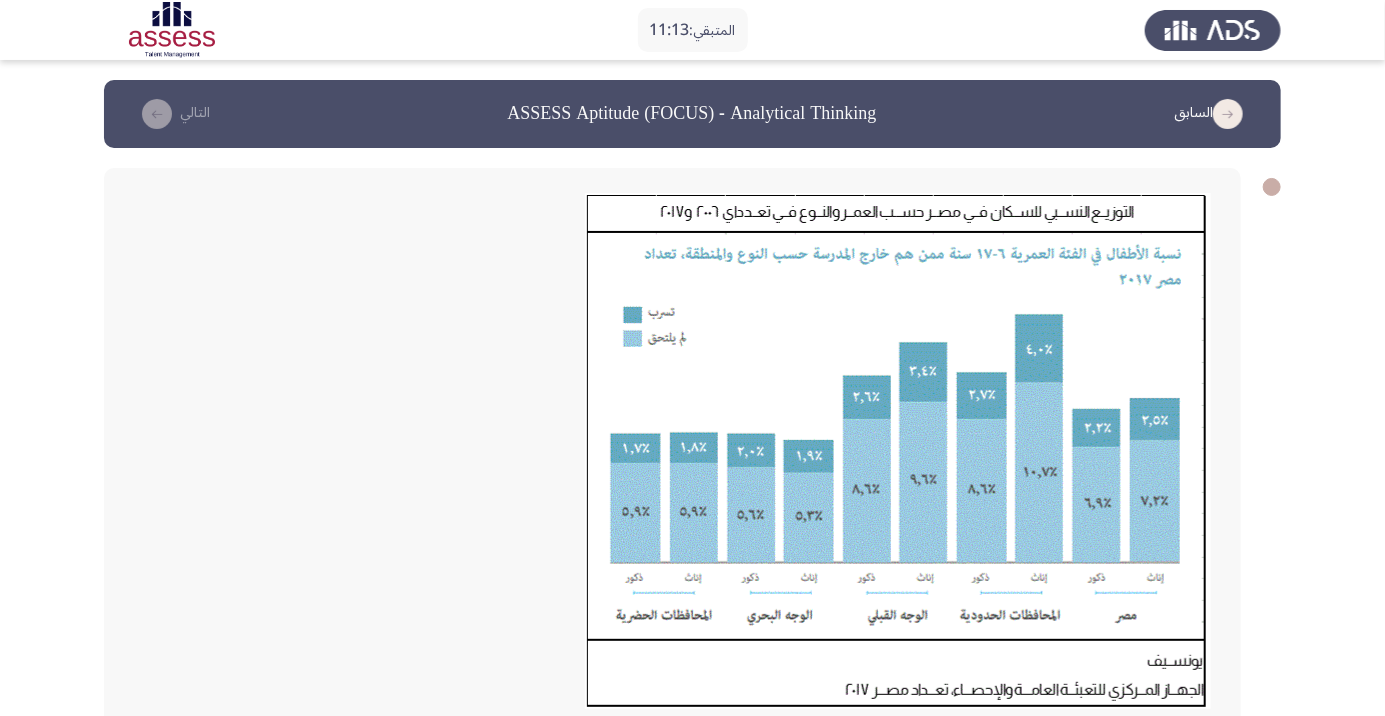 click on "إذا كان عدد الأطفال الذين لم يلتحقوا بالمدارس 3 مليون. كم يبلغ عدد الأطفال الذكور الذين لم يلتحقوا بالمدارس من التعليم في الوجه القبلي والبحري في الفئة العمرية من 6-17؟    450,000     446,000     227,000     300,000     426,000" 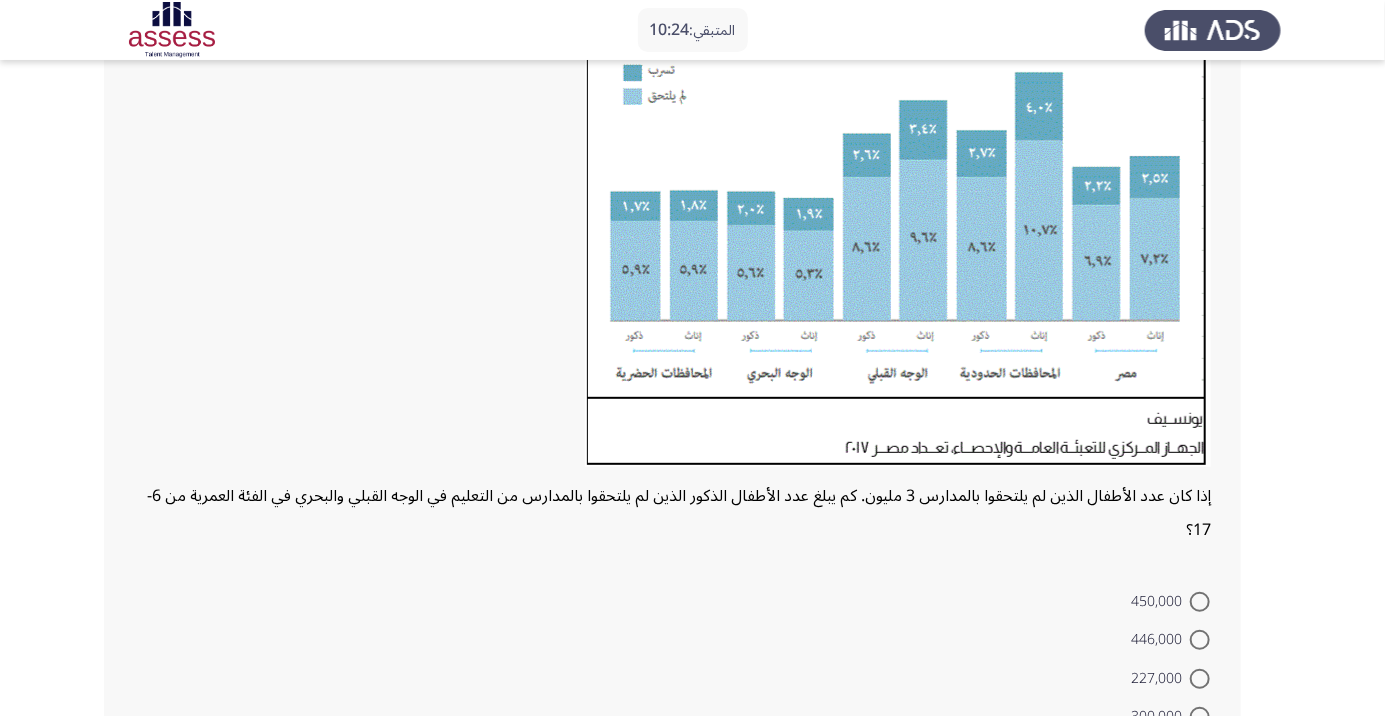 scroll, scrollTop: 242, scrollLeft: 0, axis: vertical 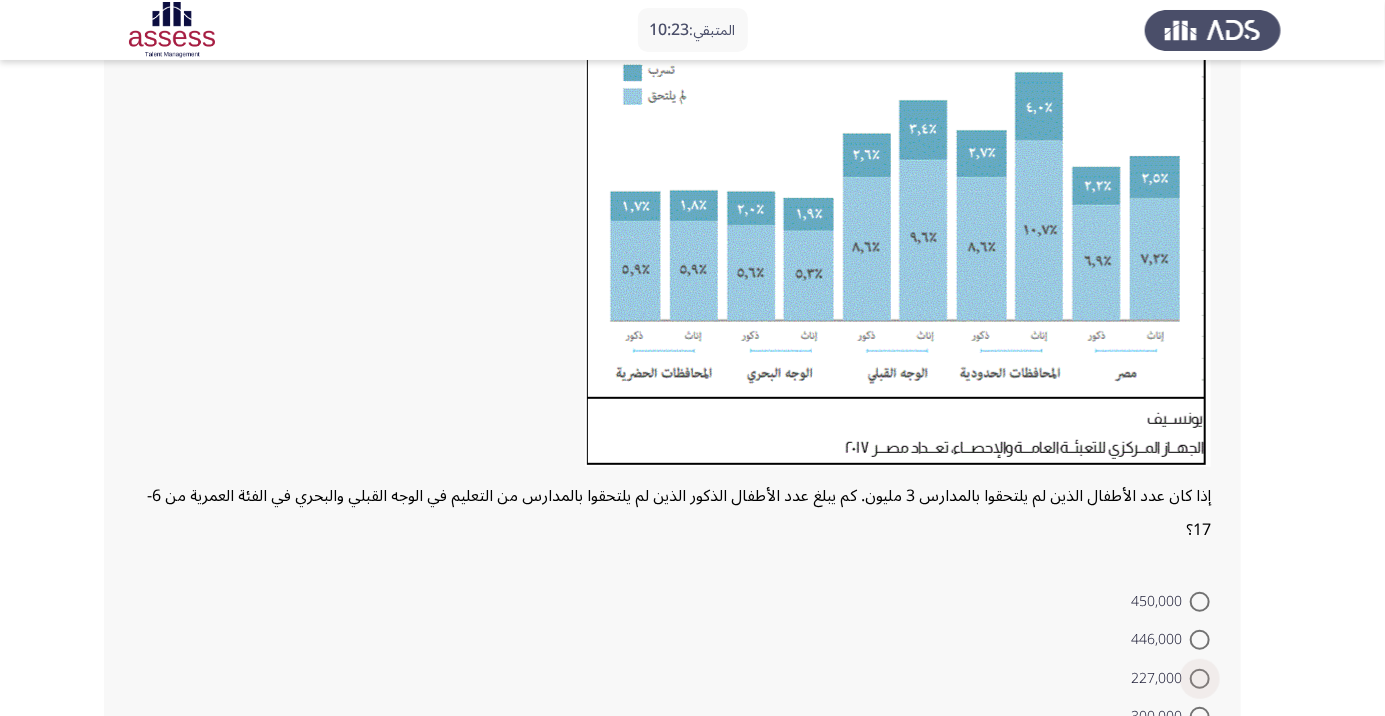 click at bounding box center (1200, 679) 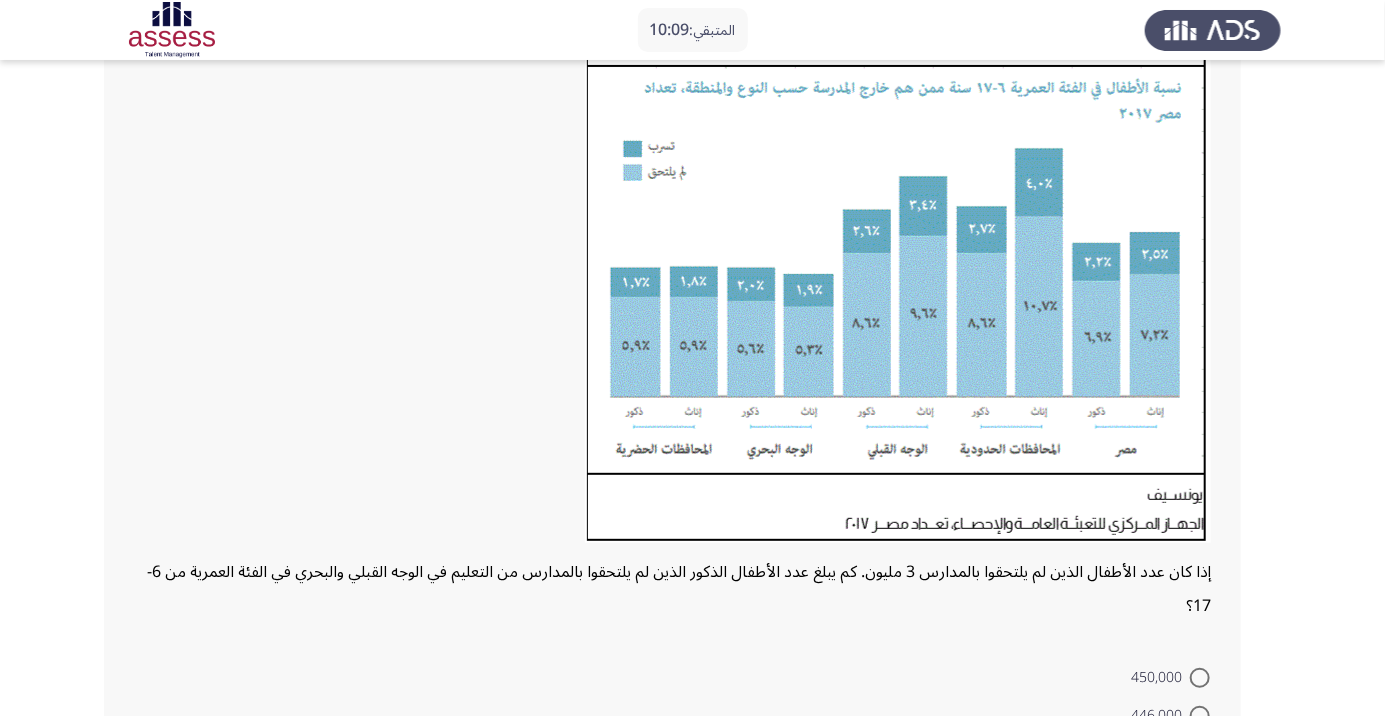 scroll, scrollTop: 326, scrollLeft: 0, axis: vertical 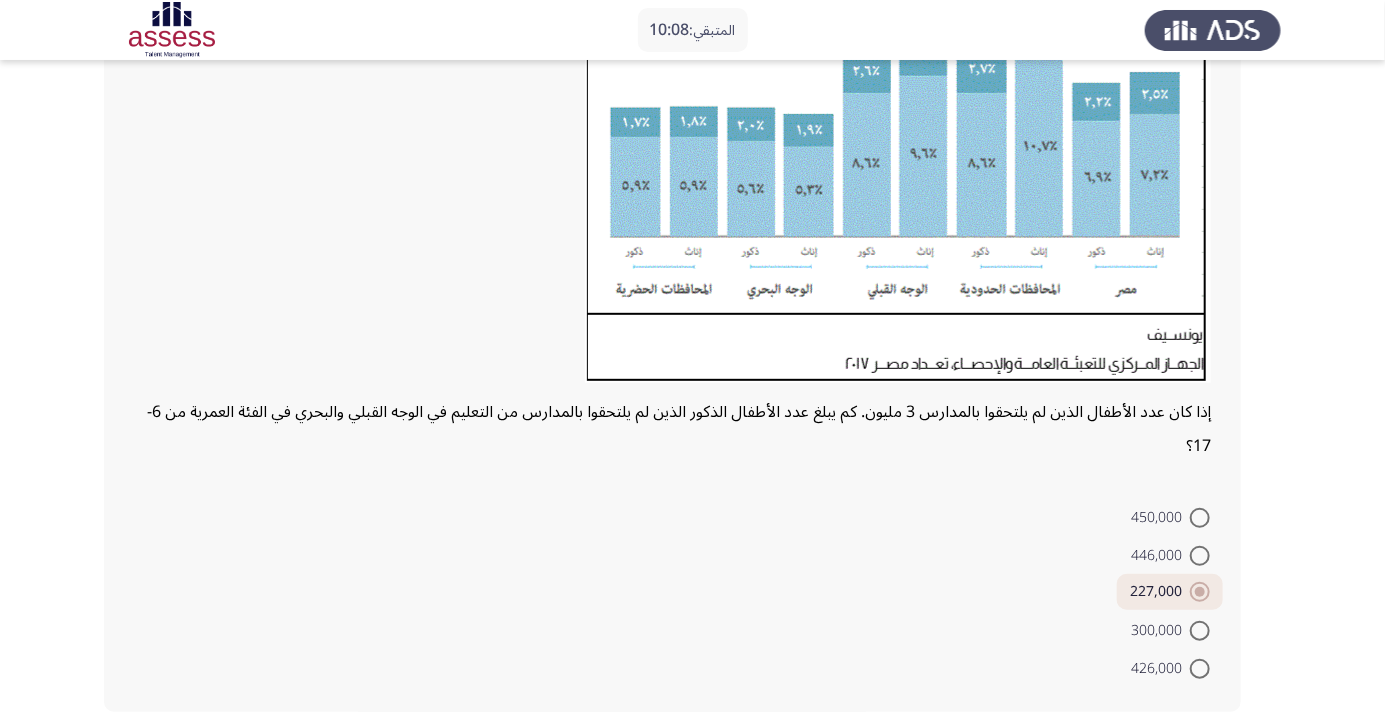 click on "التالي" 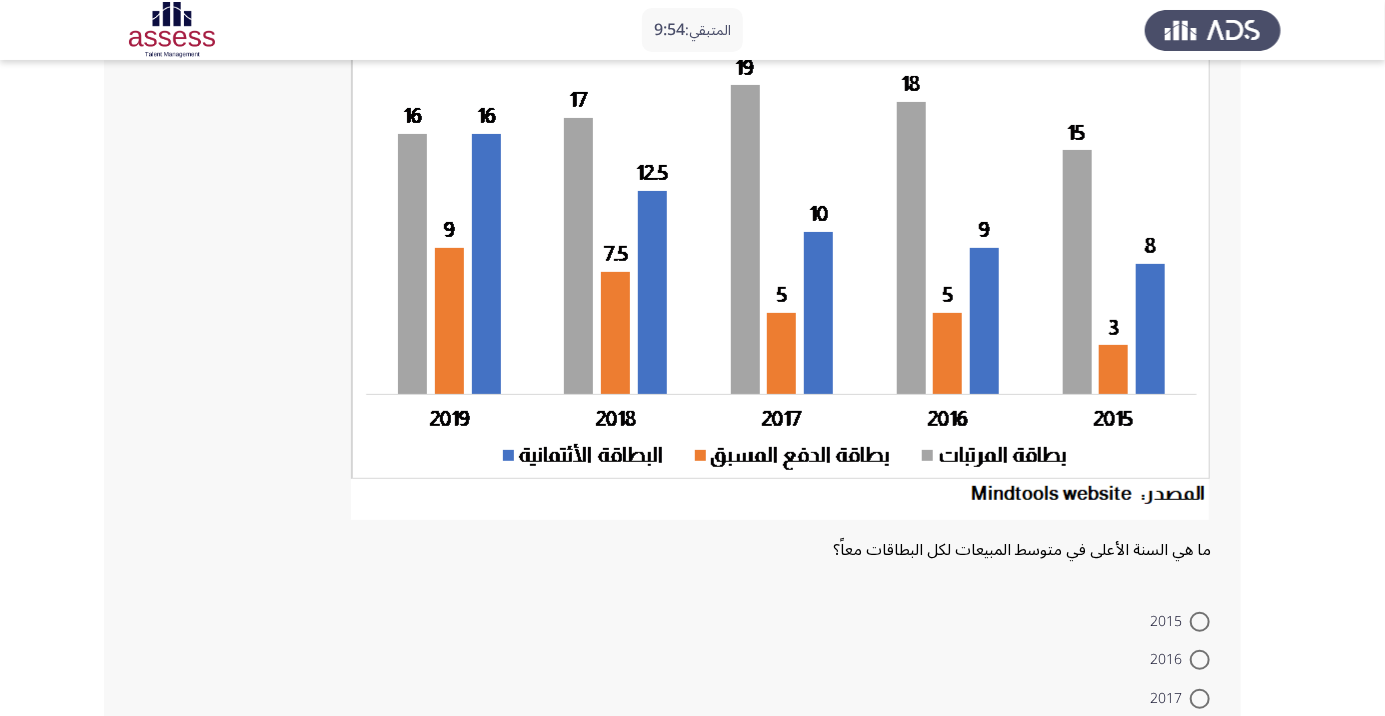 scroll, scrollTop: 179, scrollLeft: 0, axis: vertical 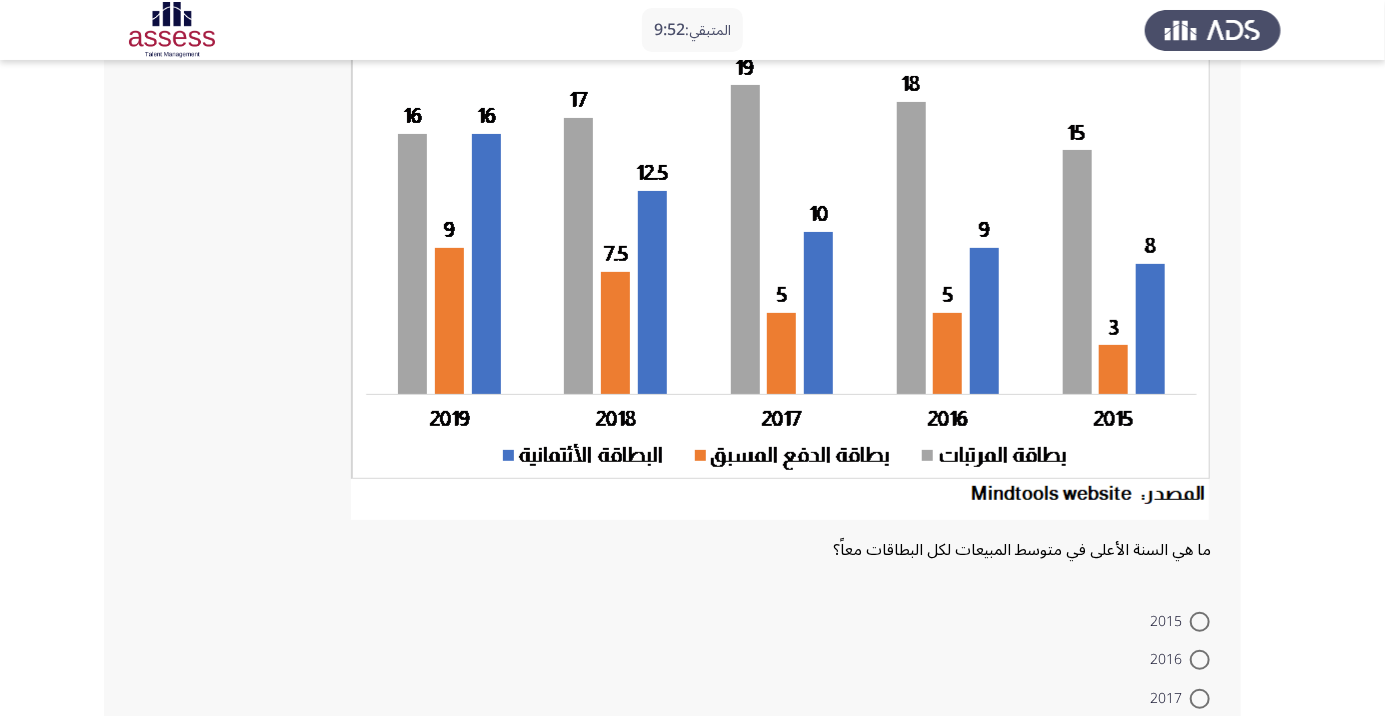 click 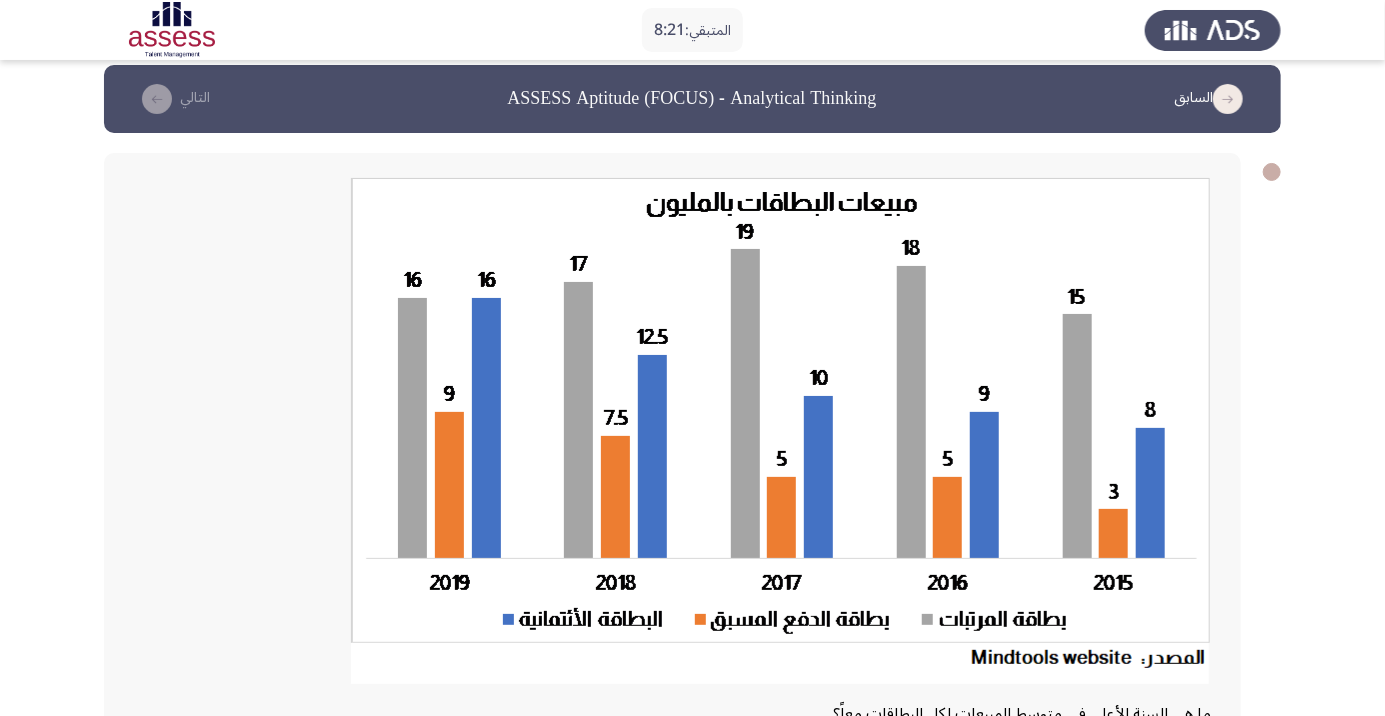 scroll, scrollTop: 0, scrollLeft: 0, axis: both 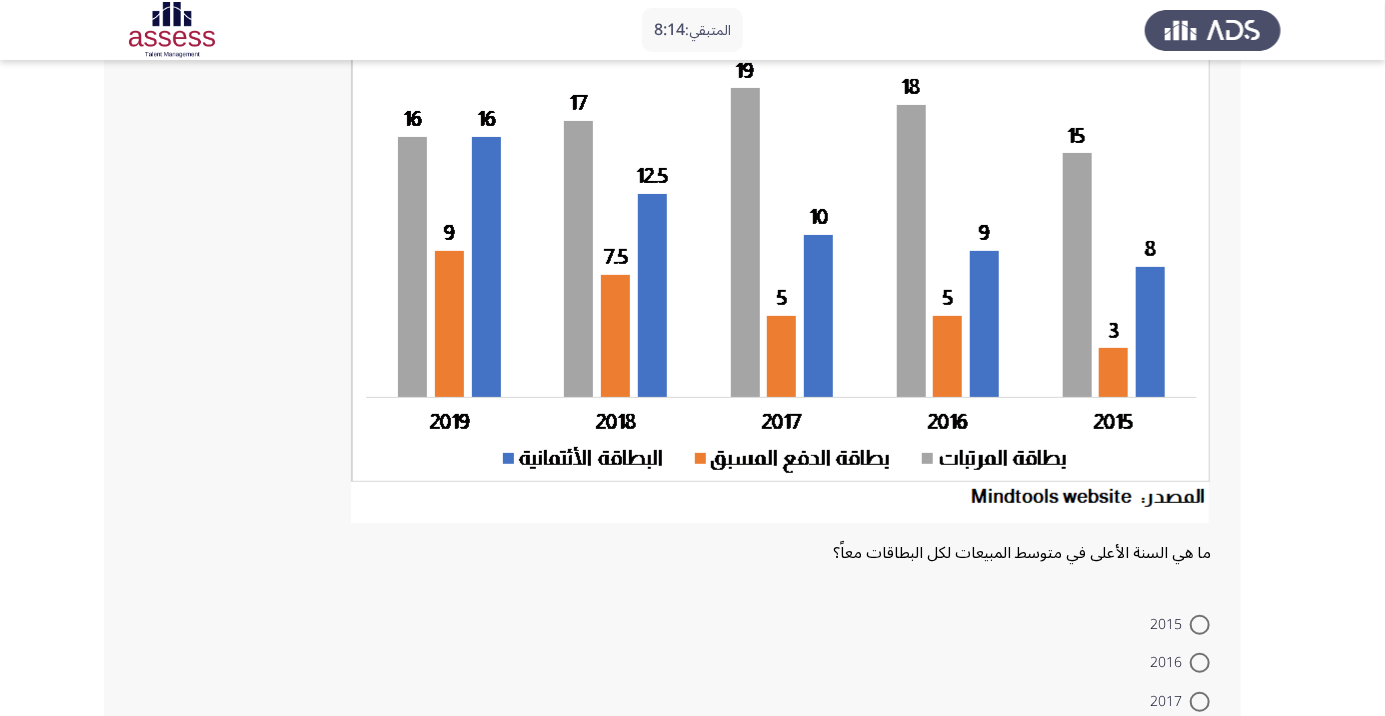 click at bounding box center [1200, 740] 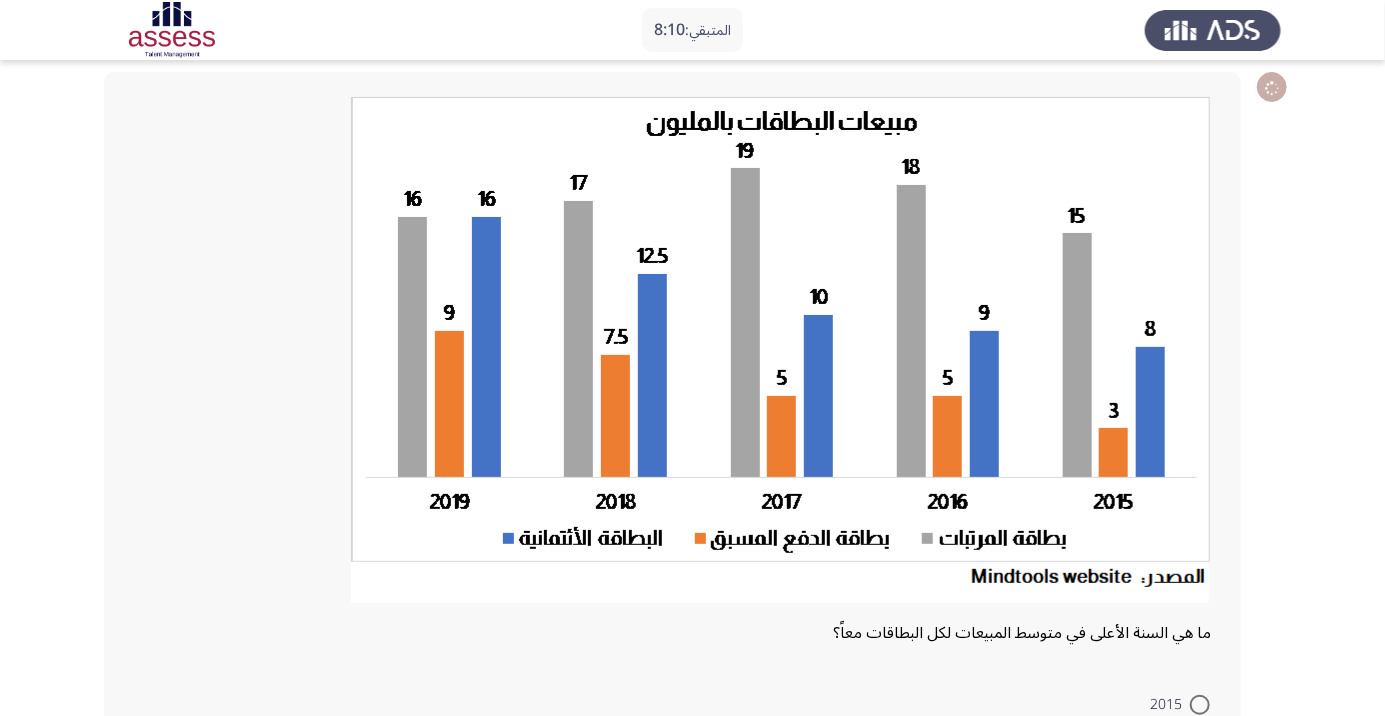 scroll, scrollTop: 283, scrollLeft: 0, axis: vertical 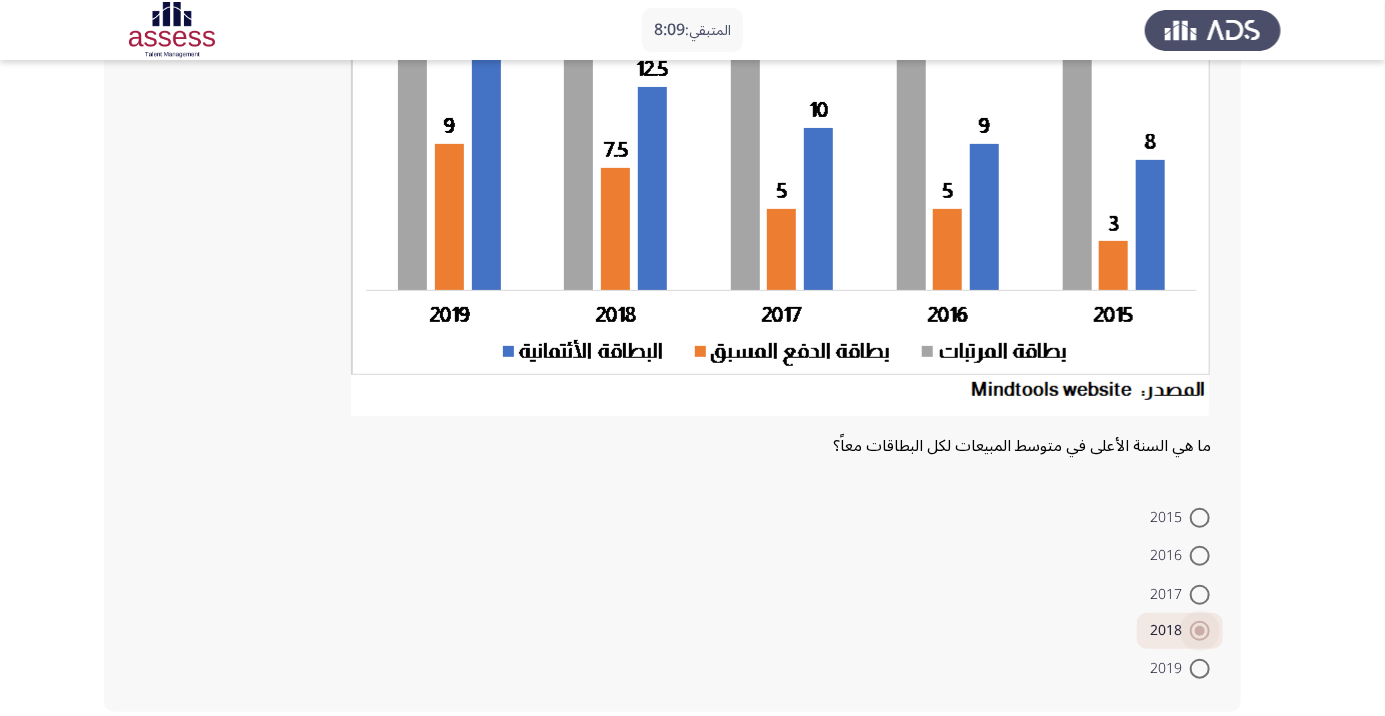 click on "التالي" 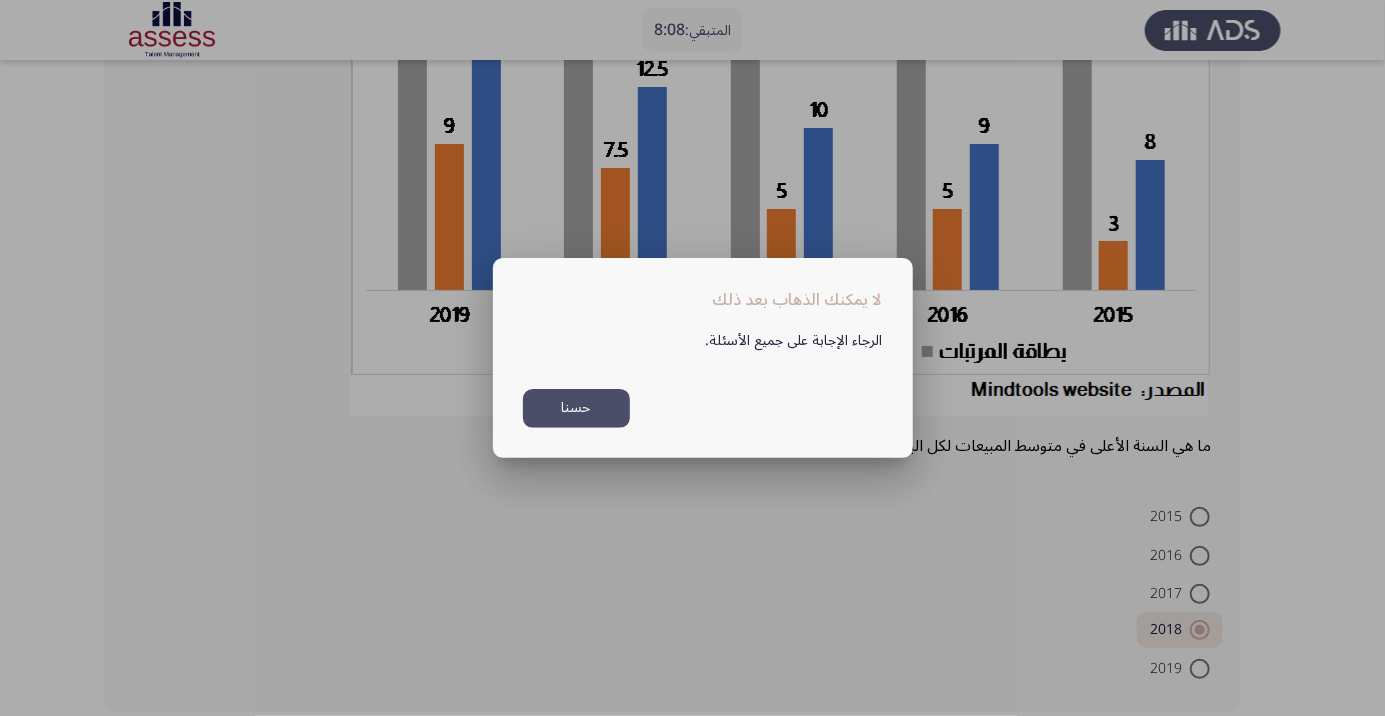 click on "حسنا" at bounding box center [576, 408] 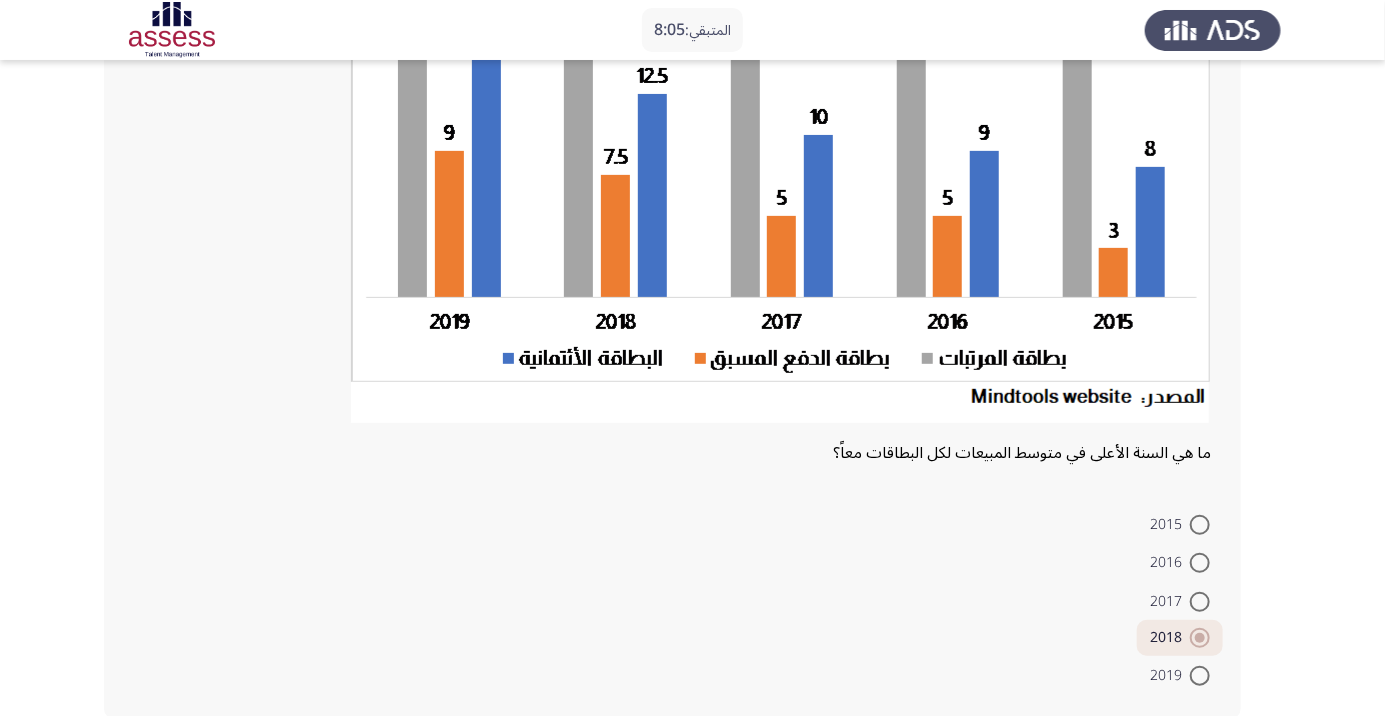 scroll, scrollTop: 0, scrollLeft: 0, axis: both 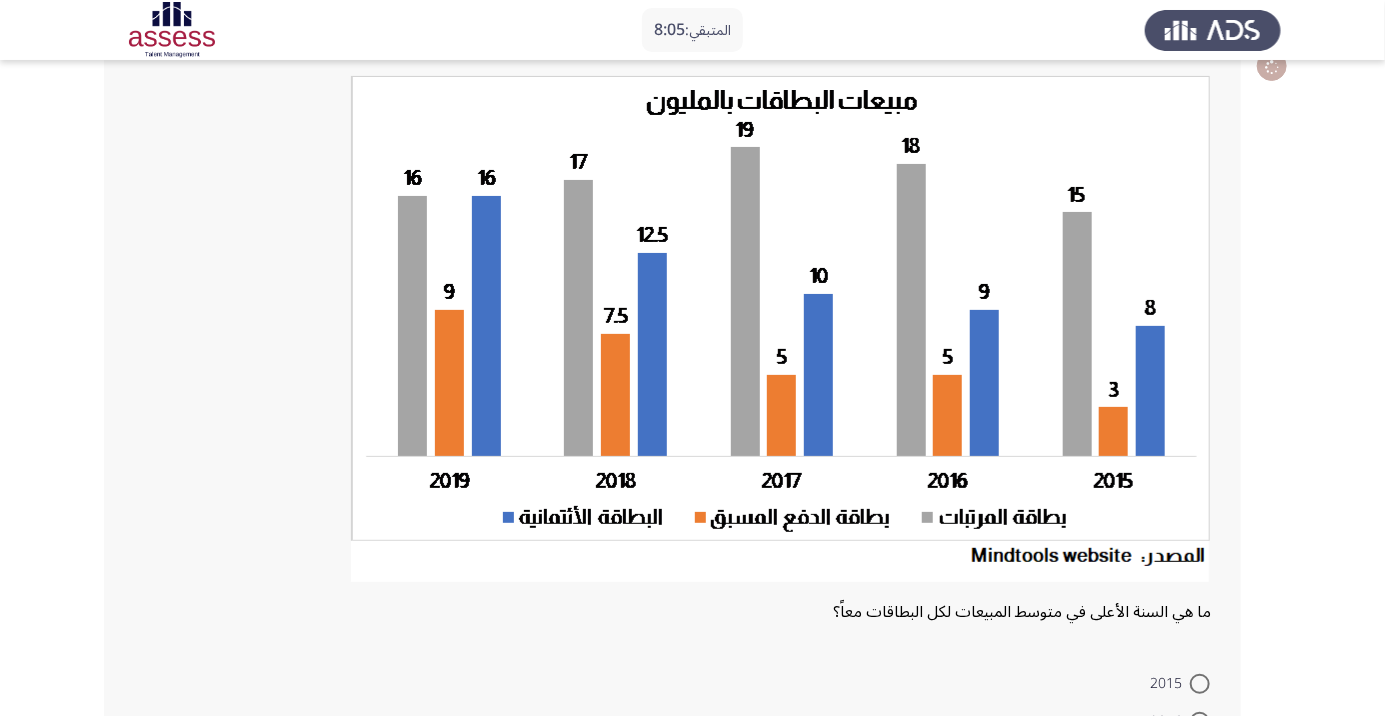 click on "التالي" 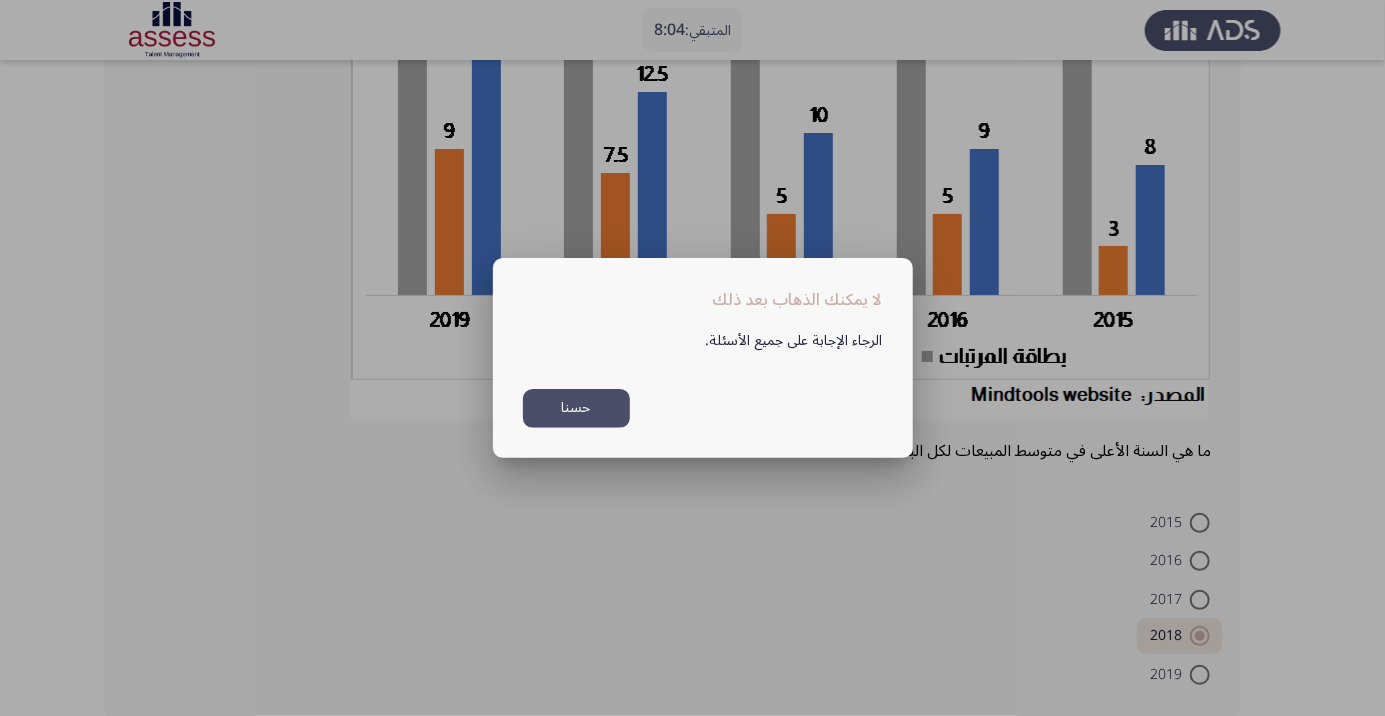 click on "حسنا" at bounding box center (576, 408) 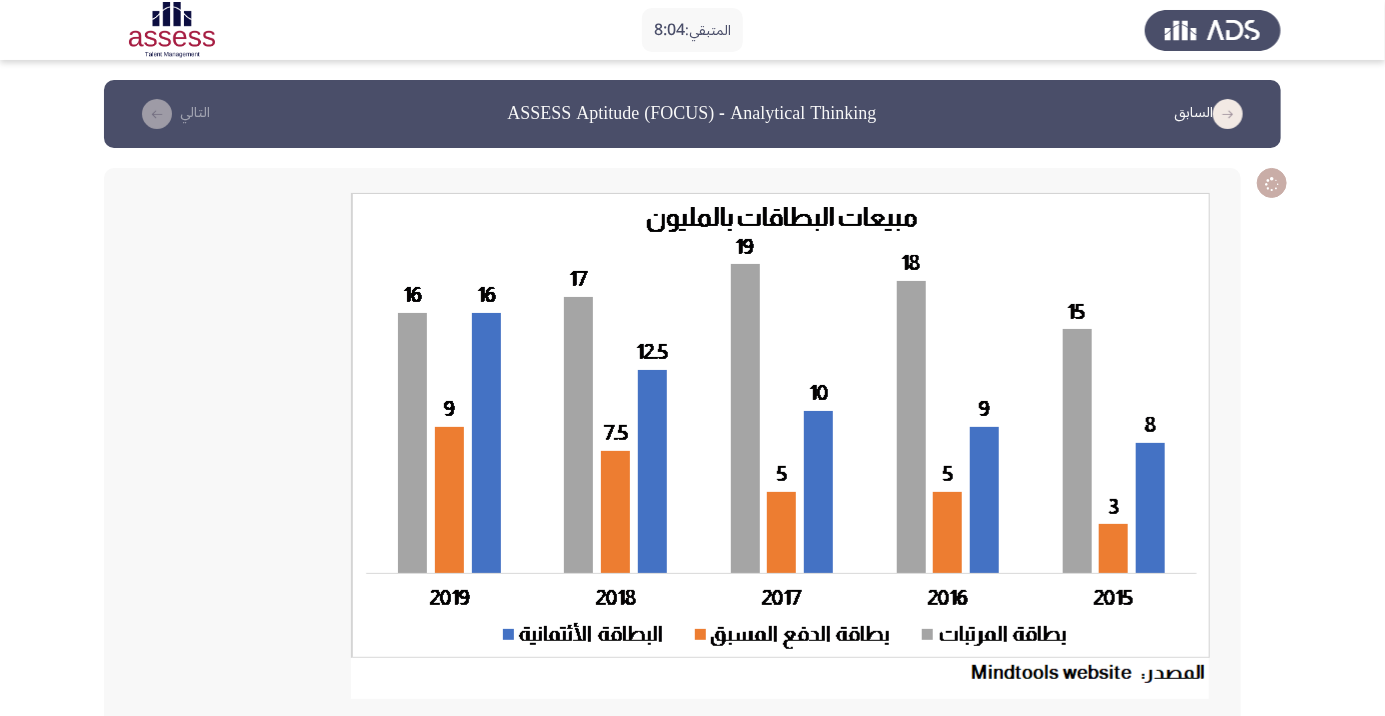 scroll, scrollTop: 277, scrollLeft: 0, axis: vertical 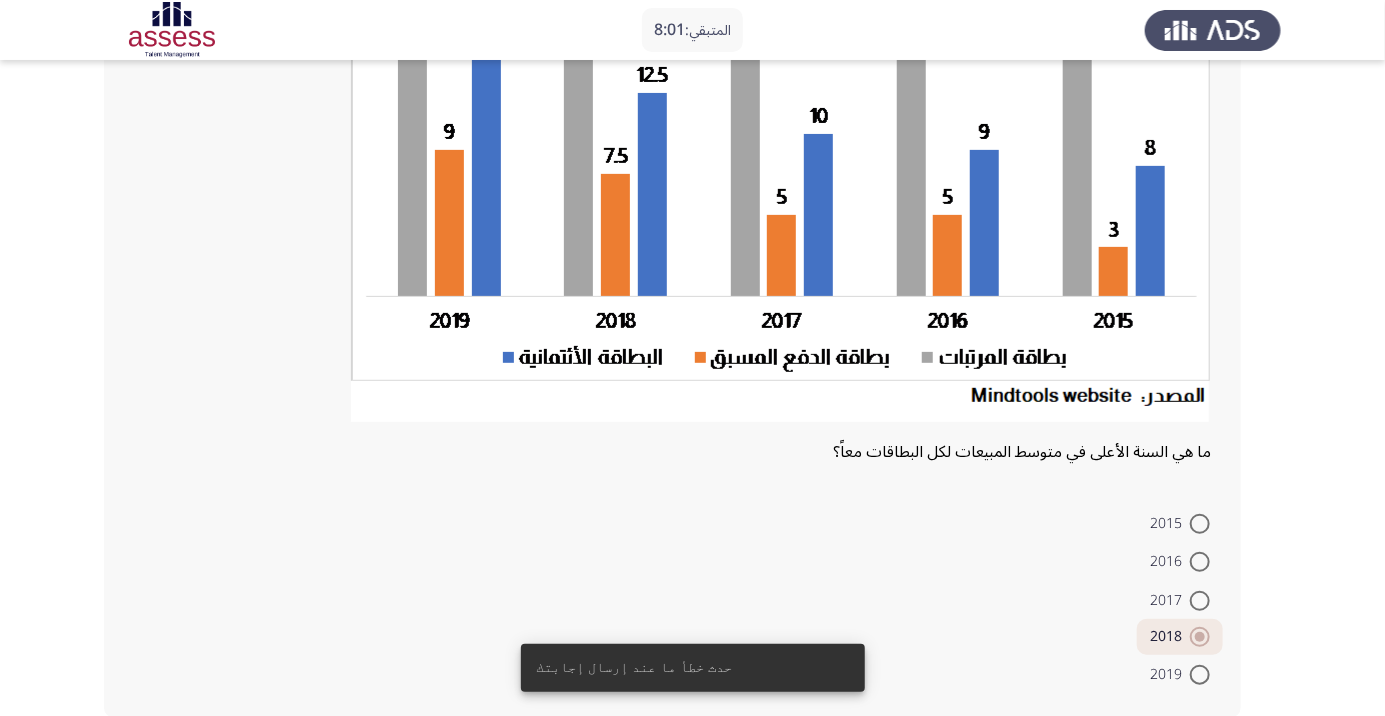 click on "التالي" 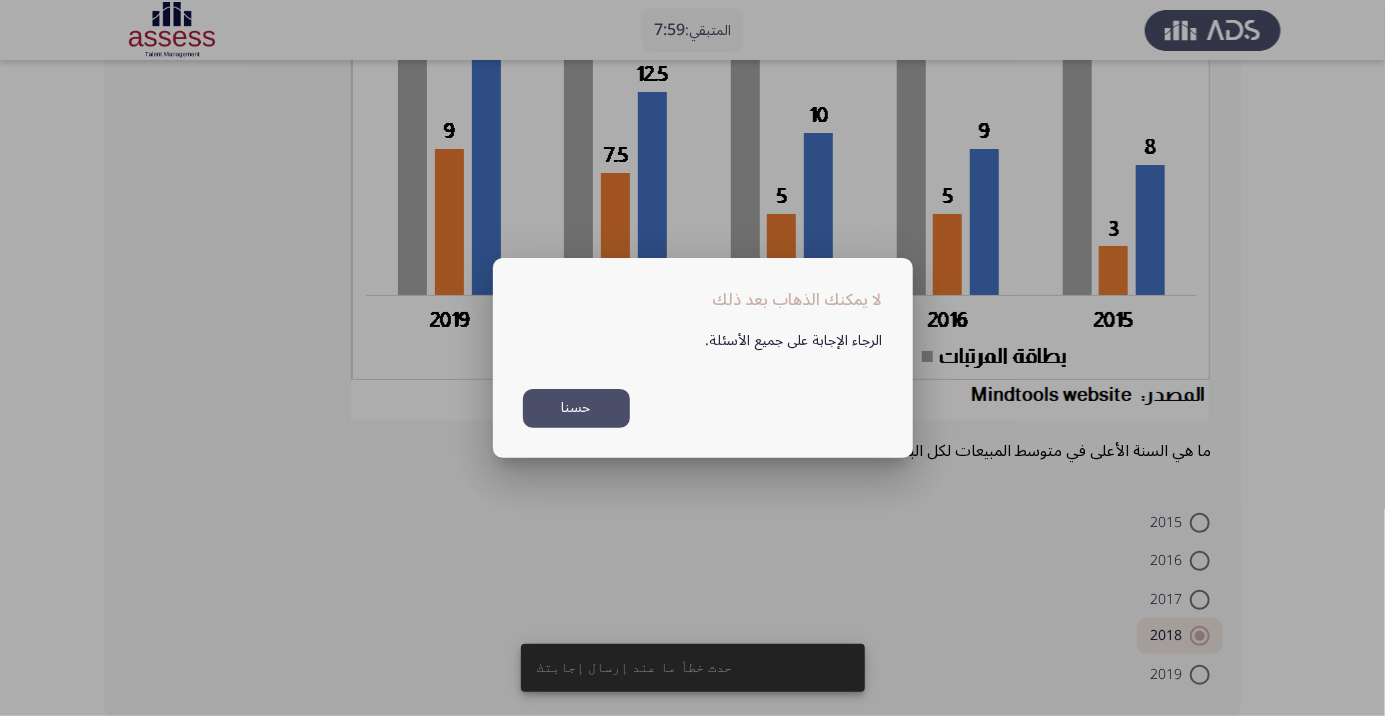 click on "حسنا" at bounding box center (576, 408) 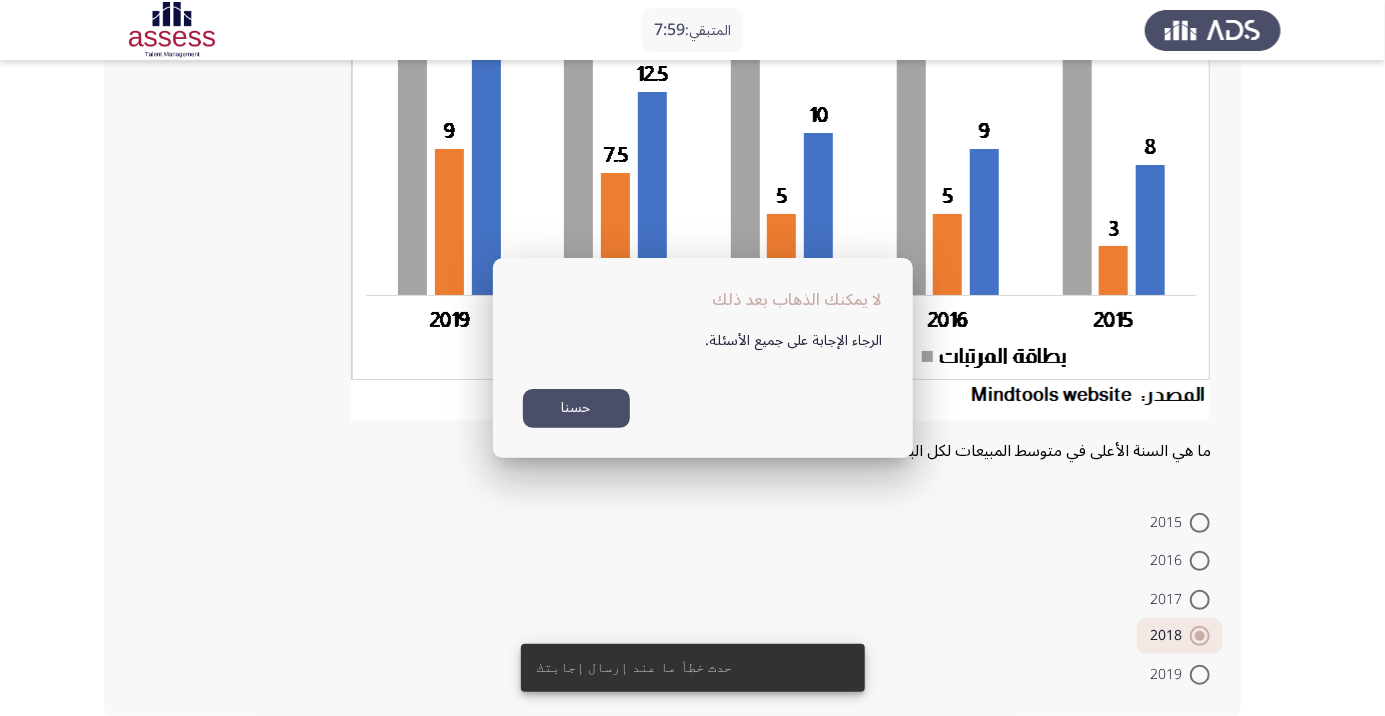scroll, scrollTop: 277, scrollLeft: 0, axis: vertical 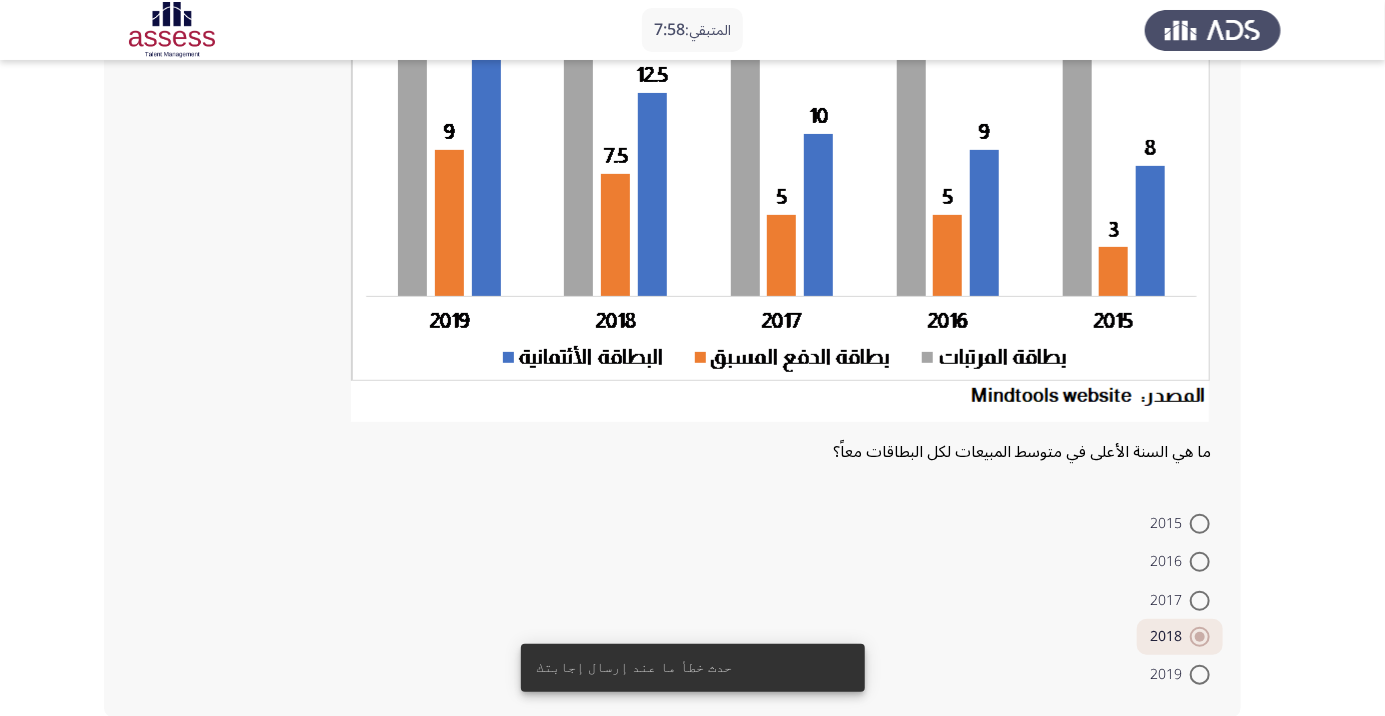 click on "التالي" 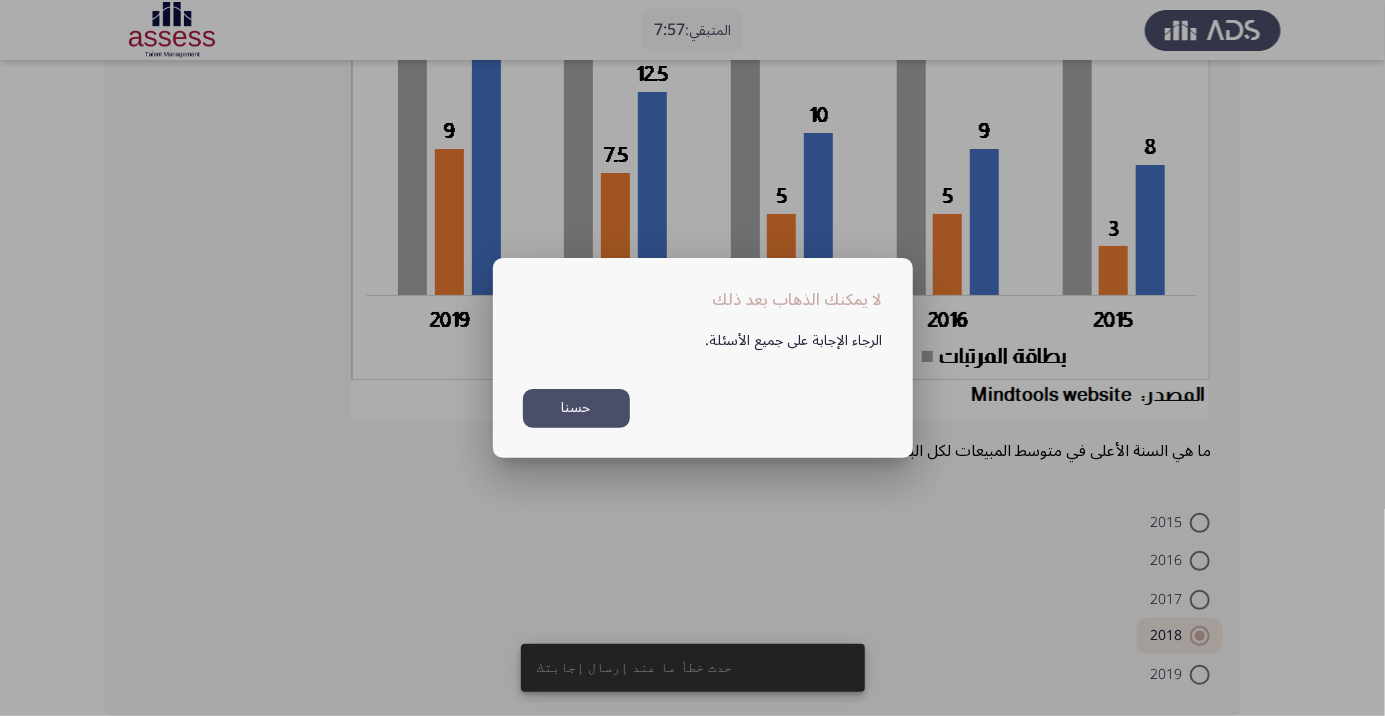 click on "حسنا" at bounding box center (576, 408) 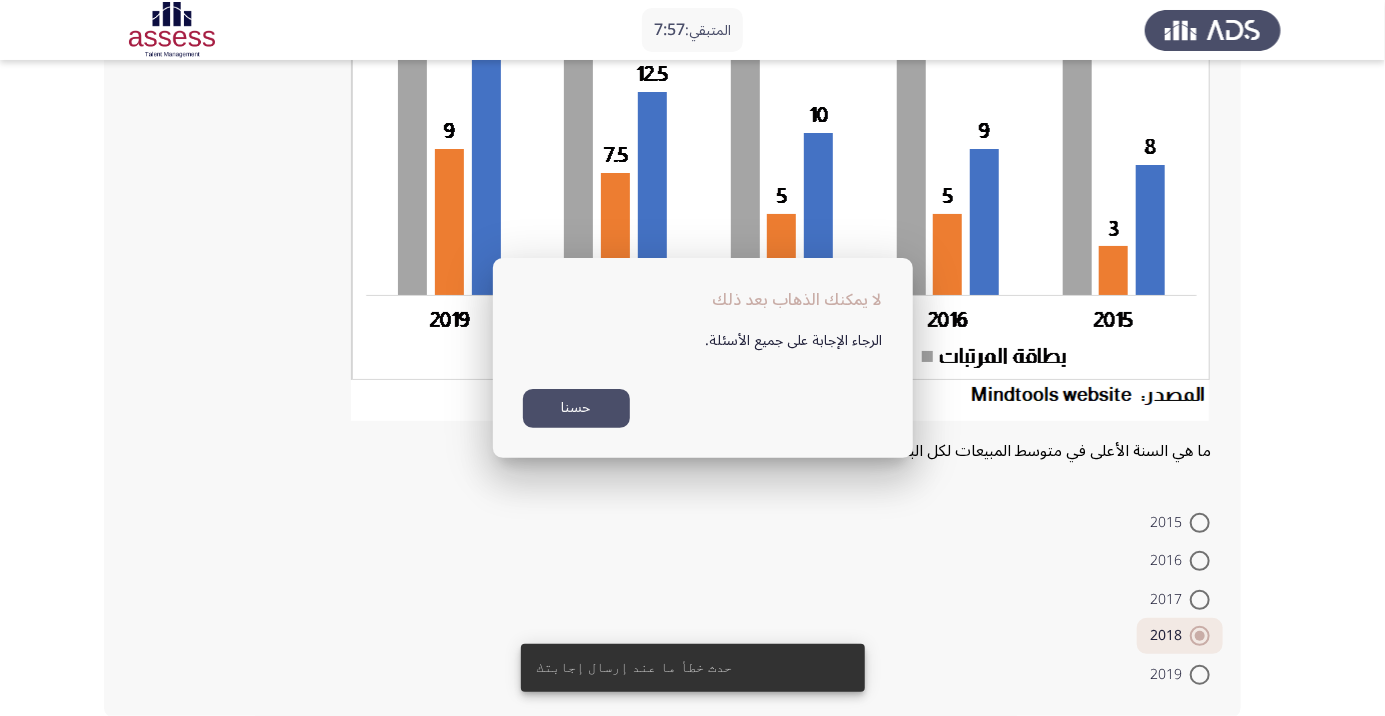 scroll, scrollTop: 277, scrollLeft: 0, axis: vertical 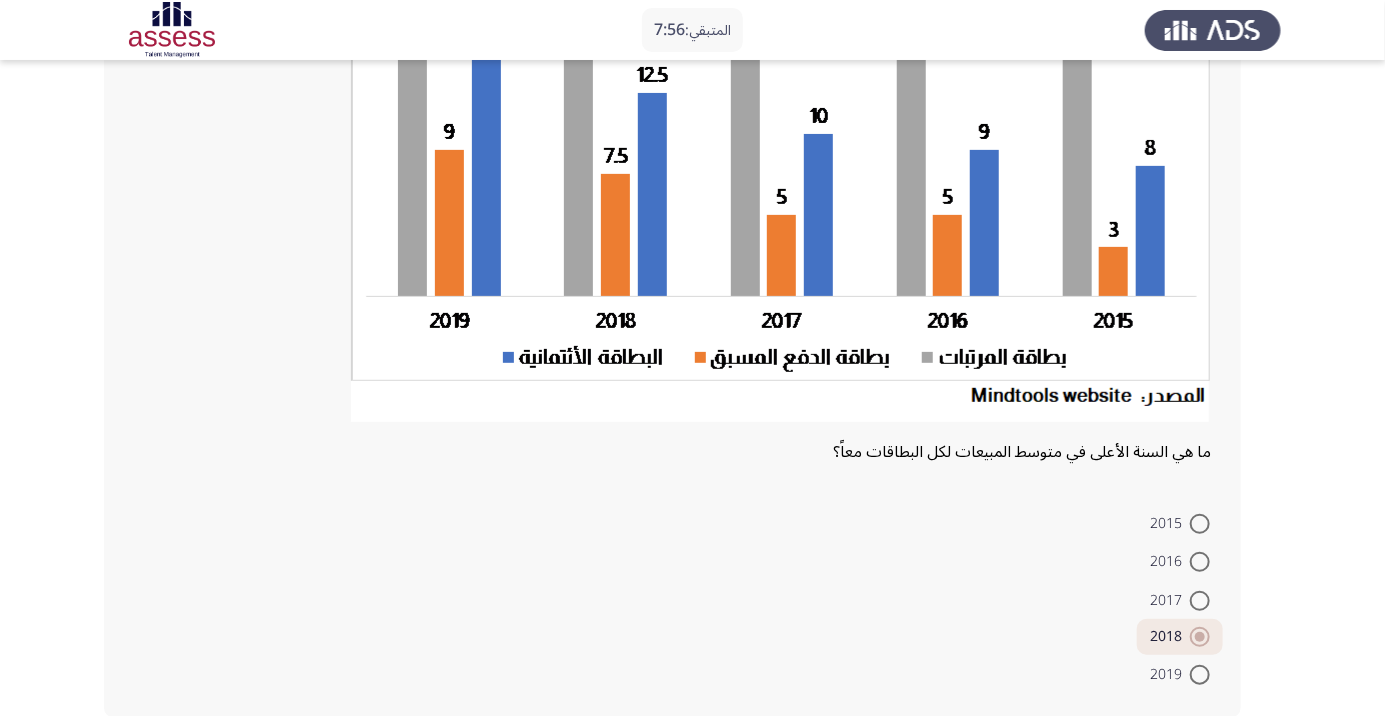 click at bounding box center [1200, 562] 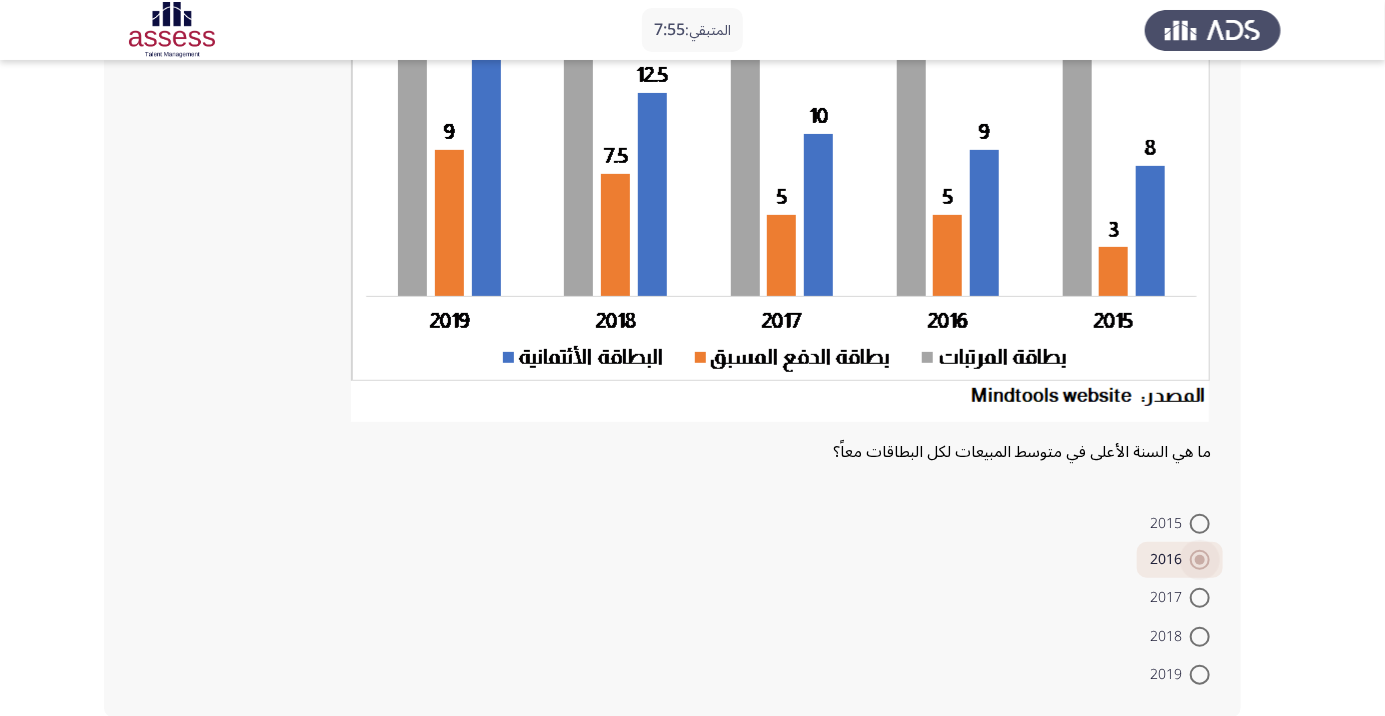 click at bounding box center (1200, 637) 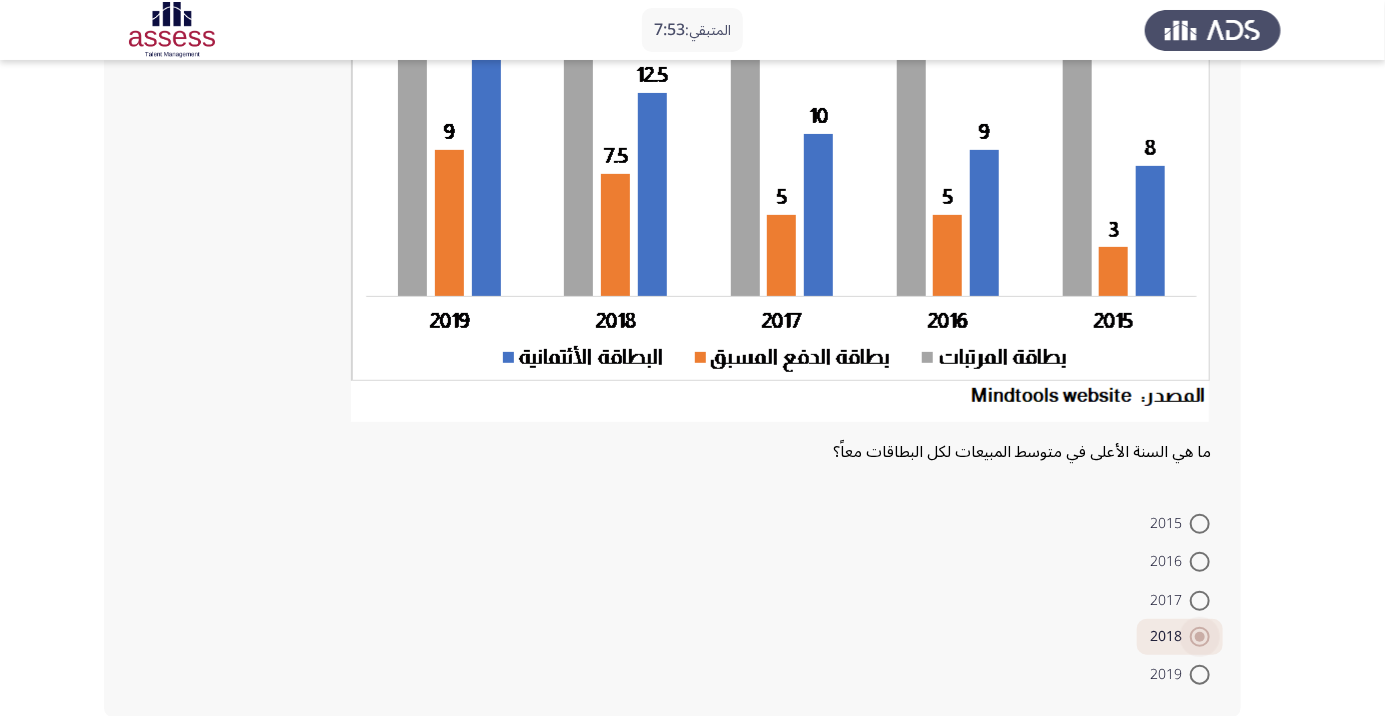 click on "التالي" 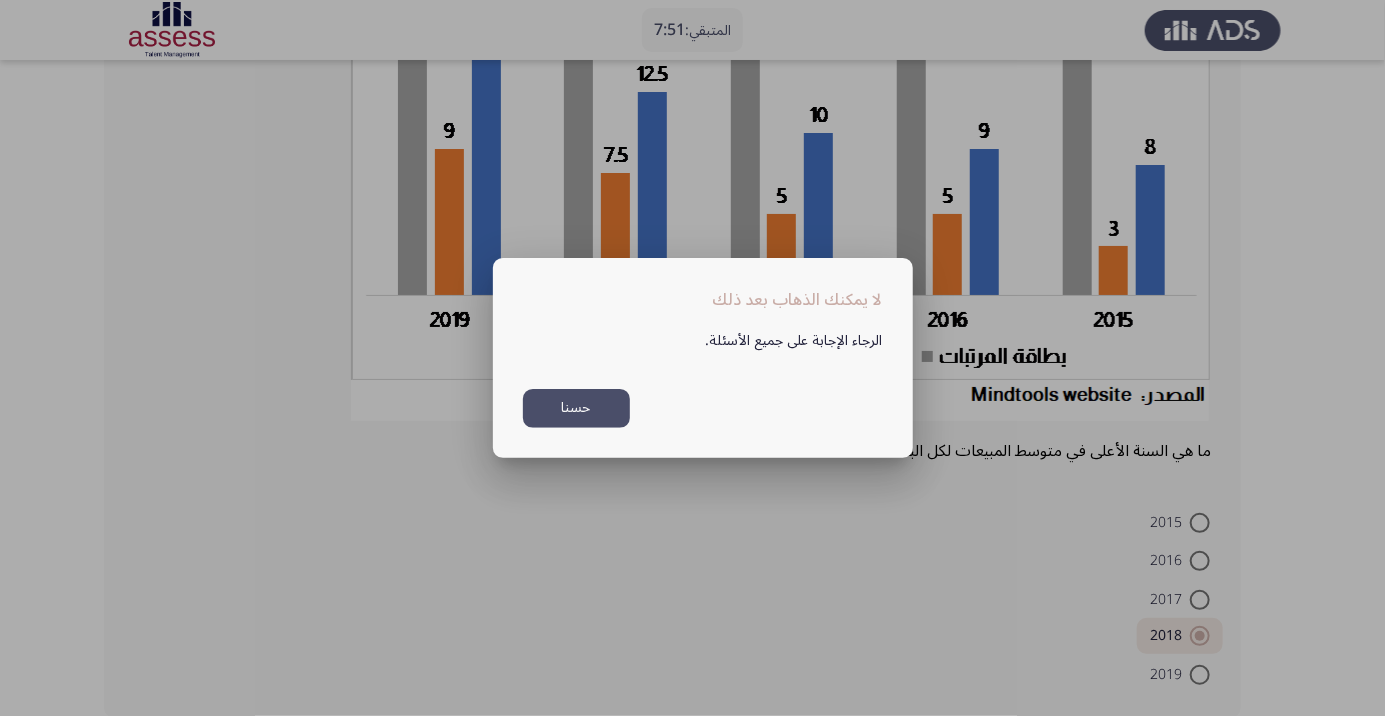 click on "حسنا" at bounding box center (576, 408) 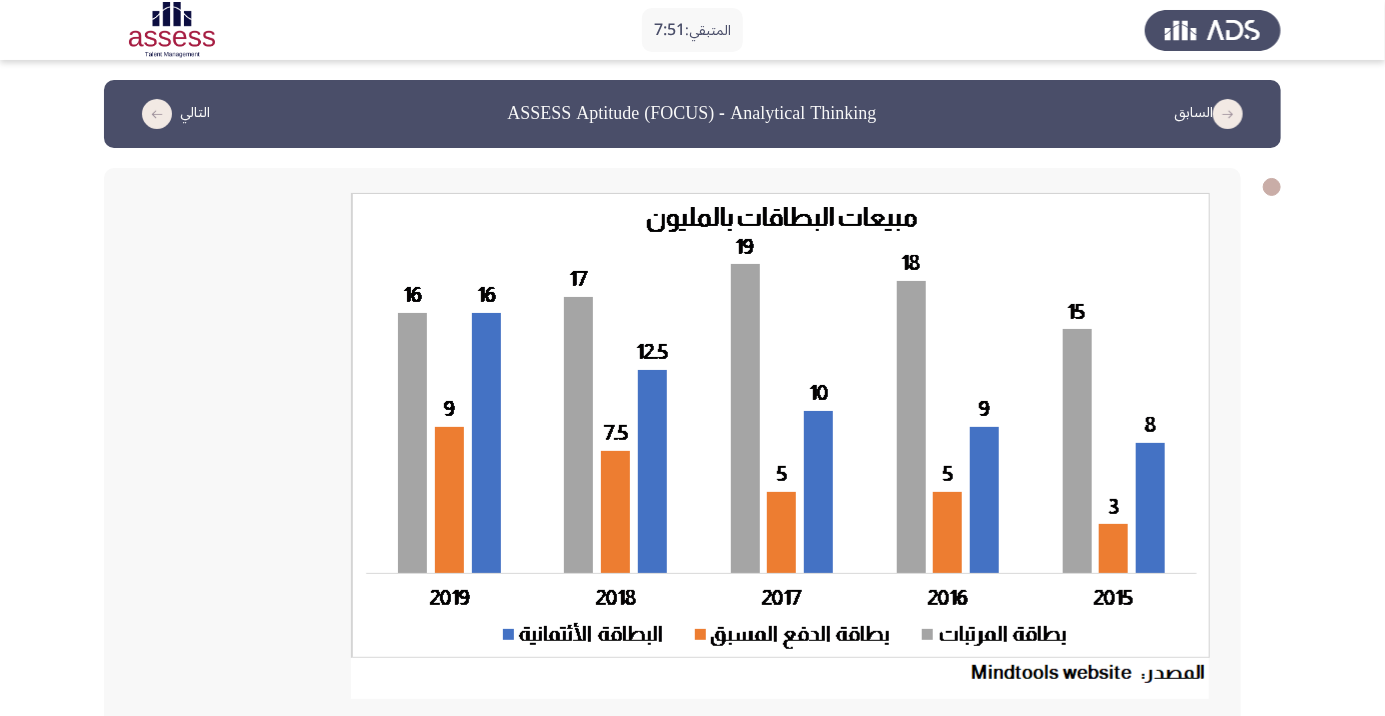 scroll, scrollTop: 277, scrollLeft: 0, axis: vertical 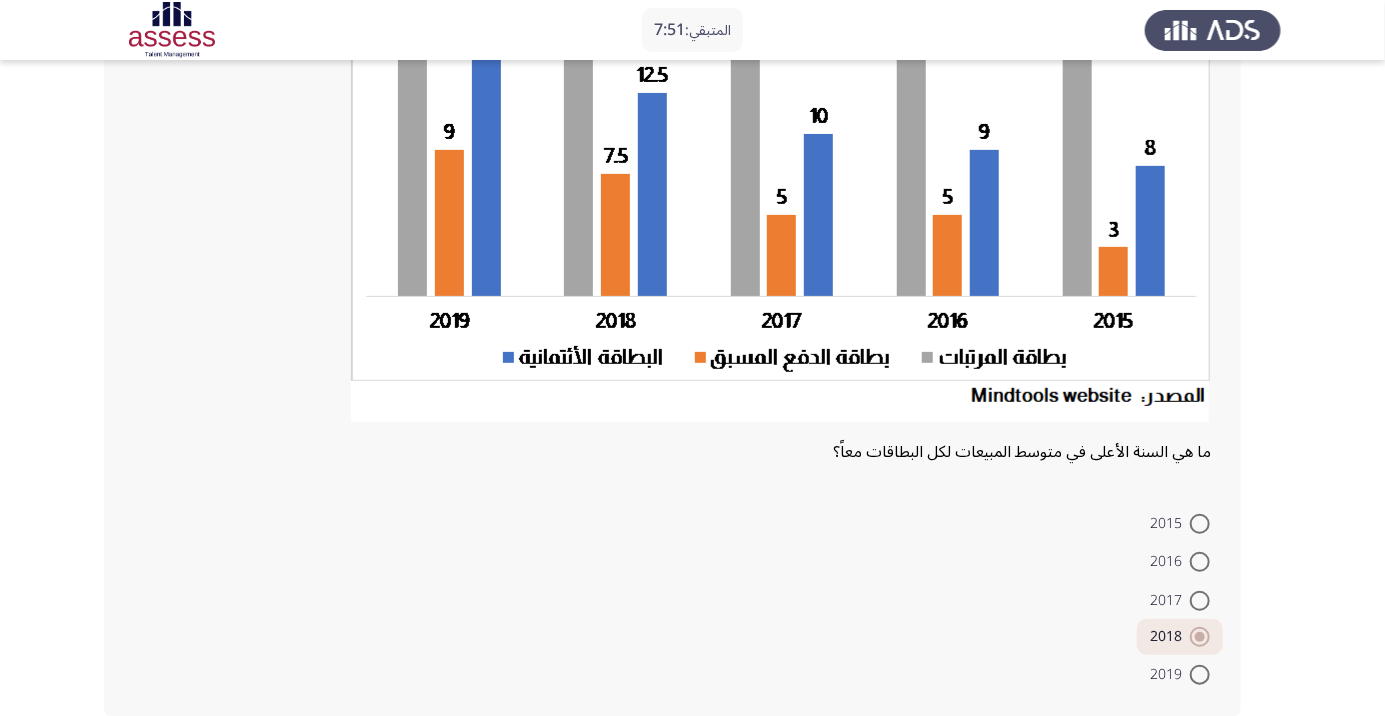 click on "التالي" 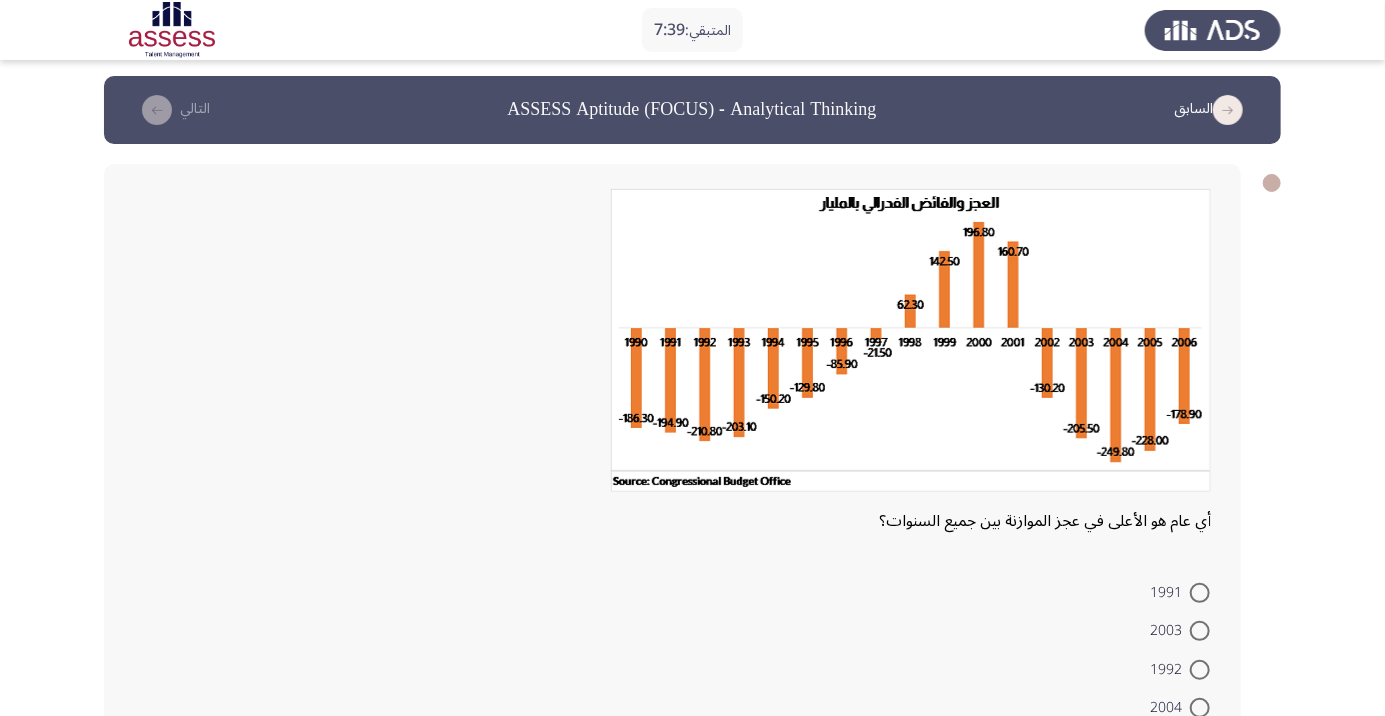 scroll, scrollTop: 0, scrollLeft: 0, axis: both 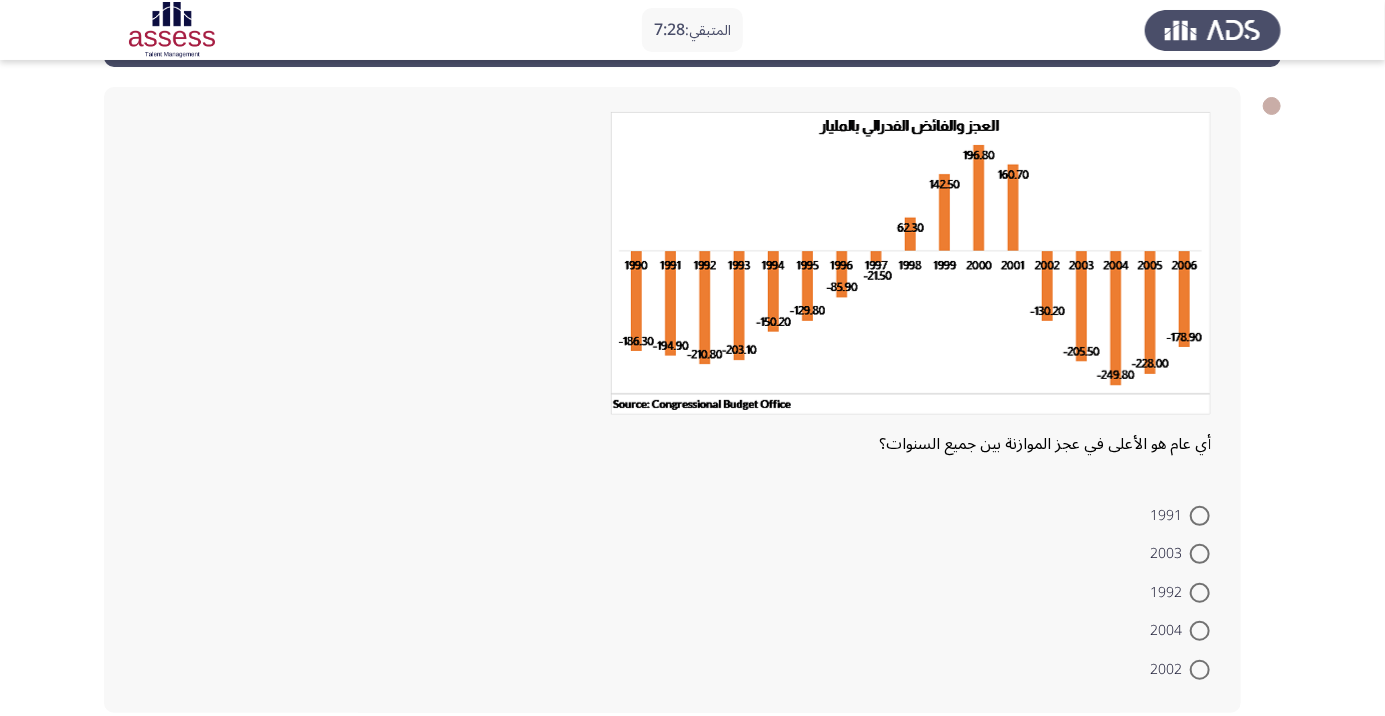 click at bounding box center (1200, 631) 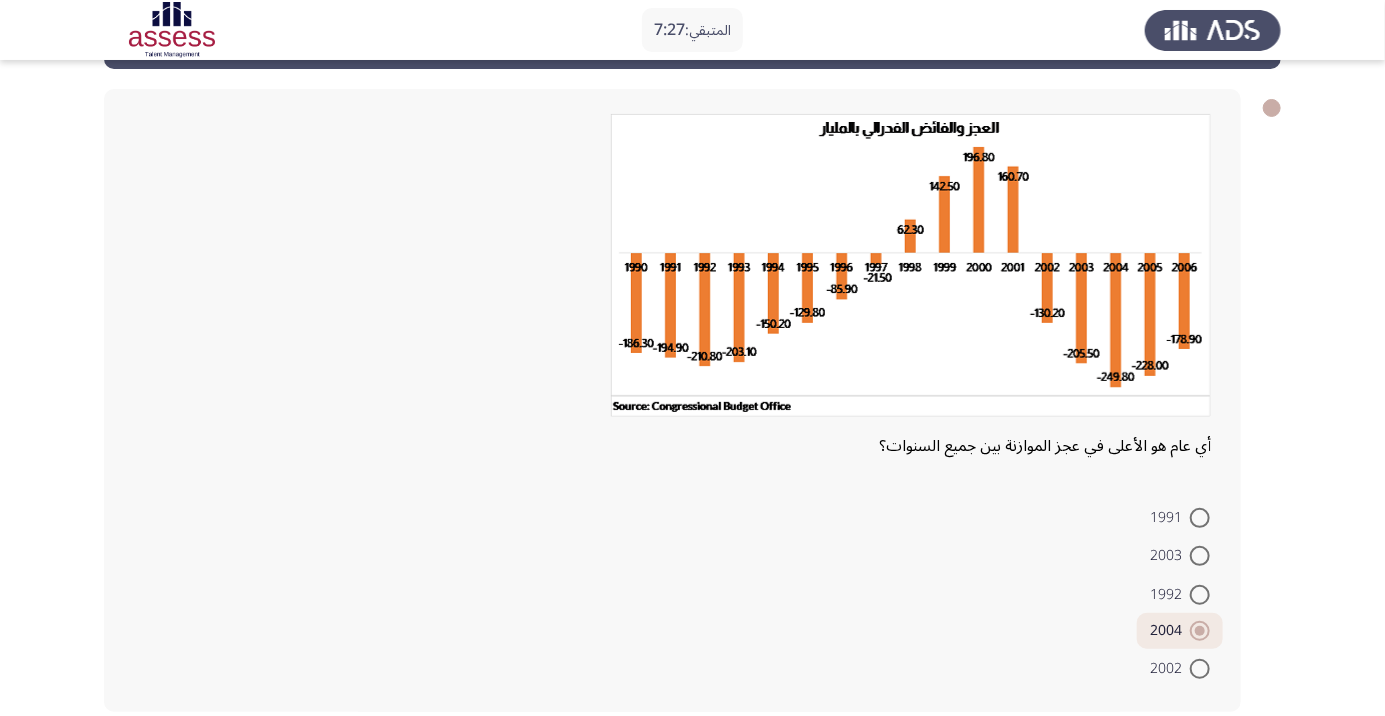 click on "التالي" 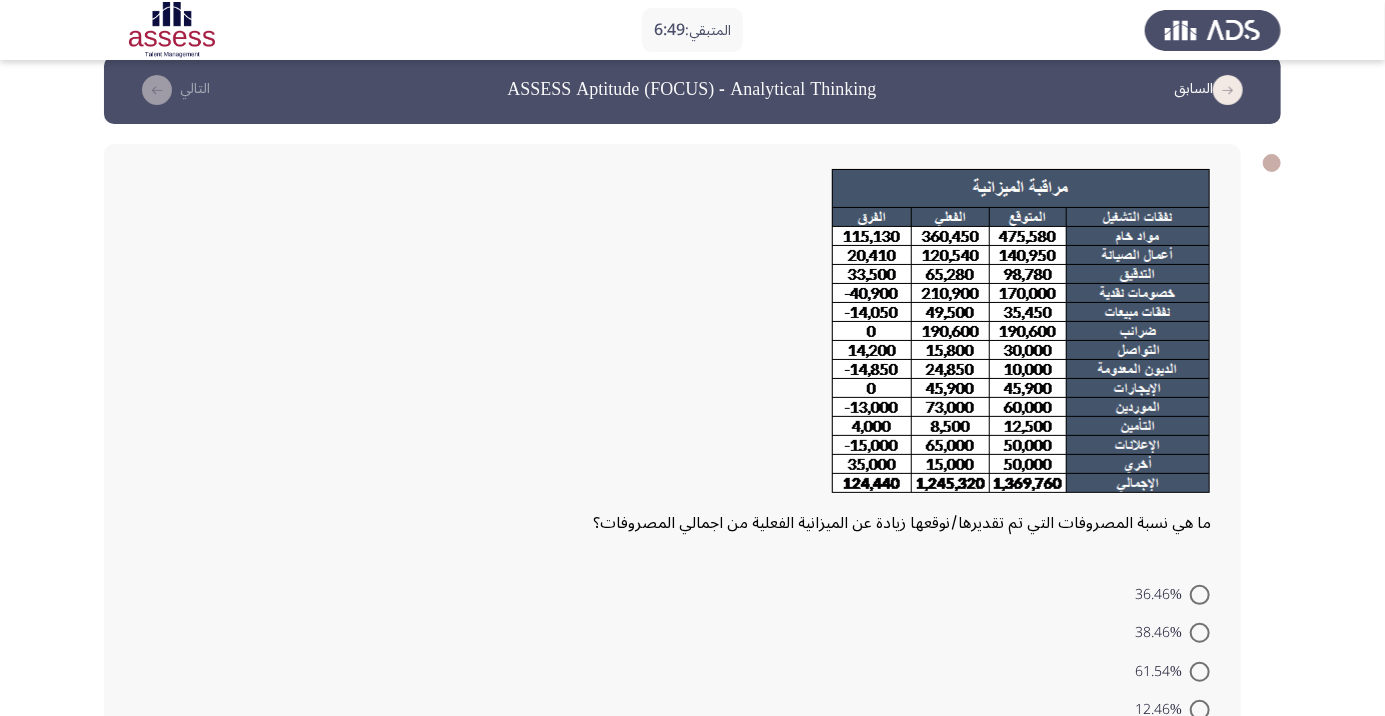 scroll, scrollTop: 21, scrollLeft: 0, axis: vertical 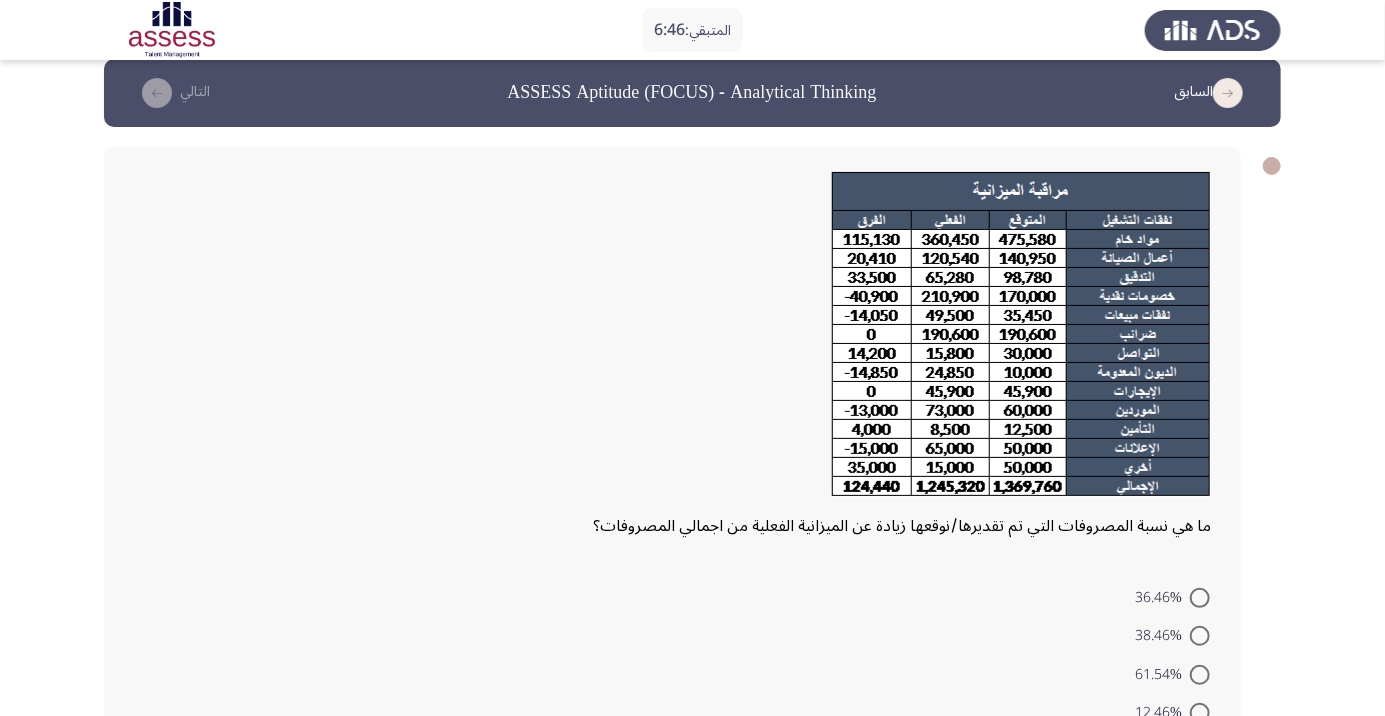 click 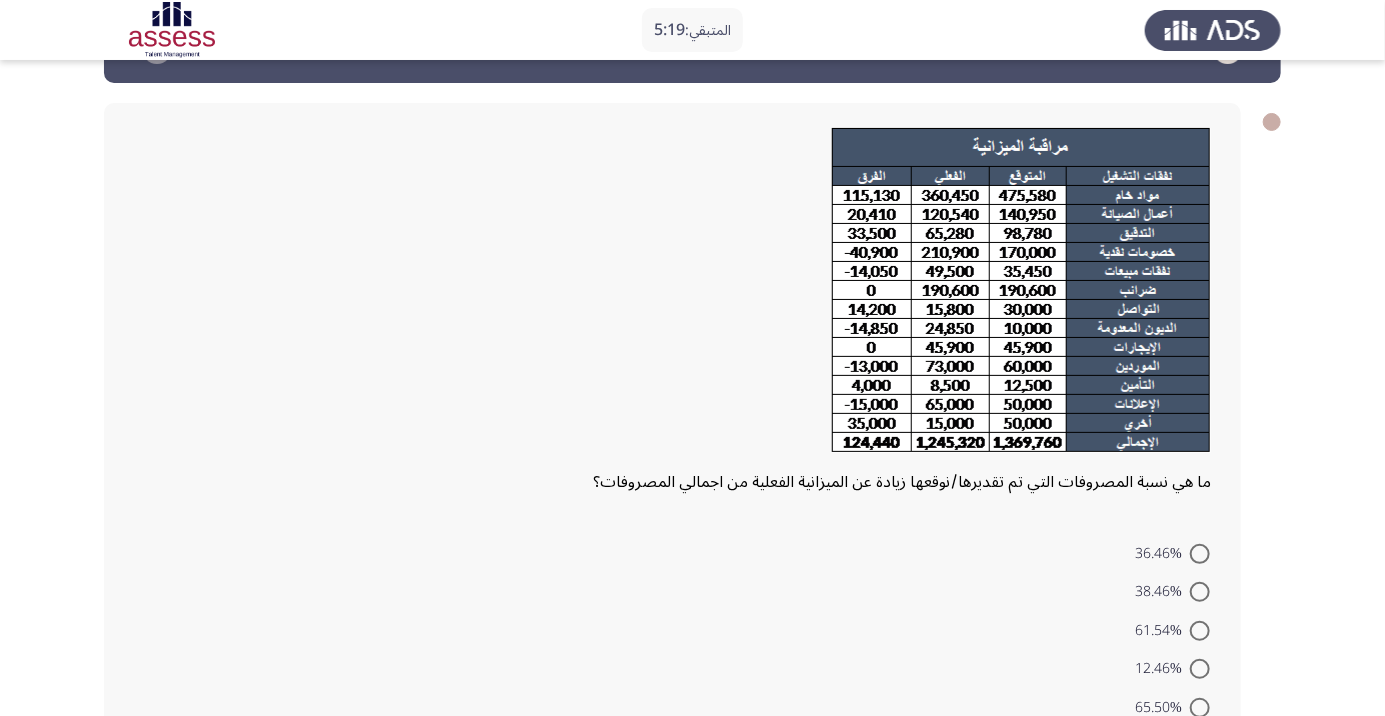 scroll, scrollTop: 68, scrollLeft: 0, axis: vertical 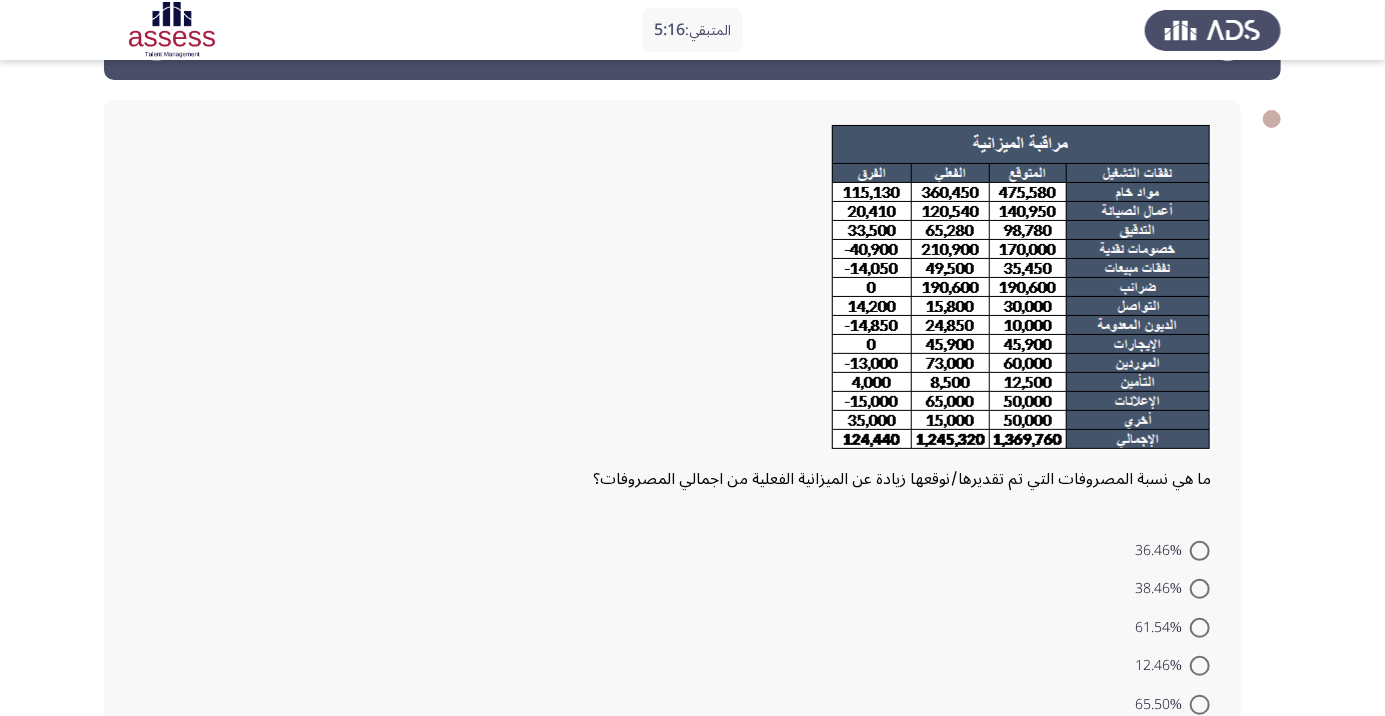click at bounding box center [1200, 666] 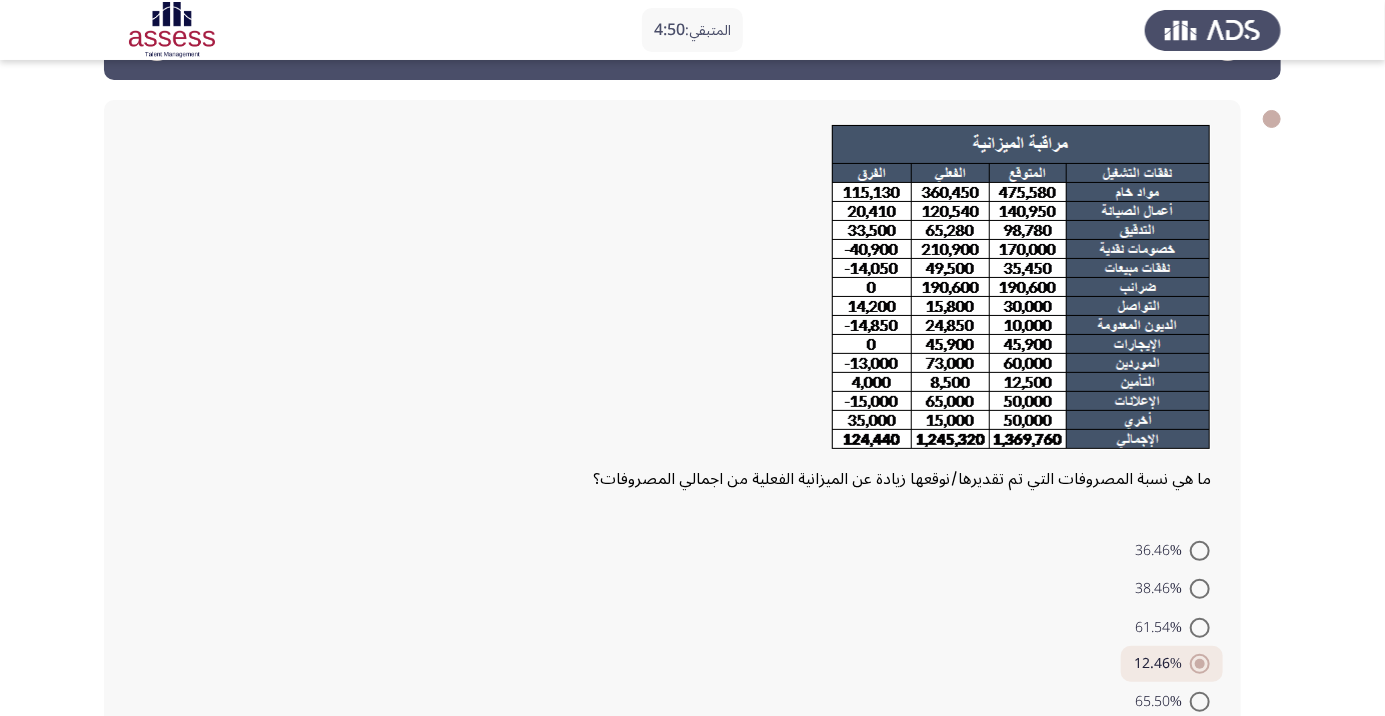 click 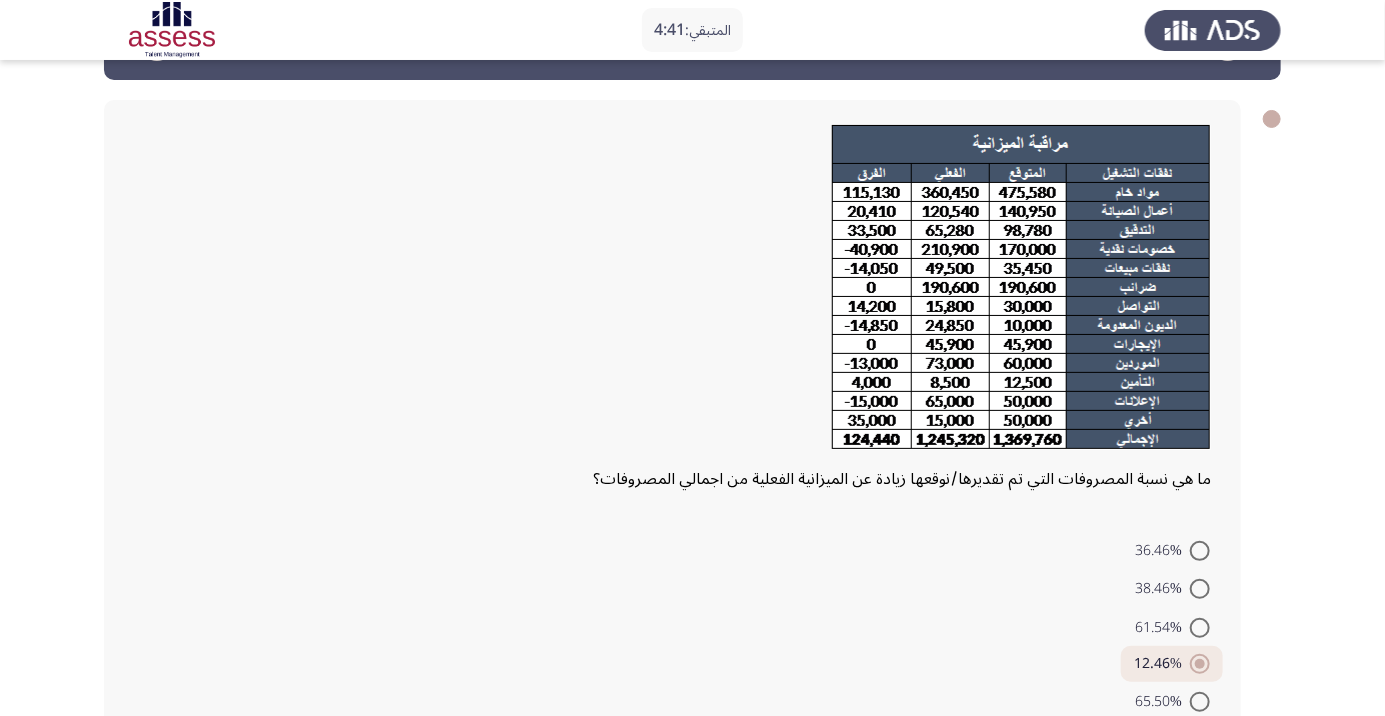 click at bounding box center [1200, 551] 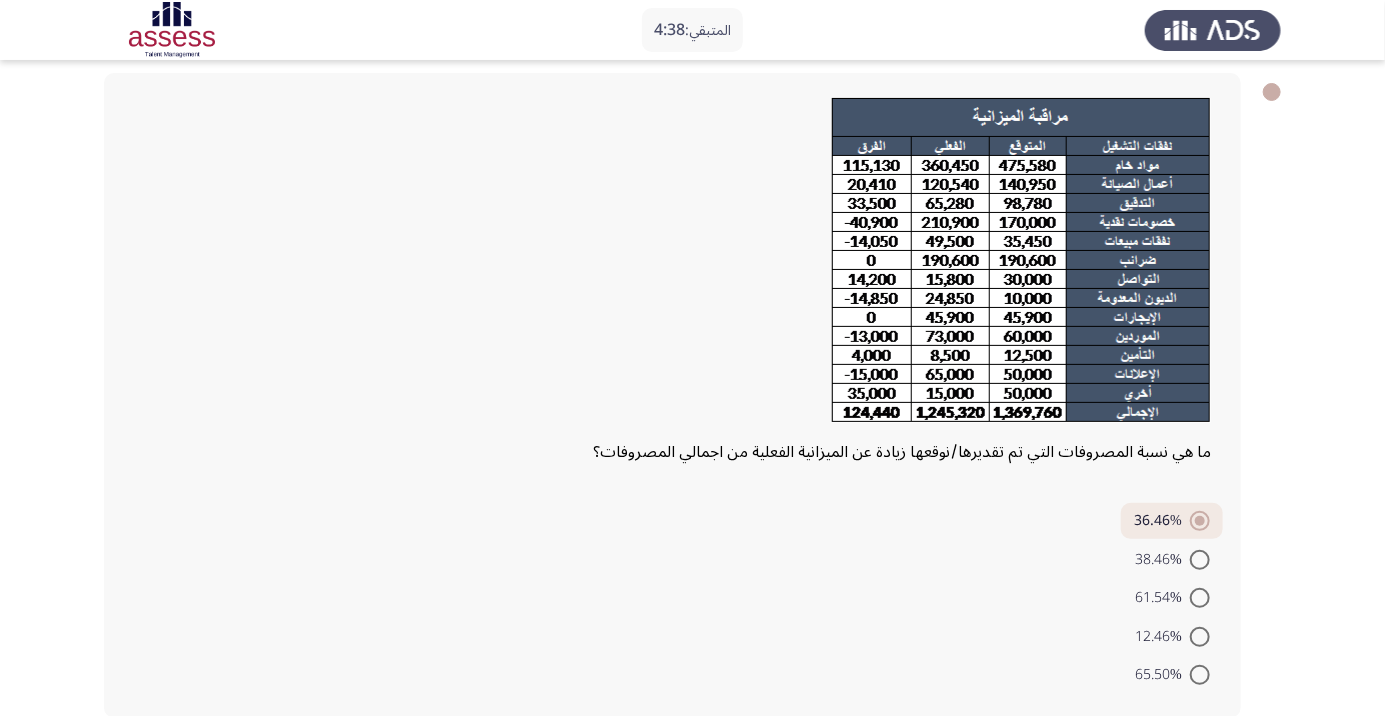 scroll, scrollTop: 101, scrollLeft: 0, axis: vertical 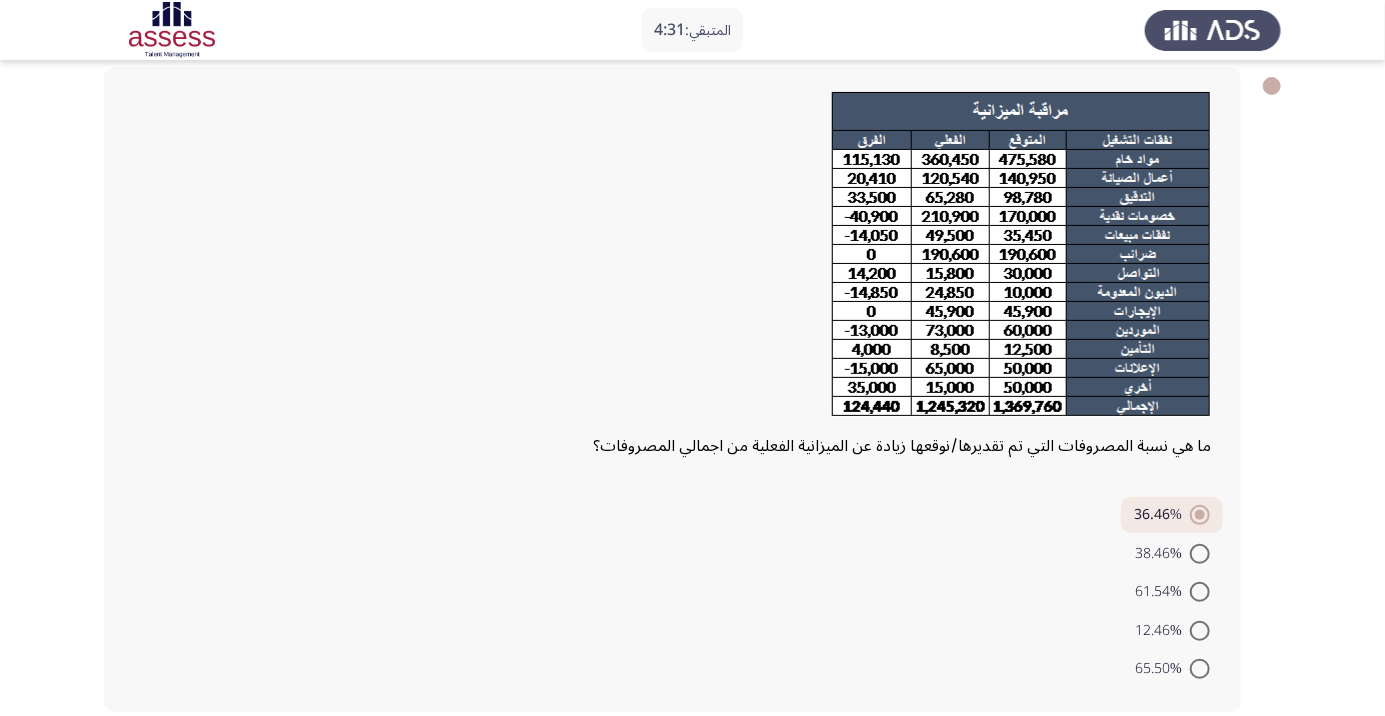 click on "التالي" 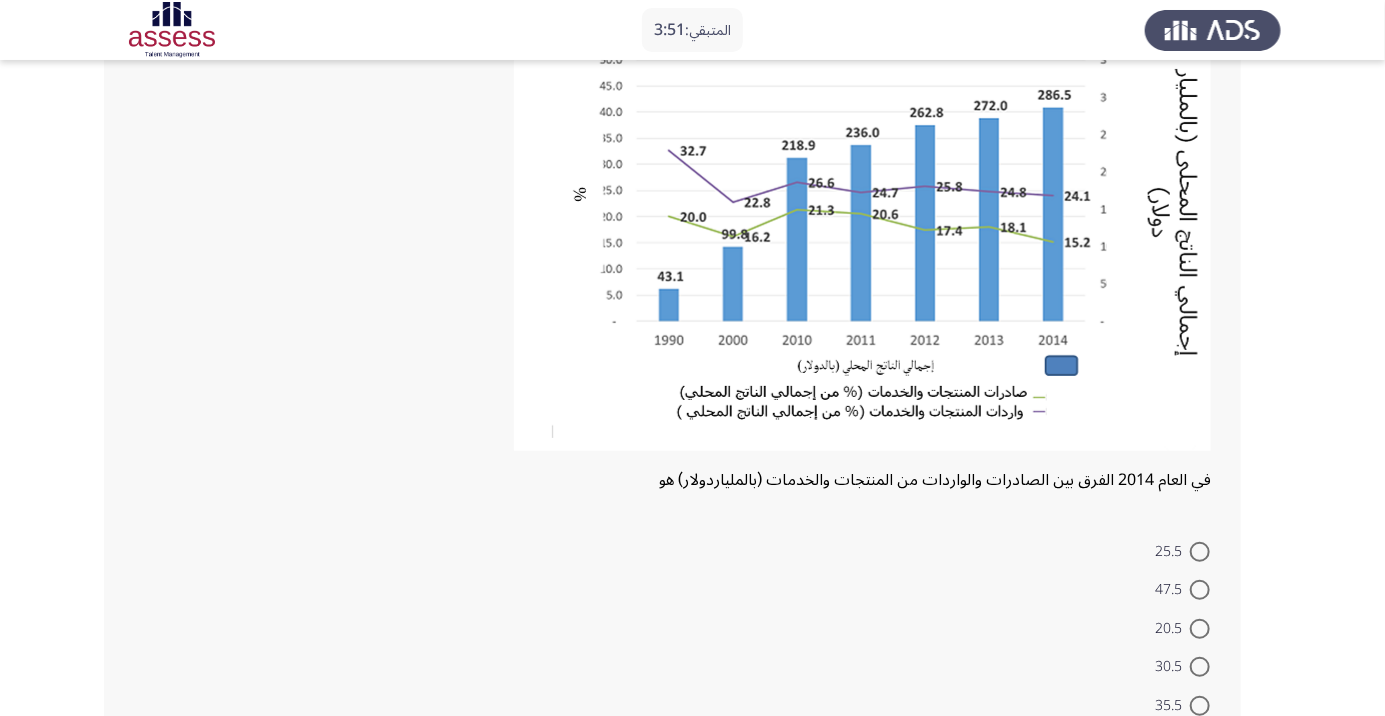 scroll, scrollTop: 179, scrollLeft: 0, axis: vertical 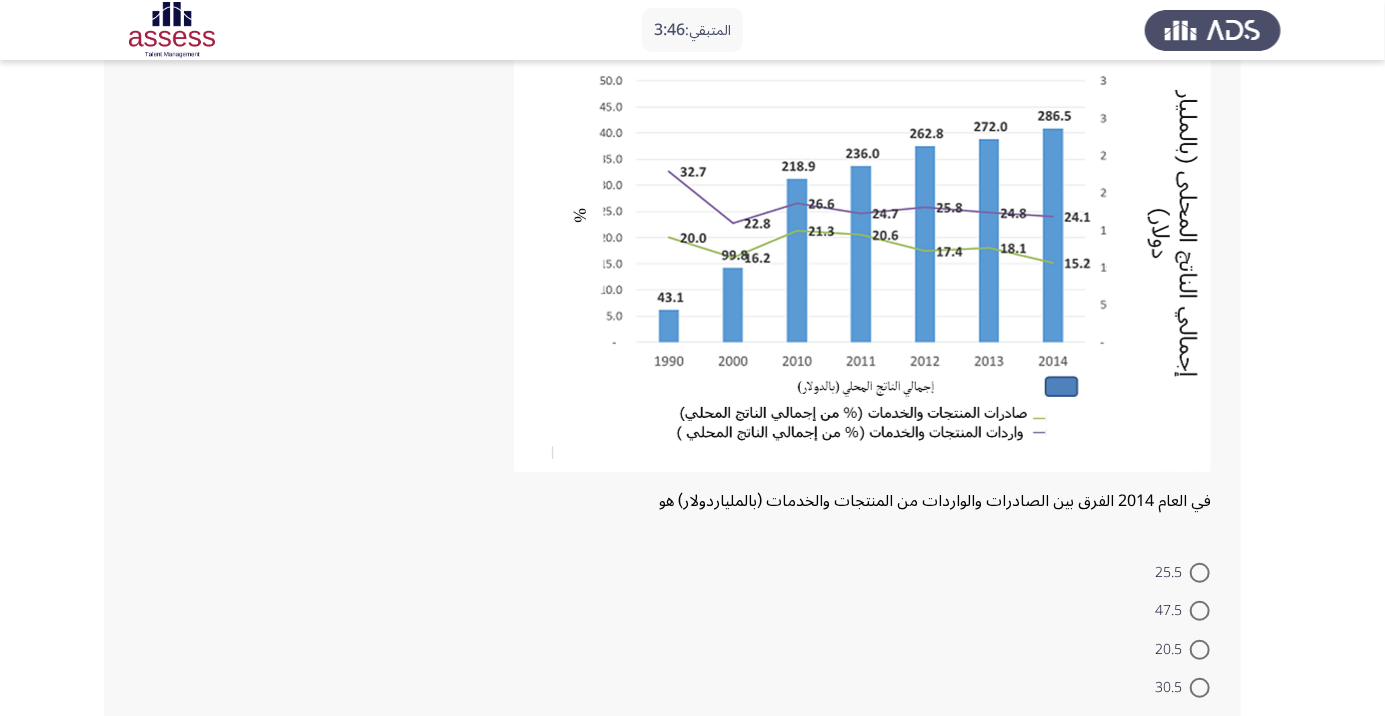 click at bounding box center [1200, 650] 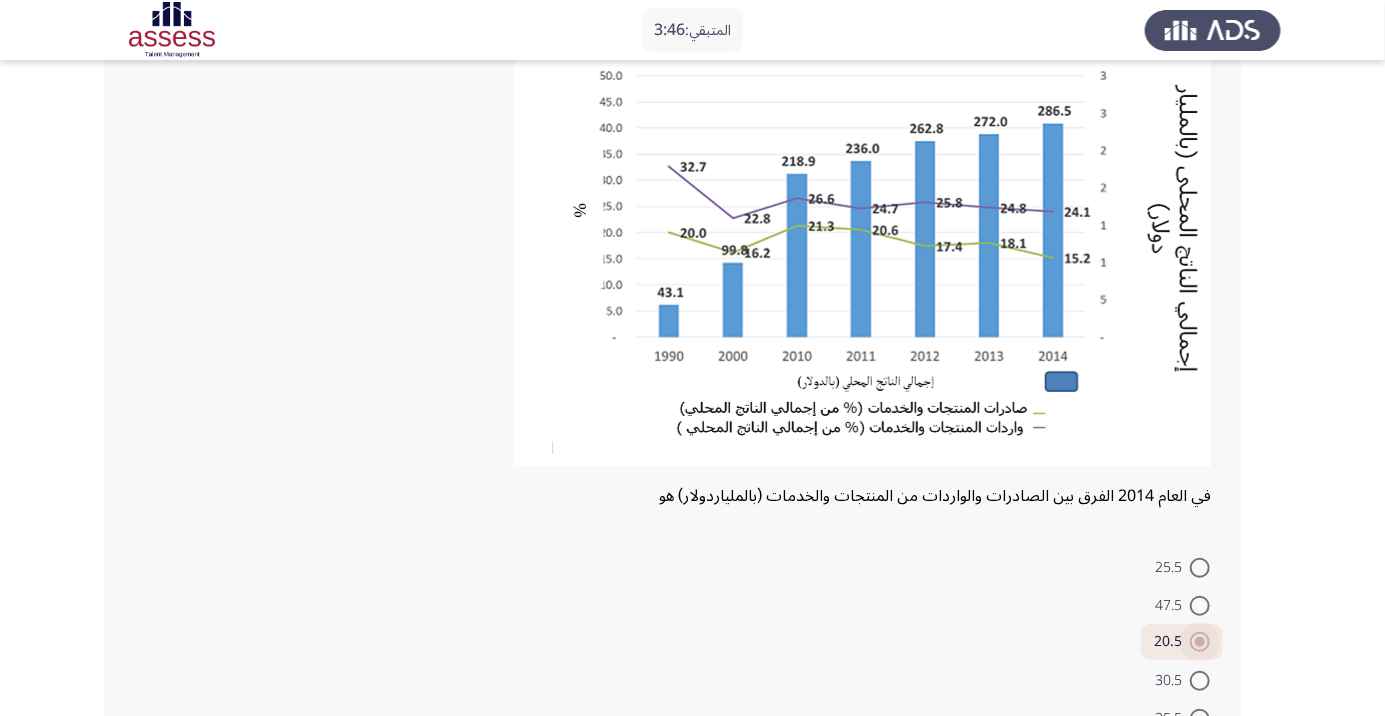scroll, scrollTop: 234, scrollLeft: 0, axis: vertical 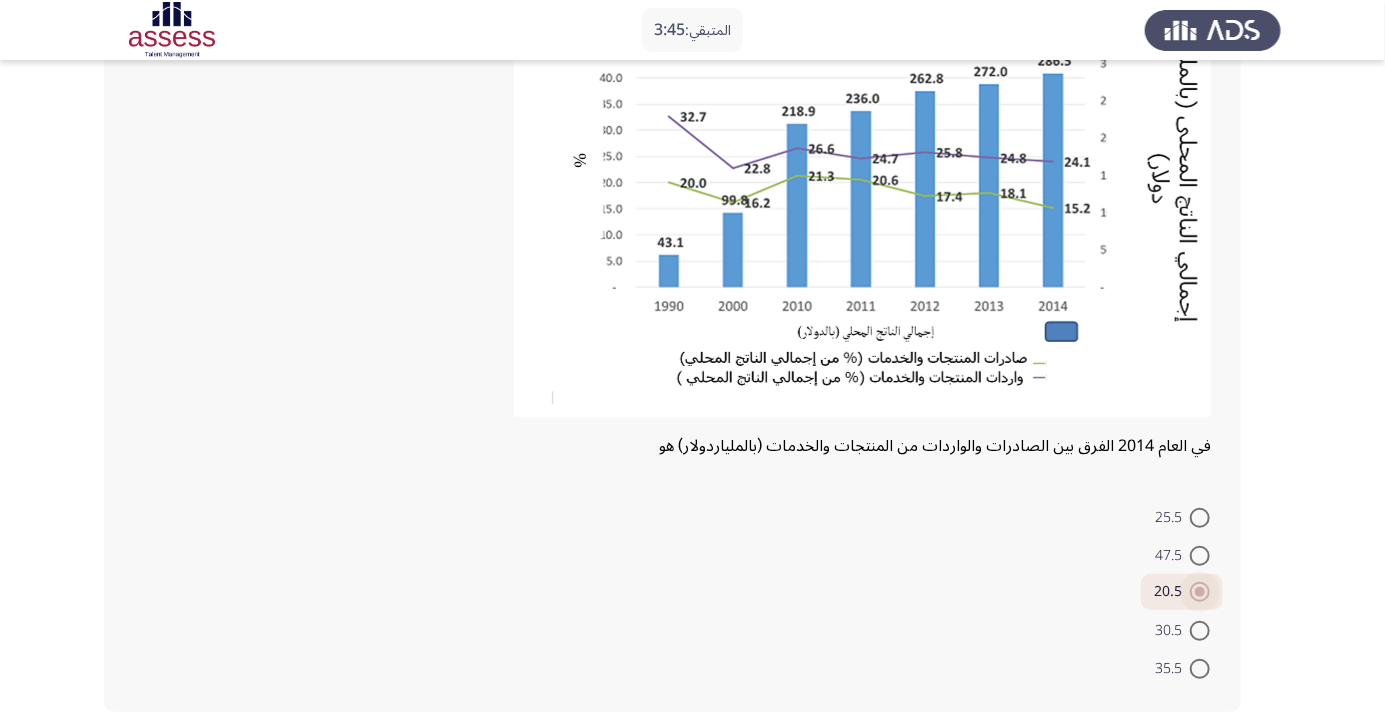 click on "التالي" 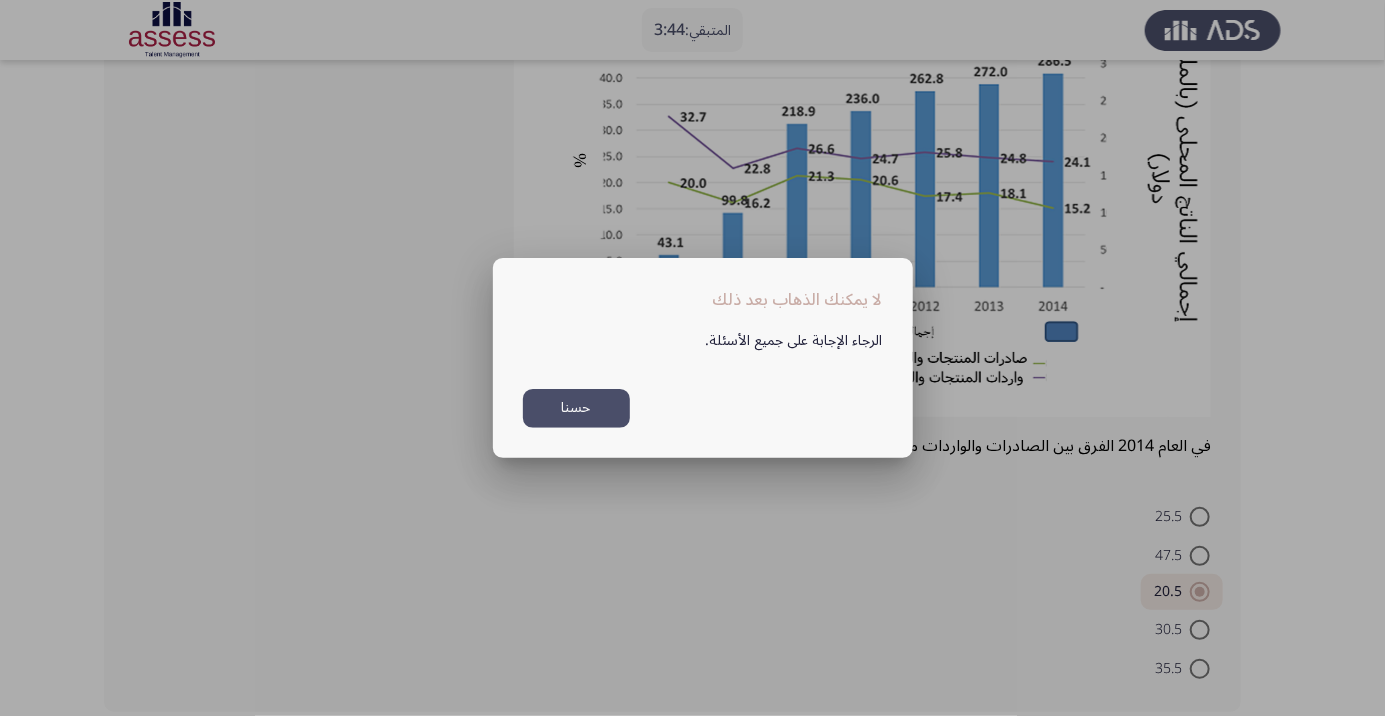 click on "حسنا" at bounding box center [576, 408] 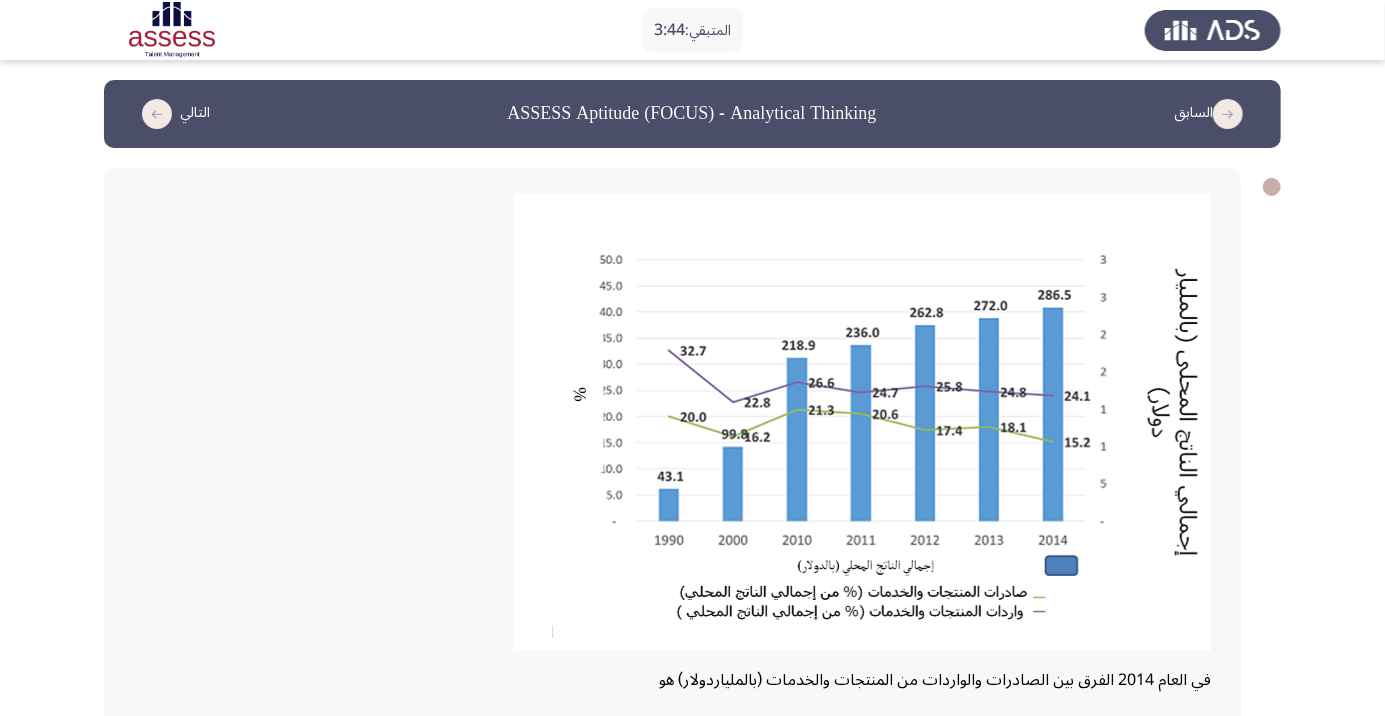 scroll, scrollTop: 234, scrollLeft: 0, axis: vertical 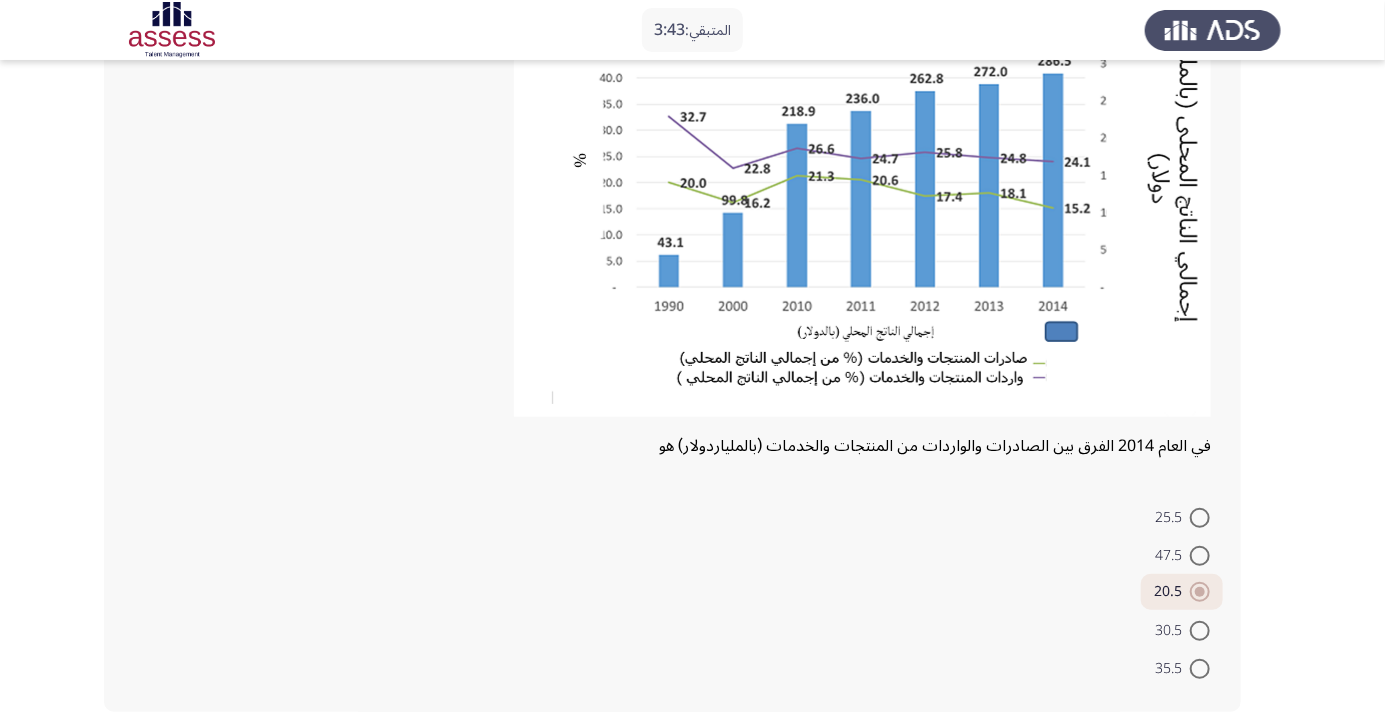 click on "التالي" 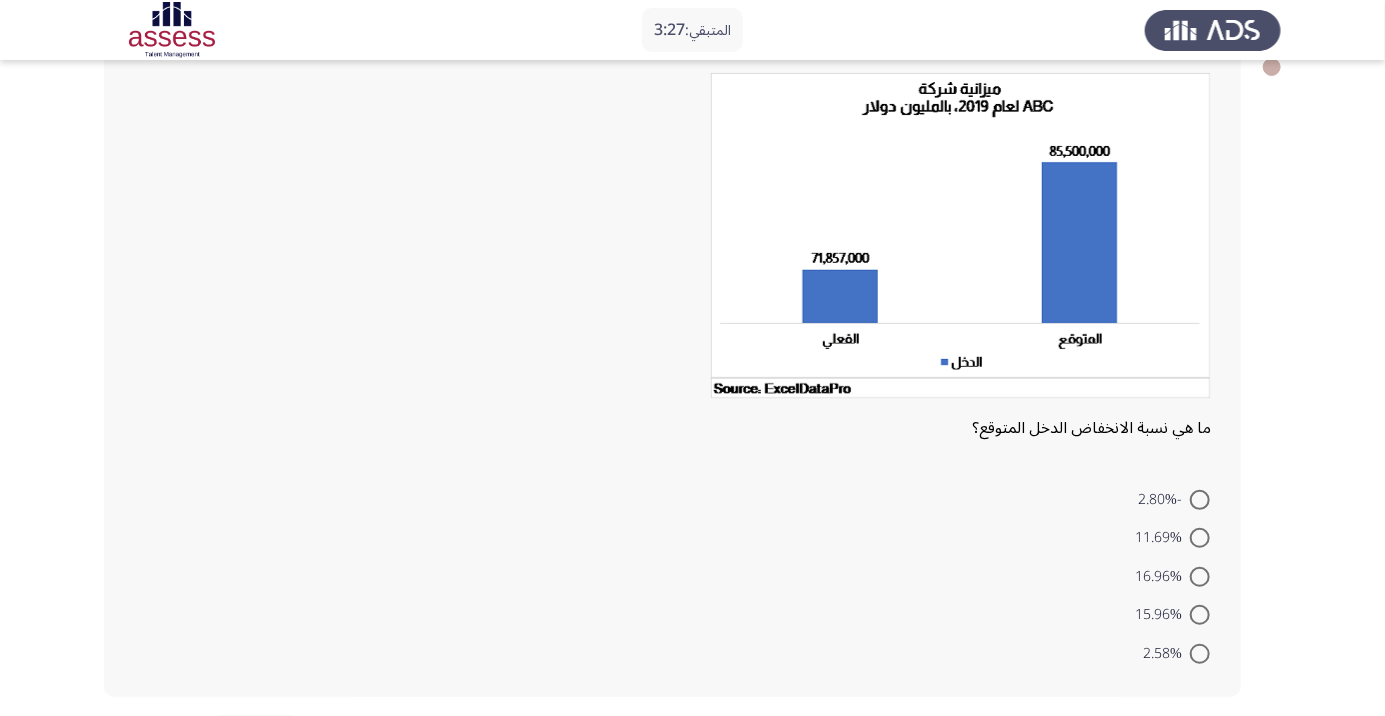 scroll, scrollTop: 143, scrollLeft: 0, axis: vertical 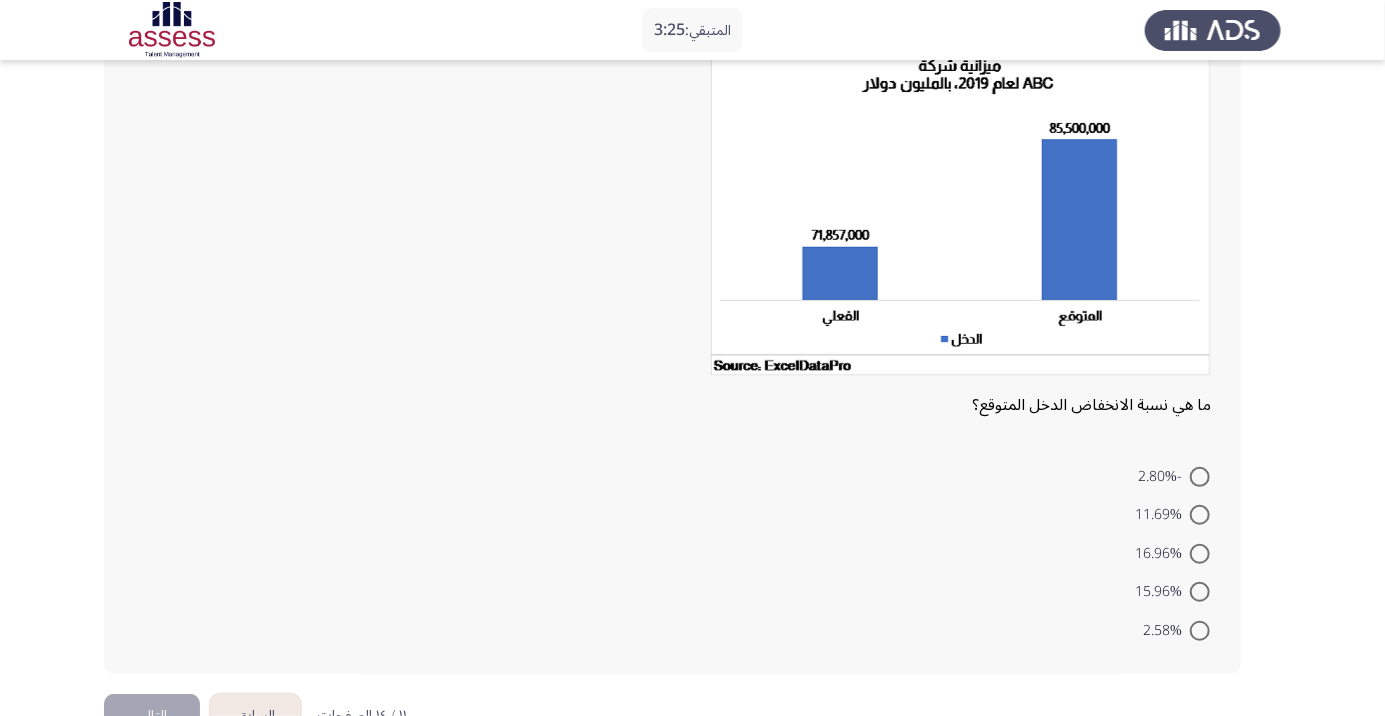 click at bounding box center (1200, 477) 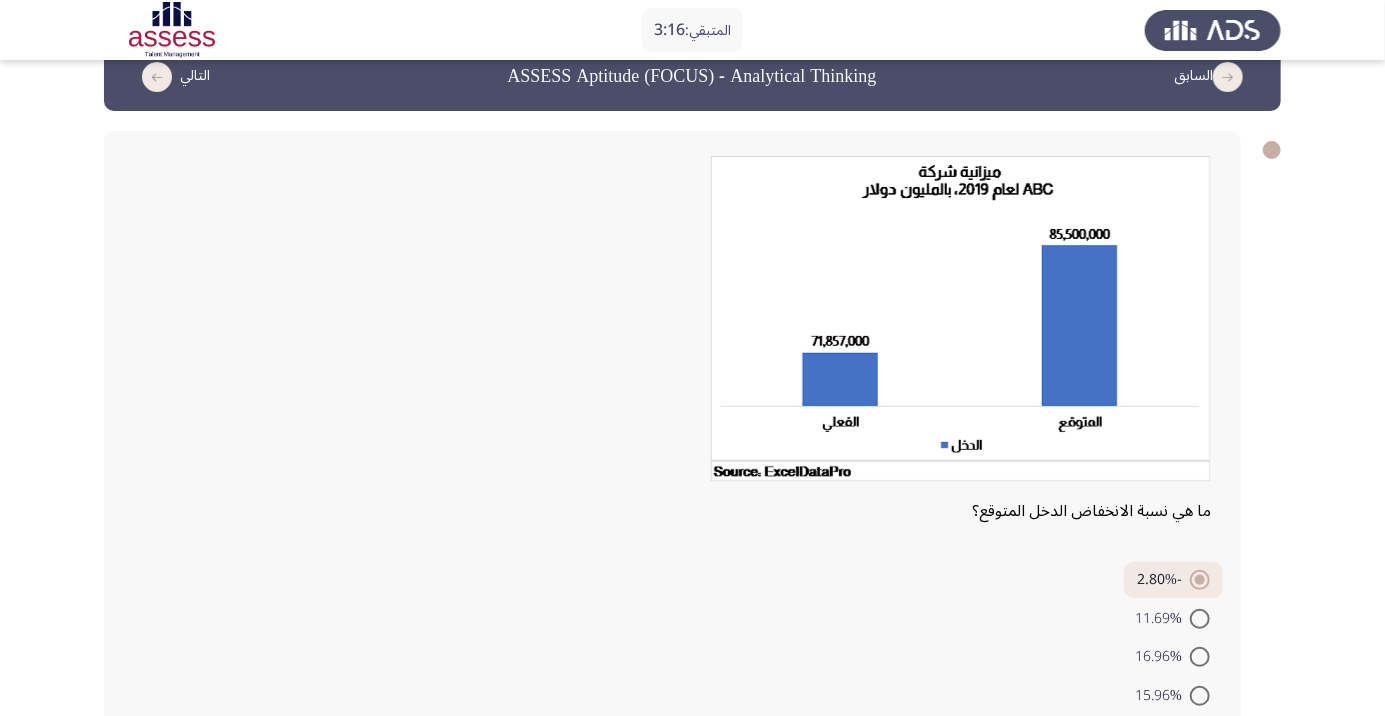 scroll, scrollTop: 32, scrollLeft: 0, axis: vertical 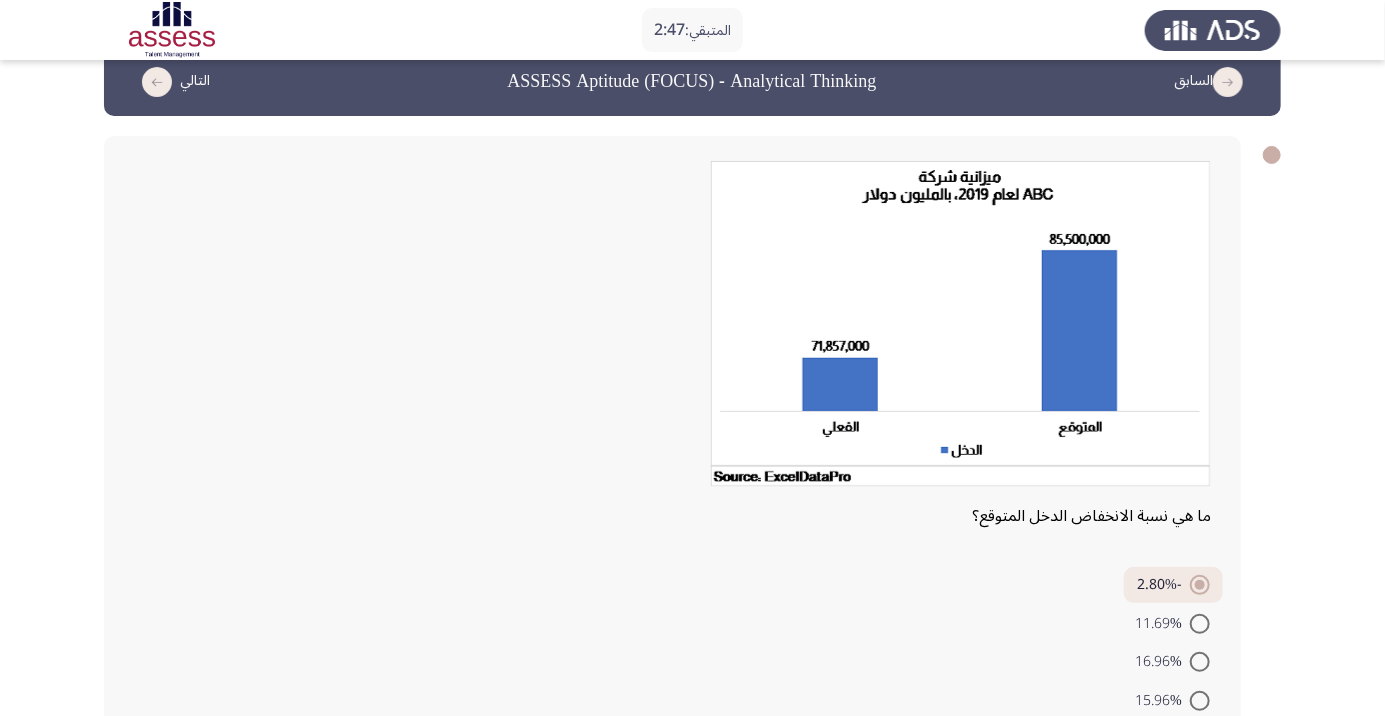 click 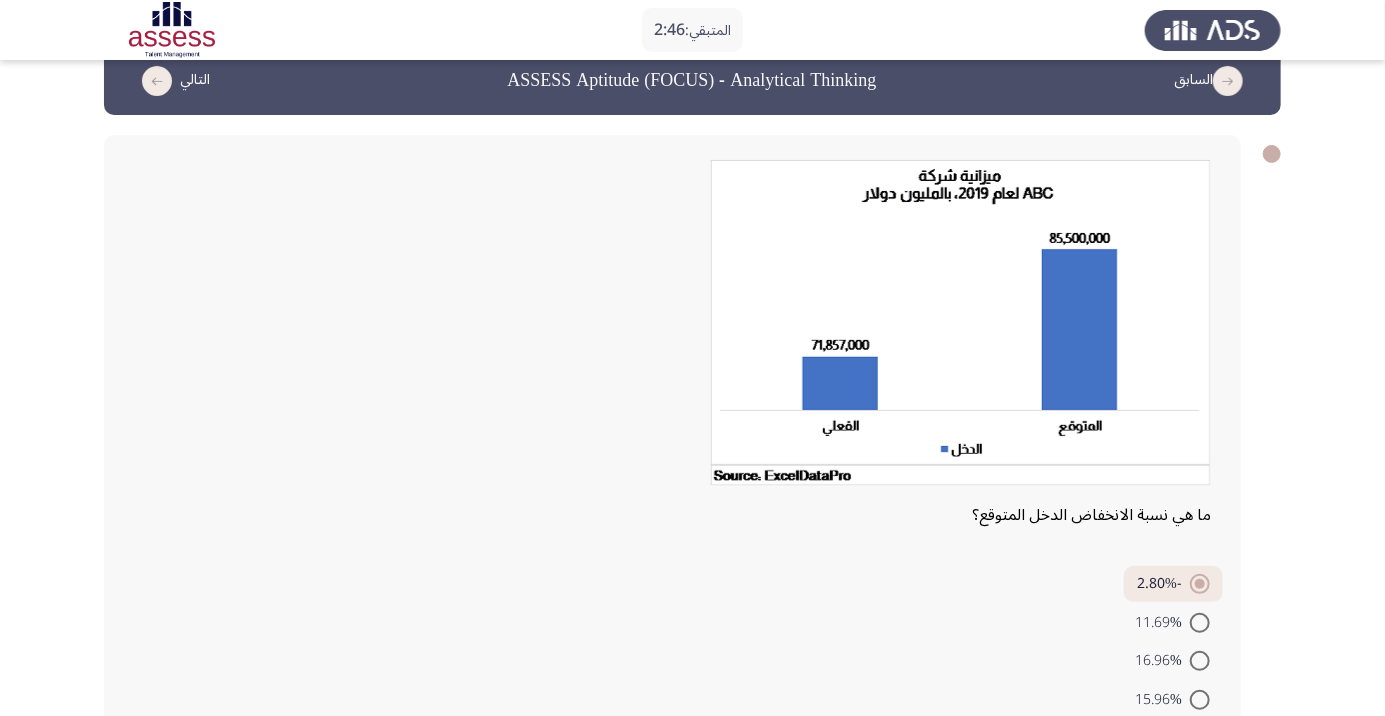 scroll, scrollTop: 102, scrollLeft: 0, axis: vertical 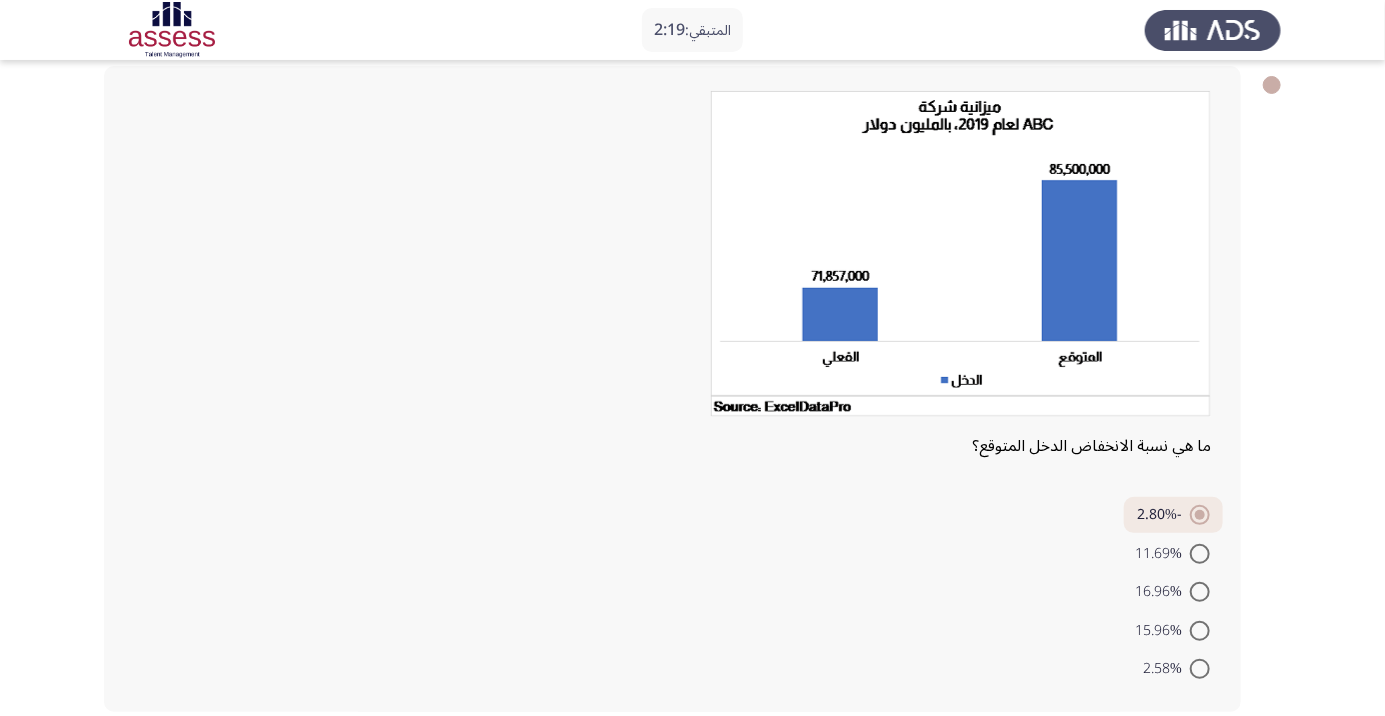click on "ما هي نسبة الانخفاض الدخل المتوقع؟    -2.80%     11.69%     16.96%     15.96%     2.58%" 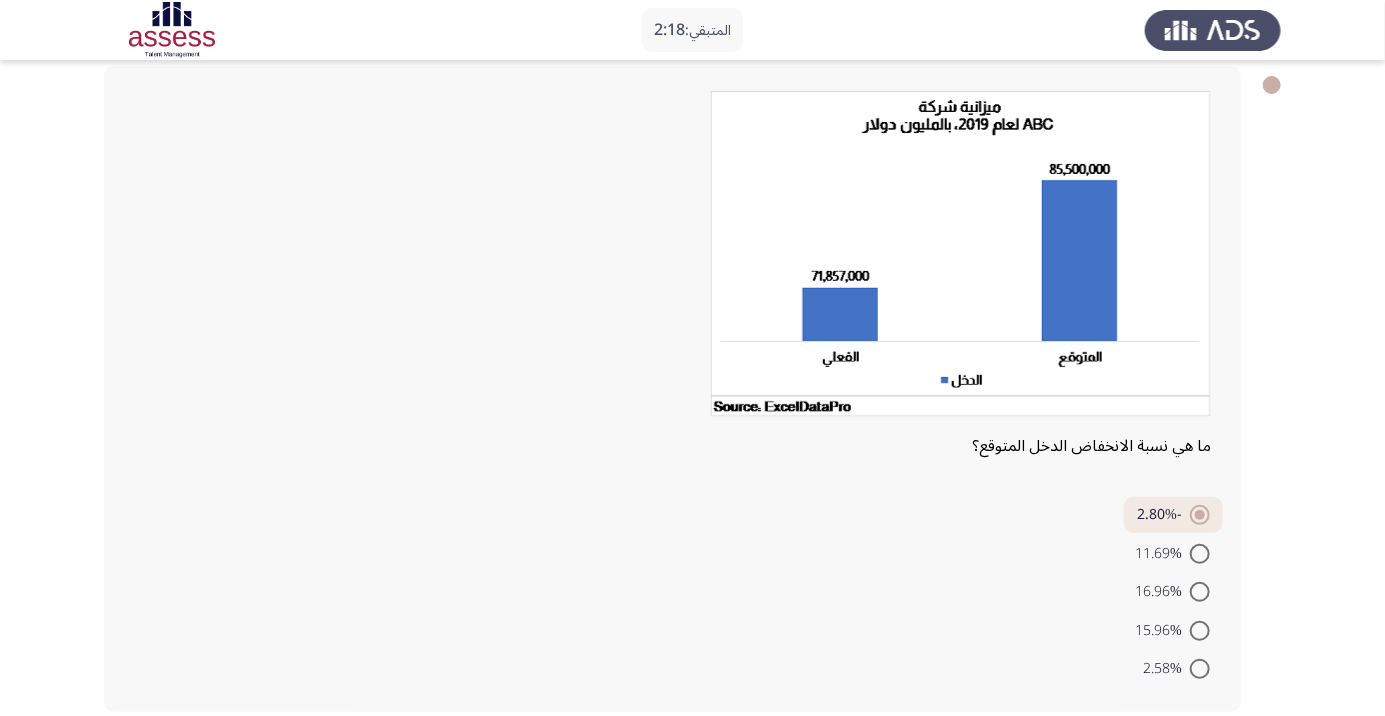 scroll, scrollTop: 99, scrollLeft: 0, axis: vertical 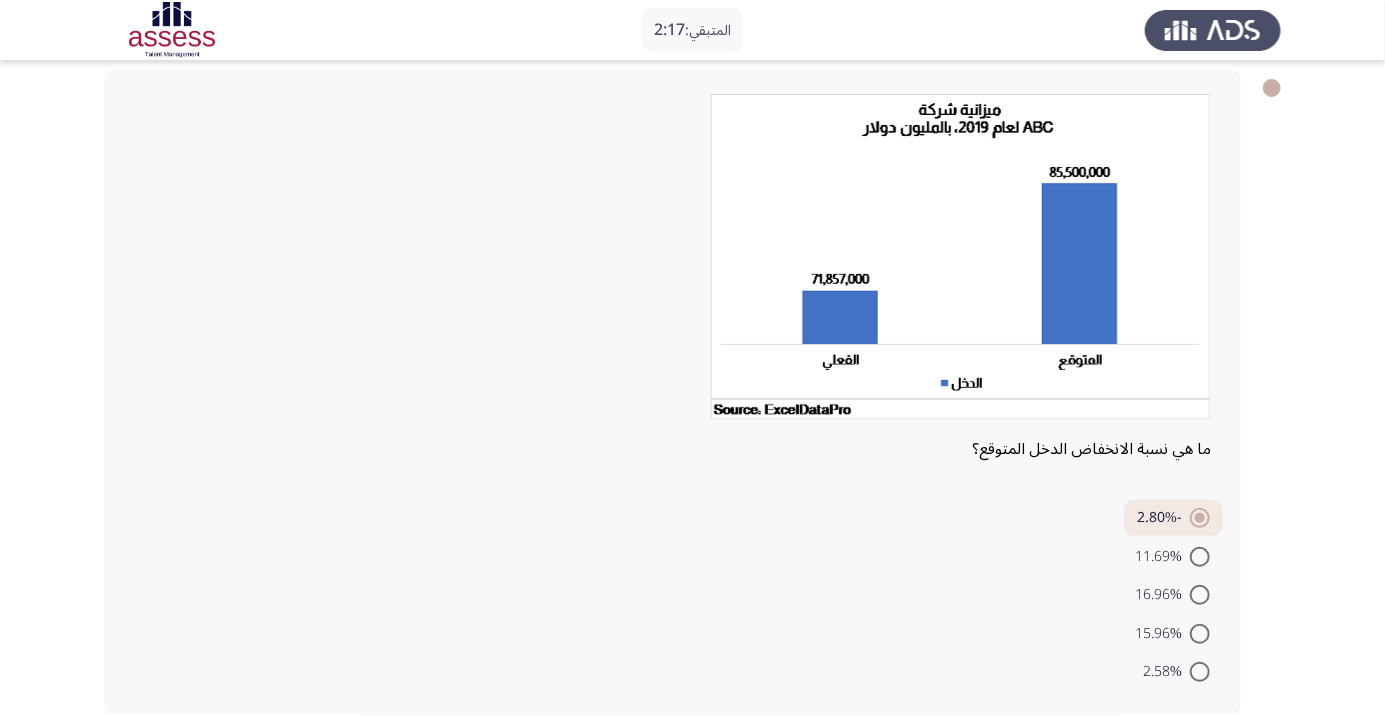 click at bounding box center (1200, 557) 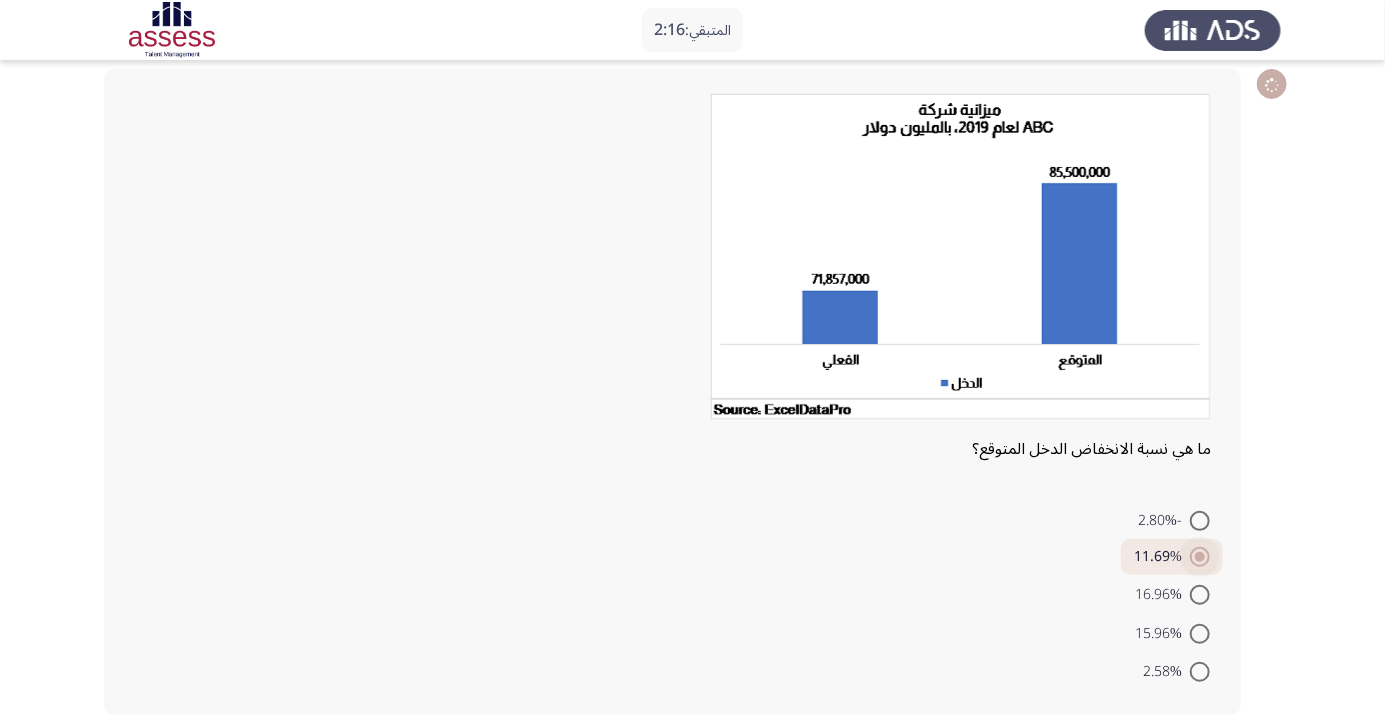 click on "التالي" 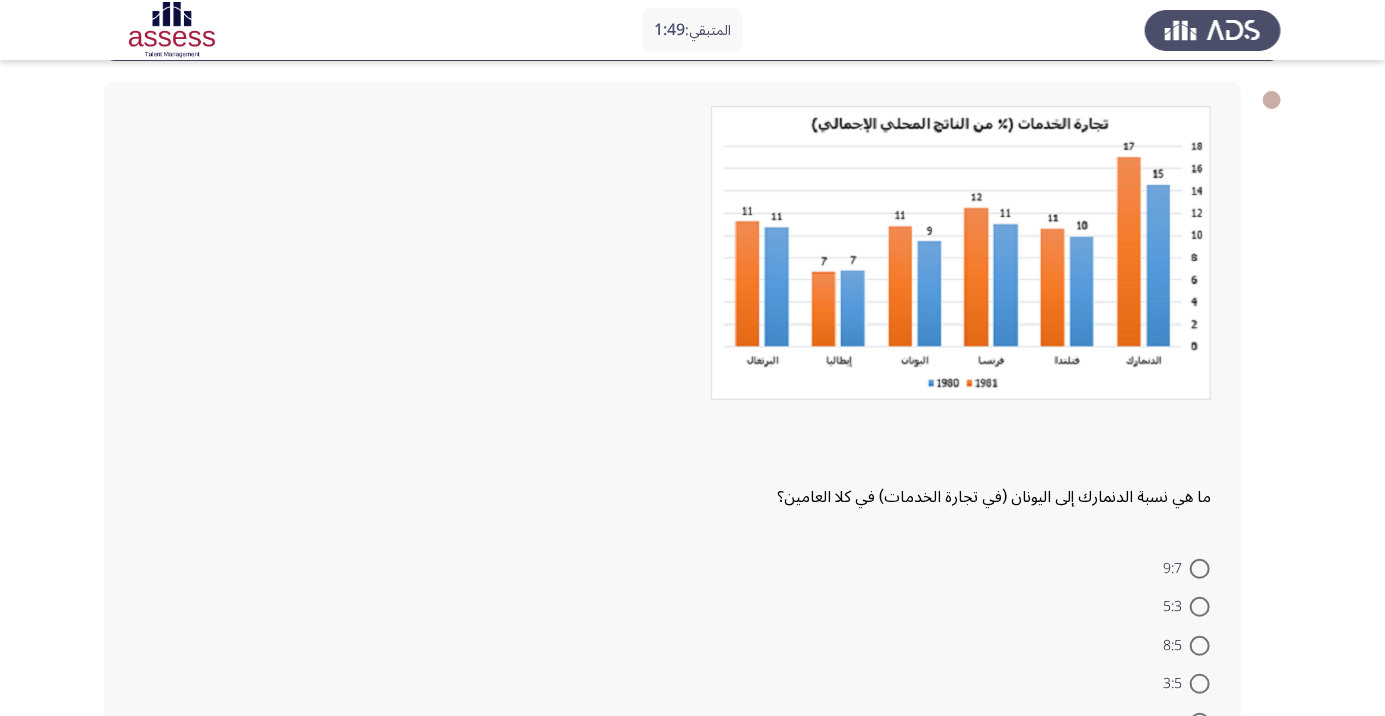 scroll, scrollTop: 88, scrollLeft: 0, axis: vertical 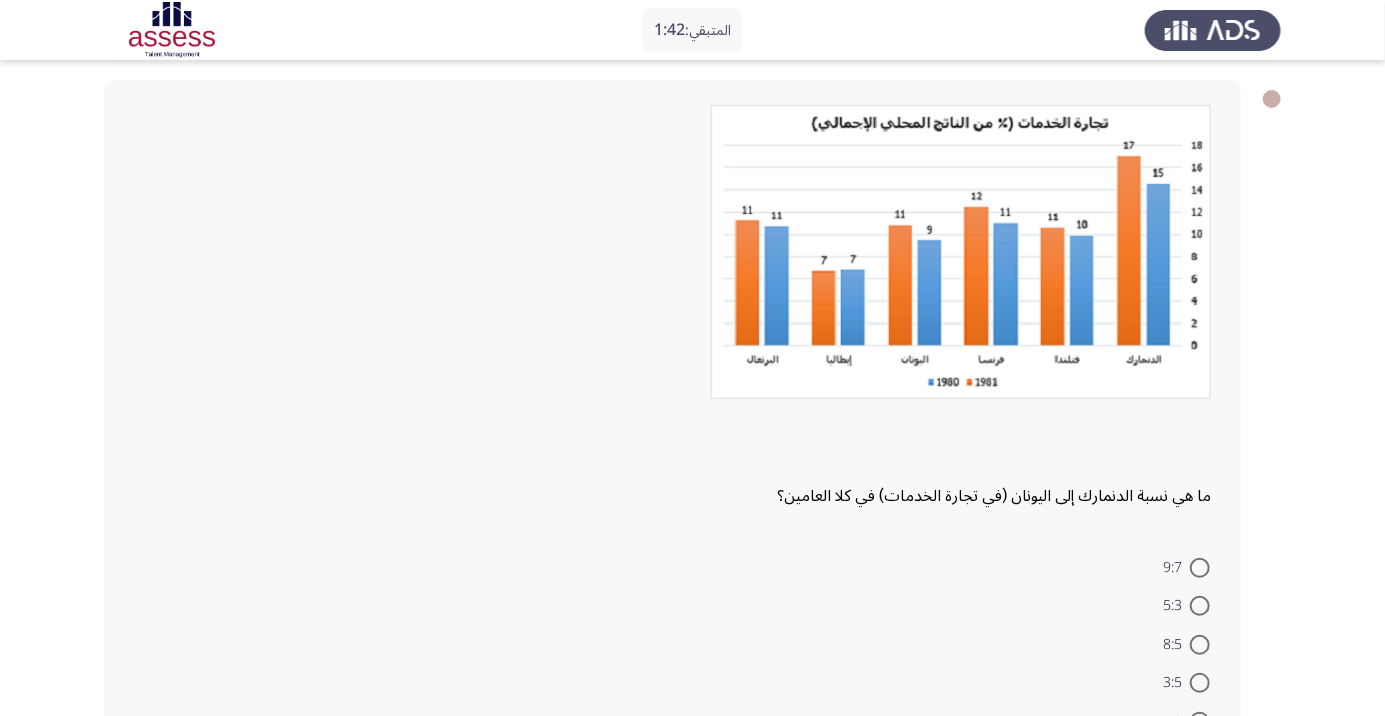click at bounding box center [1200, 683] 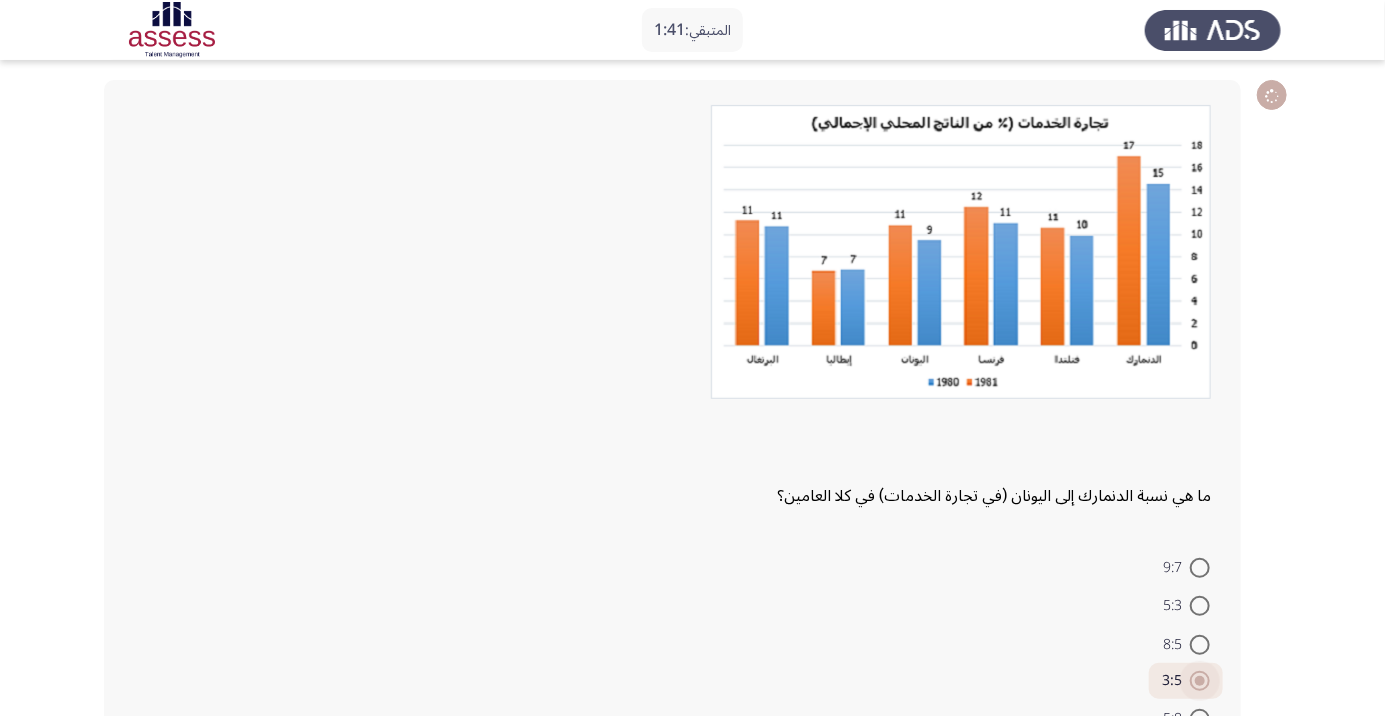 scroll, scrollTop: 137, scrollLeft: 0, axis: vertical 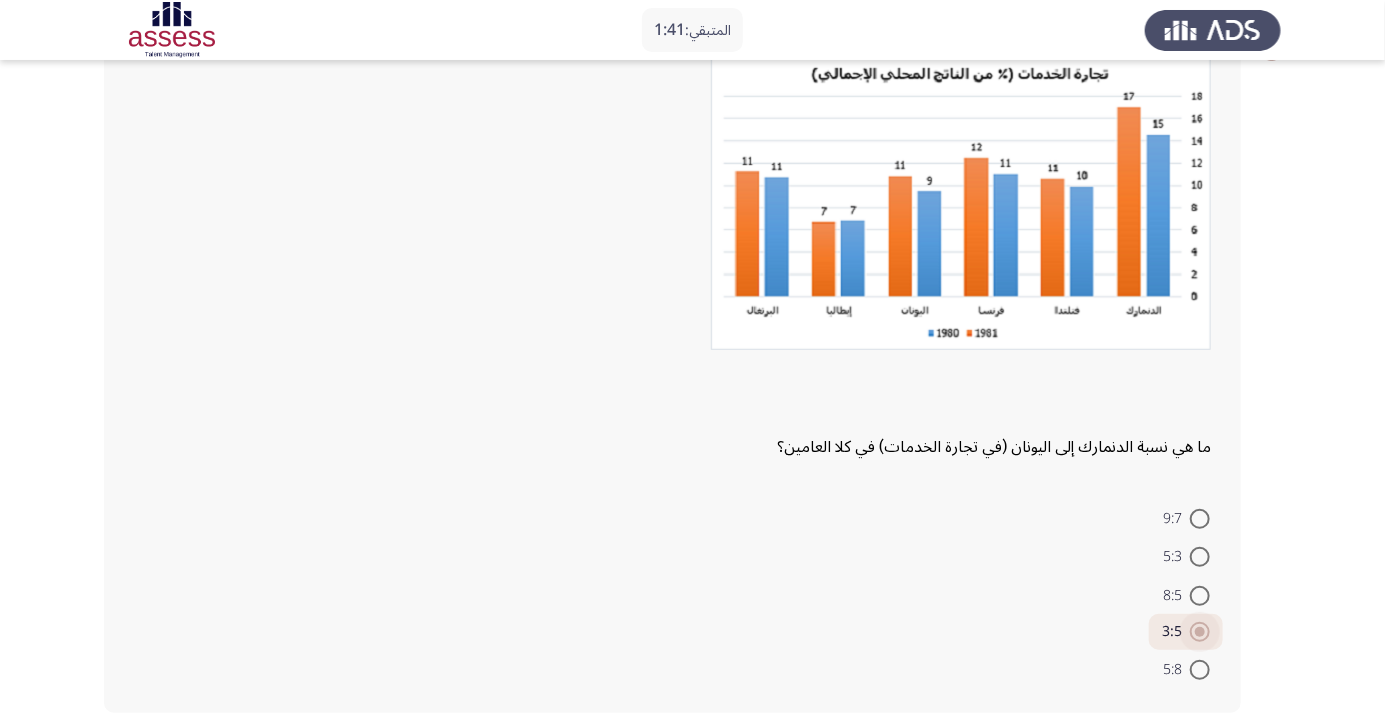 click on "التالي" 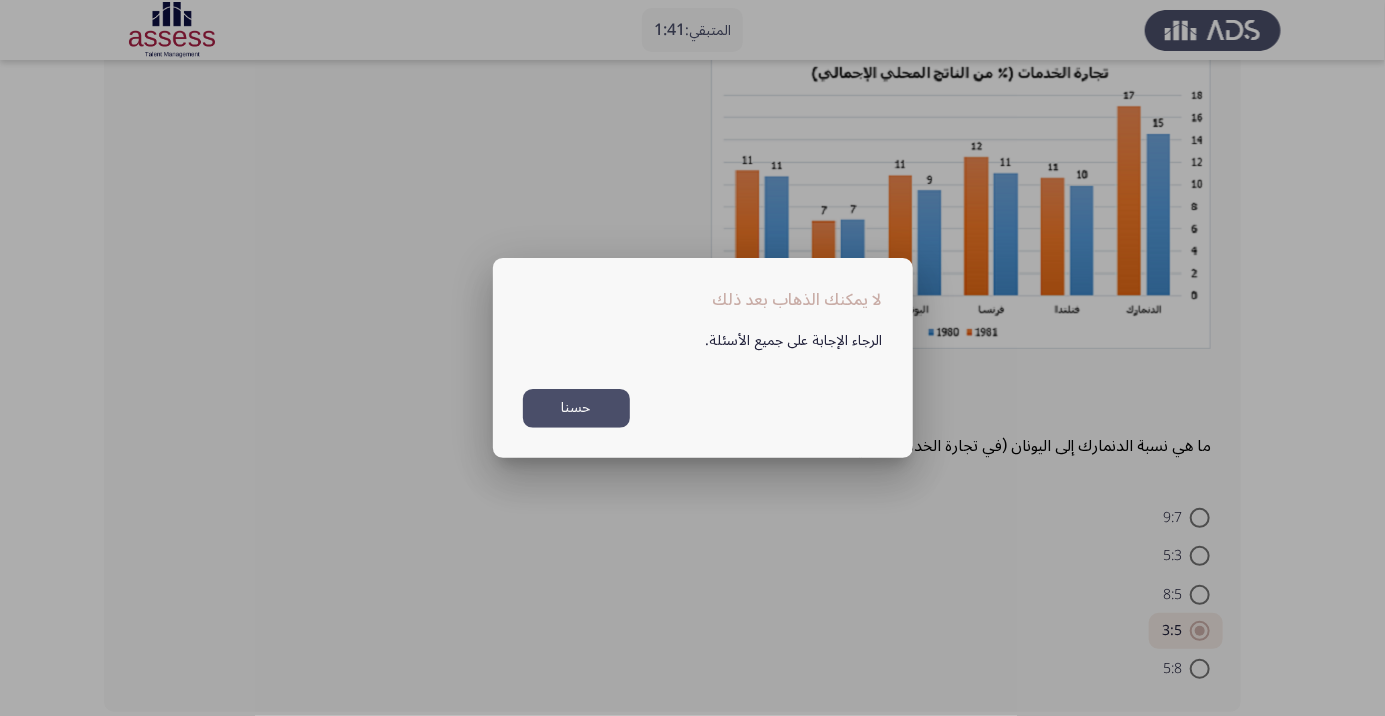 scroll, scrollTop: 0, scrollLeft: 0, axis: both 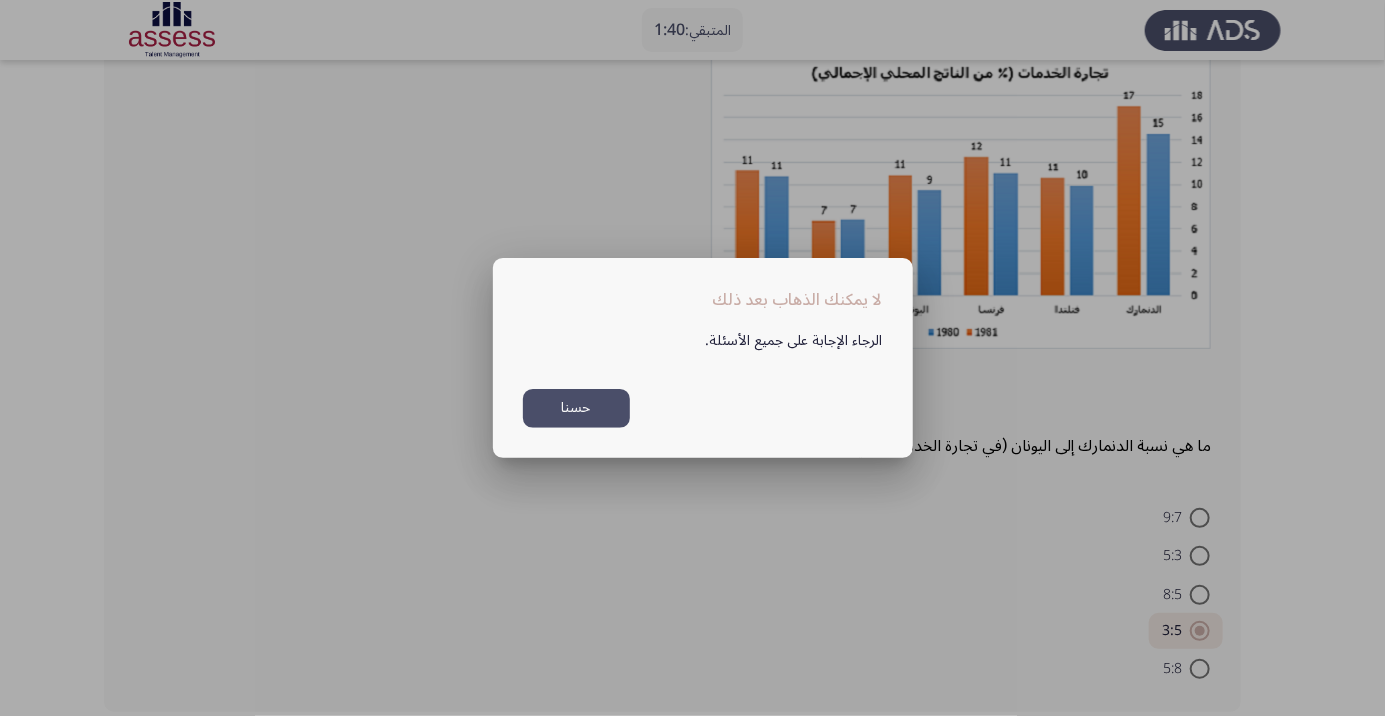 click on "حسنا" at bounding box center [576, 408] 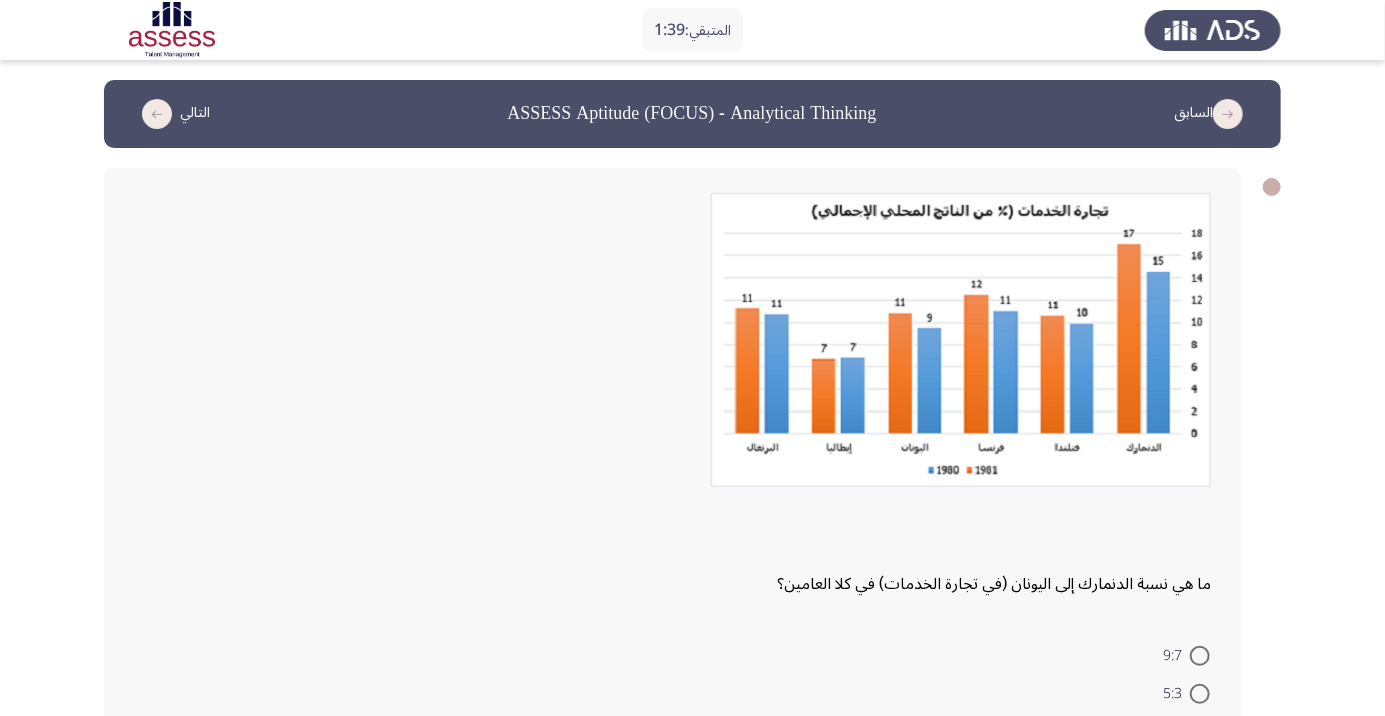 scroll, scrollTop: 137, scrollLeft: 0, axis: vertical 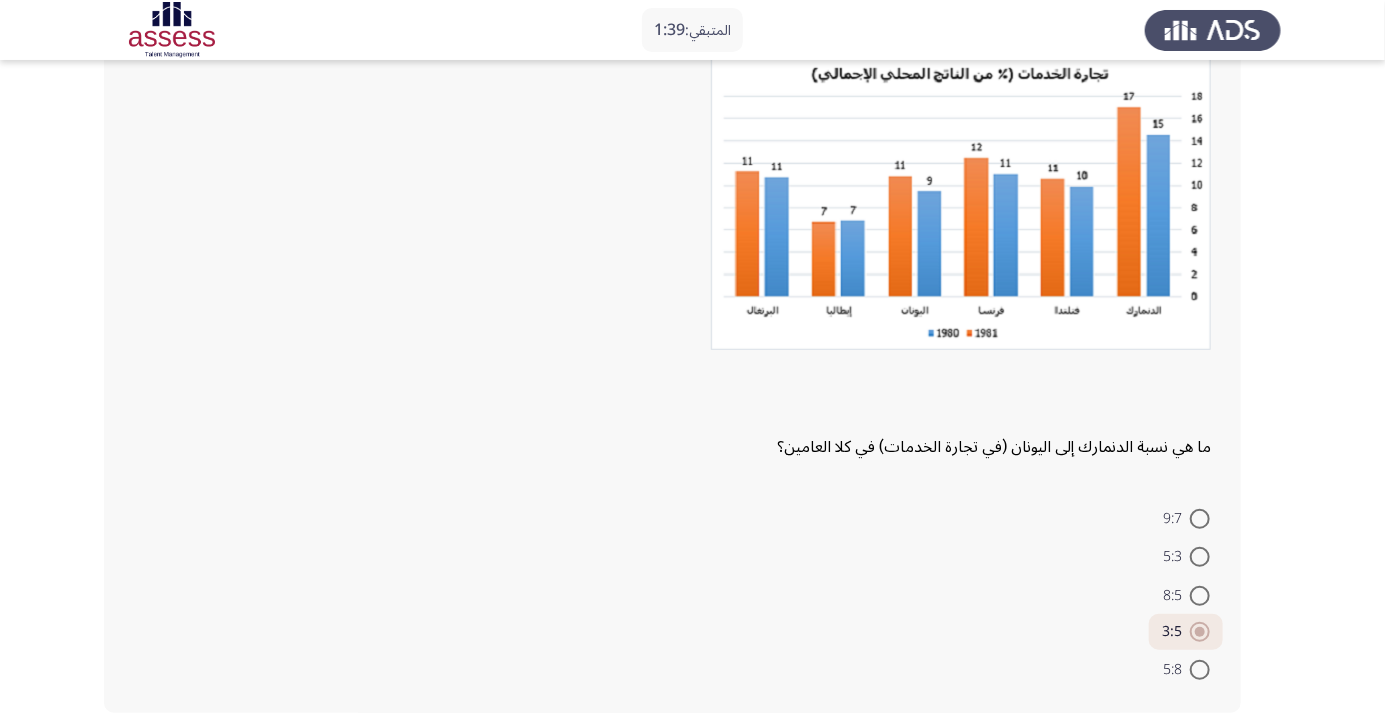 click on "التالي" 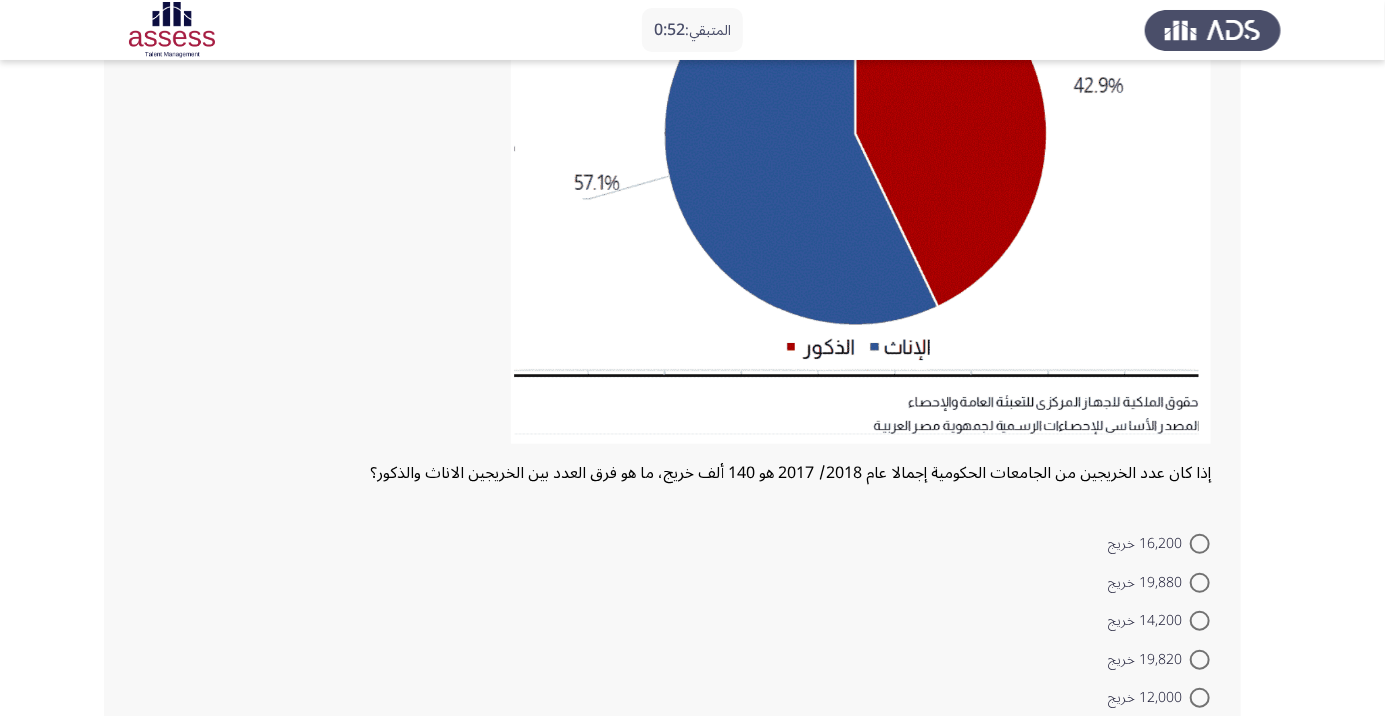 scroll, scrollTop: 330, scrollLeft: 0, axis: vertical 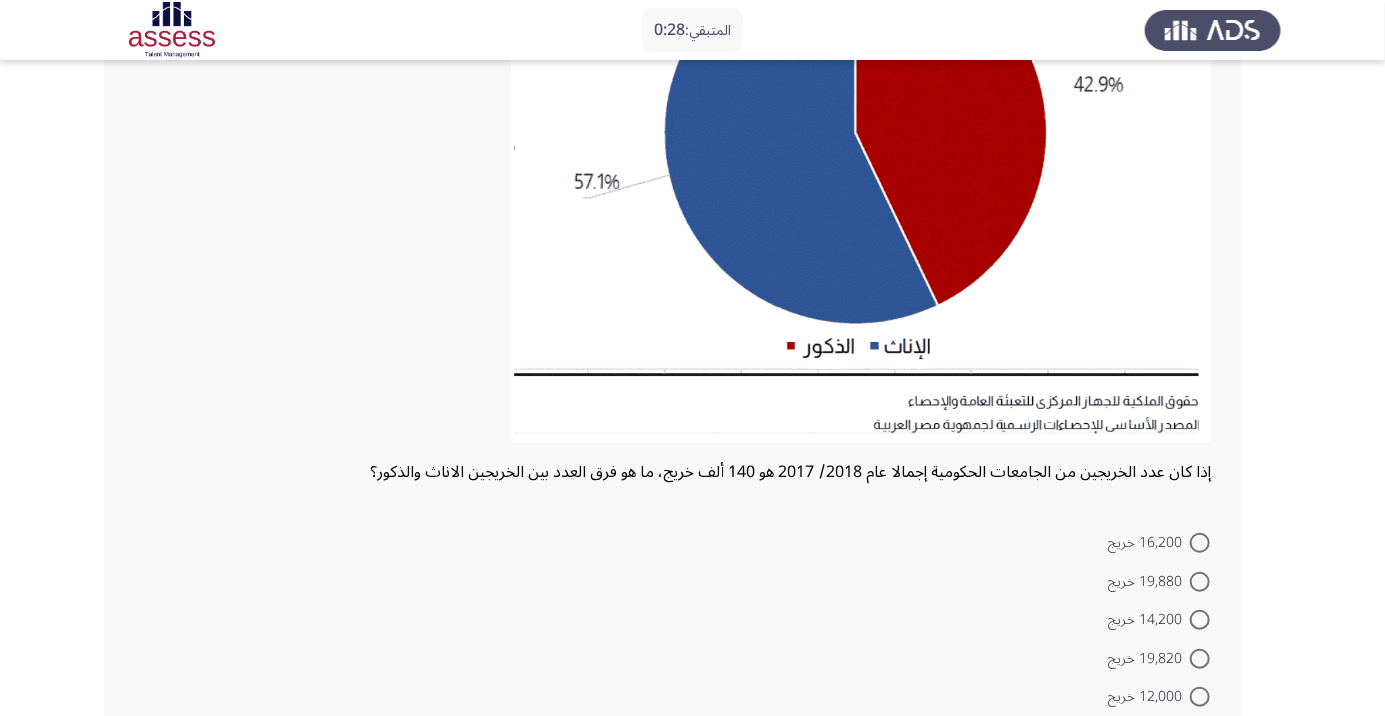 click at bounding box center (1200, 659) 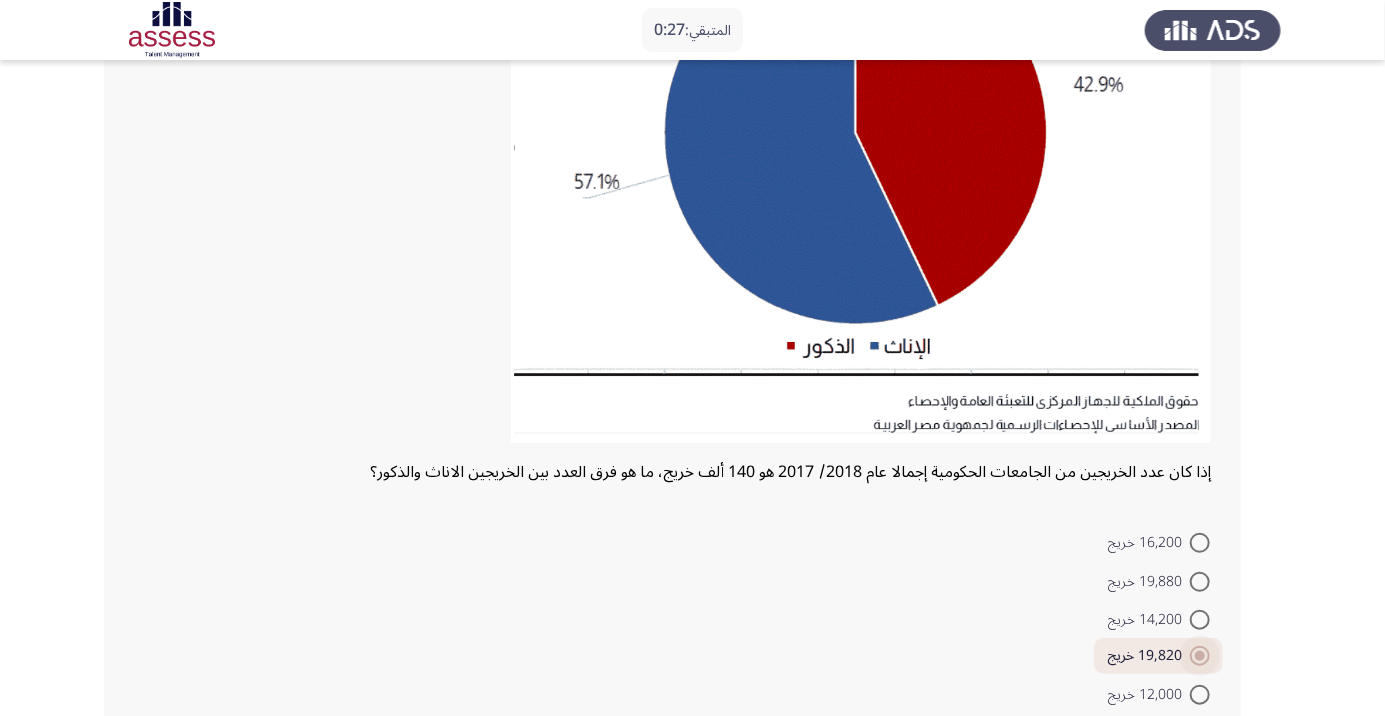 scroll, scrollTop: 355, scrollLeft: 0, axis: vertical 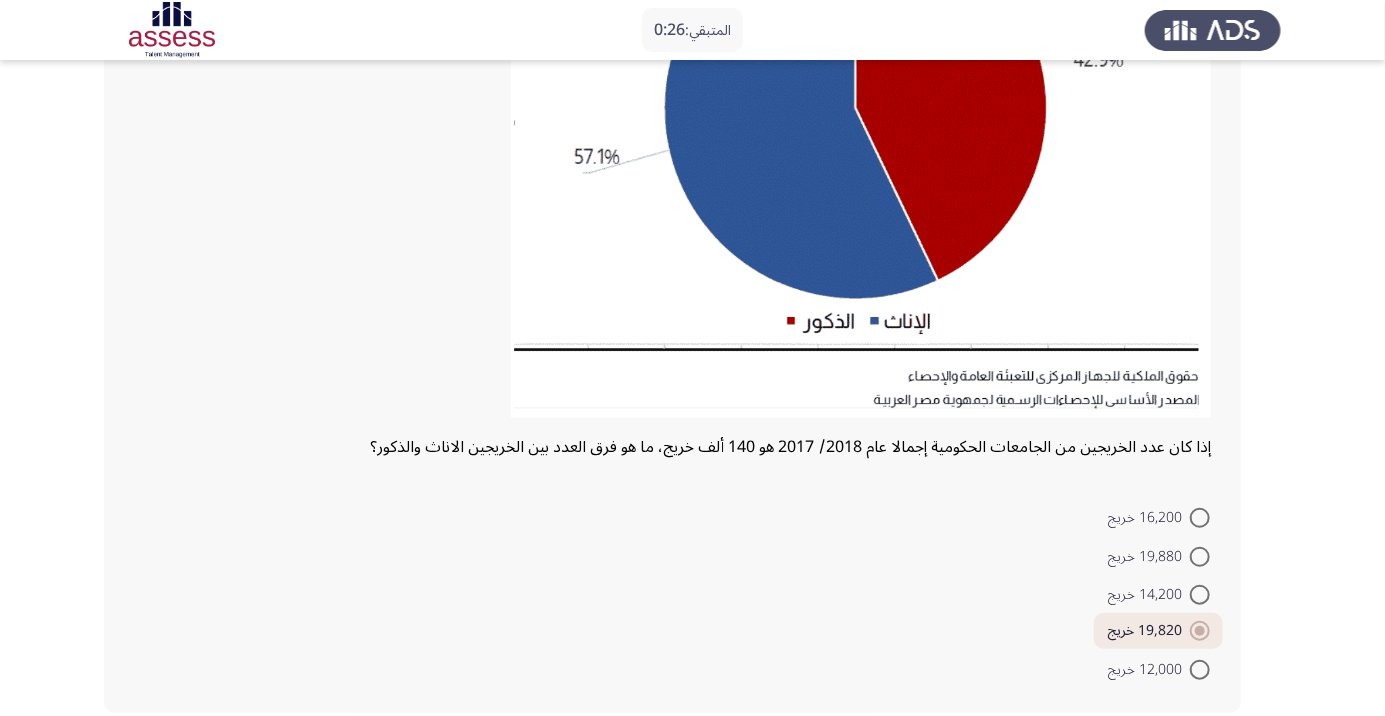 click on "التالي" 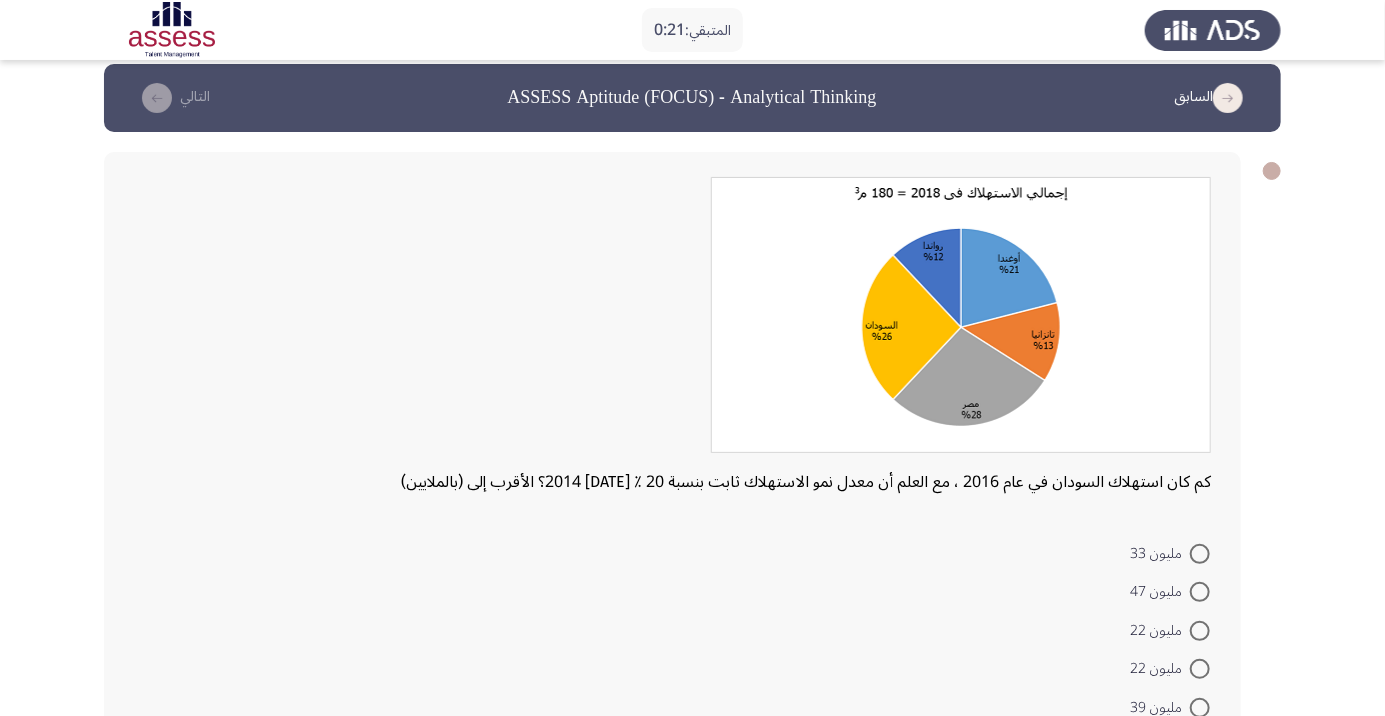 scroll, scrollTop: 54, scrollLeft: 0, axis: vertical 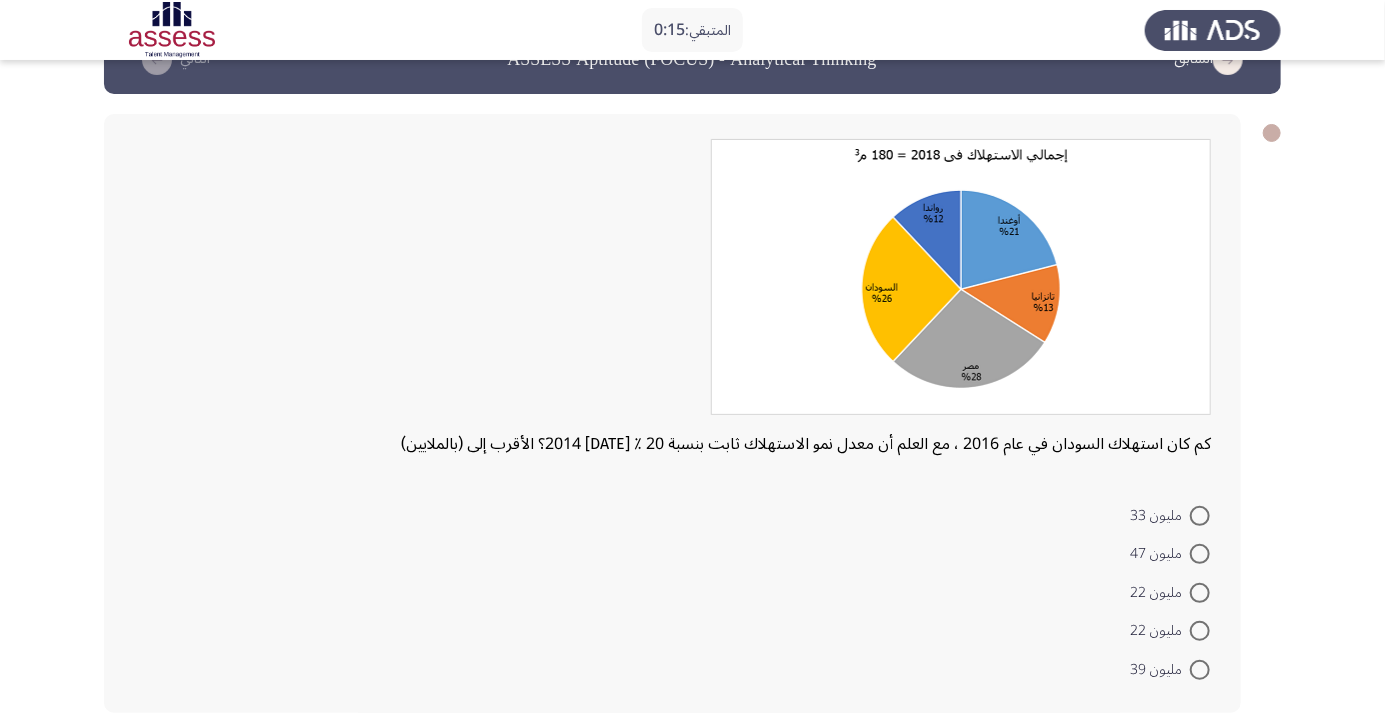 click at bounding box center [1200, 593] 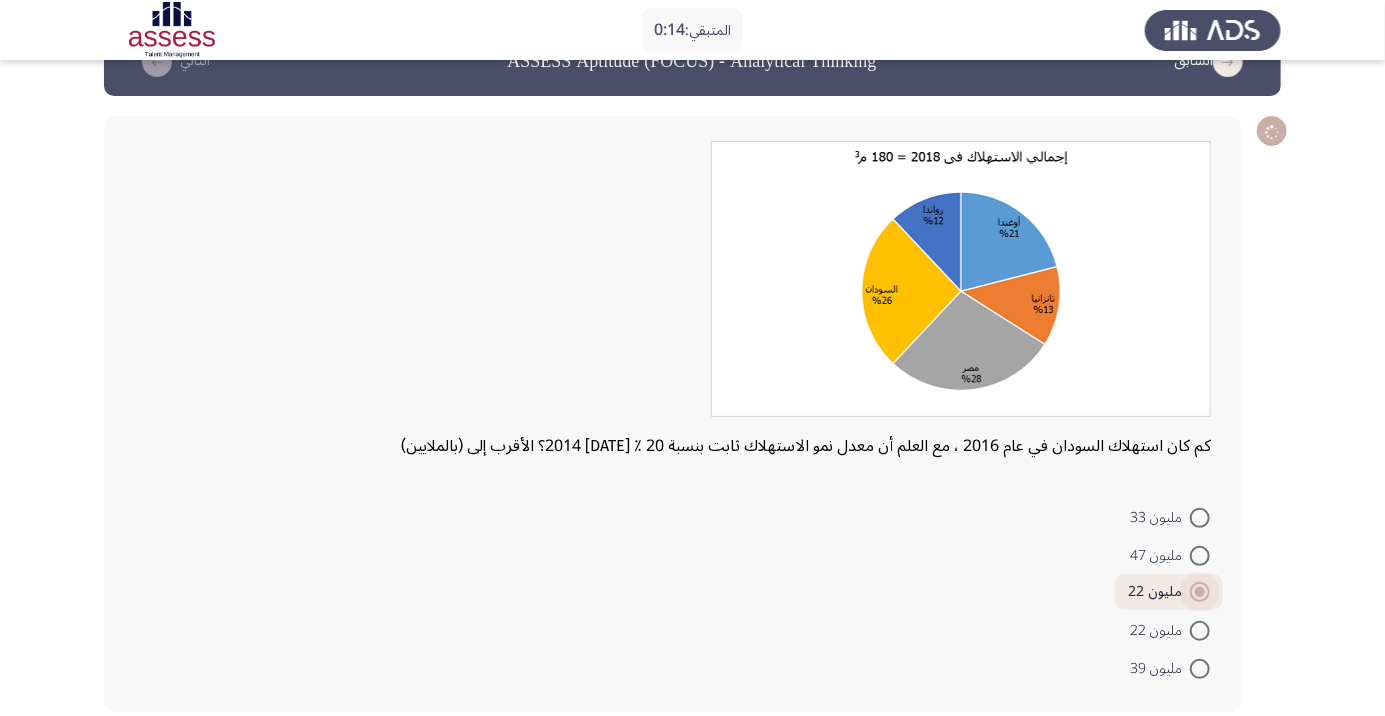 click on "التالي" 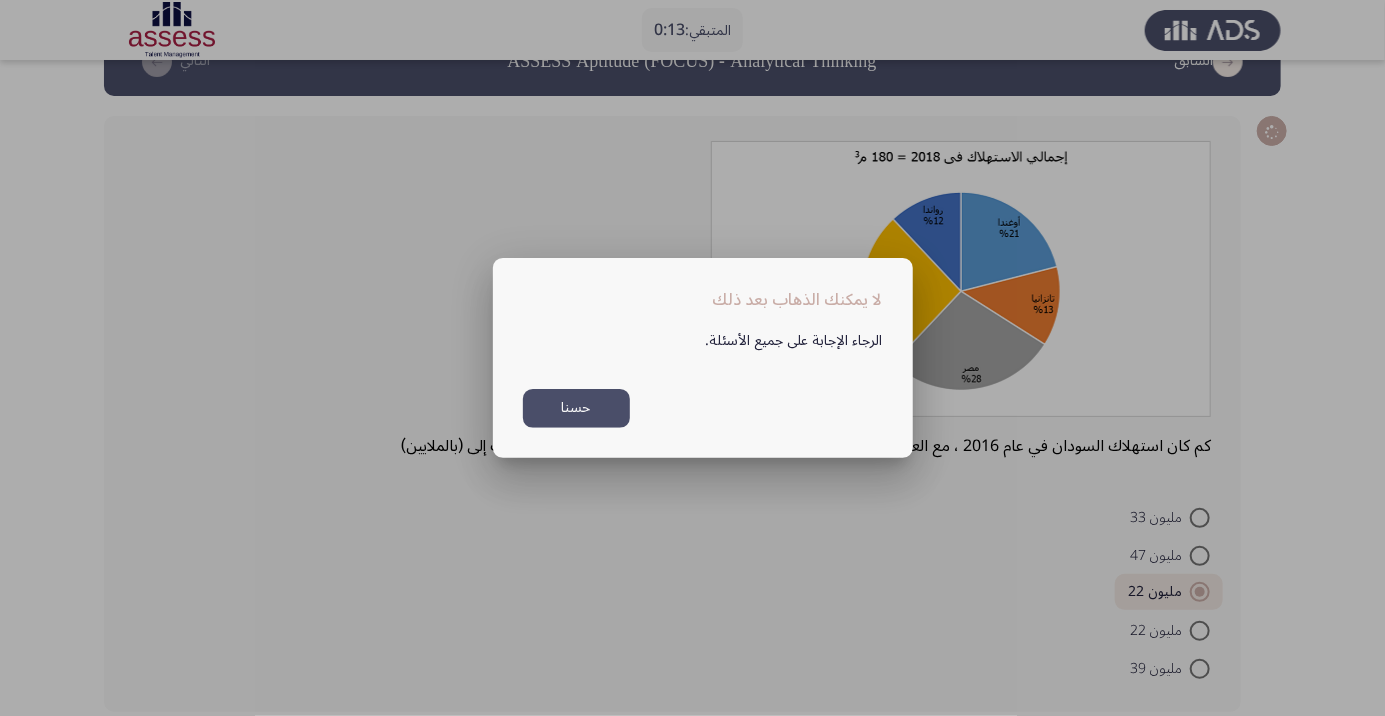 click on "حسنا" at bounding box center [576, 408] 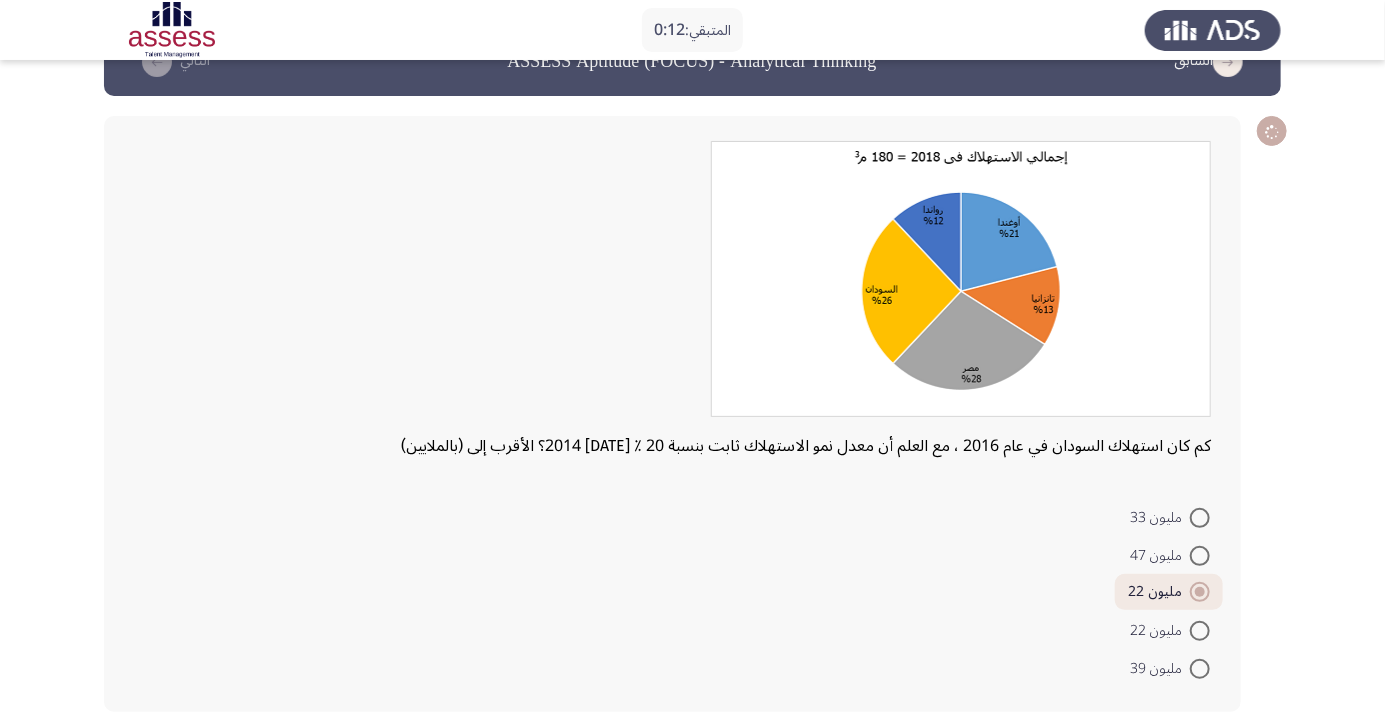 click on "التالي" 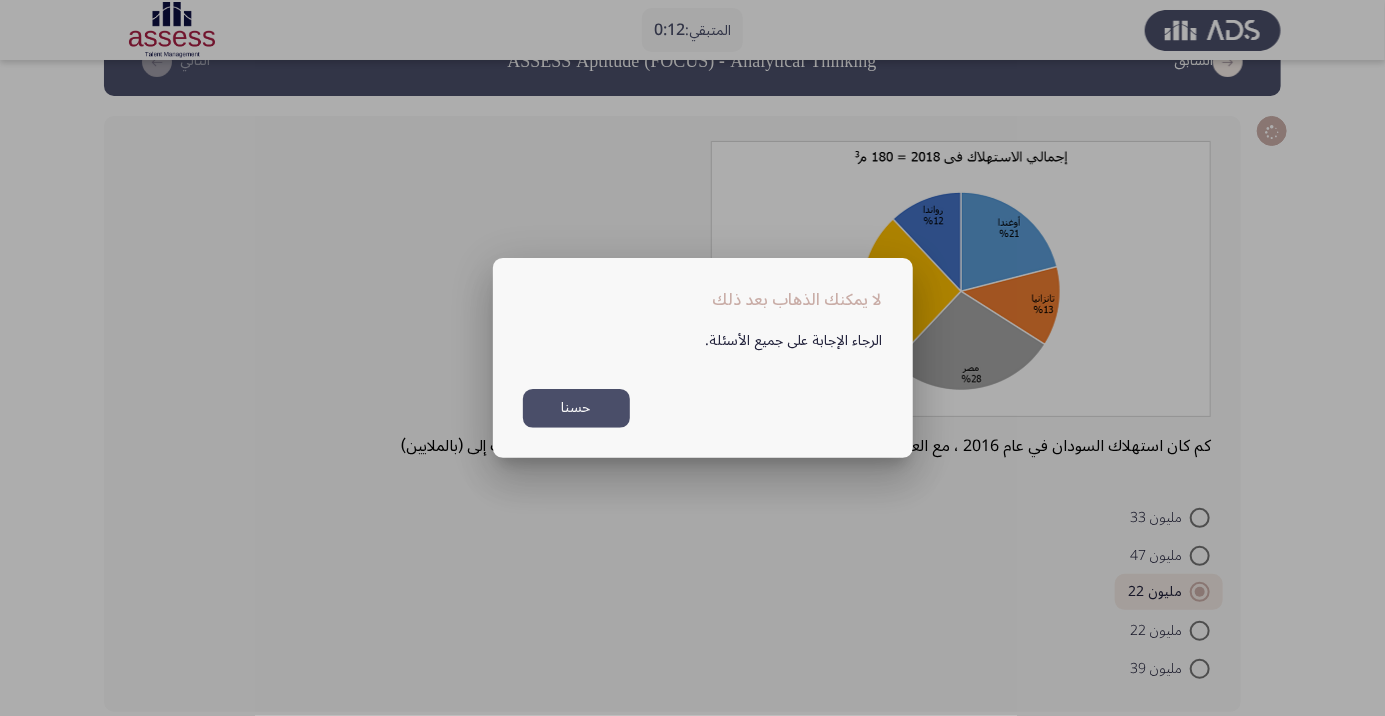 click on "حسنا" at bounding box center (576, 408) 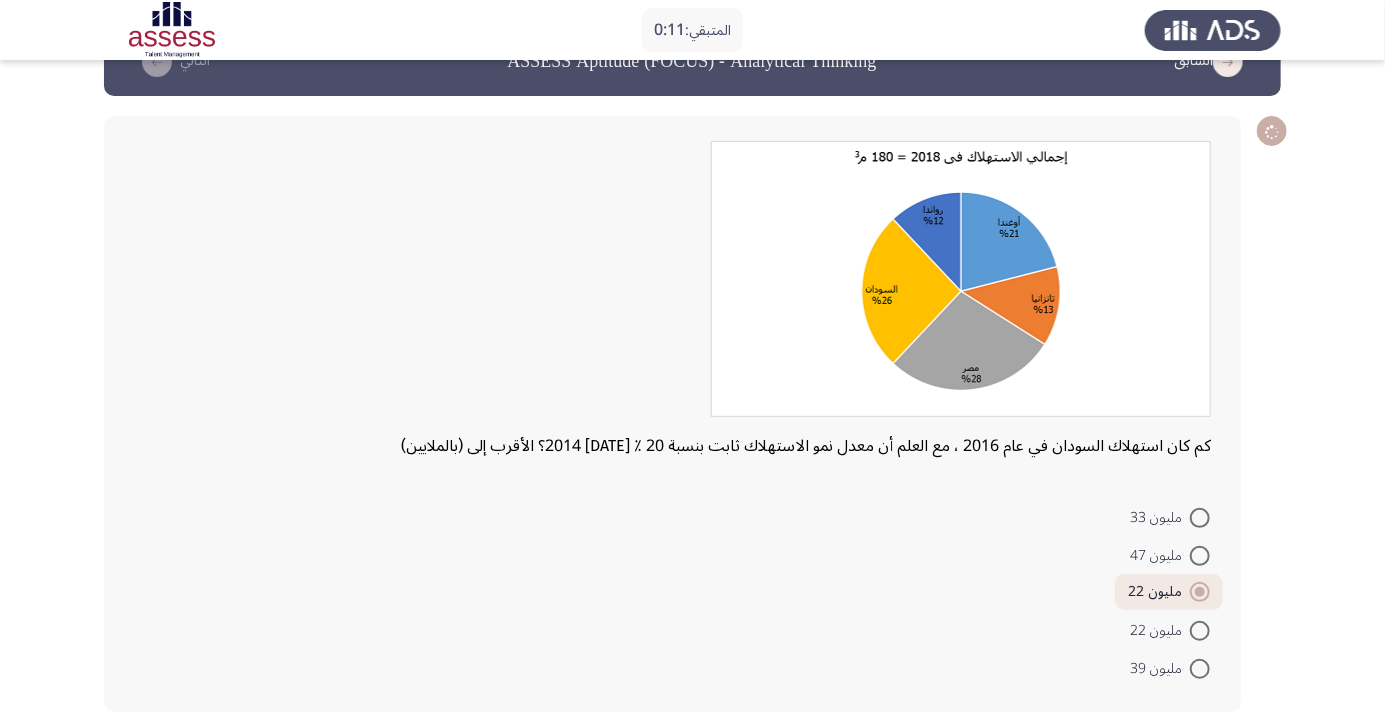 click on "المتبقي:  0:11  السابق
ASSESS Aptitude (FOCUS) - Analytical Thinking   التالي  كم كان استهلاك السودان في عام 2016 ، مع العلم أن معدل نمو الاستهلاك ثابت بنسبة 20 ٪ منذ عام 2014؟ الأقرب إلى (بالملايين)    مليون 33     مليون 47     مليون 22     مليون 22     مليون 39   ١٤ / ١٤ الصفحات   السابق
التالي" at bounding box center (692, 380) 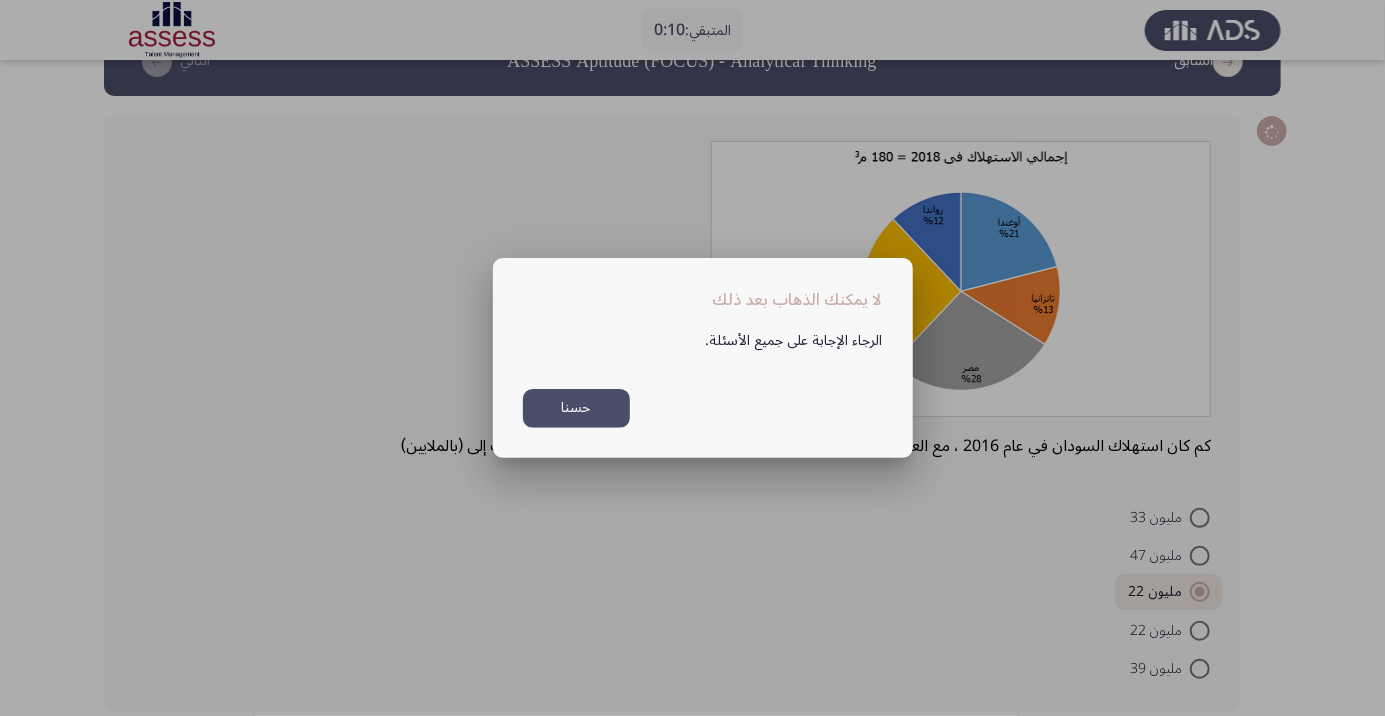 click on "حسنا" at bounding box center [576, 408] 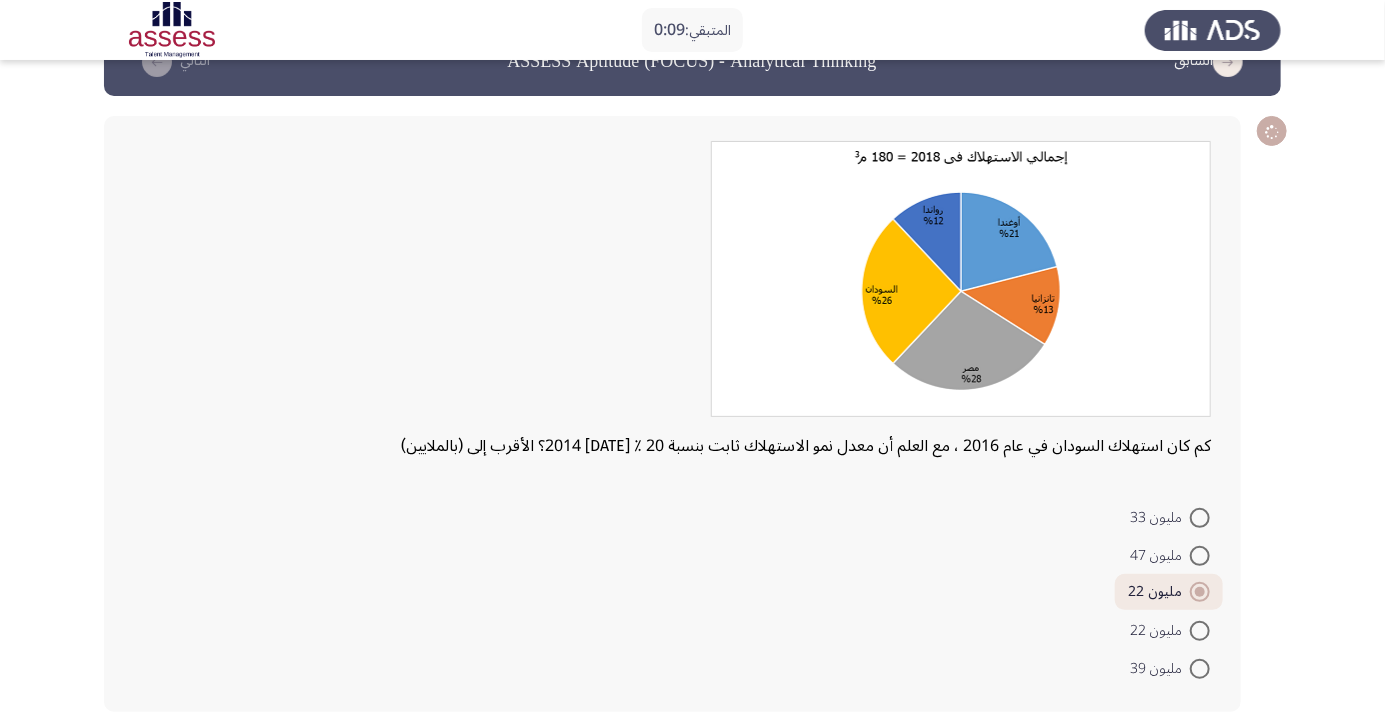 click on "التالي" 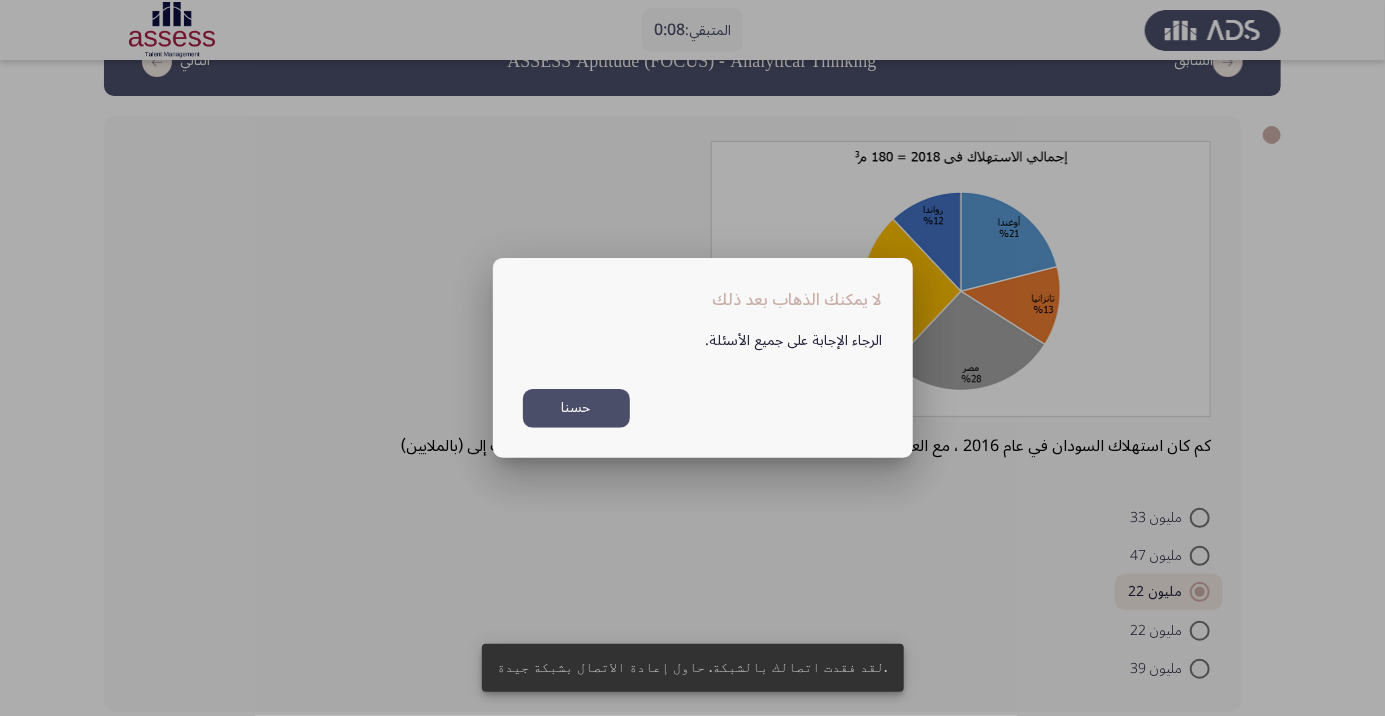 click on "حسنا" at bounding box center (576, 408) 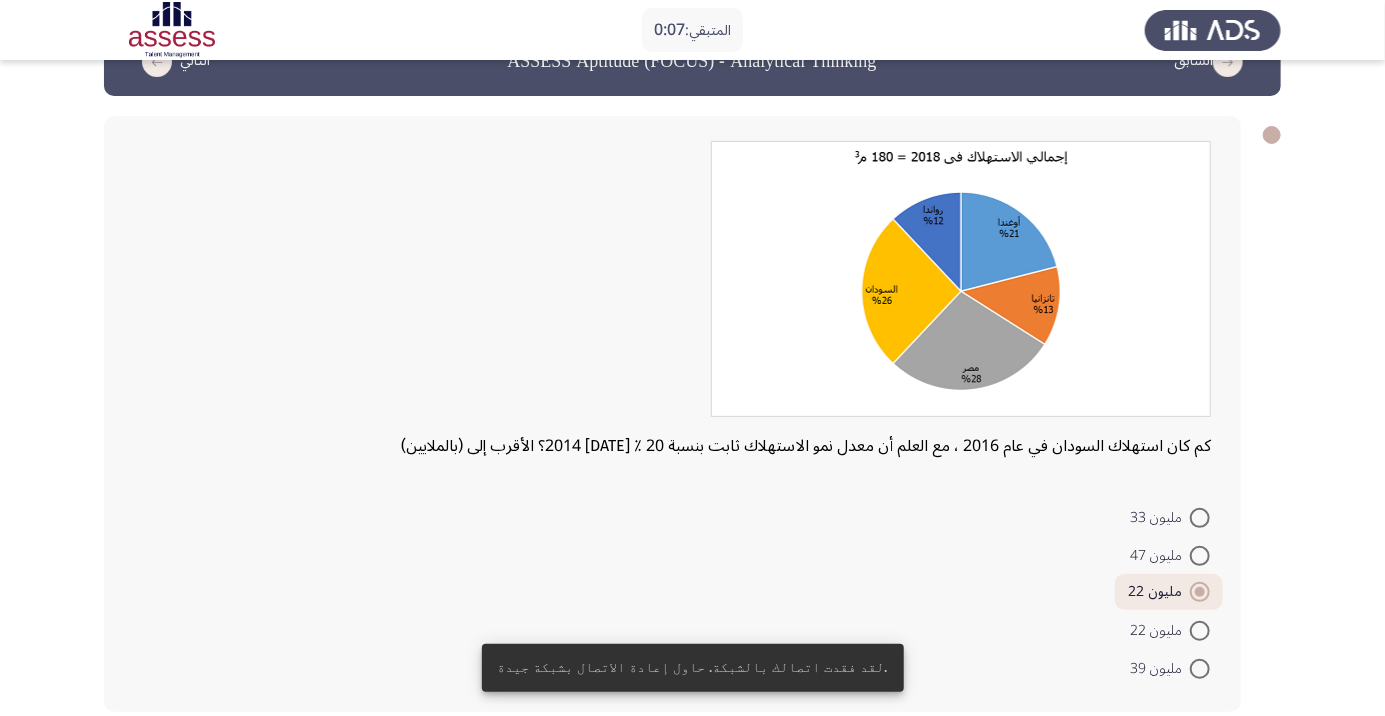 click on "التالي" 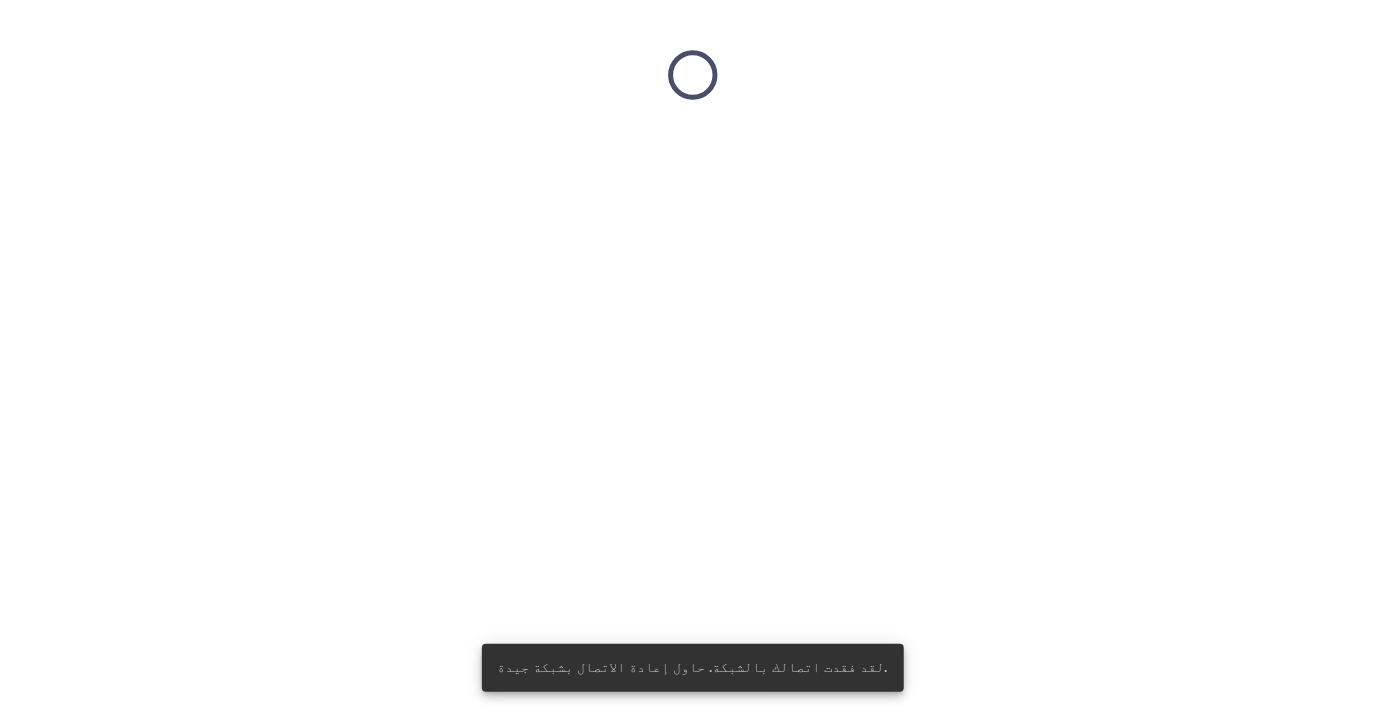 scroll, scrollTop: 0, scrollLeft: 0, axis: both 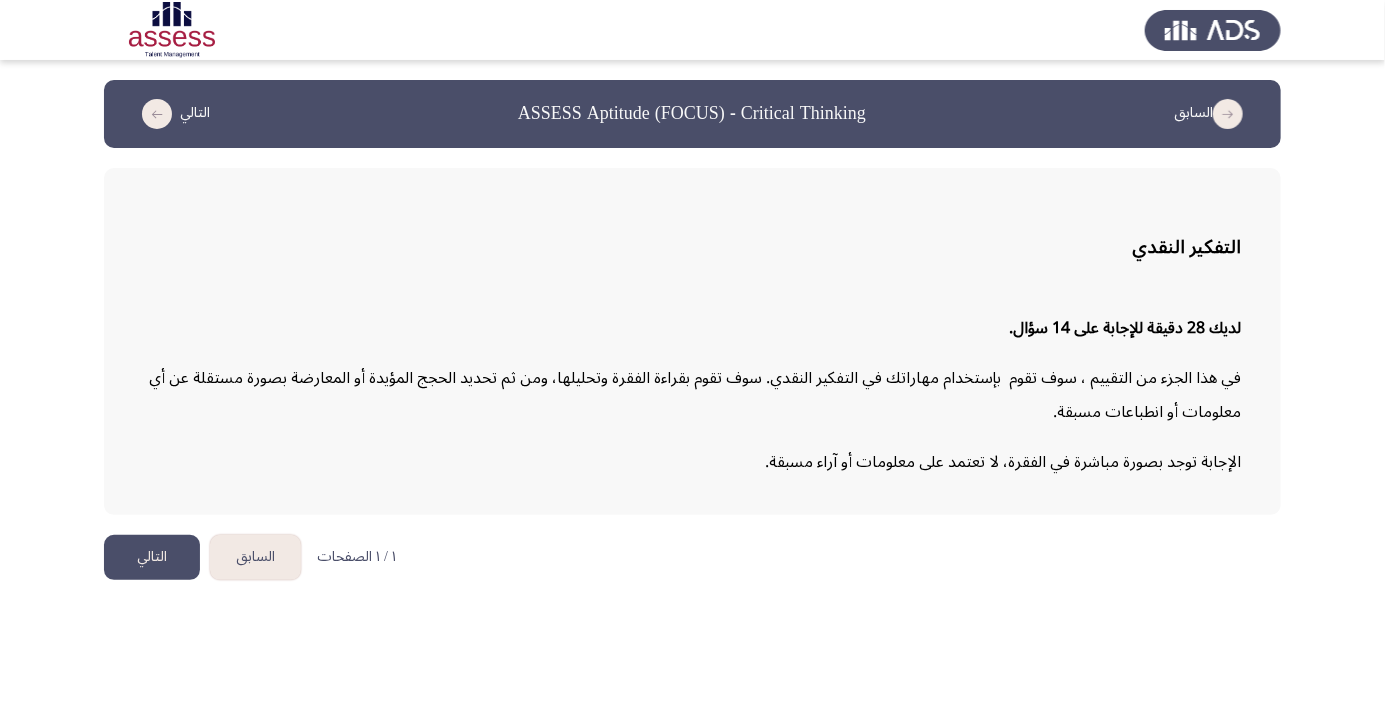 click on "التالي" 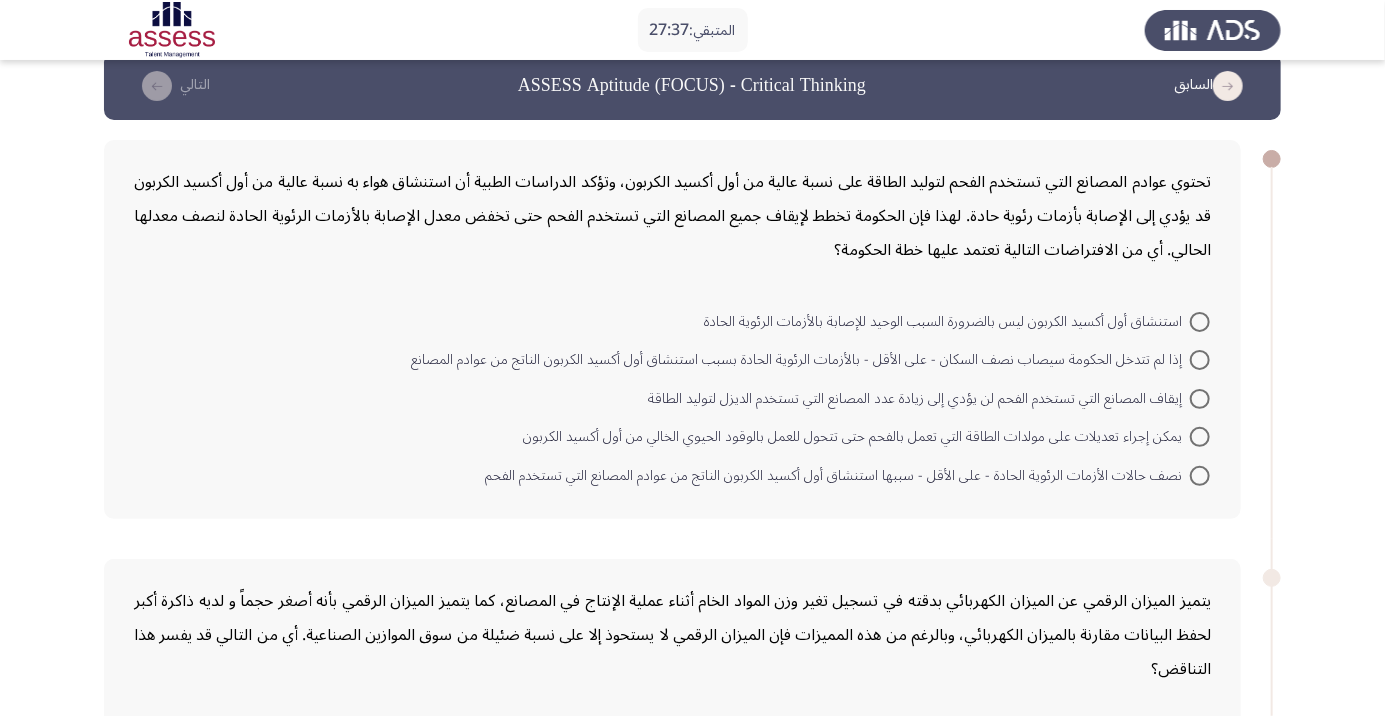 scroll, scrollTop: 34, scrollLeft: 0, axis: vertical 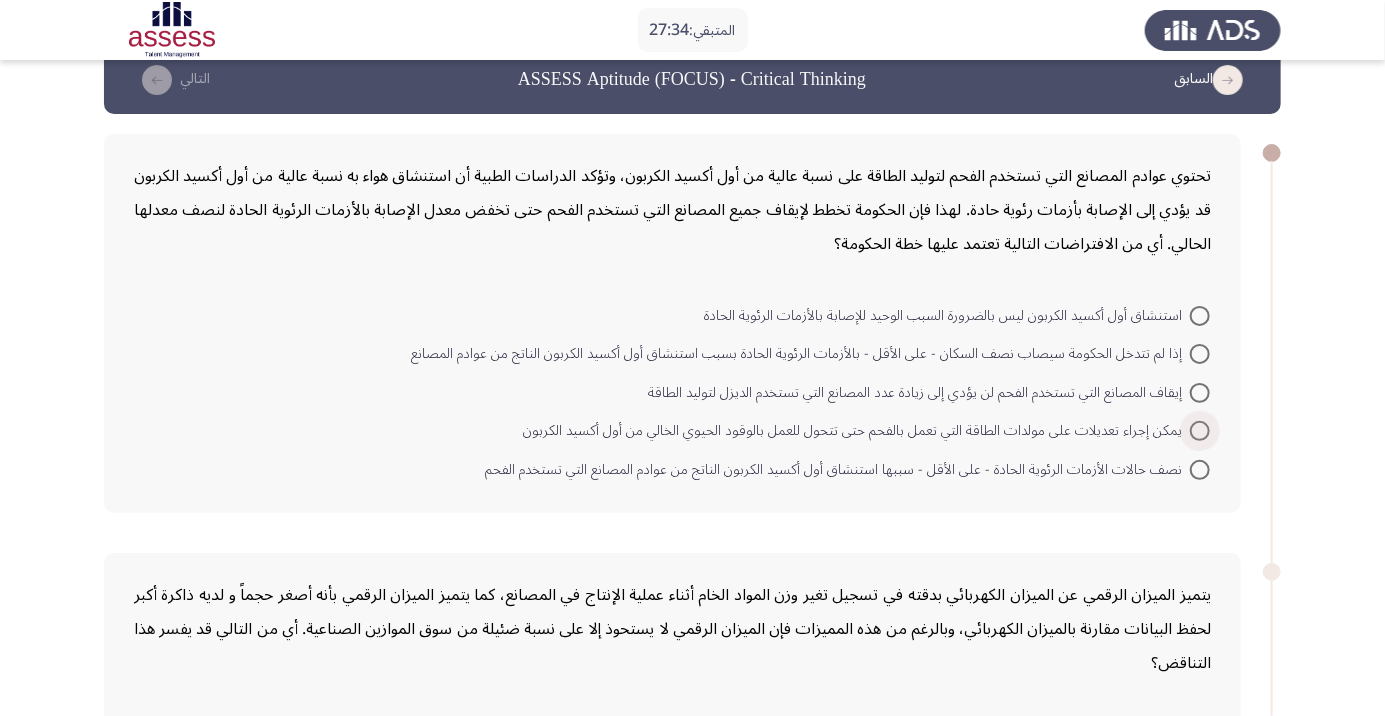 click at bounding box center [1200, 431] 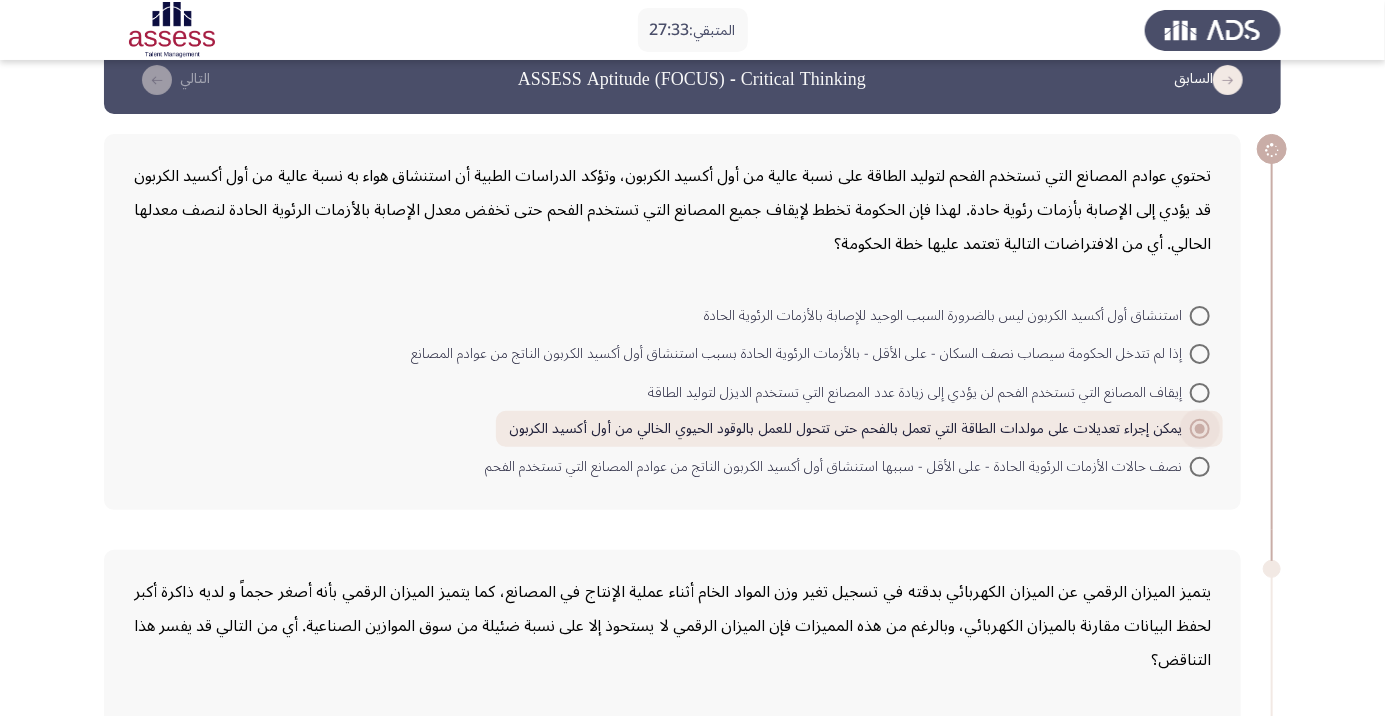 click at bounding box center [1200, 467] 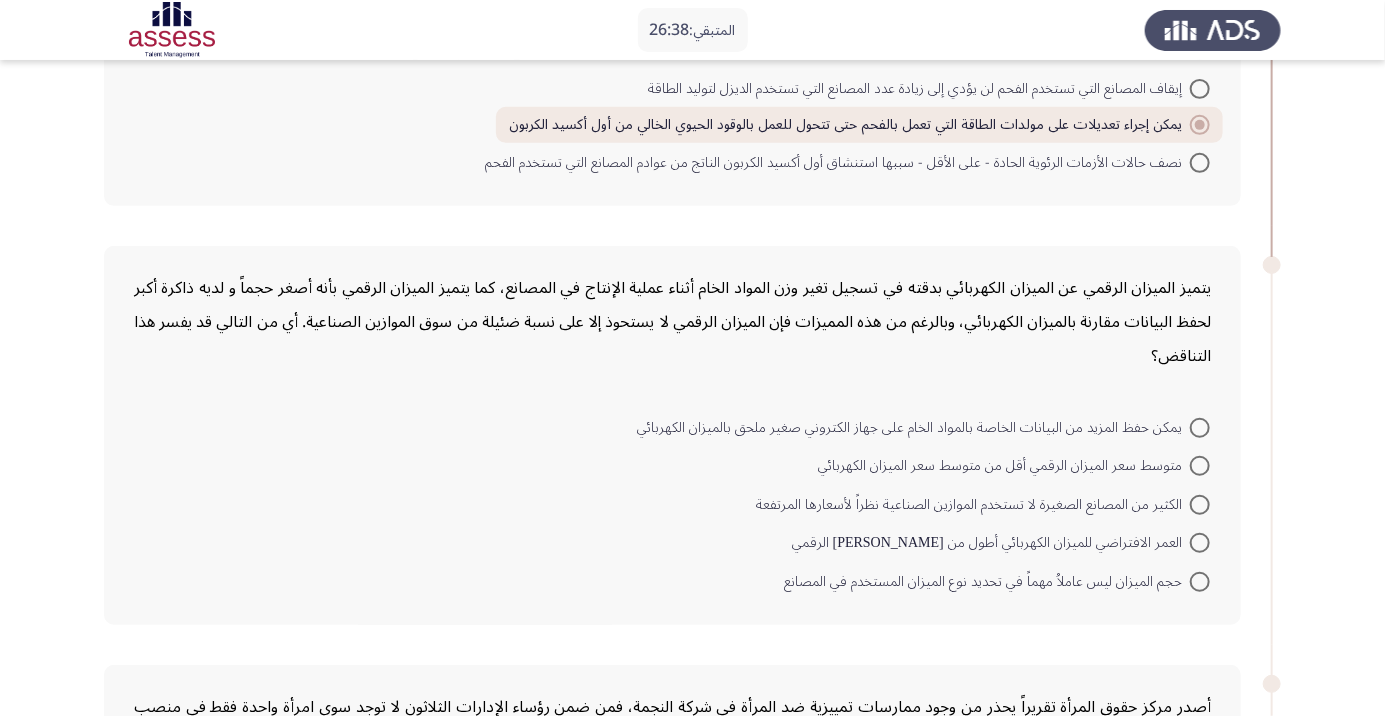 scroll, scrollTop: 340, scrollLeft: 0, axis: vertical 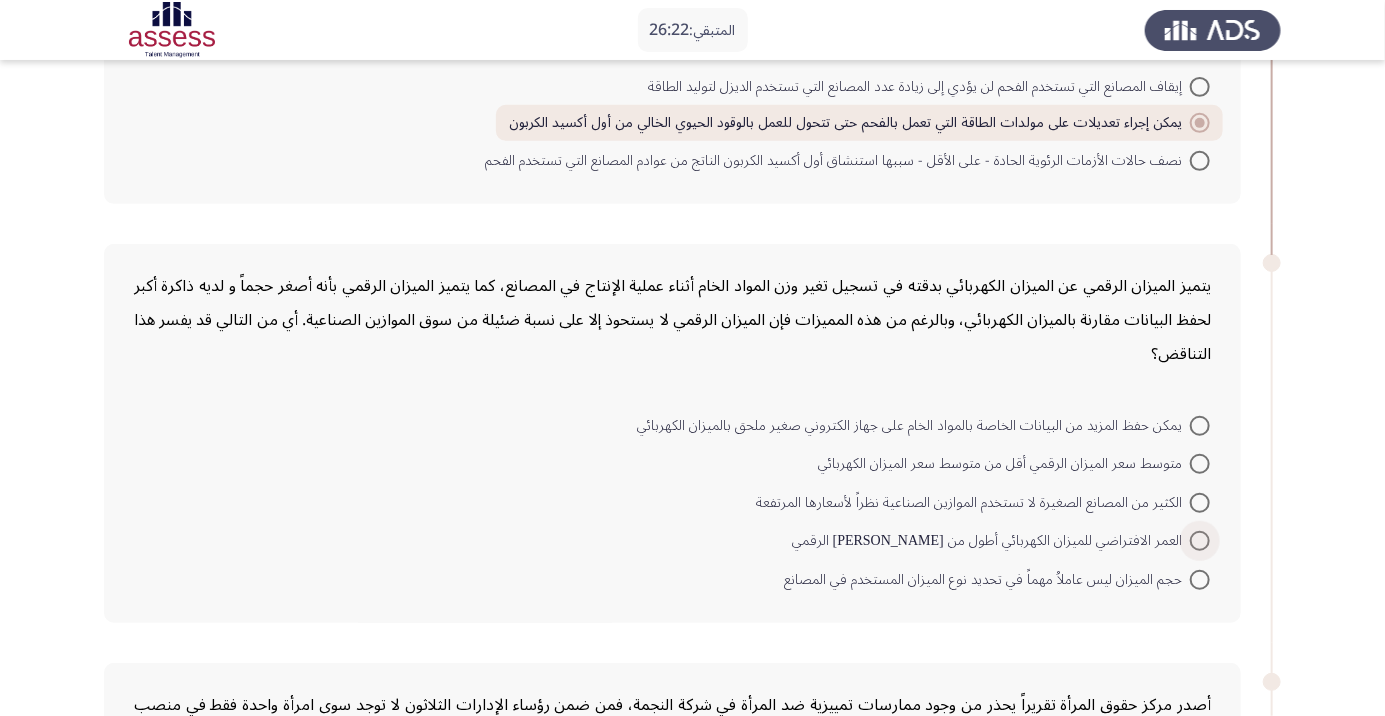 click at bounding box center (1200, 541) 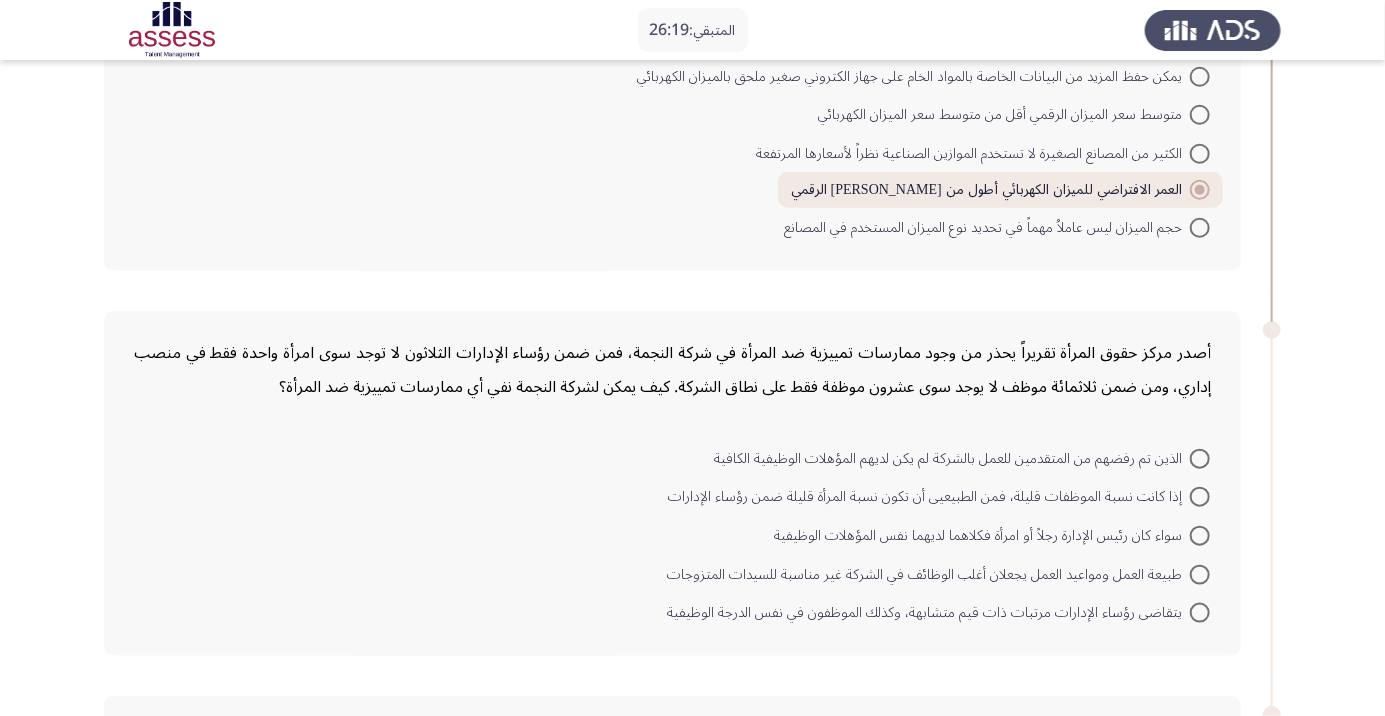 scroll, scrollTop: 803, scrollLeft: 0, axis: vertical 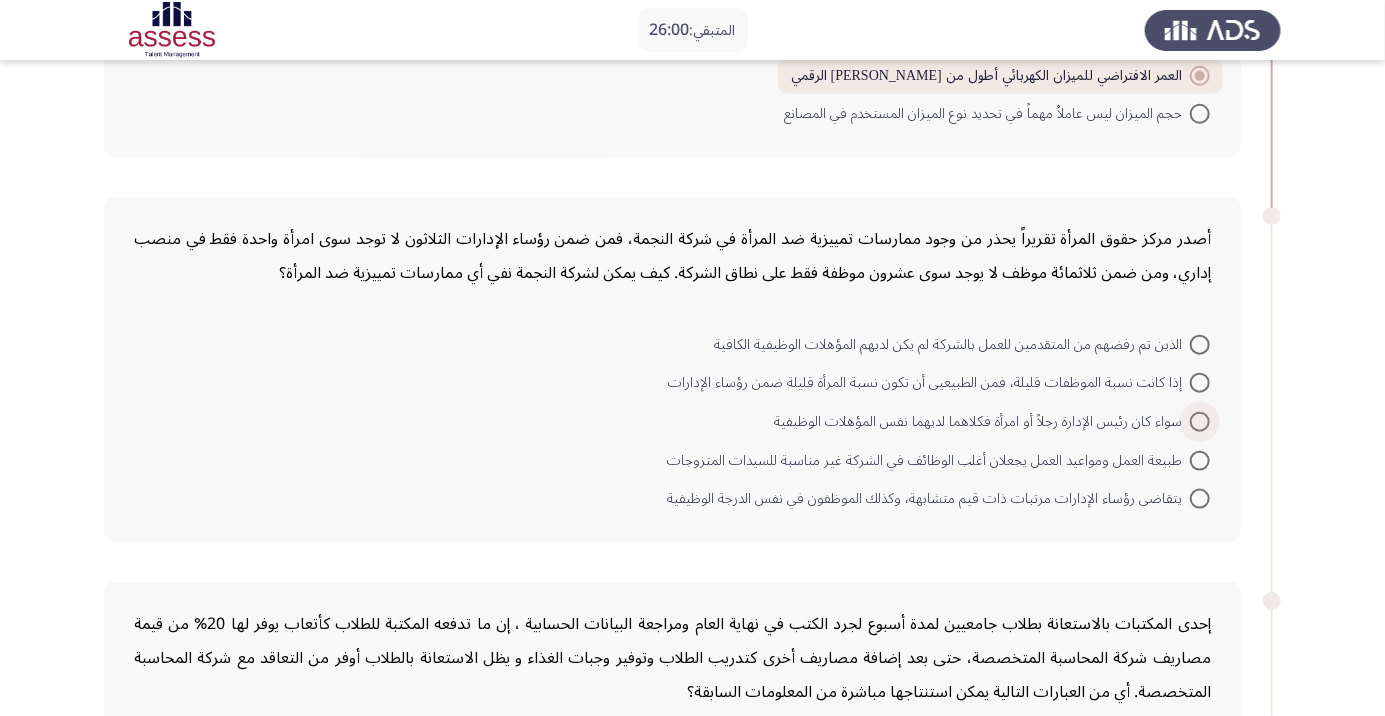 click at bounding box center [1200, 422] 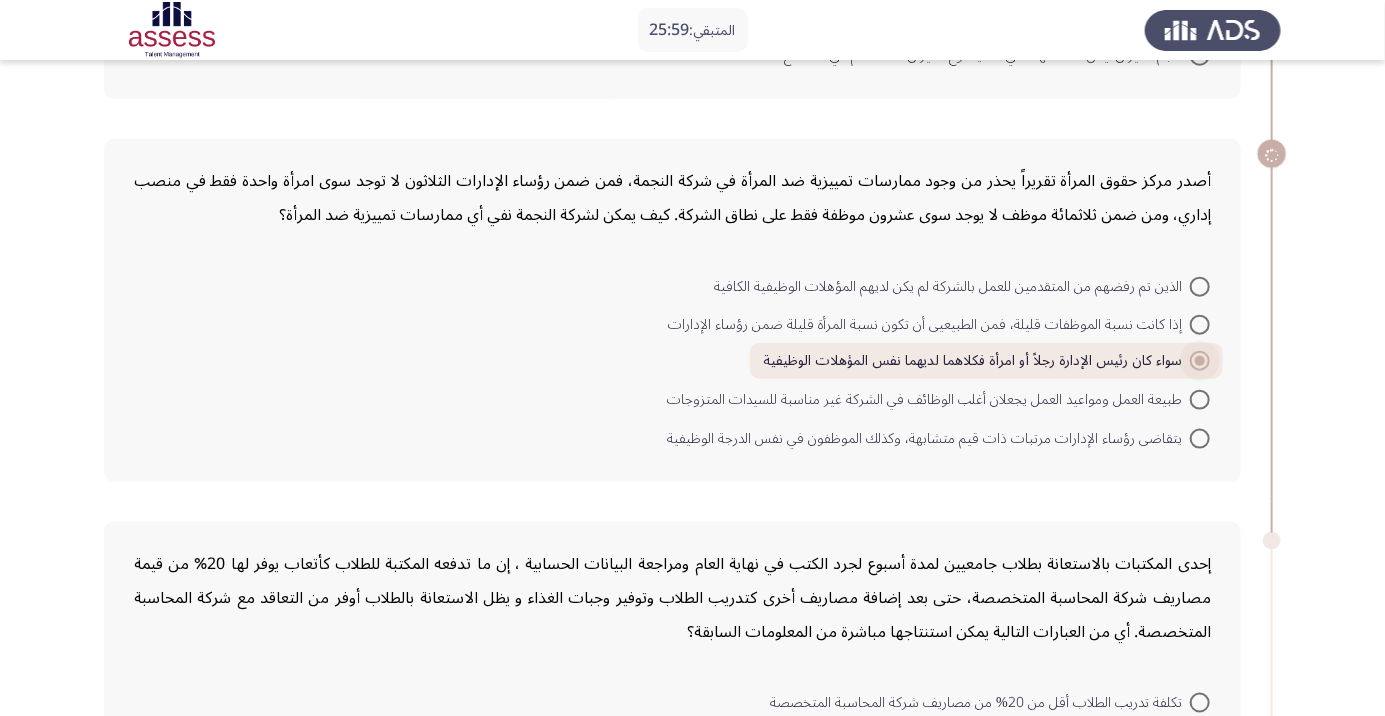 scroll, scrollTop: 871, scrollLeft: 0, axis: vertical 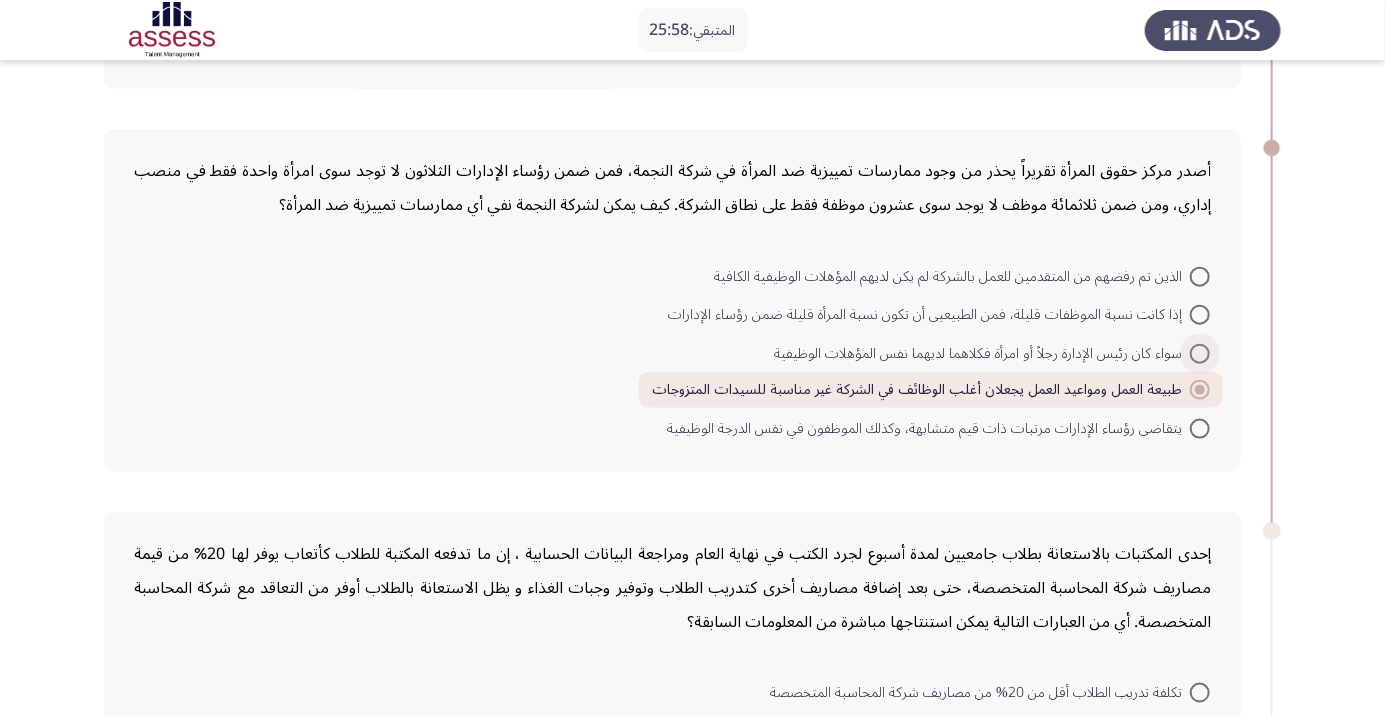 click at bounding box center (1200, 354) 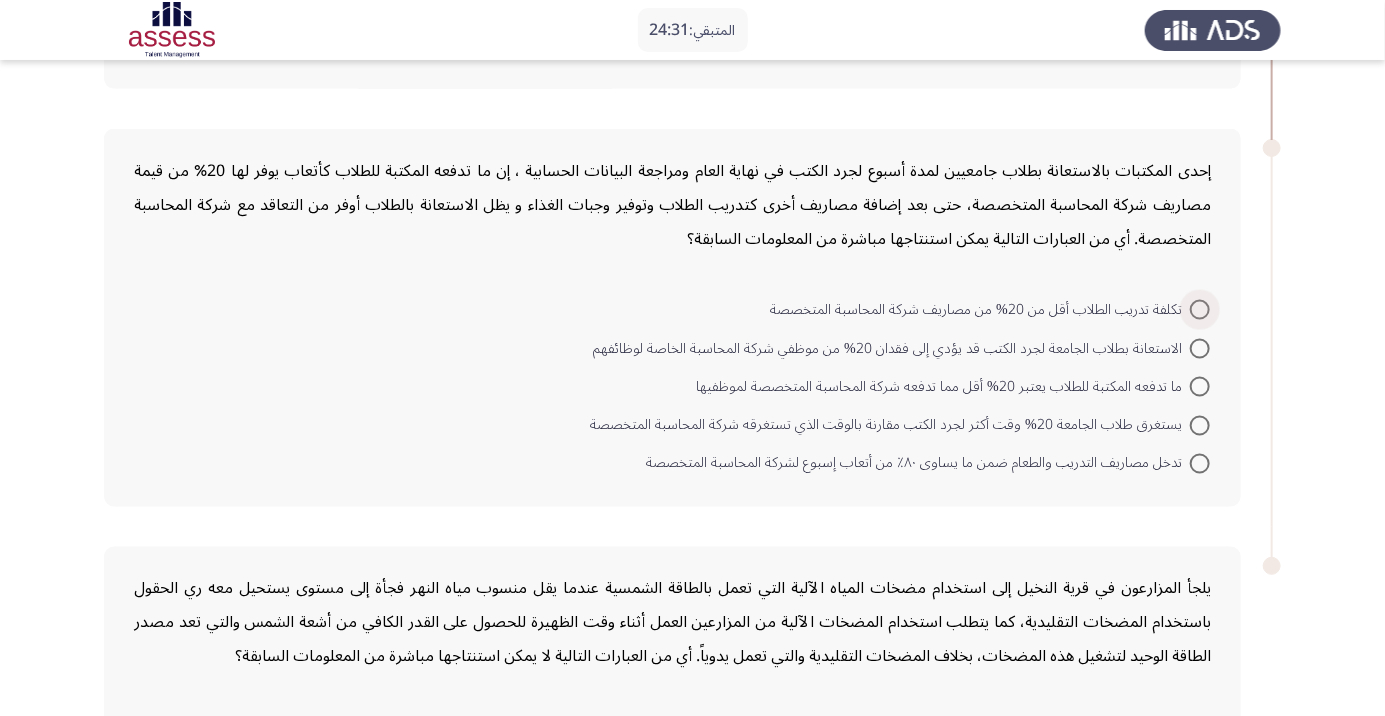 scroll, scrollTop: 1219, scrollLeft: 0, axis: vertical 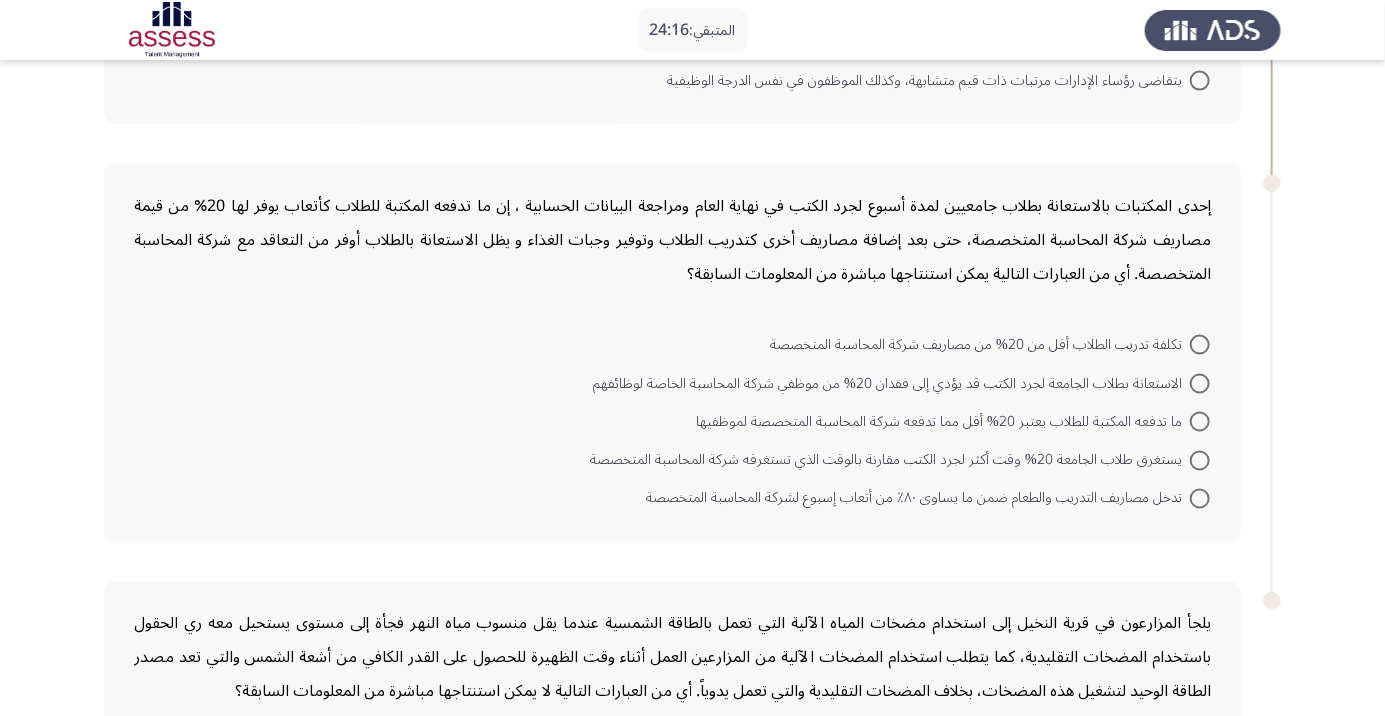 click at bounding box center [1200, 499] 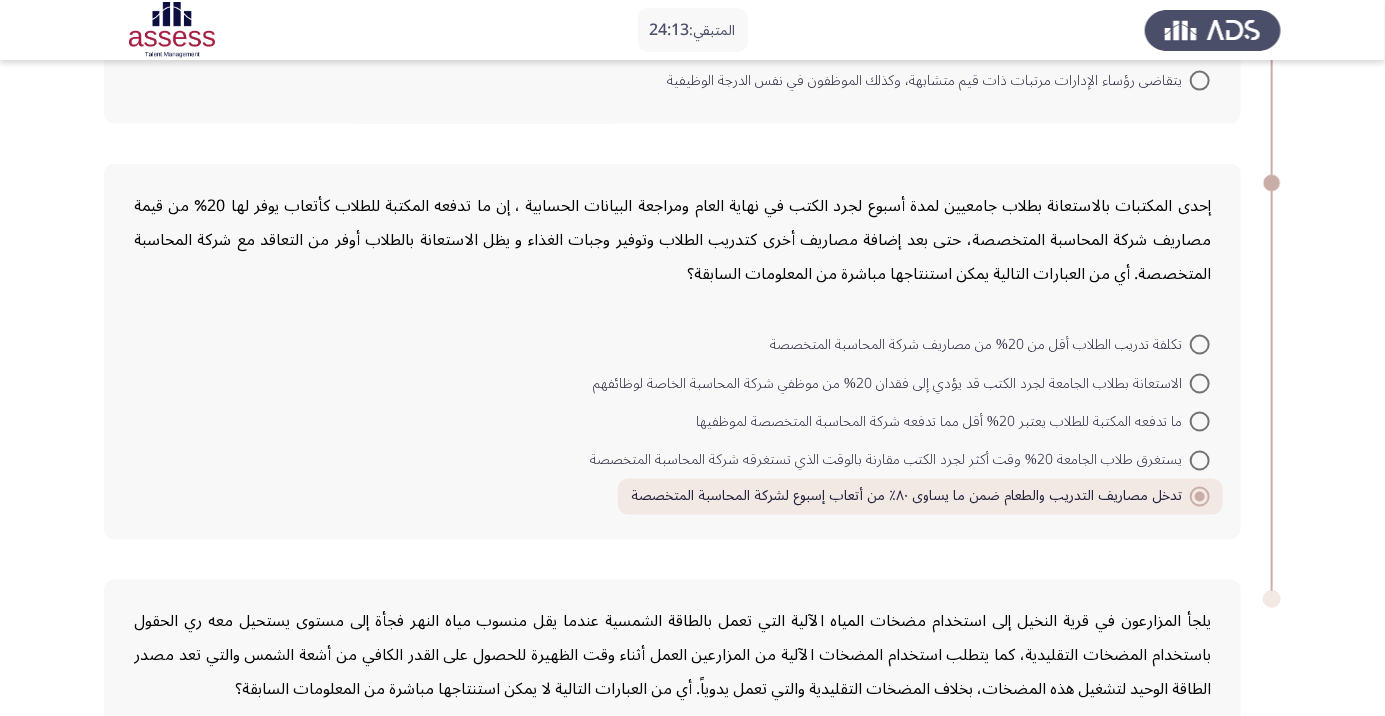 click at bounding box center (1200, 345) 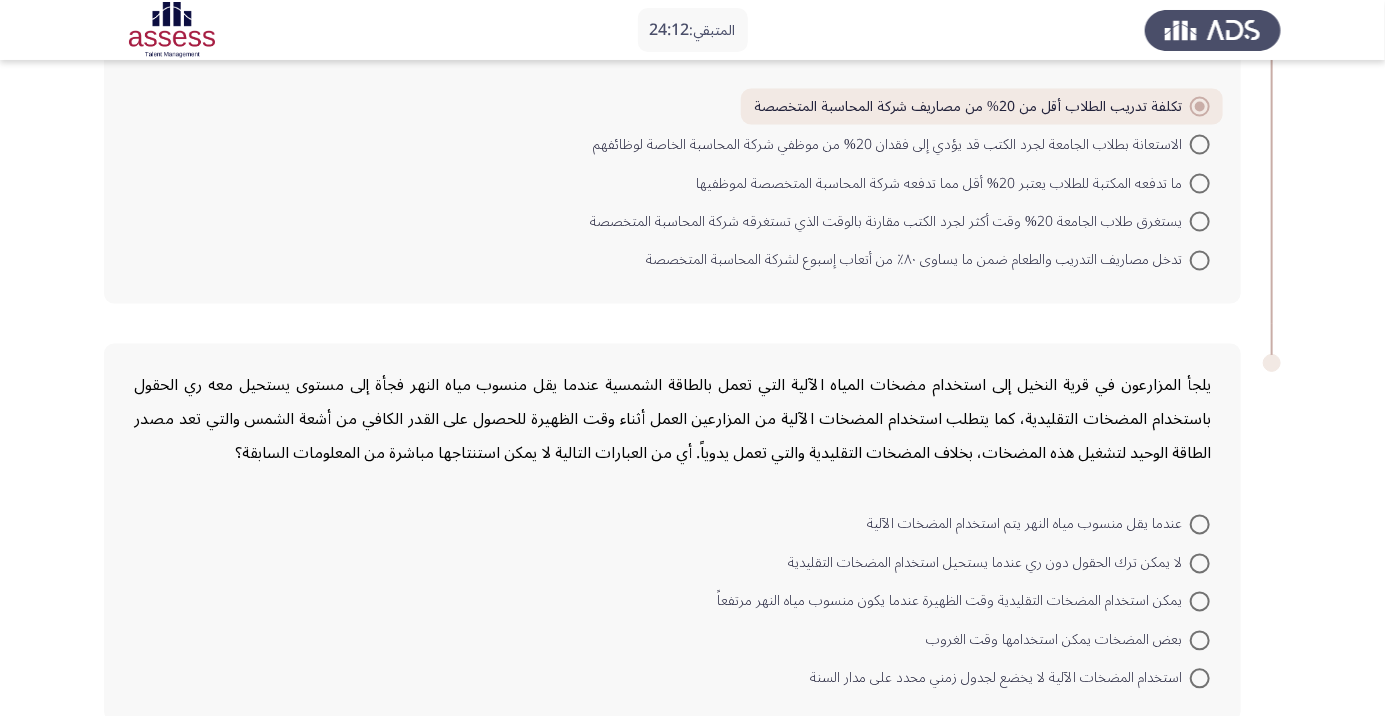 scroll, scrollTop: 1462, scrollLeft: 0, axis: vertical 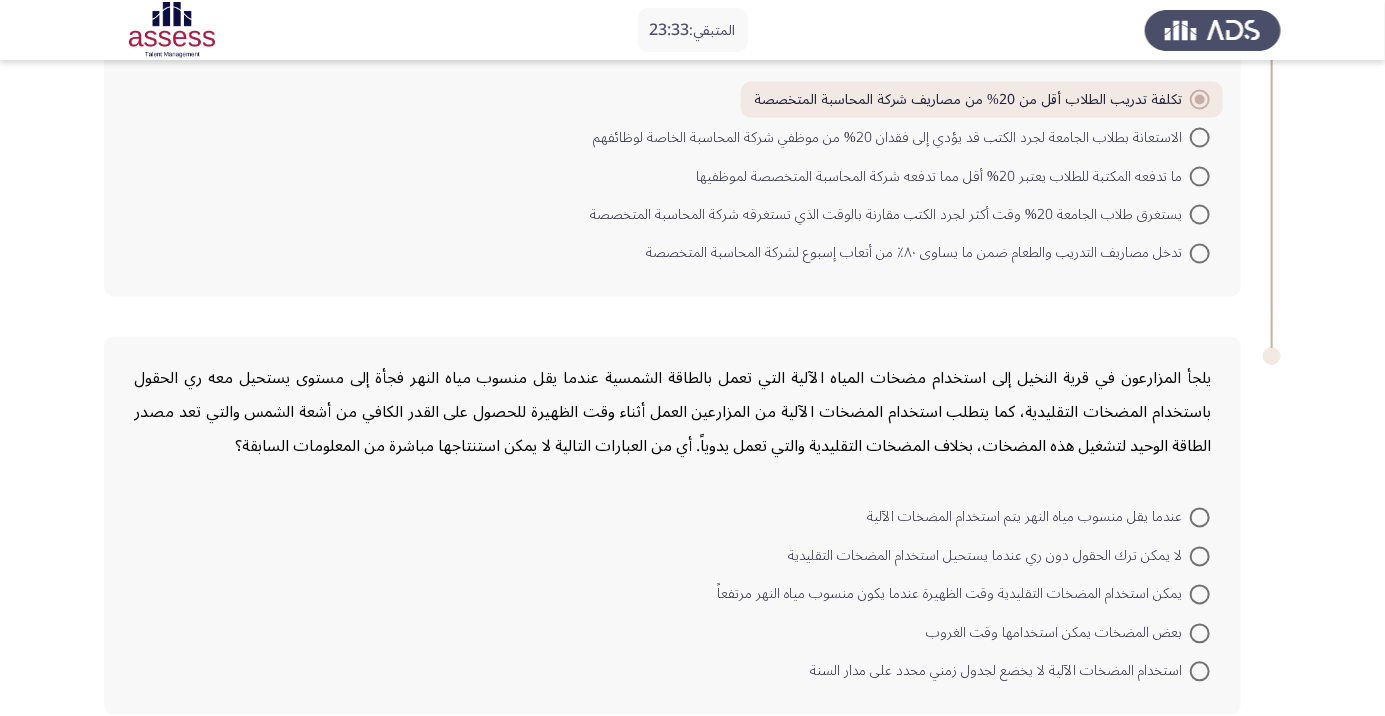 click at bounding box center (1200, 518) 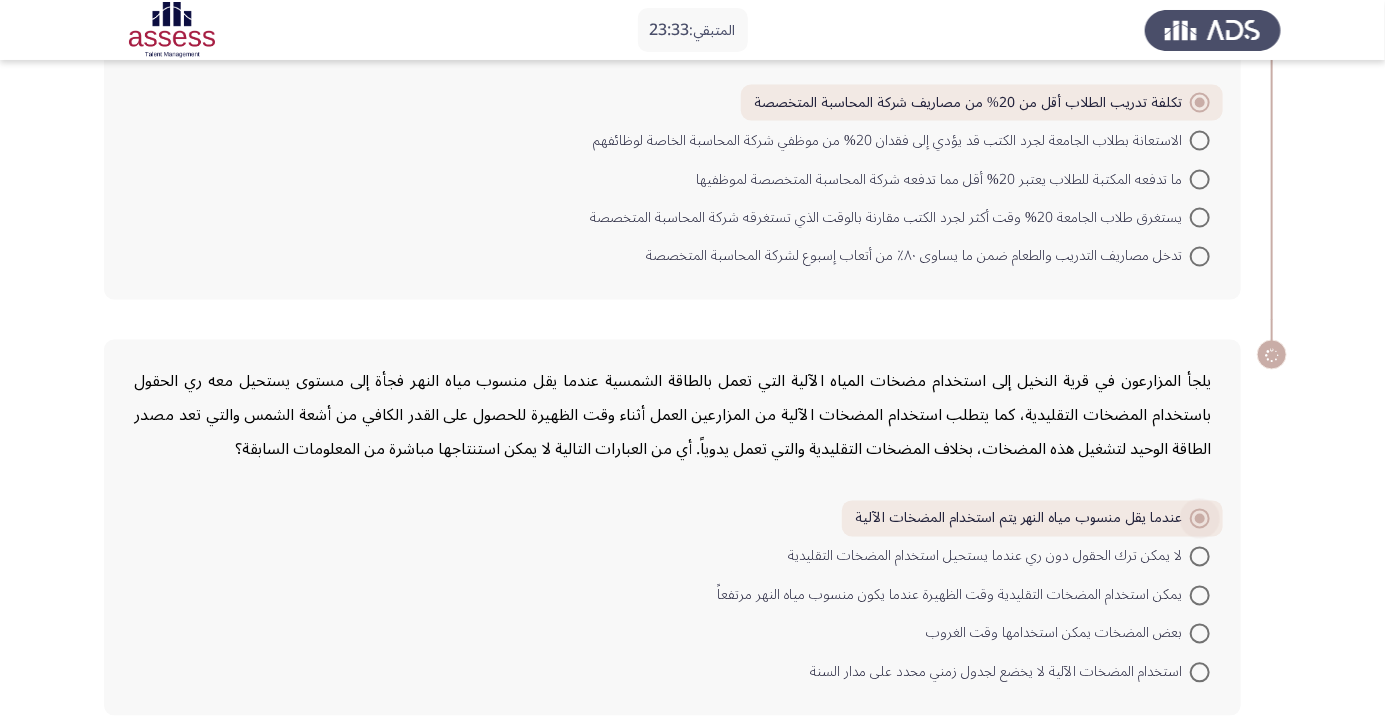 click at bounding box center (1200, 557) 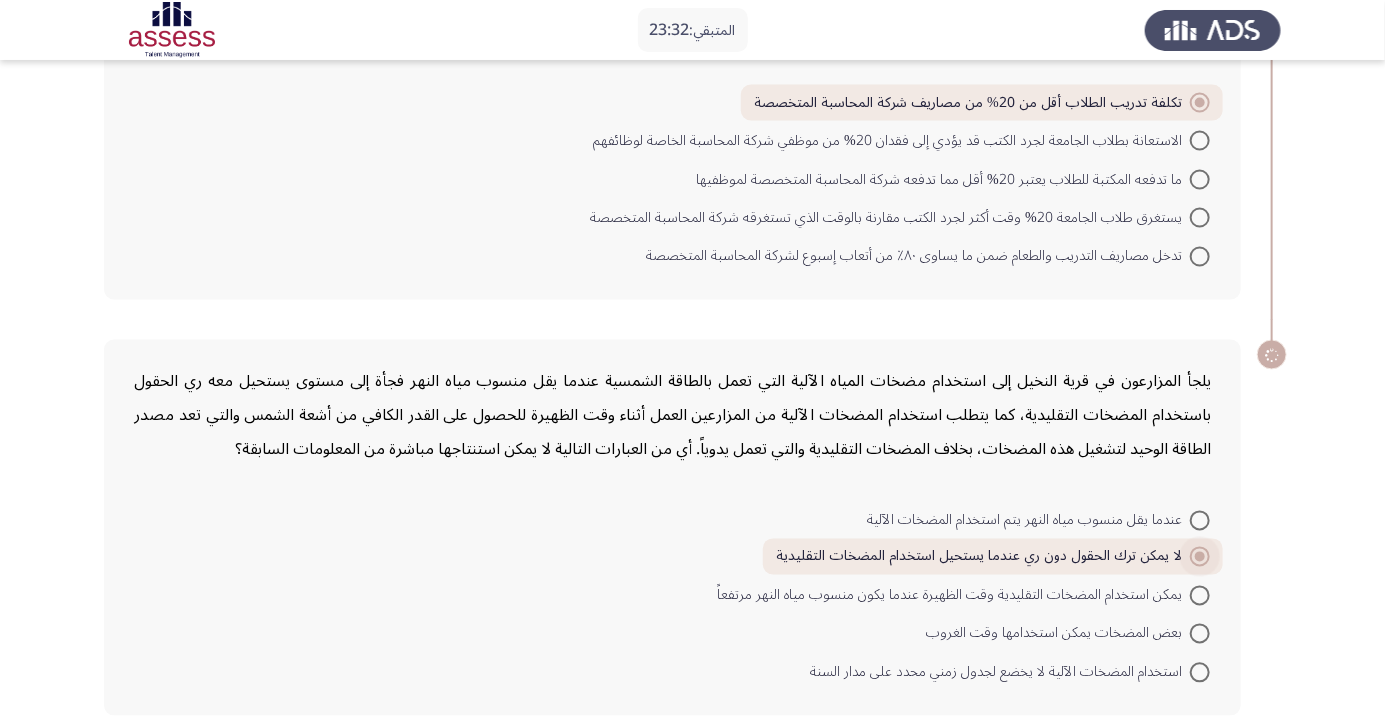 click at bounding box center [1200, 521] 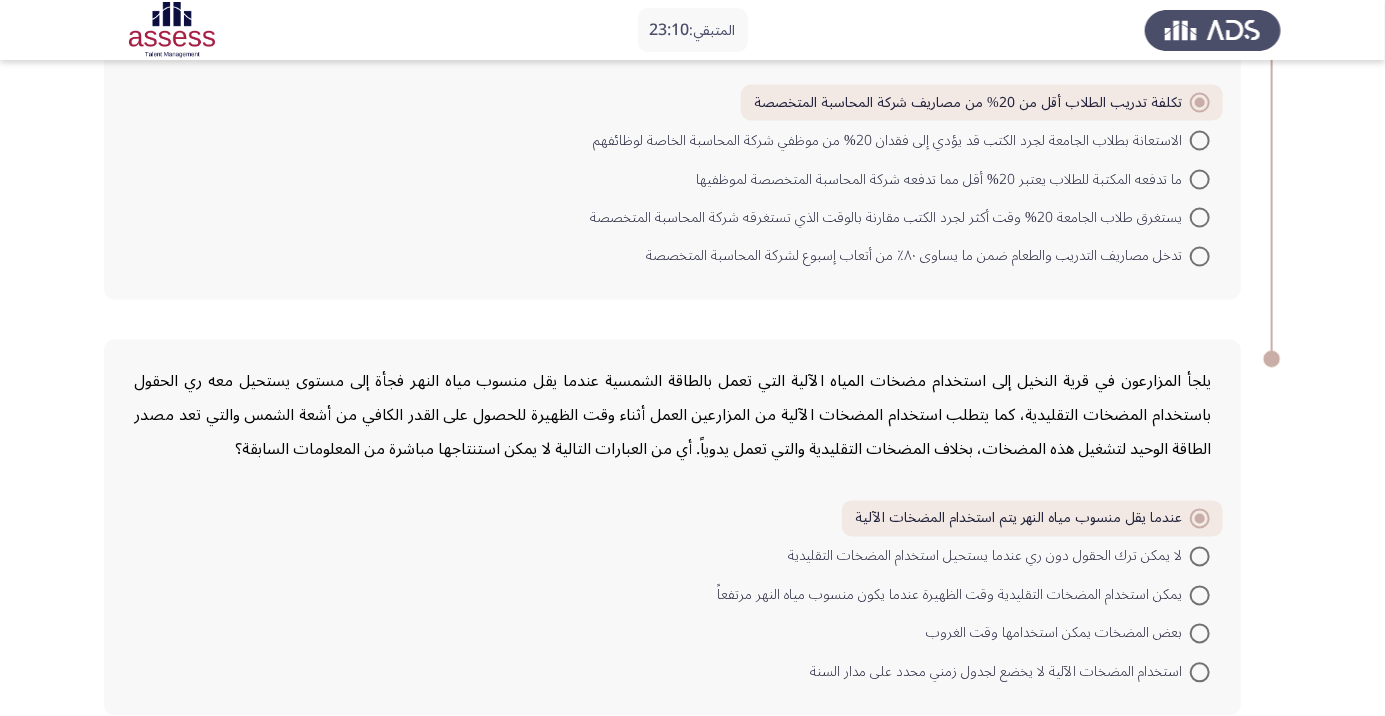 click on "التالي" 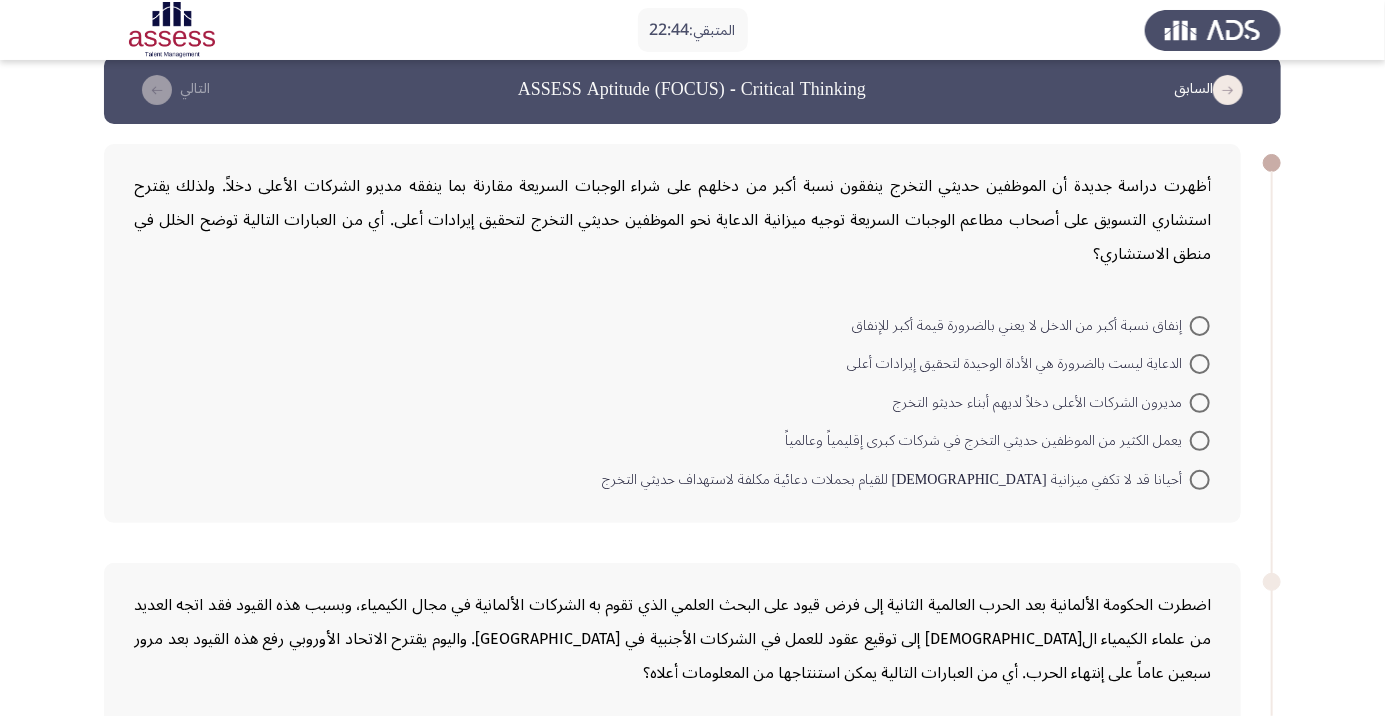 scroll, scrollTop: 24, scrollLeft: 0, axis: vertical 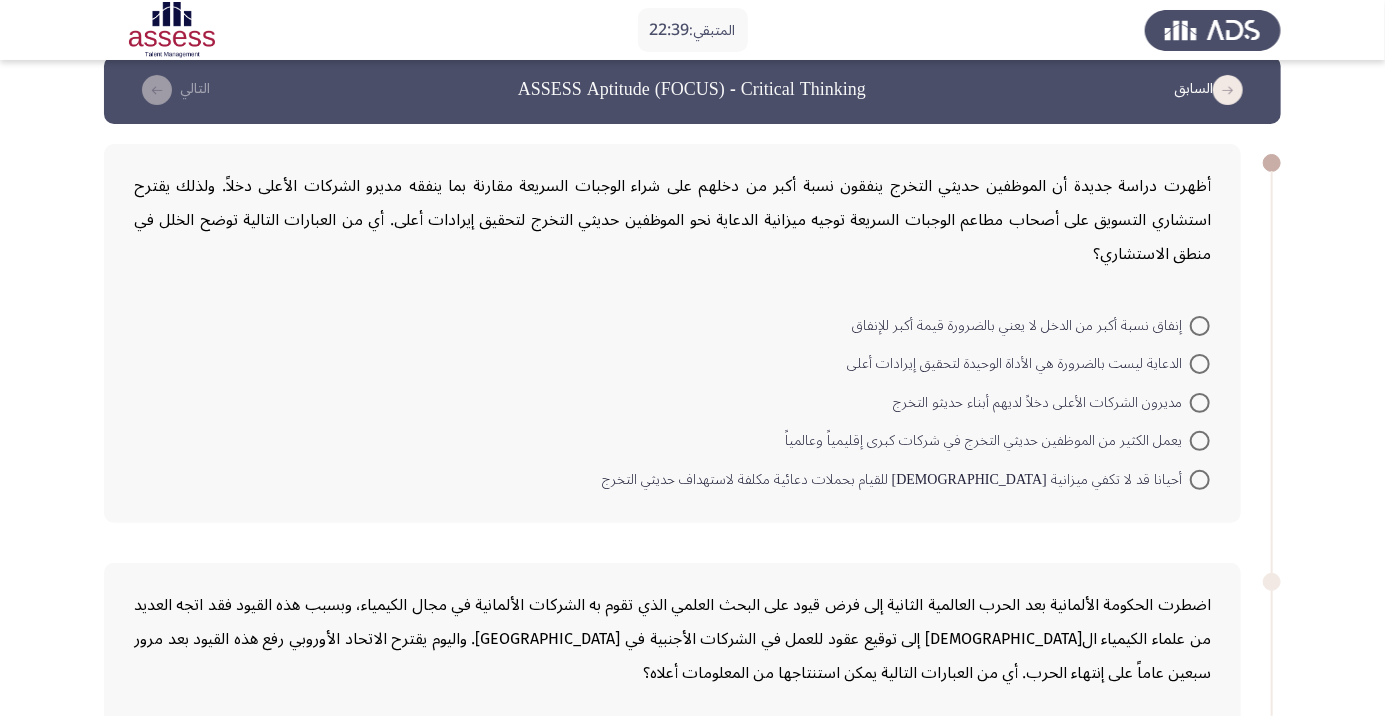 click on "إنفاق نسبة أكبر من الدخل لا يعني بالضرورة قيمة أكبر للإنفاق" at bounding box center (1031, 324) 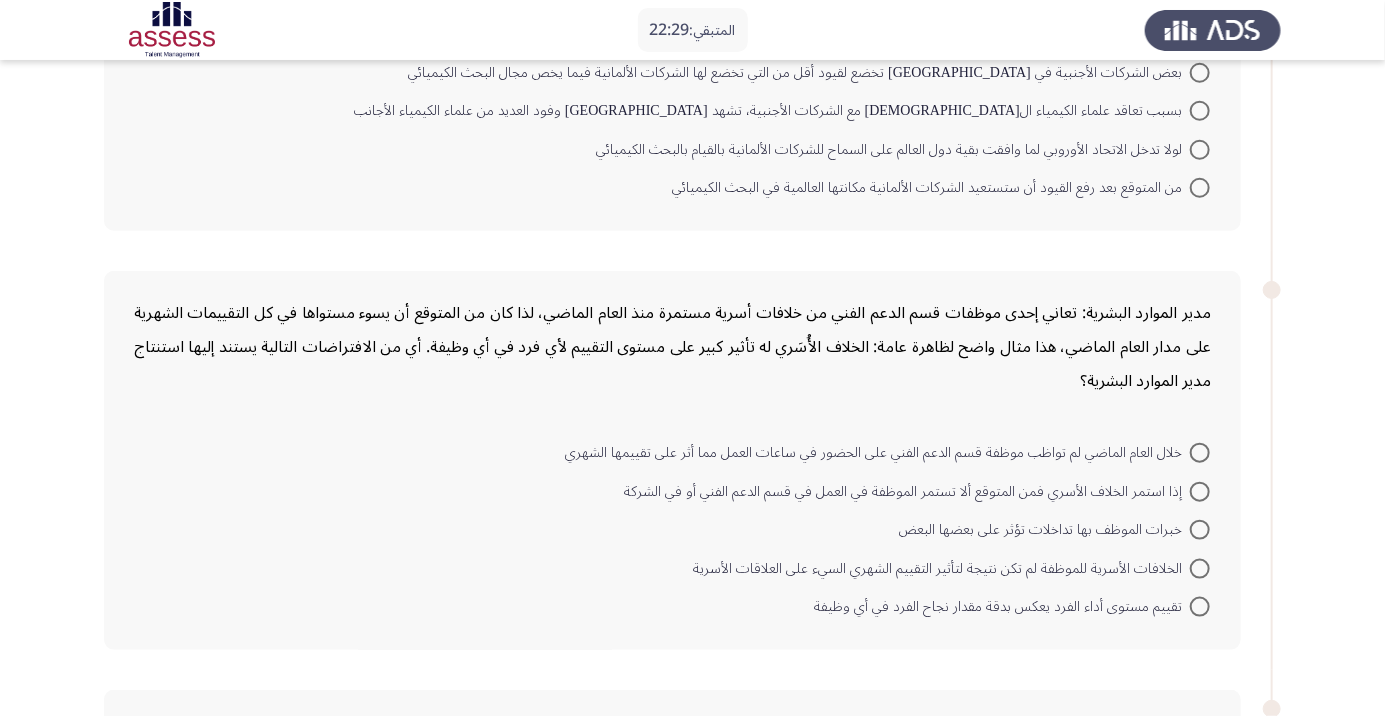 scroll, scrollTop: 0, scrollLeft: 0, axis: both 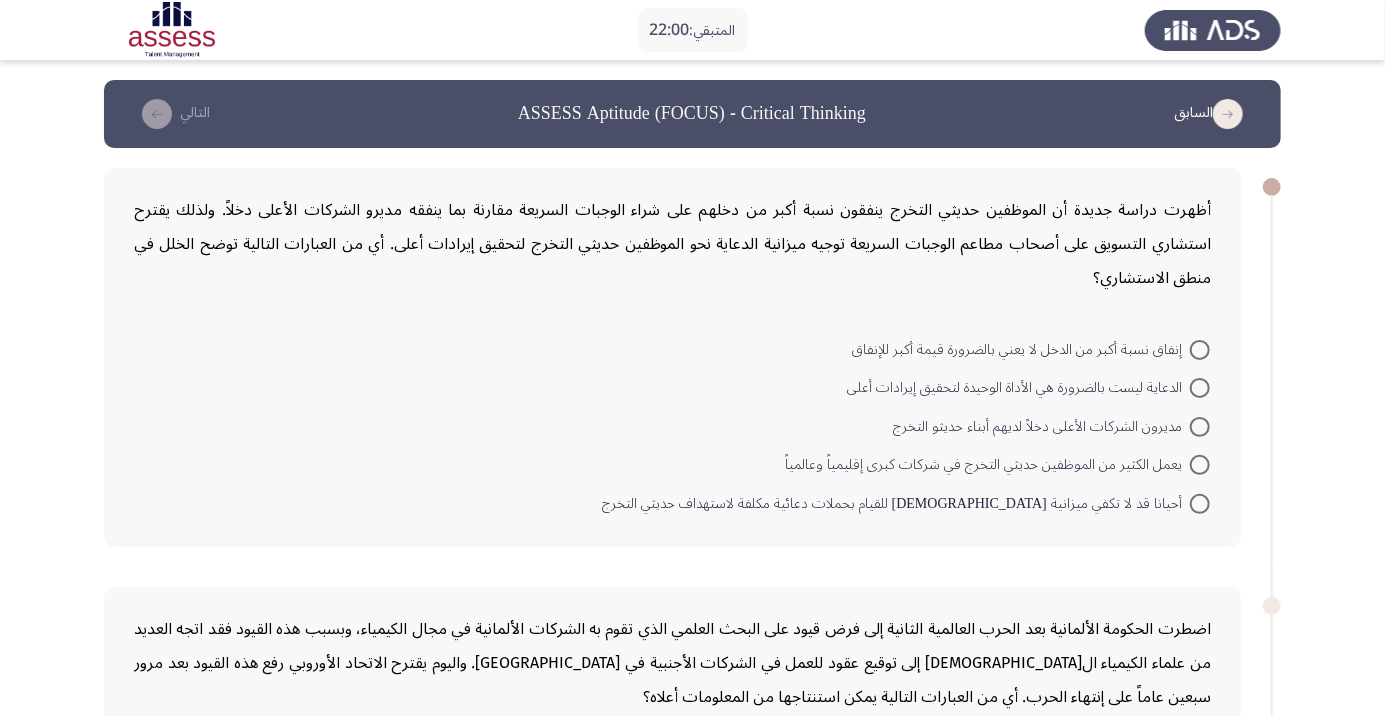 click on "أظهرت دراسة جديدة أن الموظفين حديثي التخرج ينفقون نسبة أكبر من دخلهم على شراء الوجبات السريعة مقارنة بما ينفقه مديرو الشركات الأعلى دخلاً. ولذلك يقترح استشاري التسويق على أصحاب مطاعم الوجبات السريعة توجيه ميزانية الدعاية نحو الموظفين حديثي التخرج لتحقيق إيرادات أعلى. أي من العبارات التالية توضح الخلل في منطق الاستشاري؟" 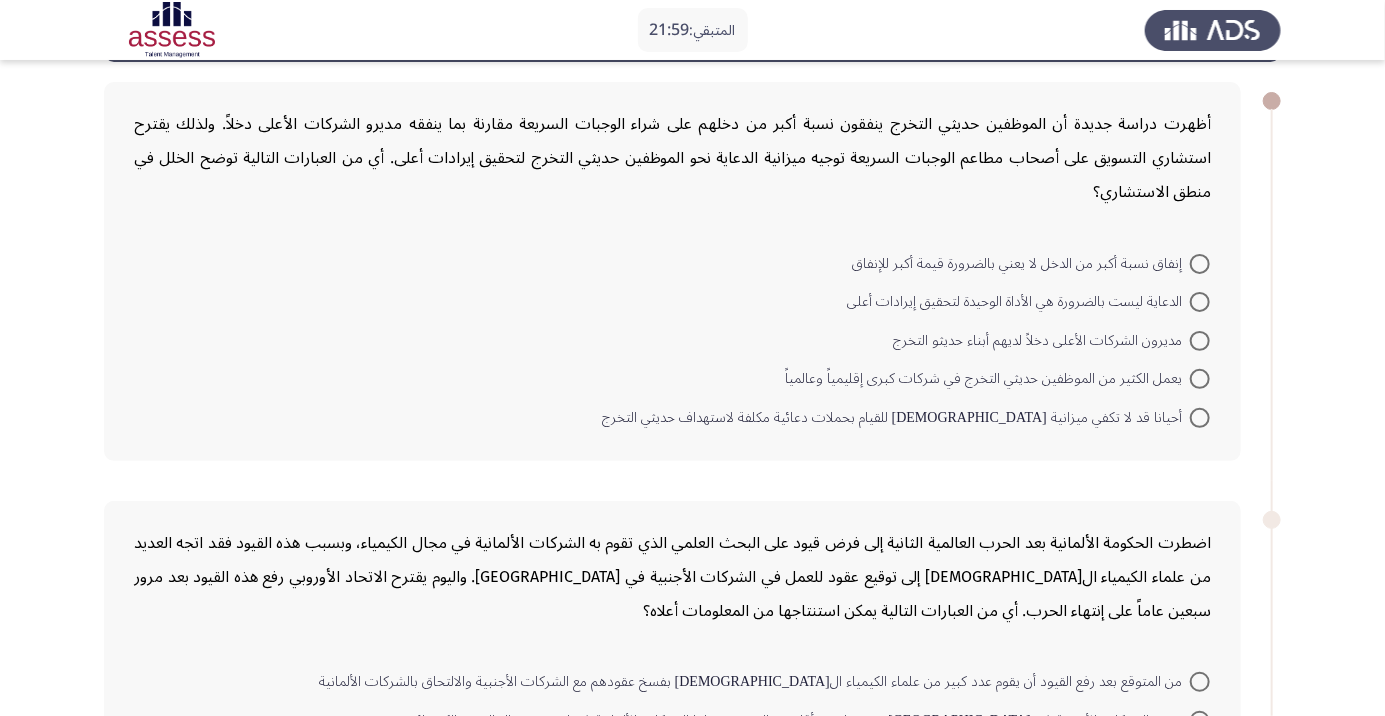 scroll, scrollTop: 88, scrollLeft: 0, axis: vertical 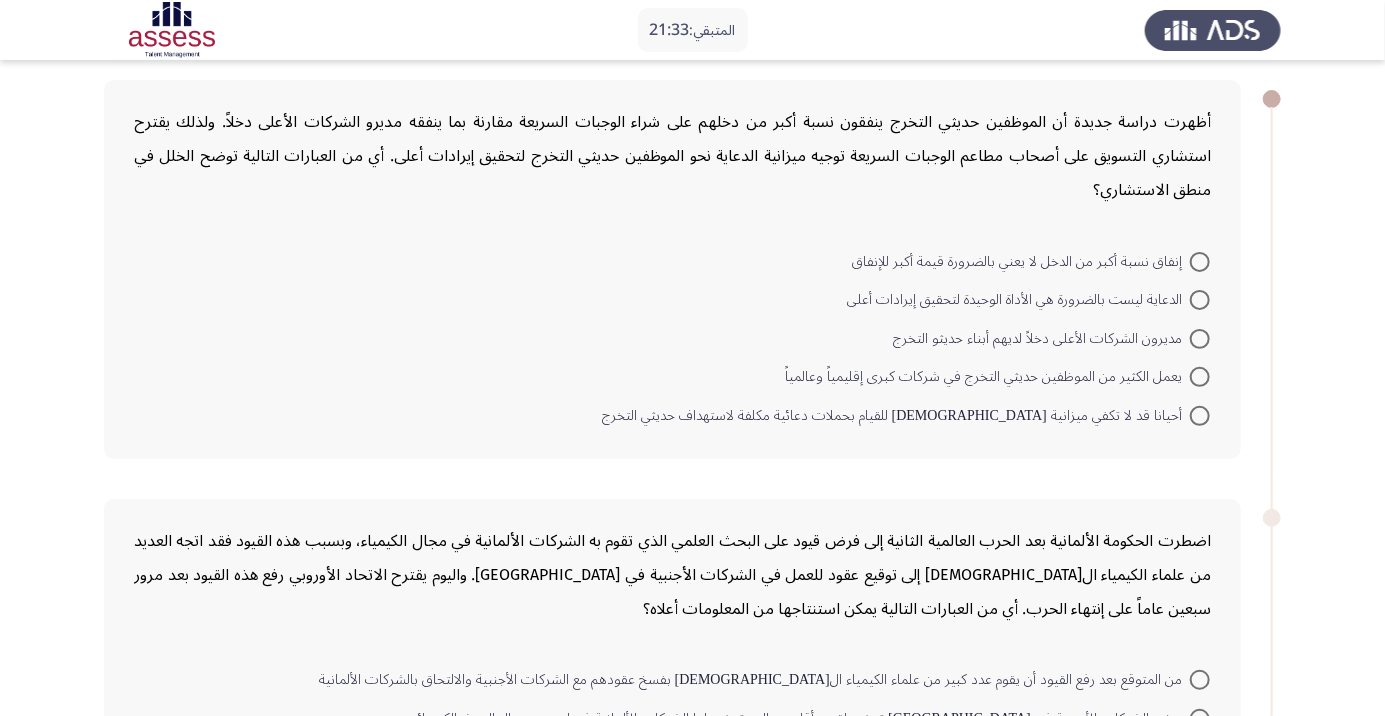 click on "المتبقي:  21:33  السابق
ASSESS Aptitude (FOCUS) - Critical Thinking   التالي  أظهرت دراسة جديدة أن الموظفين حديثي التخرج ينفقون نسبة أكبر من دخلهم على شراء الوجبات السريعة مقارنة بما ينفقه مديرو الشركات الأعلى دخلاً. ولذلك يقترح استشاري التسويق على أصحاب مطاعم الوجبات السريعة توجيه ميزانية الدعاية نحو الموظفين حديثي التخرج لتحقيق إيرادات أعلى. أي من العبارات التالية توضح الخلل في منطق الاستشاري؟    إنفاق نسبة أكبر من الدخل لا يعني بالضرورة قيمة أكبر للإنفاق     الدعاية ليست بالضرورة هي الأداة الوحيدة لتحقيق إيرادات أعلى     مديرون الشركات الأعلى دخلاً لديهم أبناء حديثو التخرج" 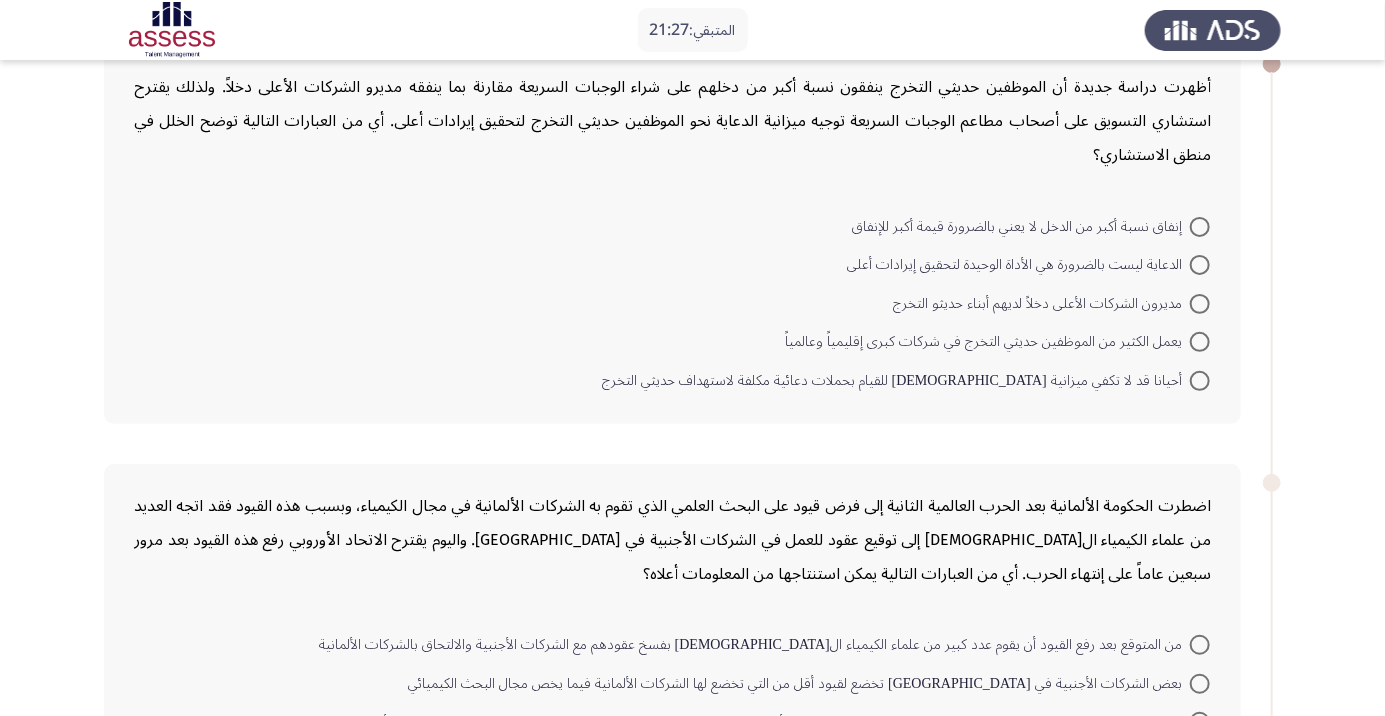 scroll, scrollTop: 107, scrollLeft: 0, axis: vertical 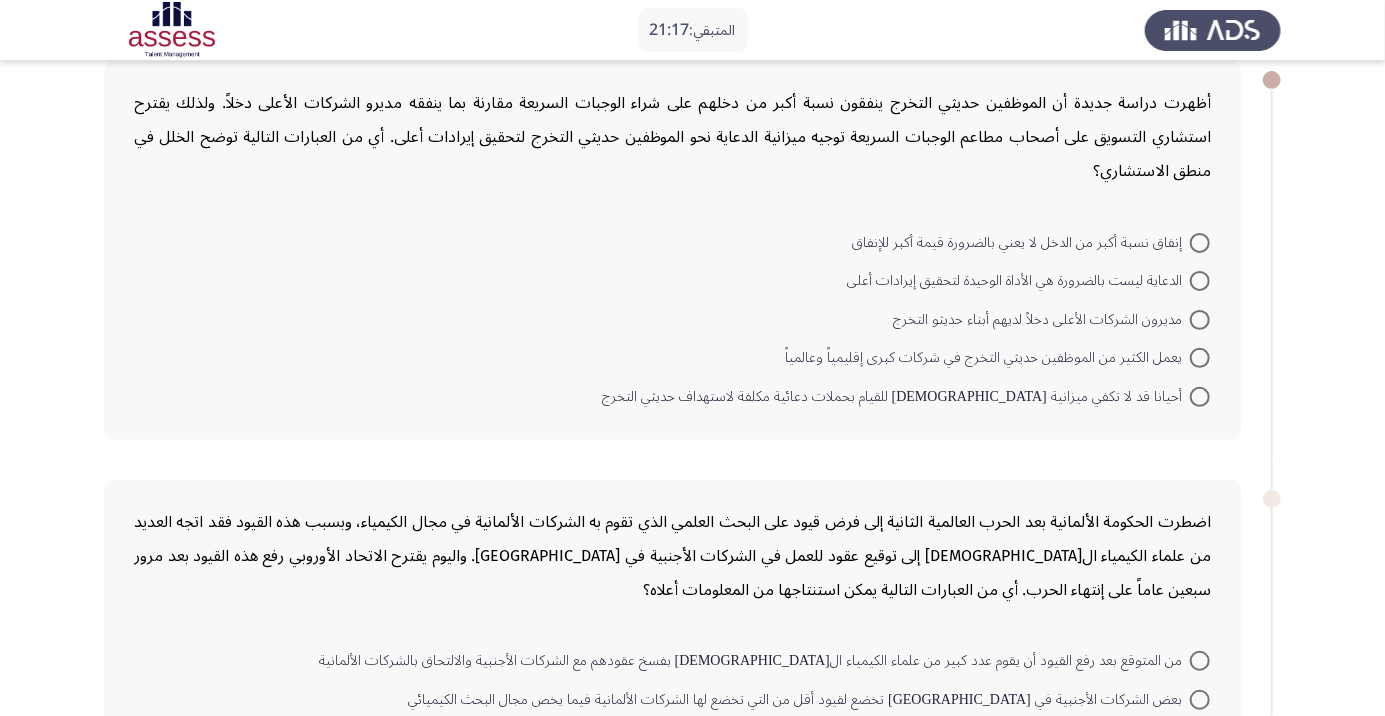 click at bounding box center (1200, 243) 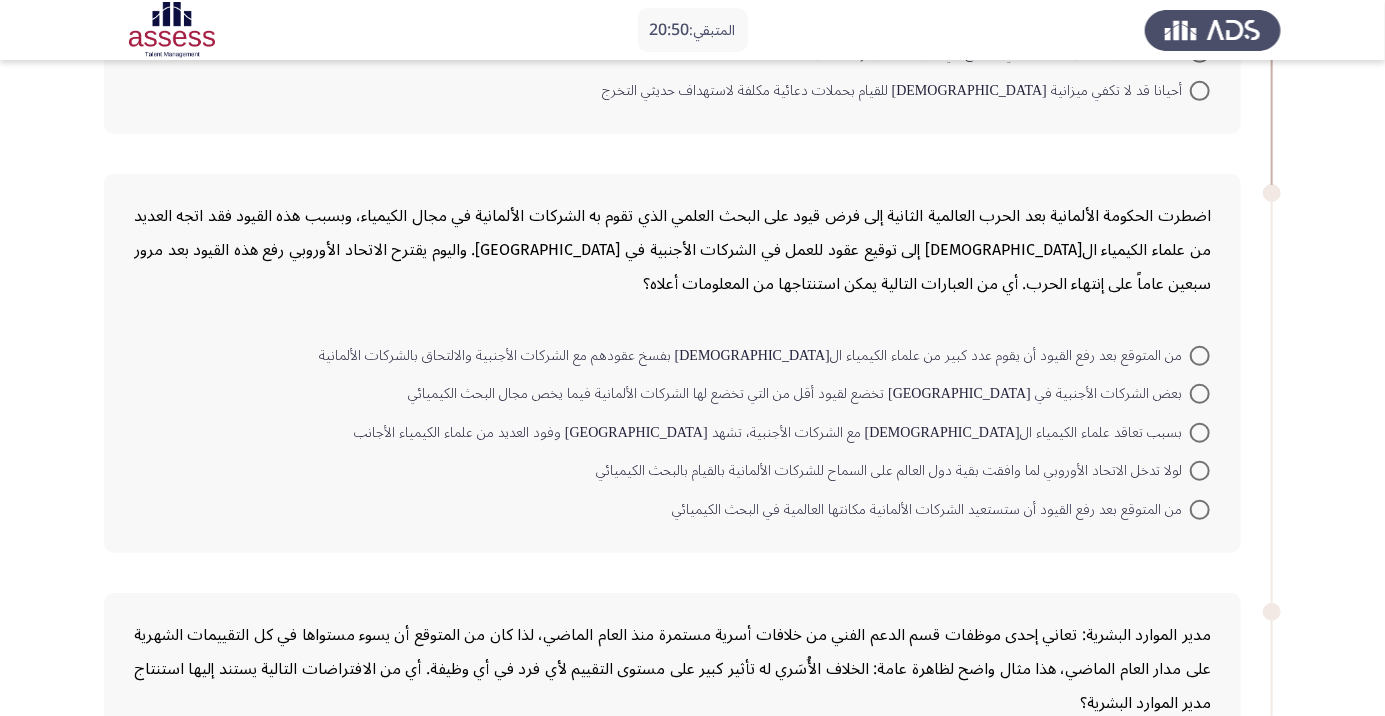 scroll, scrollTop: 411, scrollLeft: 0, axis: vertical 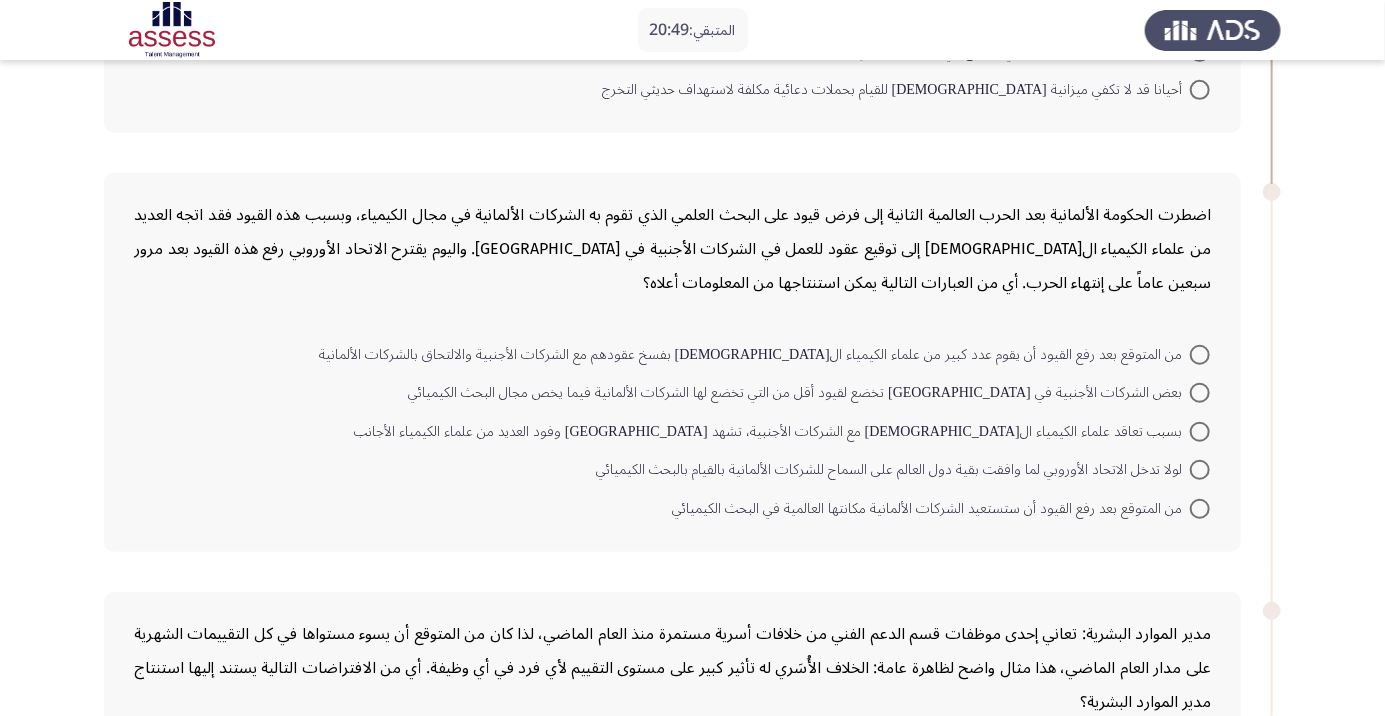 click at bounding box center [1200, 509] 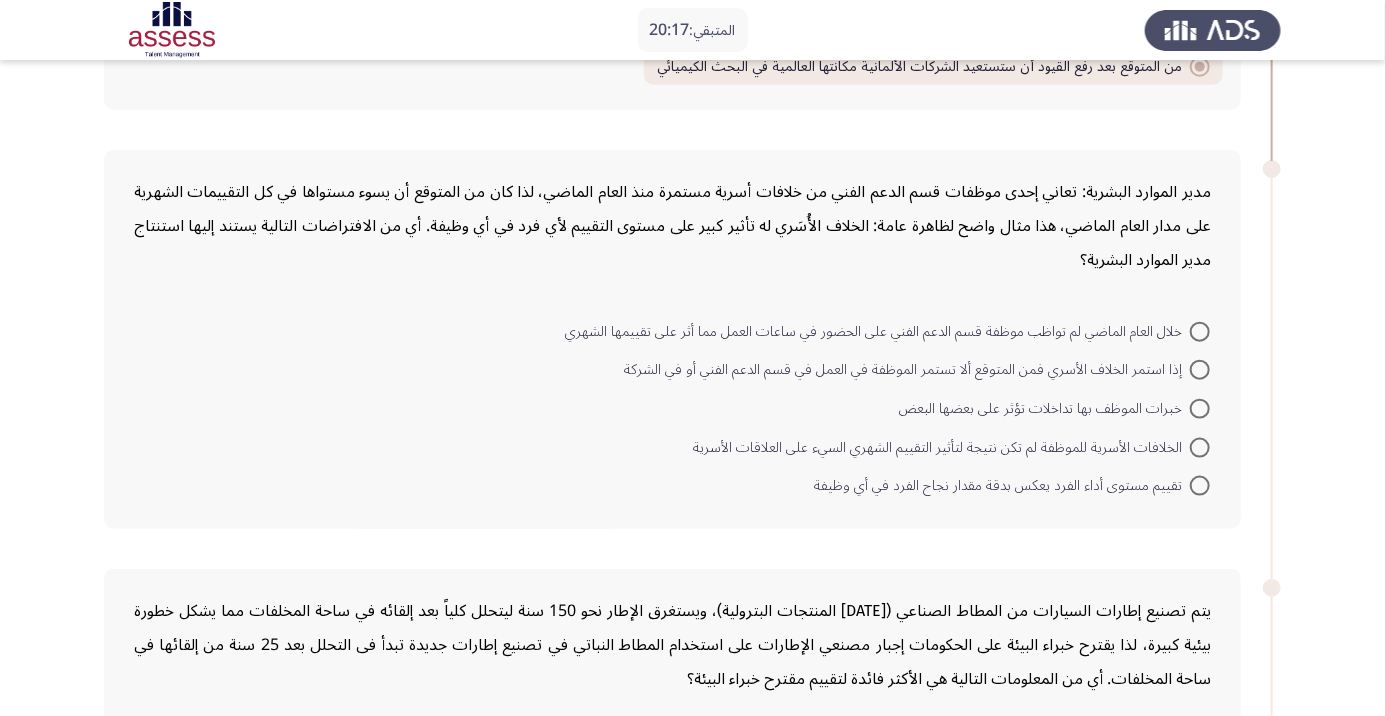 scroll, scrollTop: 860, scrollLeft: 0, axis: vertical 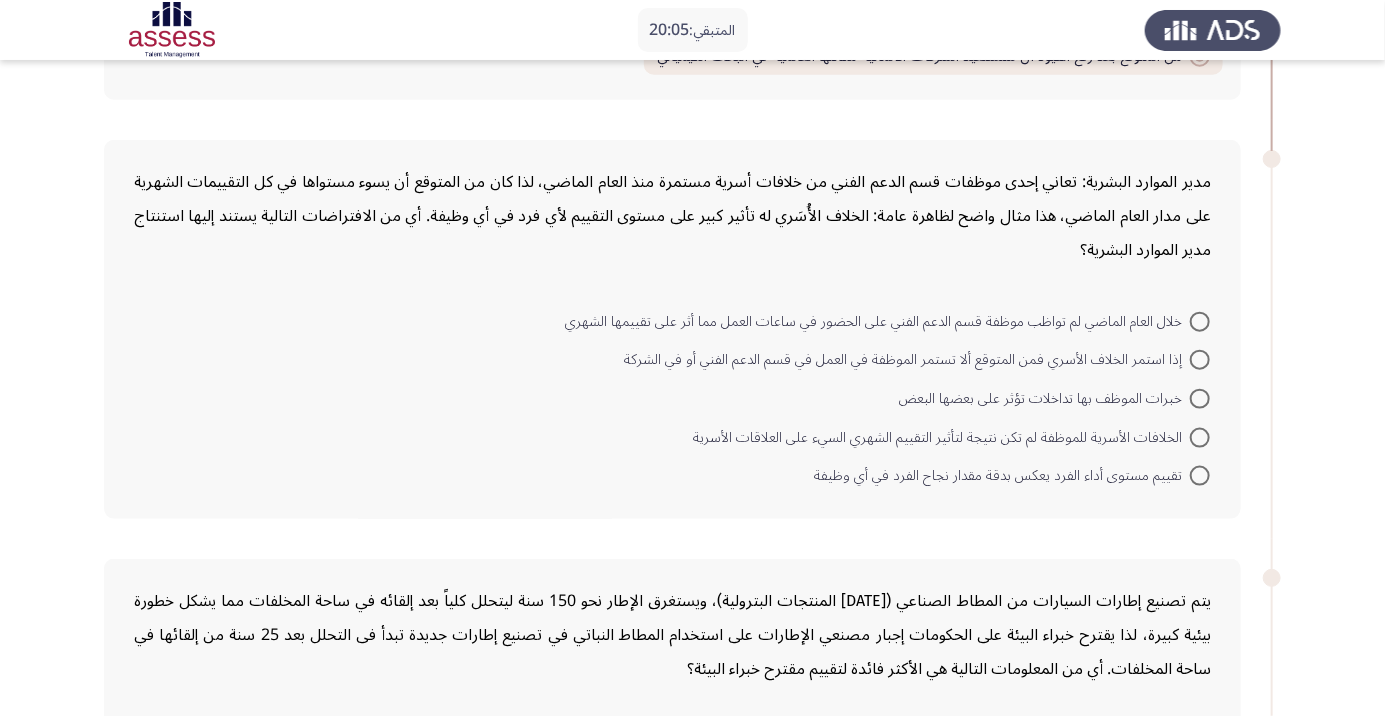 click on "يتم تصنيع إطارات السيارات من المطاط الصناعي (أحد المنتجات البترولية)، ويستغرق الإطار نحو 150 سنة ليتحلل كلياً بعد إلقائه في ساحة المخلفات مما يشكل خطورة بيئية كبيرة، لذا يقترح خبراء البيئة على الحكومات إجبار مصنعي الإطارات على استخدام المطاط النباتي في تصنيع إطارات جديدة تبدأ فى التحلل بعد 25 سنة من إلقائها في ساحة المخلفات. أي من المعلومات التالية هي الأكثر فائدة لتقييم مقترح خبراء البيئة؟" 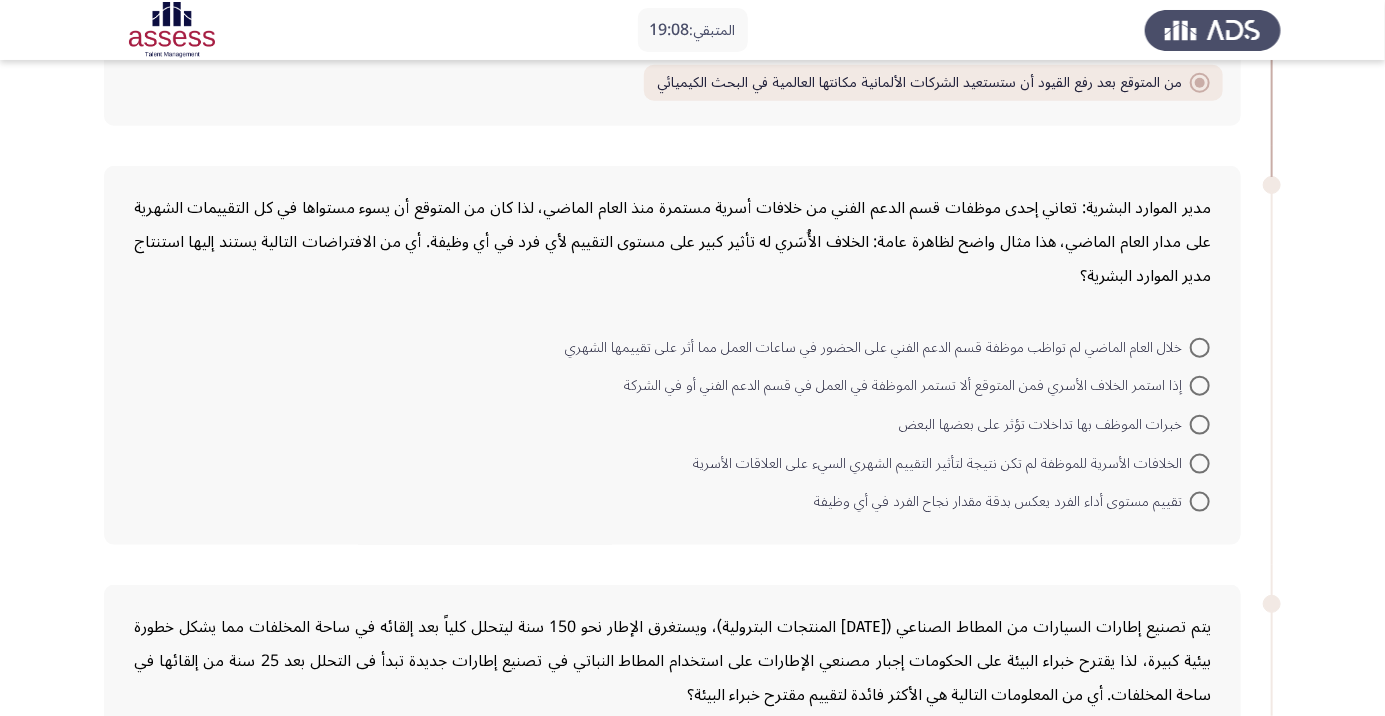 scroll, scrollTop: 828, scrollLeft: 0, axis: vertical 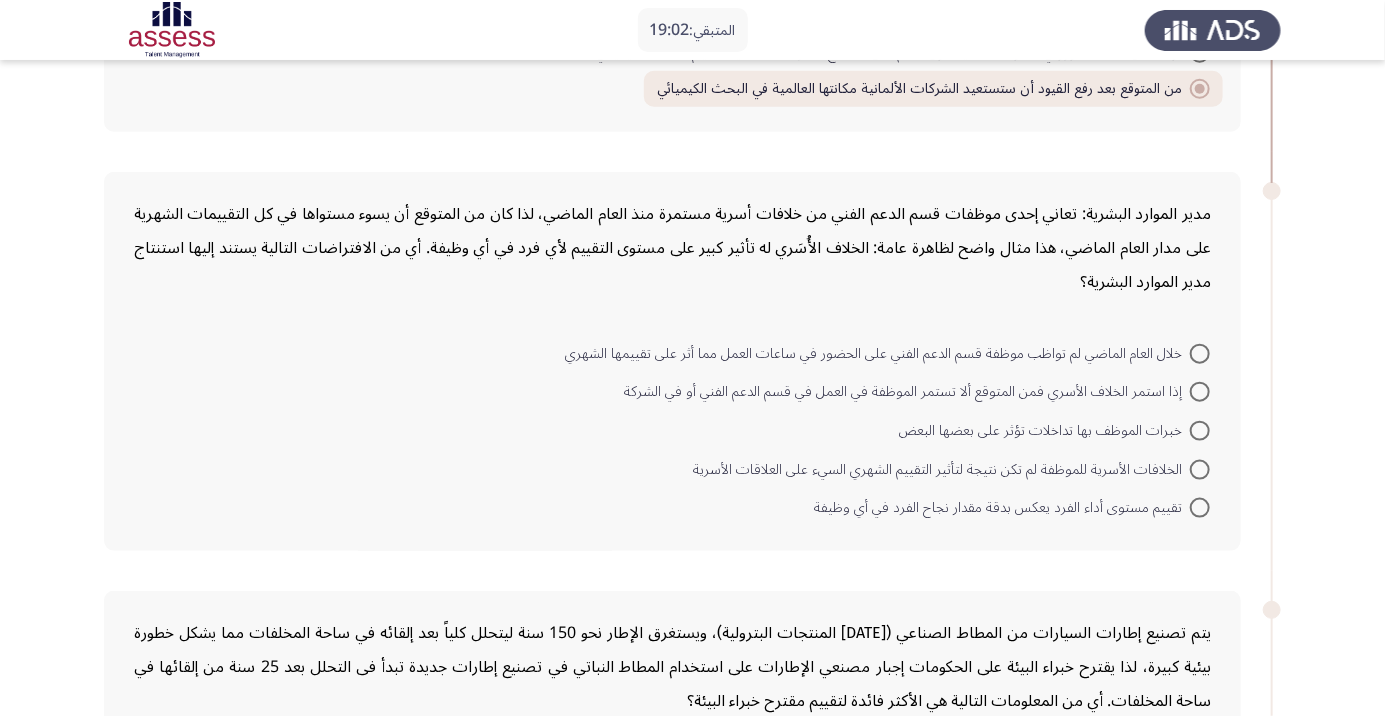 click on "تقييم مستوى أداء الفرد يعكس بدقة مقدار نجاح الفرد في أي وظيفة" at bounding box center (1002, 508) 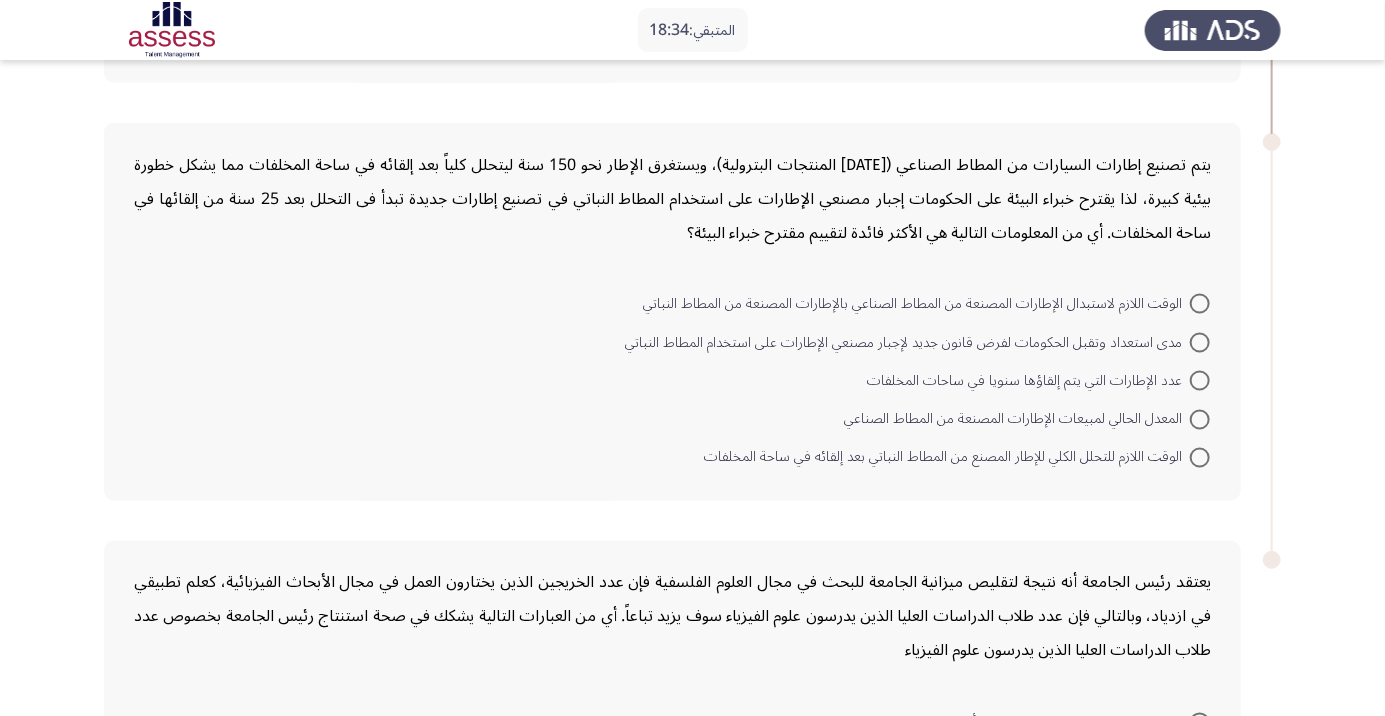 scroll, scrollTop: 1299, scrollLeft: 0, axis: vertical 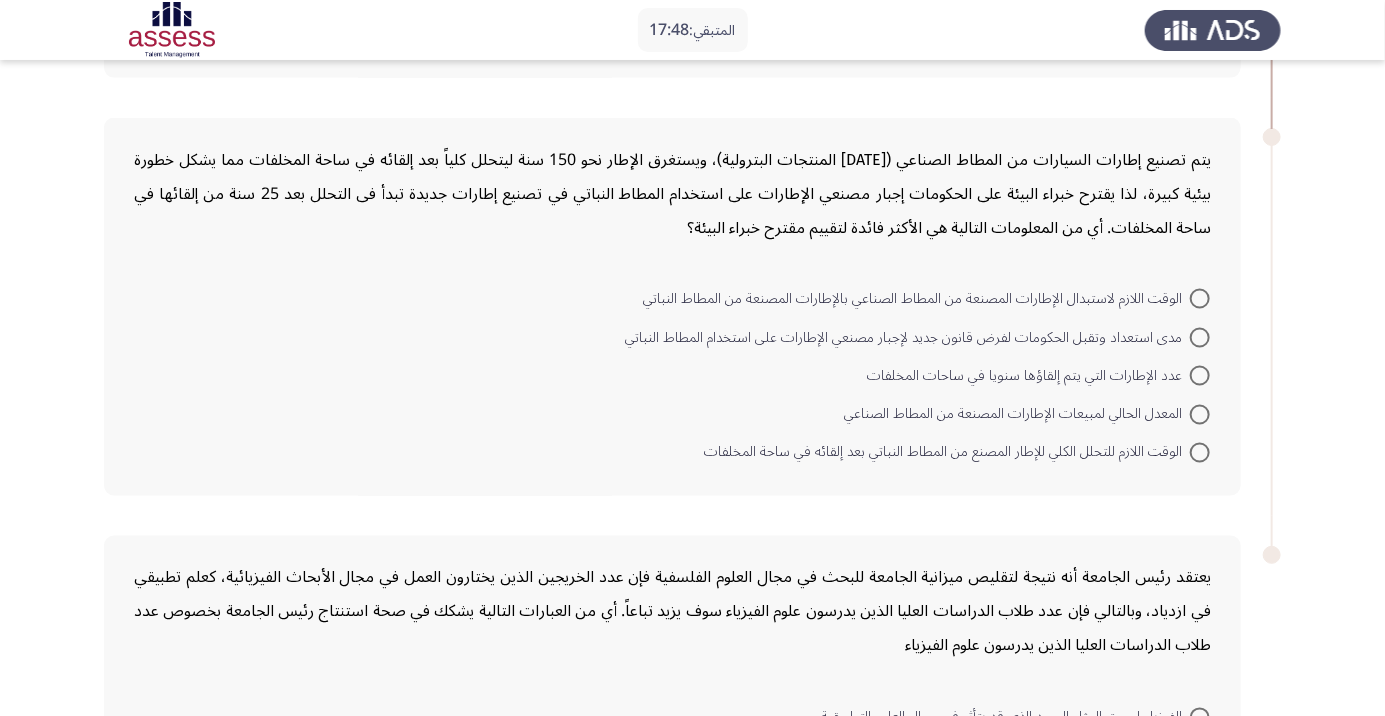 click on "الوقت اللازم لاستبدال الإطارات المصنعة من المطاط الصناعي بالإطارات المصنعة من المطاط النباتي     مدى استعداد وتقبل الحكومات لفرض قانون جديد لإجبار مصنعي الإطارات على استخدام المطاط النباتي     عدد الإطارات التي يتم إلقاؤها سنويا في ساحات المخلفات     المعدل الحالي لمبيعات الإطارات المصنعة من المطاط الصناعي     الوقت اللازم للتحلل الكلي للإطار المصنع من المطاط النباتي بعد إلقائه في ساحة المخلفات" 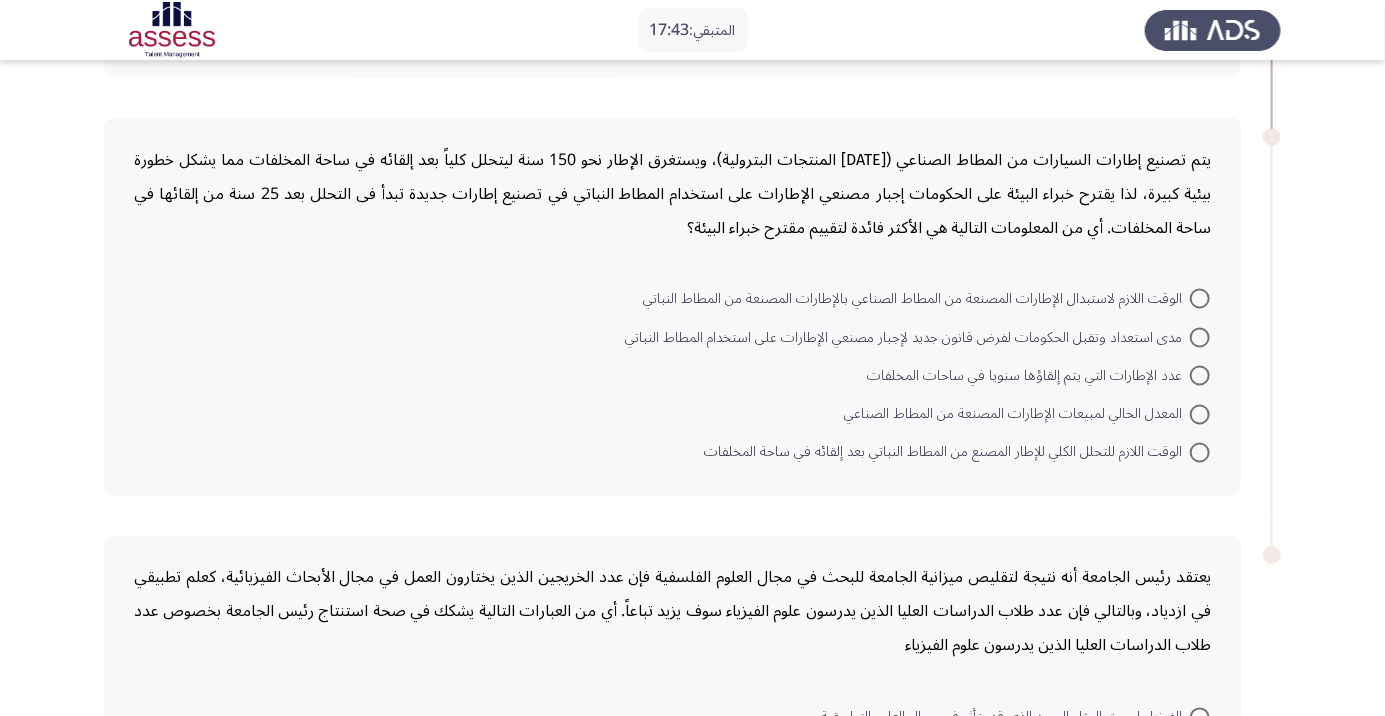 click on "الوقت اللازم لاستبدال الإطارات المصنعة من المطاط الصناعي بالإطارات المصنعة من المطاط النباتي" at bounding box center [916, 299] 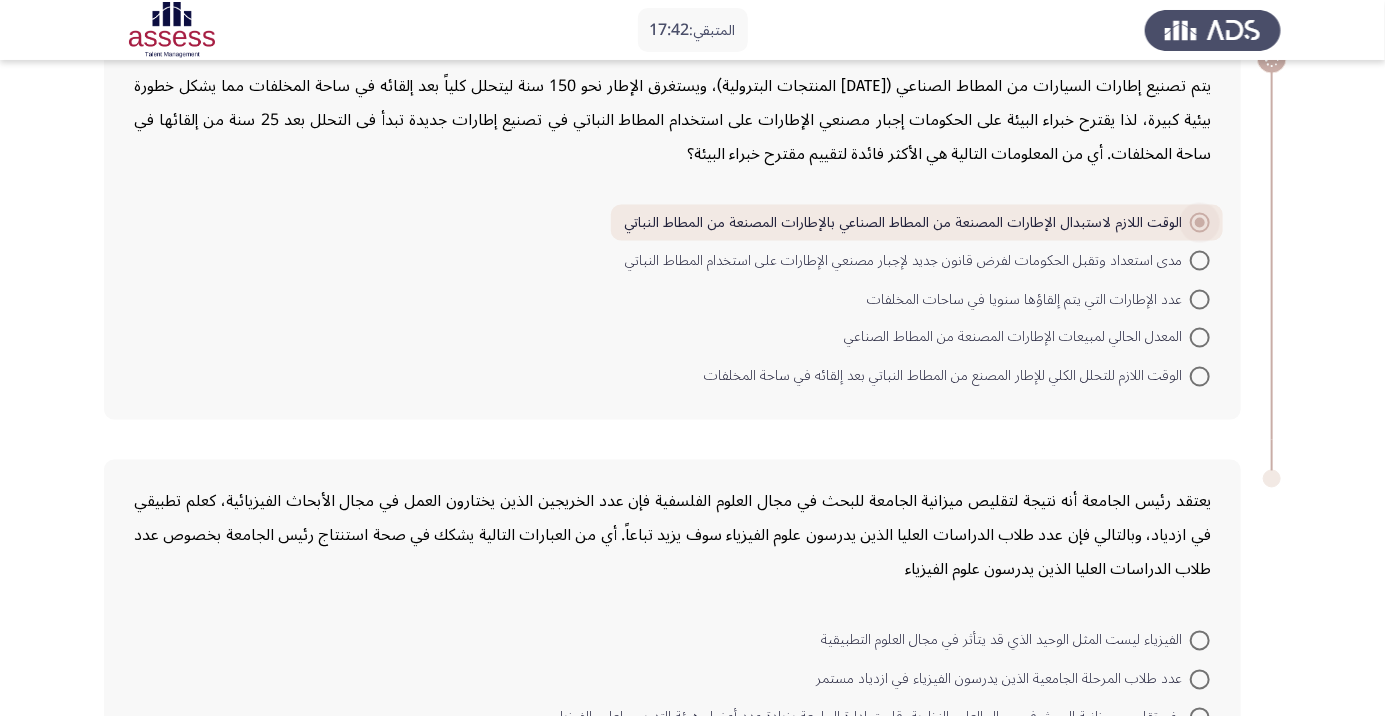 scroll, scrollTop: 1496, scrollLeft: 0, axis: vertical 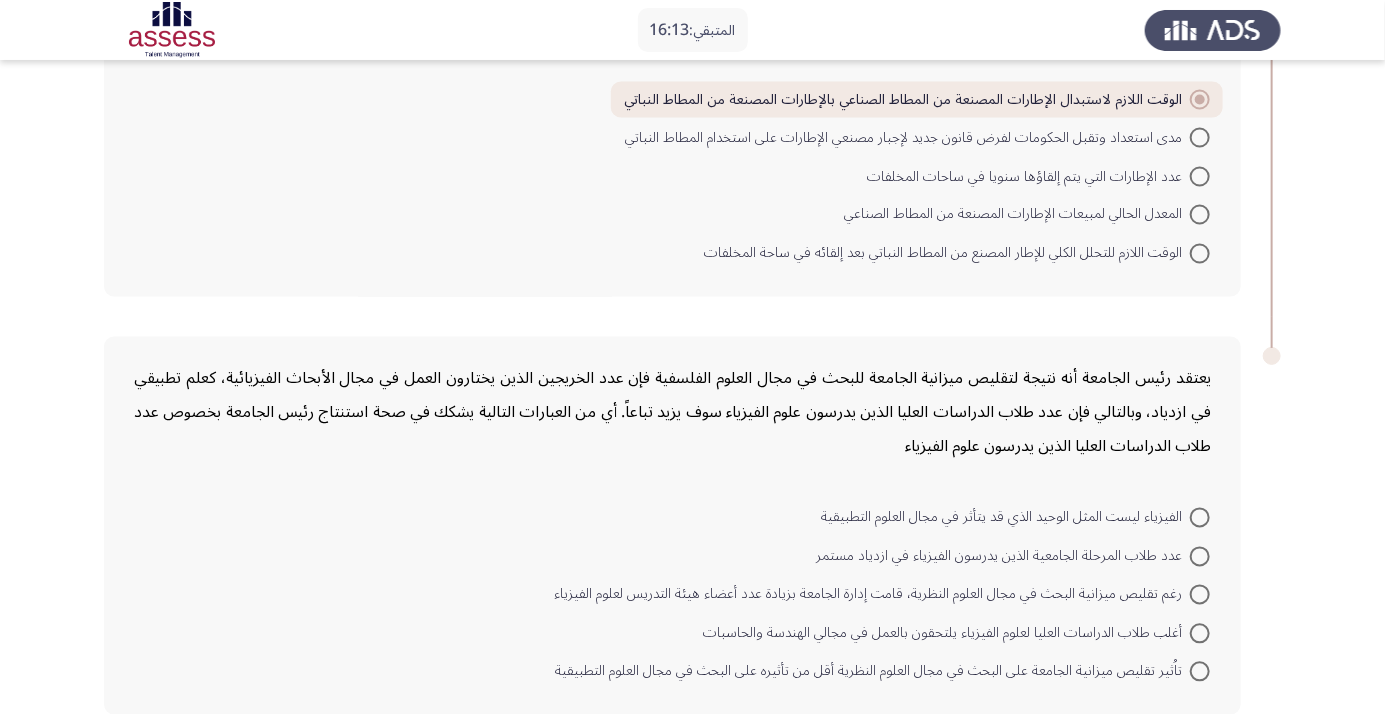 click at bounding box center [1200, 672] 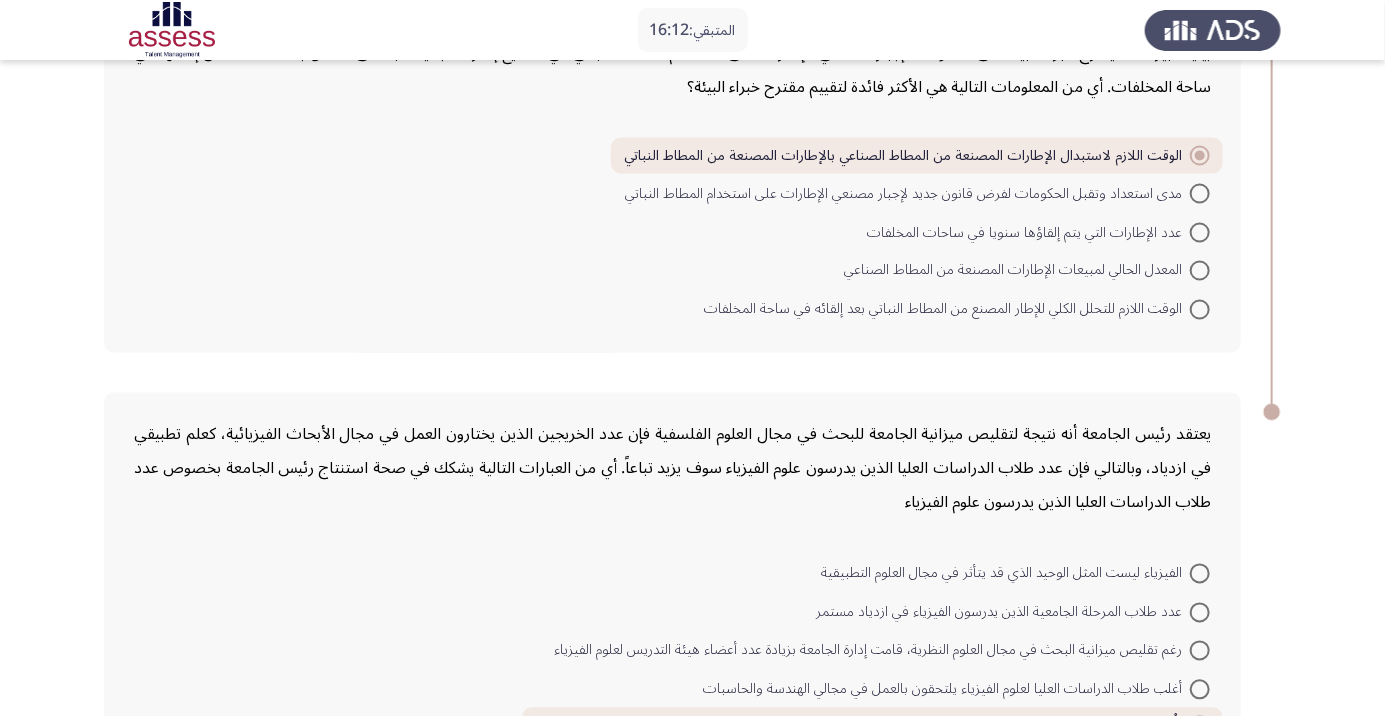 scroll, scrollTop: 1493, scrollLeft: 0, axis: vertical 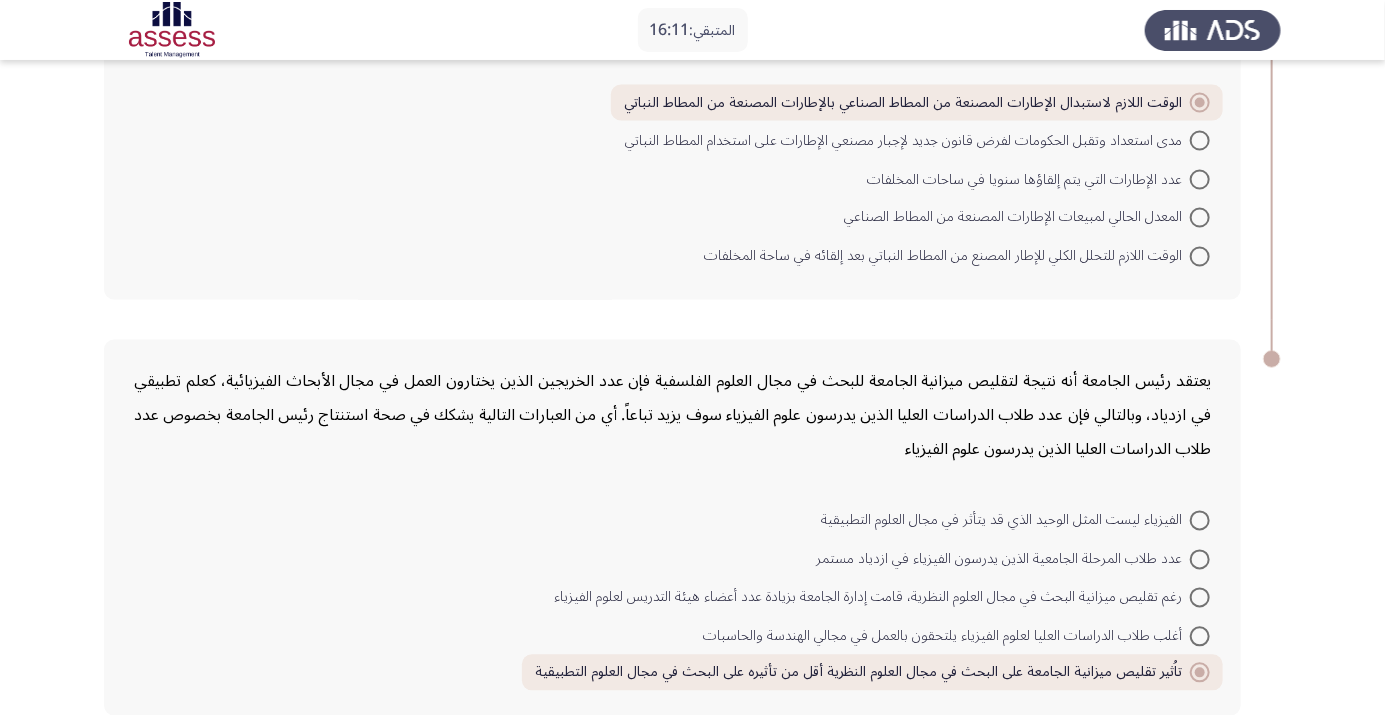 click on "التالي" 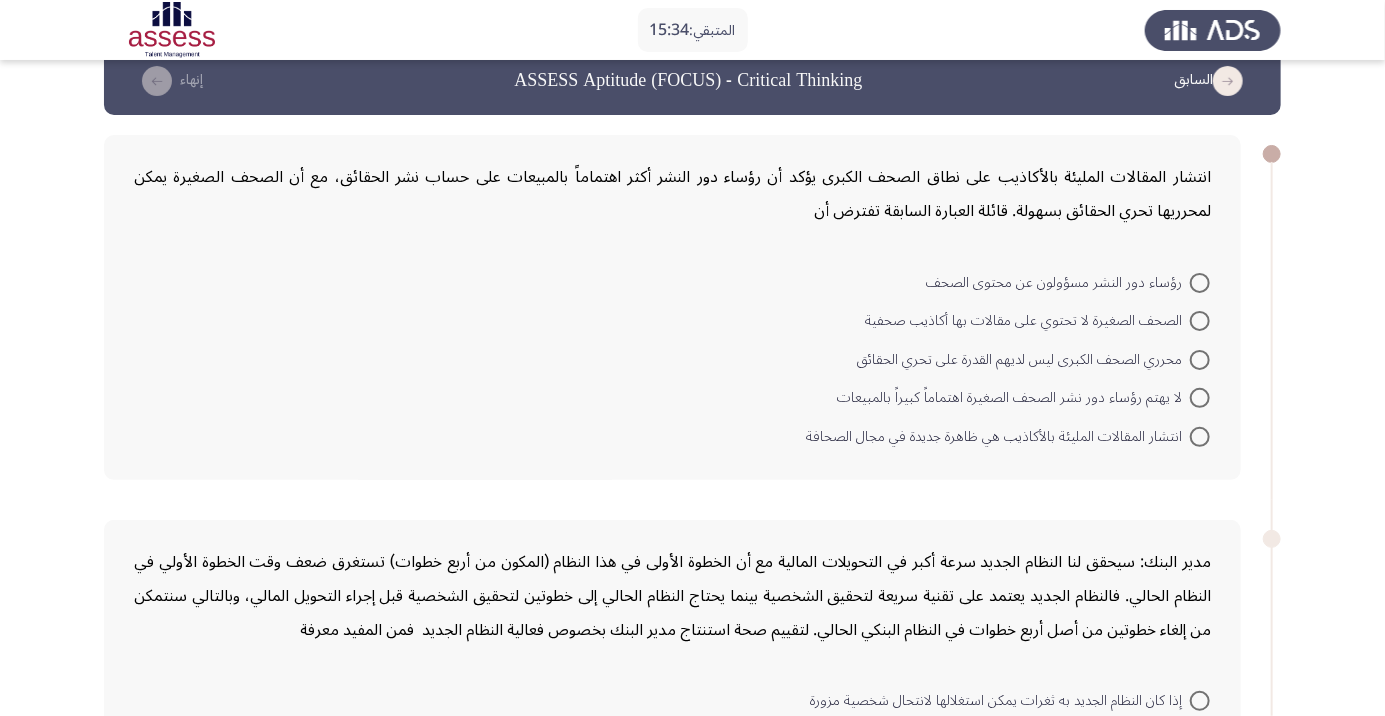 scroll, scrollTop: 36, scrollLeft: 0, axis: vertical 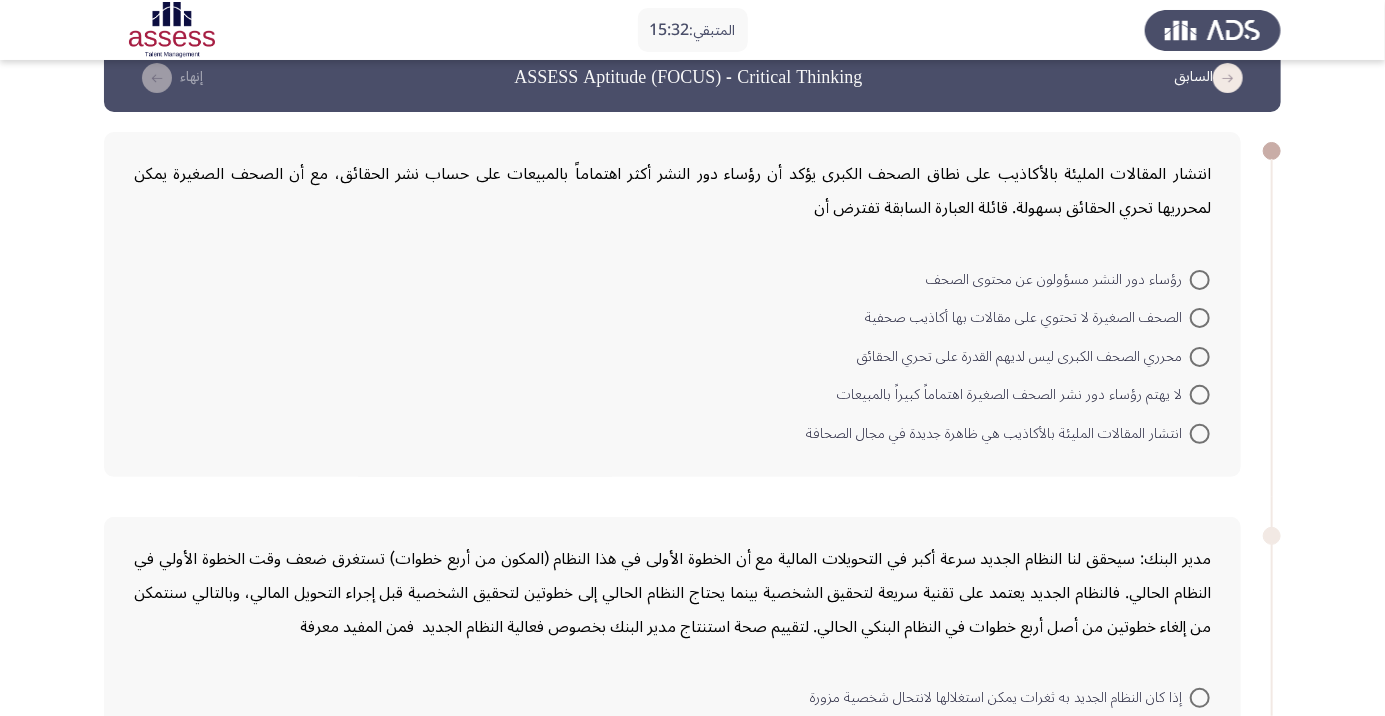 click on "الصحف الصغيرة لا تحتوي على مقالات بها أكاذيب صحفية" at bounding box center (1037, 317) 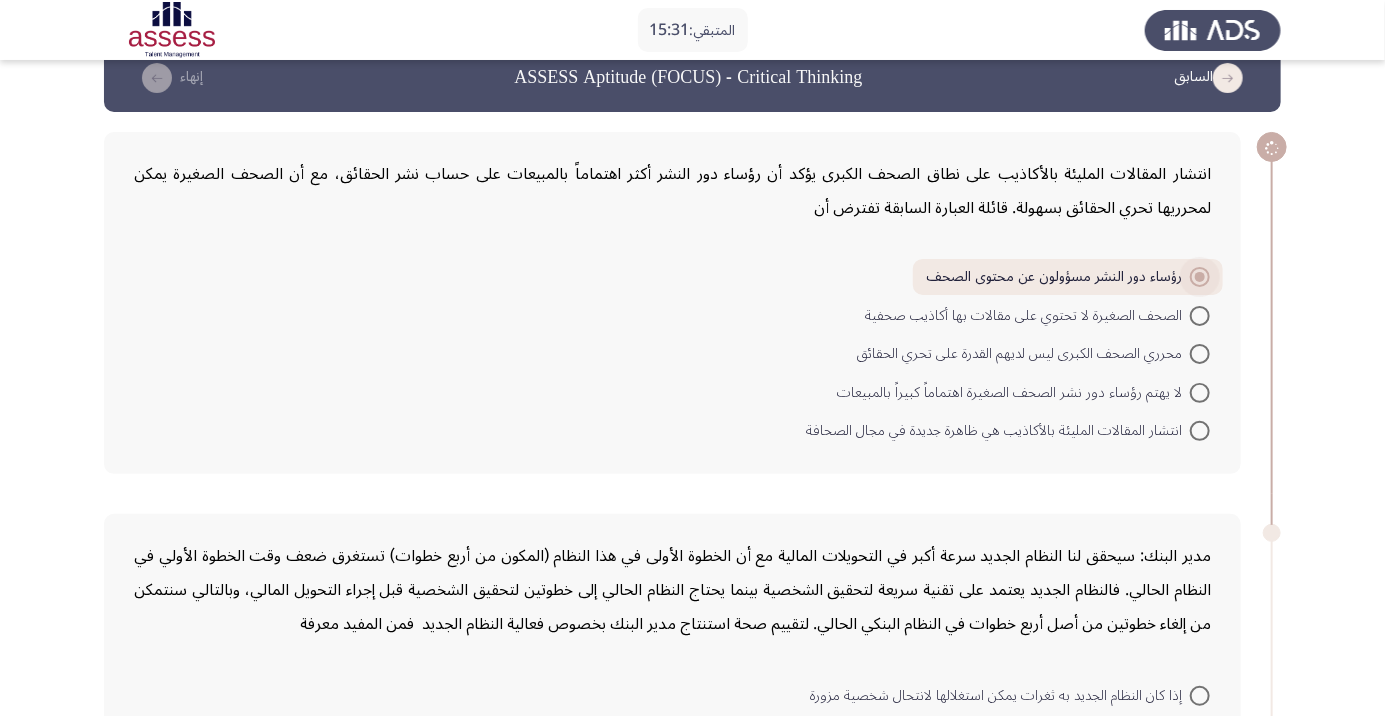 click at bounding box center [1200, 354] 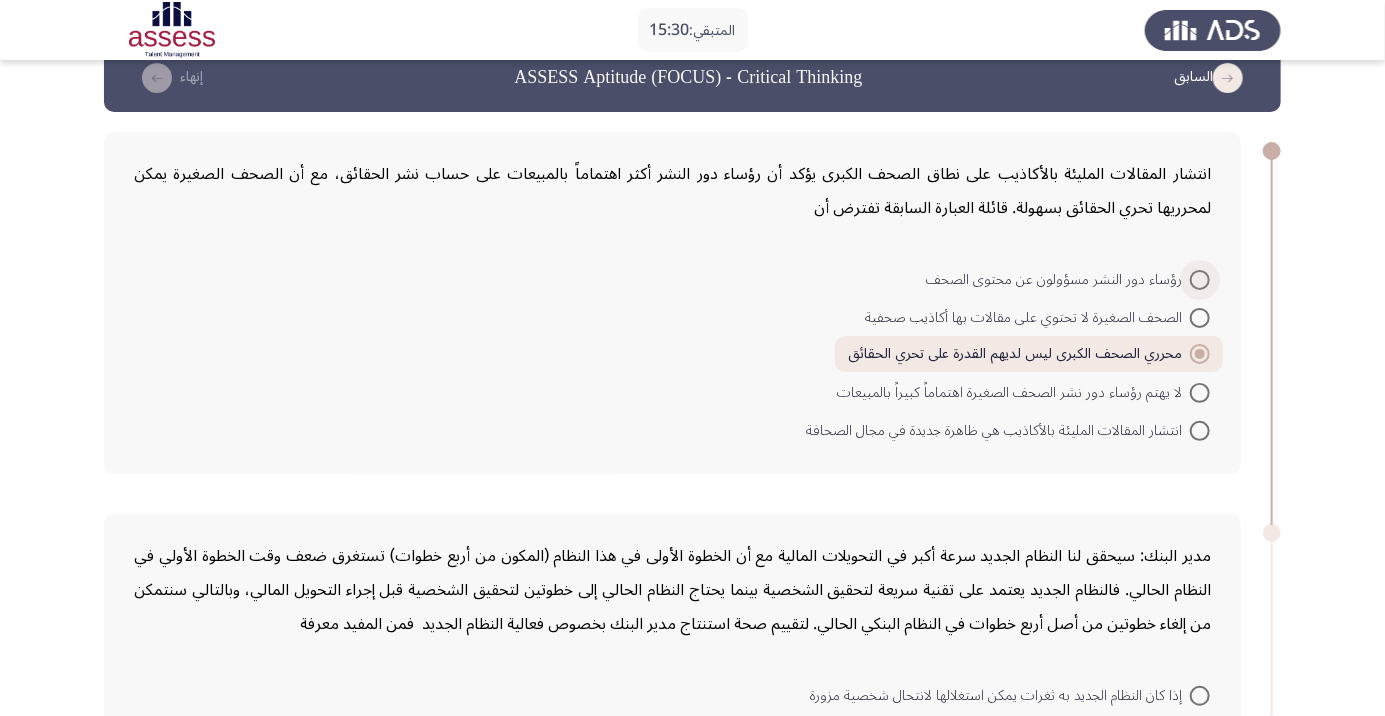 click at bounding box center (1200, 280) 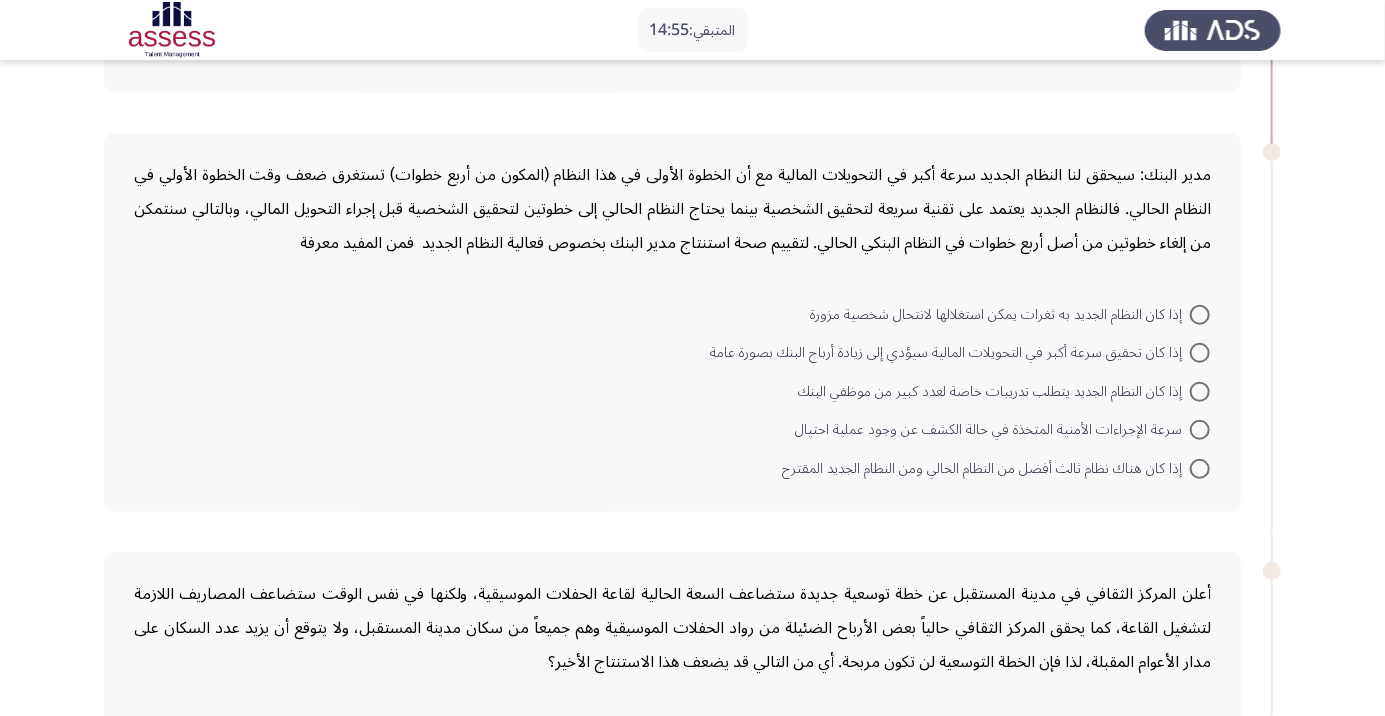 scroll, scrollTop: 458, scrollLeft: 0, axis: vertical 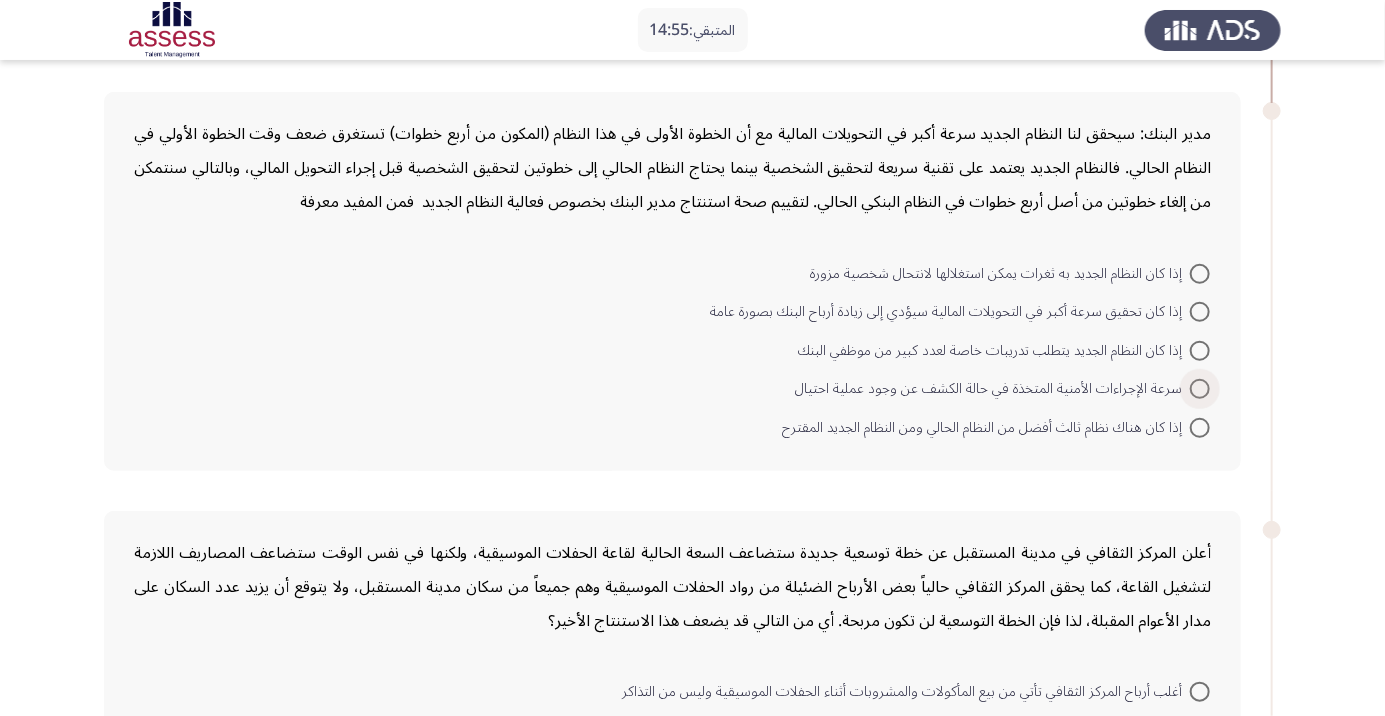 click on "سرعة الإجراءات الأمنية المتخذة في حالة الكشف عن وجود عملية احتيال" at bounding box center (992, 389) 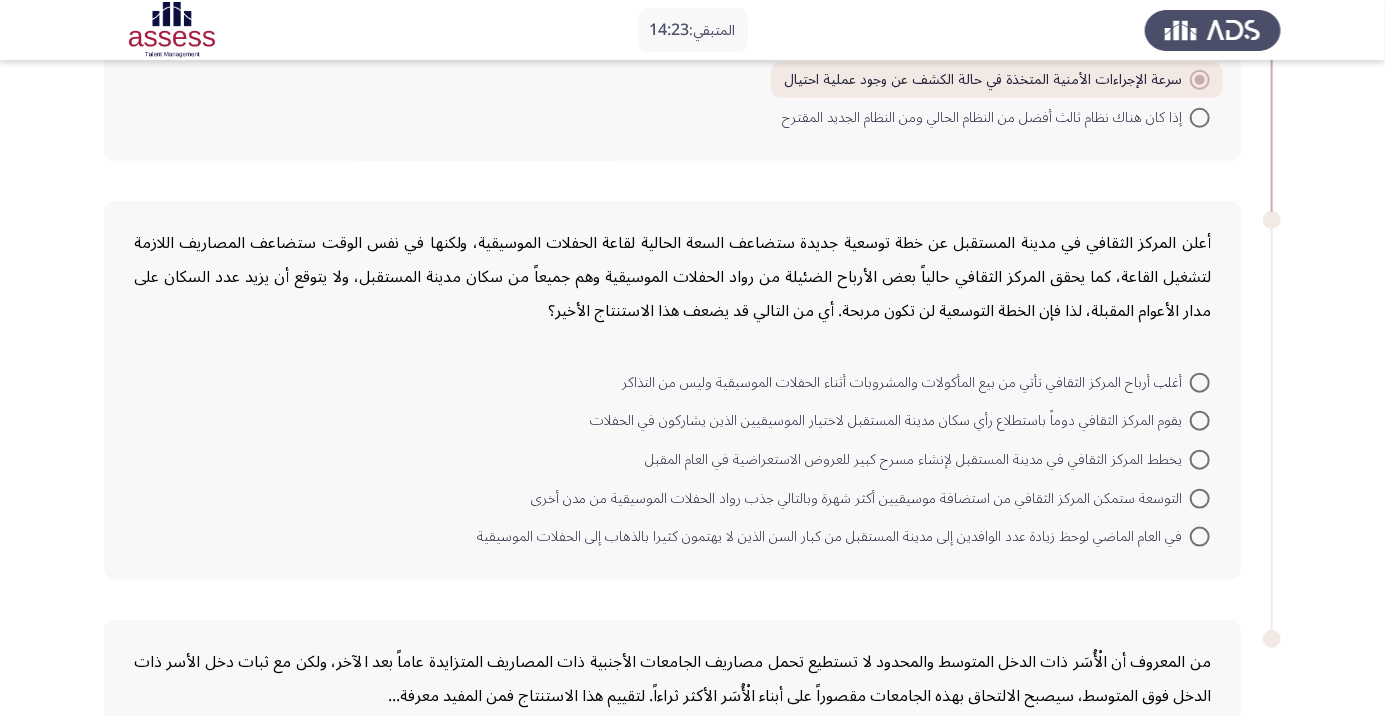 scroll, scrollTop: 768, scrollLeft: 0, axis: vertical 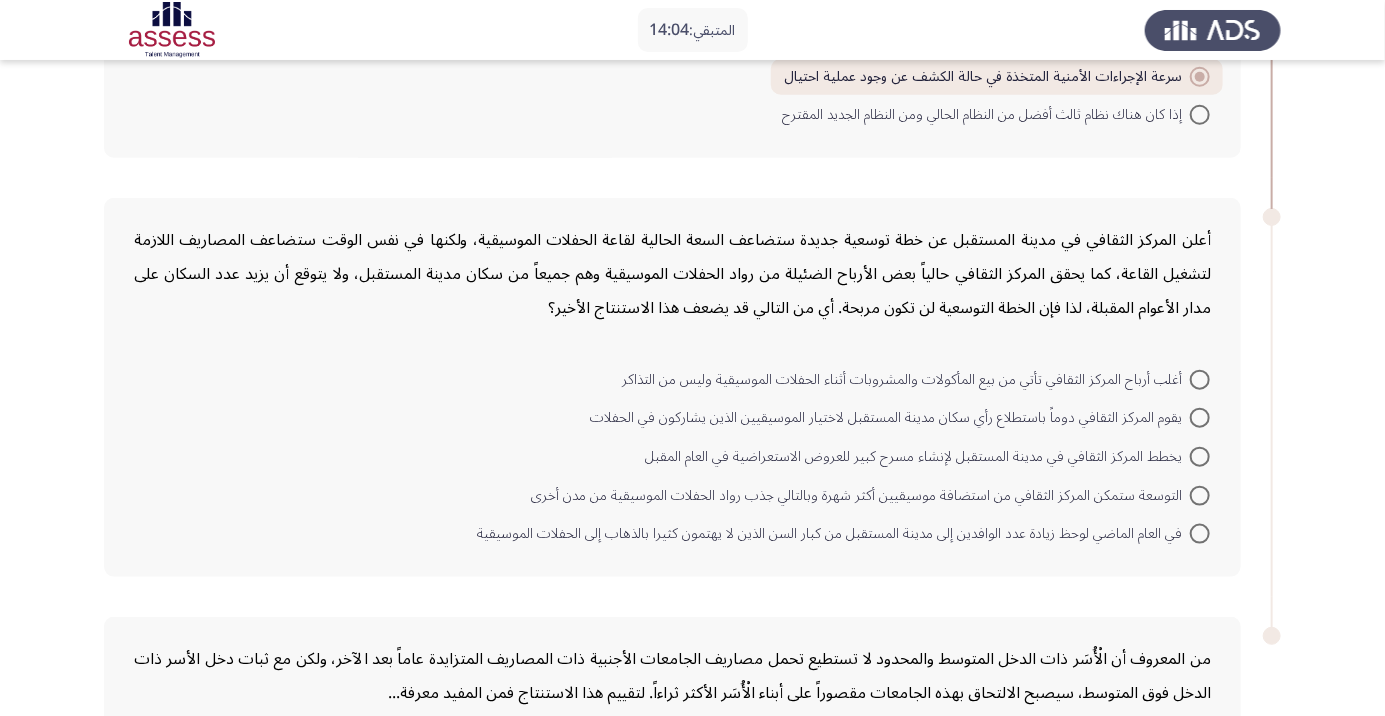 click on "في العام الماضي لوحظ زيادة عدد الوافدين إلى مدينة المستقبل من كبار السن الذين لا يهتمون كثيرا بالذهاب إلى الحفلات الموسيقية" at bounding box center [833, 534] 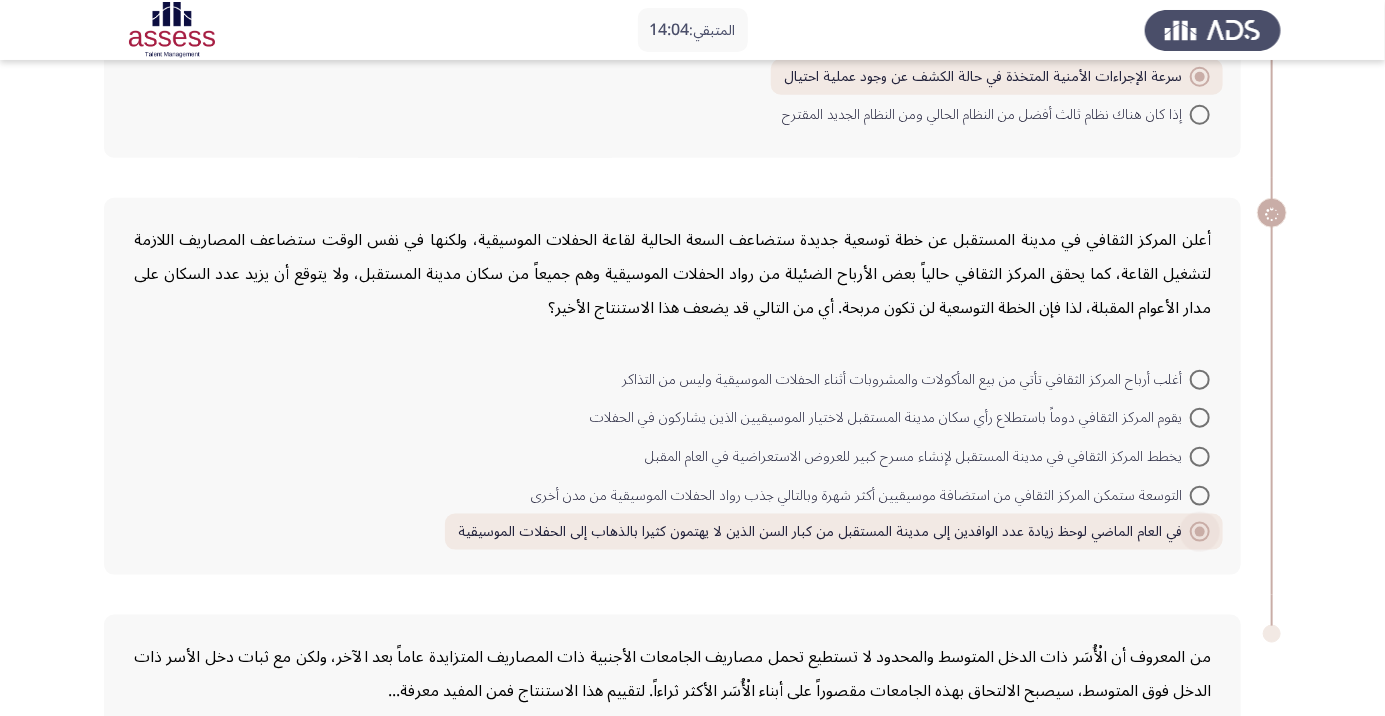 click on "التوسعة ستمكن المركز الثقافي من استضافة موسيقيين أكثر شهرة وبالتالي جذب رواد الحفلات الموسيقية من مدن أخرى" at bounding box center (860, 496) 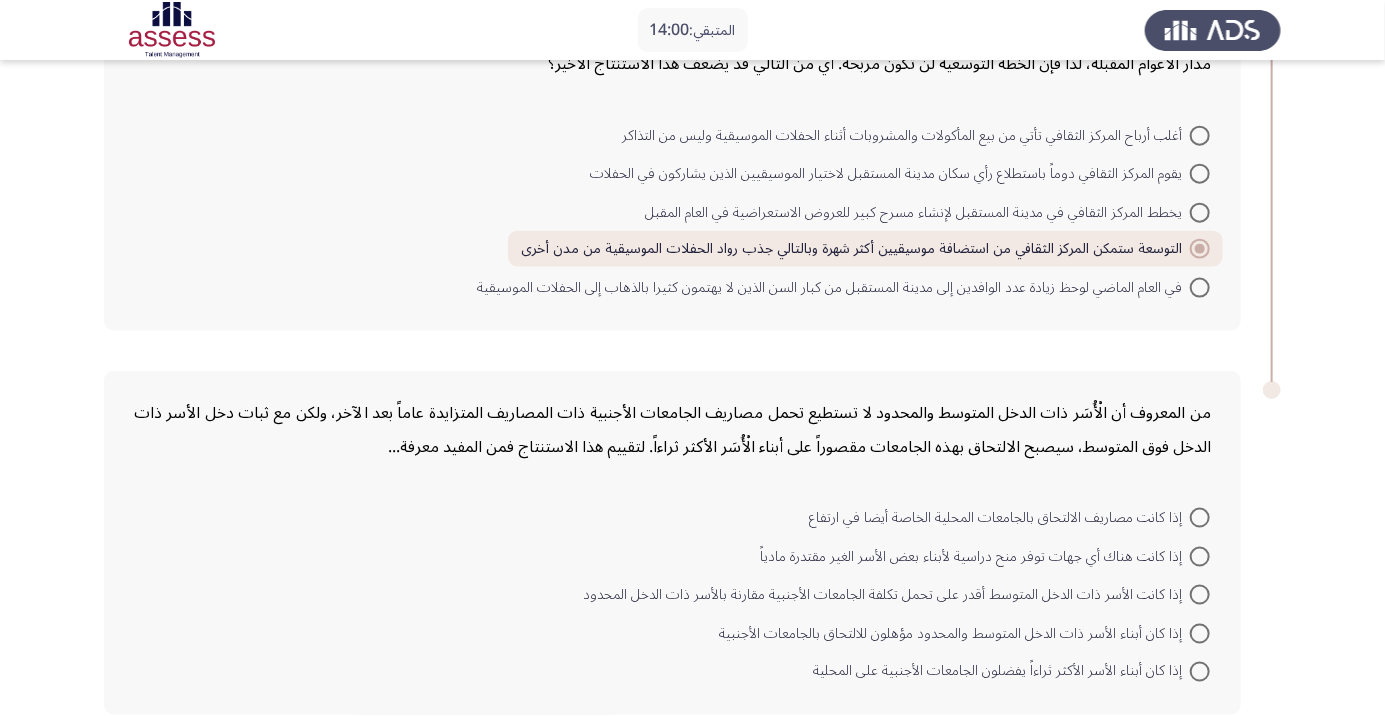 scroll, scrollTop: 1013, scrollLeft: 0, axis: vertical 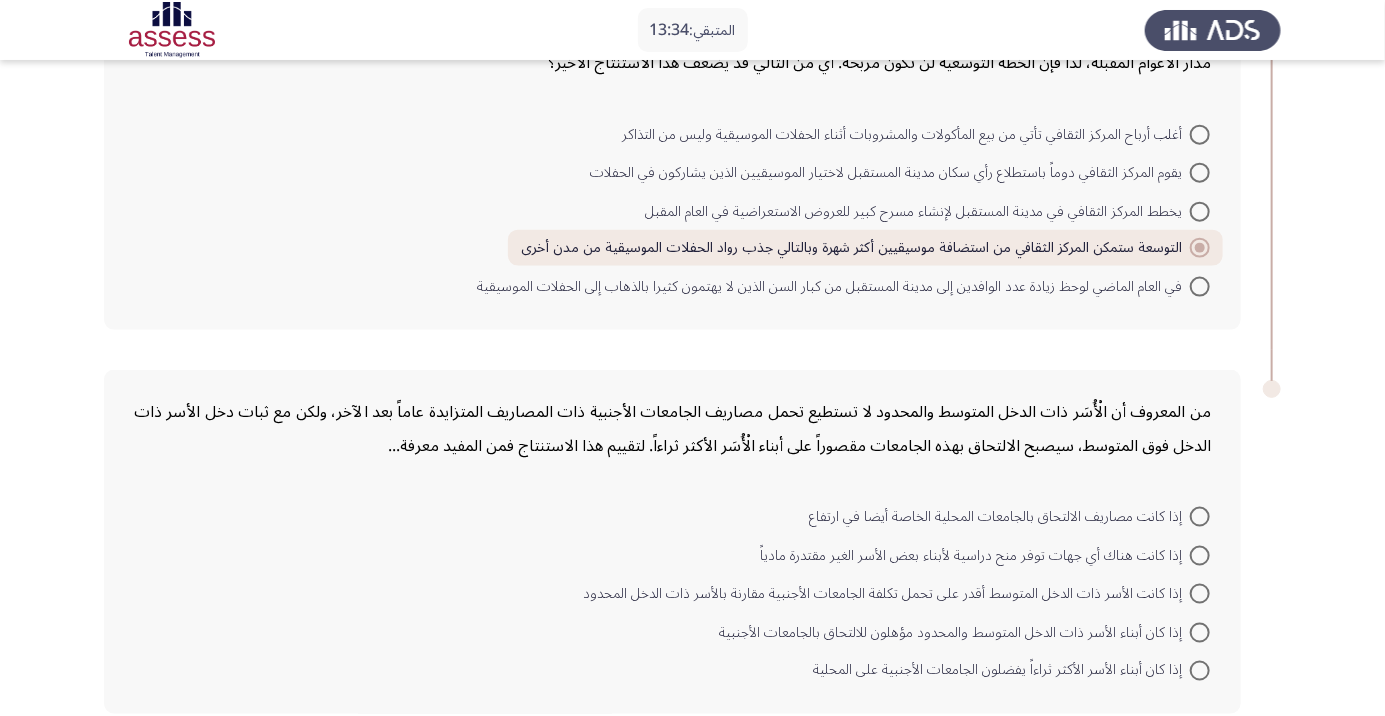 click on "من المعروف أن الْأُسَر ذات الدخل المتوسط والمحدود لا تستطيع تحمل مصاريف الجامعات الأجنبية ذات المصاريف المتزايدة عاماً بعد الآخر، ولكن مع ثبات دخل الأسر ذات الدخل فوق المتوسط، سيصبح الالتحاق بهذه الجامعات مقصوراً على أبناء الْأُسَر الأكثر ثراءاً. لتقييم هذا الاستنتاج فمن المفيد معرفة...    إذا كانت مصاريف الالتحاق بالجامعات المحلية الخاصة أيضا في ارتفاع     إذا كانت هناك أي جهات توفر منح دراسية لأبناء بعض الأسر الغير مقتدرة مادياً     إذا كانت الأسر ذات الدخل المتوسط أقدر على تحمل تكلفة الجامعات الأجنبية مقارنة بالأسر ذات الدخل المحدود" 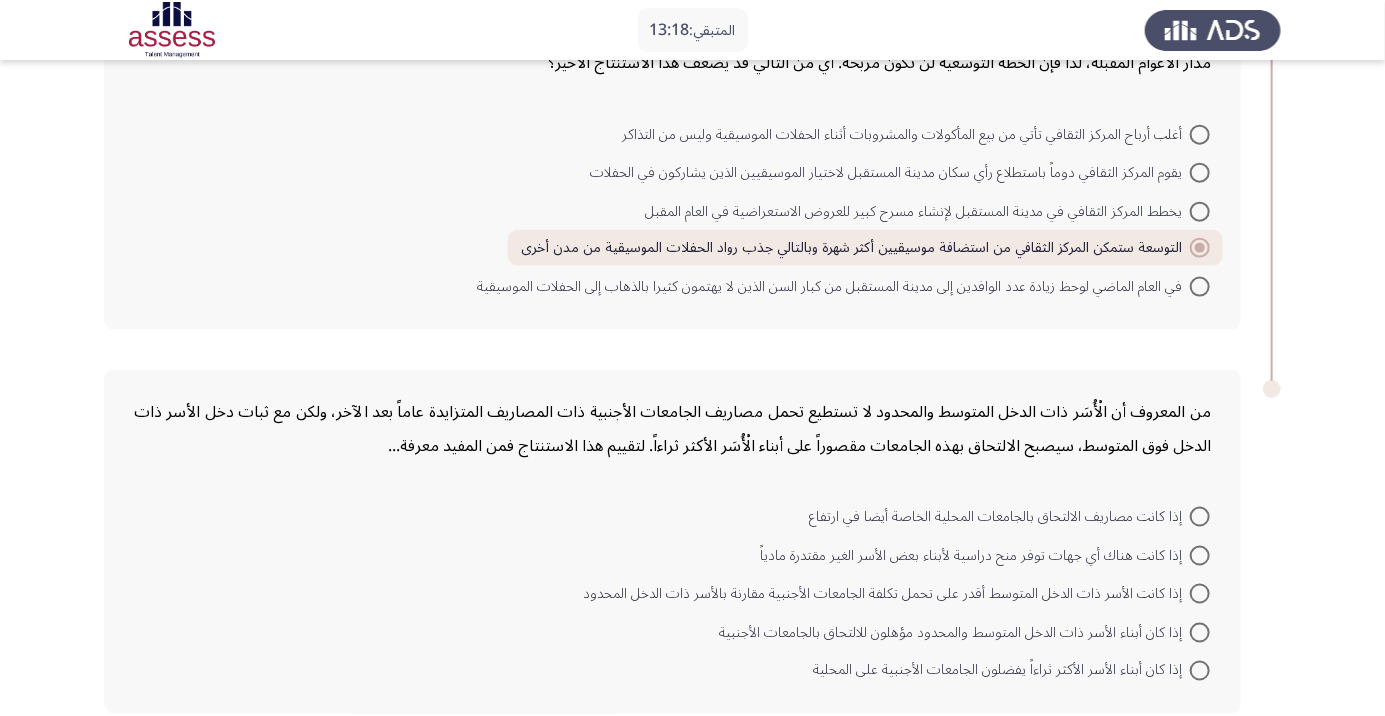 click on "إذا كانت هناك أي جهات توفر منح دراسية لأبناء بعض الأسر الغير مقتدرة مادياً" at bounding box center (975, 556) 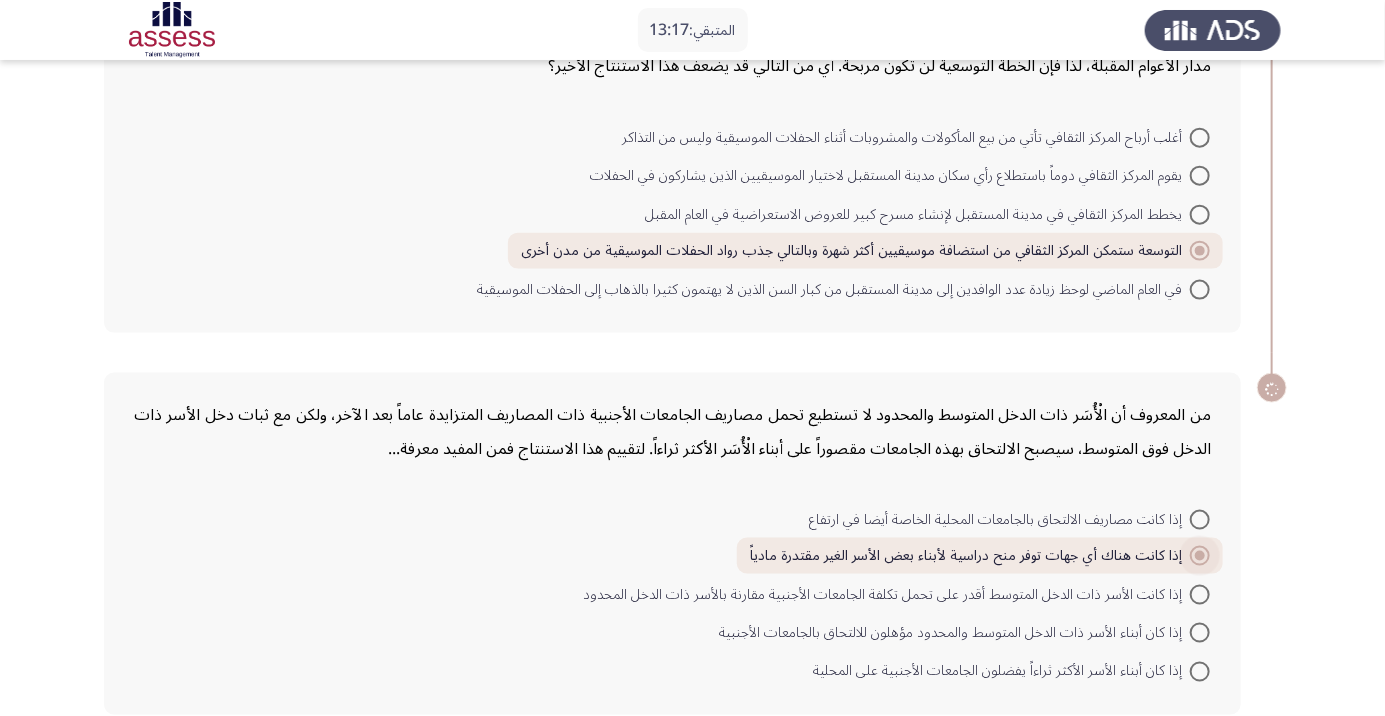 click on "إنهاء" 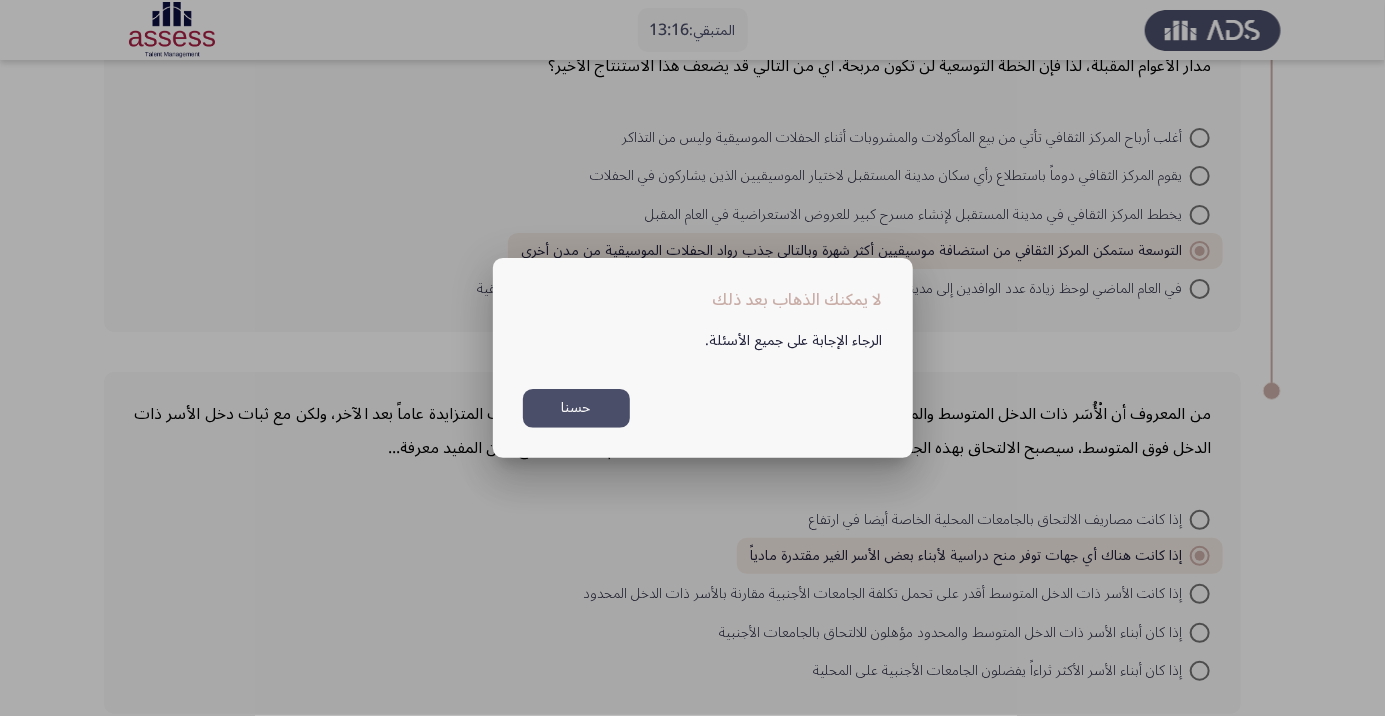click on "حسنا" at bounding box center [576, 408] 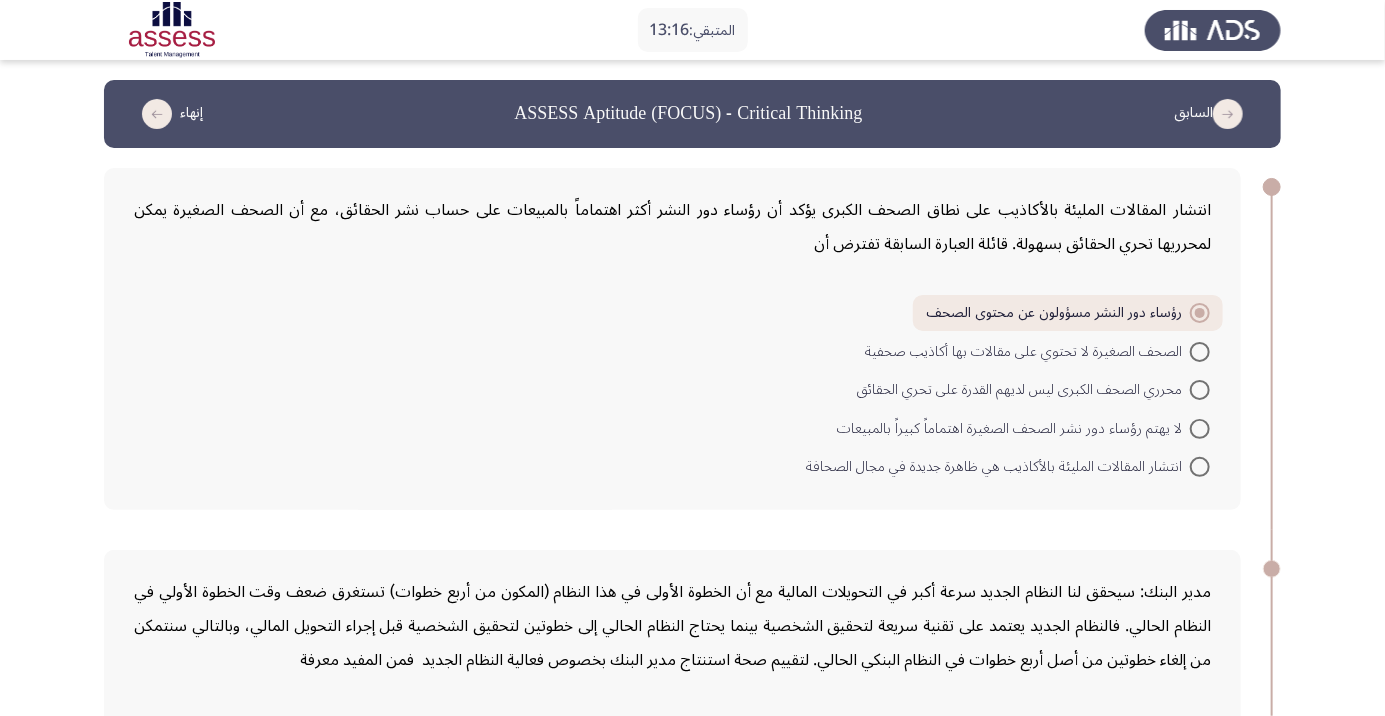scroll, scrollTop: 1010, scrollLeft: 0, axis: vertical 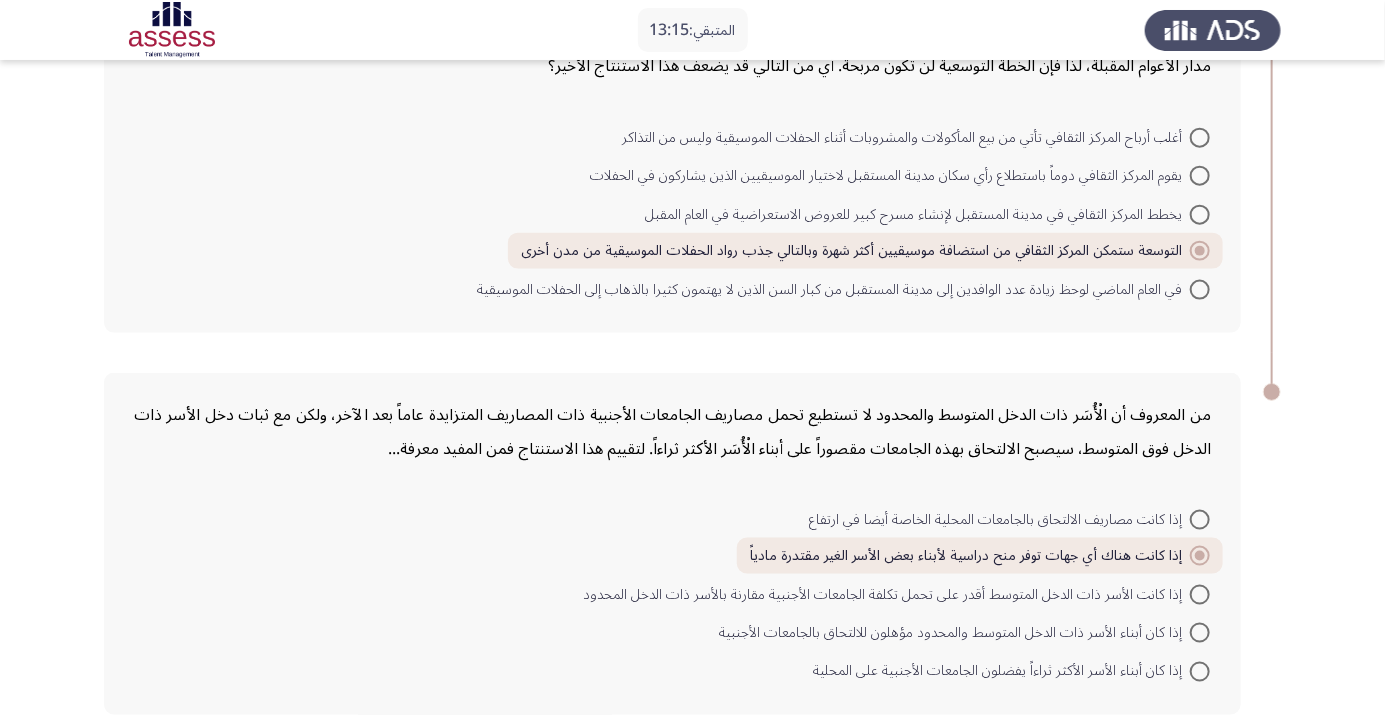 click on "إنهاء" 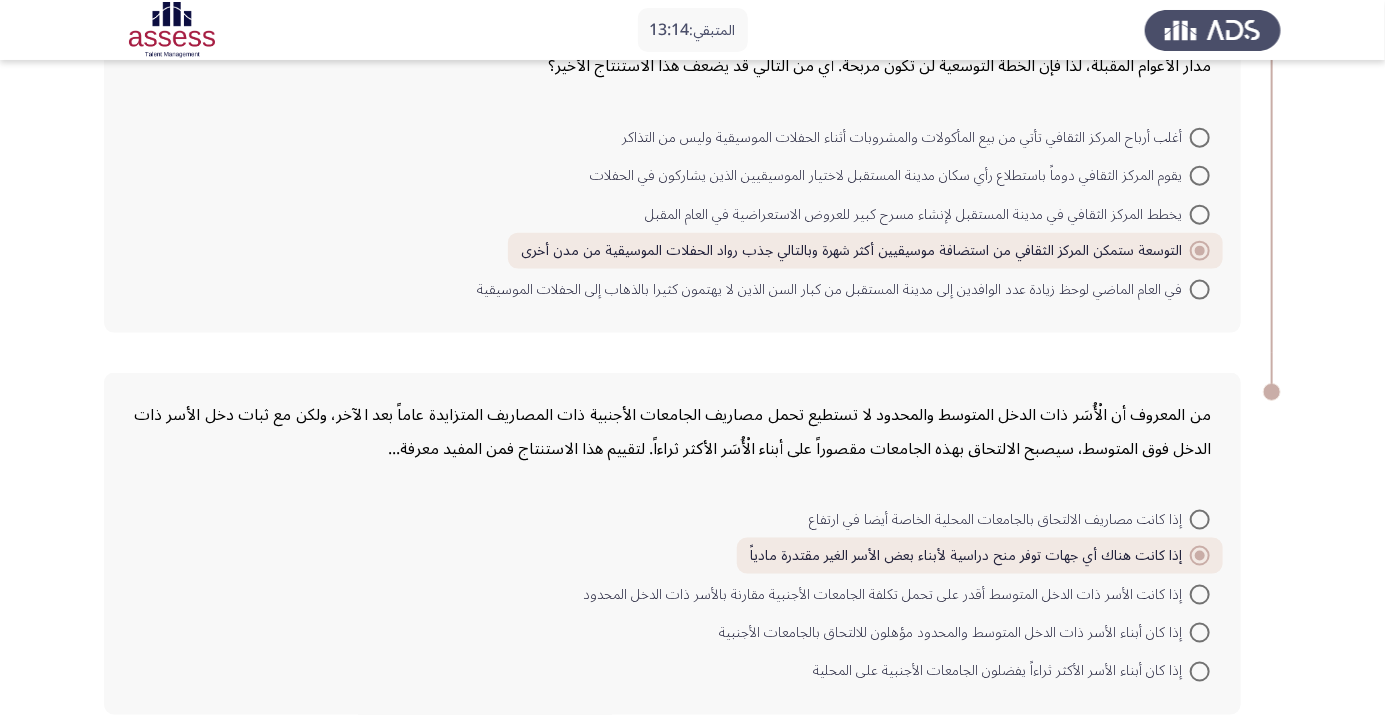scroll, scrollTop: 0, scrollLeft: 0, axis: both 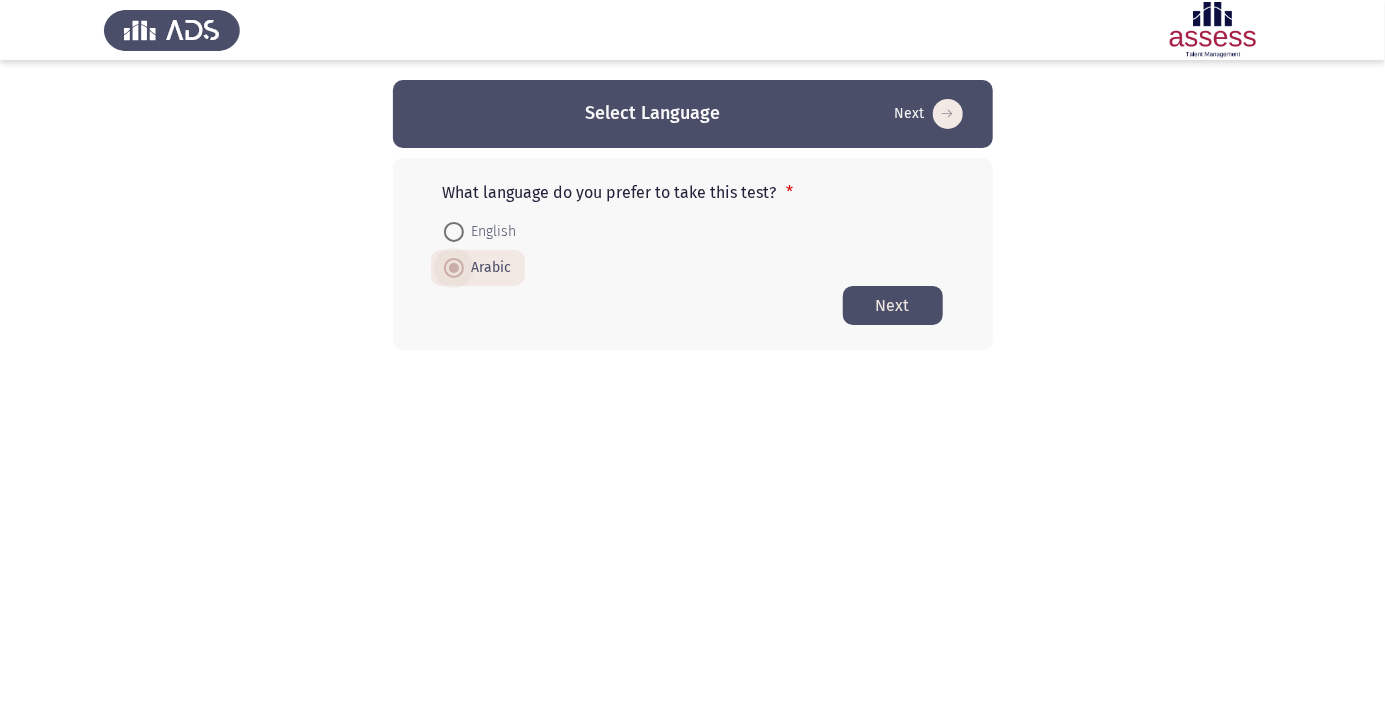 click on "Next" 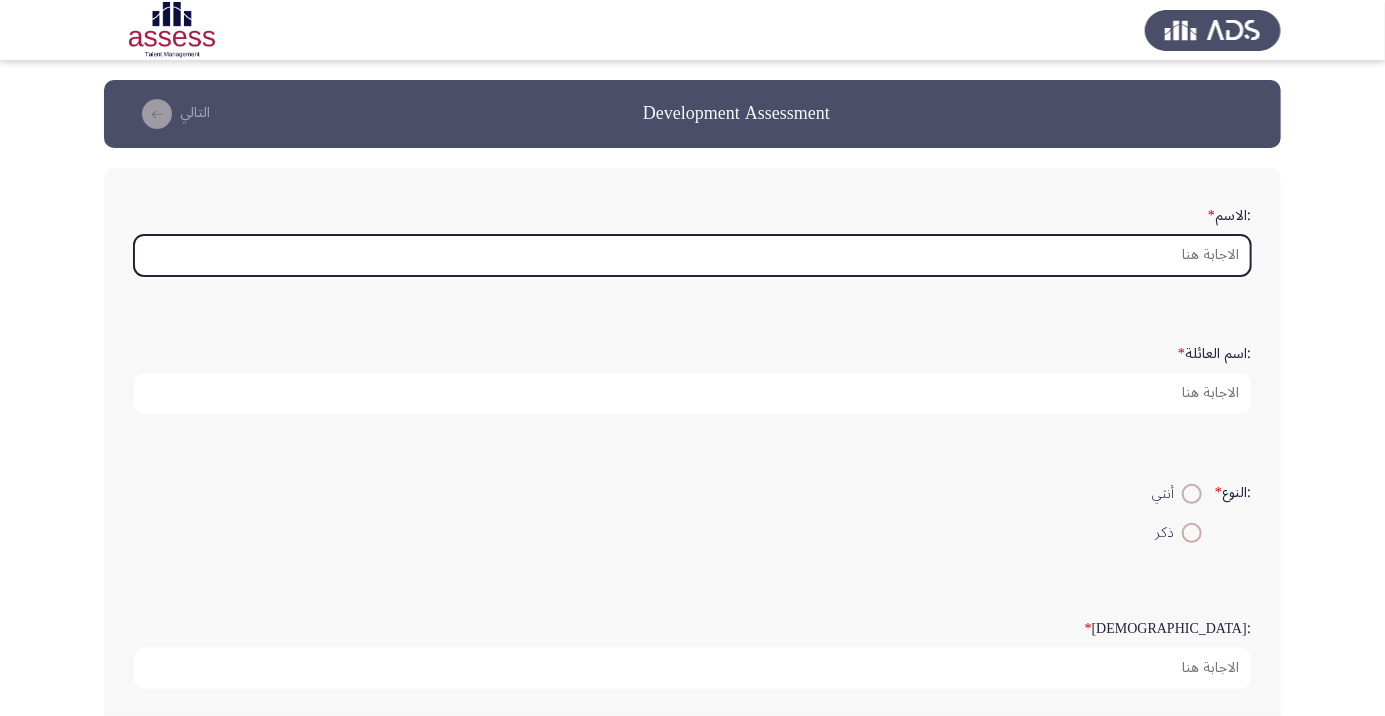 click on ":الاسم   *" at bounding box center (692, 255) 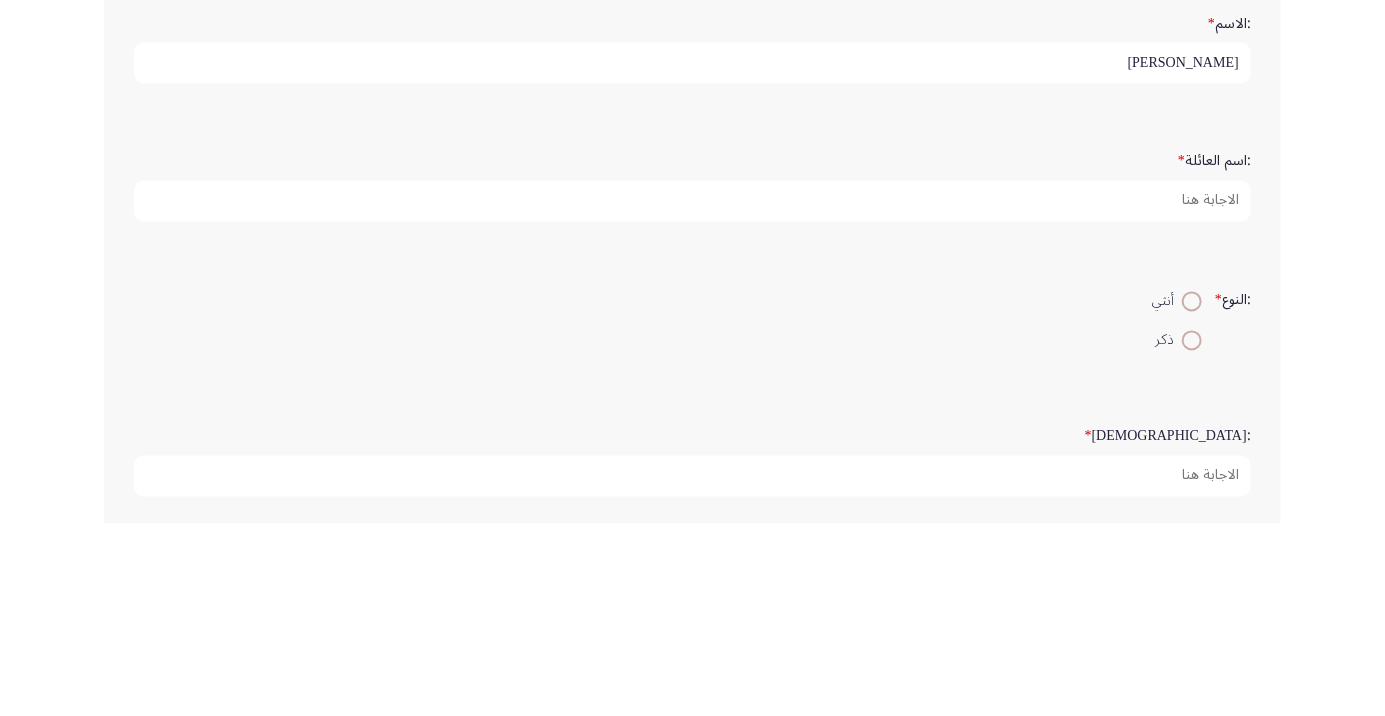 type on "[PERSON_NAME]" 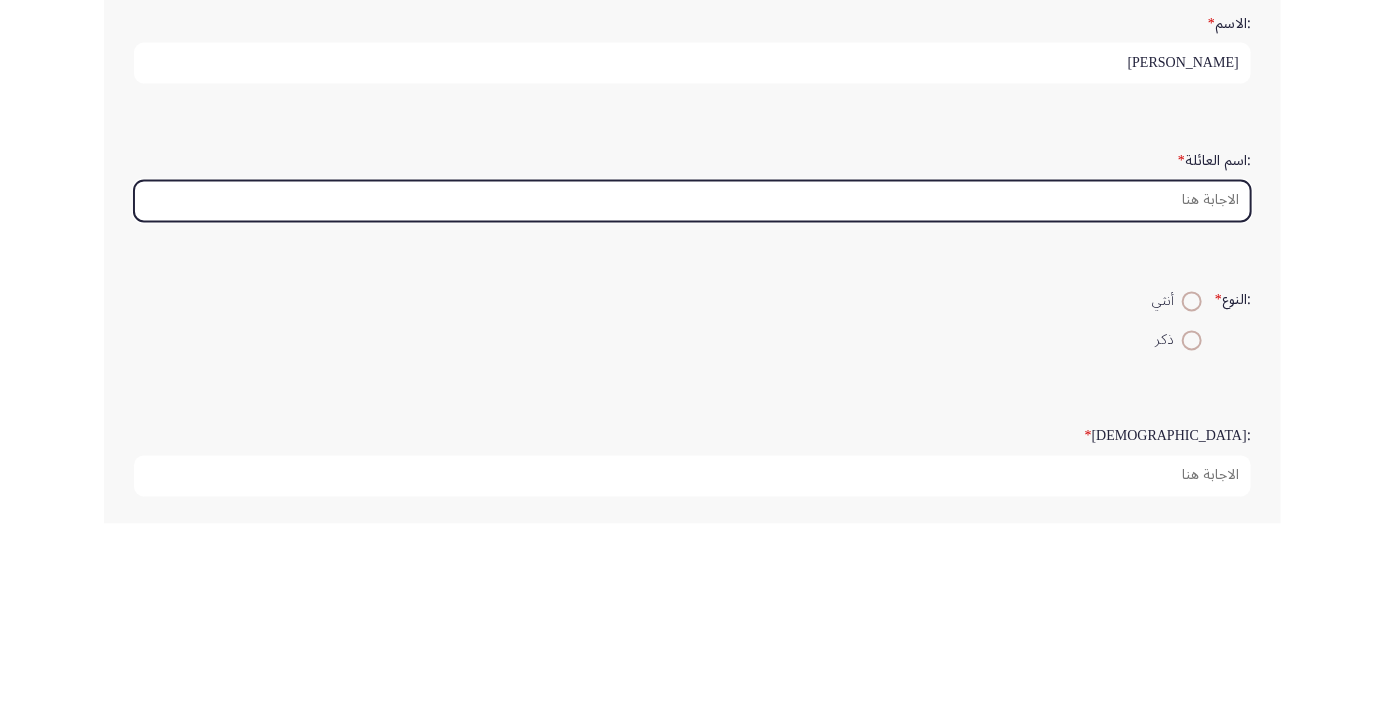 click on ":اسم العائلة   *" at bounding box center [692, 393] 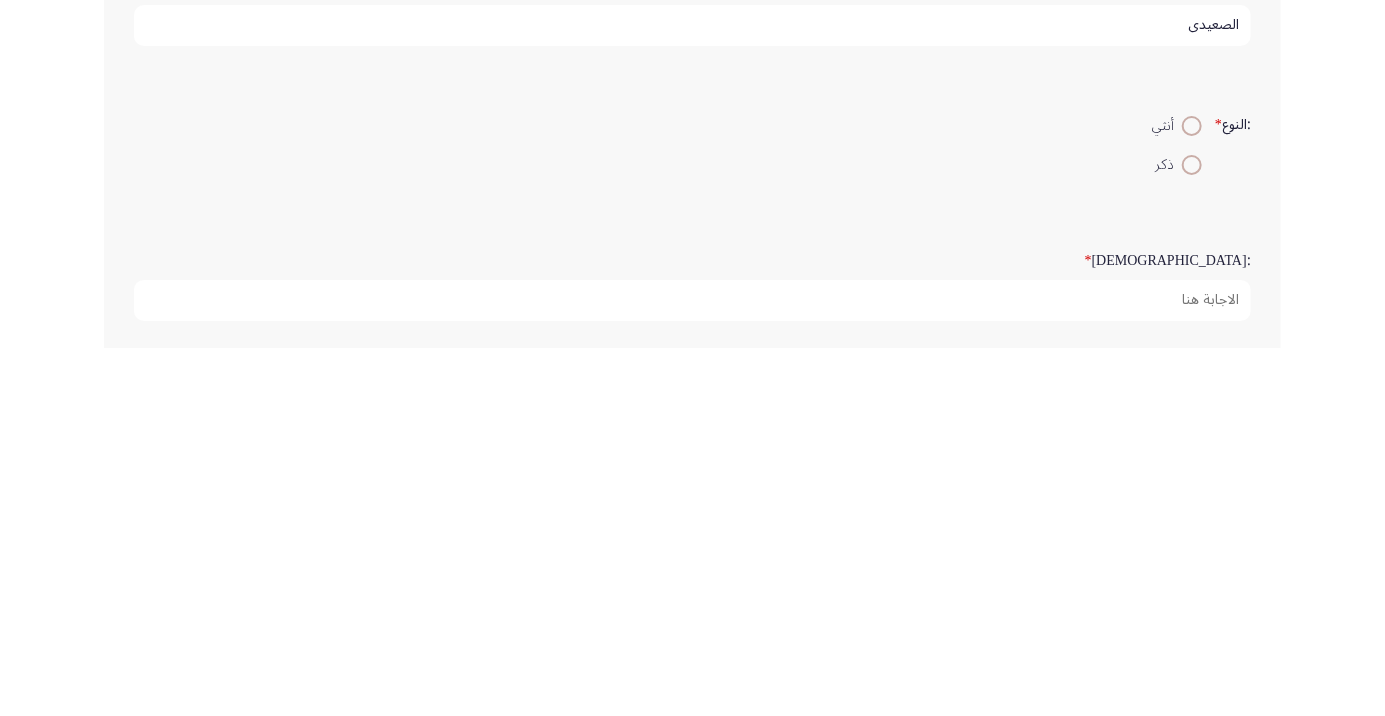 type on "الصعيدي" 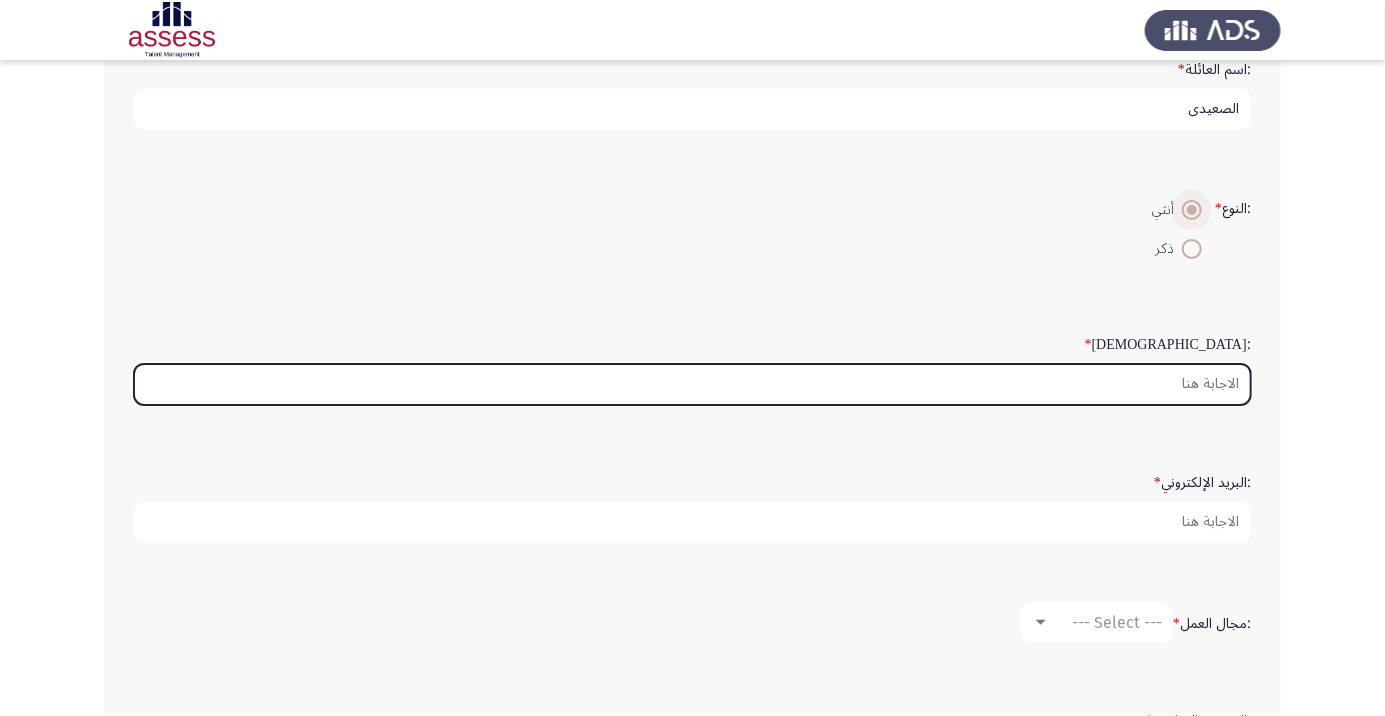 click on ":السن   *" at bounding box center [692, 384] 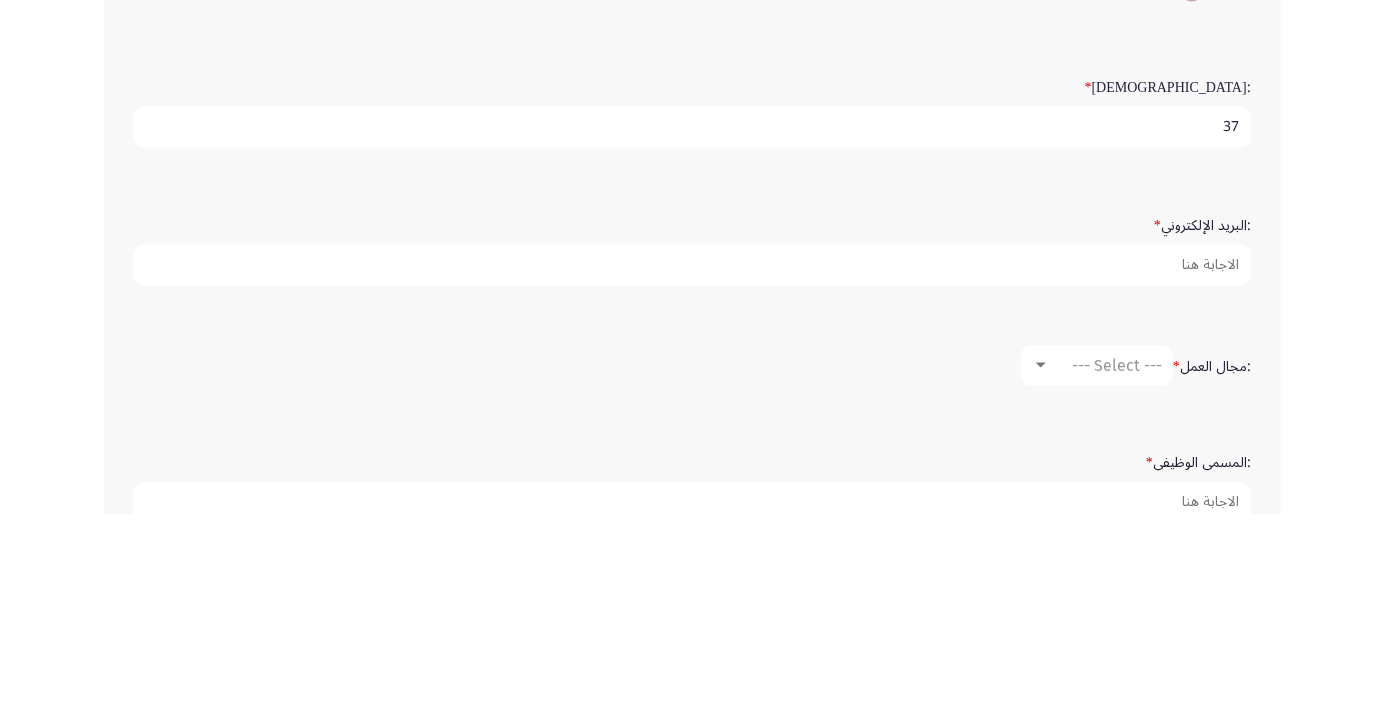 scroll, scrollTop: 340, scrollLeft: 0, axis: vertical 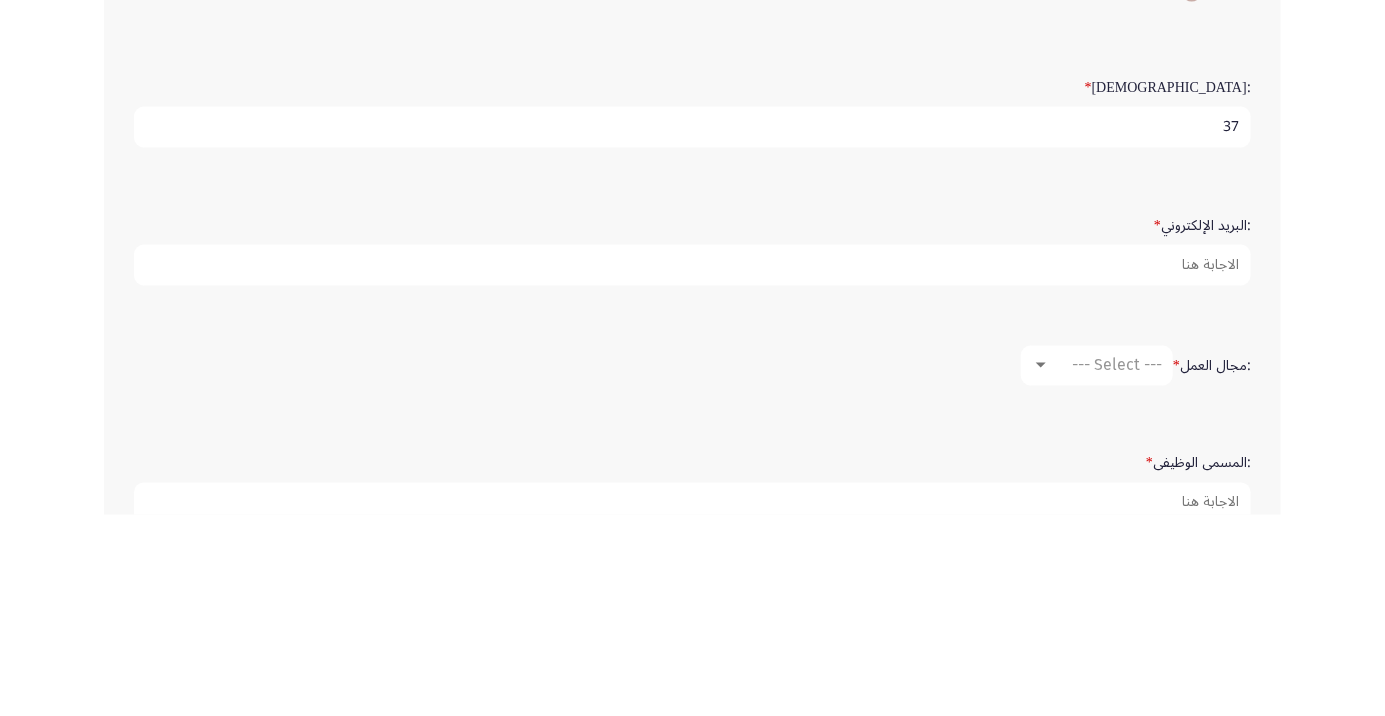 type on "37" 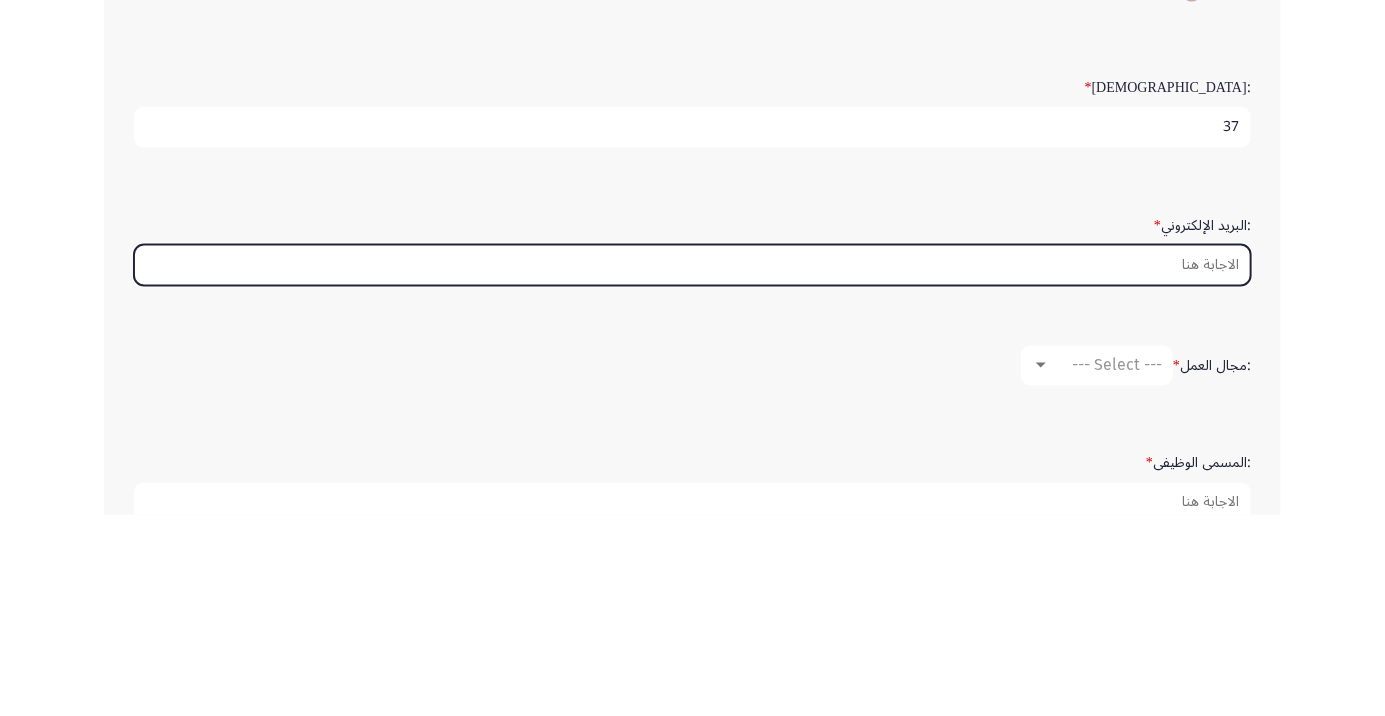 click on ":البريد الإلكتروني   *" at bounding box center [692, 466] 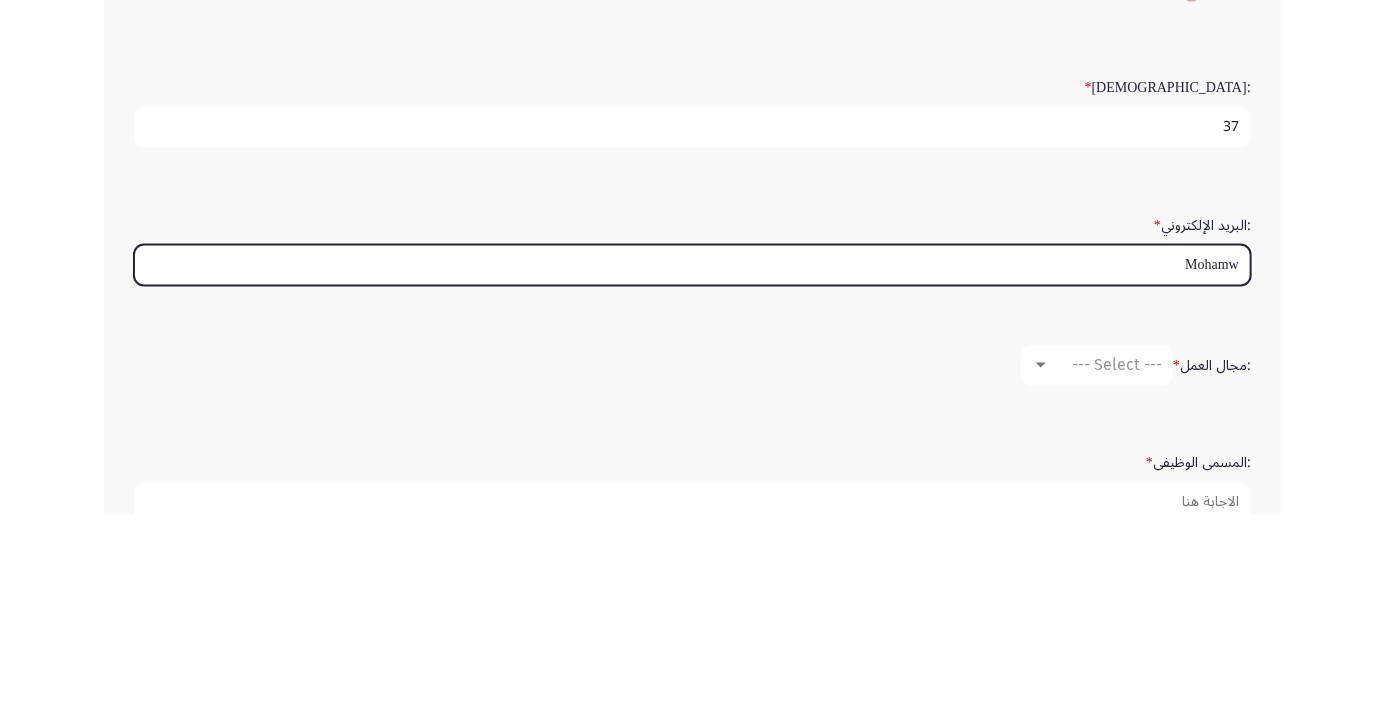 type on "Moham" 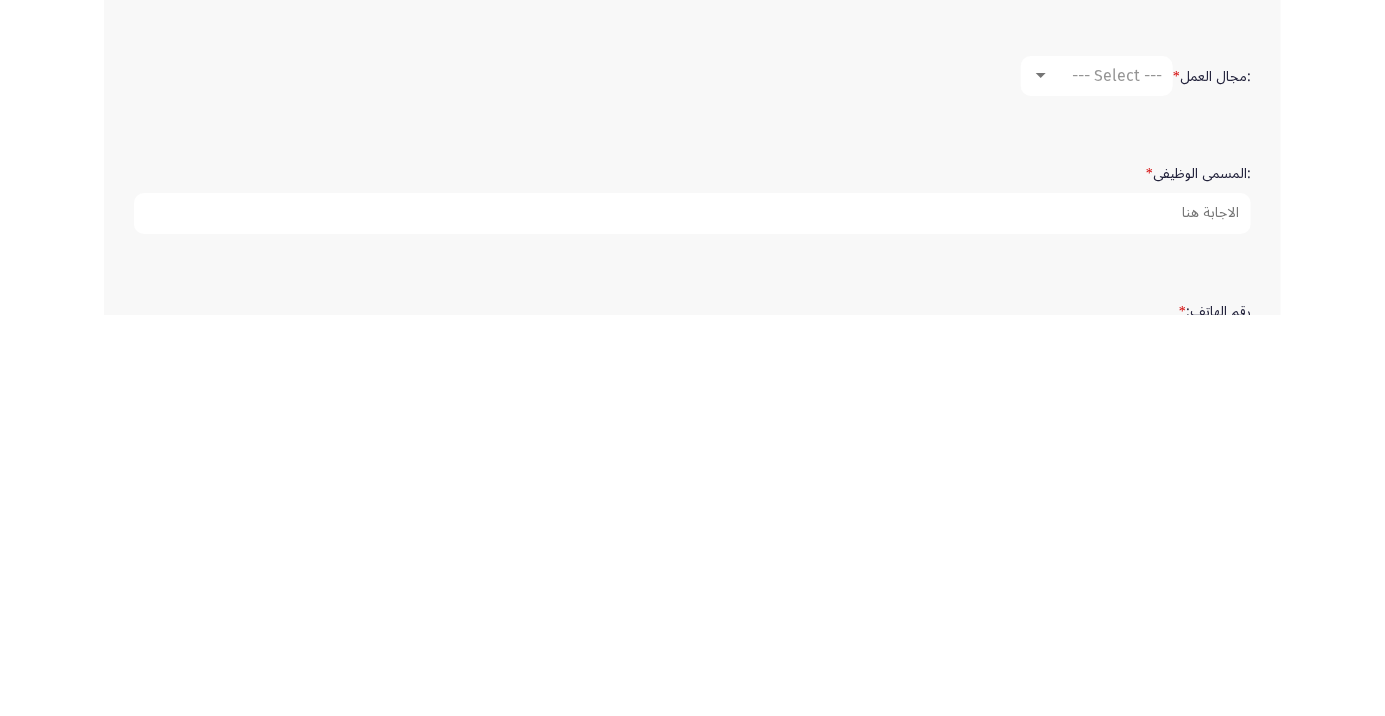 type on "[EMAIL_ADDRESS][DOMAIN_NAME]" 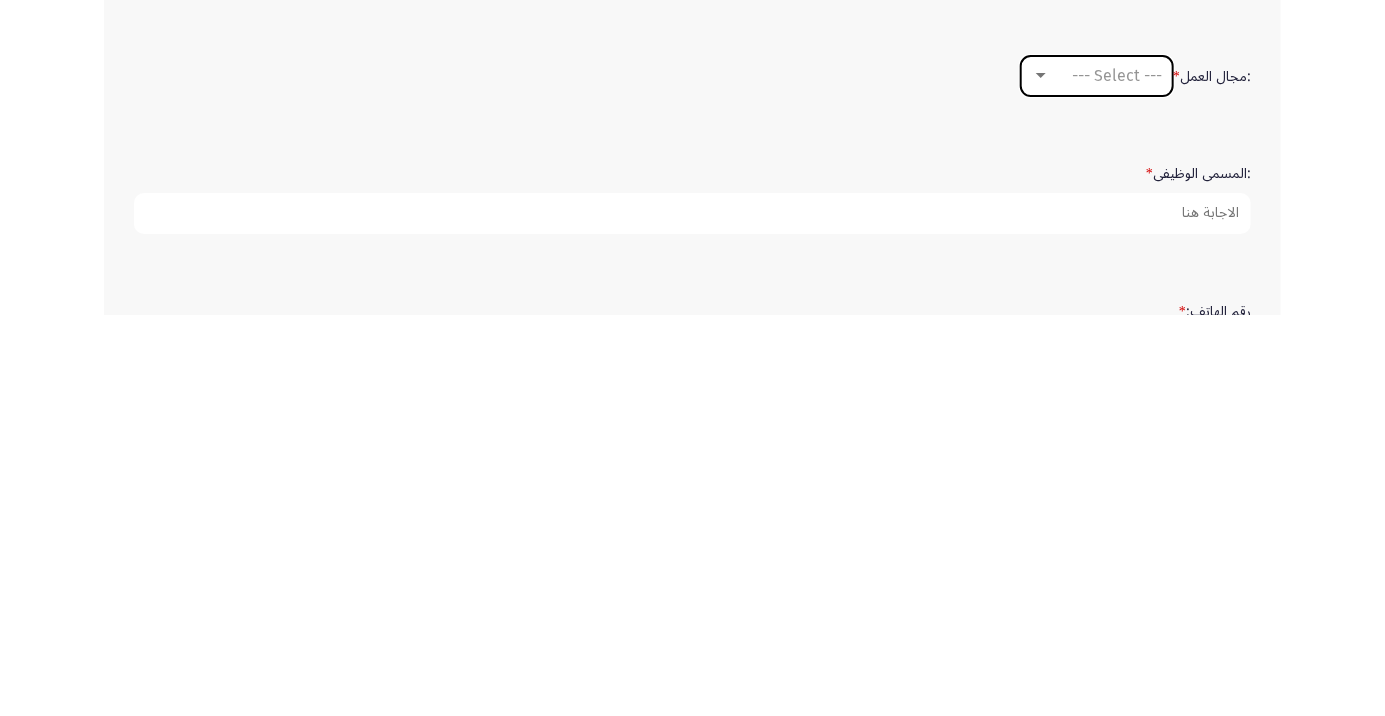 click on "--- Select ---" at bounding box center [1097, 477] 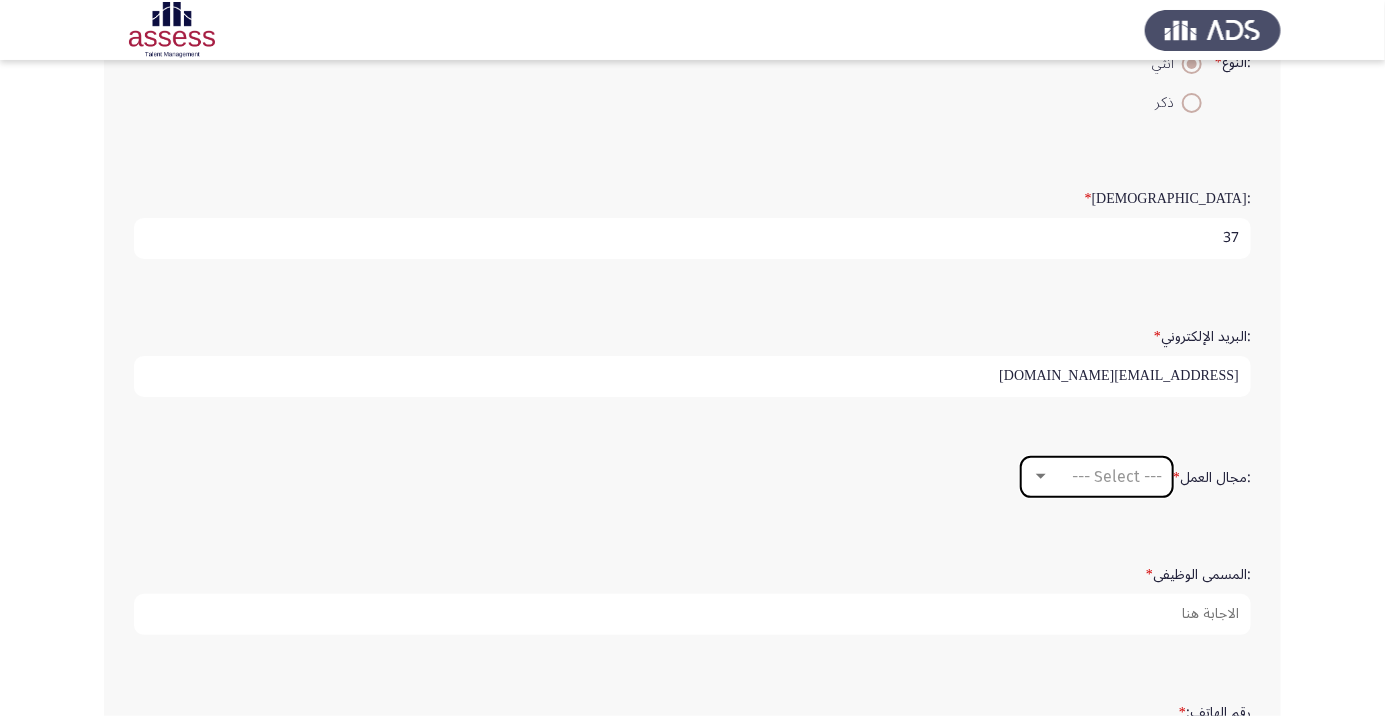 click on "--- Select ---" at bounding box center [1117, 476] 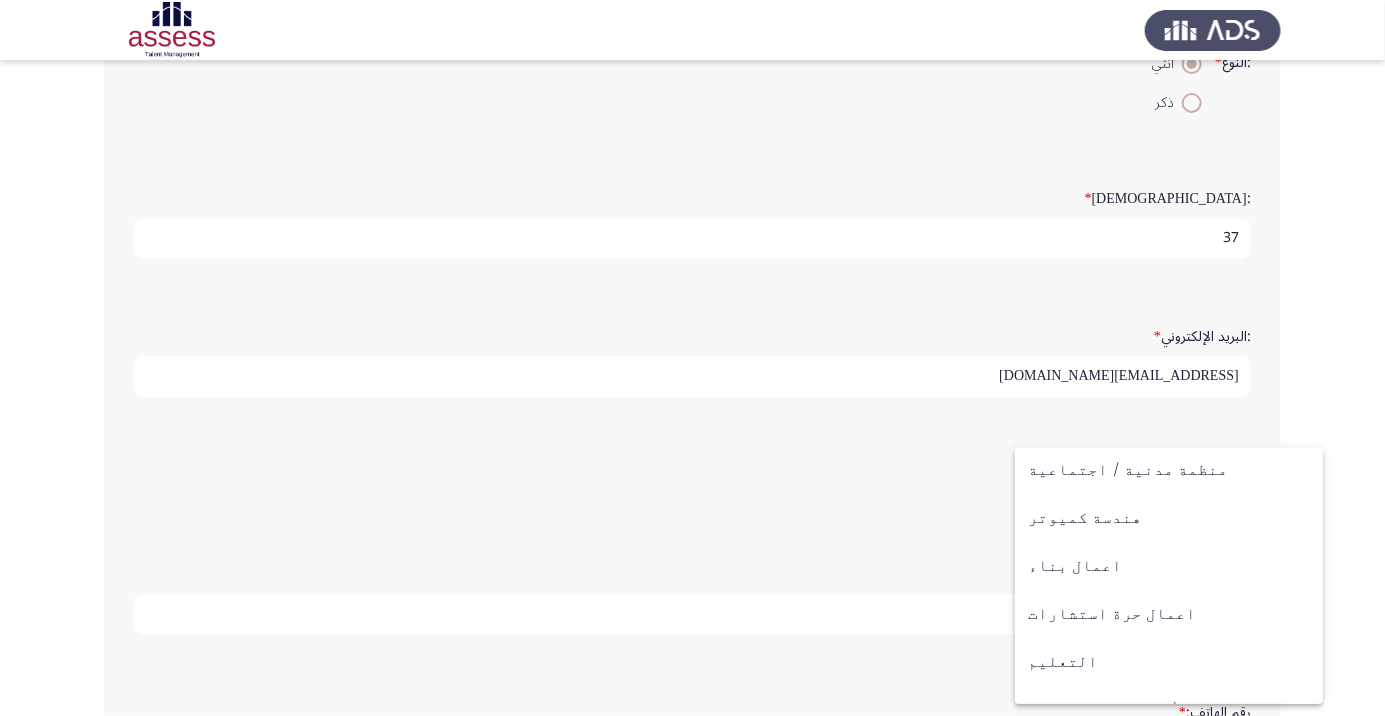 scroll, scrollTop: 0, scrollLeft: 0, axis: both 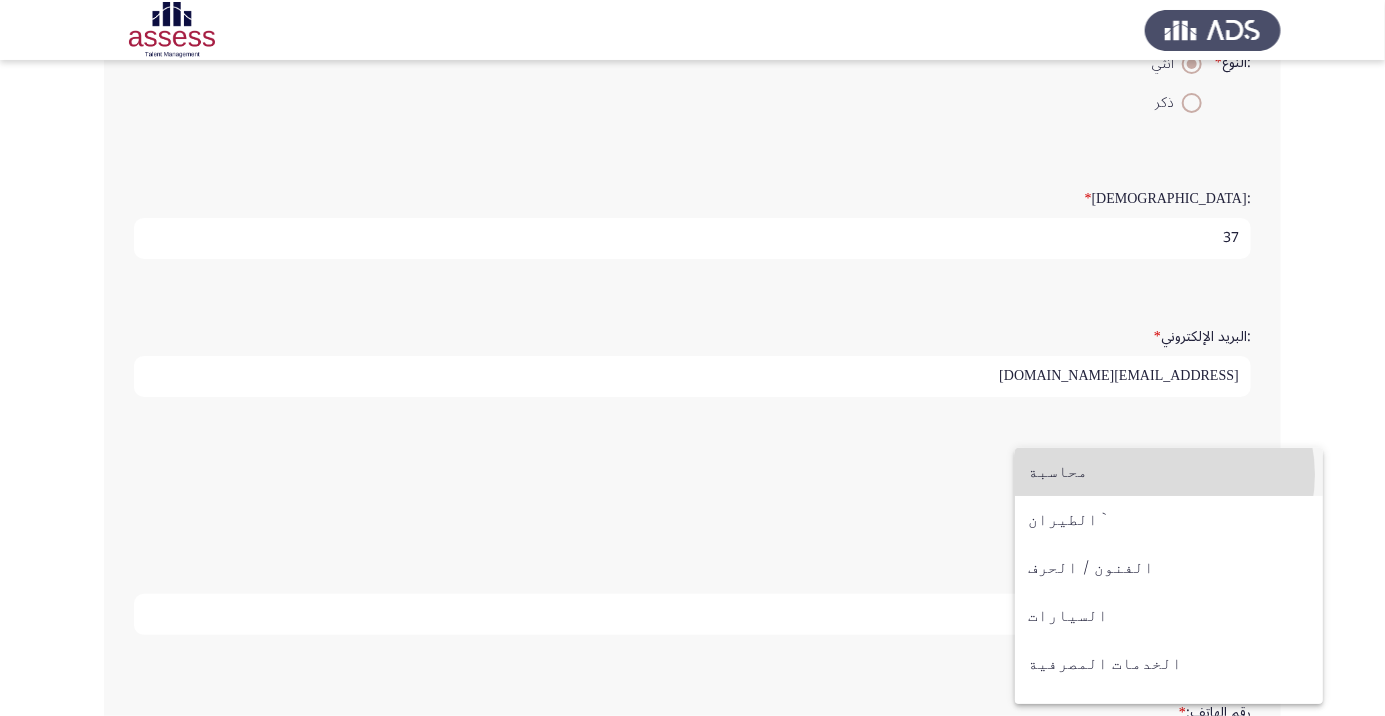 click on "محاسبة" at bounding box center [1169, 472] 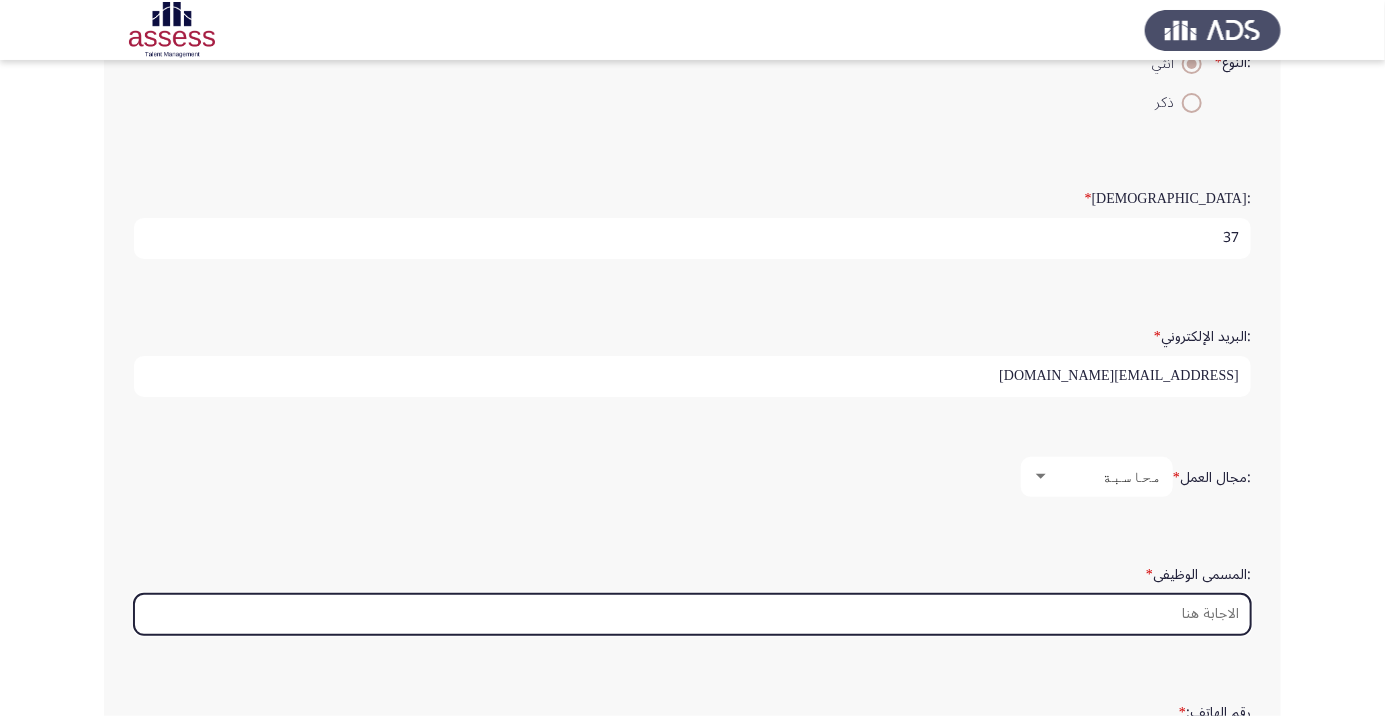 click on ":المسمى الوظيفى   *" at bounding box center (692, 614) 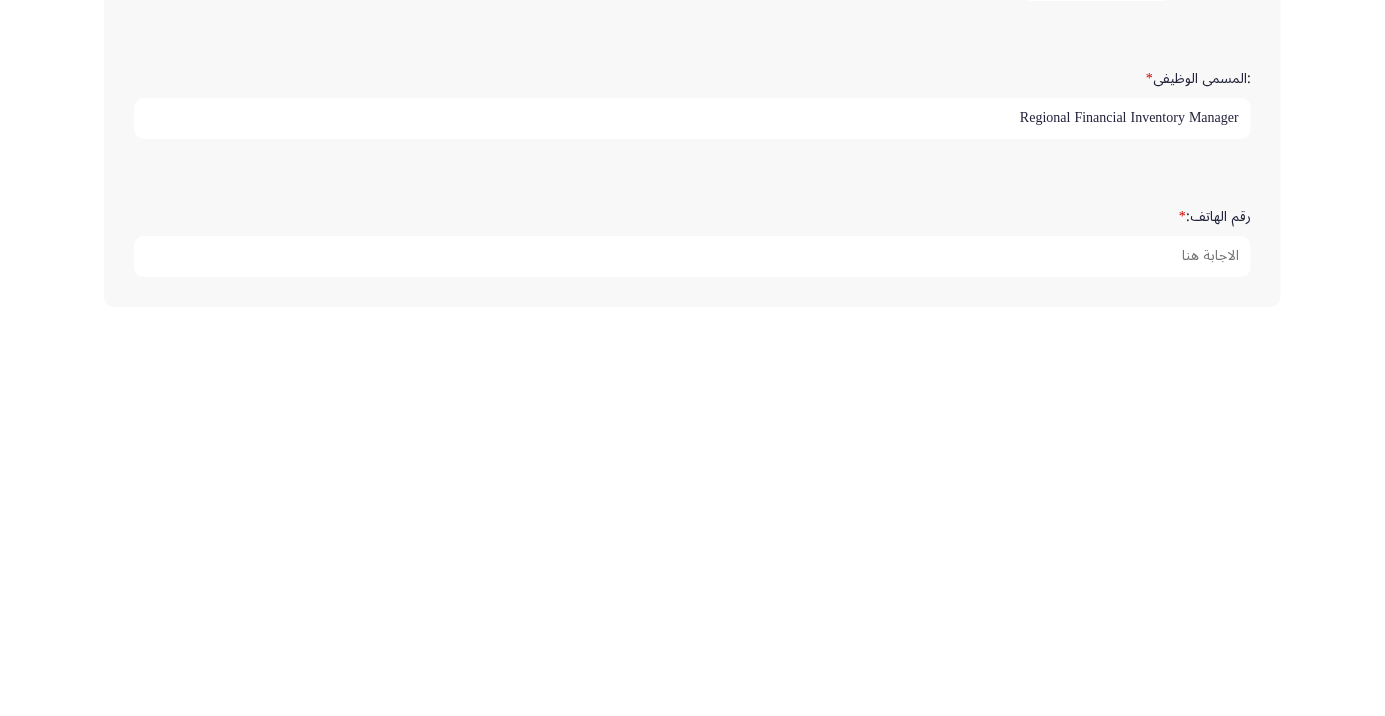 scroll, scrollTop: 609, scrollLeft: 0, axis: vertical 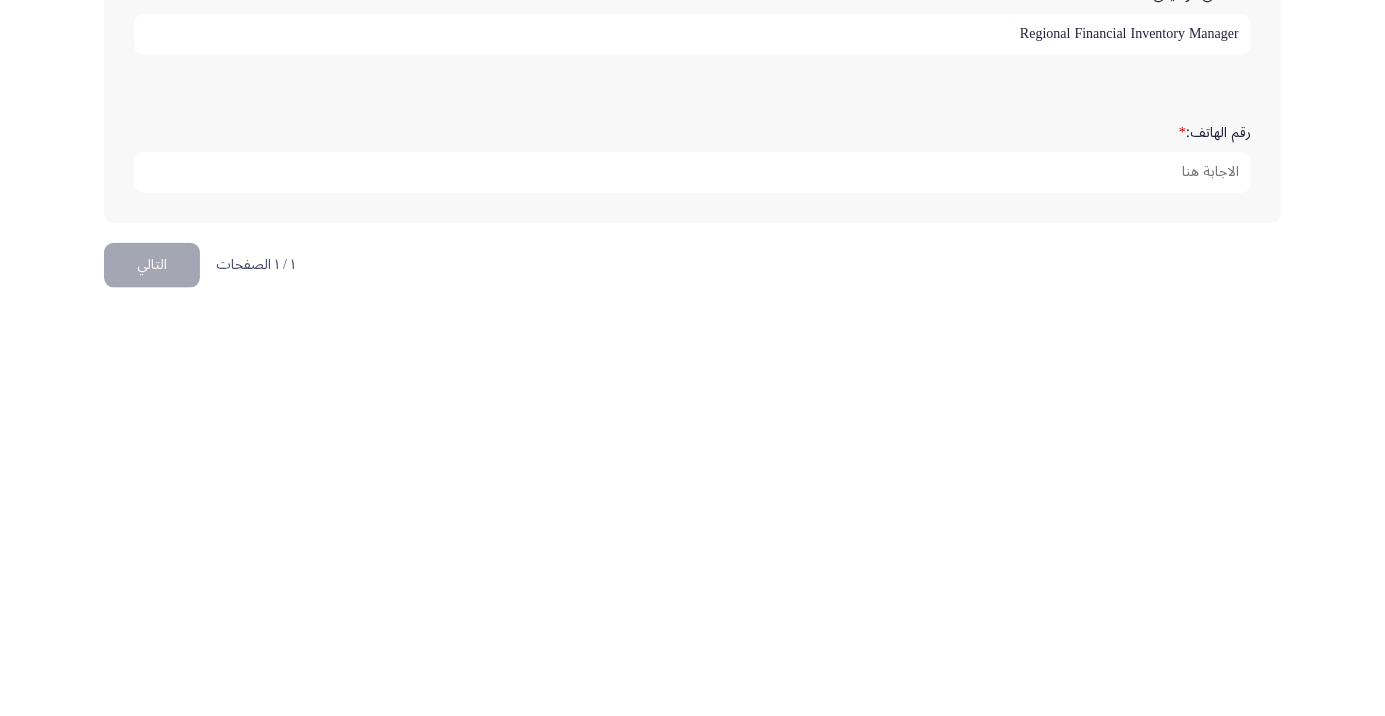 type on "Regional Financial Inventory Manager" 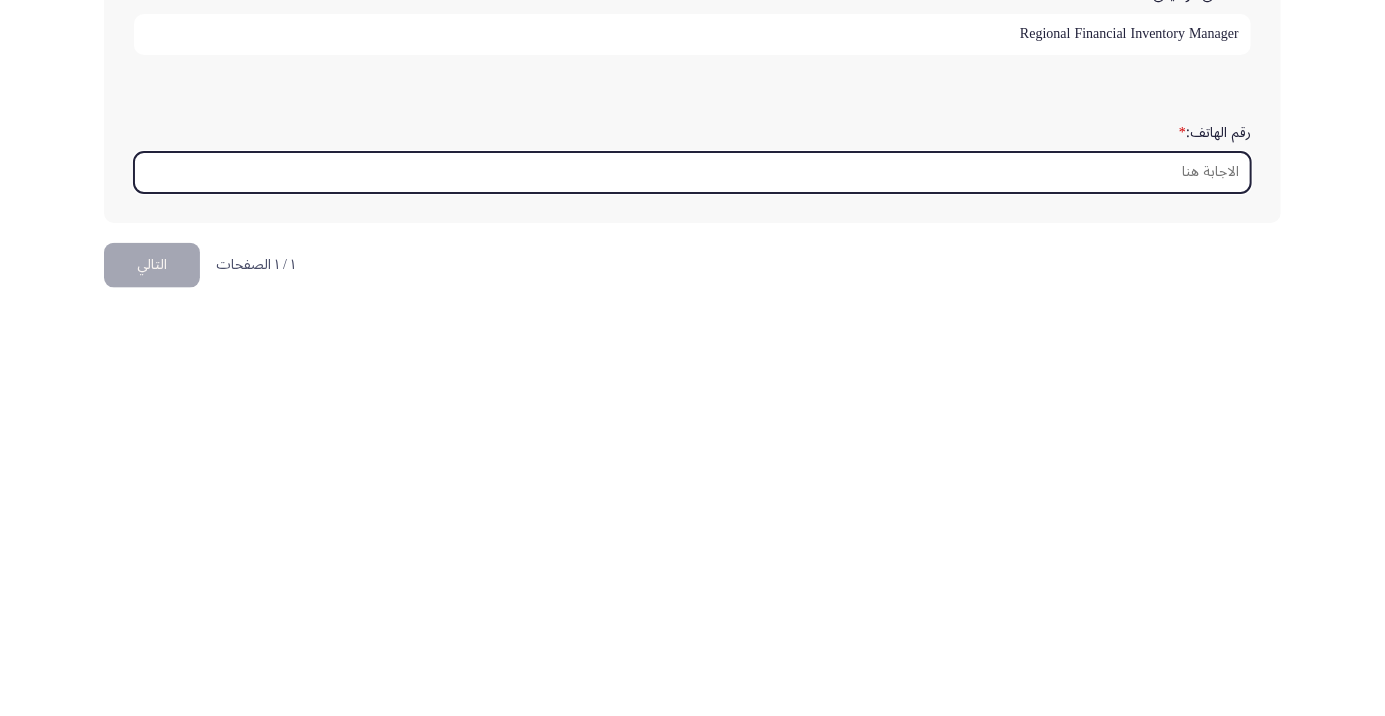 click on "رقم الهاتف:    *" at bounding box center (692, 573) 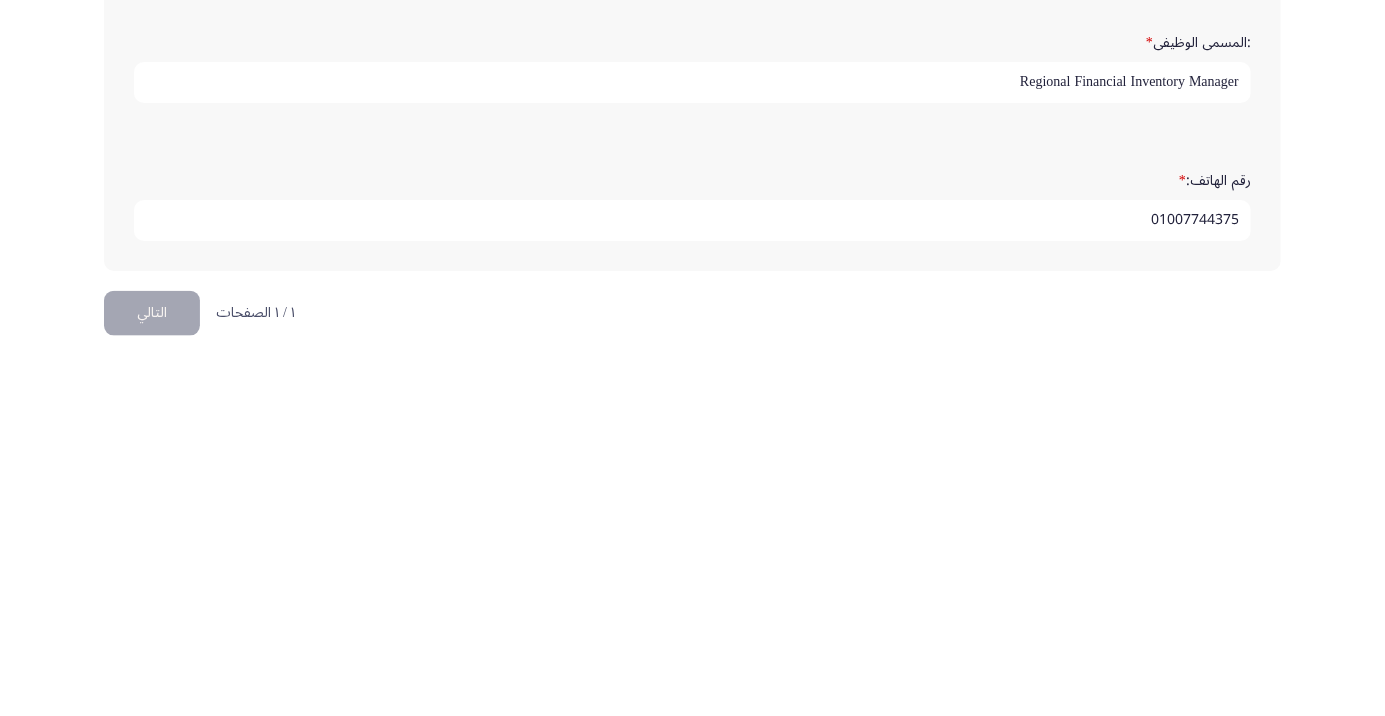 type on "01007744375" 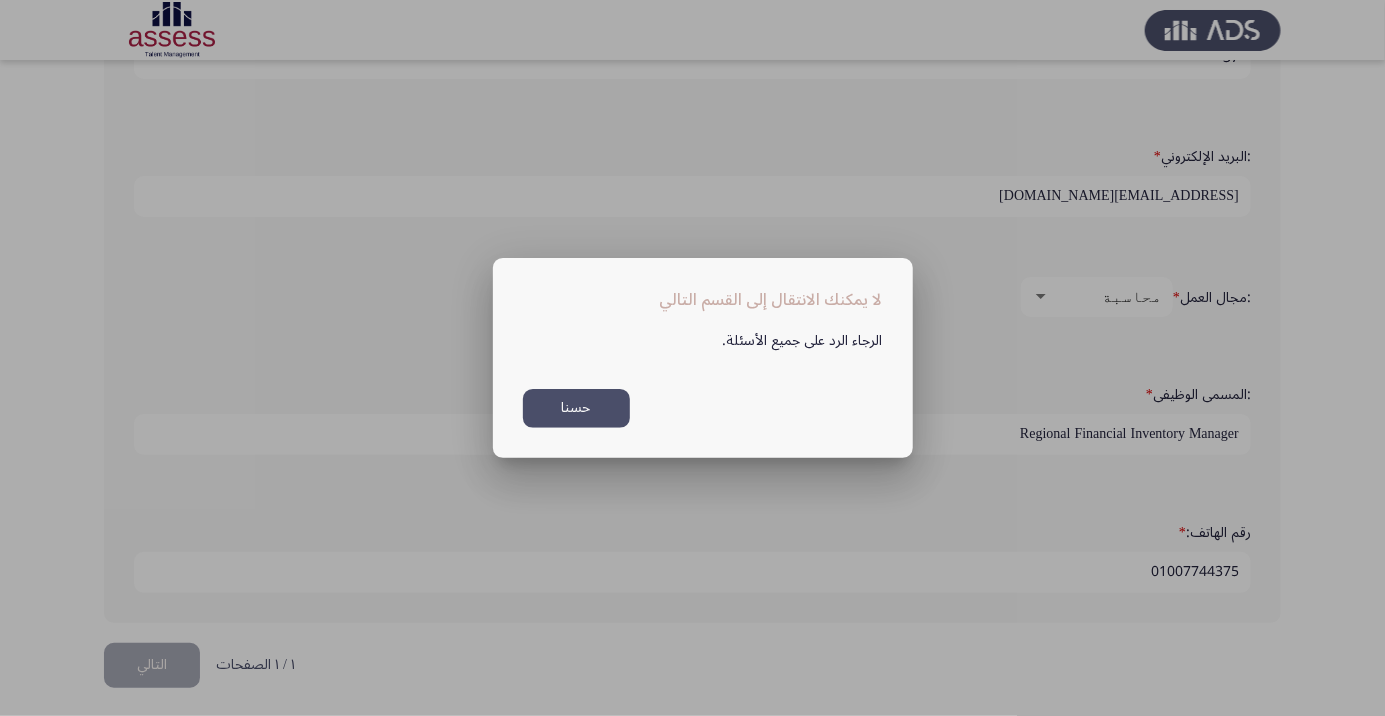 click on "حسنا" at bounding box center [576, 408] 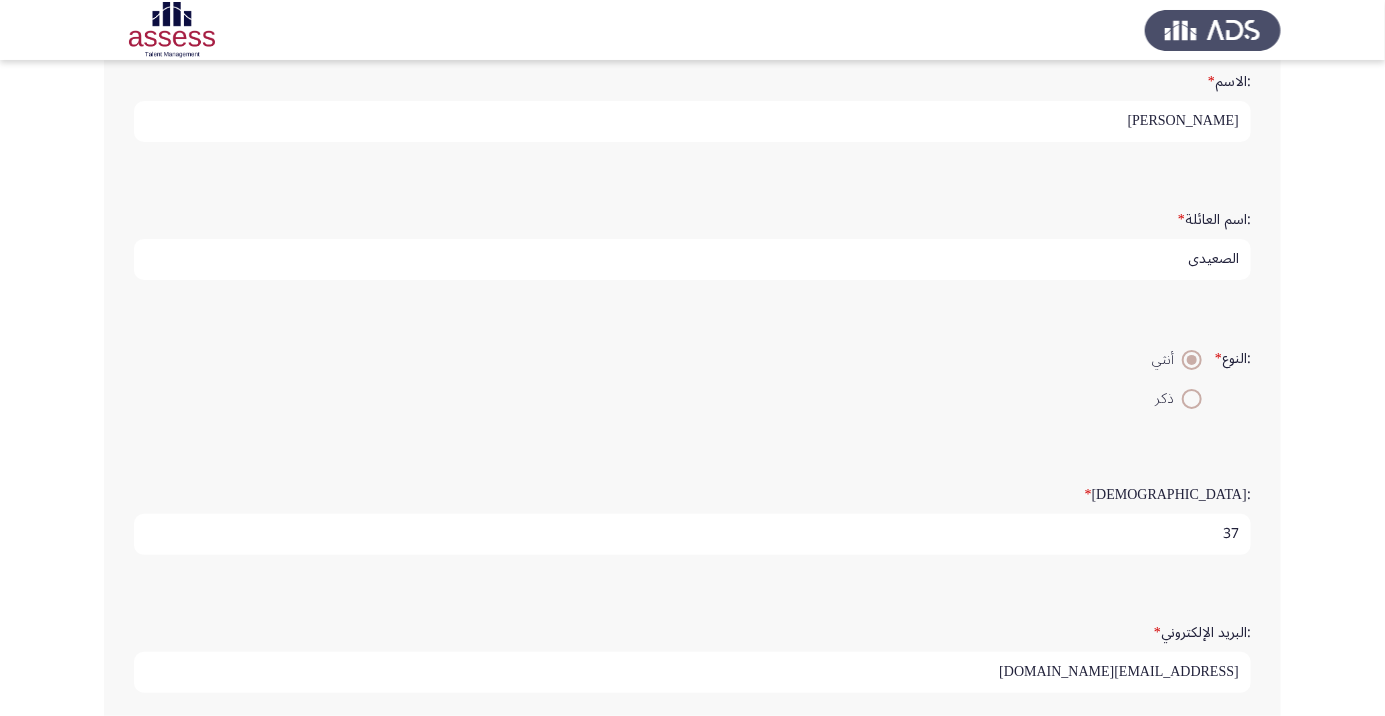 scroll, scrollTop: 513, scrollLeft: 0, axis: vertical 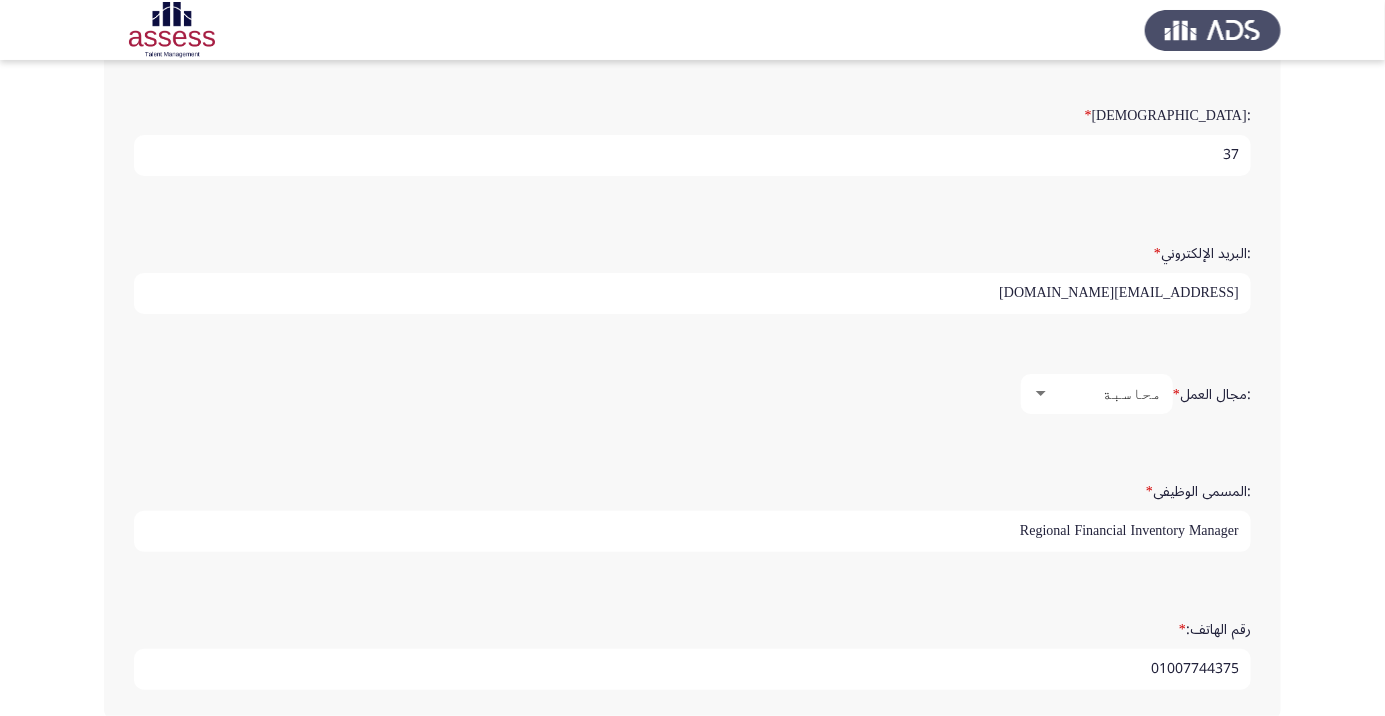 click on "التالي" 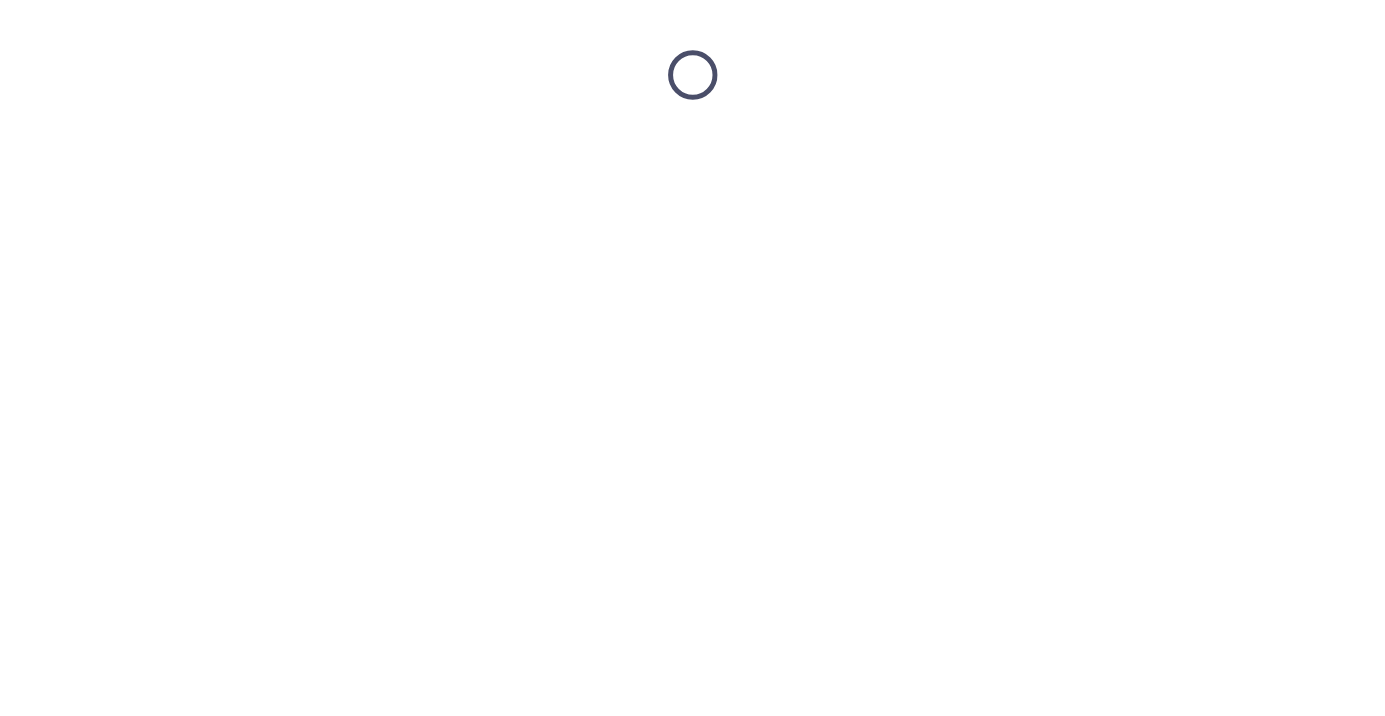 scroll, scrollTop: 0, scrollLeft: 0, axis: both 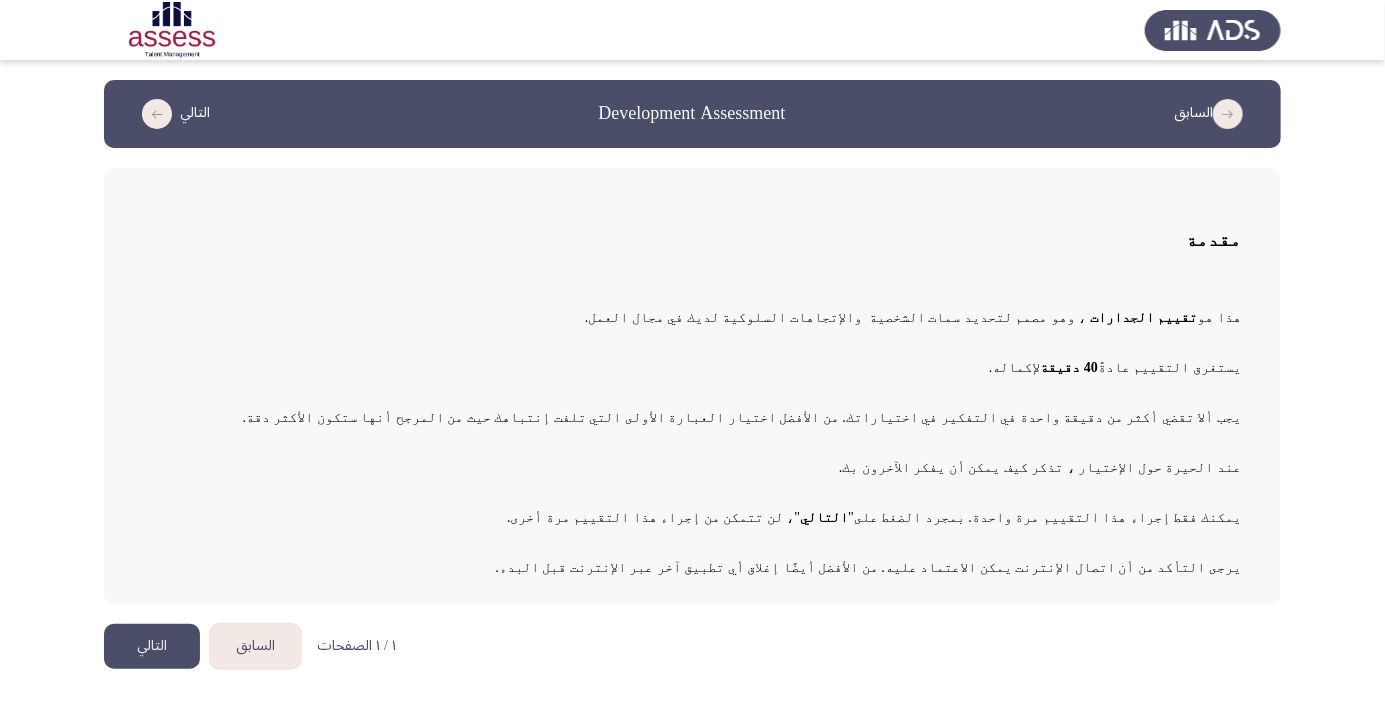 click on "التالي" 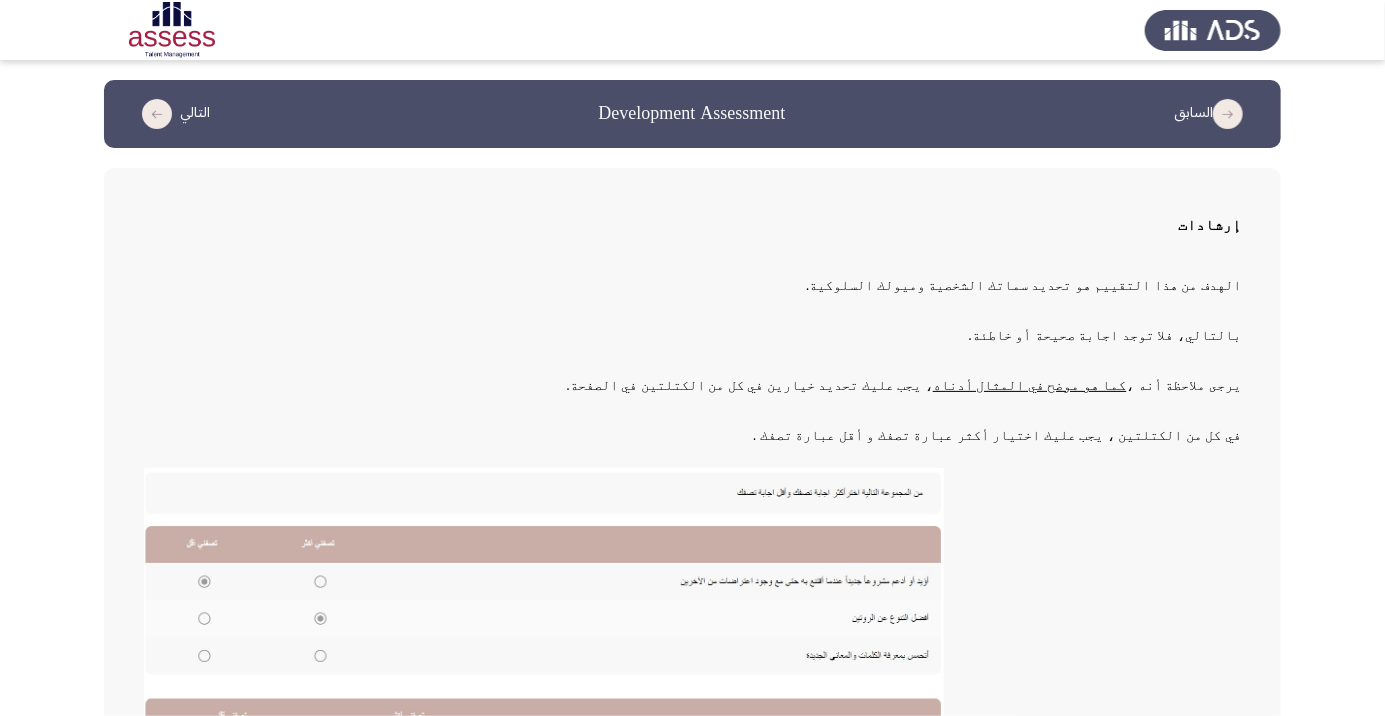 scroll, scrollTop: 220, scrollLeft: 0, axis: vertical 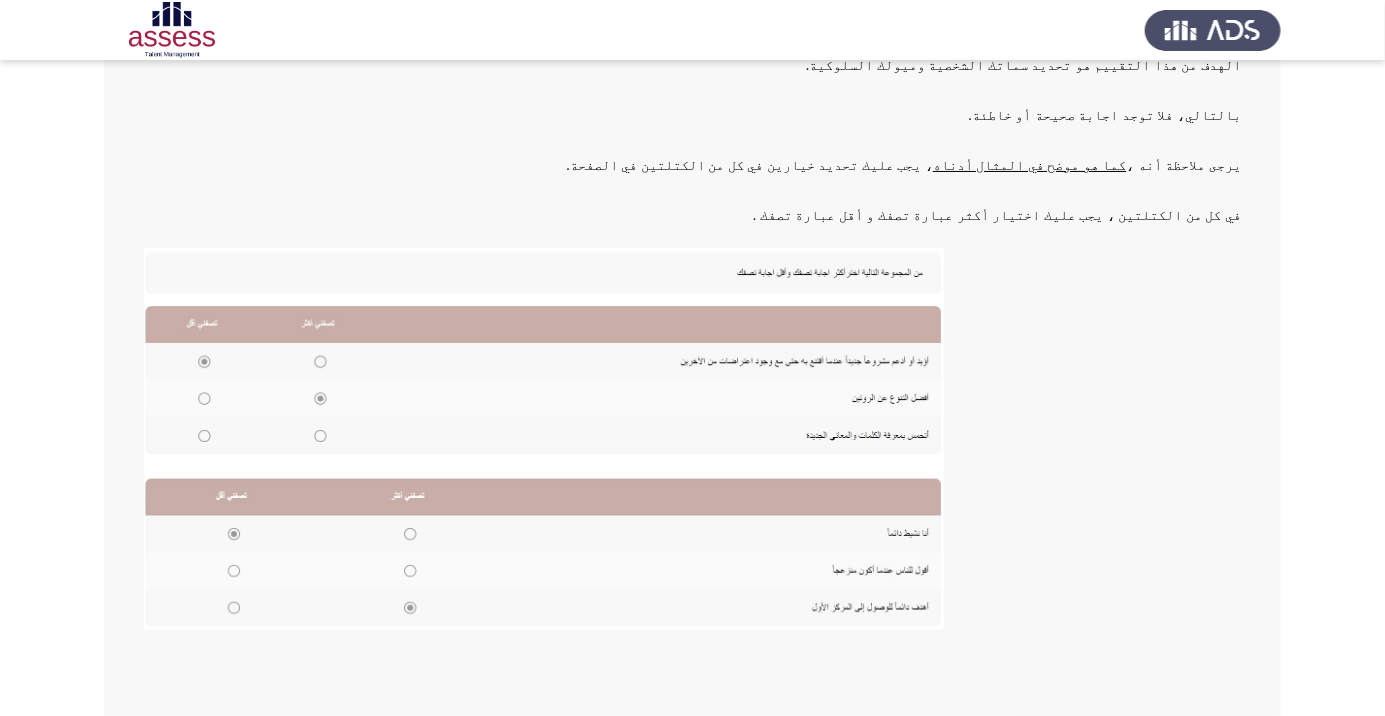 click 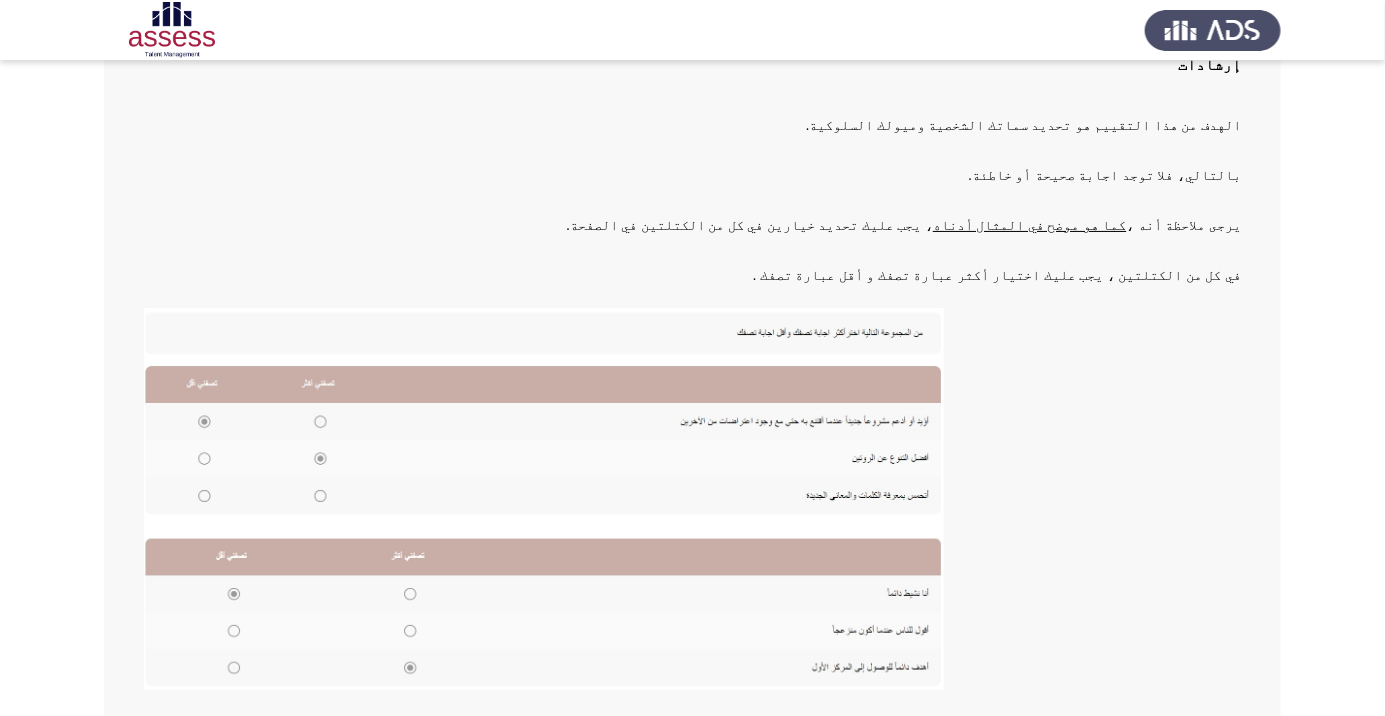 click 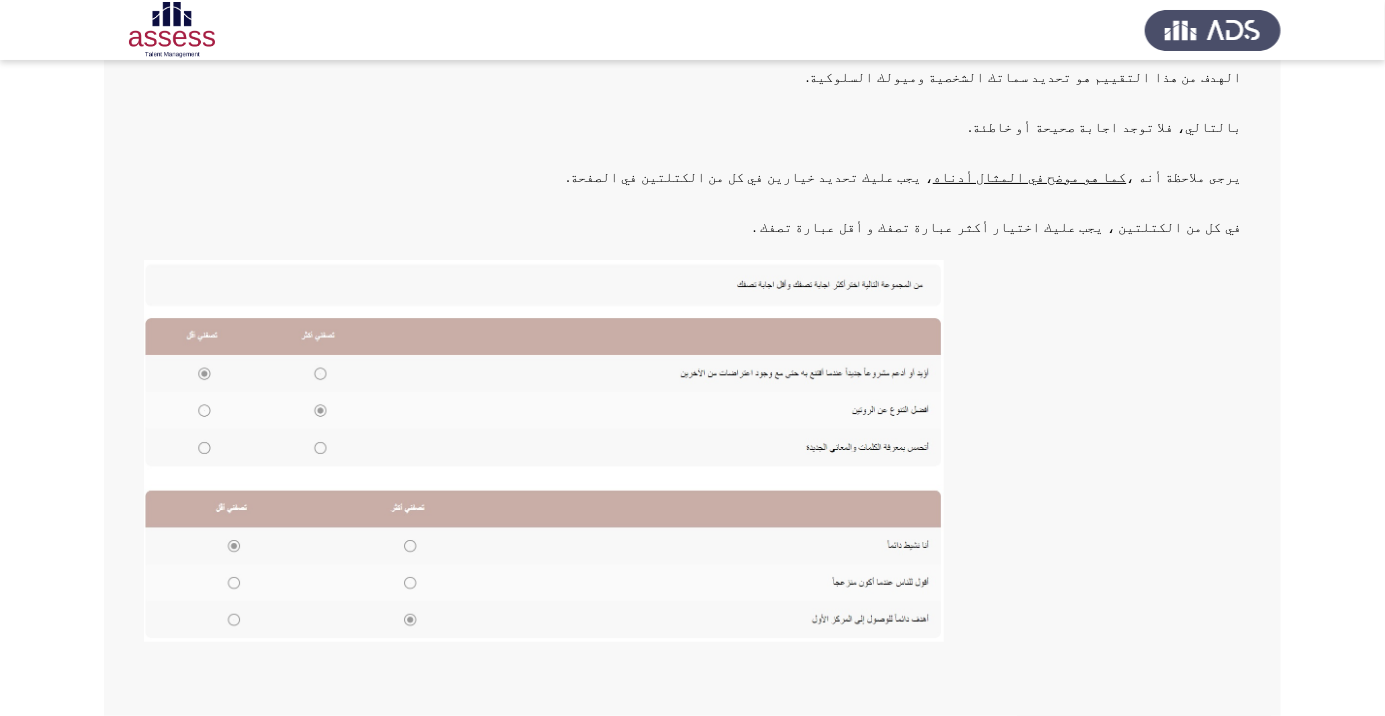 scroll, scrollTop: 209, scrollLeft: 0, axis: vertical 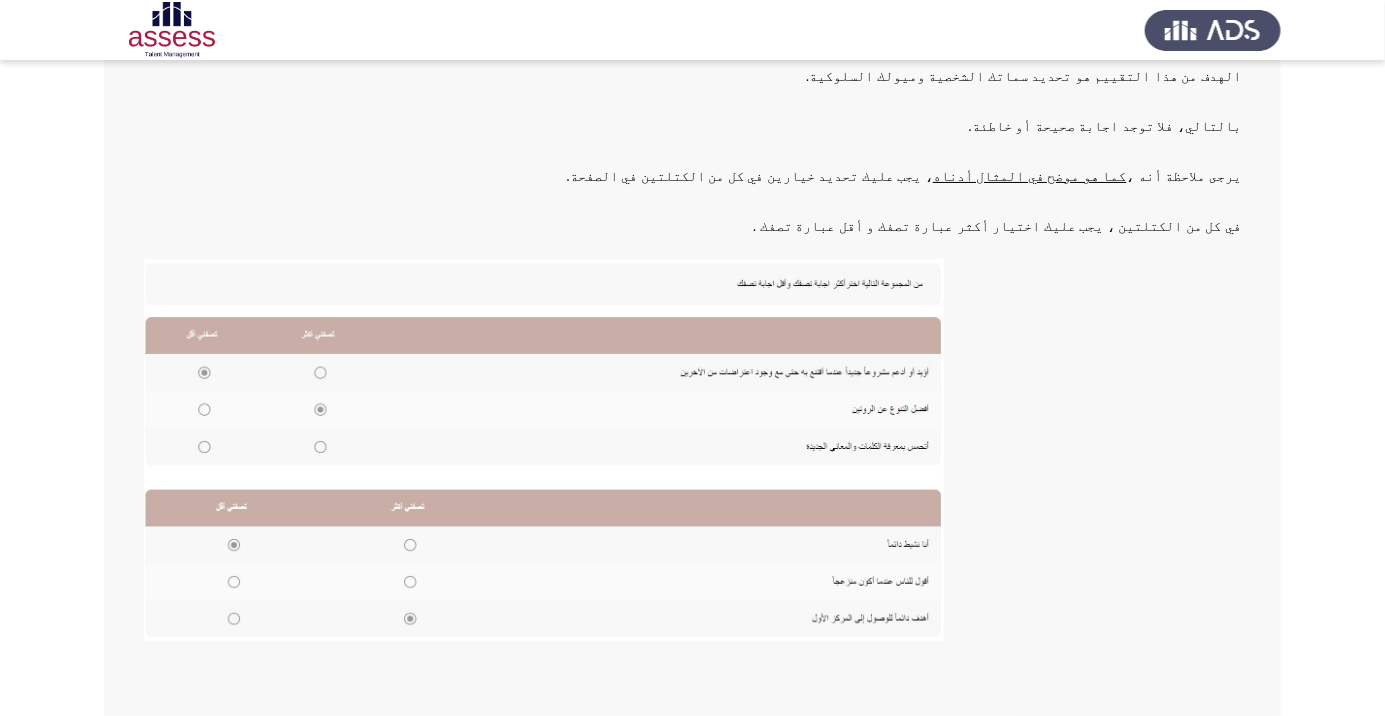 click on "التالي" 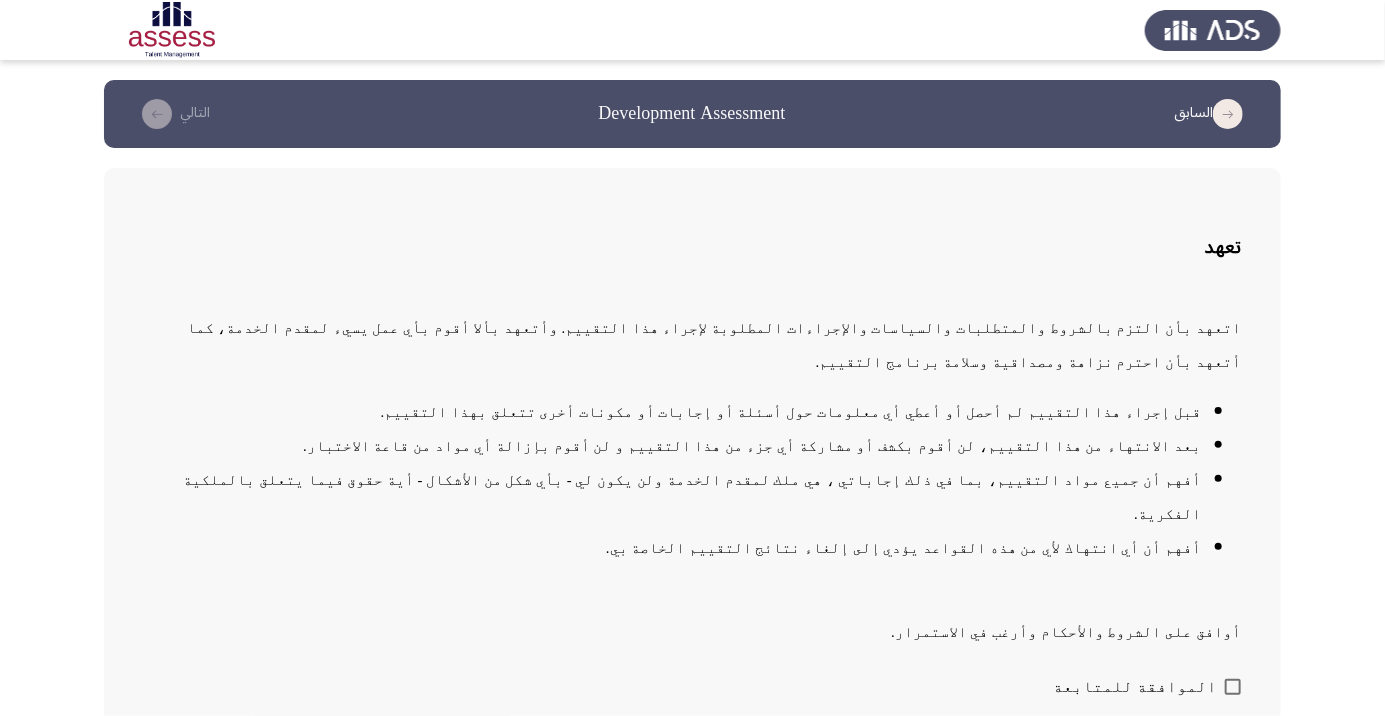 scroll, scrollTop: 2, scrollLeft: 0, axis: vertical 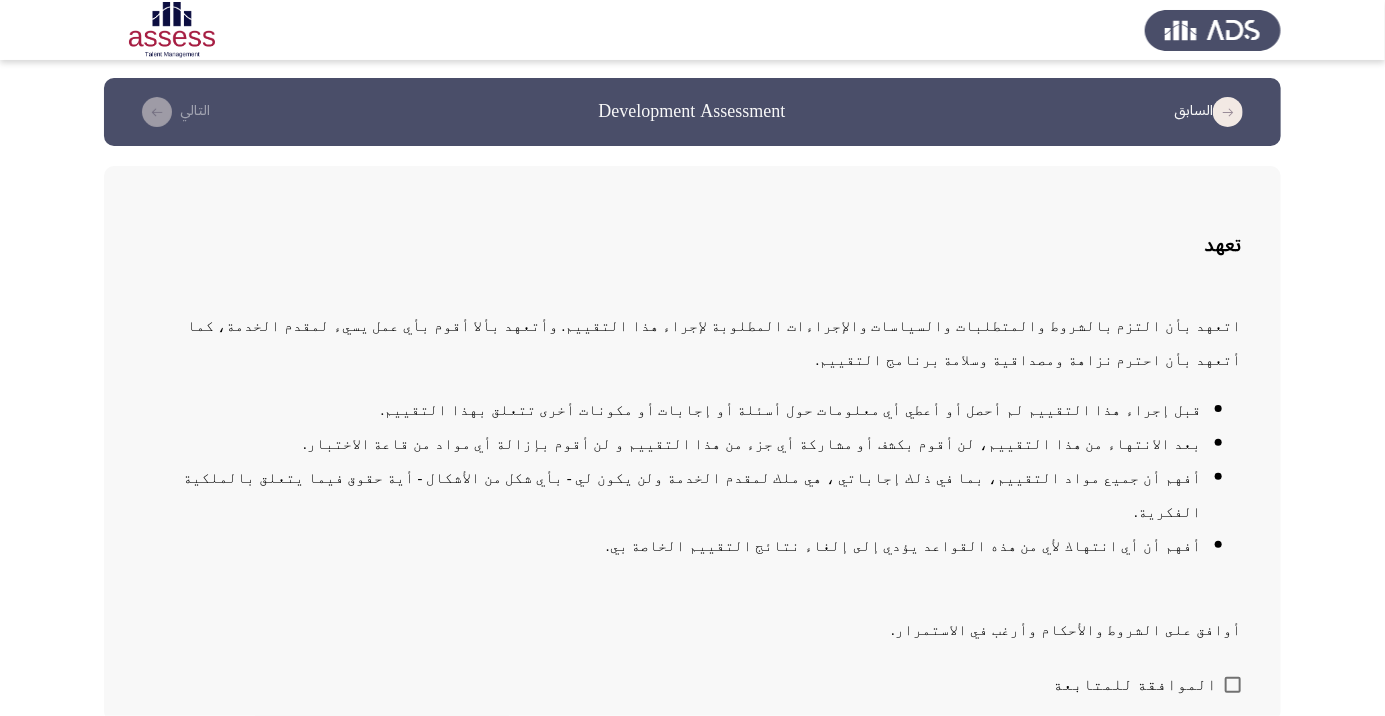 click on "التالي" 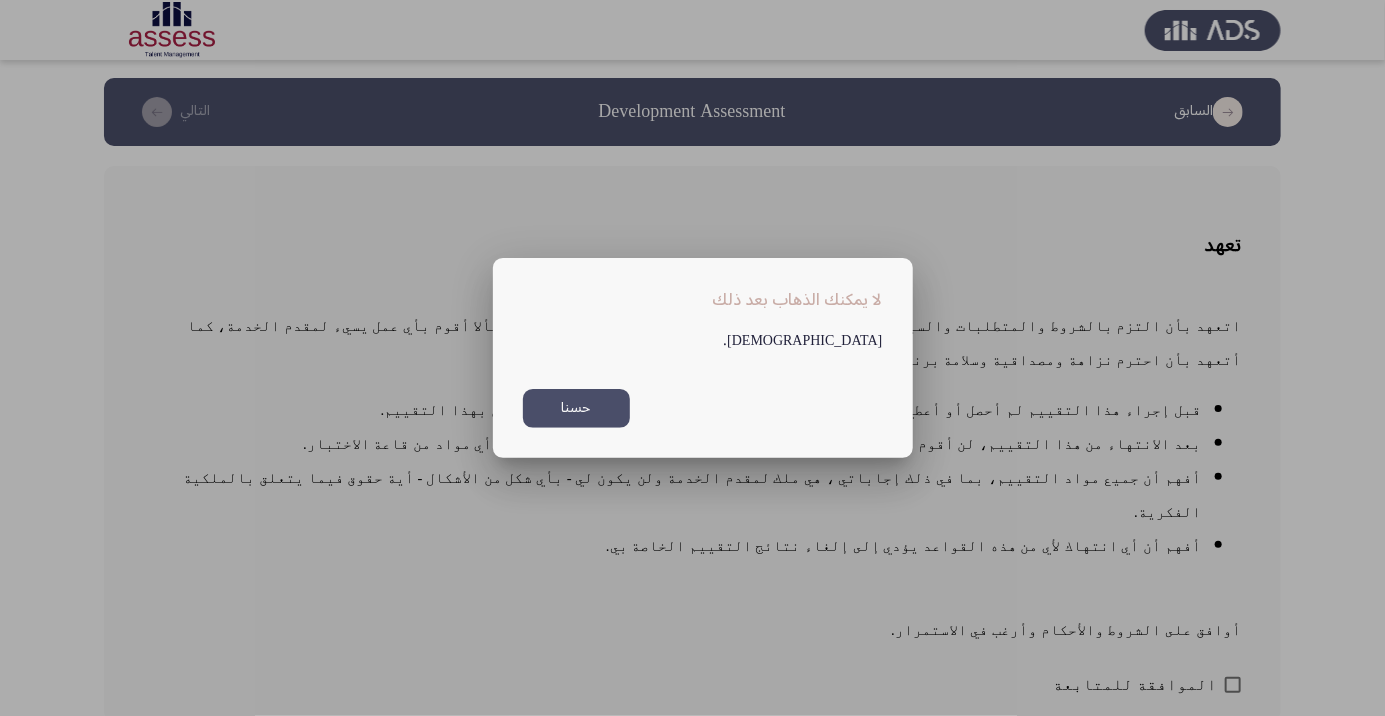 click at bounding box center (692, 358) 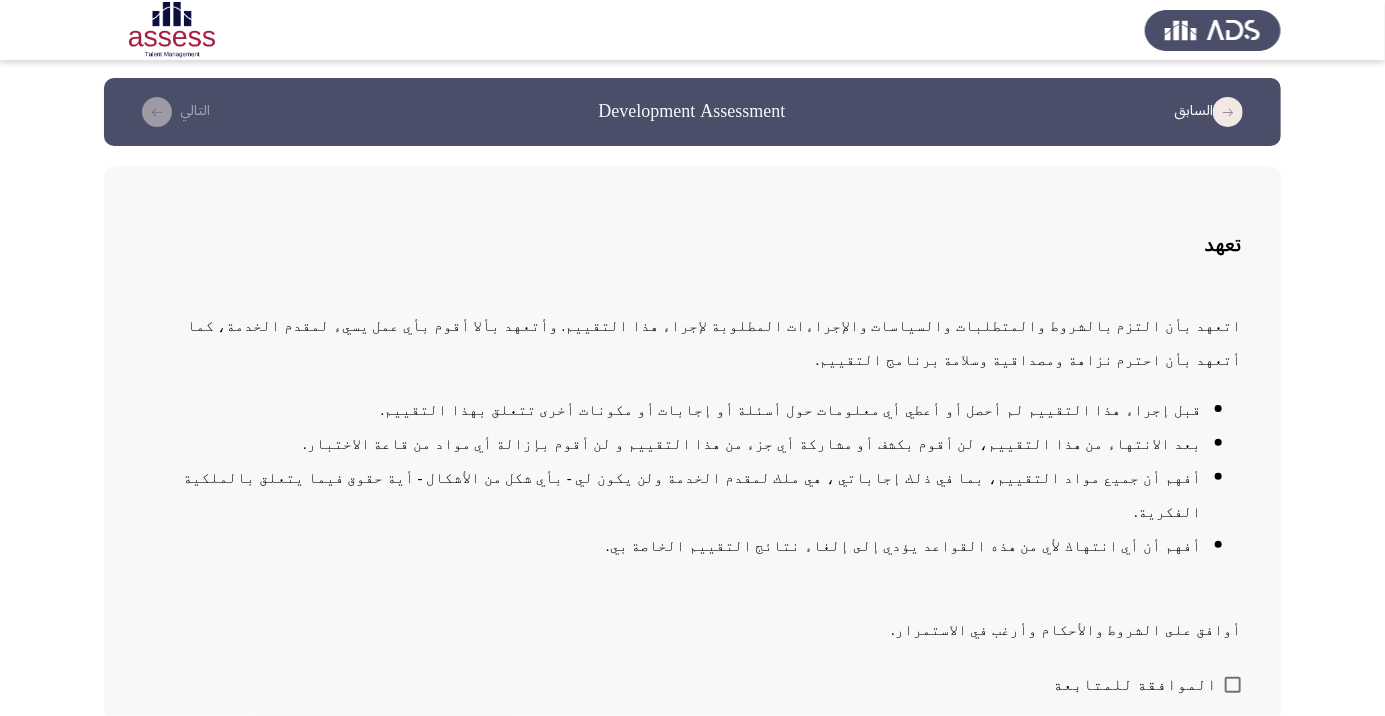 click on "التالي" 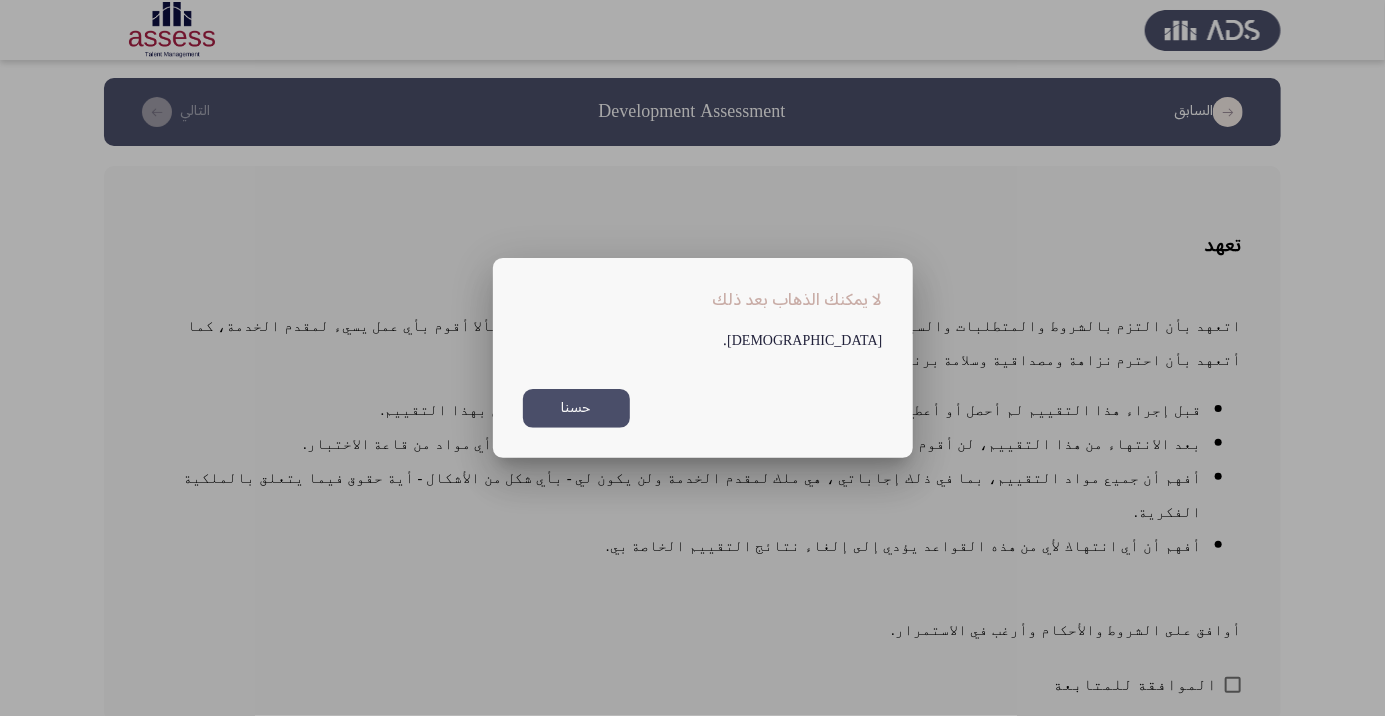 click on "حسنا" at bounding box center (576, 408) 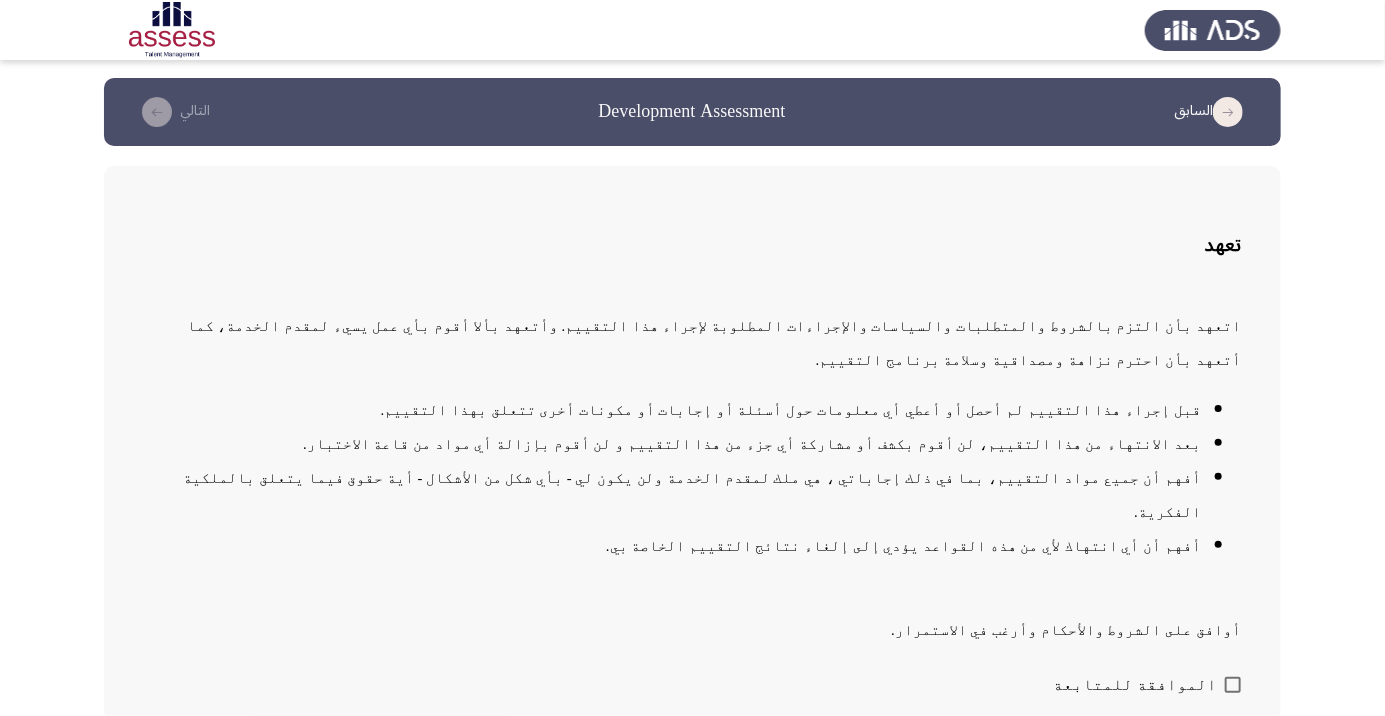 click on "التالي" 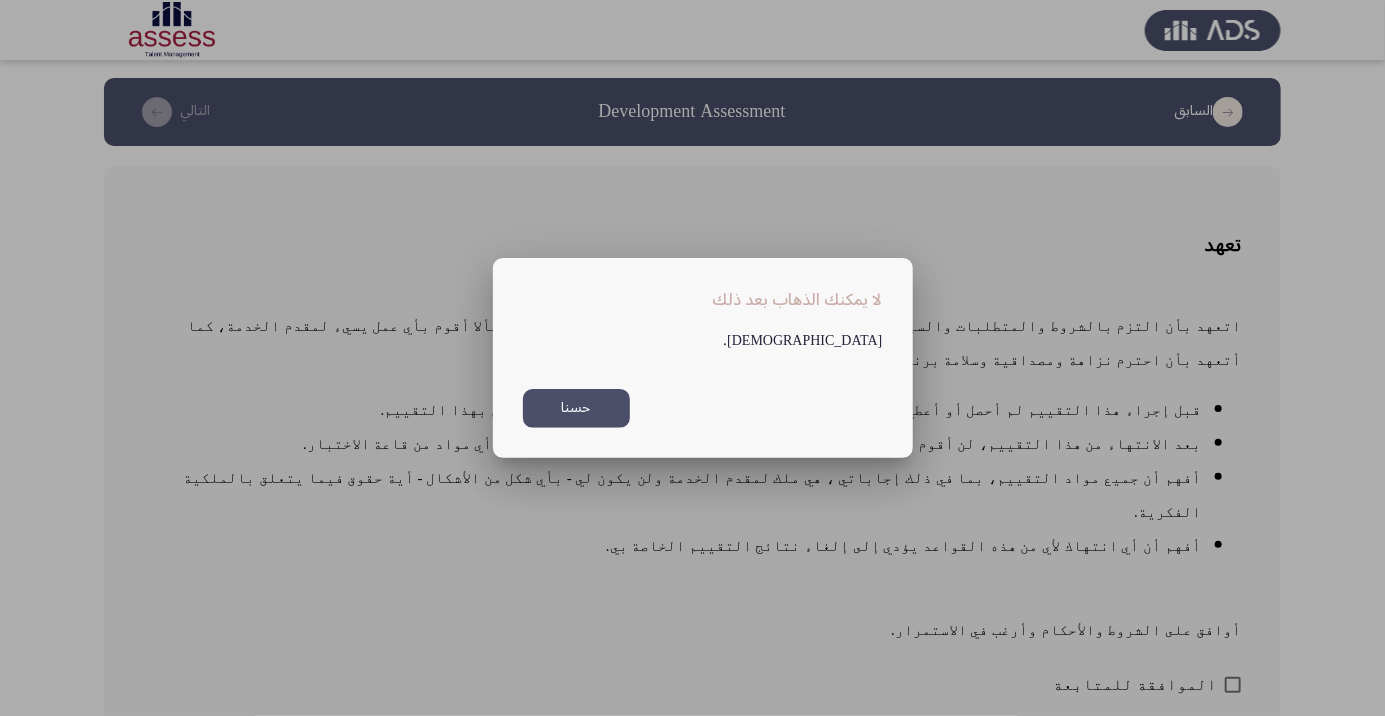 click on "حسنا" at bounding box center [576, 408] 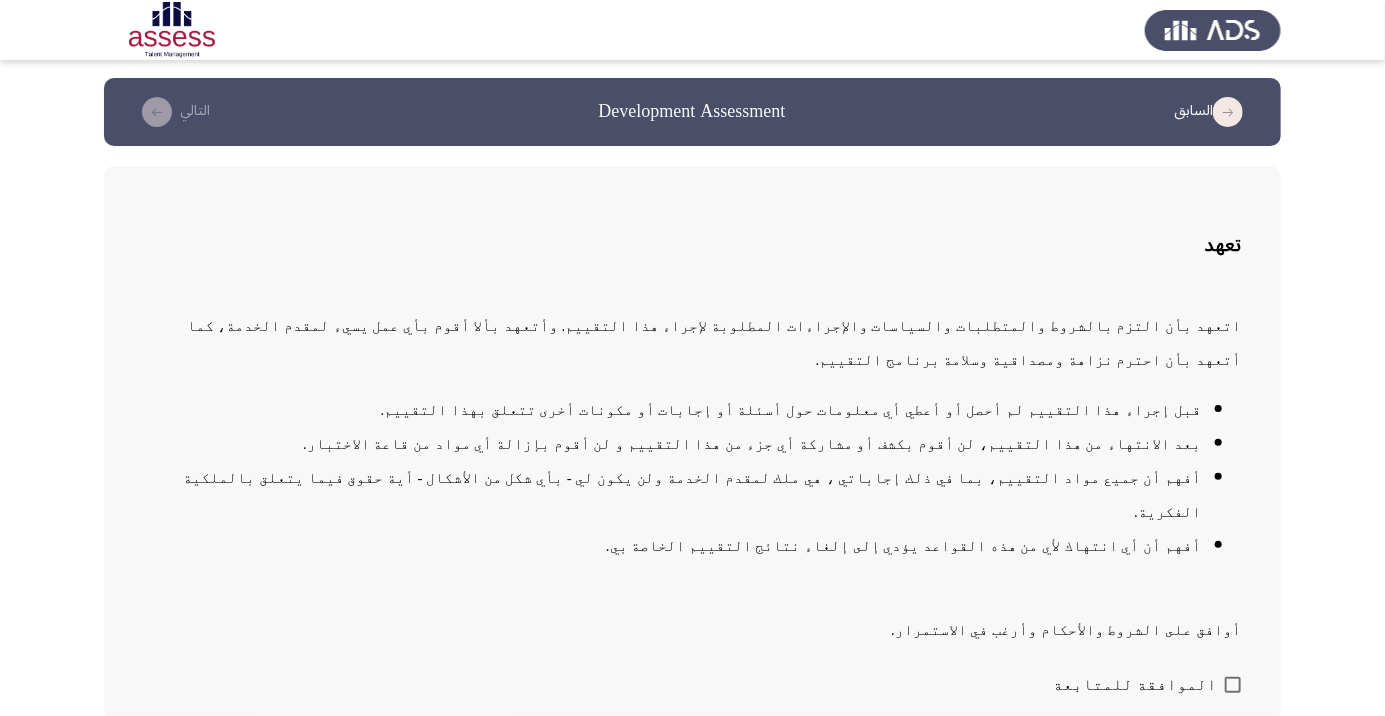 click at bounding box center [1233, 685] 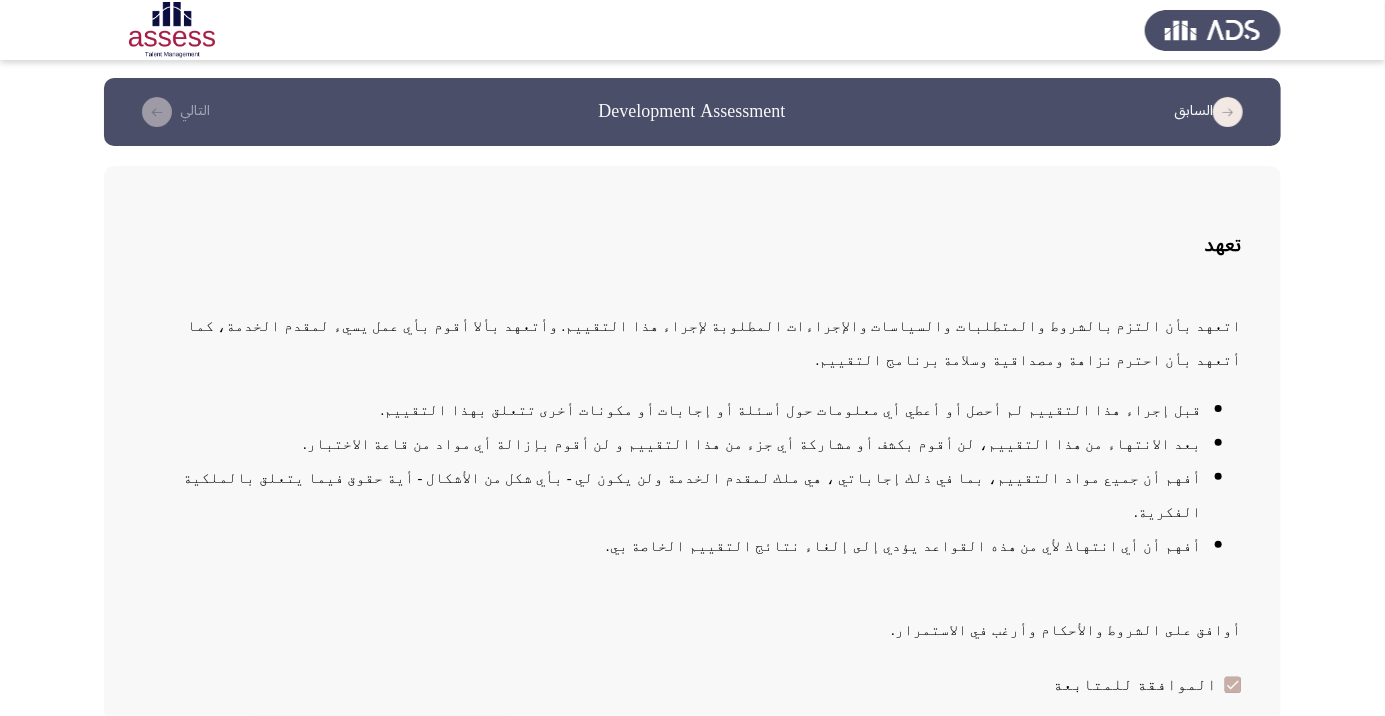 click on "التالي" 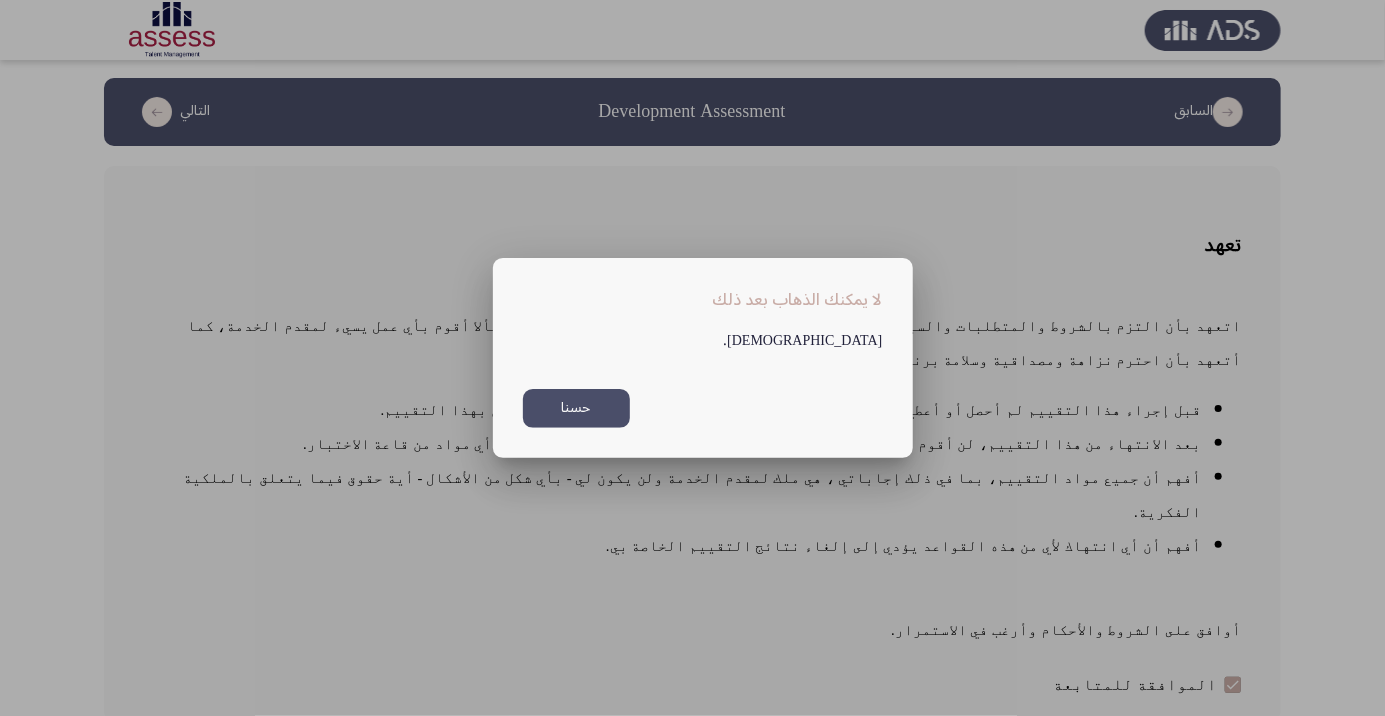 click on "حسنا" at bounding box center [576, 408] 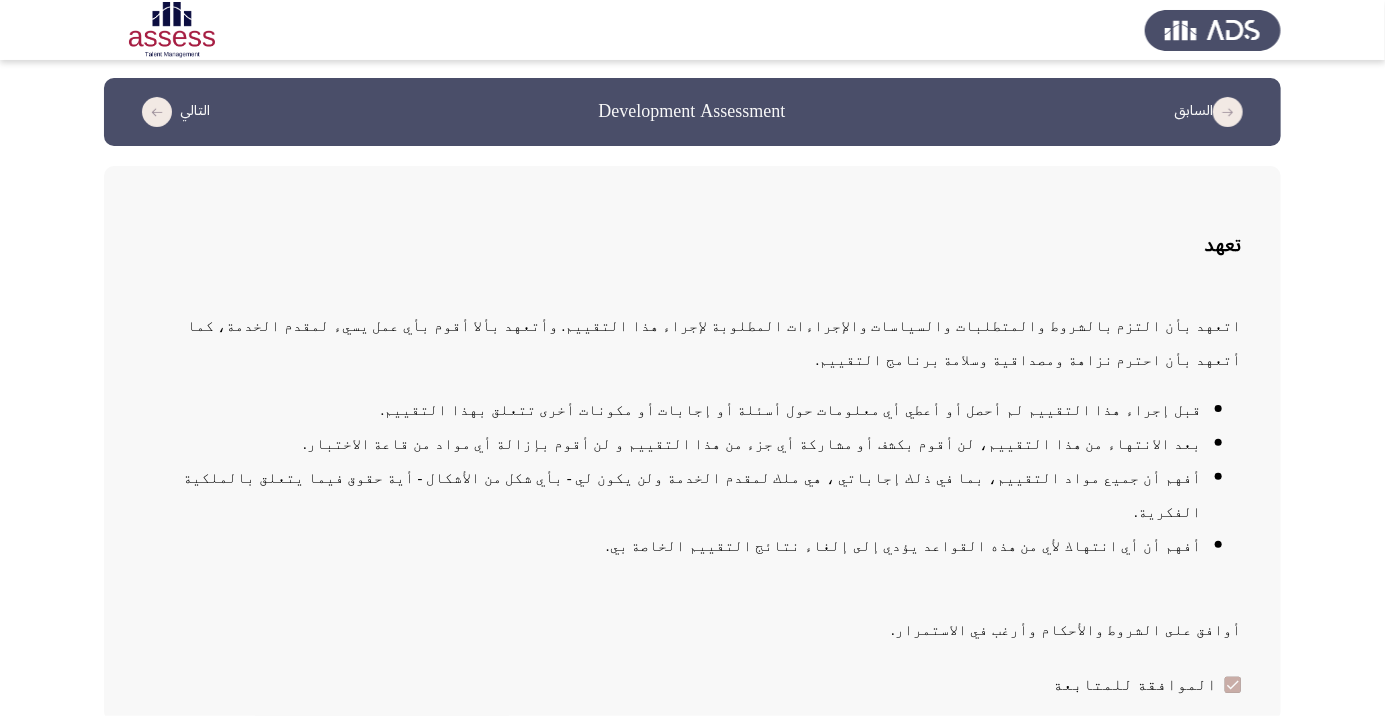 click on "التالي" 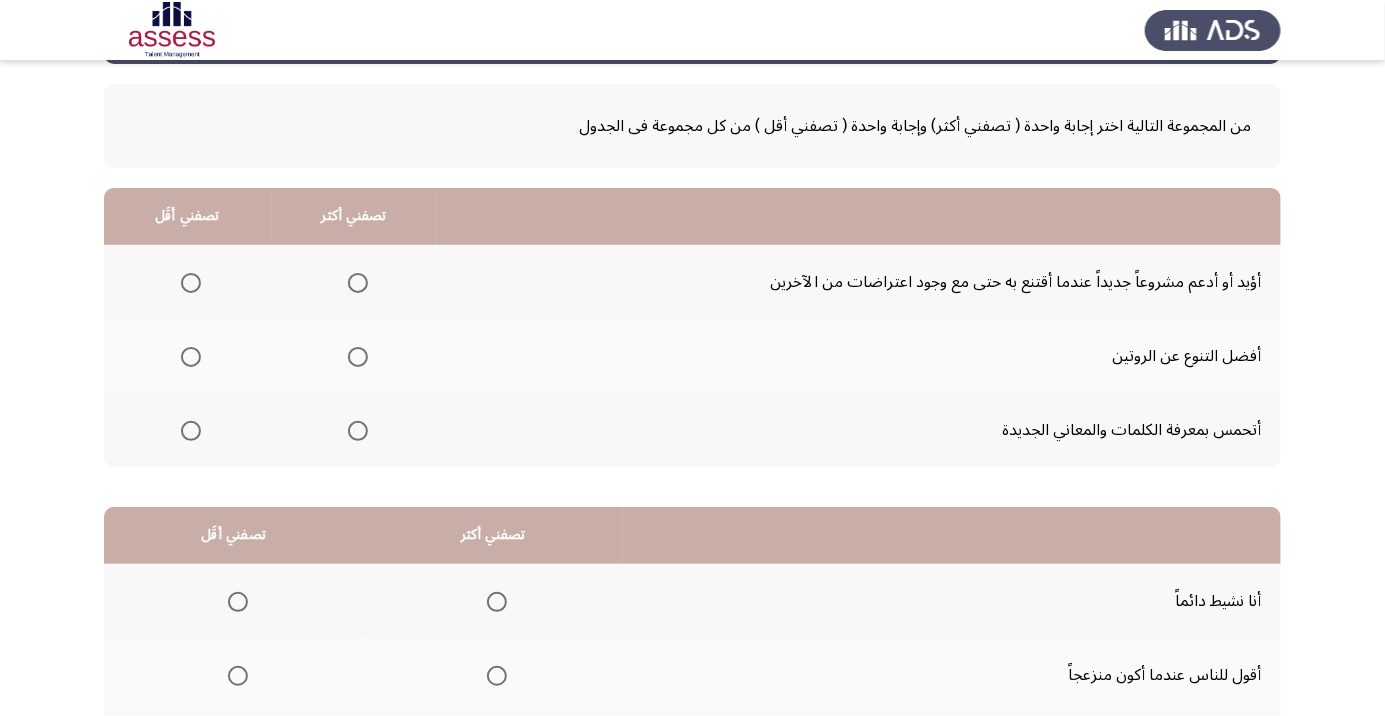 scroll, scrollTop: 90, scrollLeft: 0, axis: vertical 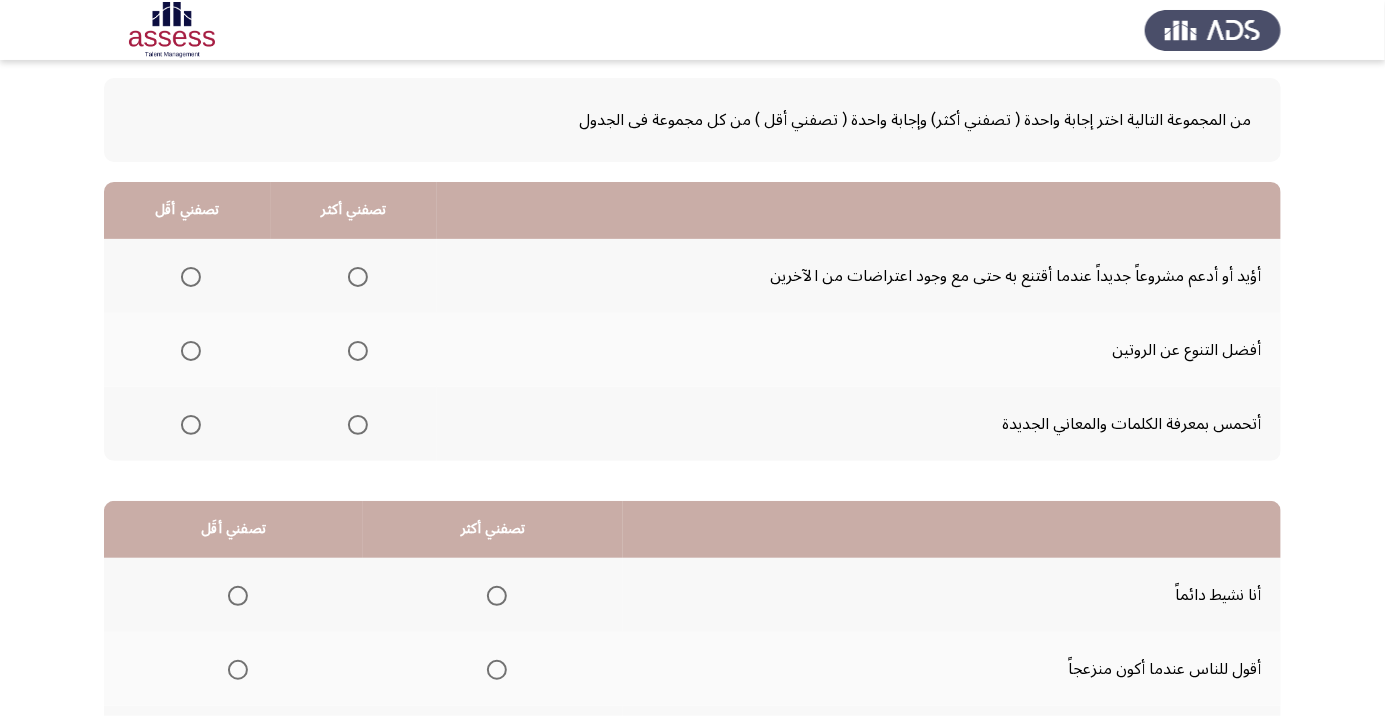 click 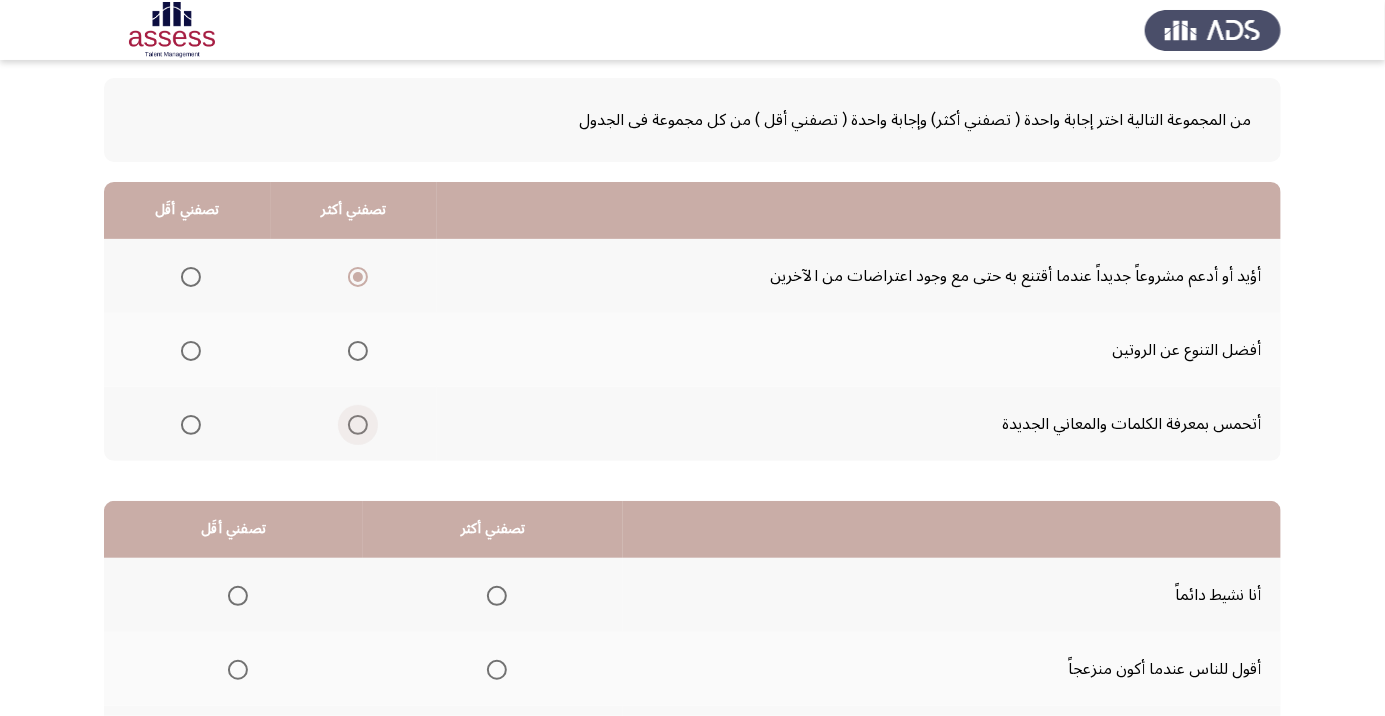 click at bounding box center [358, 425] 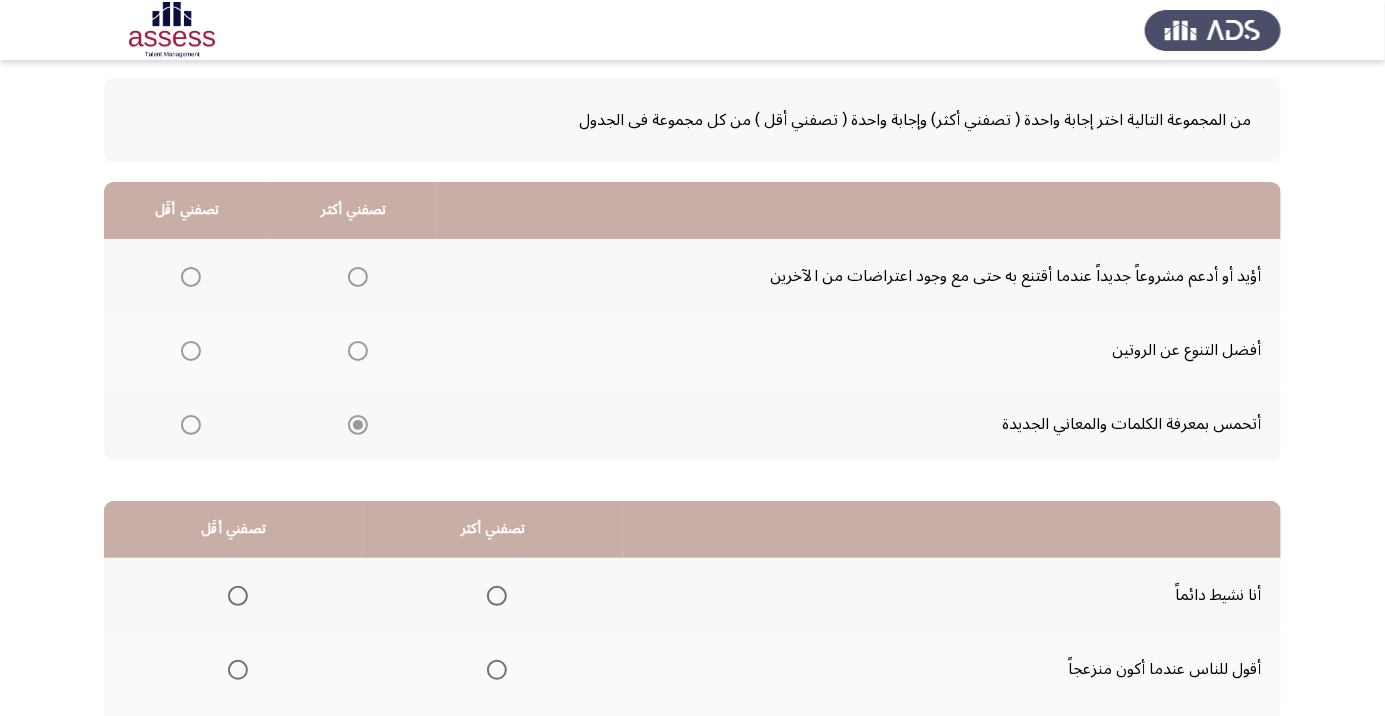 click 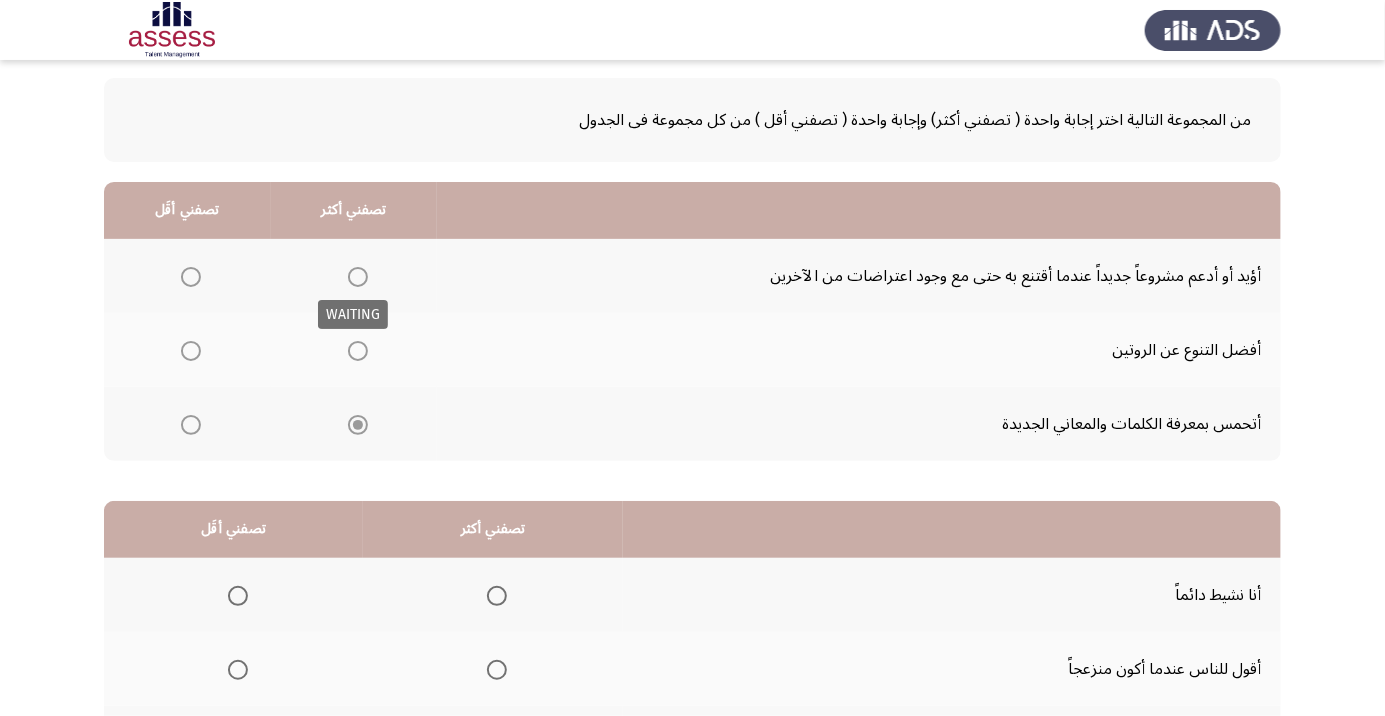 click at bounding box center (358, 277) 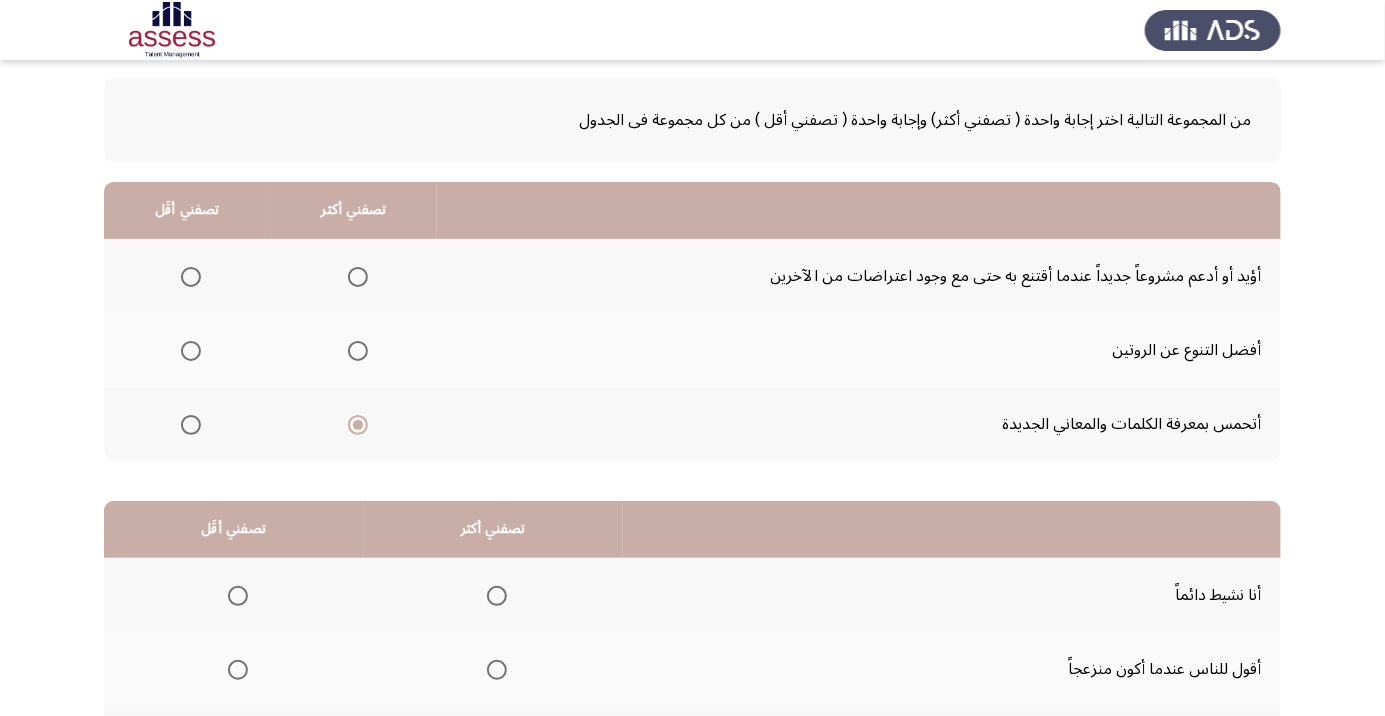 click at bounding box center [358, 277] 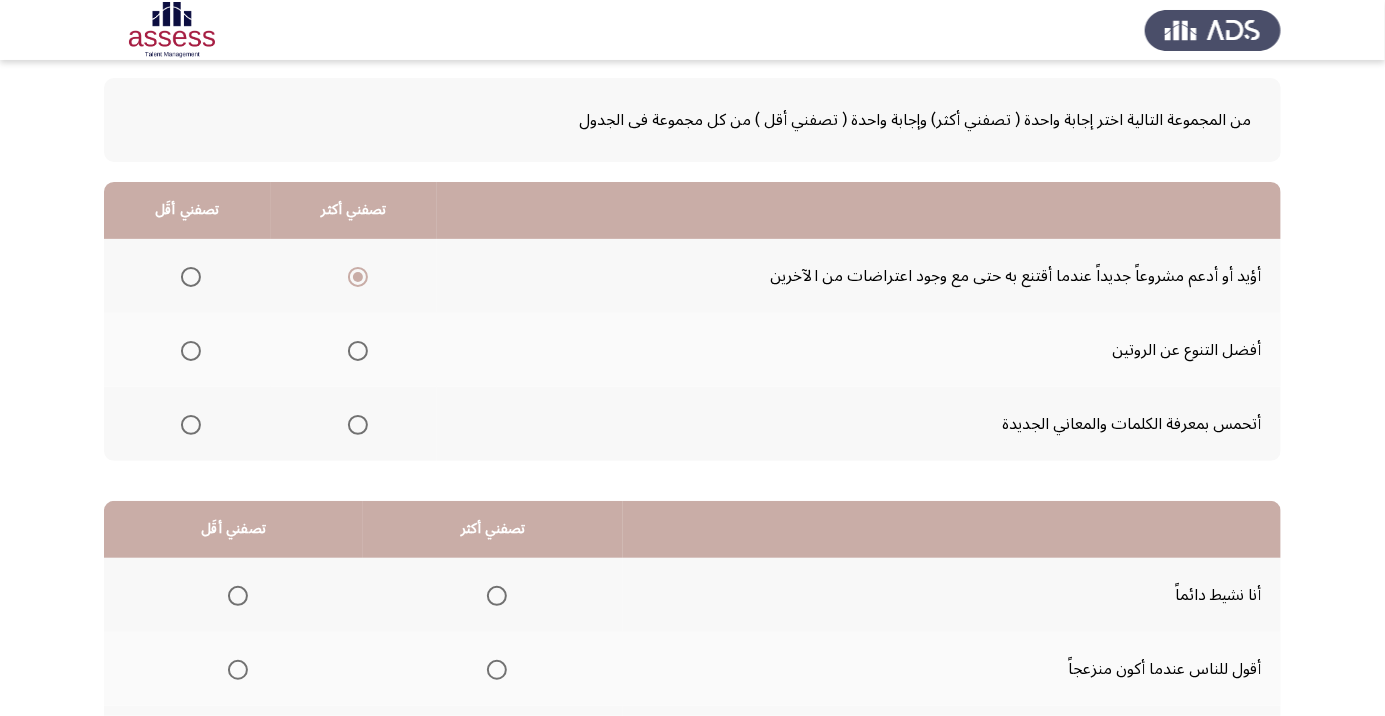 click at bounding box center [191, 277] 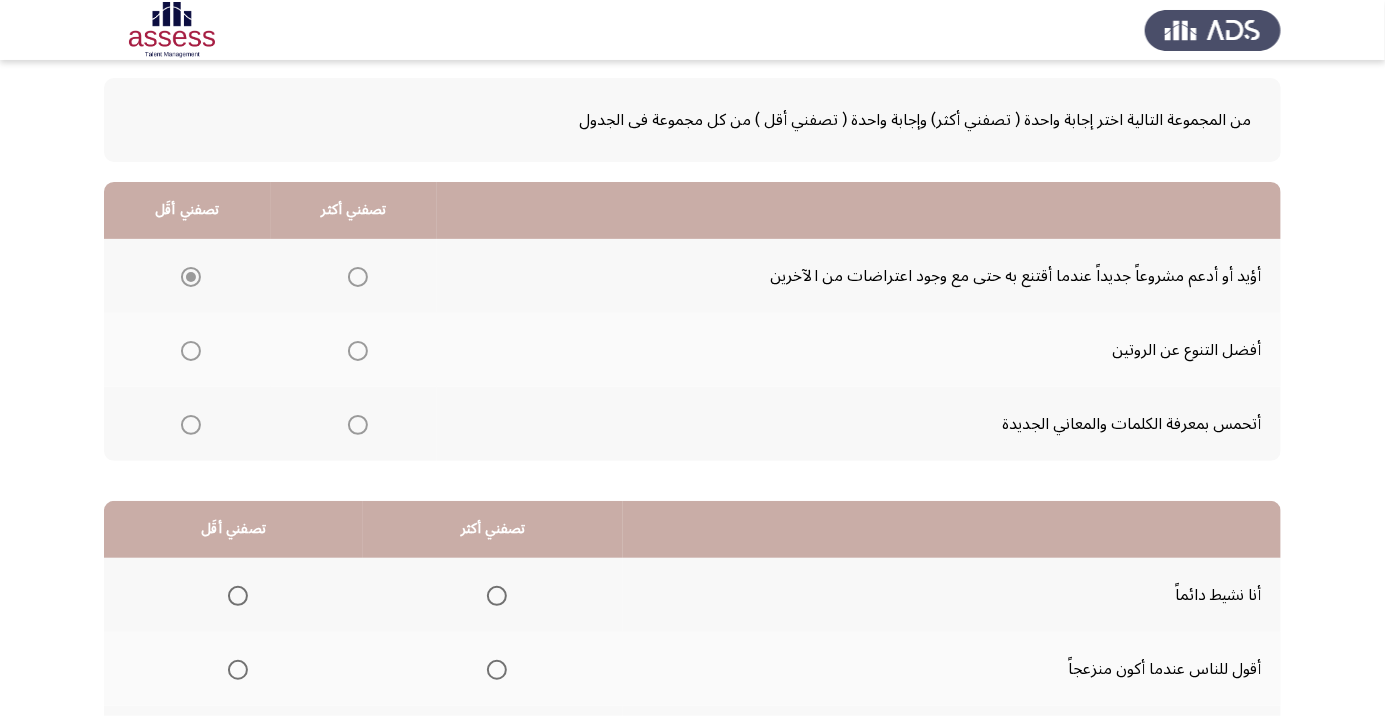 click 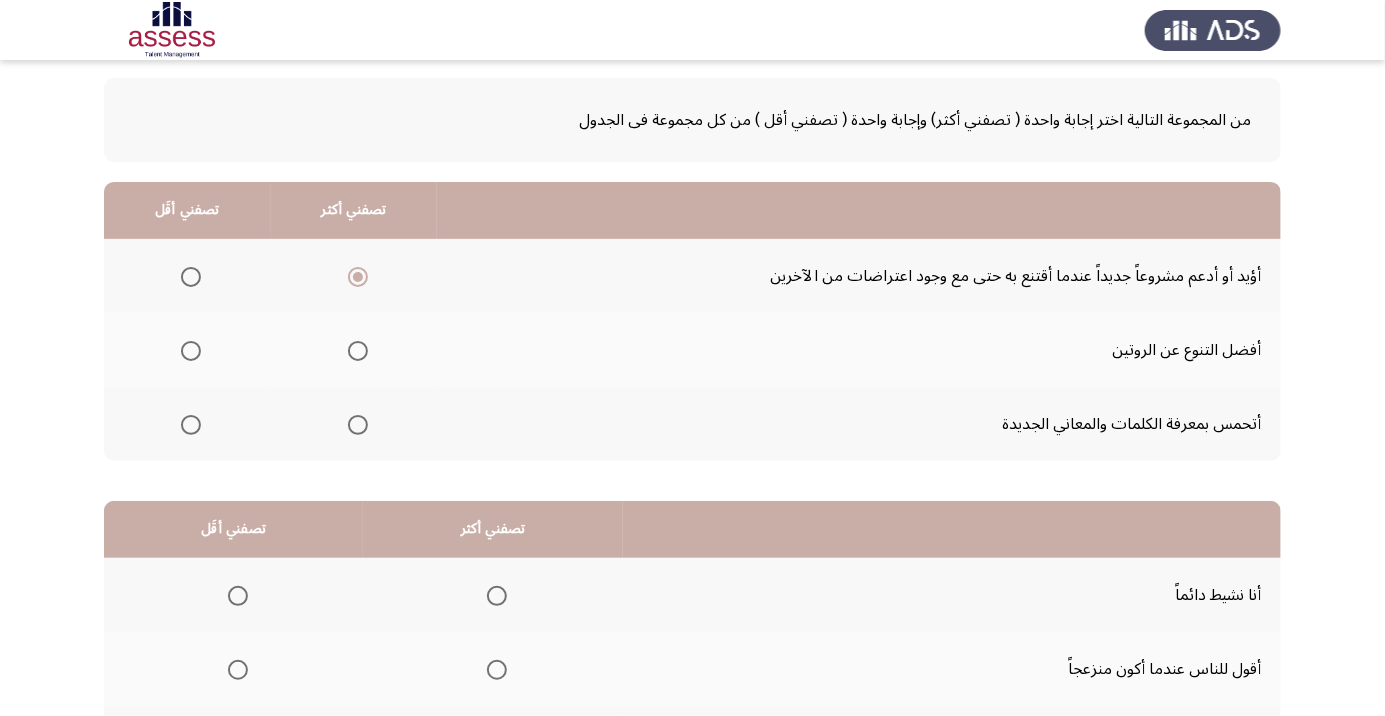 click at bounding box center [191, 351] 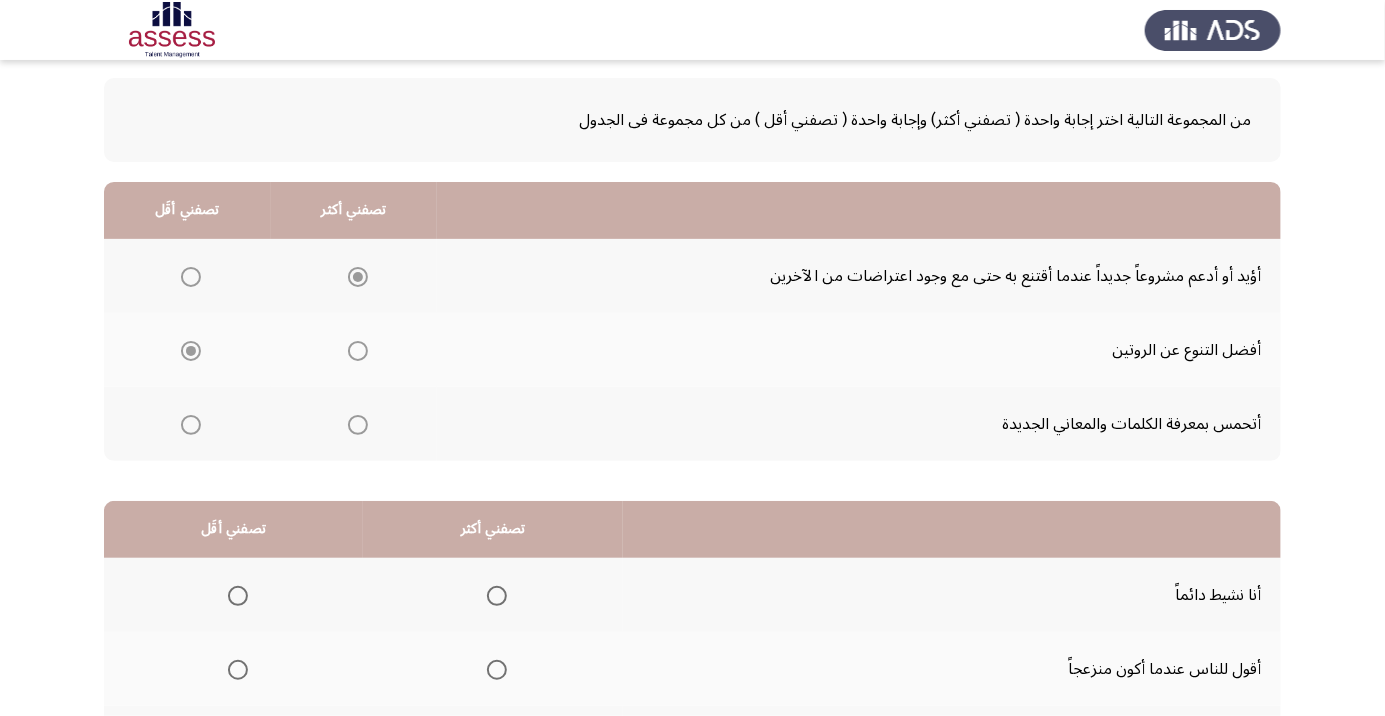 click at bounding box center (358, 425) 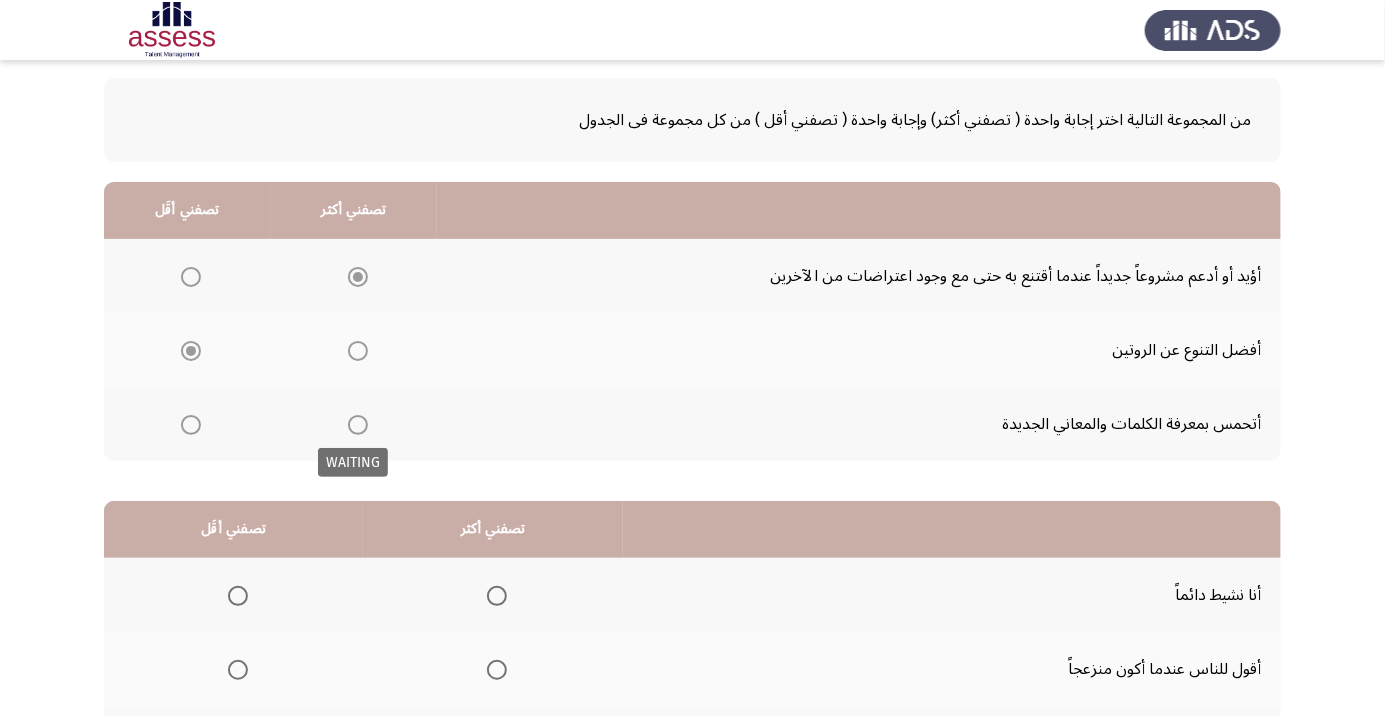 click at bounding box center (358, 425) 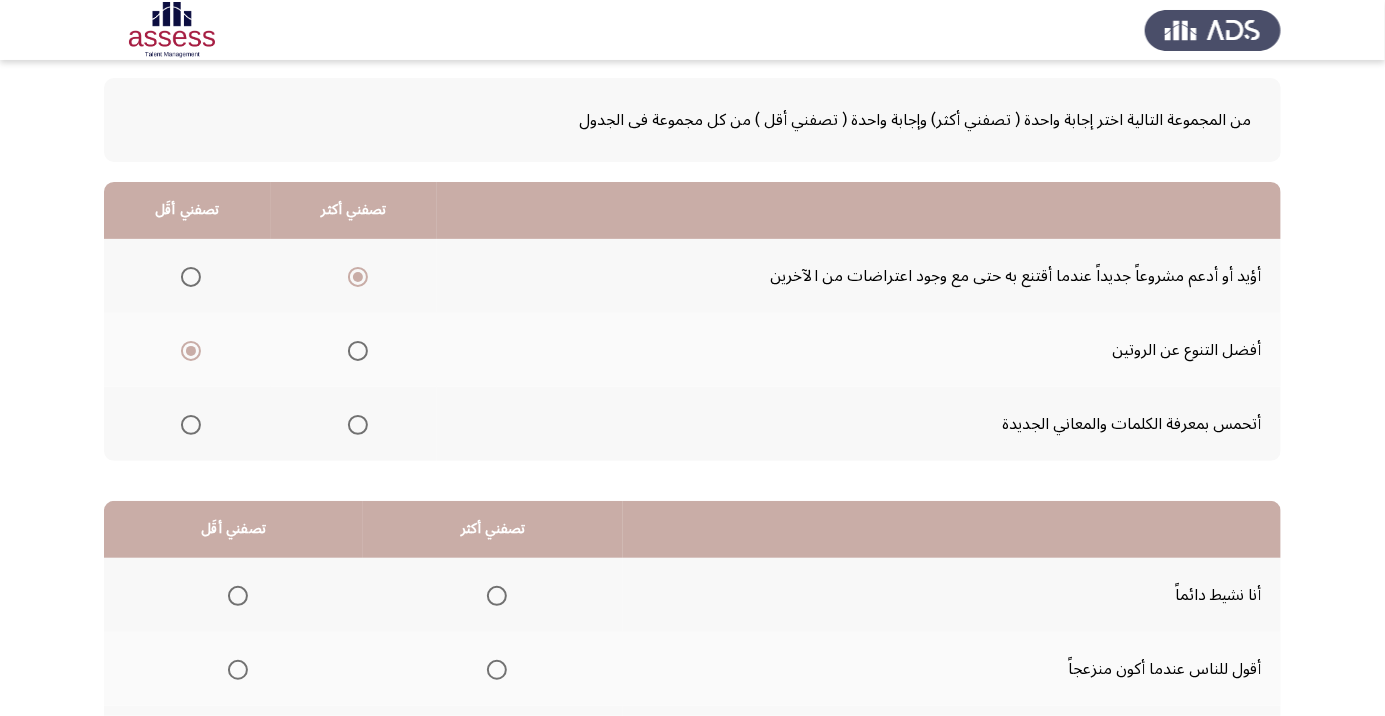 click at bounding box center (358, 425) 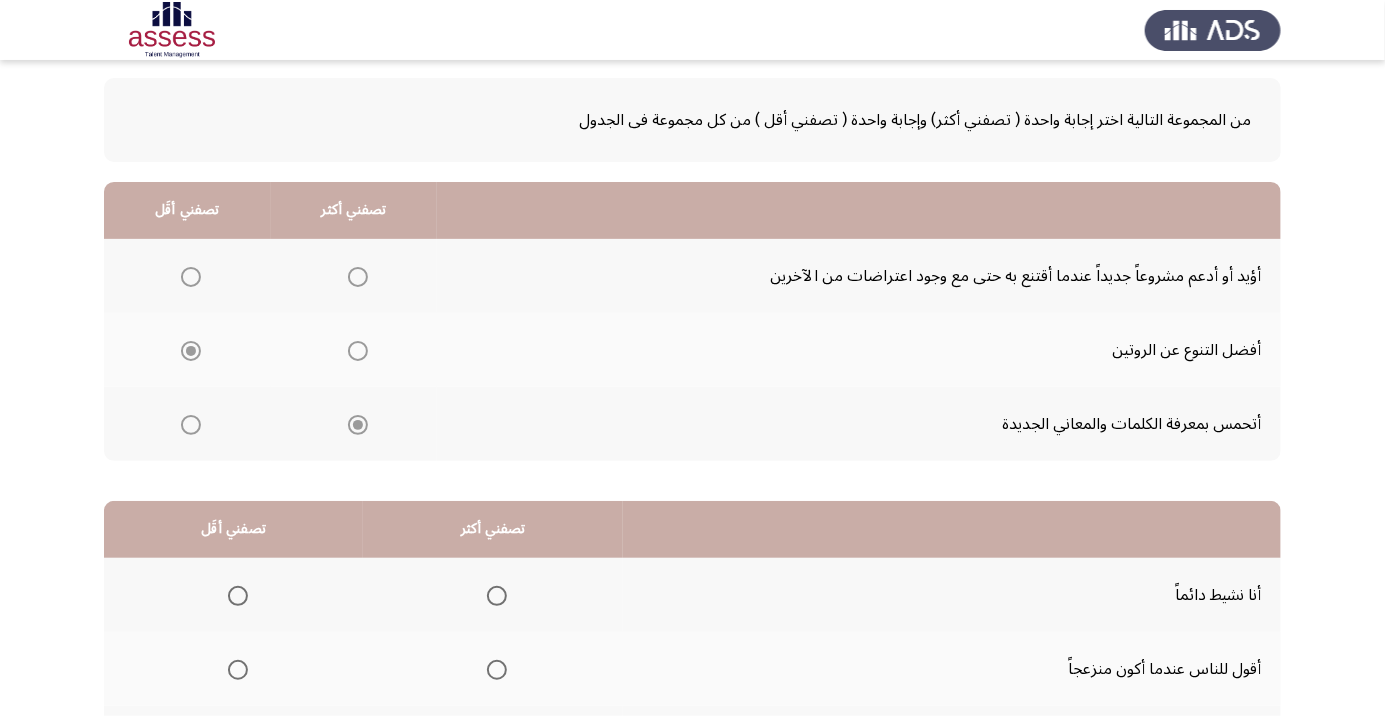 click at bounding box center [358, 277] 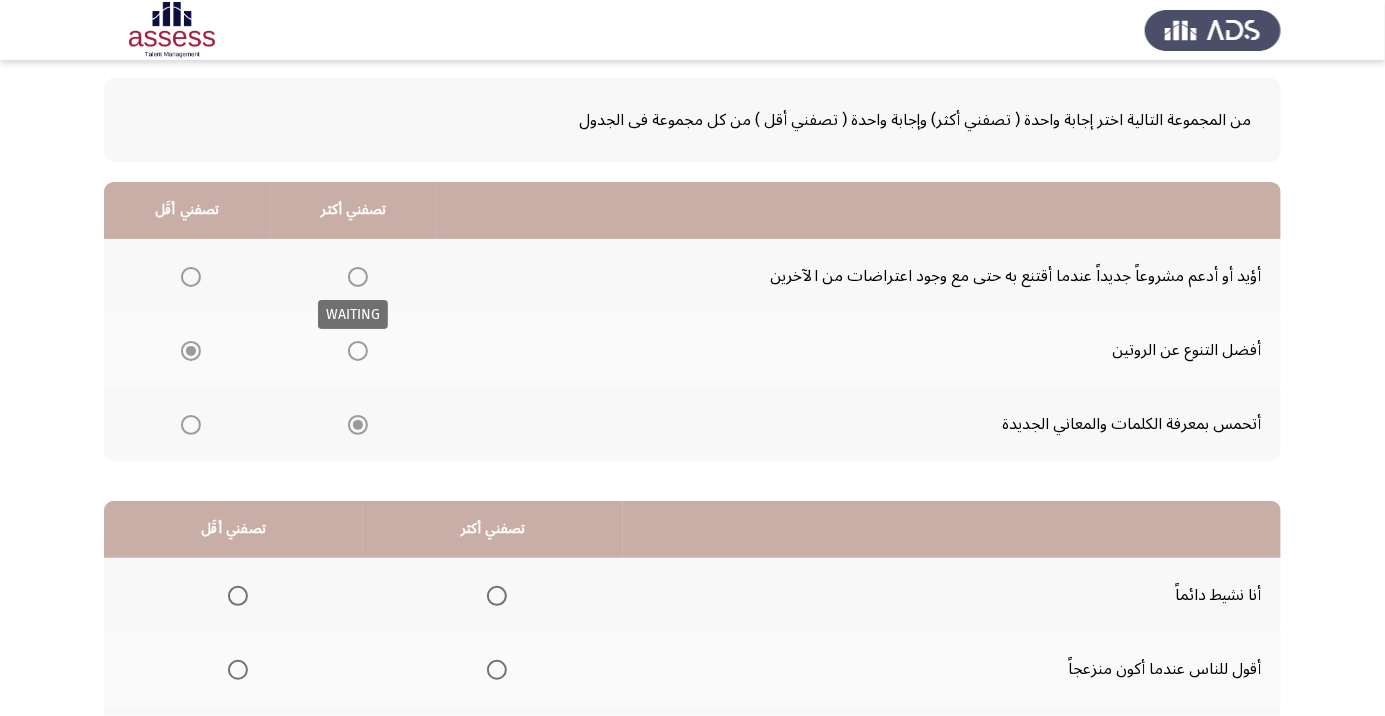 click at bounding box center (358, 277) 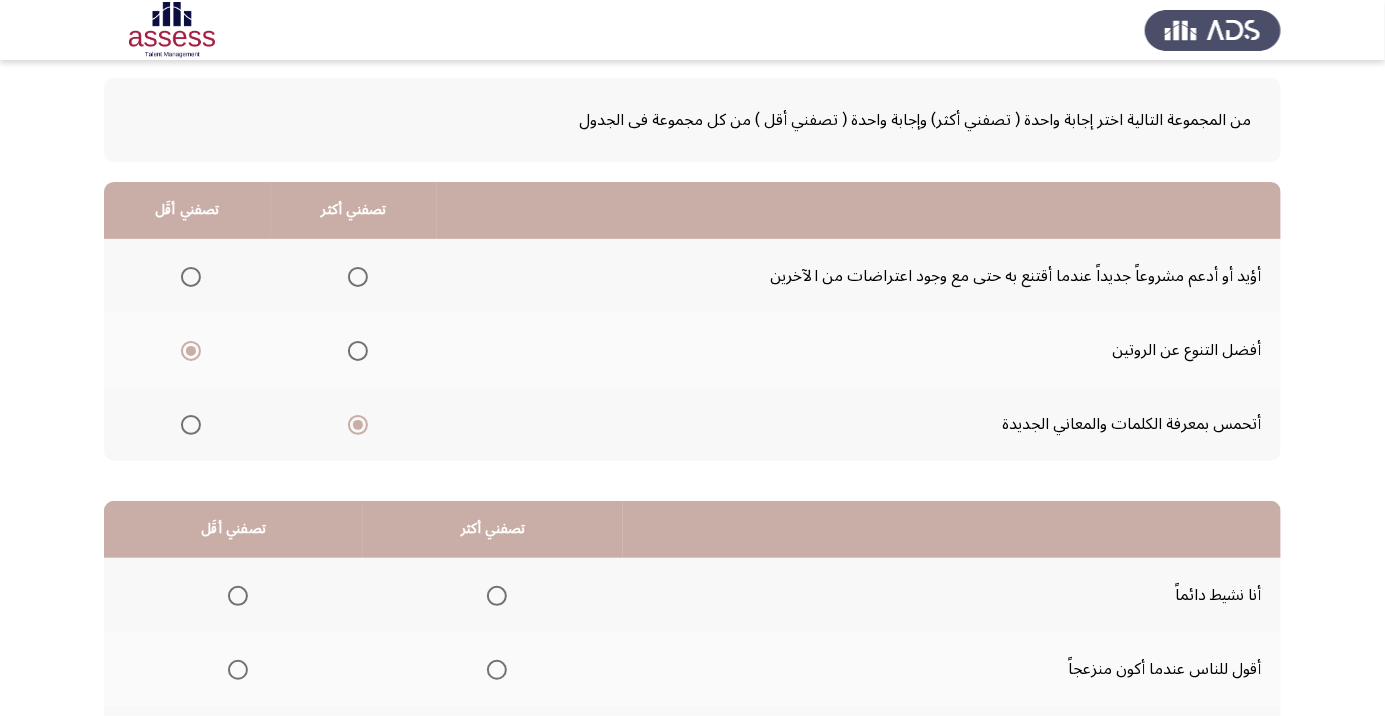 click at bounding box center [358, 277] 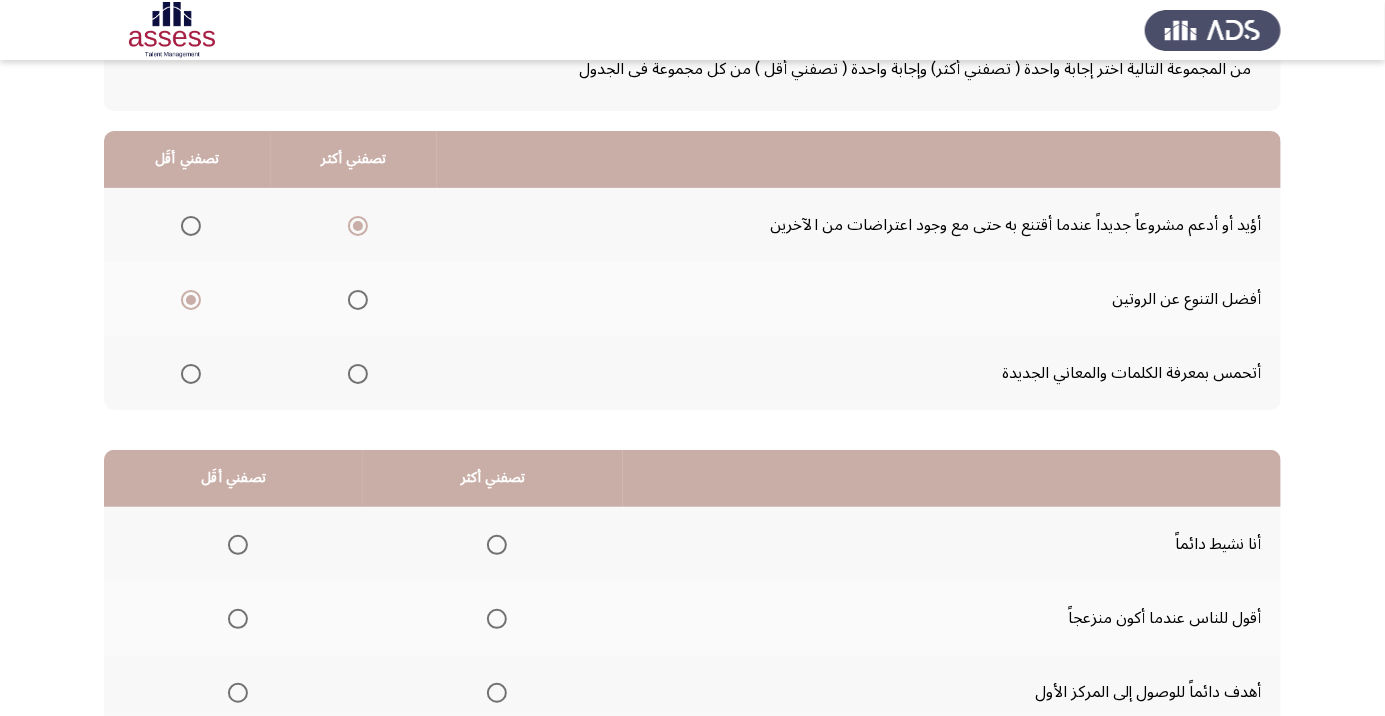 scroll, scrollTop: 157, scrollLeft: 0, axis: vertical 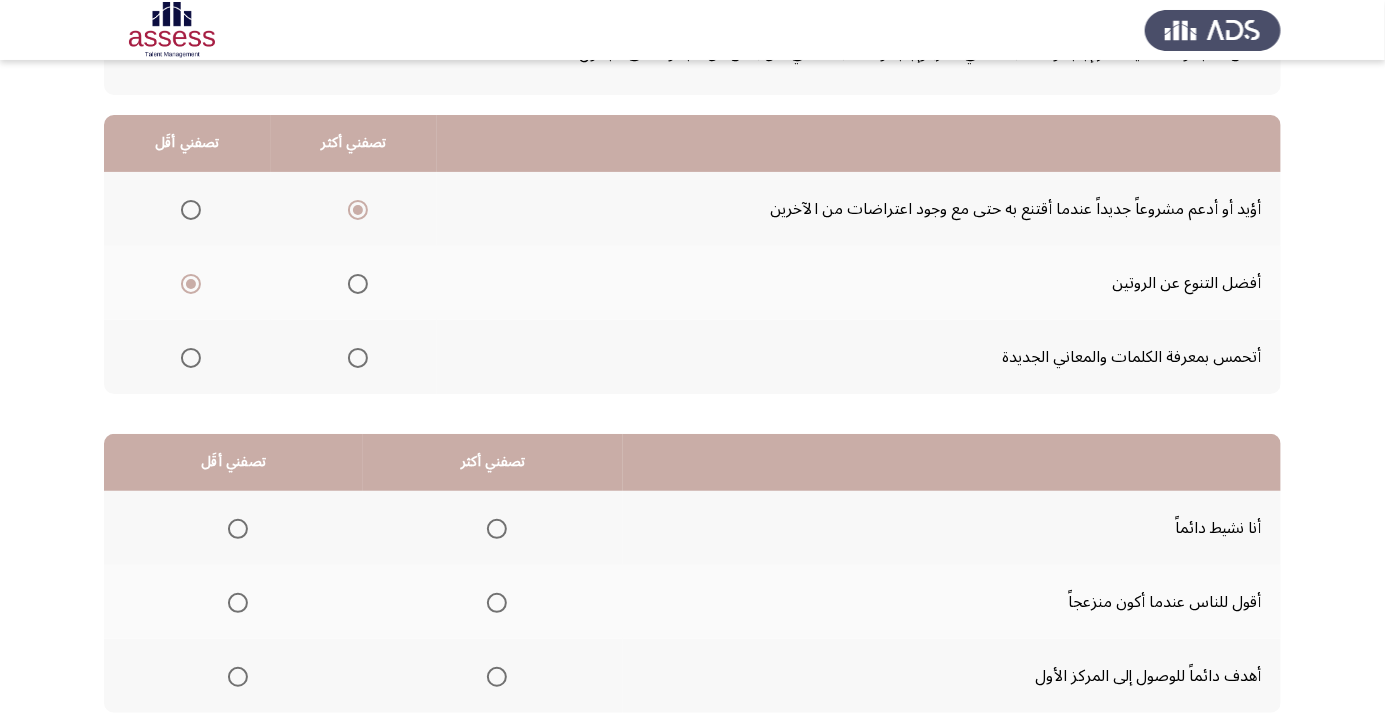 click at bounding box center [358, 358] 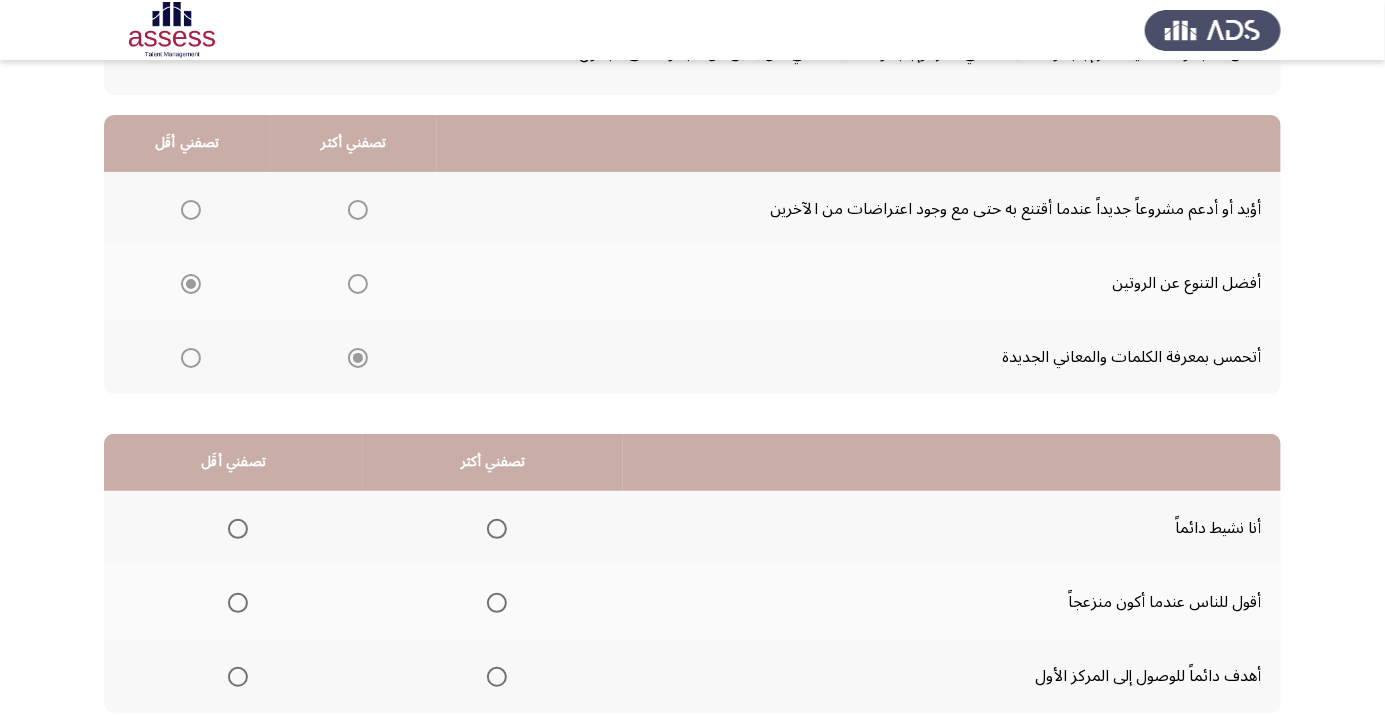 click at bounding box center (358, 210) 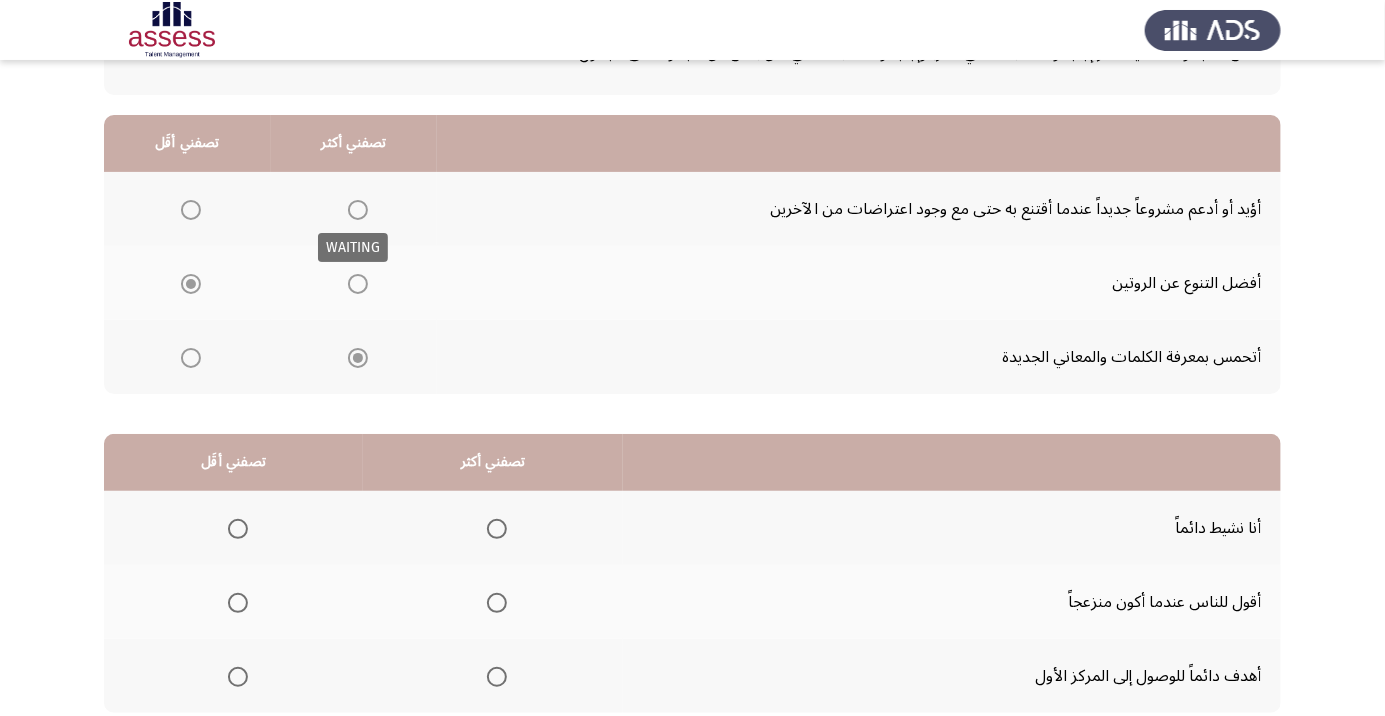 click at bounding box center (358, 210) 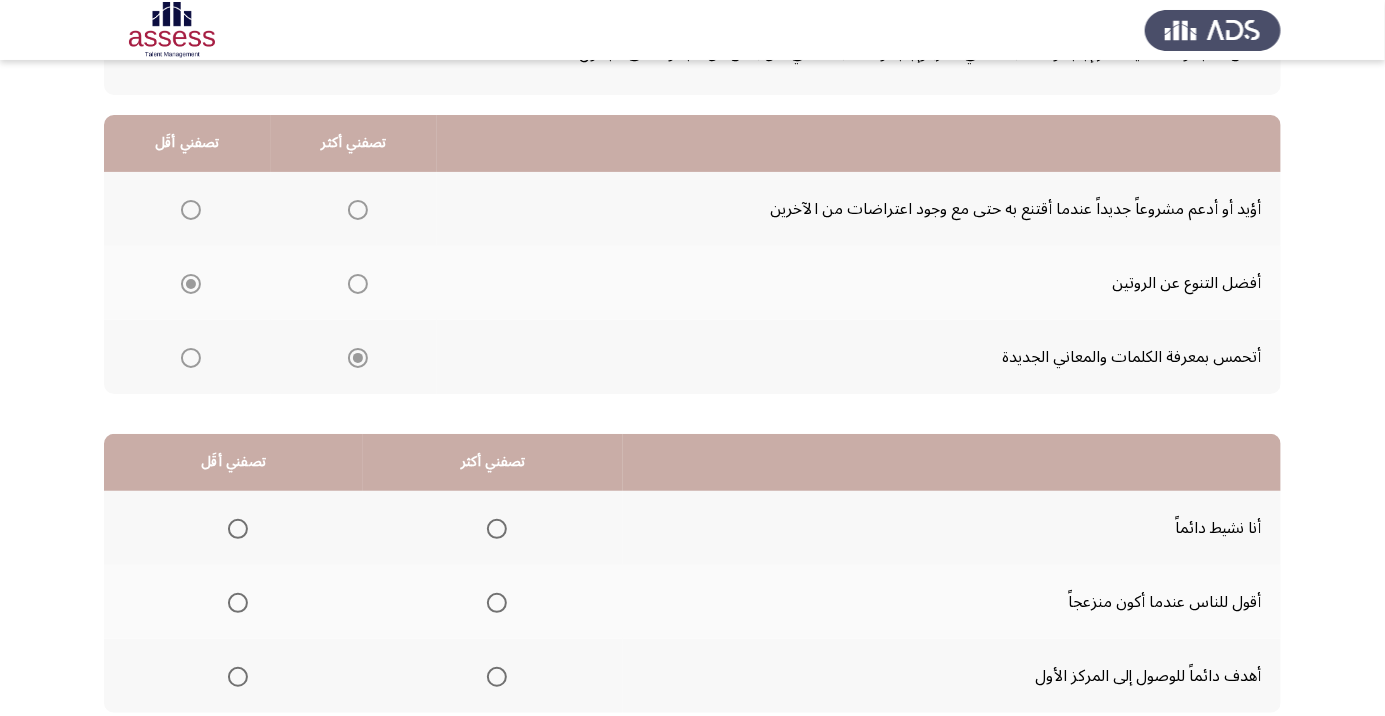 click at bounding box center (358, 210) 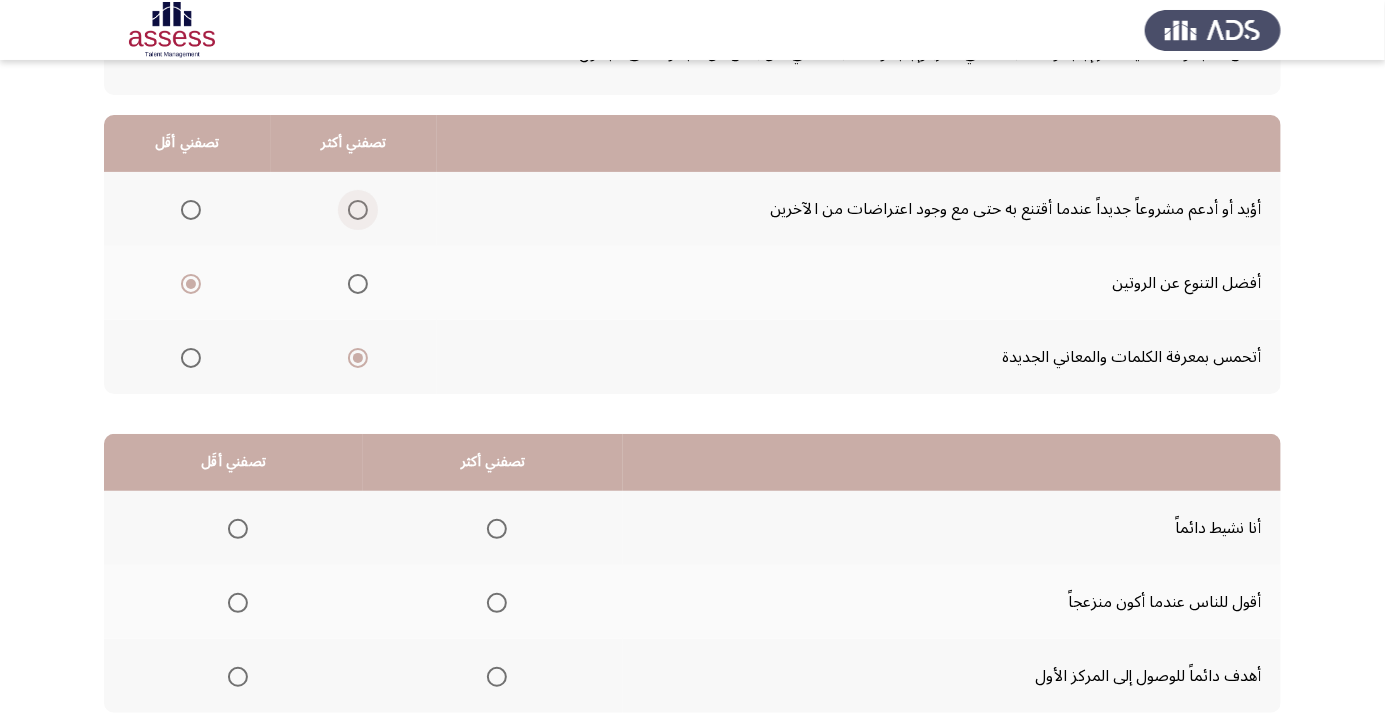 click at bounding box center [358, 210] 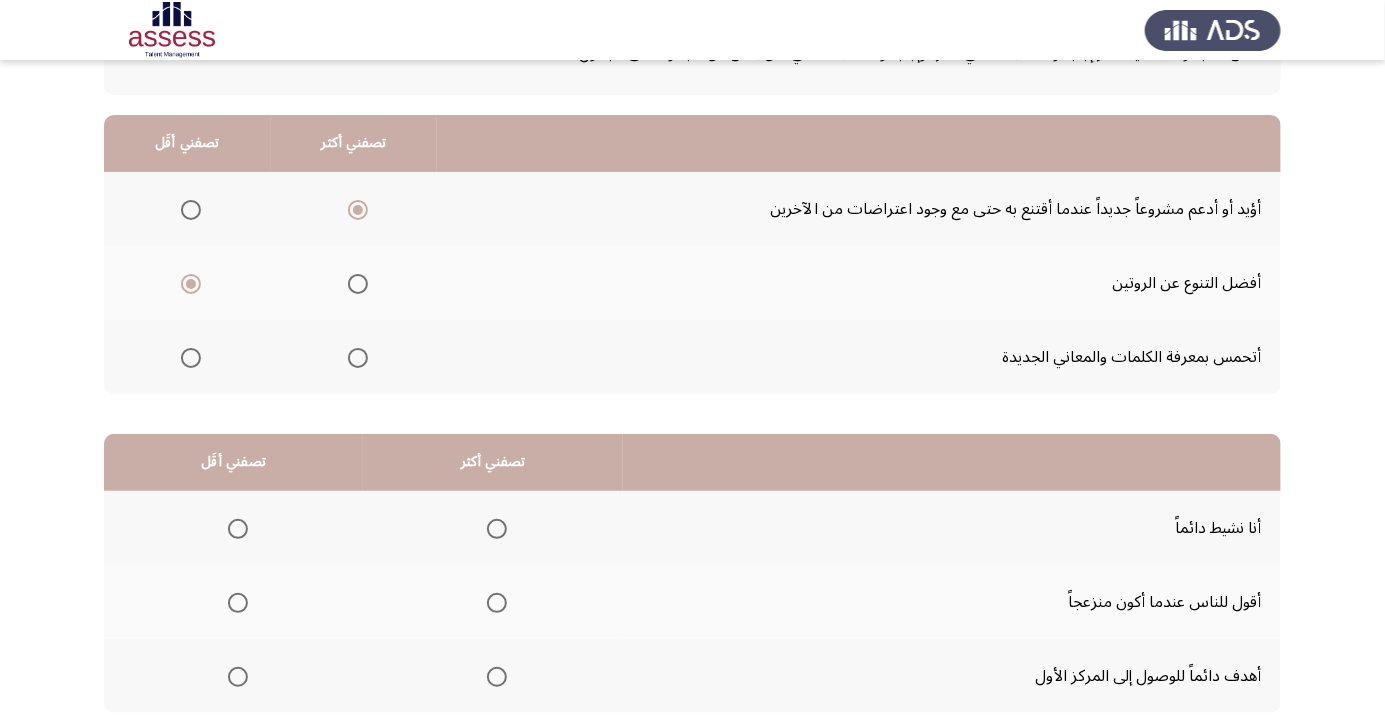 scroll, scrollTop: 197, scrollLeft: 0, axis: vertical 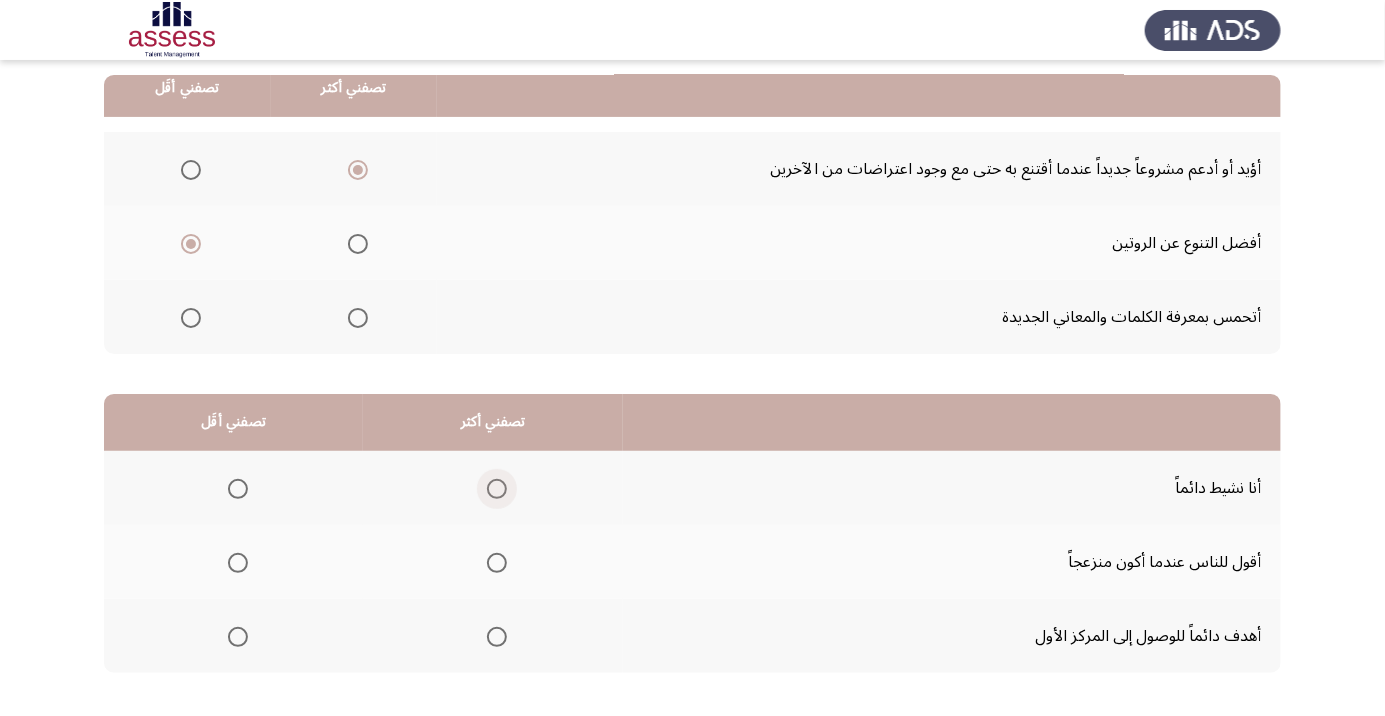 click at bounding box center (497, 489) 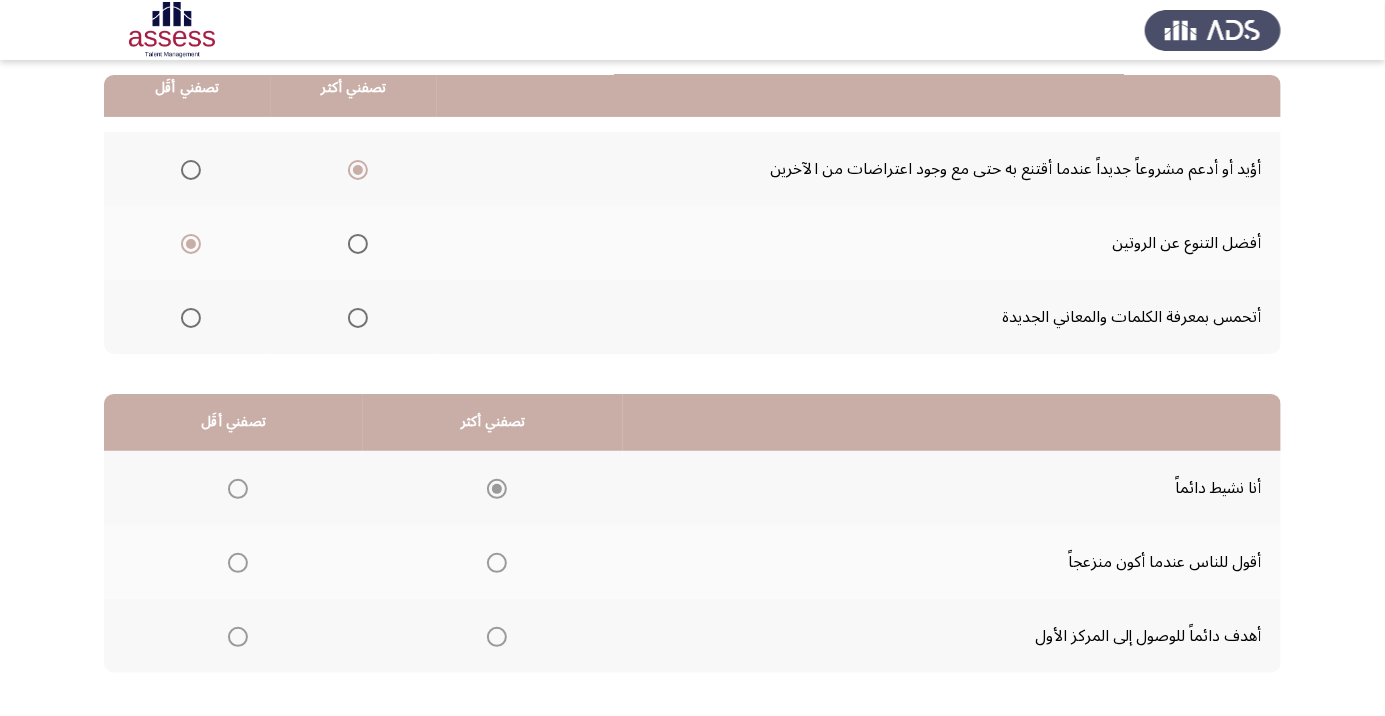 click at bounding box center (497, 637) 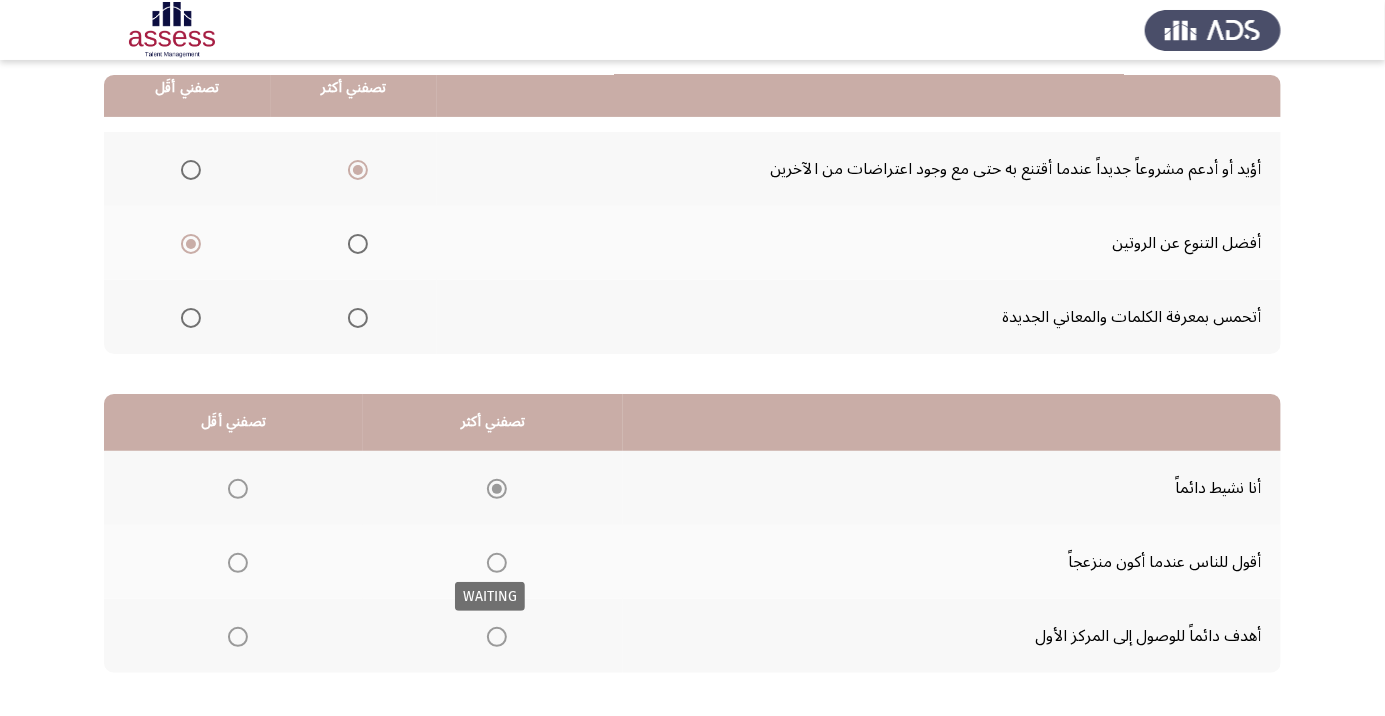 click at bounding box center [497, 637] 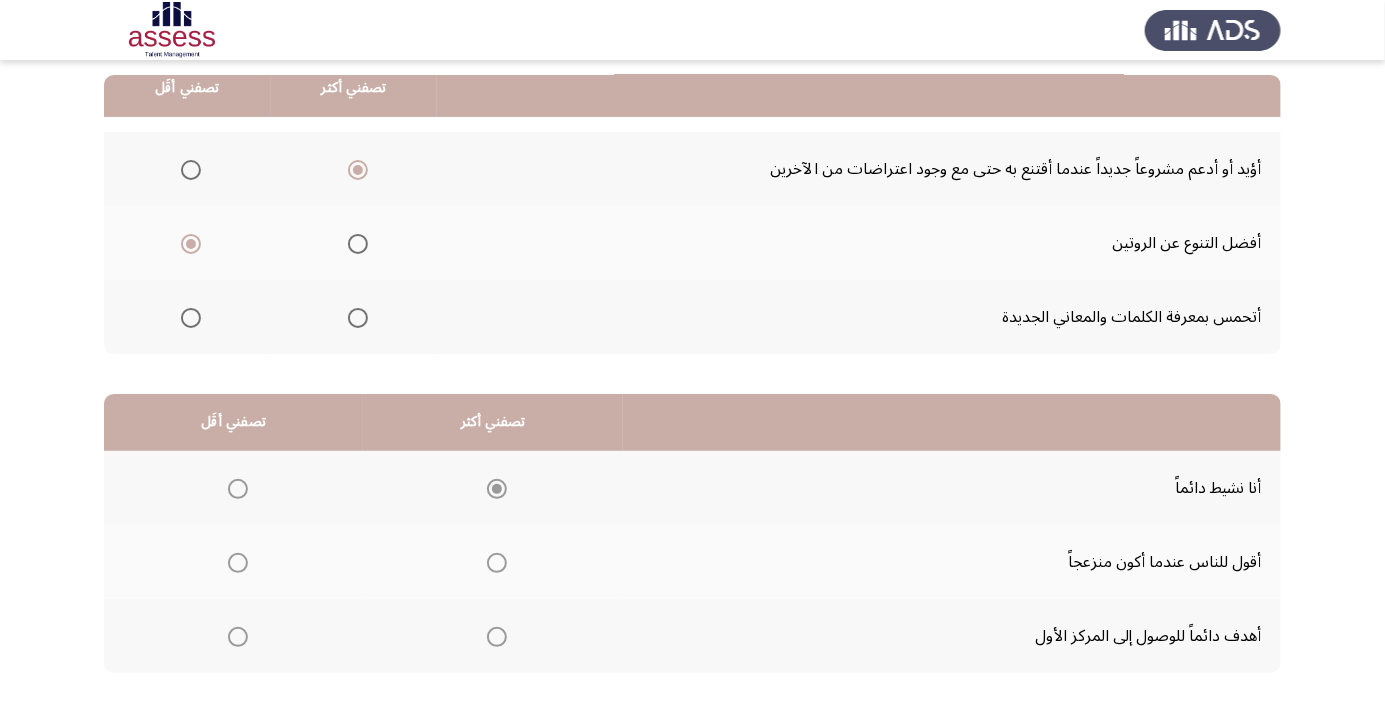 click at bounding box center (497, 637) 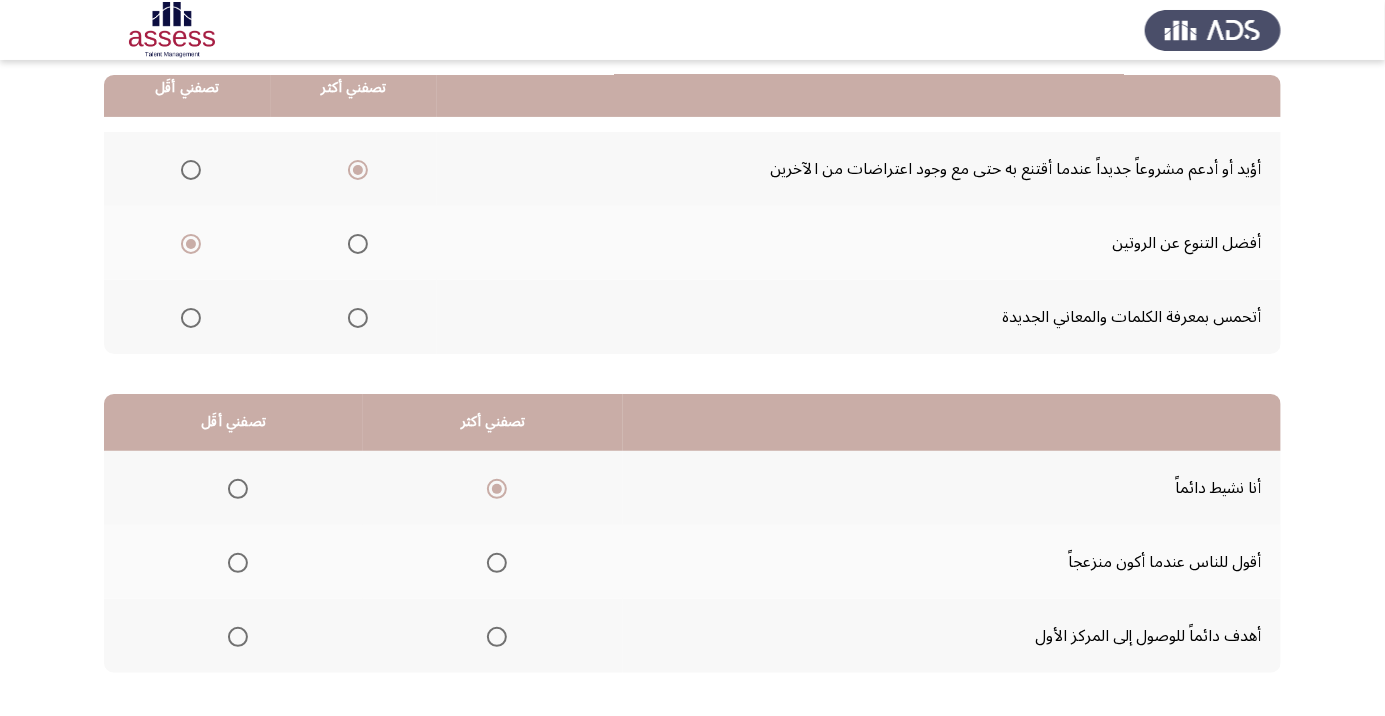 click at bounding box center [238, 563] 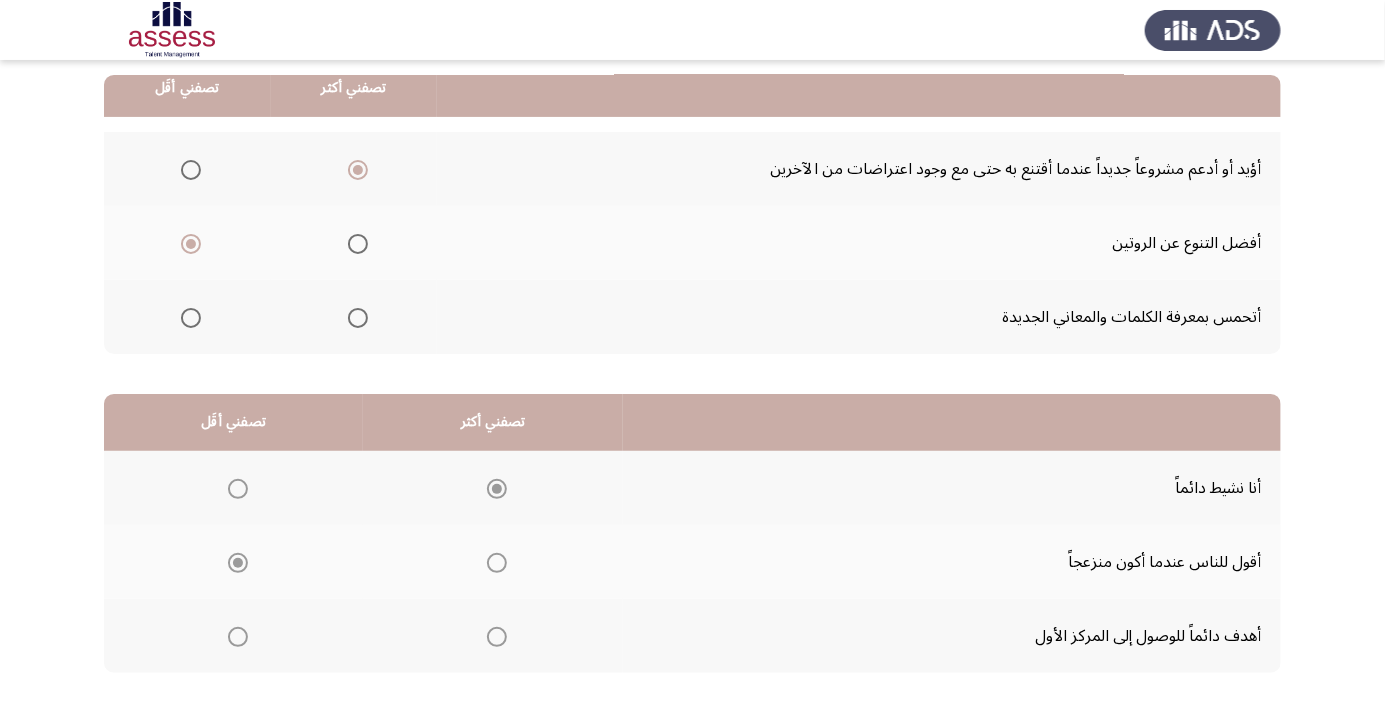 click at bounding box center [238, 637] 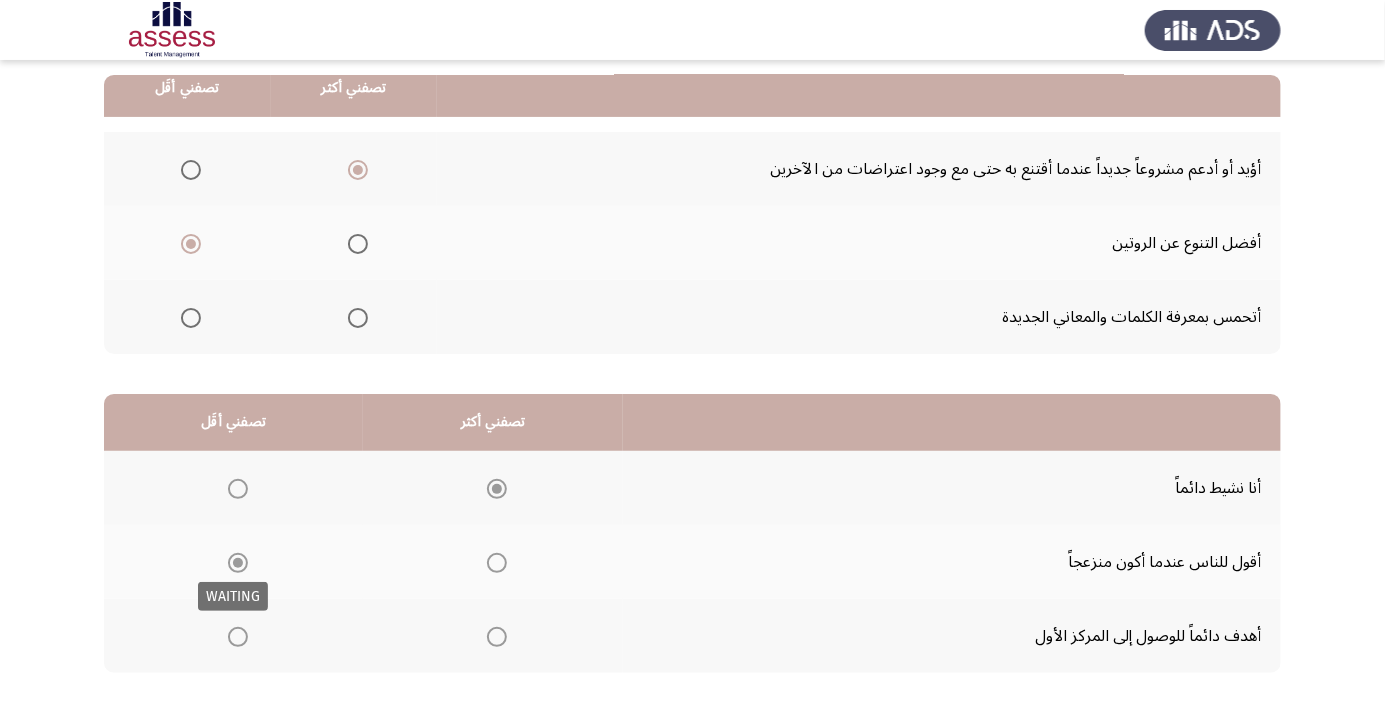click at bounding box center (497, 637) 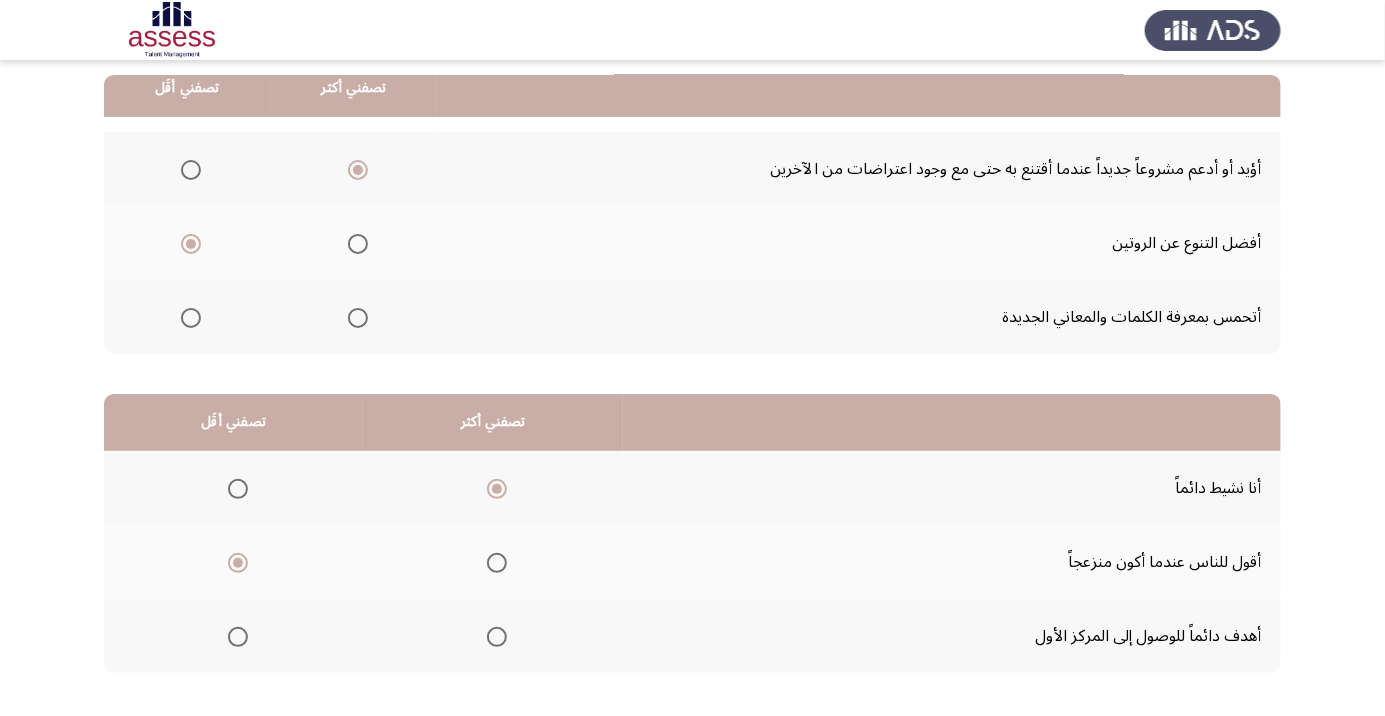 click at bounding box center (497, 637) 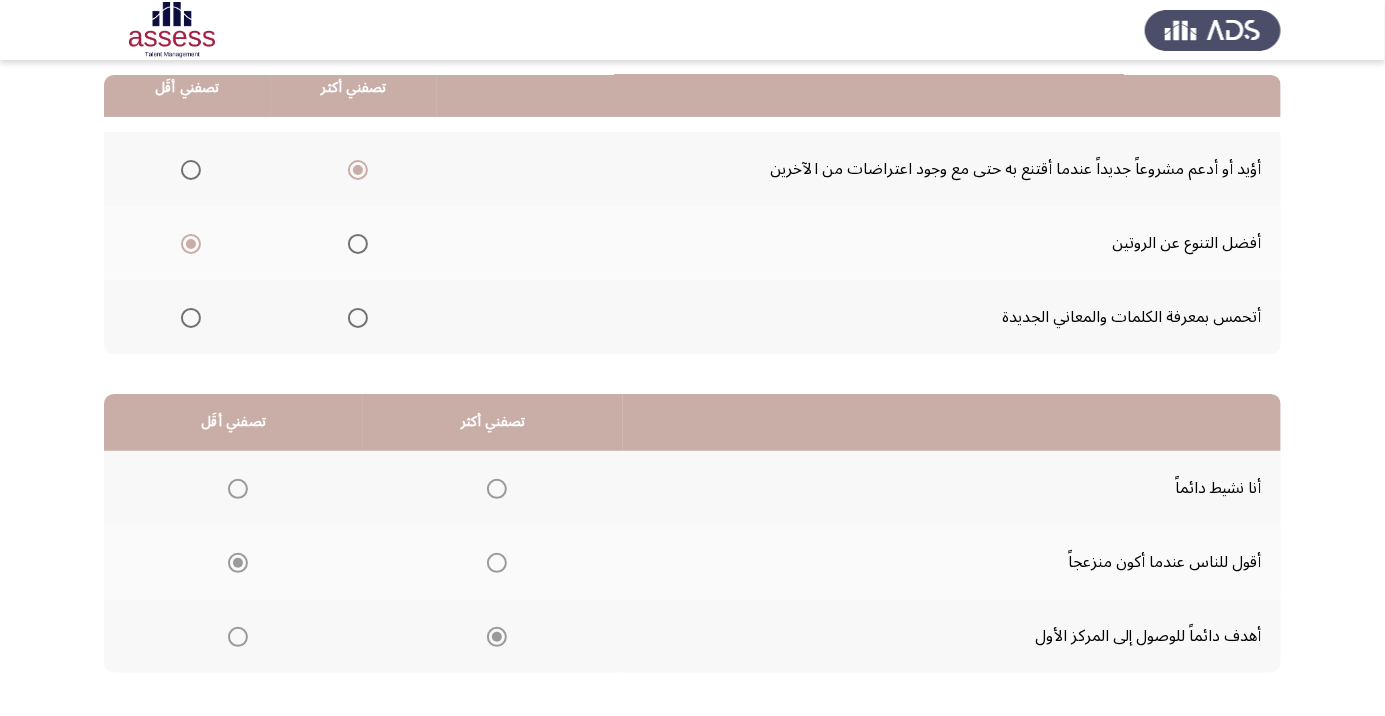 click at bounding box center (497, 563) 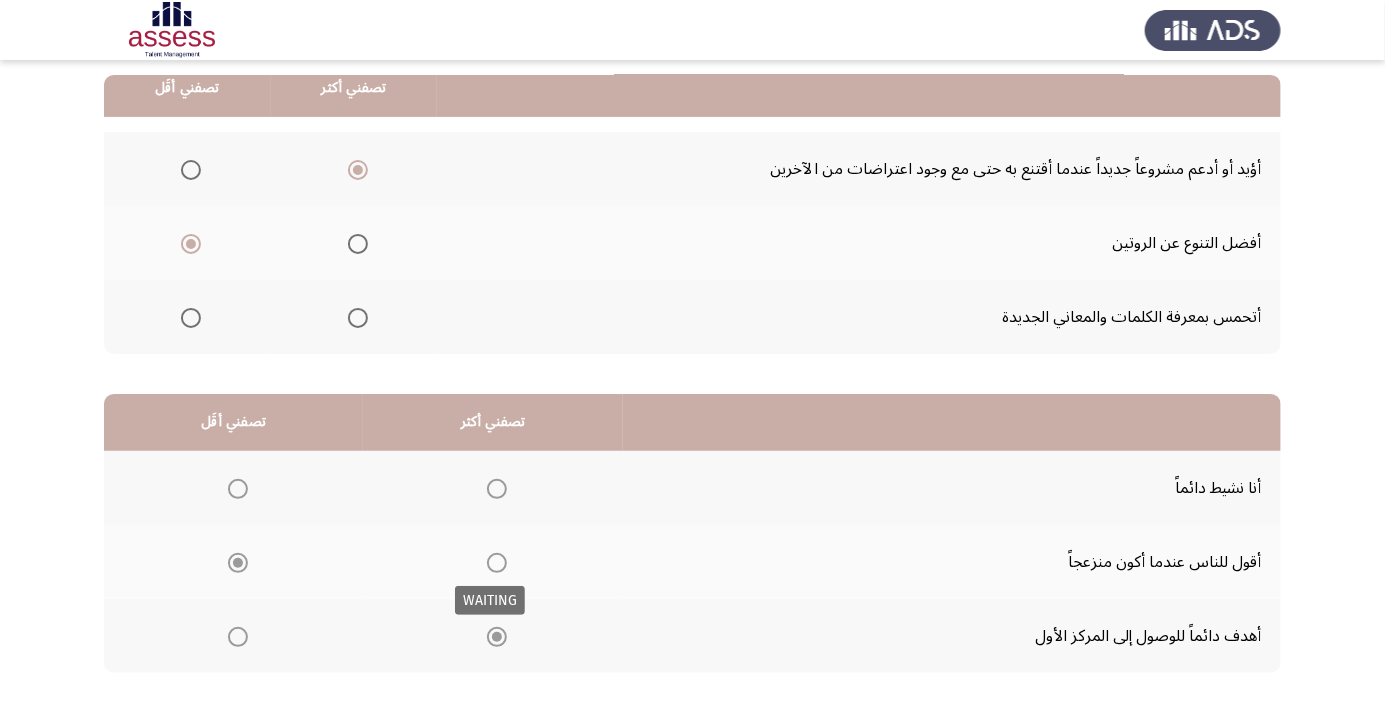 click at bounding box center [497, 637] 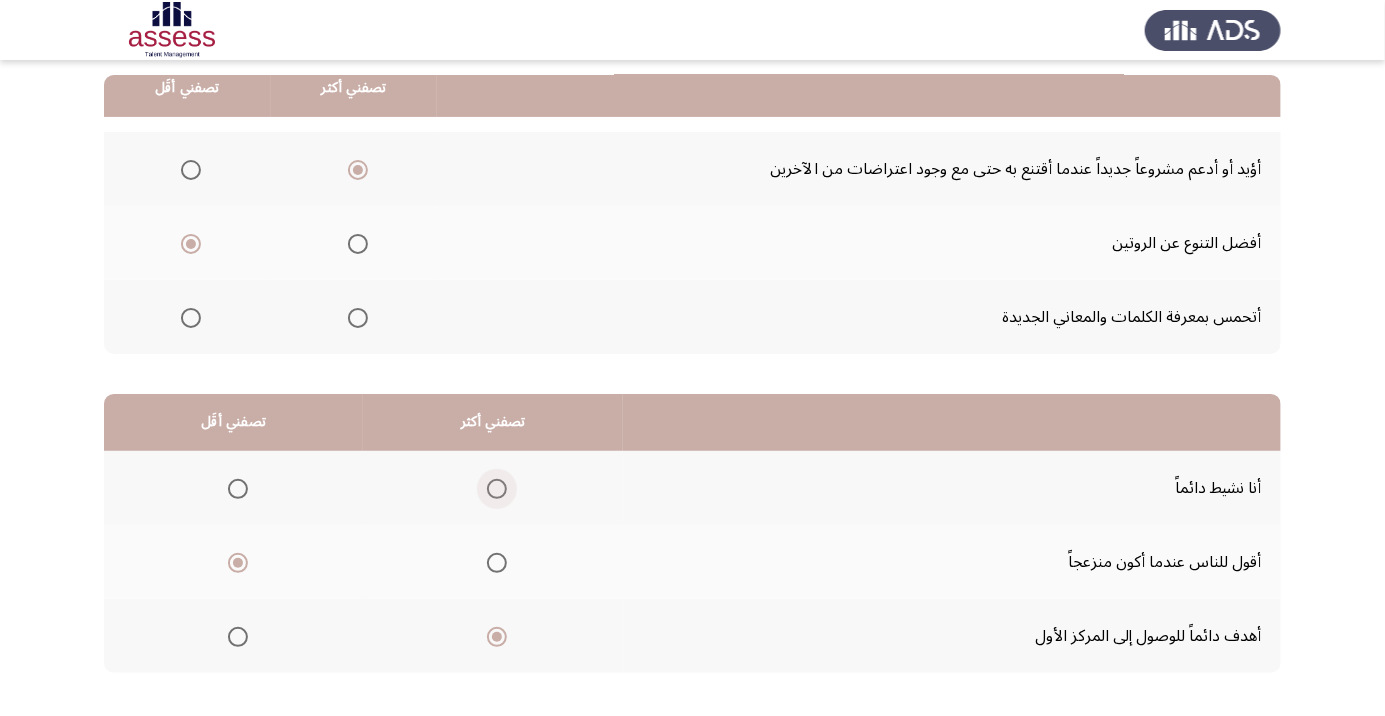click at bounding box center (497, 489) 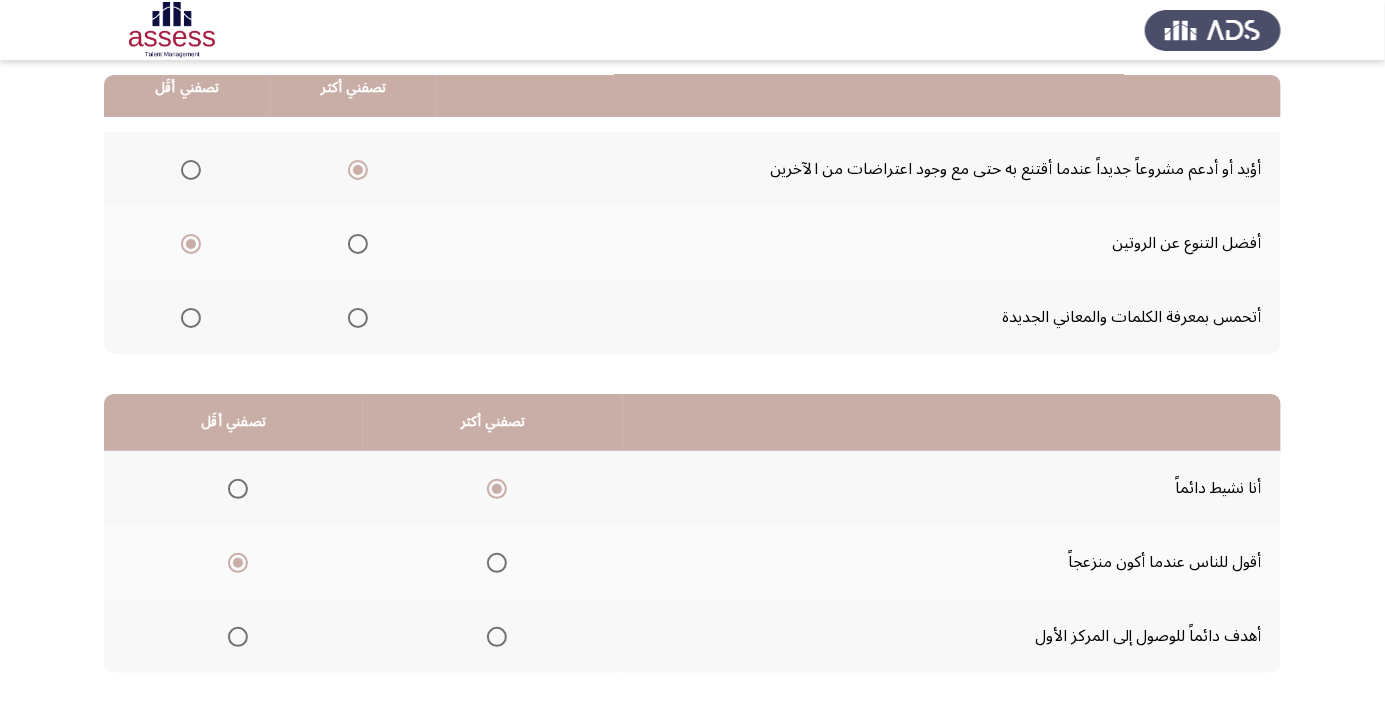 click at bounding box center [497, 637] 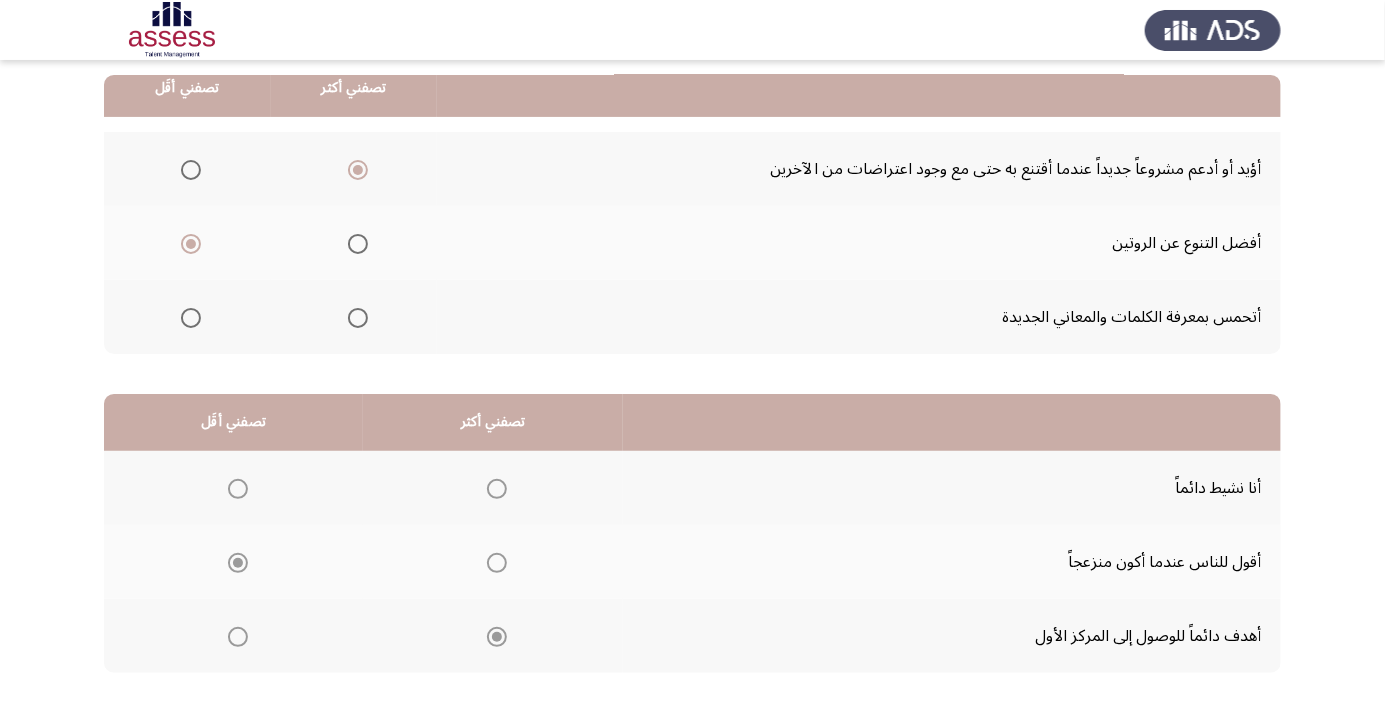 click on "التالي" 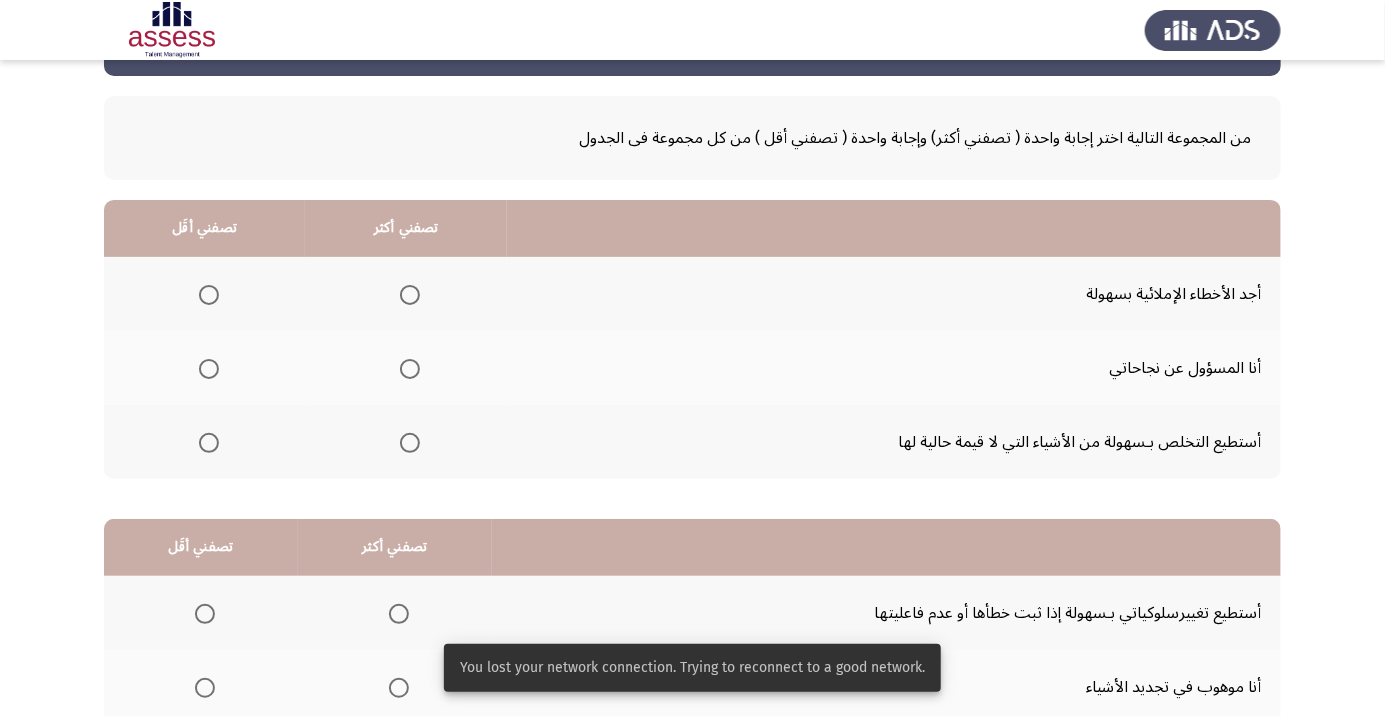 scroll, scrollTop: 76, scrollLeft: 0, axis: vertical 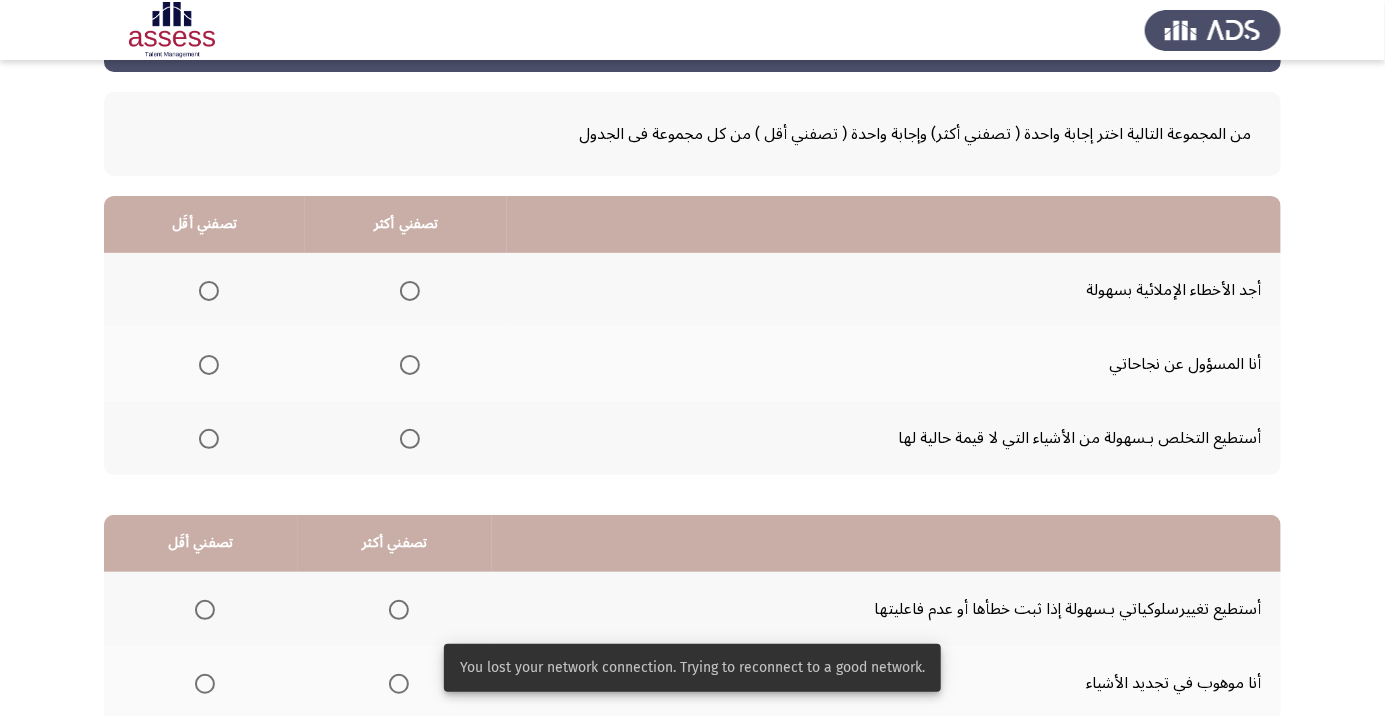 click 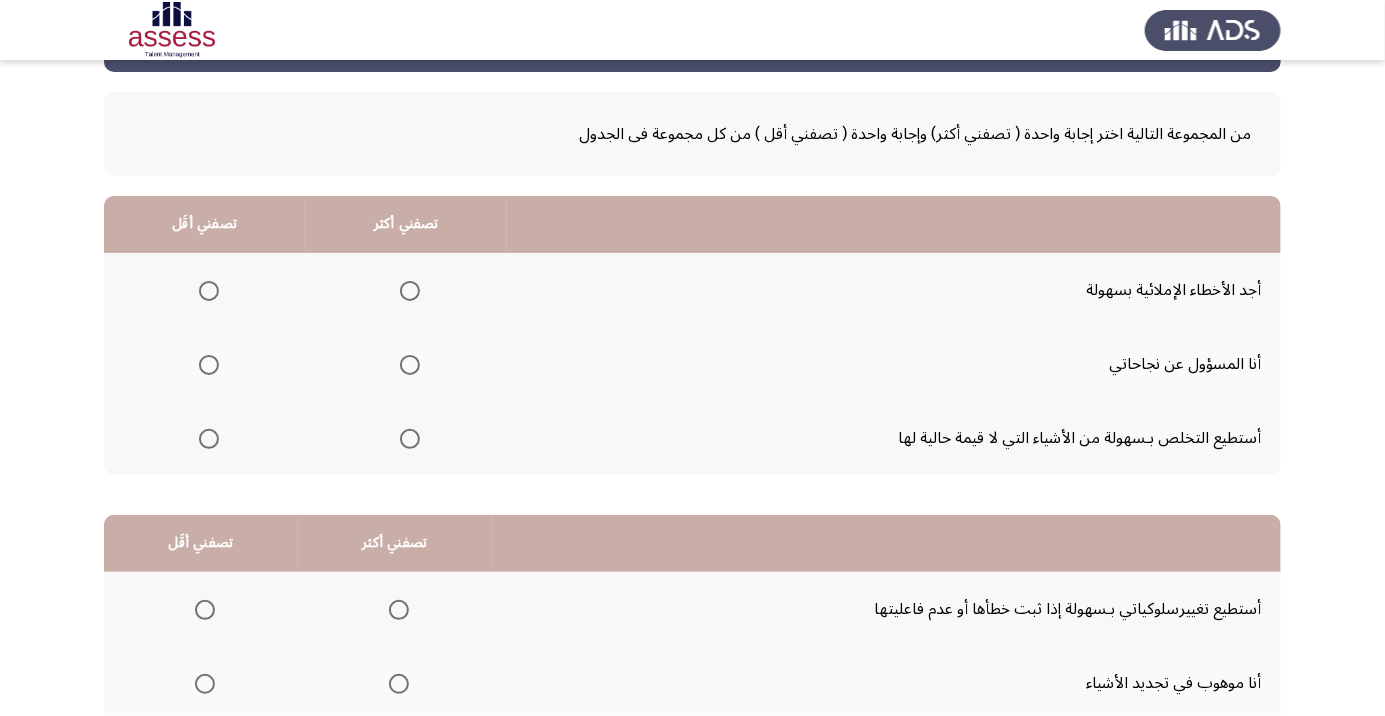click 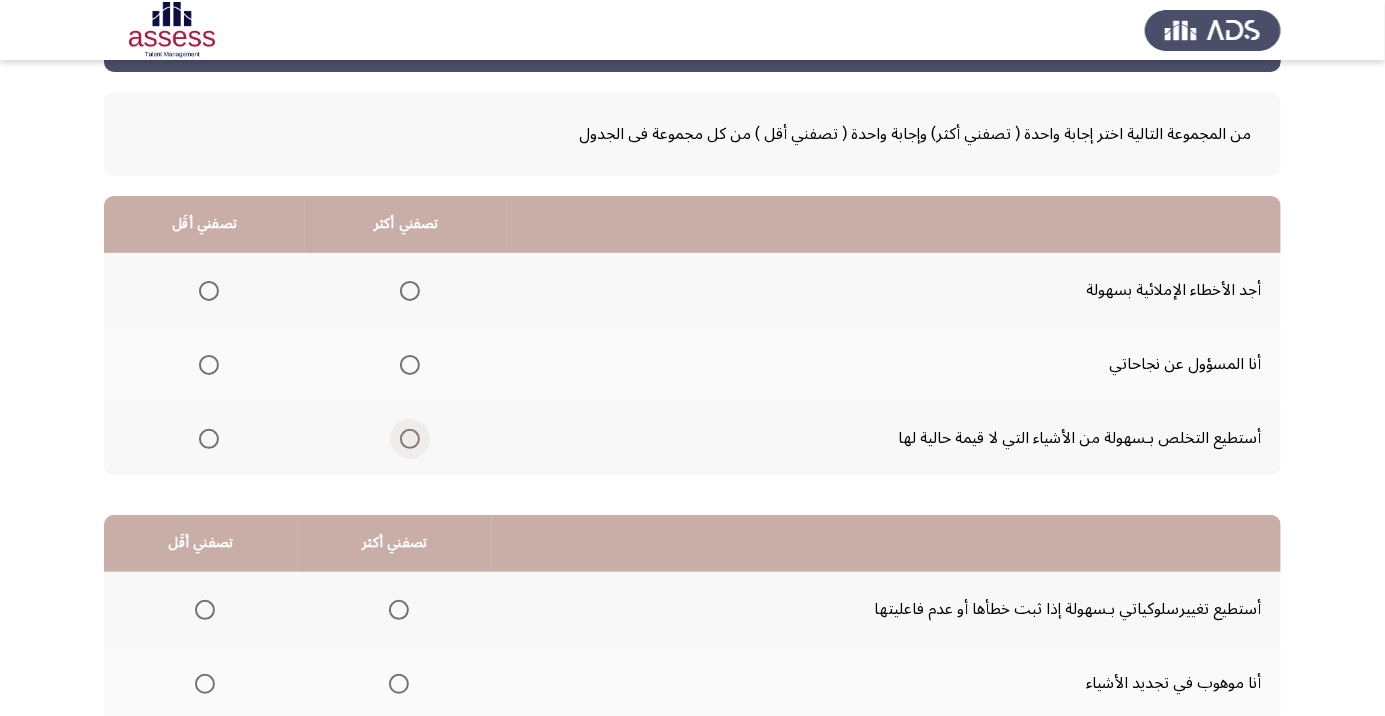 click at bounding box center (406, 439) 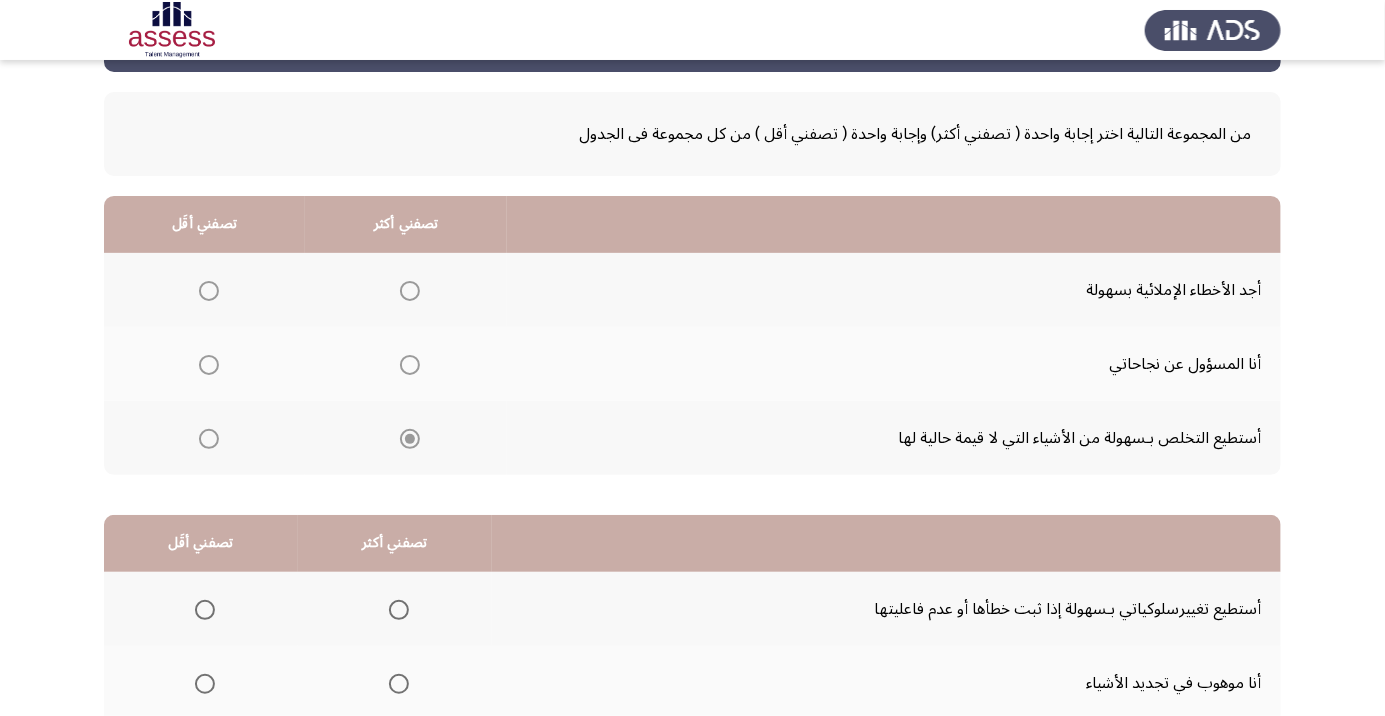 click at bounding box center [209, 291] 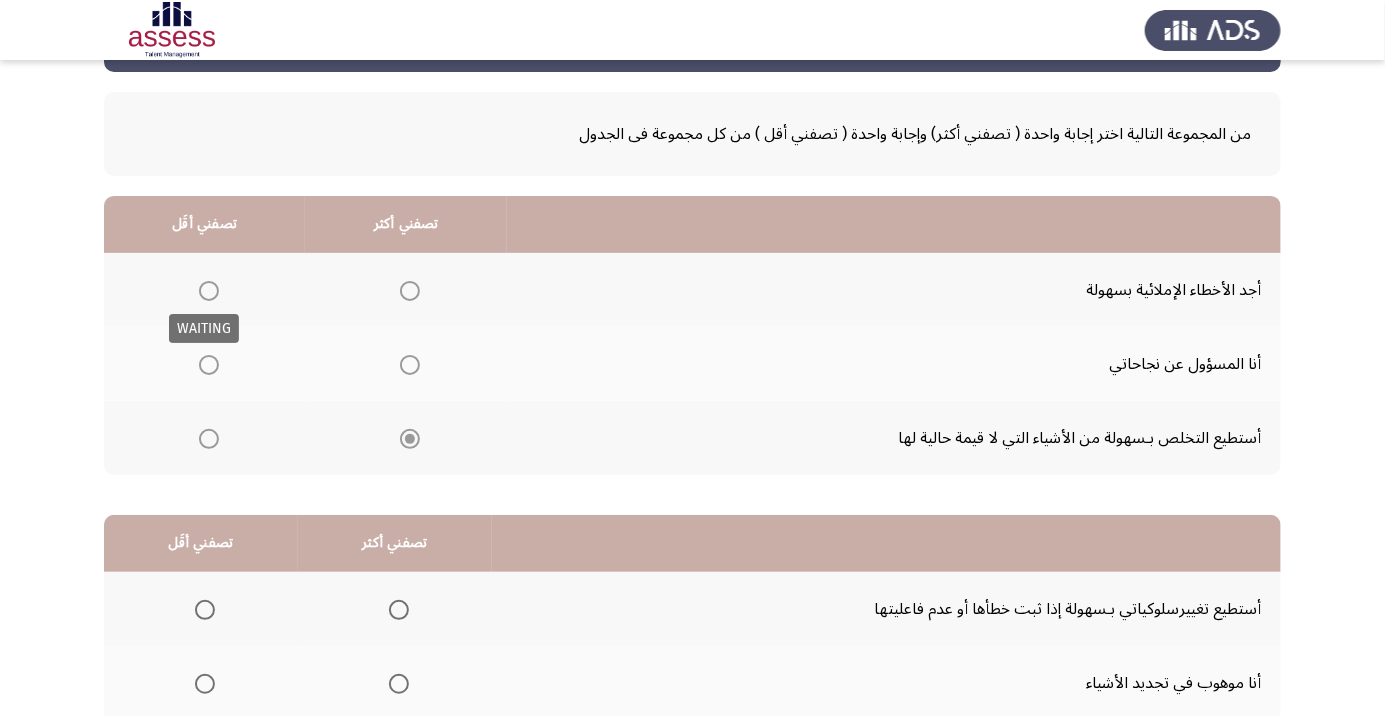 click at bounding box center [209, 291] 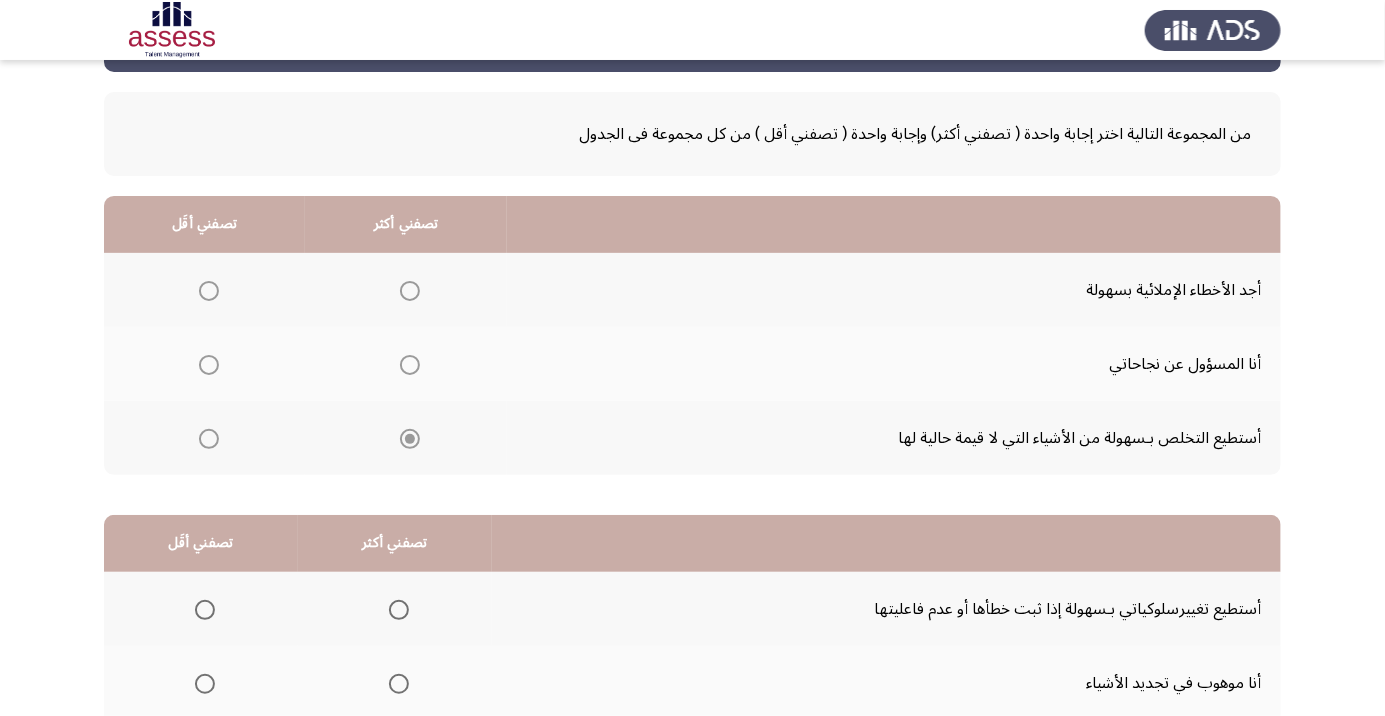 click at bounding box center (209, 291) 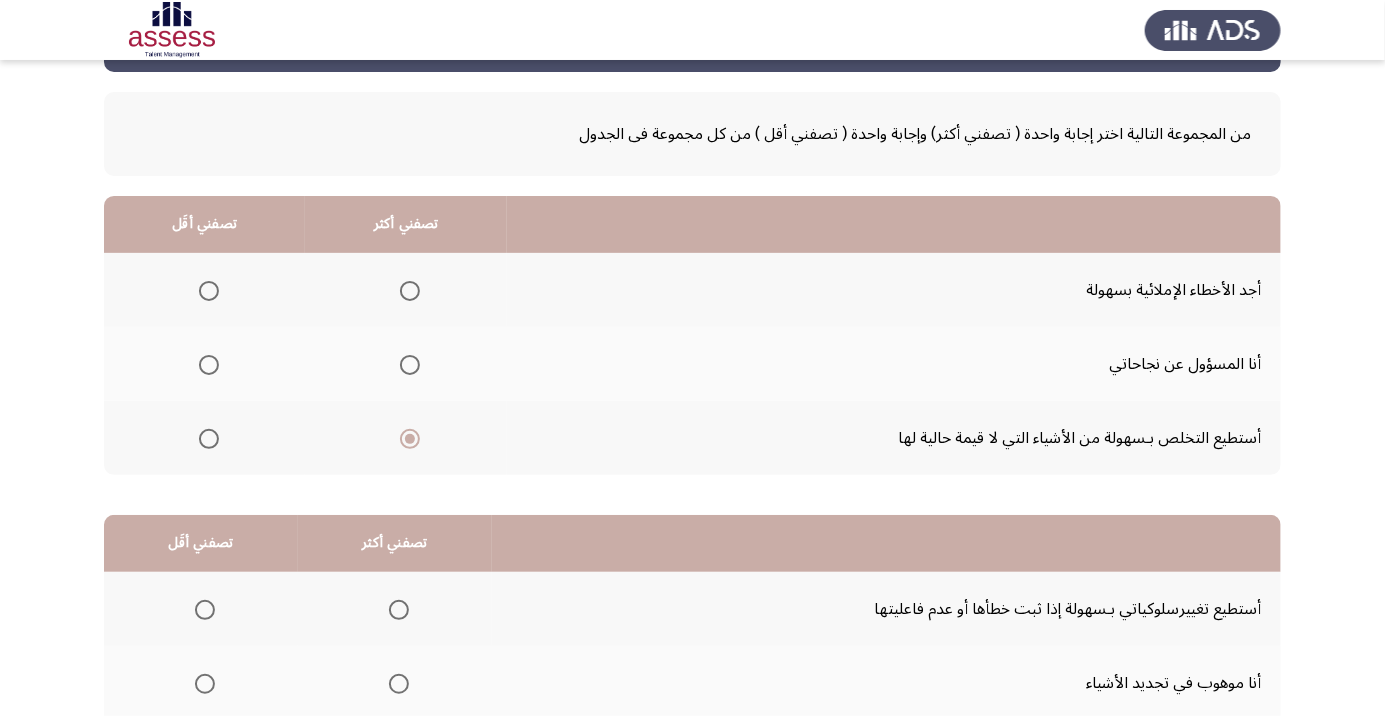 click at bounding box center (209, 291) 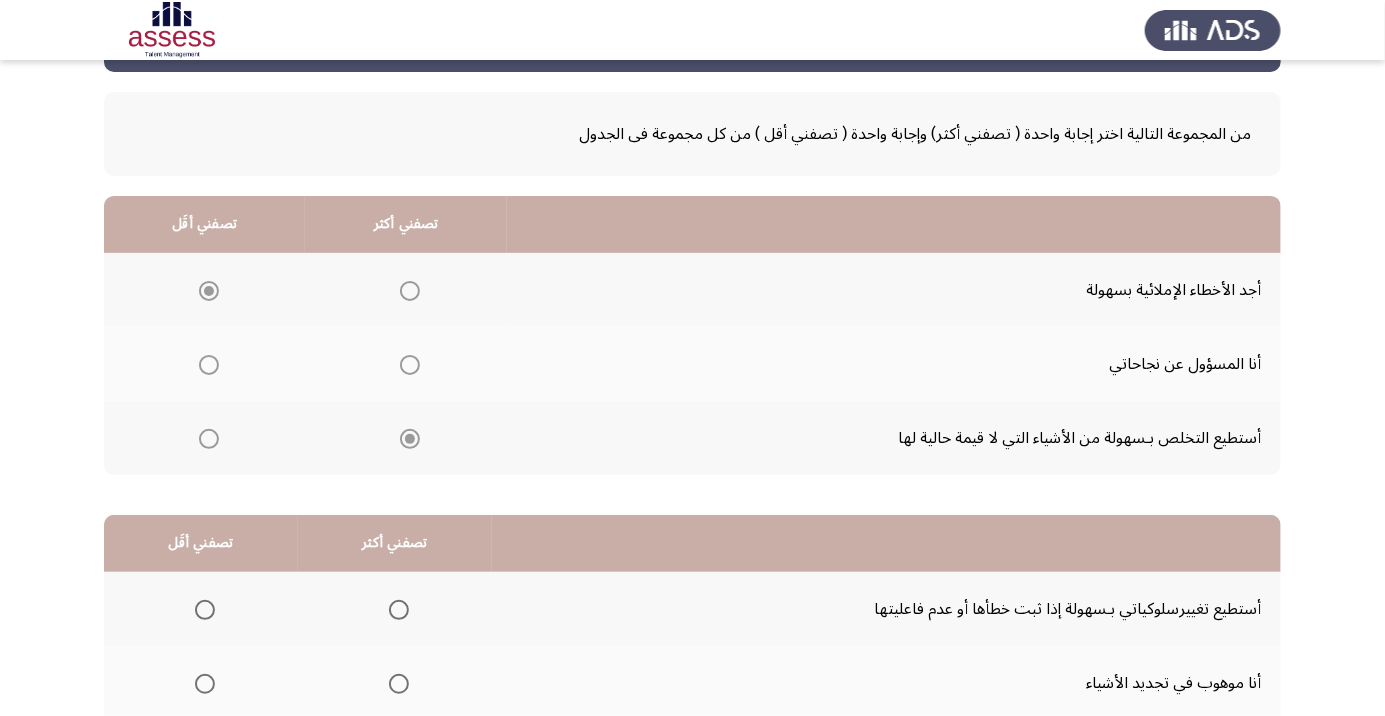 click at bounding box center (209, 291) 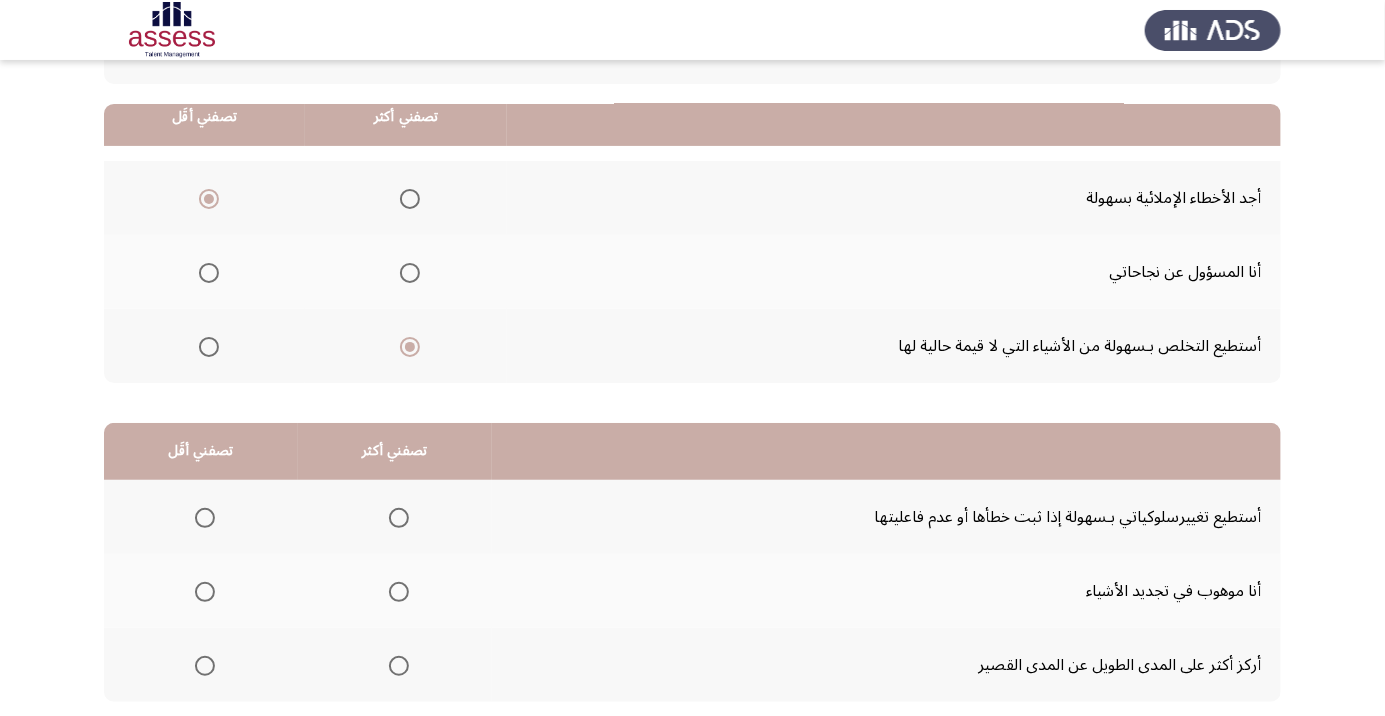 scroll, scrollTop: 197, scrollLeft: 0, axis: vertical 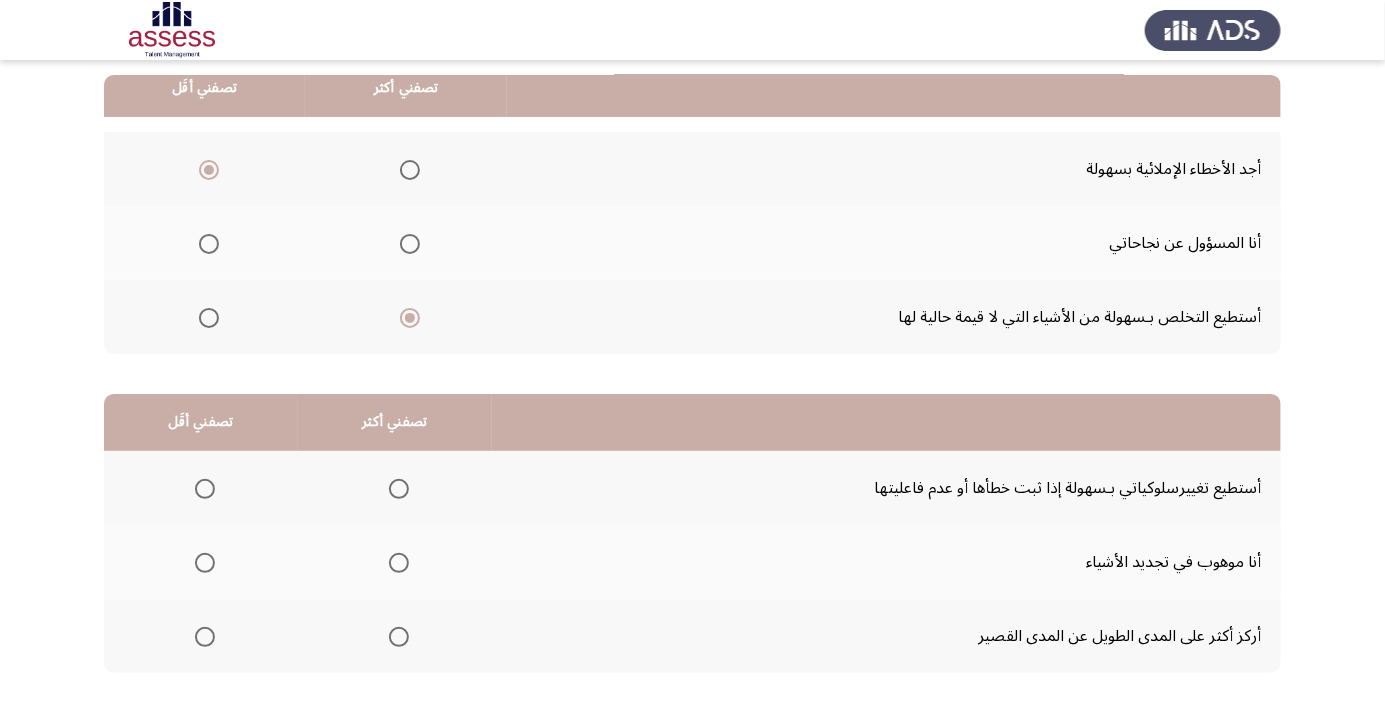 click at bounding box center [399, 637] 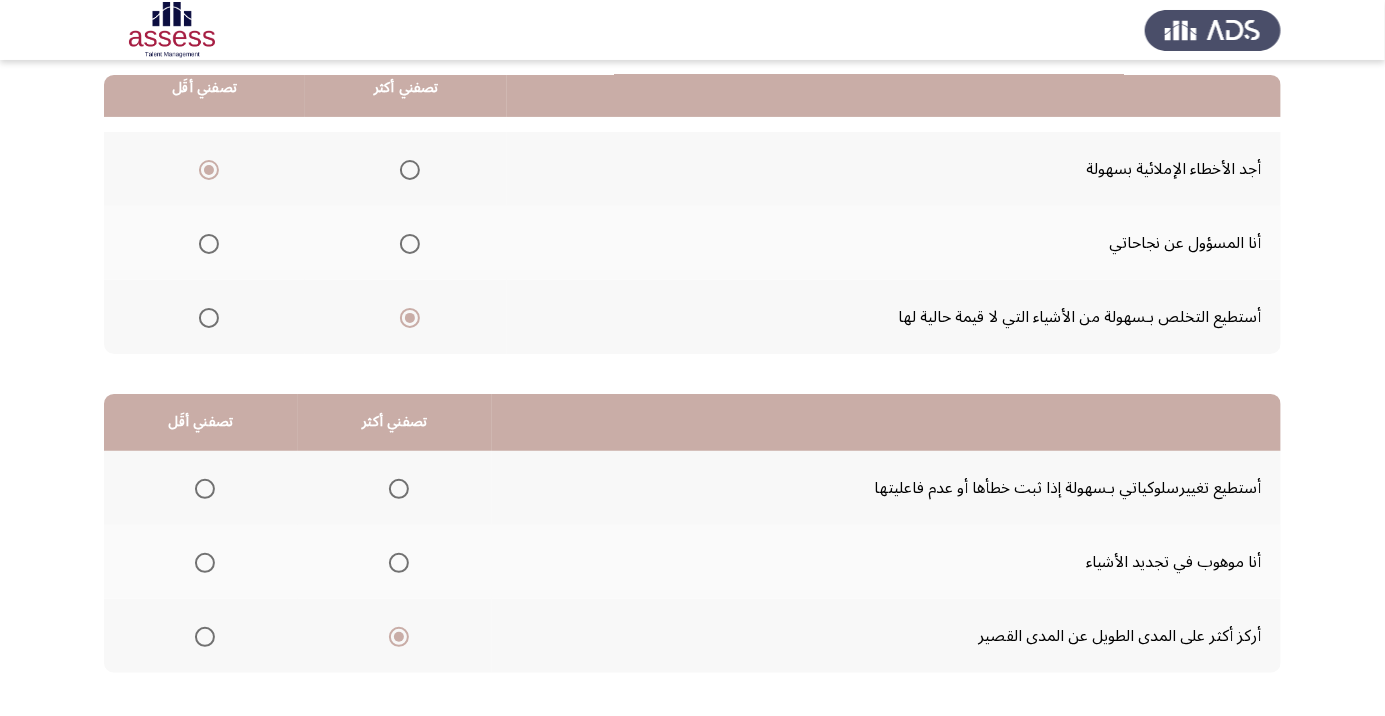 click at bounding box center (399, 489) 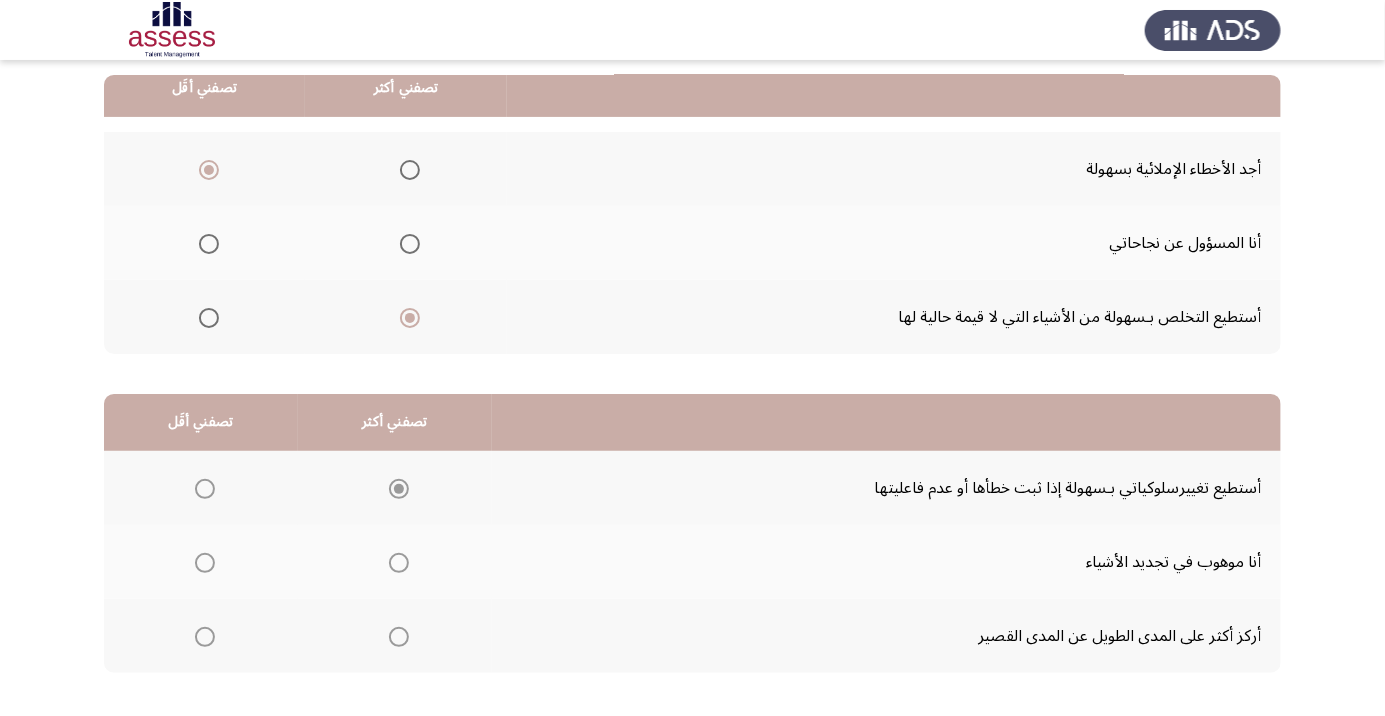 click at bounding box center (205, 563) 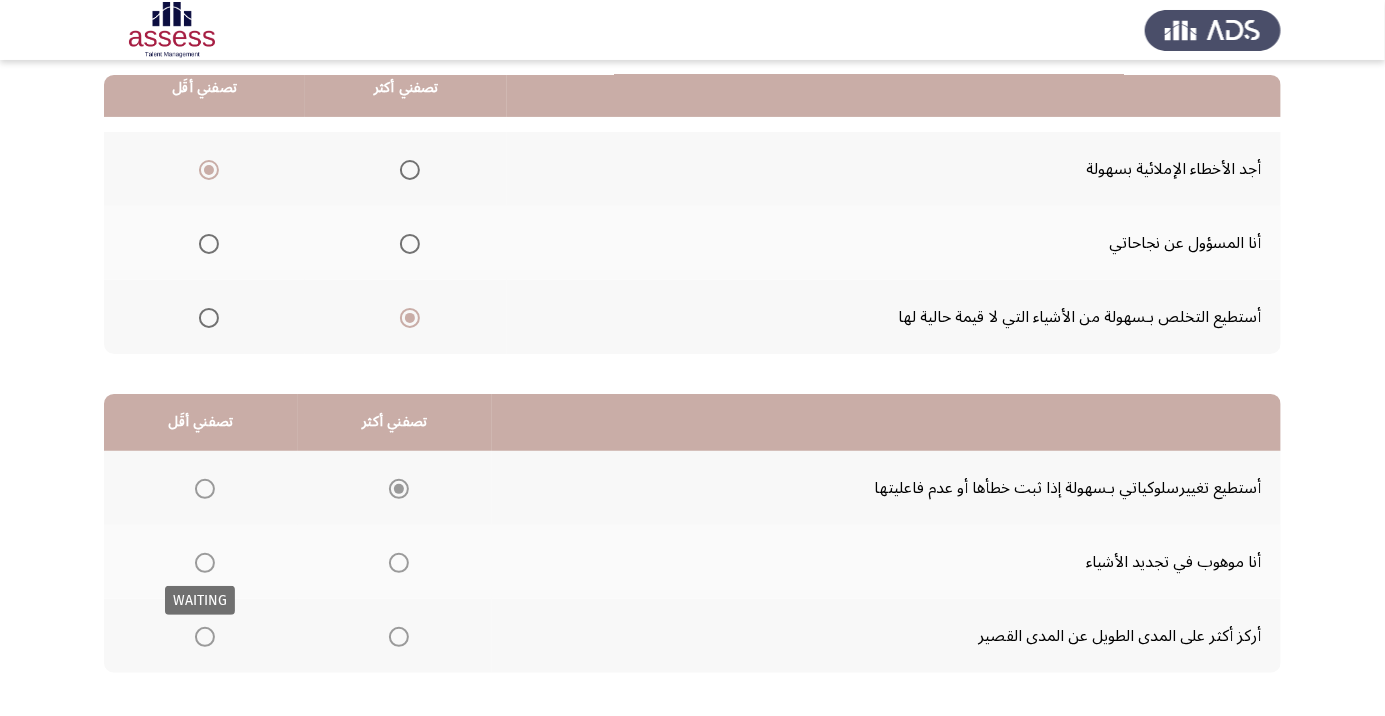 click at bounding box center (205, 563) 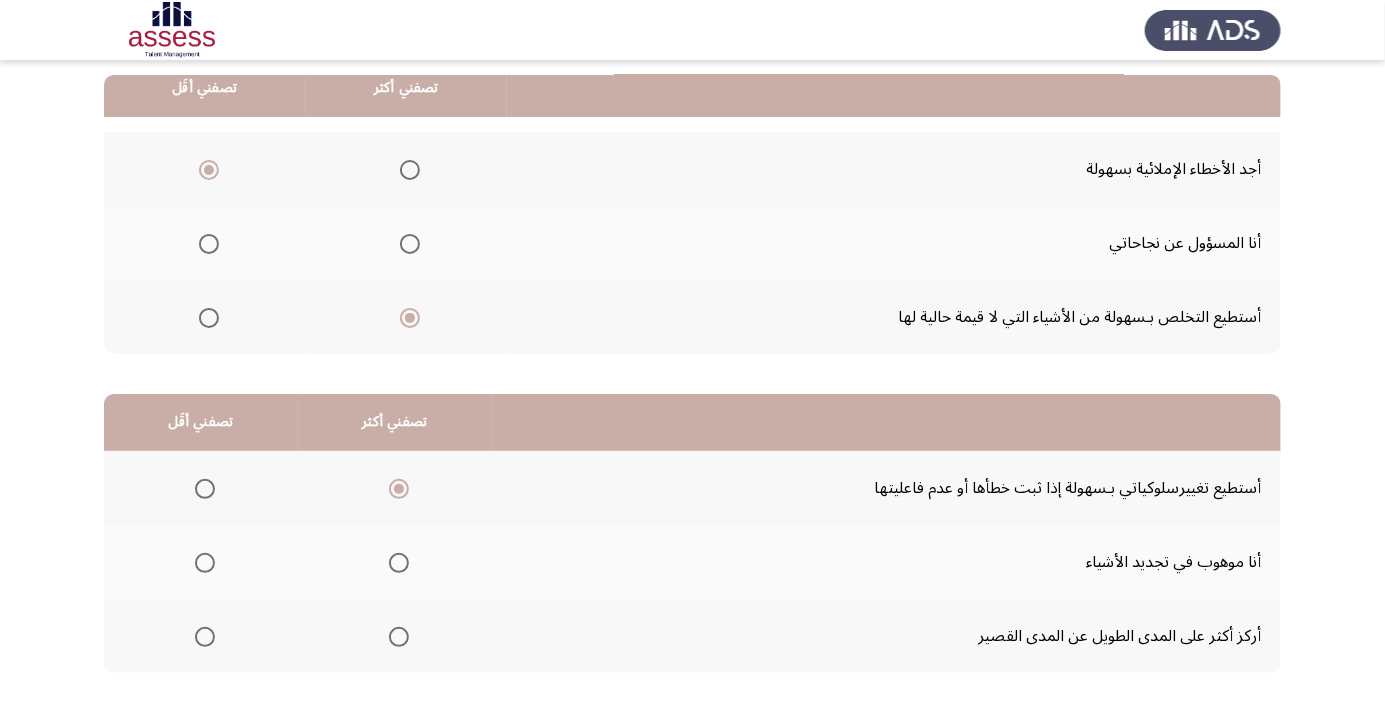 click at bounding box center (205, 637) 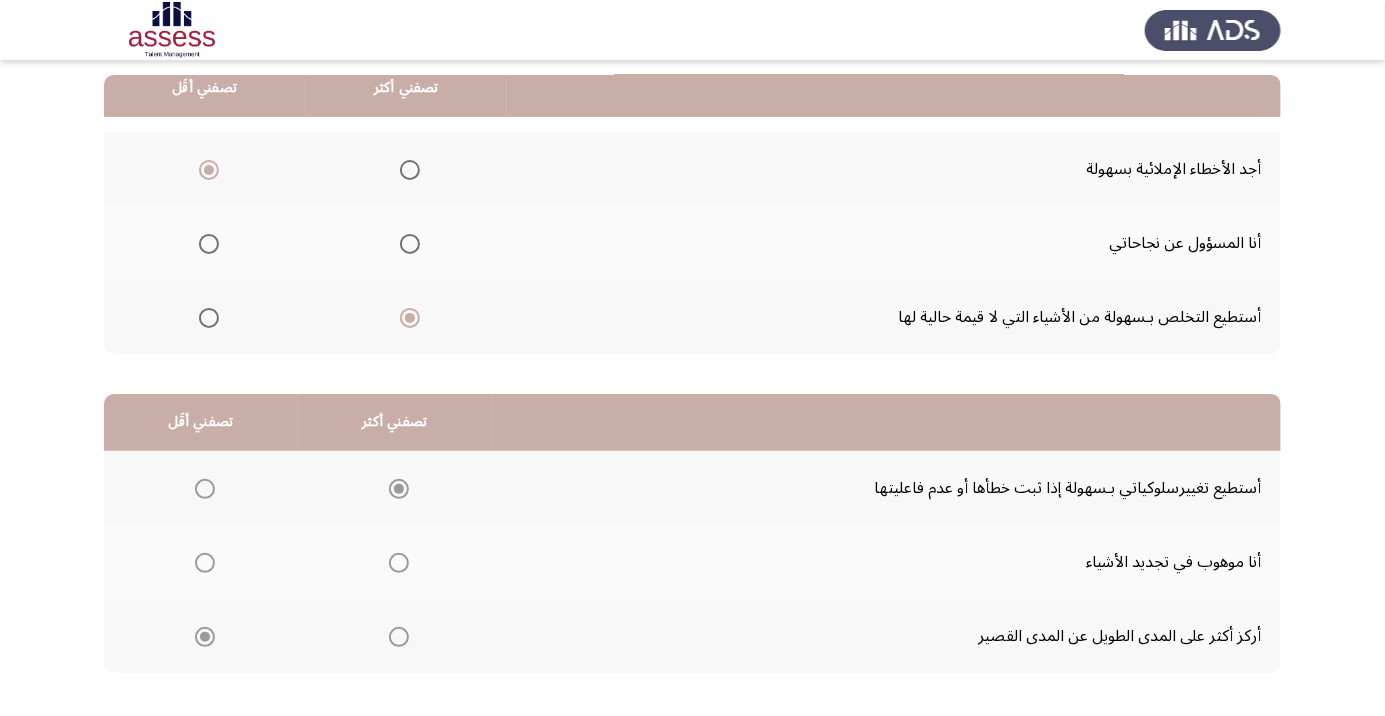 click on "التالي" 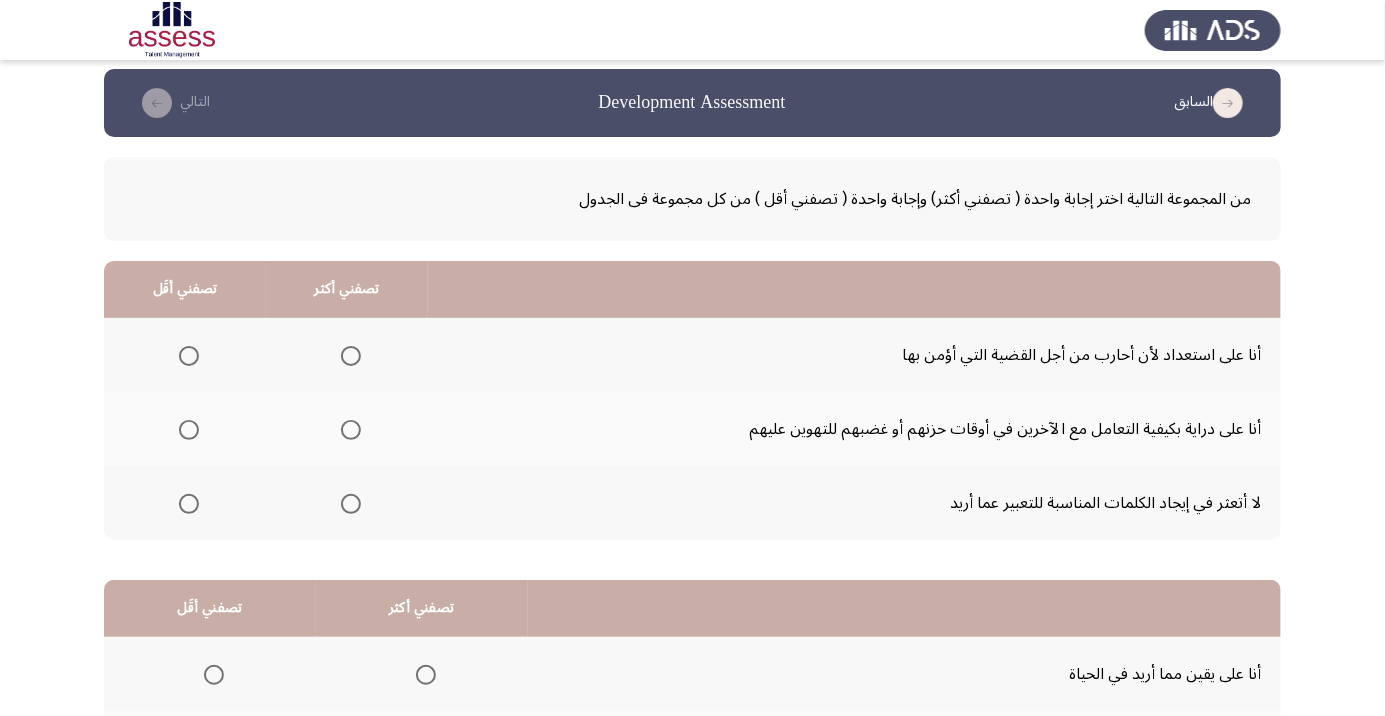 scroll, scrollTop: 12, scrollLeft: 0, axis: vertical 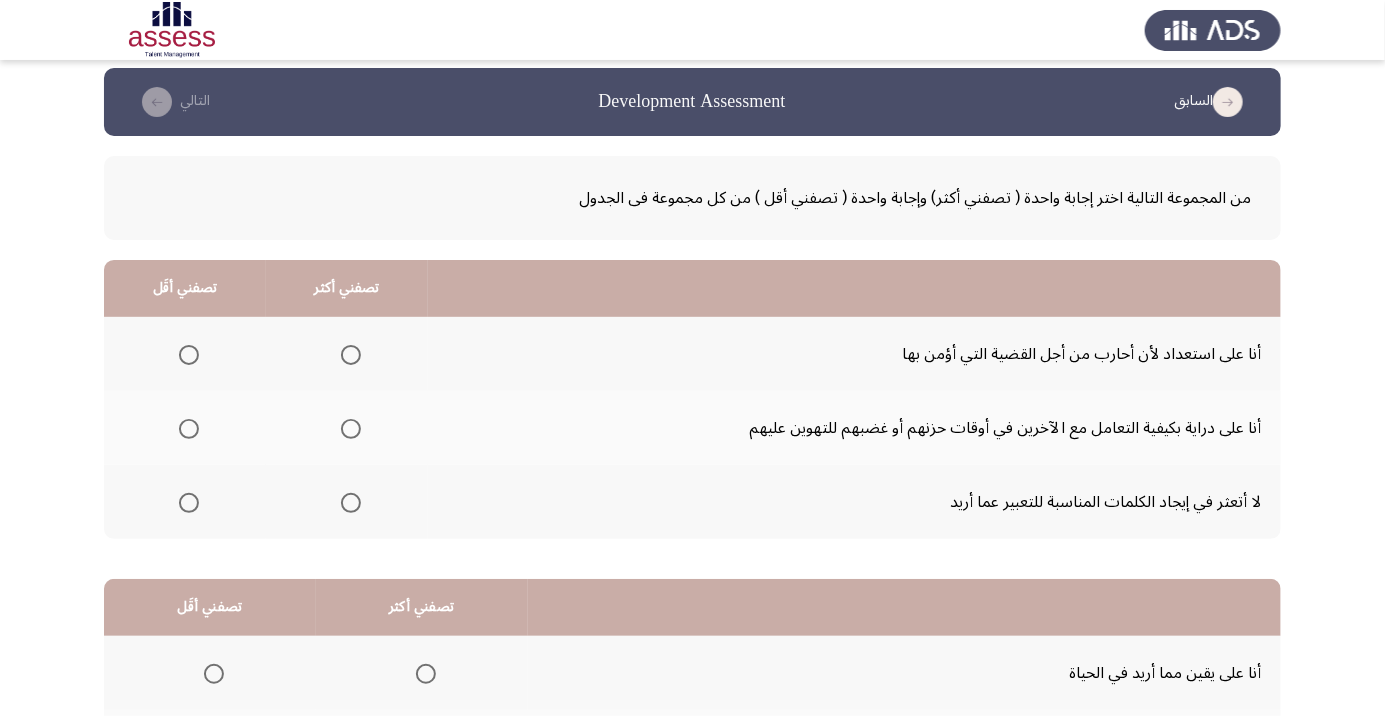 click at bounding box center [351, 503] 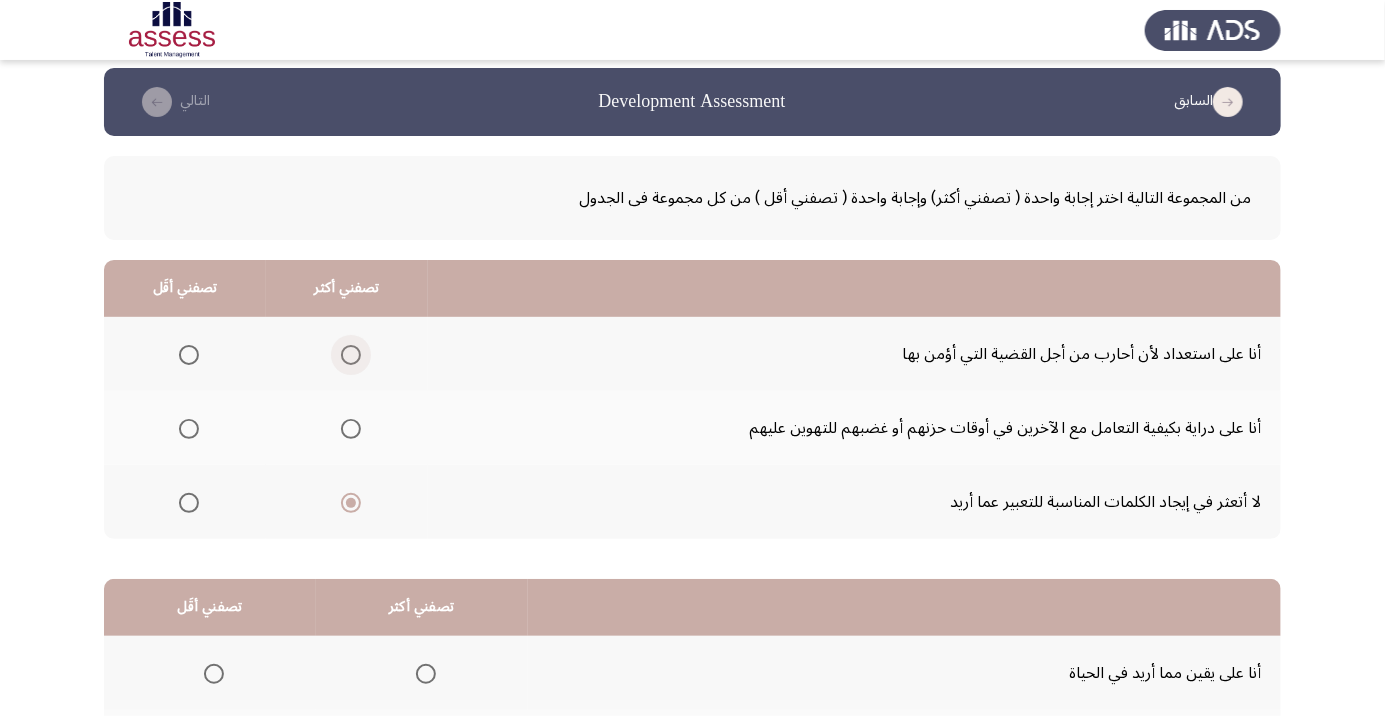 click at bounding box center (351, 355) 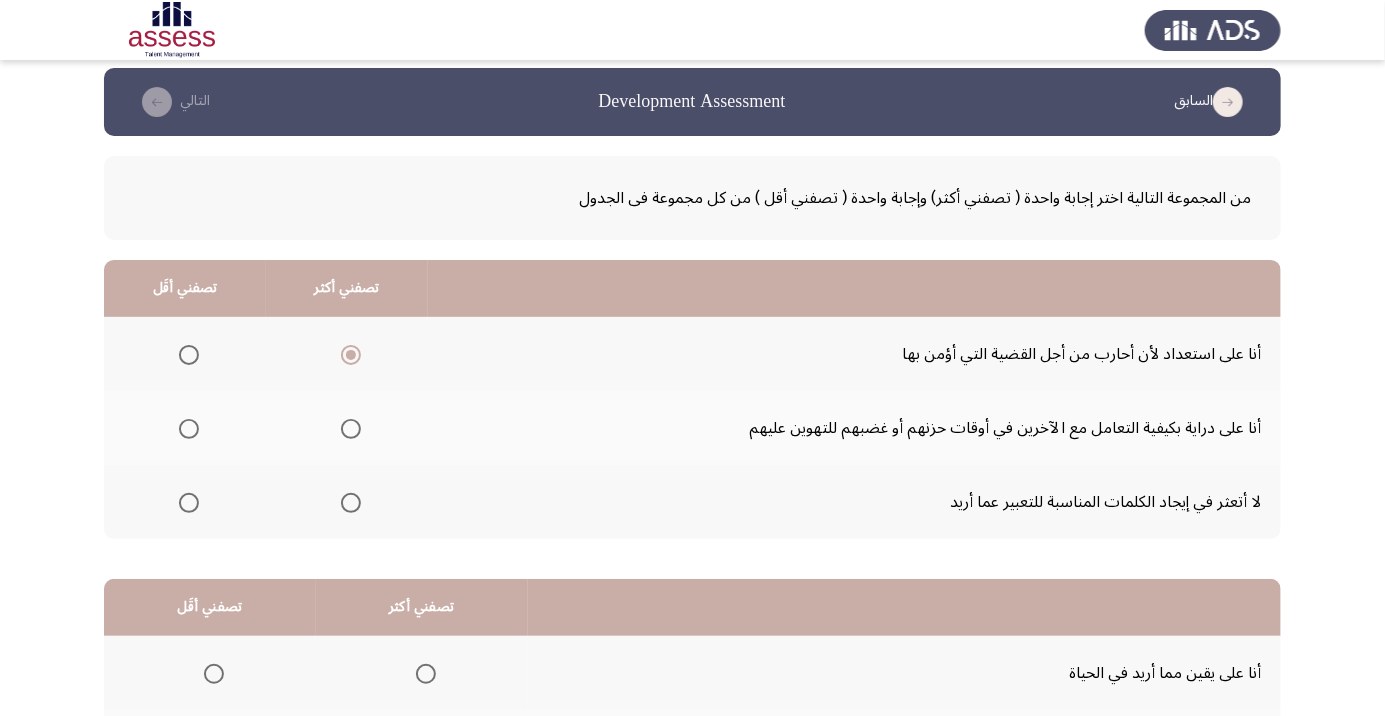 click at bounding box center [189, 429] 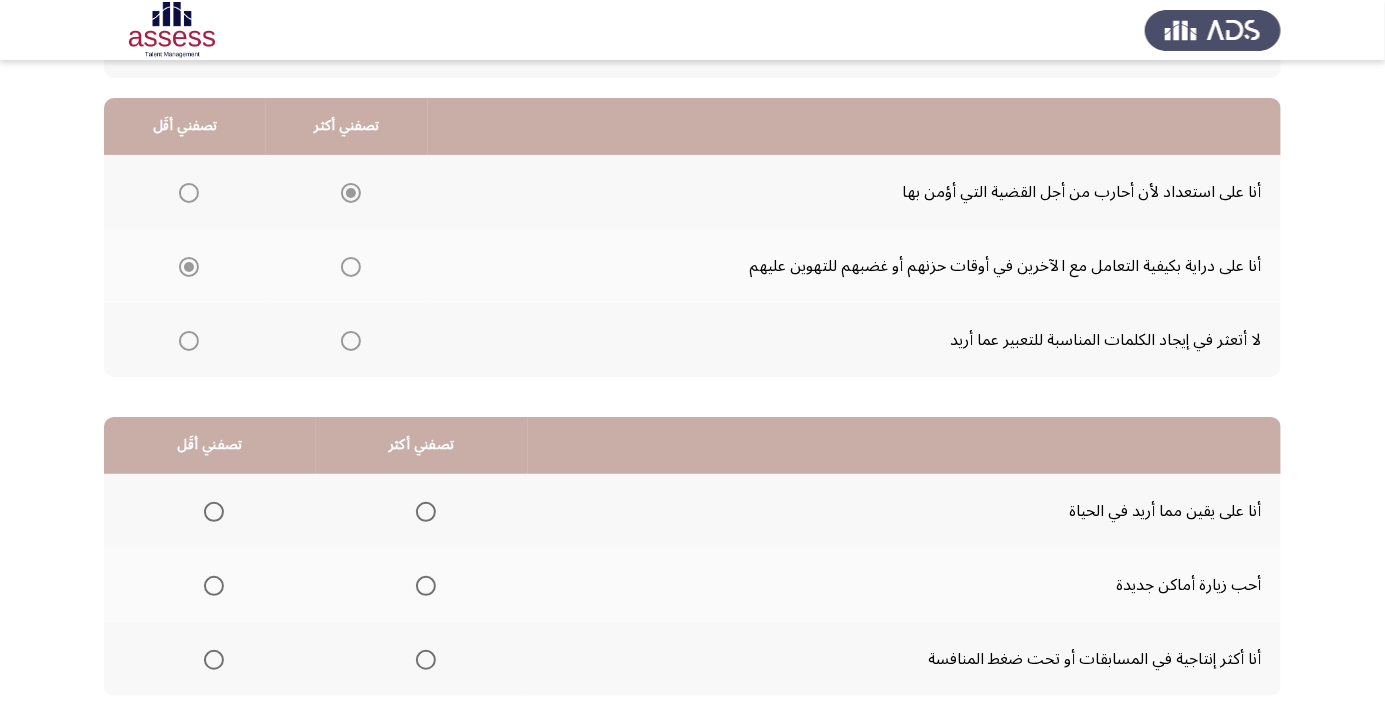 scroll, scrollTop: 197, scrollLeft: 0, axis: vertical 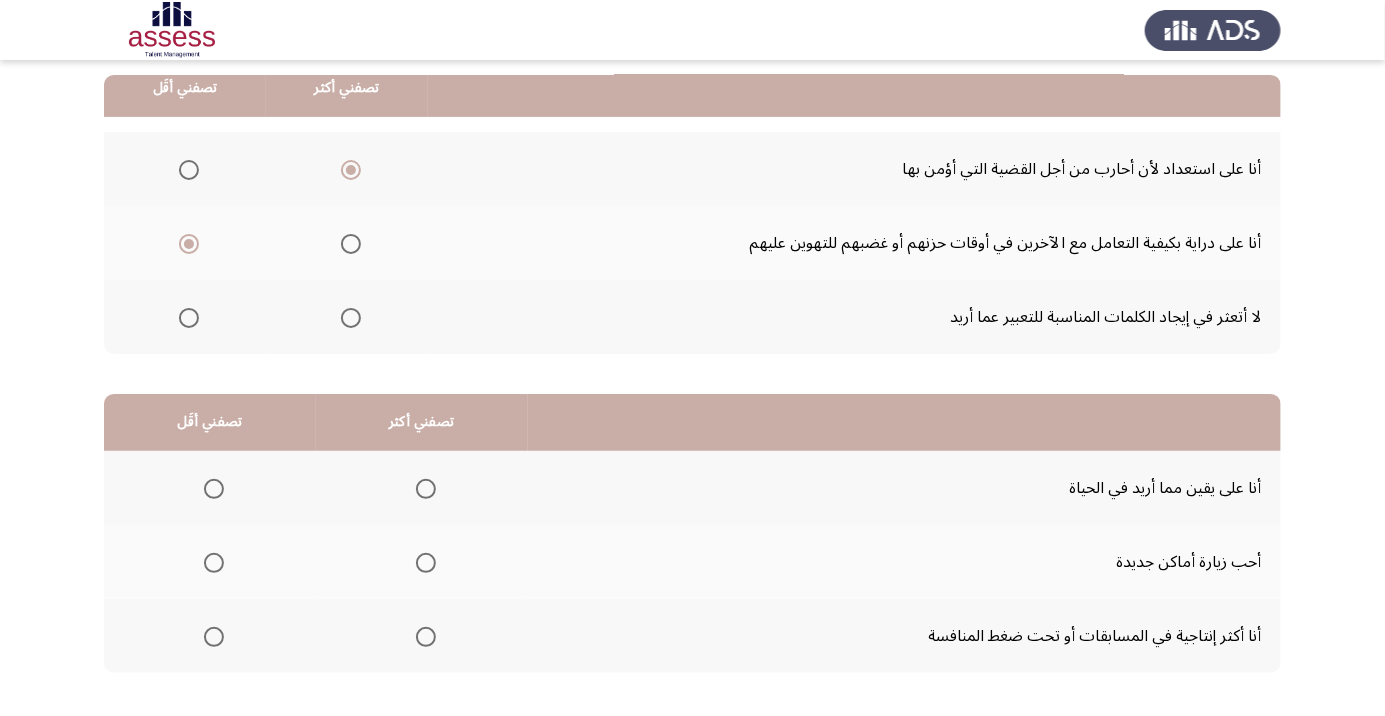 click at bounding box center (426, 637) 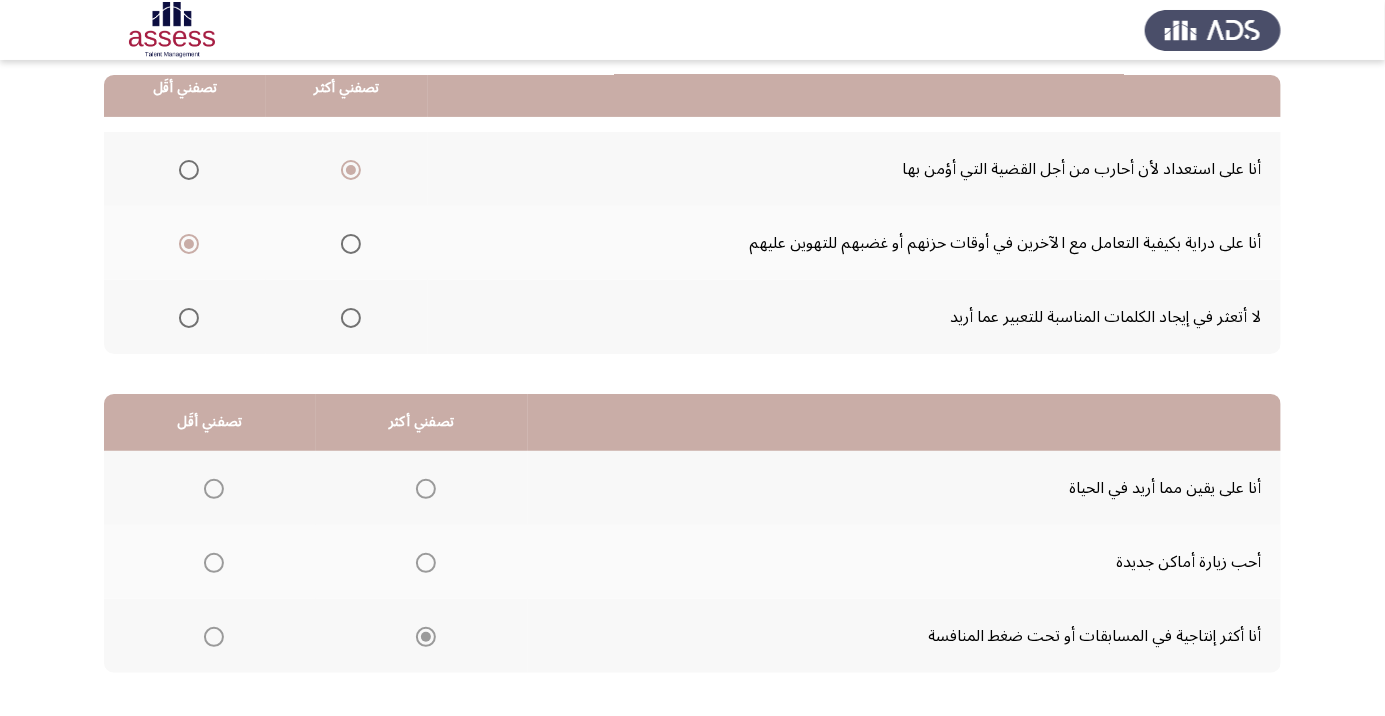 click at bounding box center (214, 563) 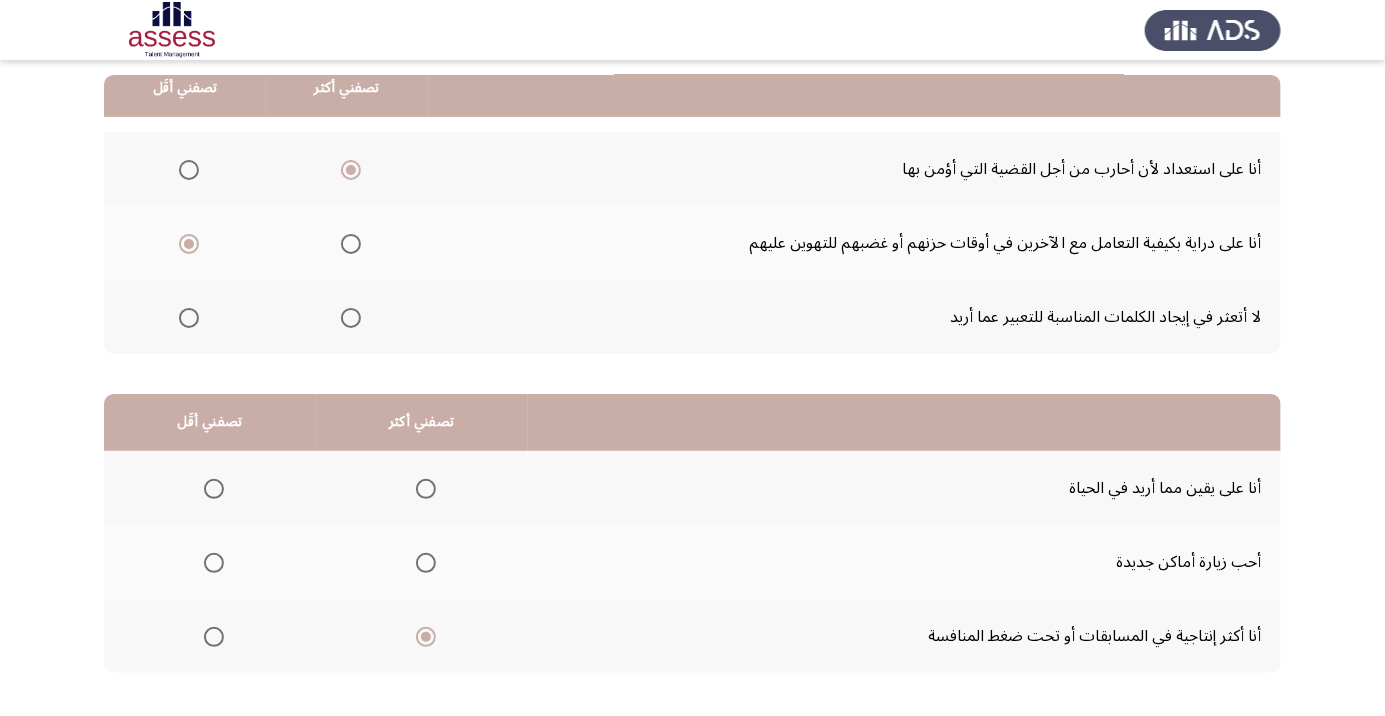 click at bounding box center (214, 563) 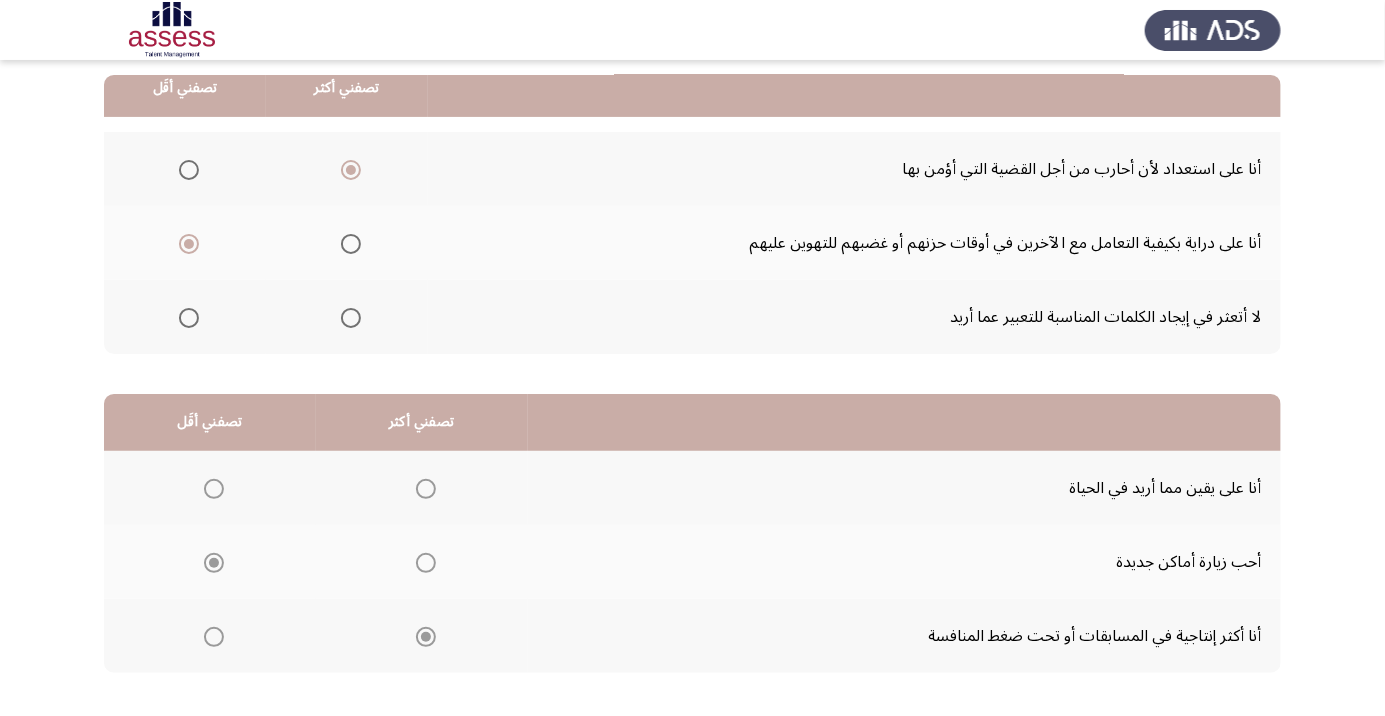 click on "التالي" 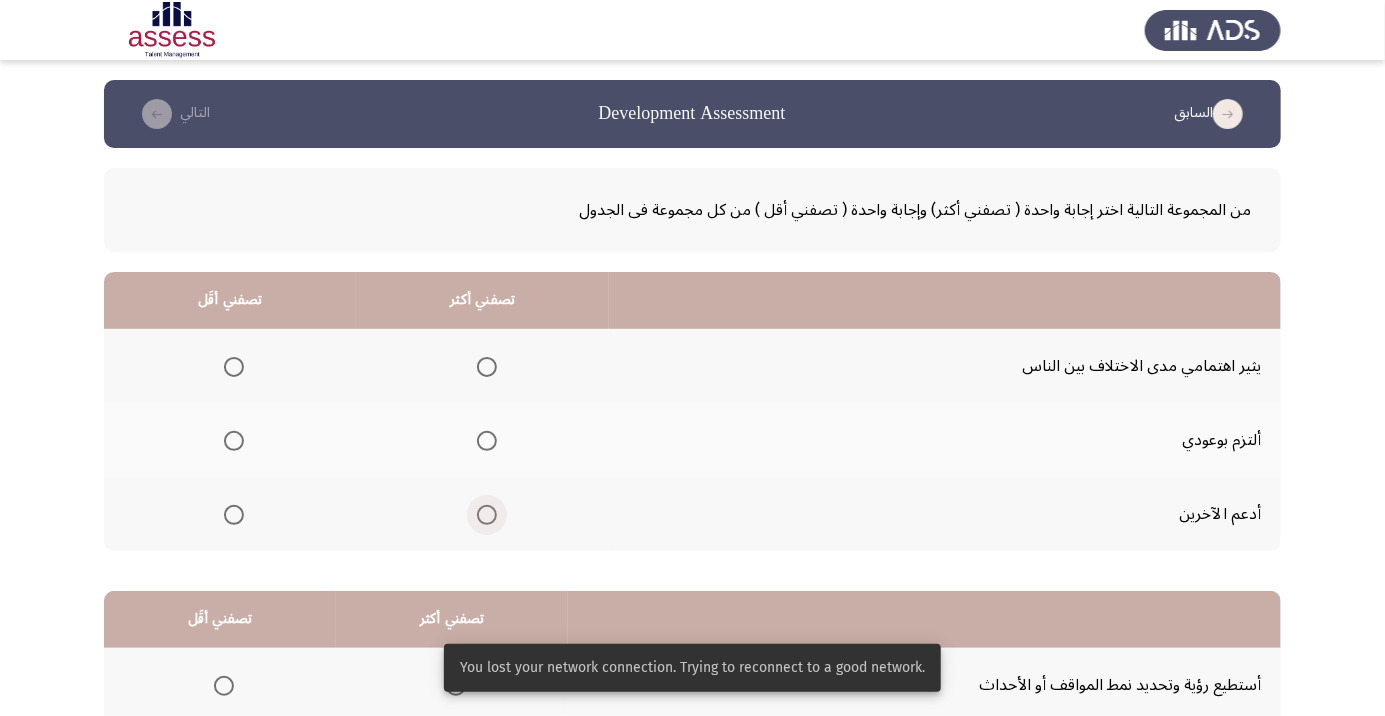click at bounding box center [487, 515] 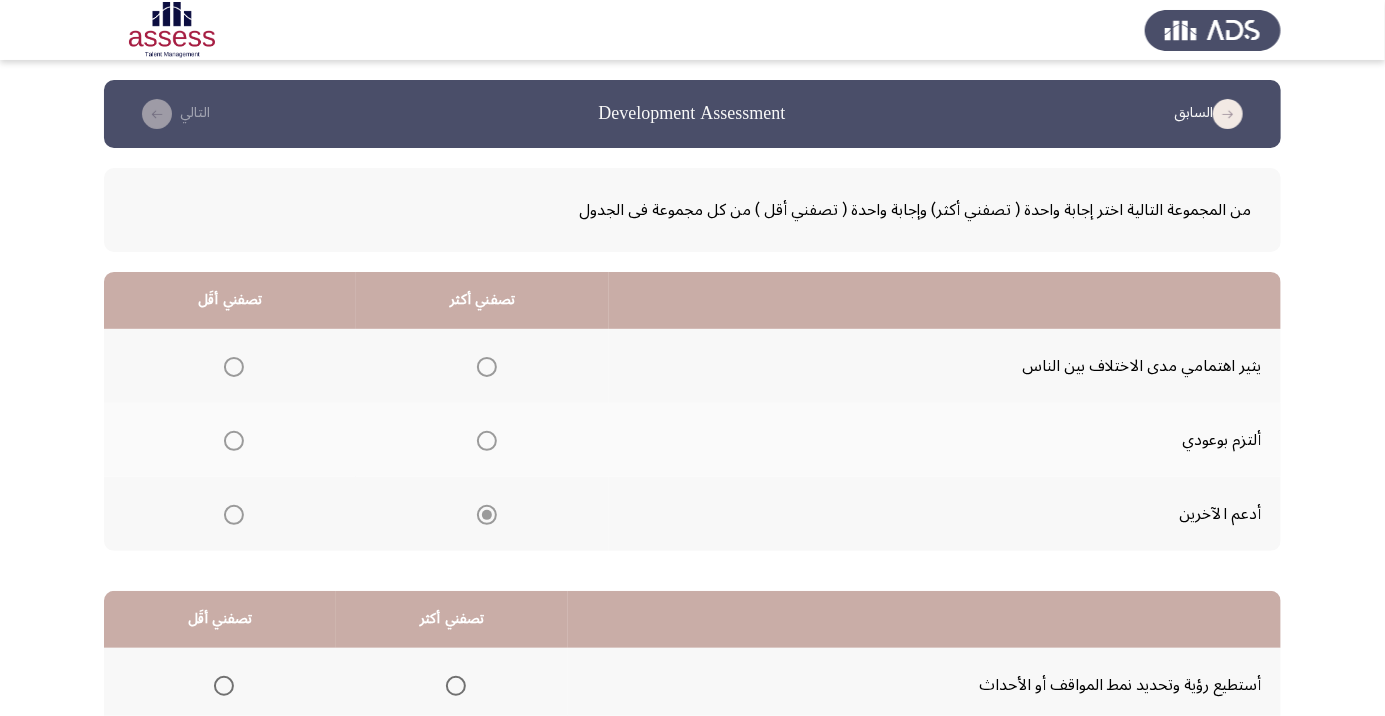 click at bounding box center [234, 367] 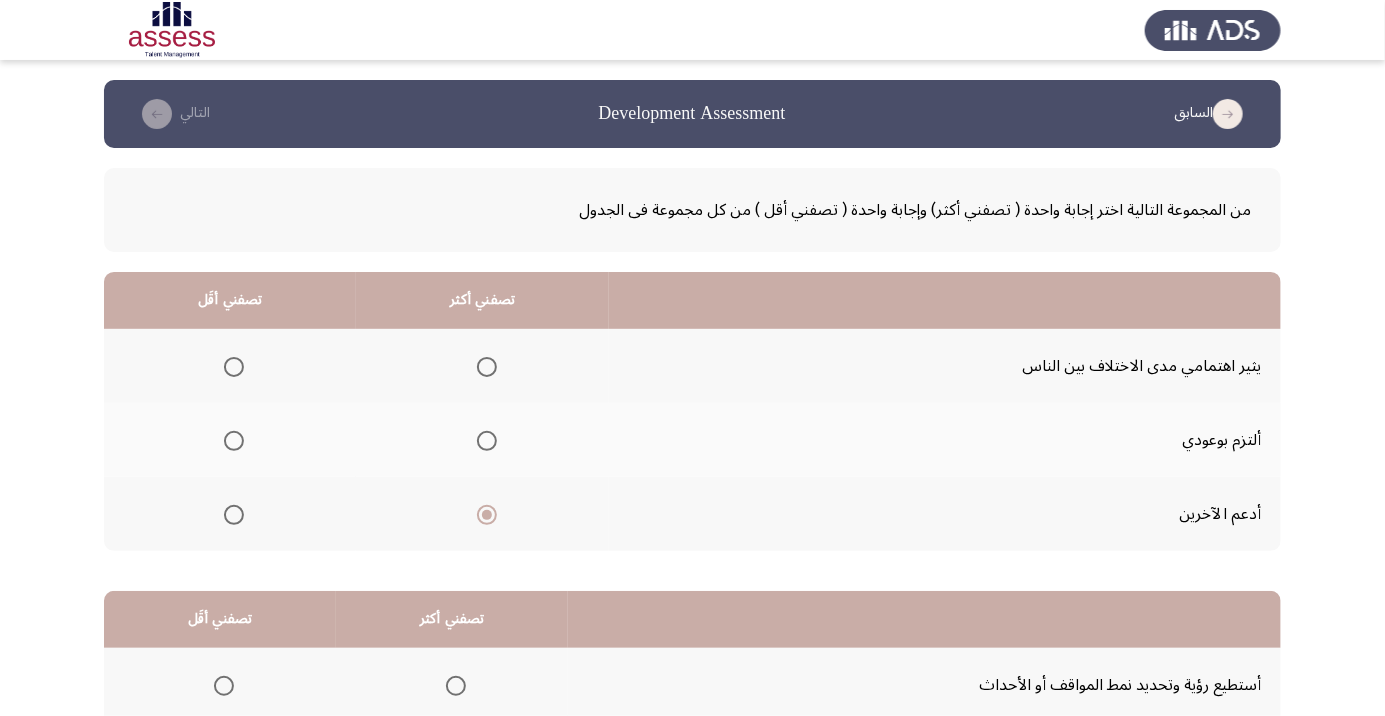 click at bounding box center (234, 367) 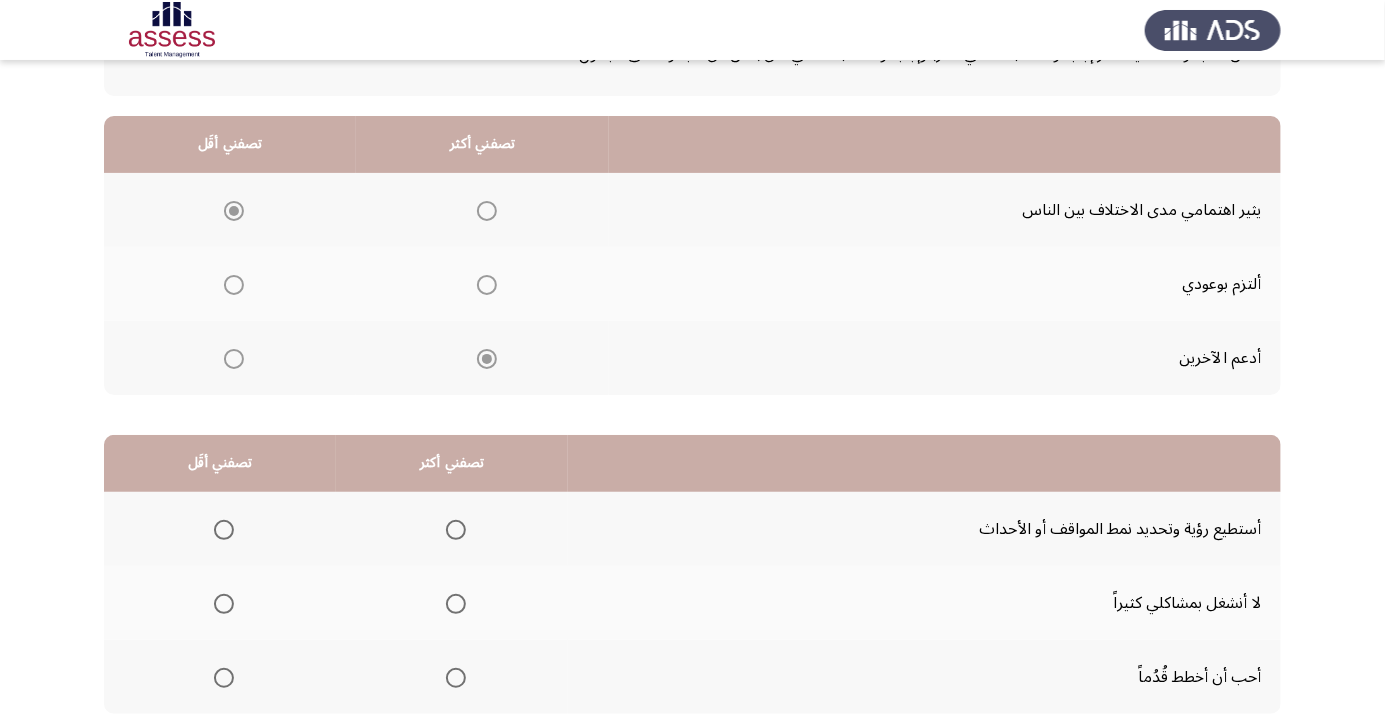 scroll, scrollTop: 197, scrollLeft: 0, axis: vertical 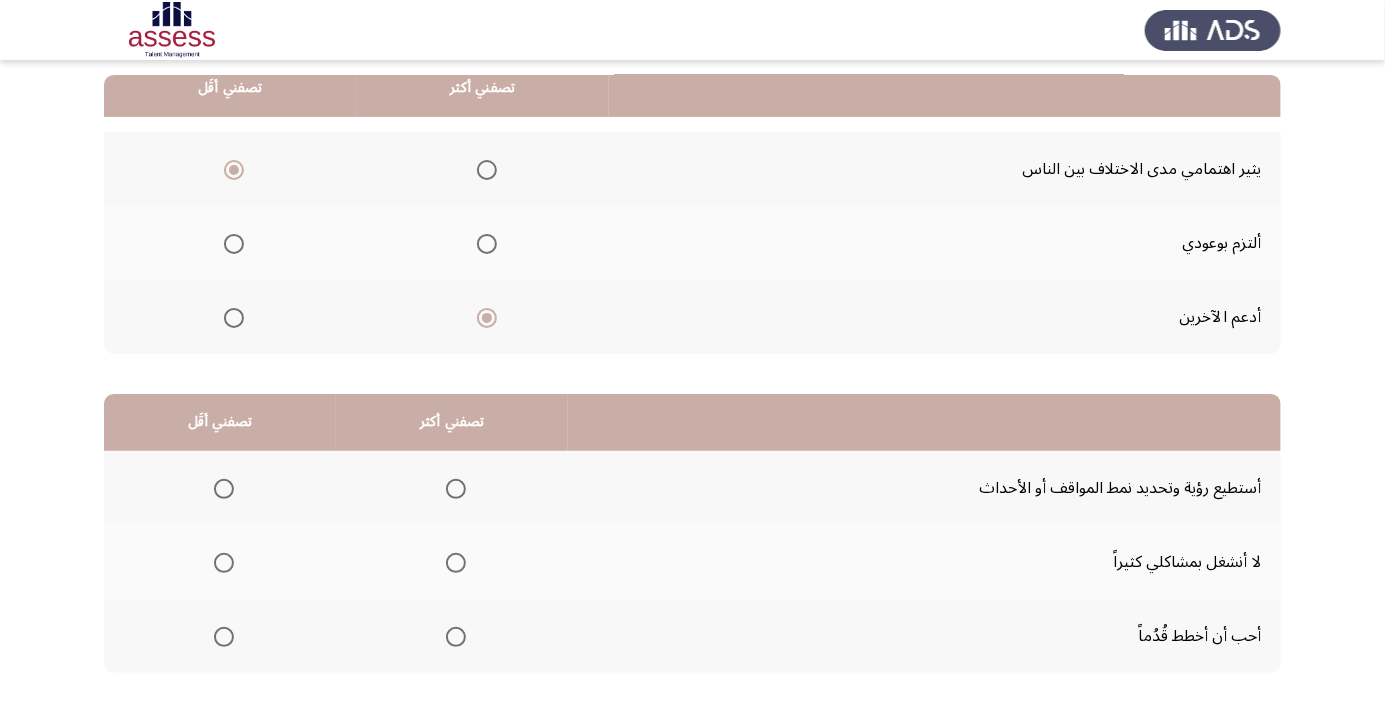 click at bounding box center [456, 489] 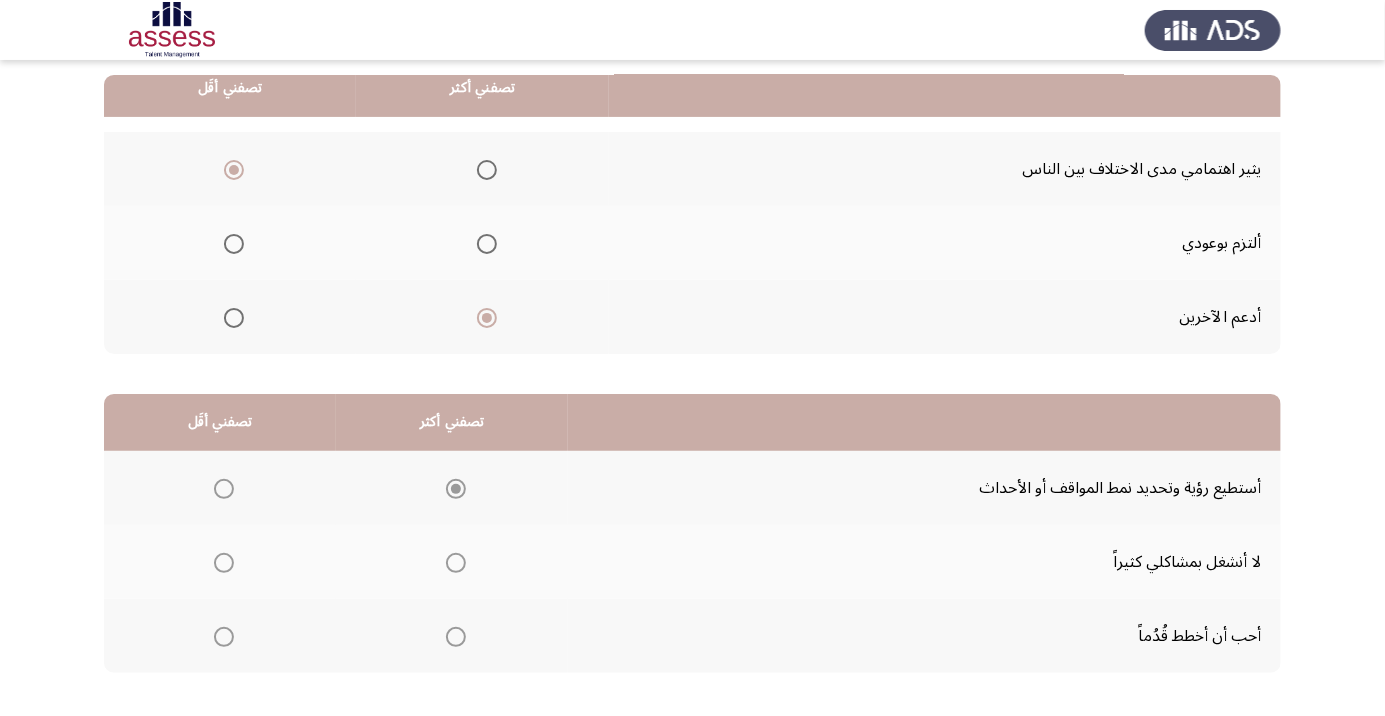 click at bounding box center (224, 637) 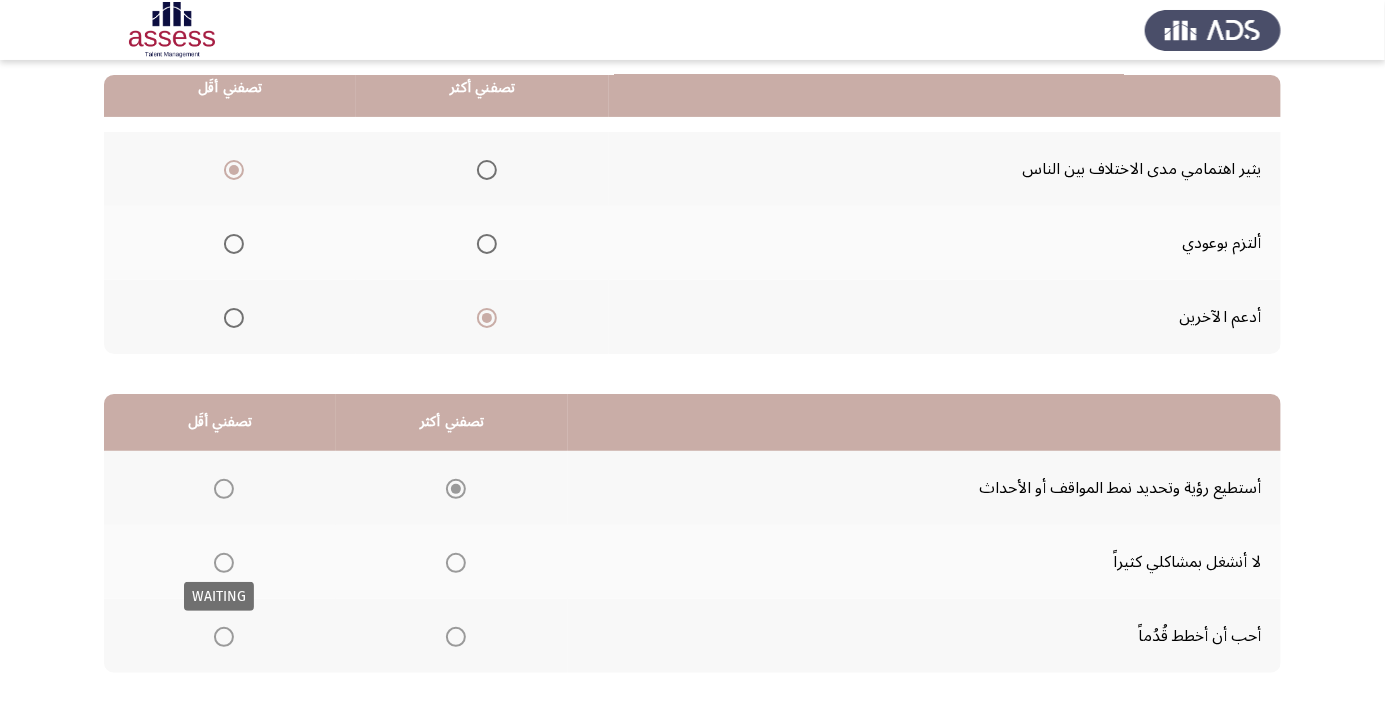 click at bounding box center (224, 637) 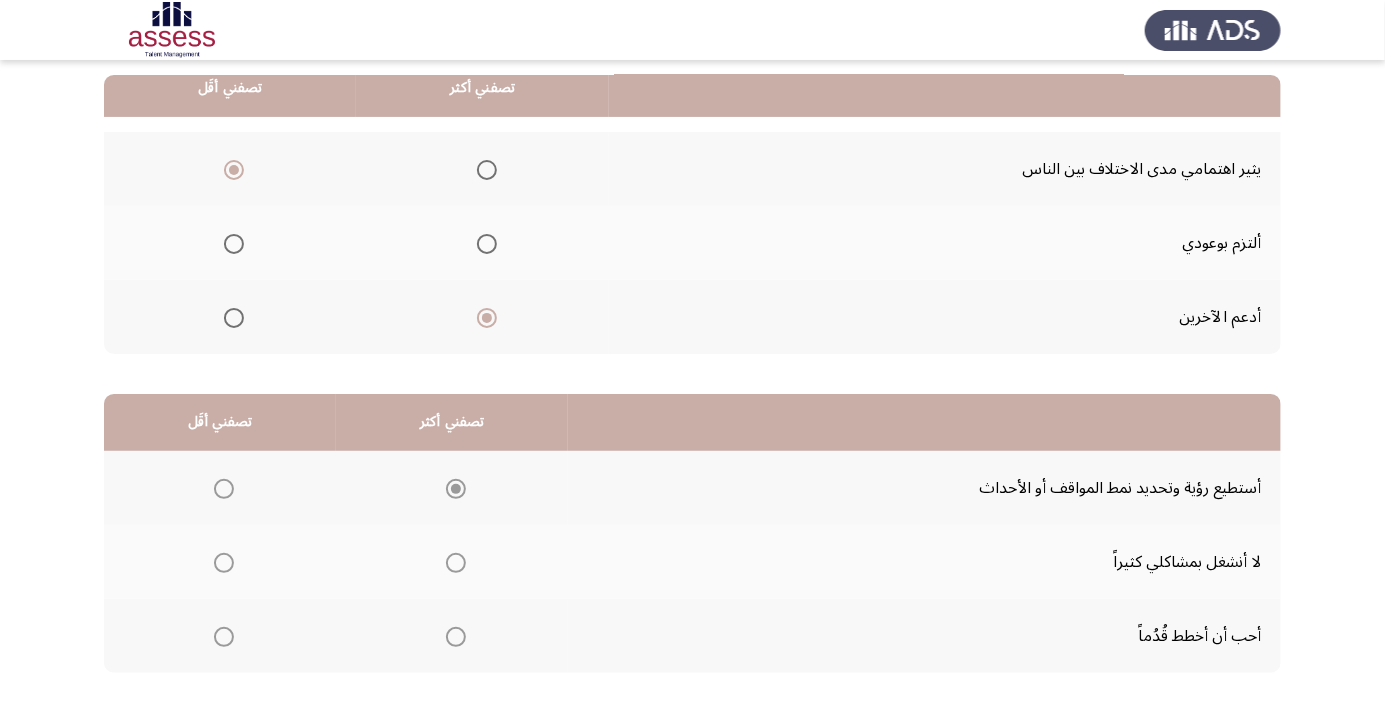 click 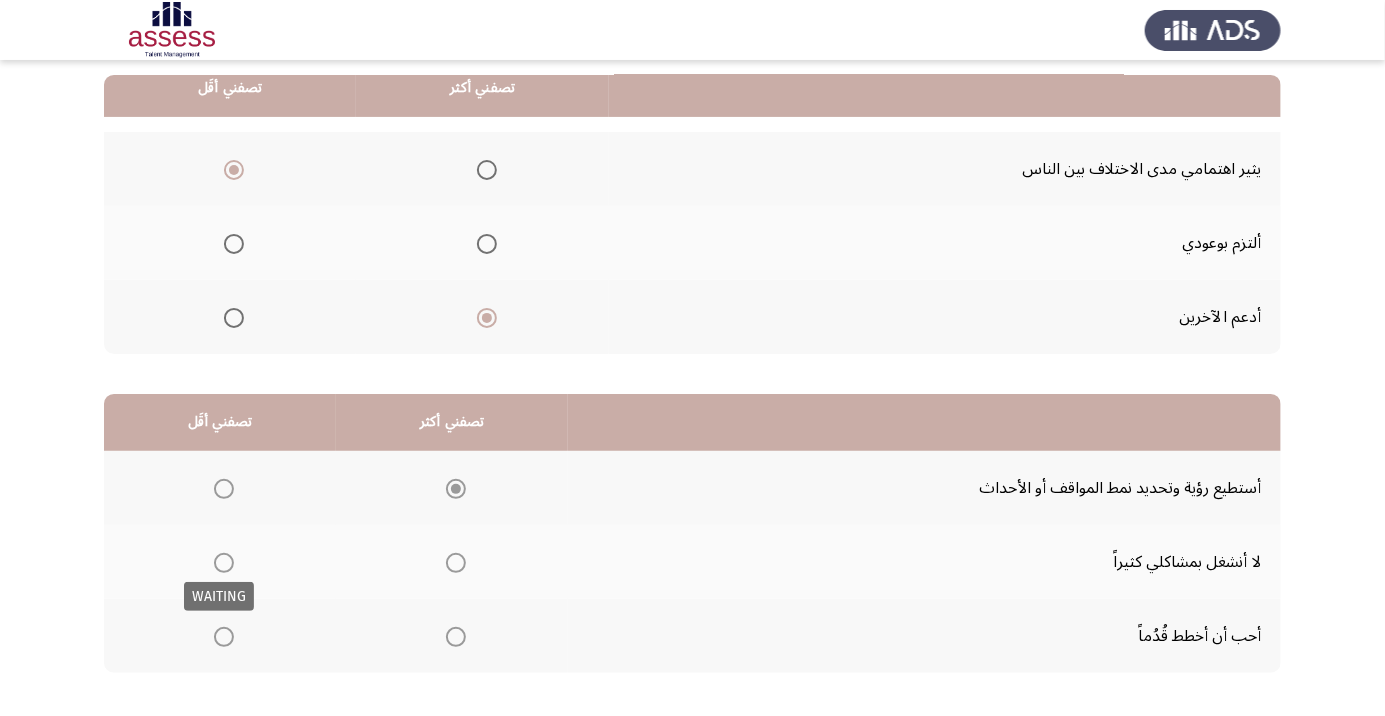 click at bounding box center (224, 637) 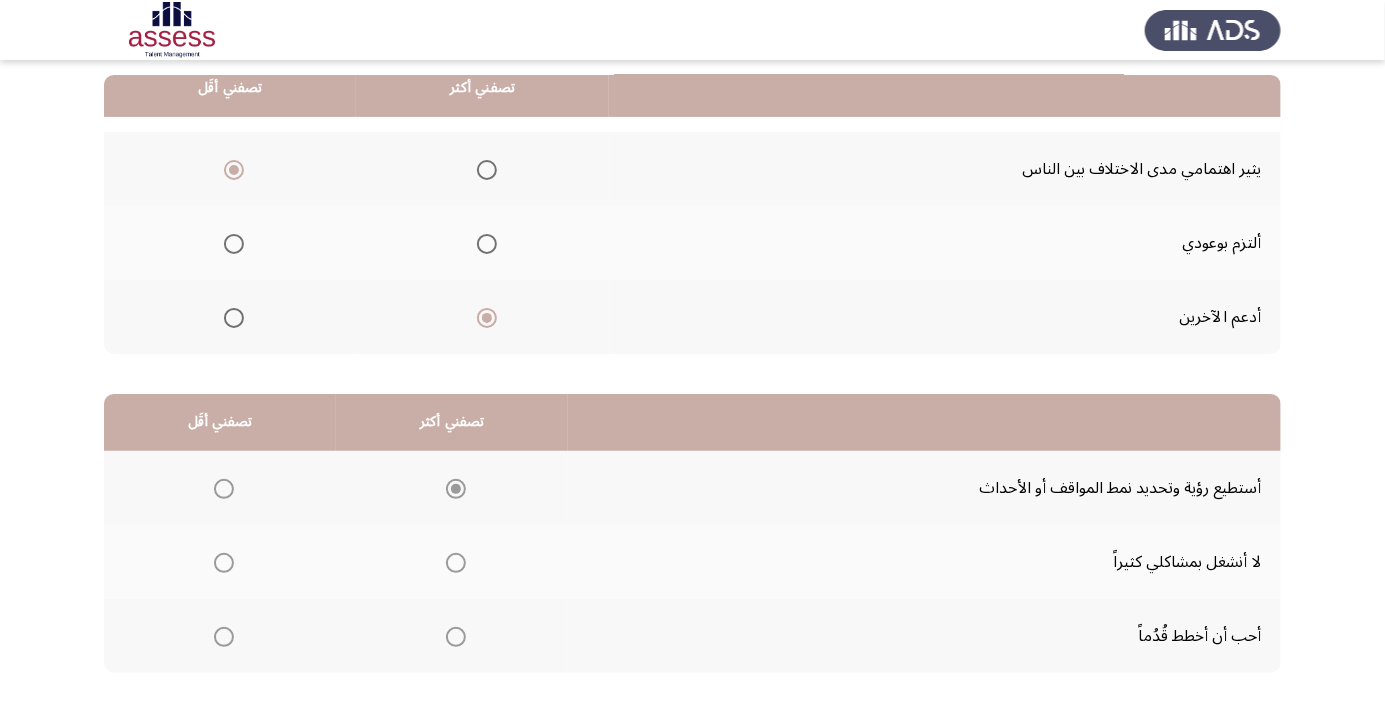 click at bounding box center [224, 637] 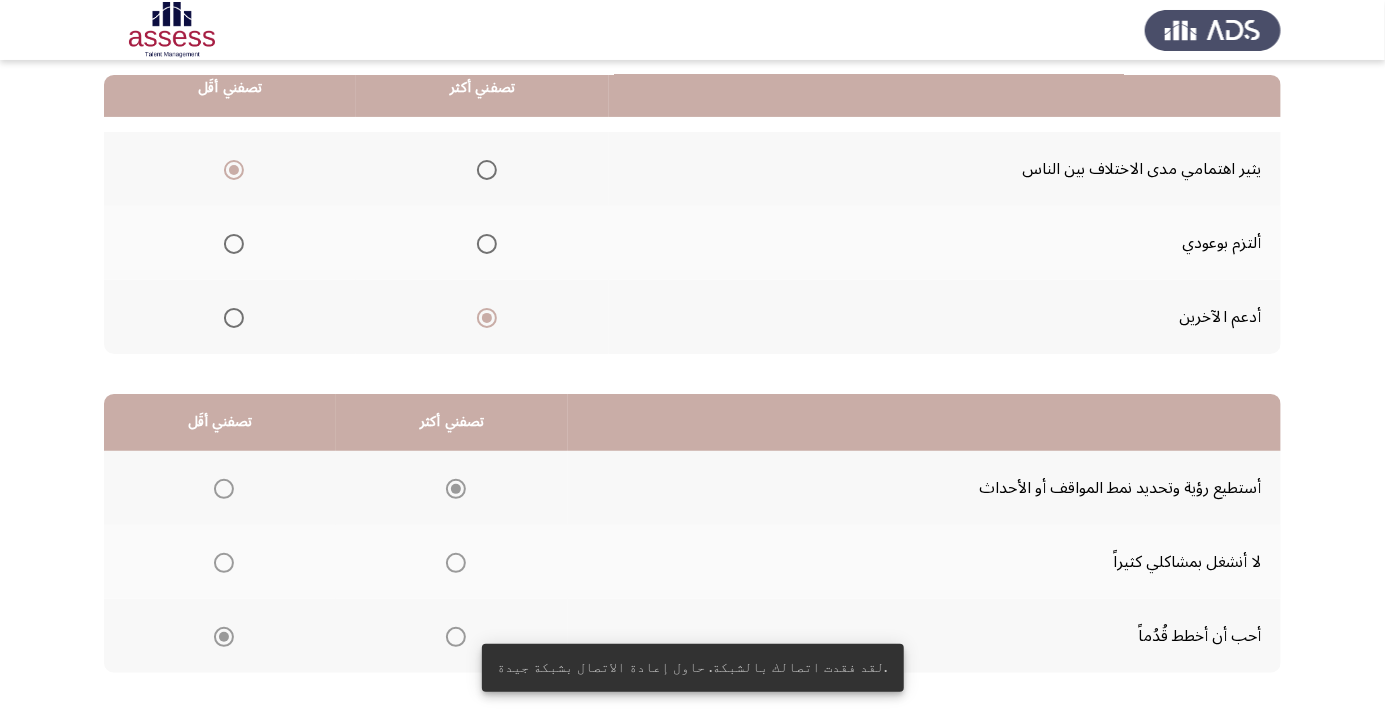 click on "التالي" 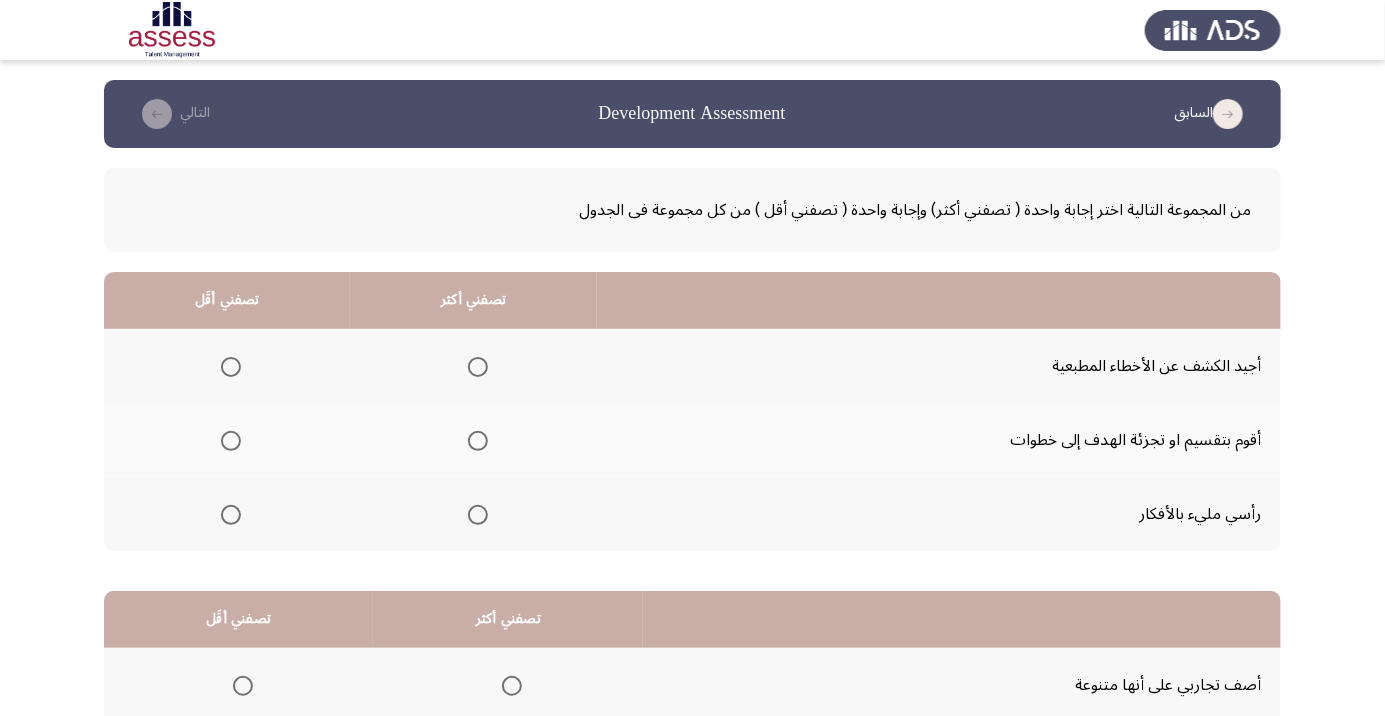click 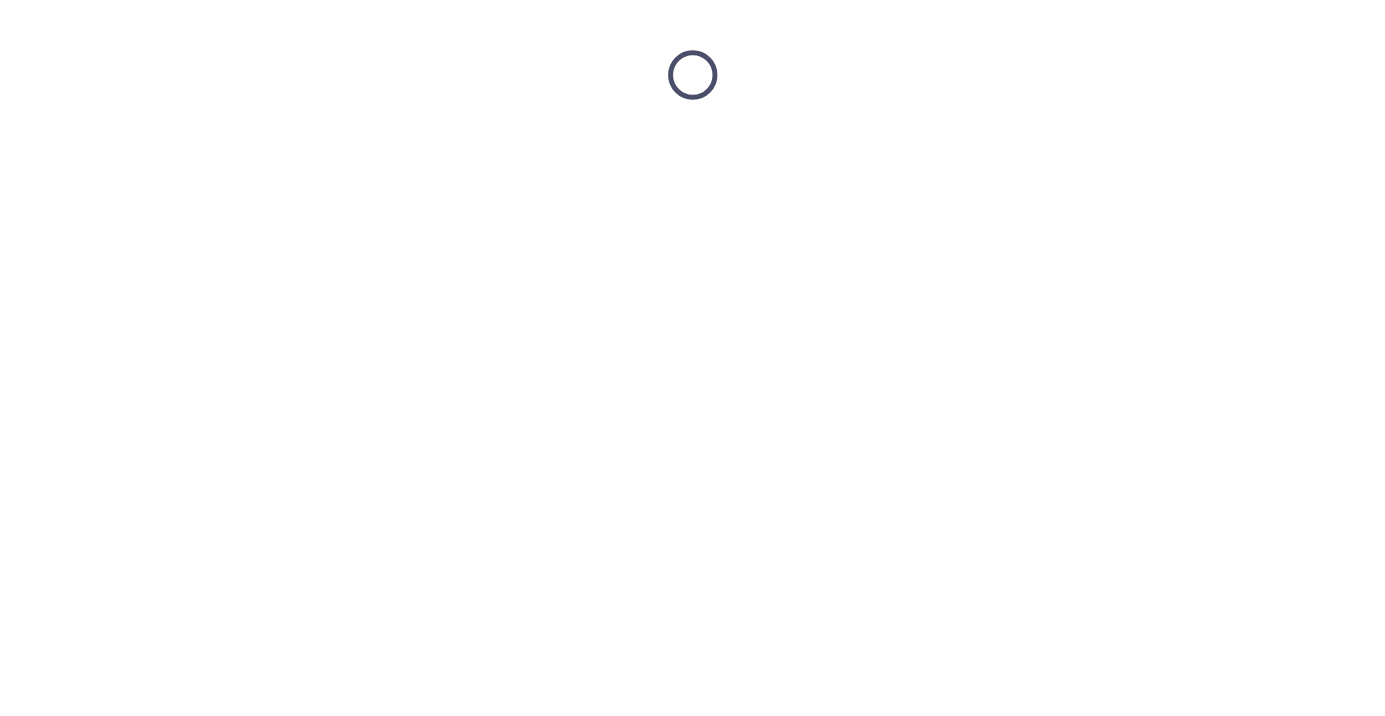 click at bounding box center [692, 75] 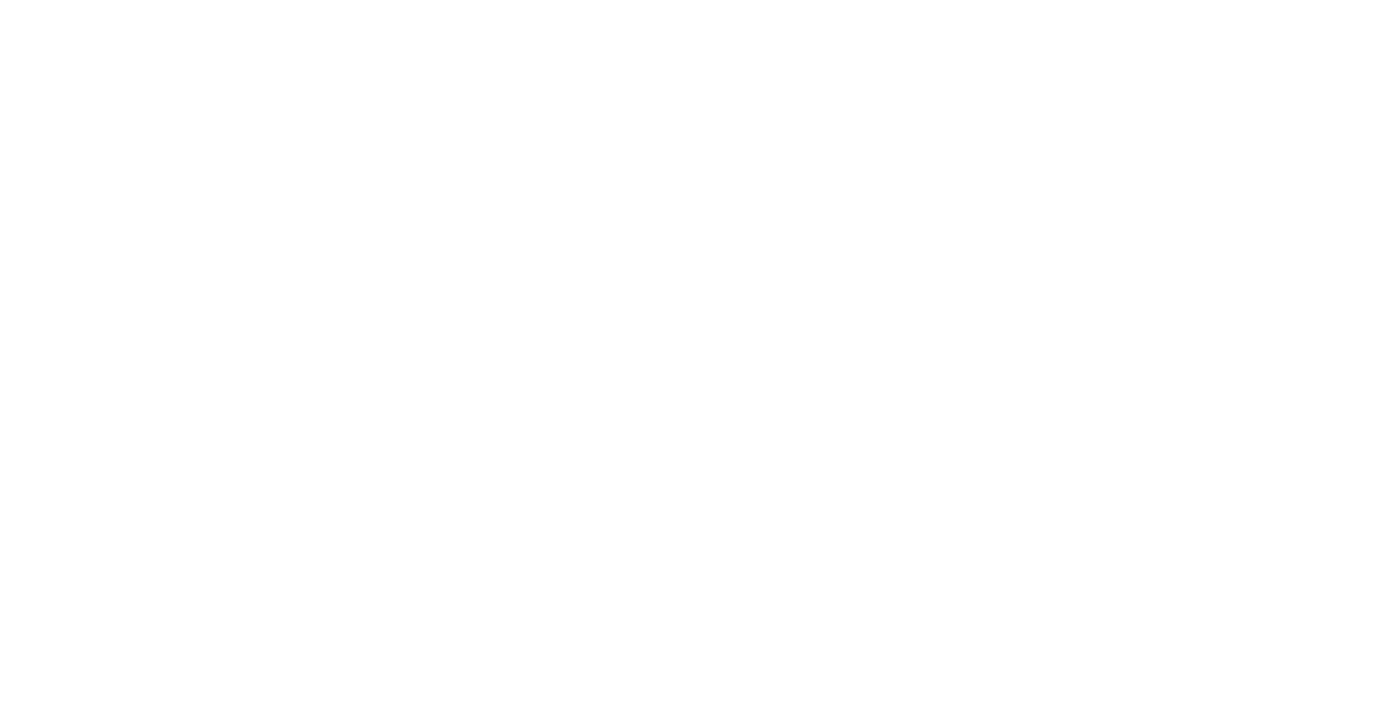 scroll, scrollTop: 0, scrollLeft: 0, axis: both 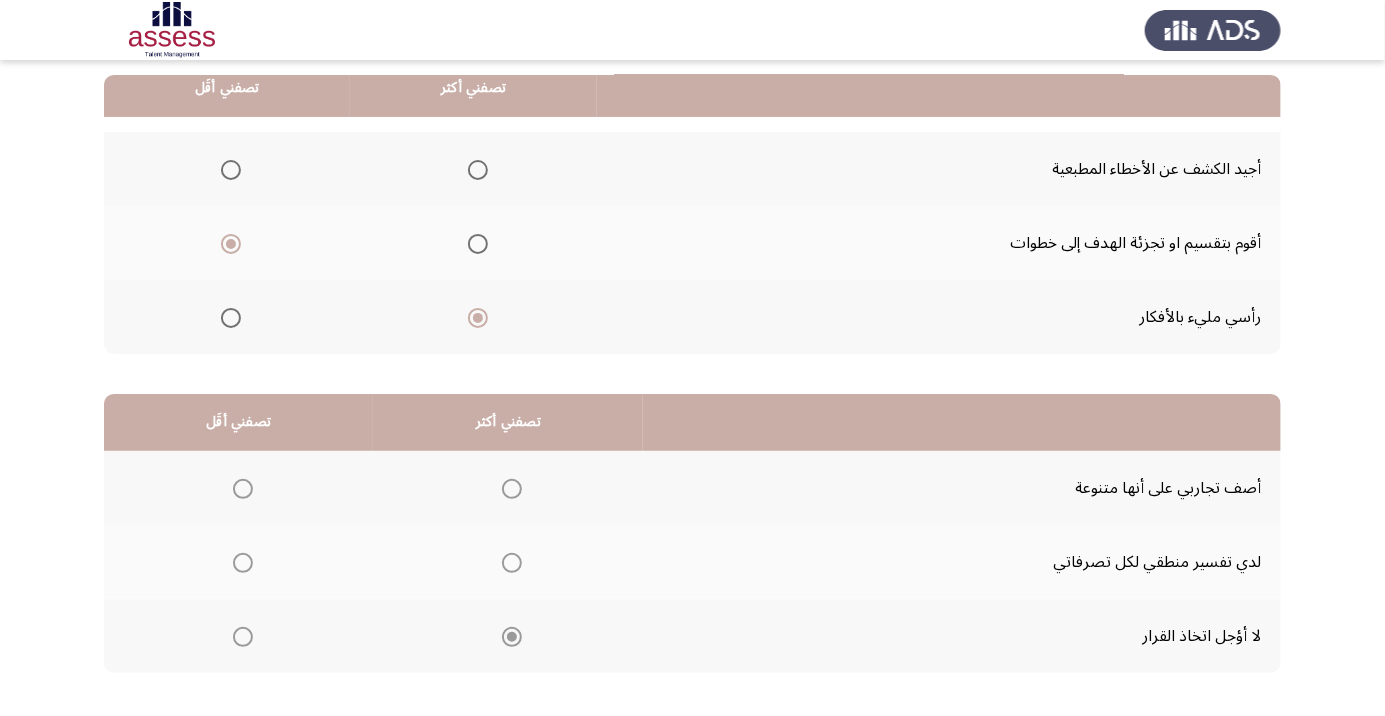 click at bounding box center (243, 563) 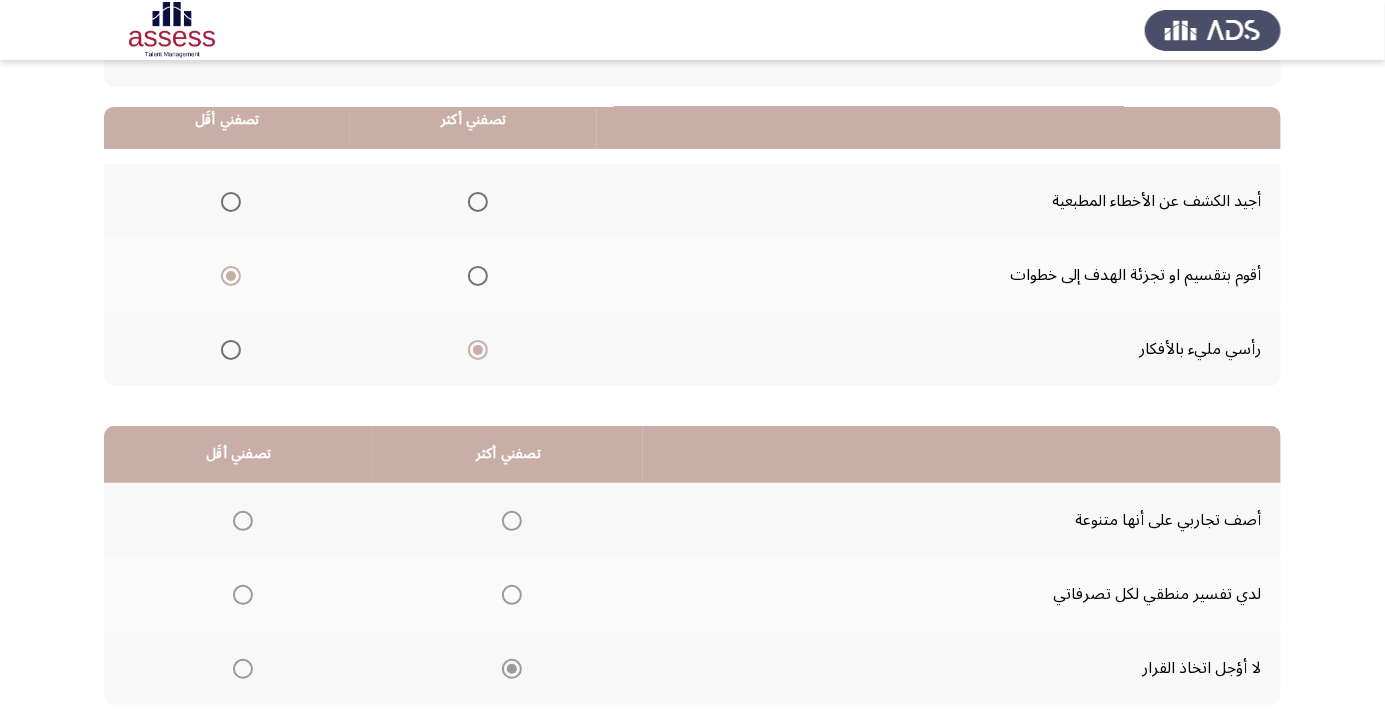 scroll, scrollTop: 197, scrollLeft: 0, axis: vertical 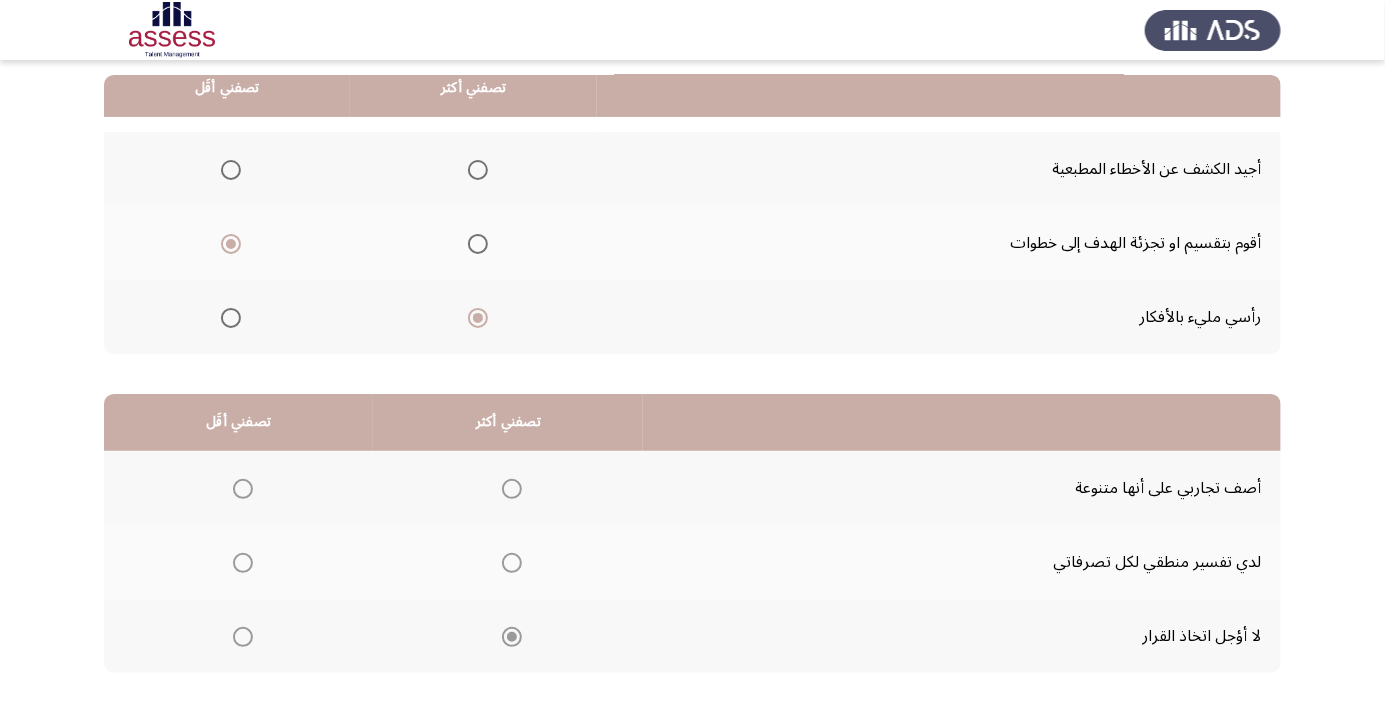 click 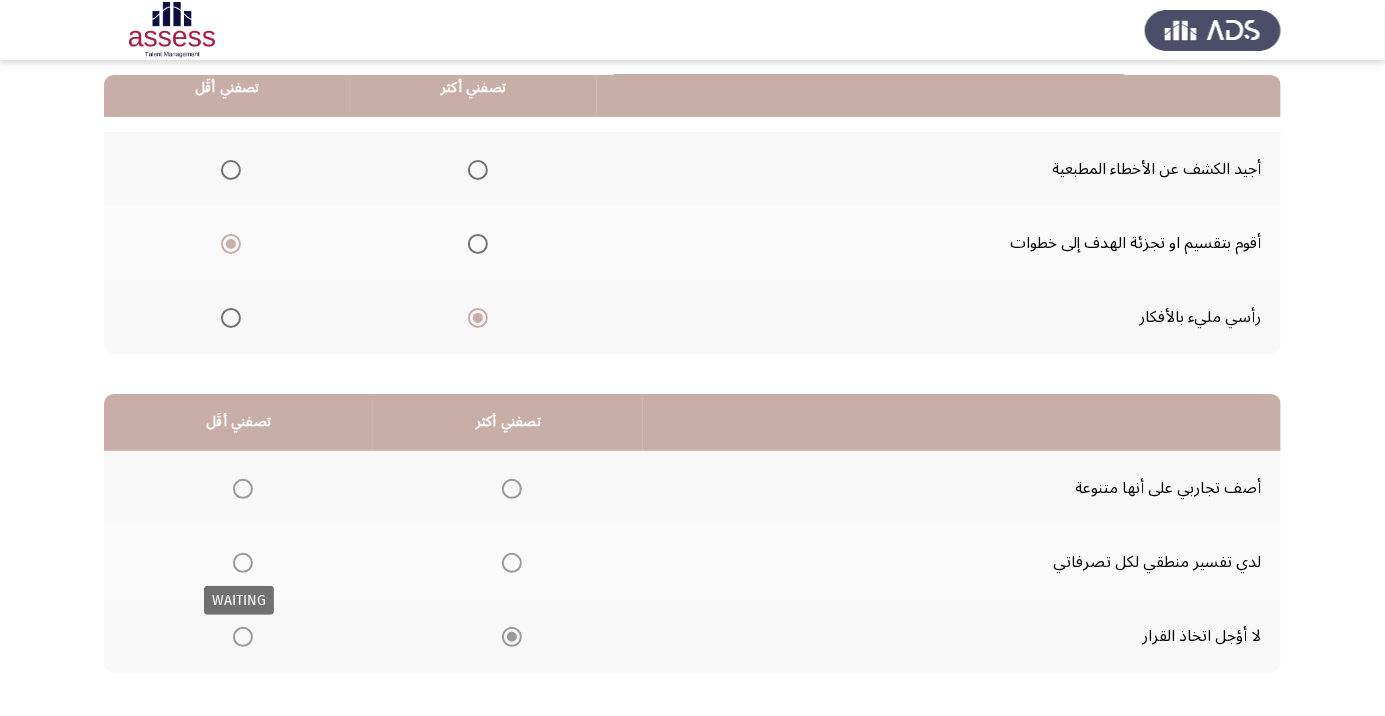 click at bounding box center (243, 563) 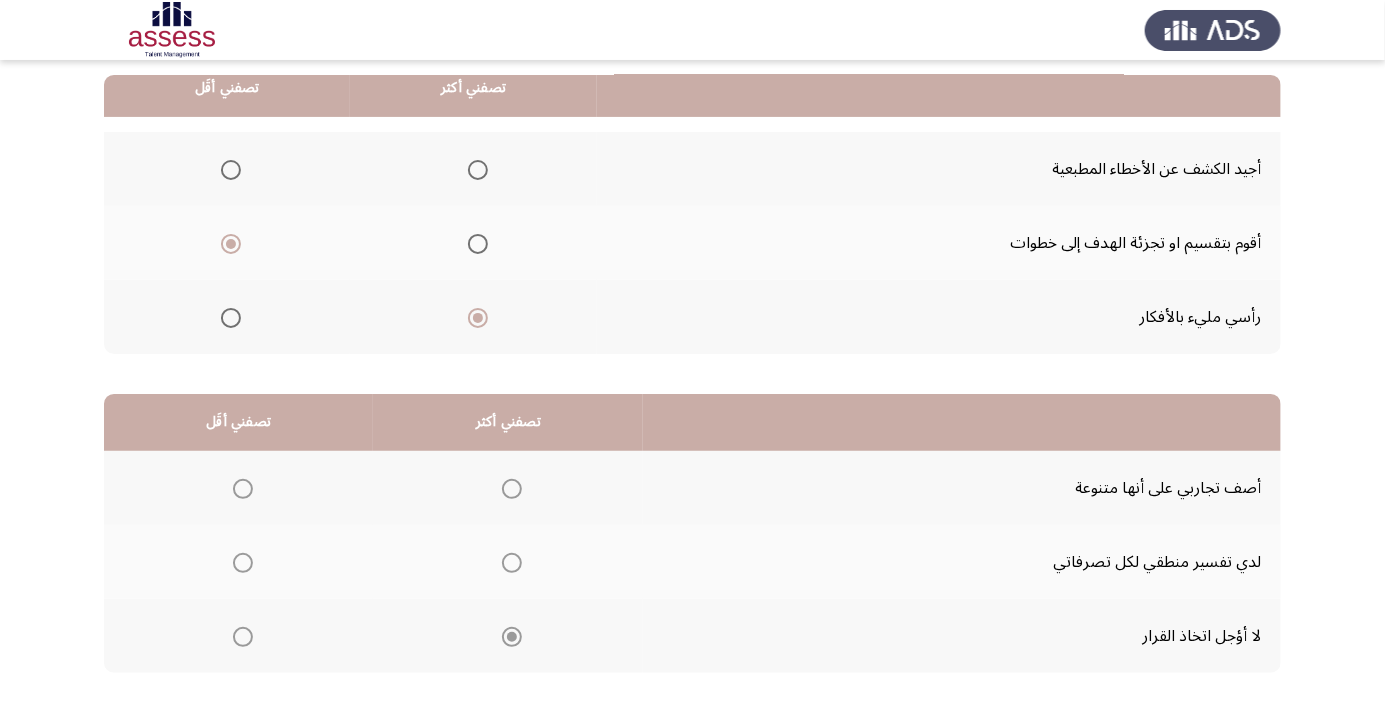 click at bounding box center [243, 563] 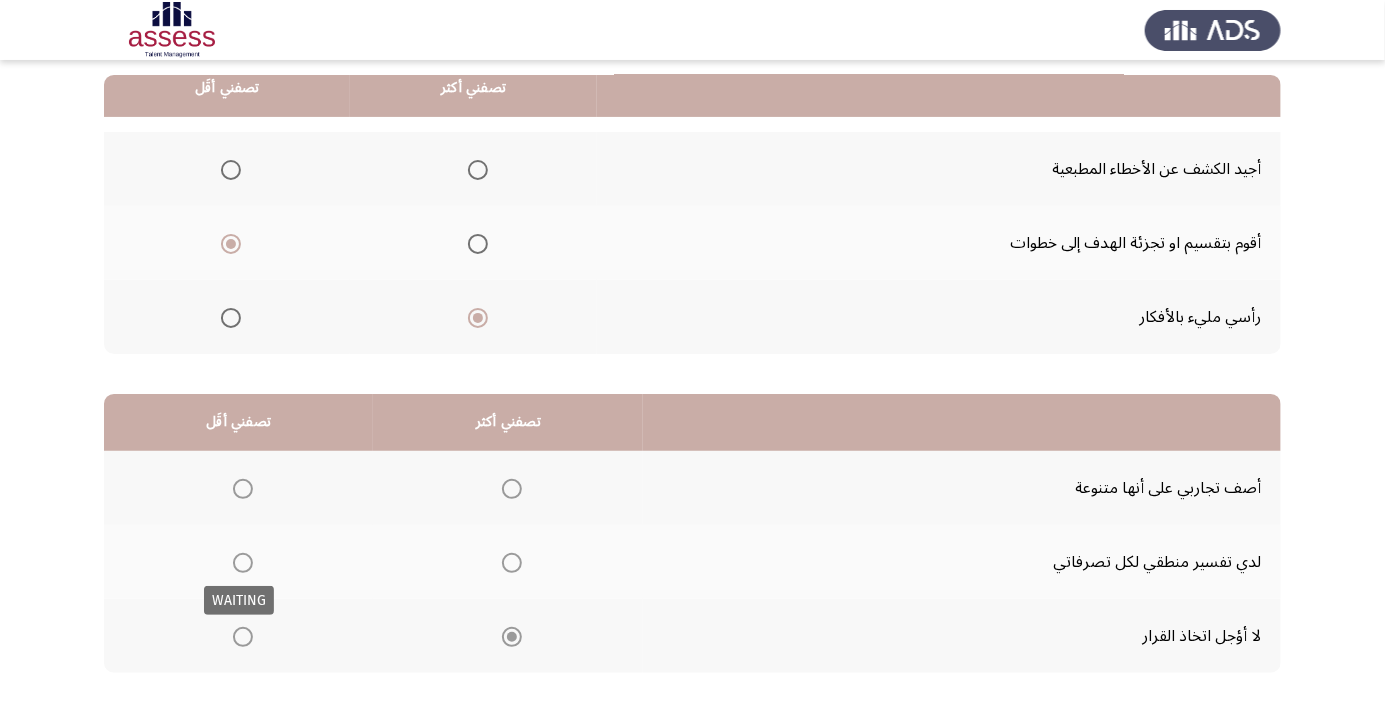click at bounding box center [243, 563] 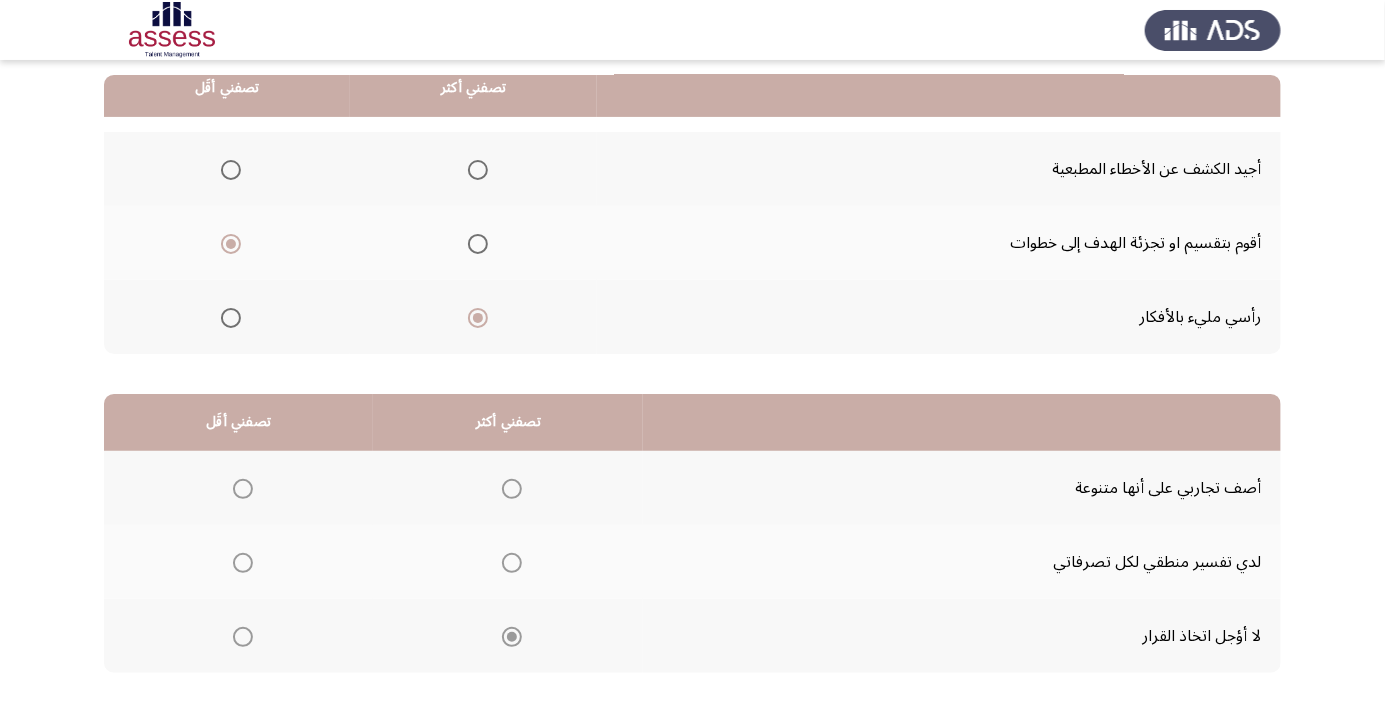click at bounding box center (243, 563) 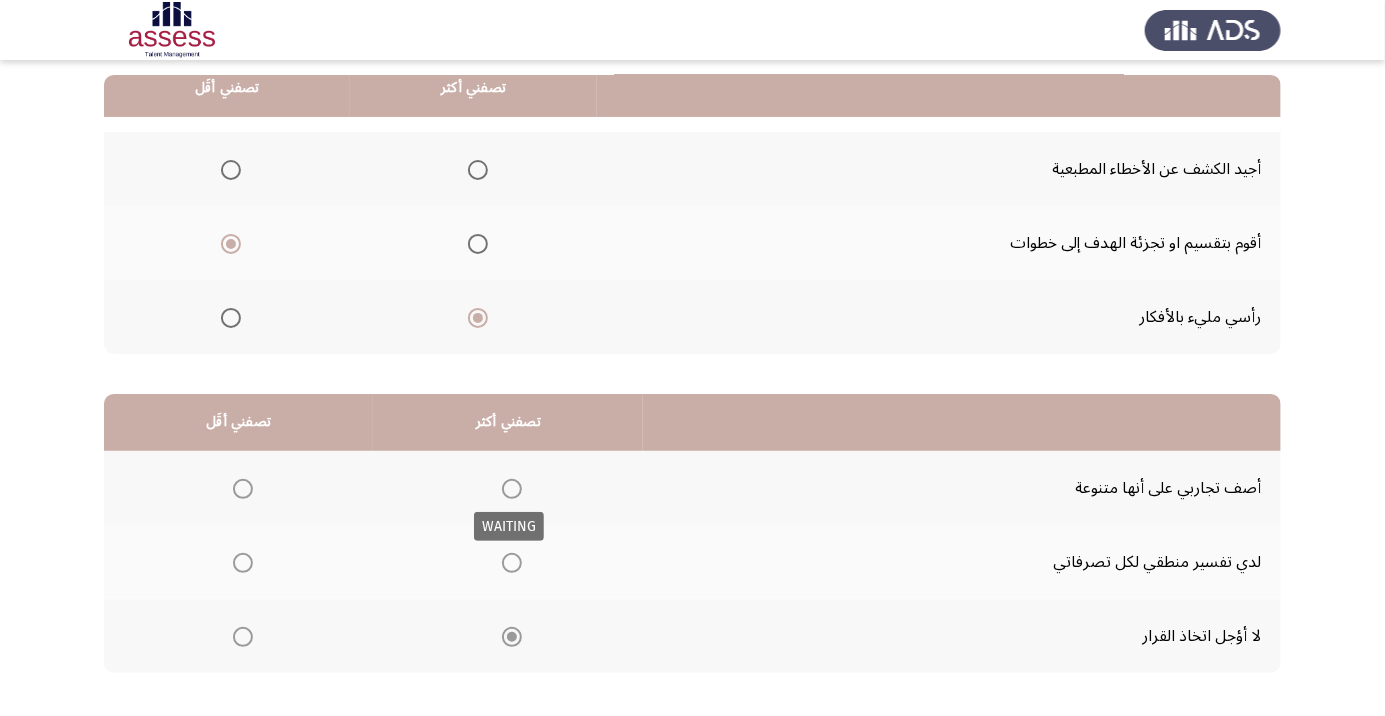 click at bounding box center (512, 489) 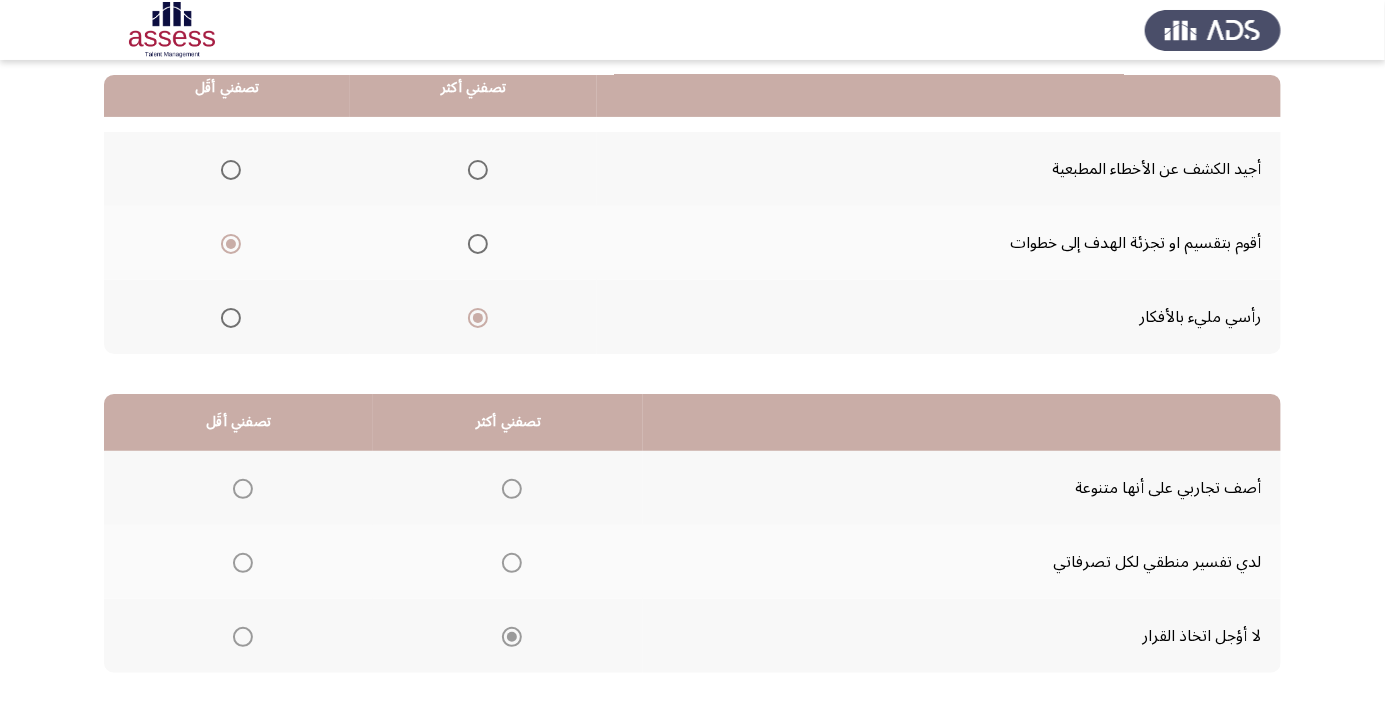 click 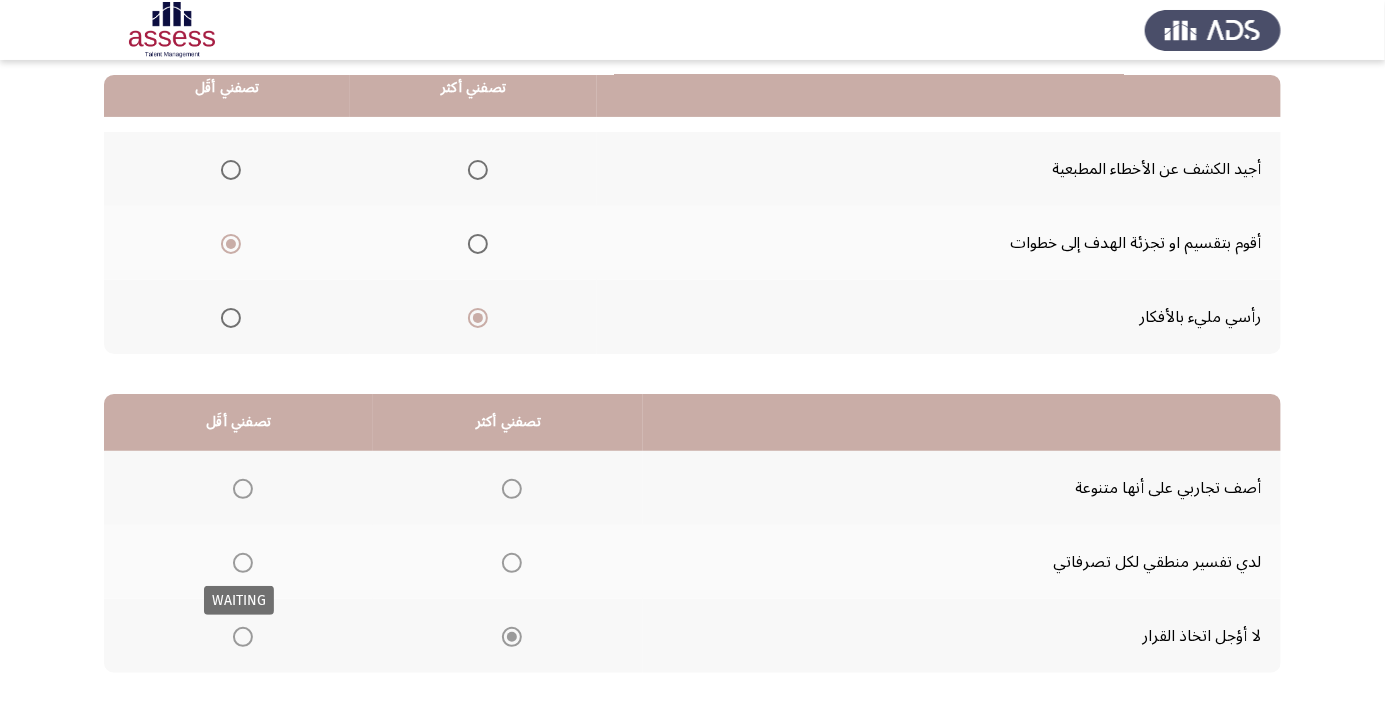 click on "السابق" 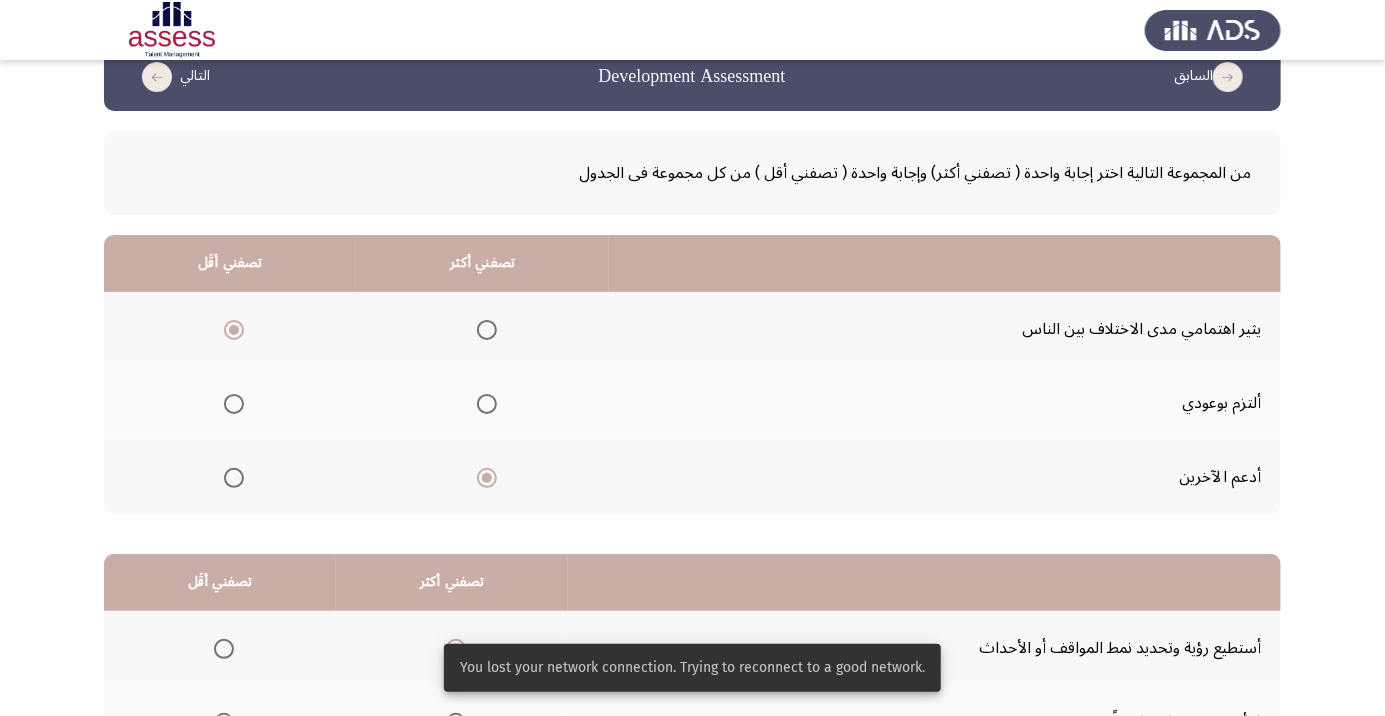 scroll, scrollTop: 197, scrollLeft: 0, axis: vertical 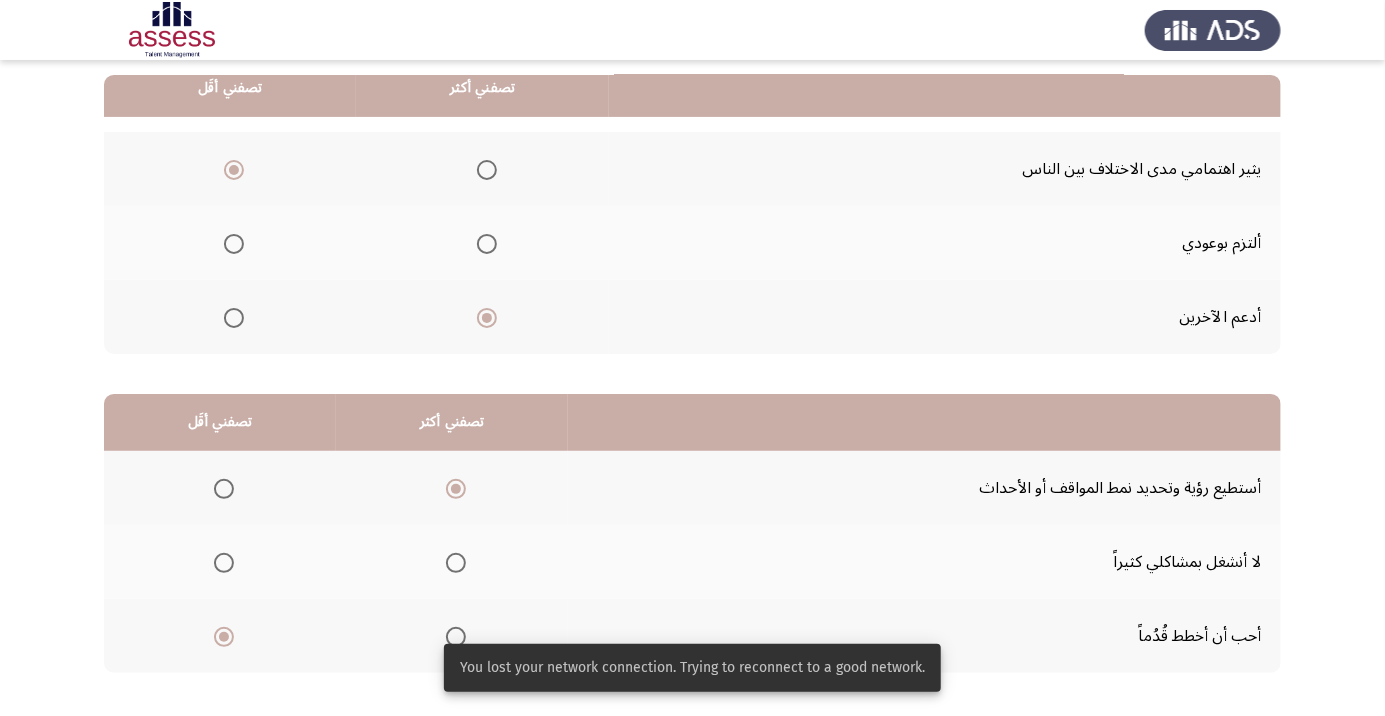 click on "التالي" 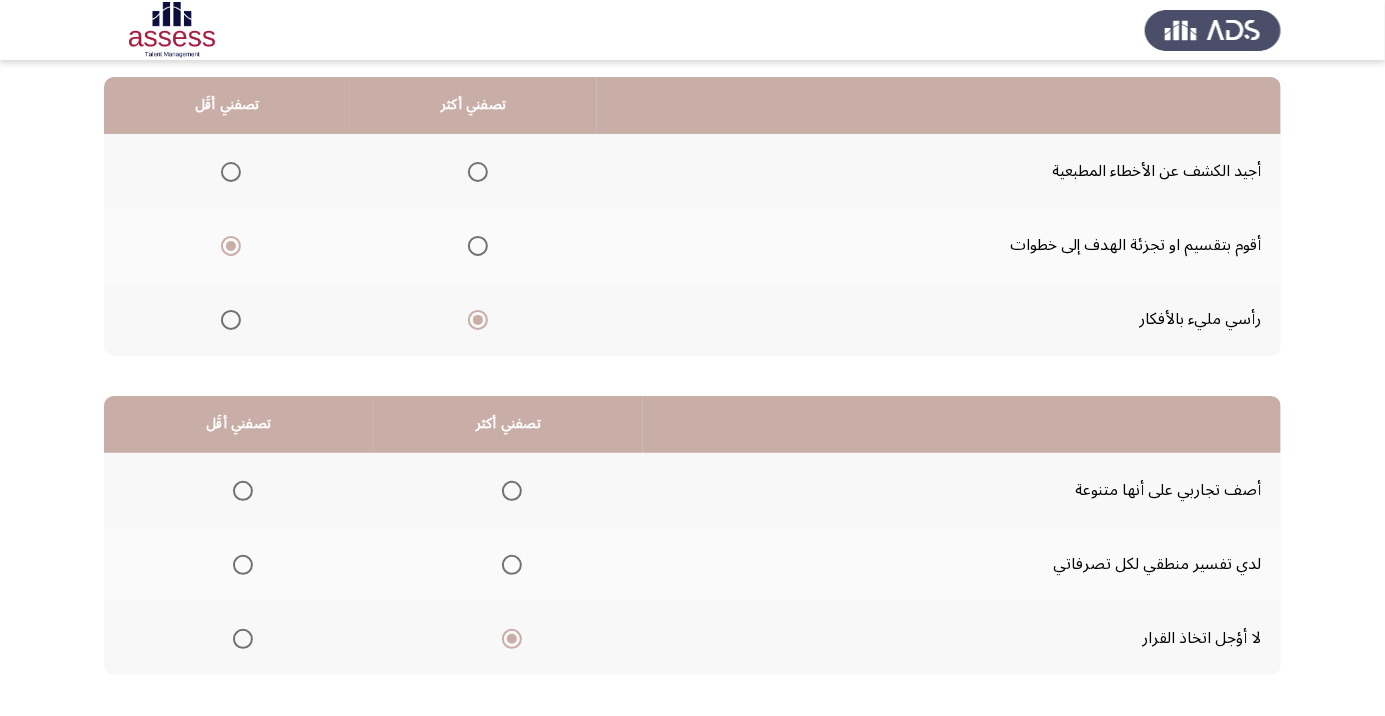 scroll, scrollTop: 197, scrollLeft: 0, axis: vertical 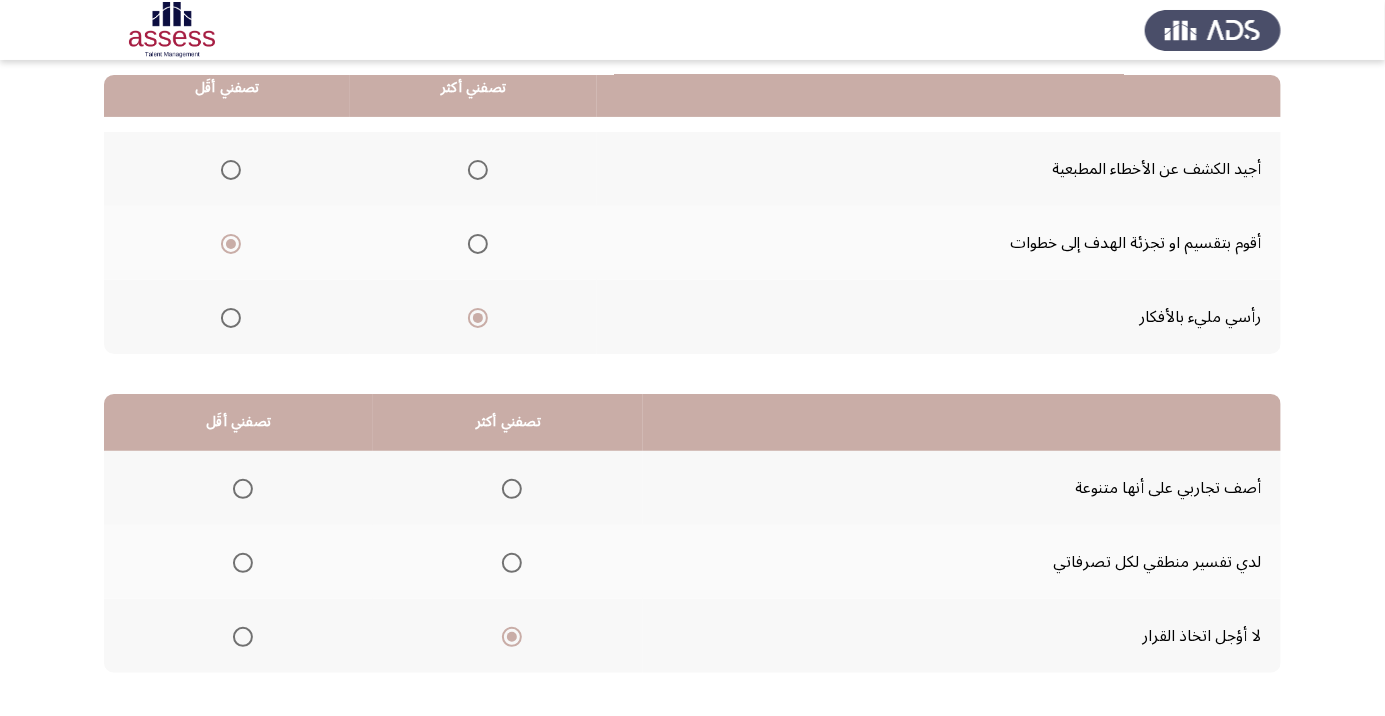 click at bounding box center (243, 563) 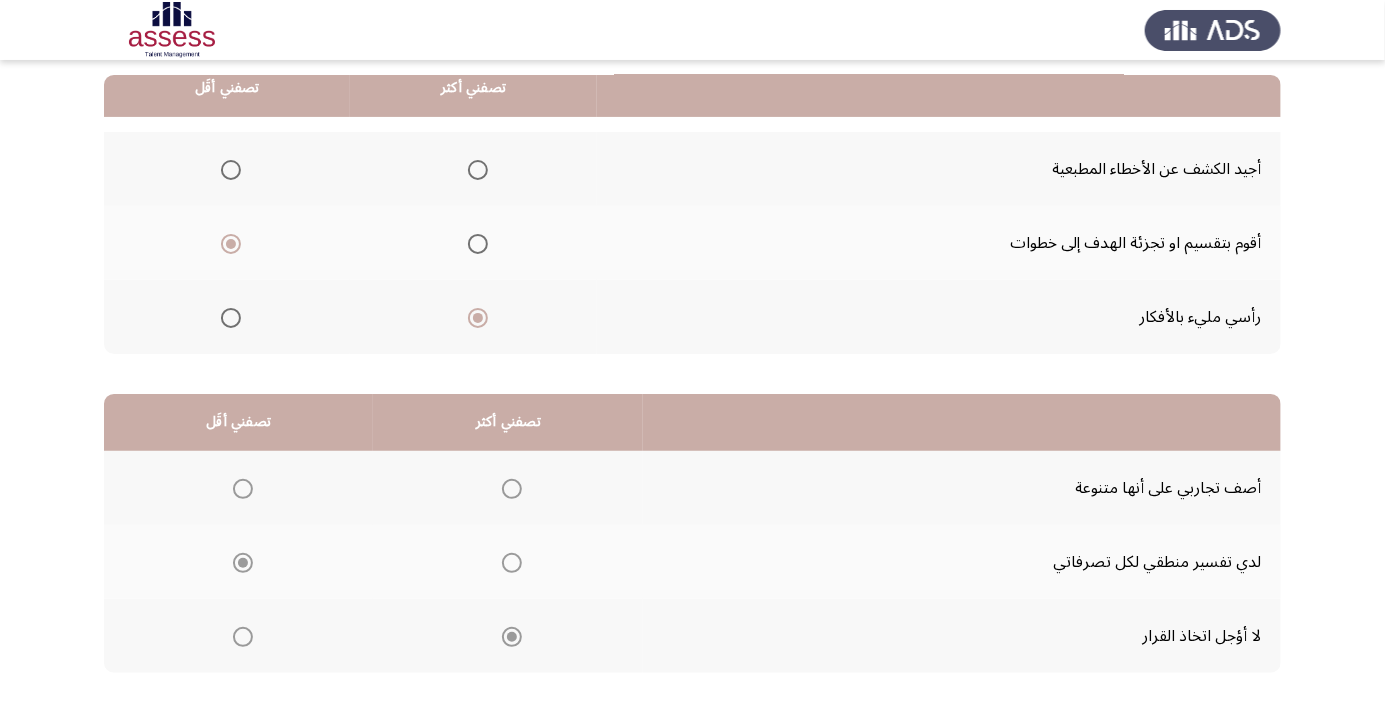 click on "التالي" 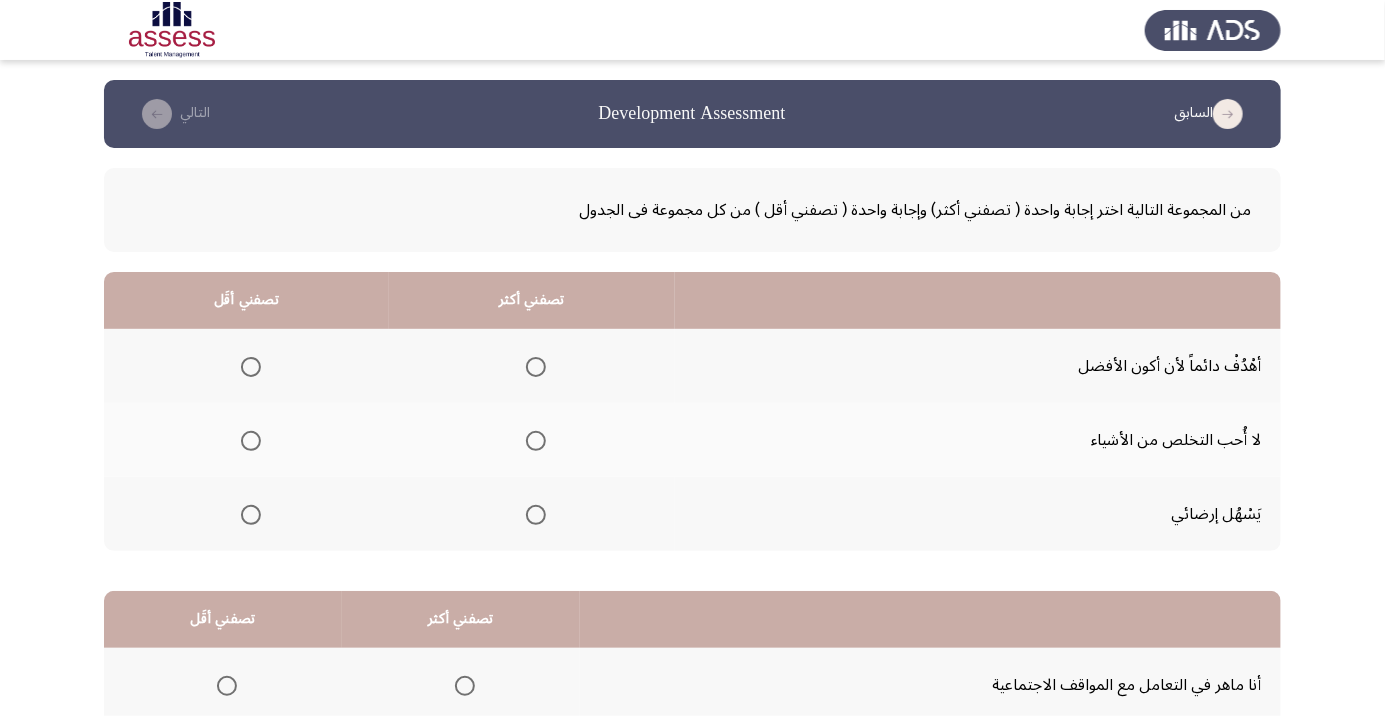 click at bounding box center (536, 367) 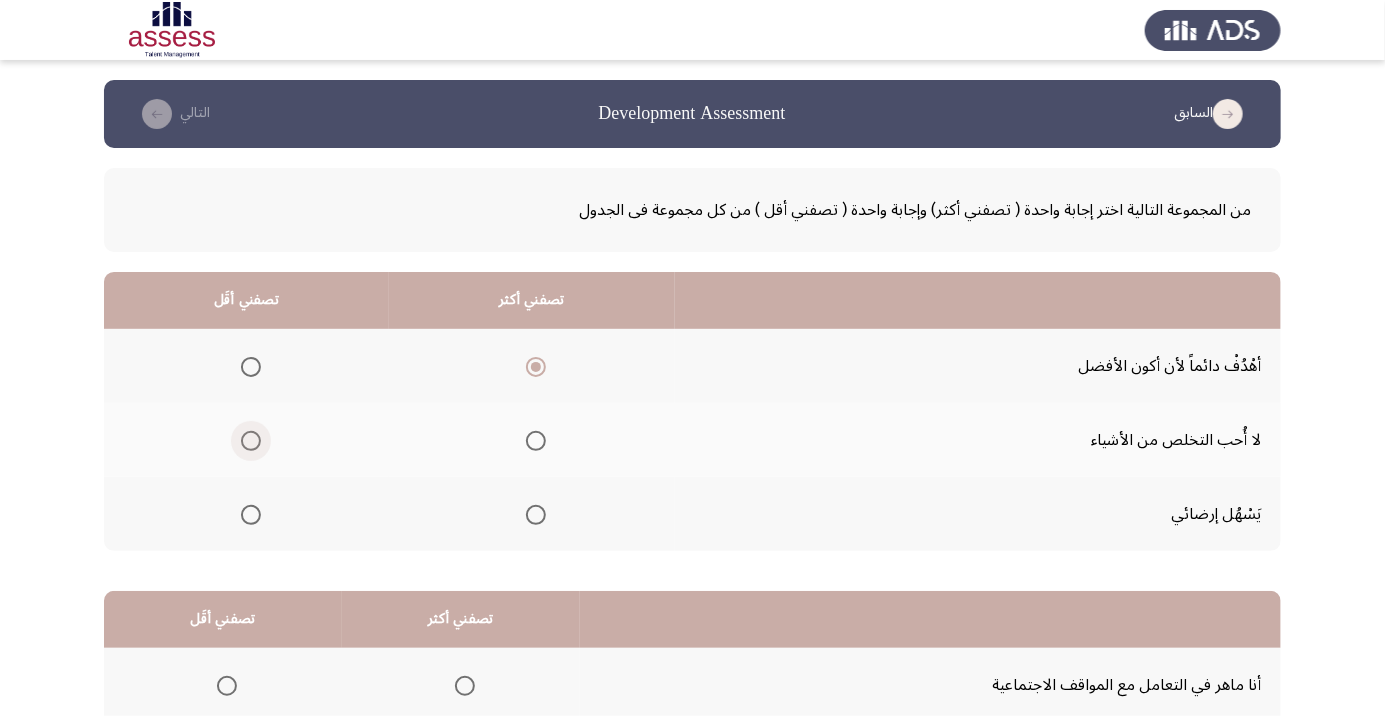 click at bounding box center [251, 441] 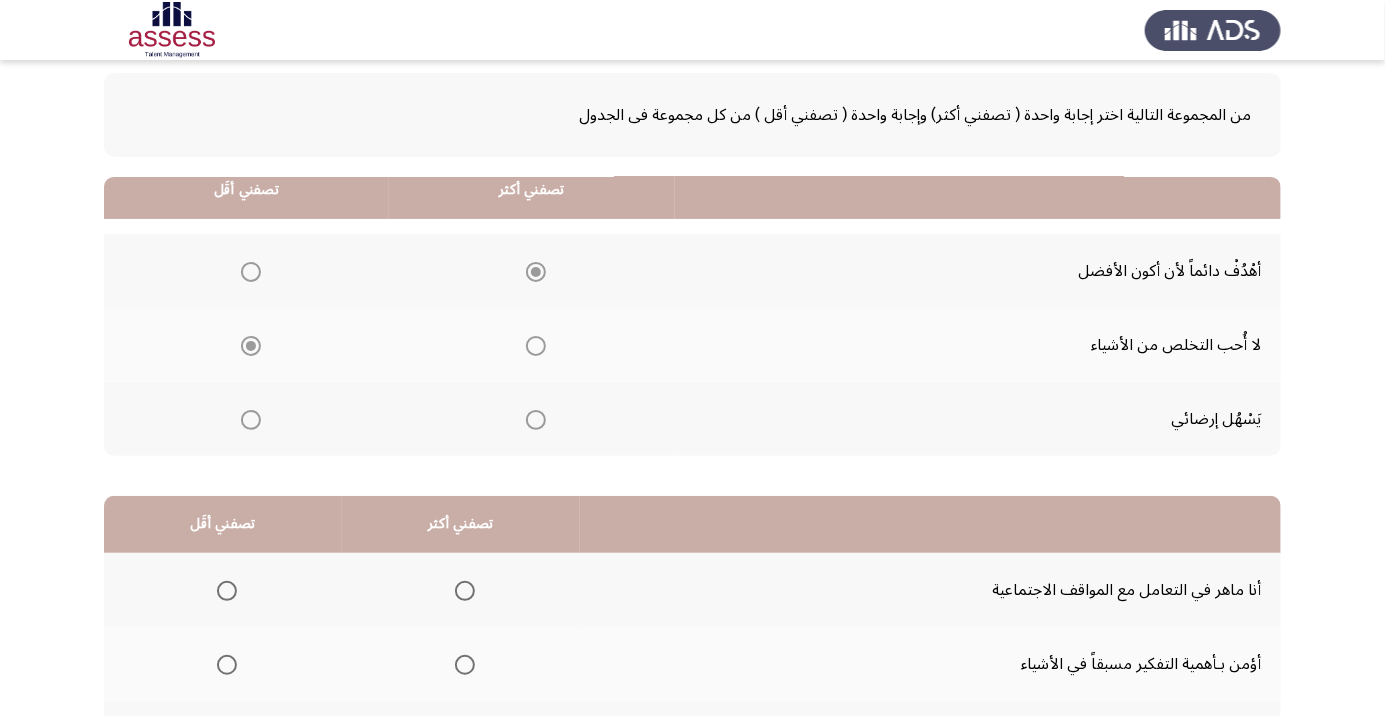 scroll, scrollTop: 197, scrollLeft: 0, axis: vertical 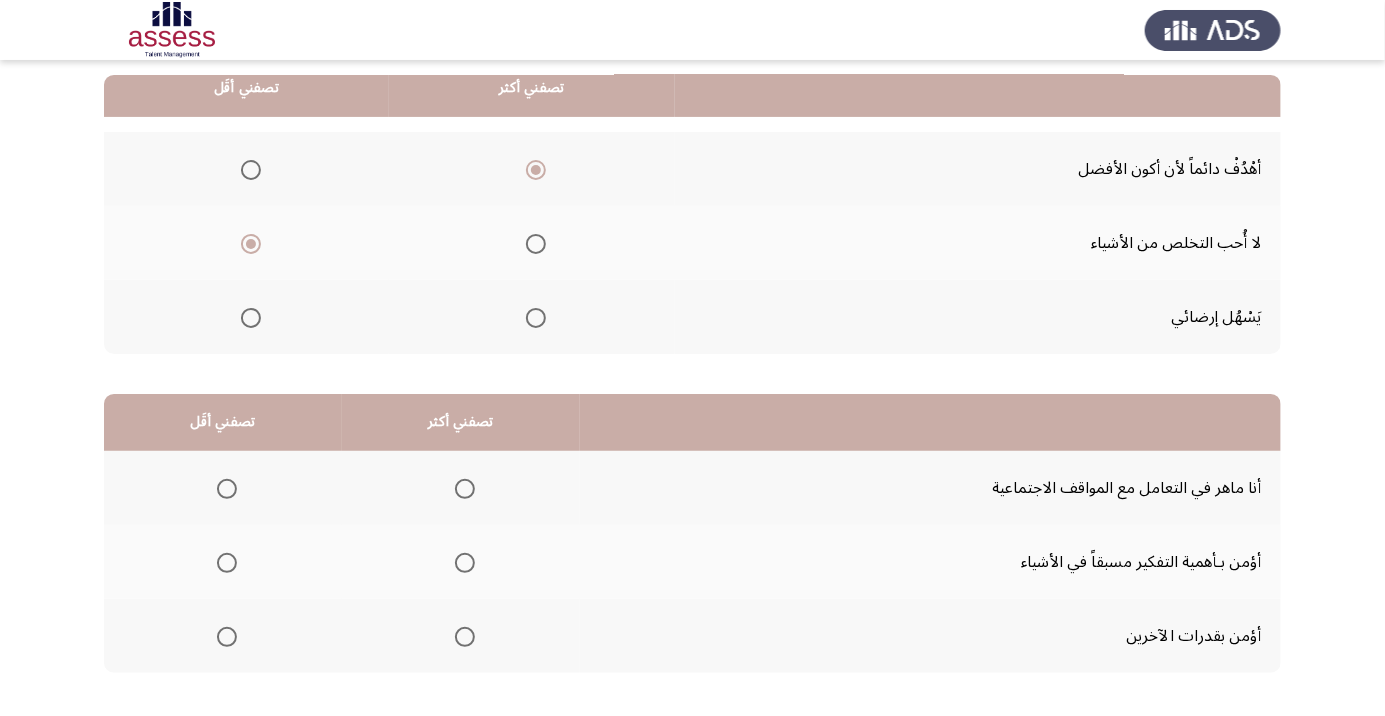 click at bounding box center [465, 563] 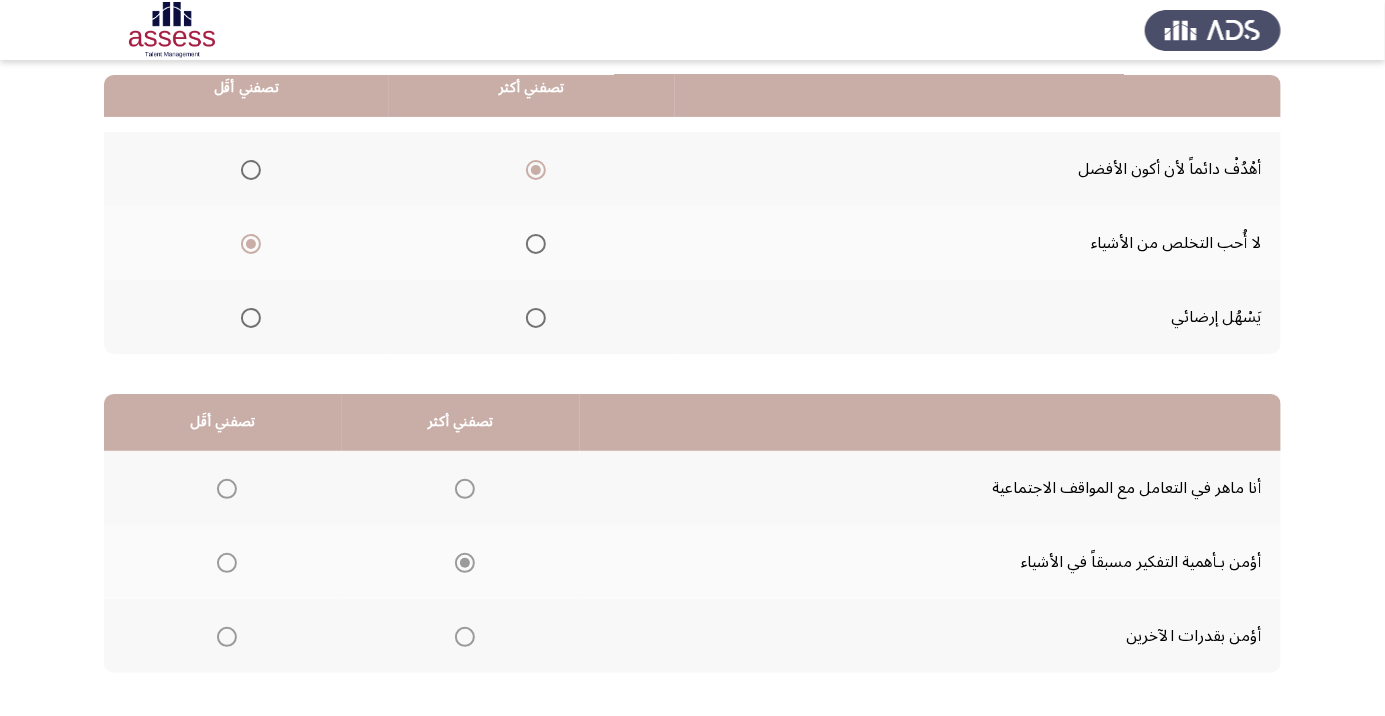 click at bounding box center (227, 637) 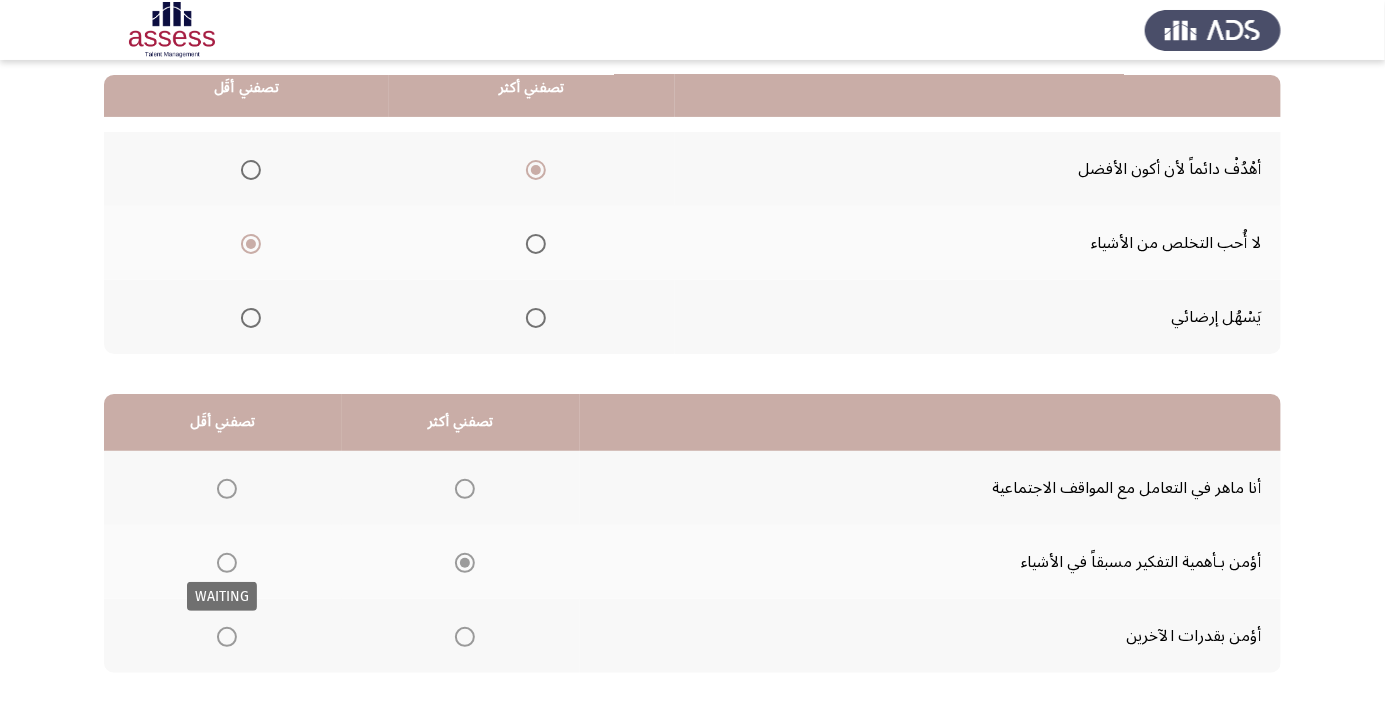 click at bounding box center [227, 637] 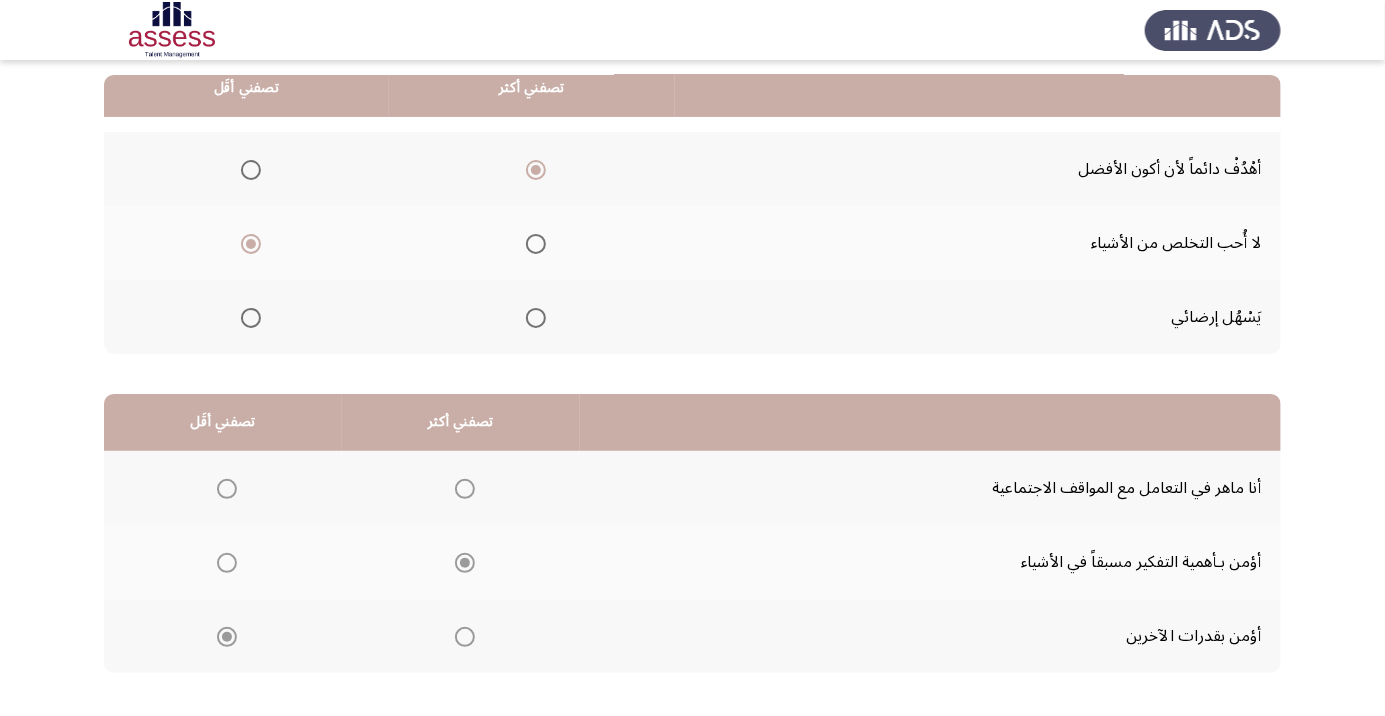 click on "التالي" 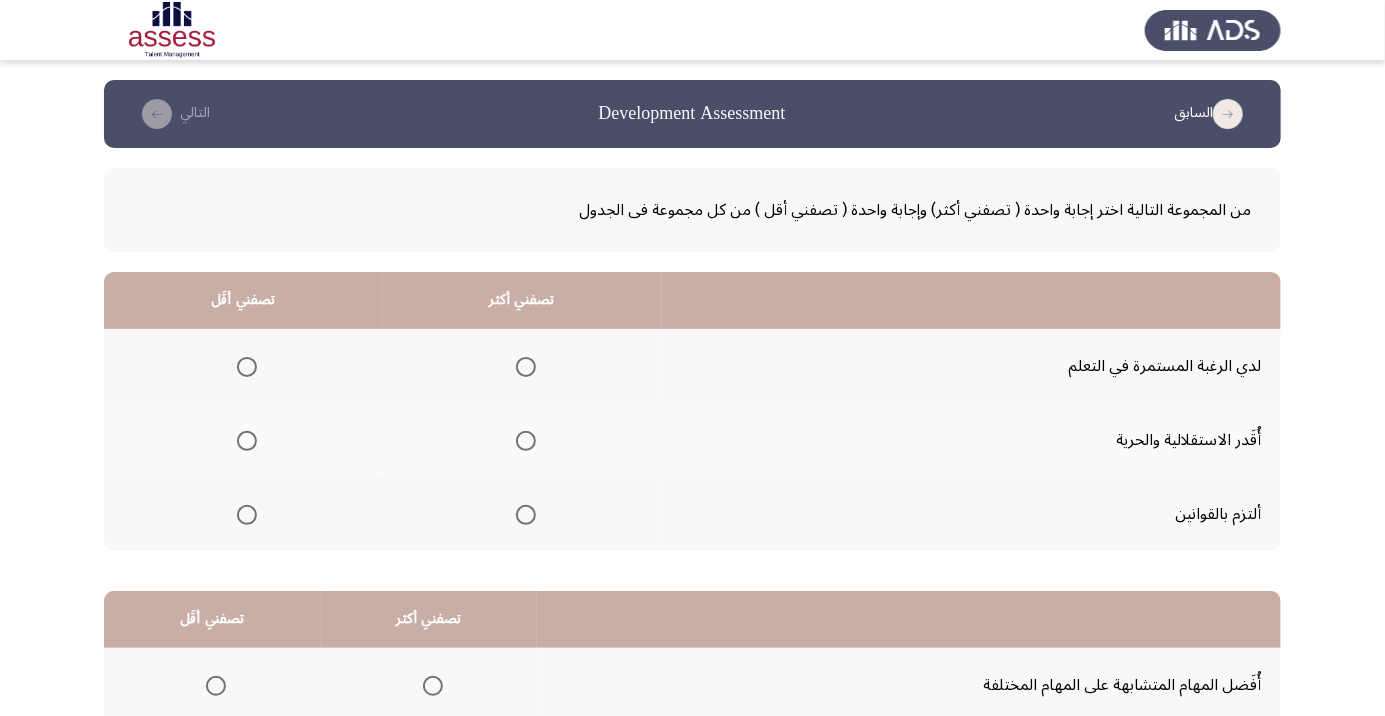 click at bounding box center [526, 367] 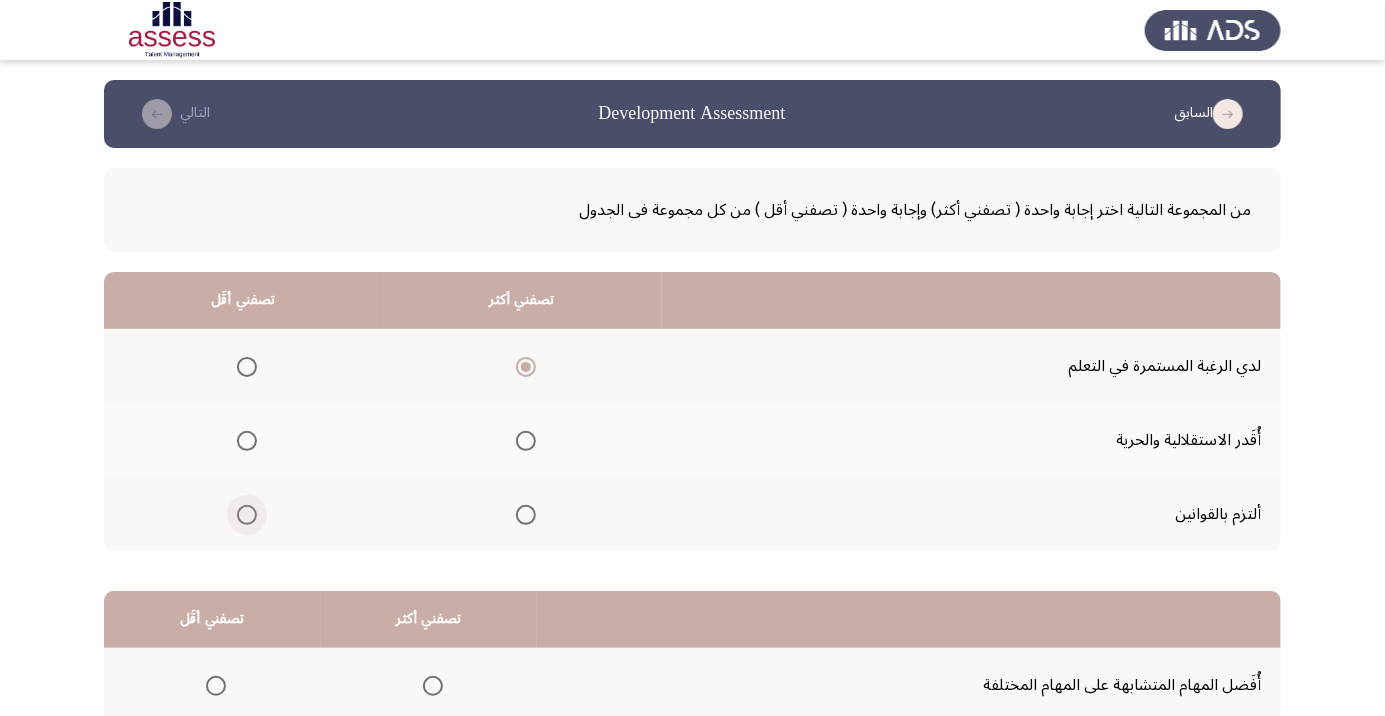click at bounding box center [247, 515] 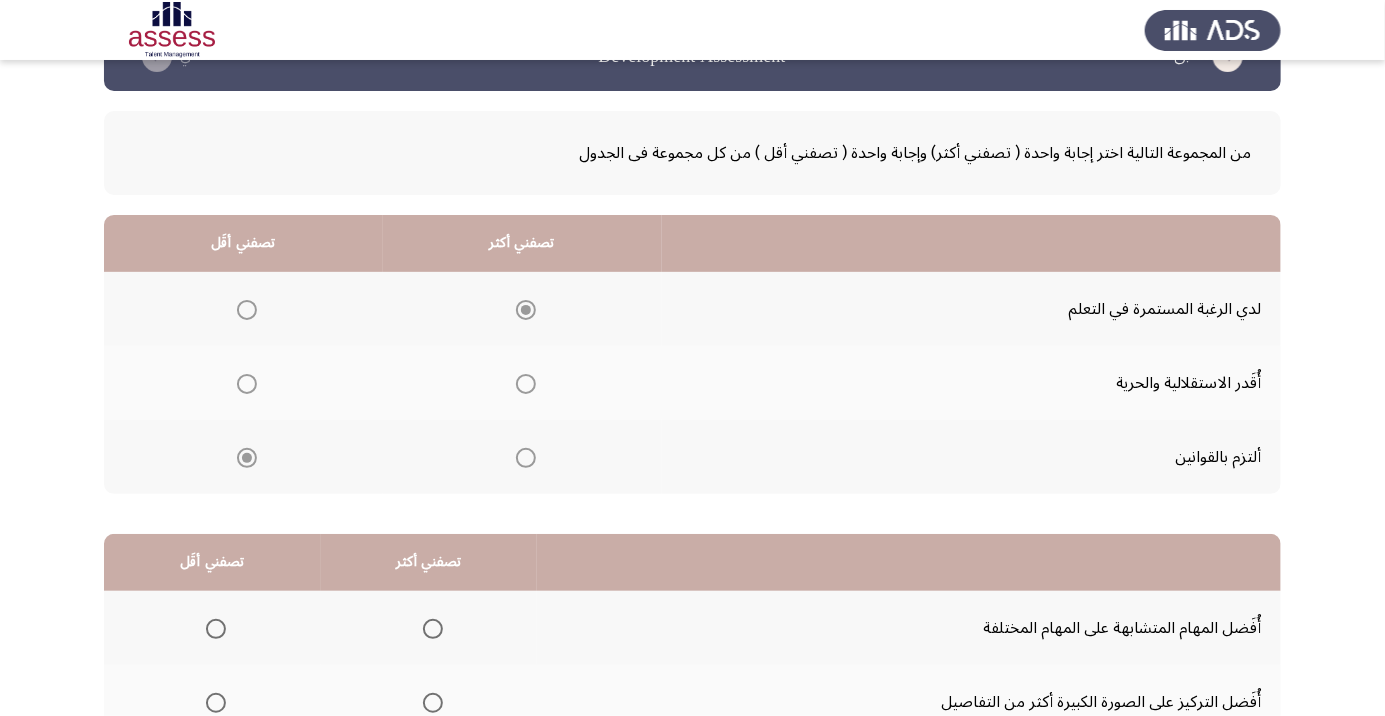 scroll, scrollTop: 197, scrollLeft: 0, axis: vertical 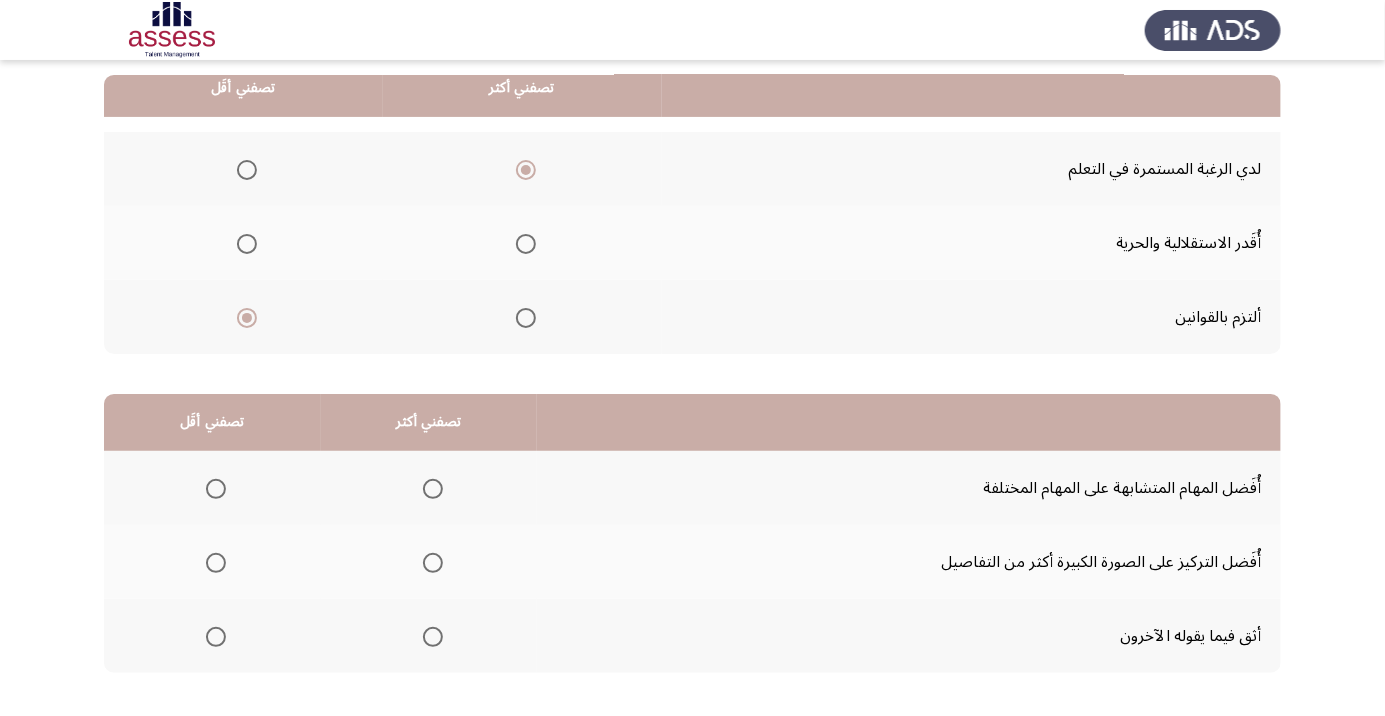 click at bounding box center (433, 563) 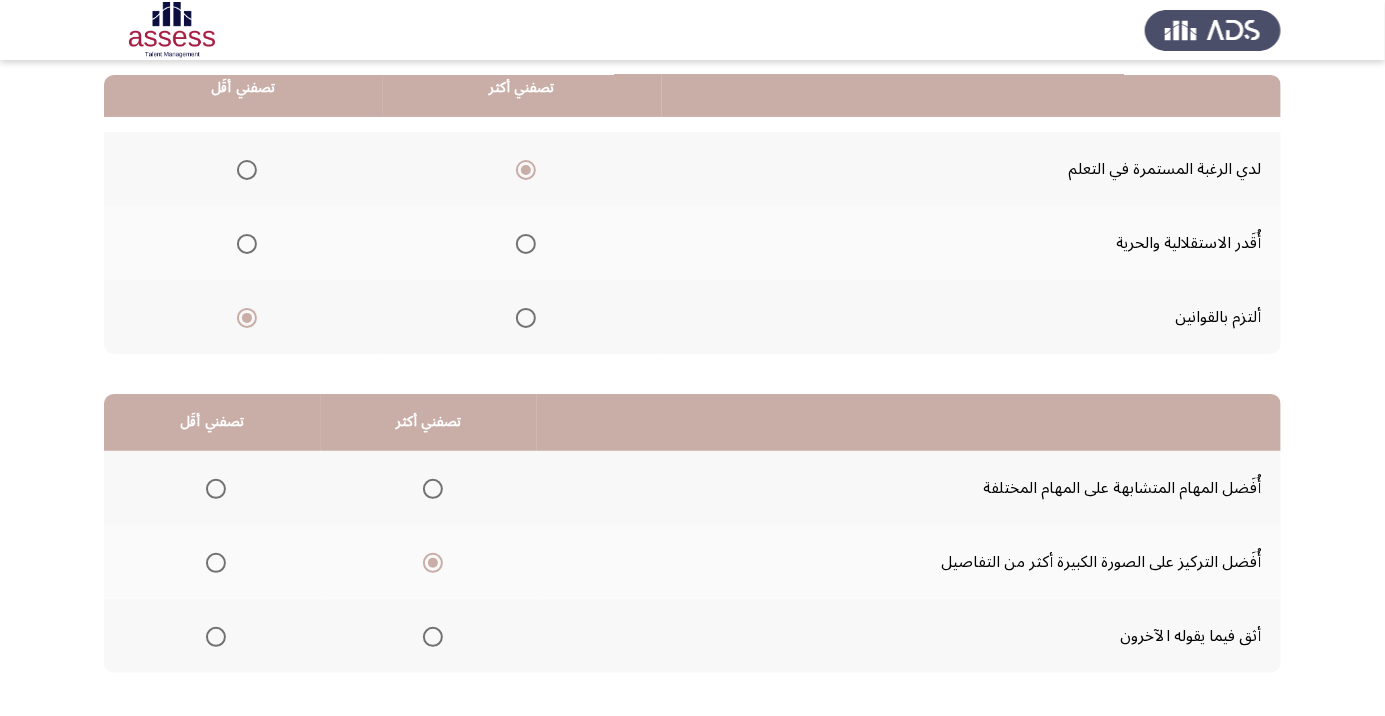 click at bounding box center (216, 489) 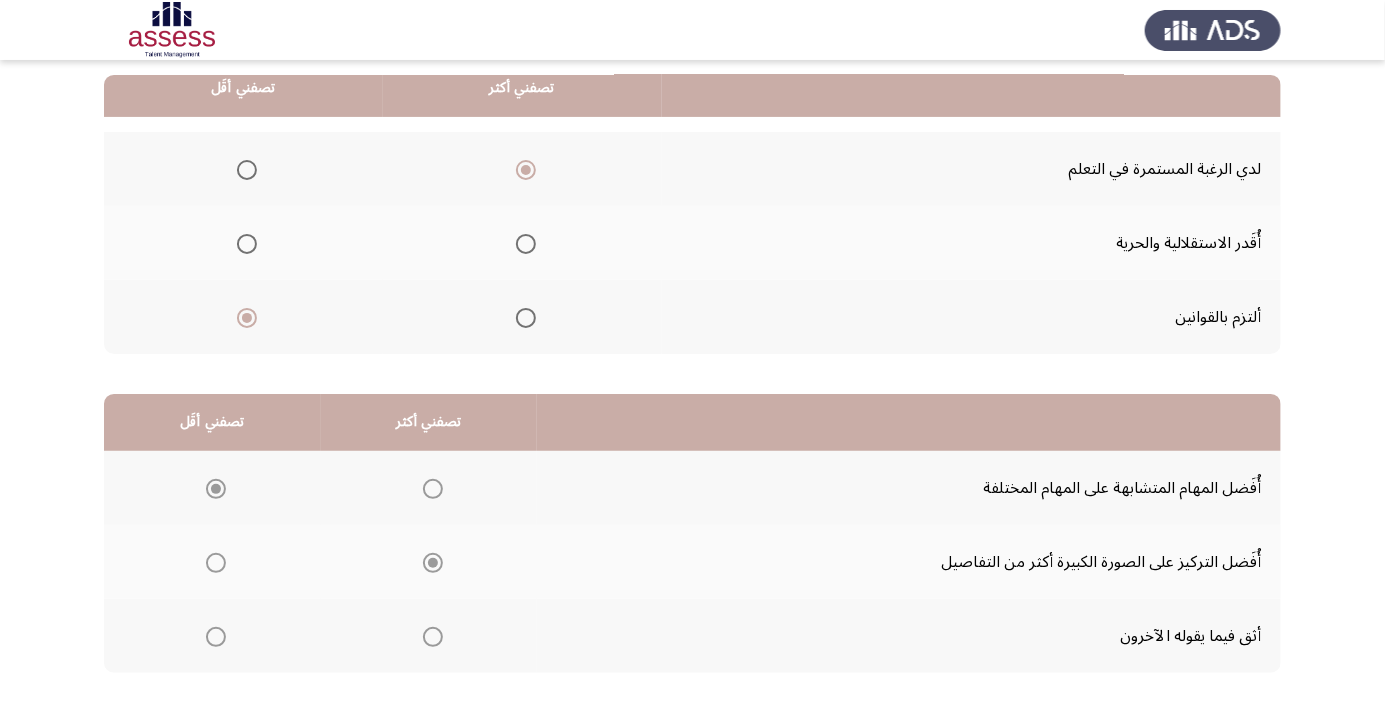 click on "التالي" 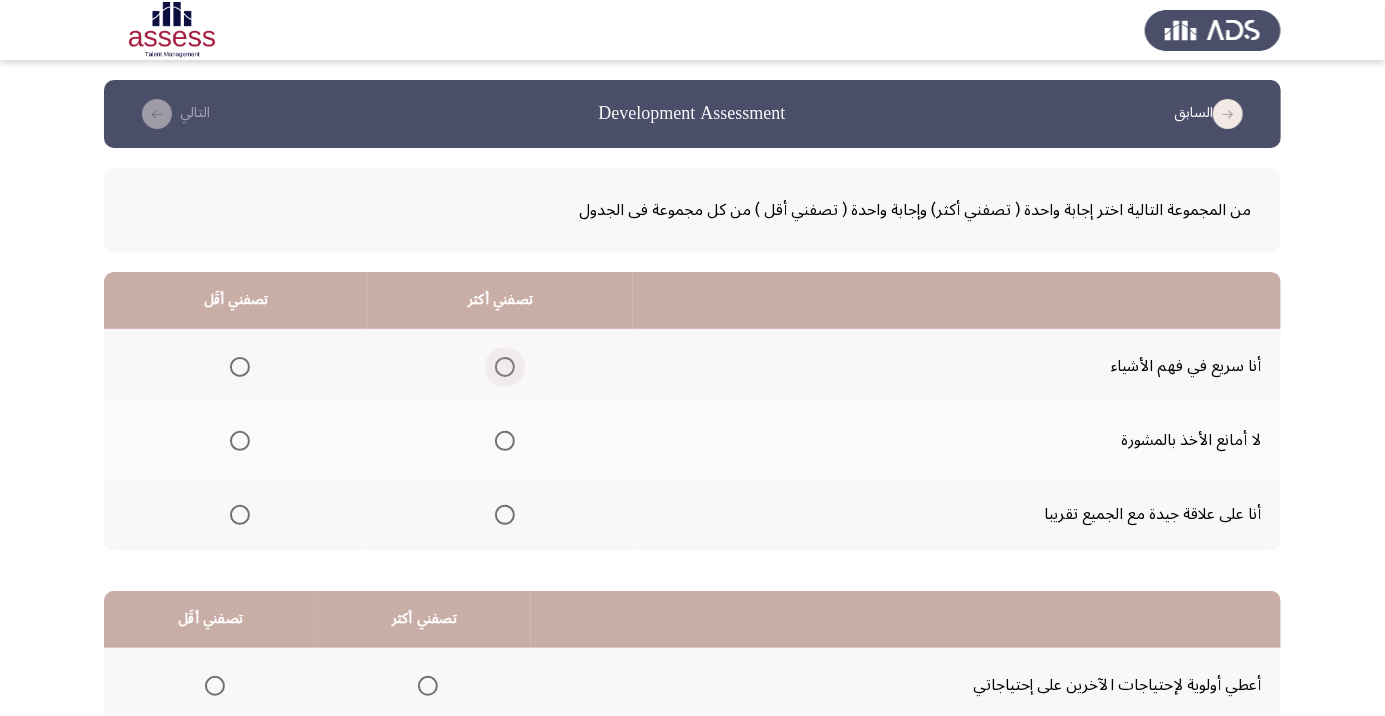 click at bounding box center (505, 367) 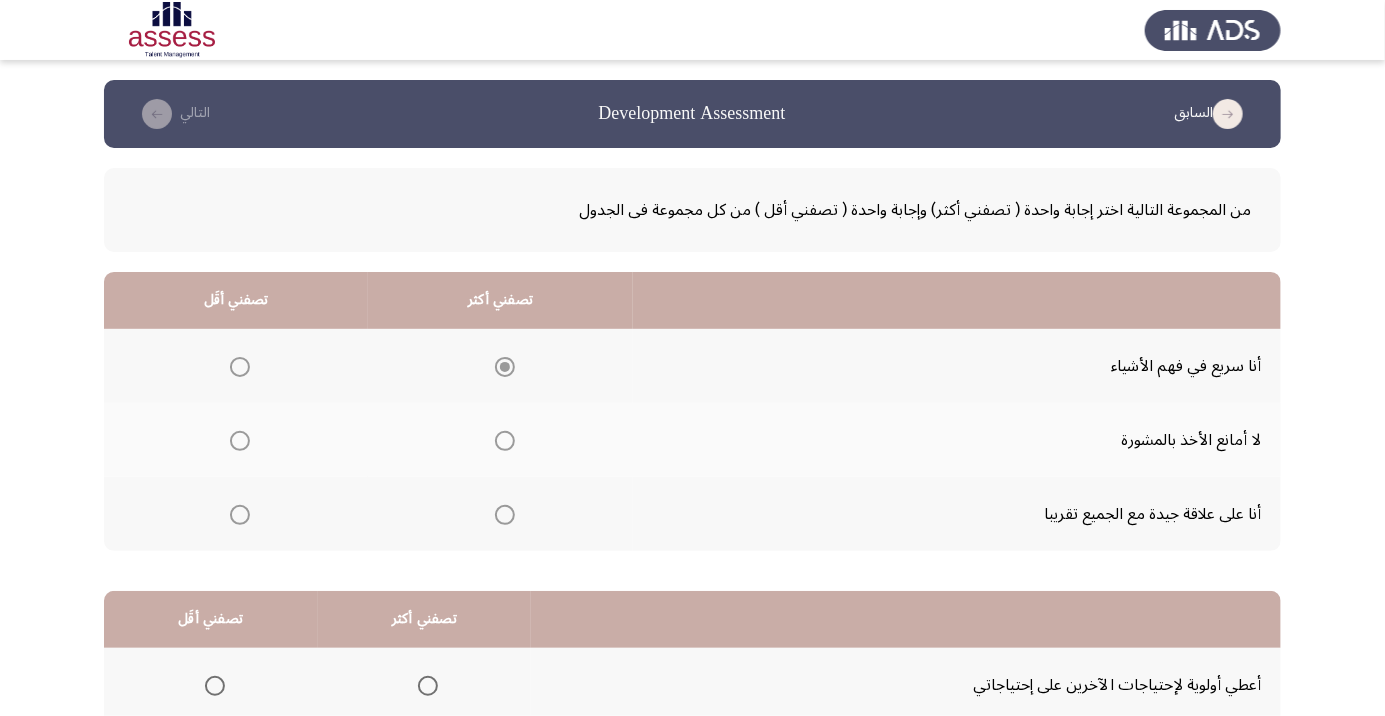 click at bounding box center [240, 441] 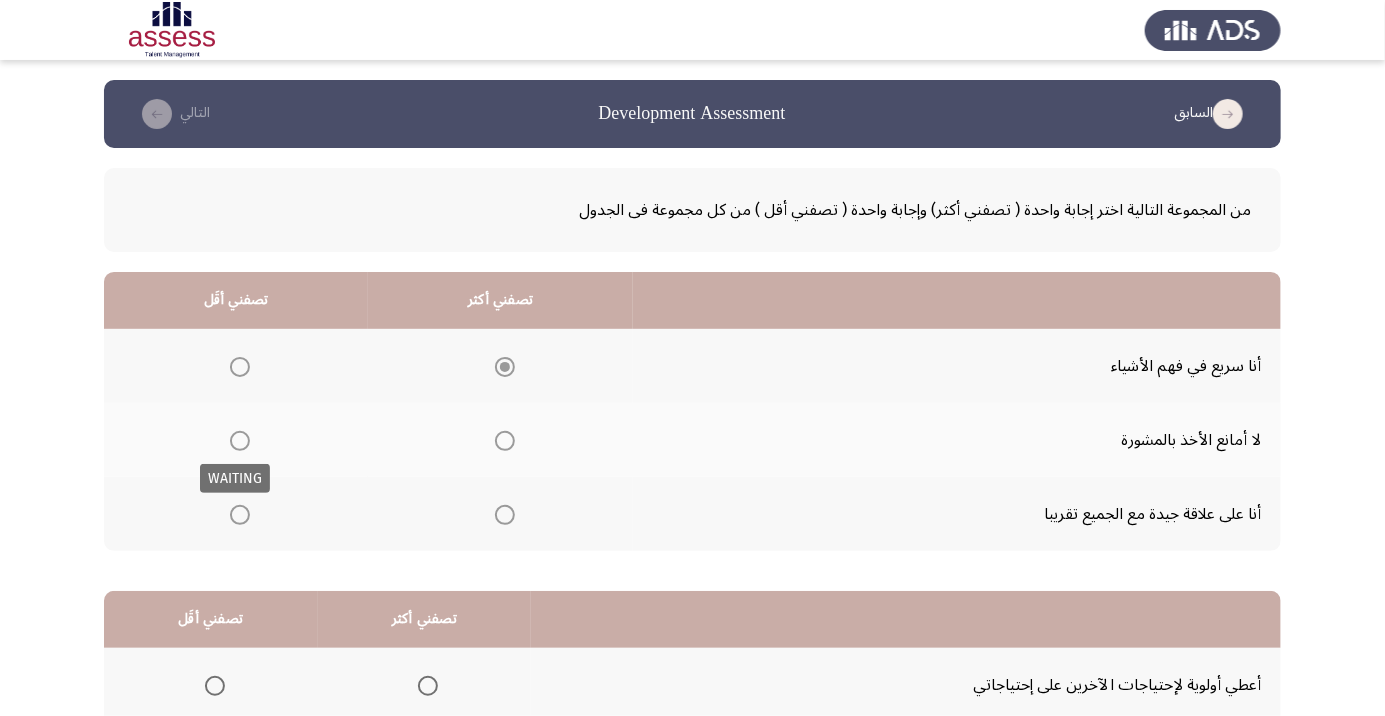 click at bounding box center [240, 441] 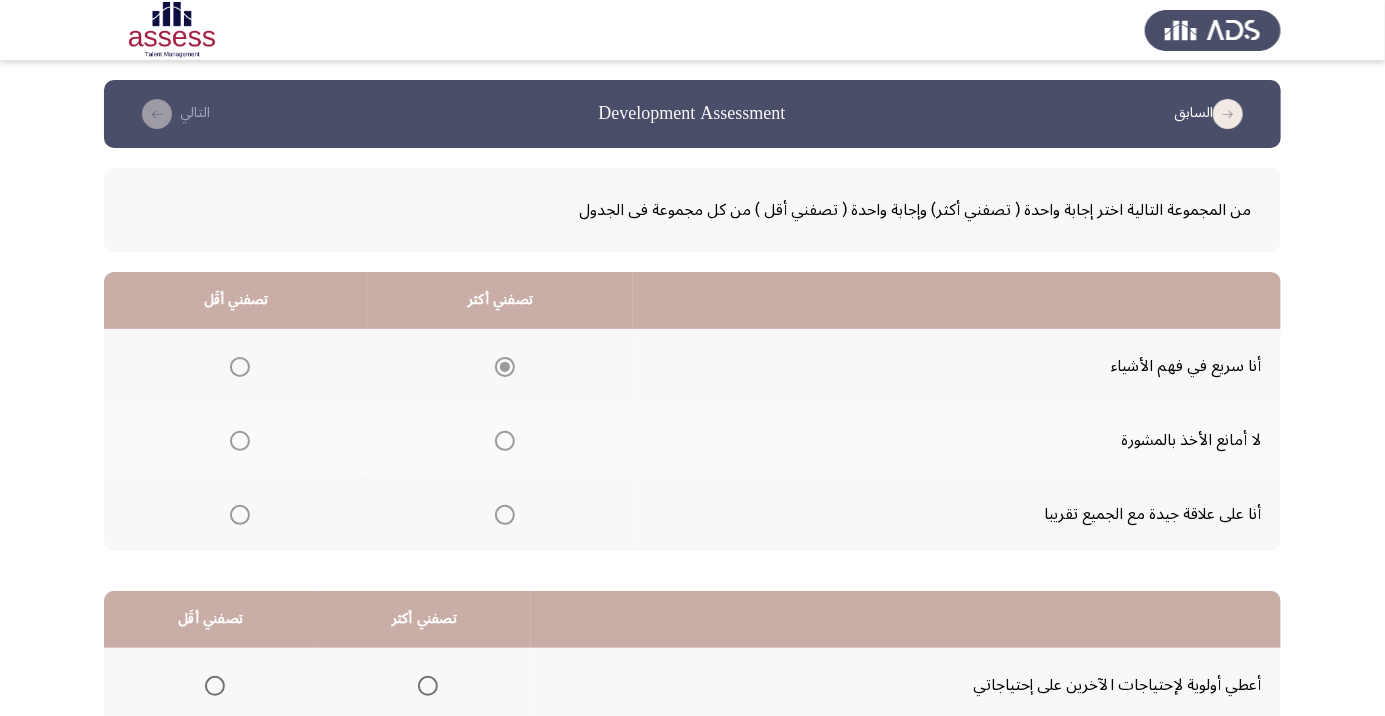 click at bounding box center [240, 441] 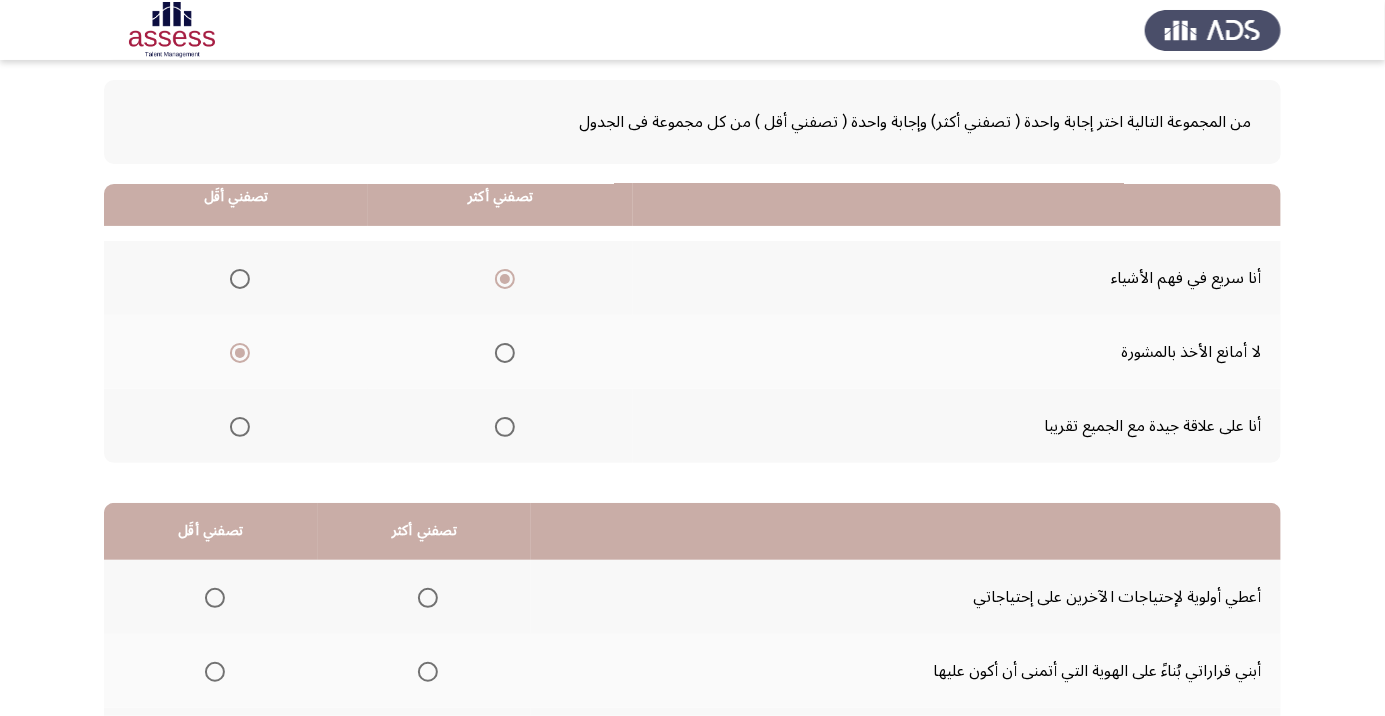 scroll, scrollTop: 197, scrollLeft: 0, axis: vertical 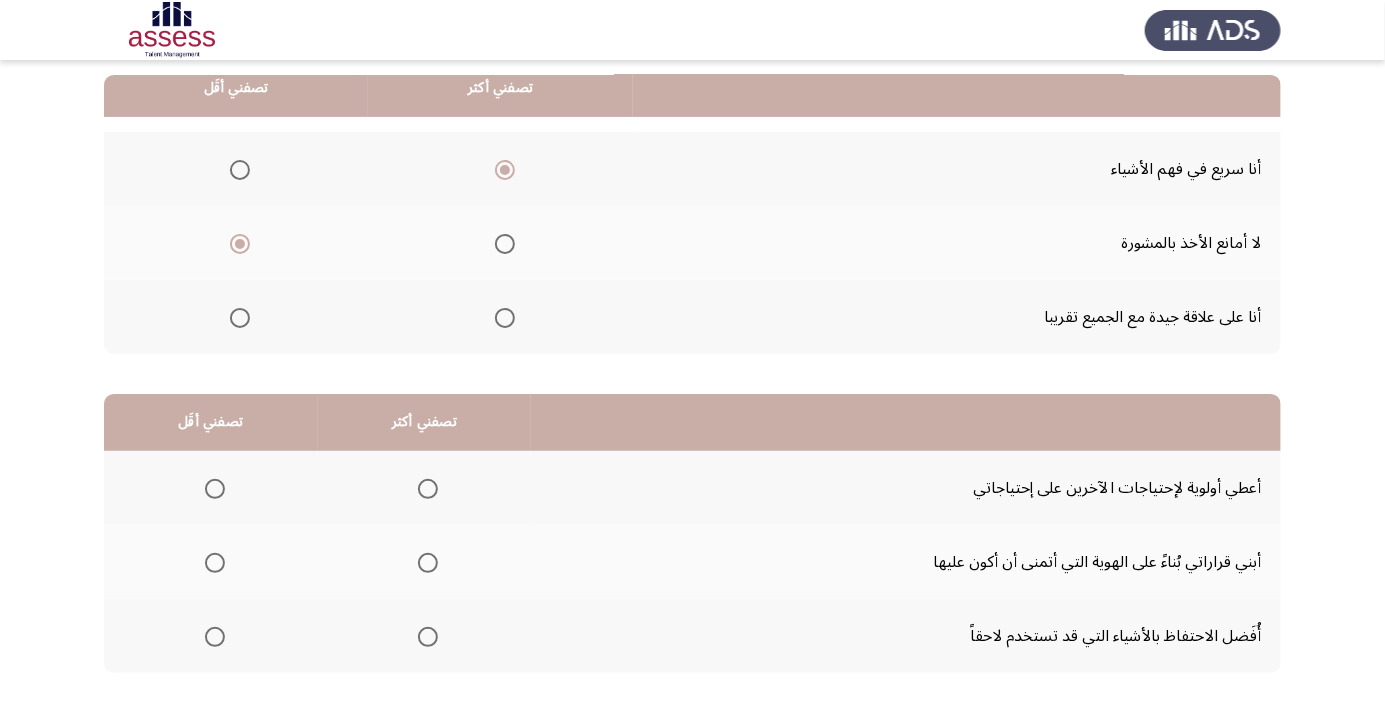 click at bounding box center (428, 563) 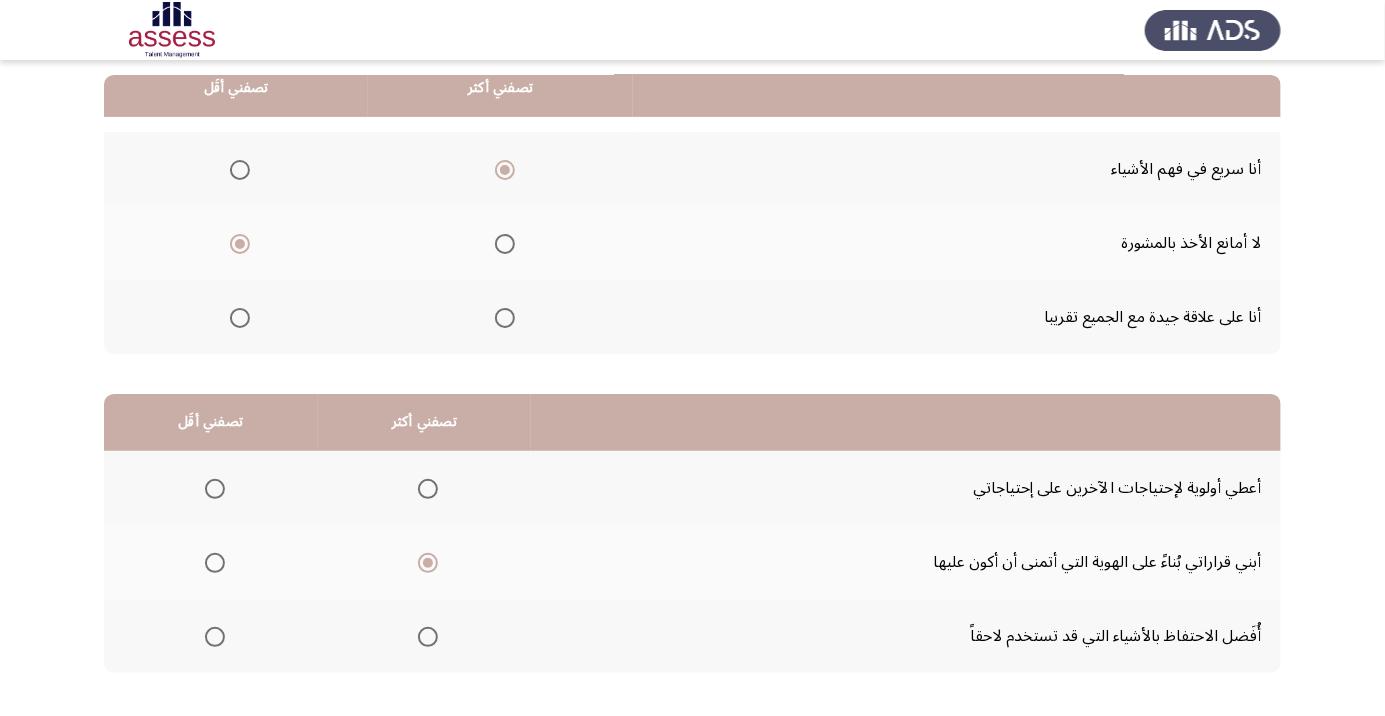 click at bounding box center [215, 489] 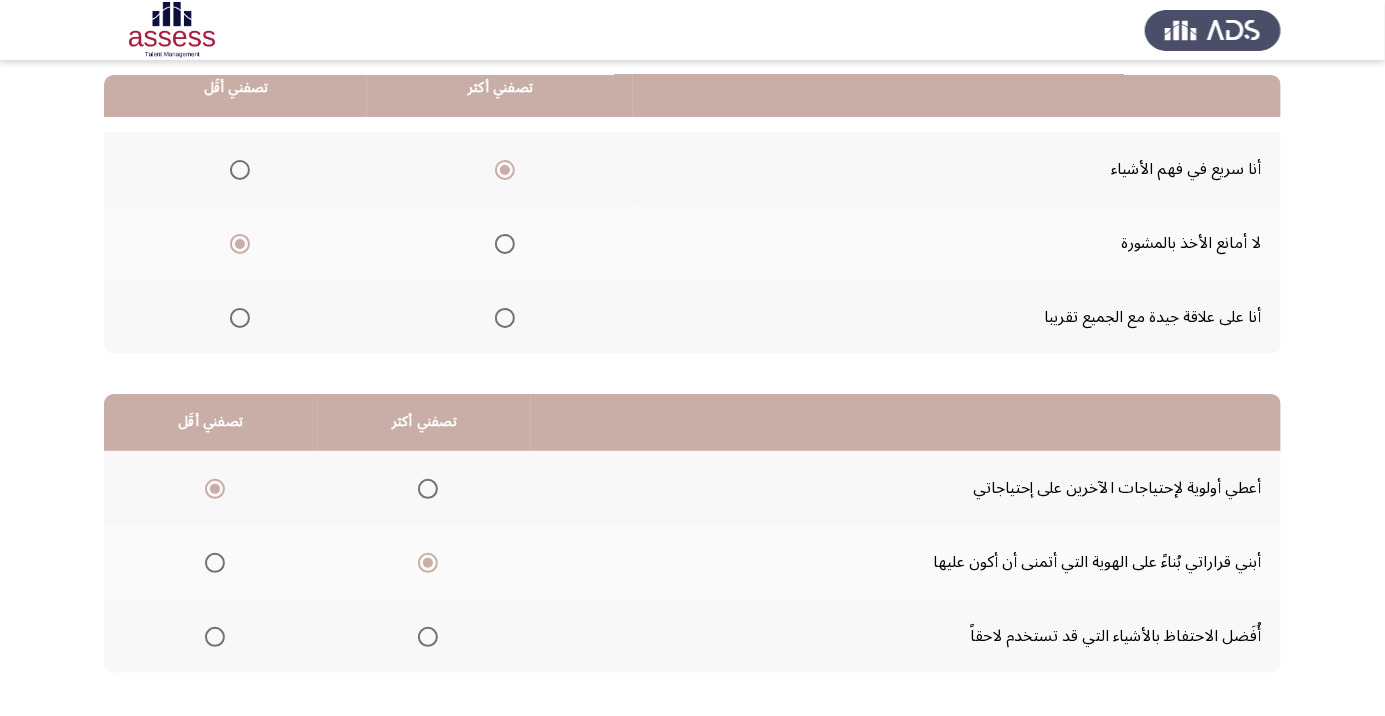 click on "التالي" 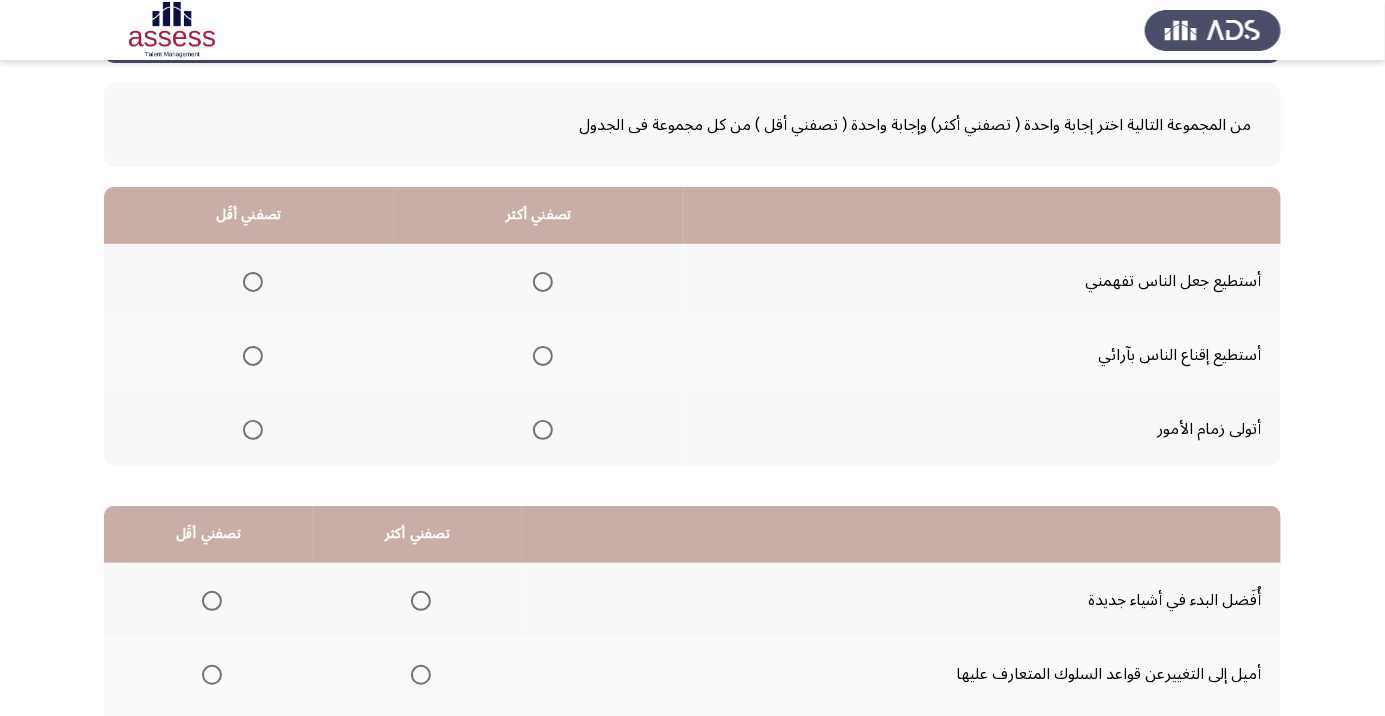 scroll, scrollTop: 94, scrollLeft: 0, axis: vertical 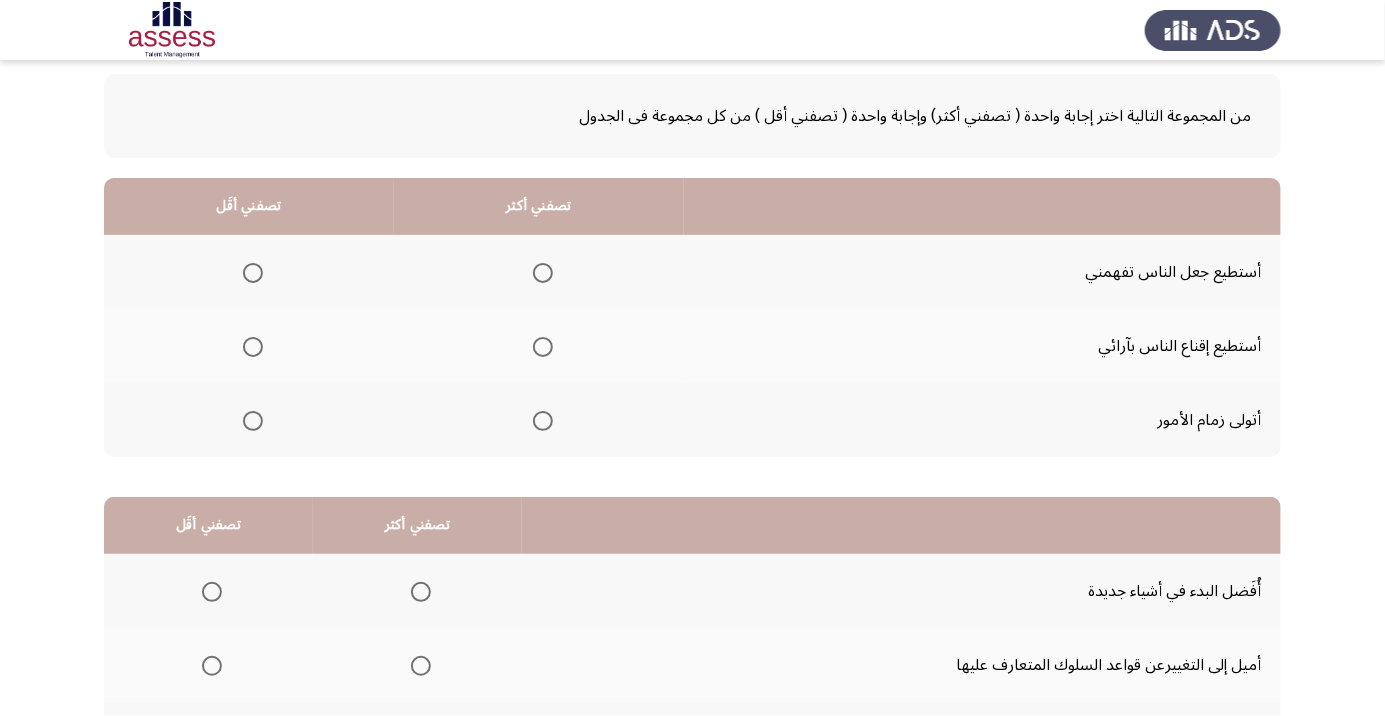 click 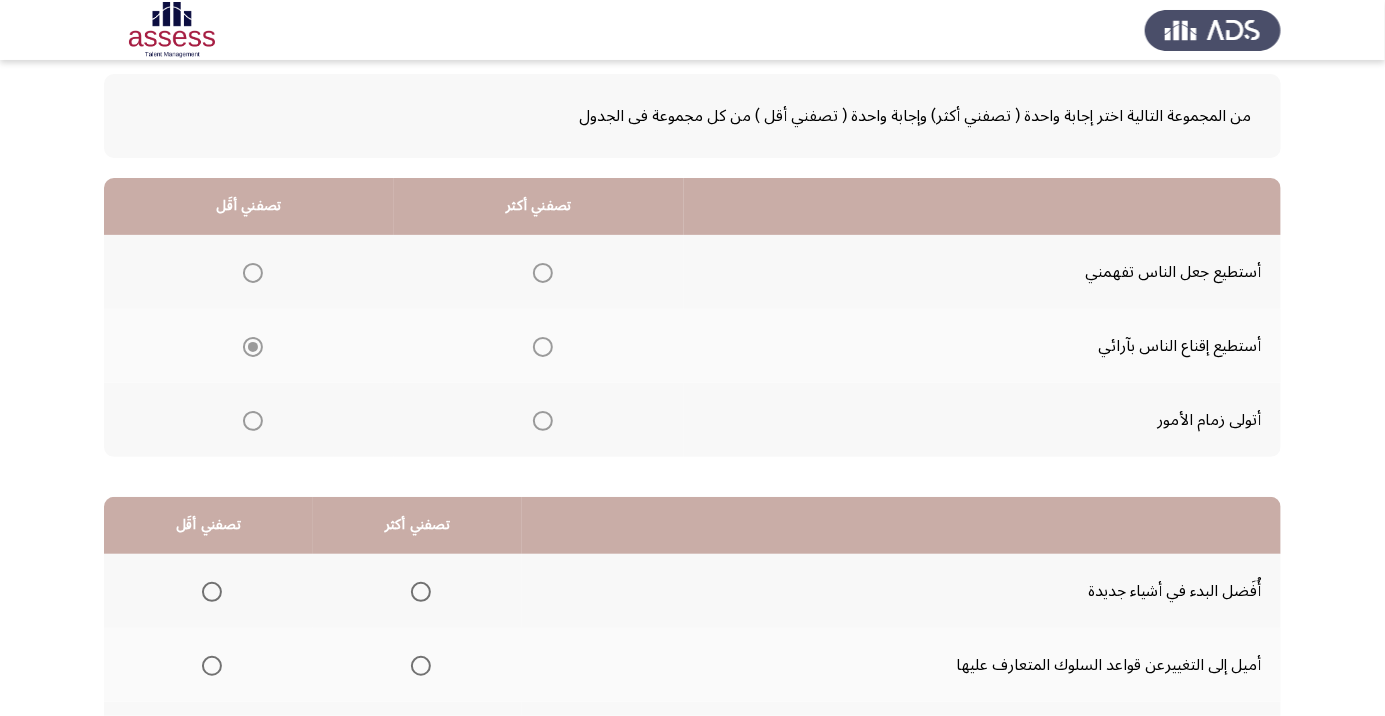 click at bounding box center [543, 421] 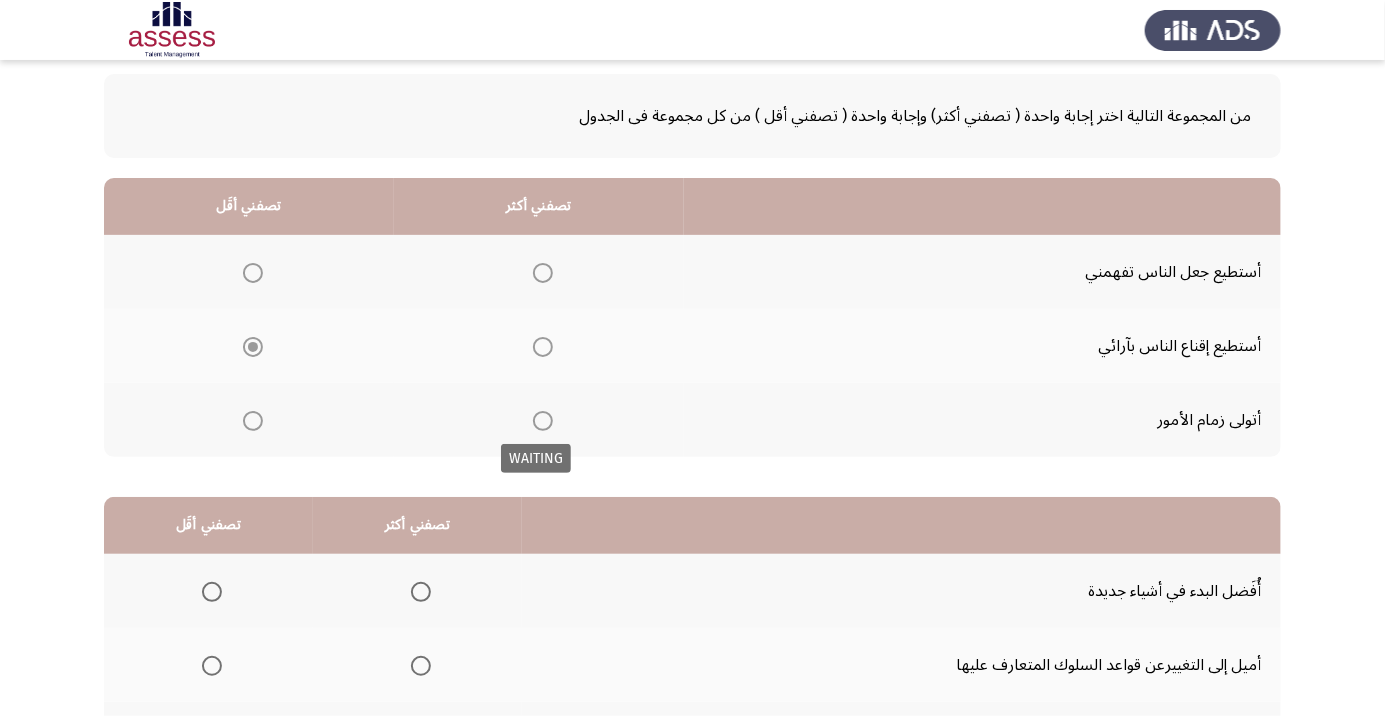 click at bounding box center [543, 421] 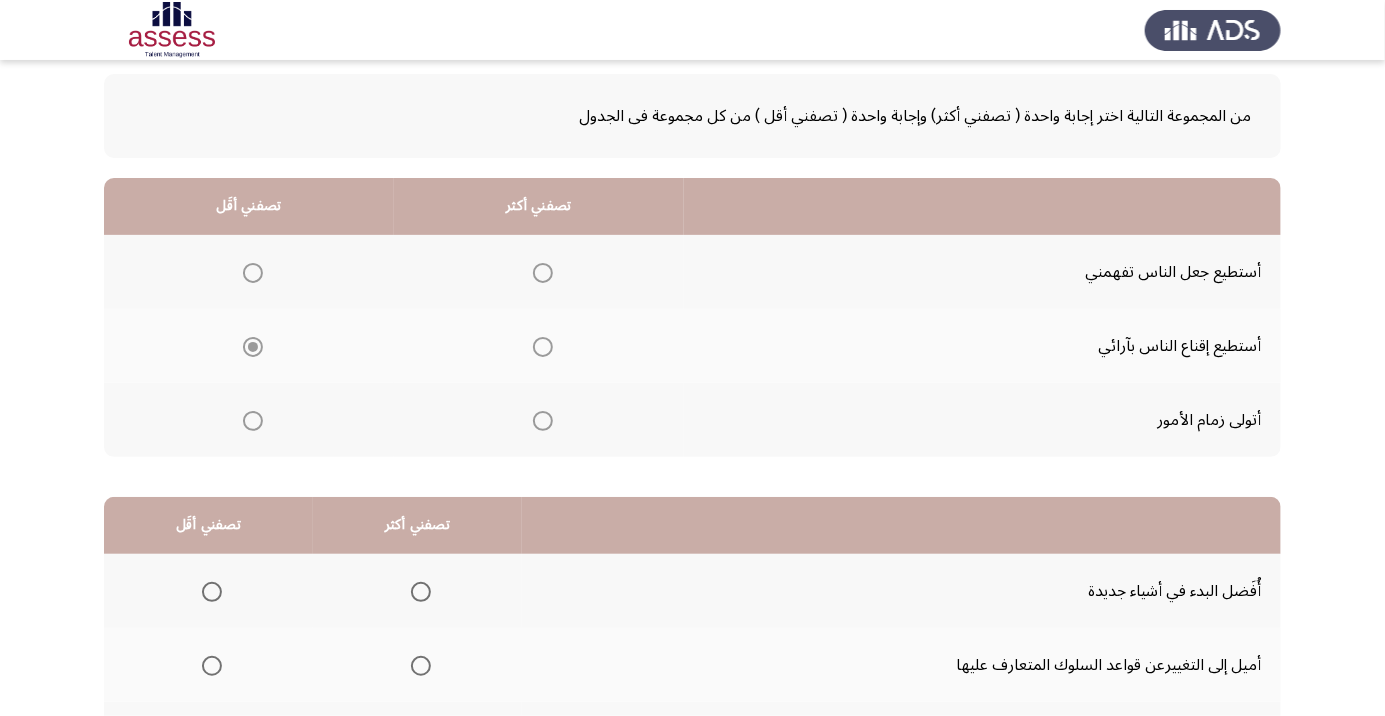 click at bounding box center (543, 421) 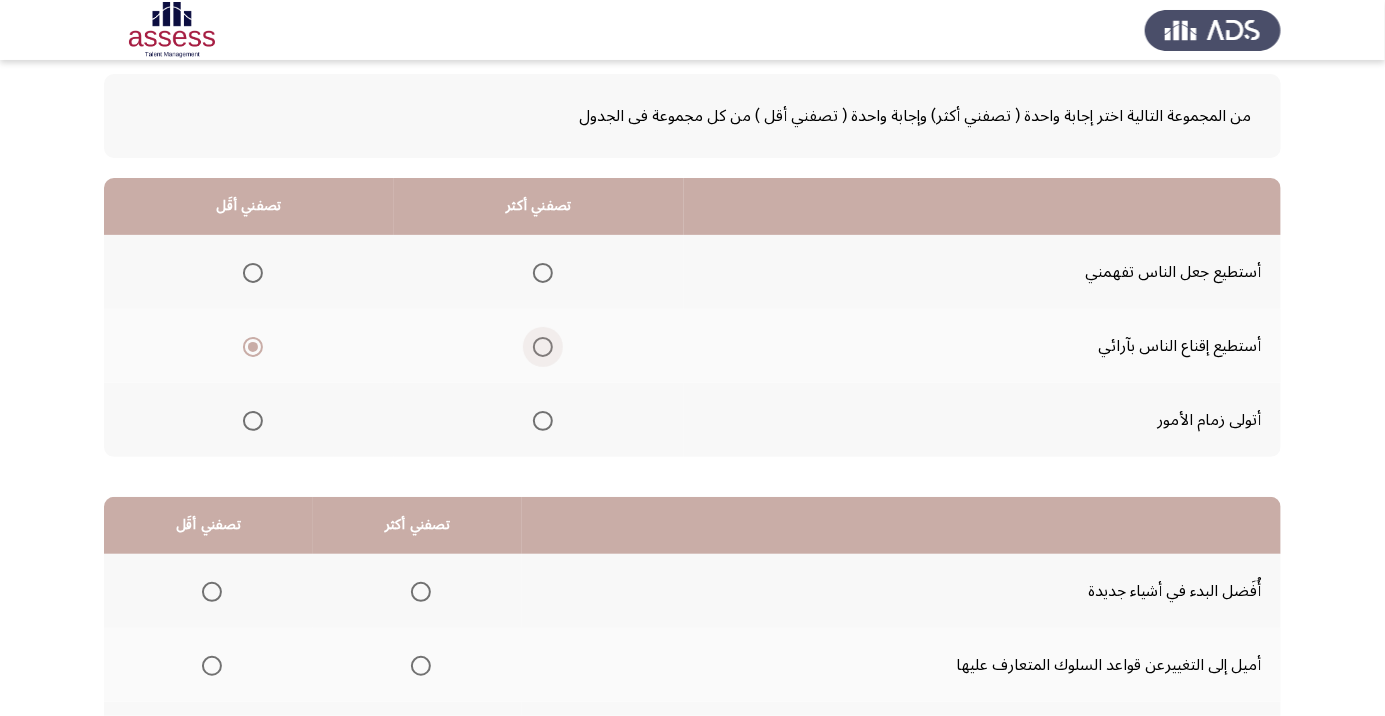 click at bounding box center [543, 347] 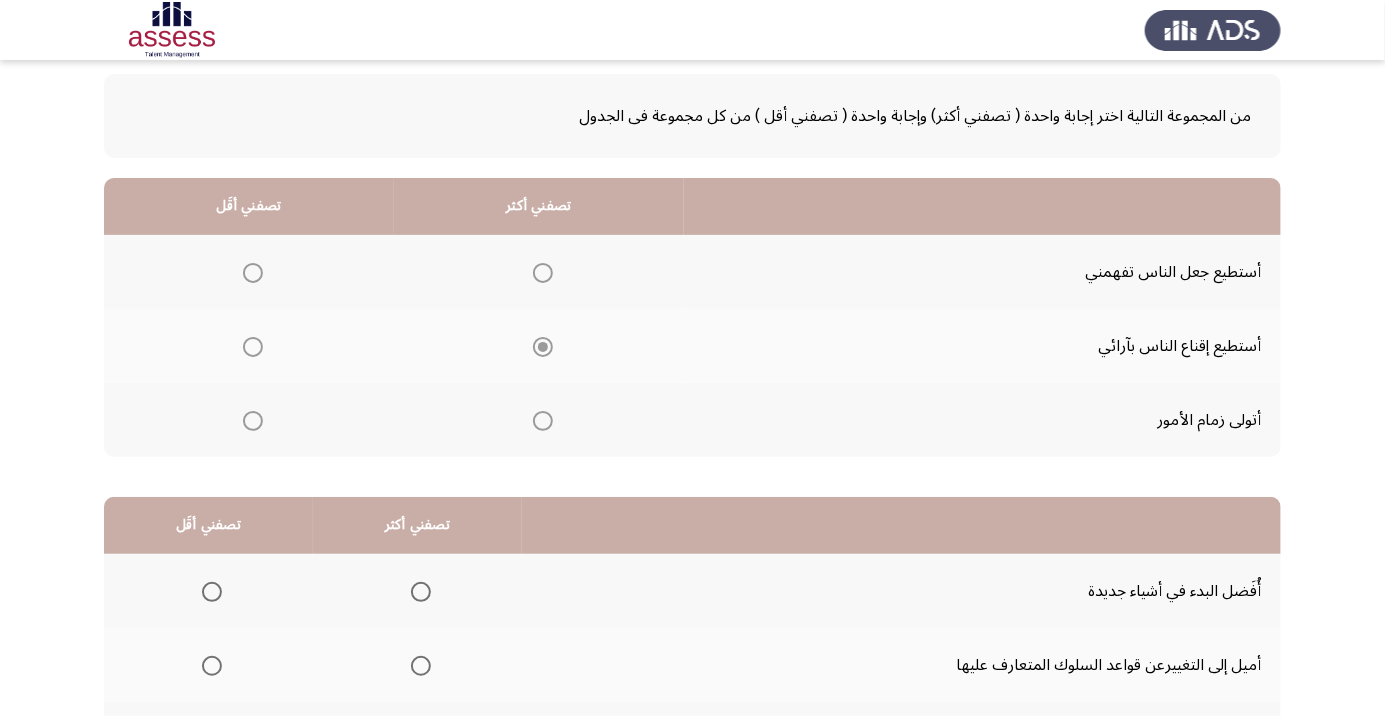 click at bounding box center [543, 421] 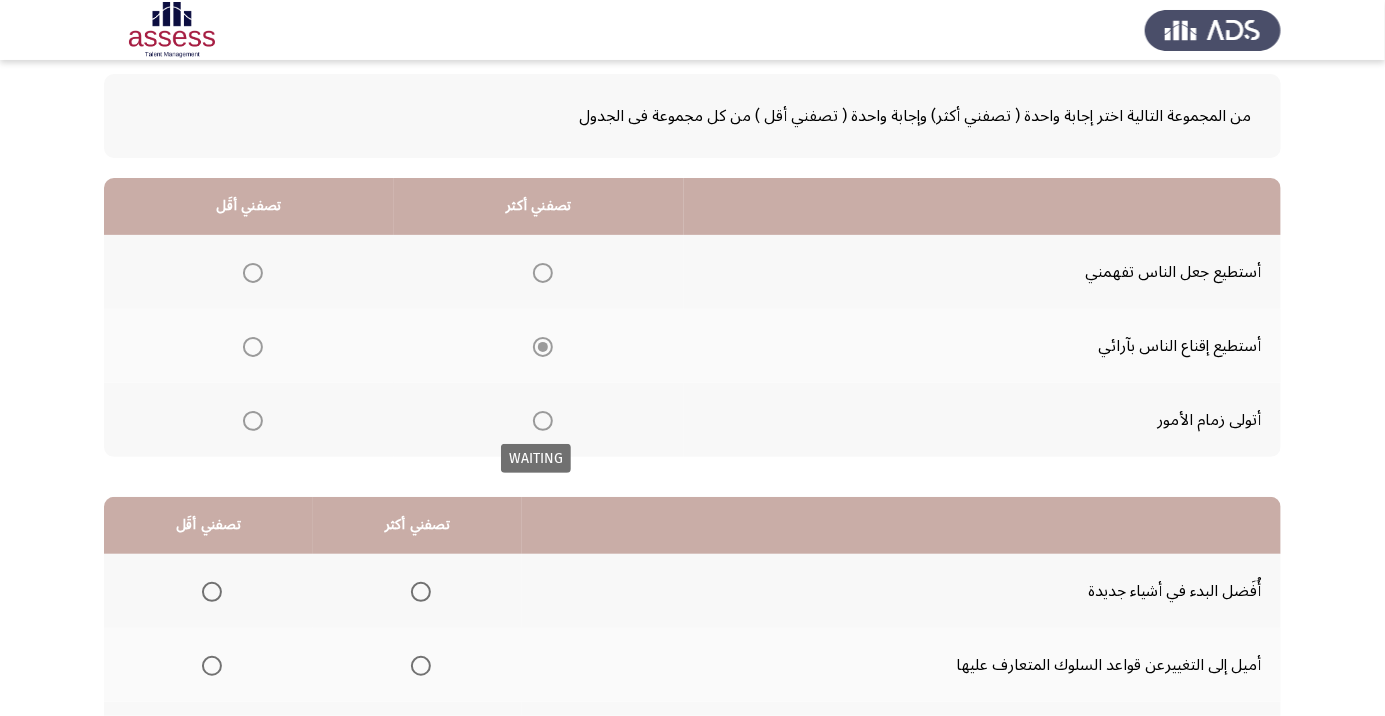 click at bounding box center [543, 421] 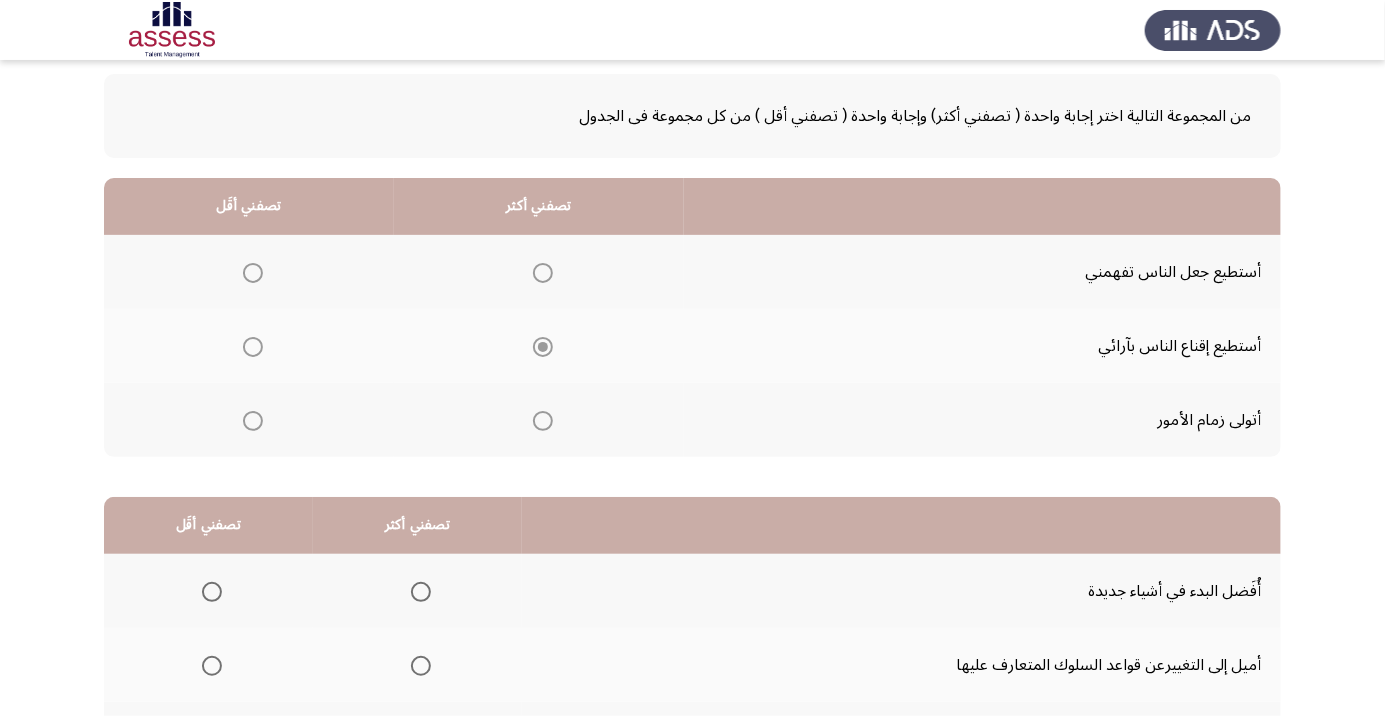 click at bounding box center (543, 421) 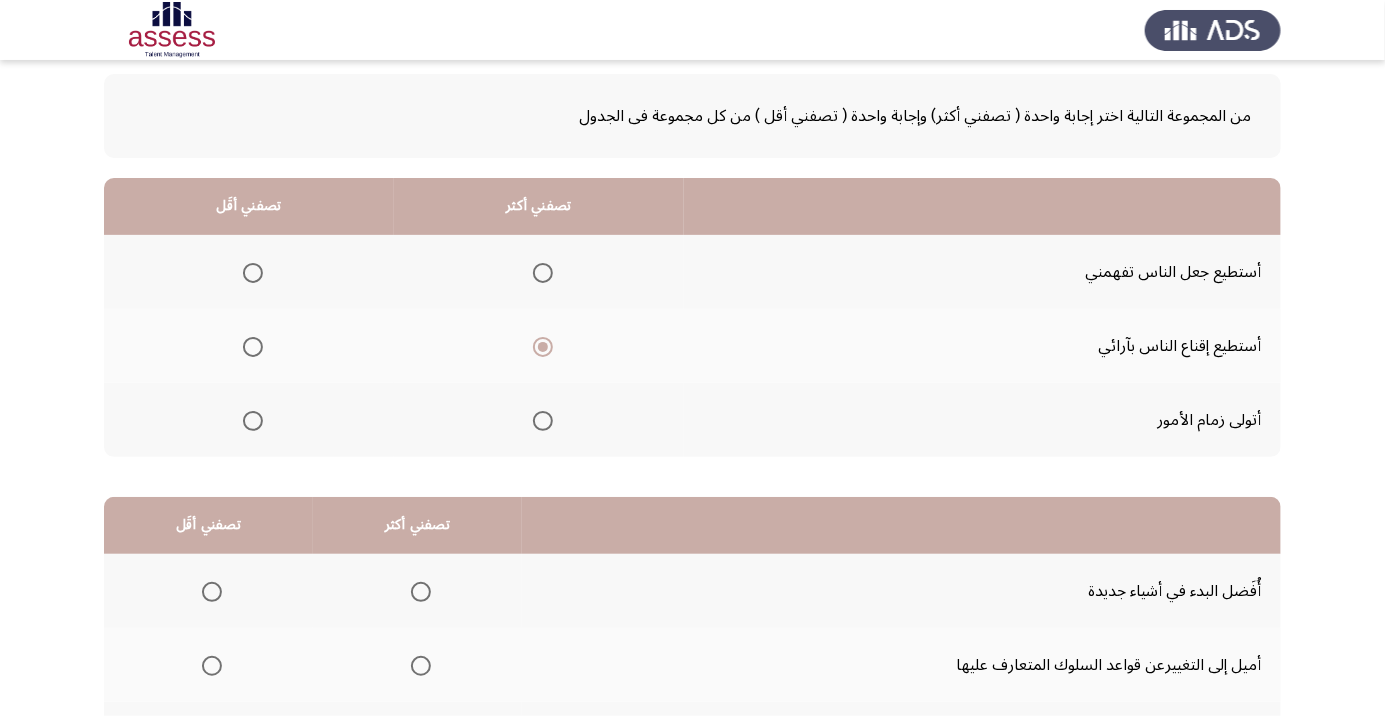 click at bounding box center [543, 421] 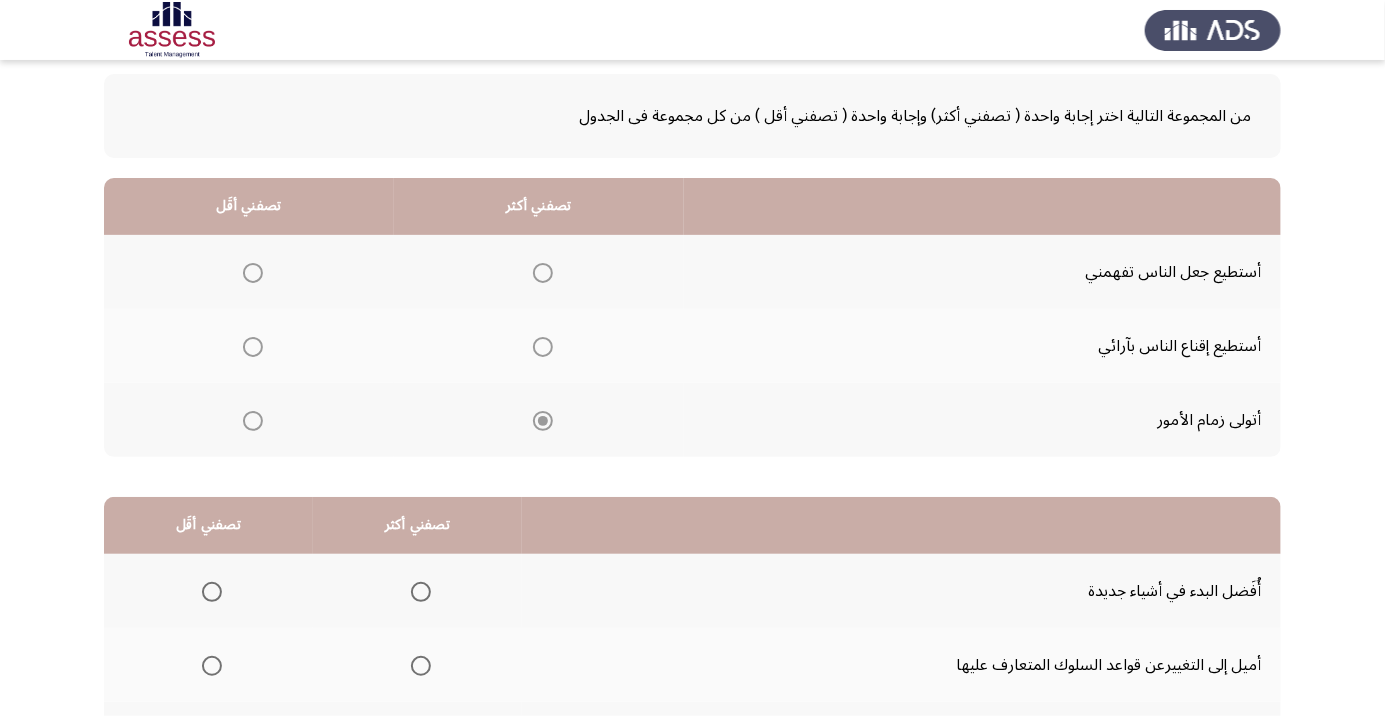 scroll, scrollTop: 197, scrollLeft: 0, axis: vertical 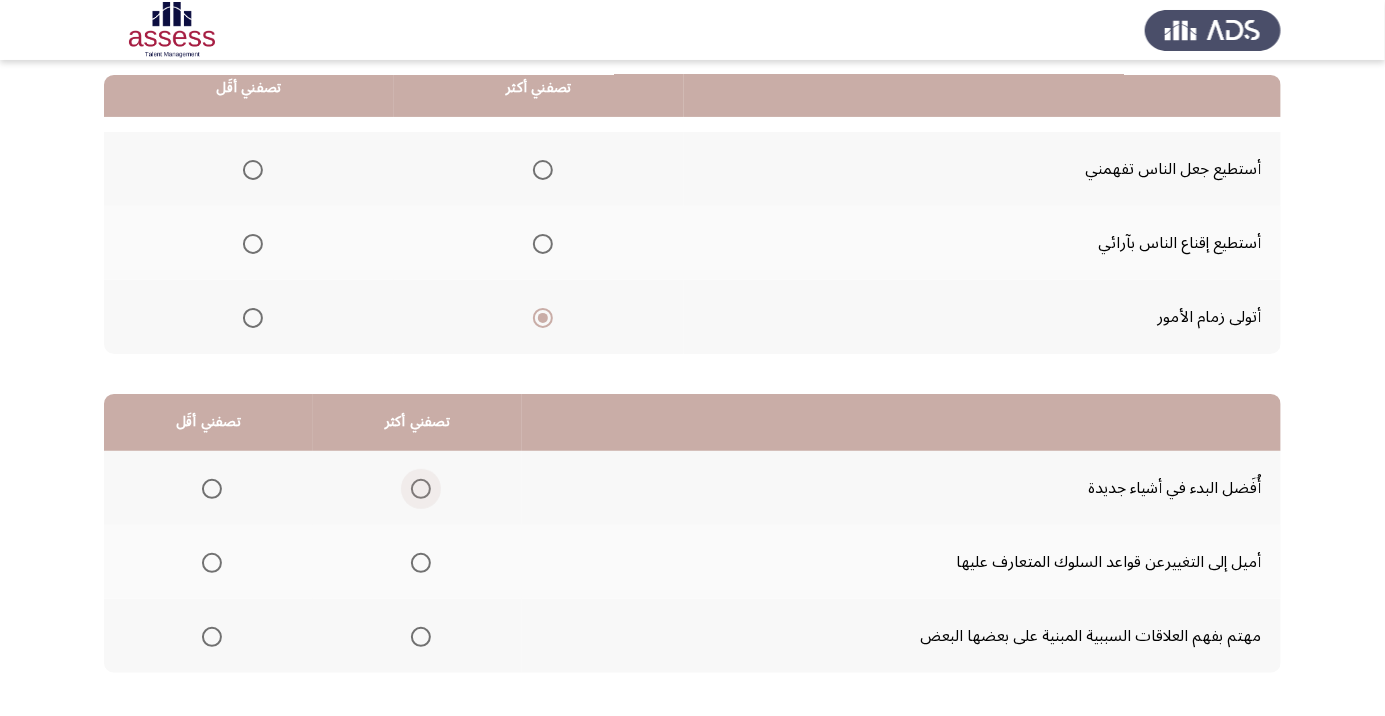 click at bounding box center (421, 489) 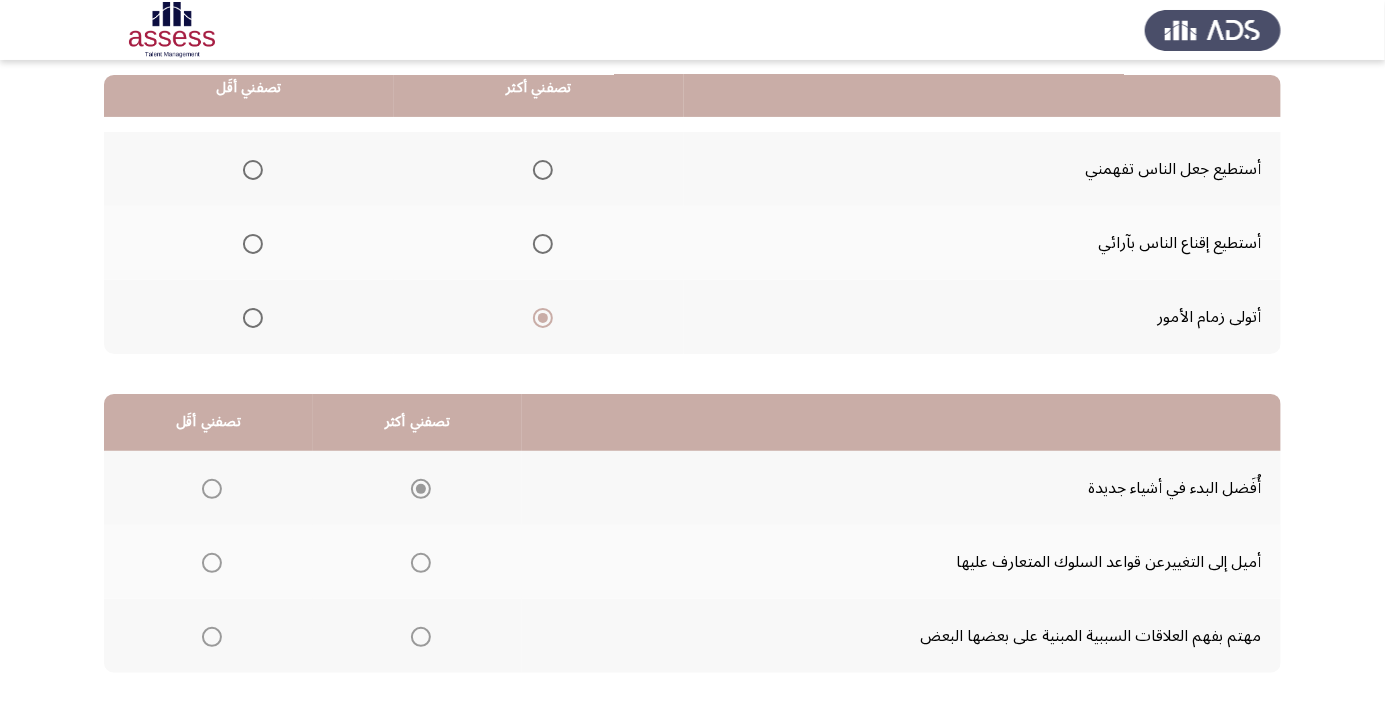 click at bounding box center (212, 563) 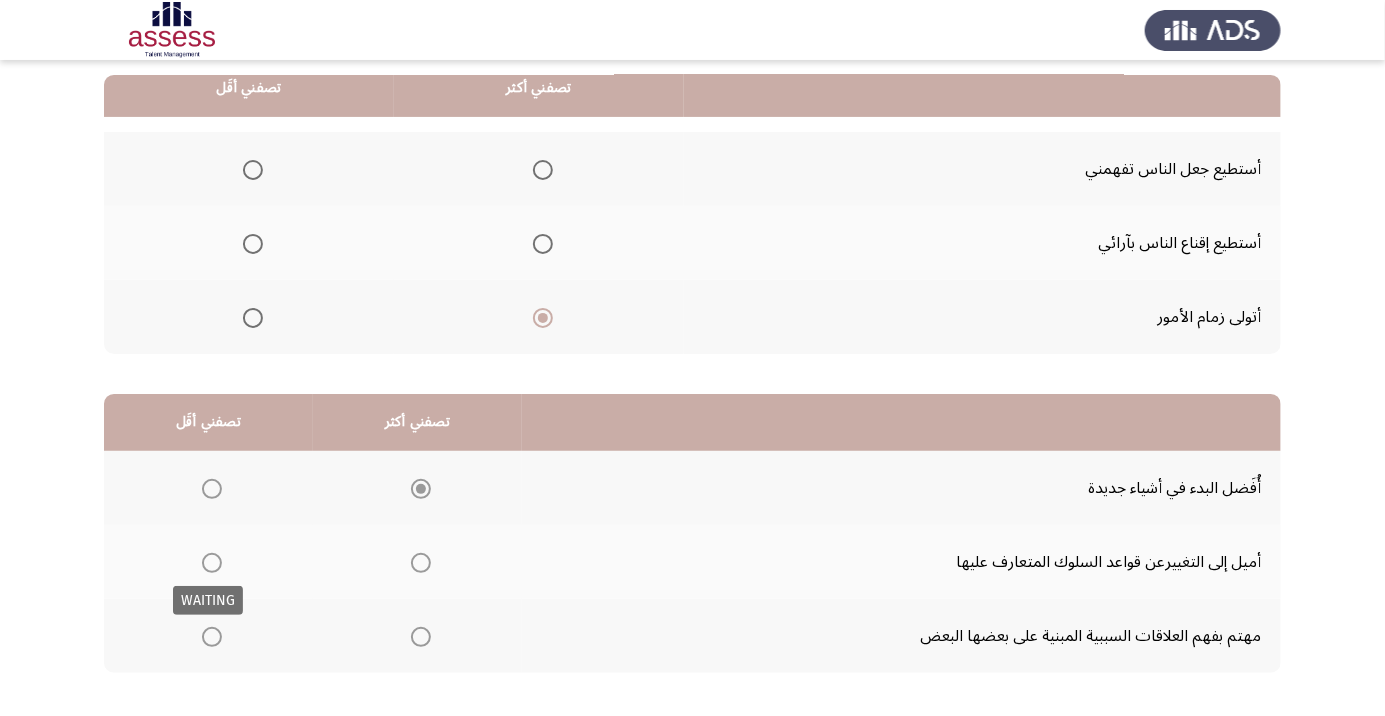 click at bounding box center [212, 563] 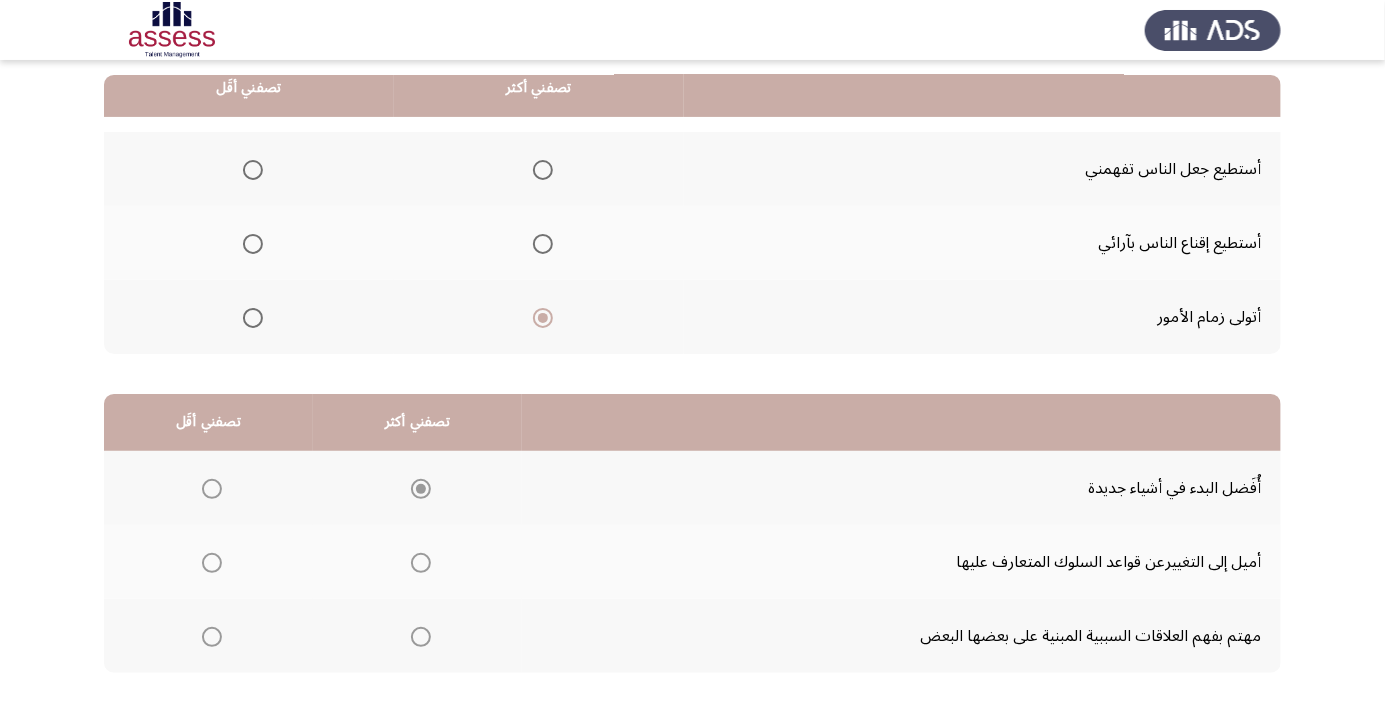 click at bounding box center [212, 563] 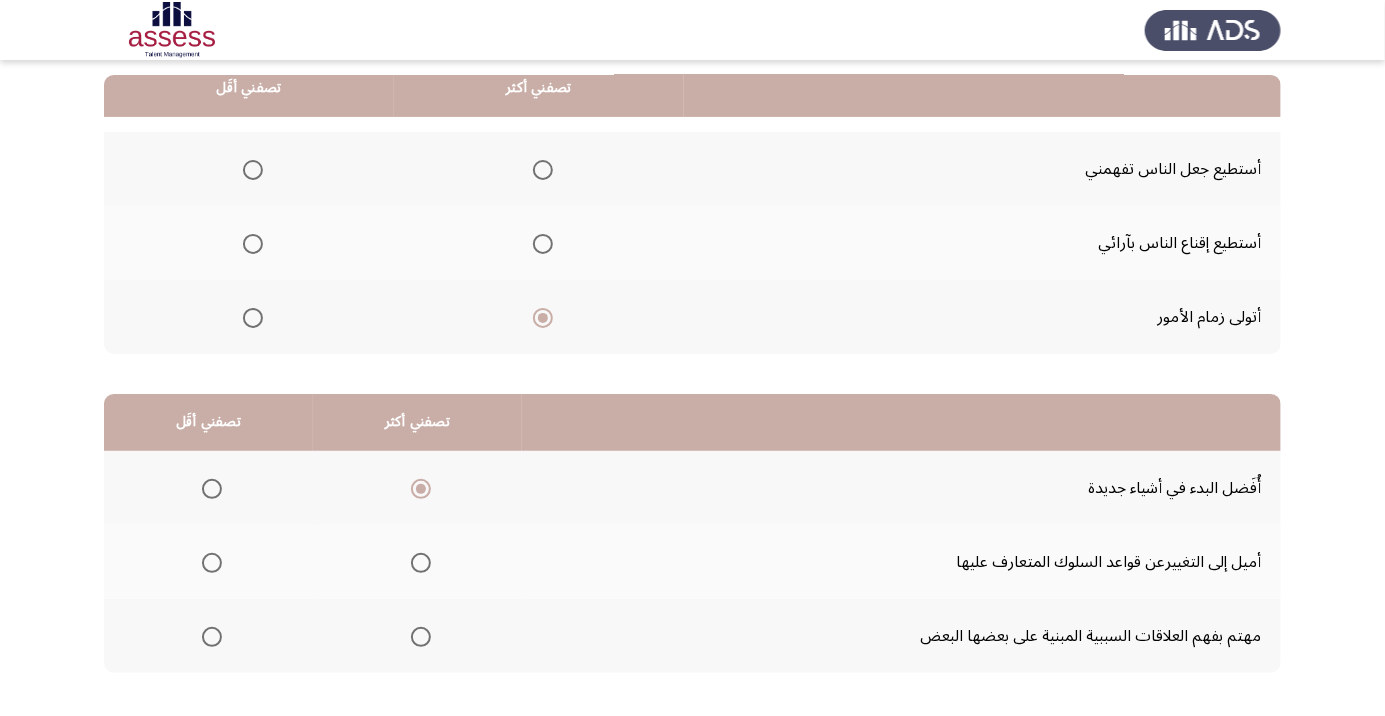 click at bounding box center (212, 563) 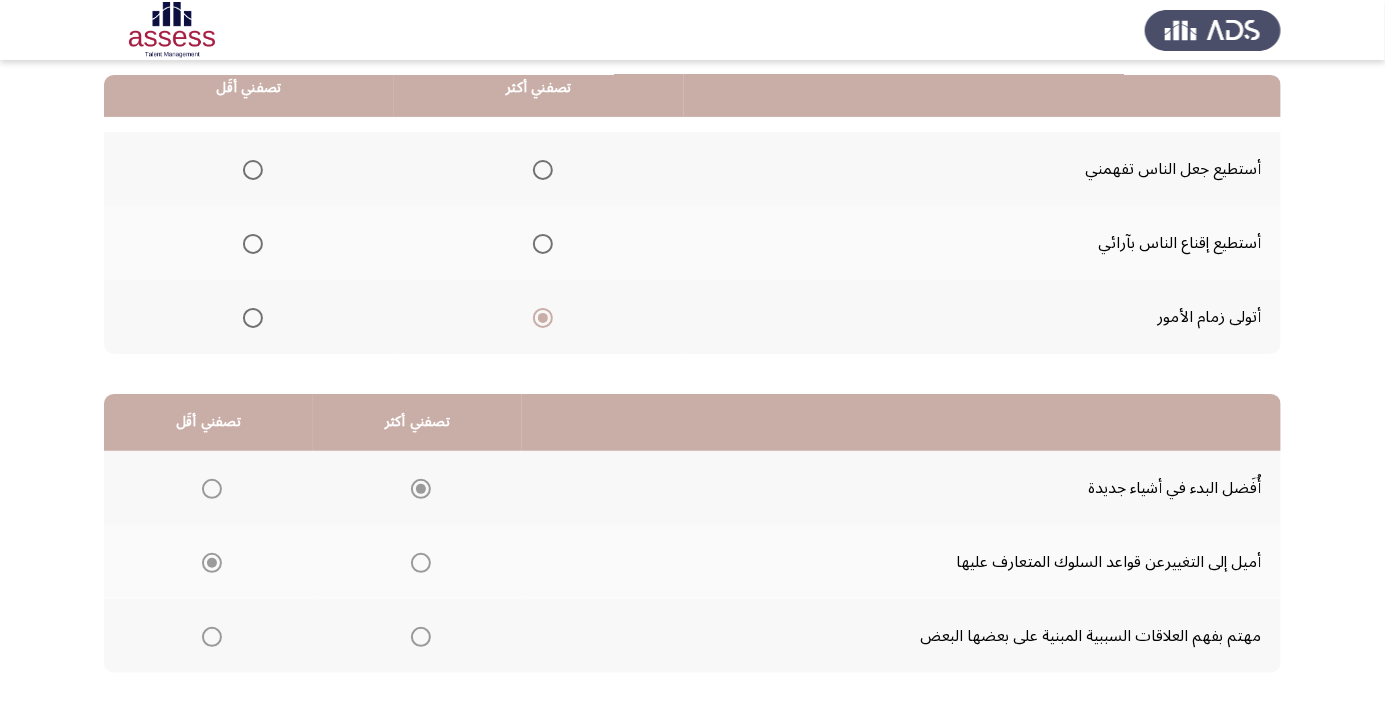 click on "التالي" 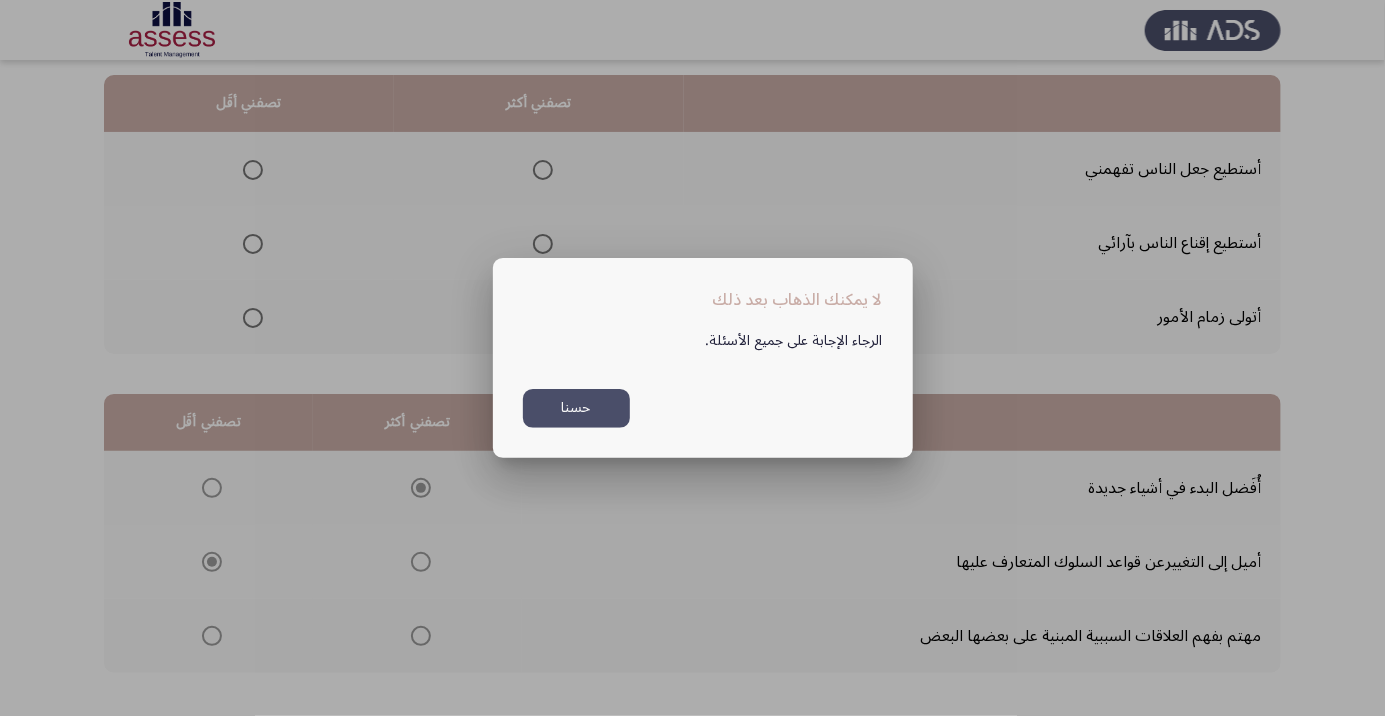 click on "حسنا" at bounding box center (576, 408) 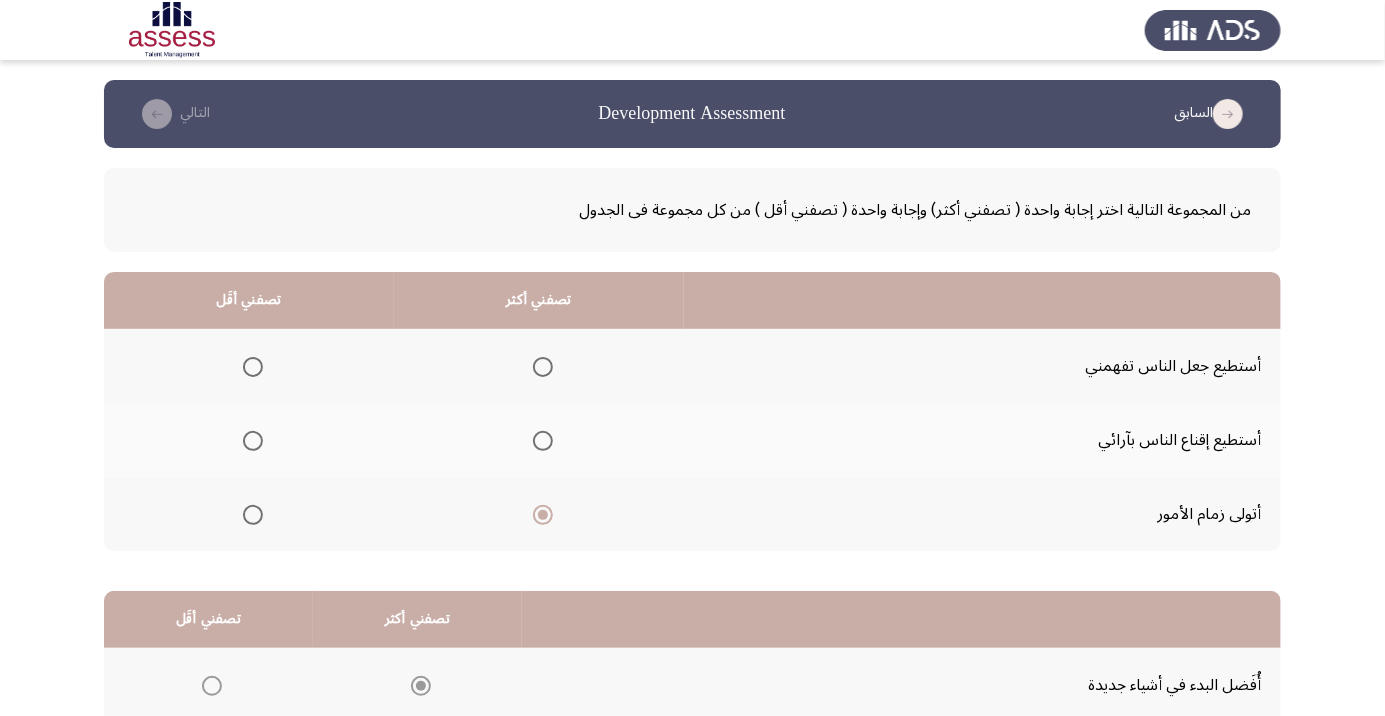 scroll, scrollTop: 197, scrollLeft: 0, axis: vertical 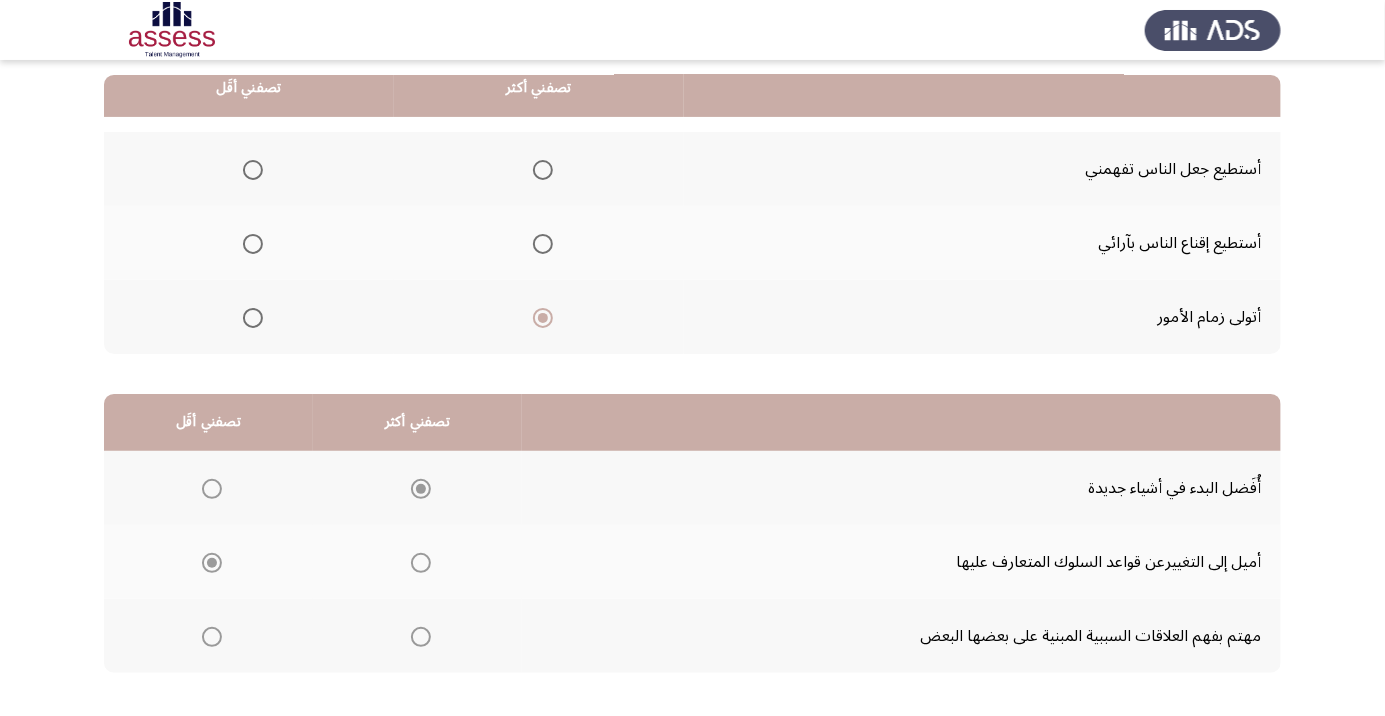 click on "التالي" 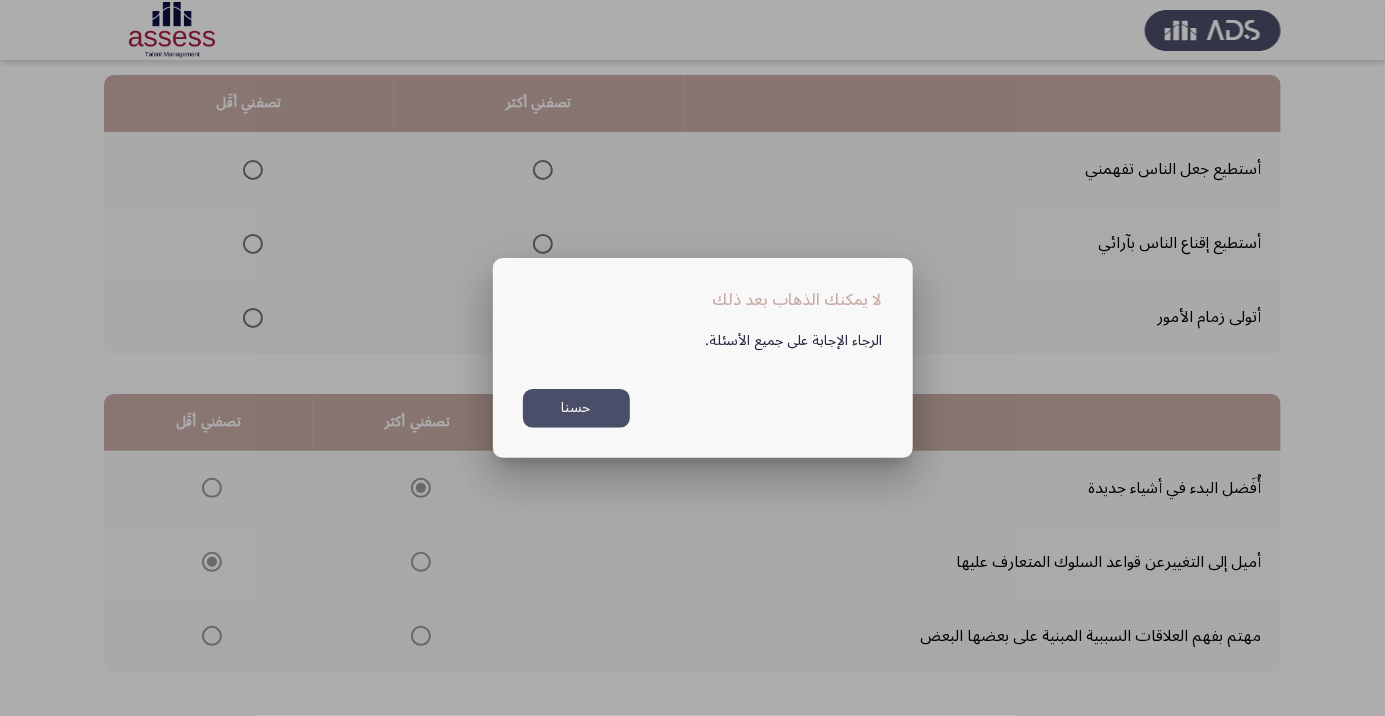 click on "حسنا" at bounding box center [576, 408] 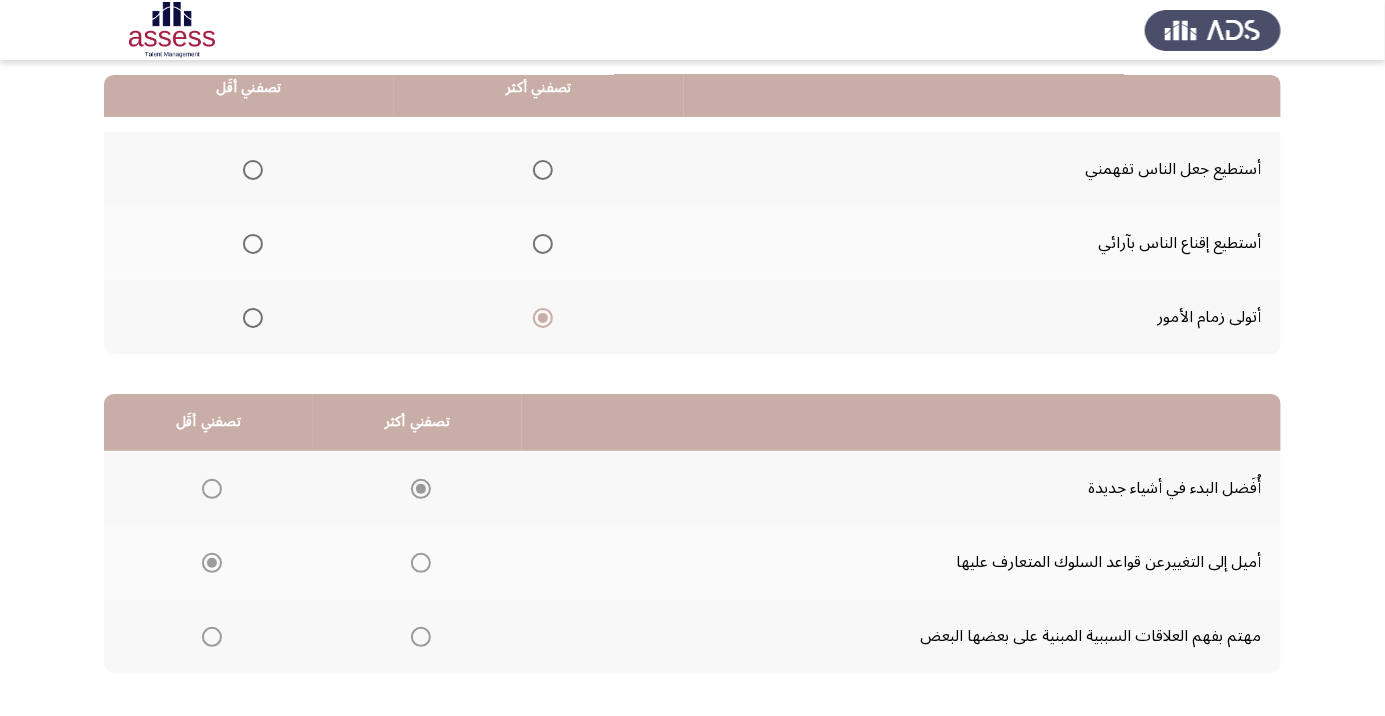 click on "التالي" 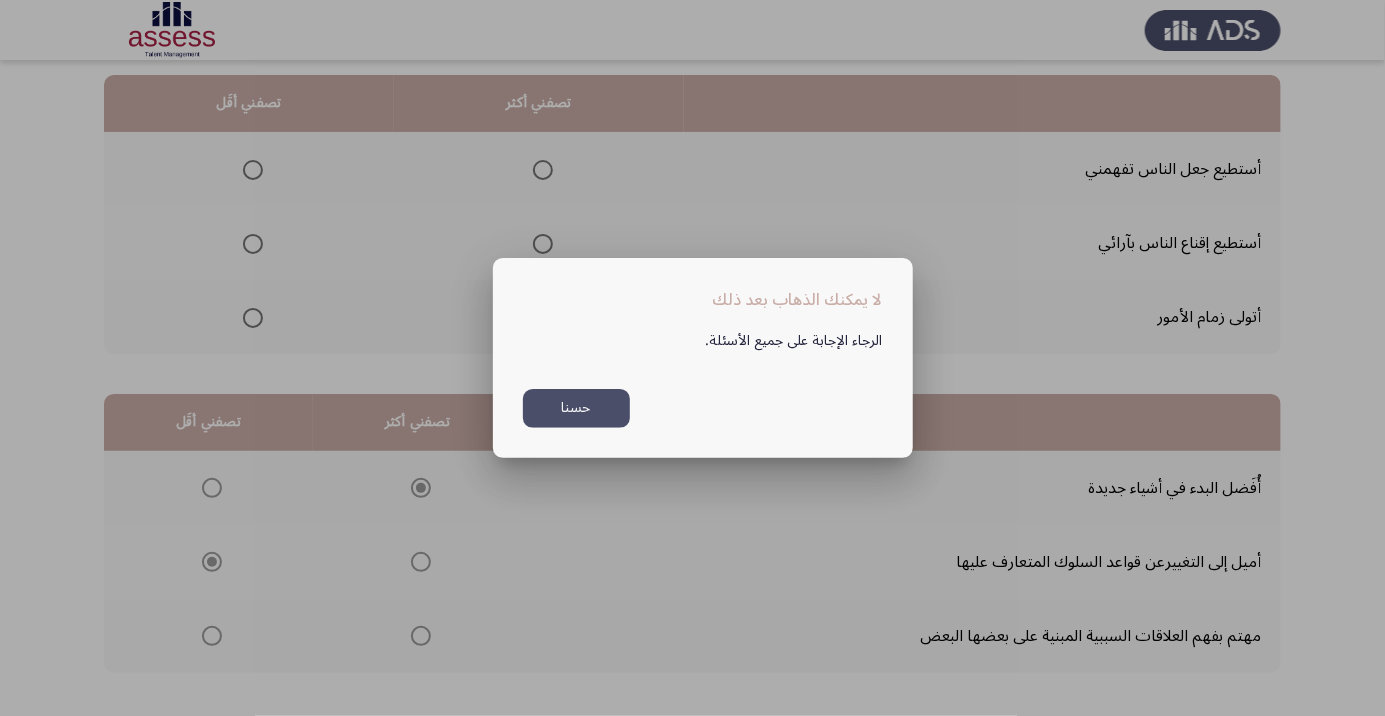 click on "حسنا" at bounding box center [576, 408] 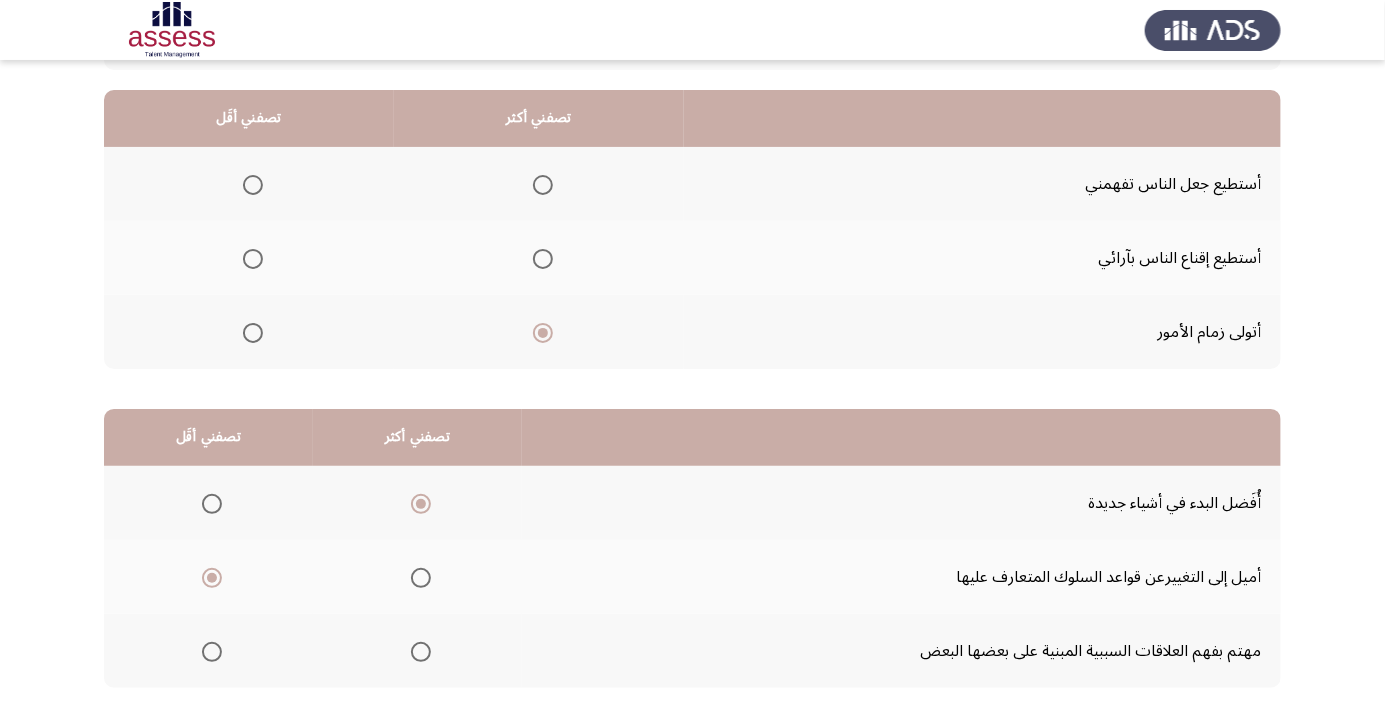 scroll, scrollTop: 174, scrollLeft: 0, axis: vertical 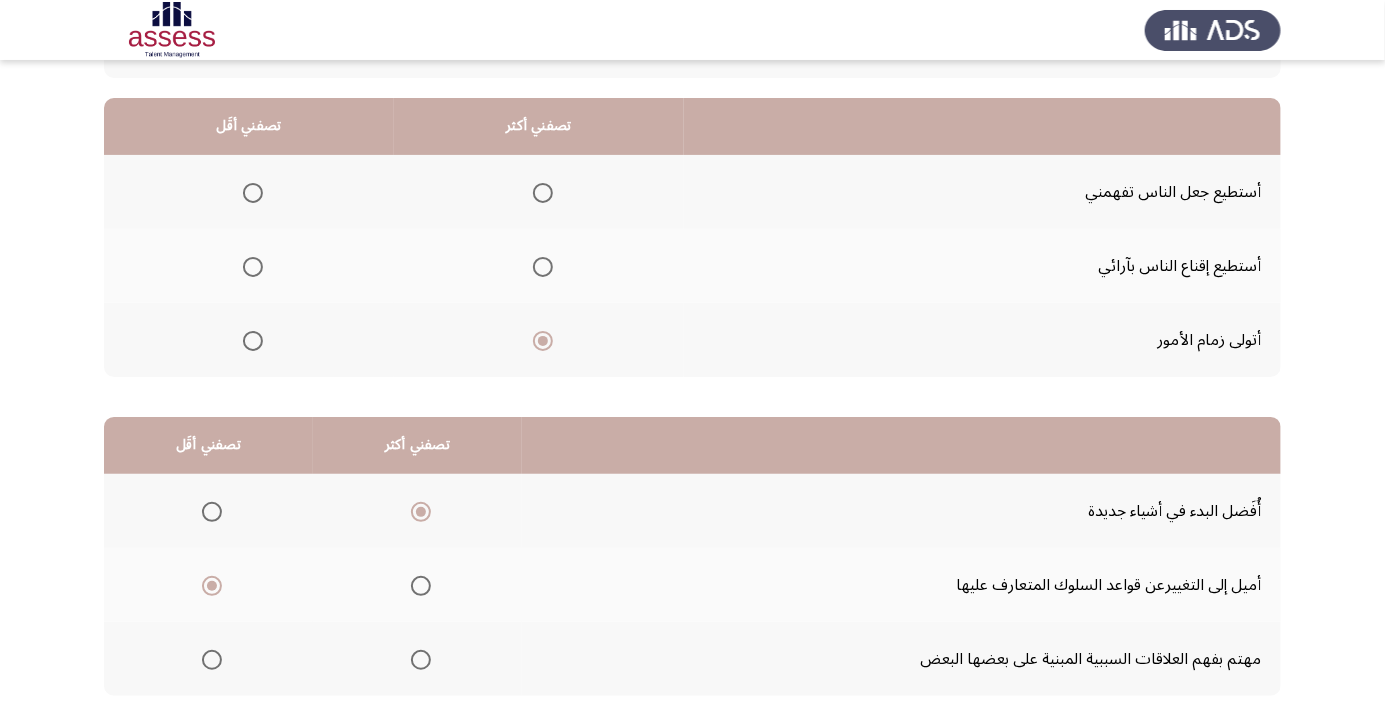 click at bounding box center [253, 267] 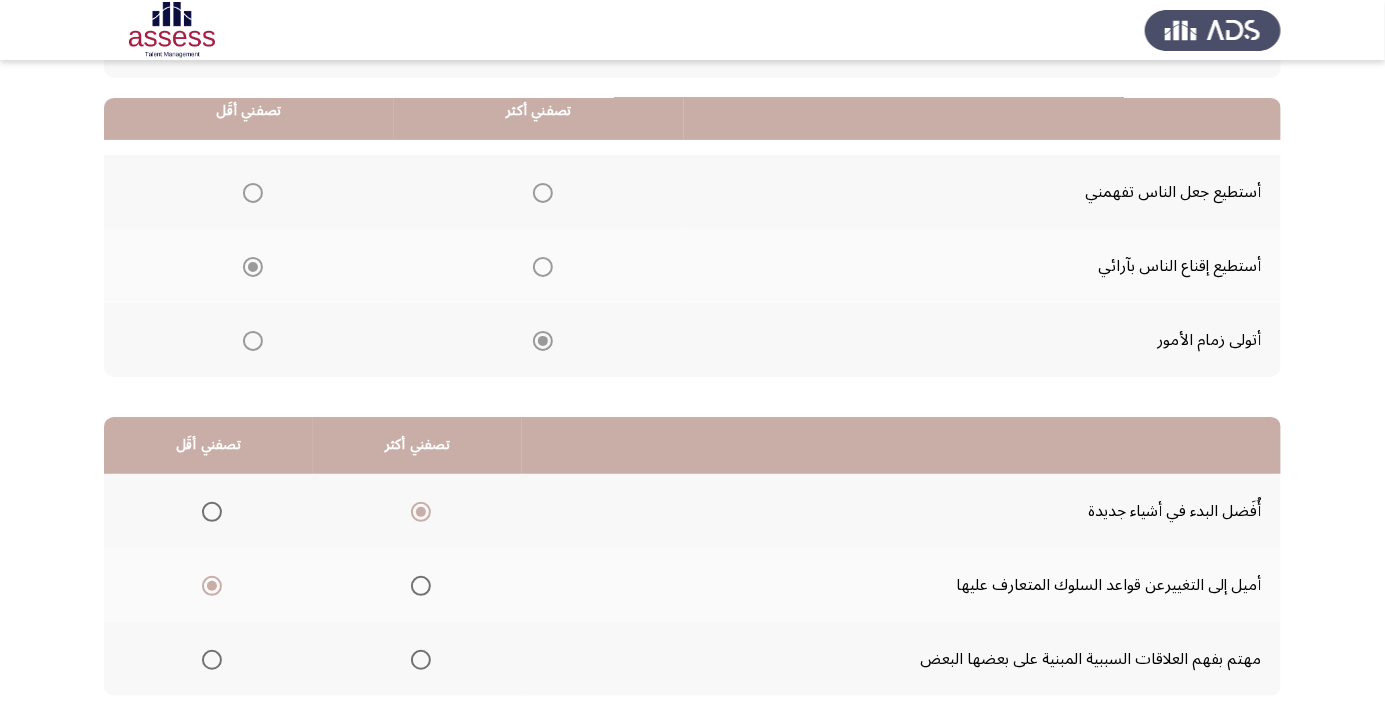 scroll, scrollTop: 197, scrollLeft: 0, axis: vertical 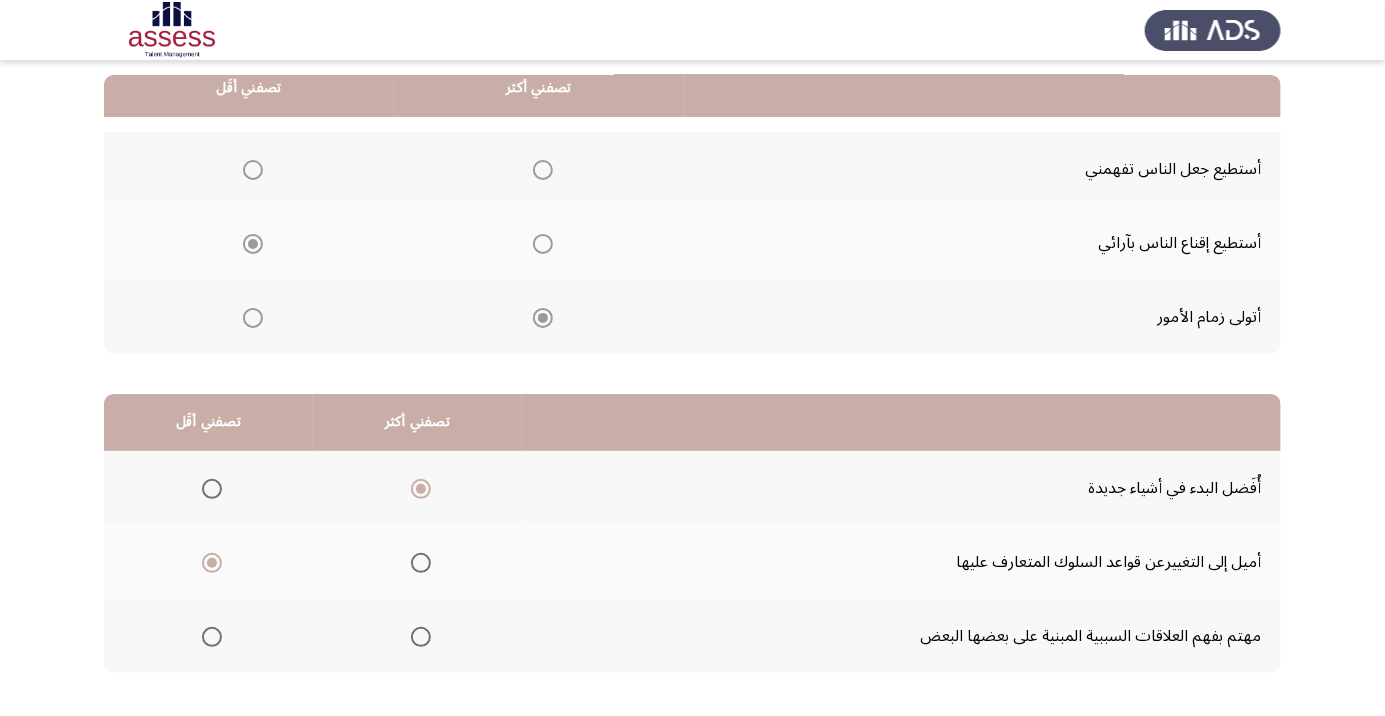 click on "التالي" 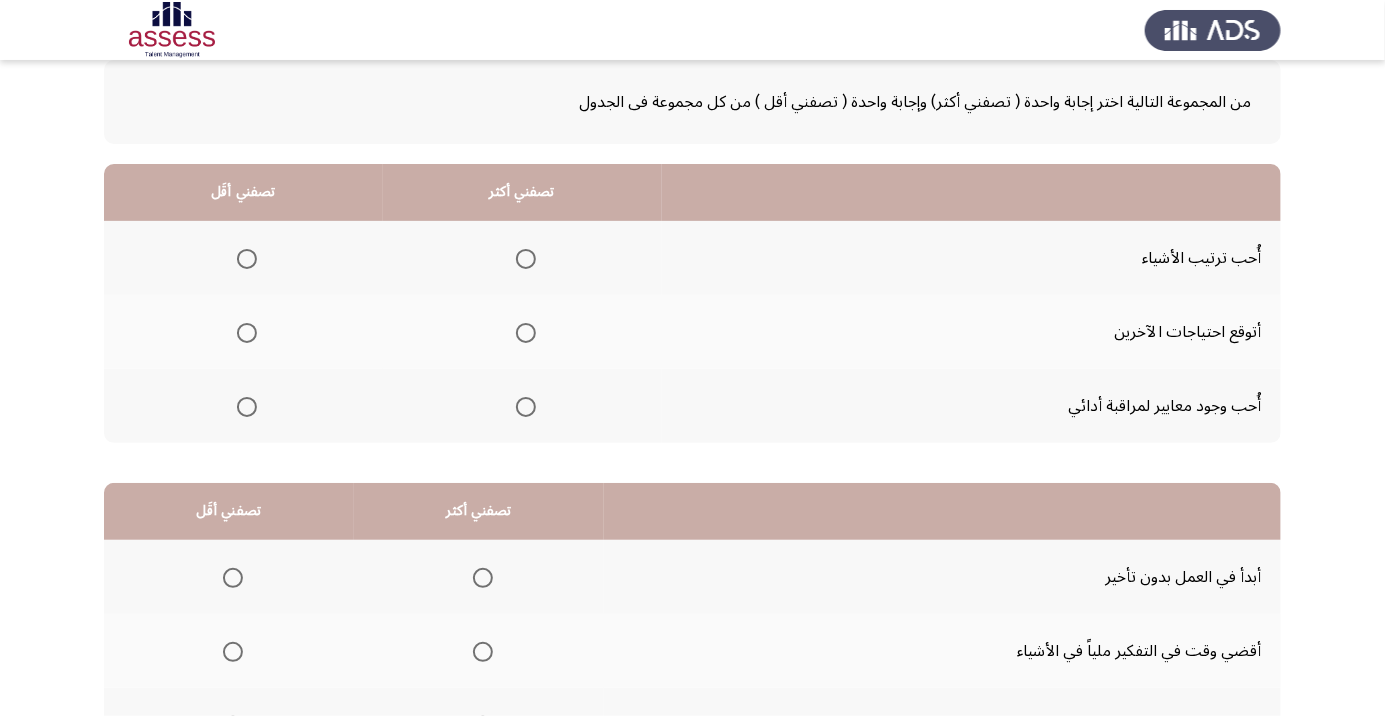 scroll, scrollTop: 111, scrollLeft: 0, axis: vertical 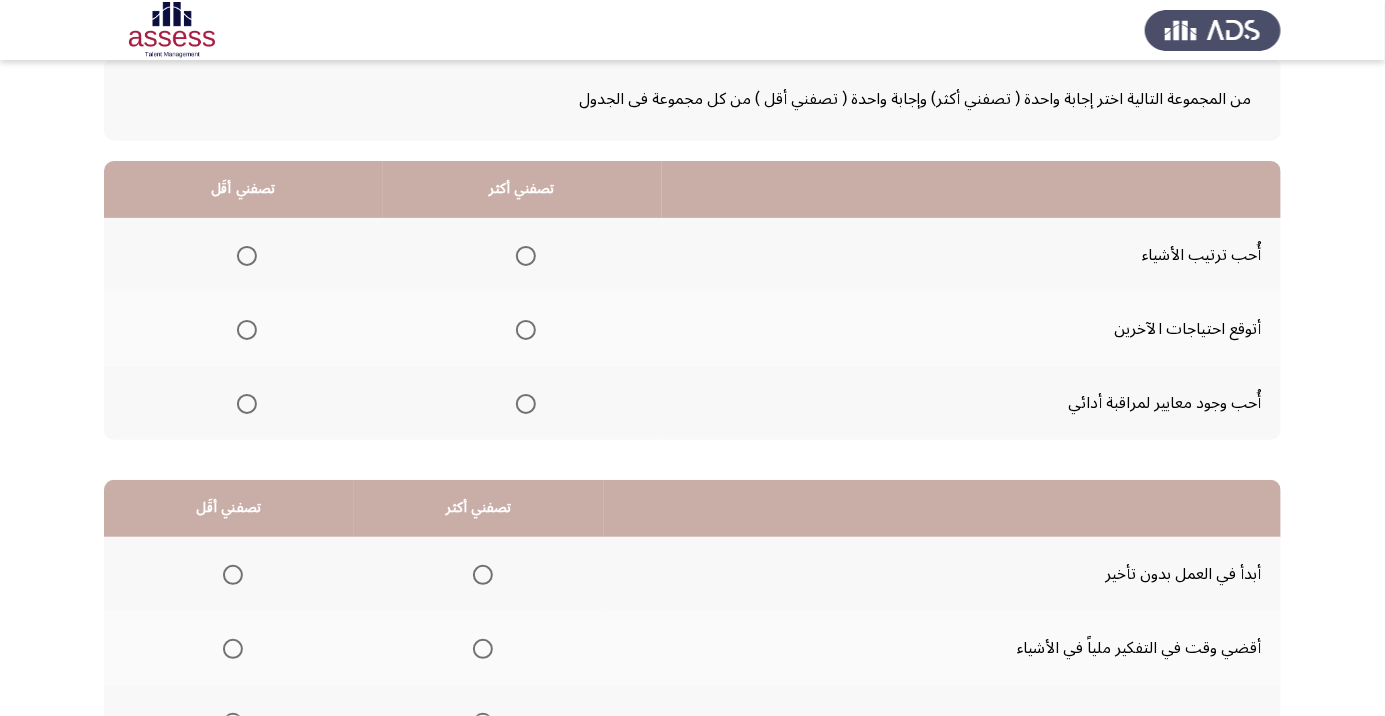 click at bounding box center (526, 404) 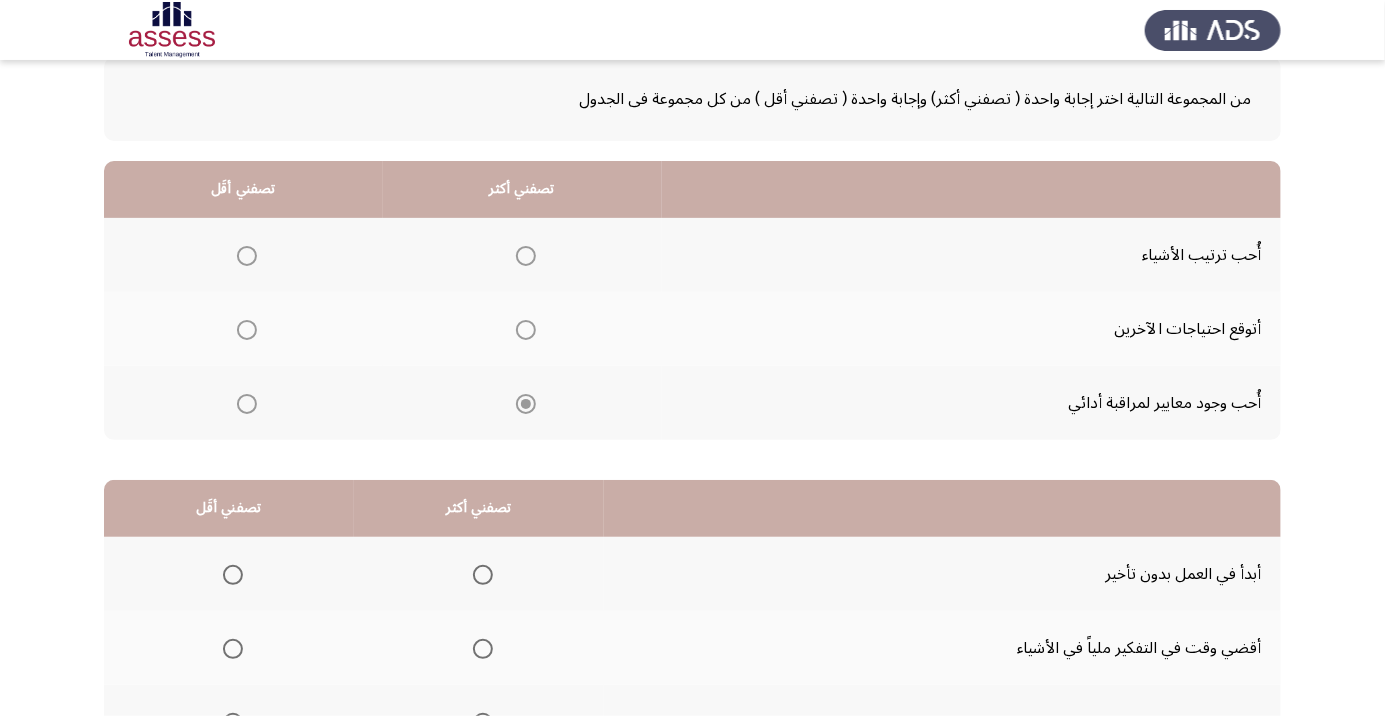 click at bounding box center [247, 330] 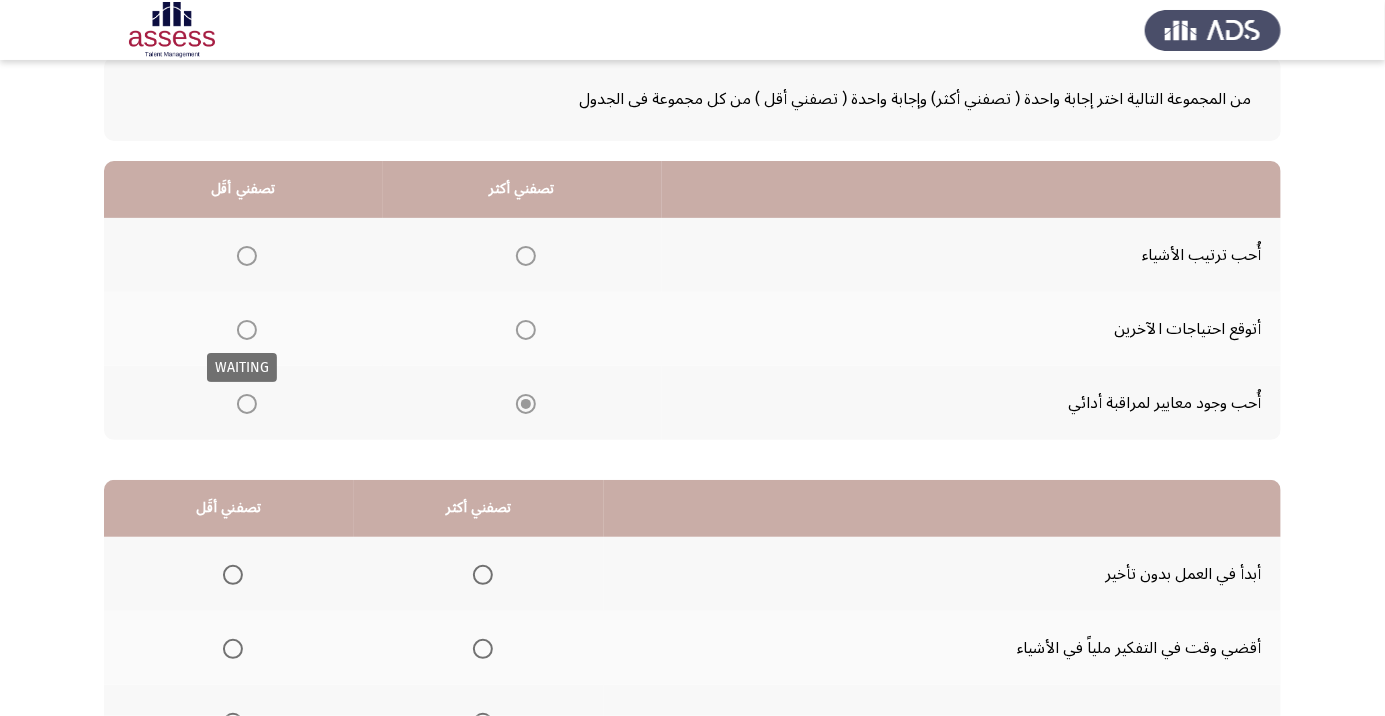 click at bounding box center [247, 330] 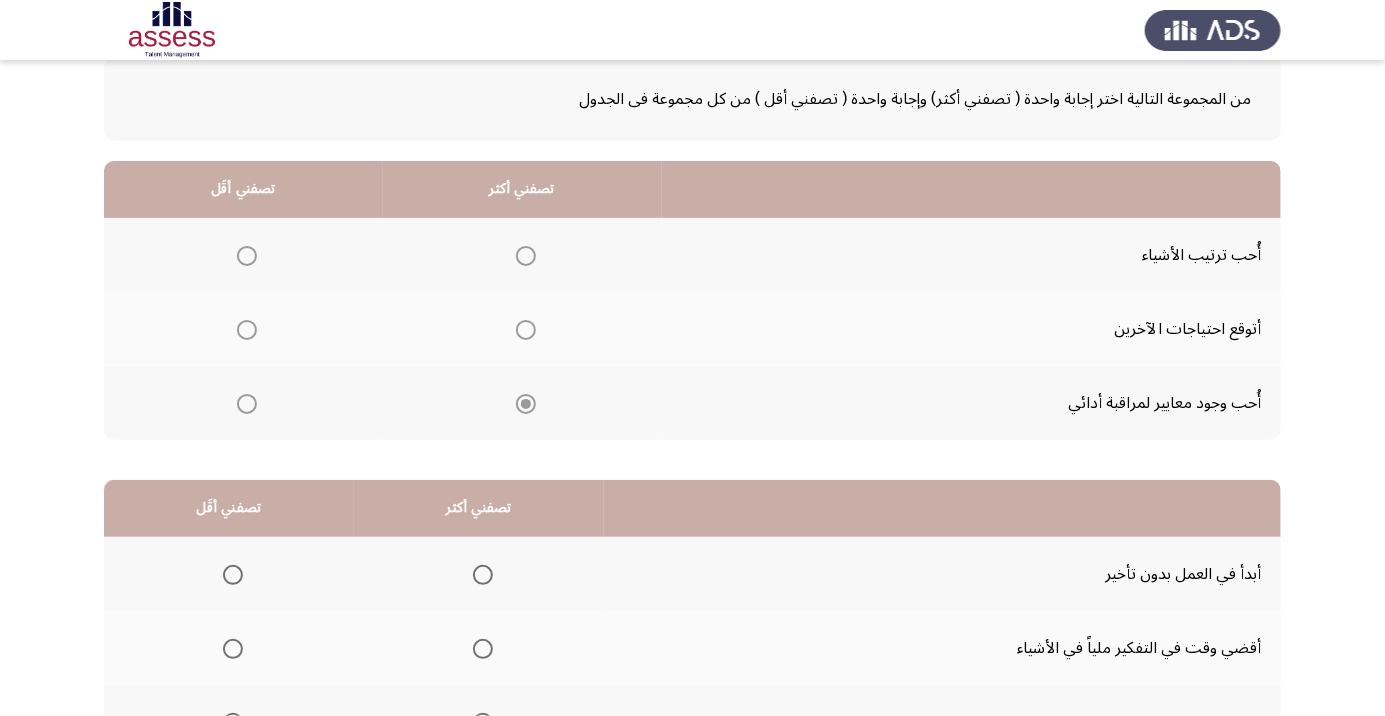 click at bounding box center (247, 330) 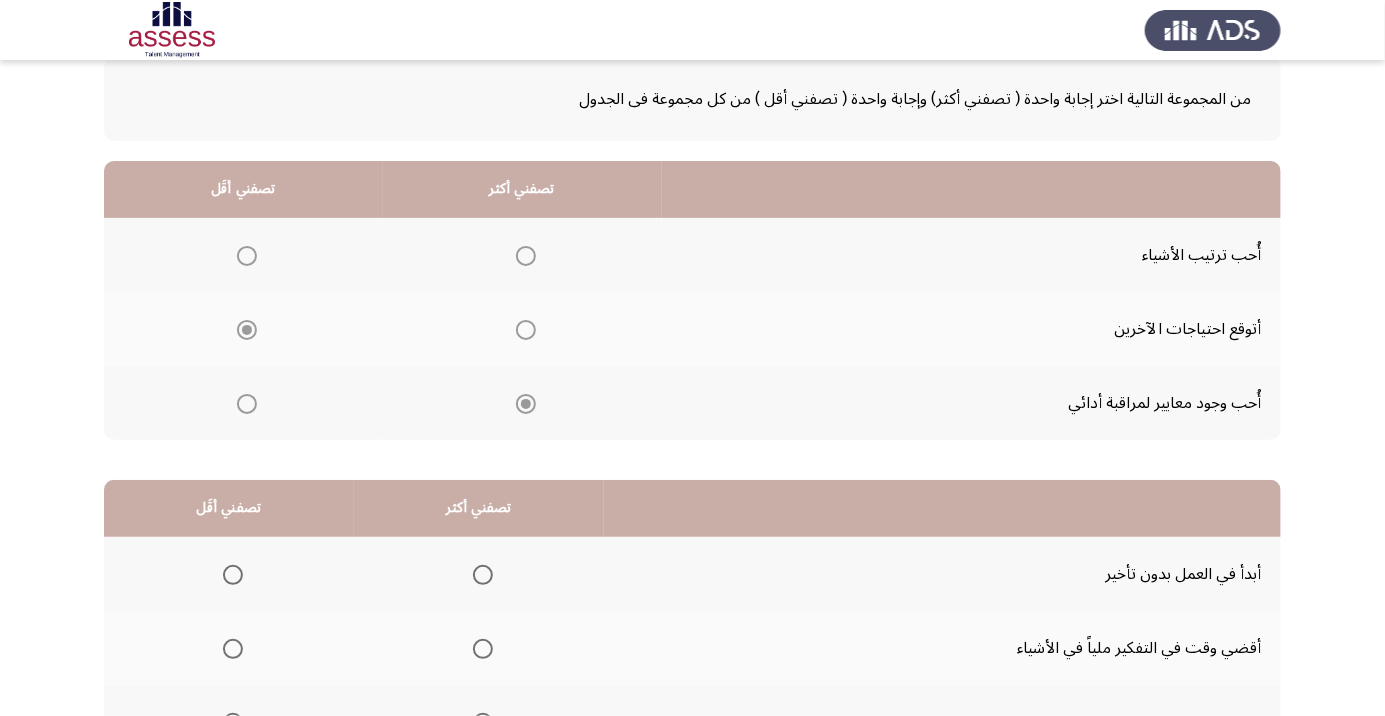 click at bounding box center (247, 330) 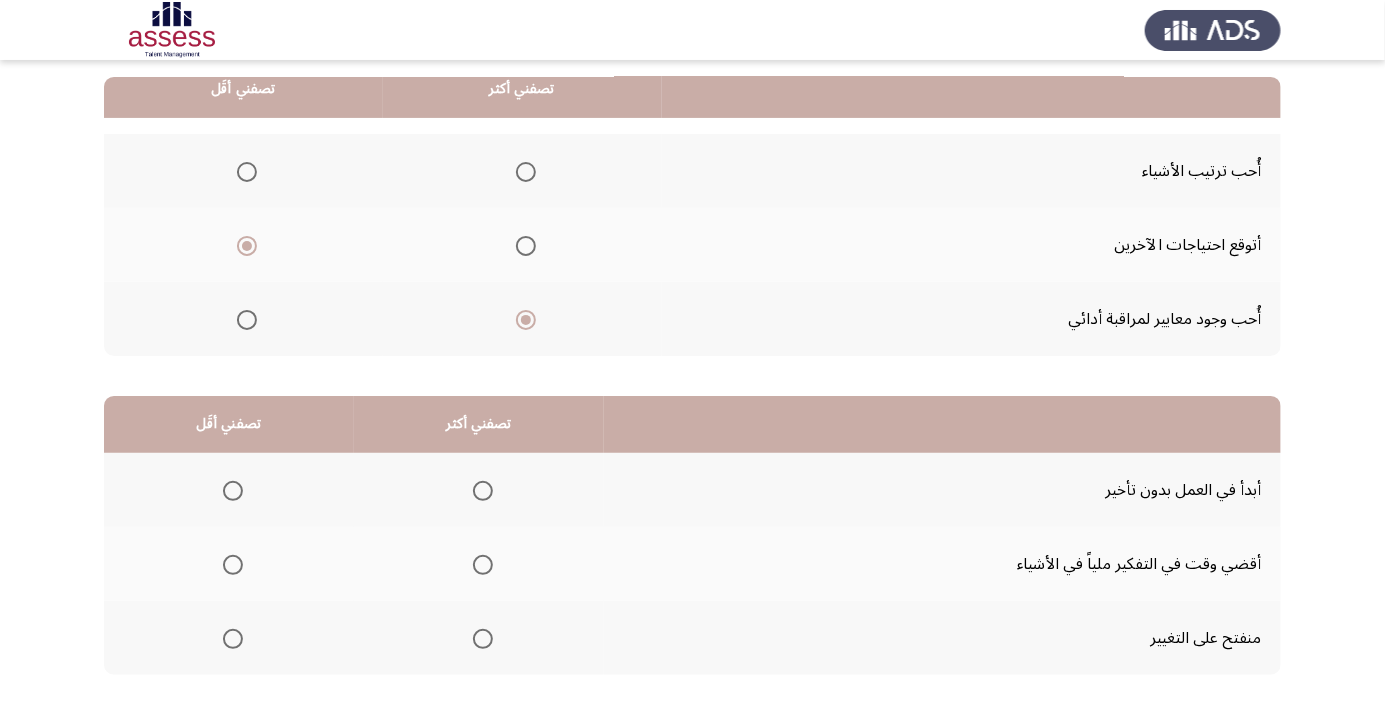 scroll, scrollTop: 197, scrollLeft: 0, axis: vertical 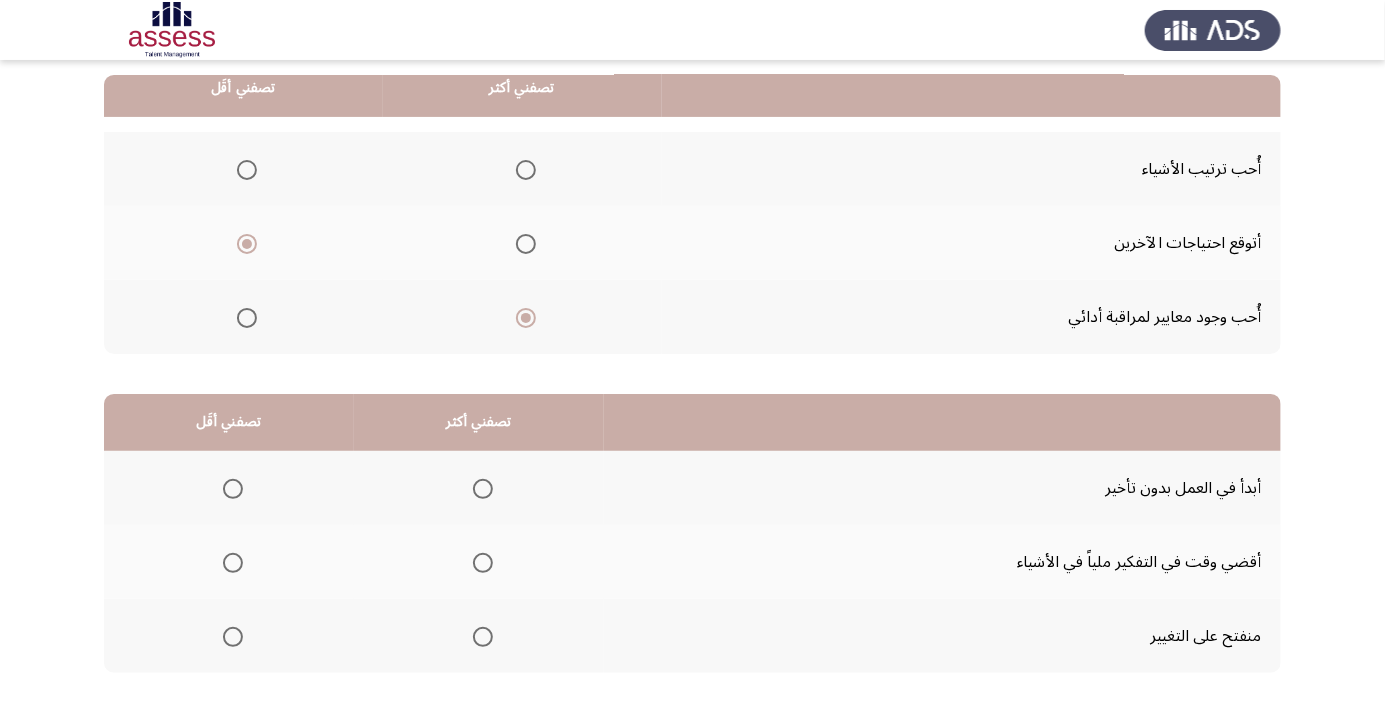 click at bounding box center (483, 489) 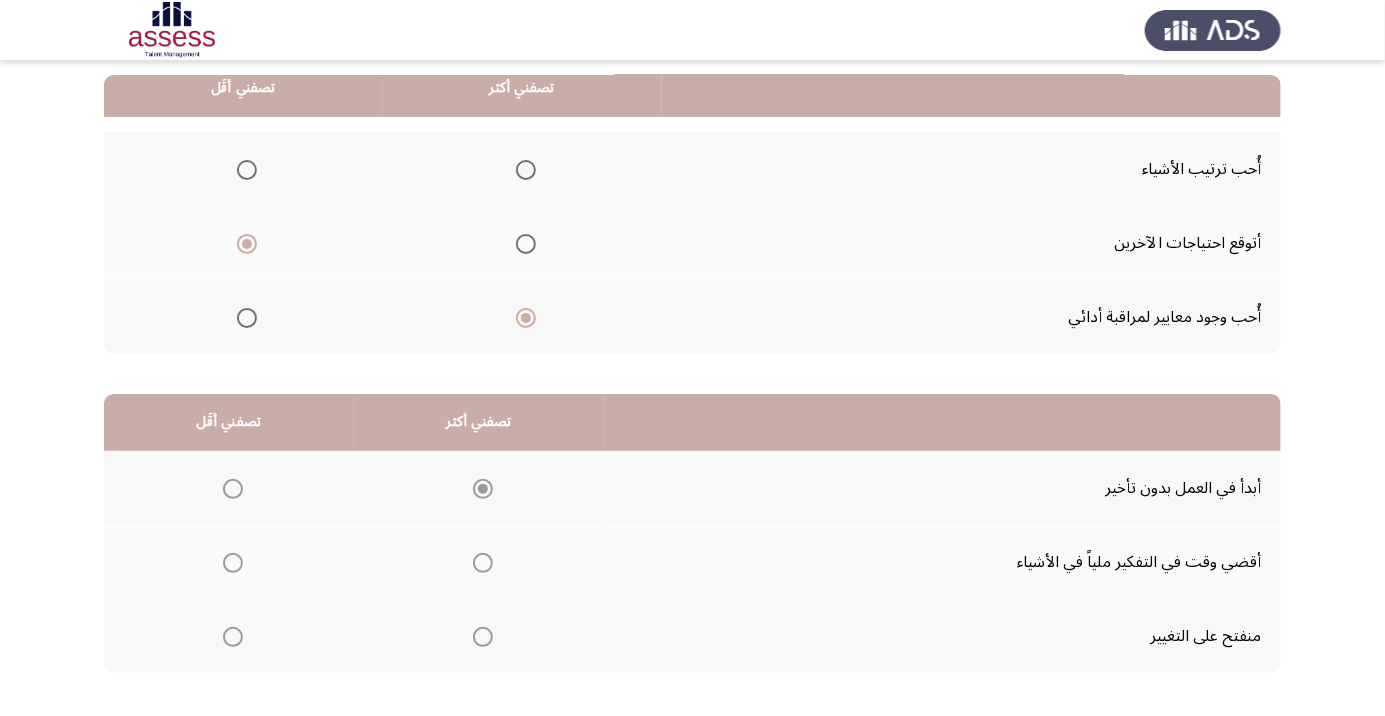 click at bounding box center [233, 637] 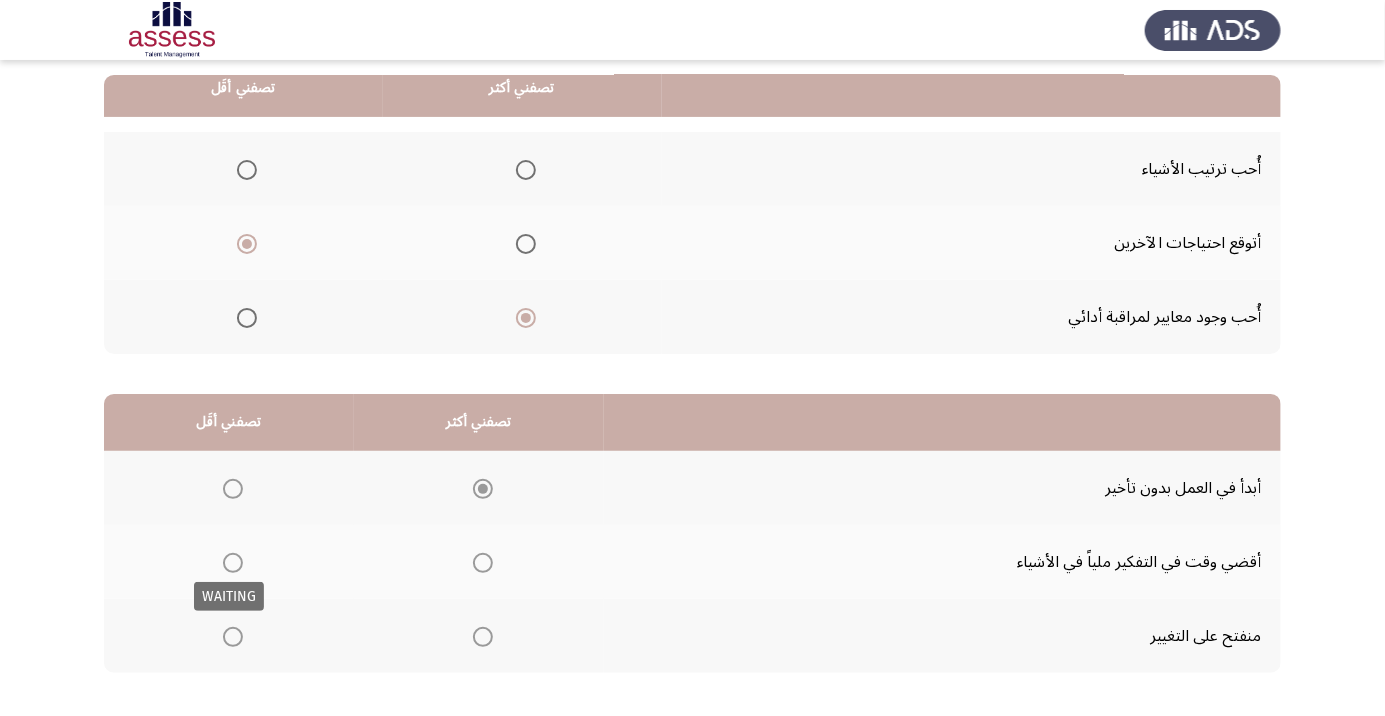 click at bounding box center [233, 637] 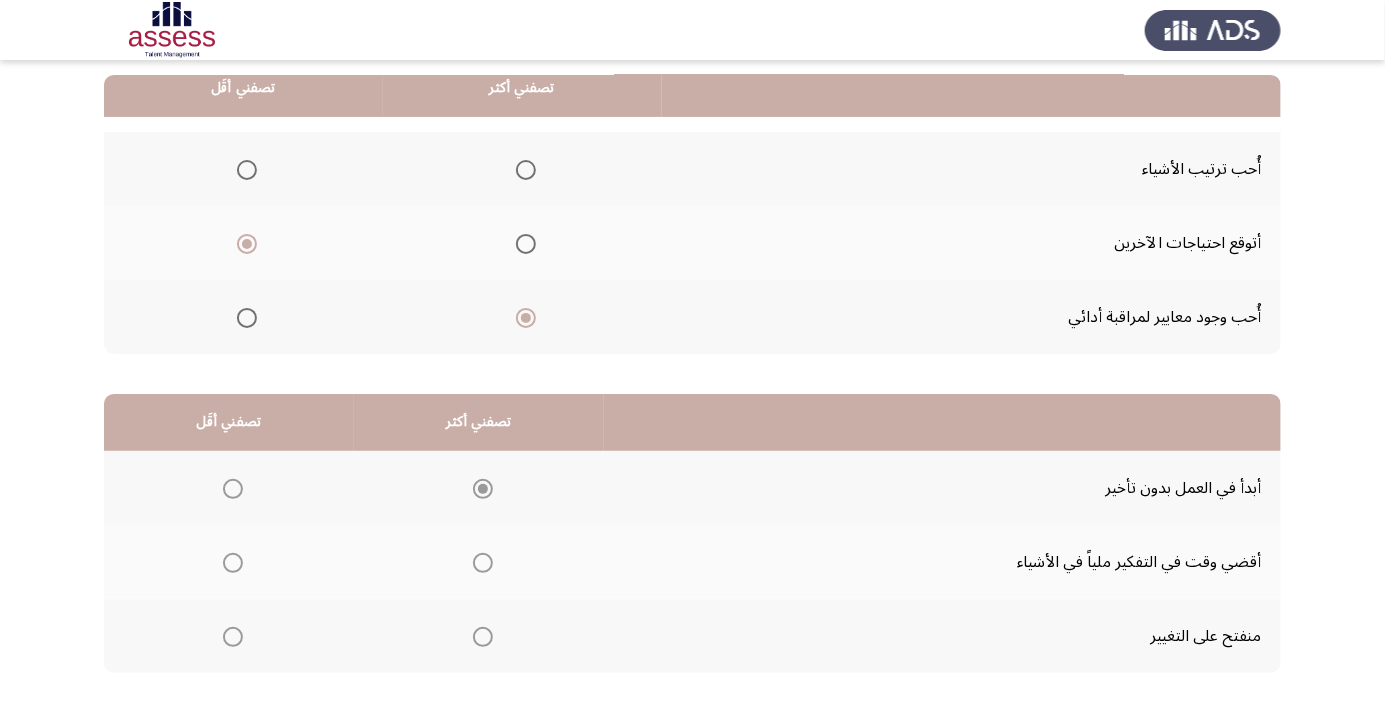 click 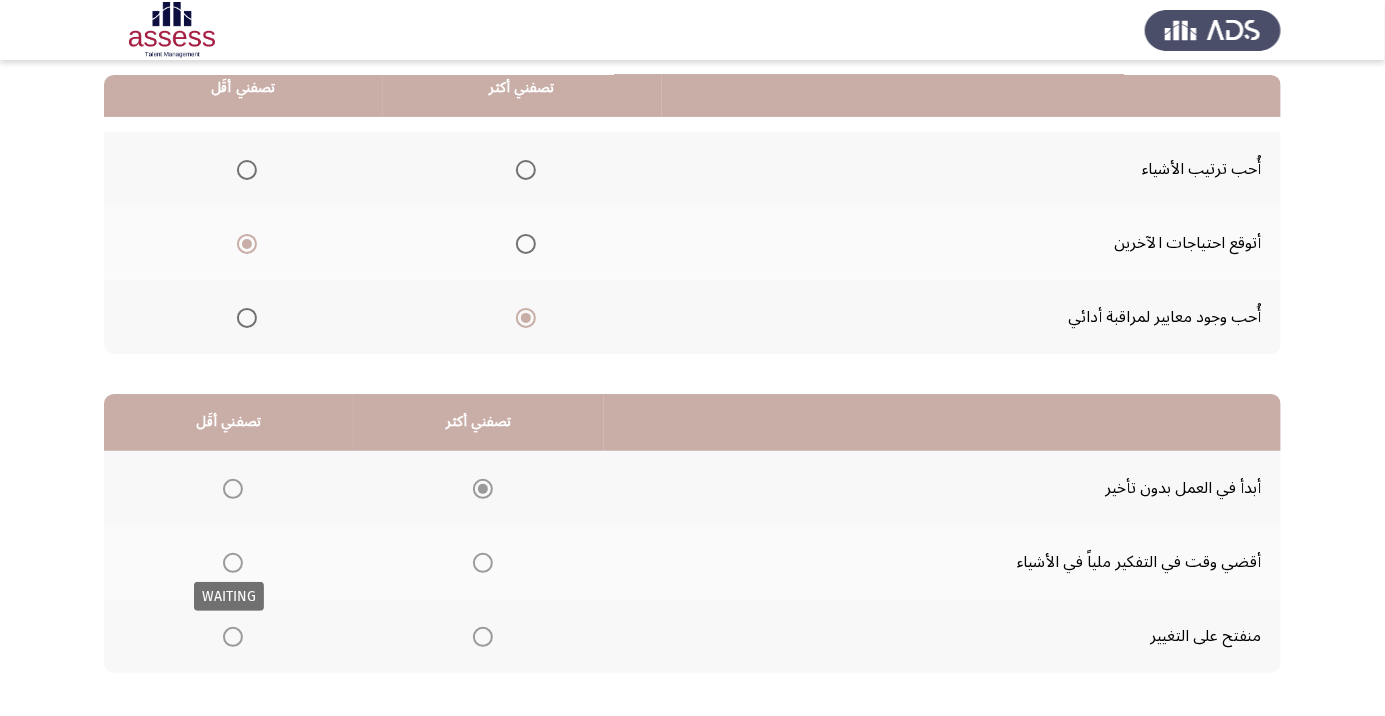 click at bounding box center [233, 637] 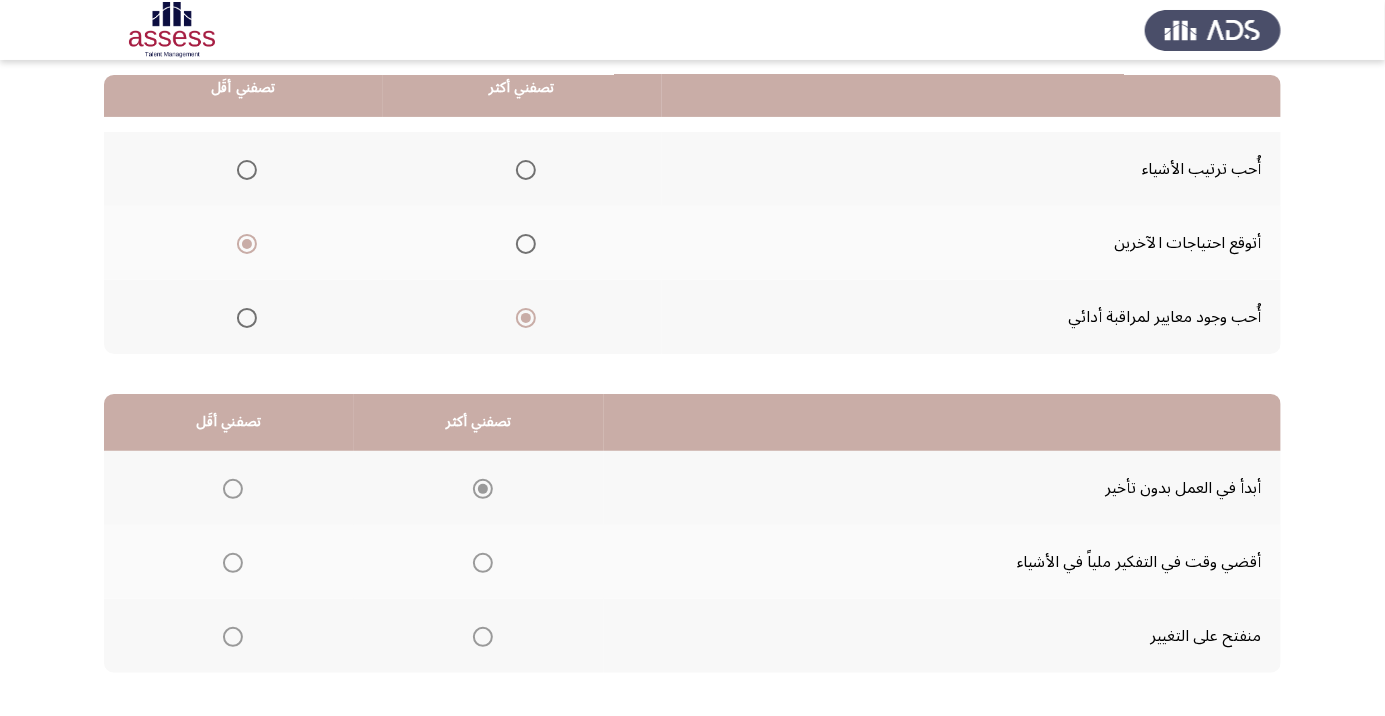 click at bounding box center [233, 637] 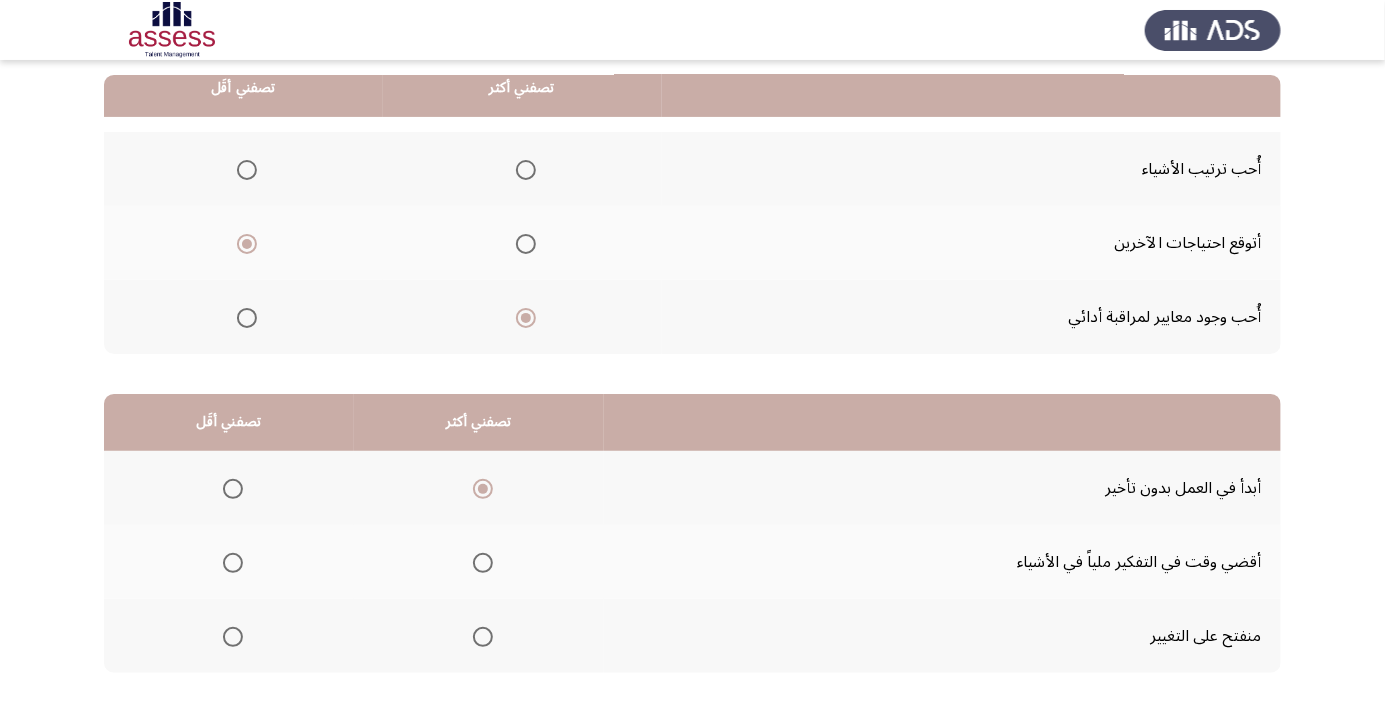 click at bounding box center (233, 637) 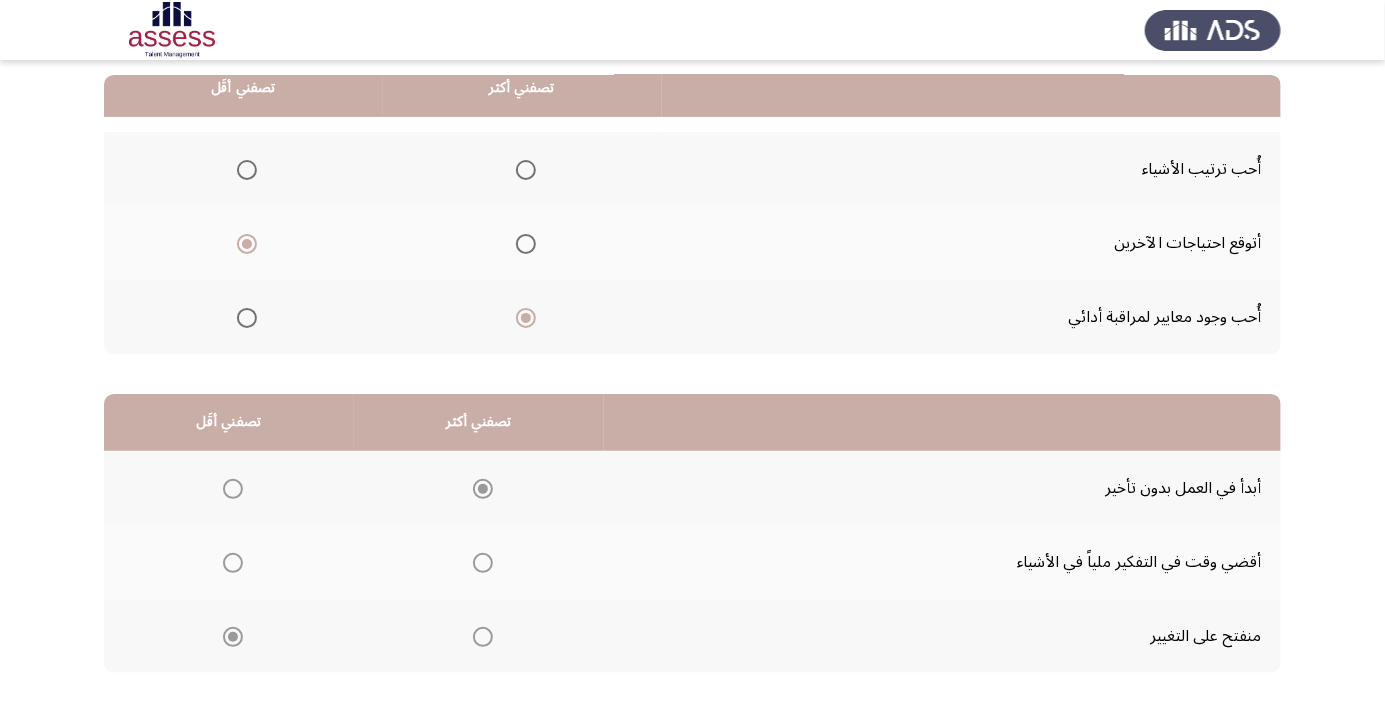 click at bounding box center [233, 637] 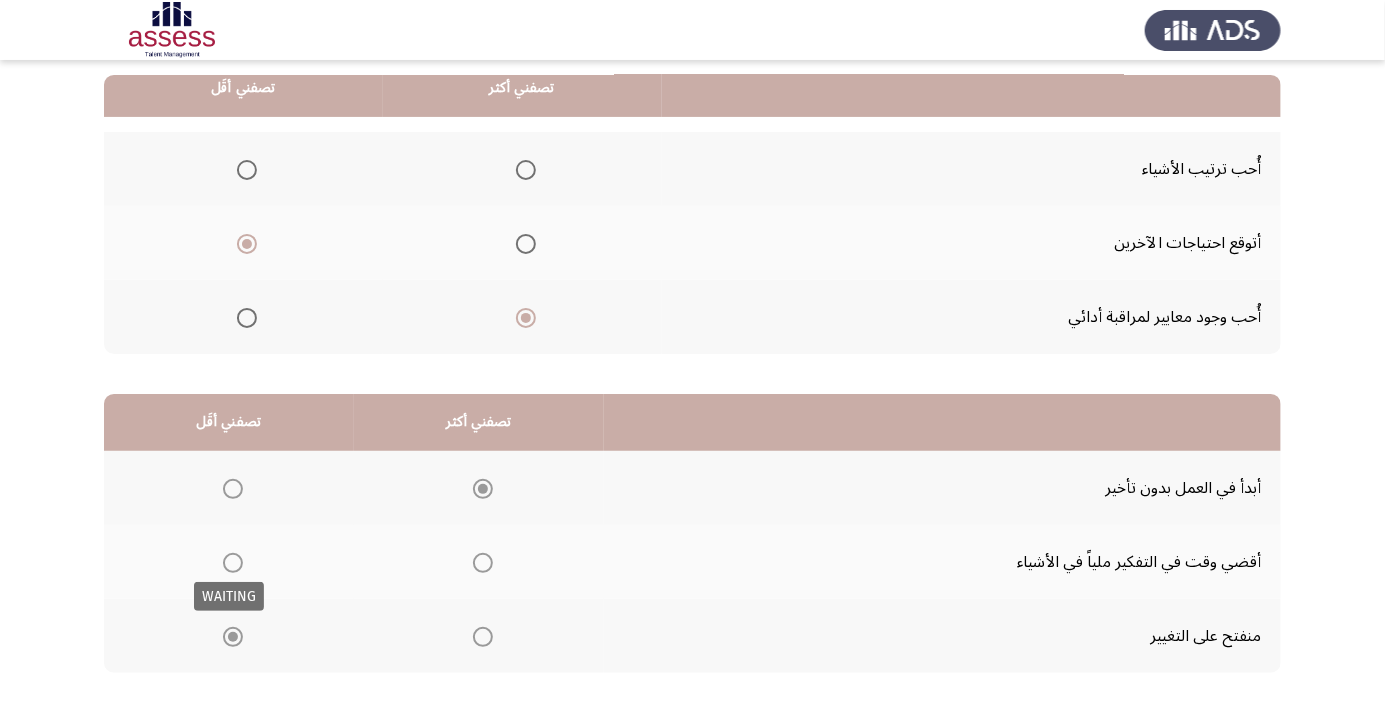 click on "التالي" 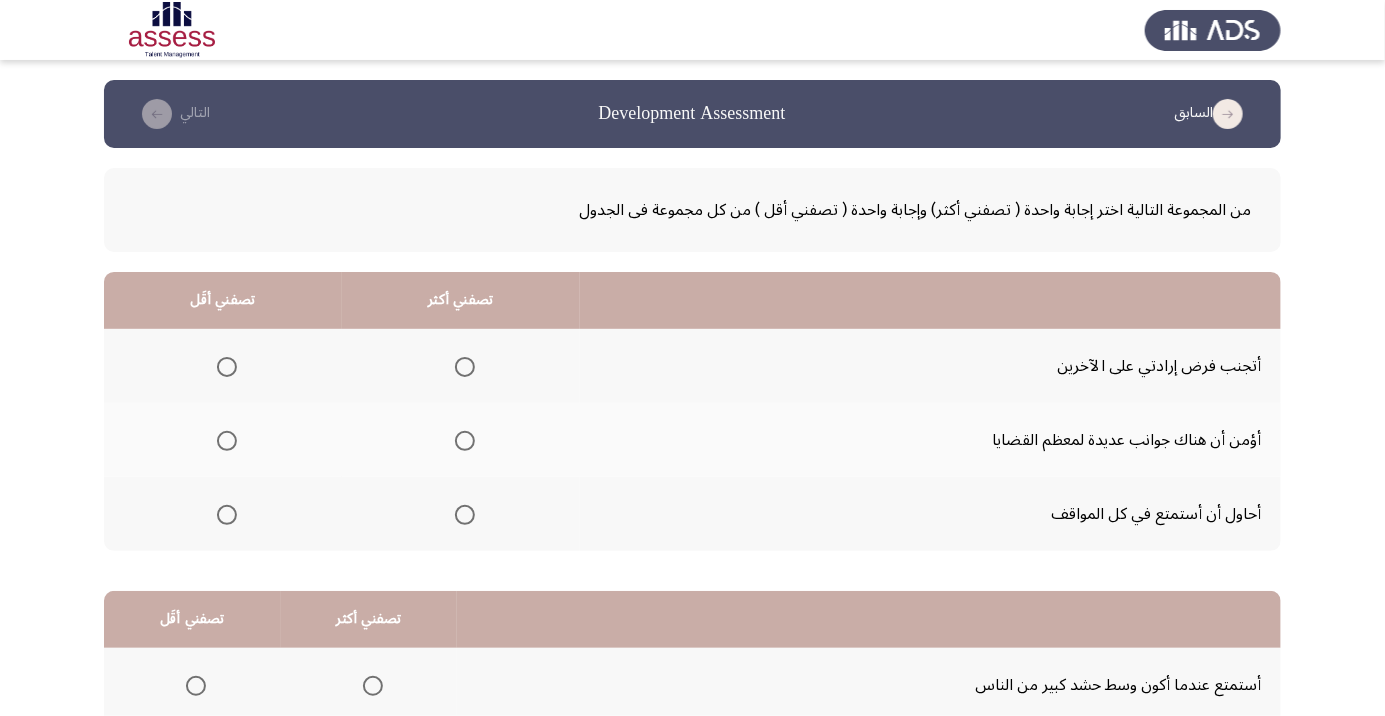 click at bounding box center [465, 441] 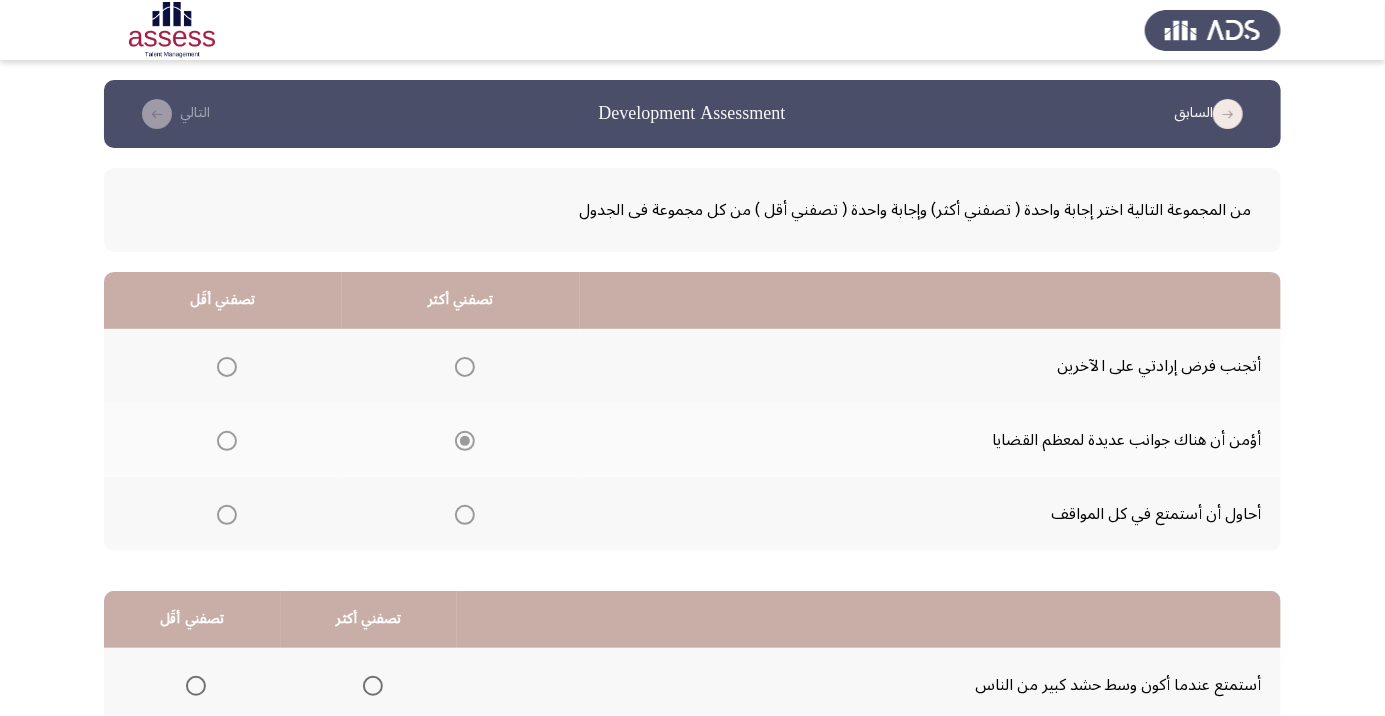 click at bounding box center (227, 515) 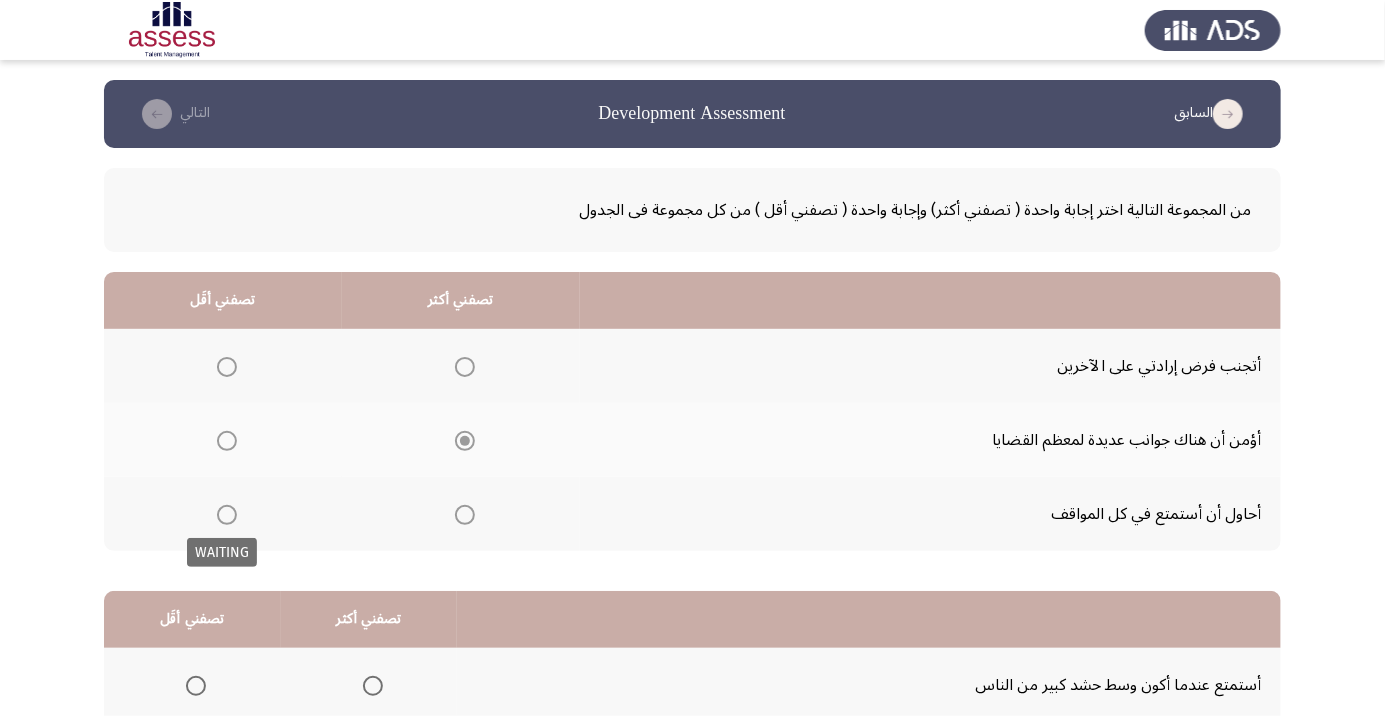 click at bounding box center [227, 515] 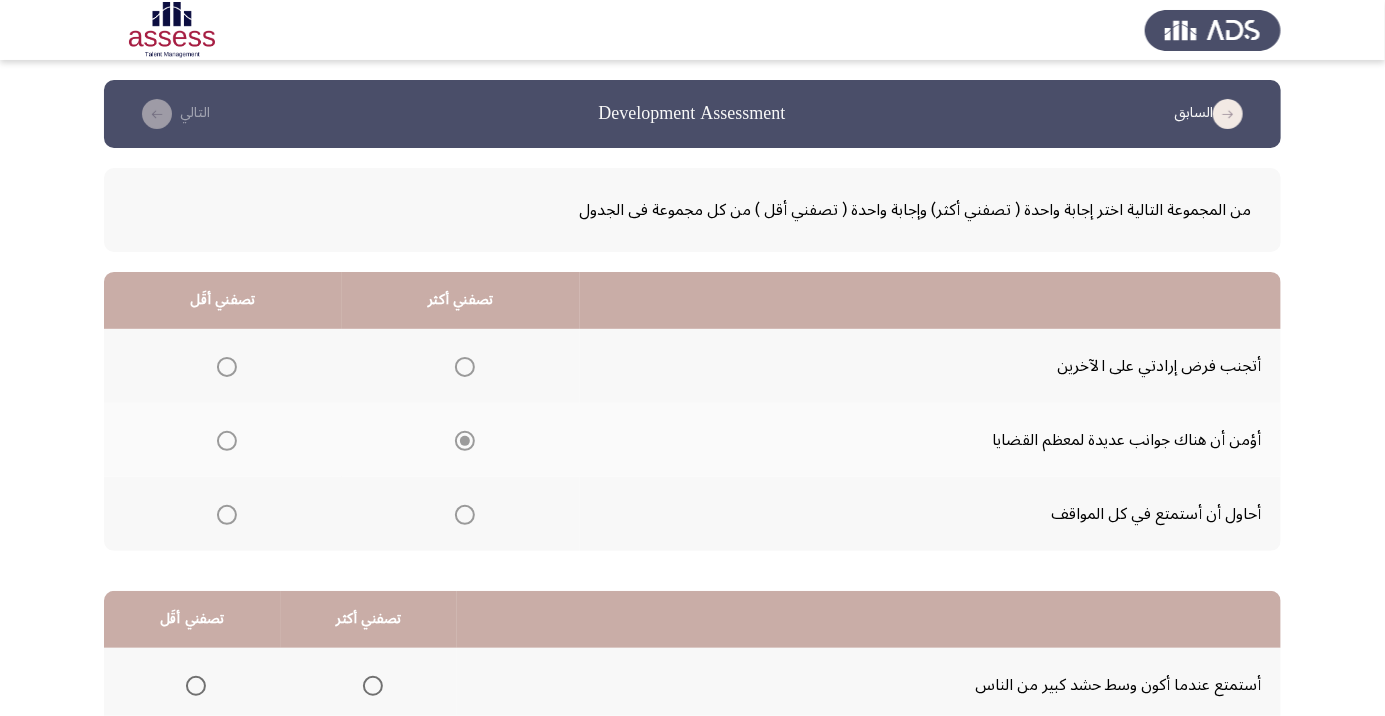 click at bounding box center (227, 515) 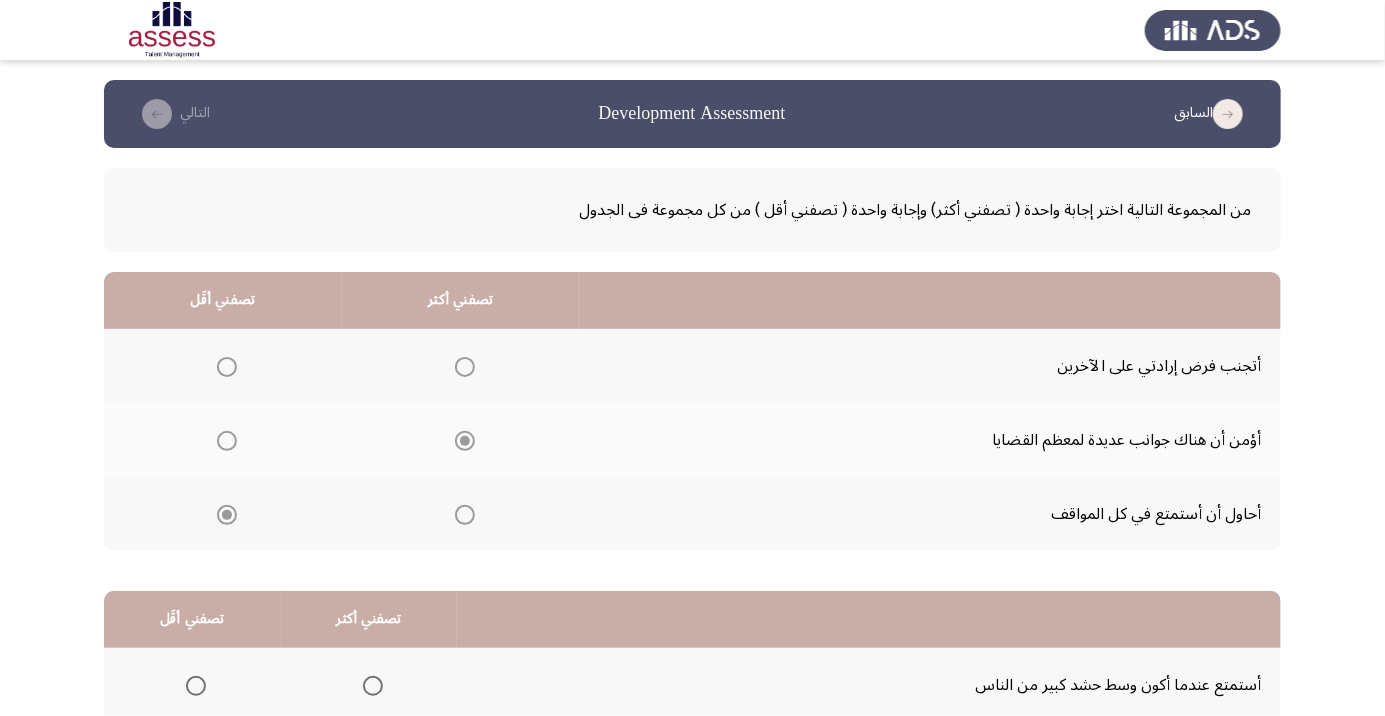 click at bounding box center [227, 515] 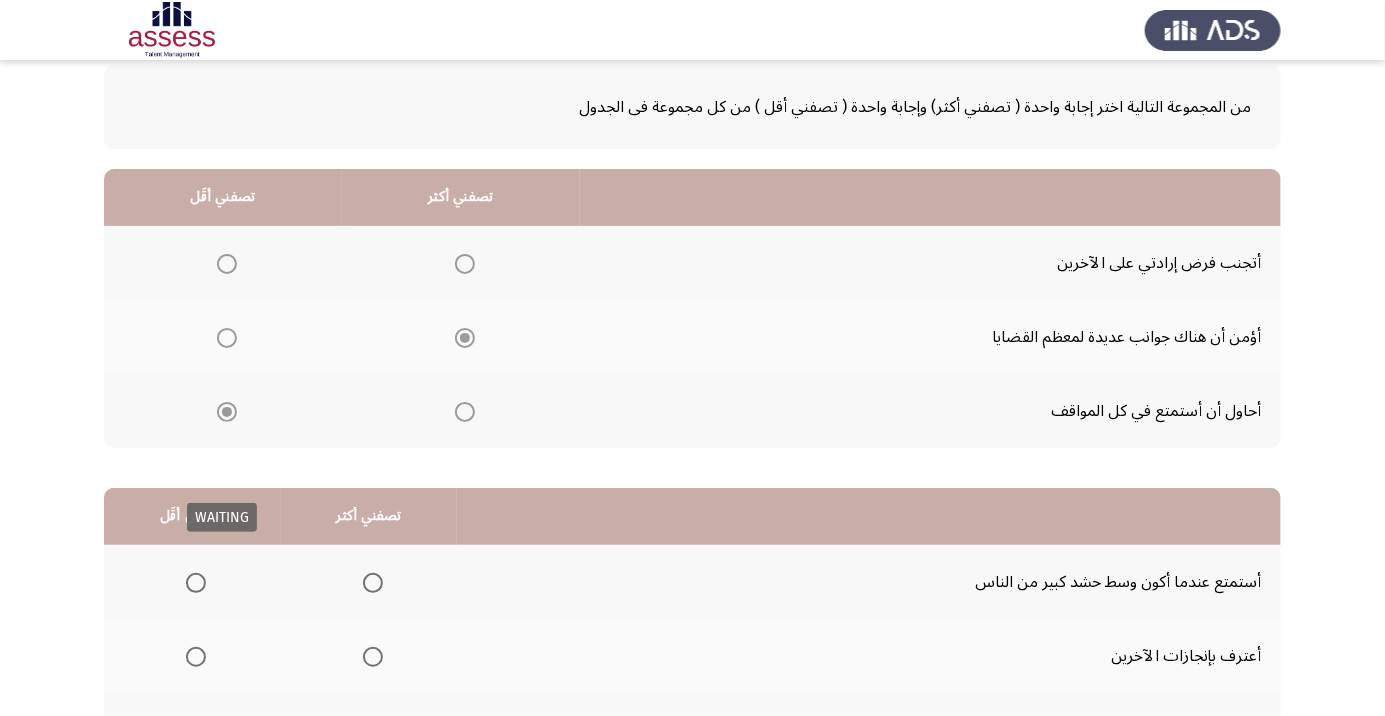scroll, scrollTop: 197, scrollLeft: 0, axis: vertical 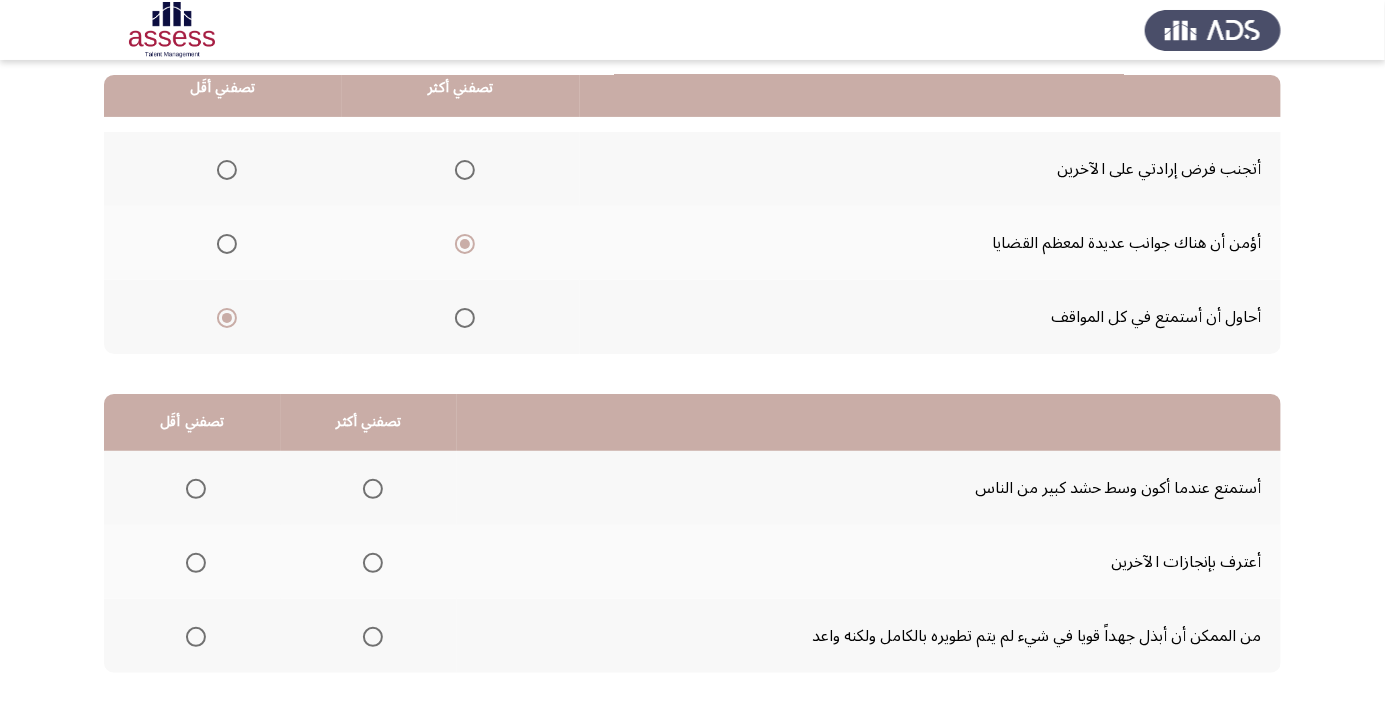 click at bounding box center (373, 637) 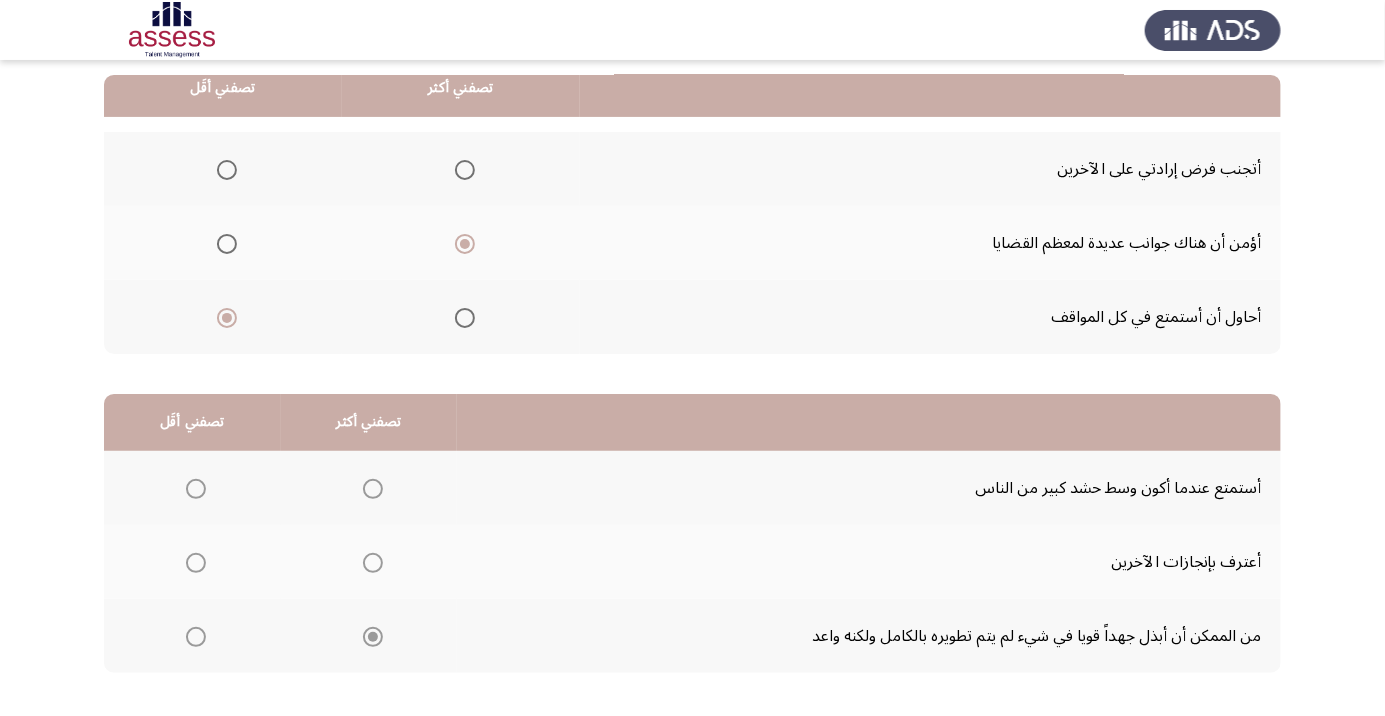 click at bounding box center [196, 563] 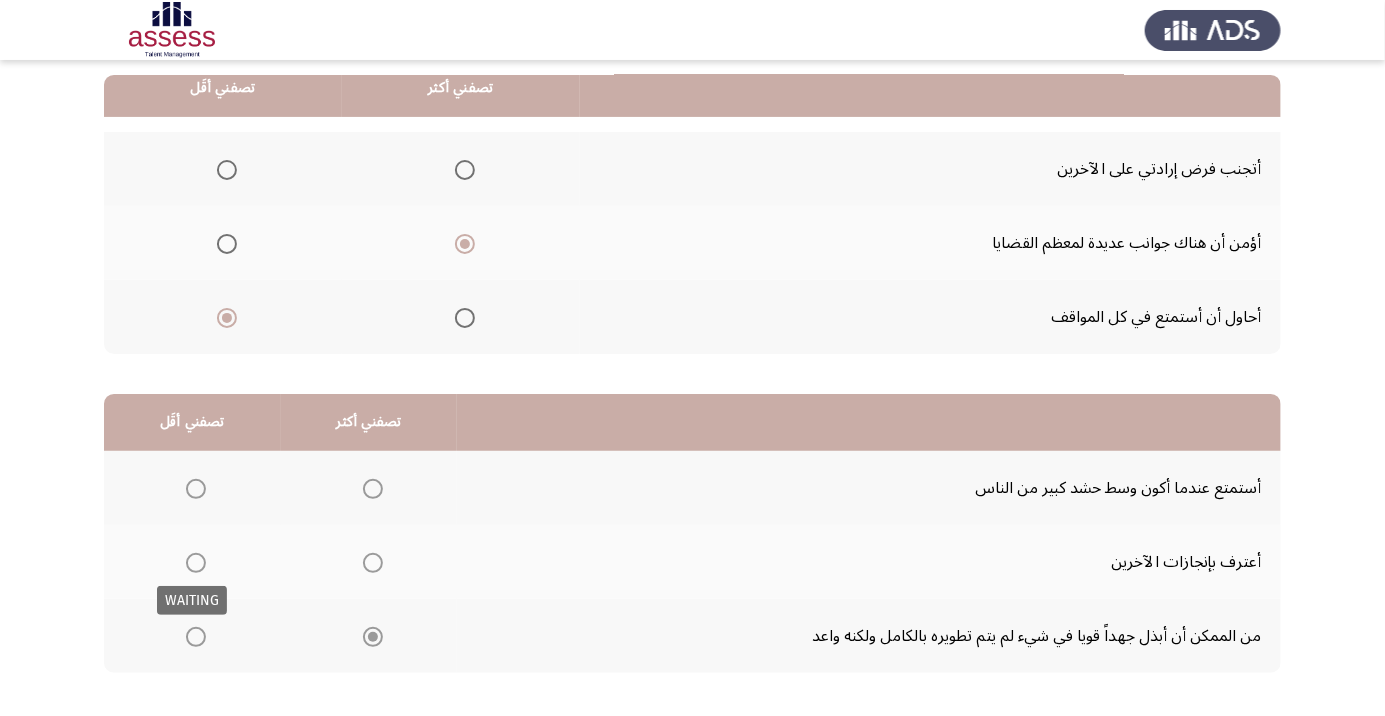 click at bounding box center (196, 563) 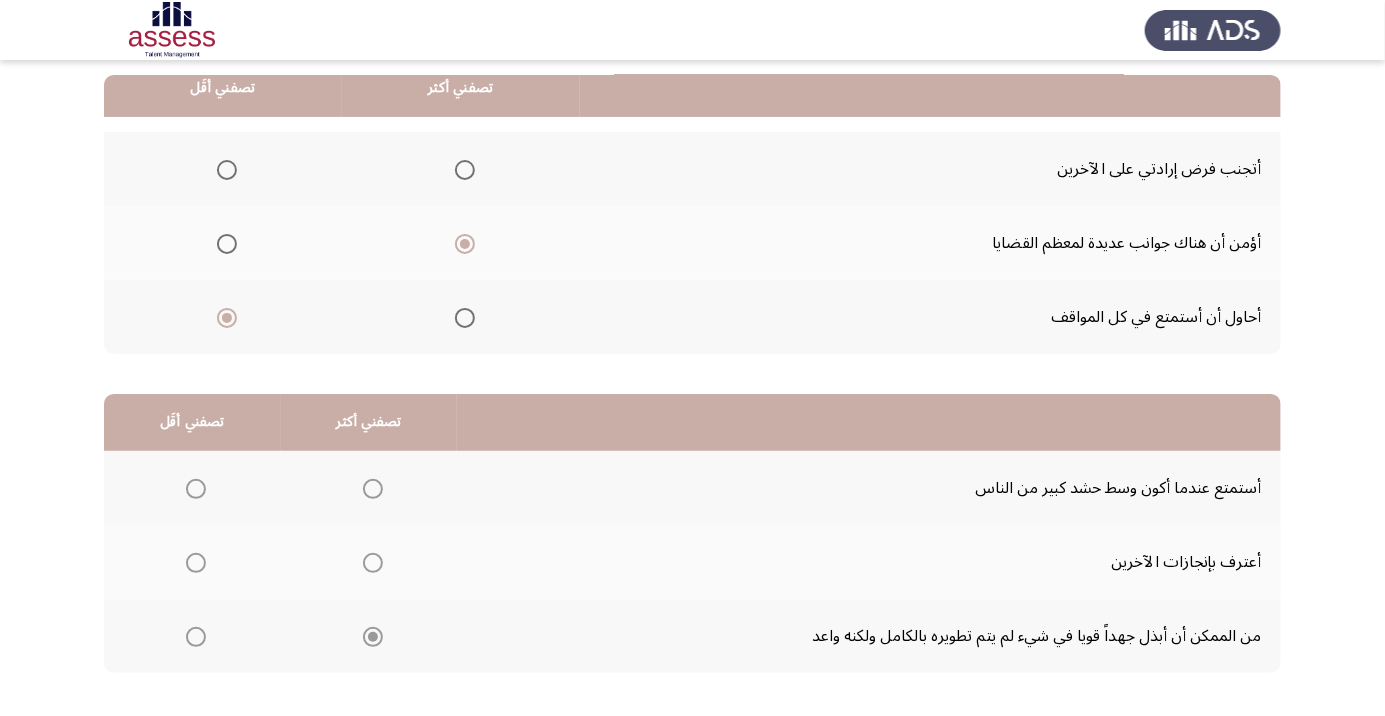click at bounding box center [196, 563] 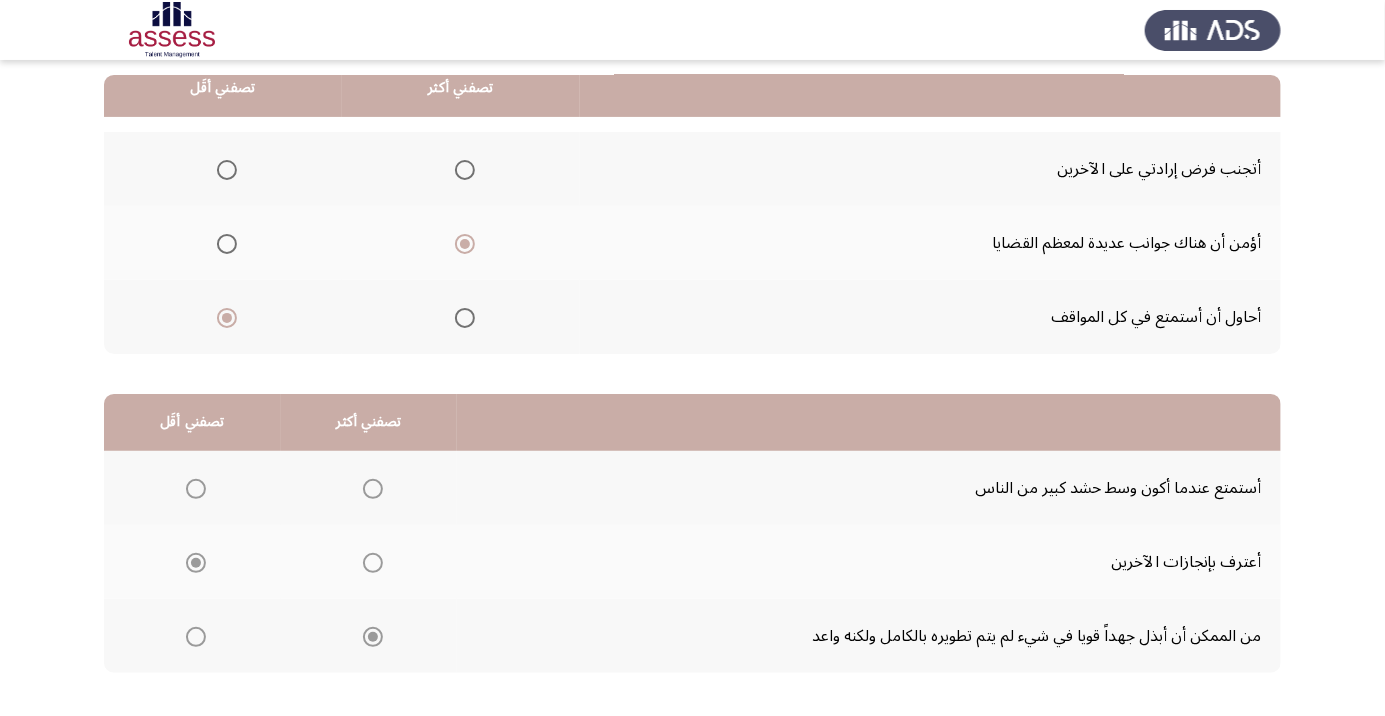 click on "التالي" 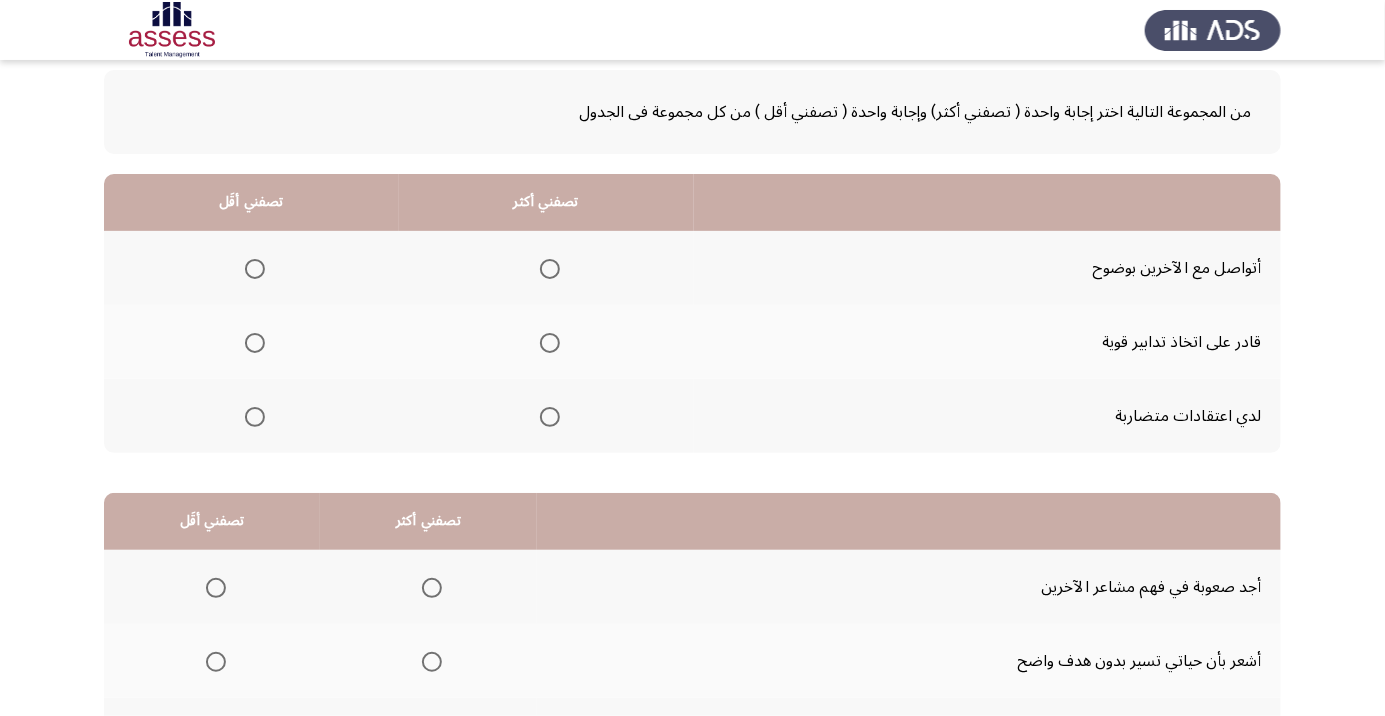 scroll, scrollTop: 103, scrollLeft: 0, axis: vertical 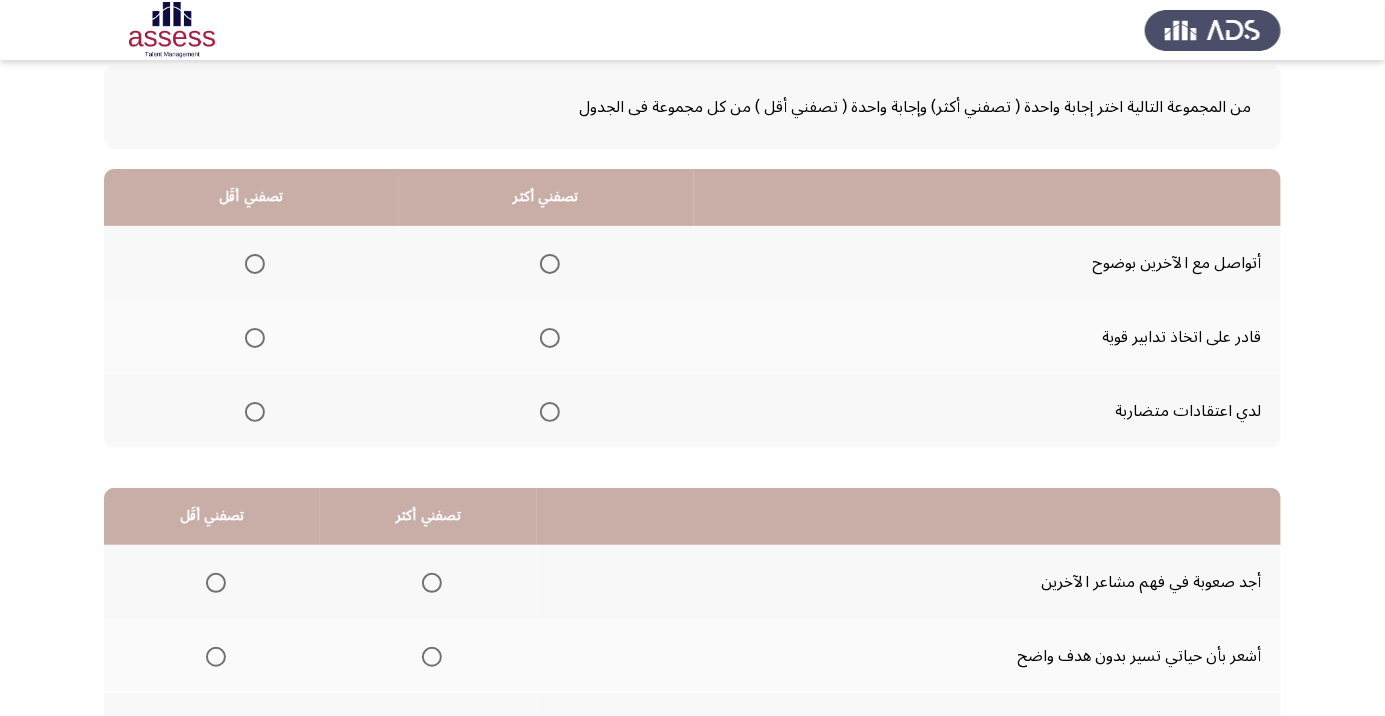 click 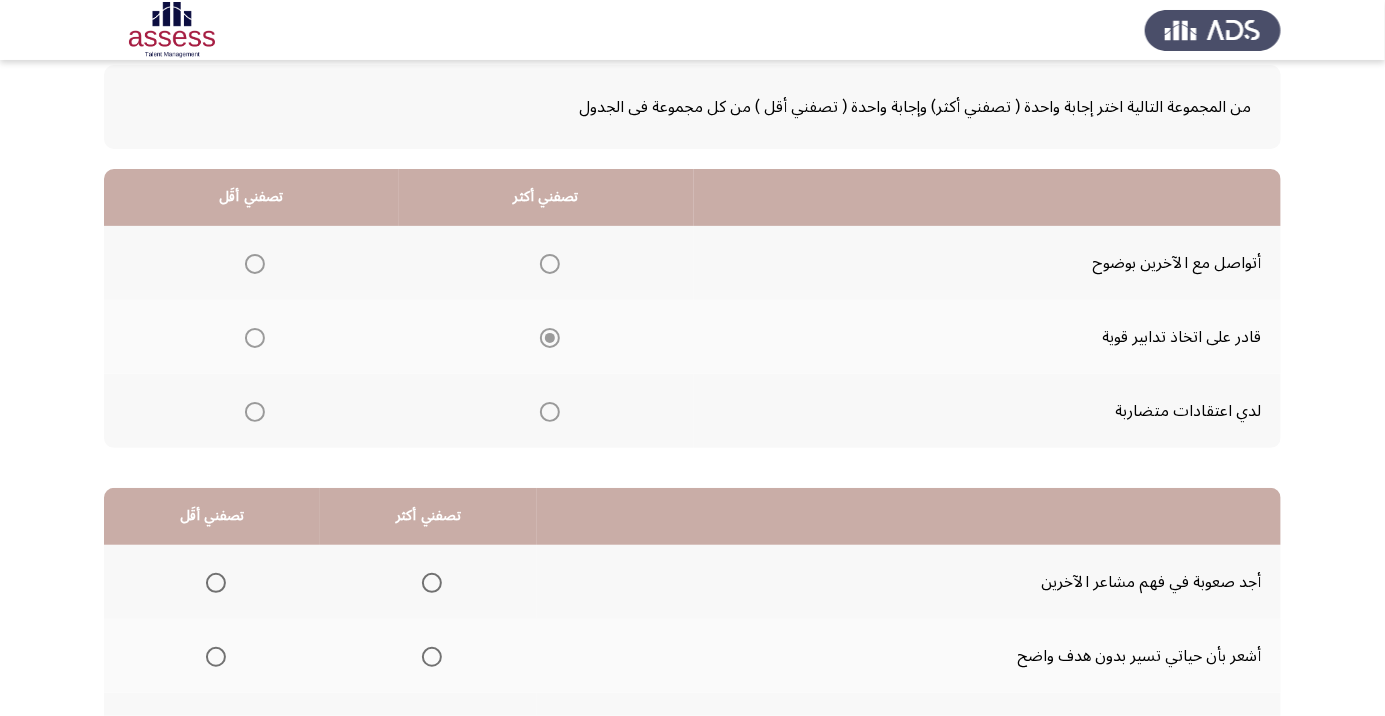 click at bounding box center [255, 264] 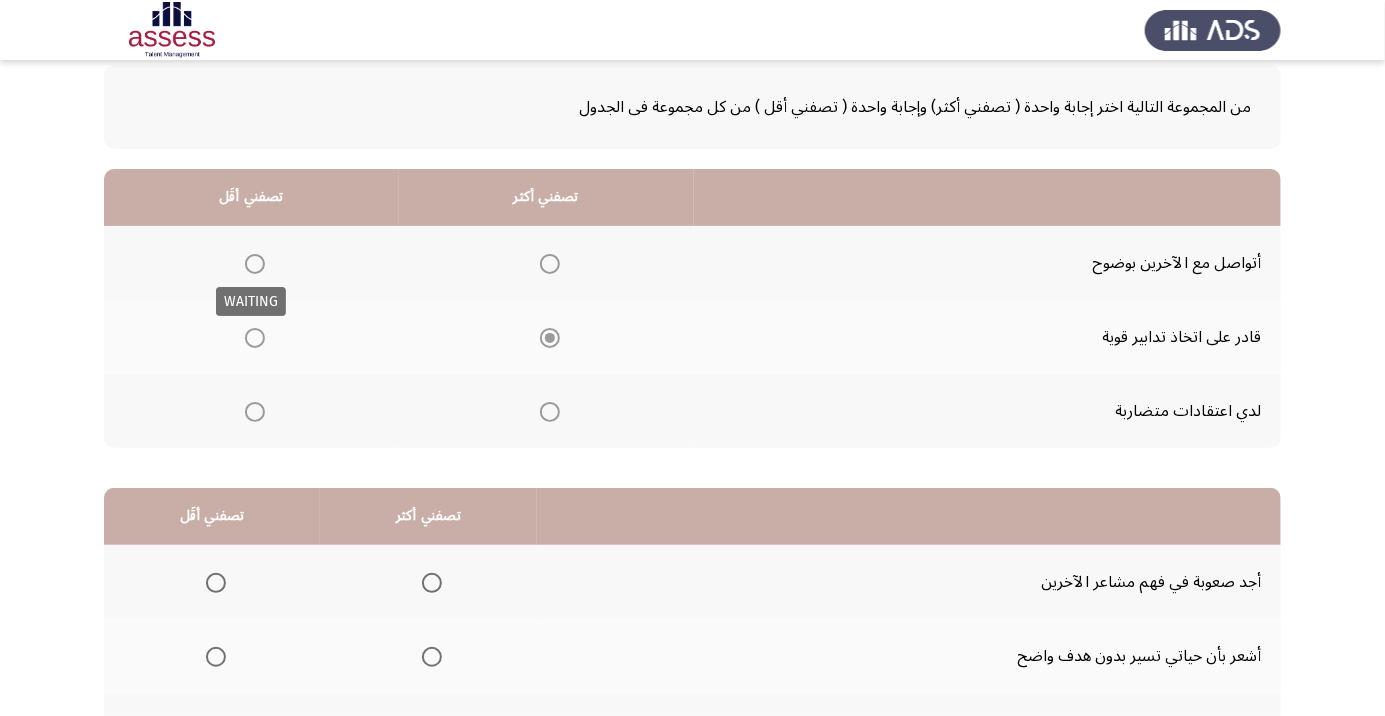 click at bounding box center (255, 264) 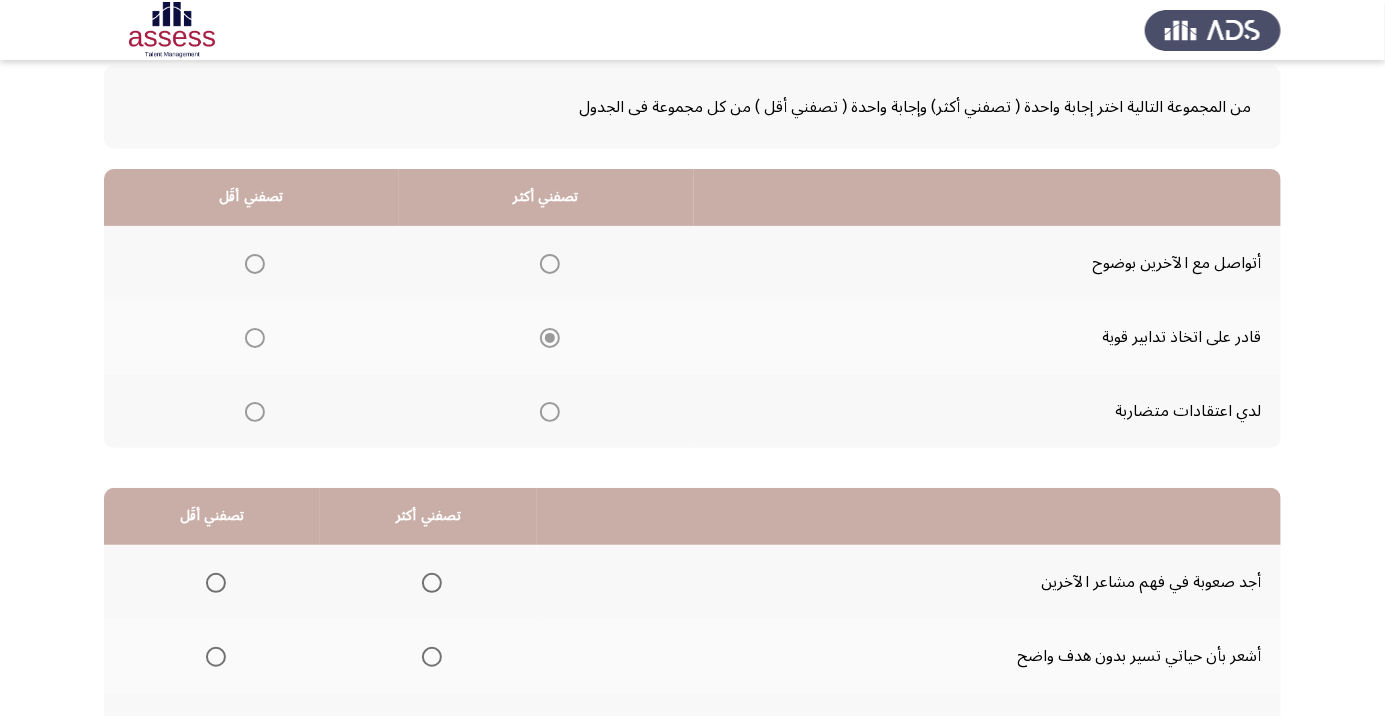 click at bounding box center [255, 264] 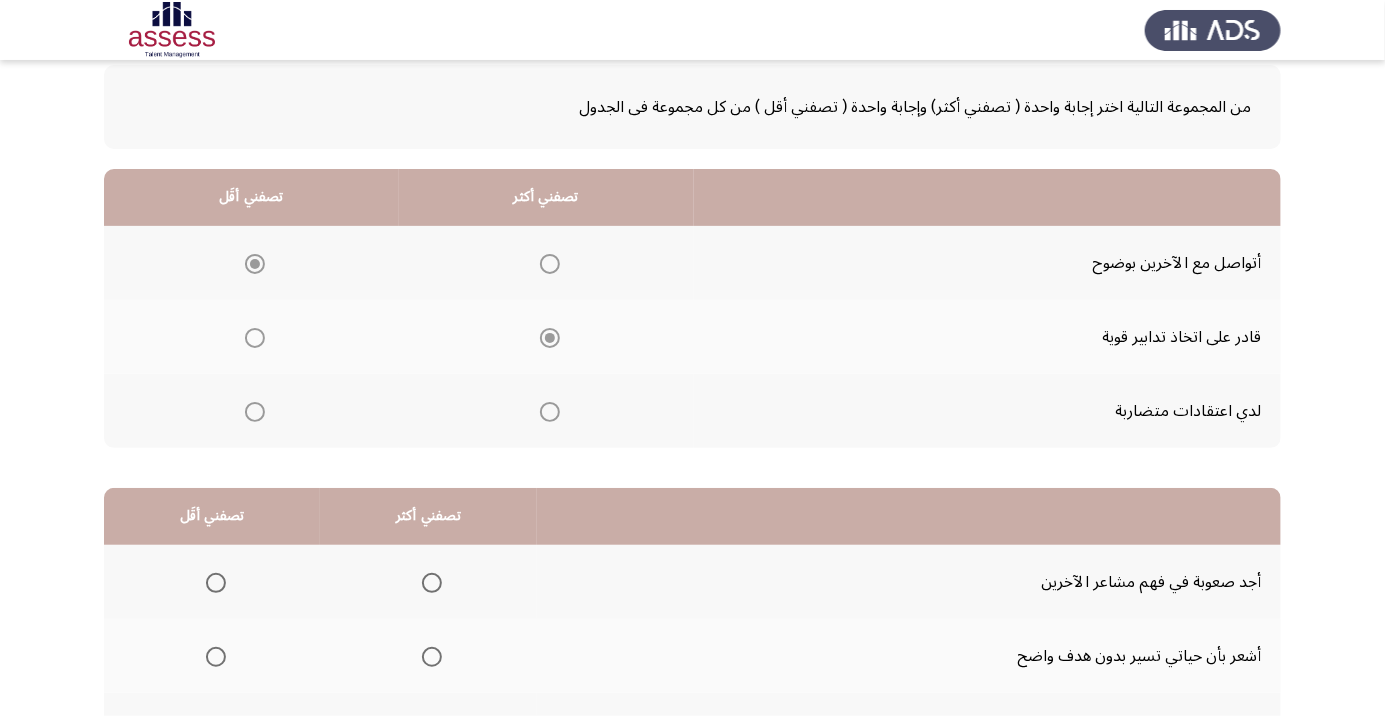 click at bounding box center [255, 264] 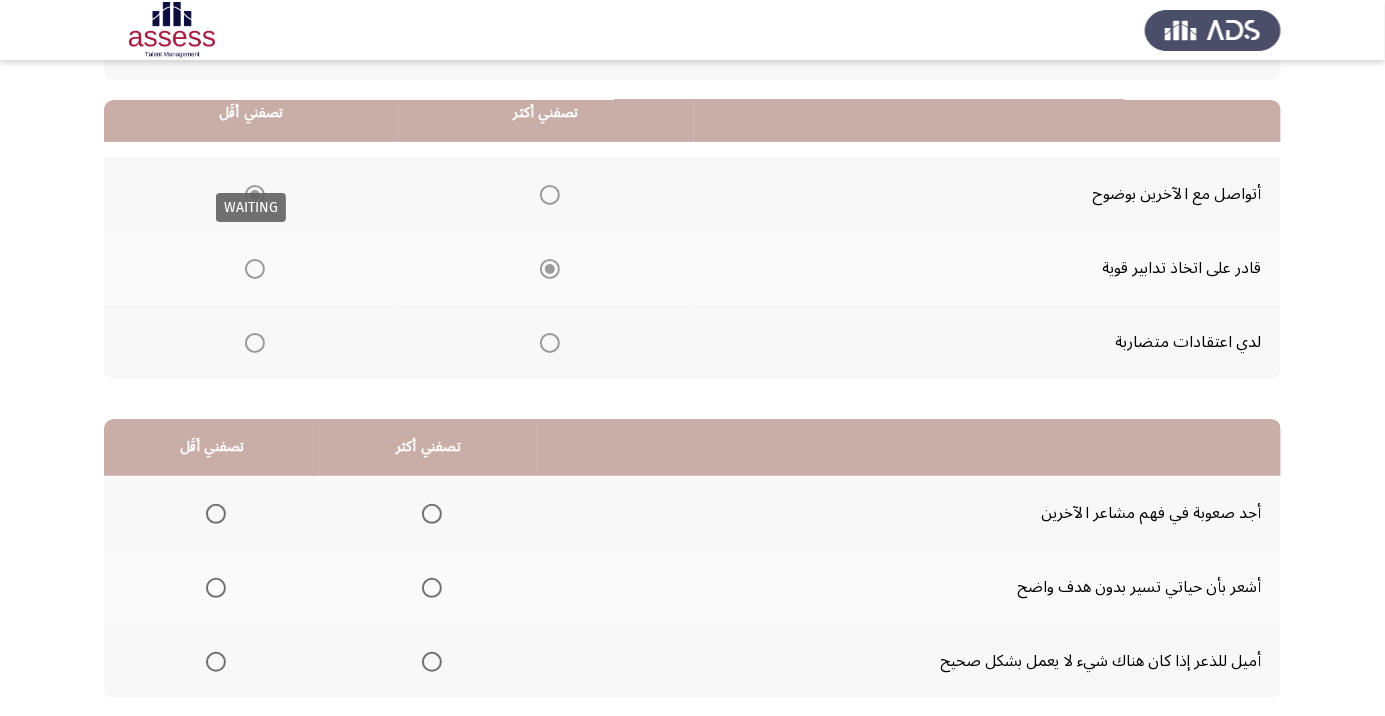 scroll, scrollTop: 197, scrollLeft: 0, axis: vertical 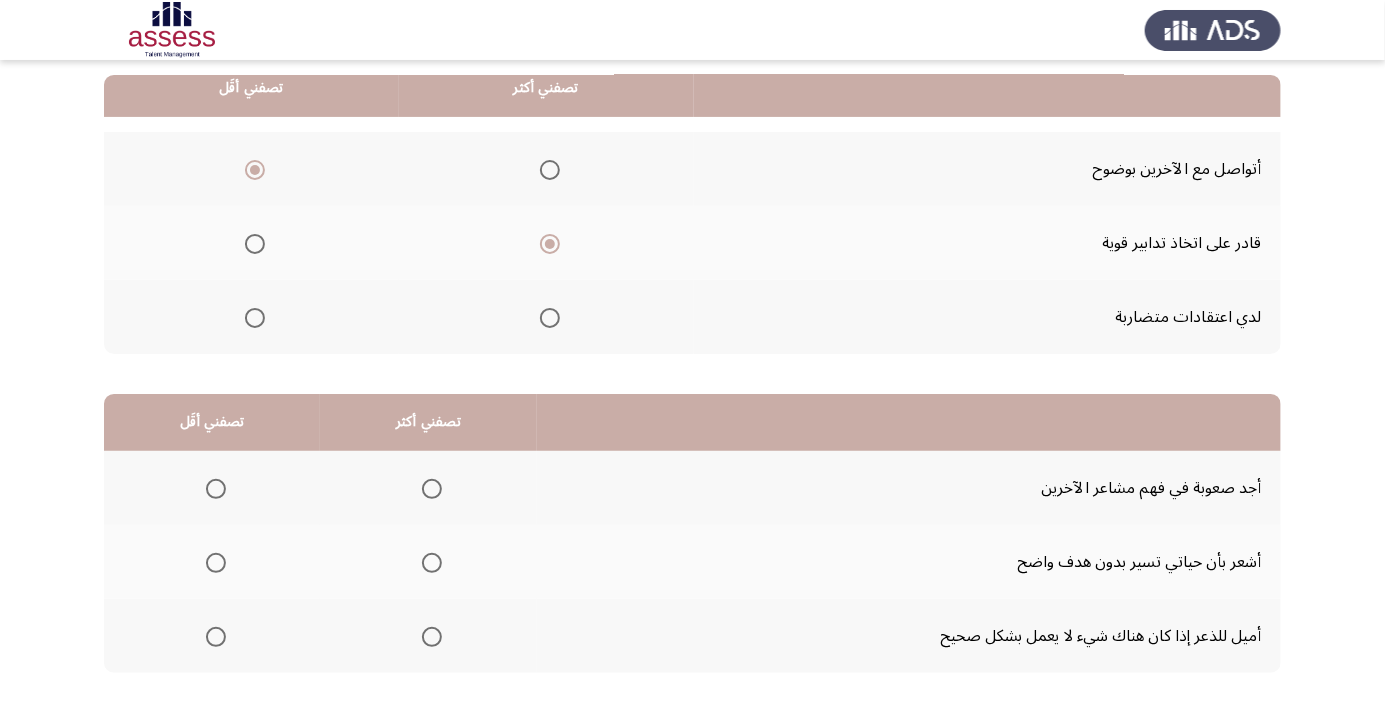 click at bounding box center [432, 637] 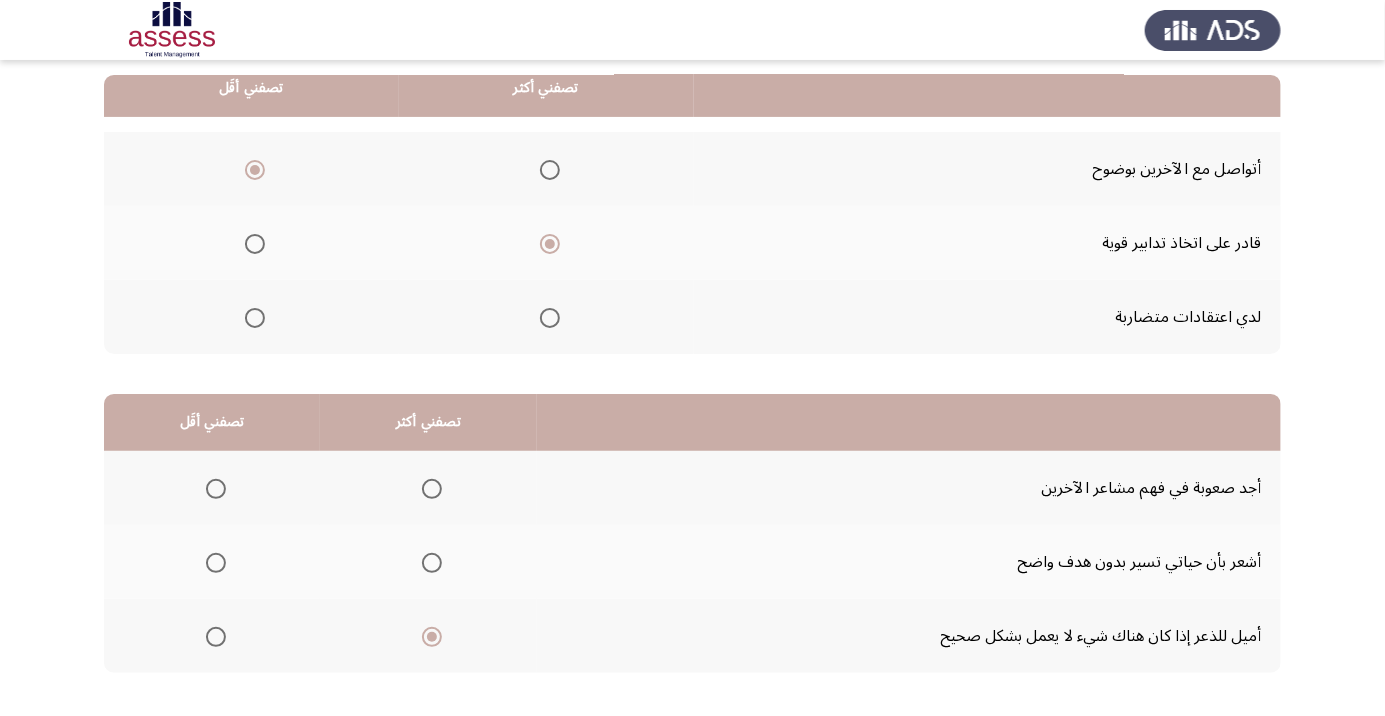 click at bounding box center [216, 489] 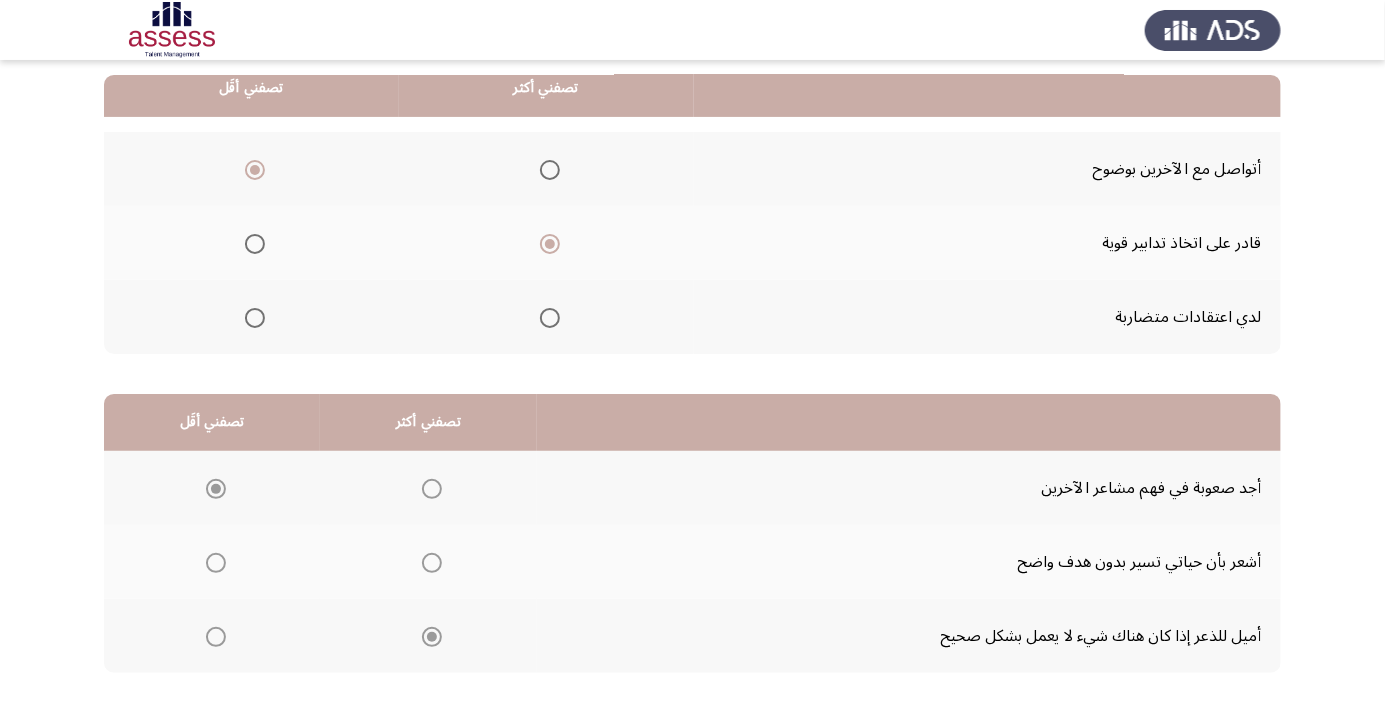 click on "التالي" 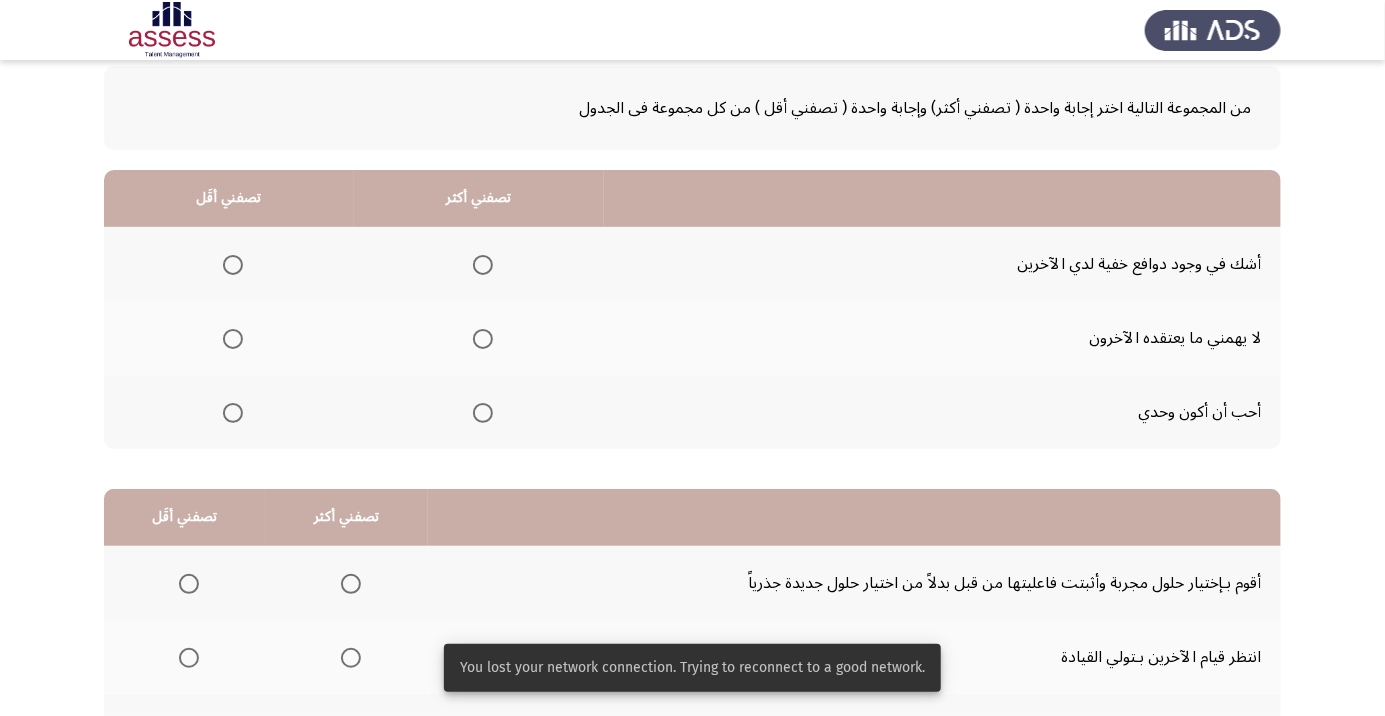 scroll, scrollTop: 105, scrollLeft: 0, axis: vertical 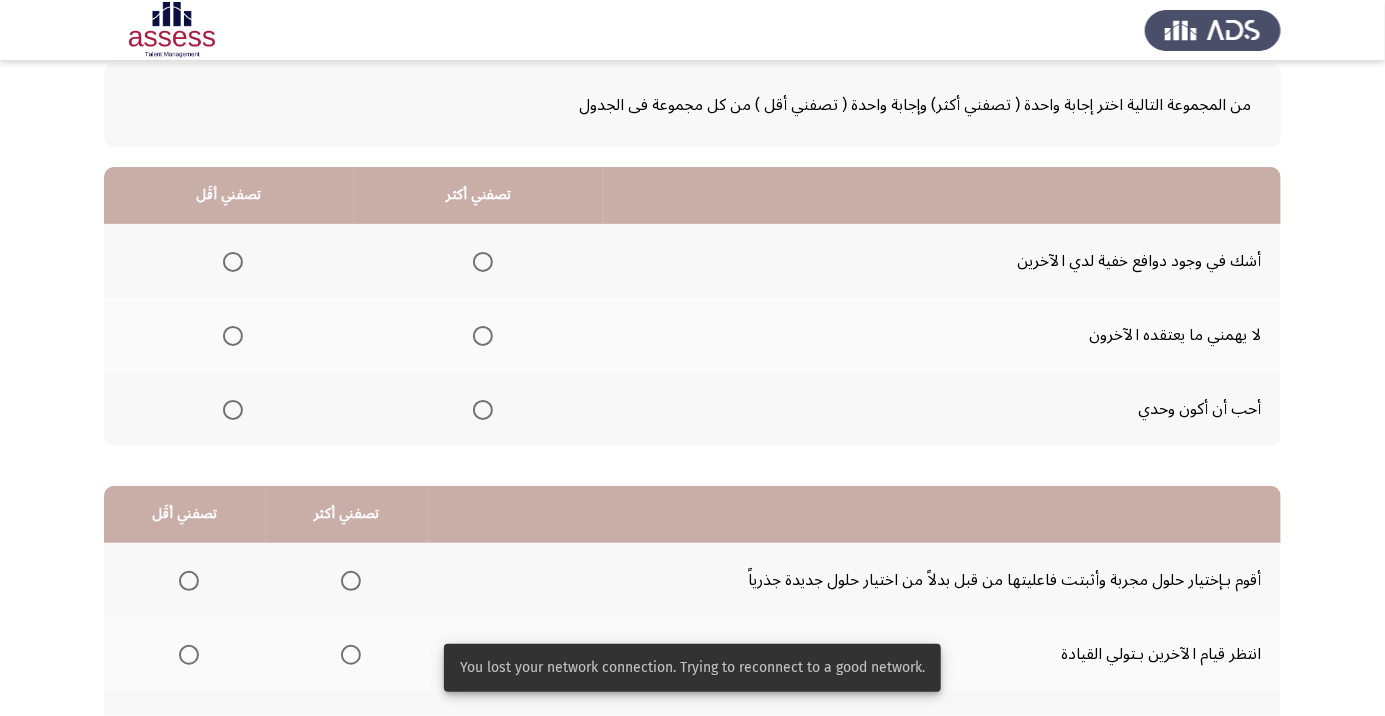 click 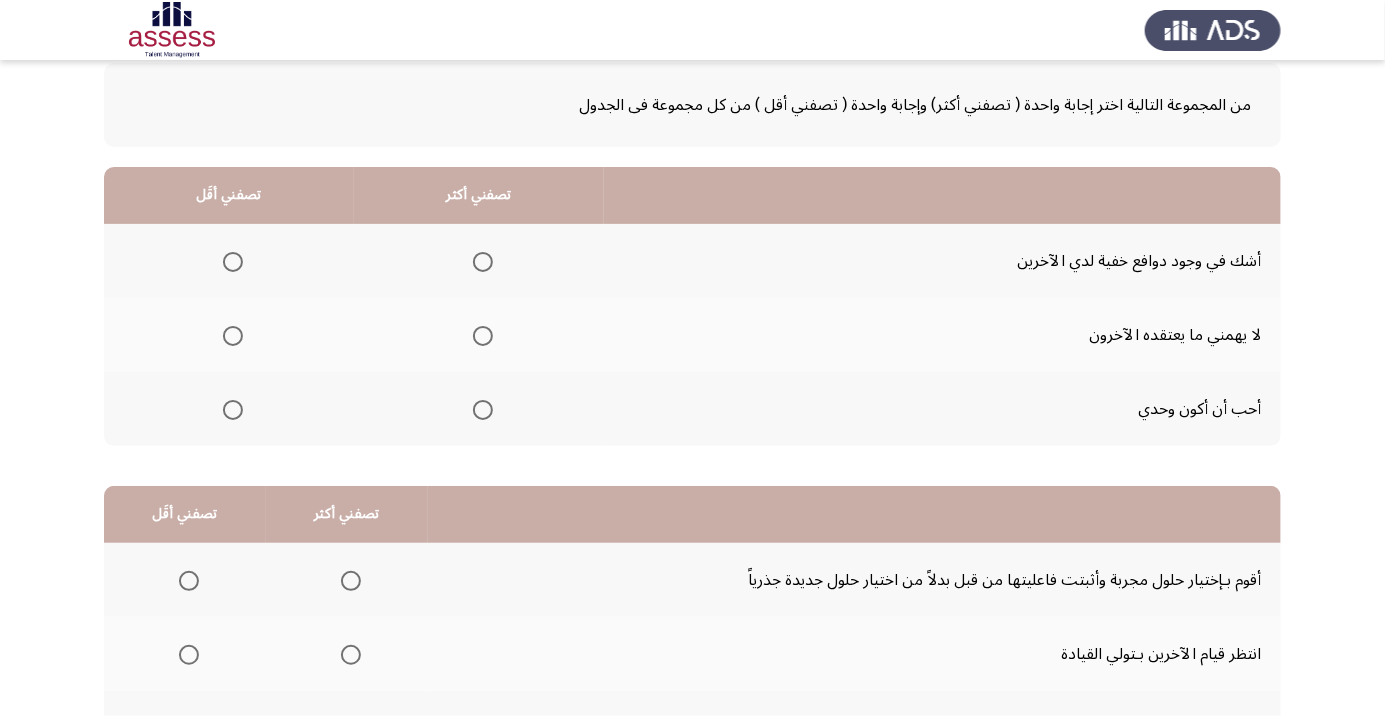 click 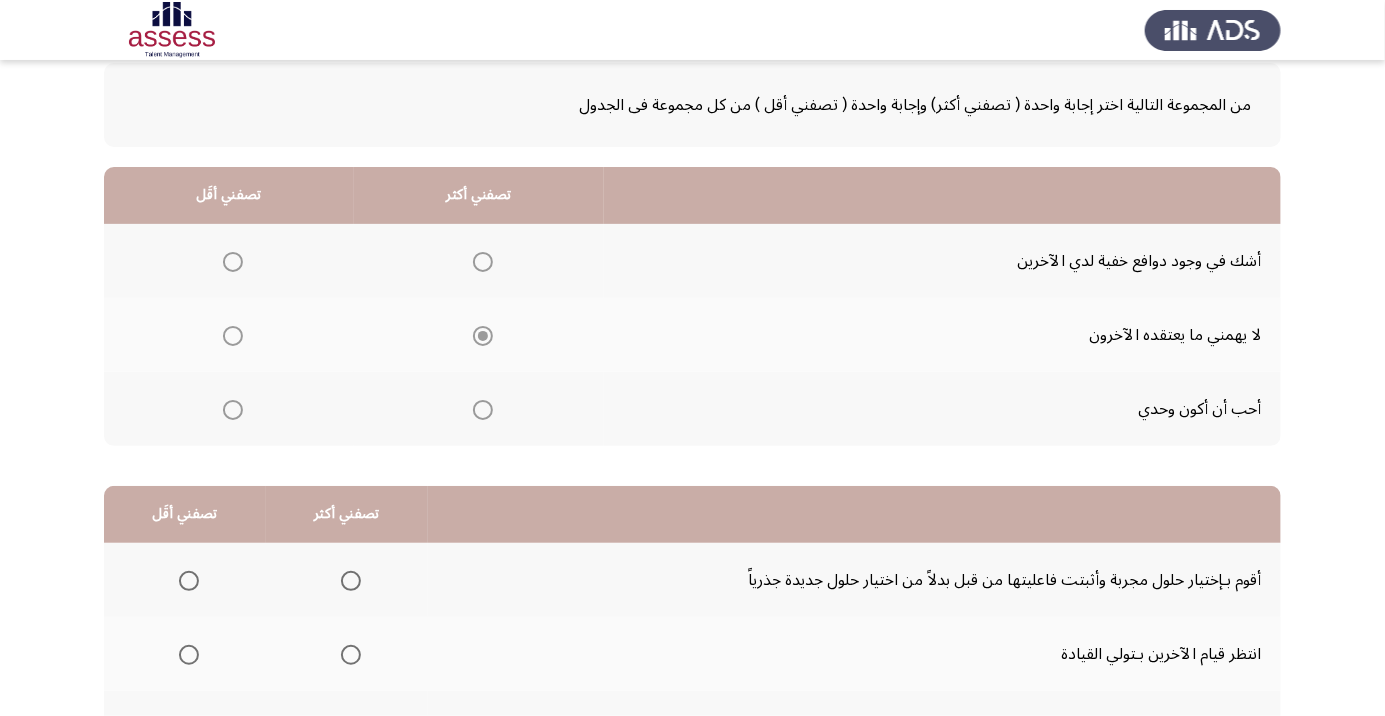 click at bounding box center [233, 262] 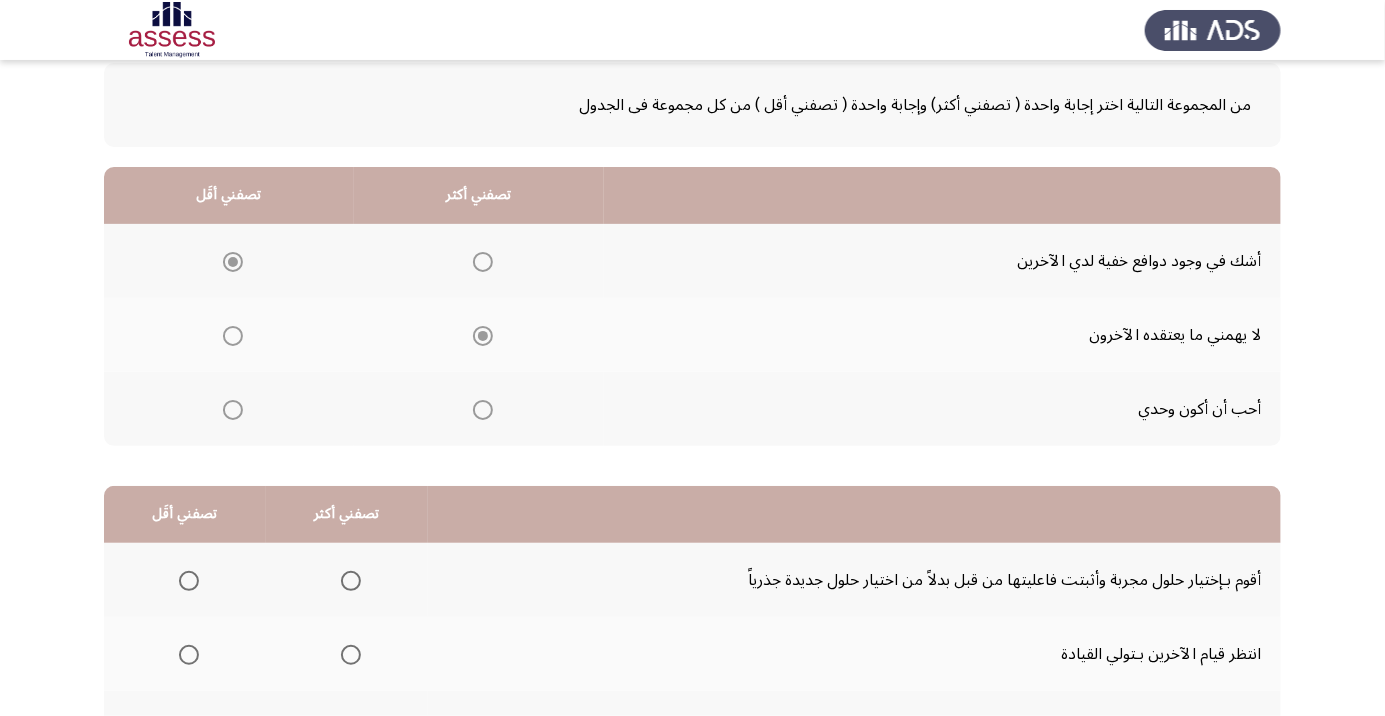 click at bounding box center (233, 262) 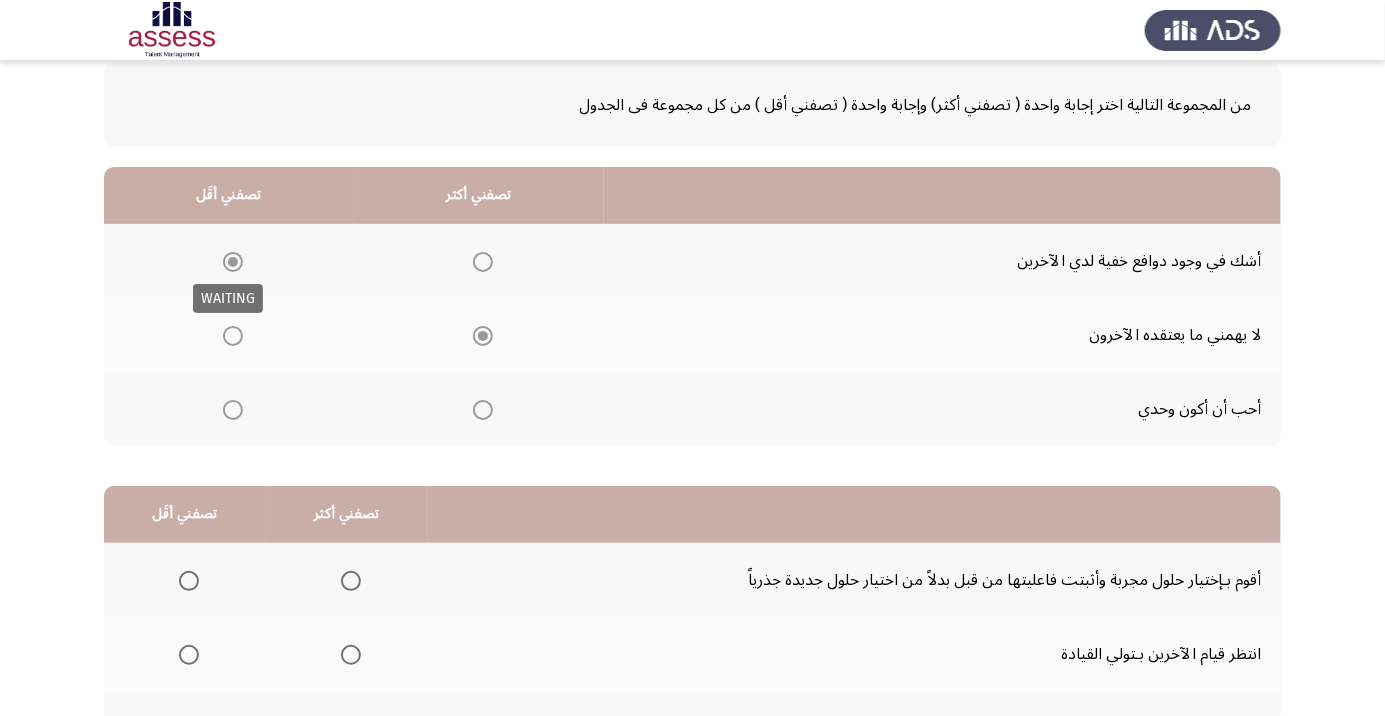 click at bounding box center [233, 262] 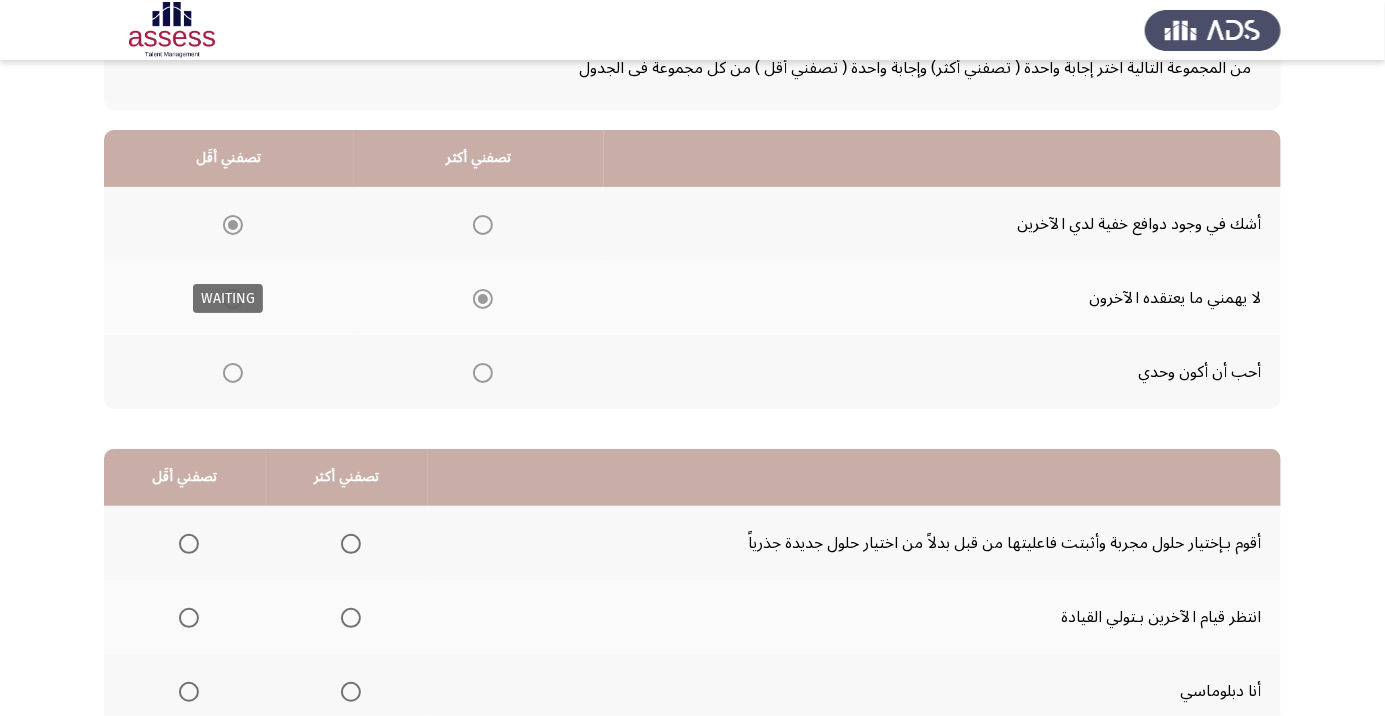 scroll, scrollTop: 197, scrollLeft: 0, axis: vertical 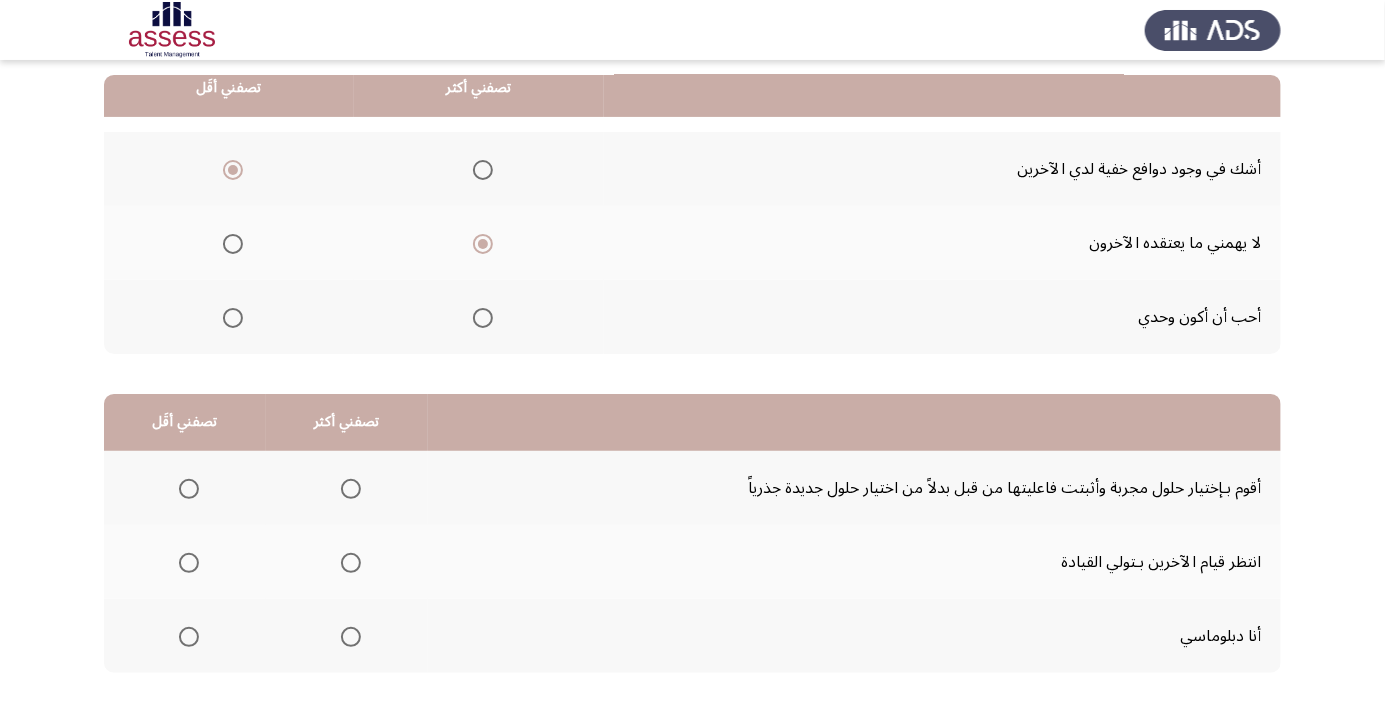 click at bounding box center (351, 489) 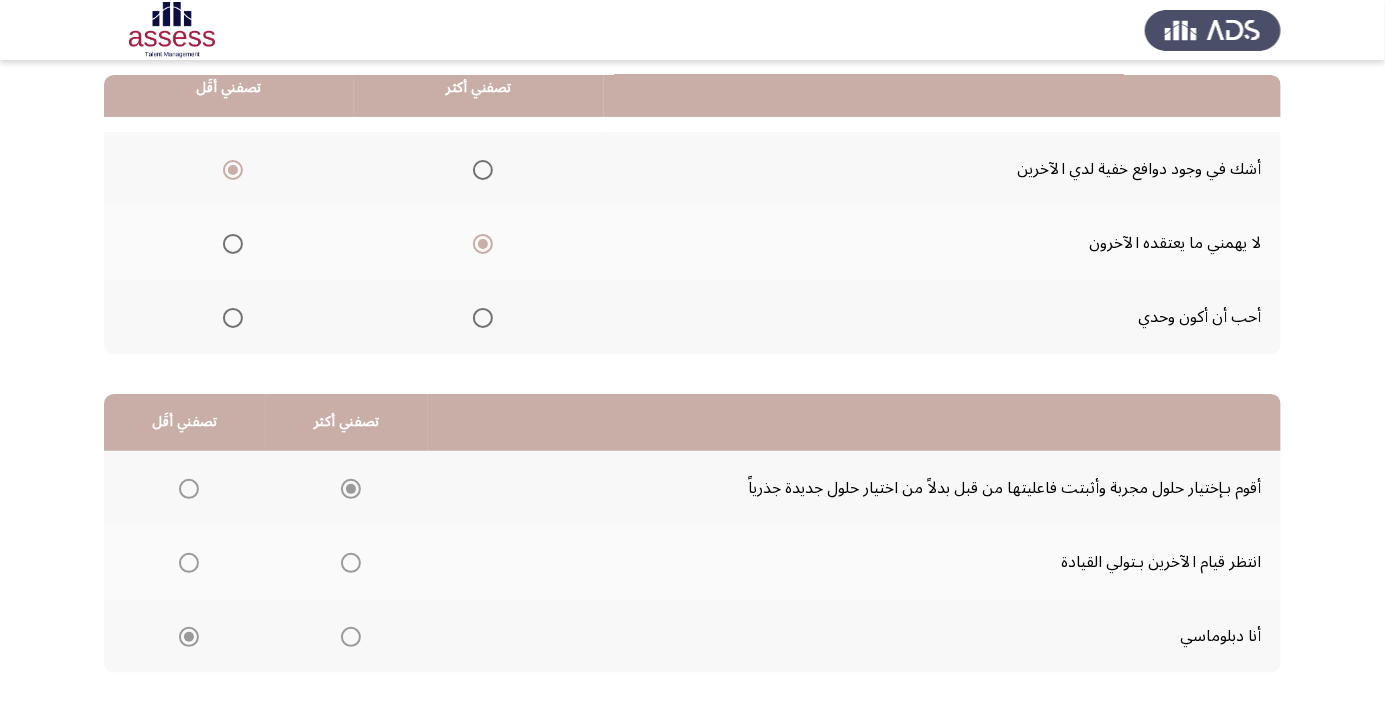 click on "التالي" 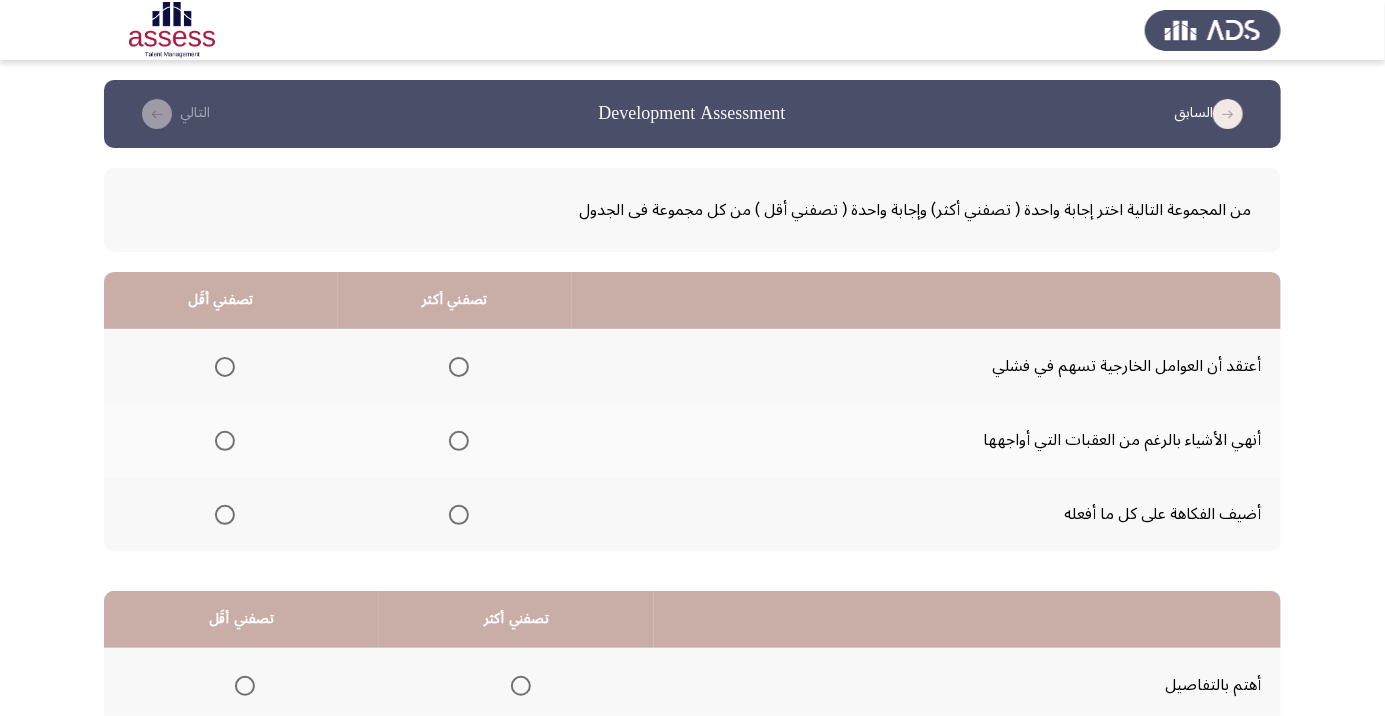 click at bounding box center [459, 441] 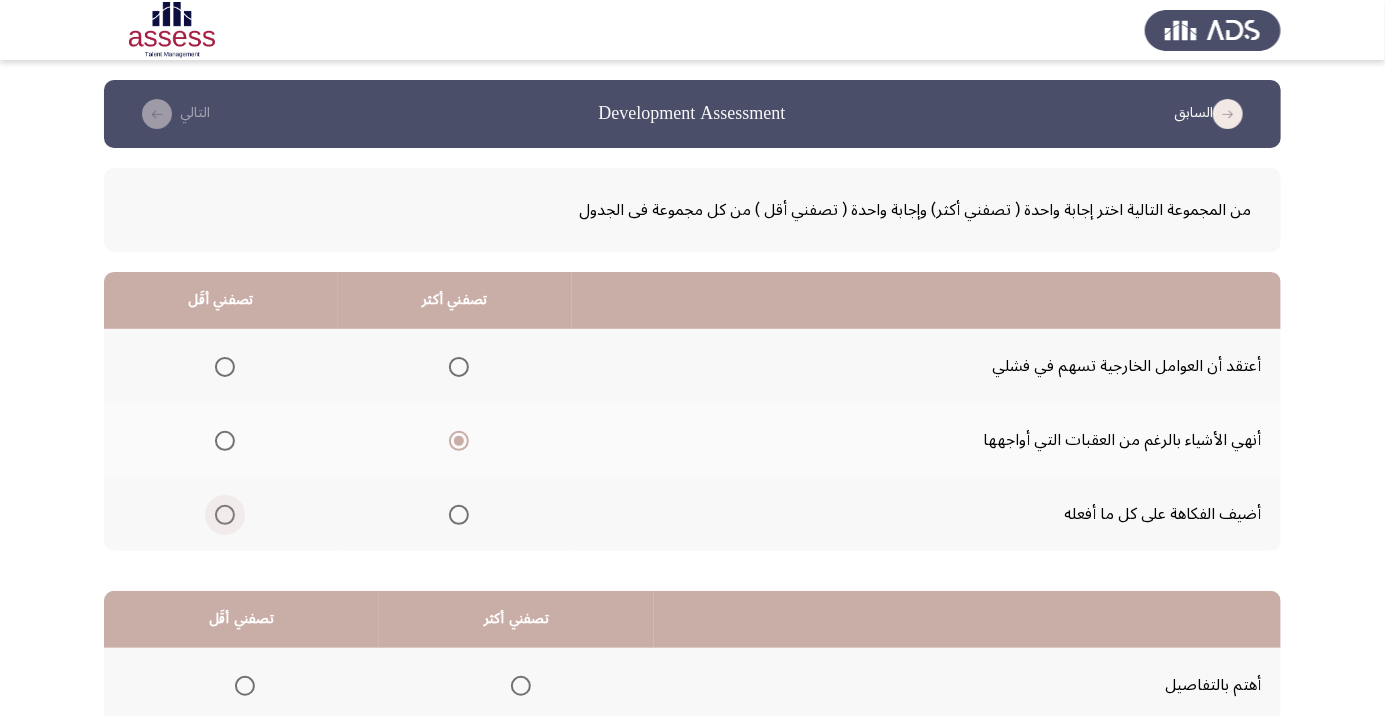 click at bounding box center [225, 515] 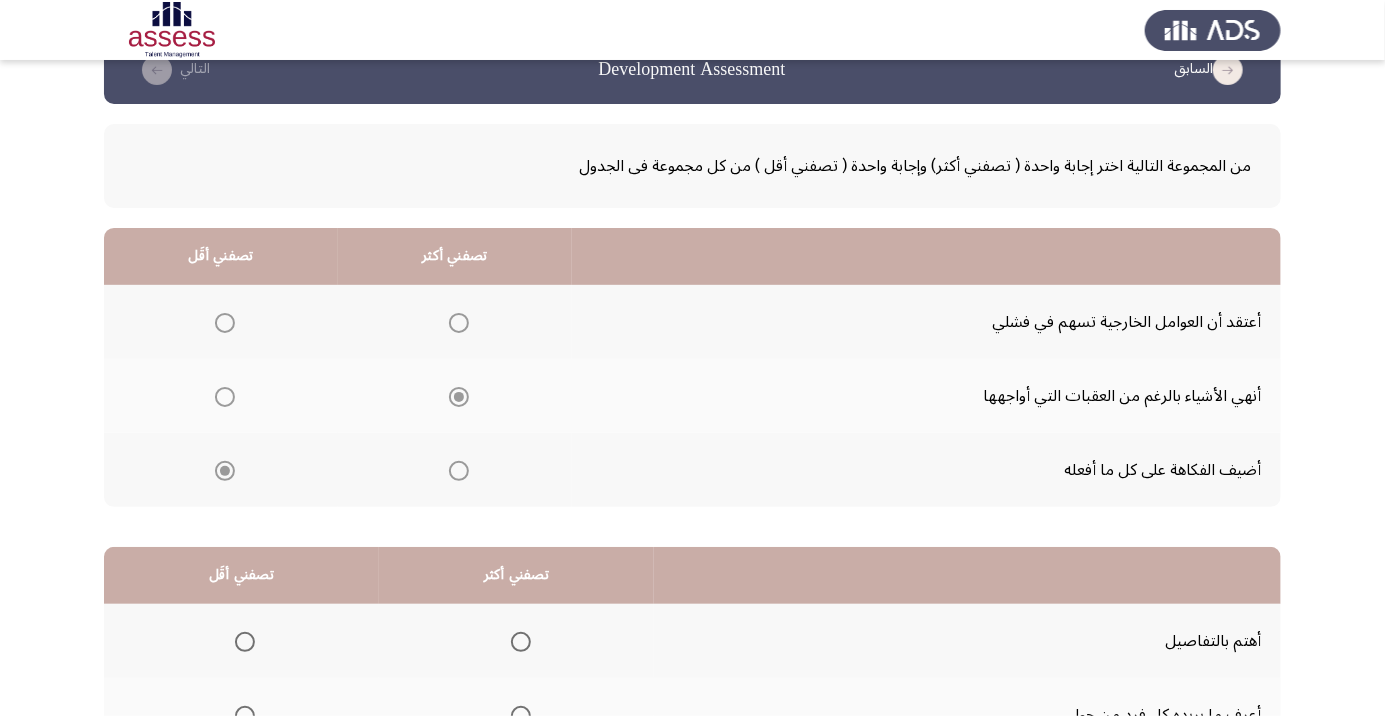 scroll, scrollTop: 179, scrollLeft: 0, axis: vertical 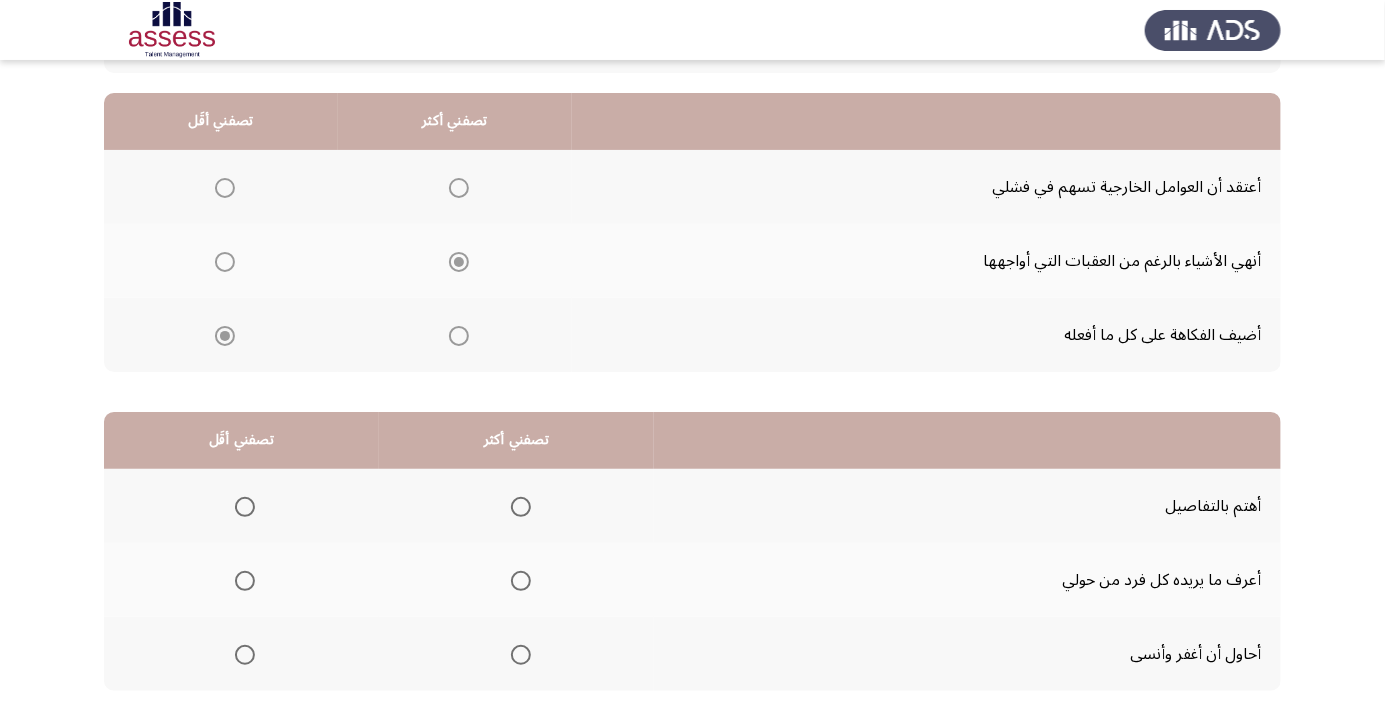 click at bounding box center (521, 507) 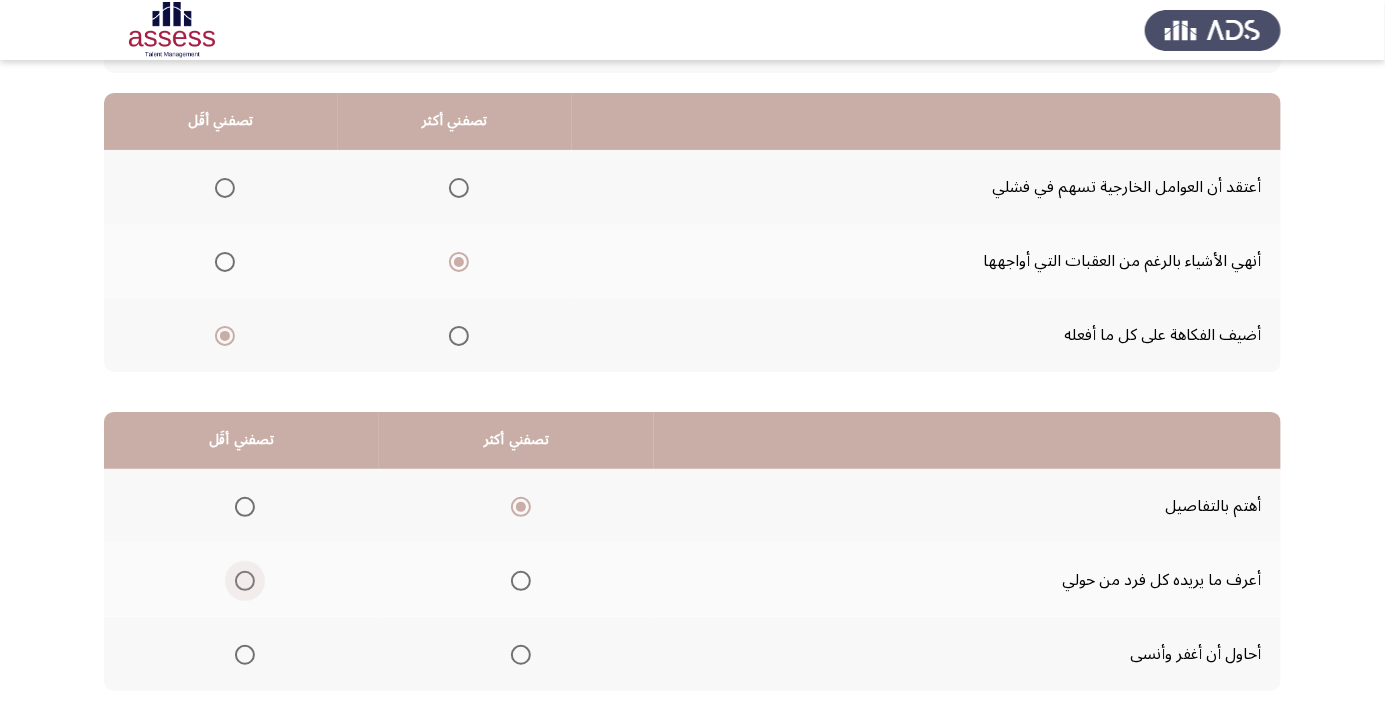 click at bounding box center (245, 581) 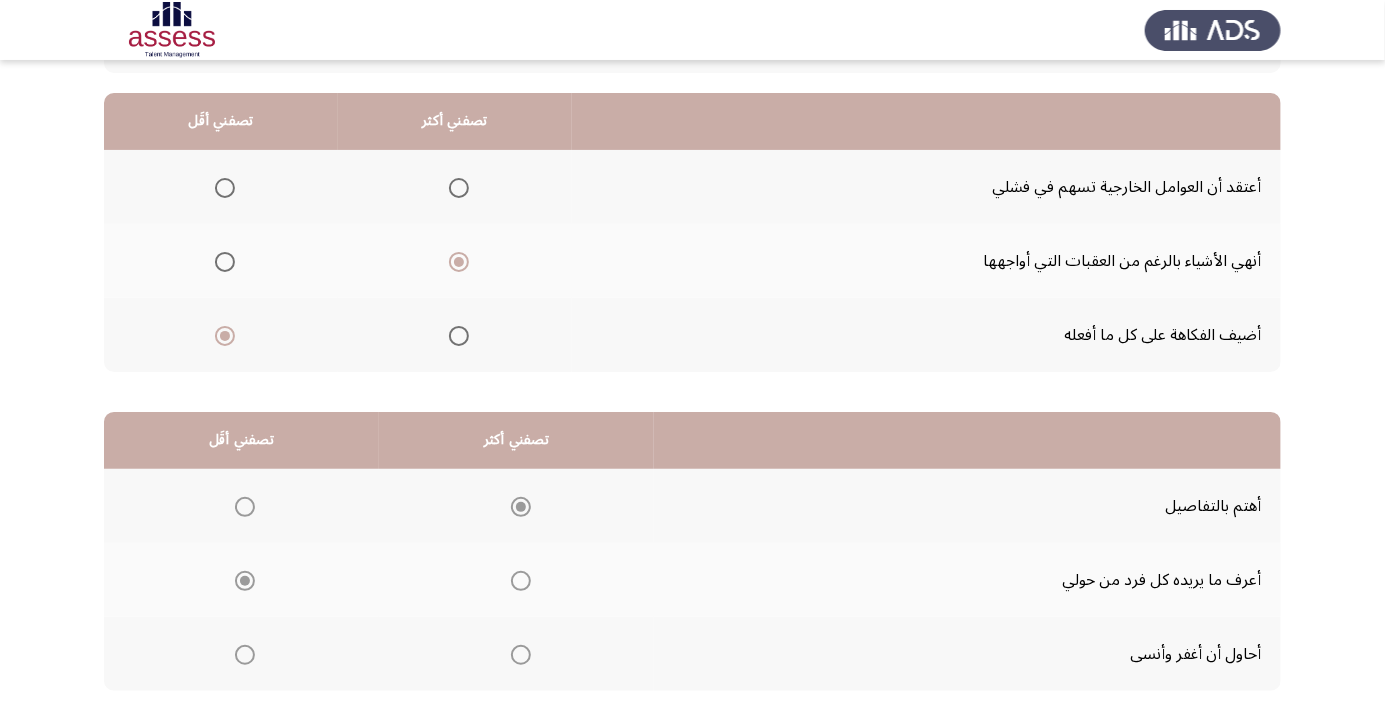 click on "التالي" 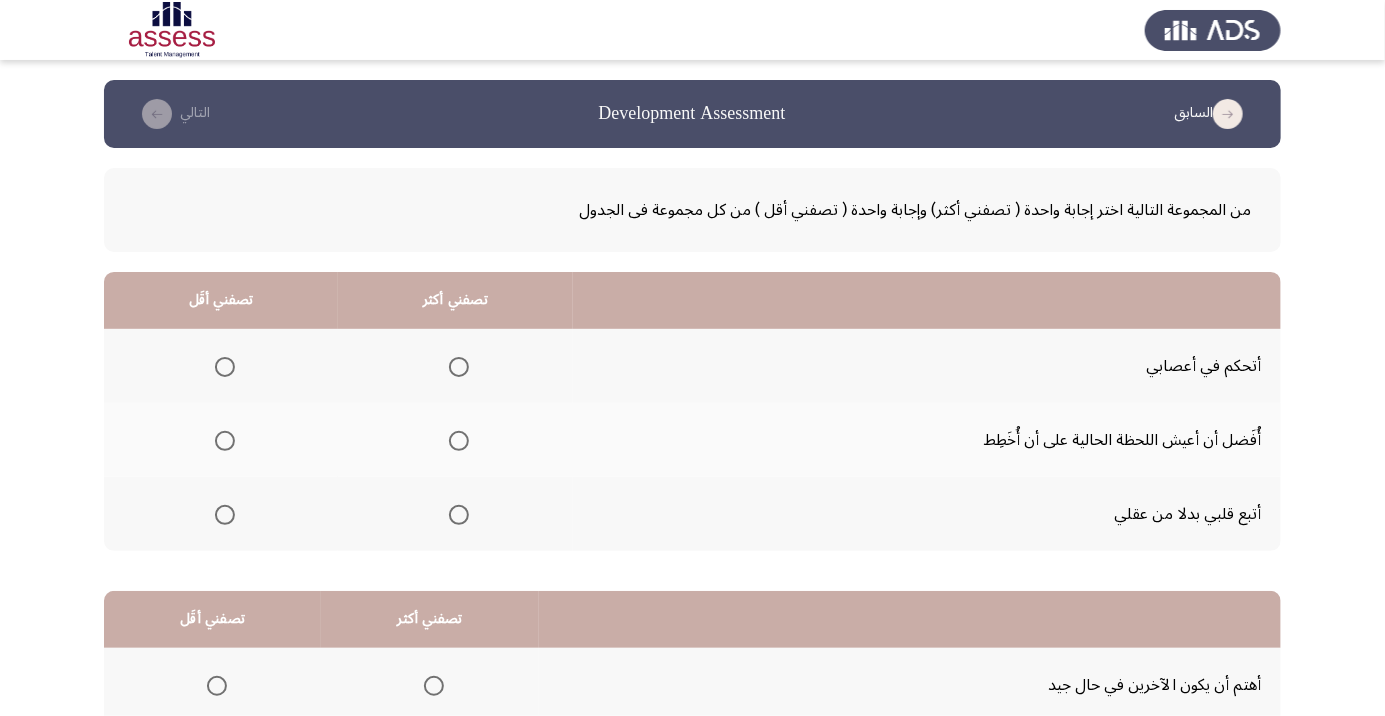 click at bounding box center [459, 367] 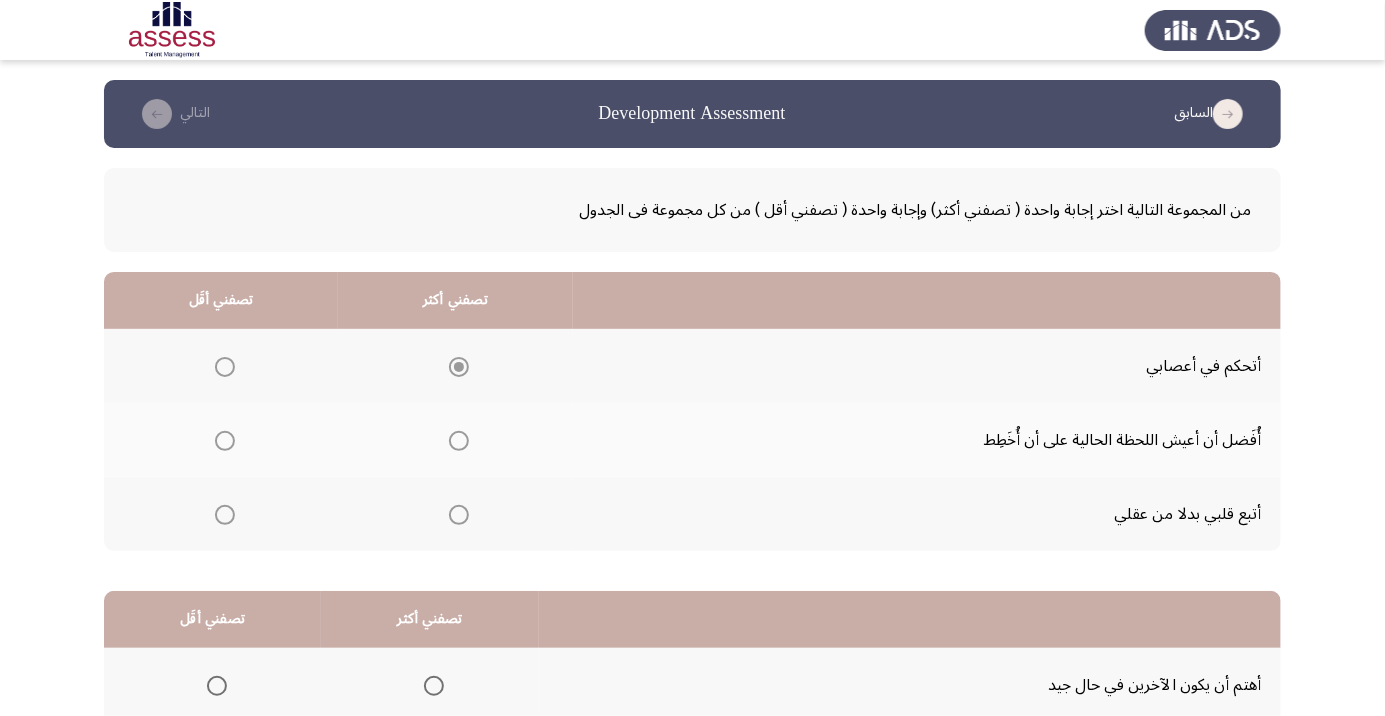 click at bounding box center [225, 367] 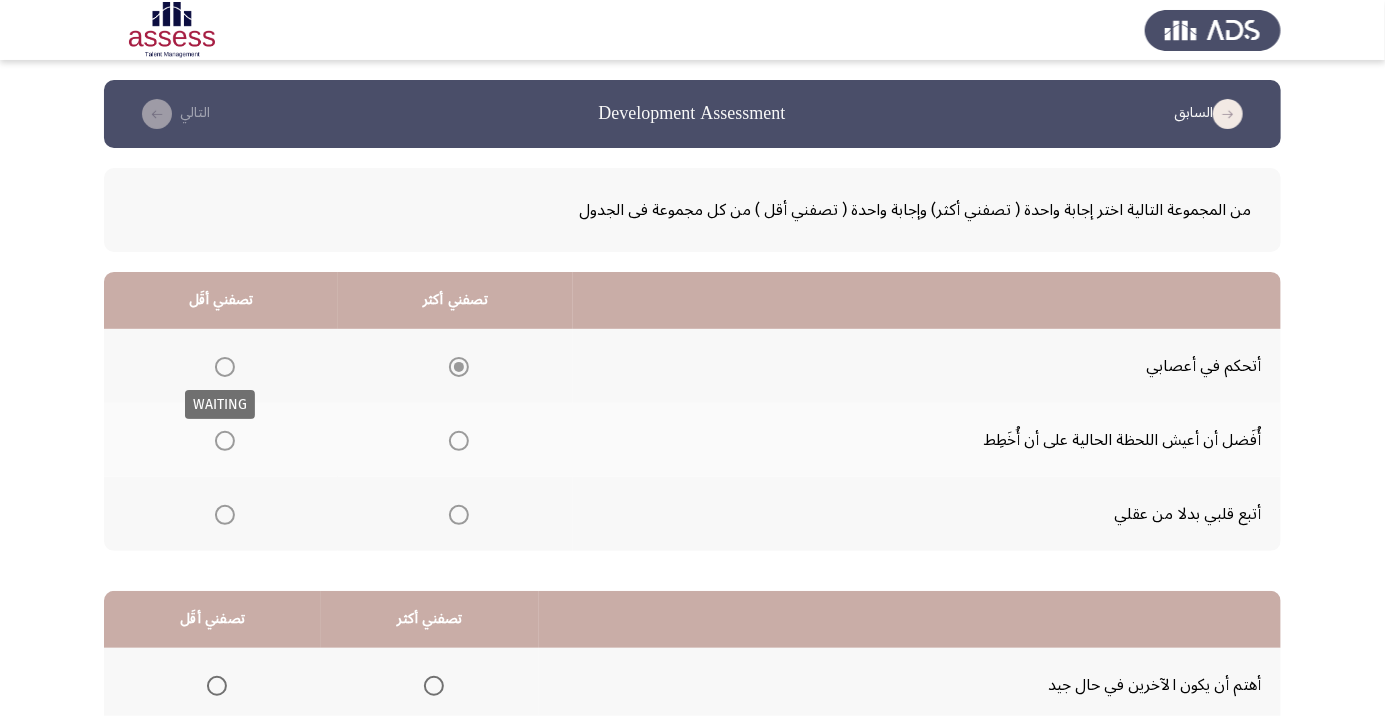 click at bounding box center (225, 367) 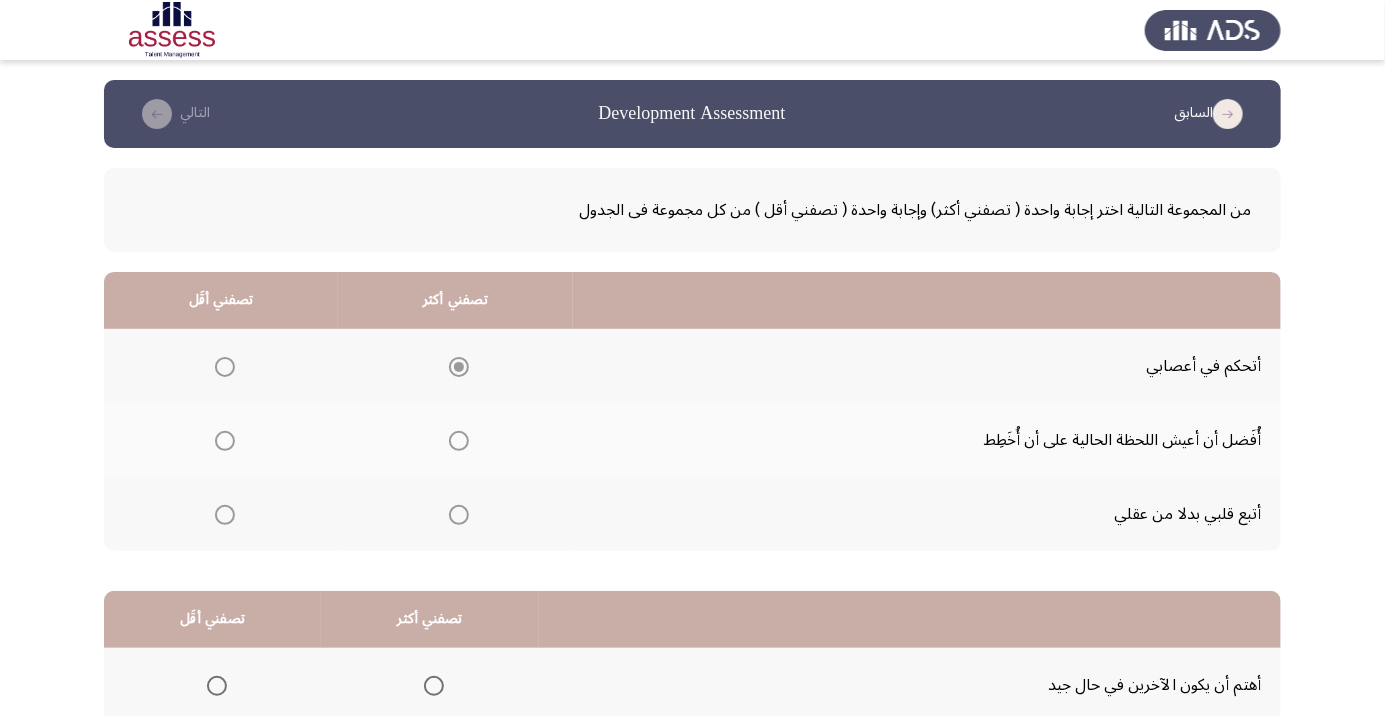 click at bounding box center (225, 367) 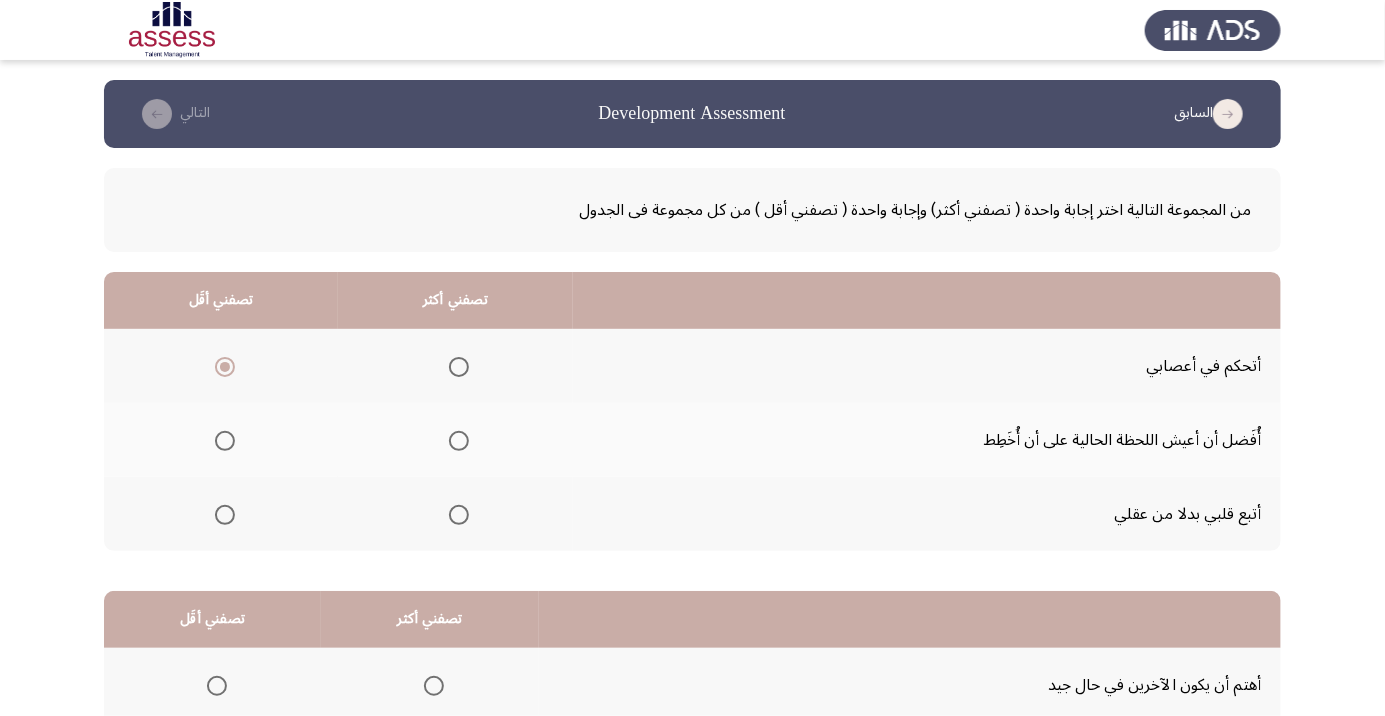 click at bounding box center (225, 441) 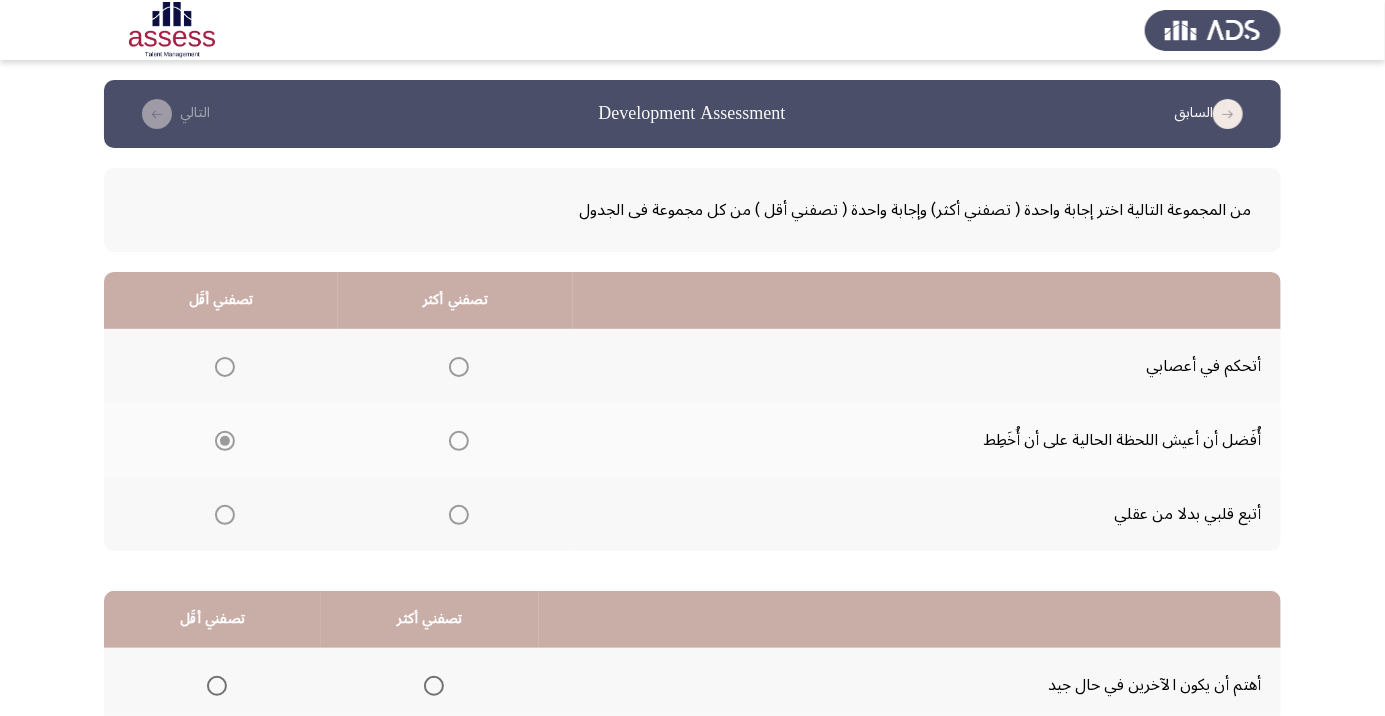 click at bounding box center (459, 367) 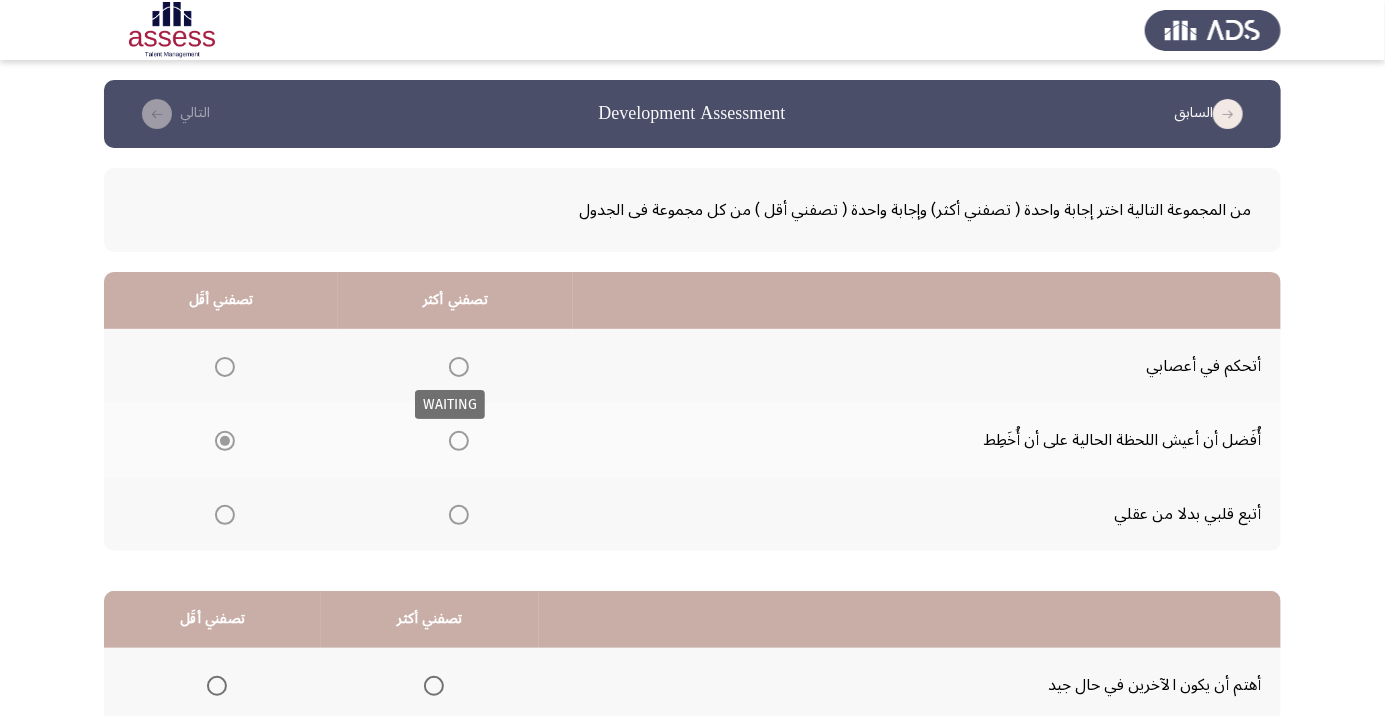 click at bounding box center (459, 367) 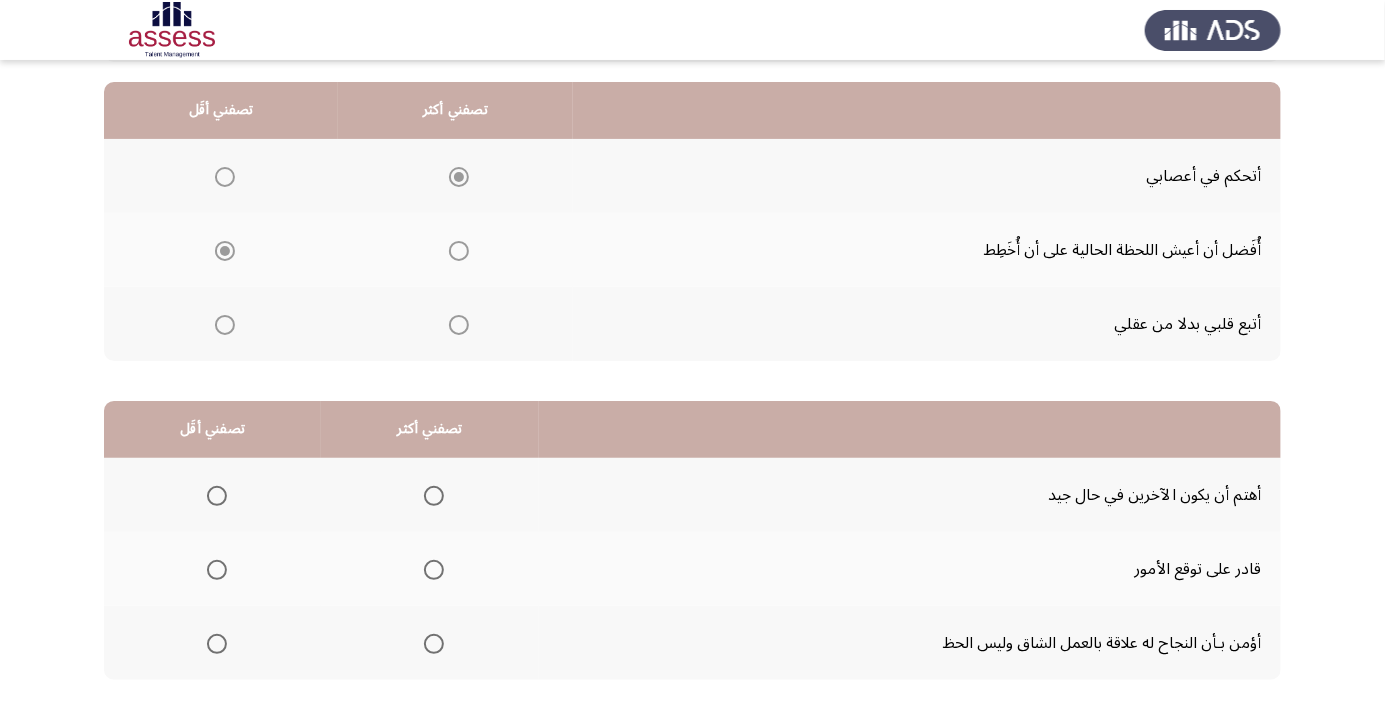 scroll, scrollTop: 197, scrollLeft: 0, axis: vertical 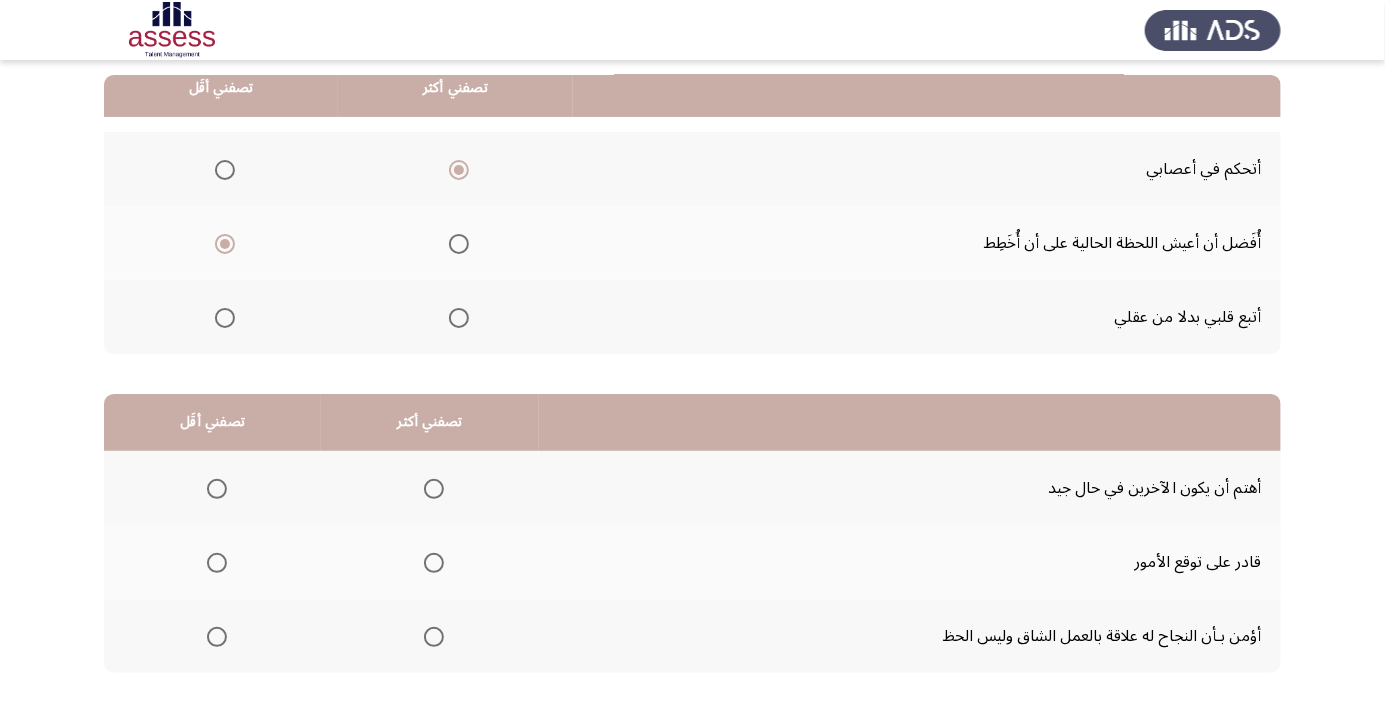 click at bounding box center (434, 637) 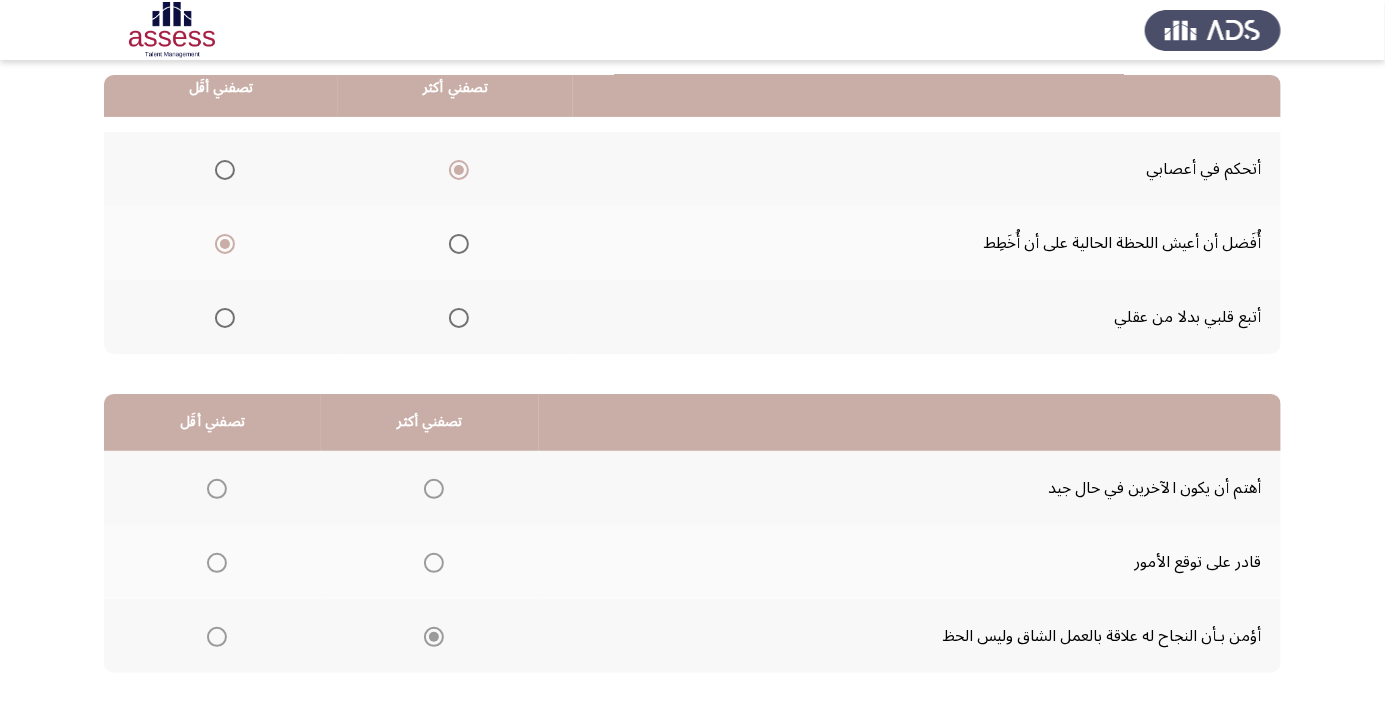 click at bounding box center (217, 563) 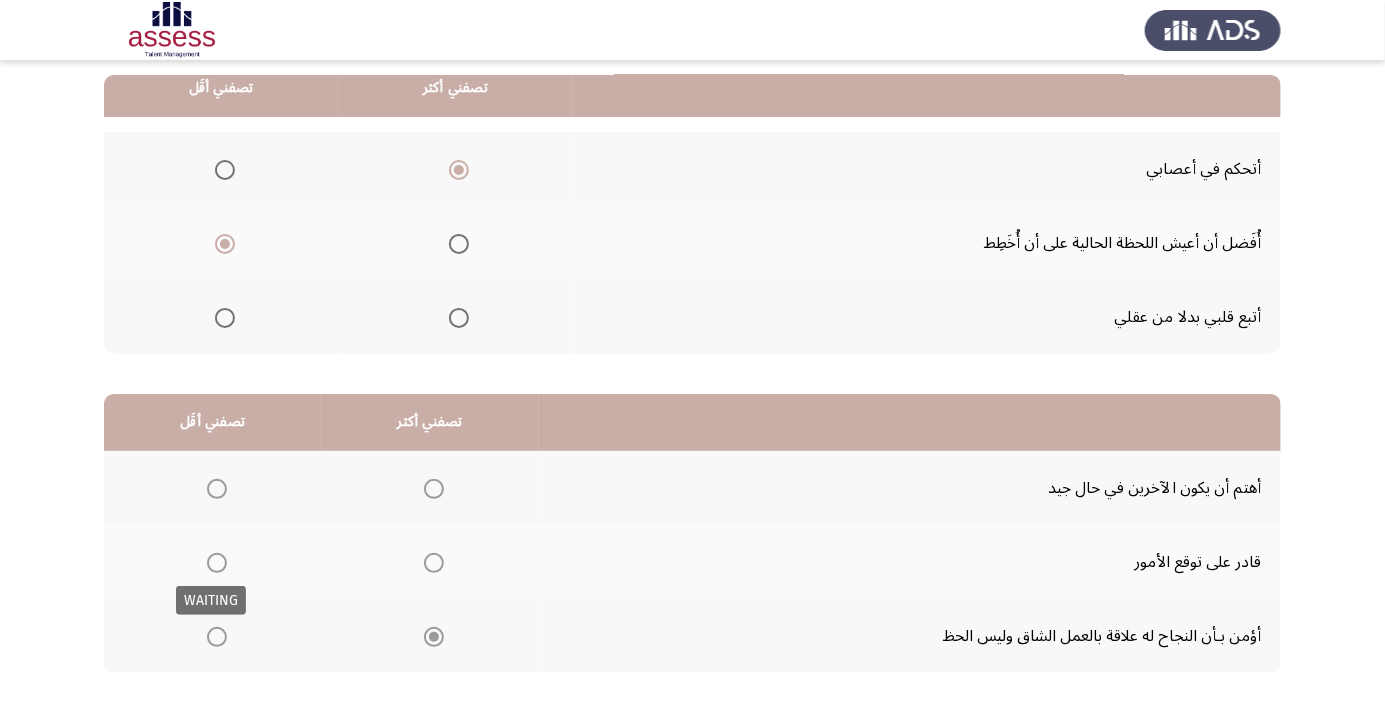 click at bounding box center (217, 563) 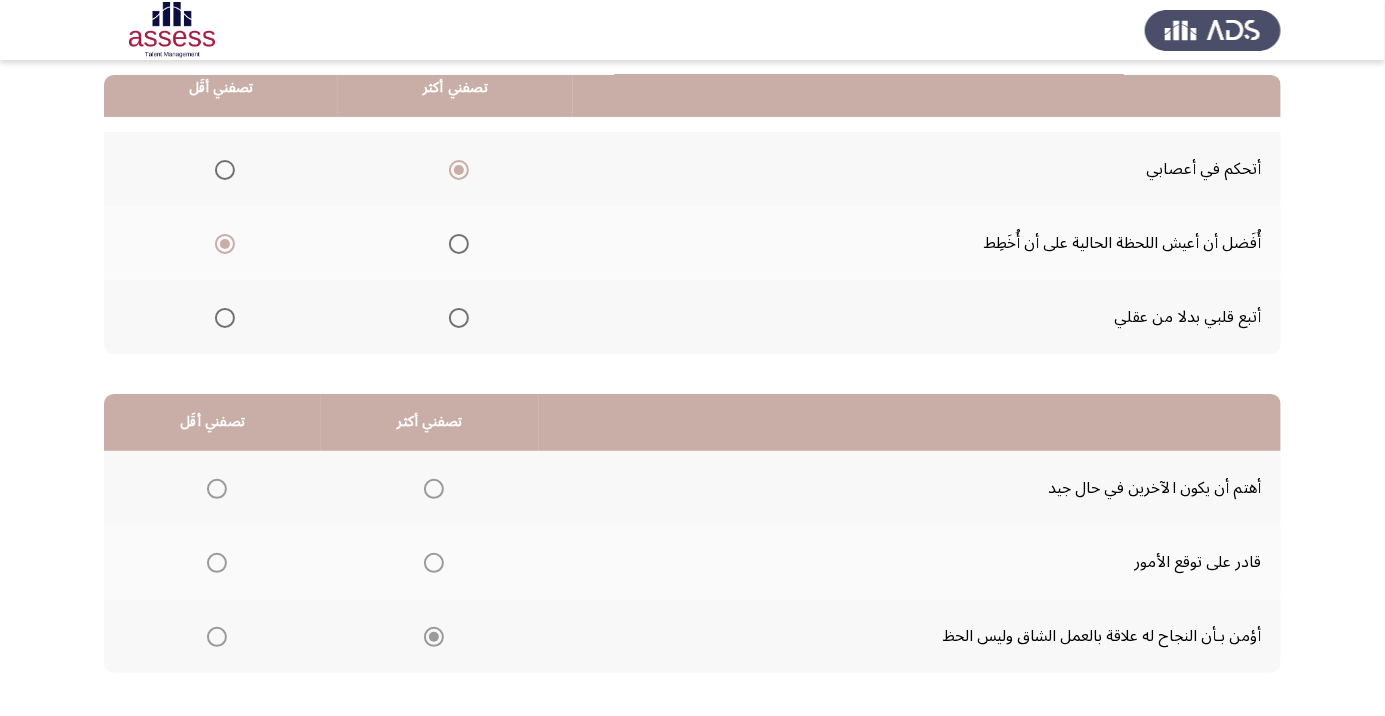 click at bounding box center (217, 563) 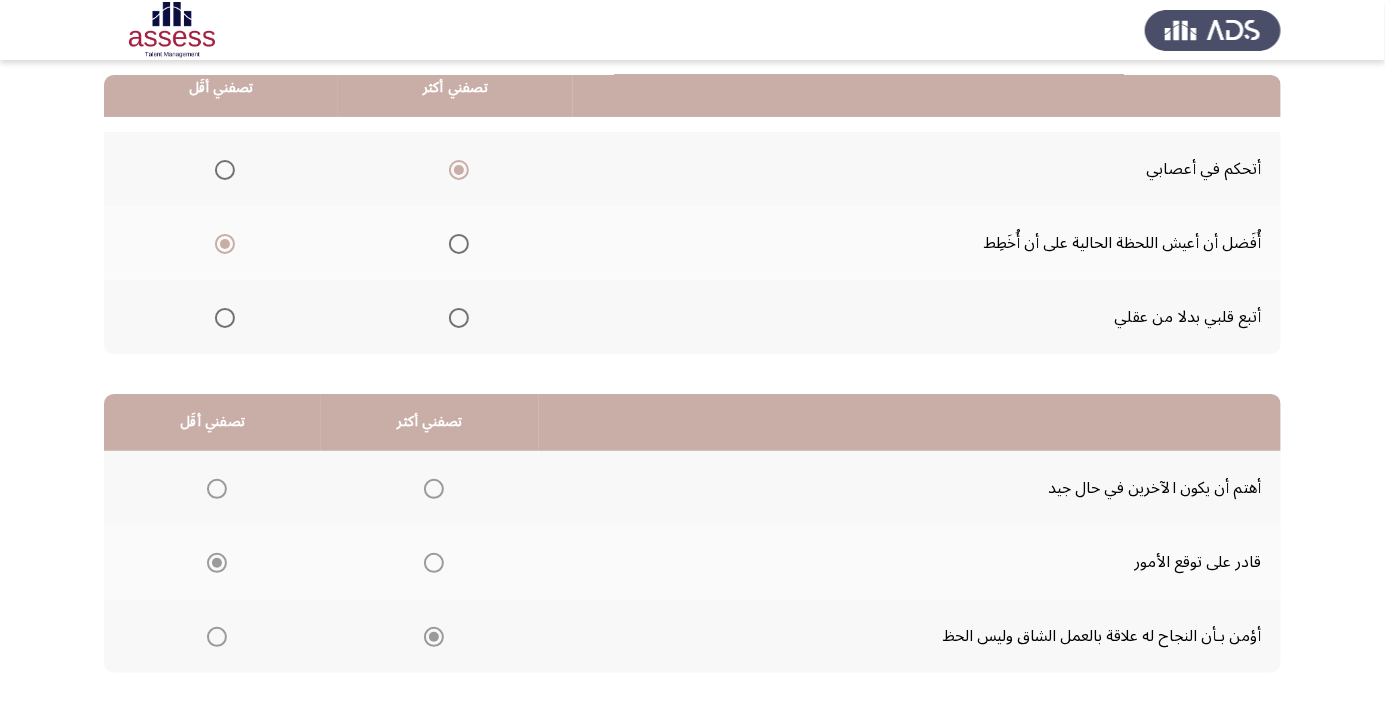 click on "التالي" 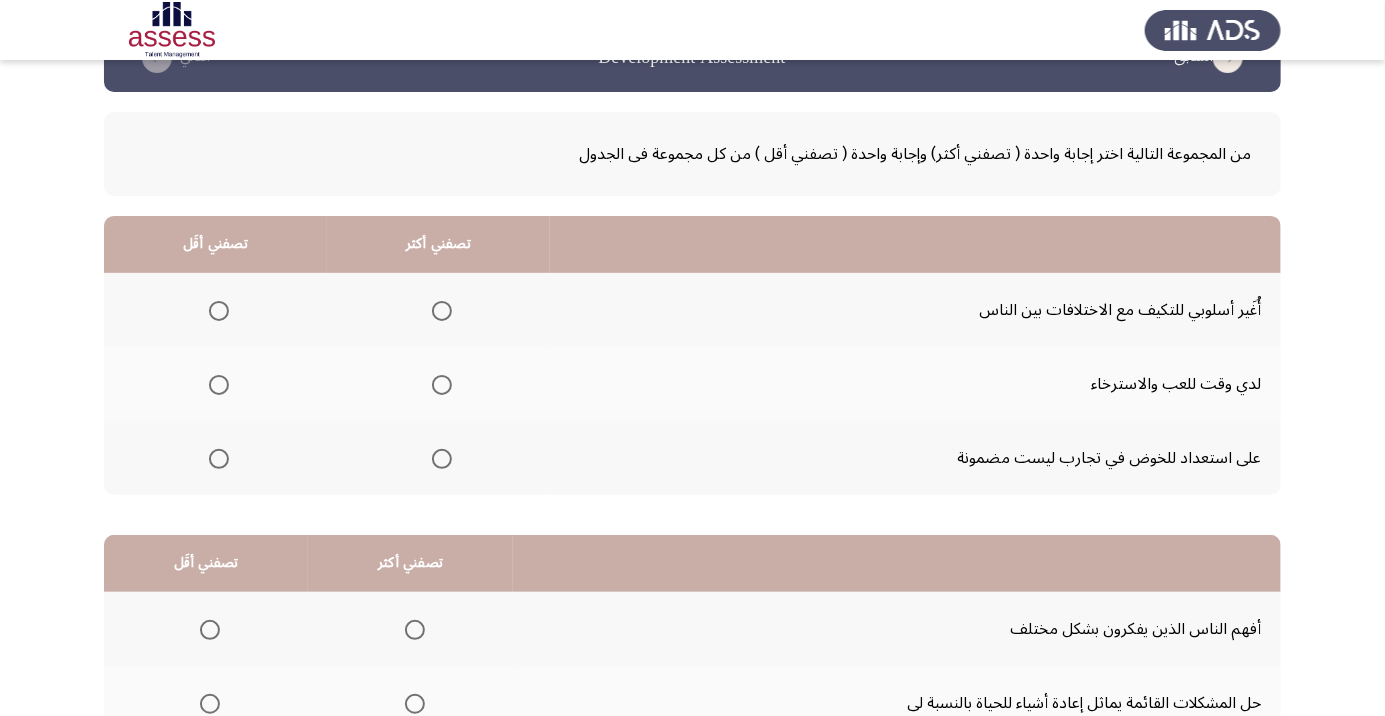 scroll, scrollTop: 57, scrollLeft: 0, axis: vertical 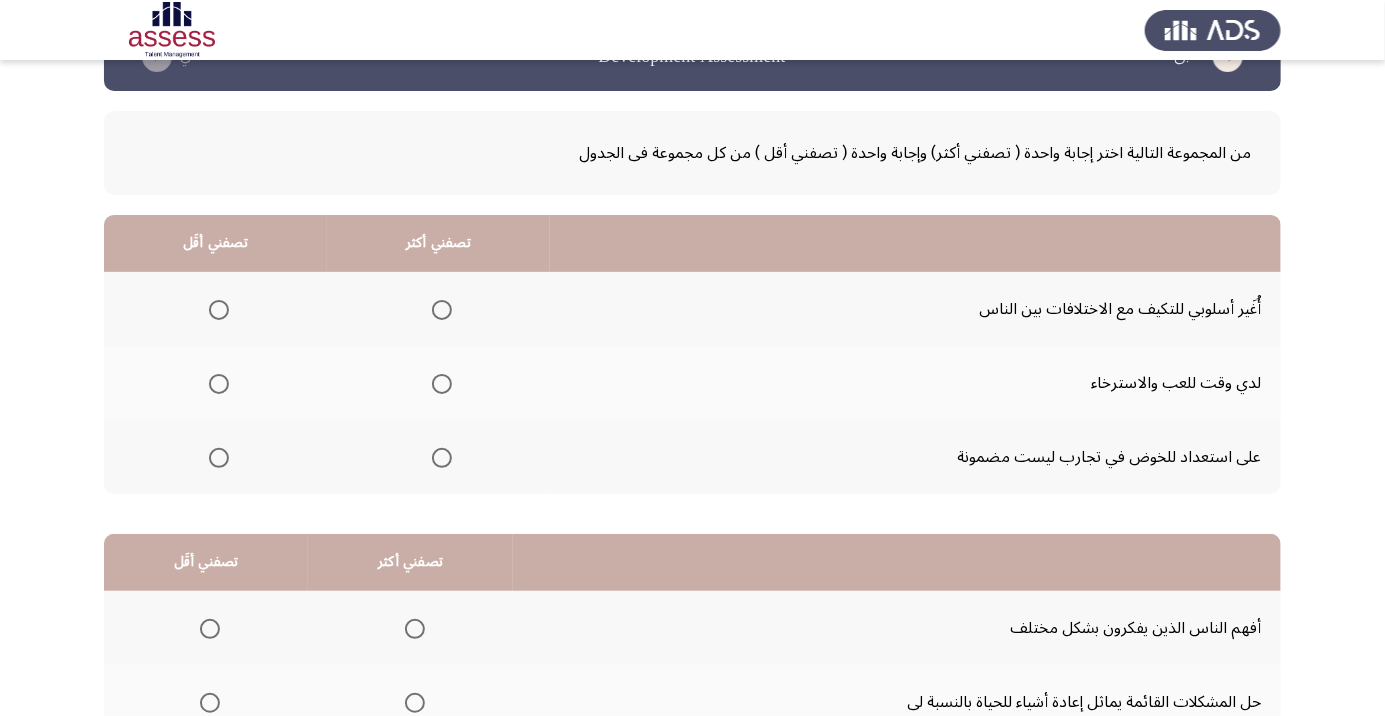 click at bounding box center [219, 458] 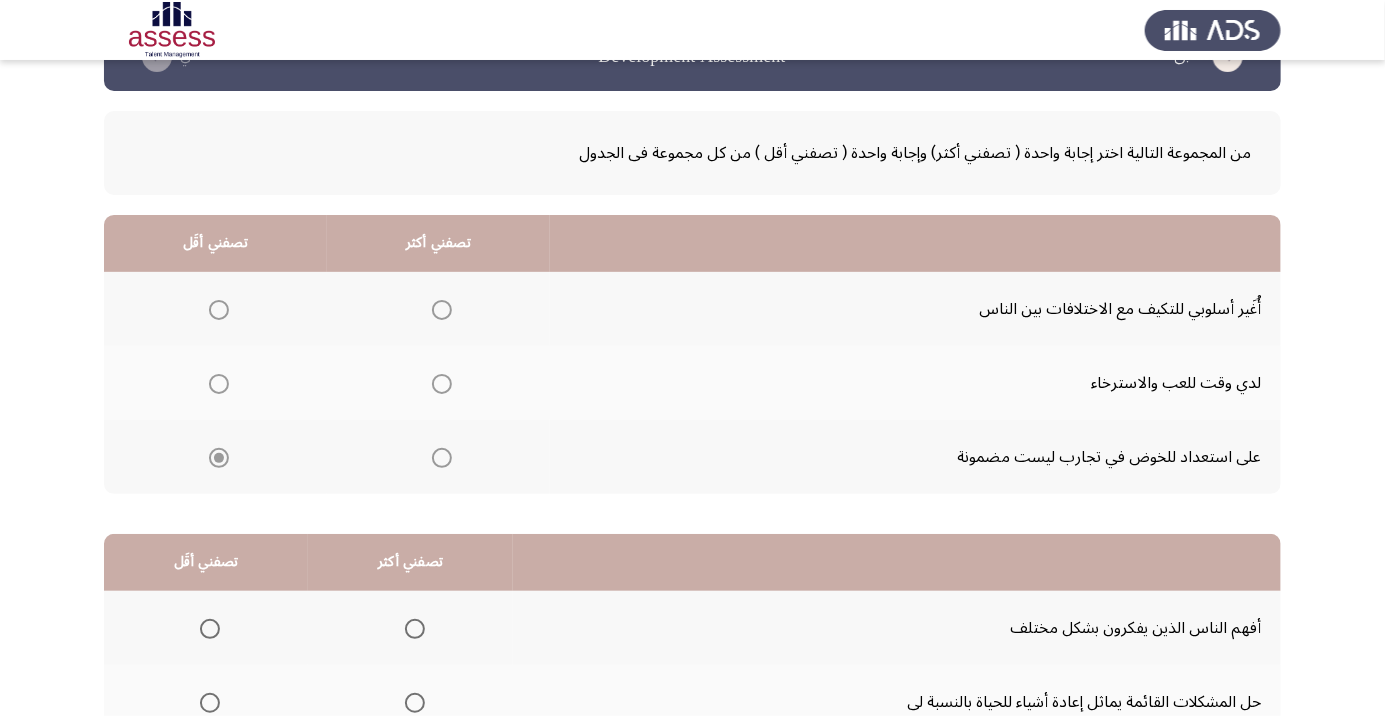 click at bounding box center [442, 310] 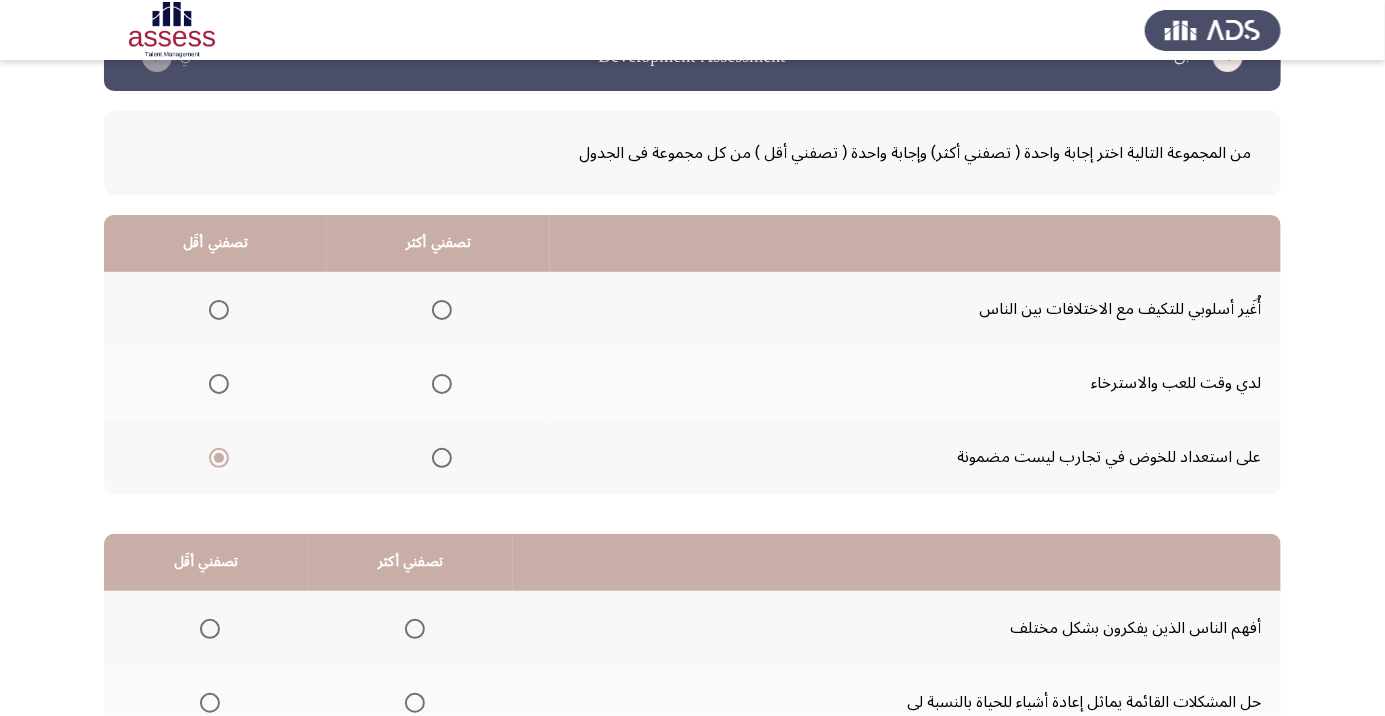 click at bounding box center (442, 310) 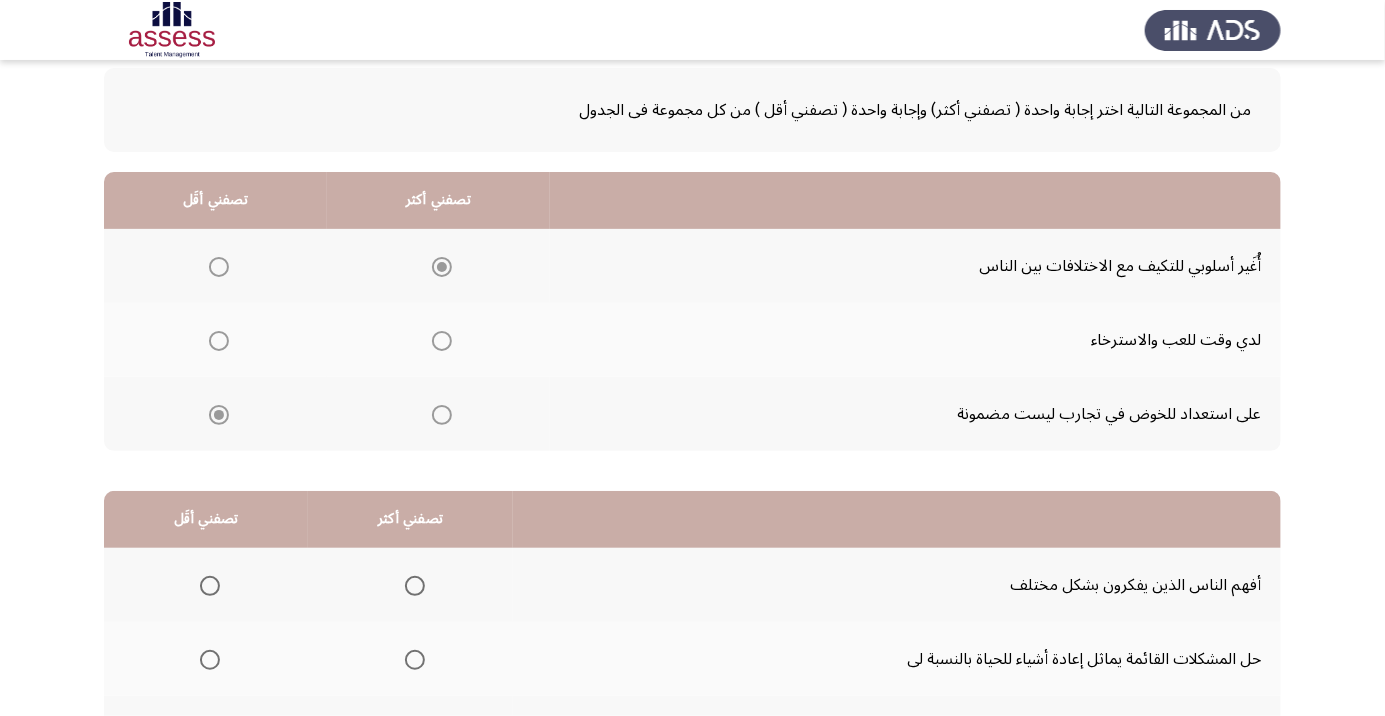 scroll, scrollTop: 197, scrollLeft: 0, axis: vertical 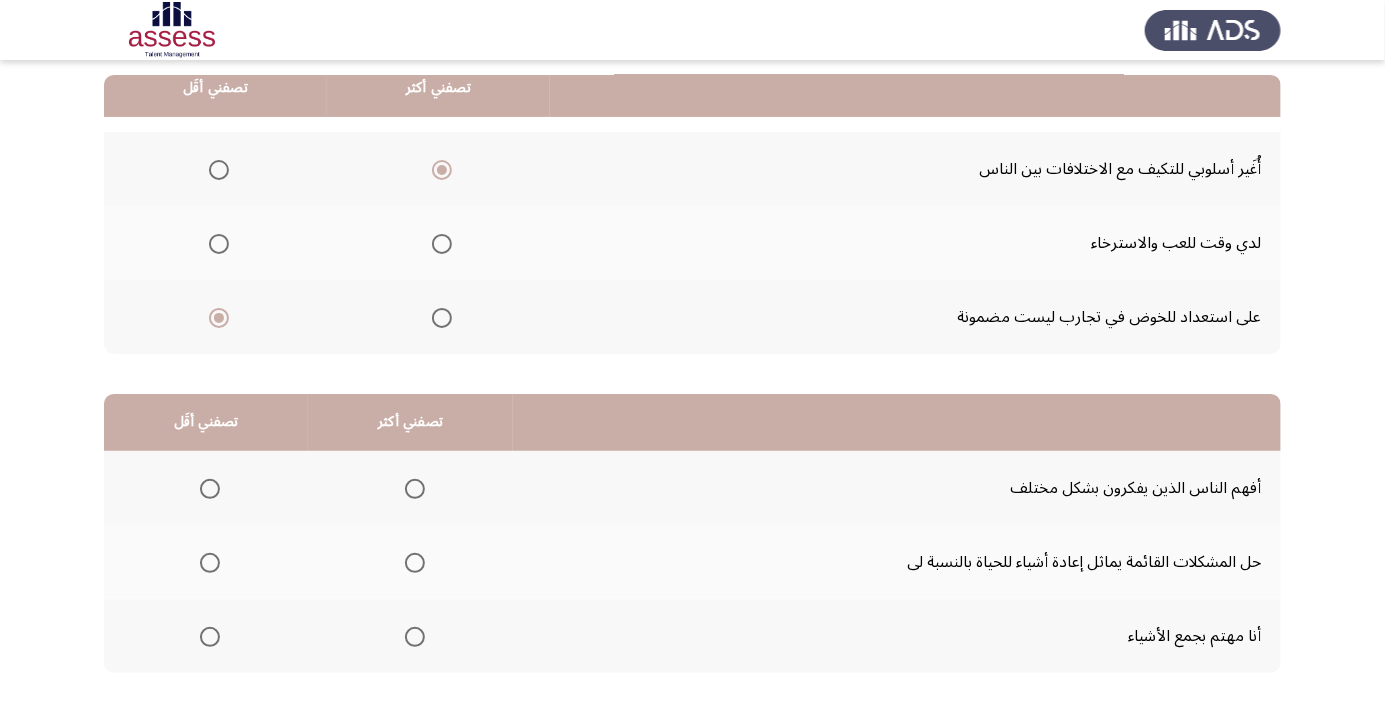 click at bounding box center [415, 563] 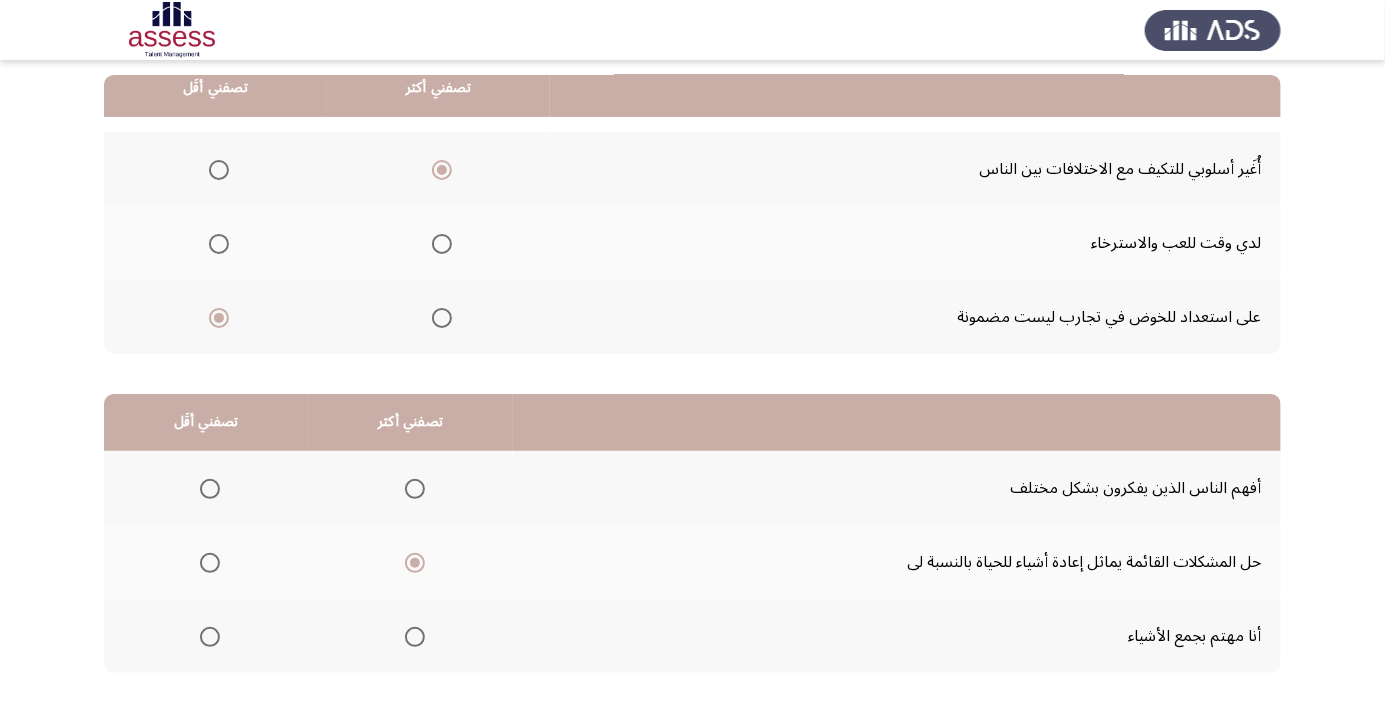 click at bounding box center (210, 489) 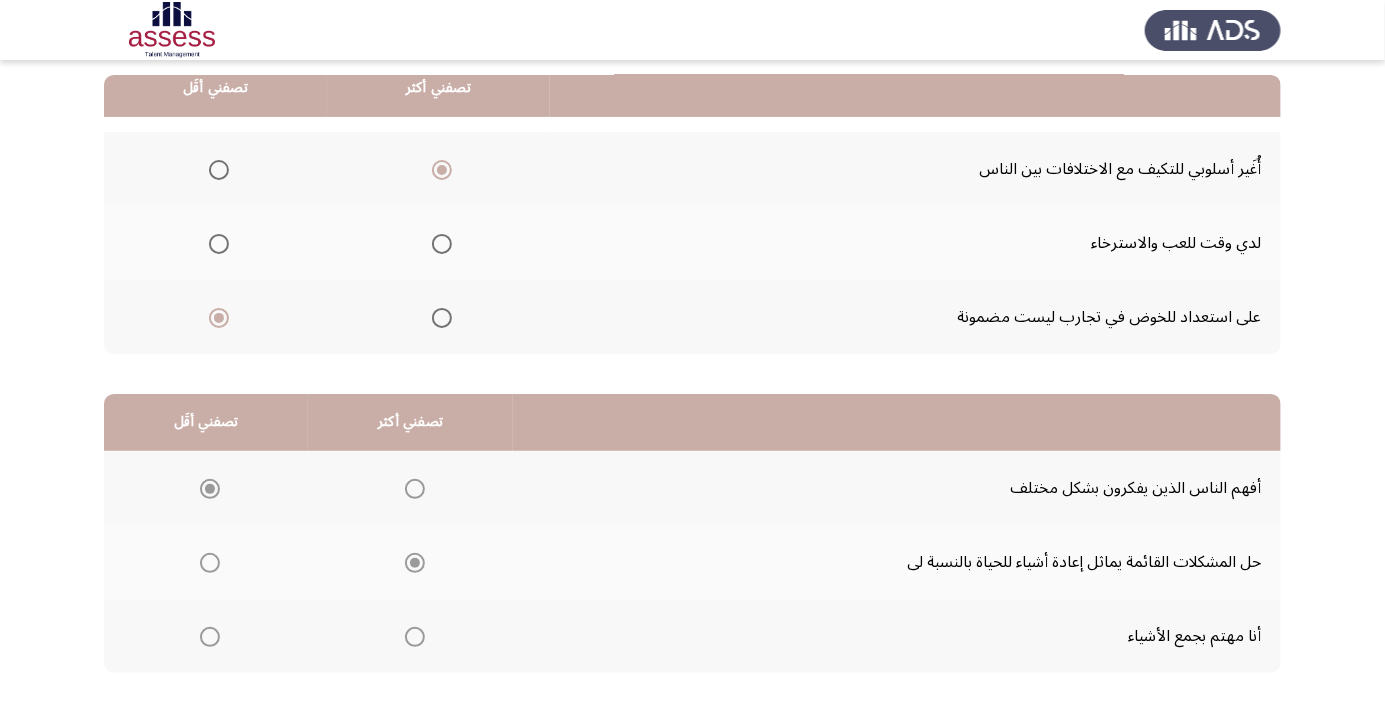 click on "التالي" 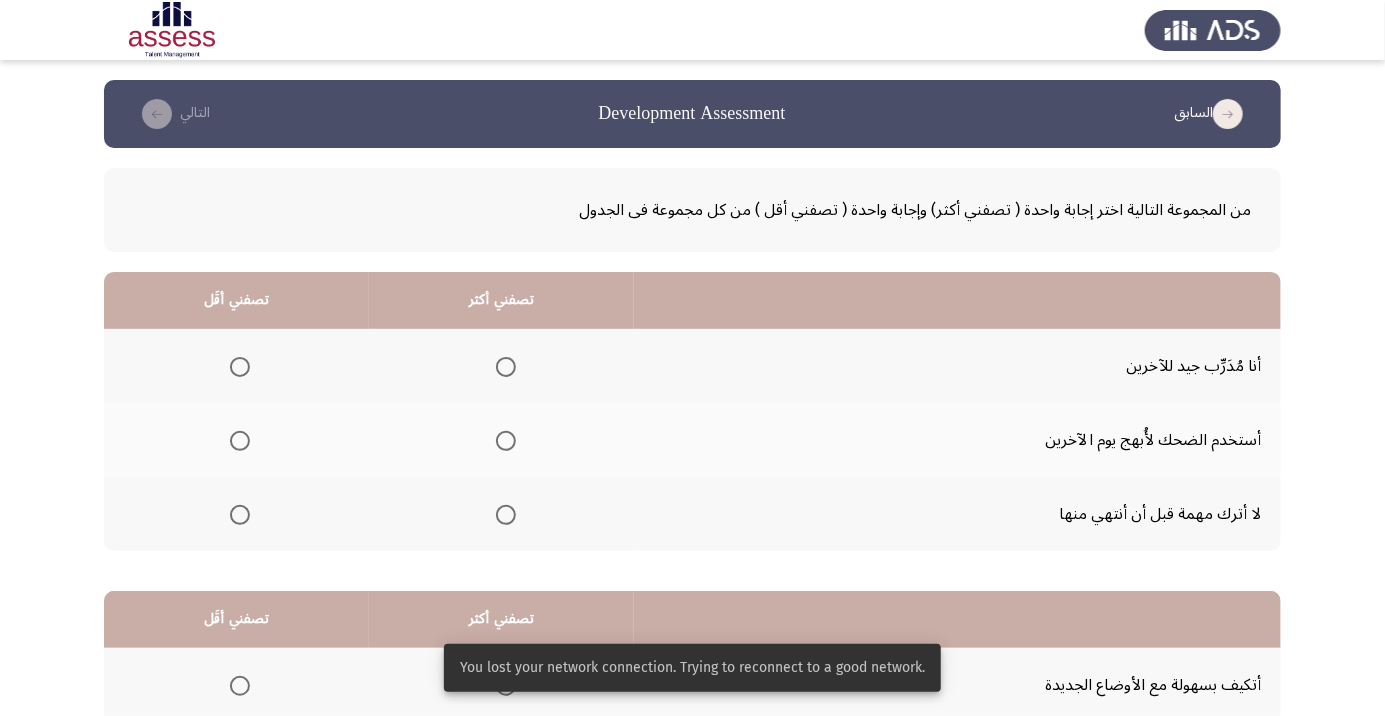 click at bounding box center [505, 515] 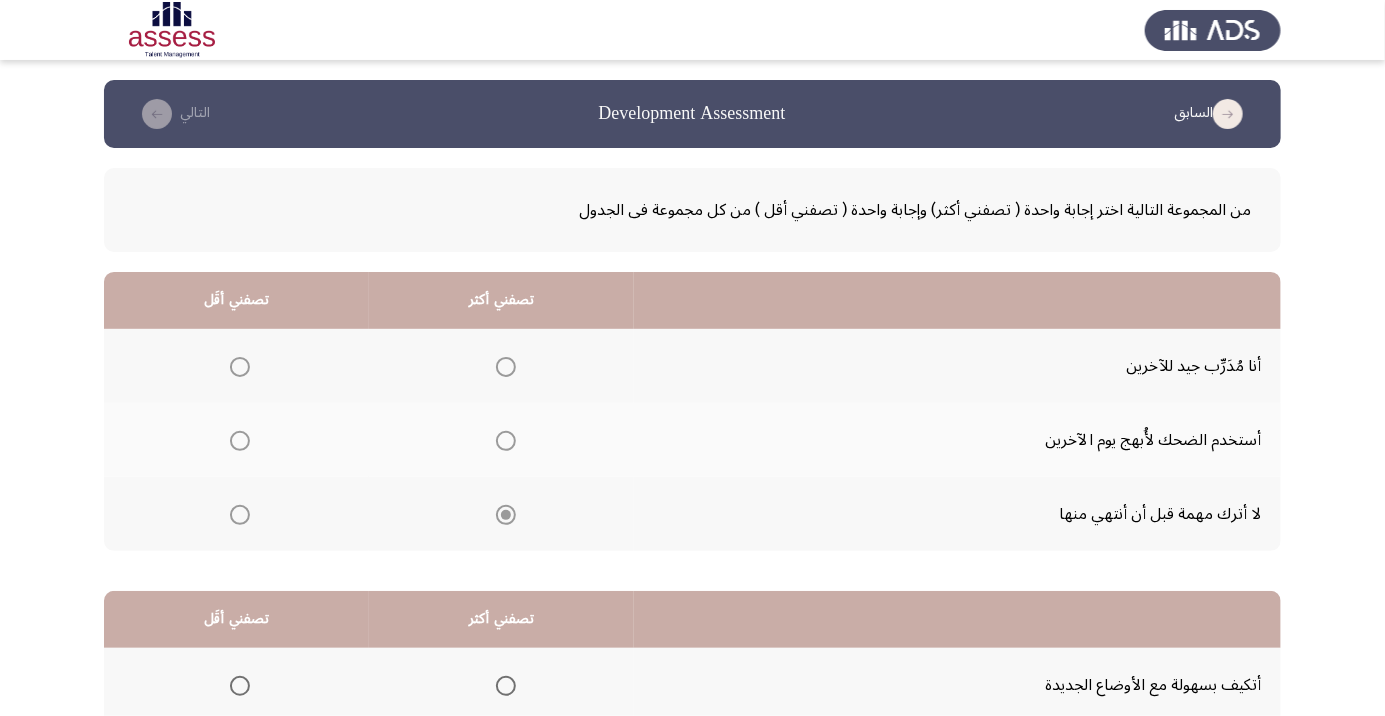 click at bounding box center (240, 367) 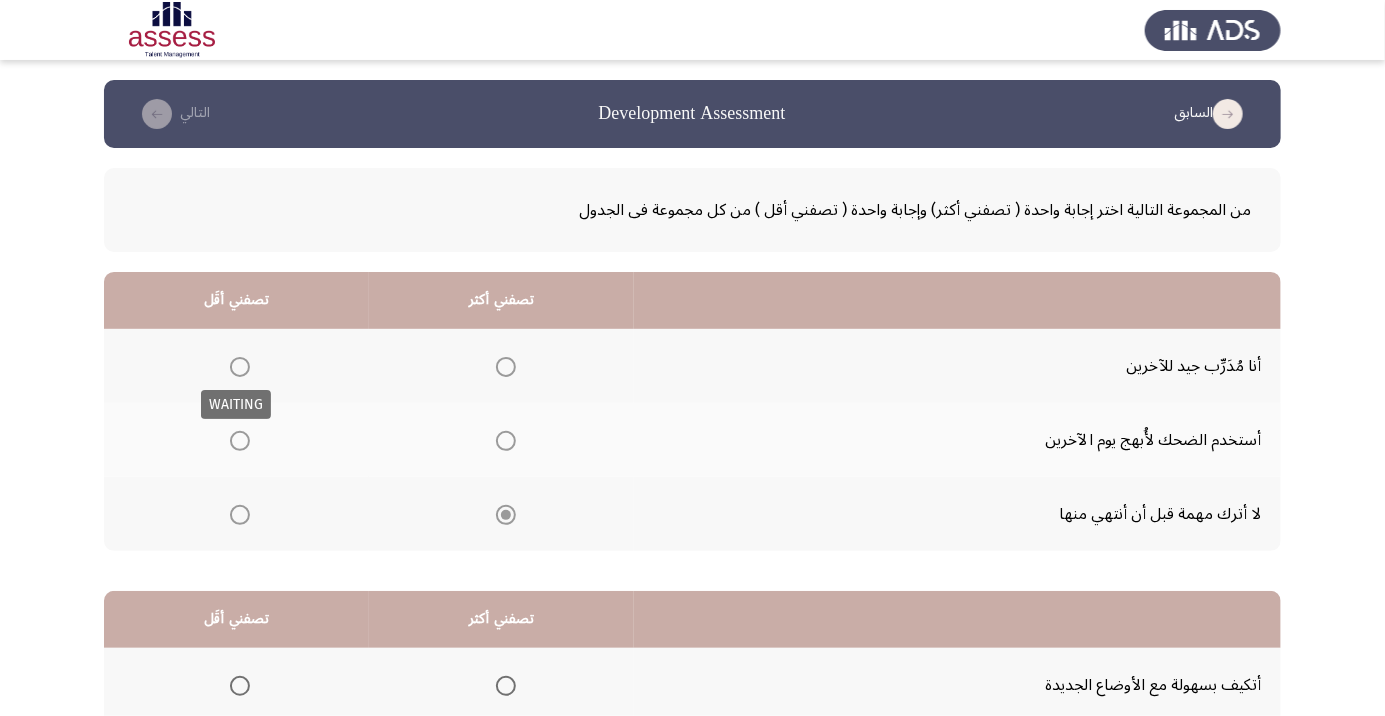 click at bounding box center [240, 367] 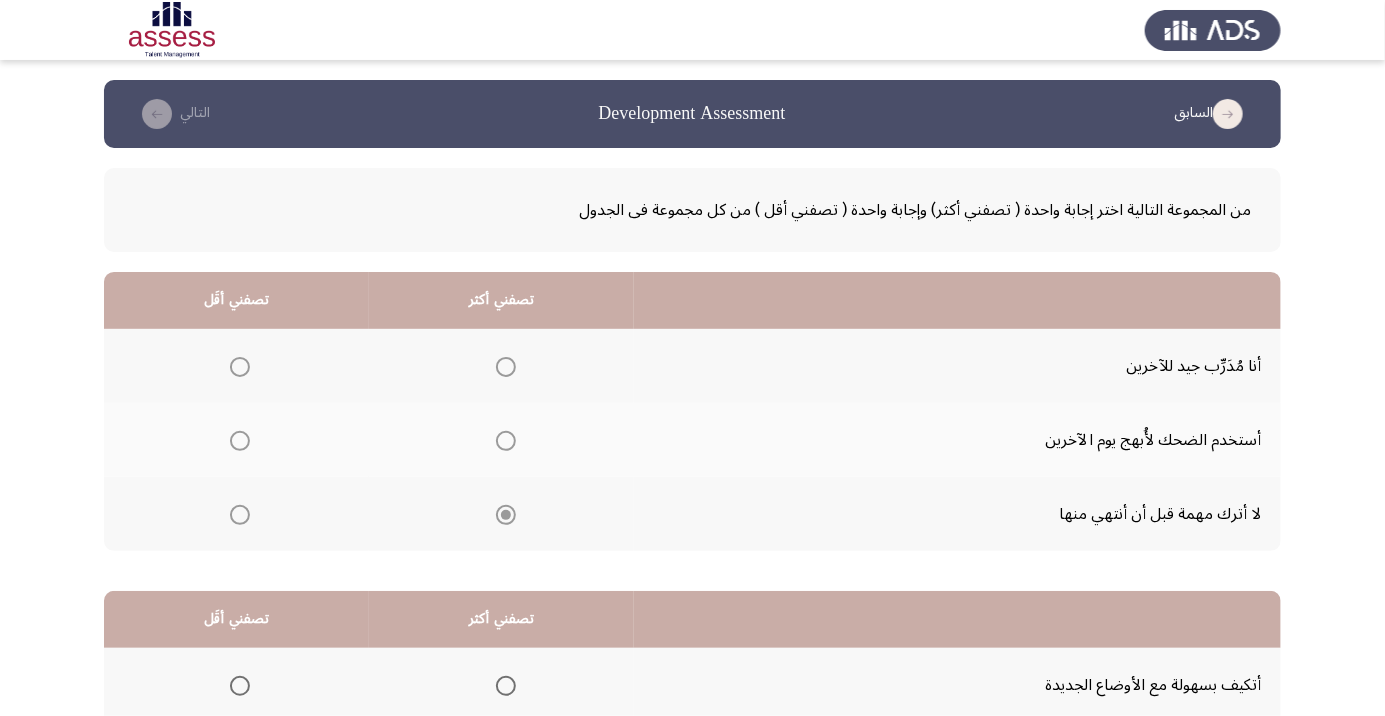 click at bounding box center [240, 367] 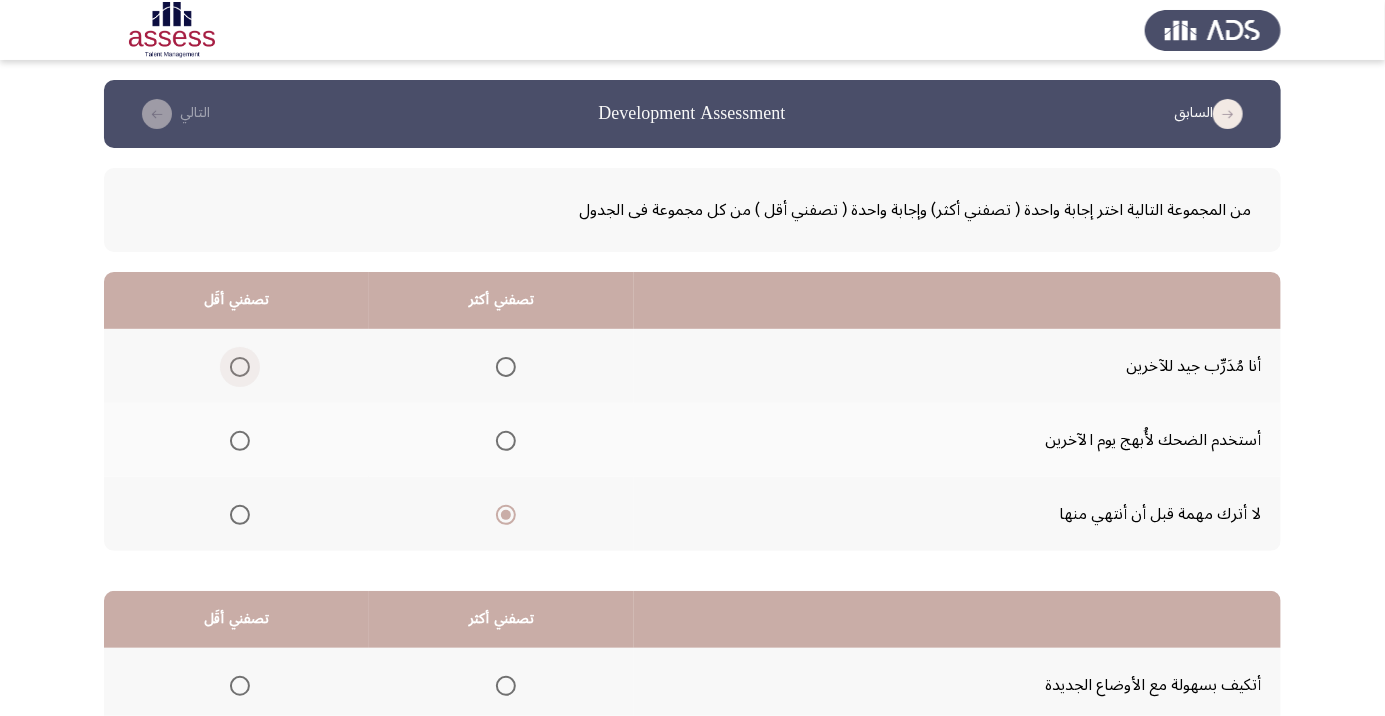 click at bounding box center (240, 367) 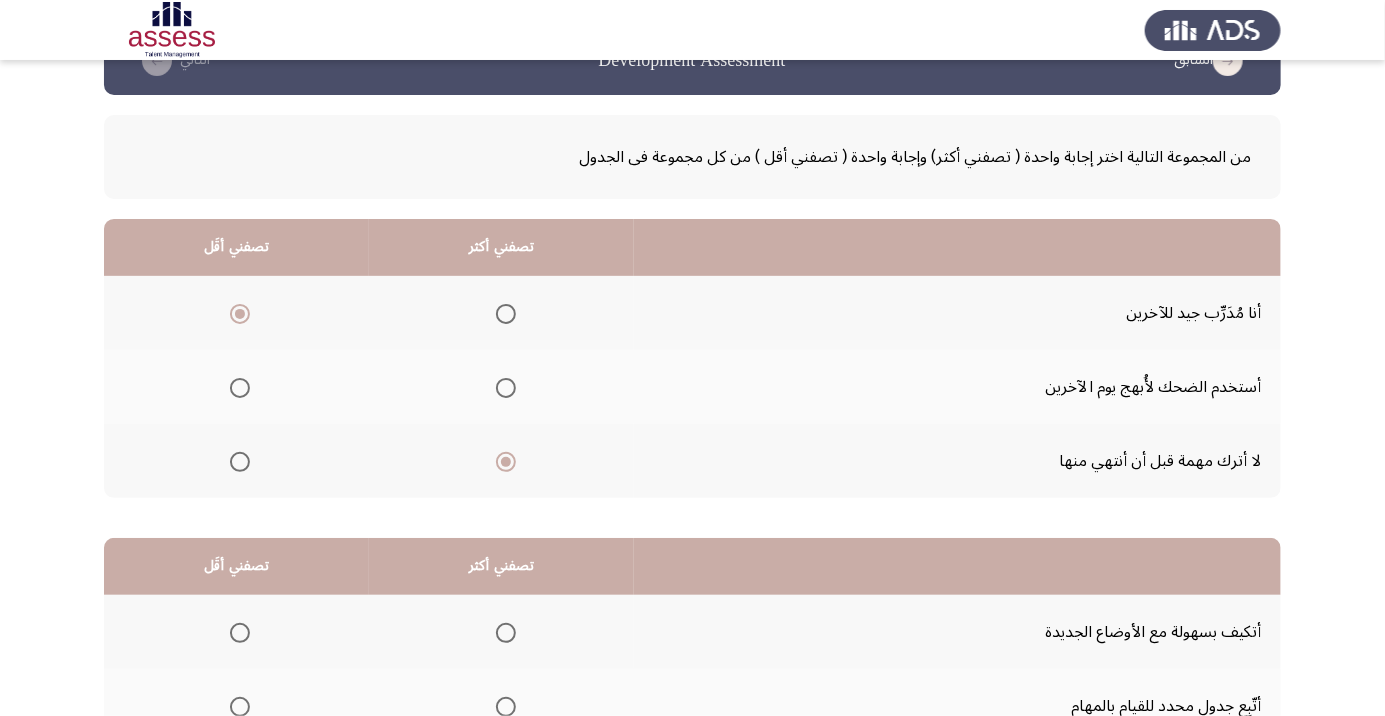 scroll, scrollTop: 197, scrollLeft: 0, axis: vertical 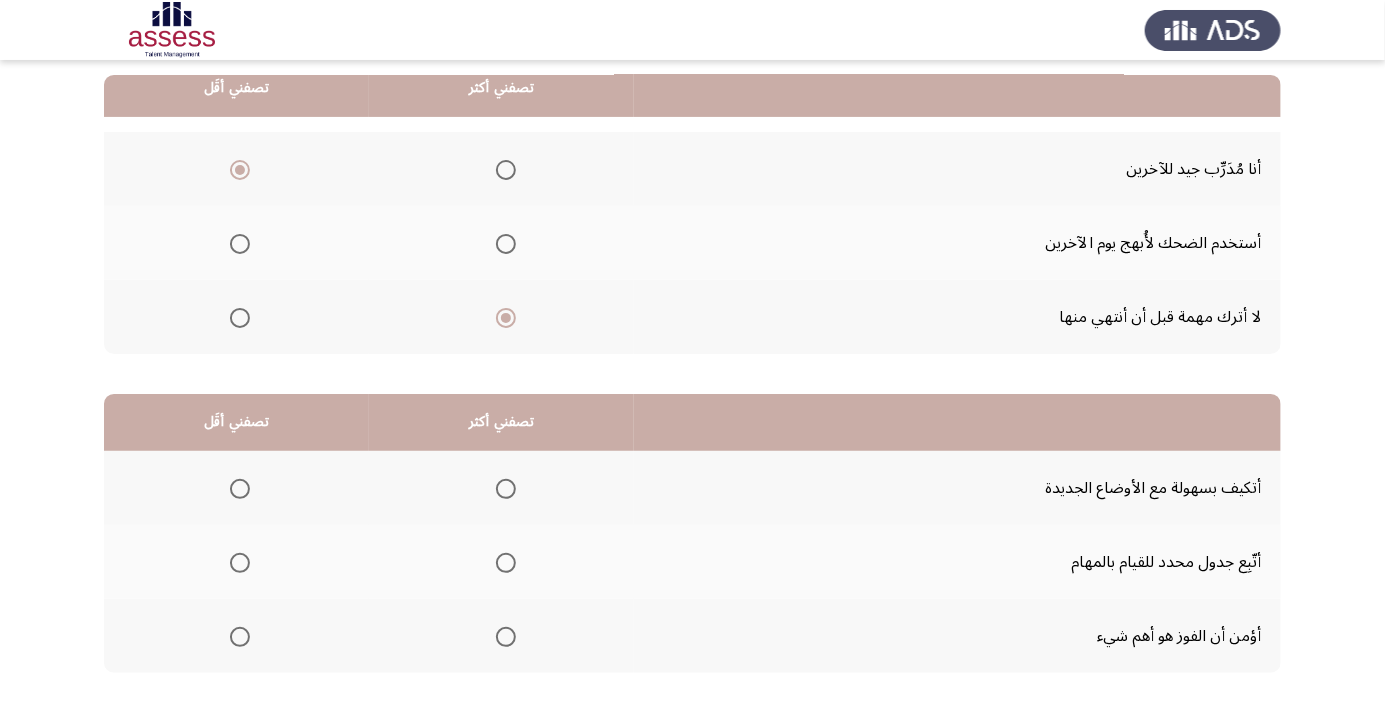click 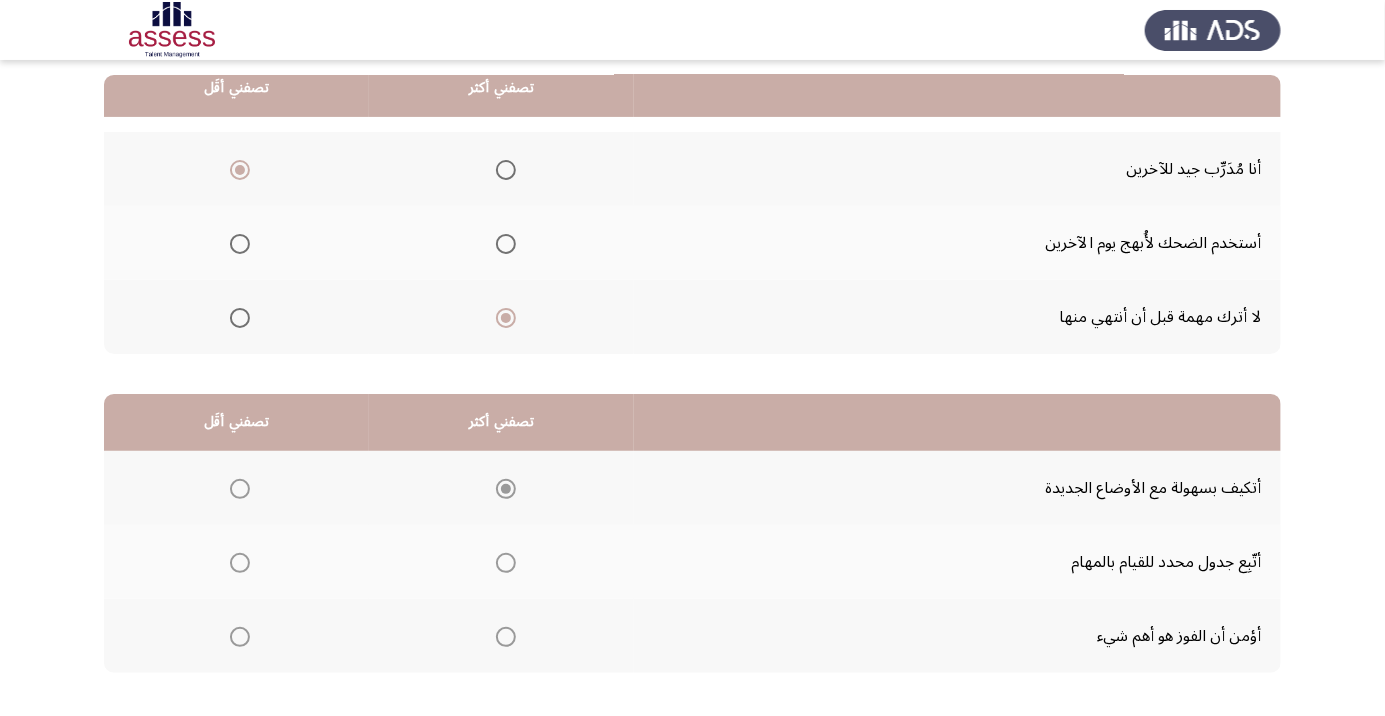 click at bounding box center (506, 489) 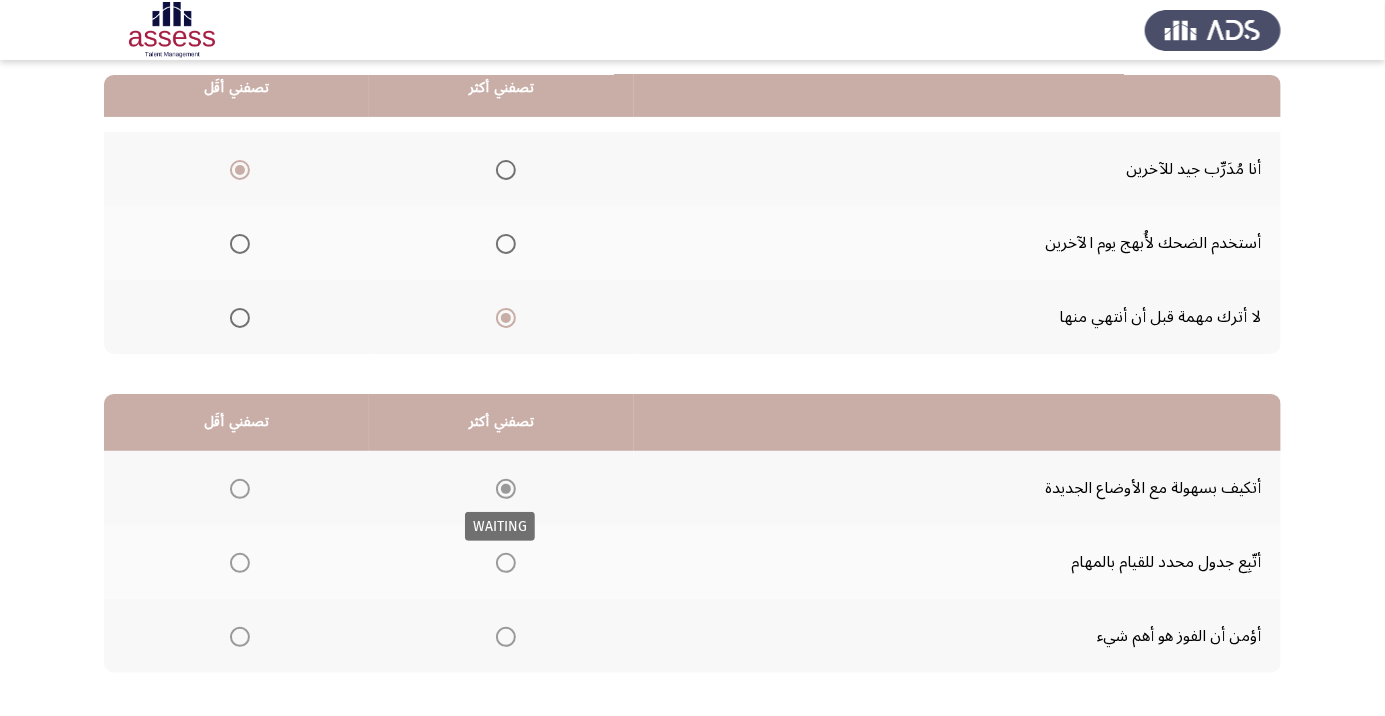 click 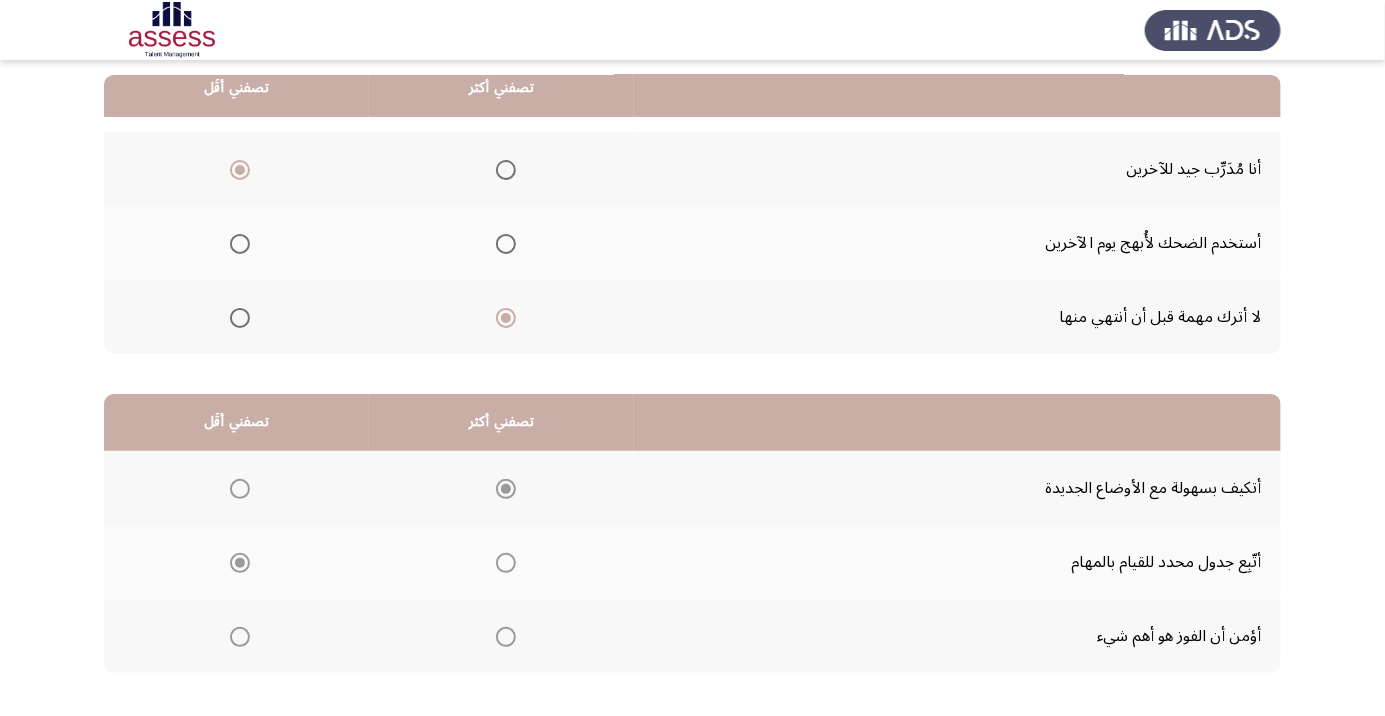 click at bounding box center [240, 563] 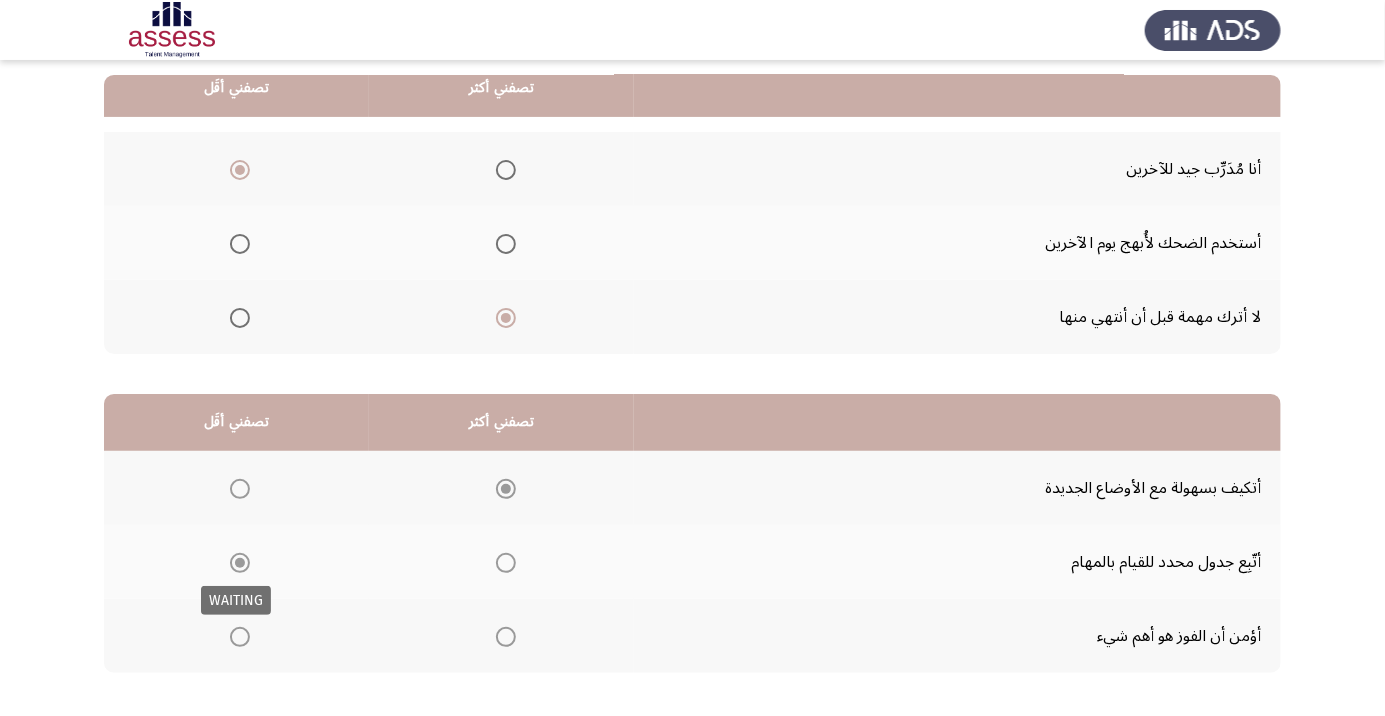 click on "التالي" 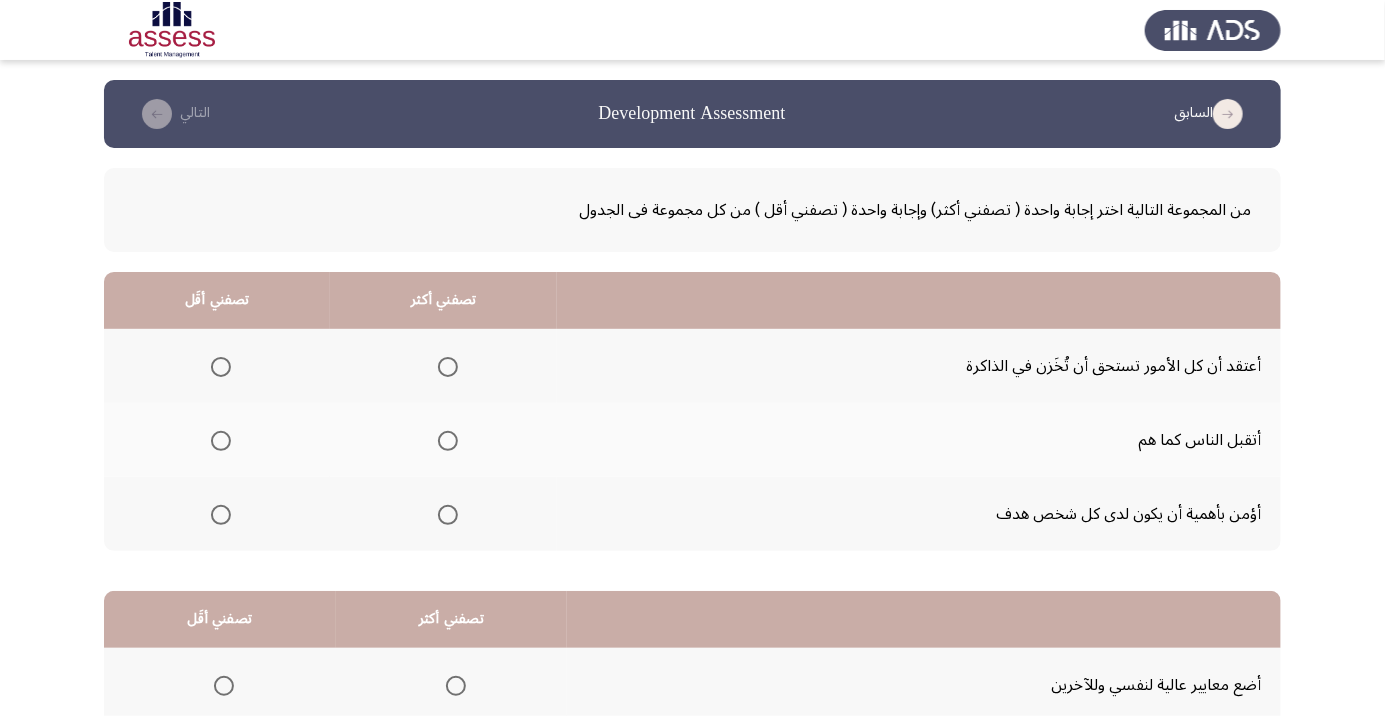 click at bounding box center [448, 515] 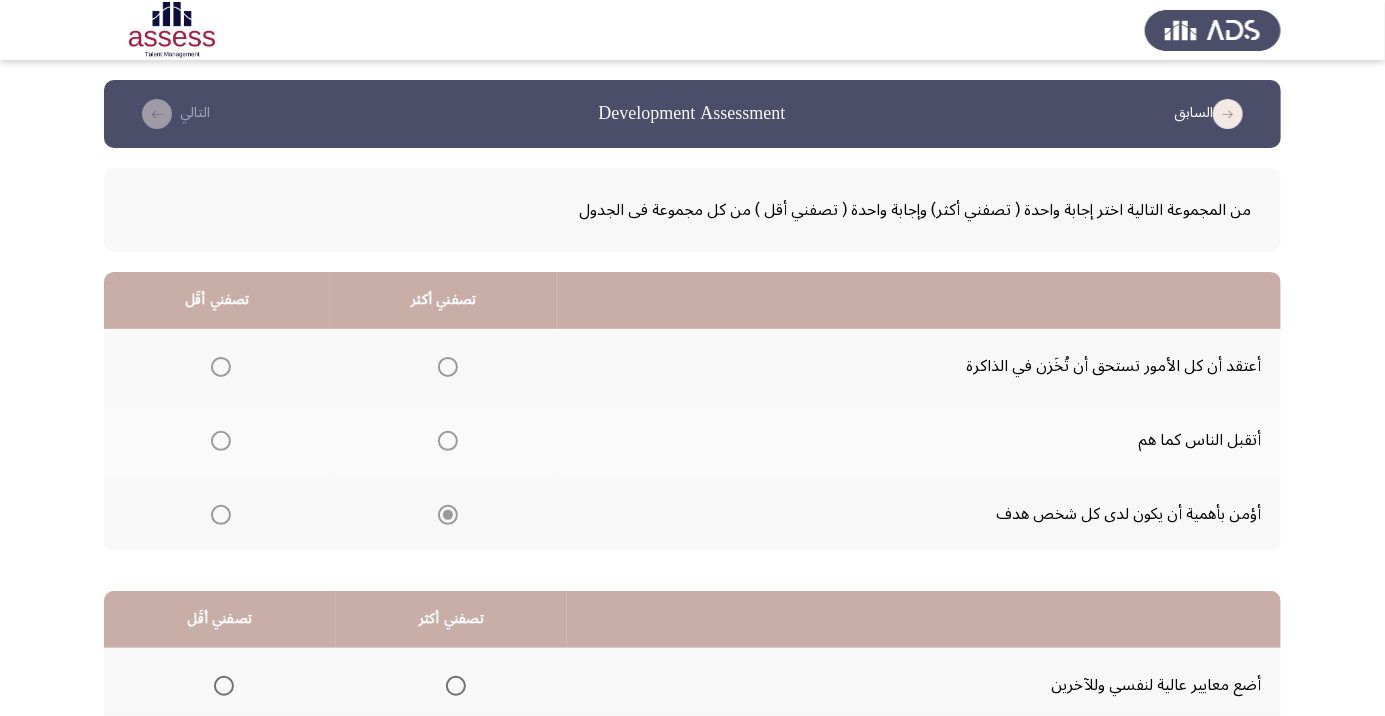 click at bounding box center (221, 441) 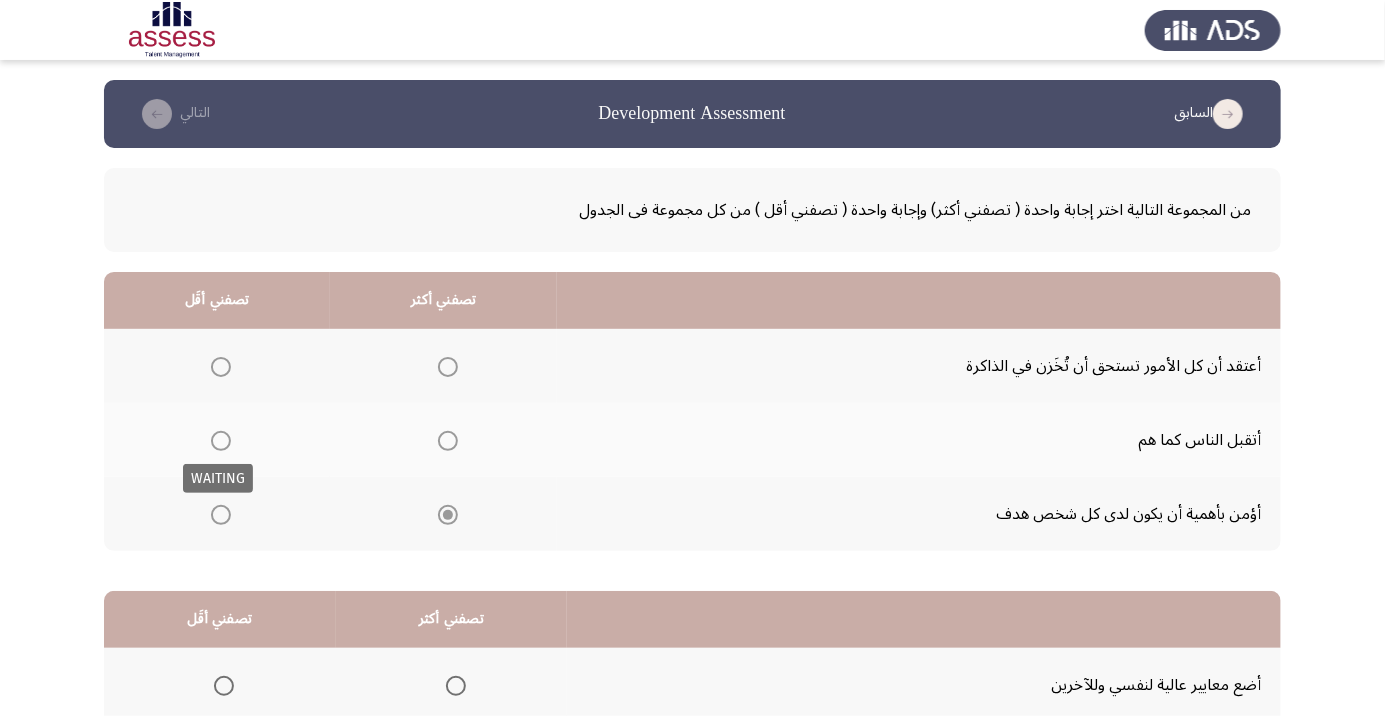 click at bounding box center [221, 441] 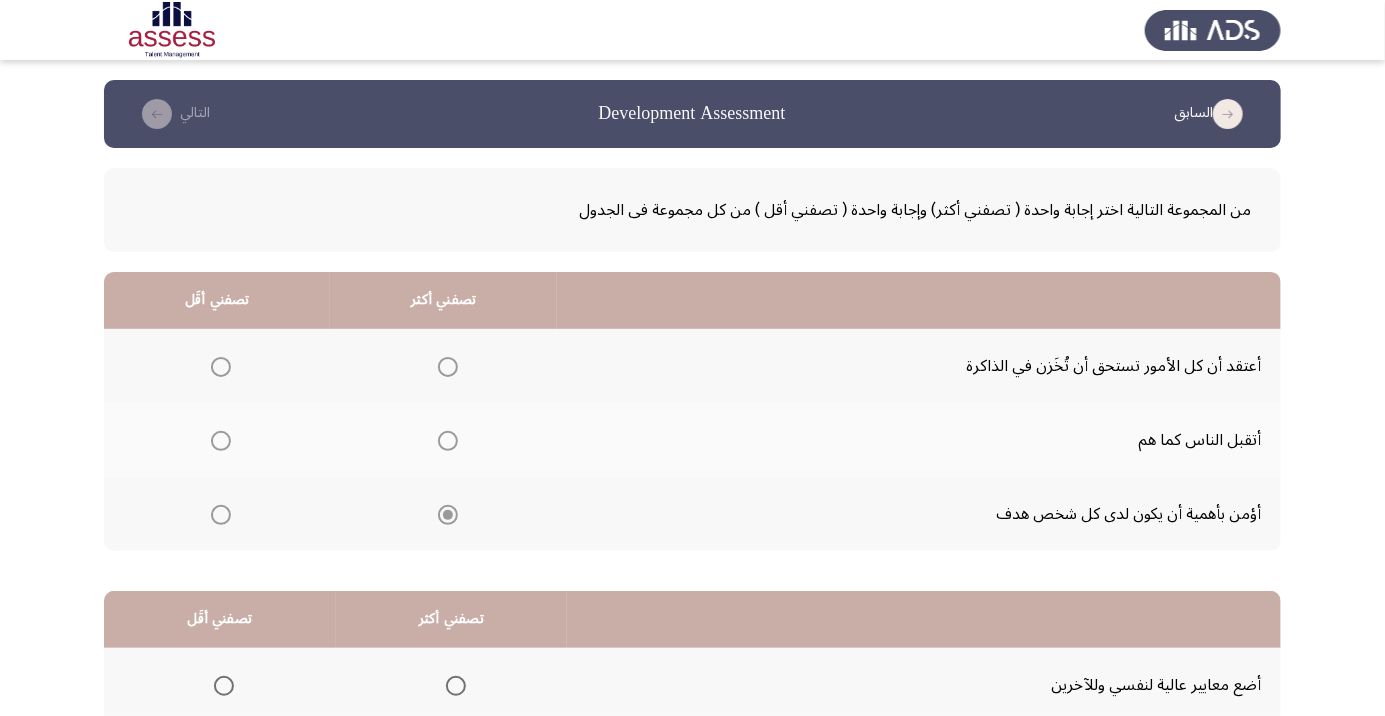 click at bounding box center [221, 441] 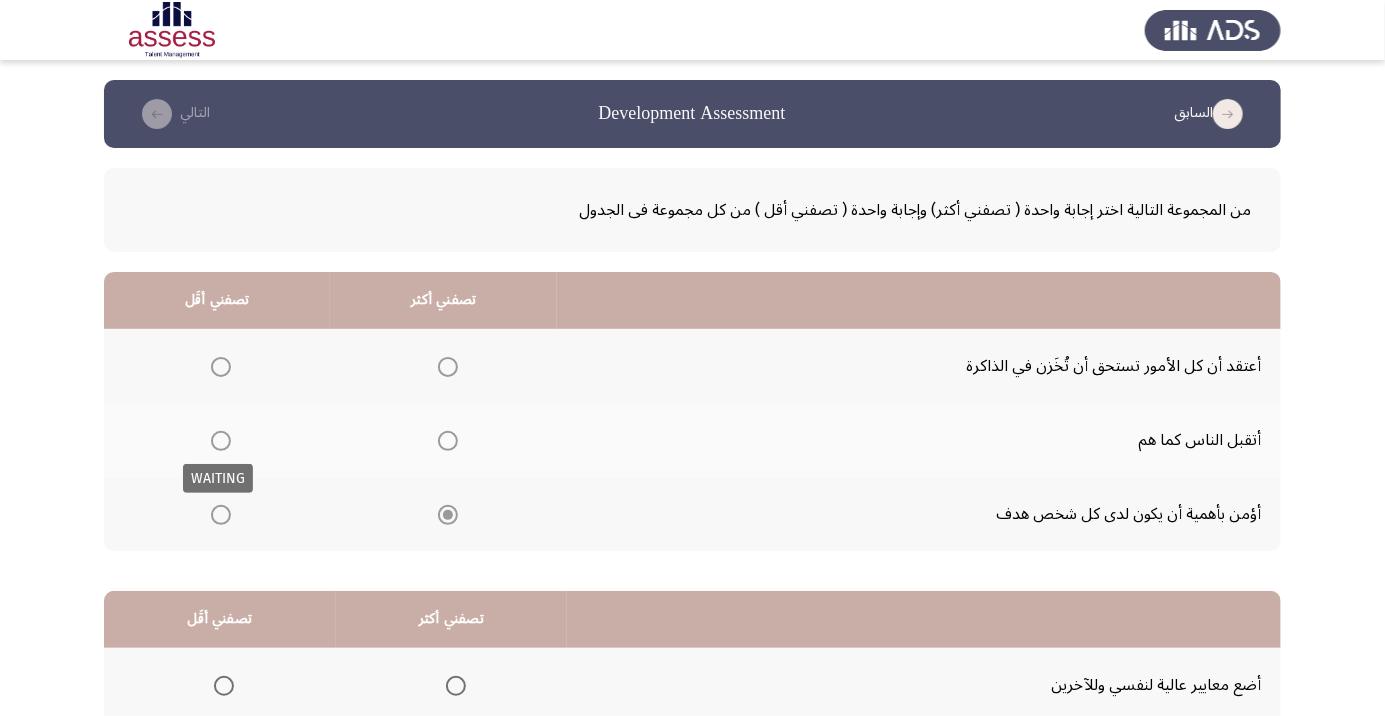 click at bounding box center [221, 441] 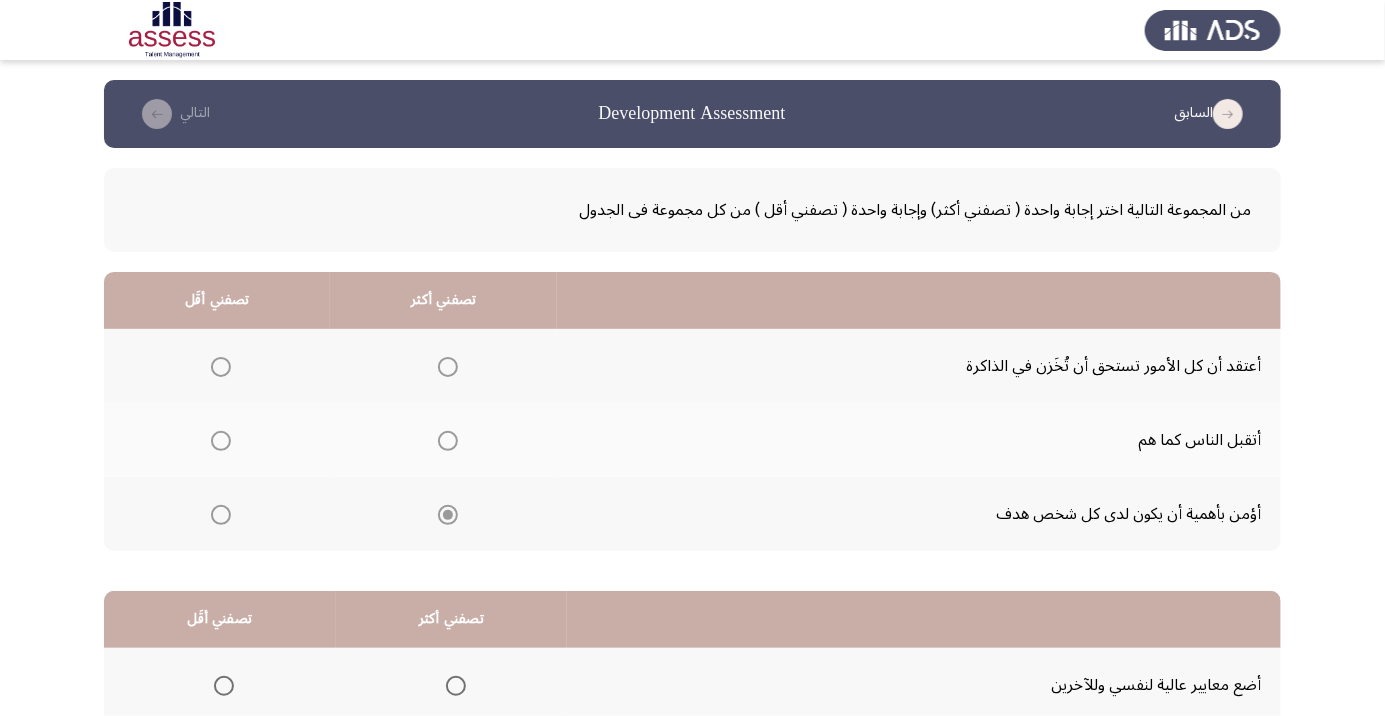 click at bounding box center [221, 441] 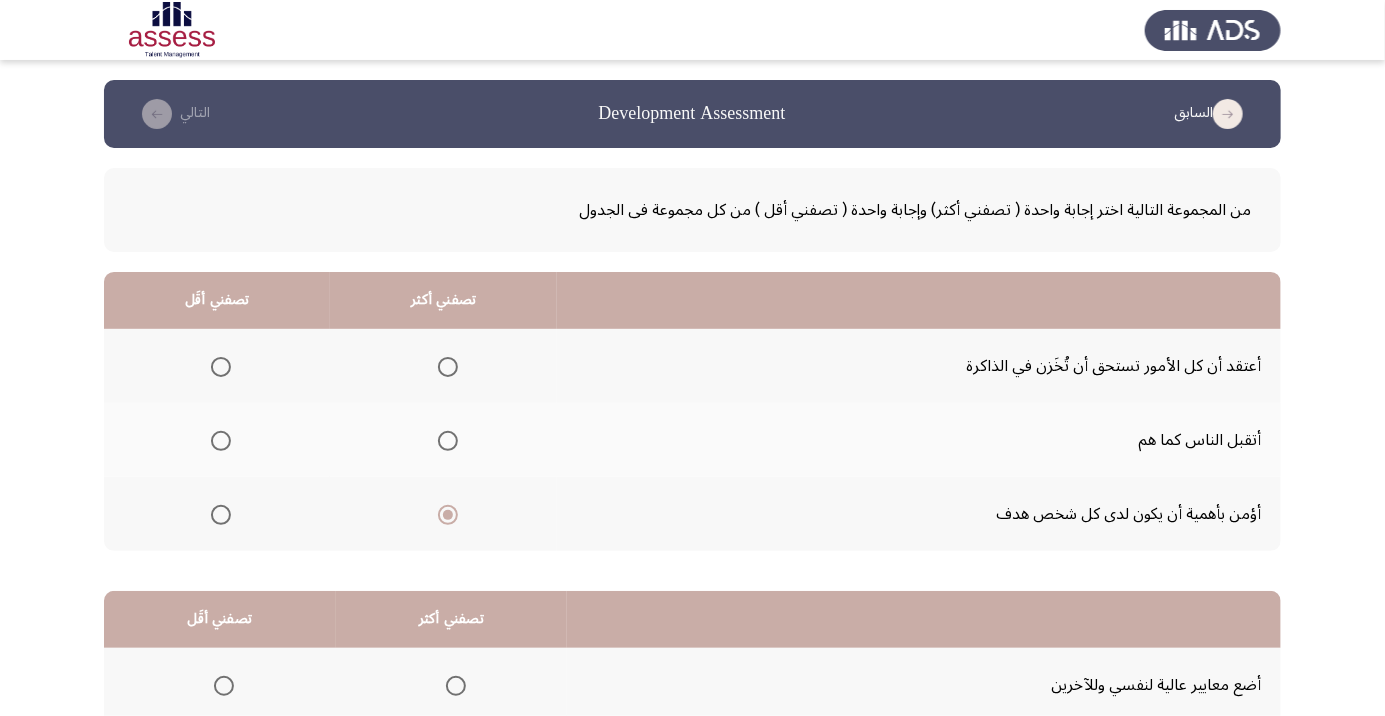 click at bounding box center [221, 441] 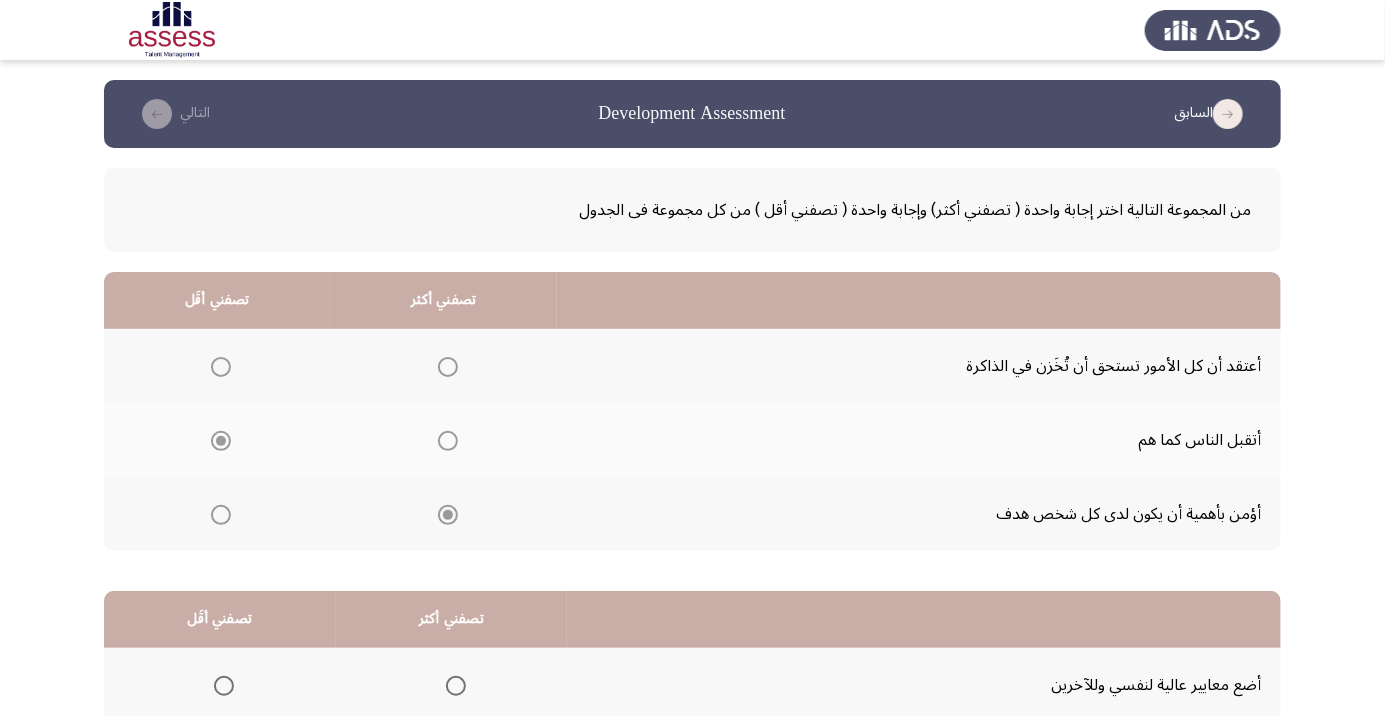 scroll, scrollTop: 197, scrollLeft: 0, axis: vertical 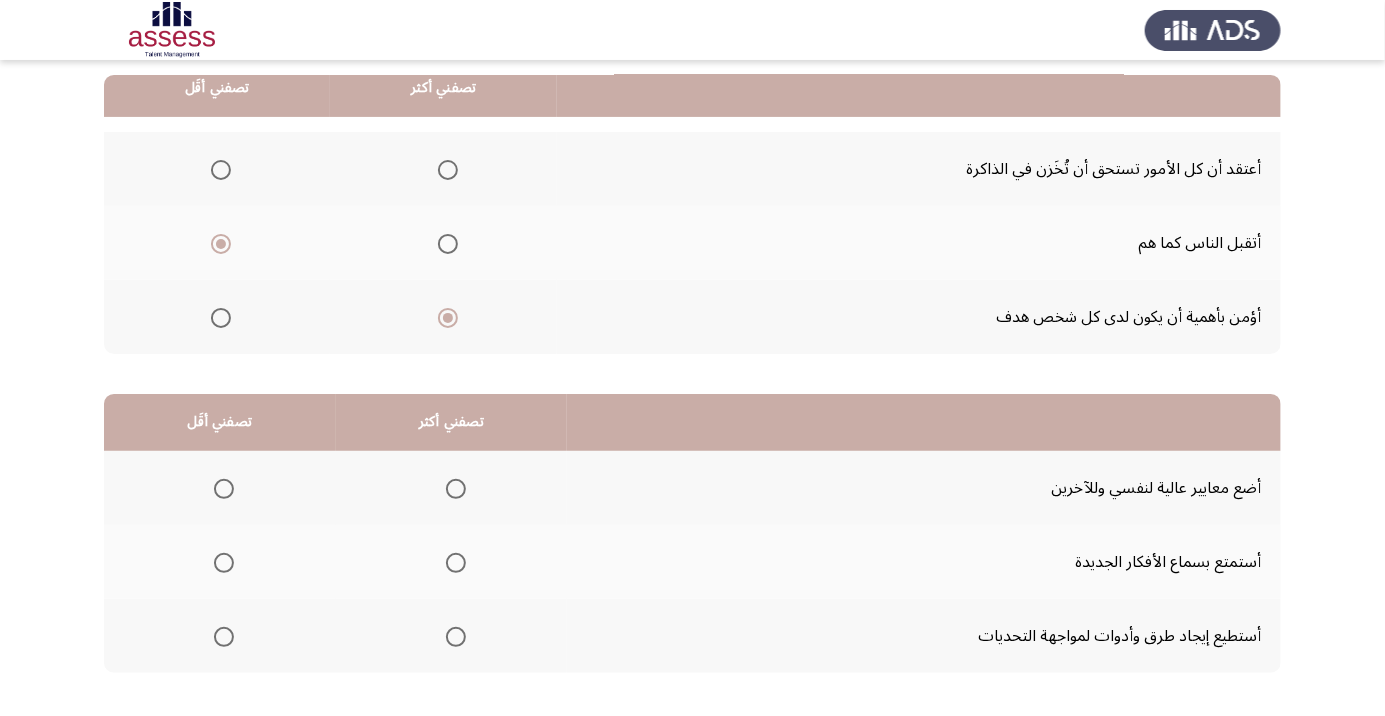 click at bounding box center (456, 563) 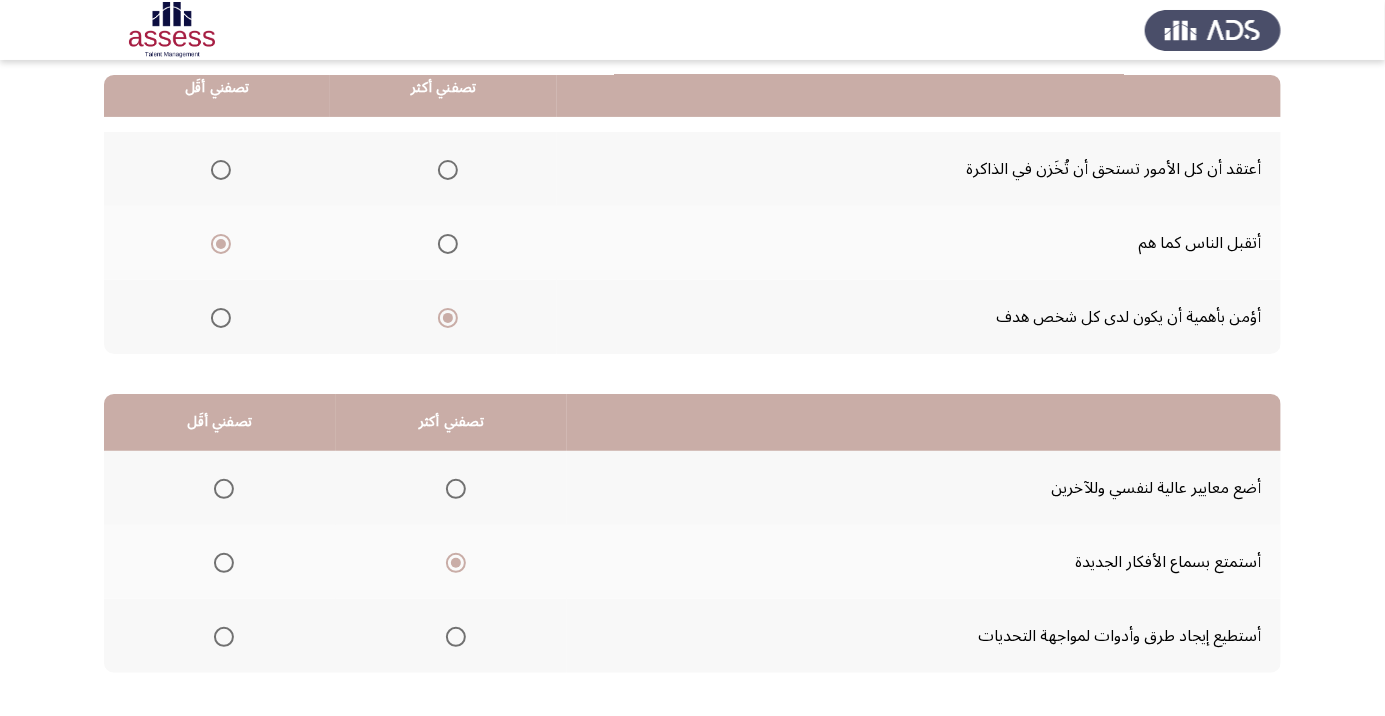click at bounding box center [224, 637] 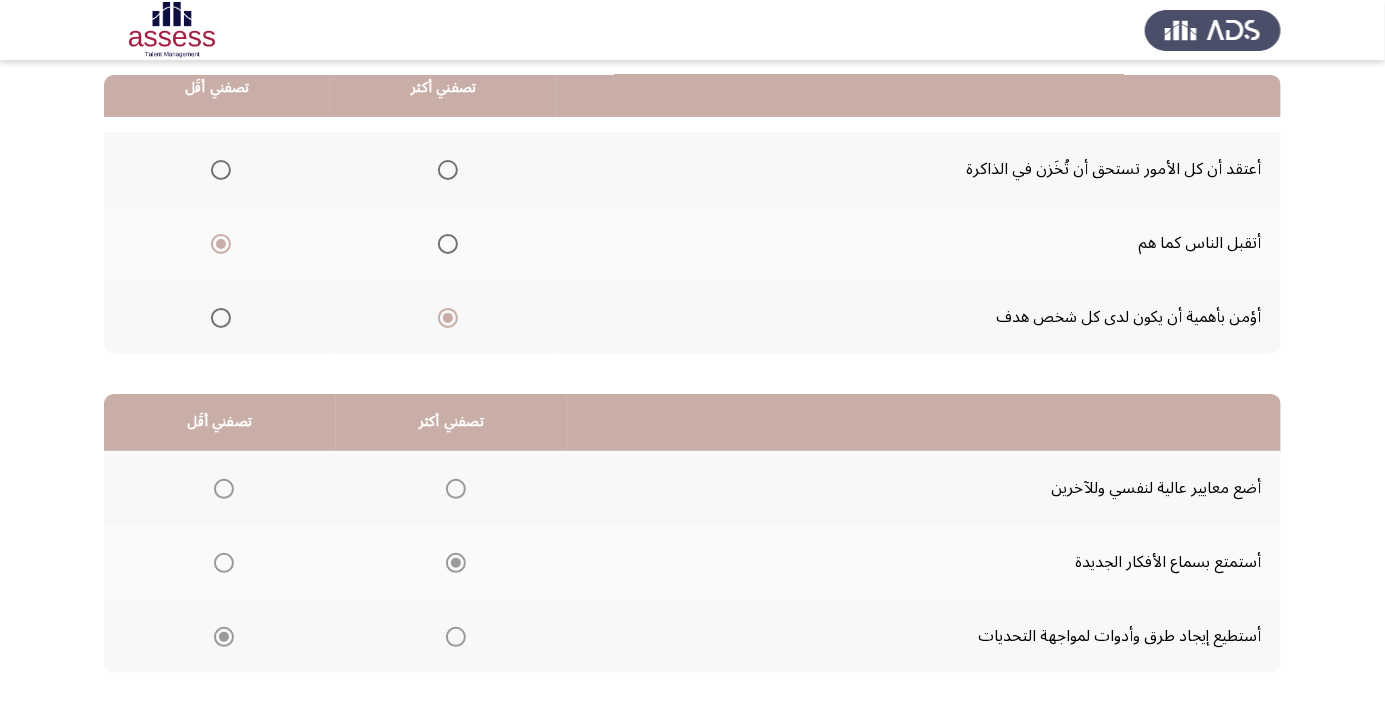 click at bounding box center (456, 637) 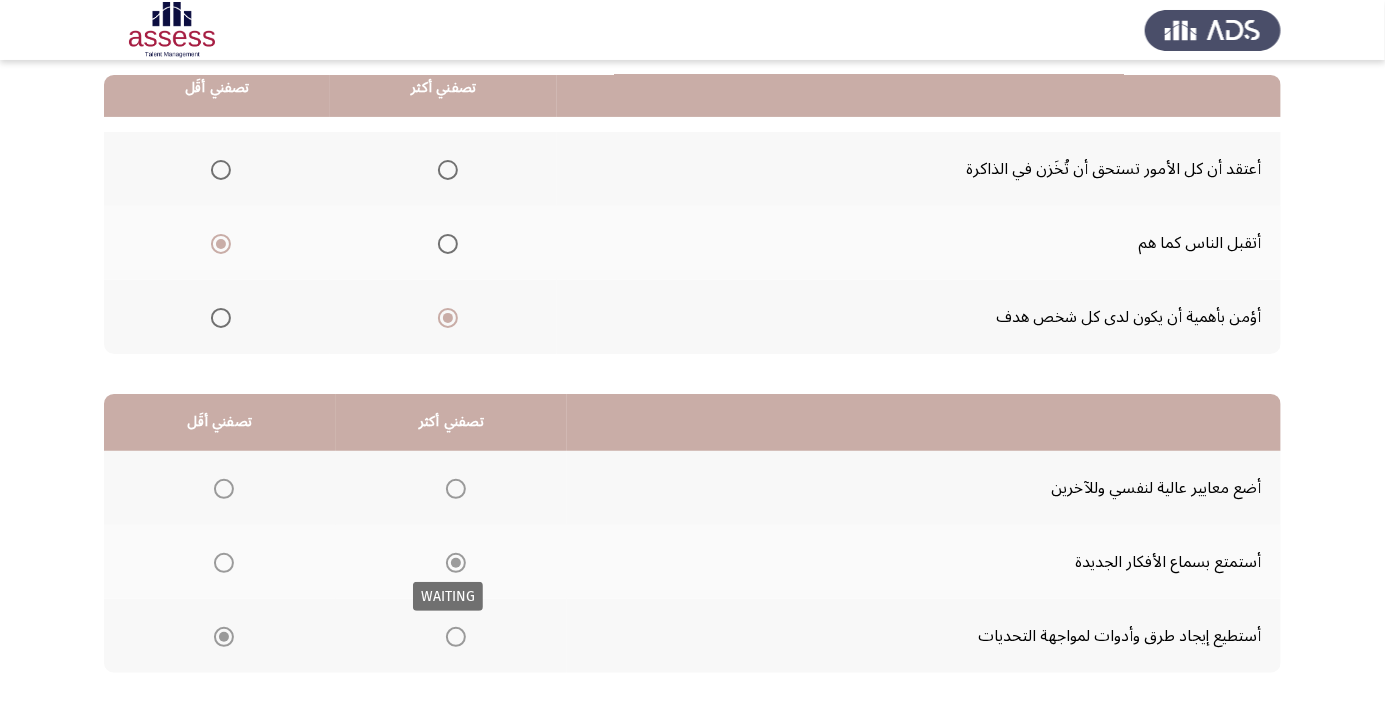 click at bounding box center [456, 637] 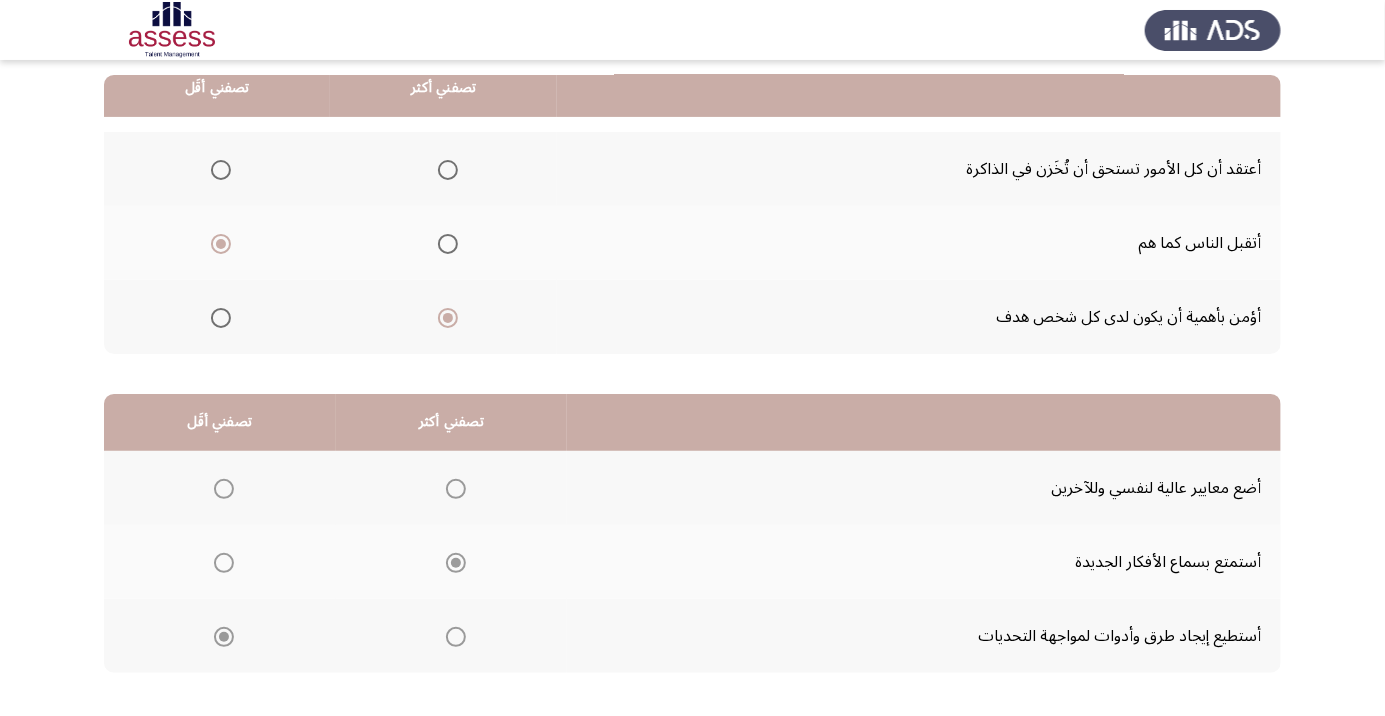 click at bounding box center (456, 637) 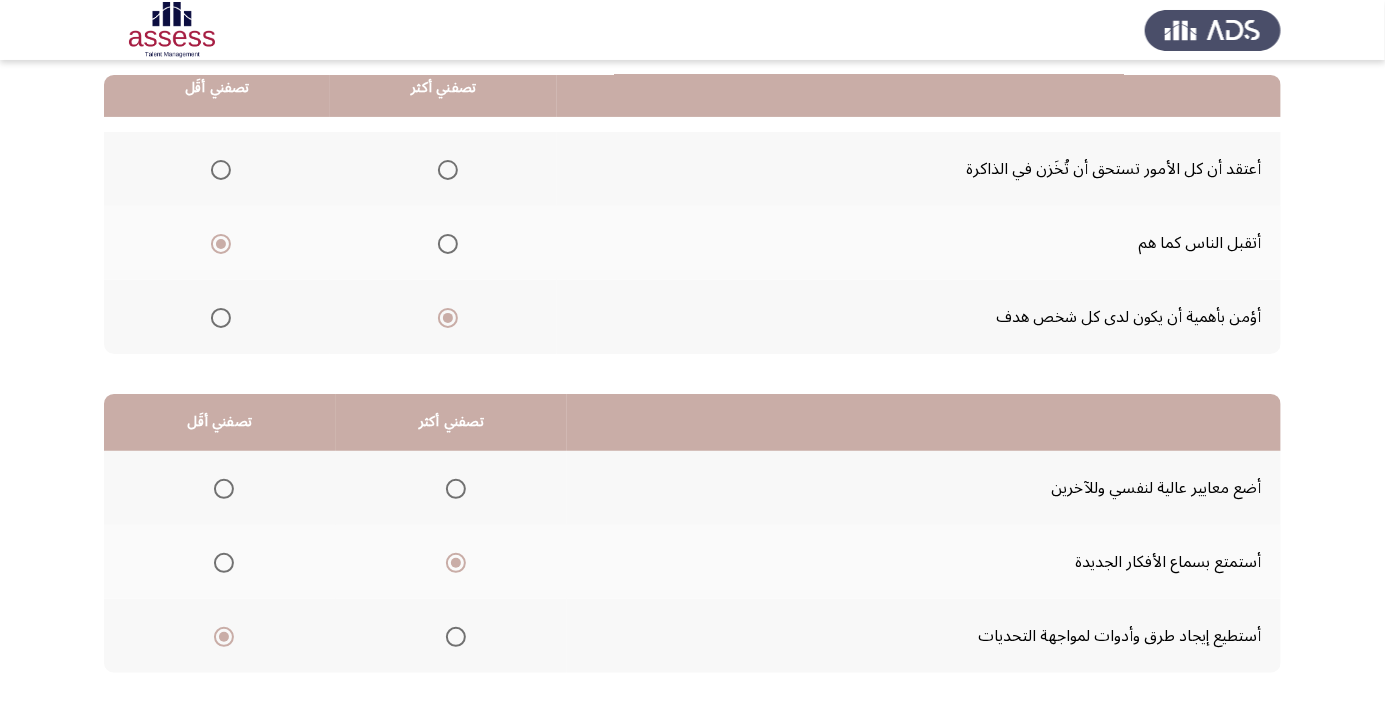 click at bounding box center (456, 637) 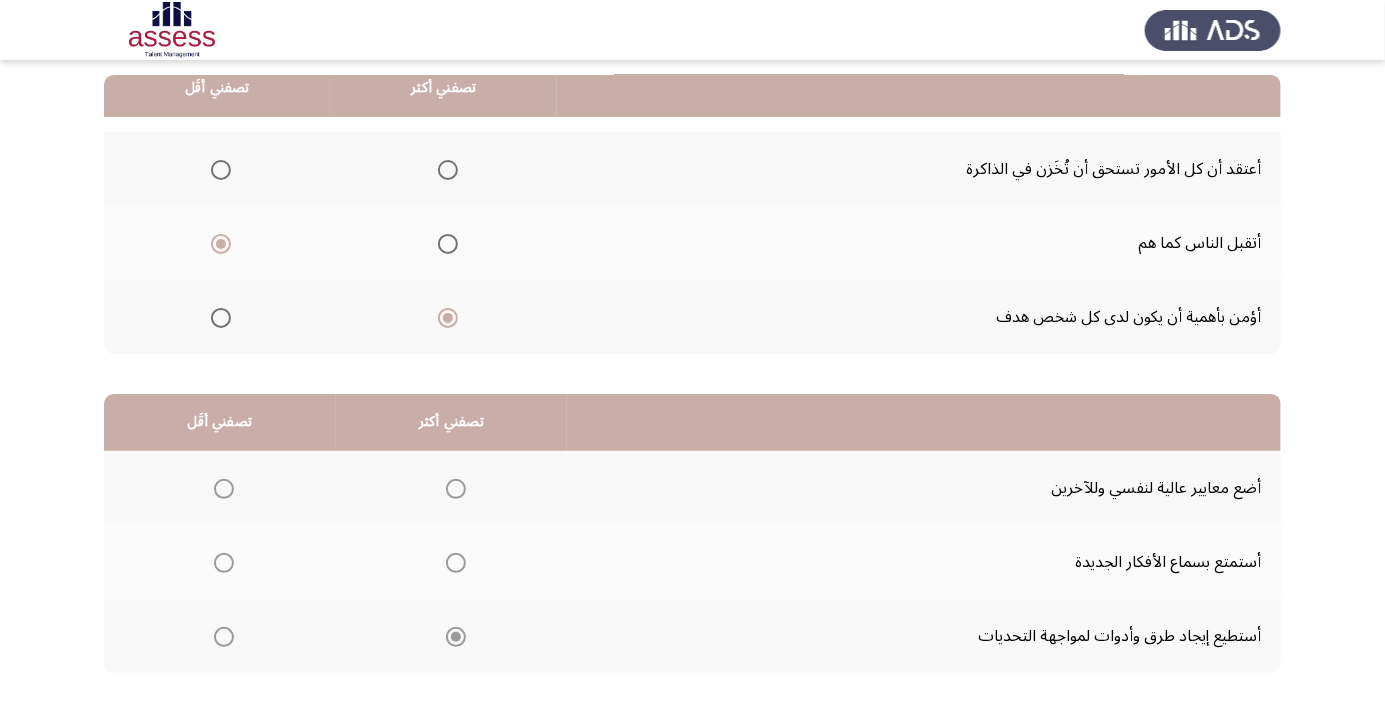 click at bounding box center [456, 637] 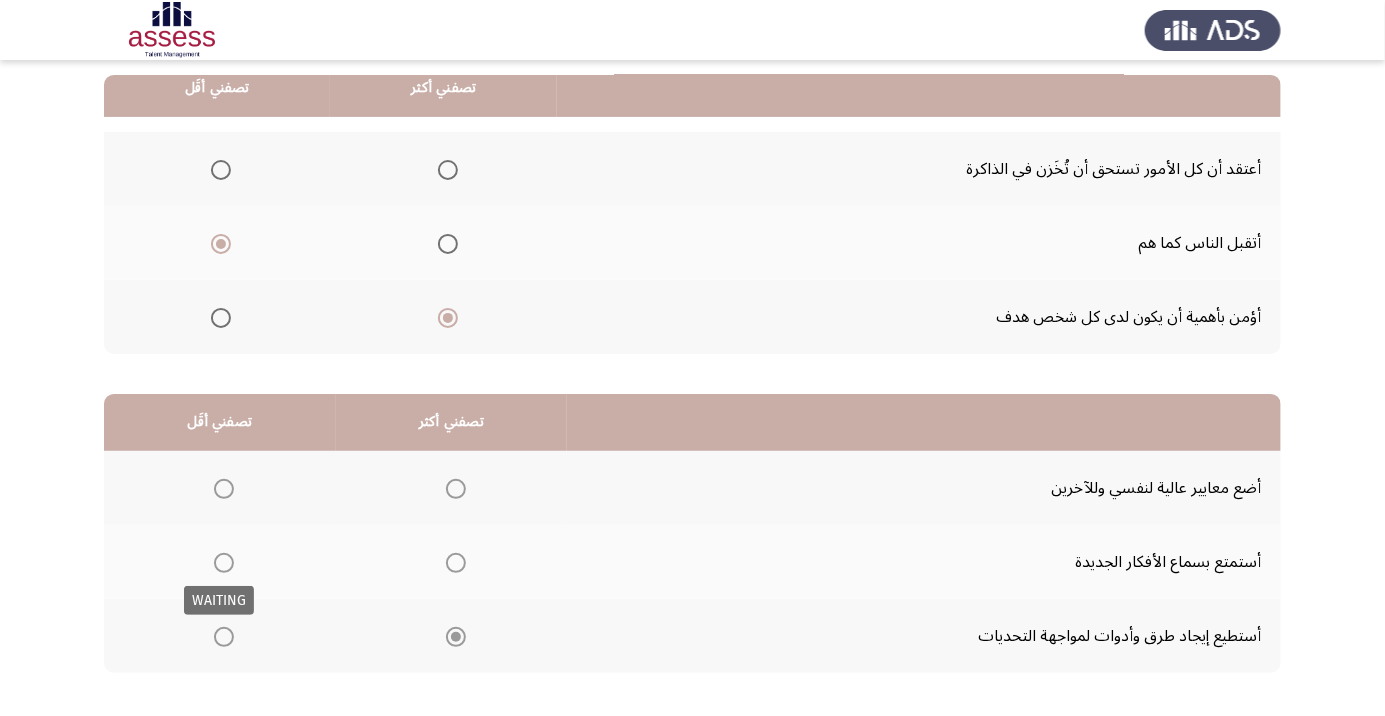 click at bounding box center [224, 563] 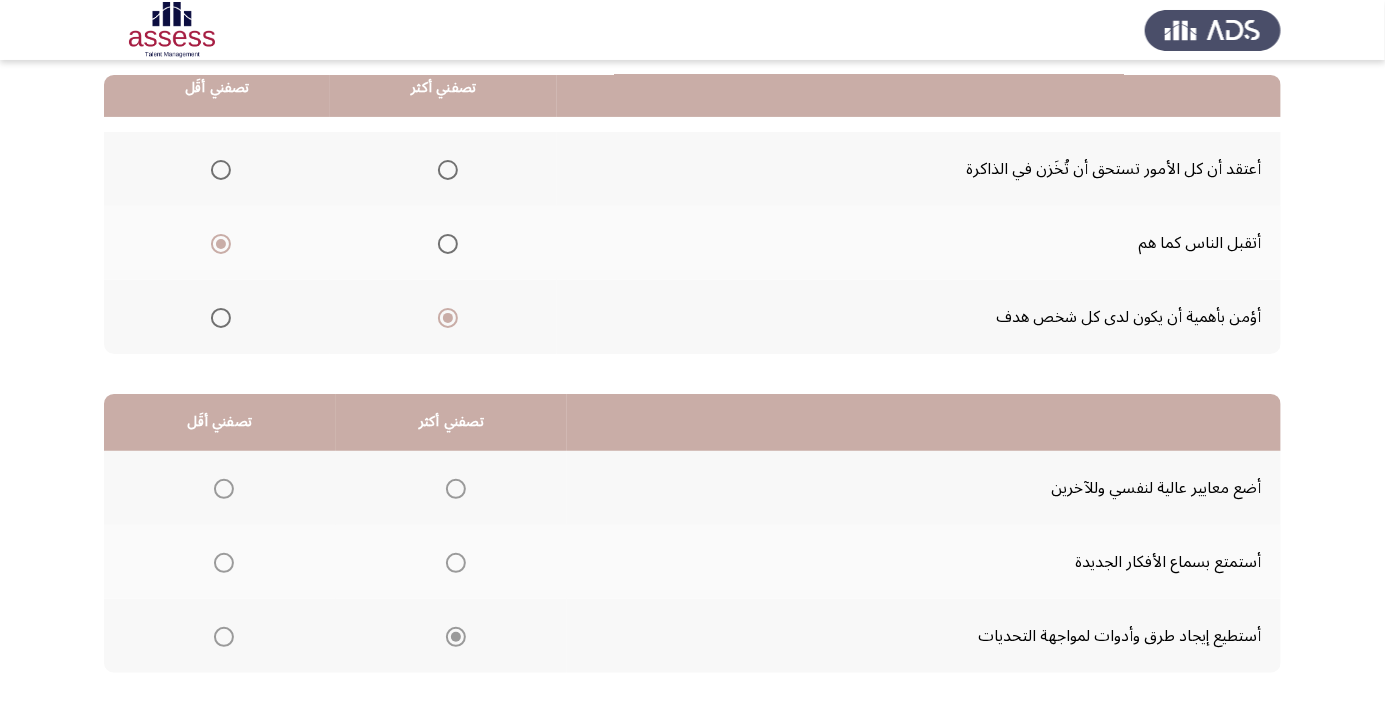 click at bounding box center [224, 563] 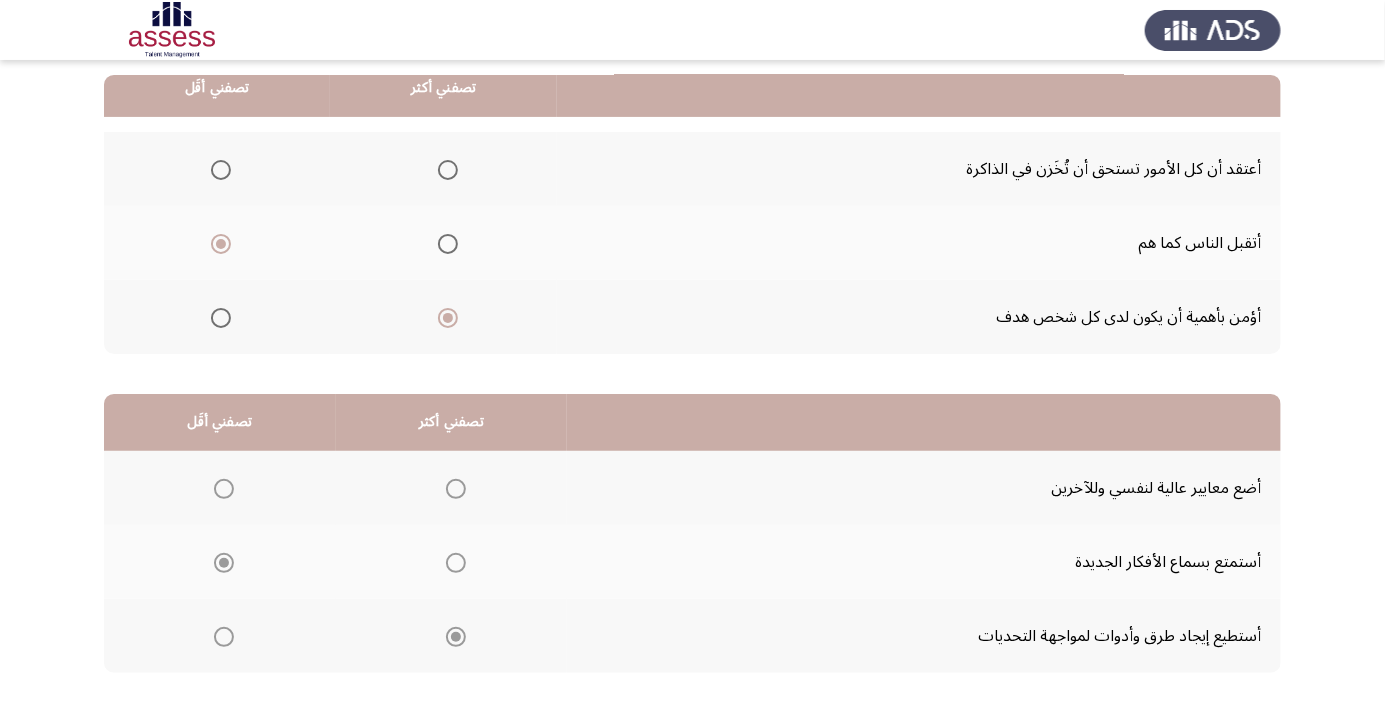 click at bounding box center (224, 563) 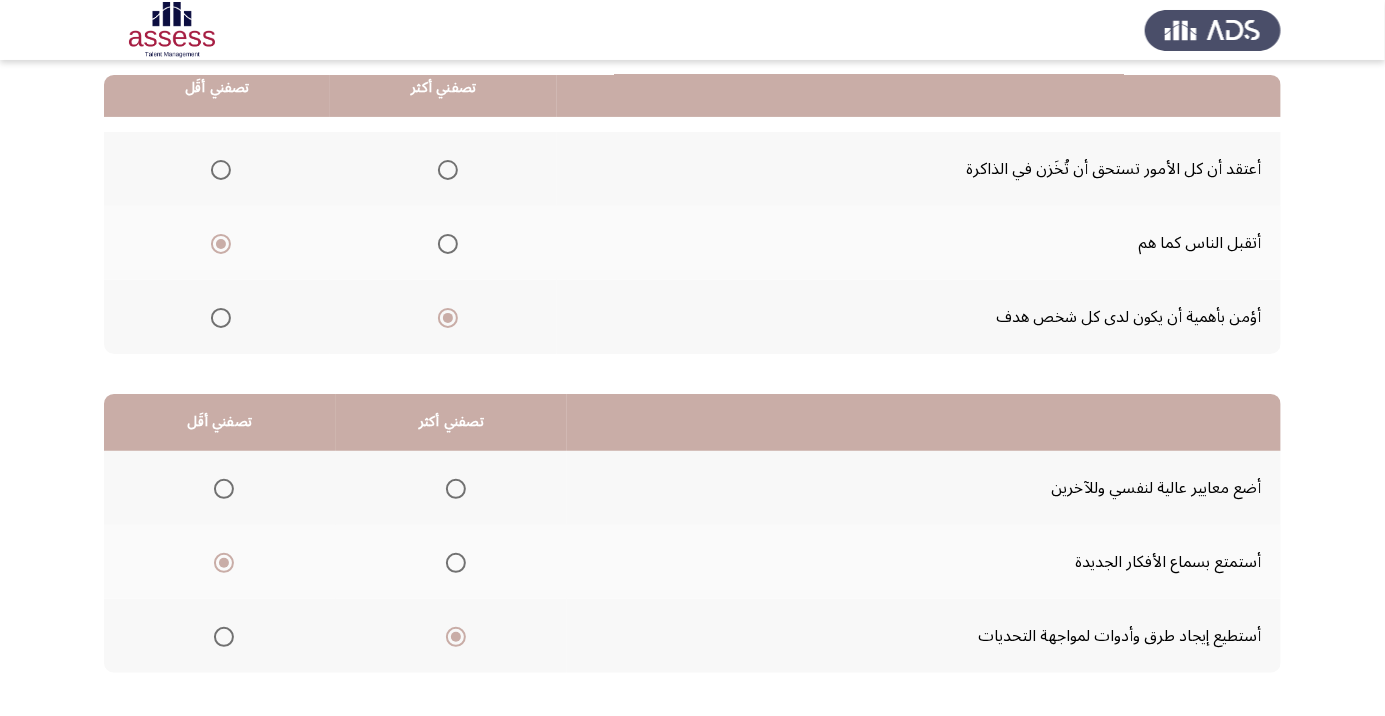 click on "التالي" 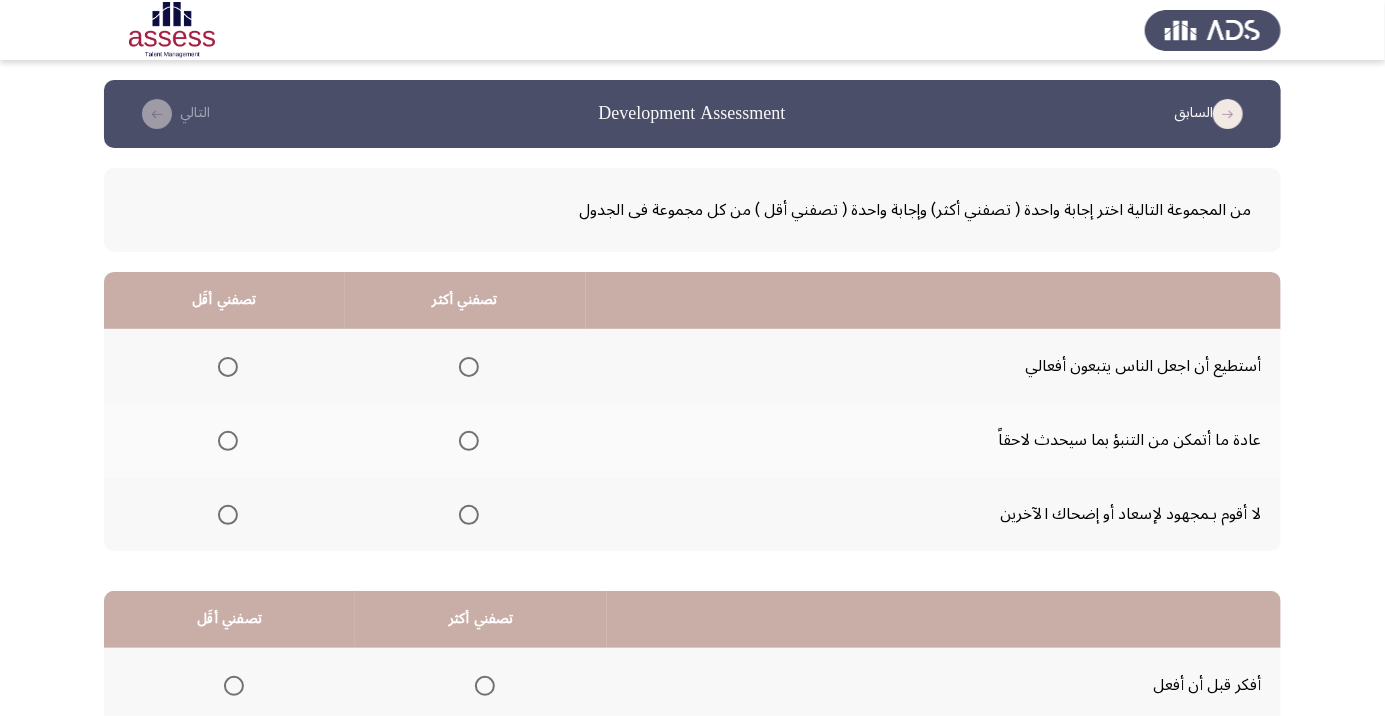 click at bounding box center (469, 441) 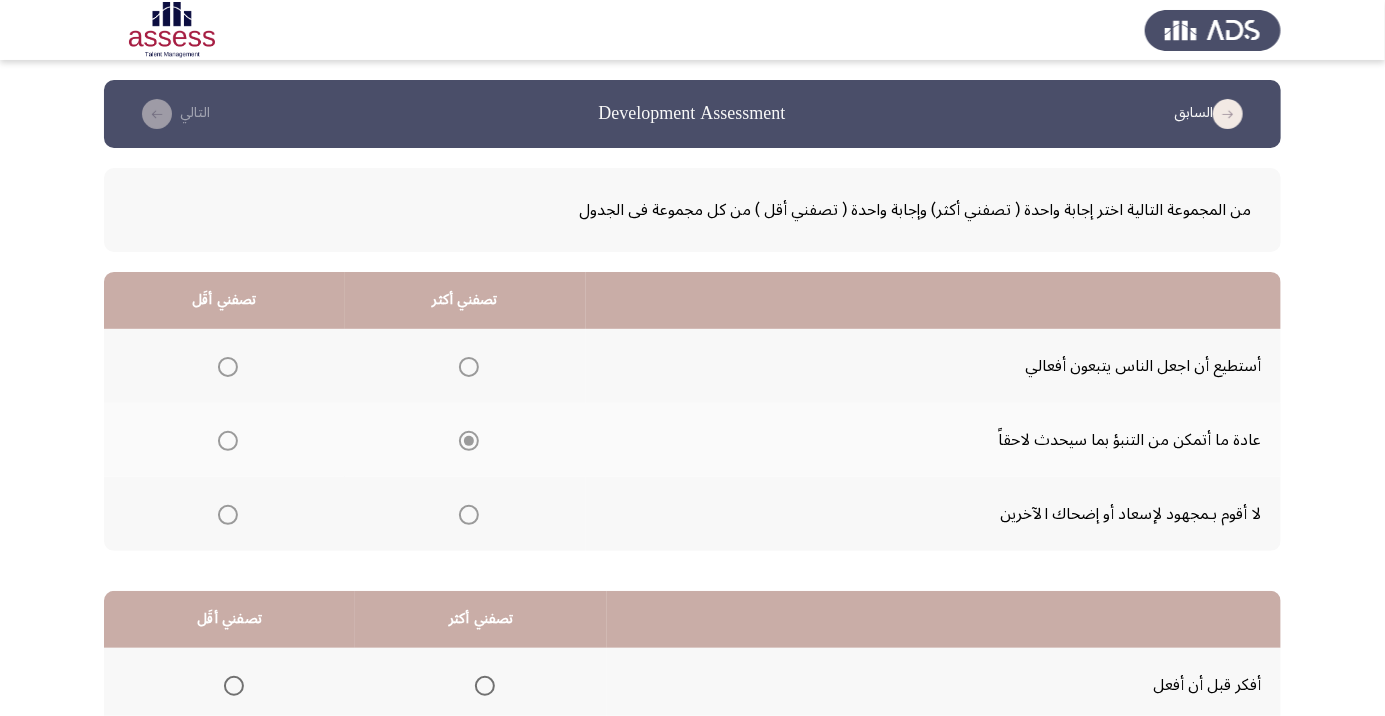 click at bounding box center (228, 367) 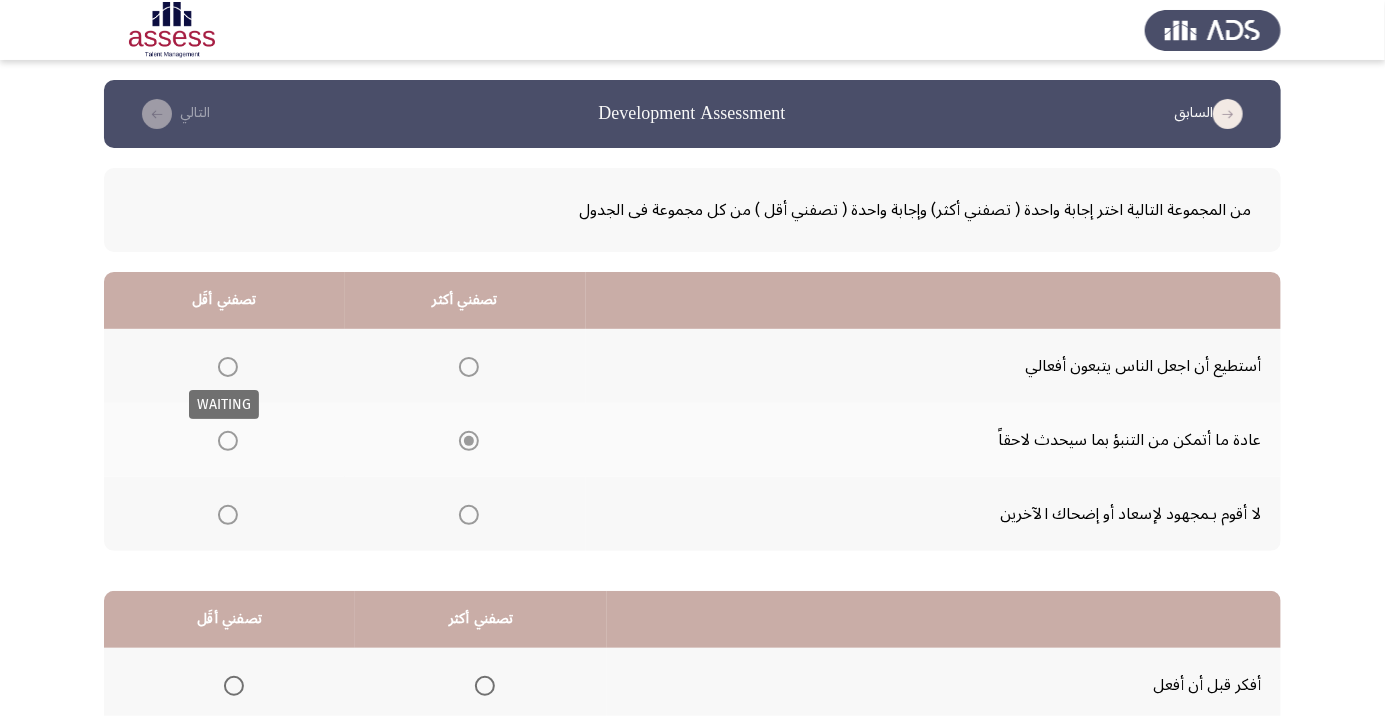 click at bounding box center [228, 367] 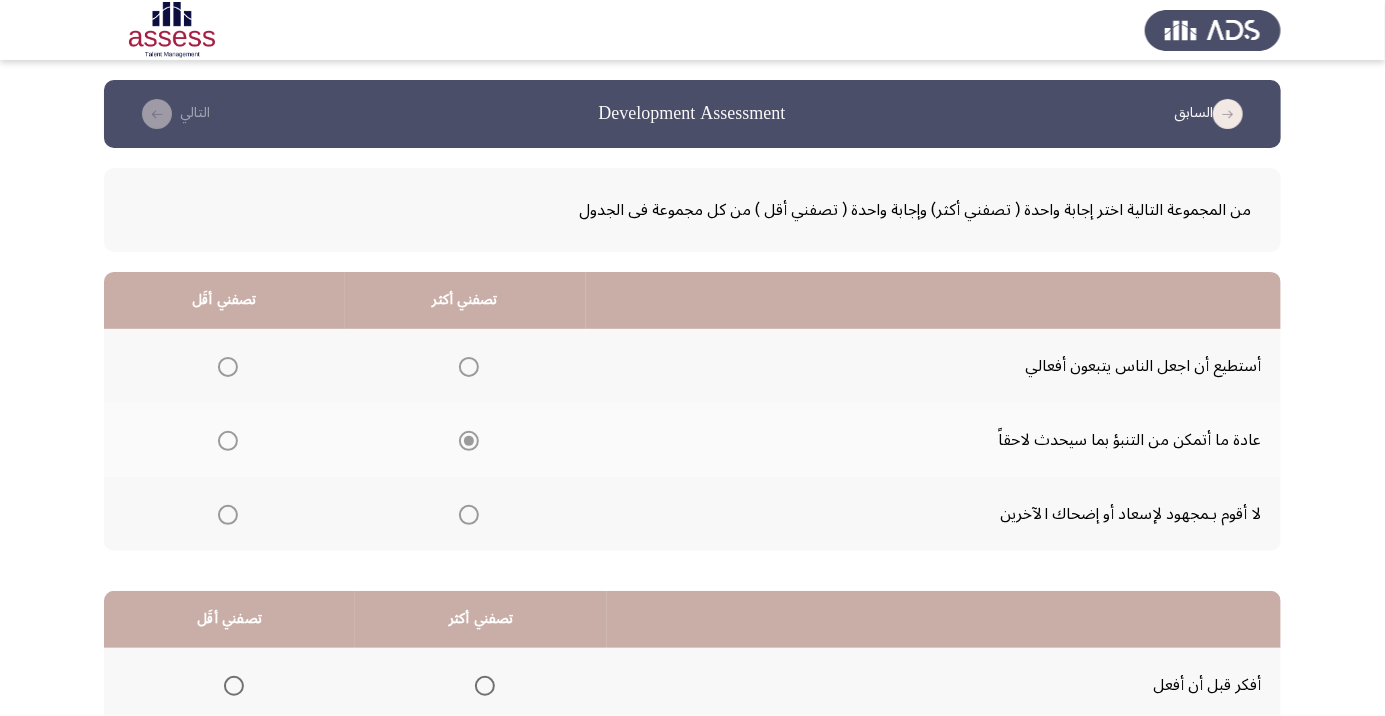click at bounding box center (228, 367) 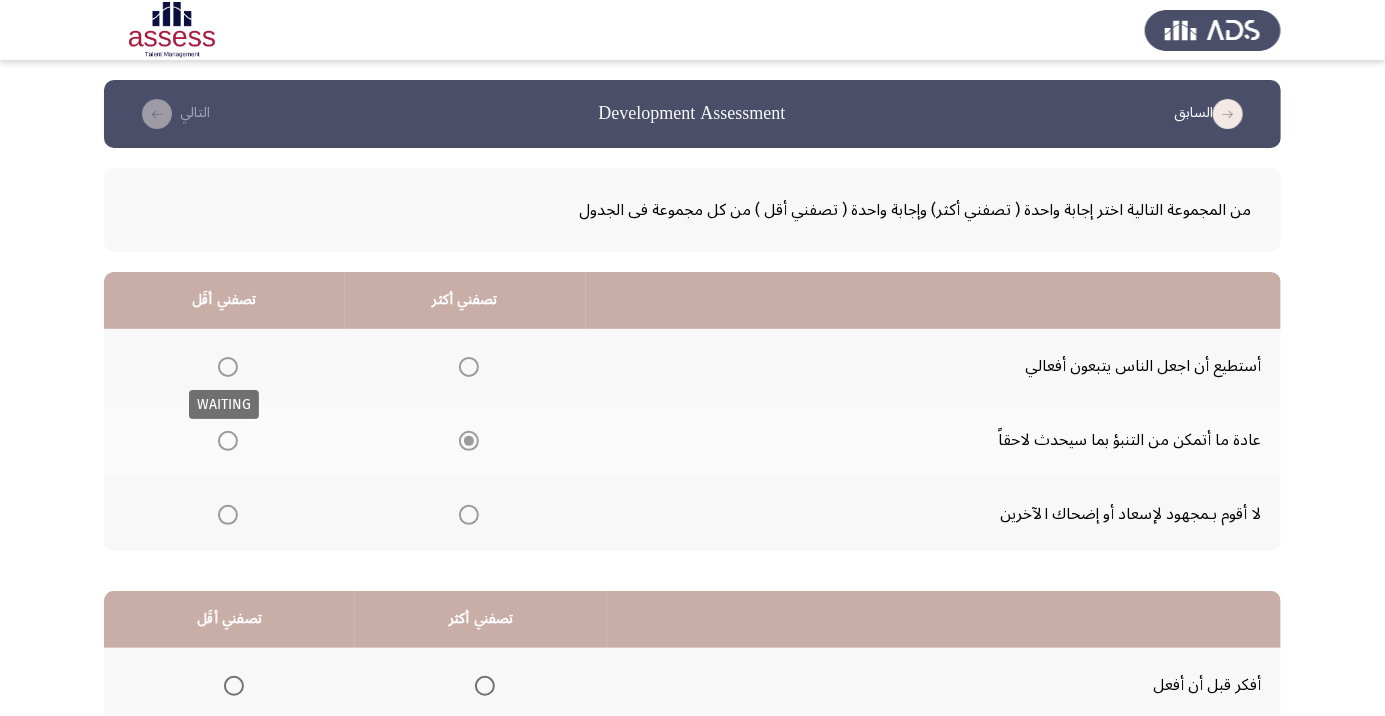 click at bounding box center [228, 367] 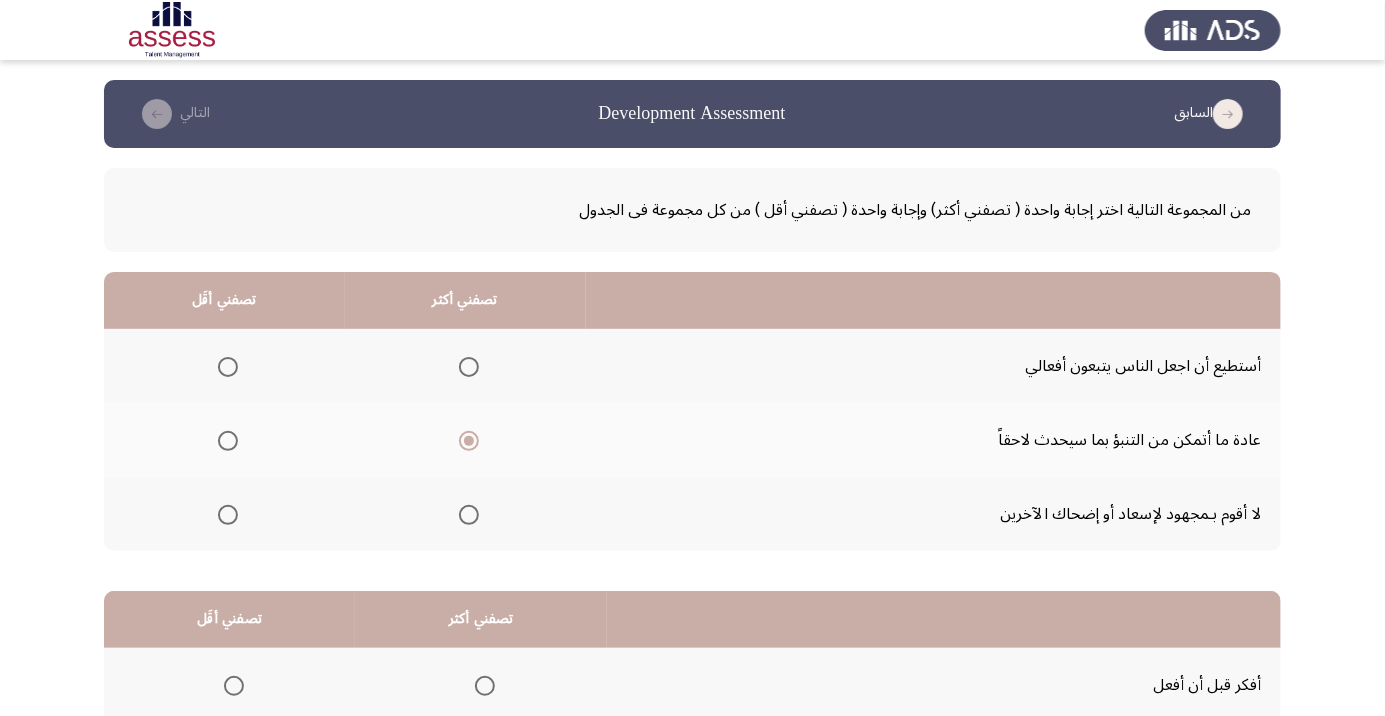 click at bounding box center (228, 367) 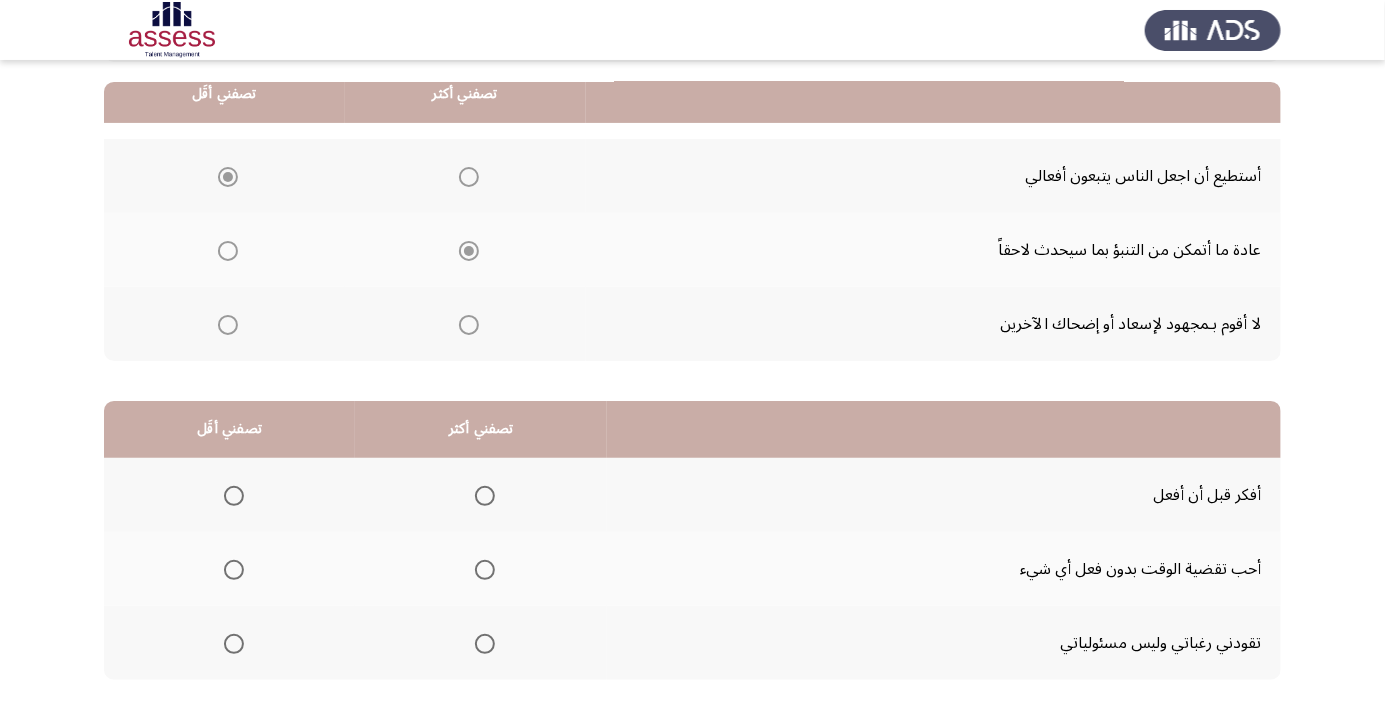 scroll, scrollTop: 186, scrollLeft: 0, axis: vertical 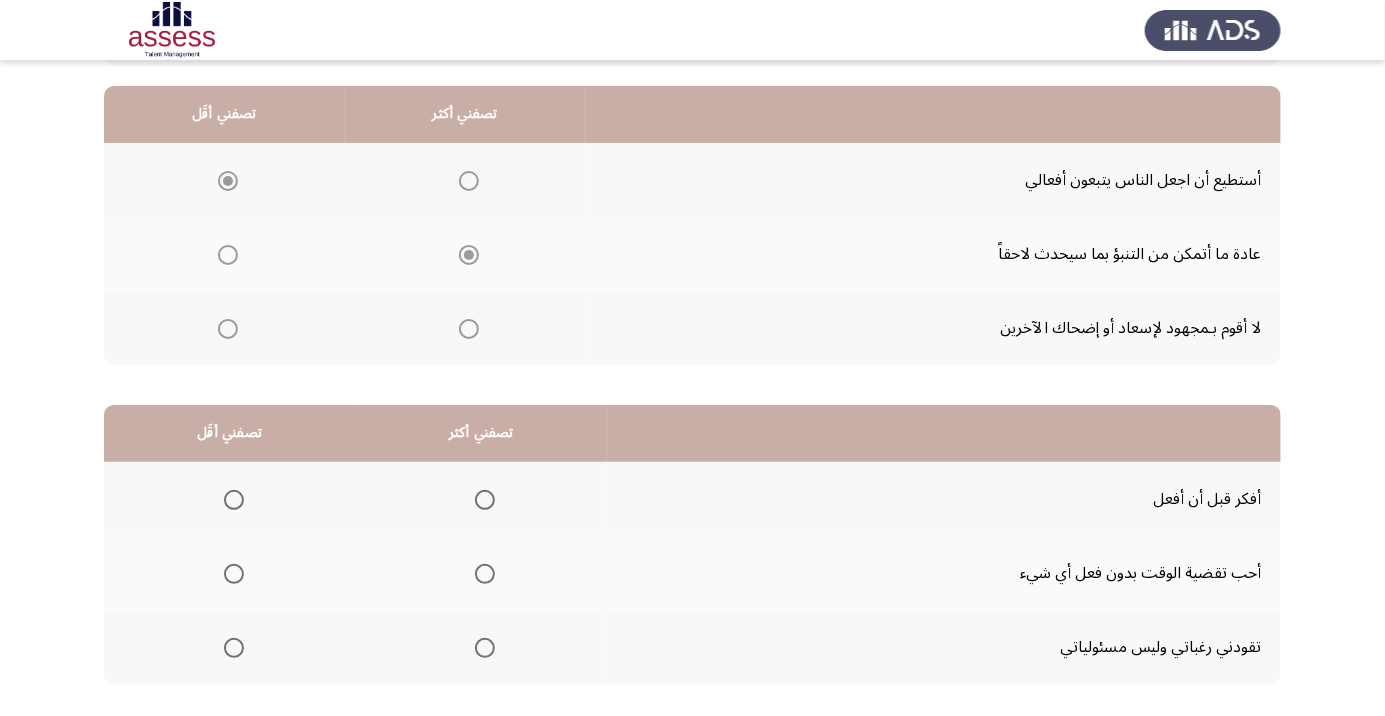 click 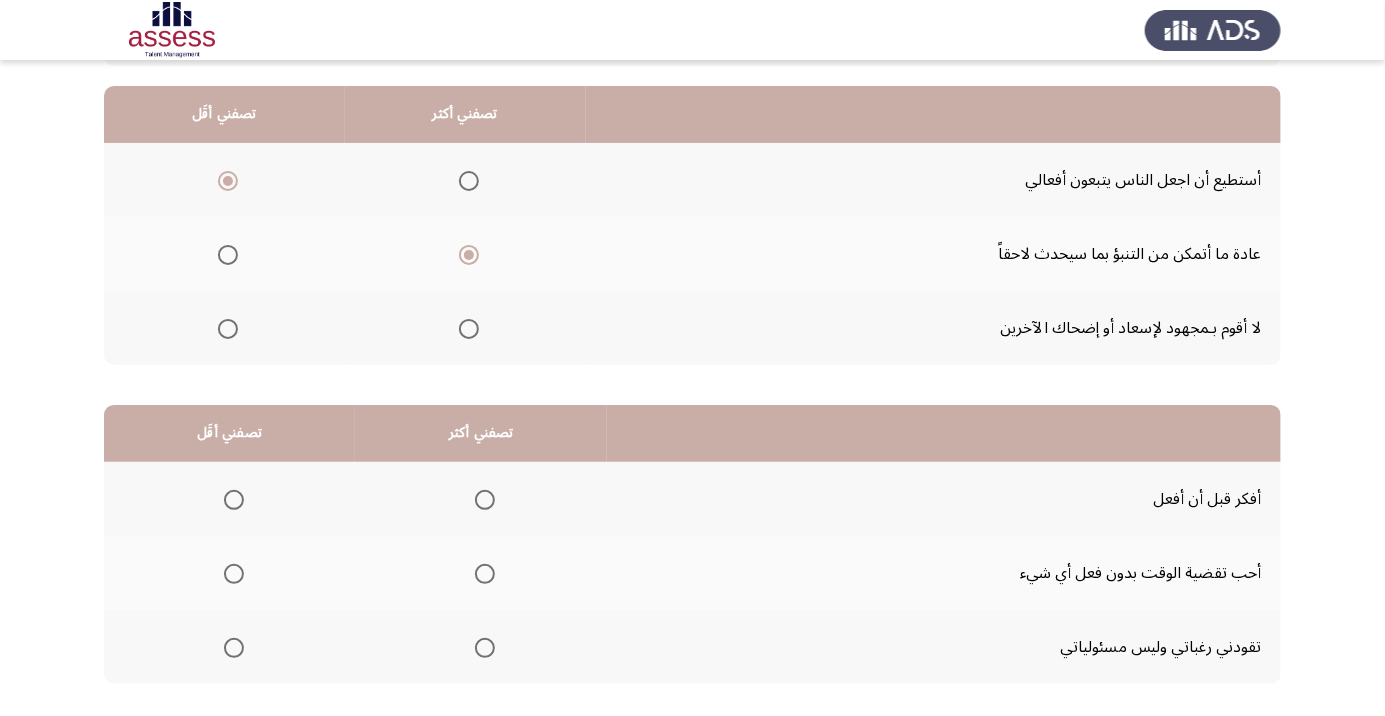 click at bounding box center (485, 500) 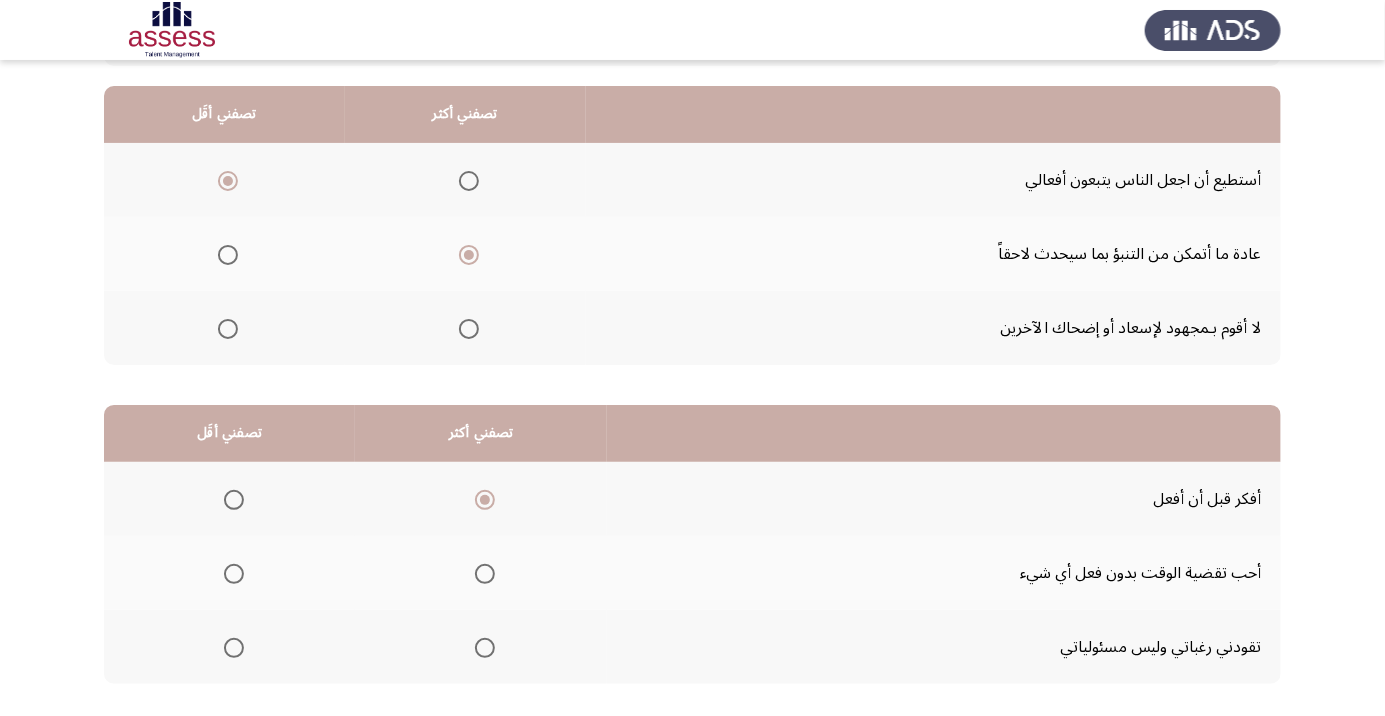 click at bounding box center (234, 574) 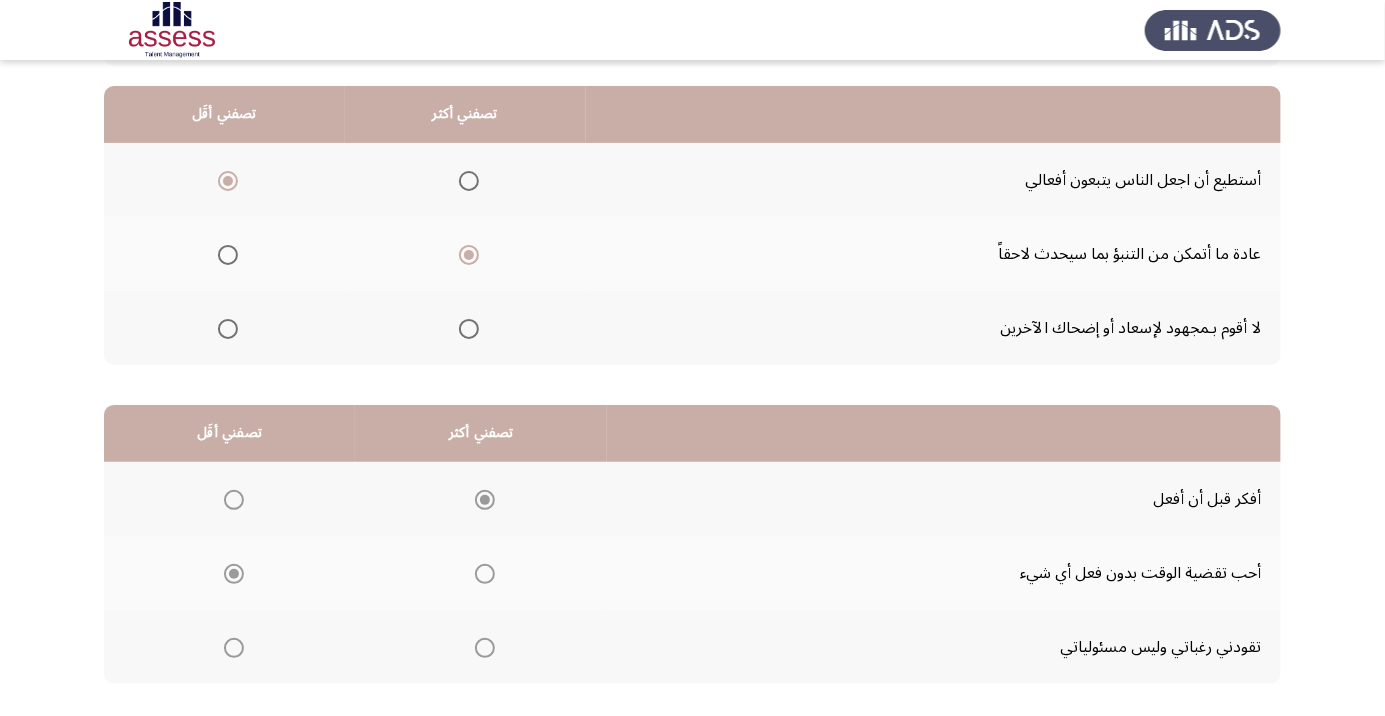 click on "التالي" 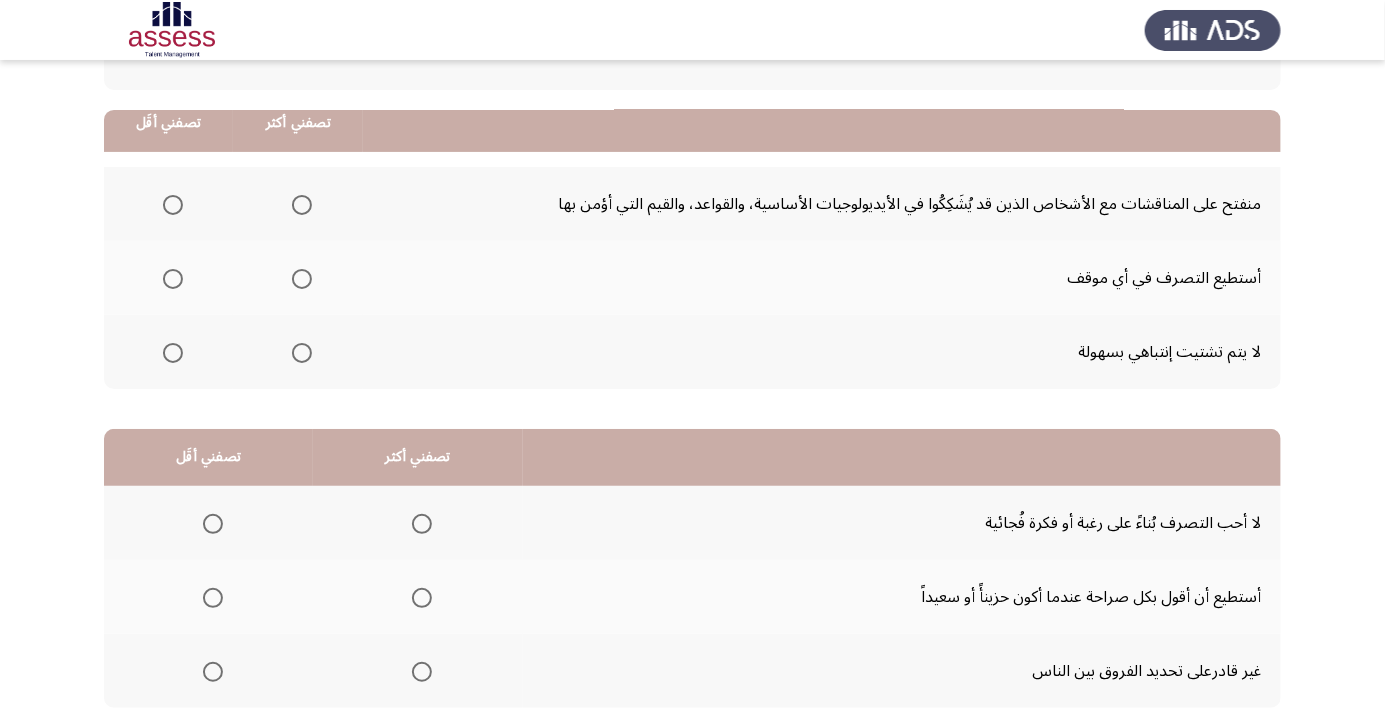 scroll, scrollTop: 0, scrollLeft: 0, axis: both 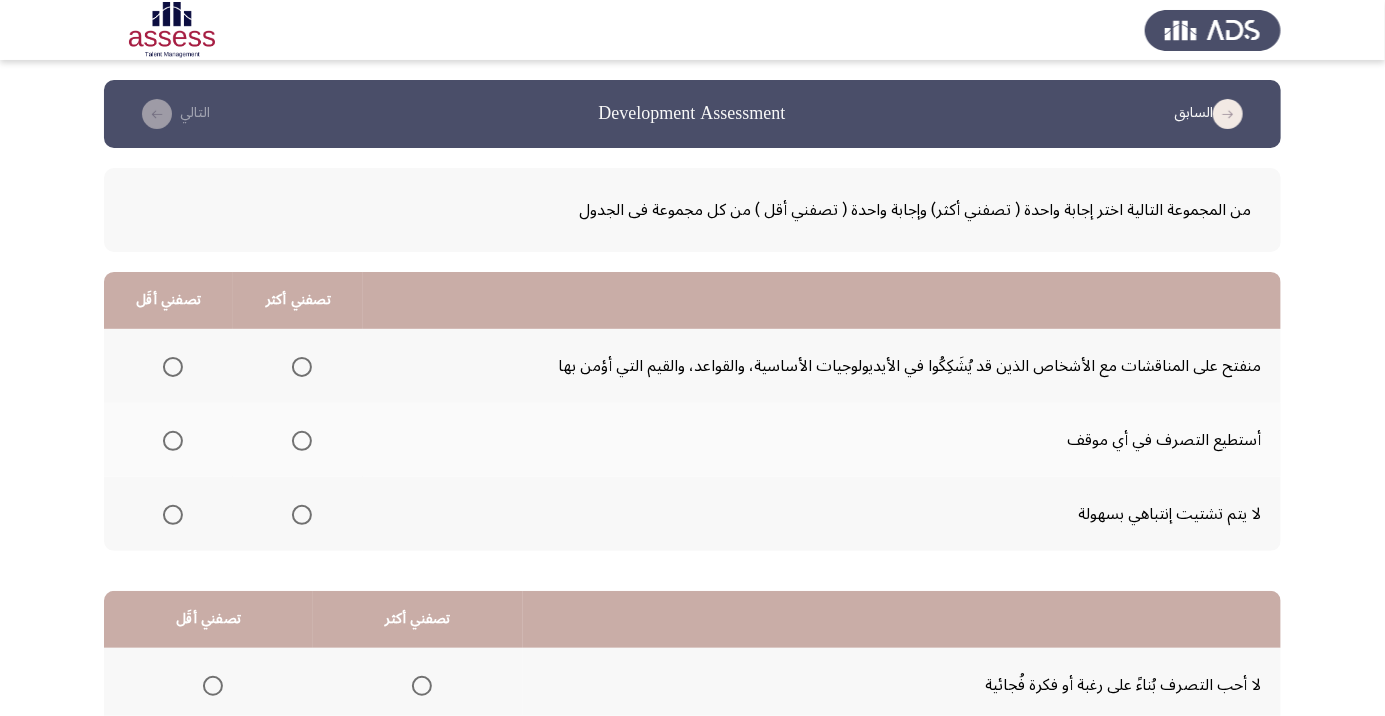 click 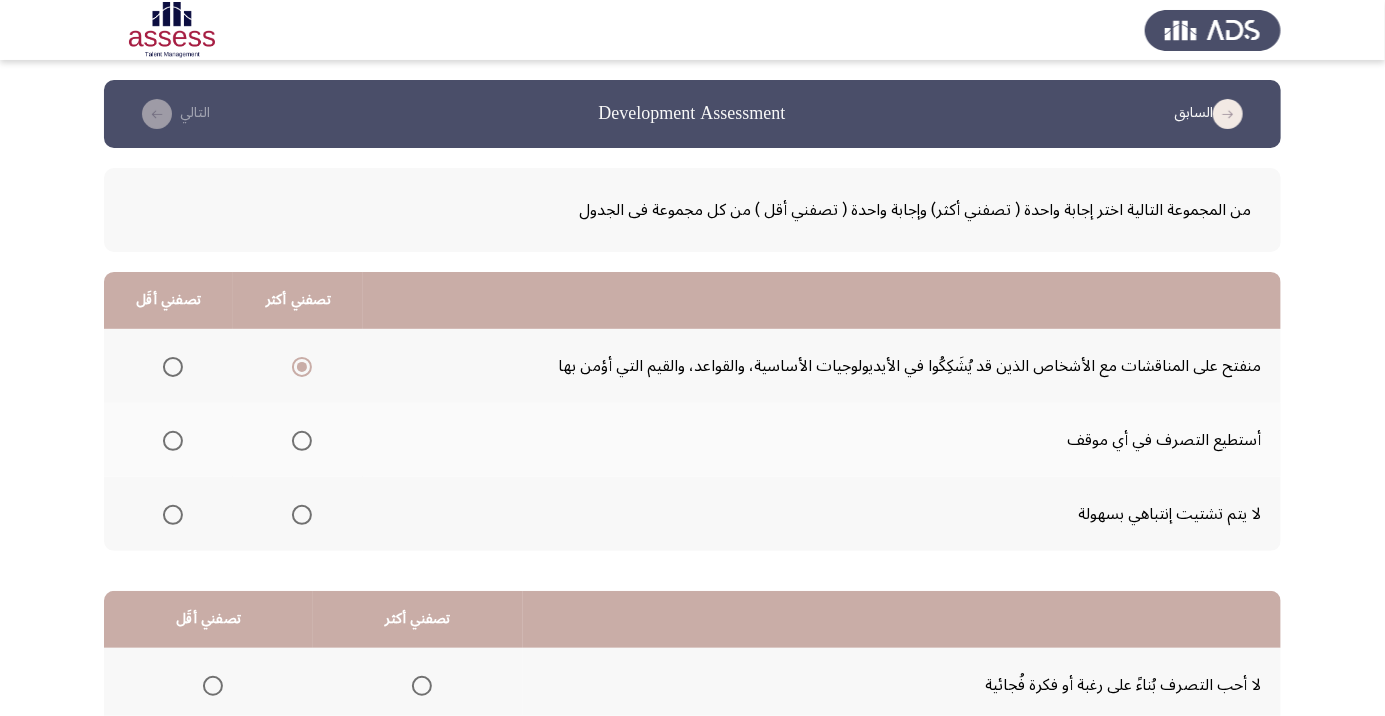 click at bounding box center (173, 515) 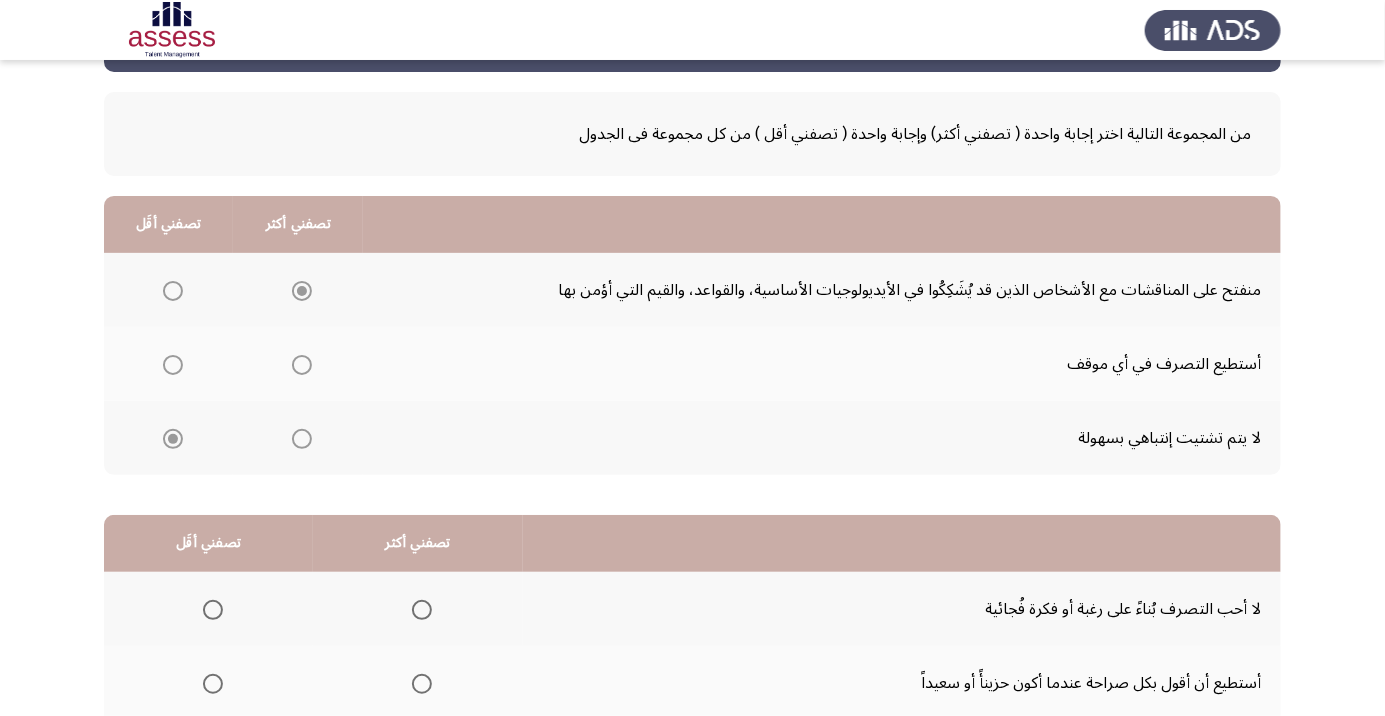 scroll, scrollTop: 197, scrollLeft: 0, axis: vertical 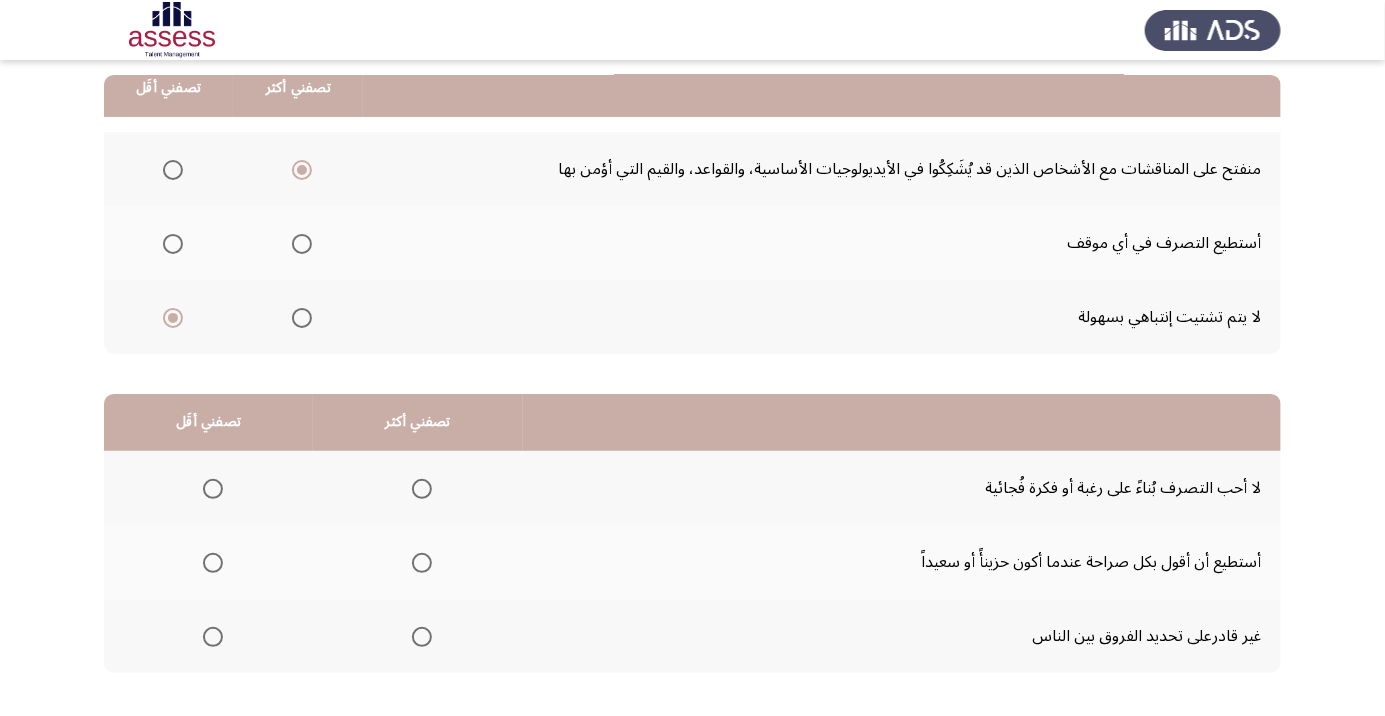 click at bounding box center (422, 489) 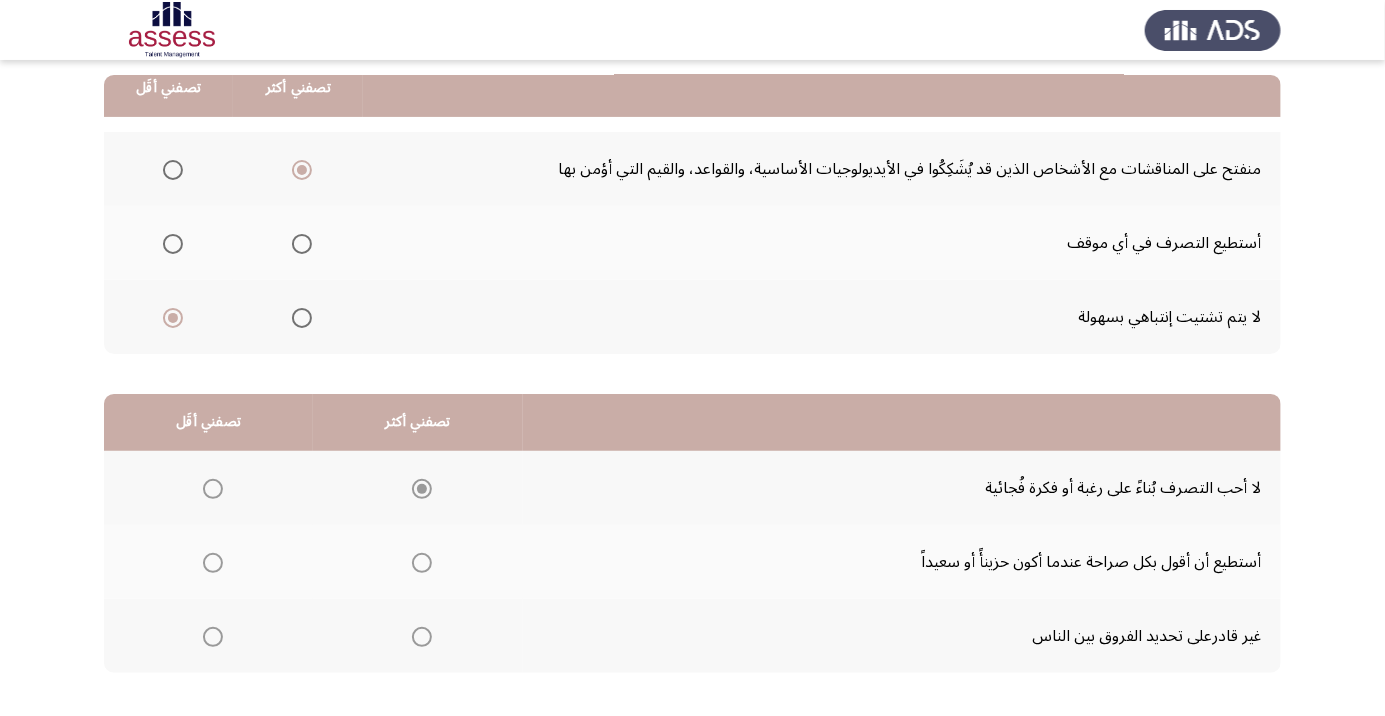 click at bounding box center [213, 563] 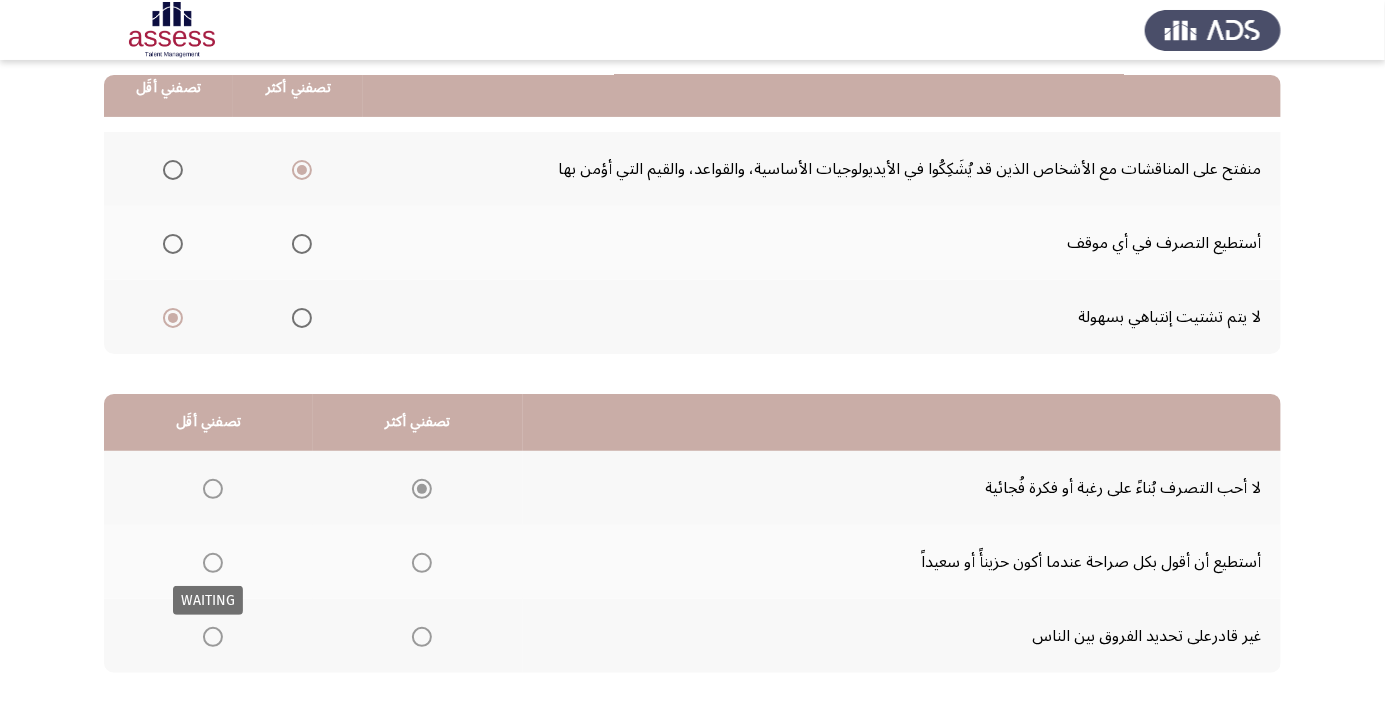 click at bounding box center [213, 563] 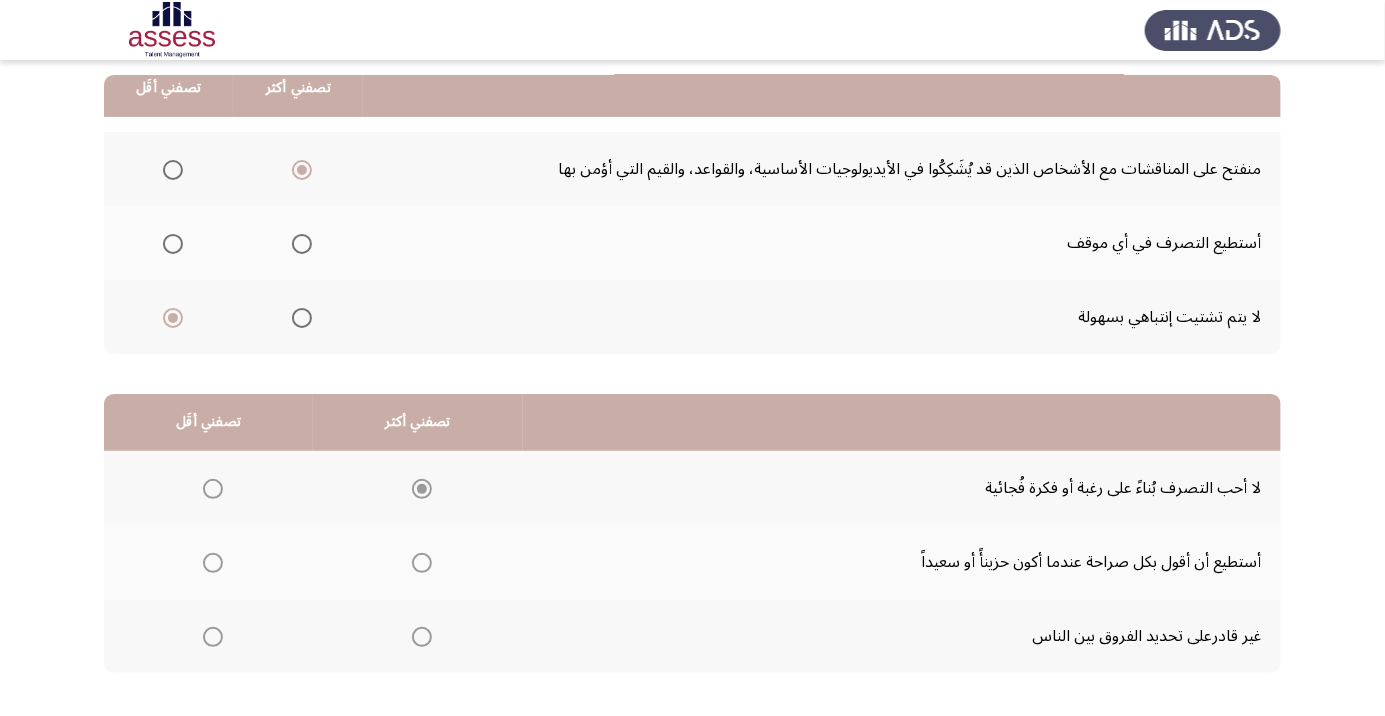 click at bounding box center [213, 563] 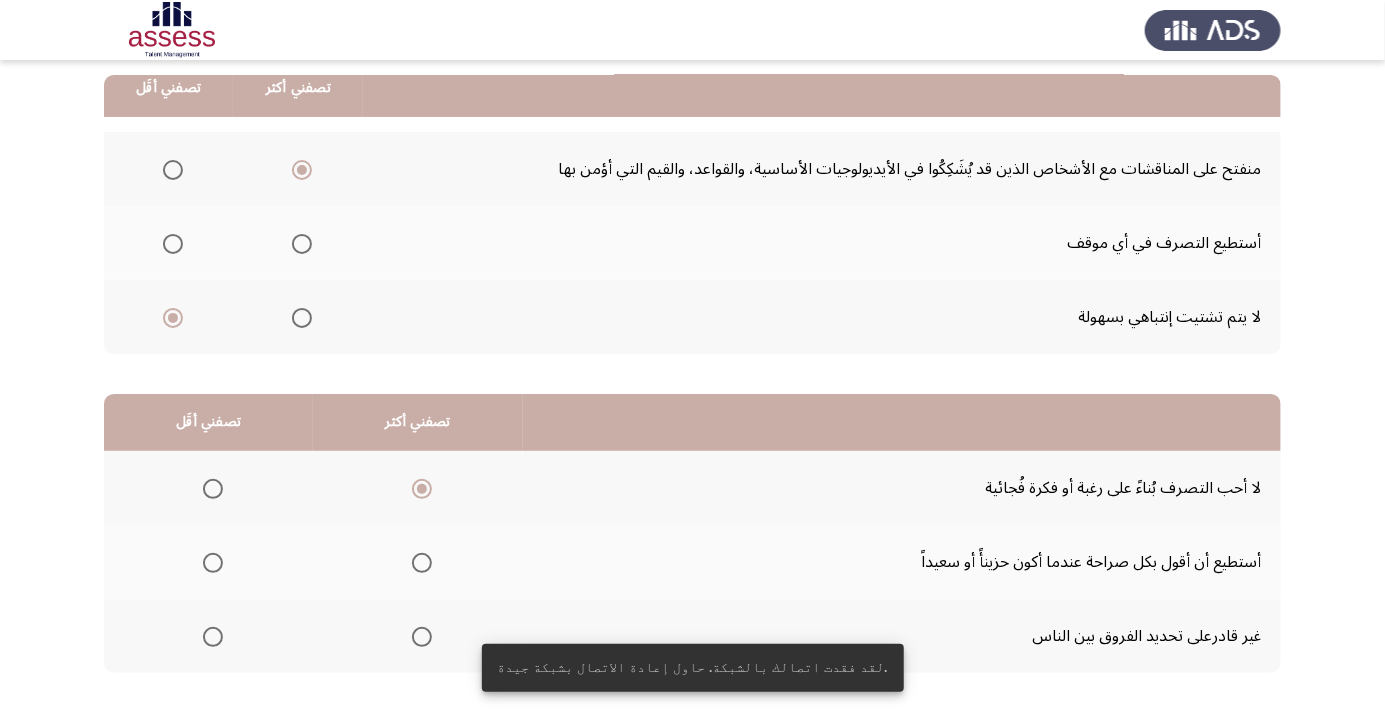 click at bounding box center [213, 563] 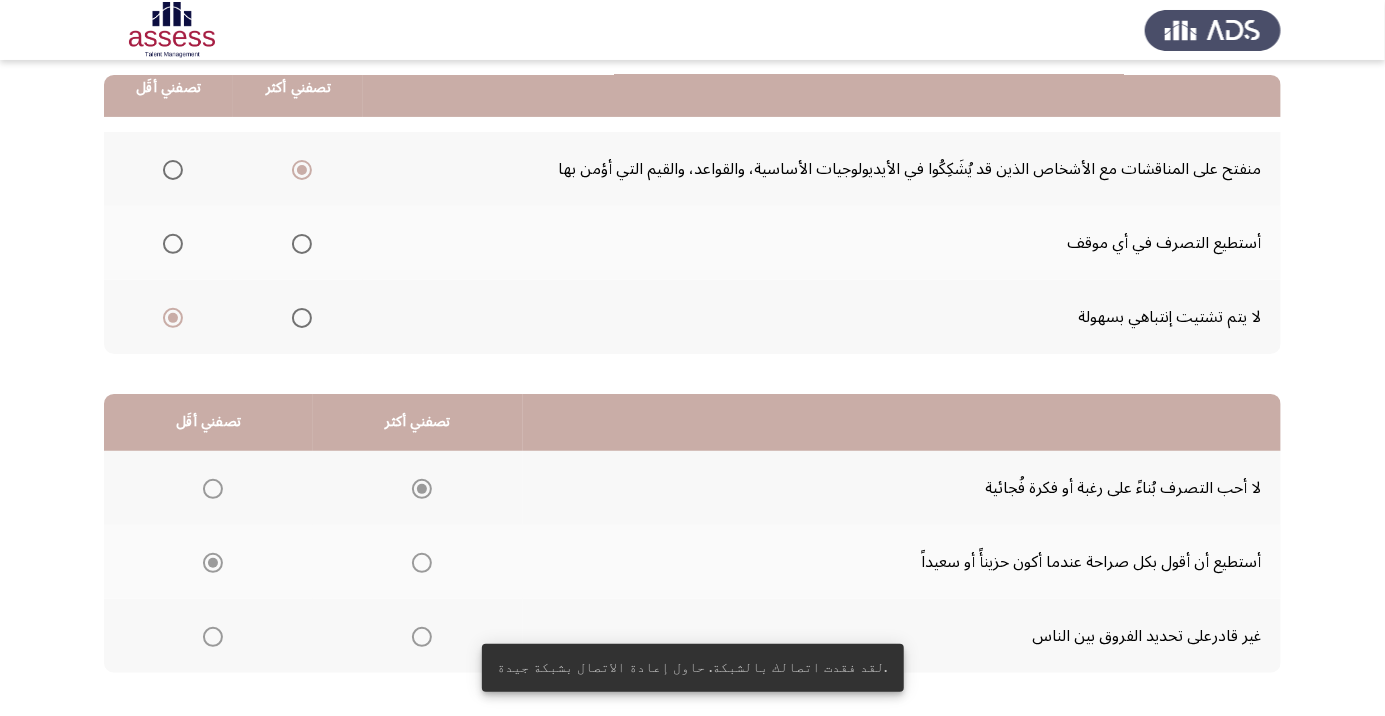 click on "التالي" 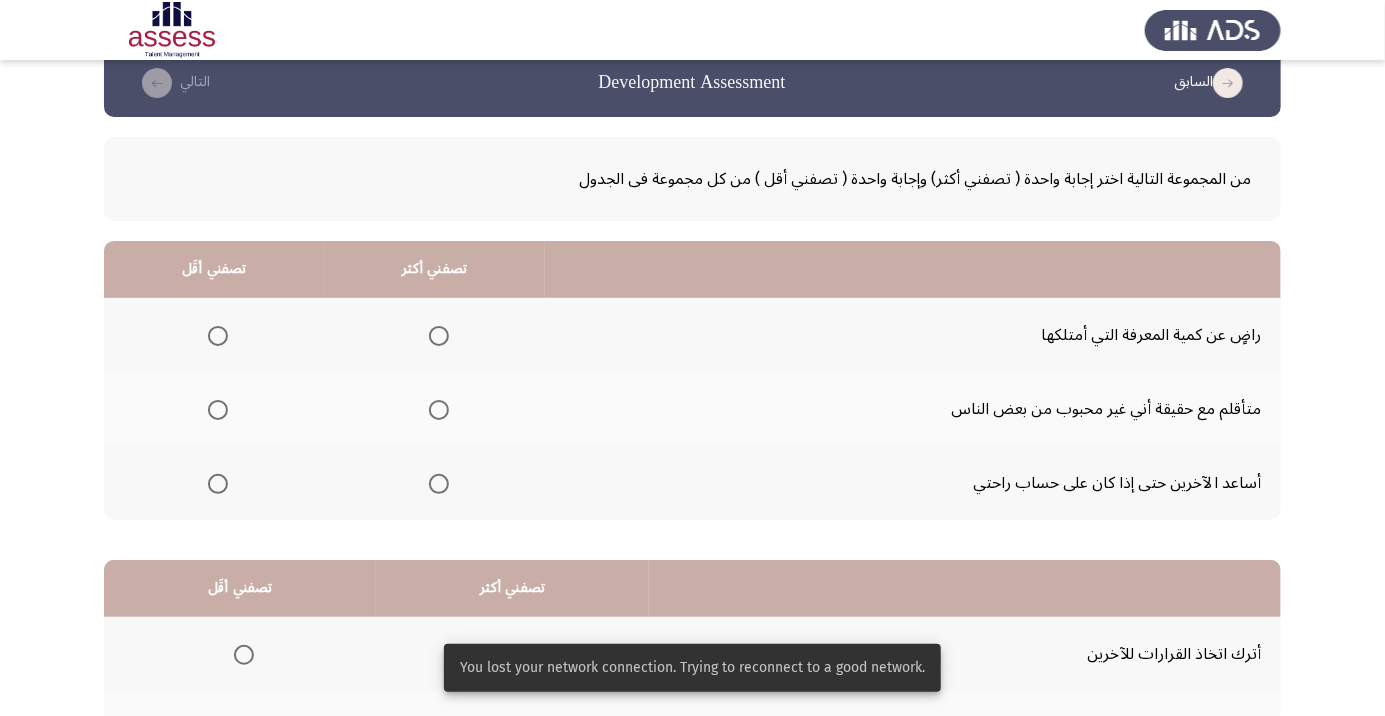 scroll, scrollTop: 36, scrollLeft: 0, axis: vertical 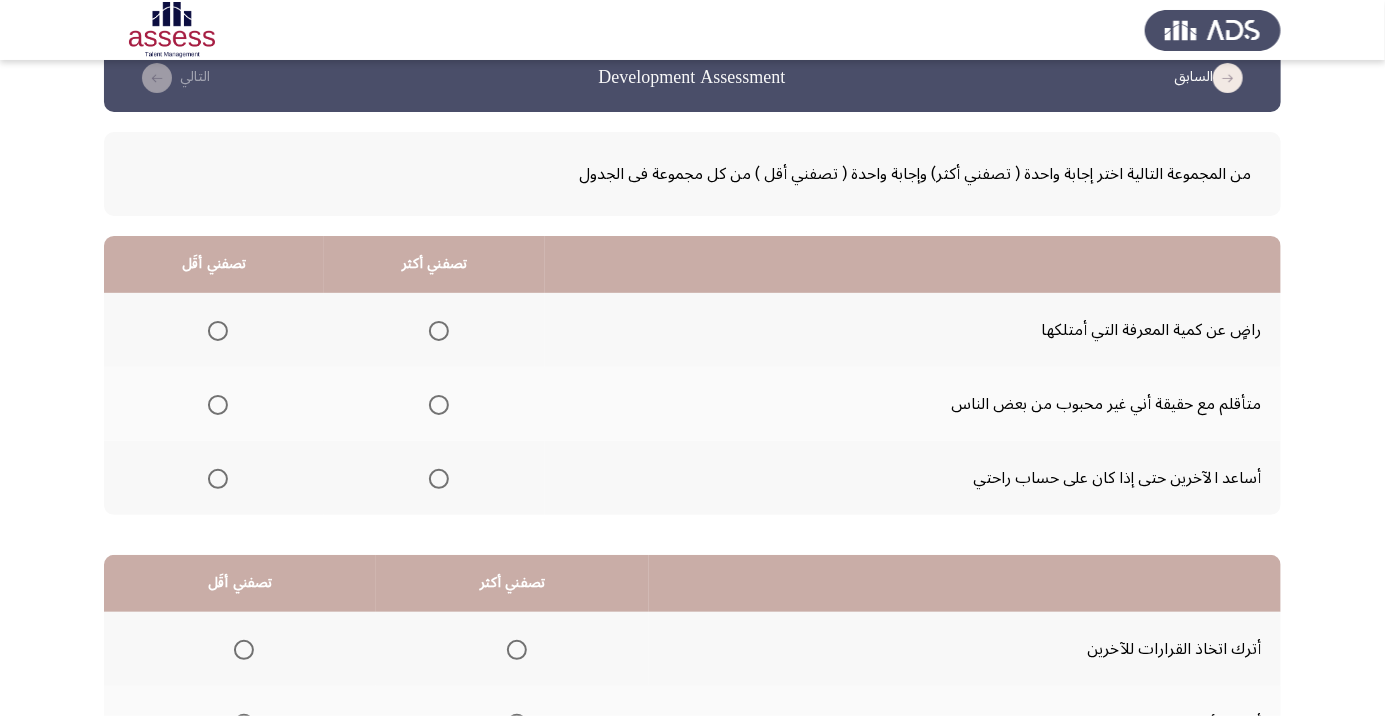 click 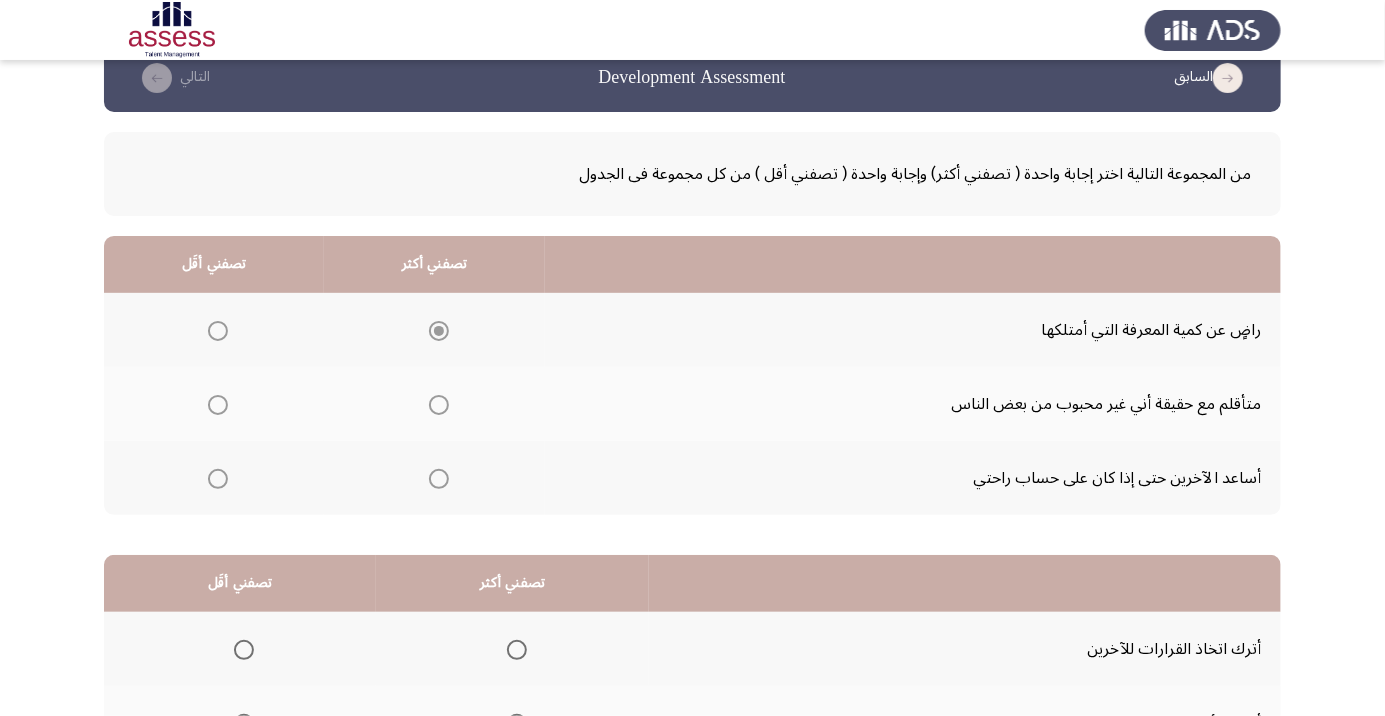 click at bounding box center (439, 331) 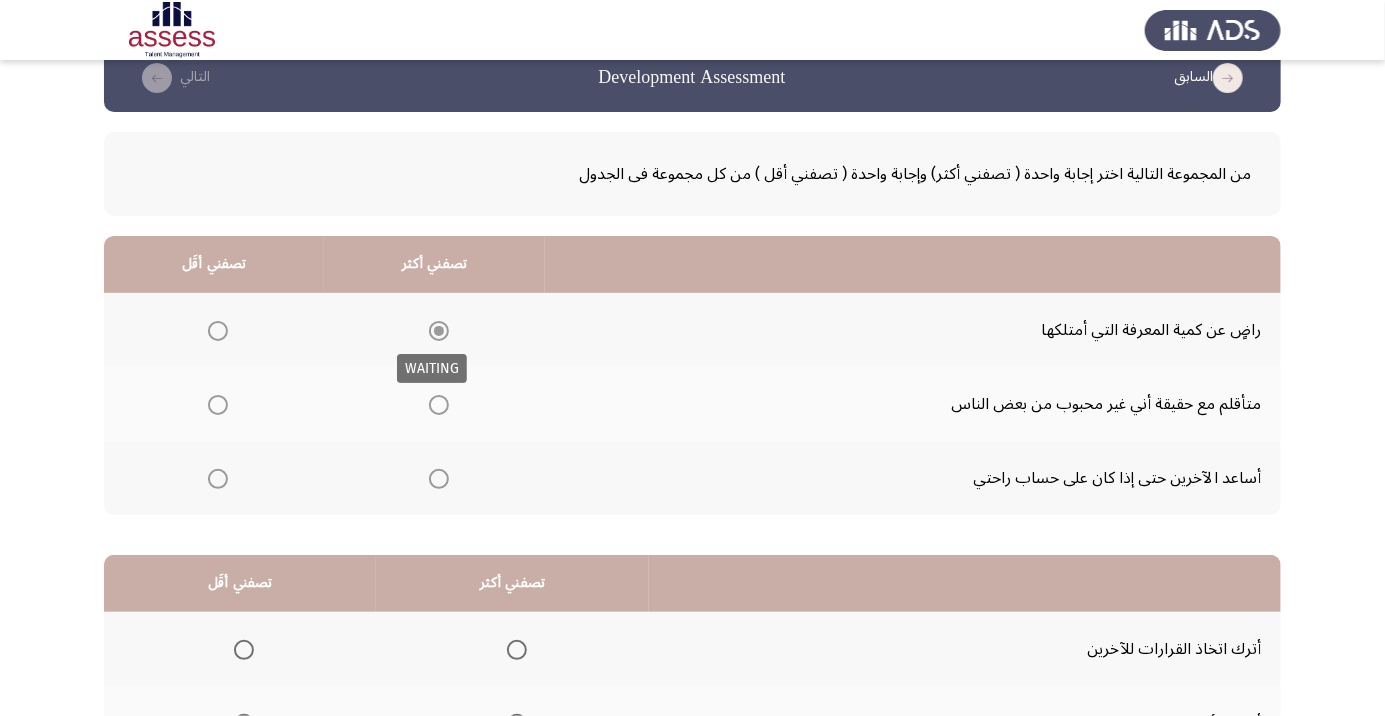 click 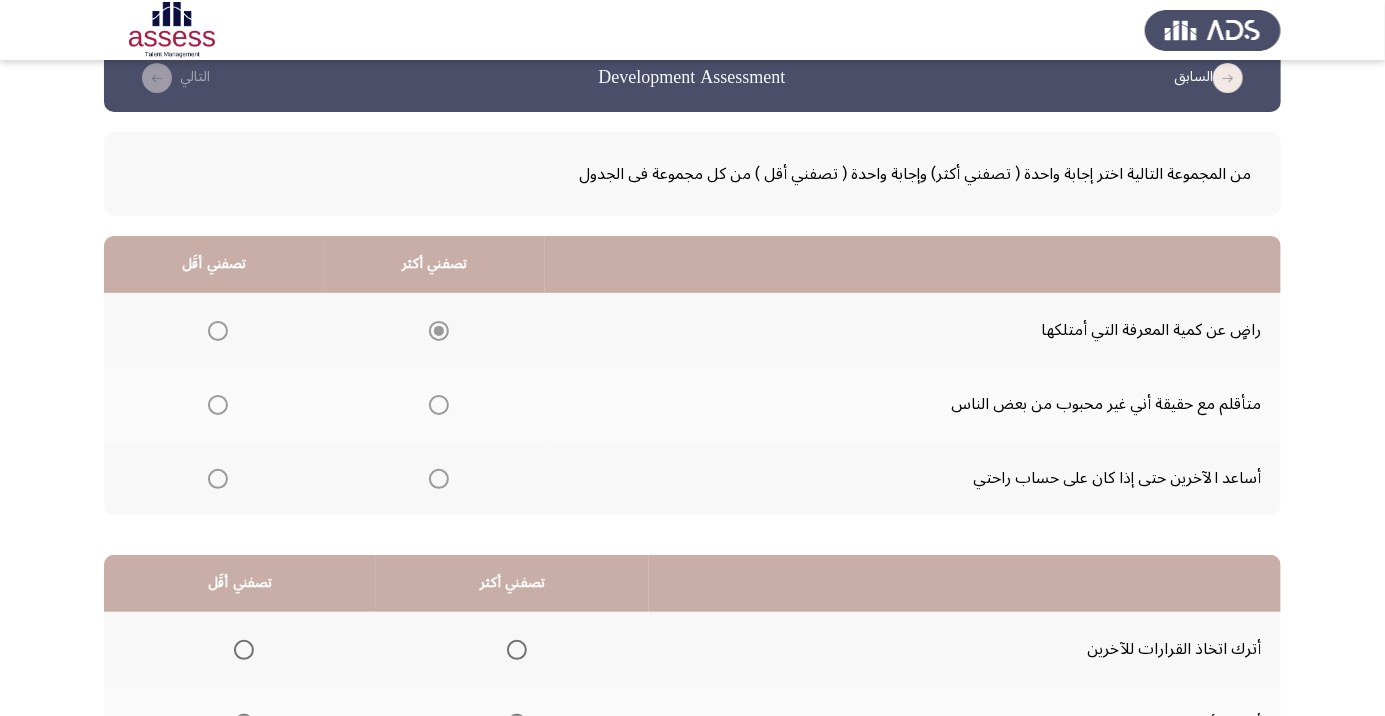 click 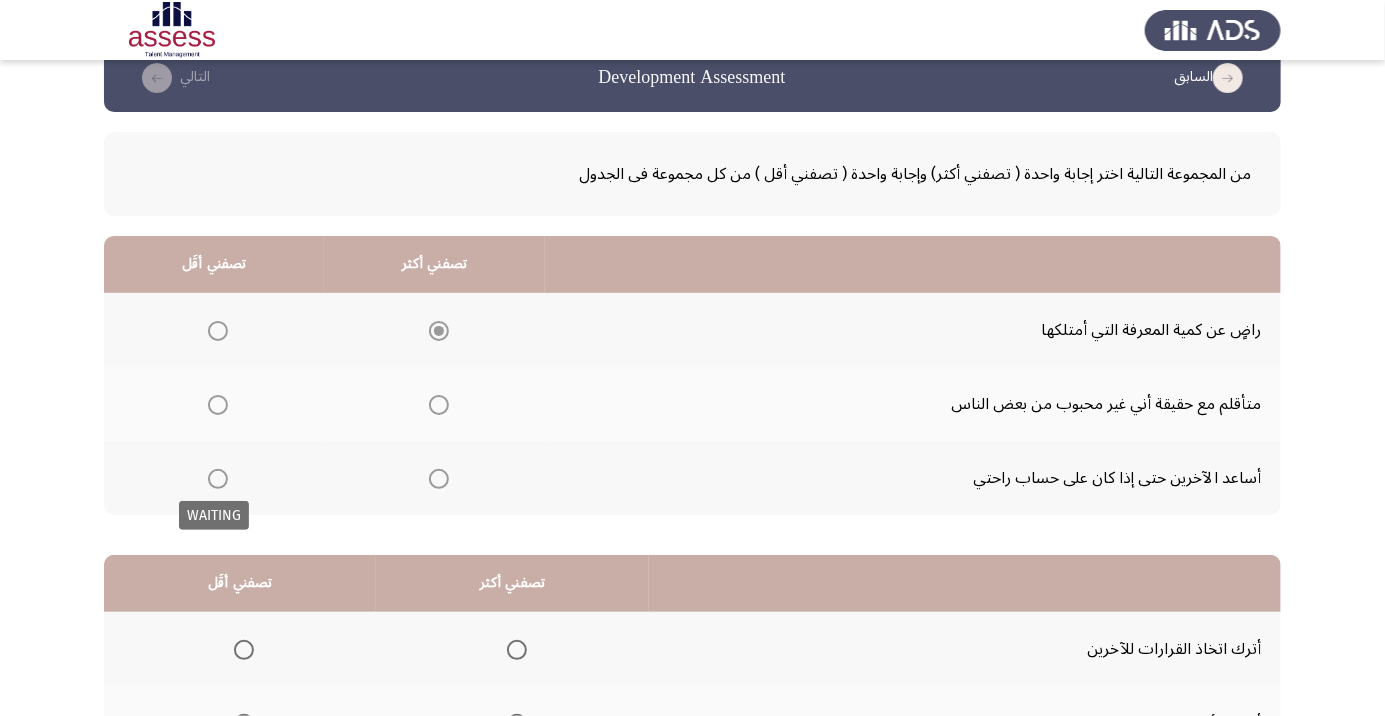 click at bounding box center (218, 479) 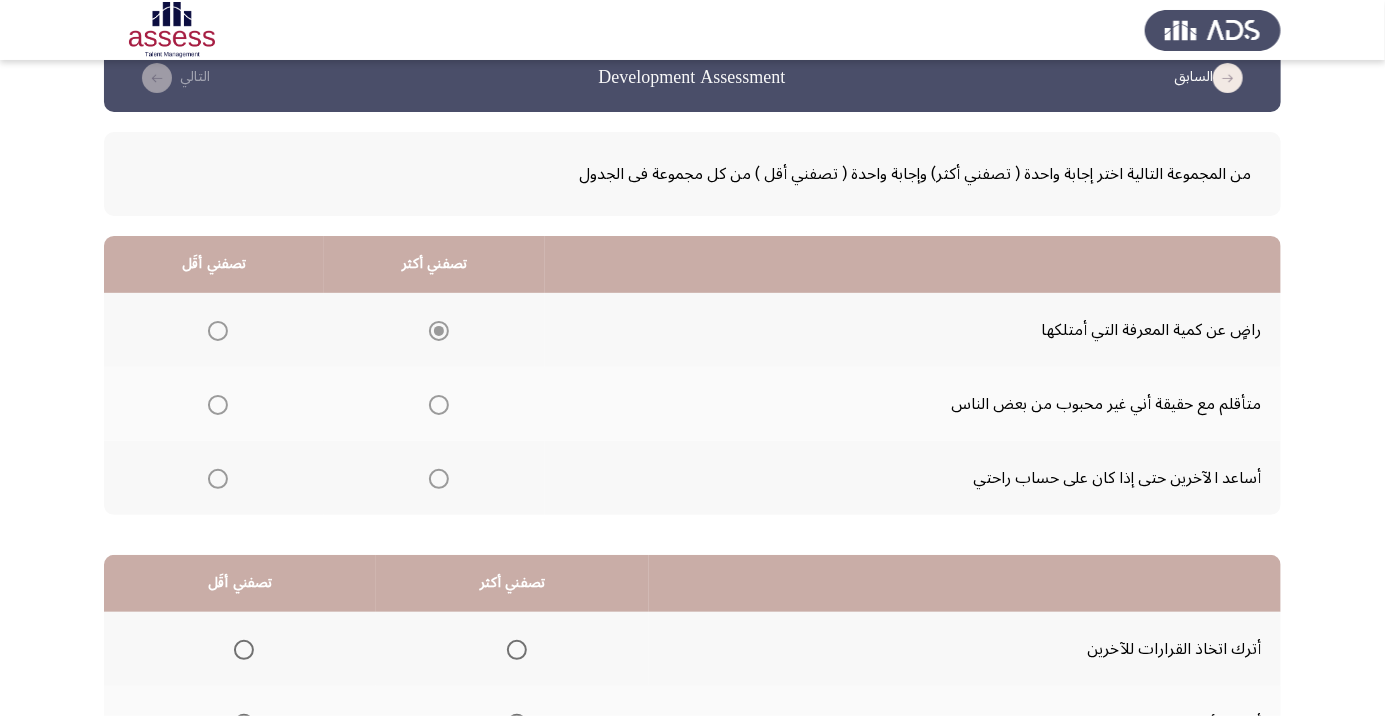 click at bounding box center (218, 479) 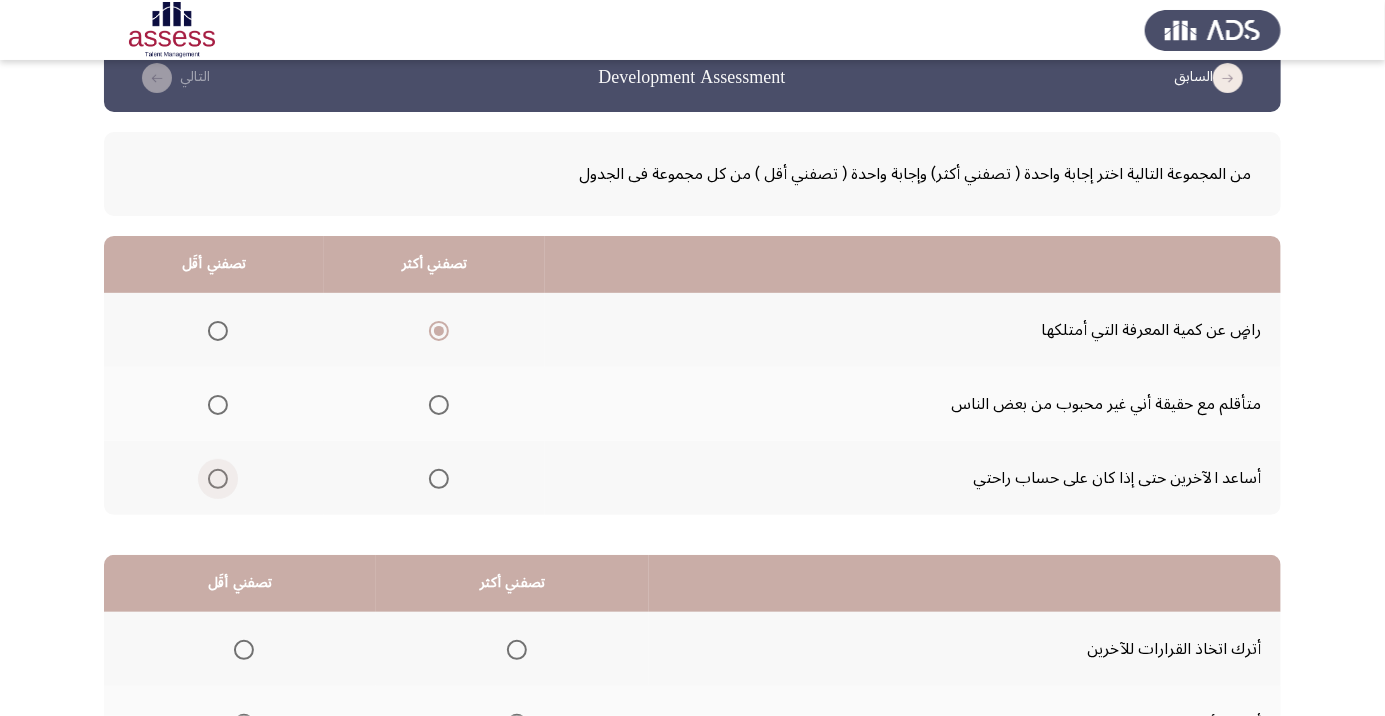 click at bounding box center [218, 479] 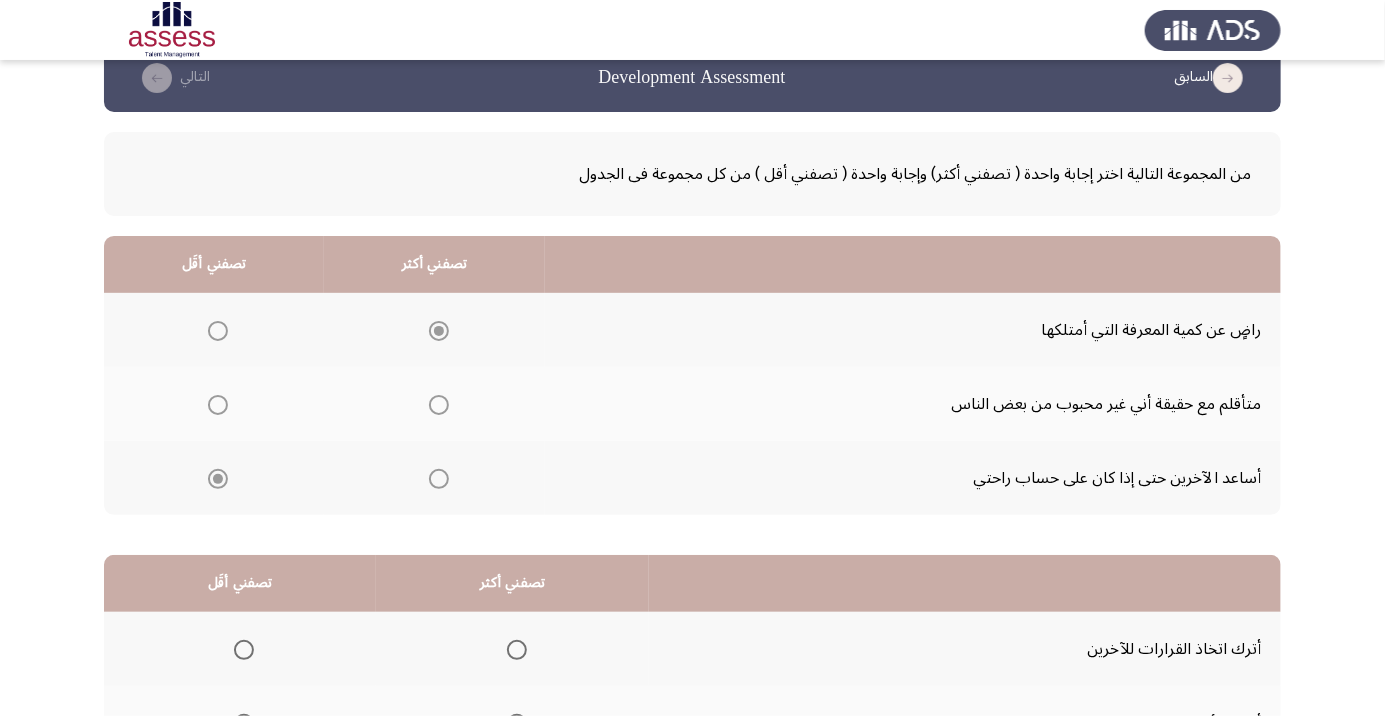 click at bounding box center [218, 479] 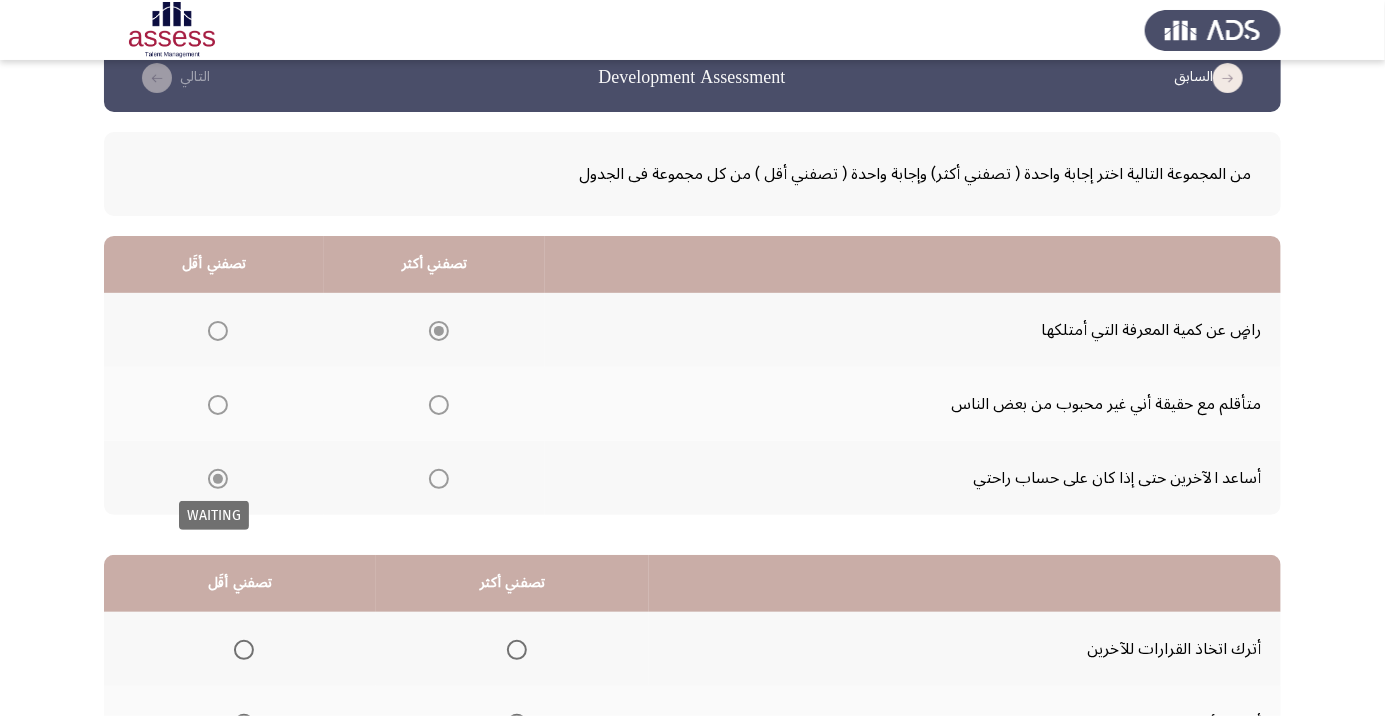 click at bounding box center [218, 405] 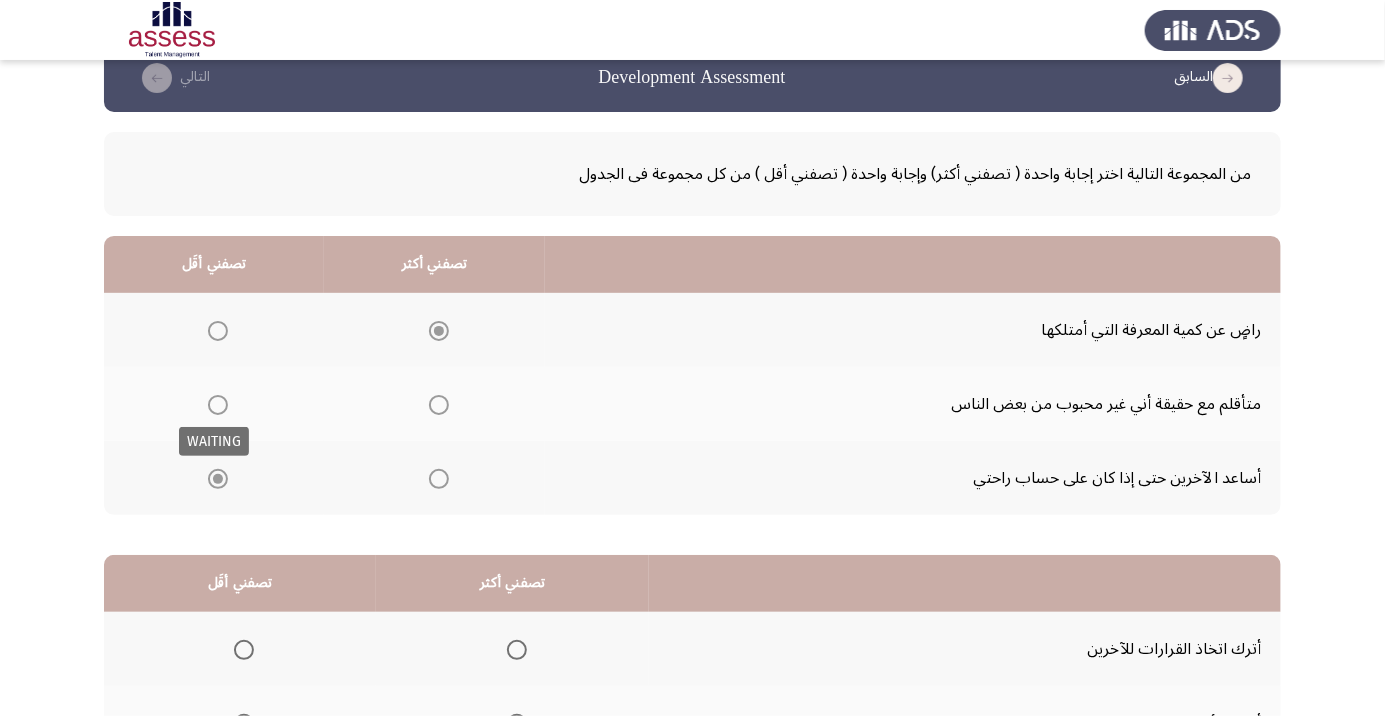 click at bounding box center [218, 405] 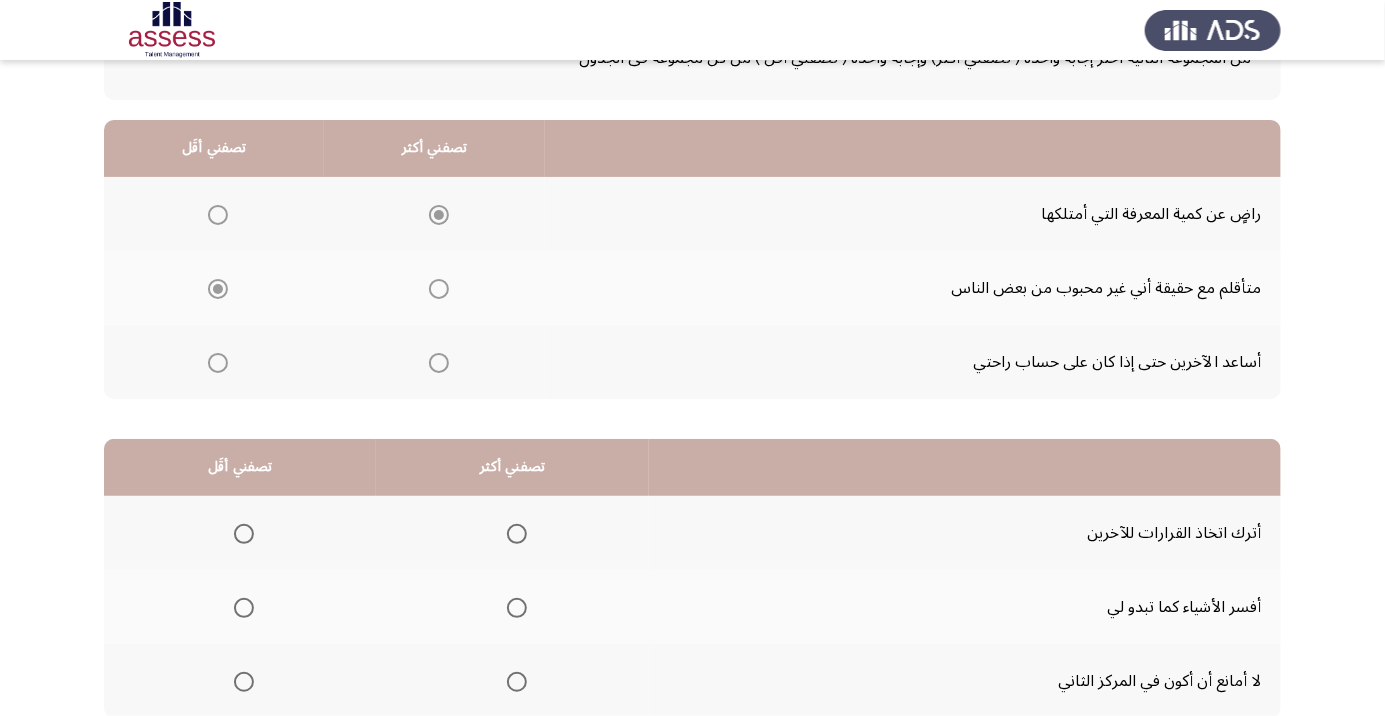 scroll, scrollTop: 197, scrollLeft: 0, axis: vertical 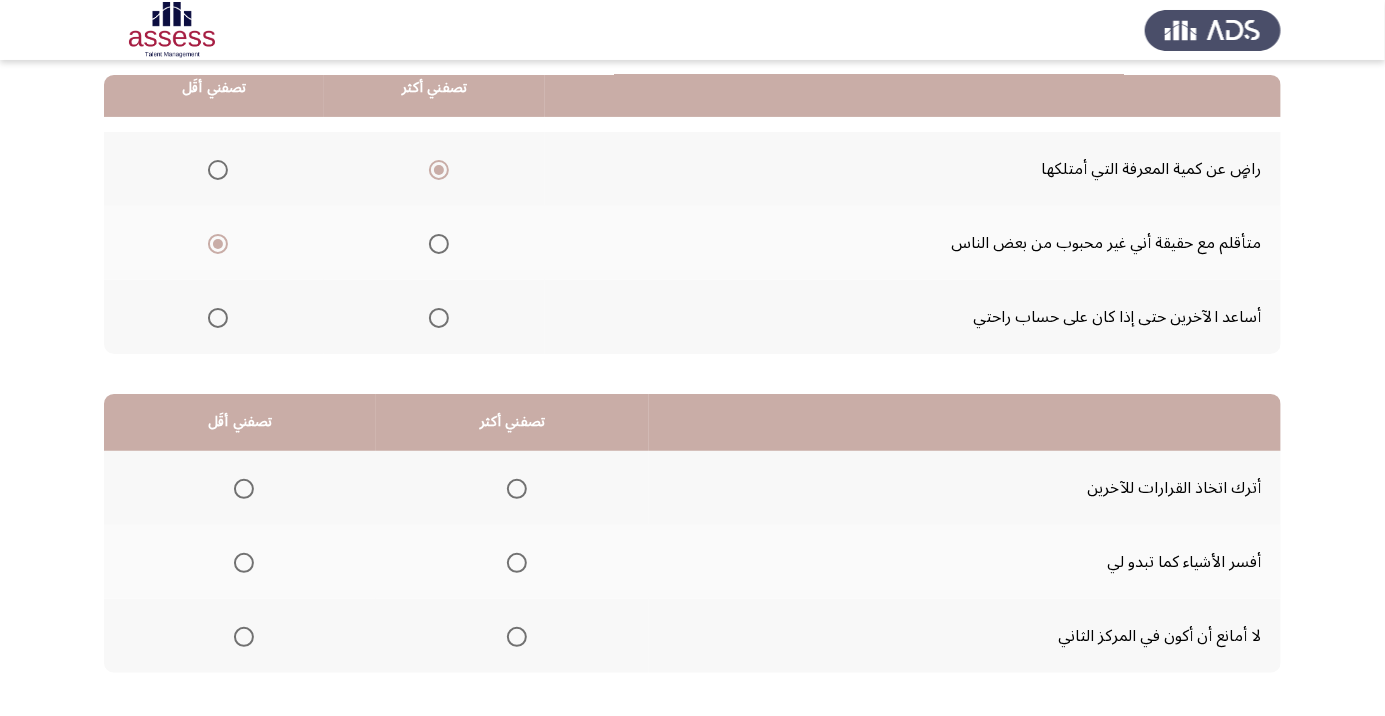 click at bounding box center [244, 563] 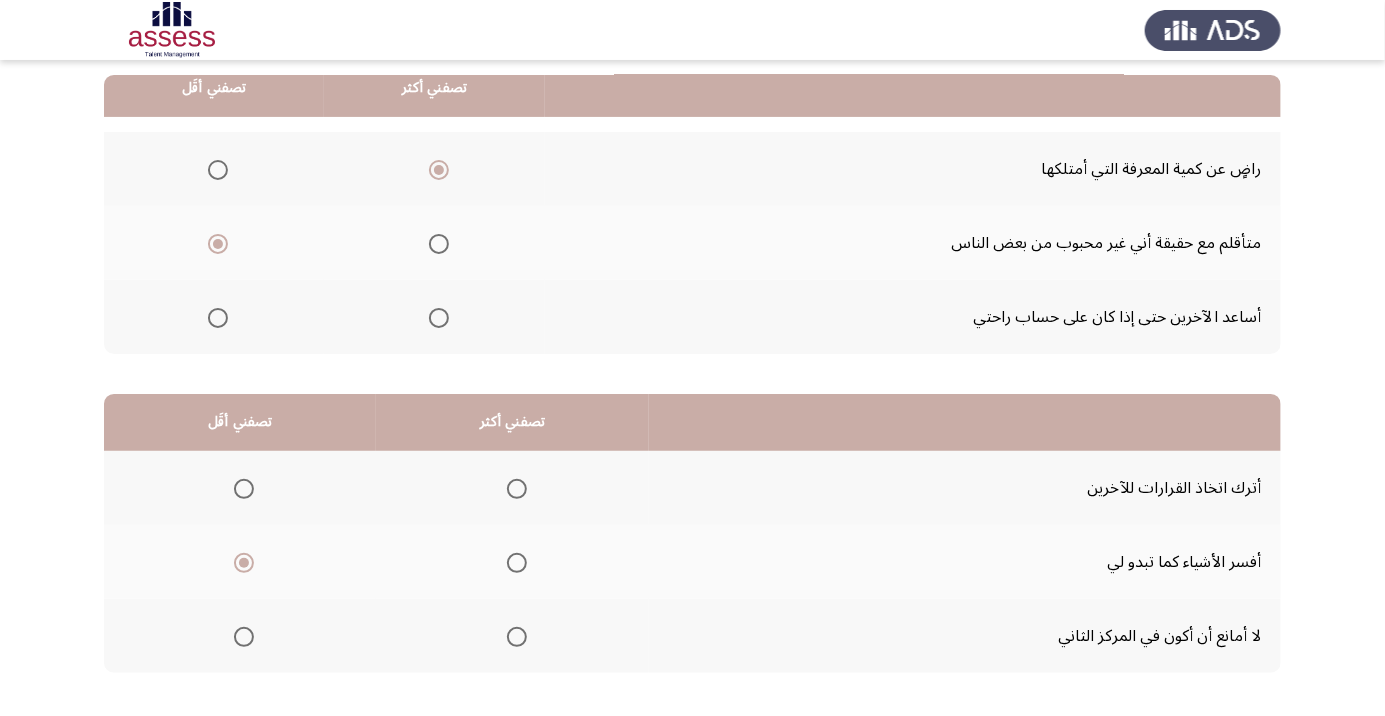 click at bounding box center (244, 637) 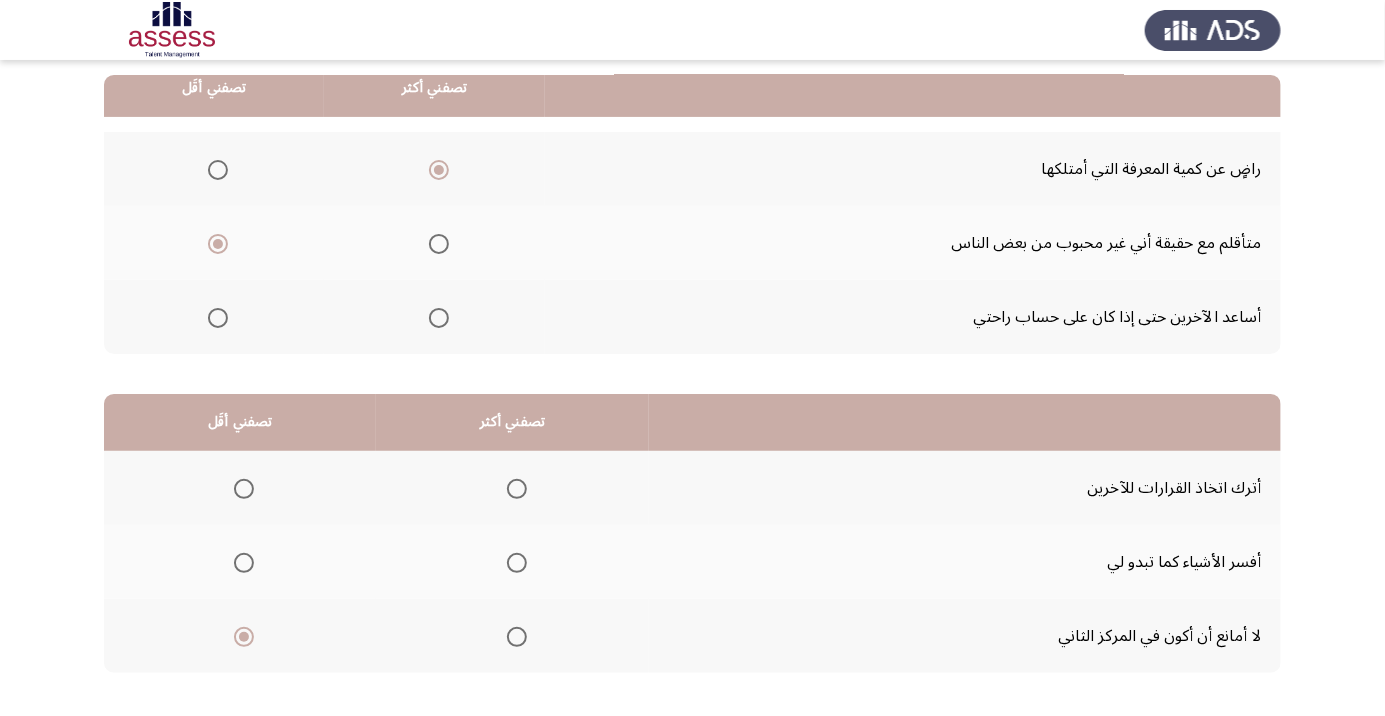 click at bounding box center [517, 563] 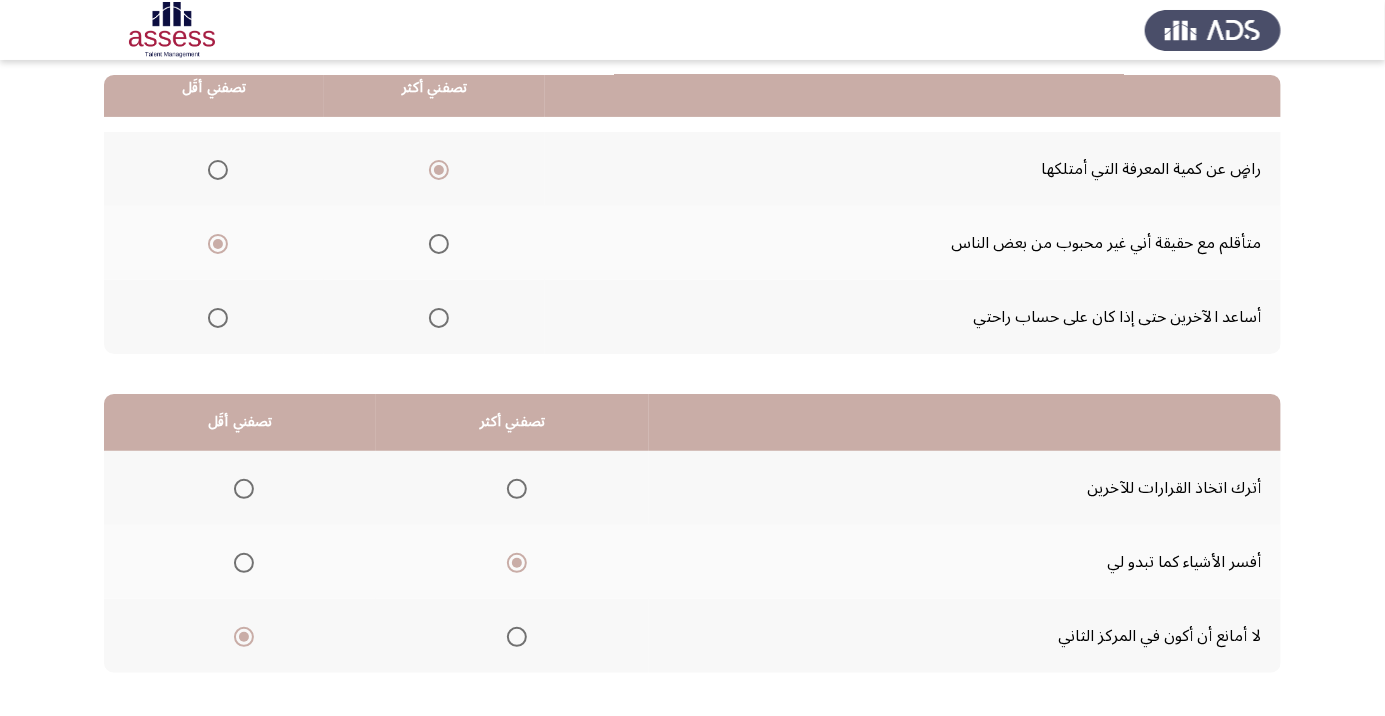 click on "التالي" 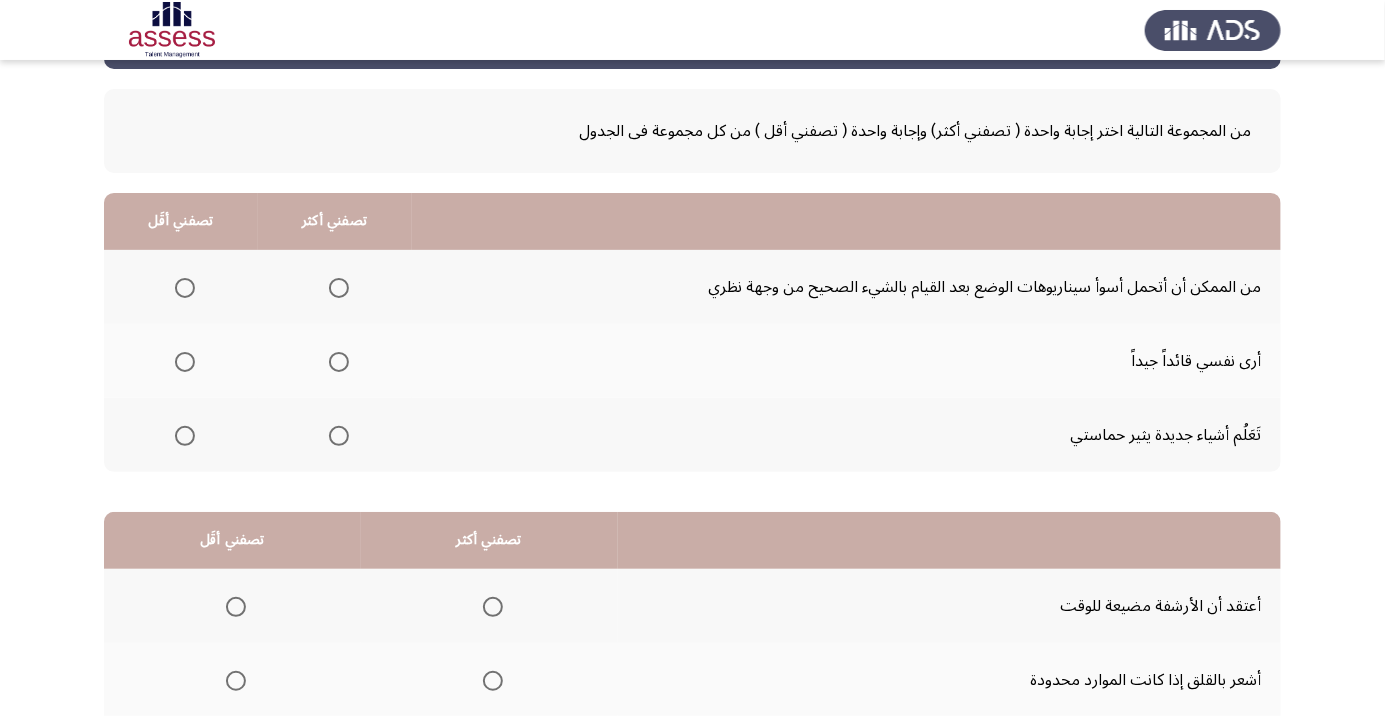 scroll, scrollTop: 80, scrollLeft: 0, axis: vertical 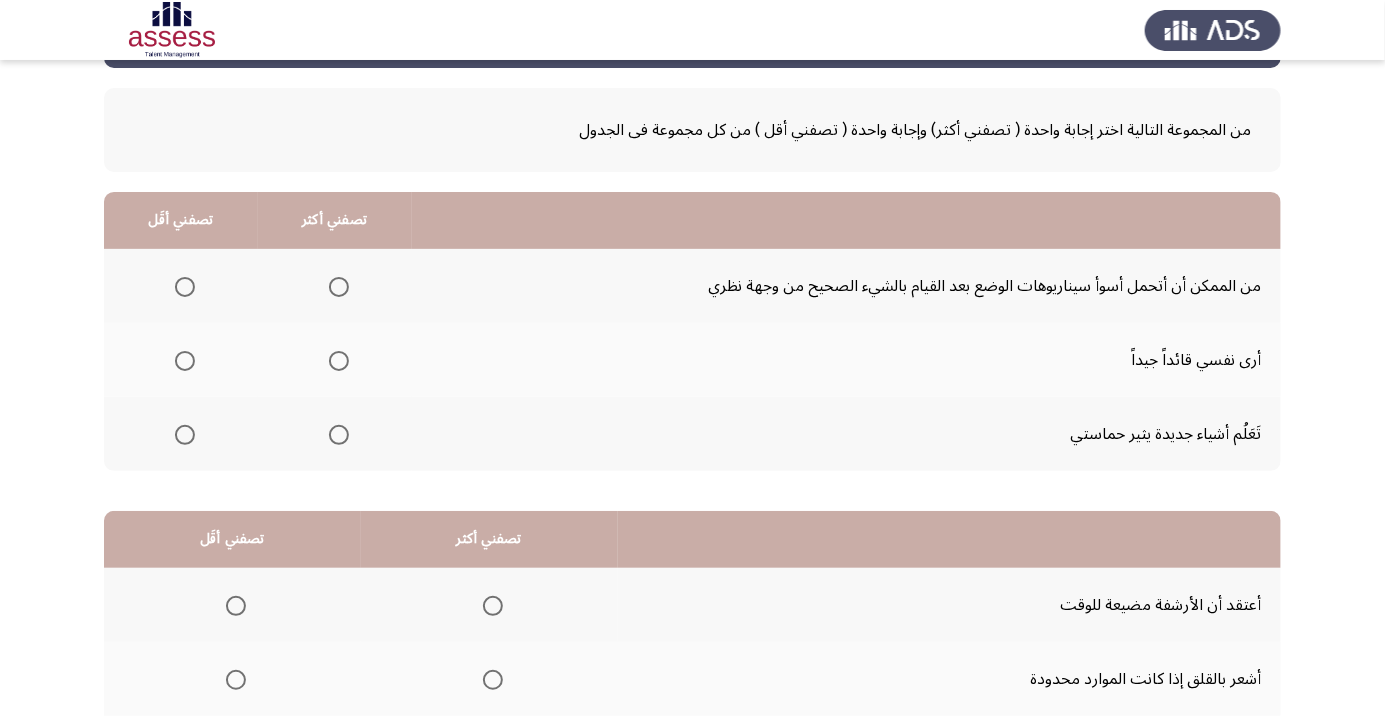 click 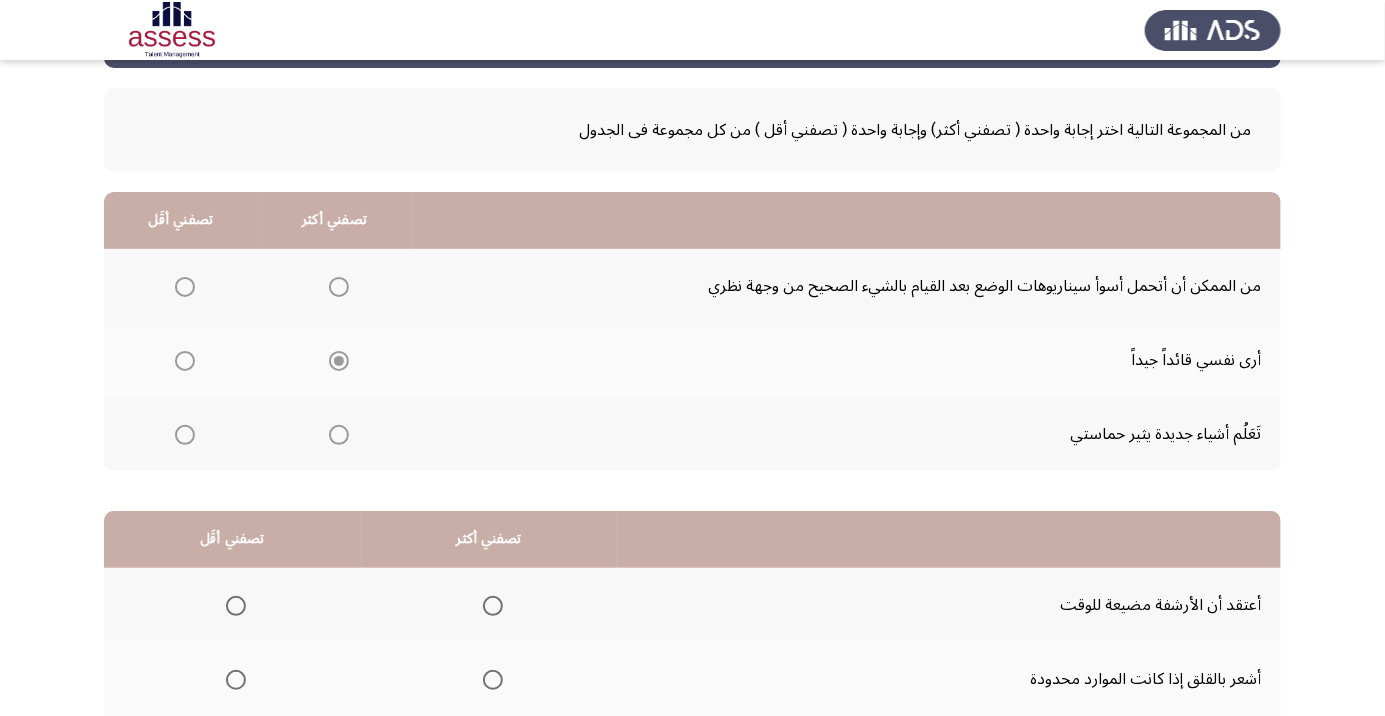 click 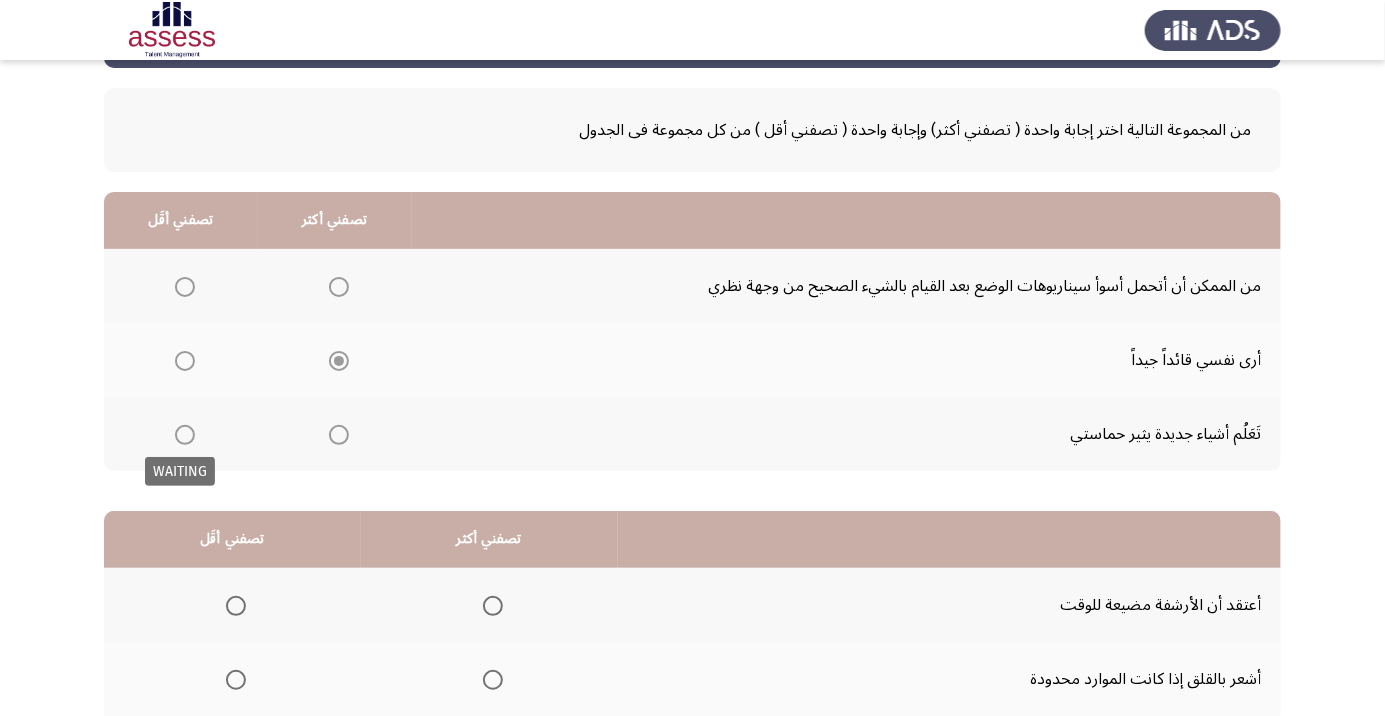 click at bounding box center [185, 435] 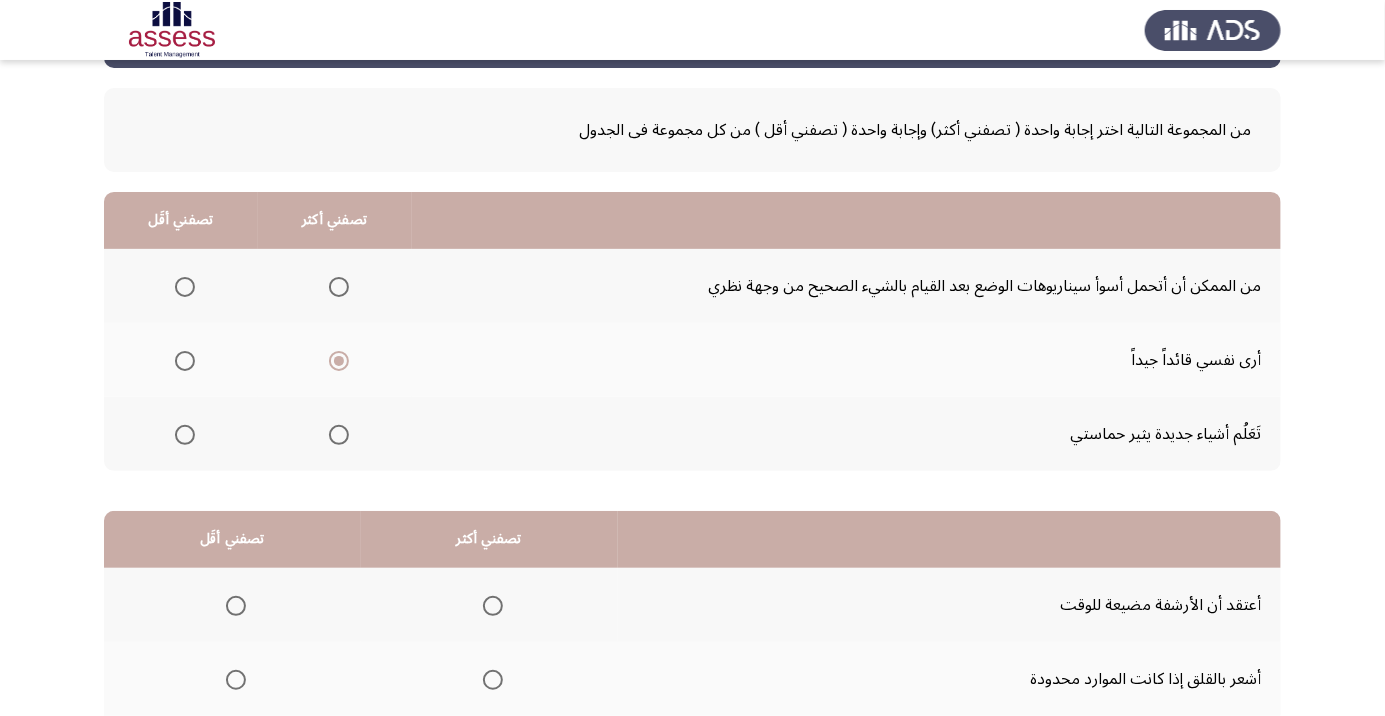click at bounding box center [185, 435] 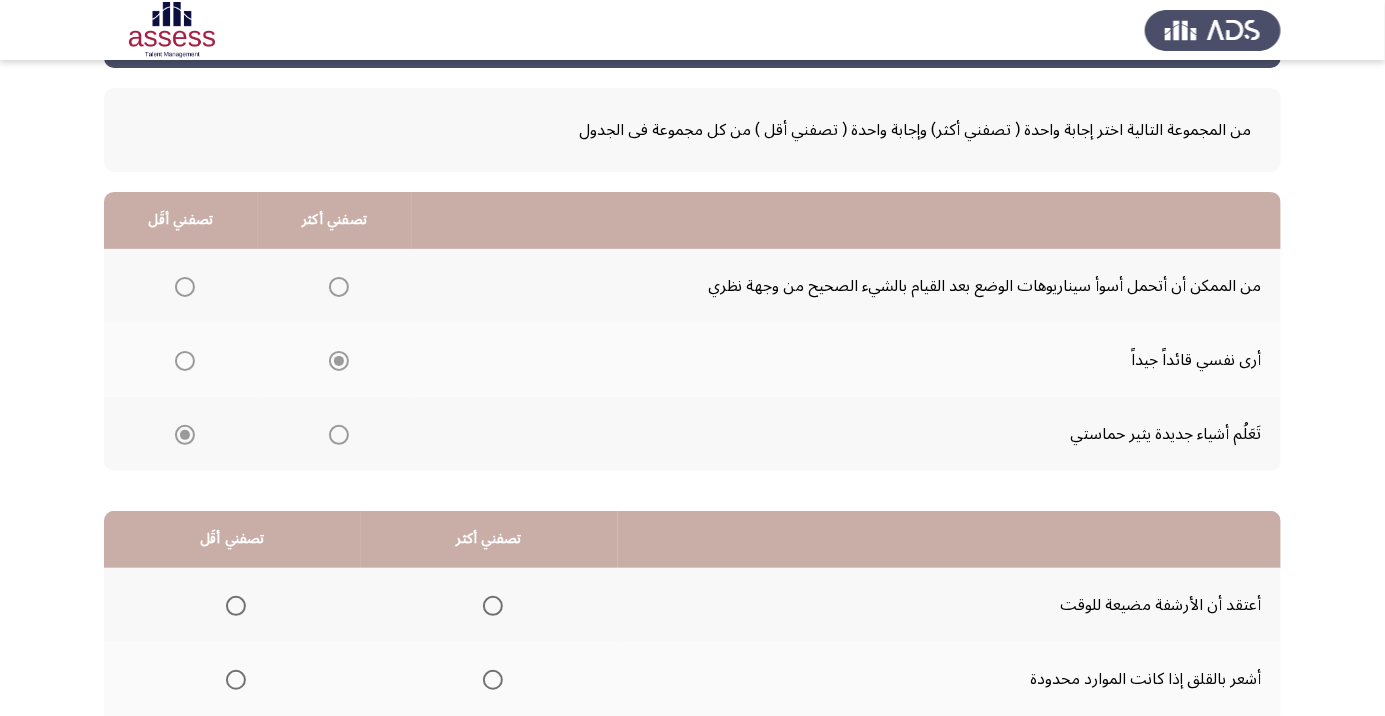 click at bounding box center (185, 435) 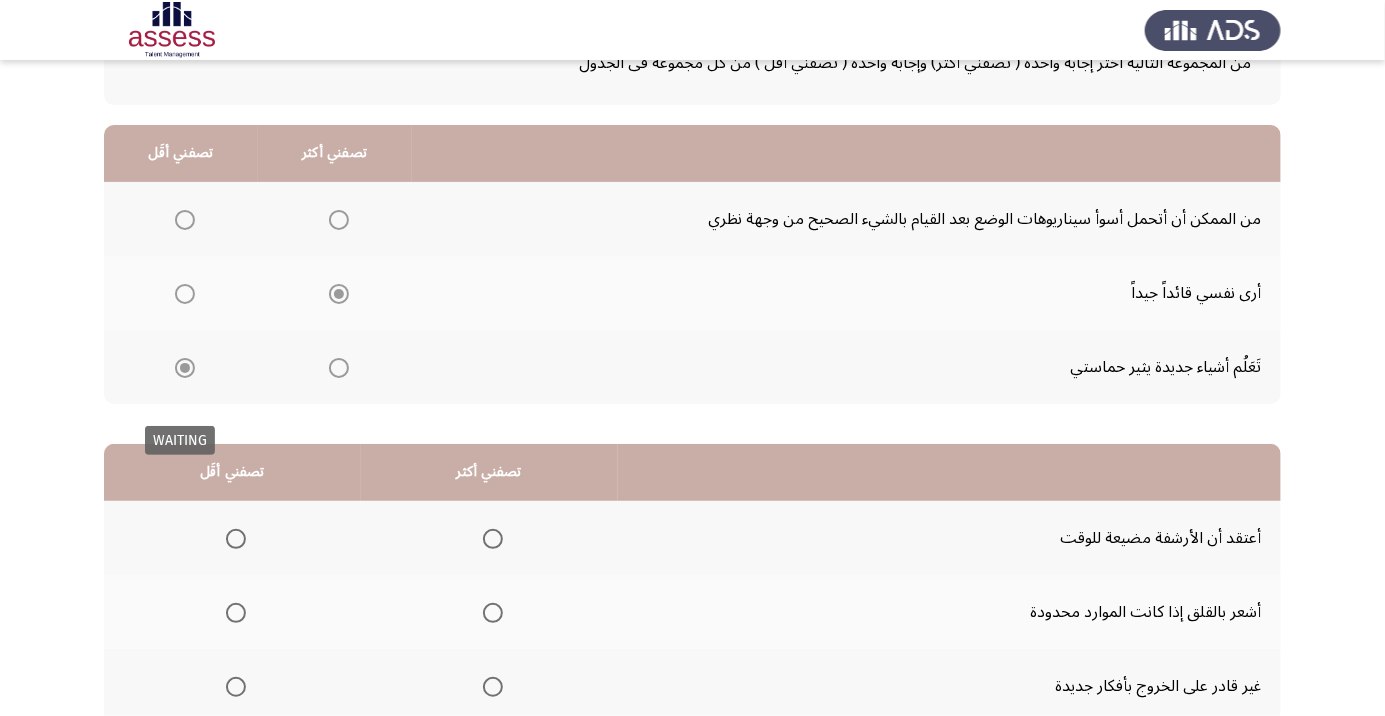 scroll, scrollTop: 197, scrollLeft: 0, axis: vertical 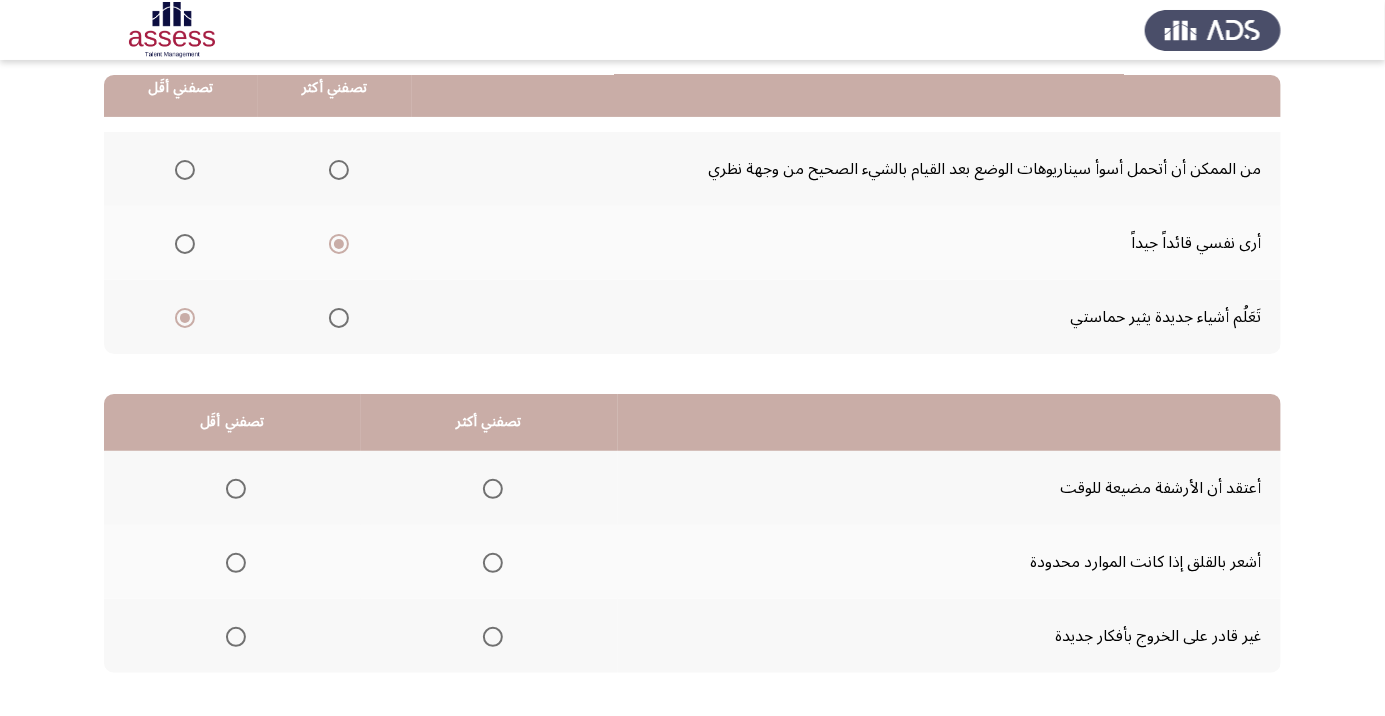 click at bounding box center [489, 489] 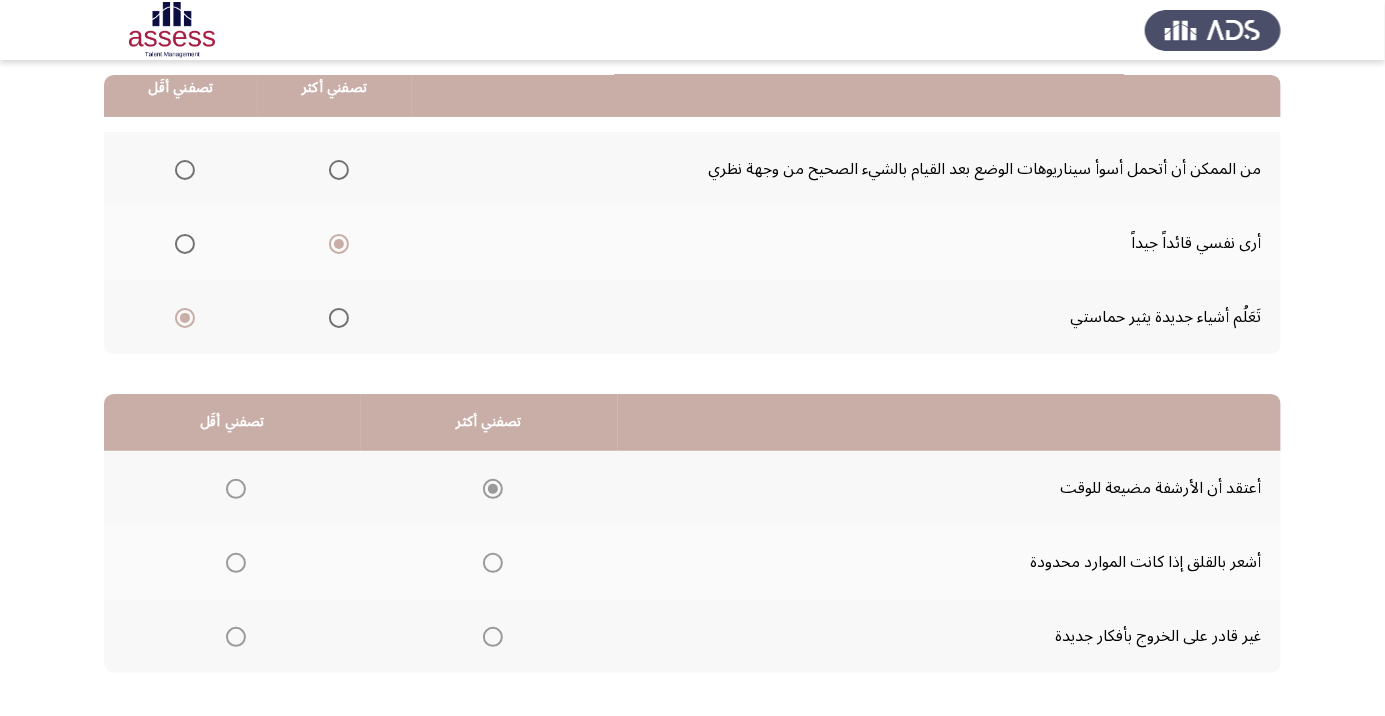 click at bounding box center [236, 563] 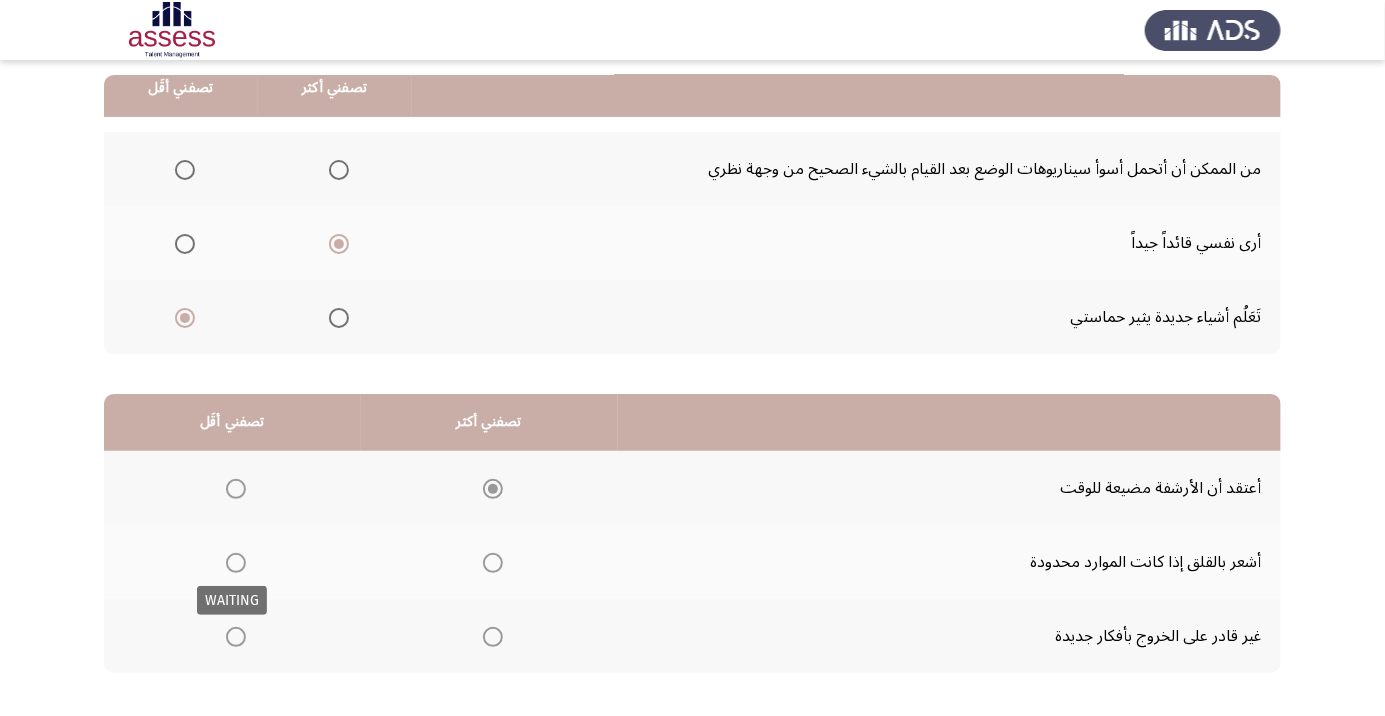 click at bounding box center (236, 563) 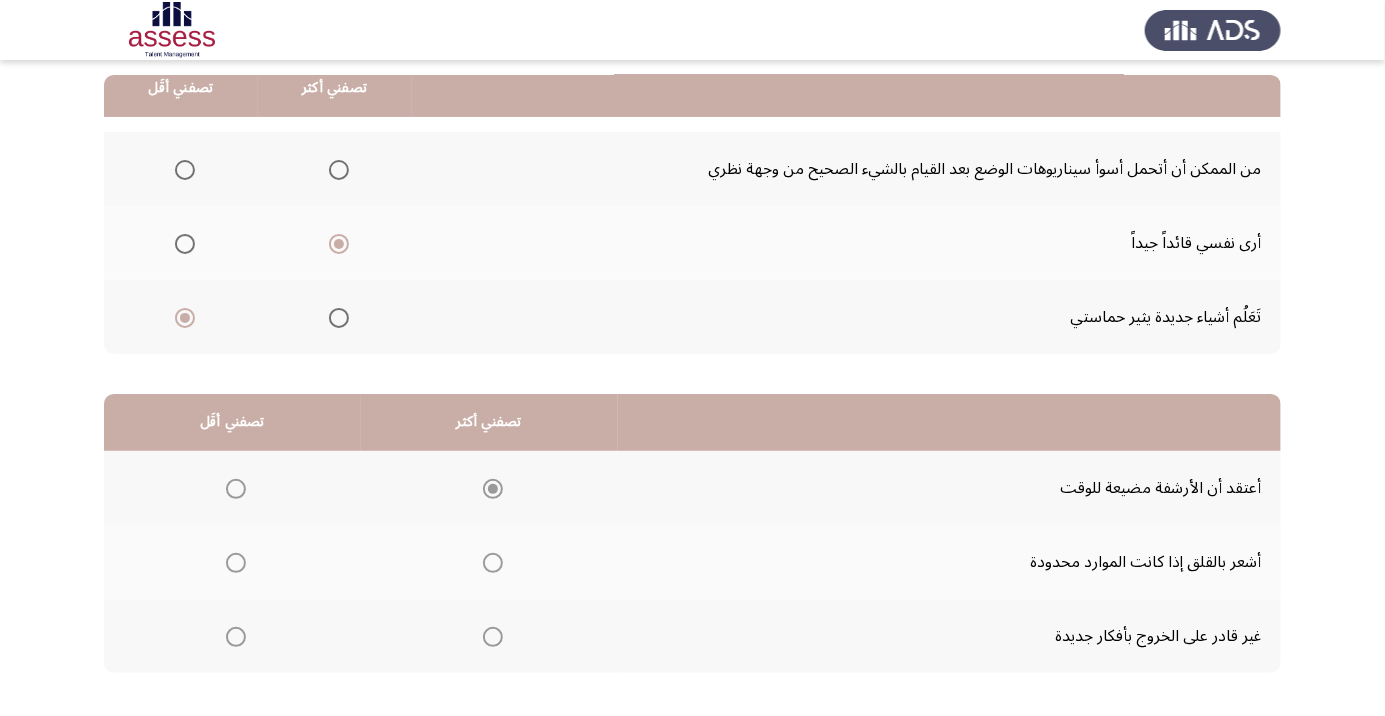 click at bounding box center [236, 563] 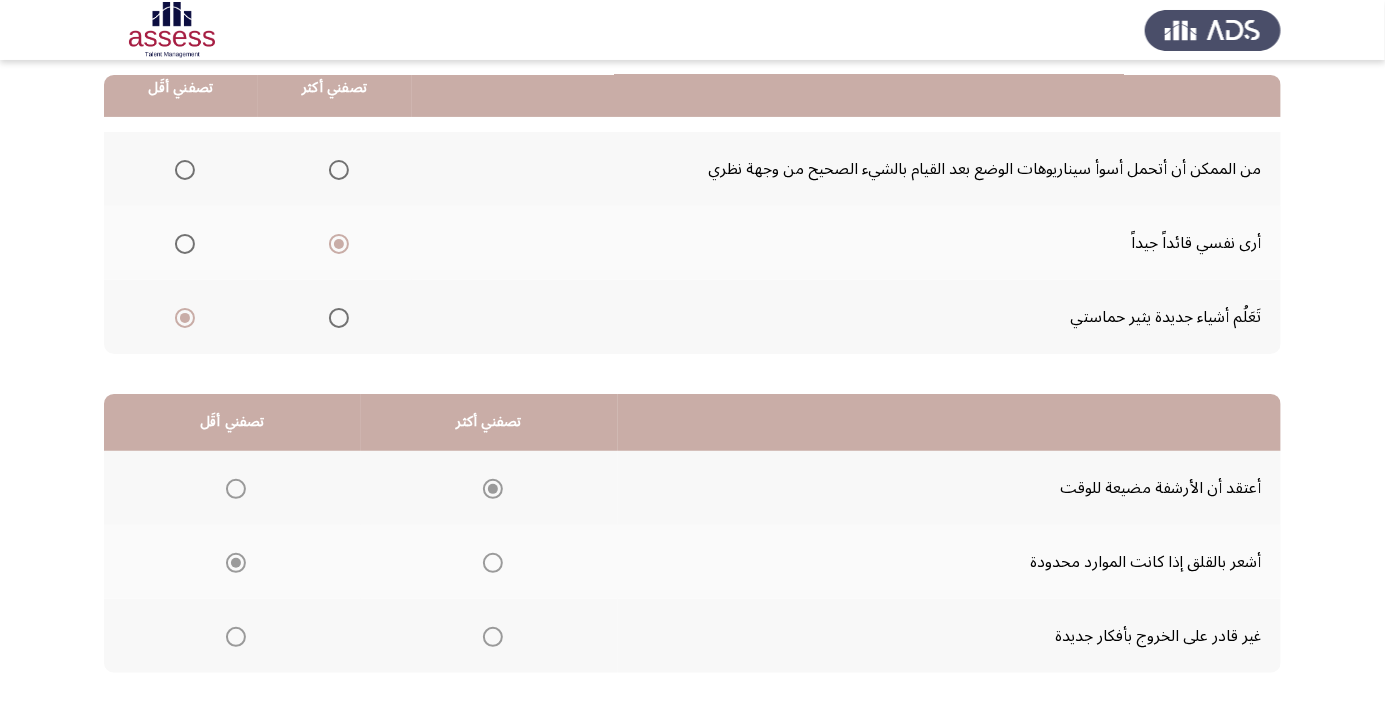 click on "من المجموعة التالية اختر إجابة واحدة ( تصفني أكثر) وإجابة واحدة ( تصفني أقل ) من كل مجموعة فى الجدول  تصفني أكثر   تصفني أقَل  من الممكن أن أتحمل أسوأ سيناريوهات الوضع بعد القيام بالشيء الصحيح من وجهة نظري     أرى نفسي قائداً جيداً     تَعَلُم أشياء جديدة يثير حماستي      تصفني أكثر   تصفني أقَل  أعتقد أن الأرشفة مضيعة للوقت     أشعر بالقلق إذا كانت الموارد محدودة     غير قادر على الخروج بأفكار جديدة" 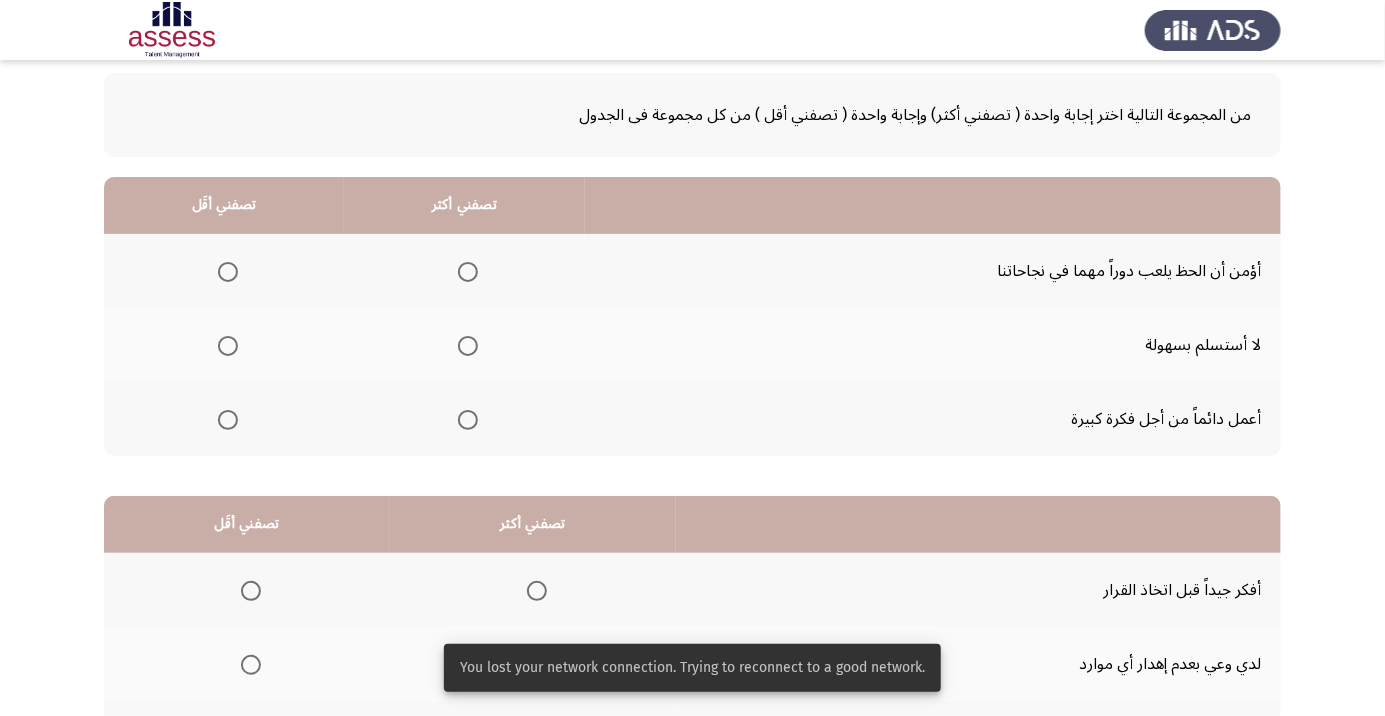 scroll, scrollTop: 104, scrollLeft: 0, axis: vertical 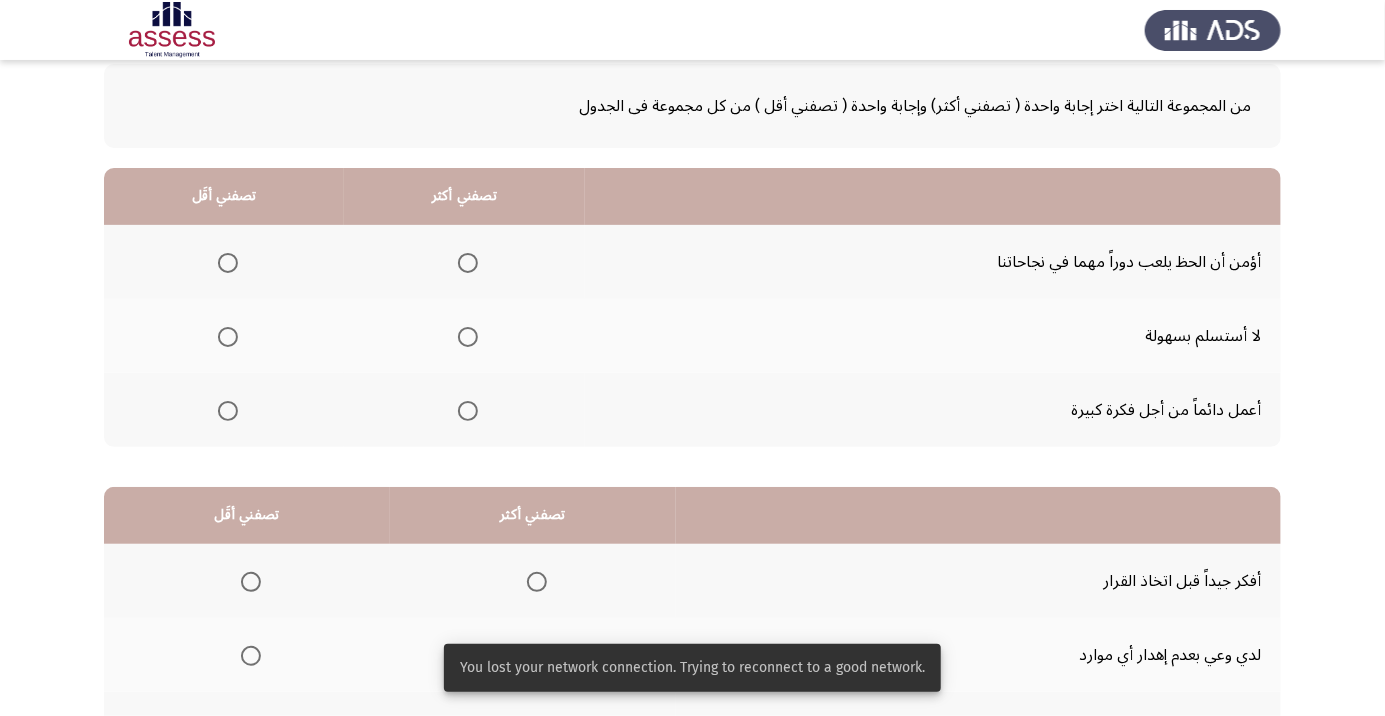 click at bounding box center [468, 337] 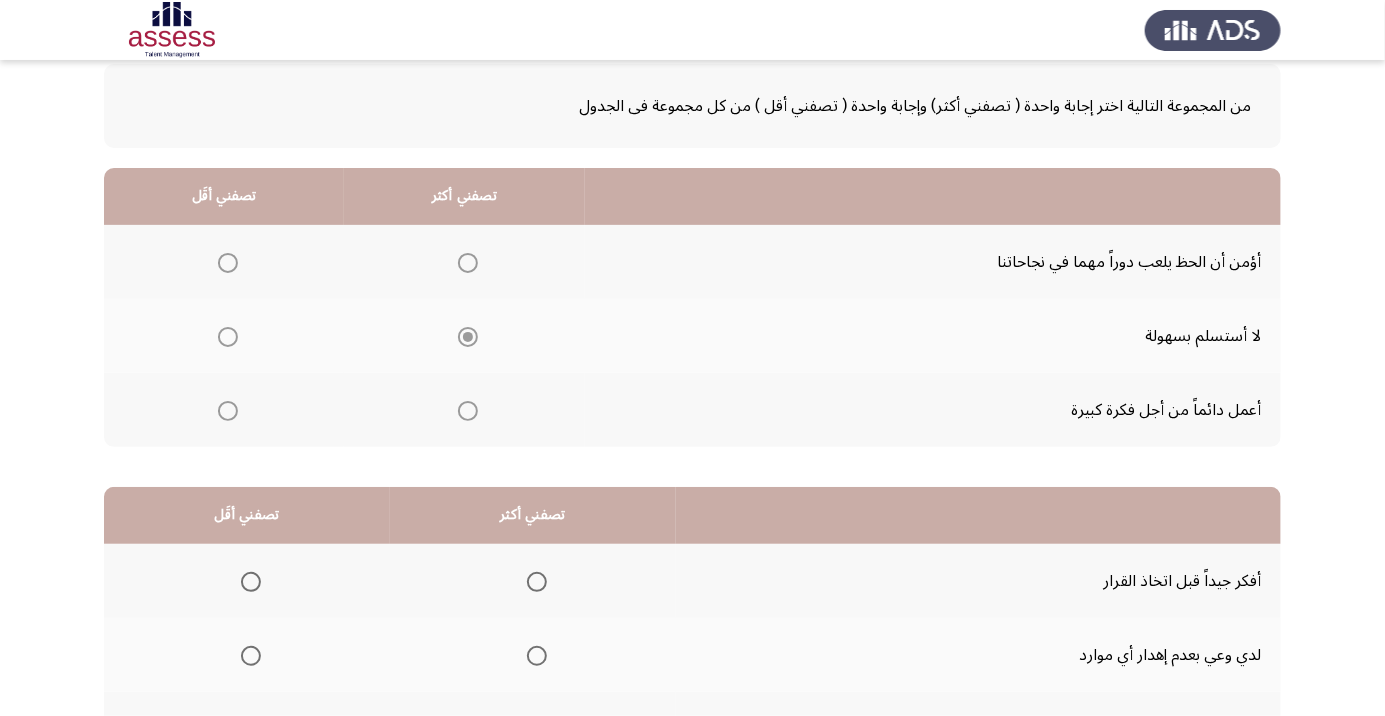 click at bounding box center [228, 411] 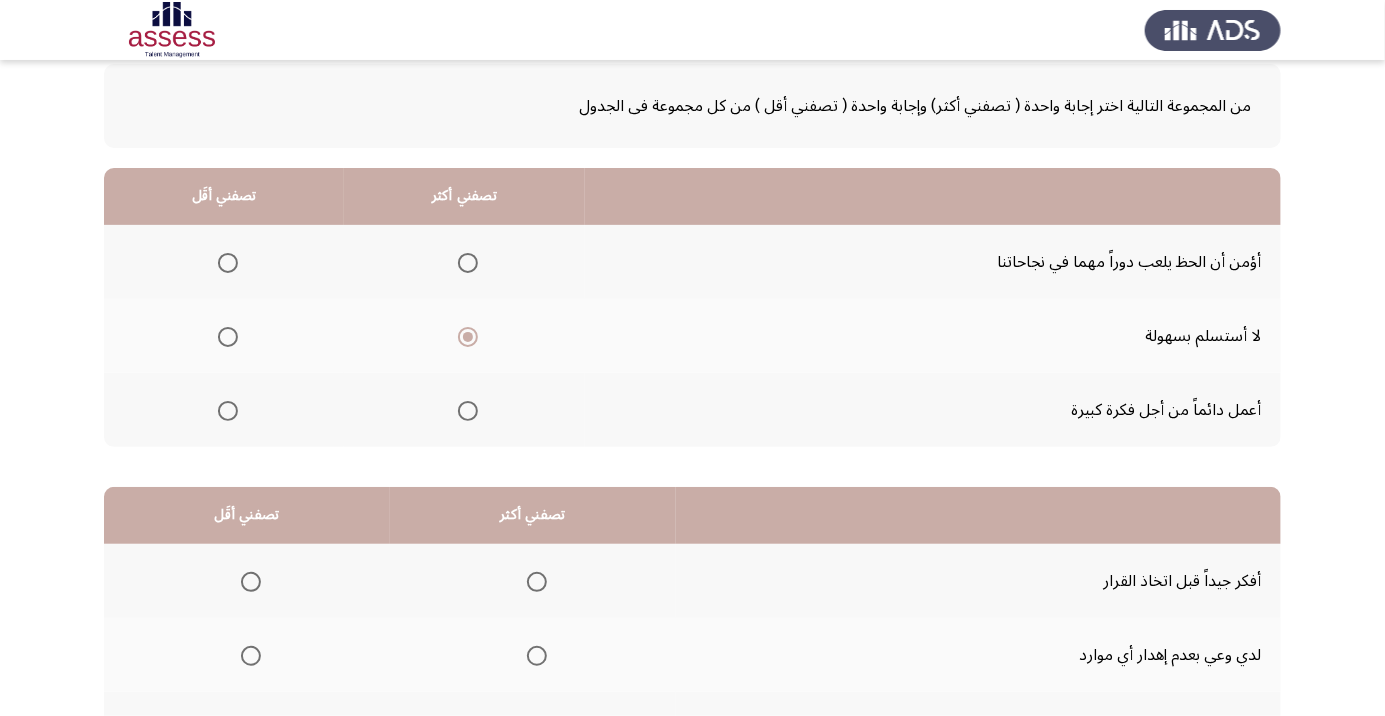 click at bounding box center [228, 411] 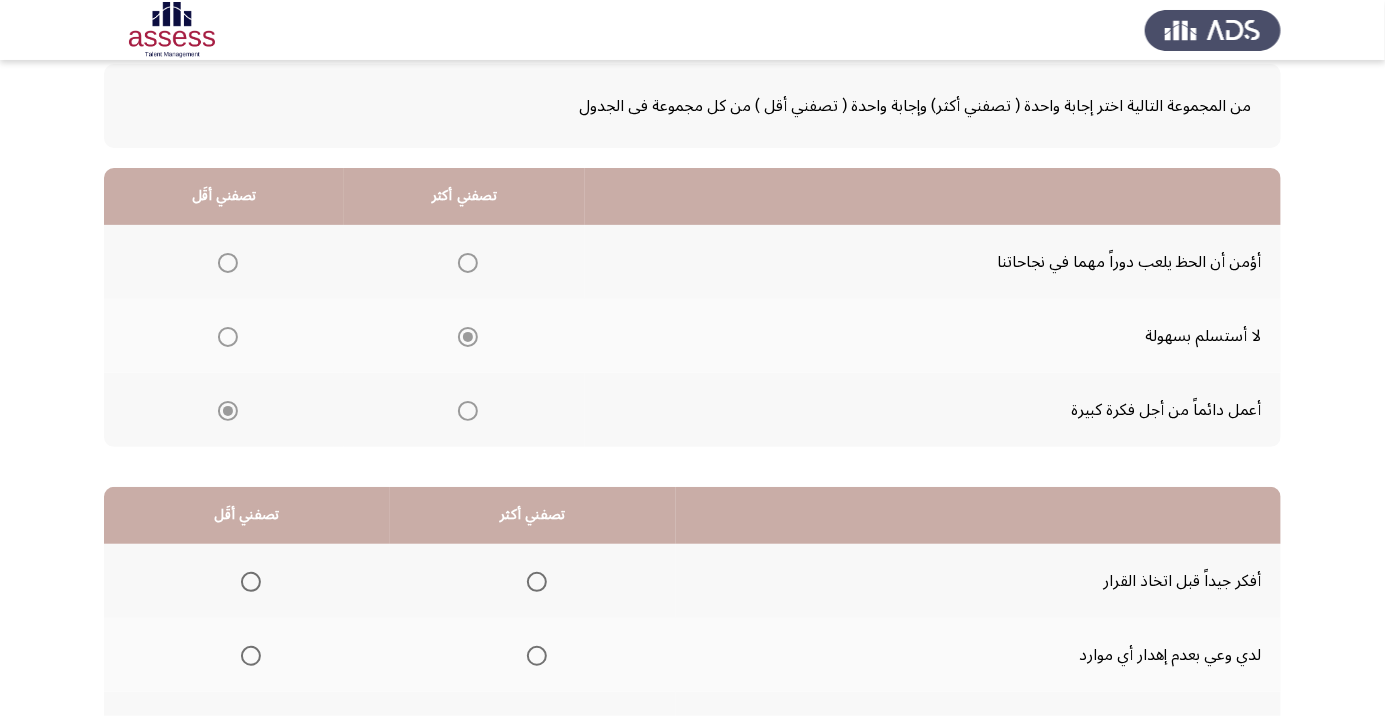 click at bounding box center [228, 411] 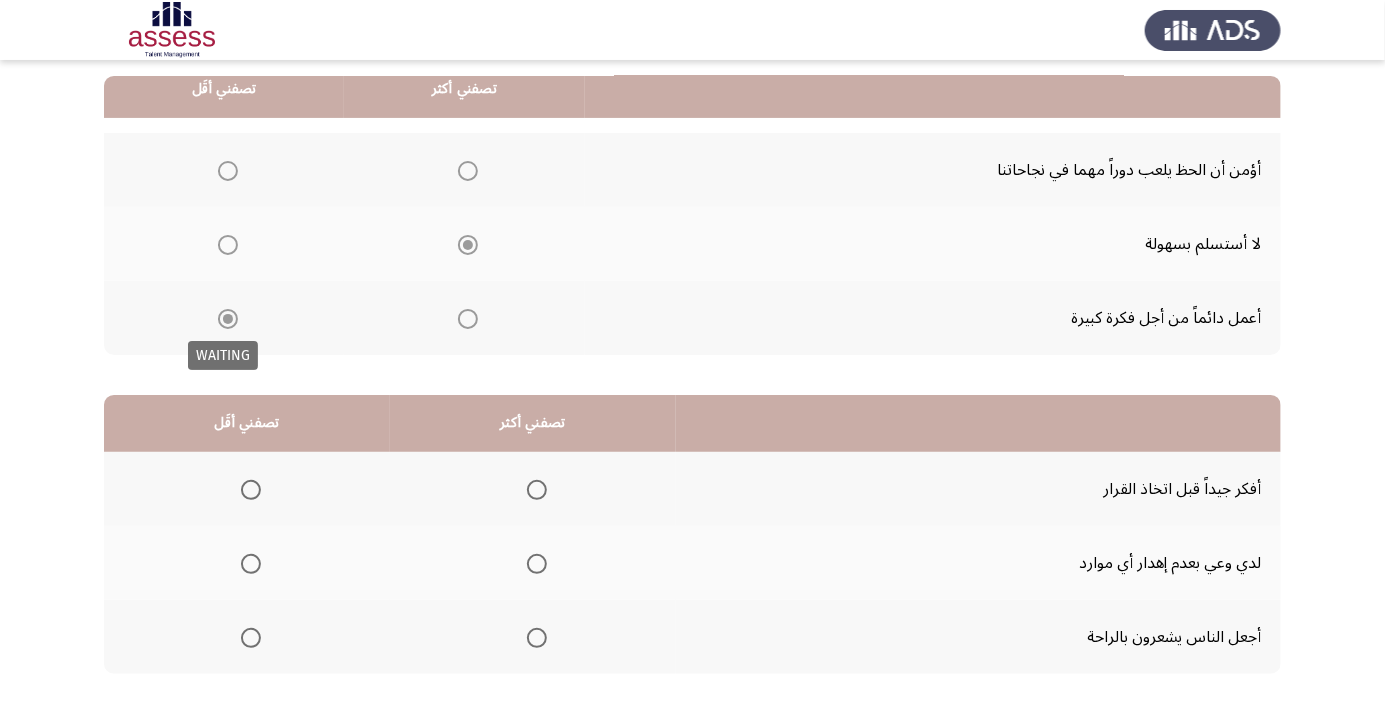 scroll, scrollTop: 197, scrollLeft: 0, axis: vertical 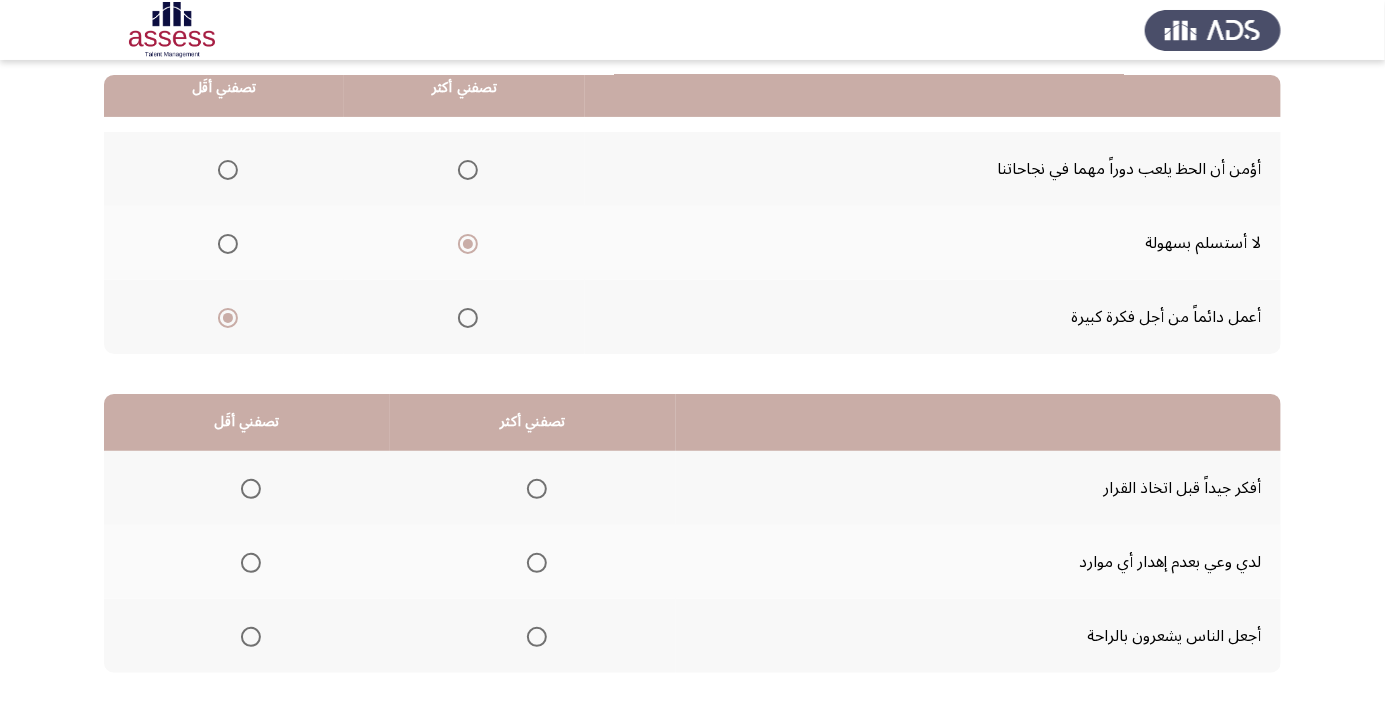 click at bounding box center [537, 489] 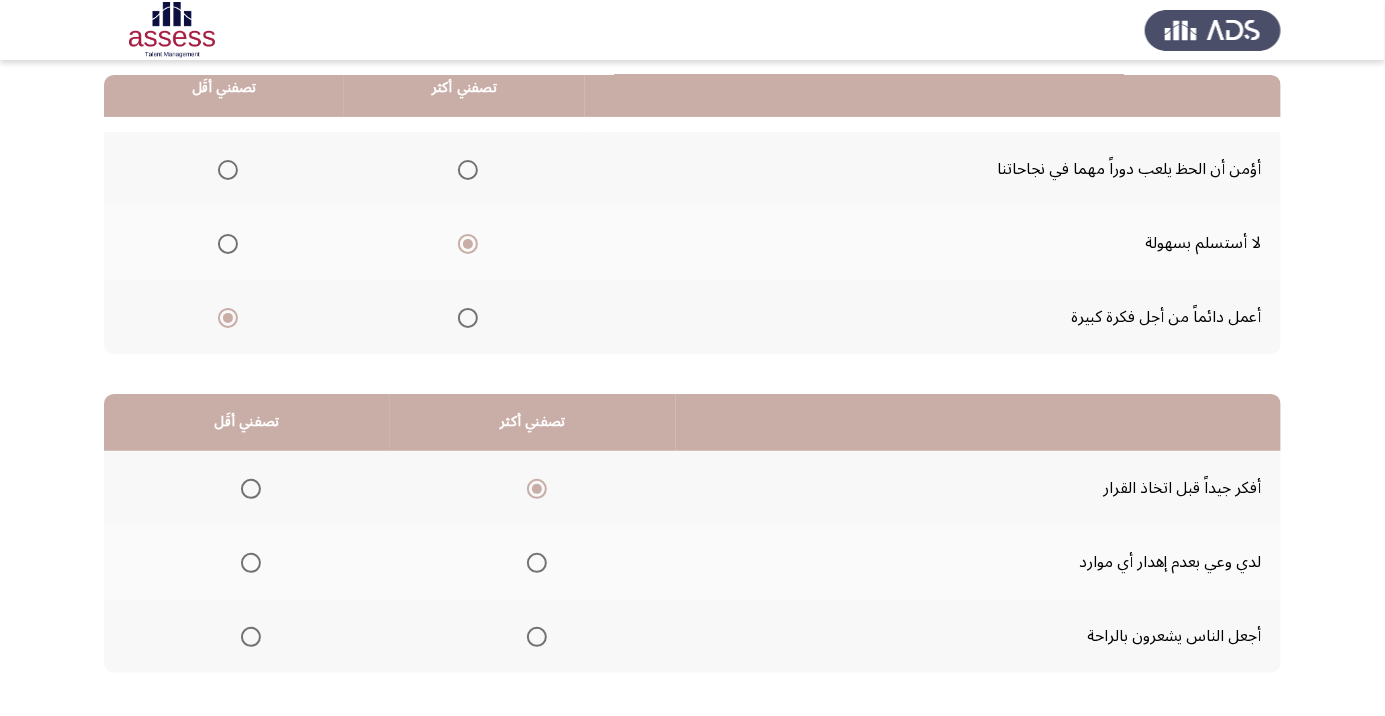 click at bounding box center (251, 563) 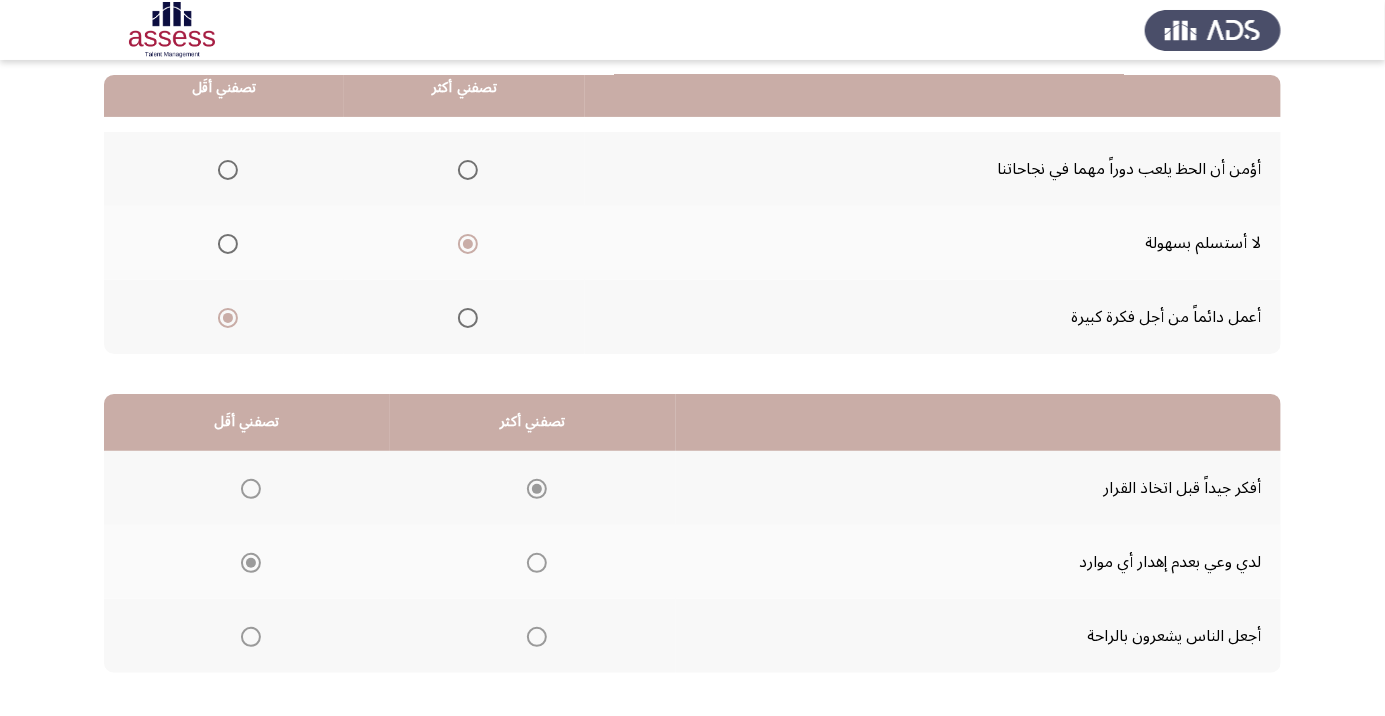 click on "التالي" 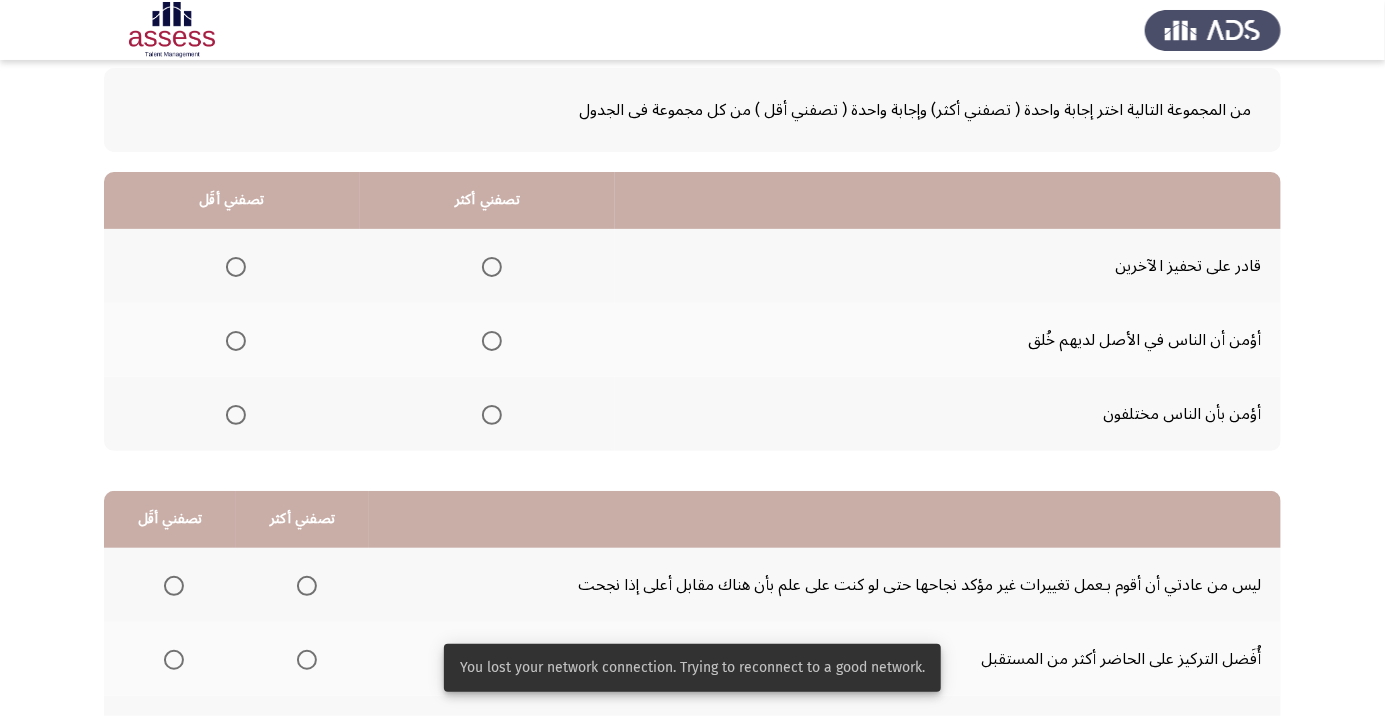 scroll, scrollTop: 101, scrollLeft: 0, axis: vertical 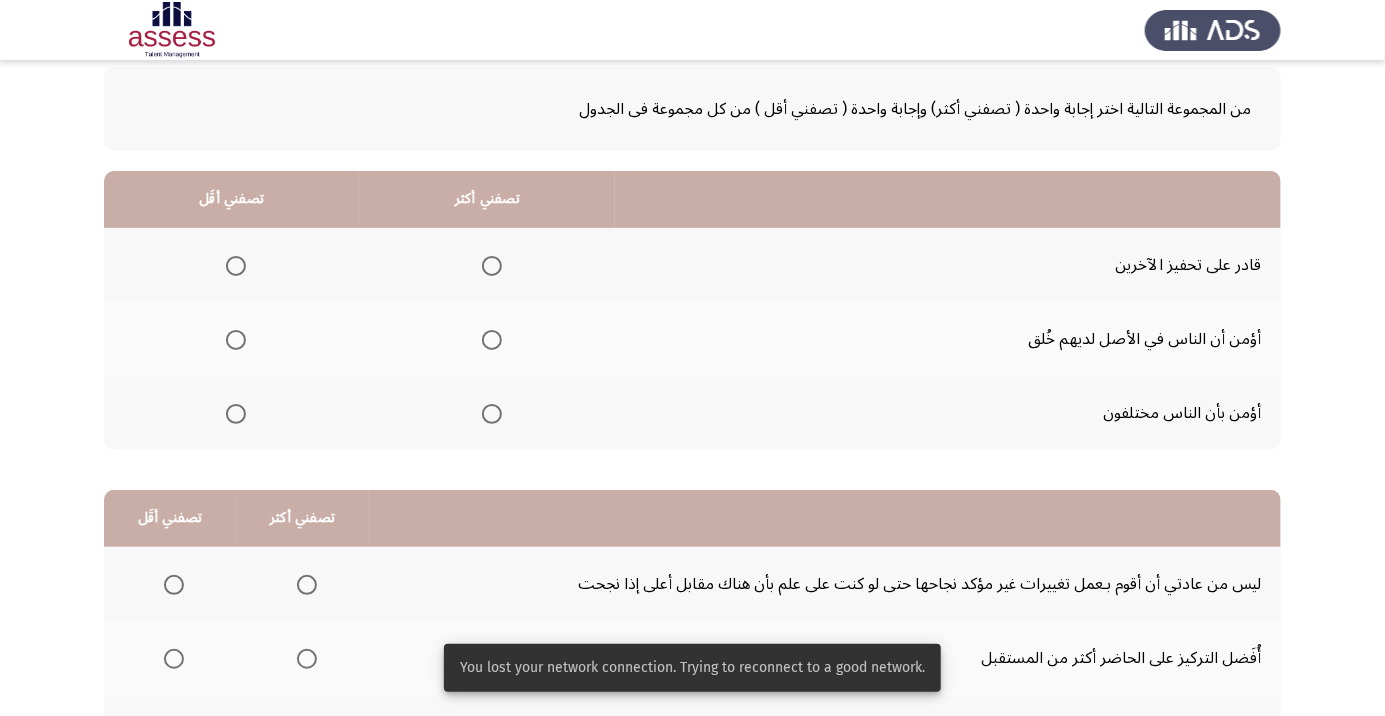 click at bounding box center [491, 266] 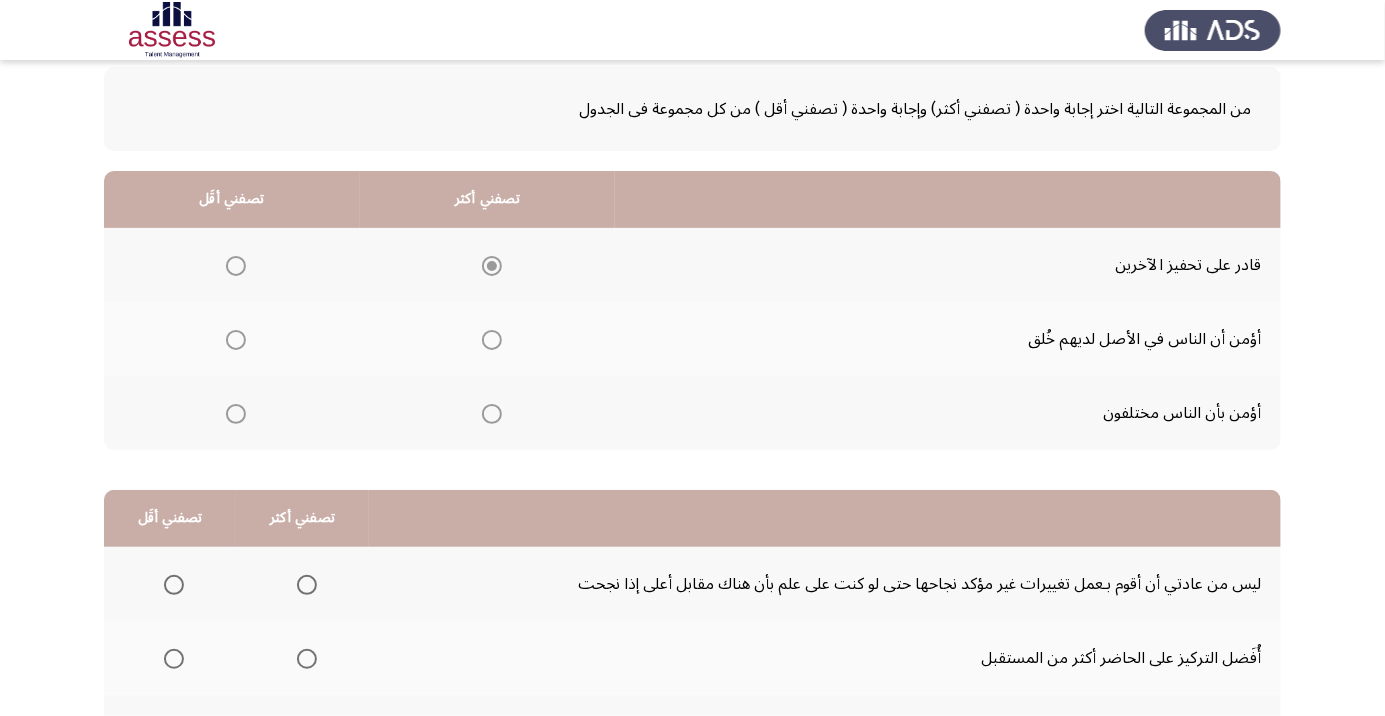 click at bounding box center (236, 414) 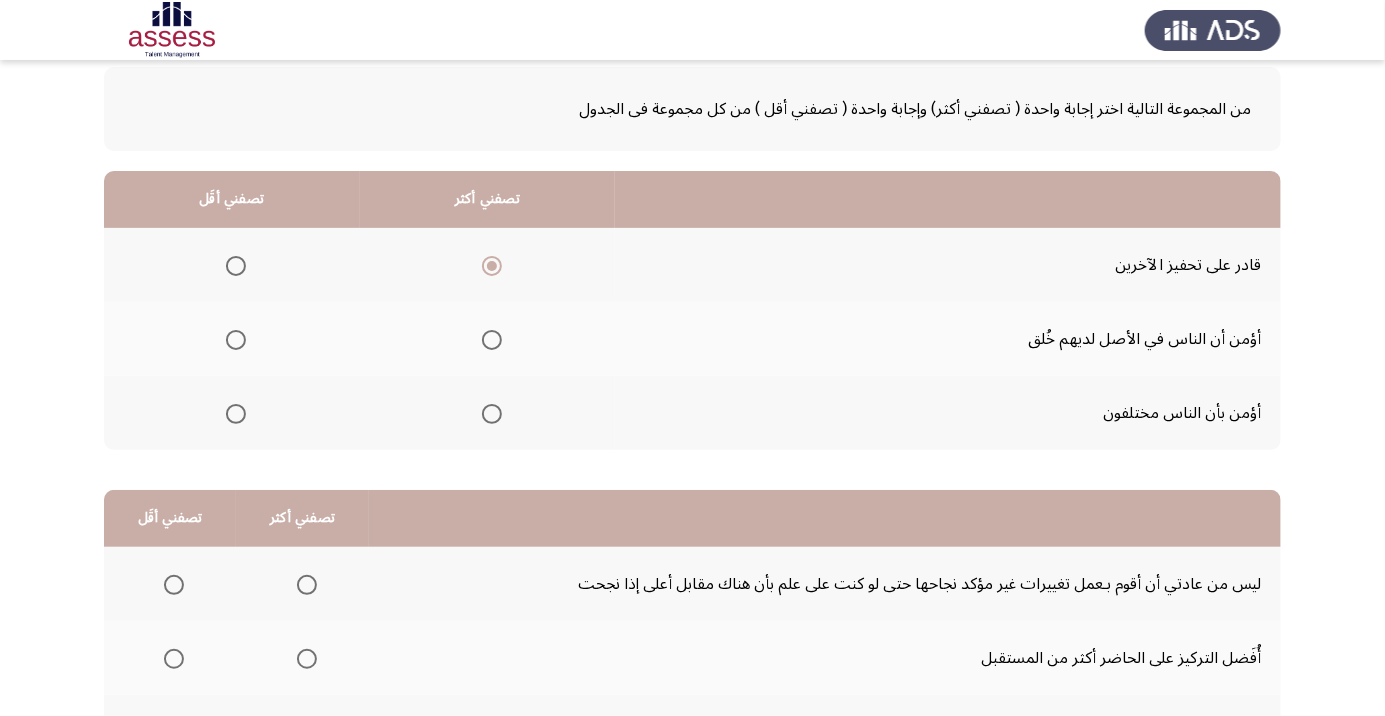 click 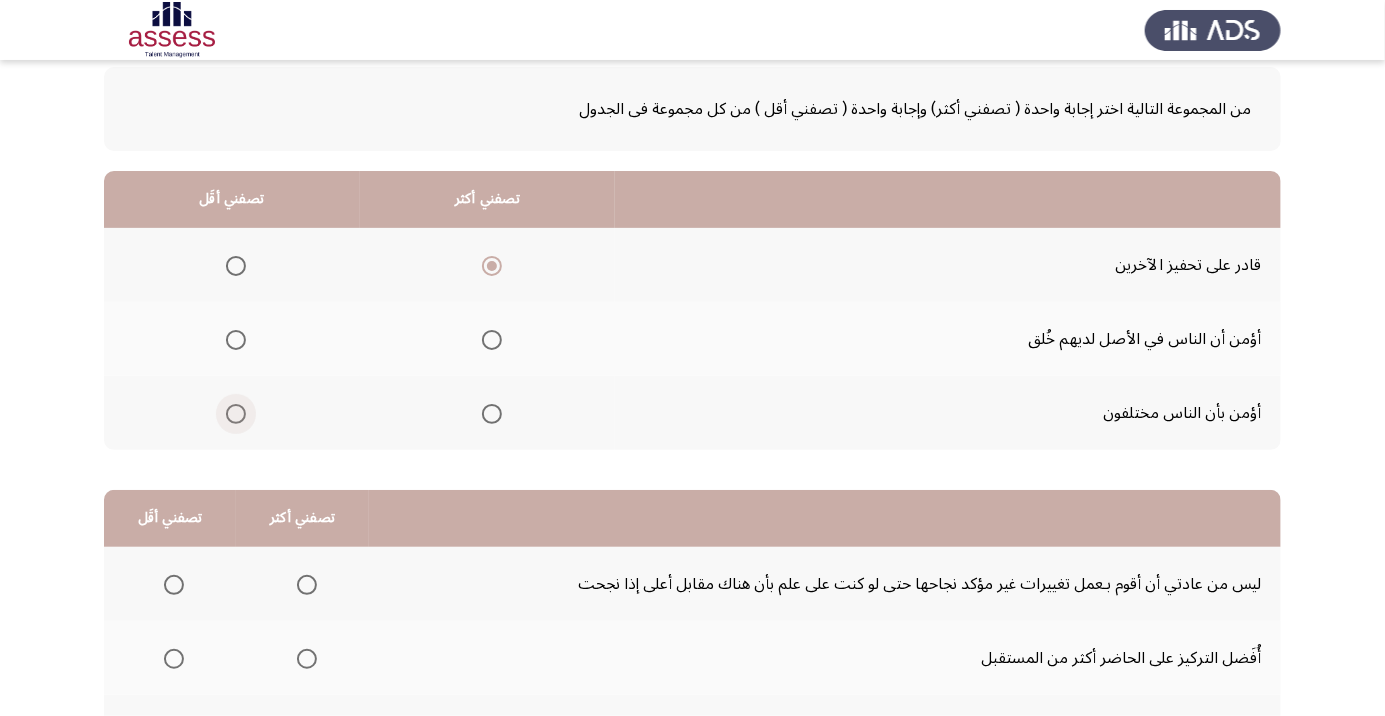 click at bounding box center [236, 414] 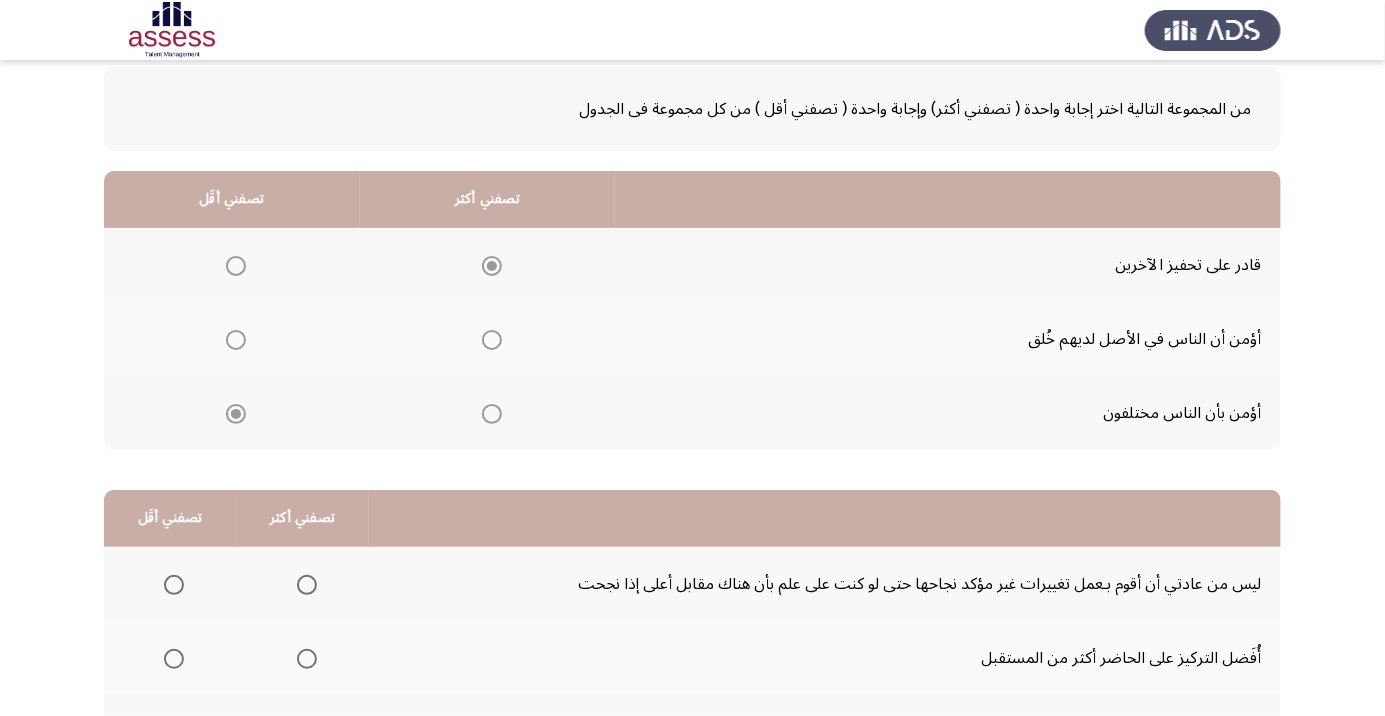 scroll, scrollTop: 197, scrollLeft: 0, axis: vertical 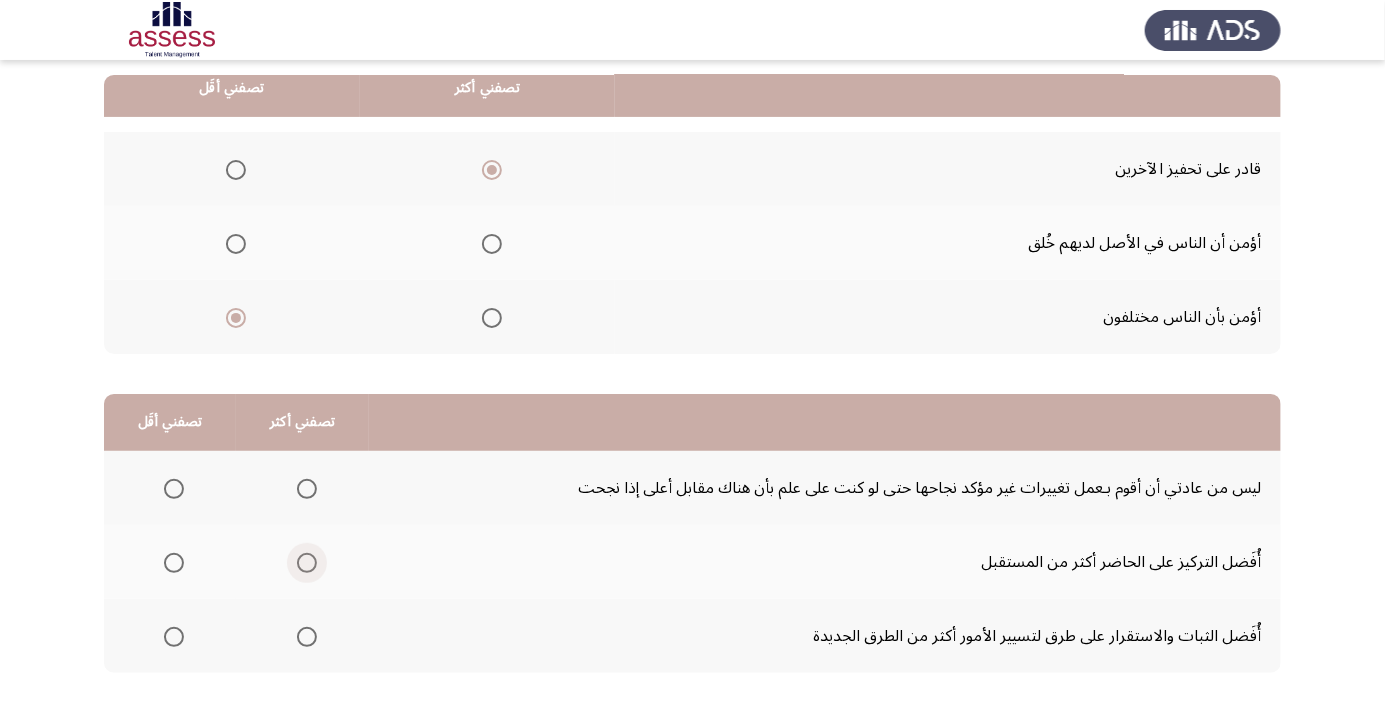 click at bounding box center [307, 563] 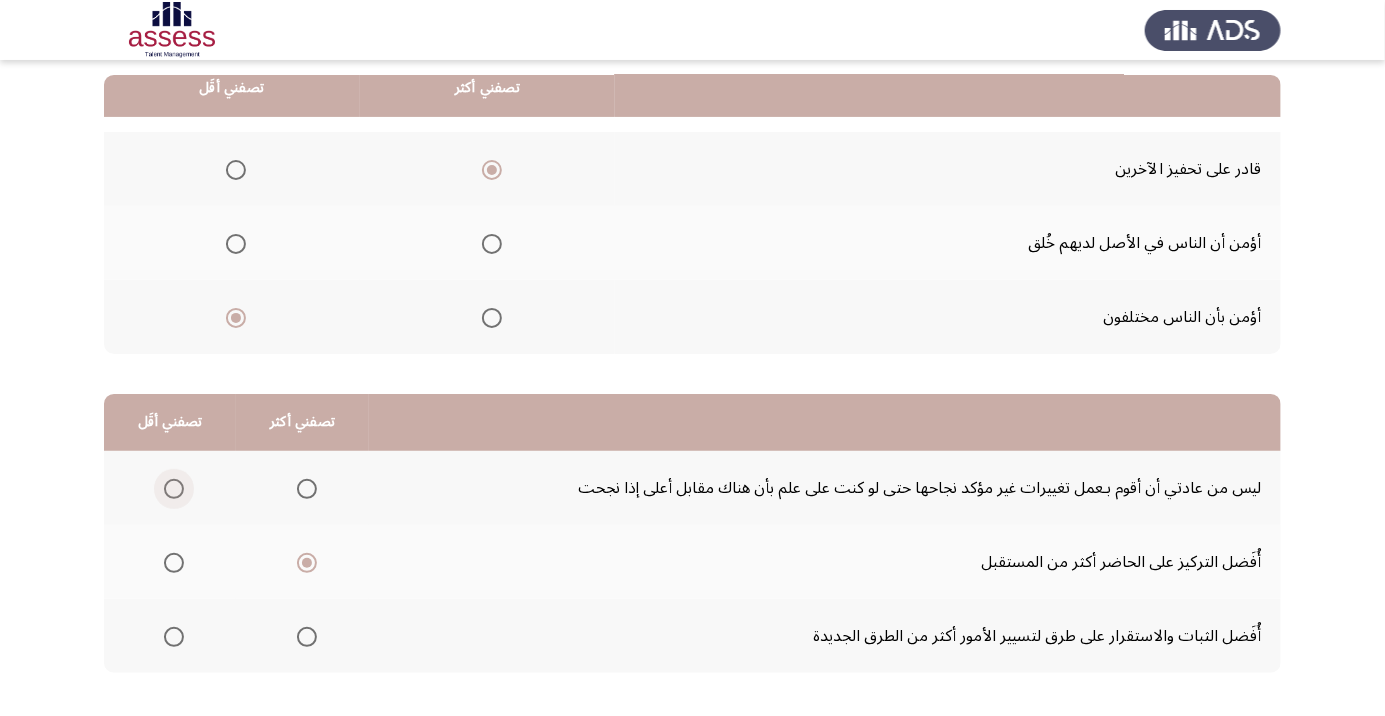 click at bounding box center [174, 489] 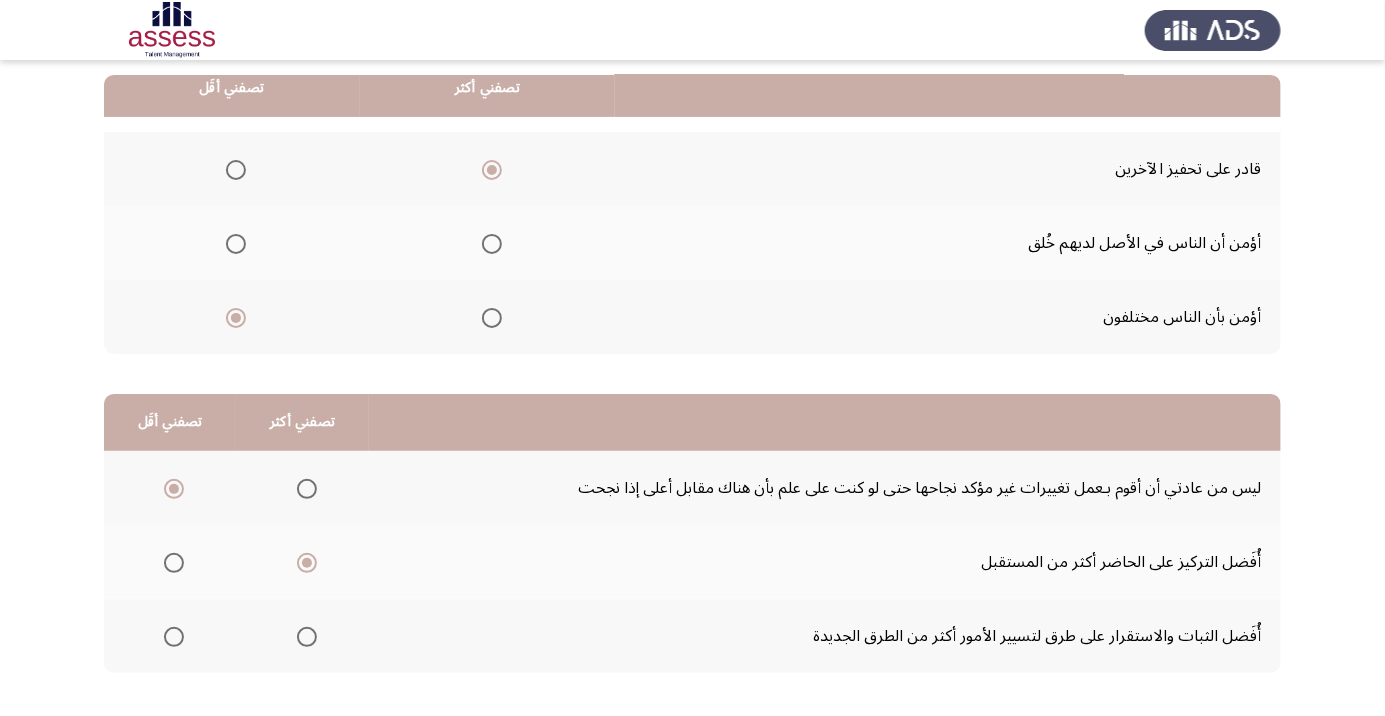 click on "التالي" 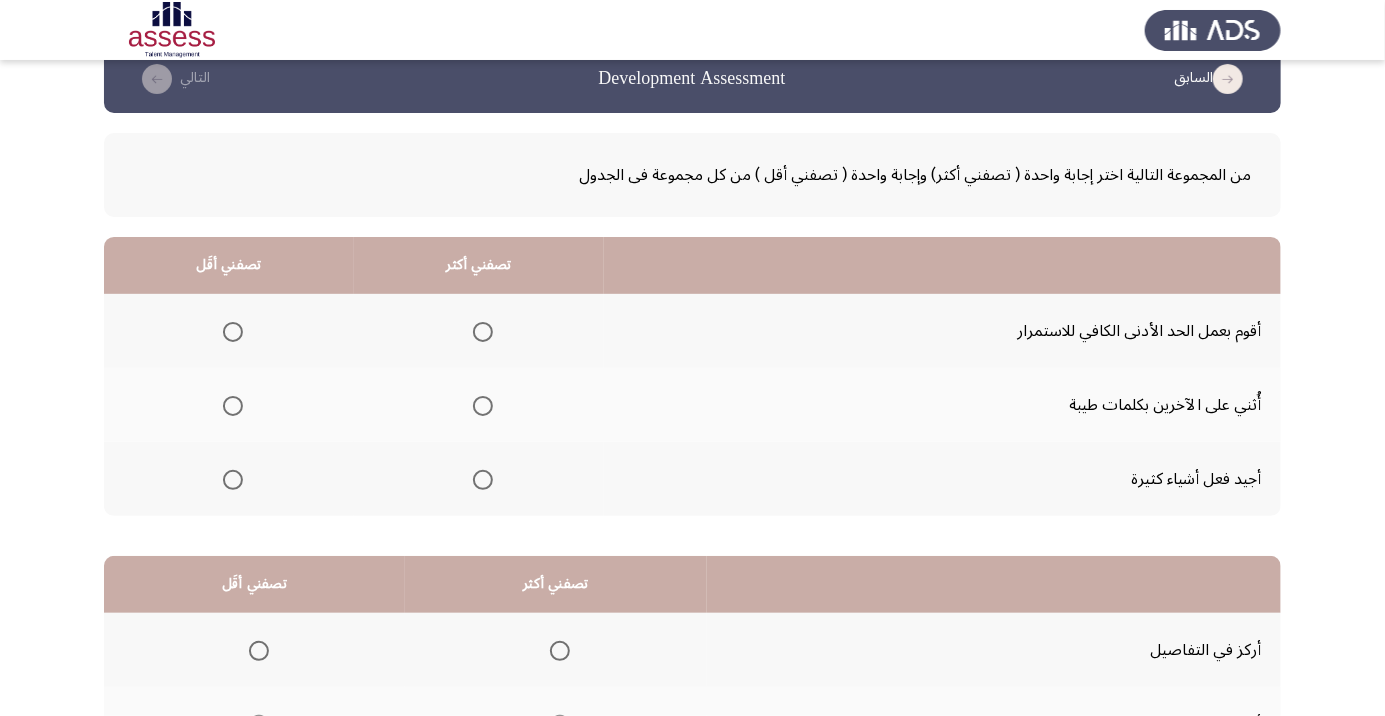 scroll, scrollTop: 78, scrollLeft: 0, axis: vertical 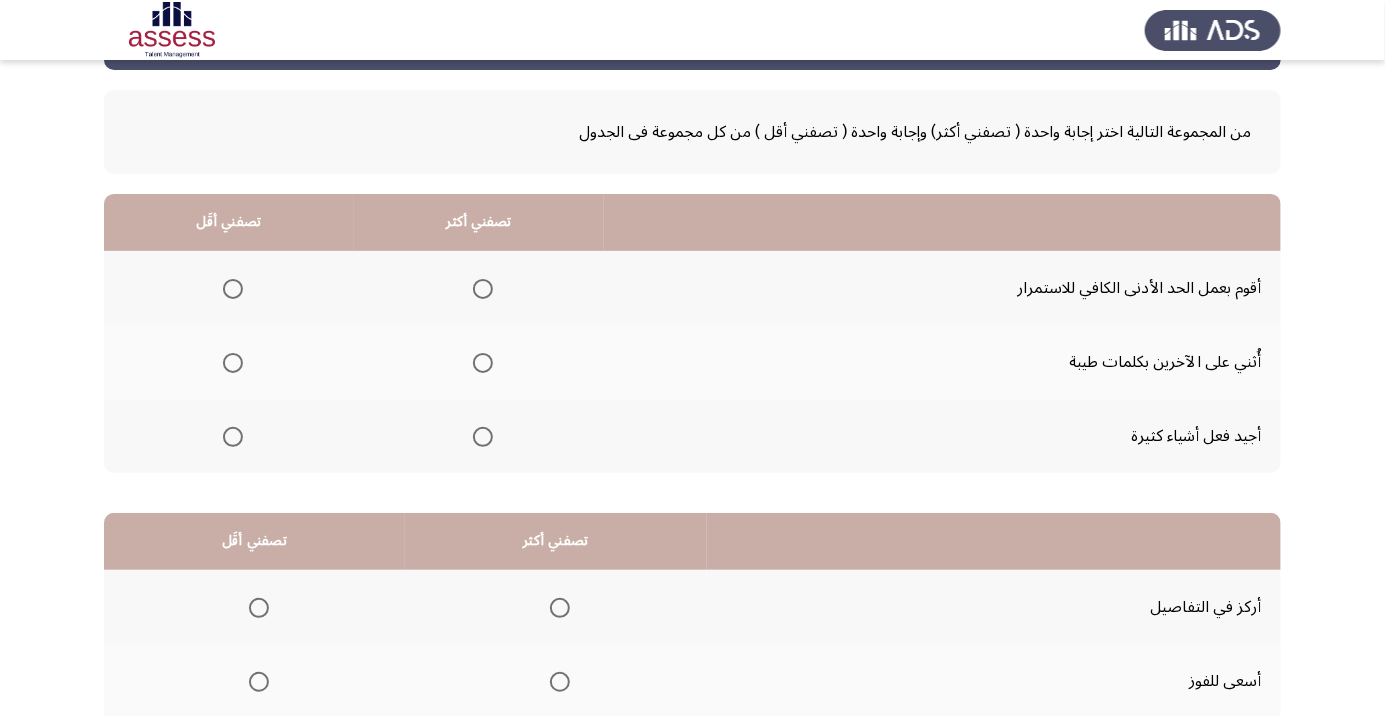 click at bounding box center (483, 363) 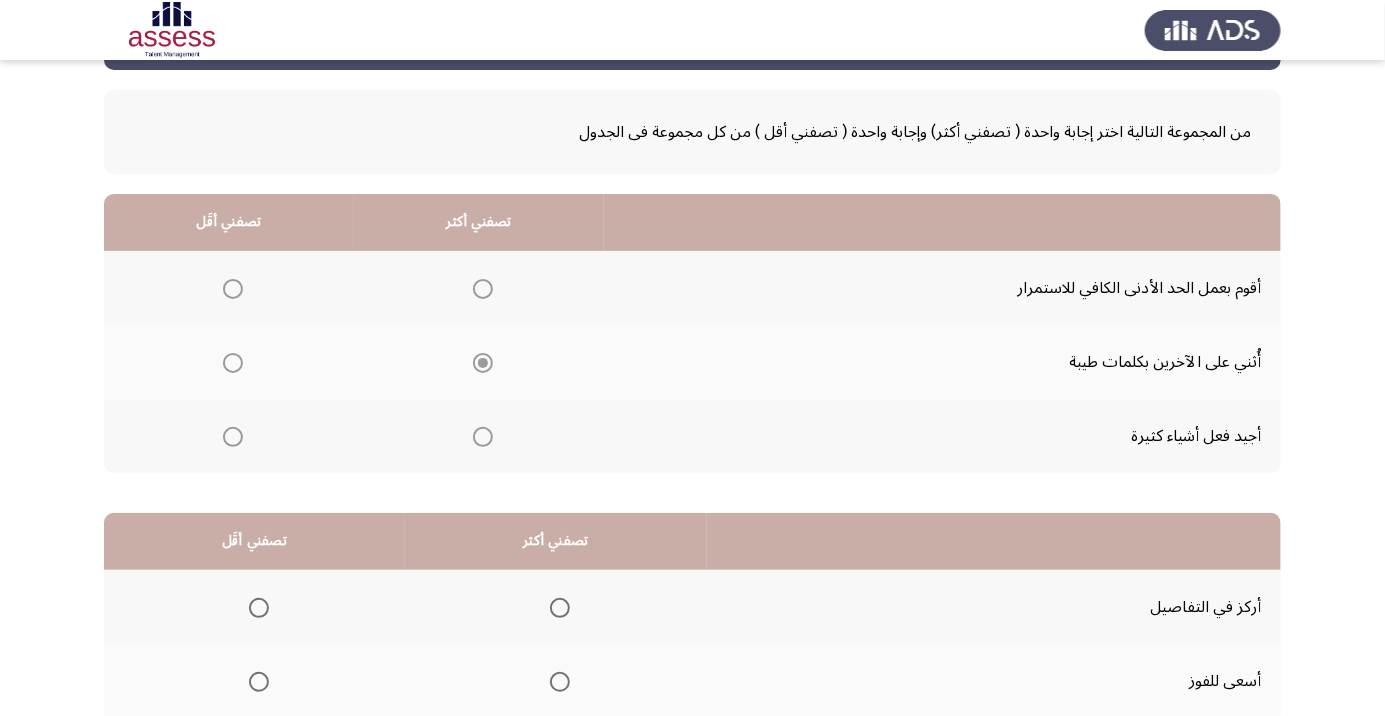 click at bounding box center (233, 437) 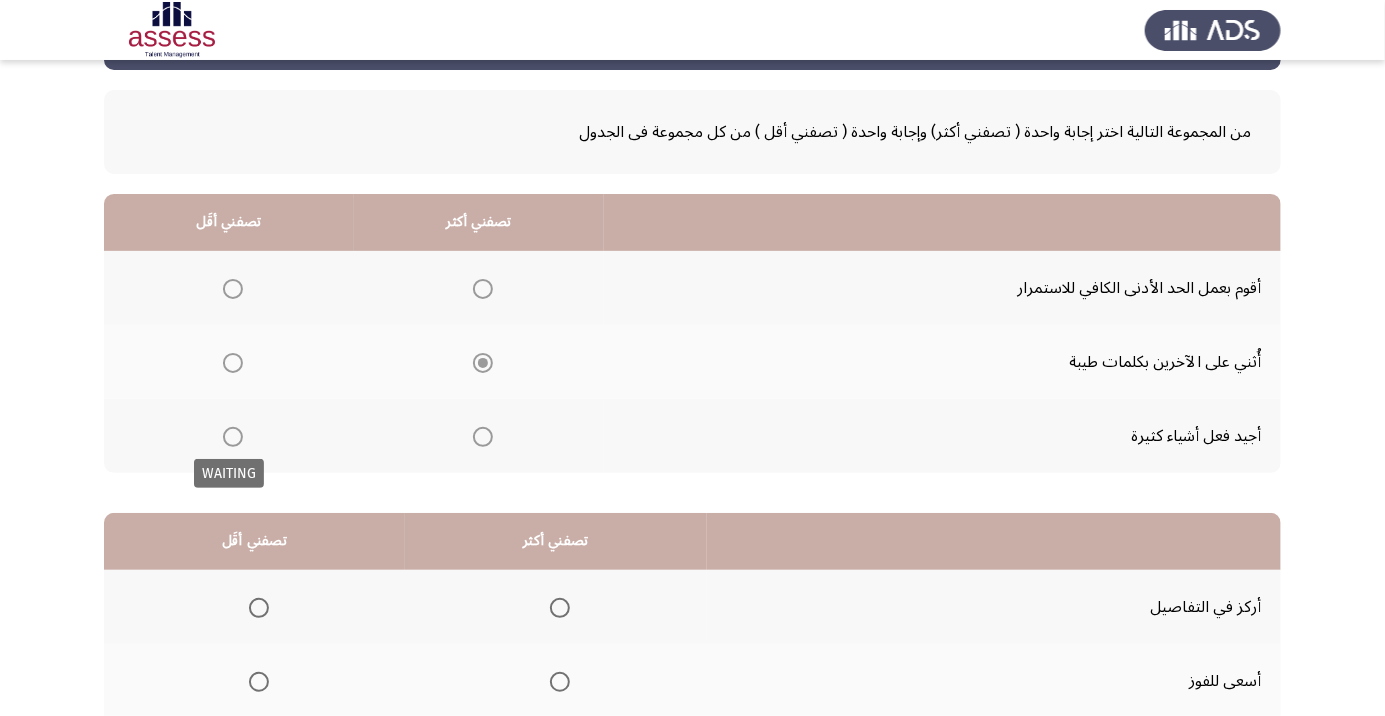 click at bounding box center (233, 437) 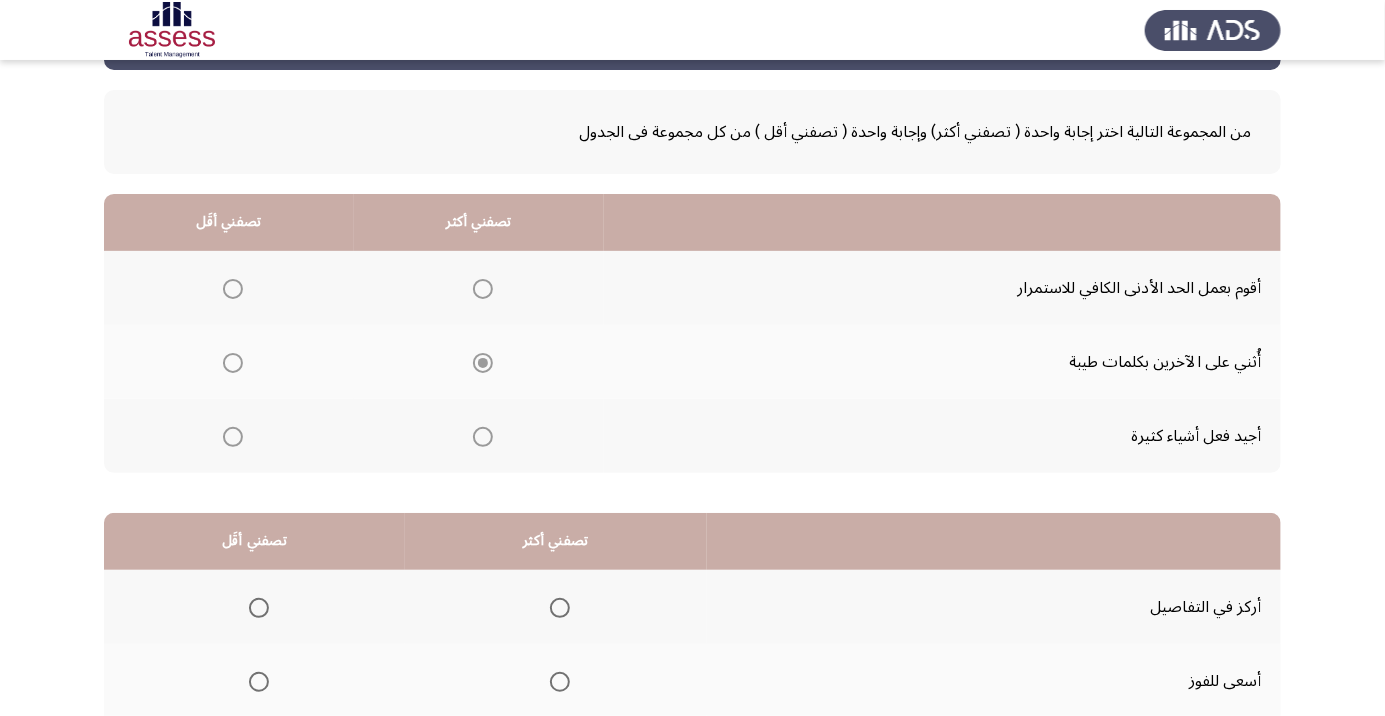 click at bounding box center [483, 437] 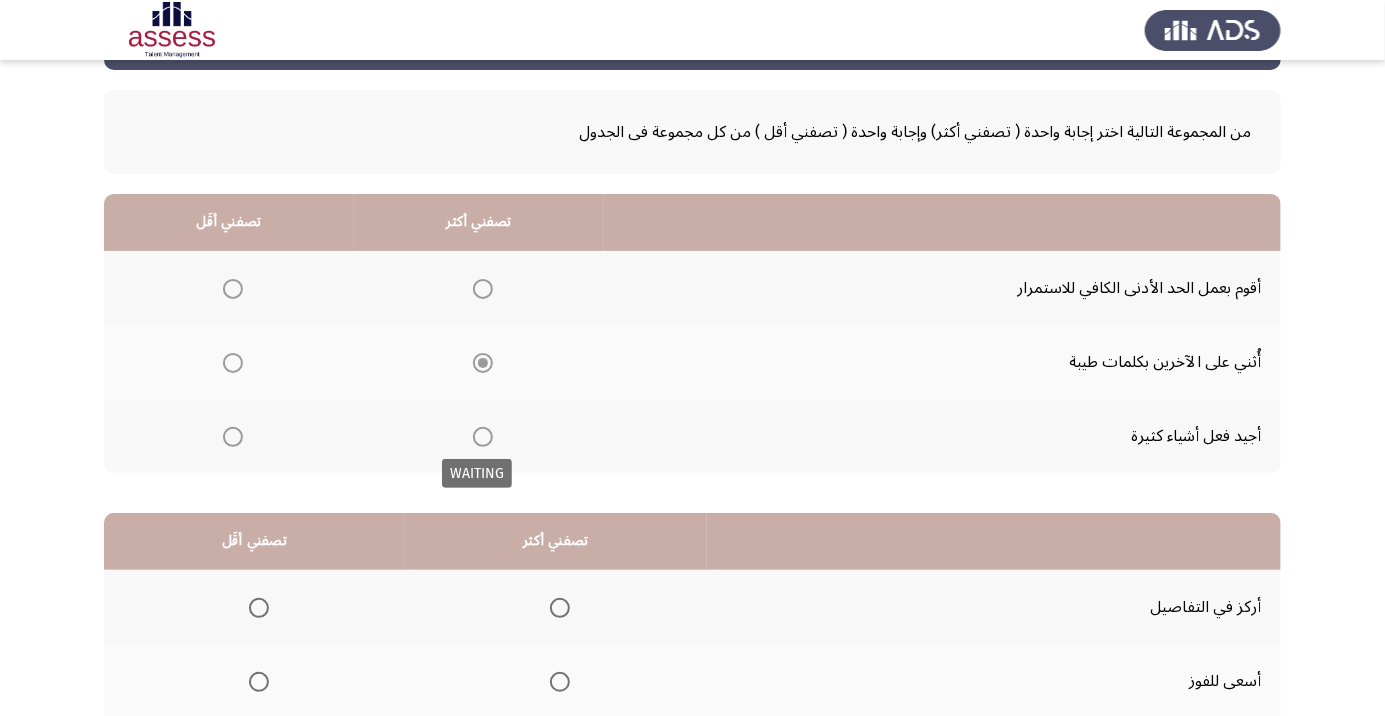 click at bounding box center (483, 437) 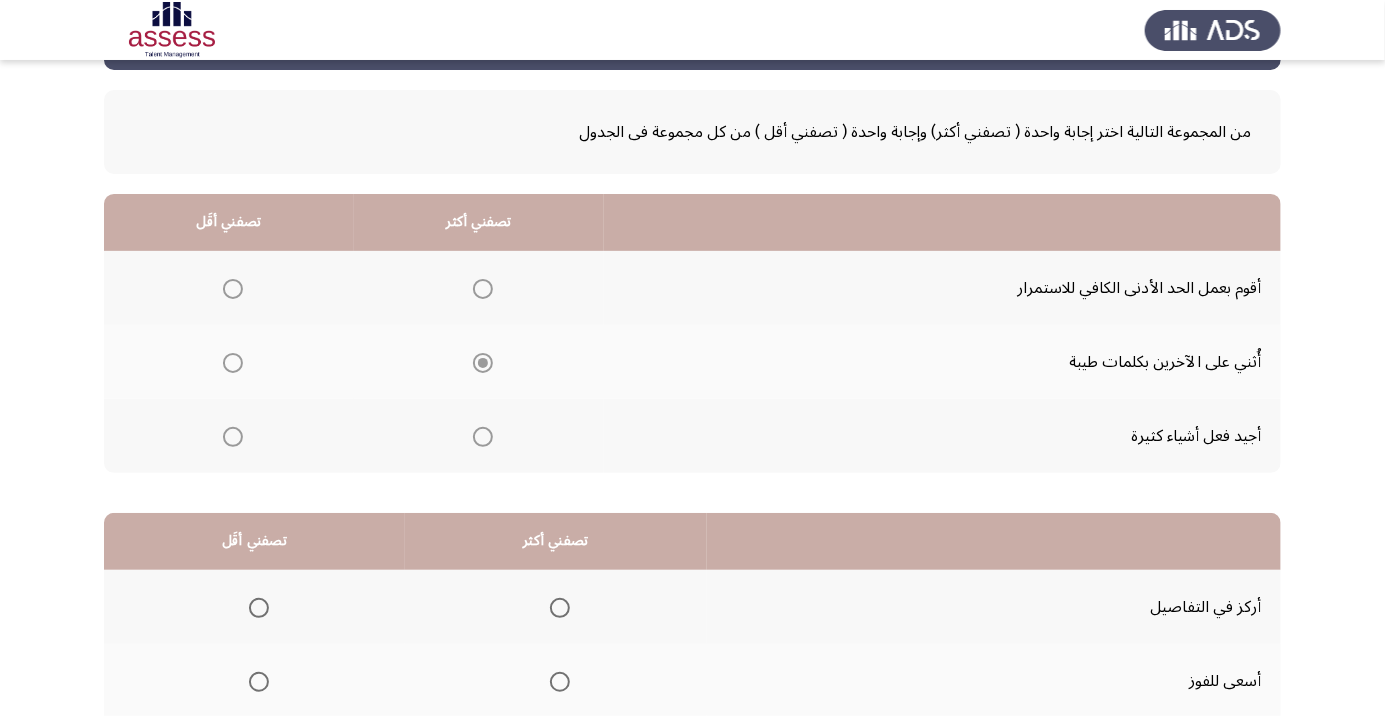 click at bounding box center (483, 437) 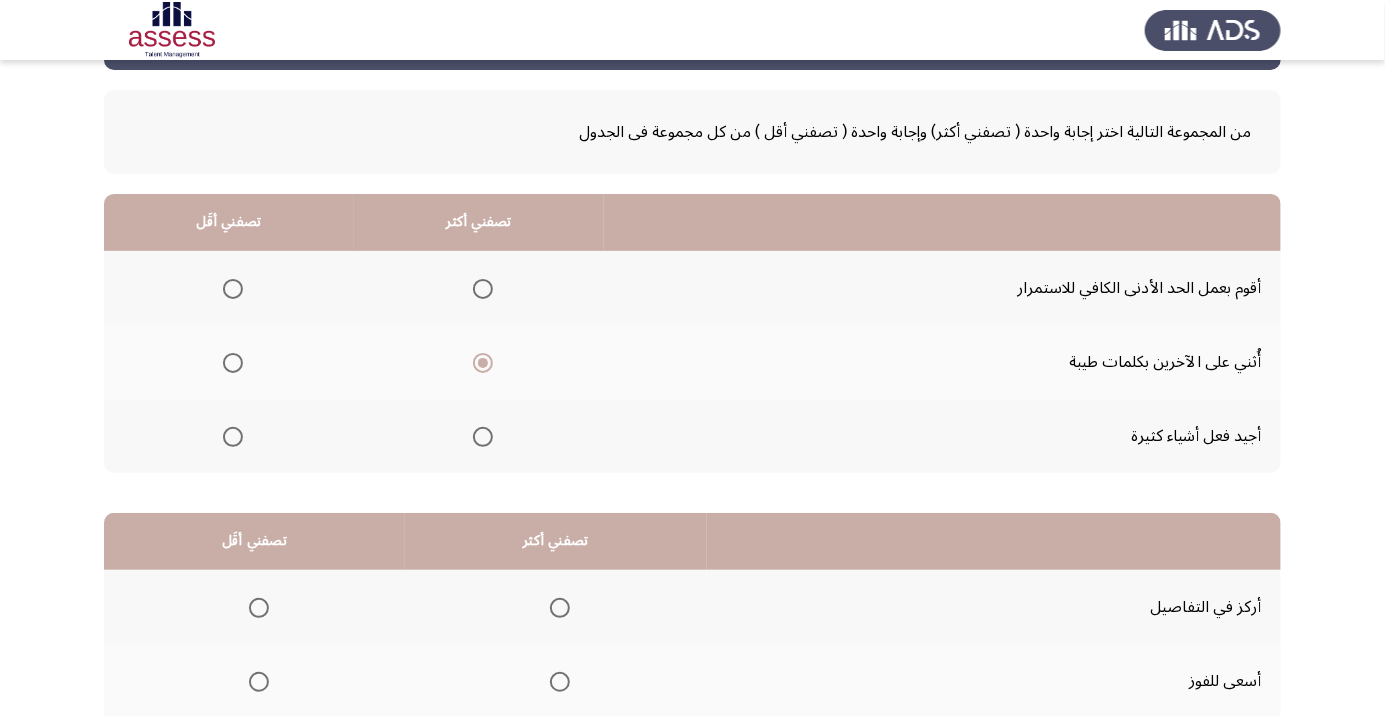 click at bounding box center (483, 437) 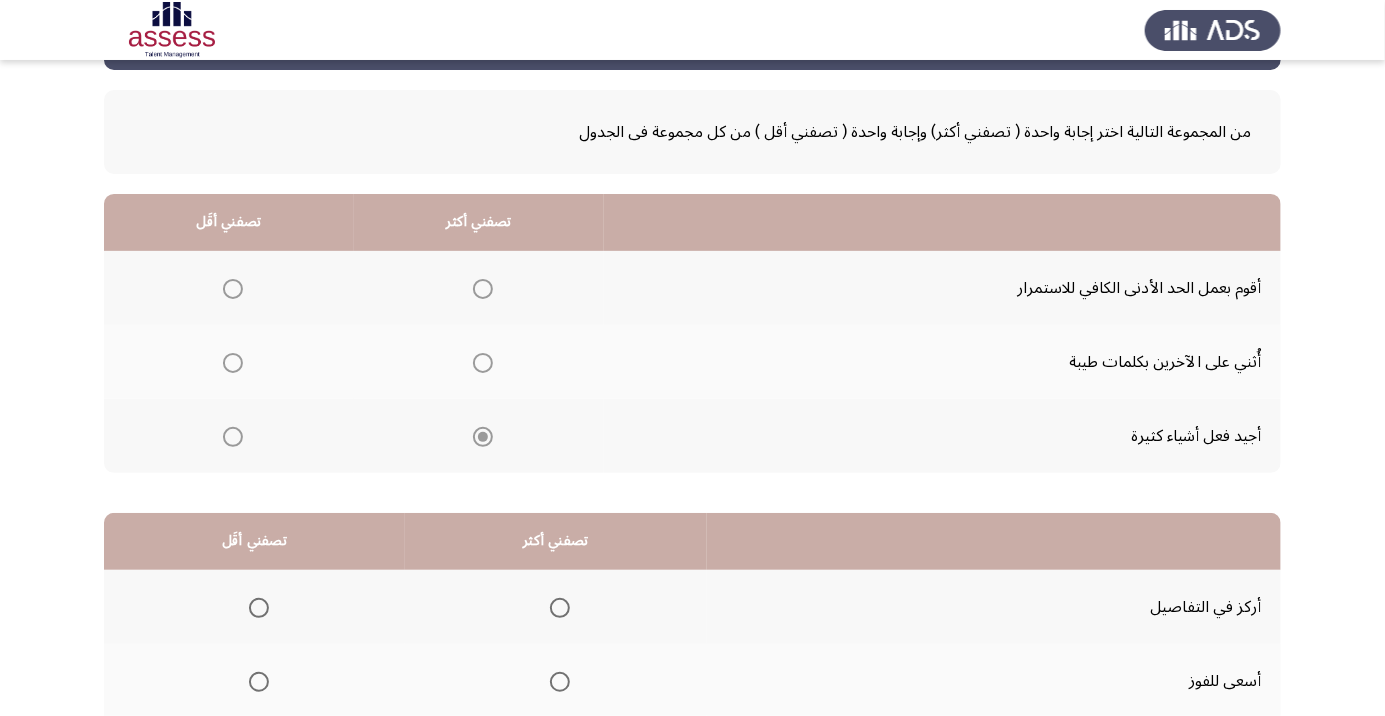 click at bounding box center (233, 363) 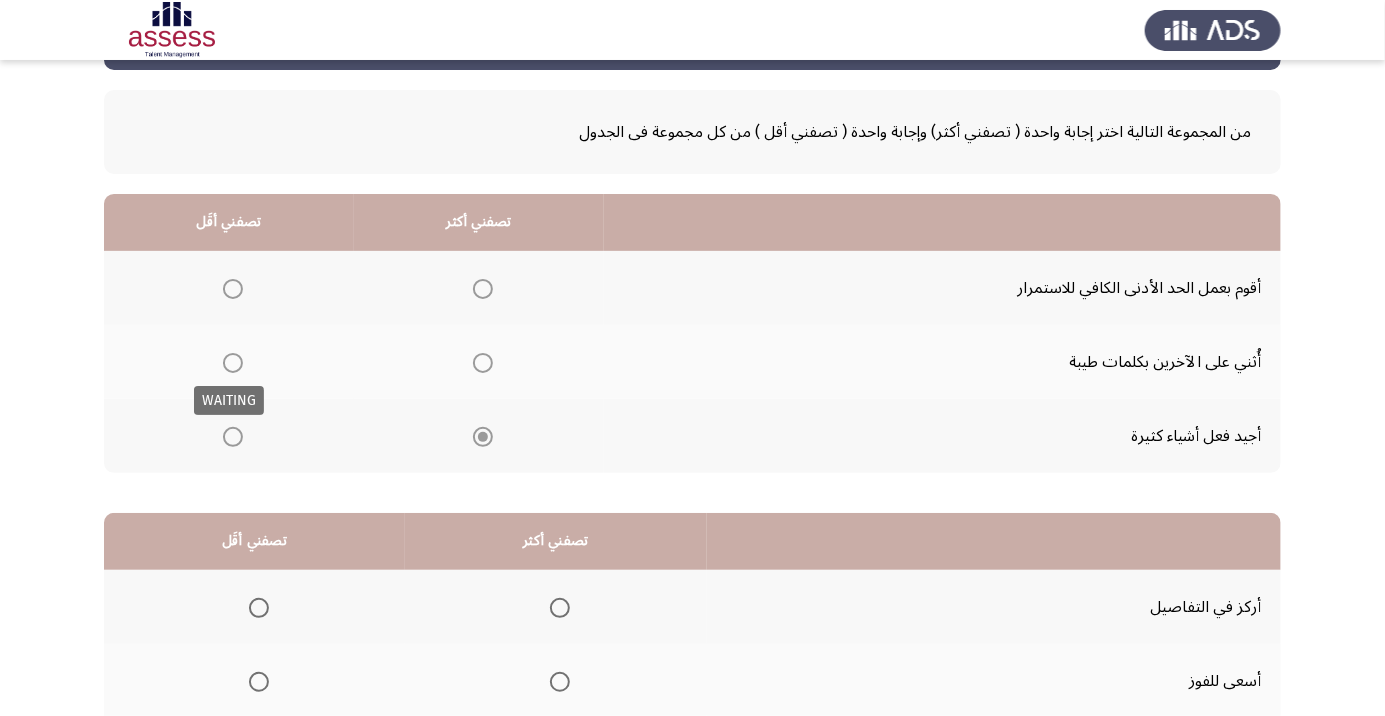 click on "WAITING" at bounding box center (229, 400) 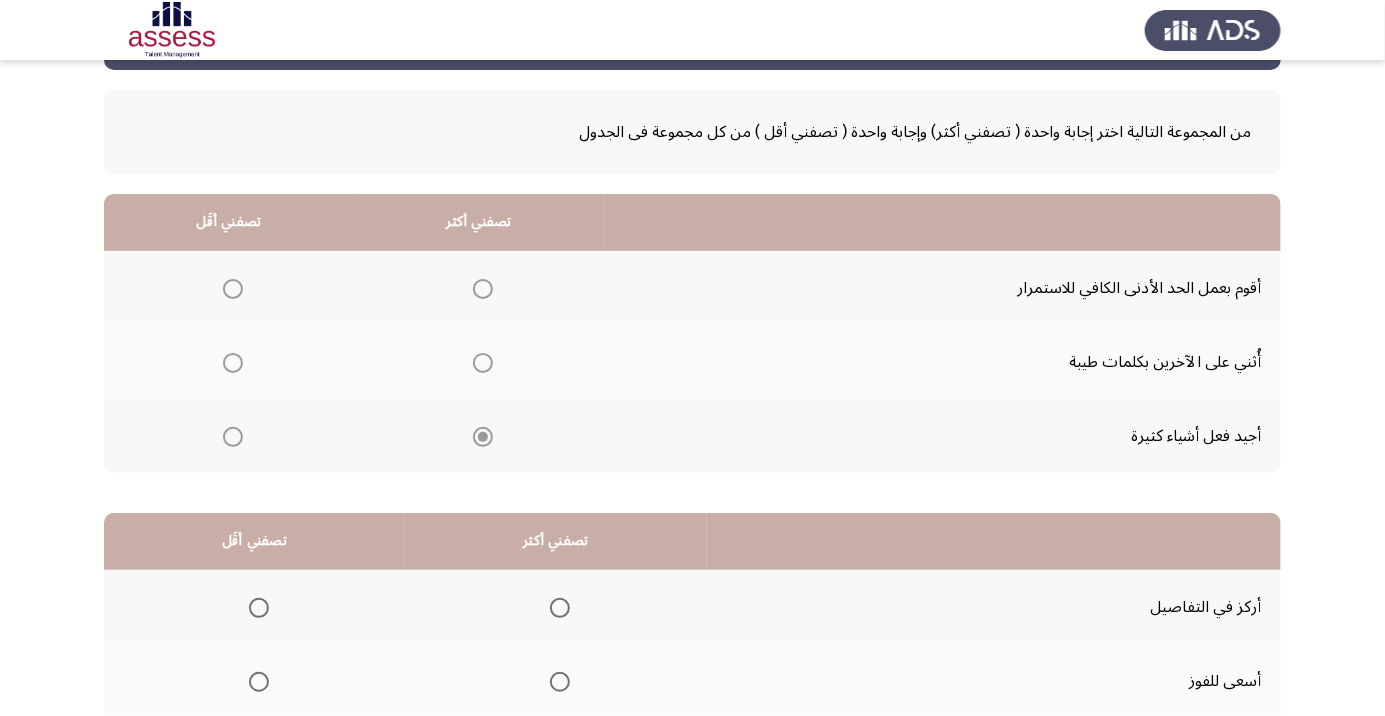 click at bounding box center [233, 363] 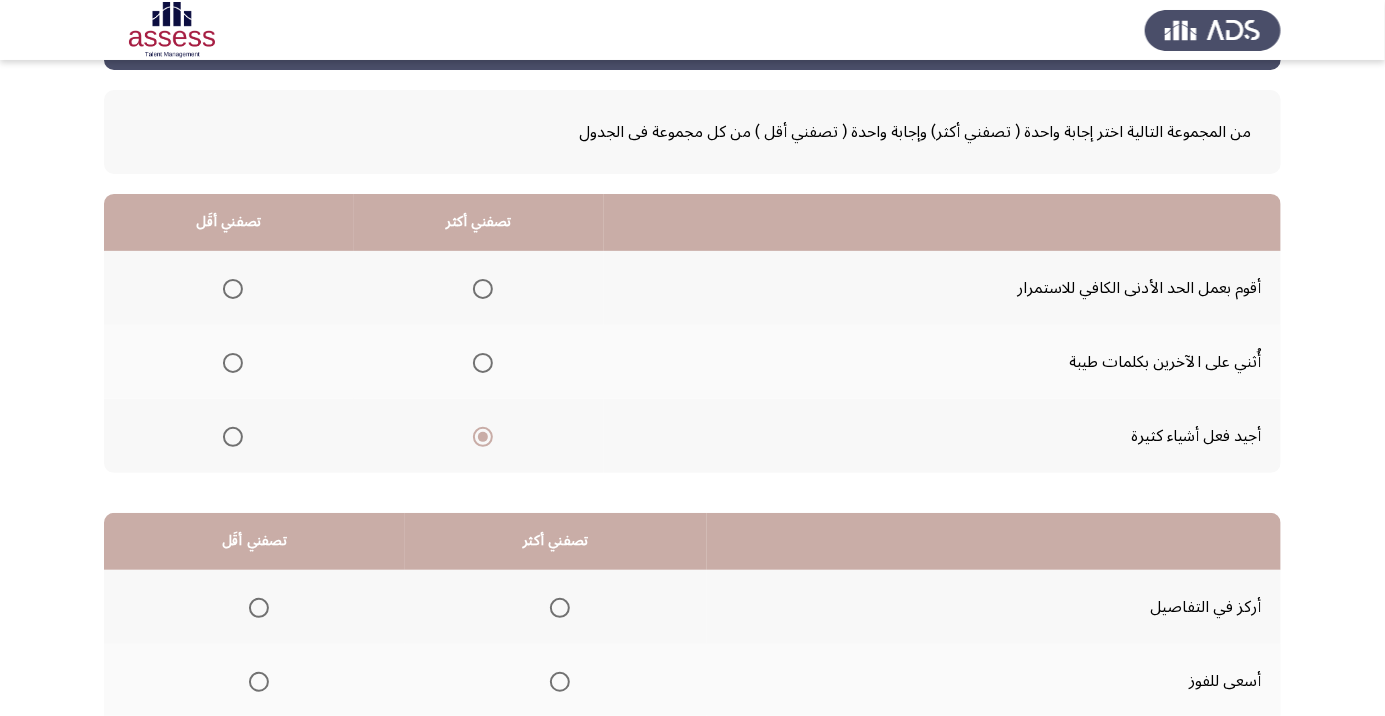 click at bounding box center (233, 363) 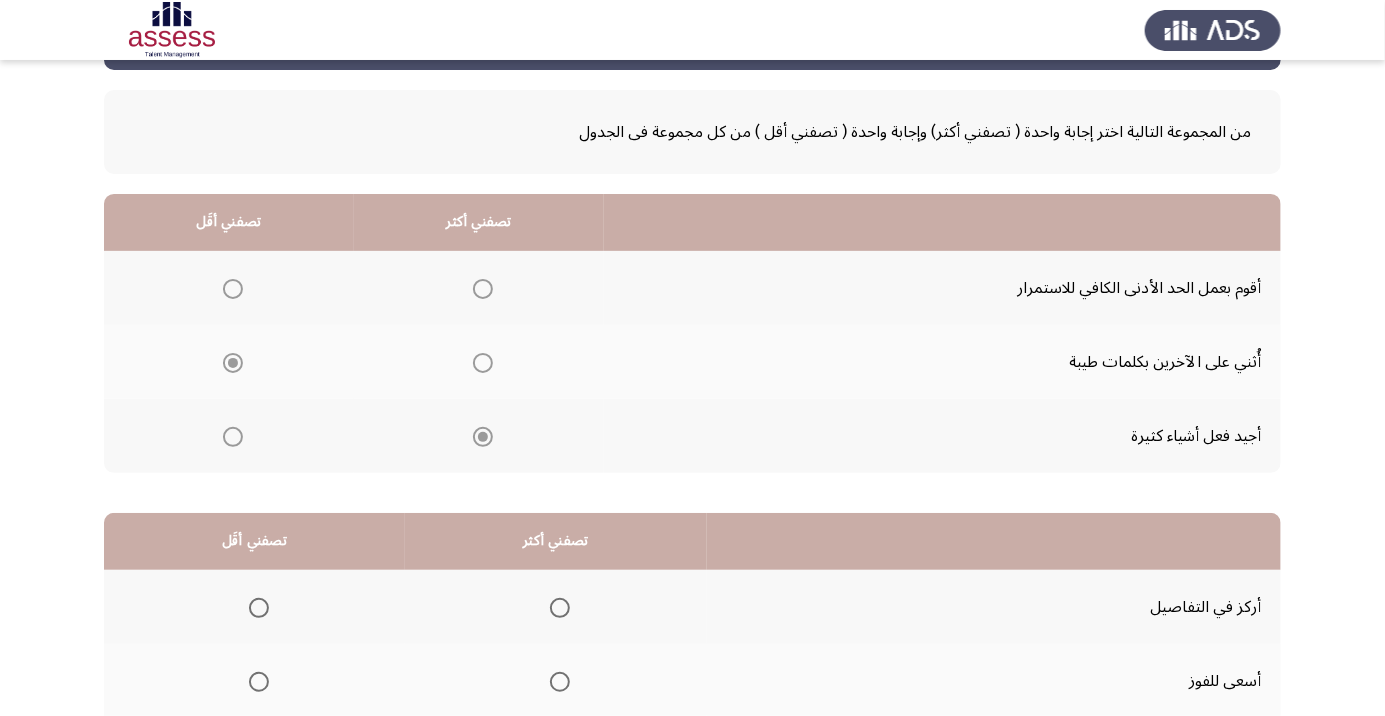scroll, scrollTop: 197, scrollLeft: 0, axis: vertical 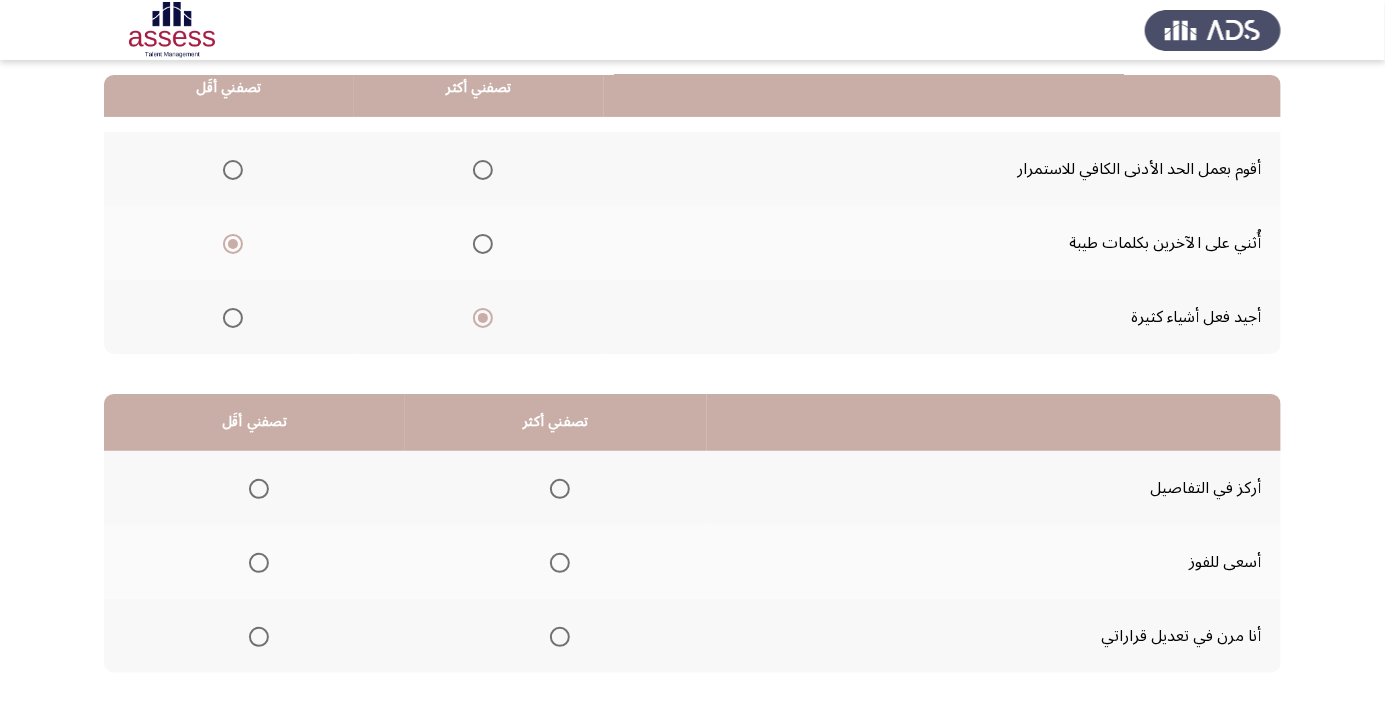 click at bounding box center (560, 489) 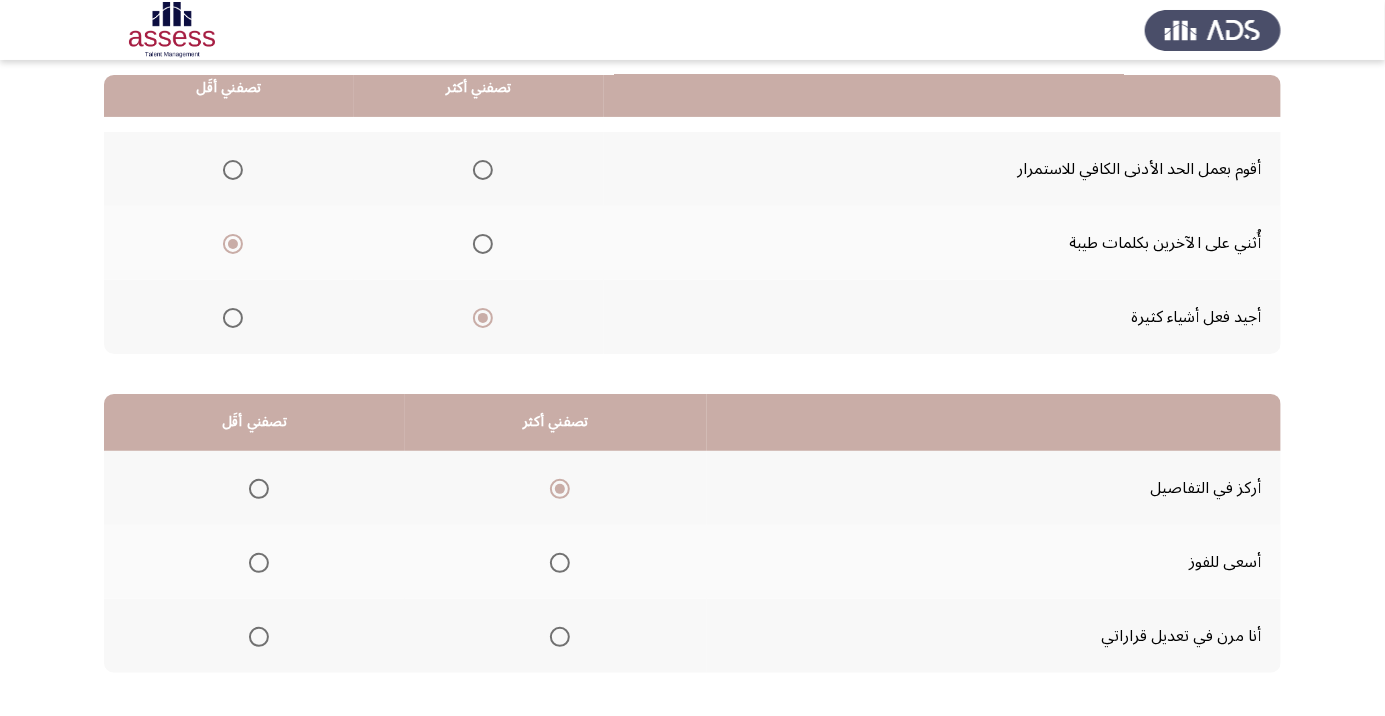 click at bounding box center [259, 563] 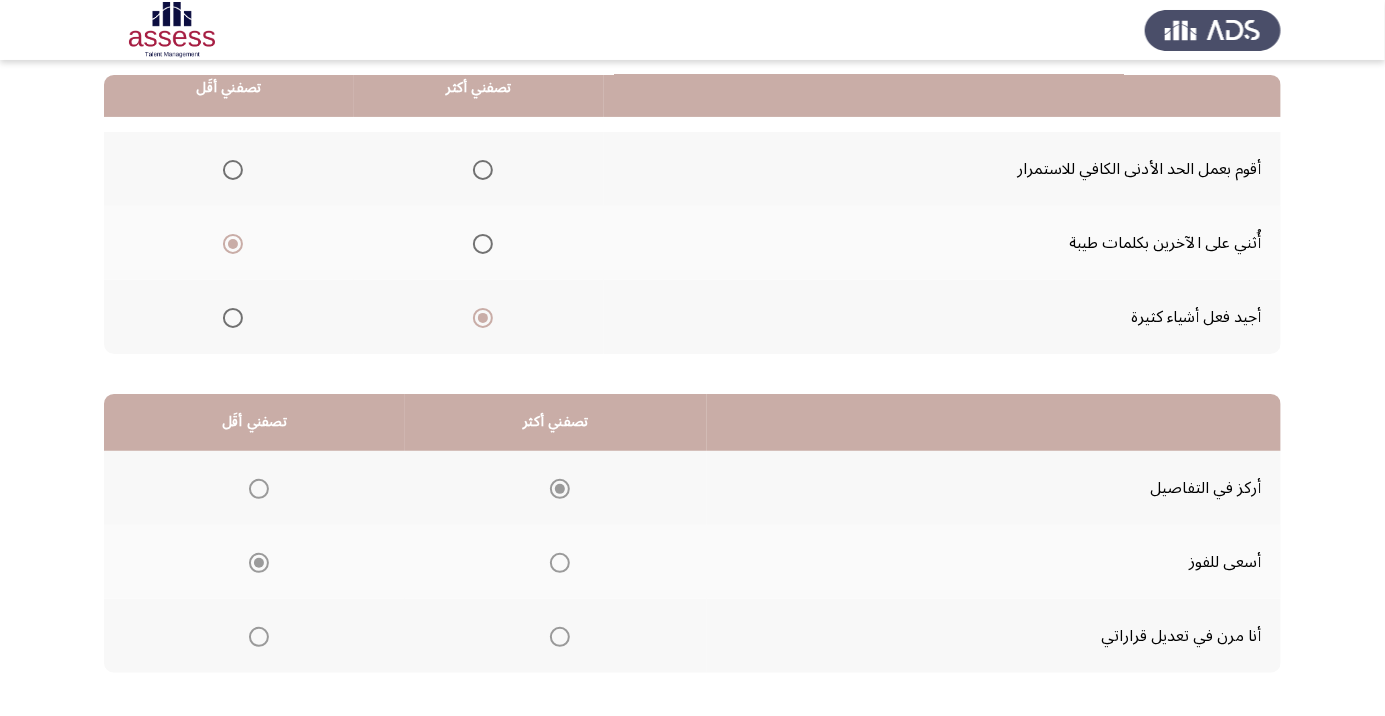 click on "التالي" 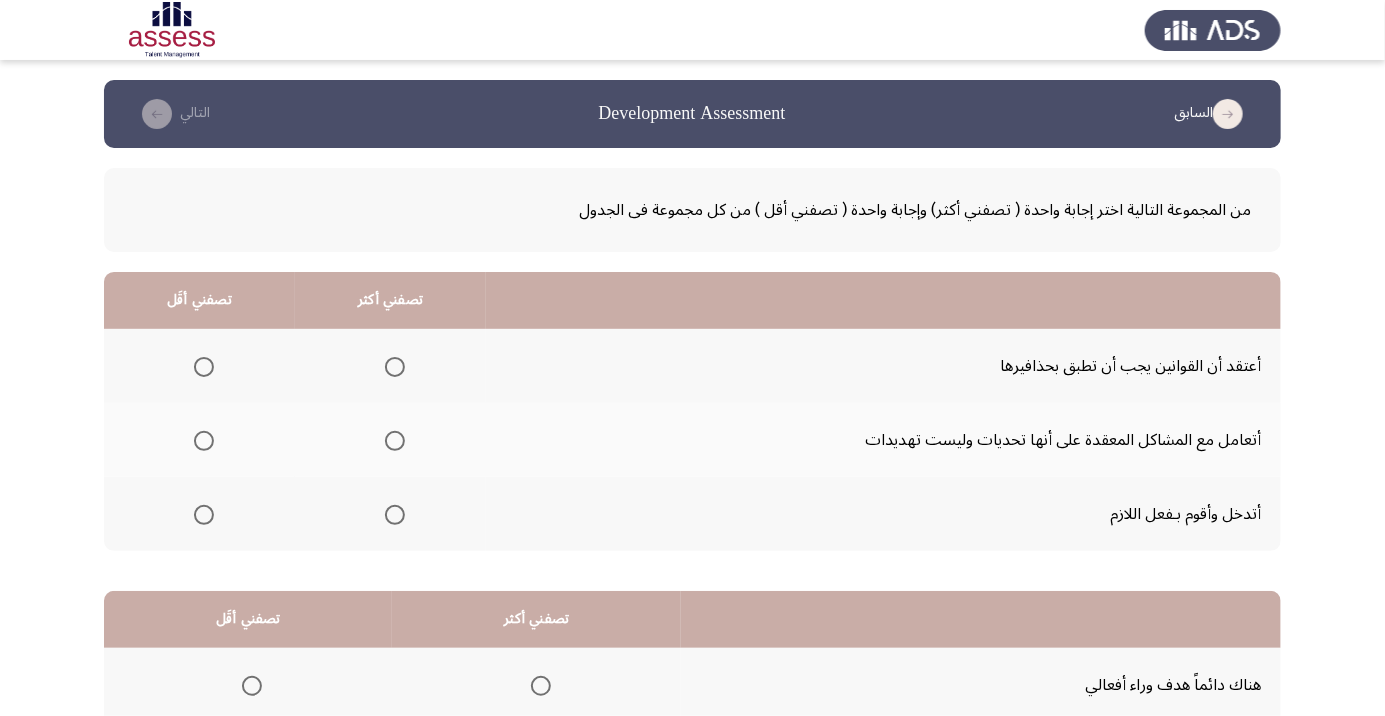 click at bounding box center (395, 367) 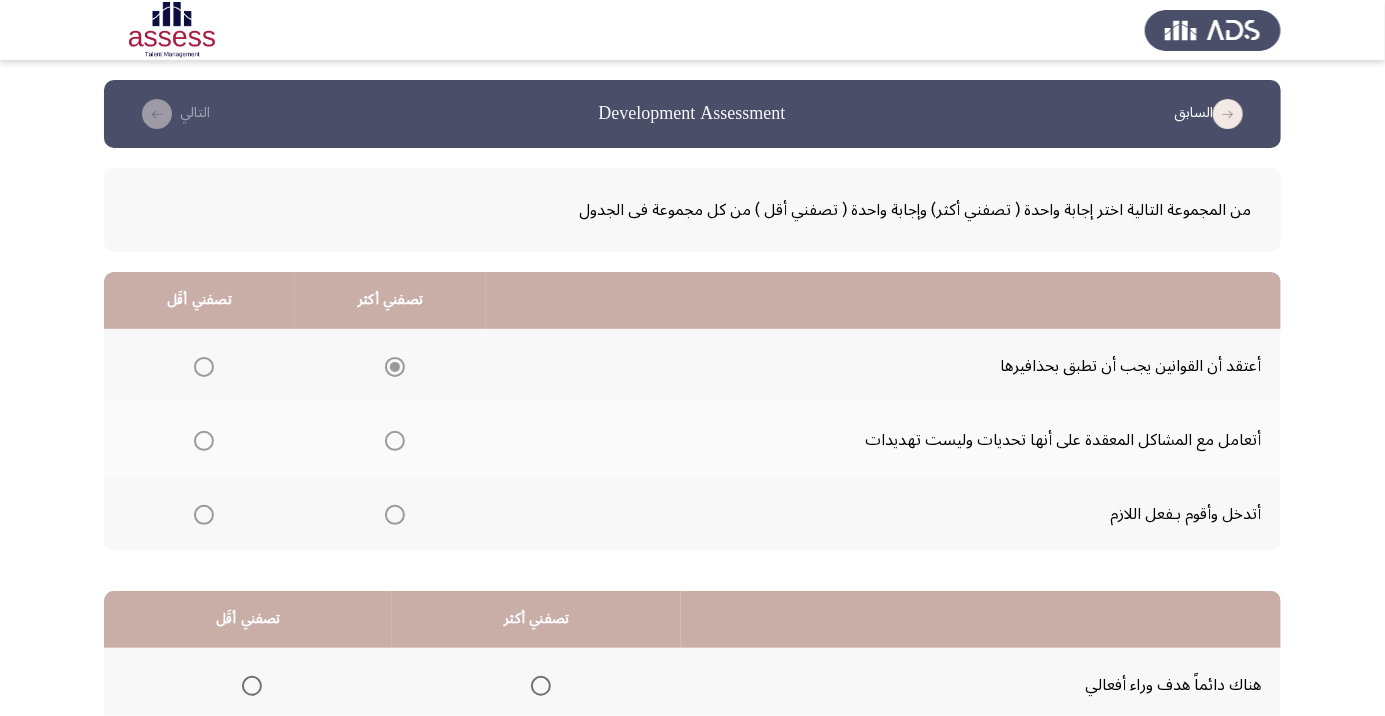 click at bounding box center [204, 441] 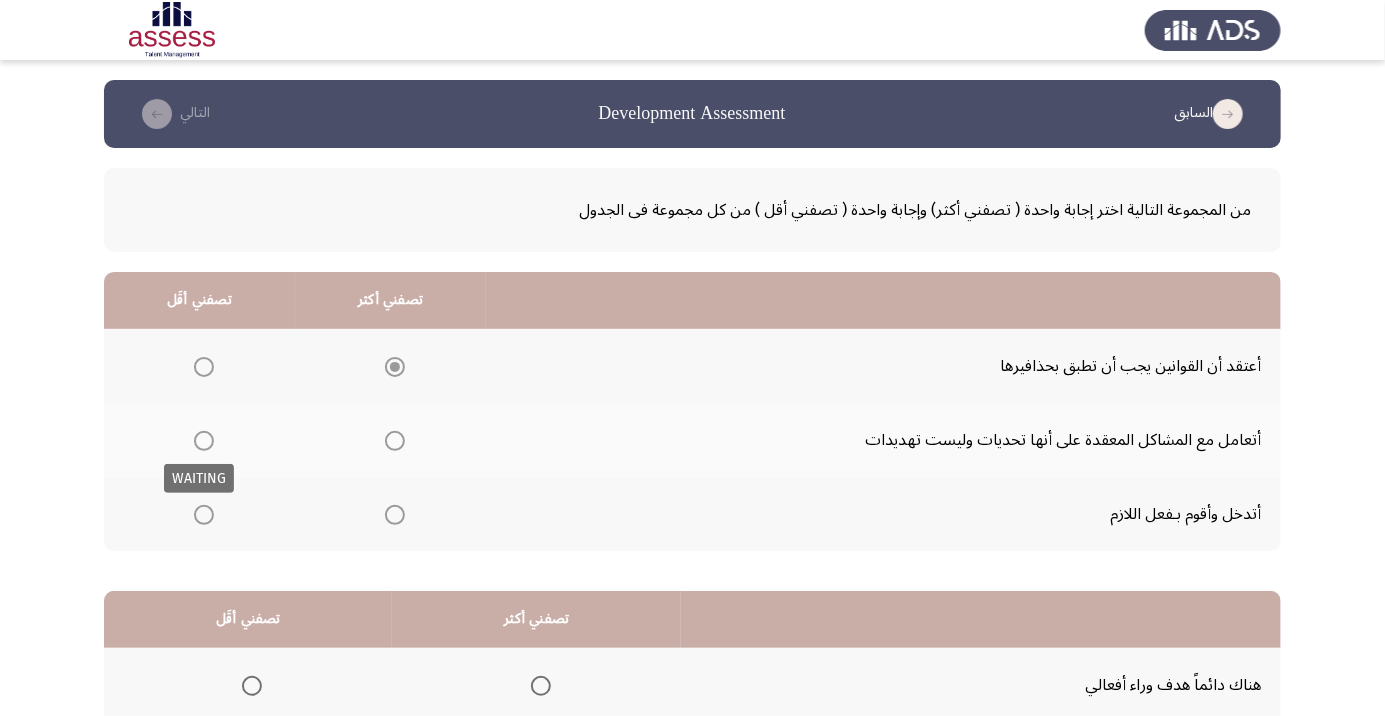 click at bounding box center (204, 441) 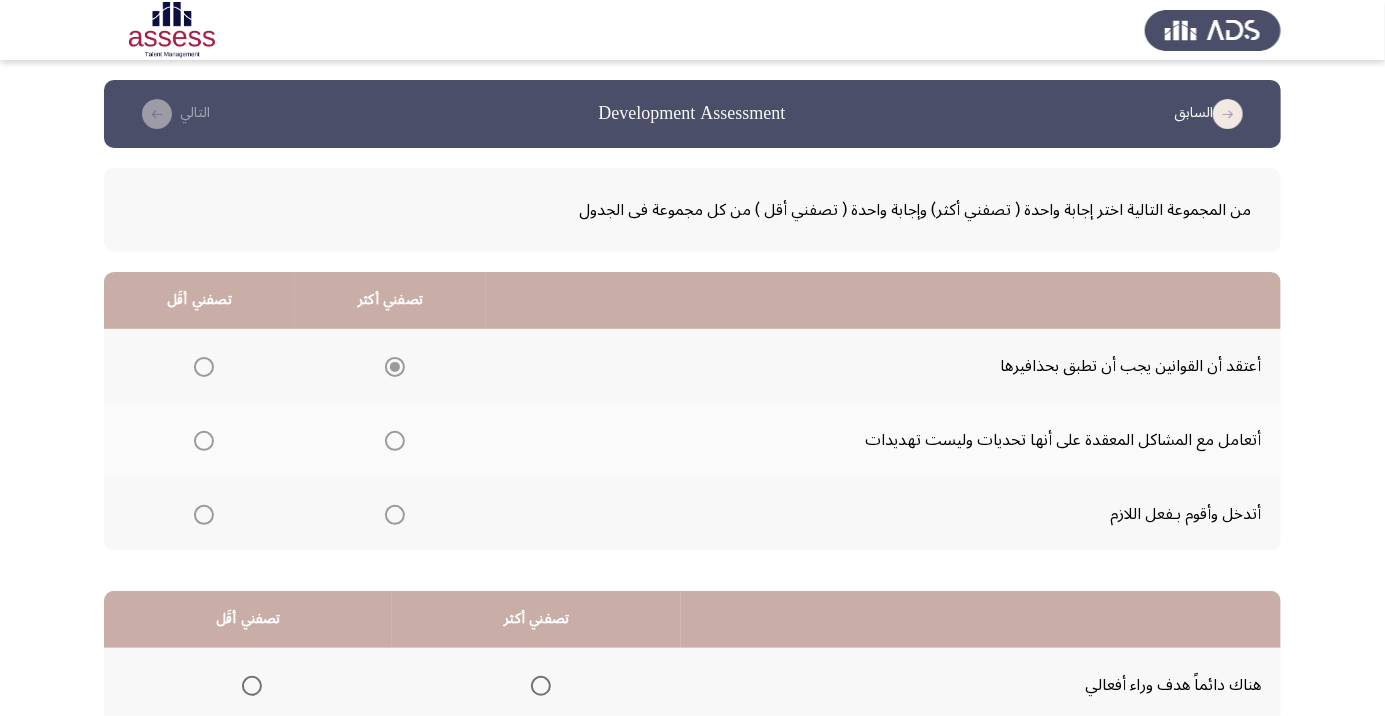 click at bounding box center [204, 441] 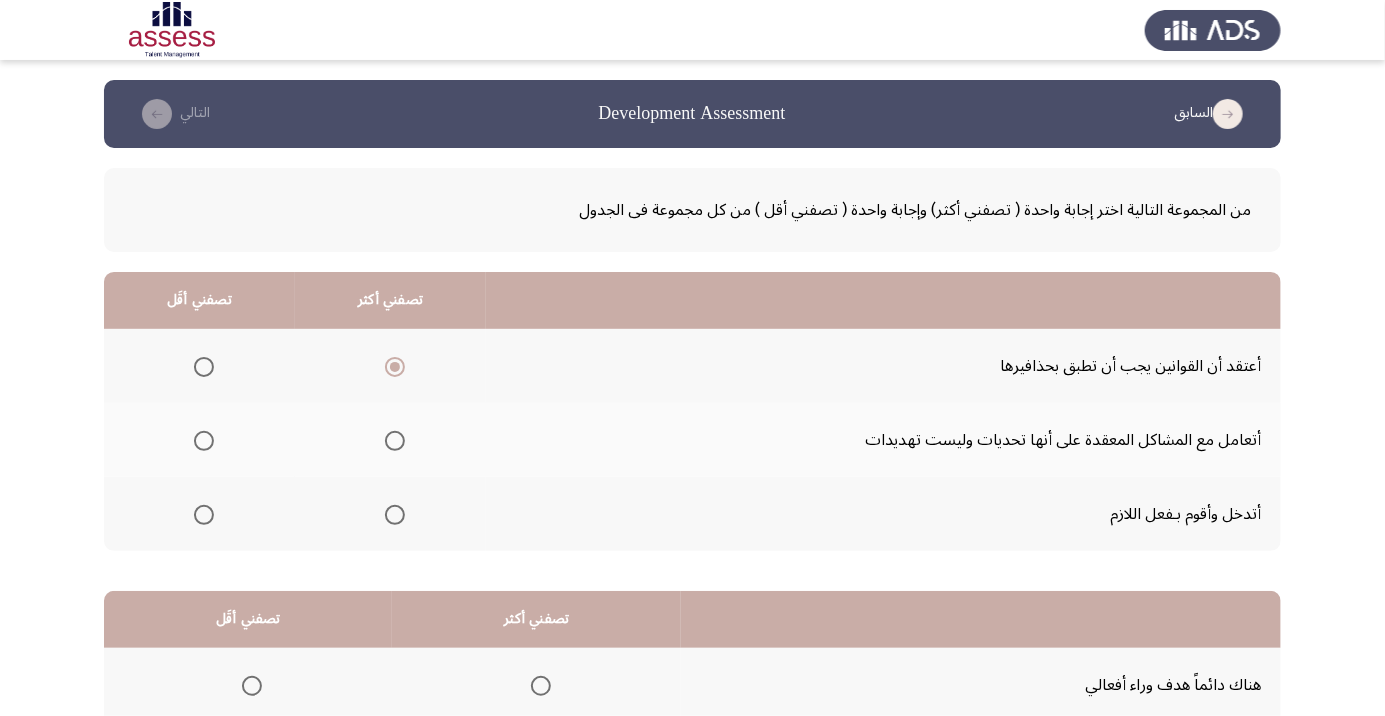 click at bounding box center [204, 441] 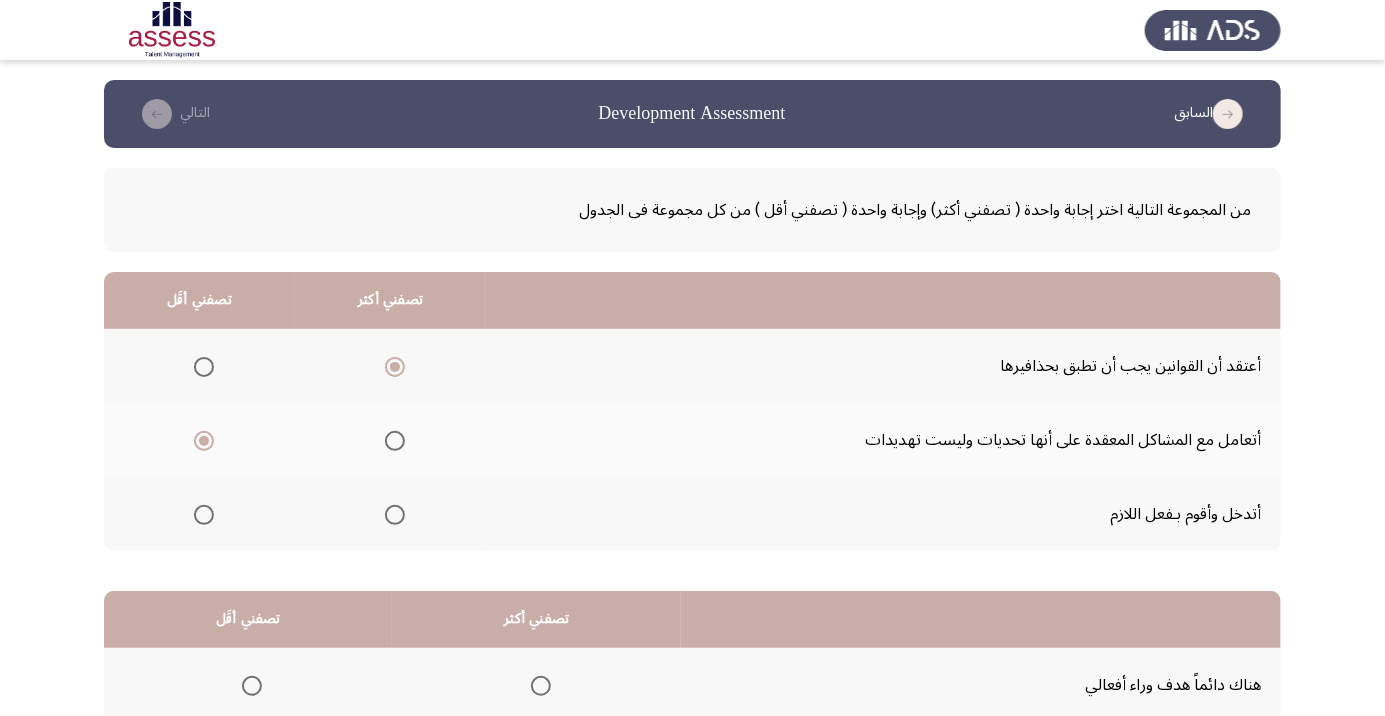 click at bounding box center (395, 515) 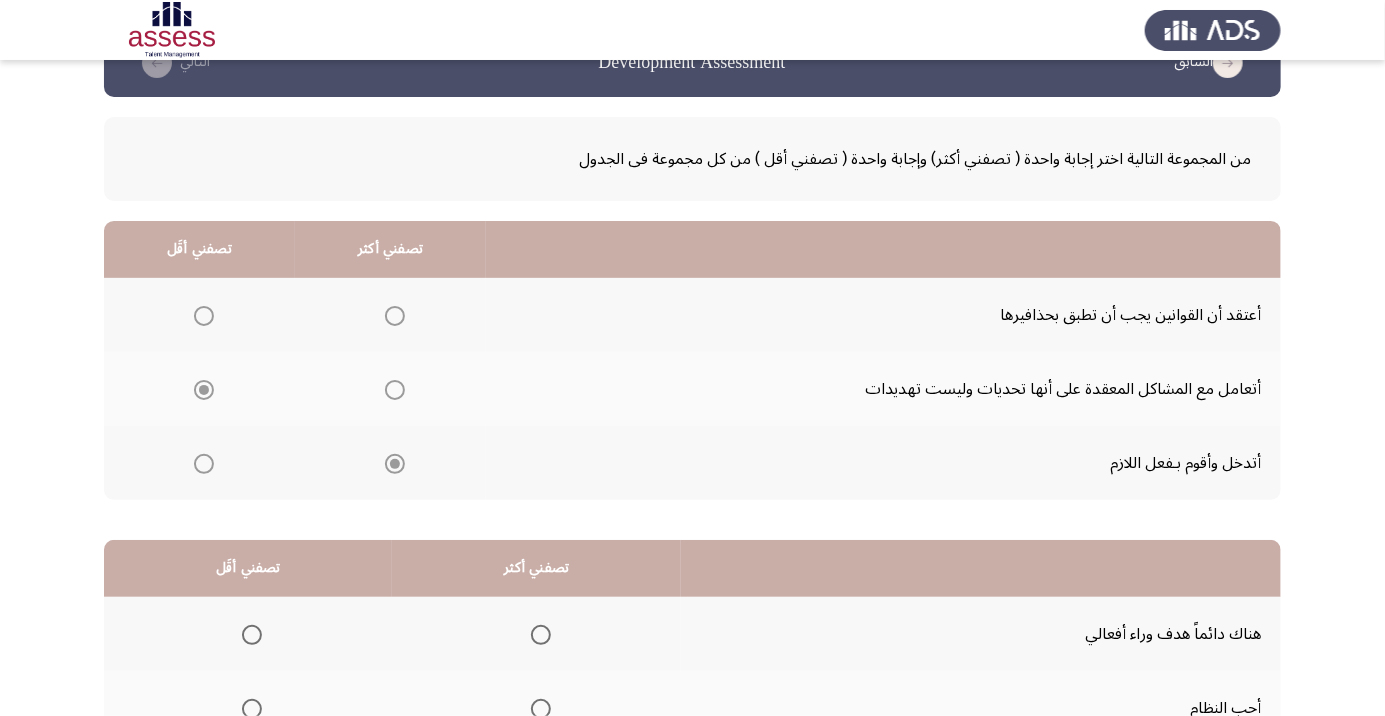 scroll, scrollTop: 197, scrollLeft: 0, axis: vertical 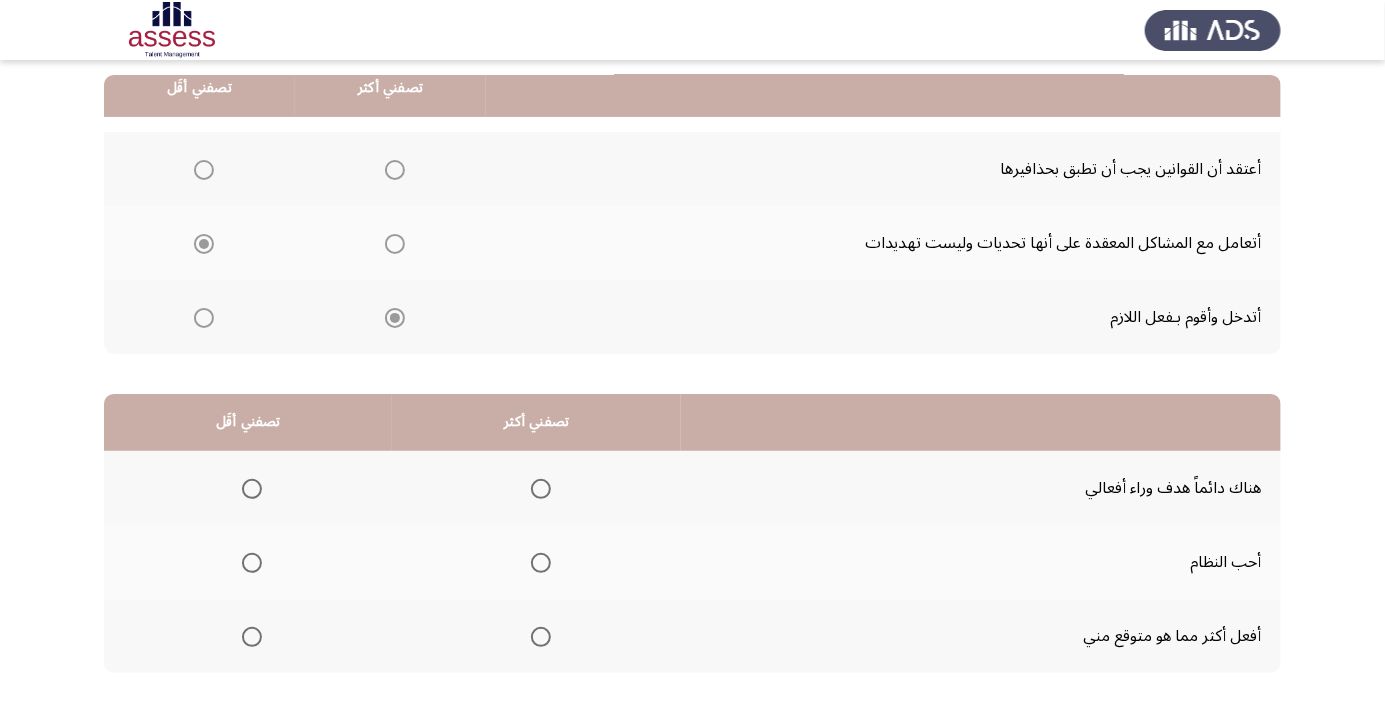 click at bounding box center [541, 489] 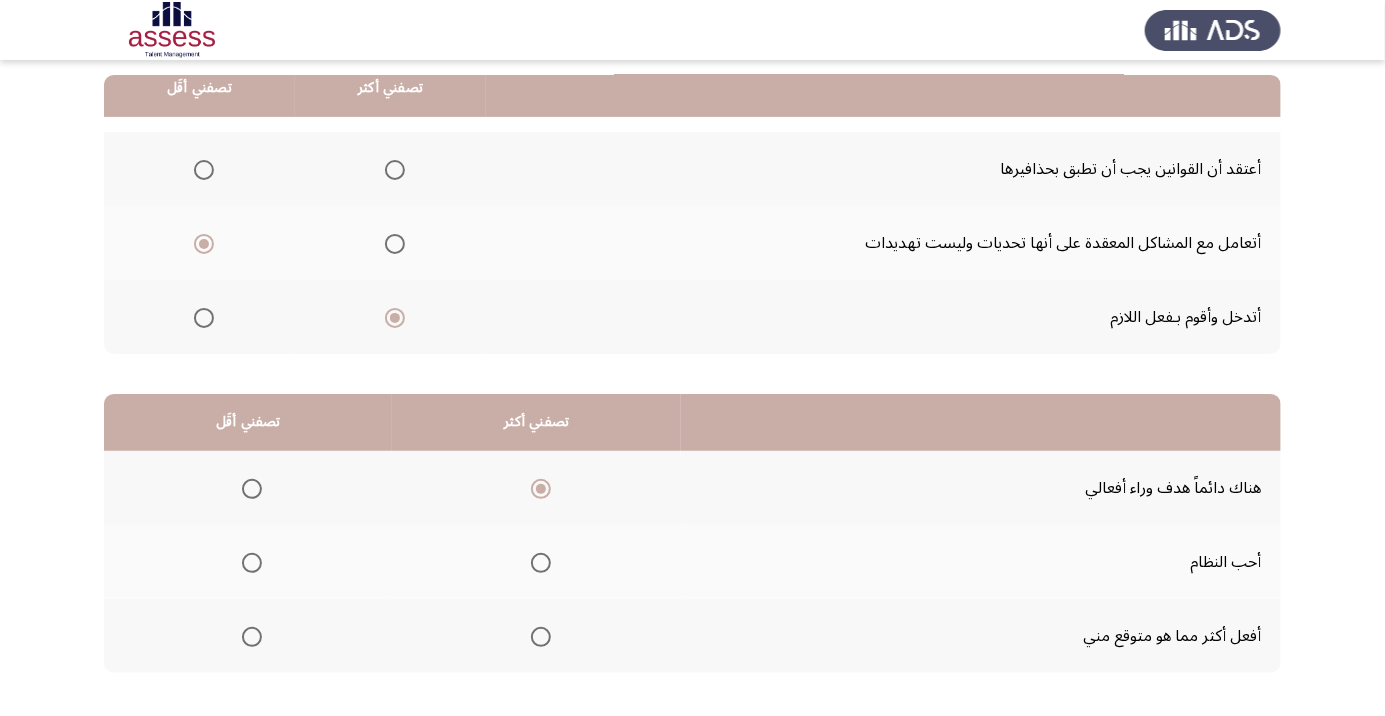 click at bounding box center (252, 563) 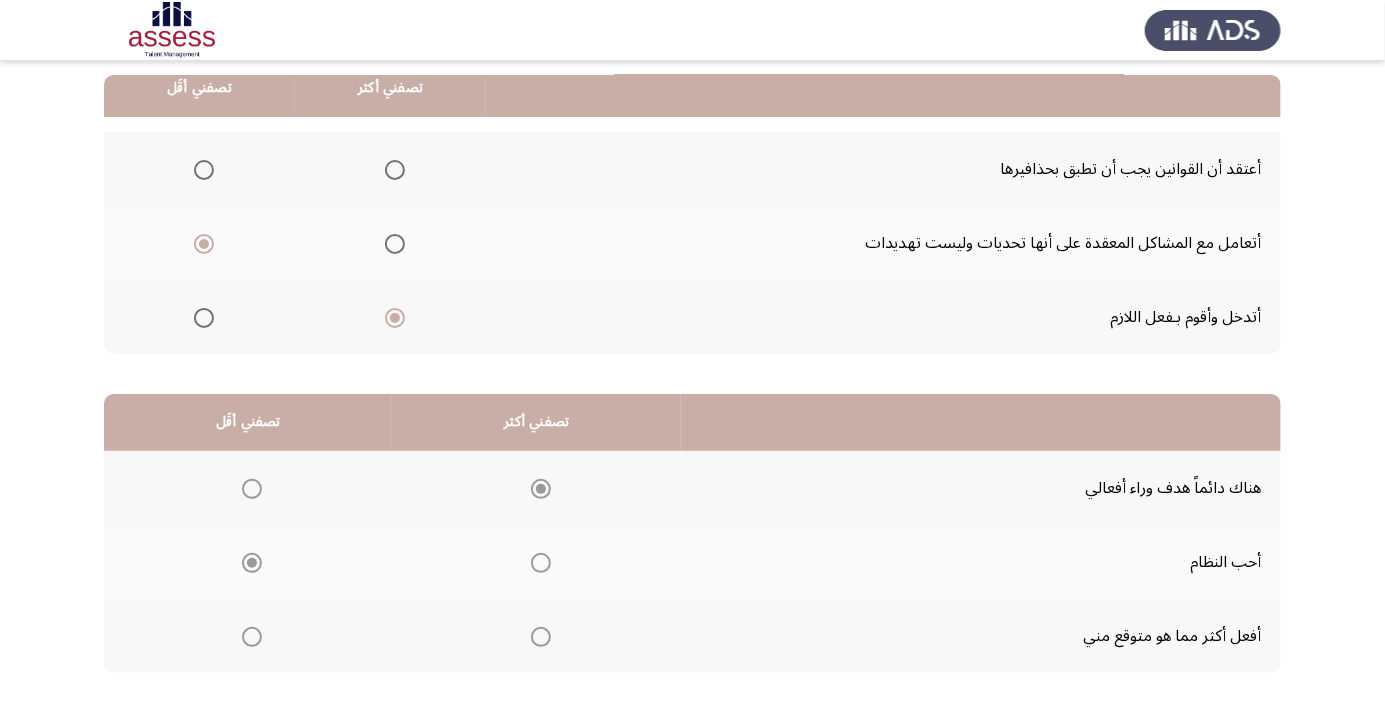click on "التالي" 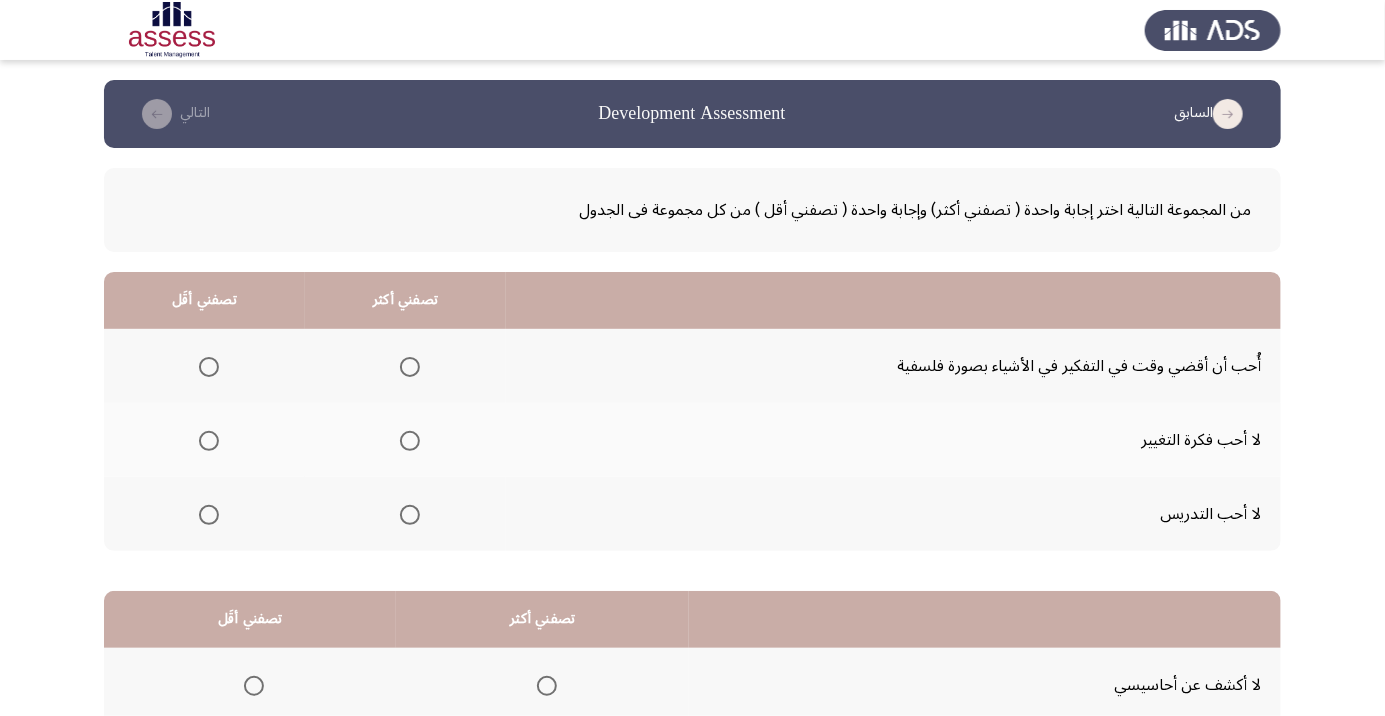 click at bounding box center [208, 515] 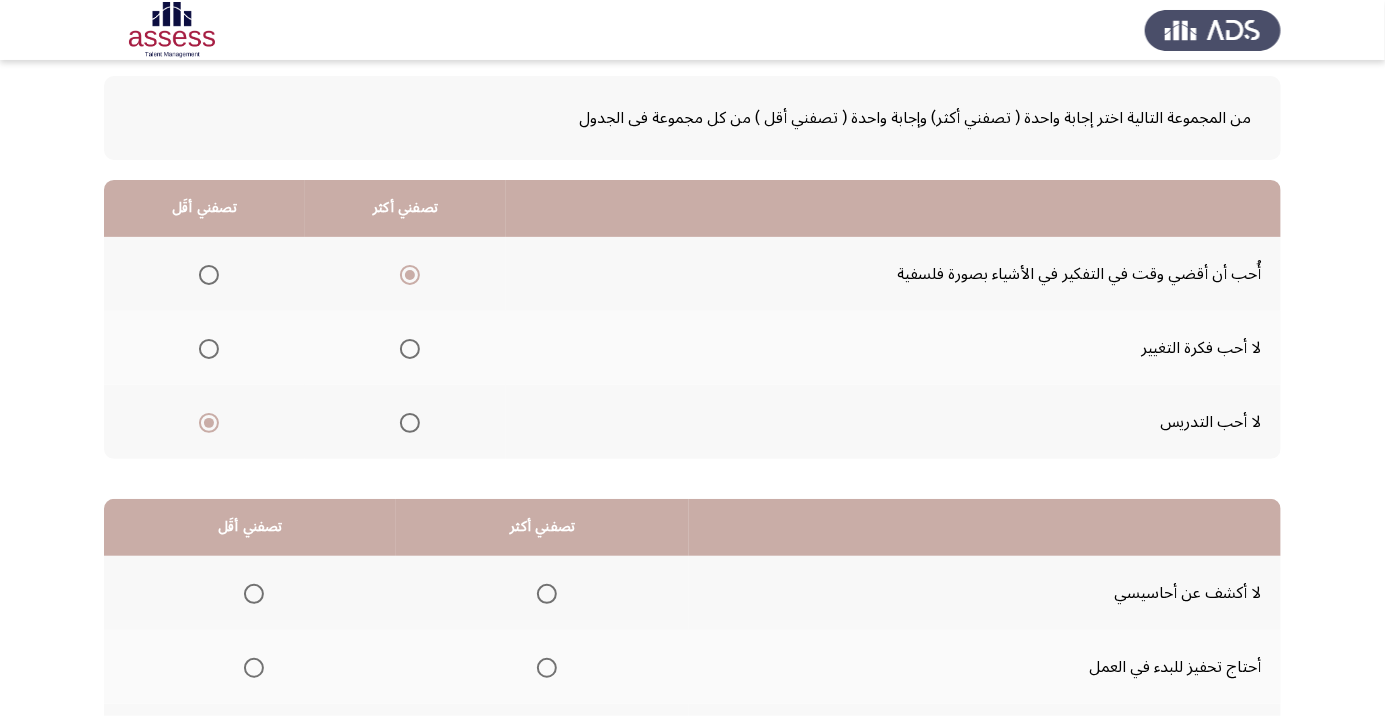 scroll, scrollTop: 197, scrollLeft: 0, axis: vertical 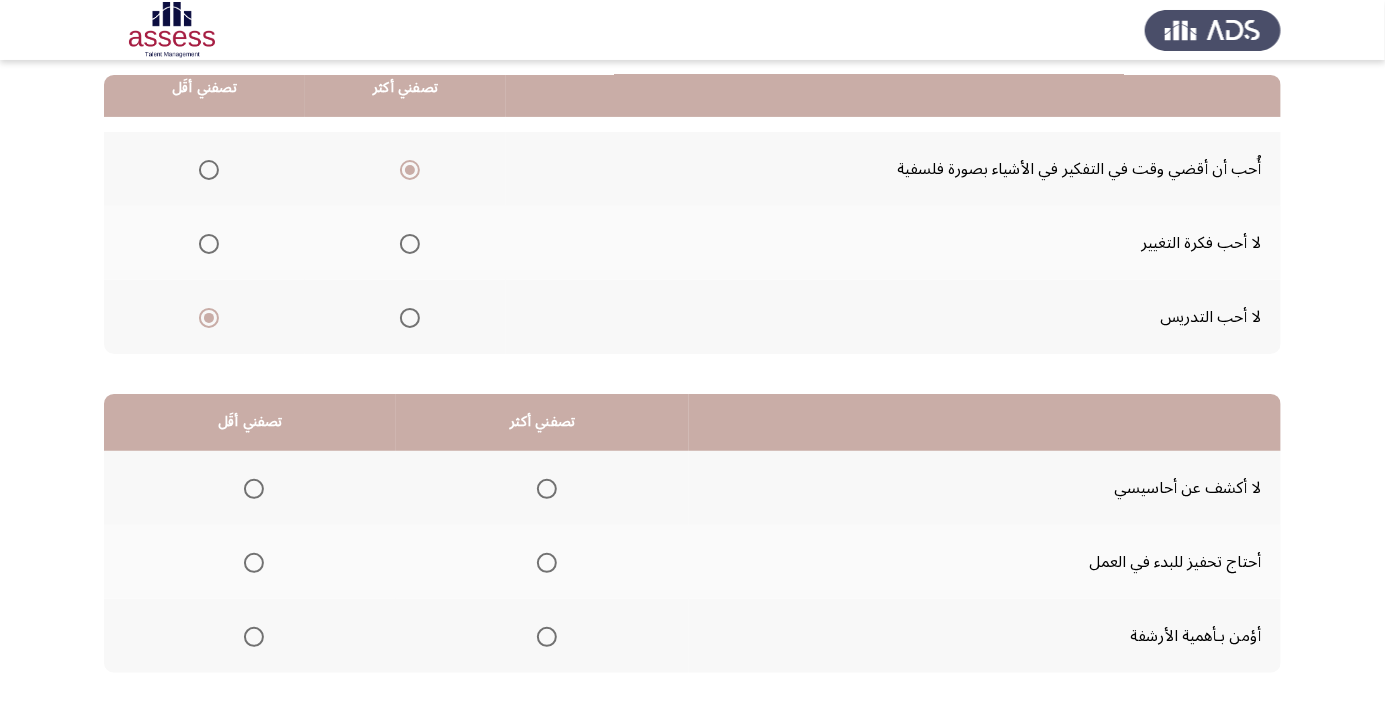 click at bounding box center (547, 563) 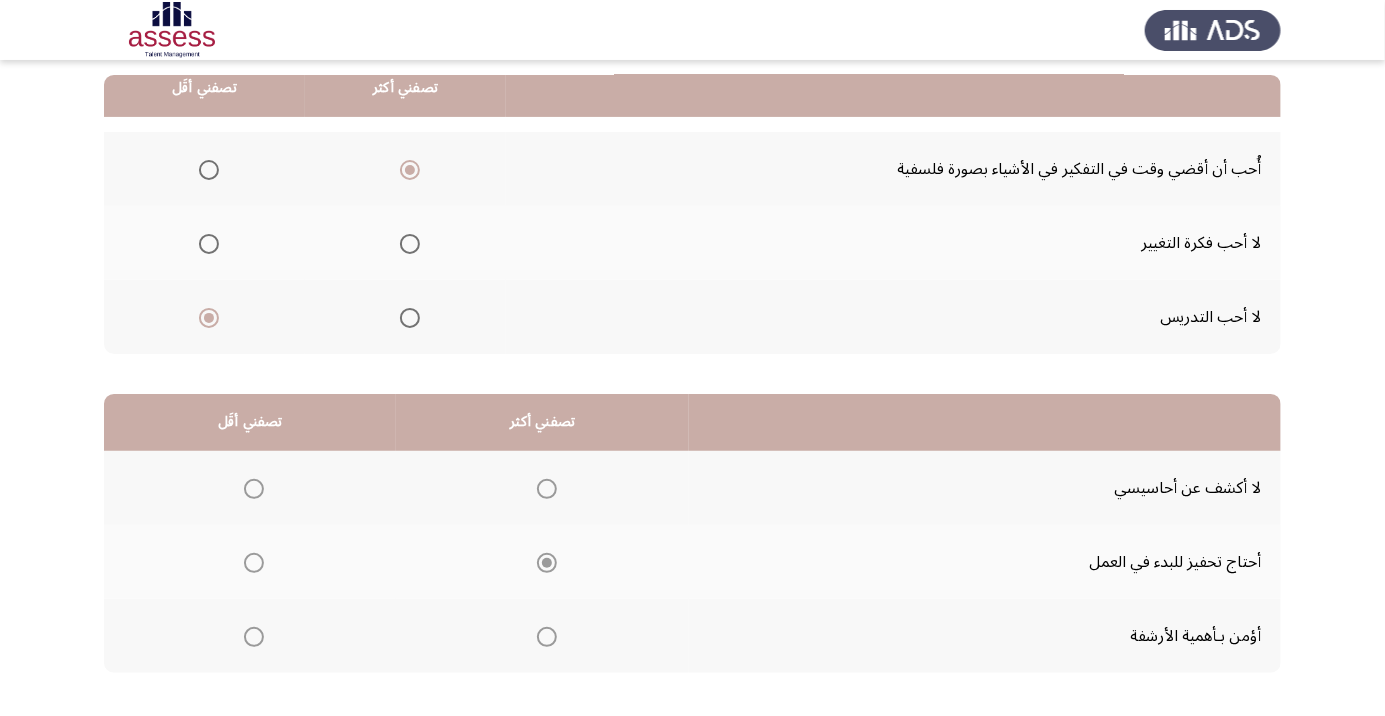 click at bounding box center (254, 489) 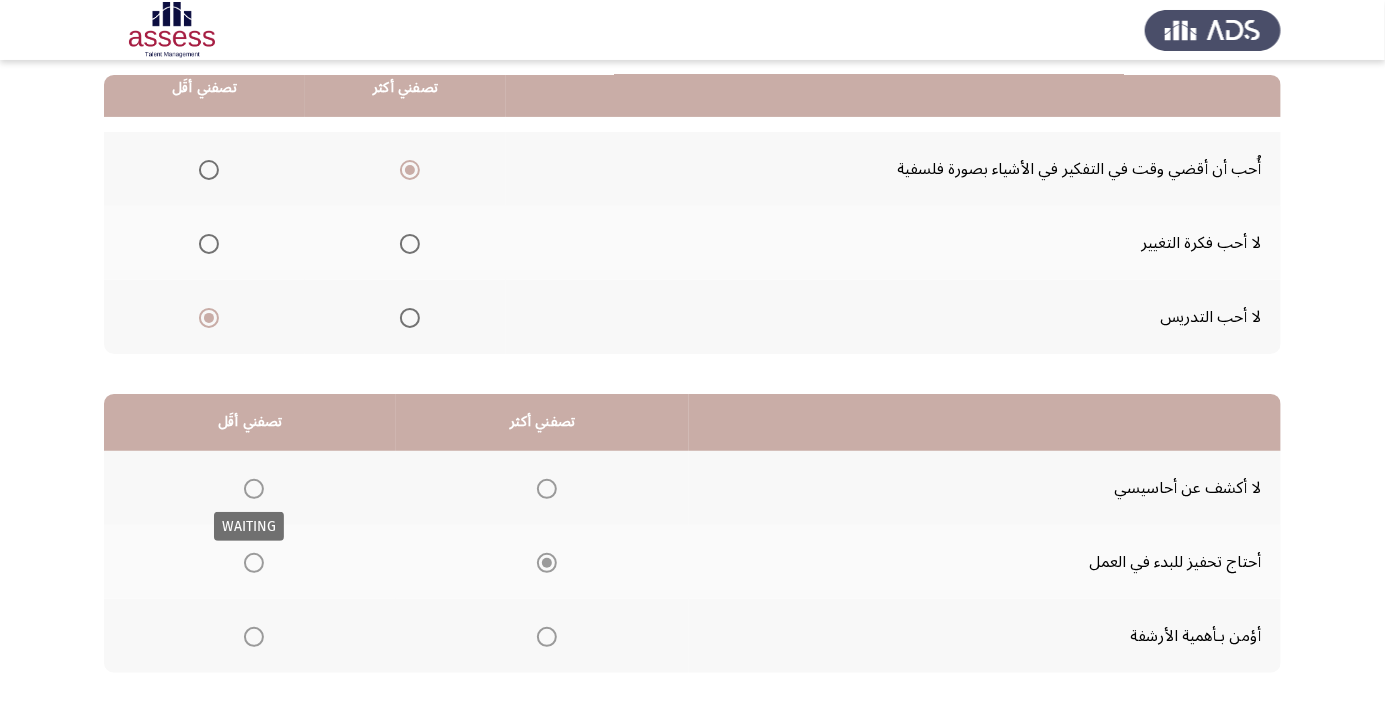 click at bounding box center [254, 489] 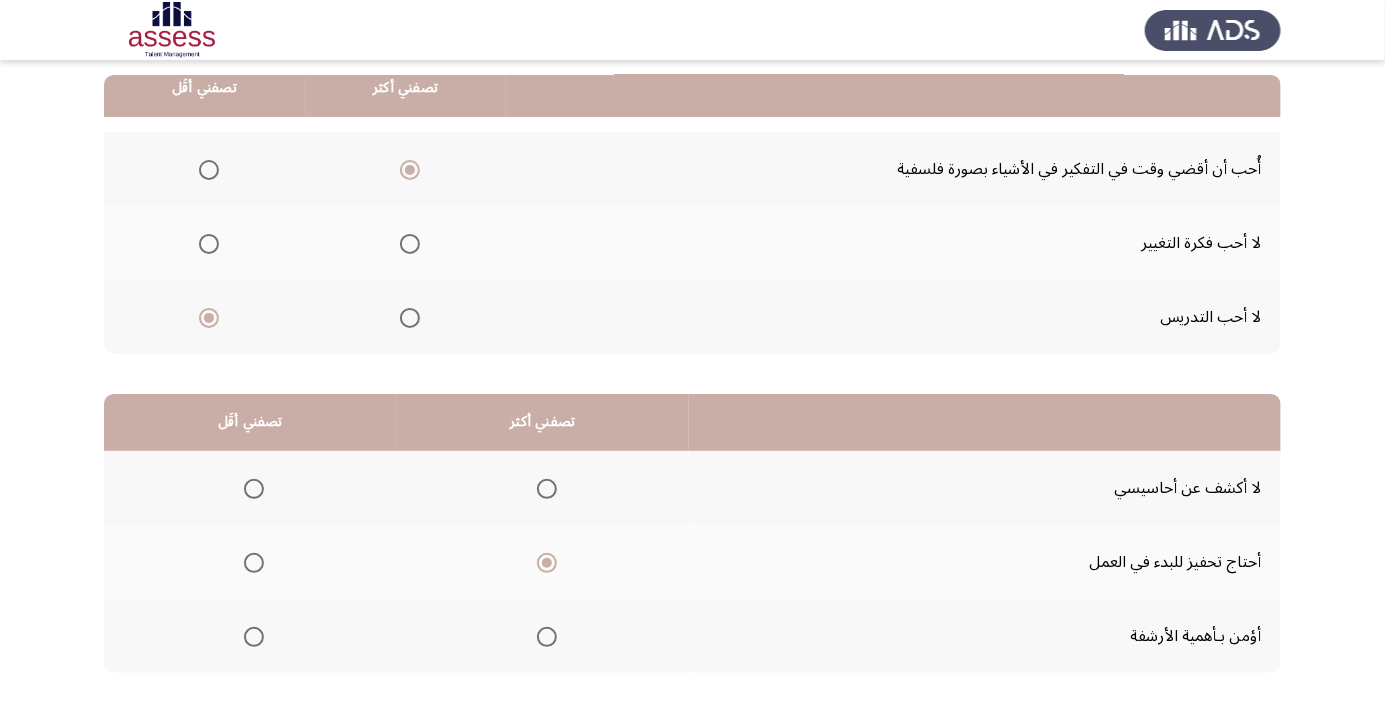 click at bounding box center [254, 489] 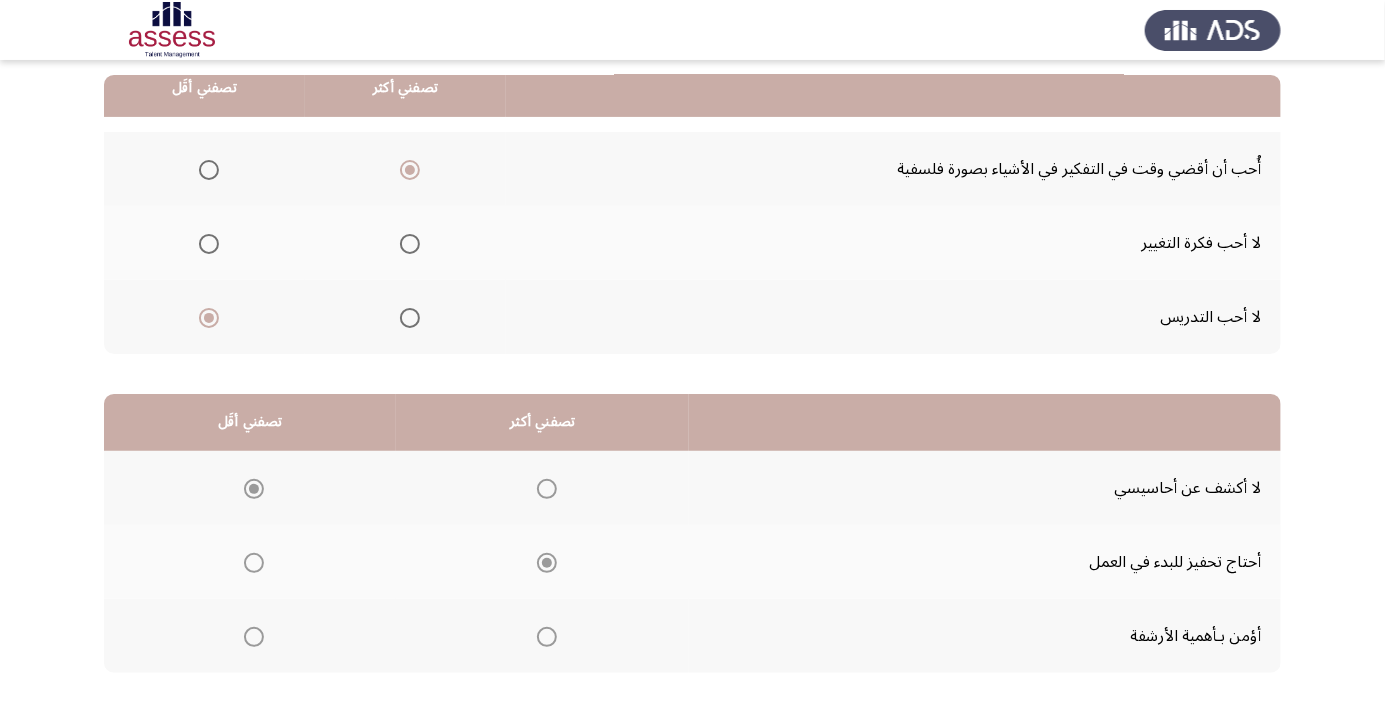 click on "التالي" 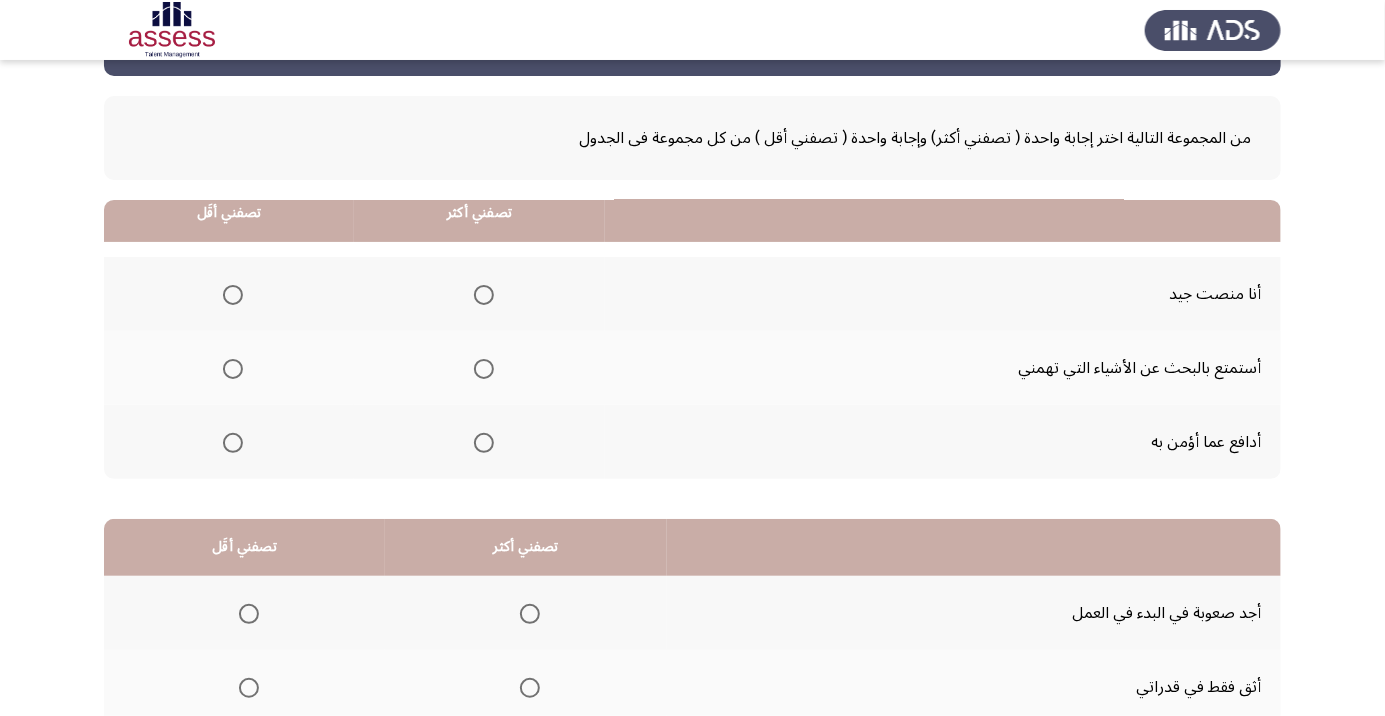 scroll, scrollTop: 0, scrollLeft: 0, axis: both 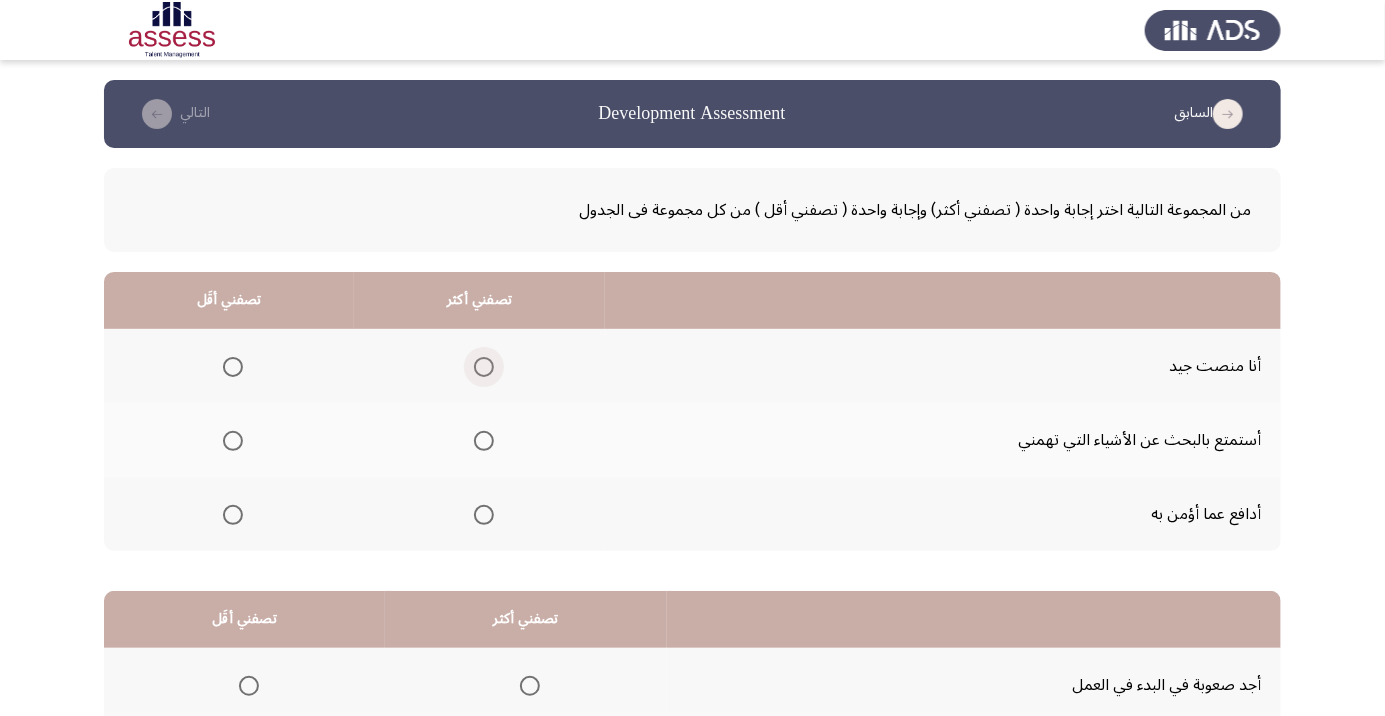 click at bounding box center [484, 367] 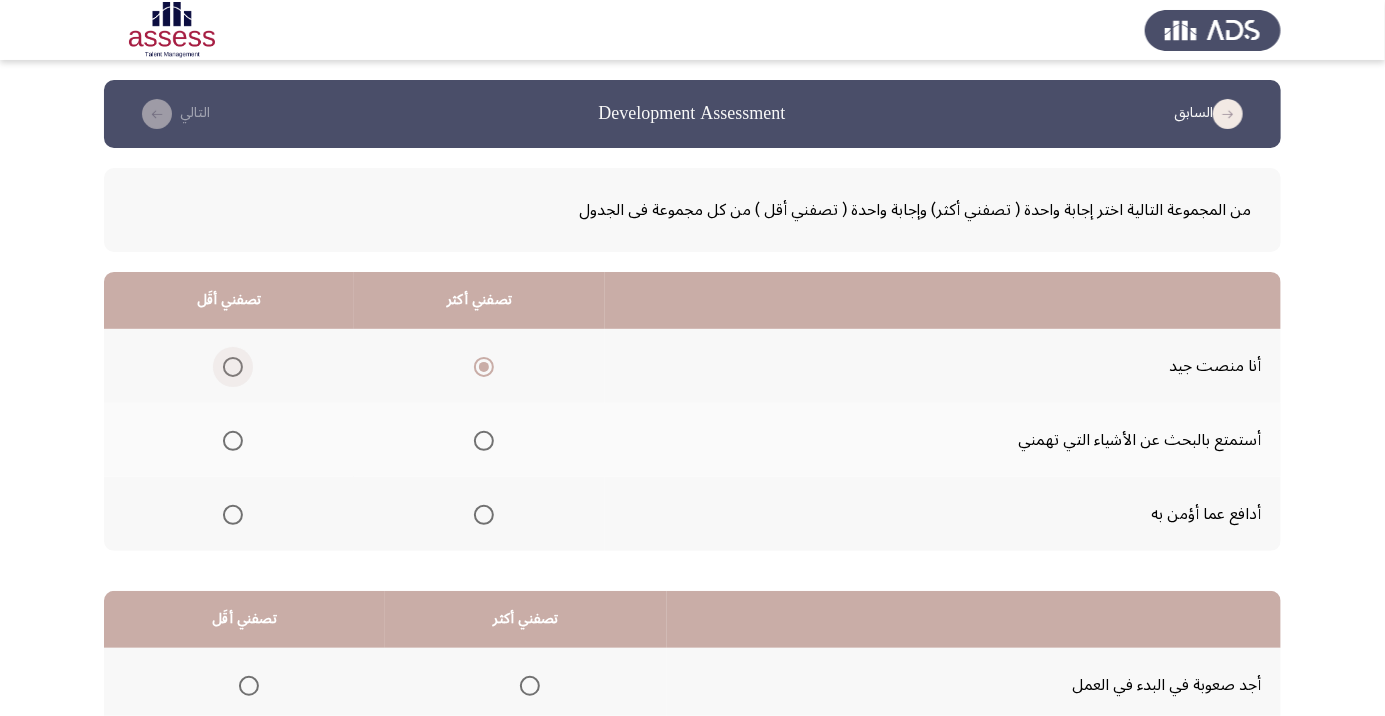 click at bounding box center (233, 367) 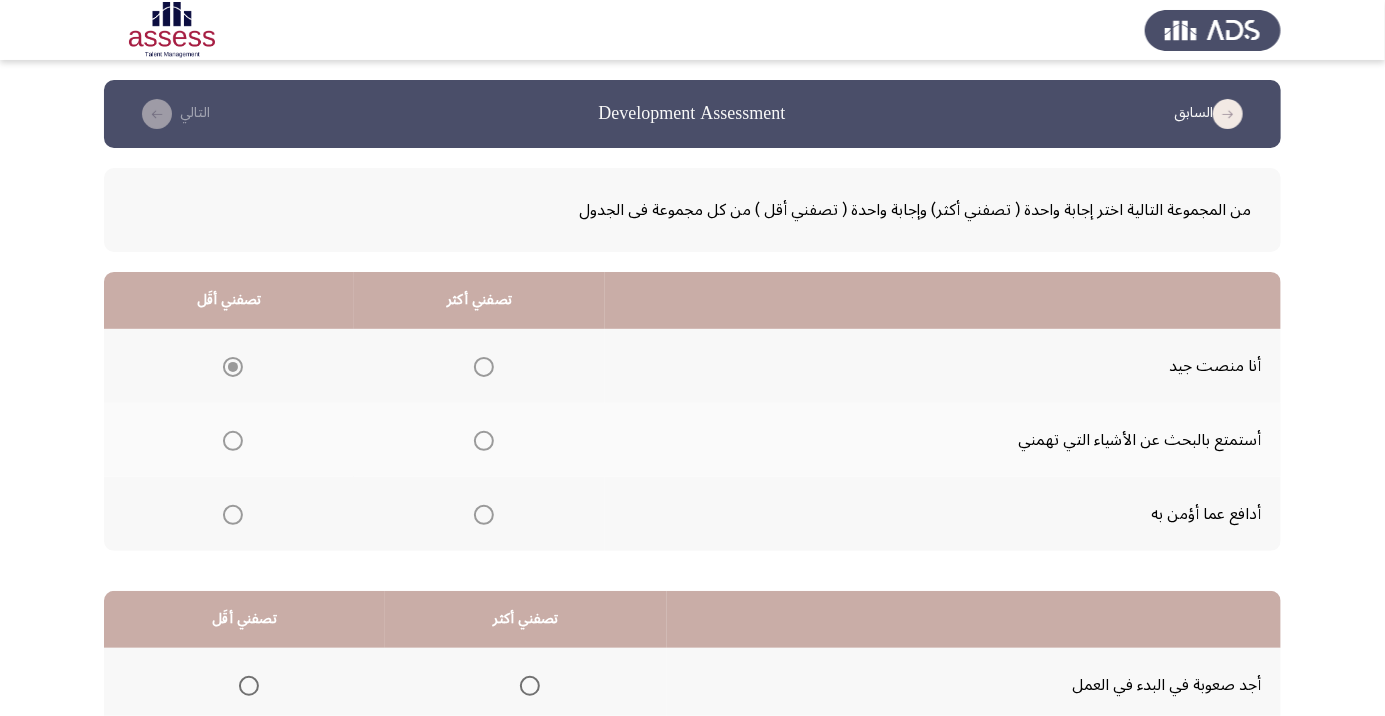 click at bounding box center (484, 515) 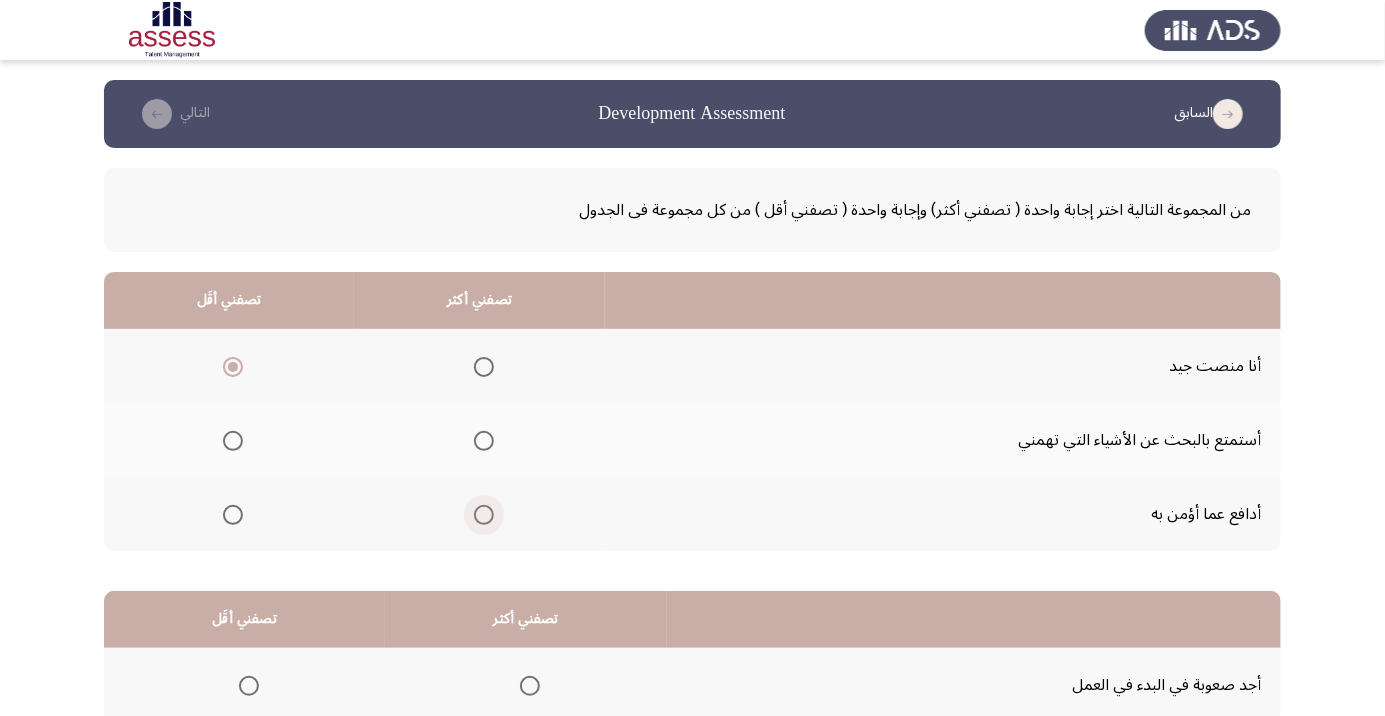 click at bounding box center (484, 515) 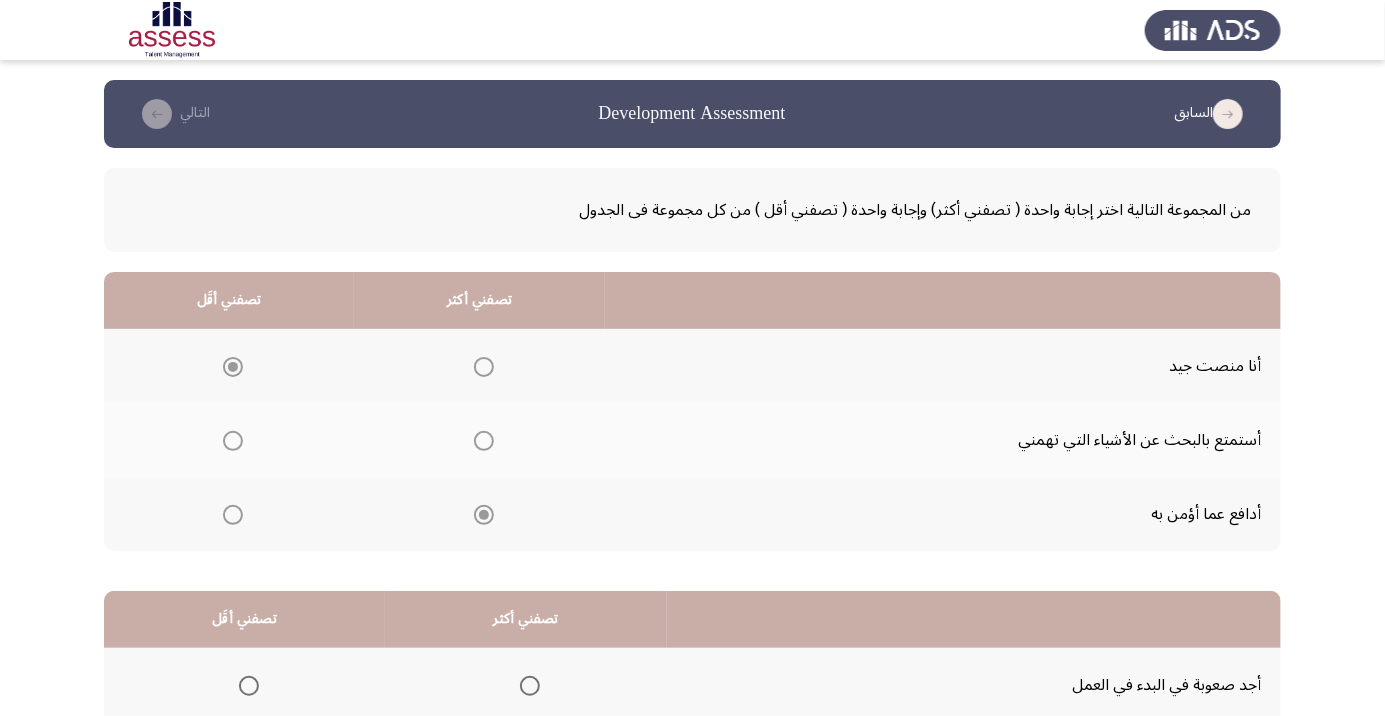 scroll, scrollTop: 197, scrollLeft: 0, axis: vertical 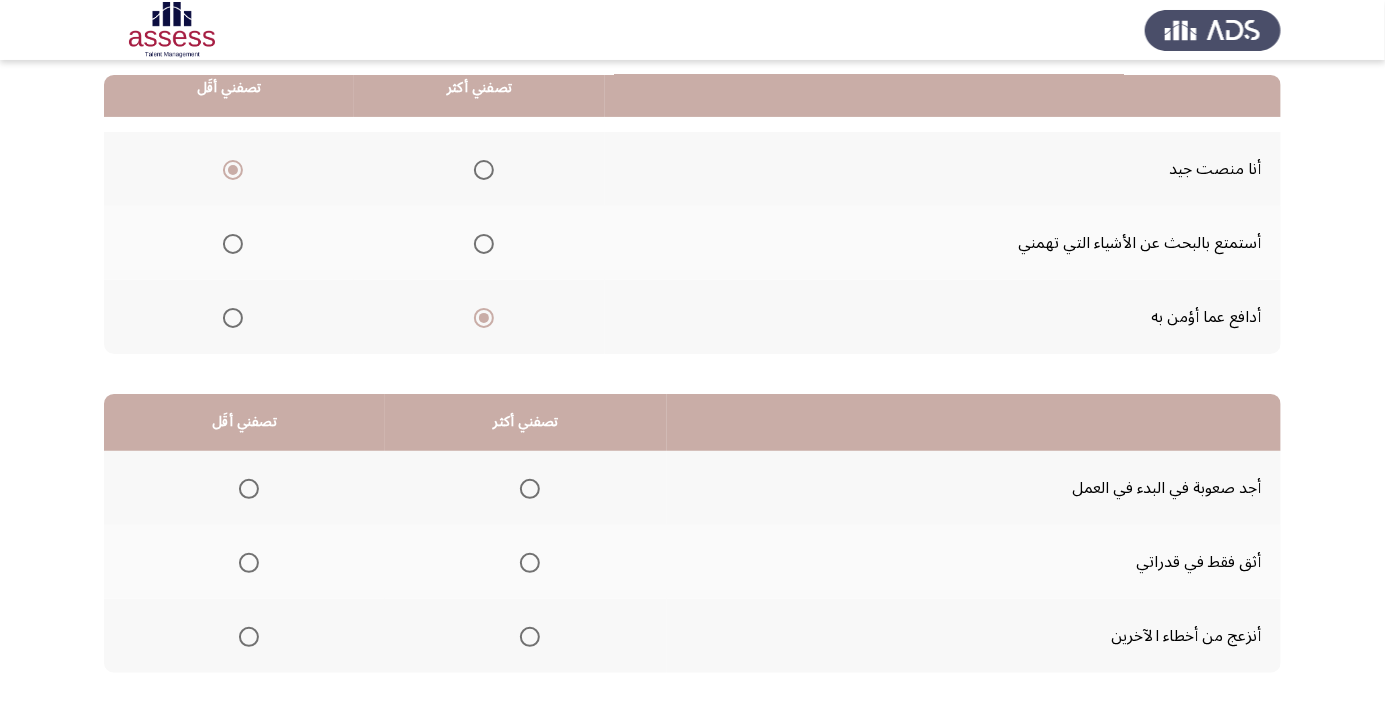 click at bounding box center (530, 563) 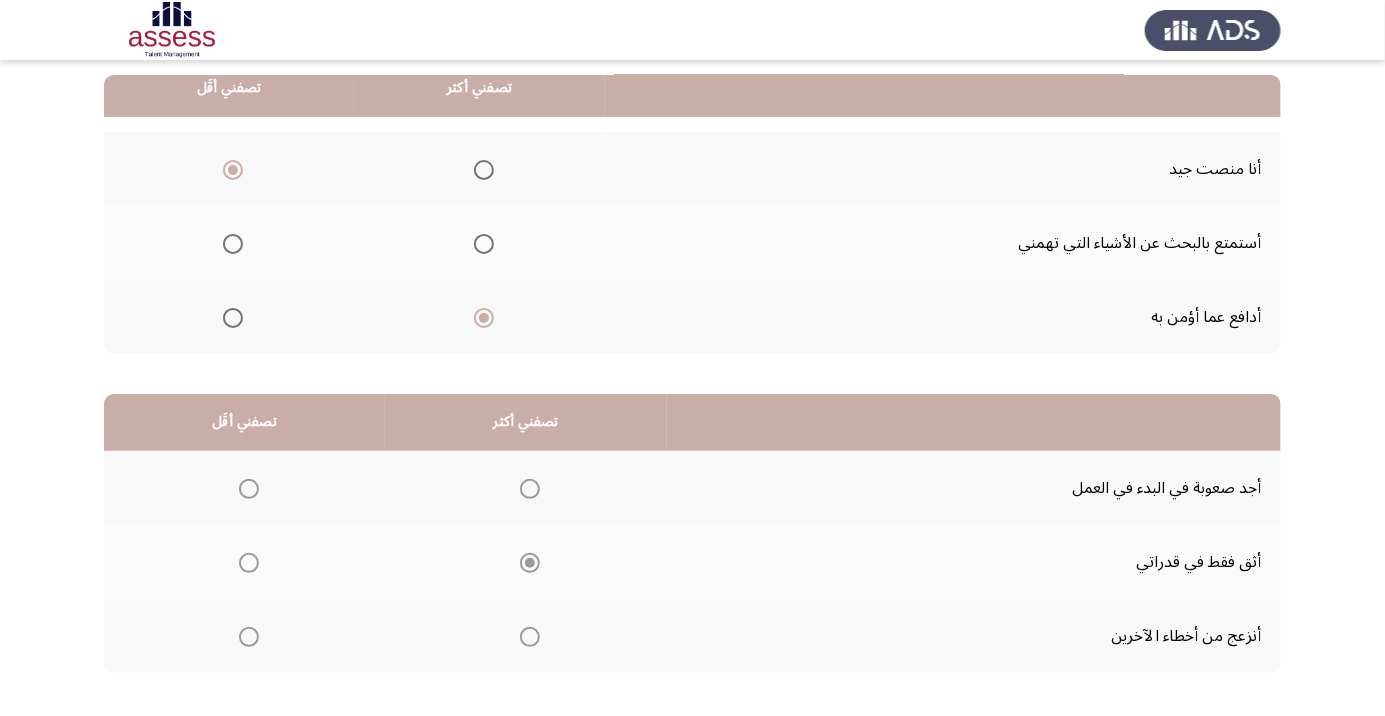 click at bounding box center (249, 637) 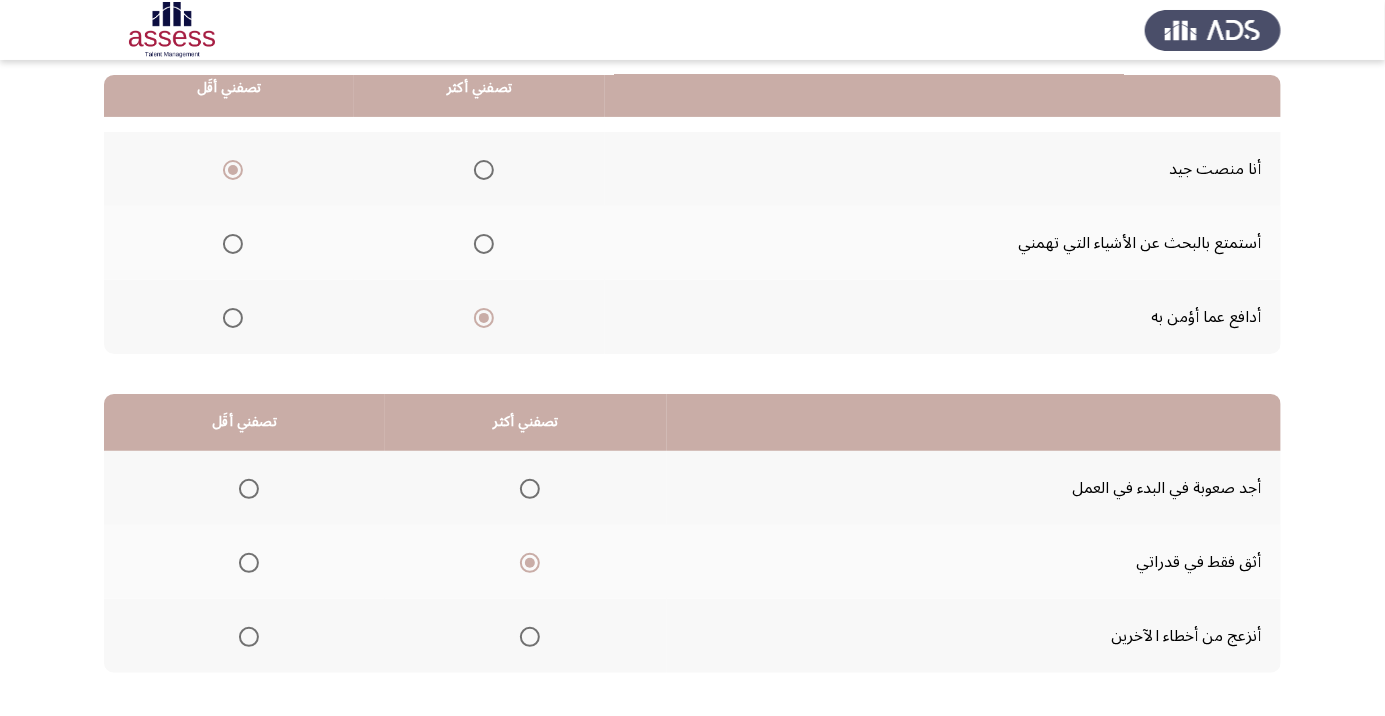 click at bounding box center [249, 637] 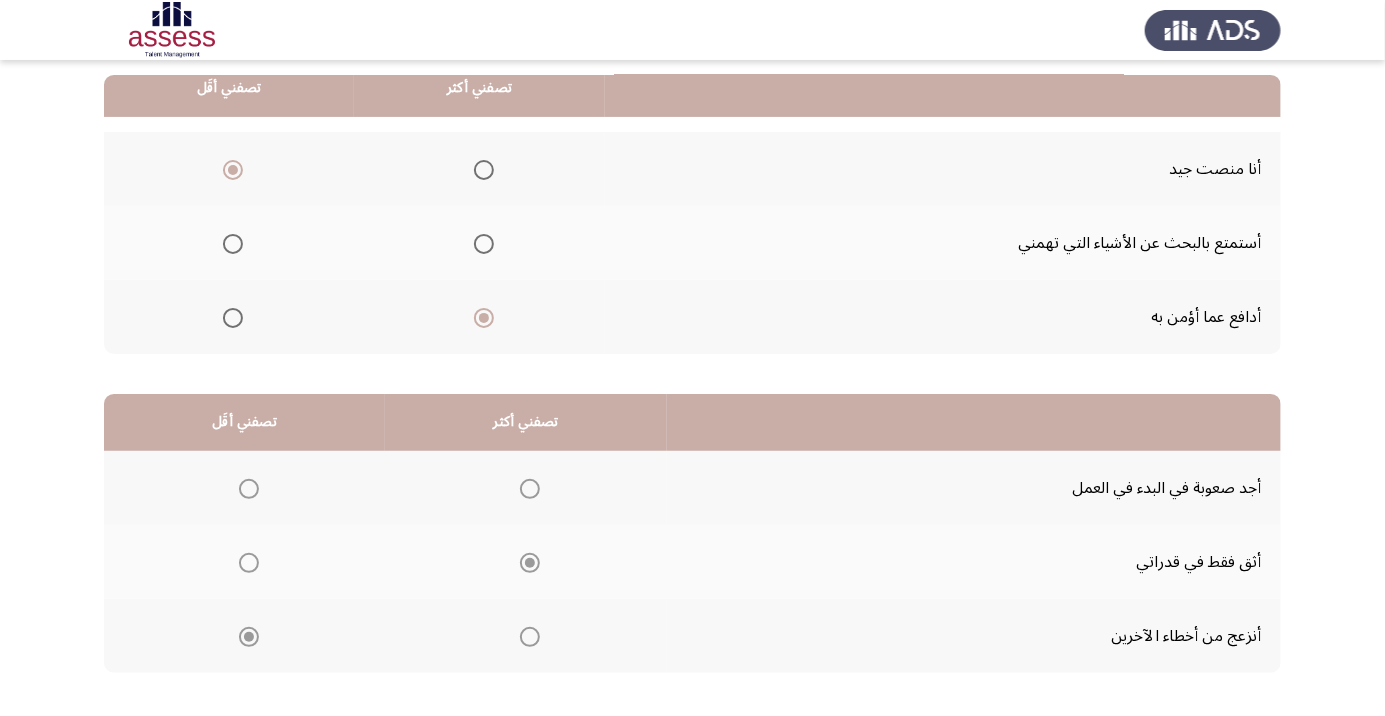 click on "التالي" 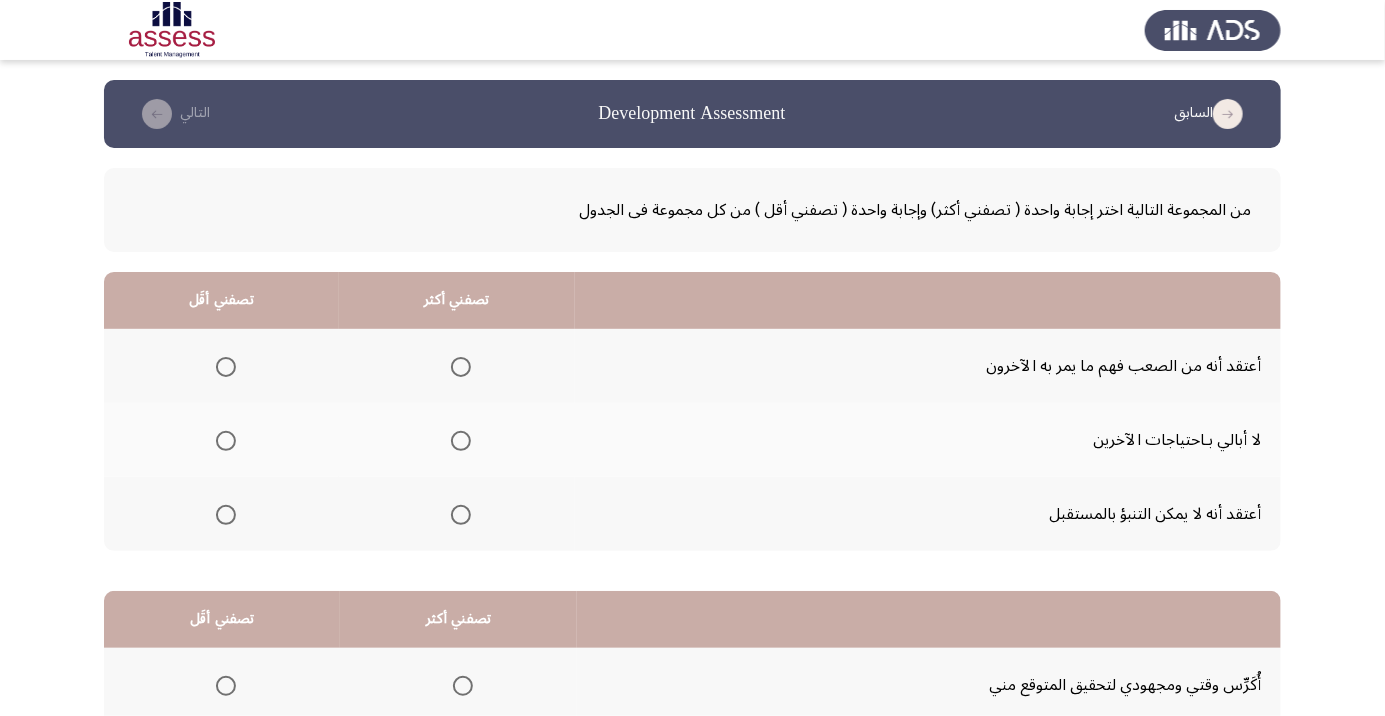 click at bounding box center [461, 515] 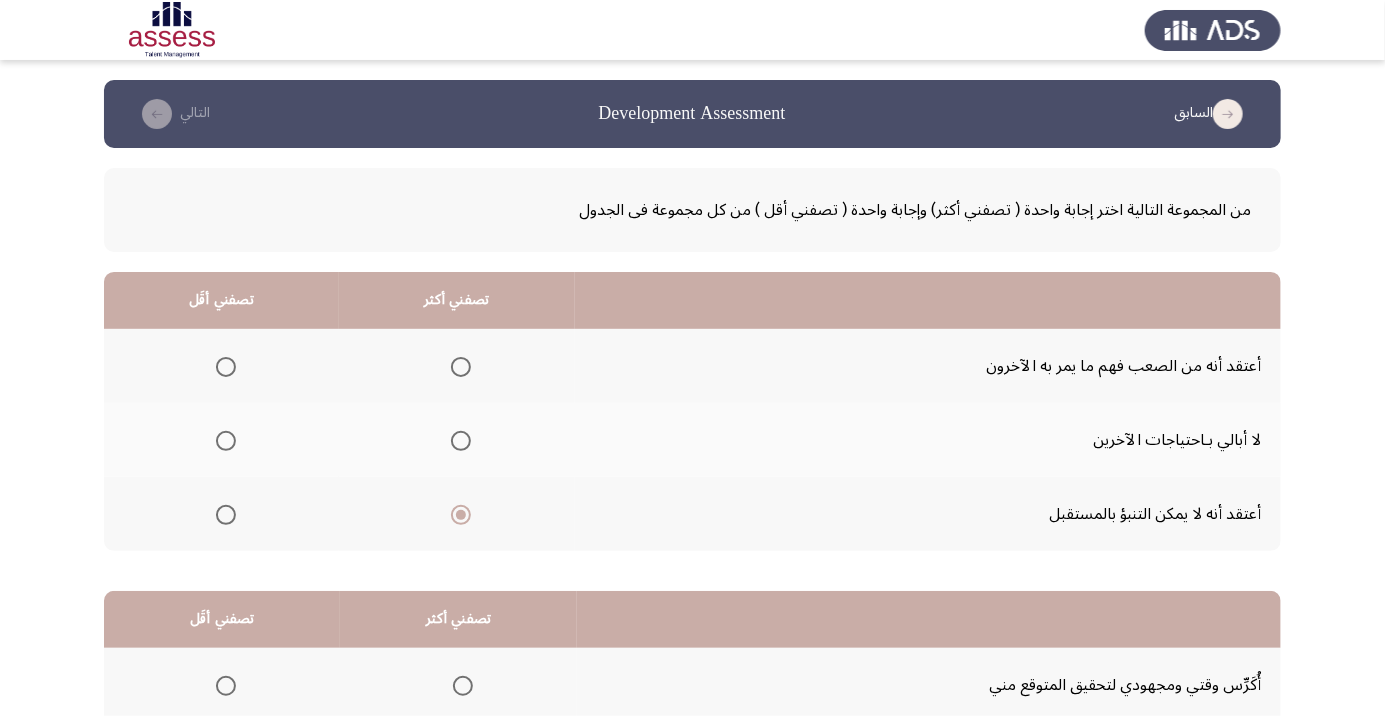 click at bounding box center [226, 367] 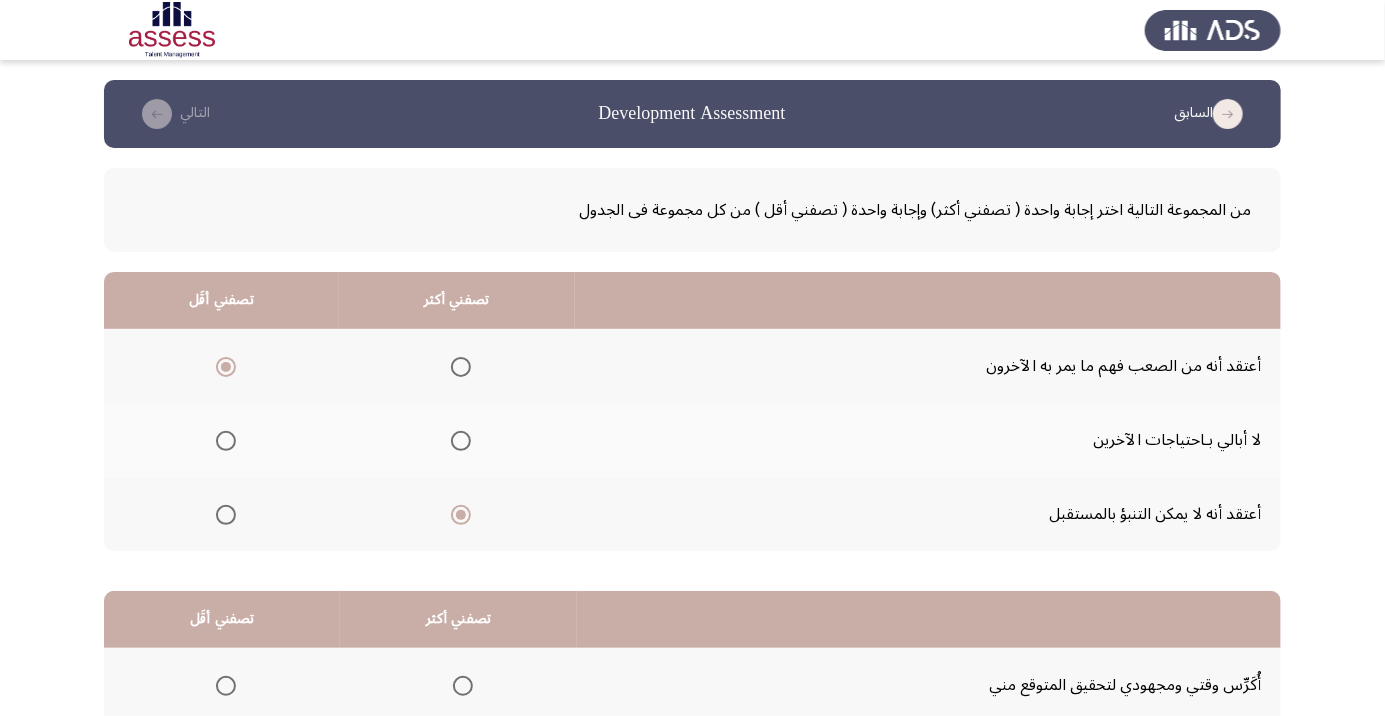 click at bounding box center (226, 441) 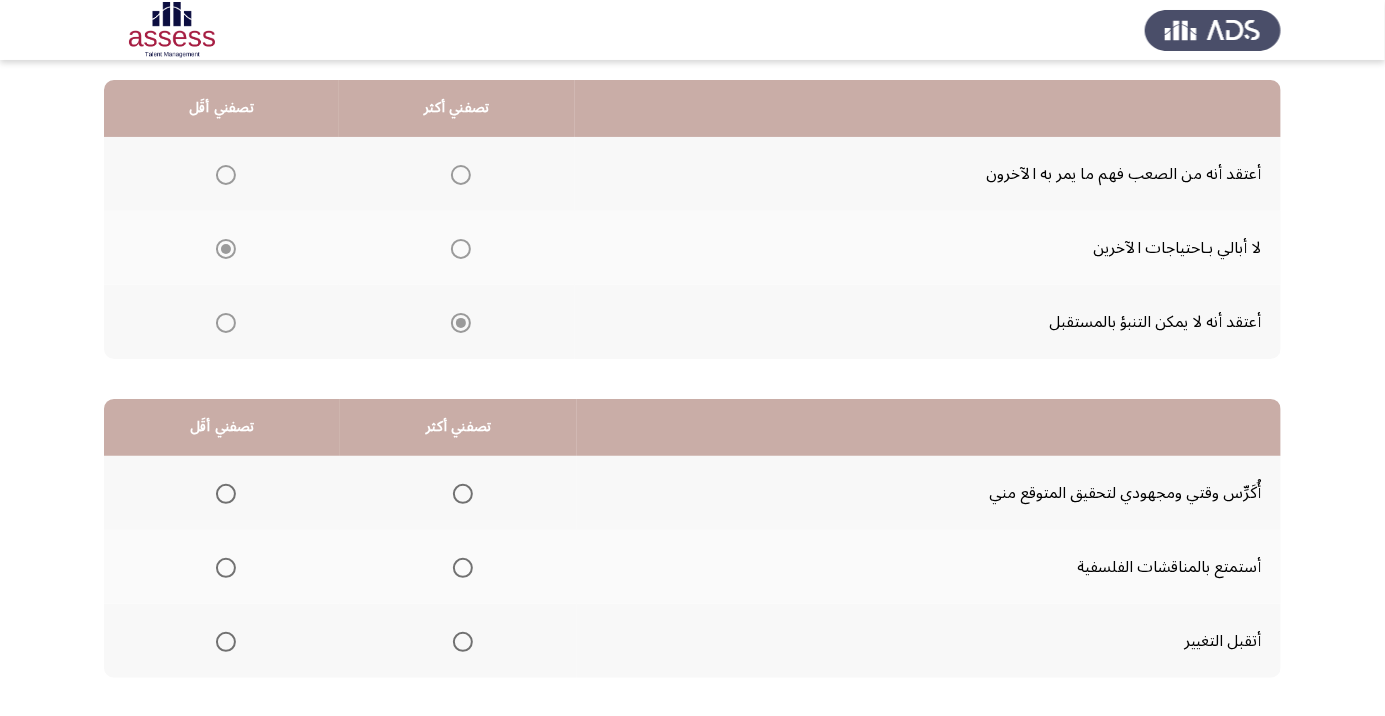 scroll, scrollTop: 190, scrollLeft: 0, axis: vertical 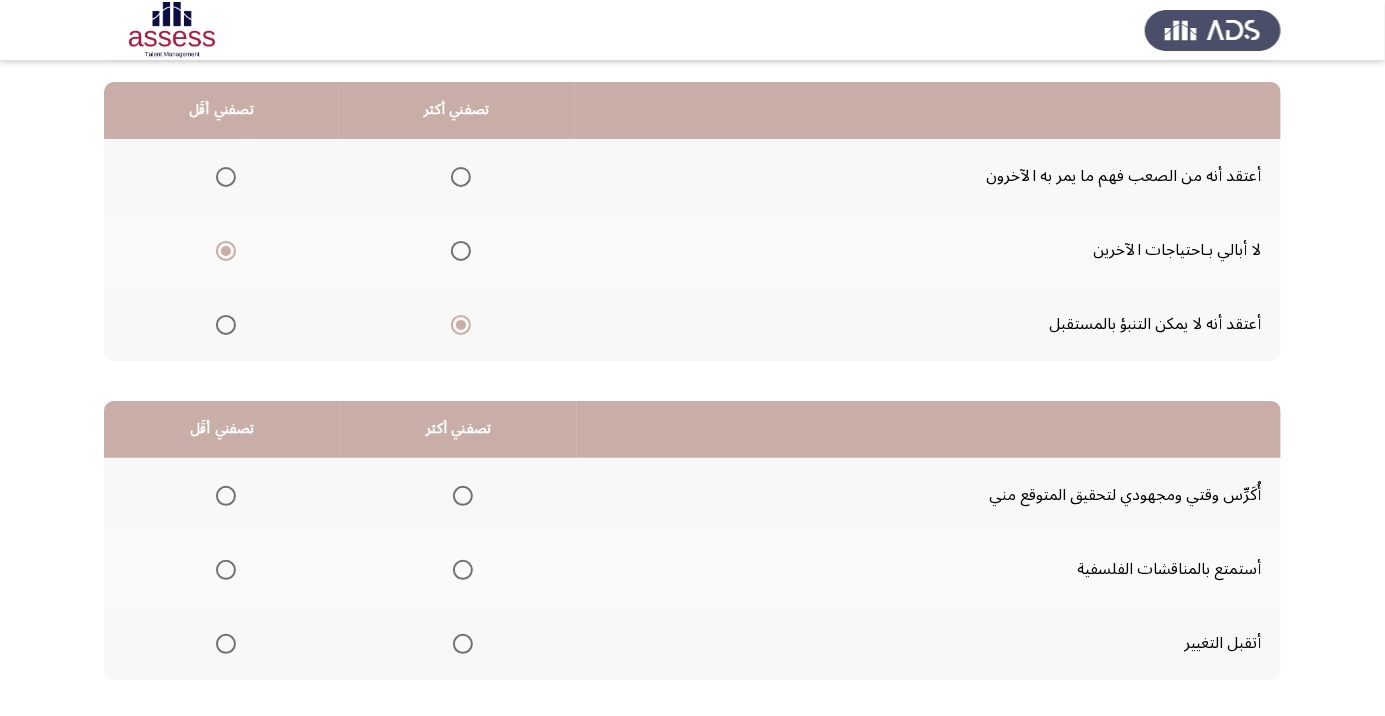 click at bounding box center (463, 496) 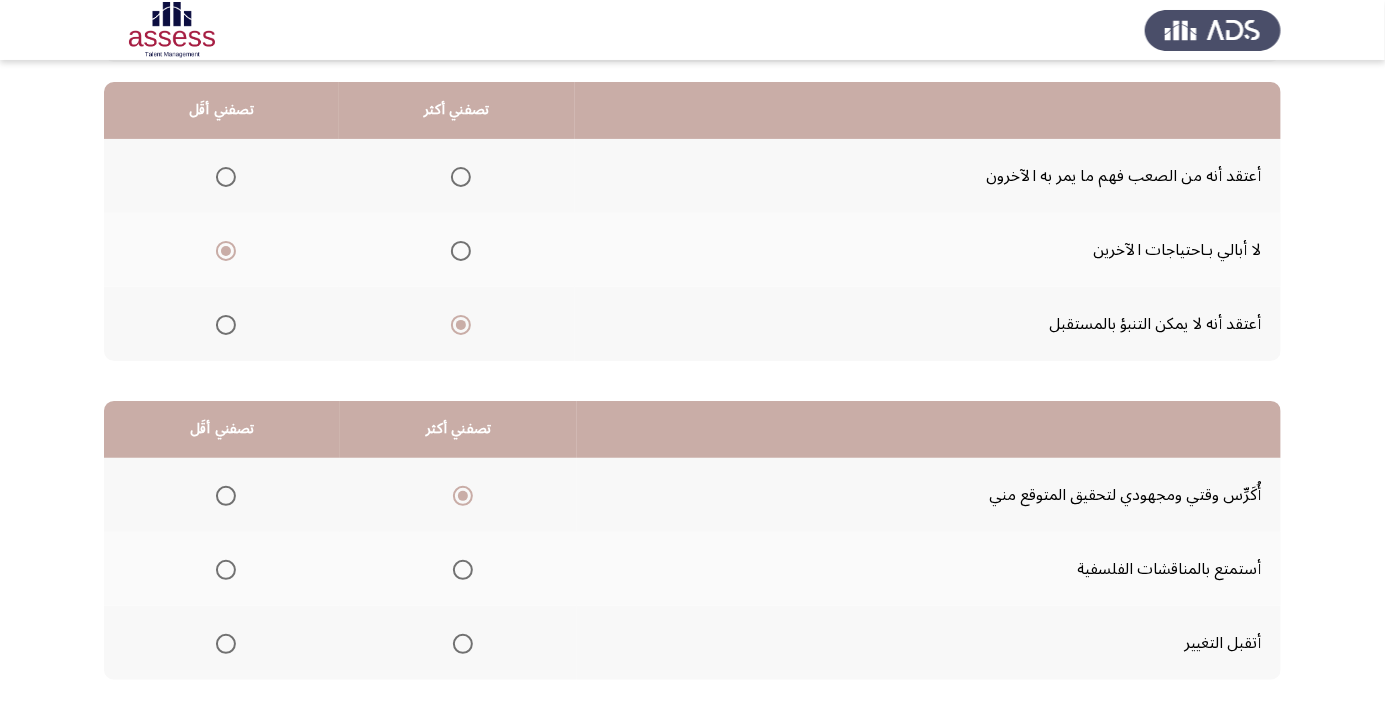 click at bounding box center [226, 644] 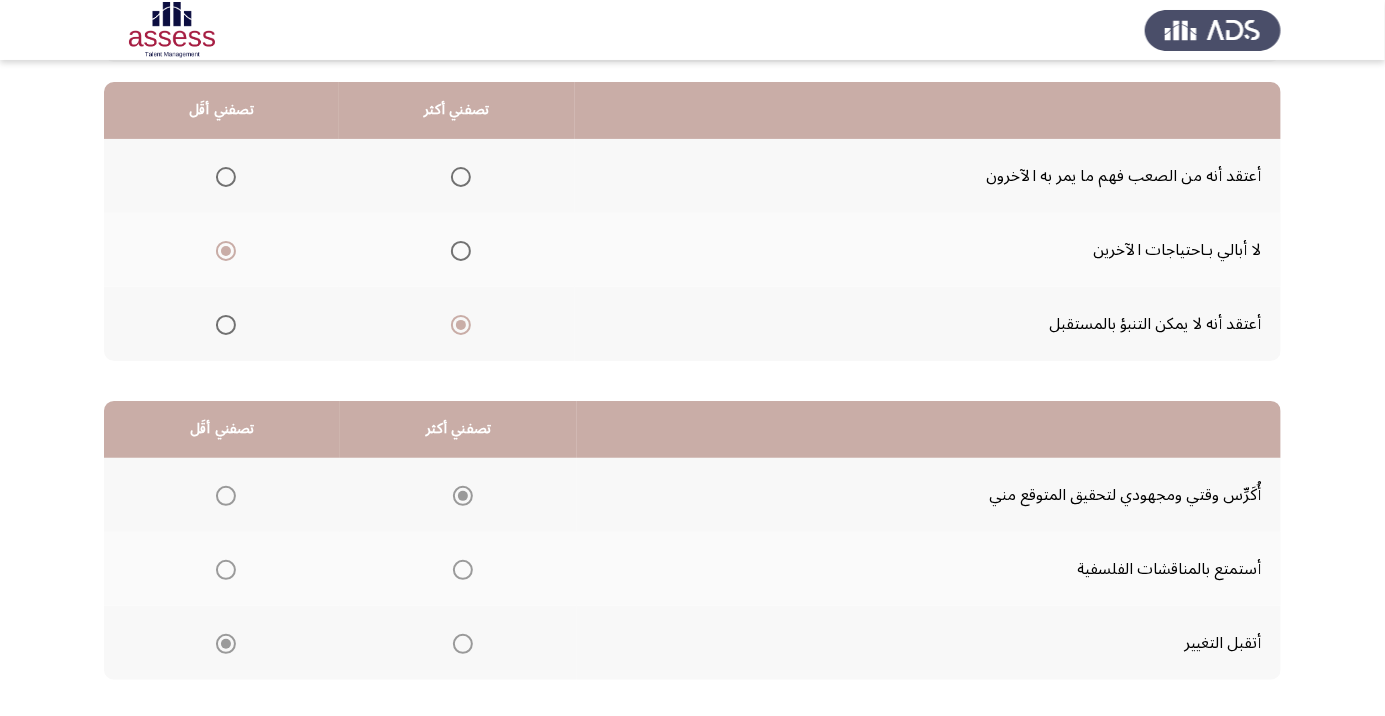 click on "التالي" 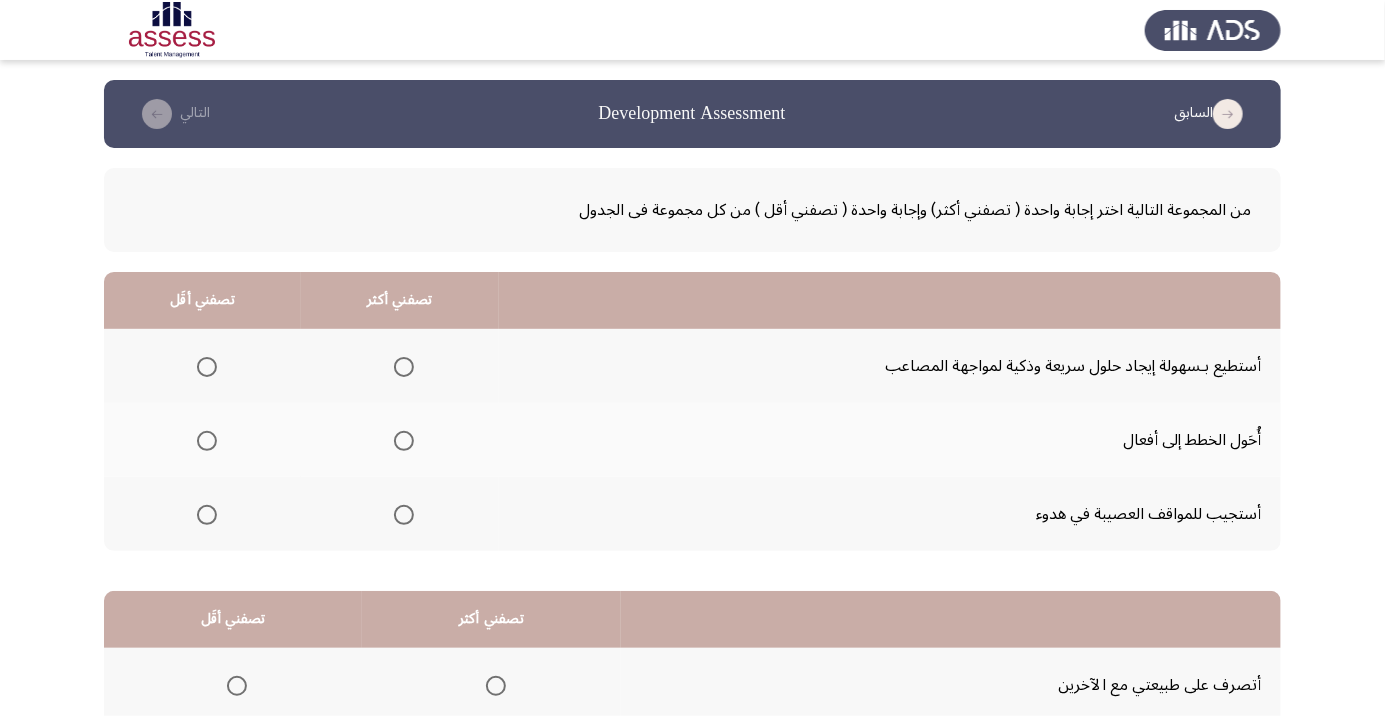 scroll, scrollTop: 9, scrollLeft: 0, axis: vertical 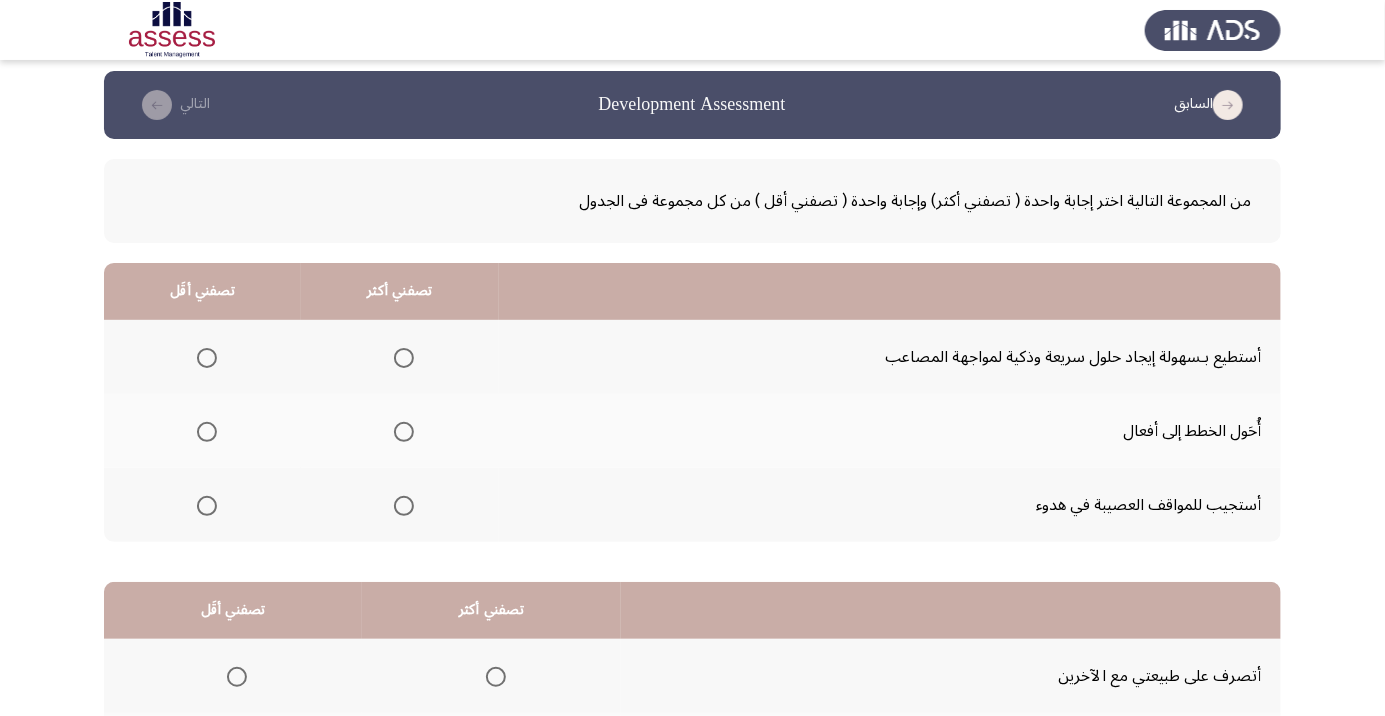 click at bounding box center (404, 358) 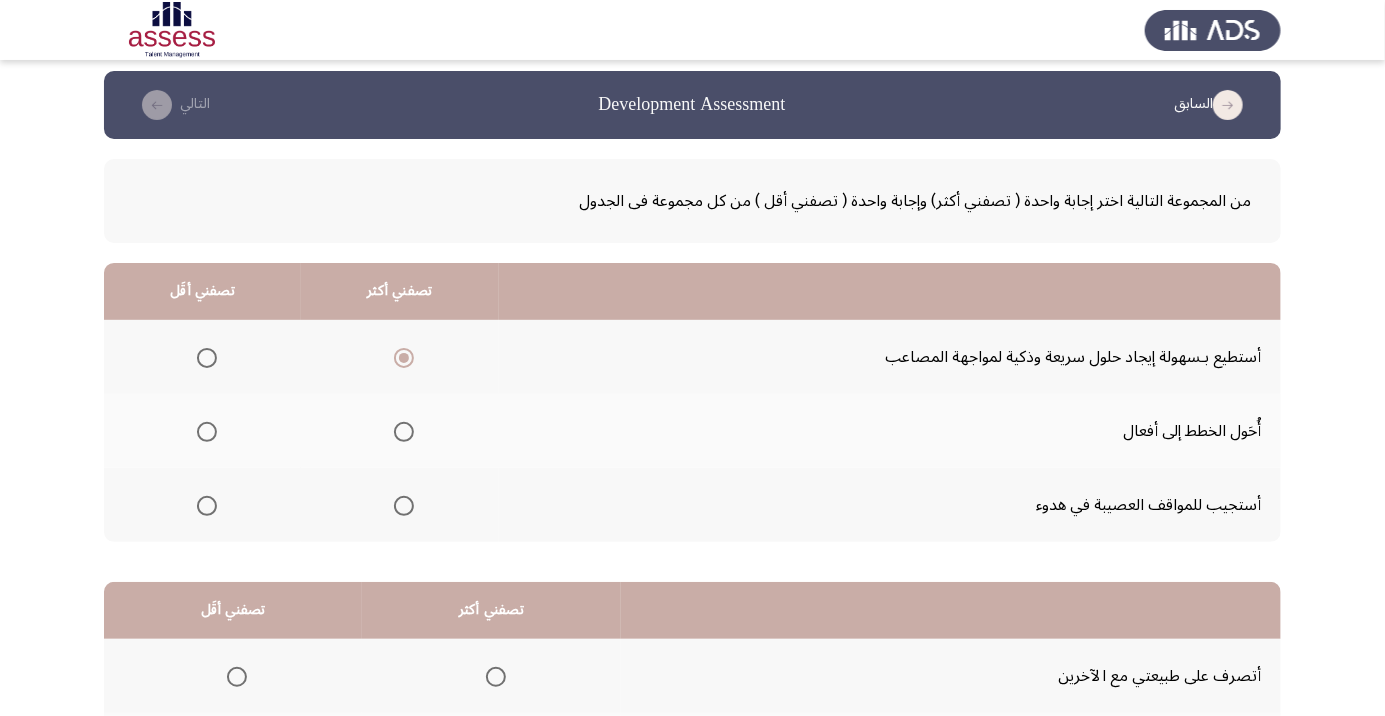 click at bounding box center [207, 432] 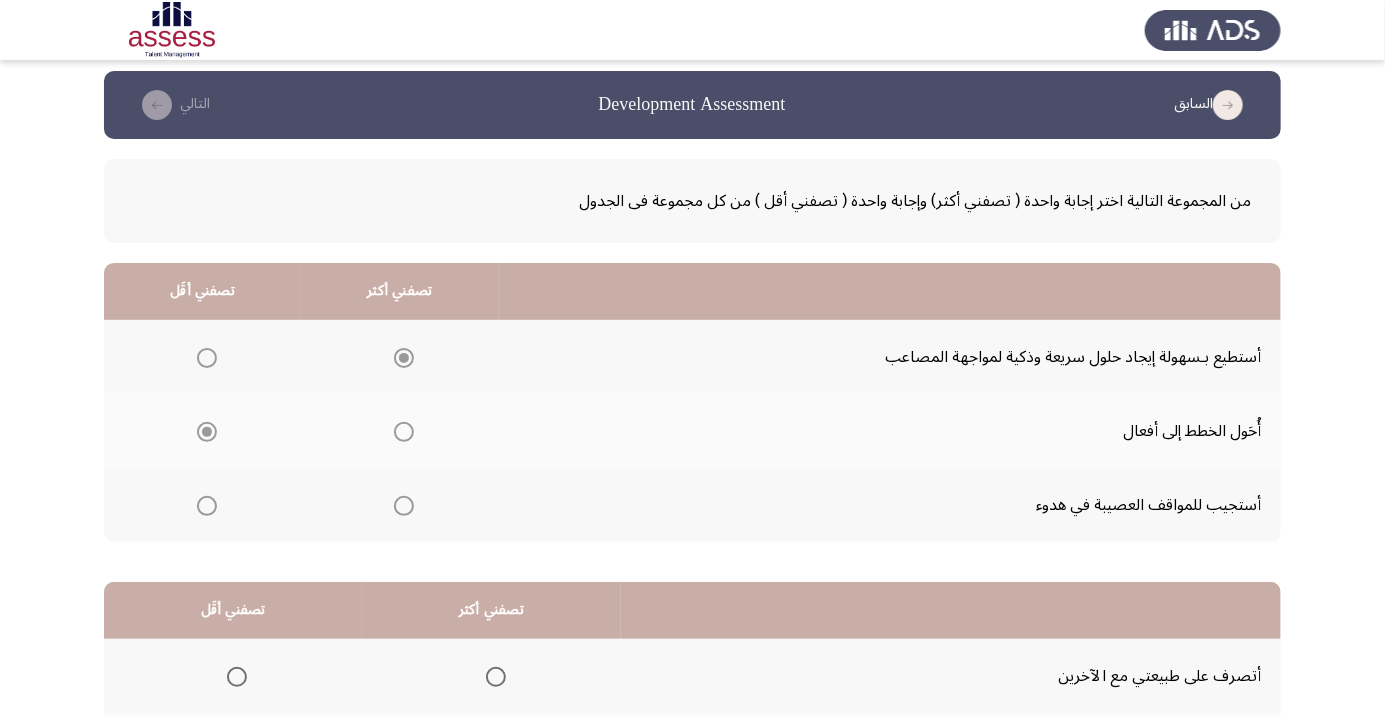 scroll, scrollTop: 197, scrollLeft: 0, axis: vertical 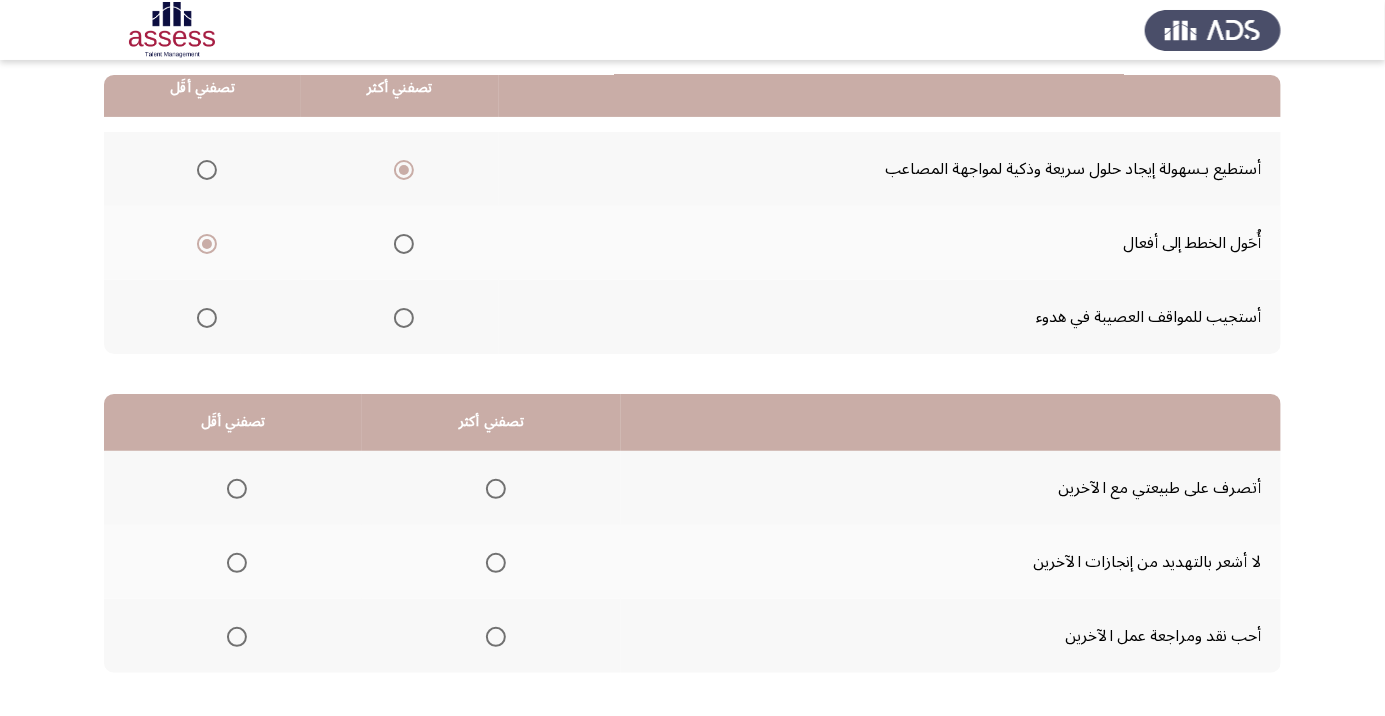 click at bounding box center (496, 489) 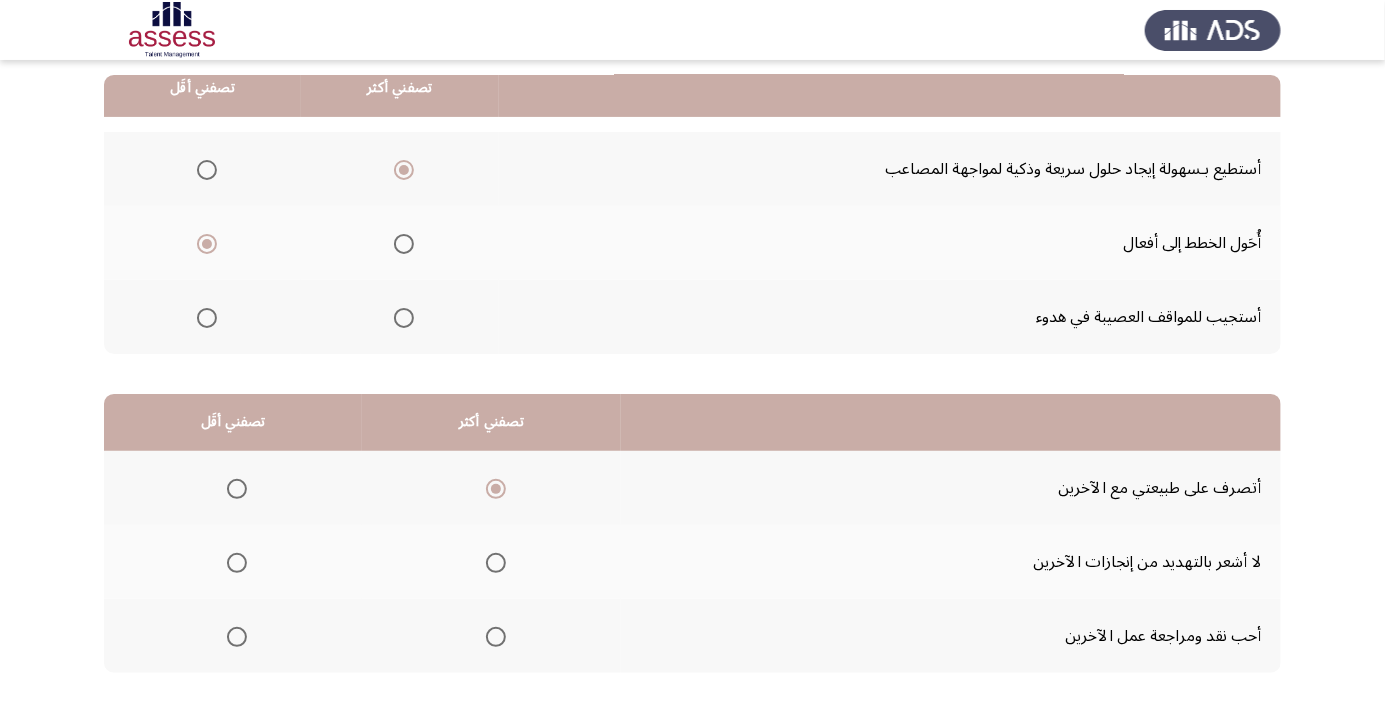 click at bounding box center [237, 563] 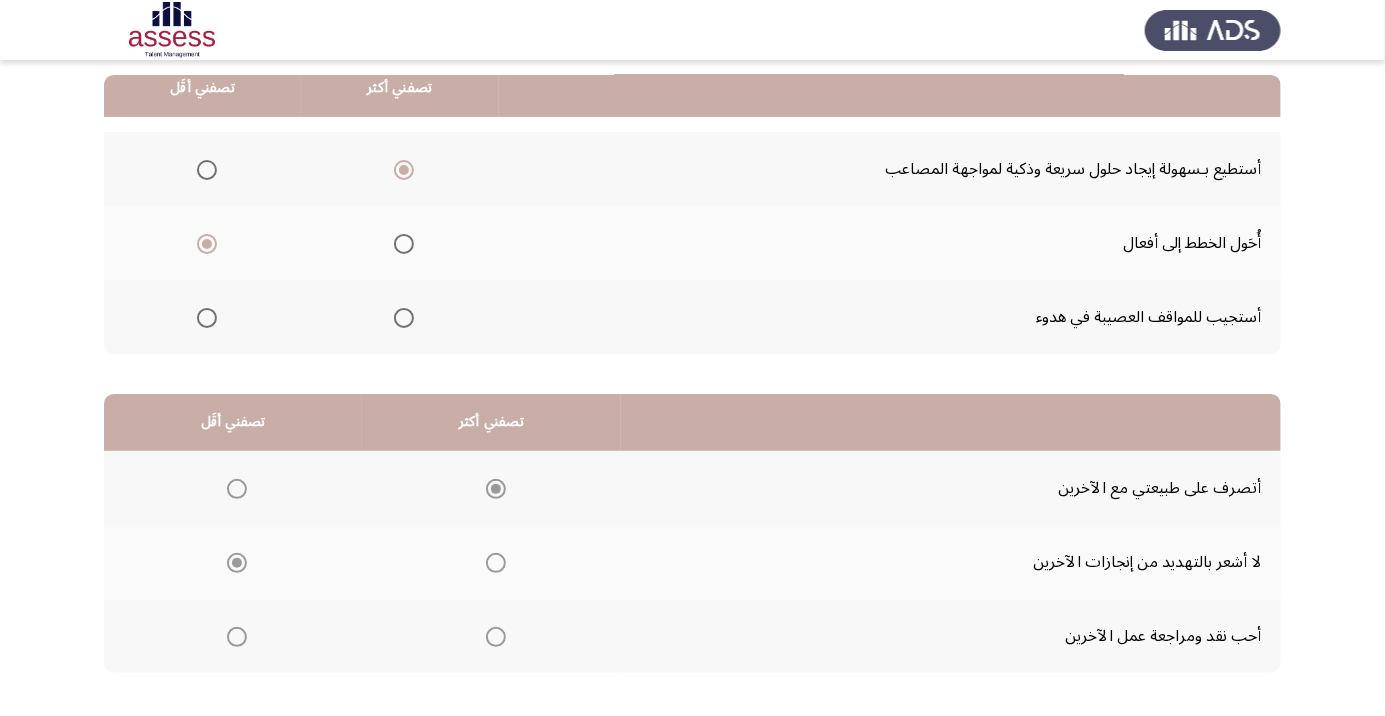 click on "التالي" 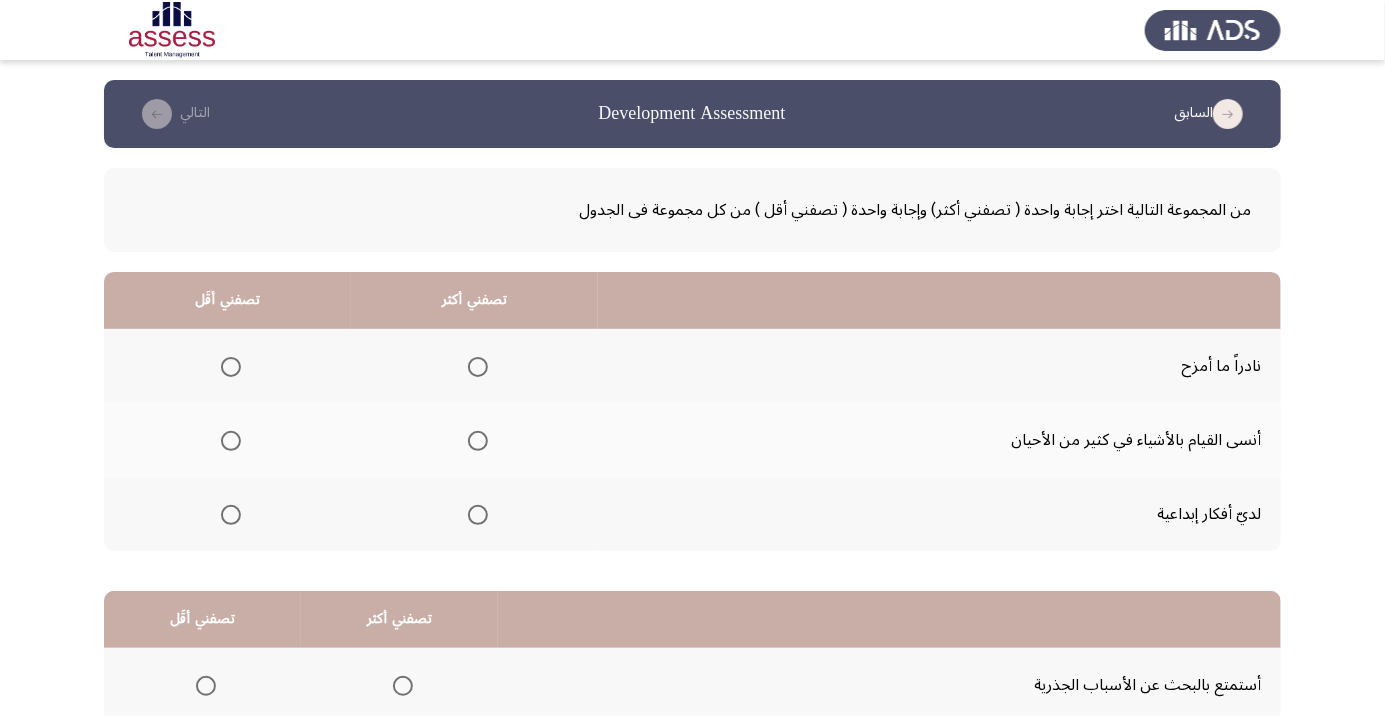click at bounding box center [478, 515] 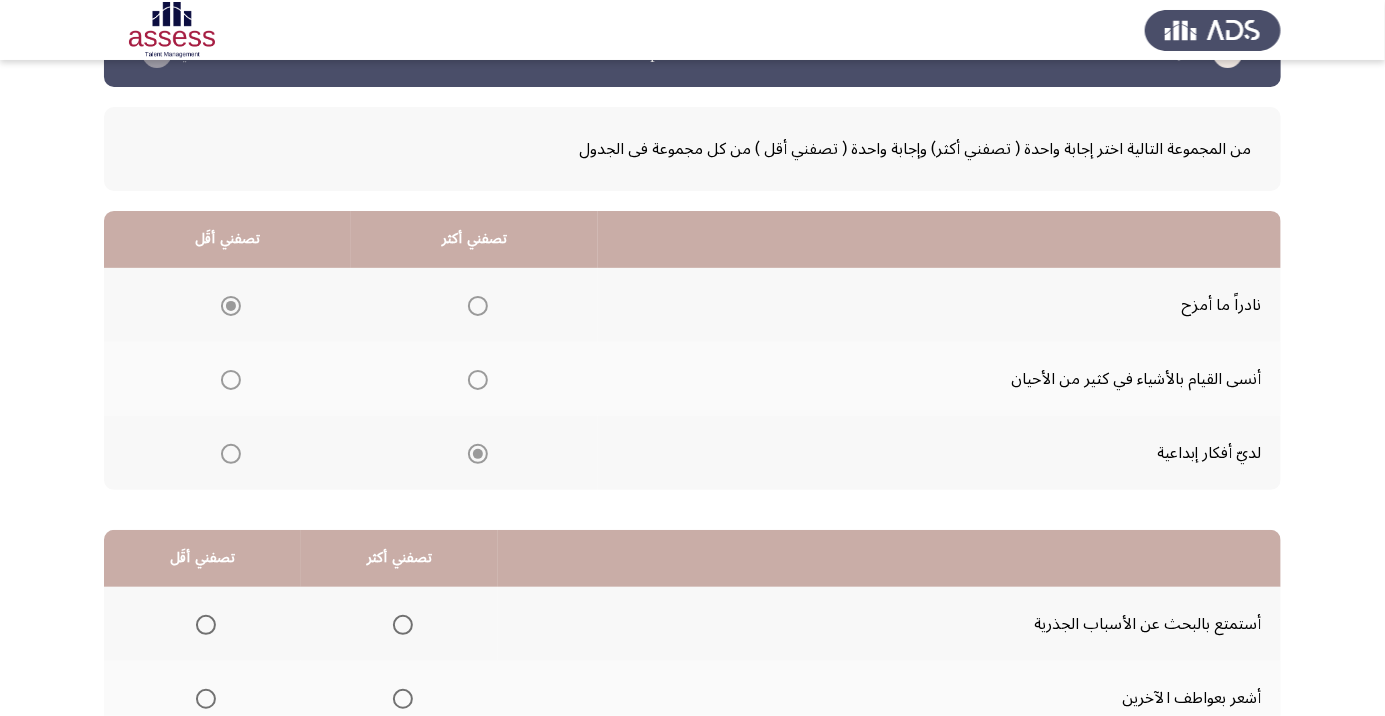 scroll, scrollTop: 197, scrollLeft: 0, axis: vertical 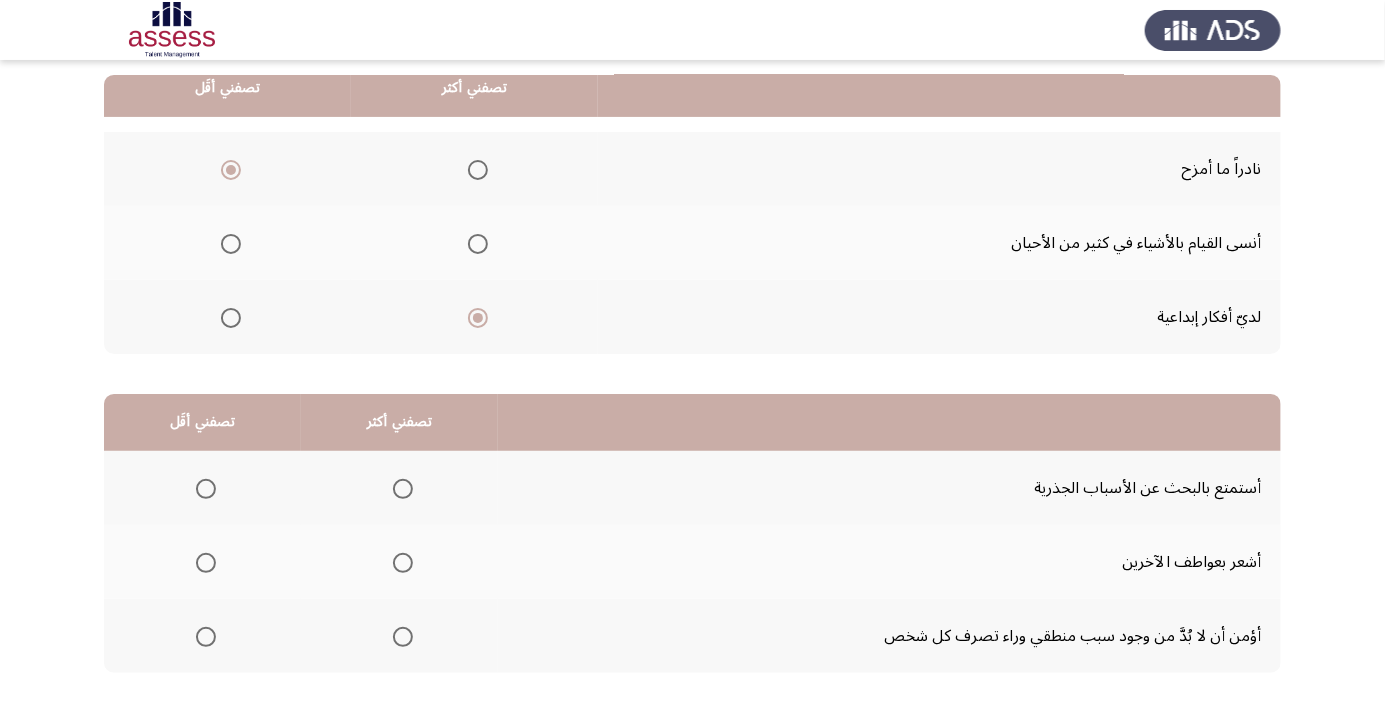 click at bounding box center [403, 489] 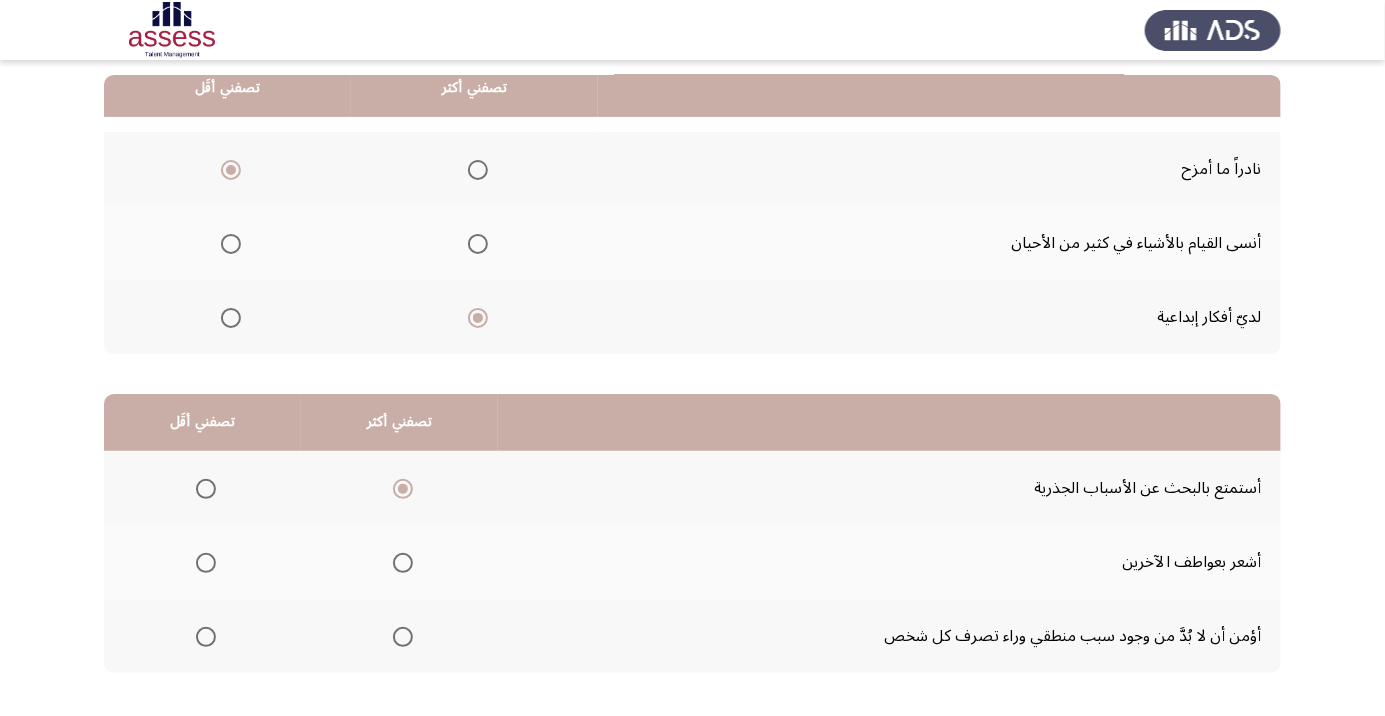 click at bounding box center (206, 637) 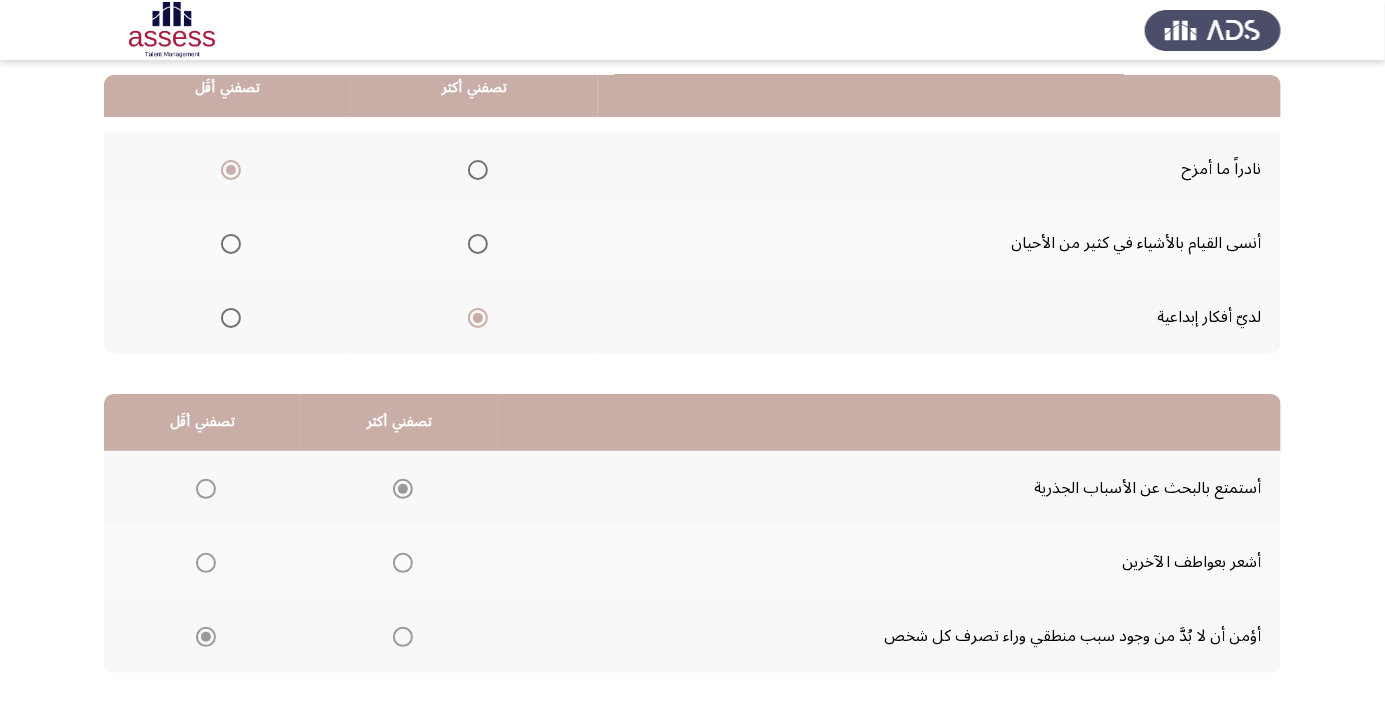 click on "التالي" 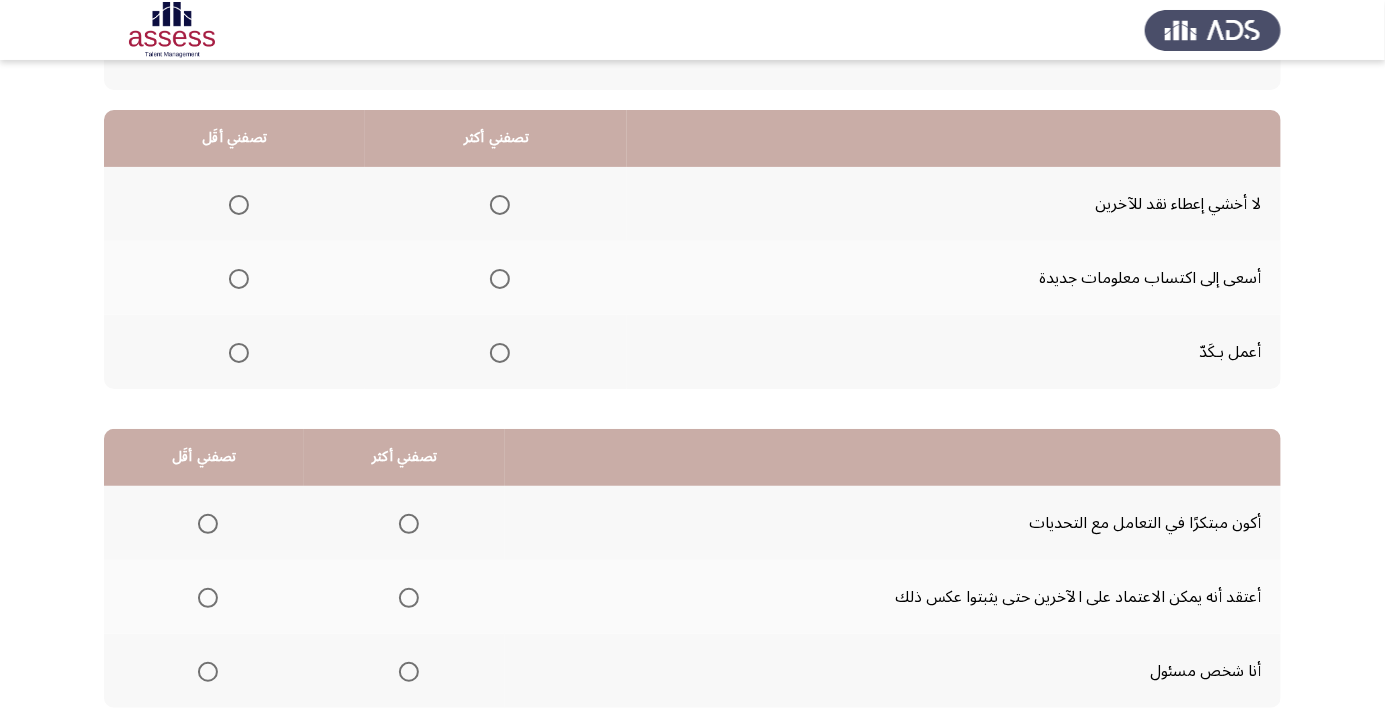 scroll, scrollTop: 114, scrollLeft: 0, axis: vertical 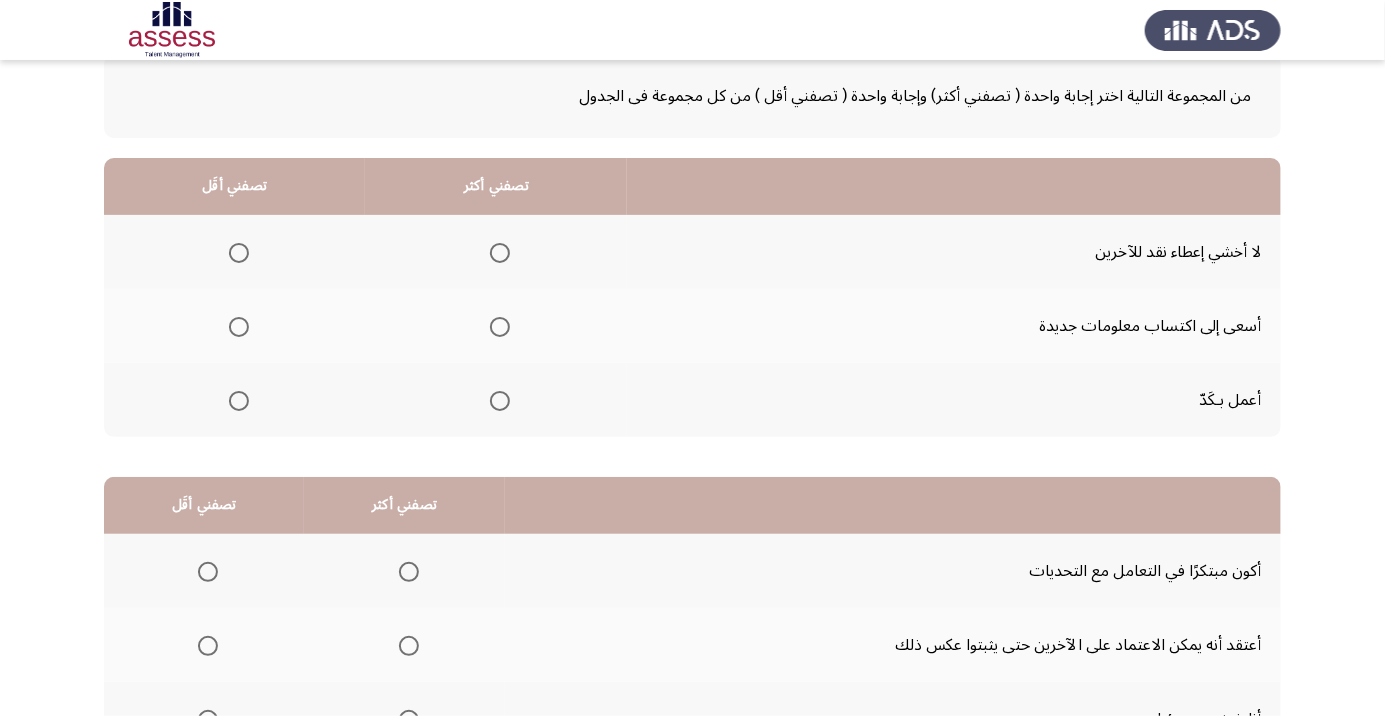 click at bounding box center [500, 253] 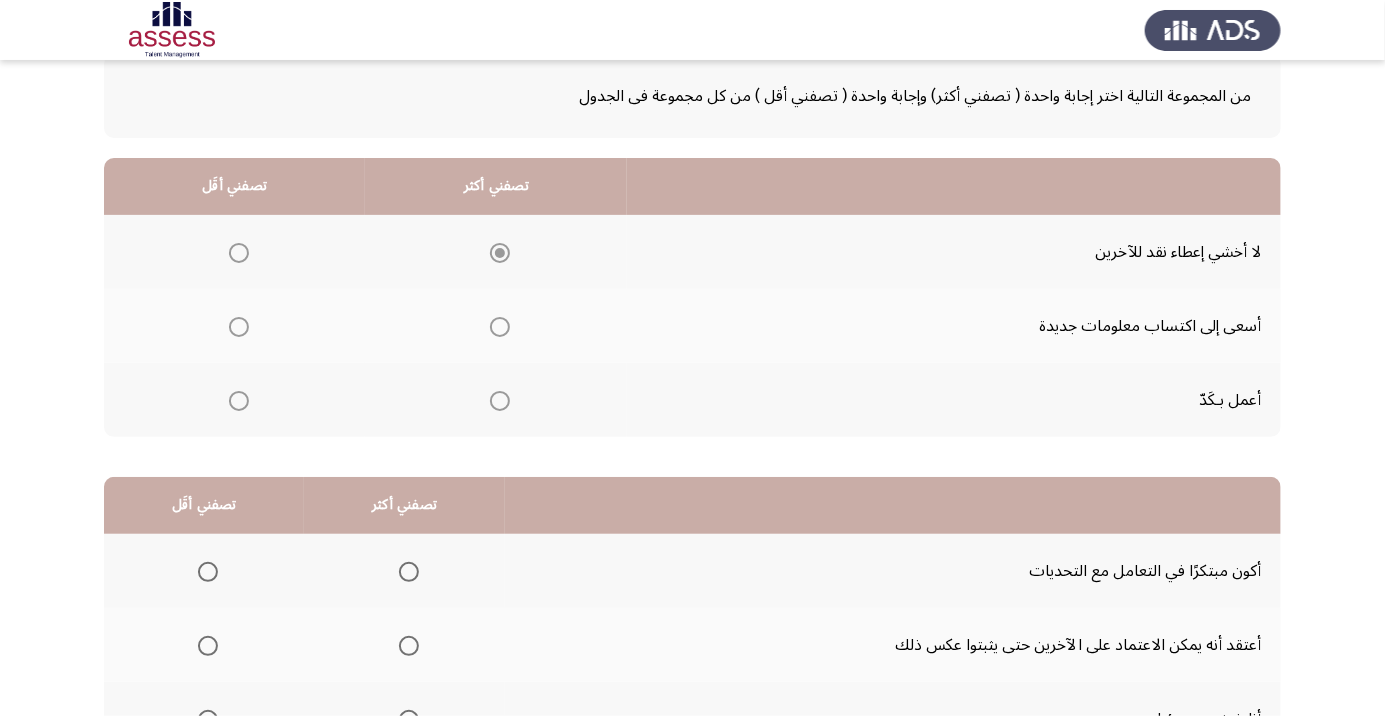 click 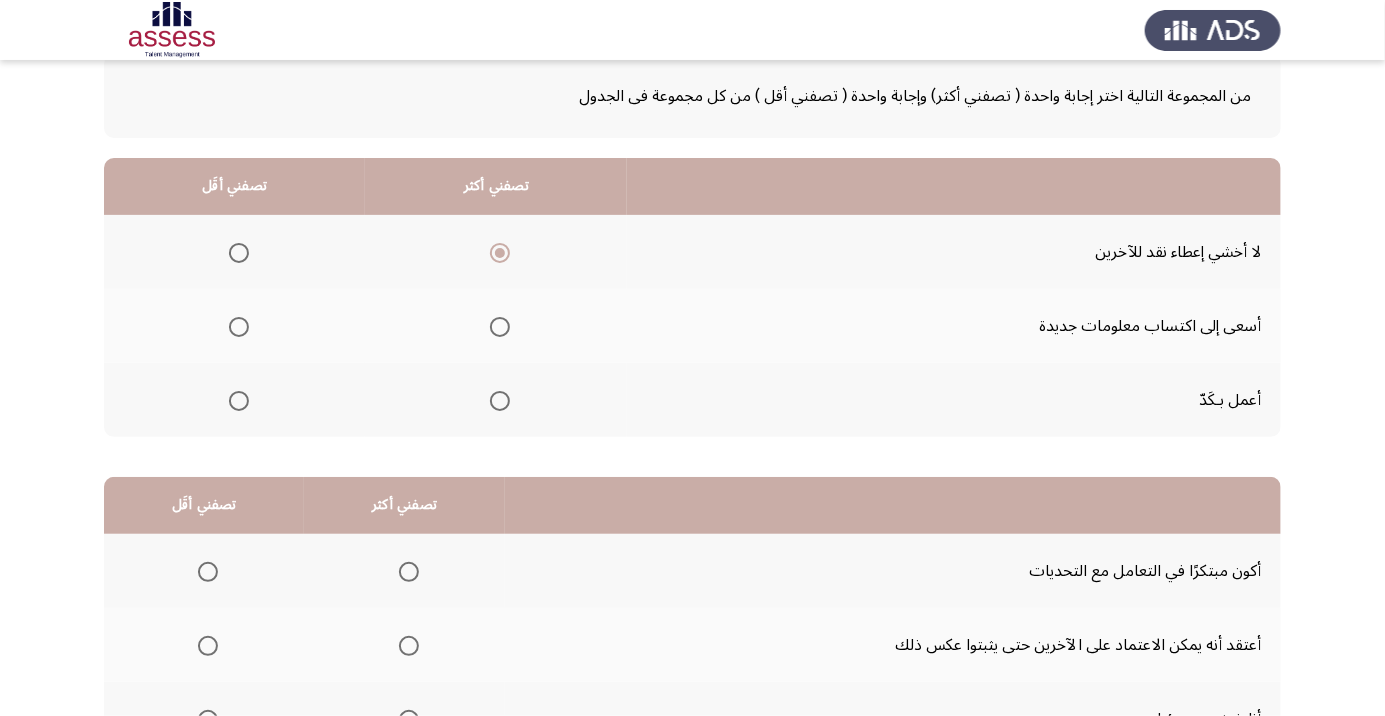 click at bounding box center [239, 401] 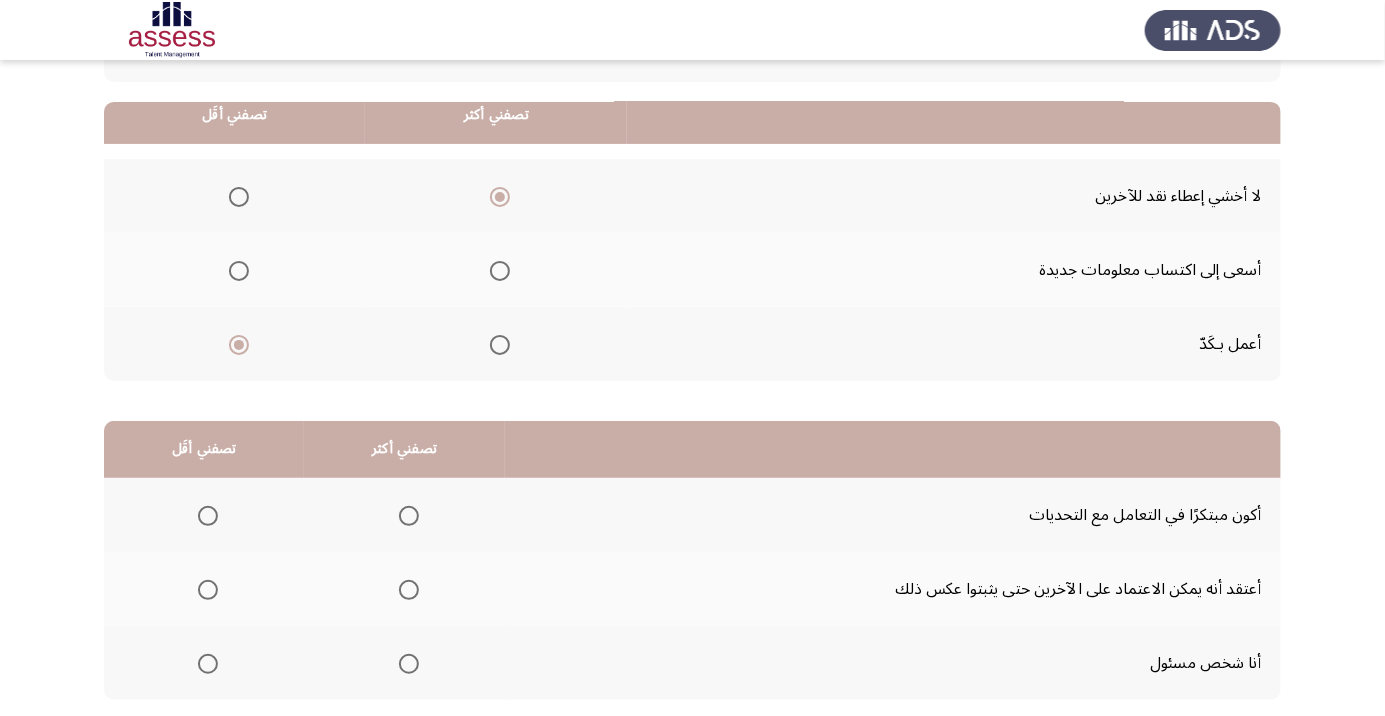 scroll, scrollTop: 197, scrollLeft: 0, axis: vertical 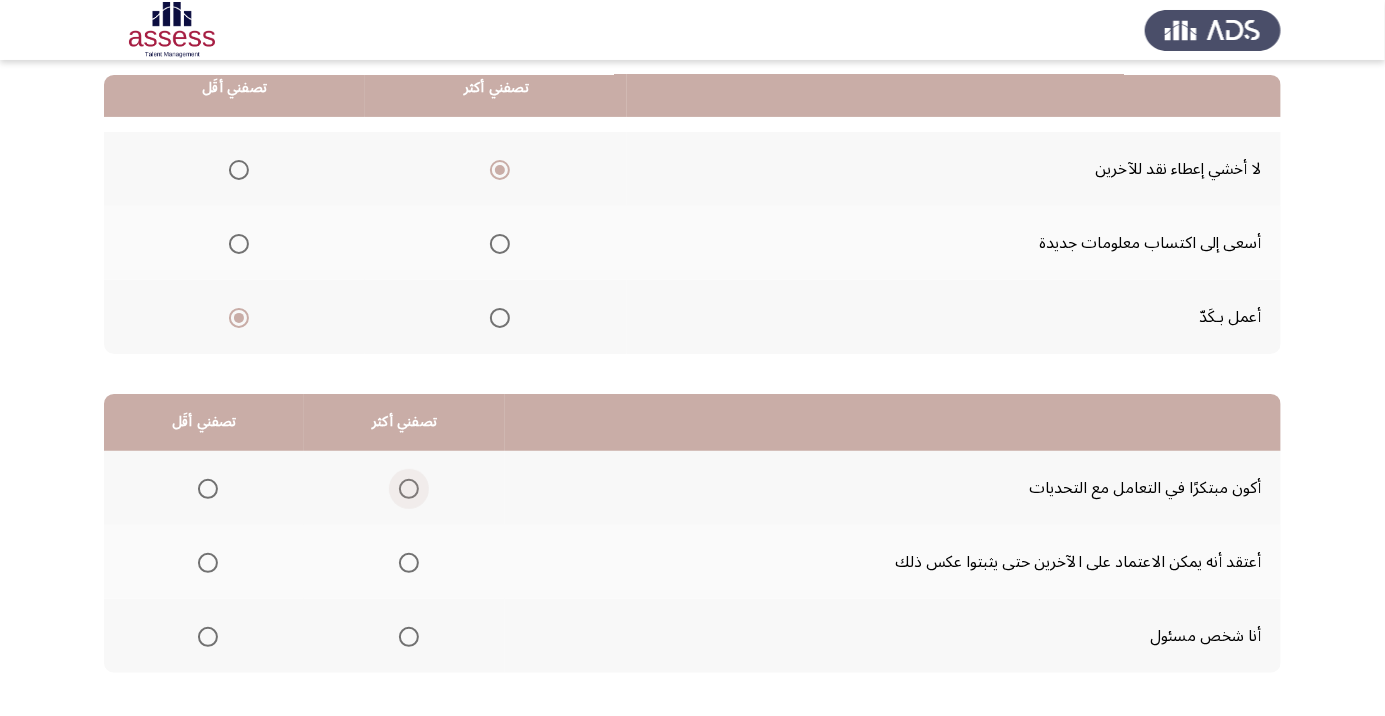 click at bounding box center (409, 489) 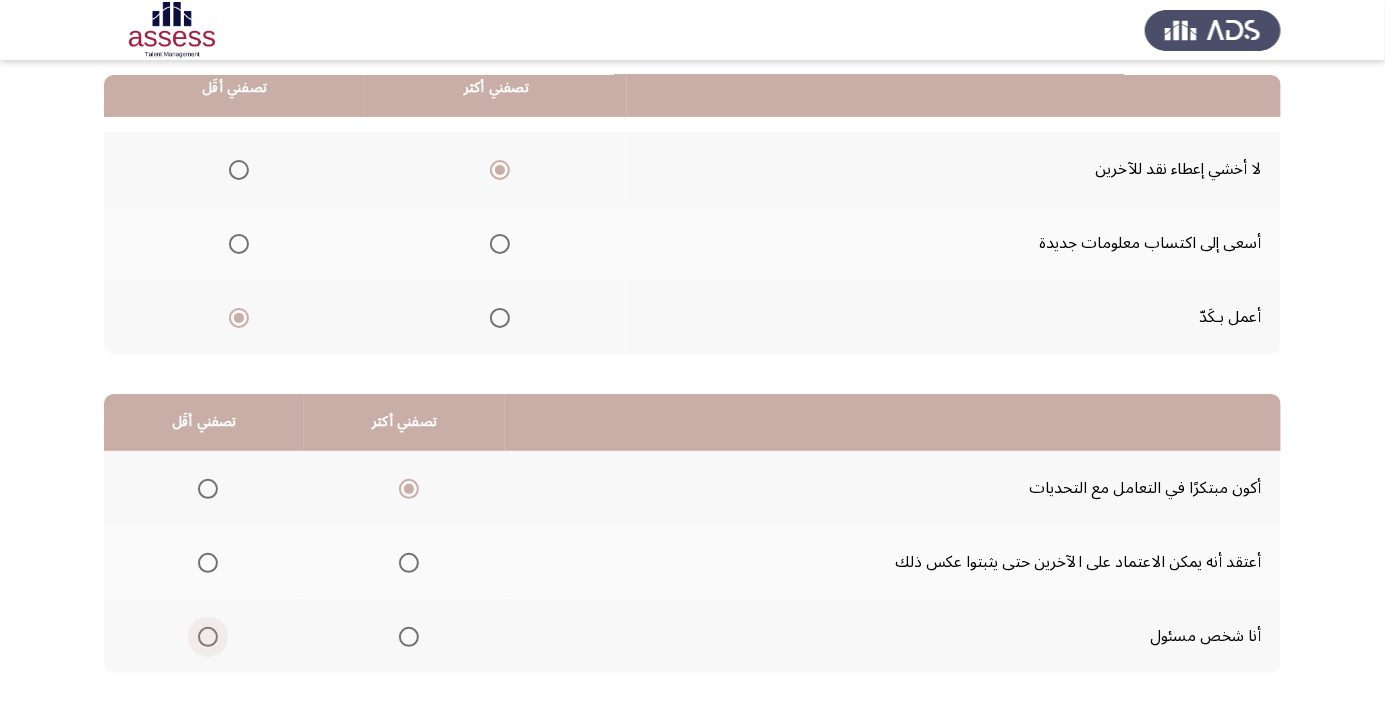 click at bounding box center [208, 637] 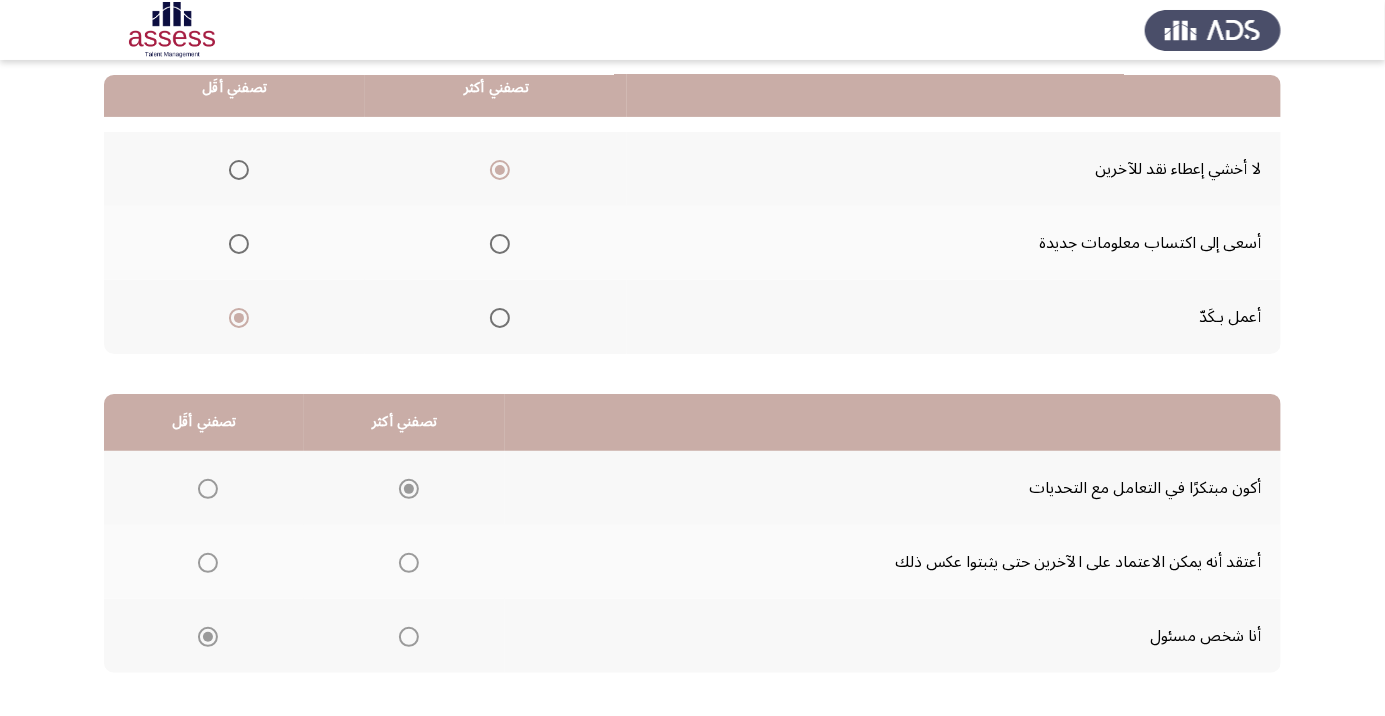 click on "التالي" 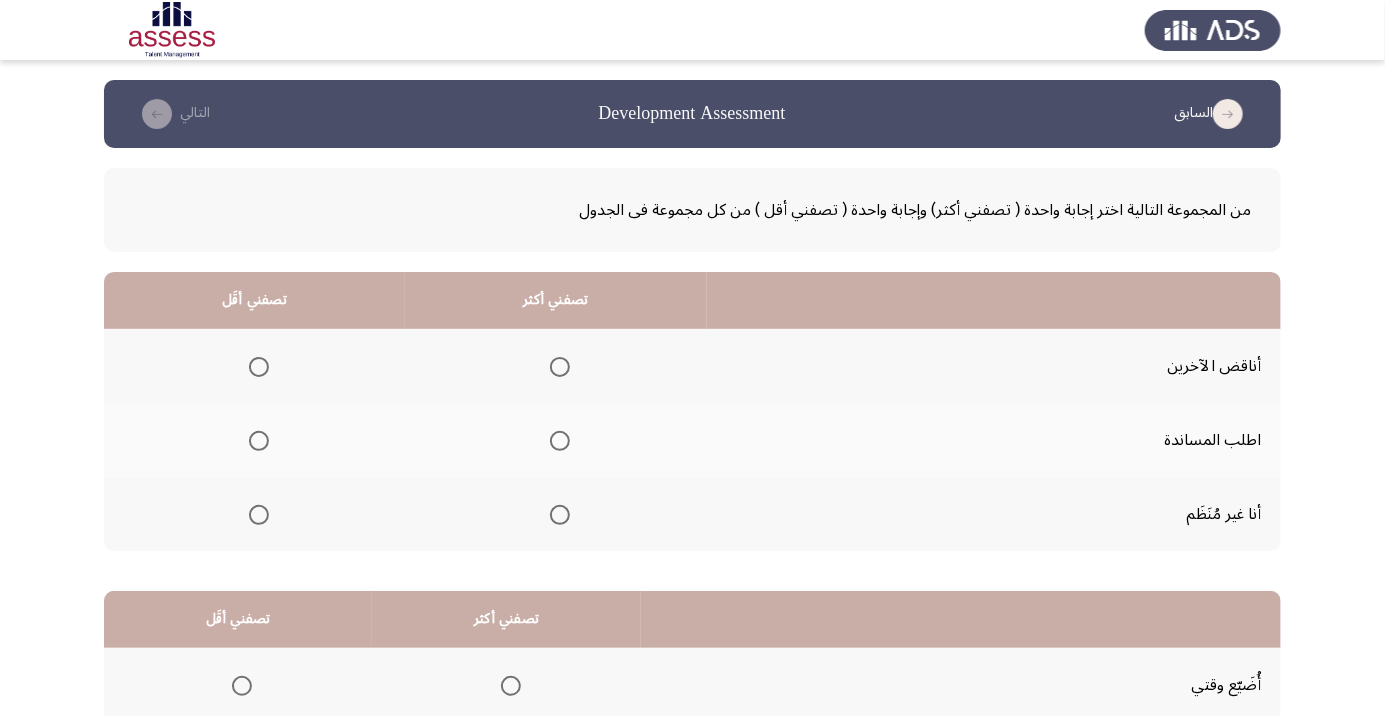 click at bounding box center (259, 441) 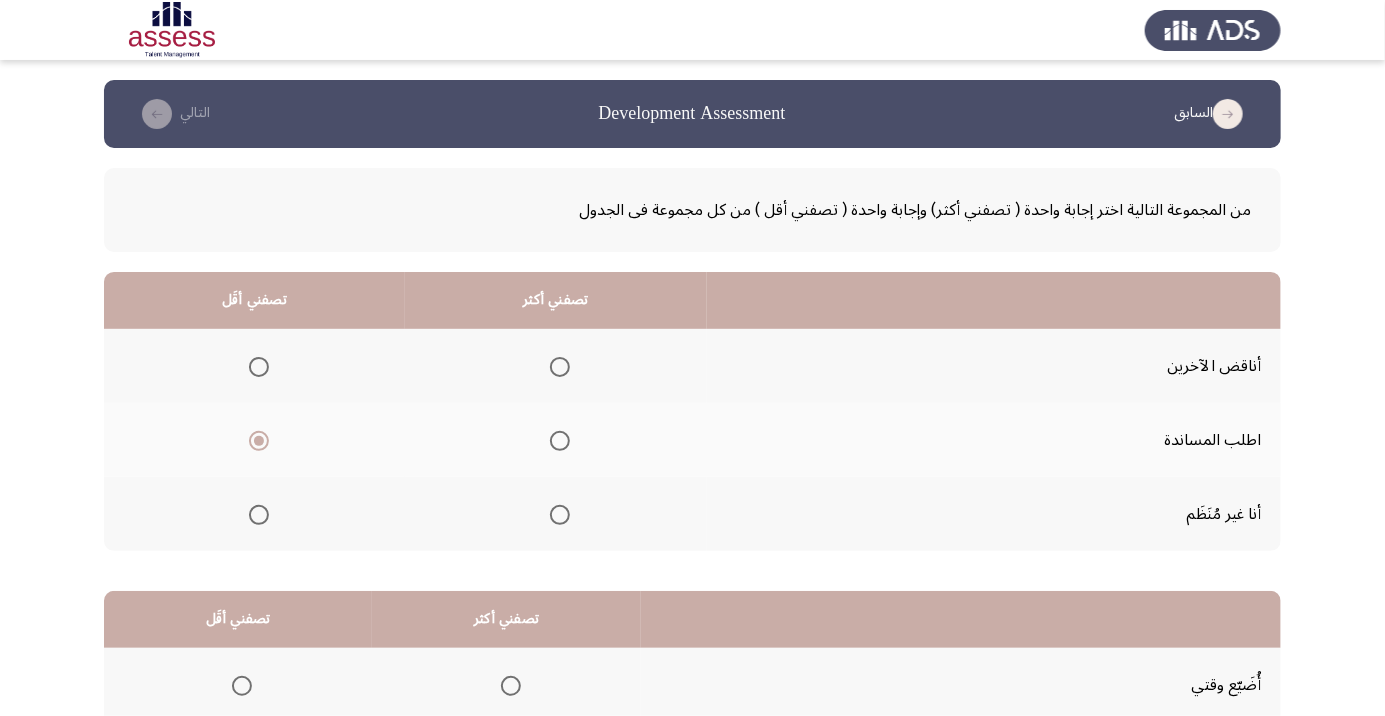 click at bounding box center [560, 367] 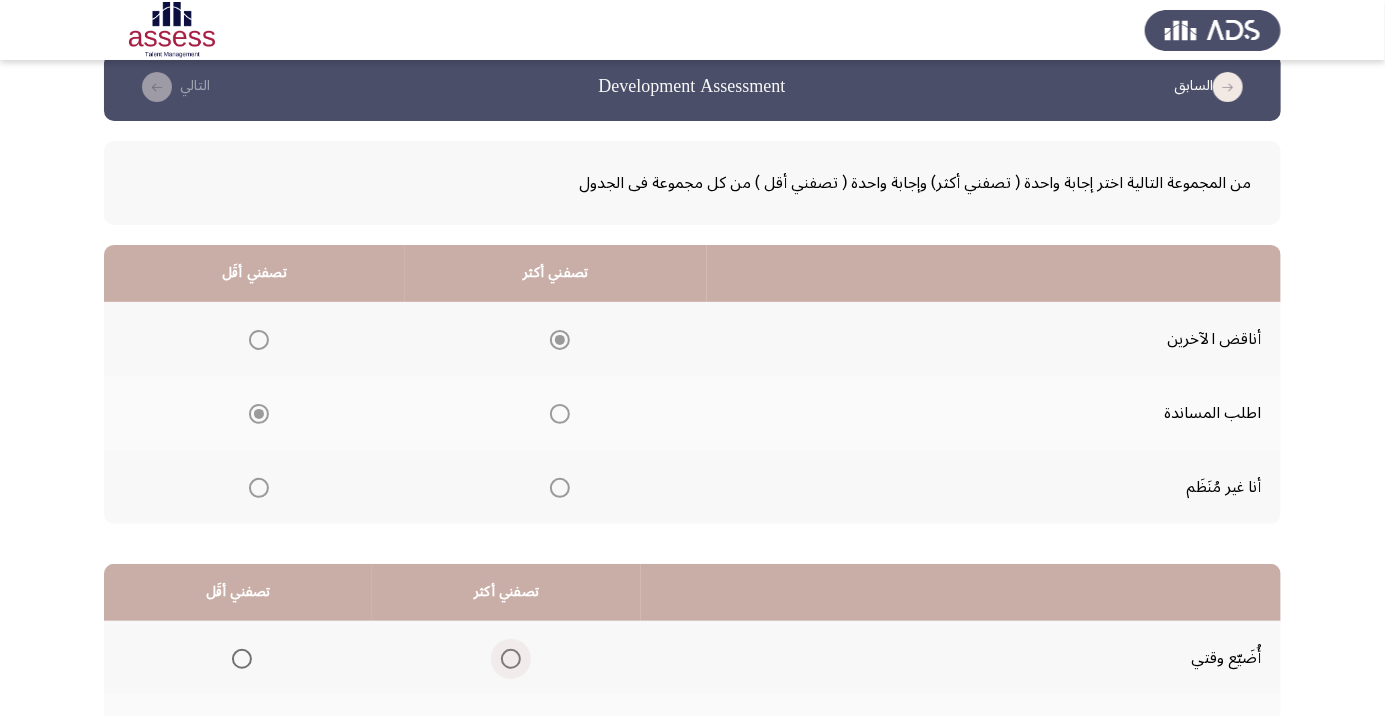 scroll, scrollTop: 197, scrollLeft: 0, axis: vertical 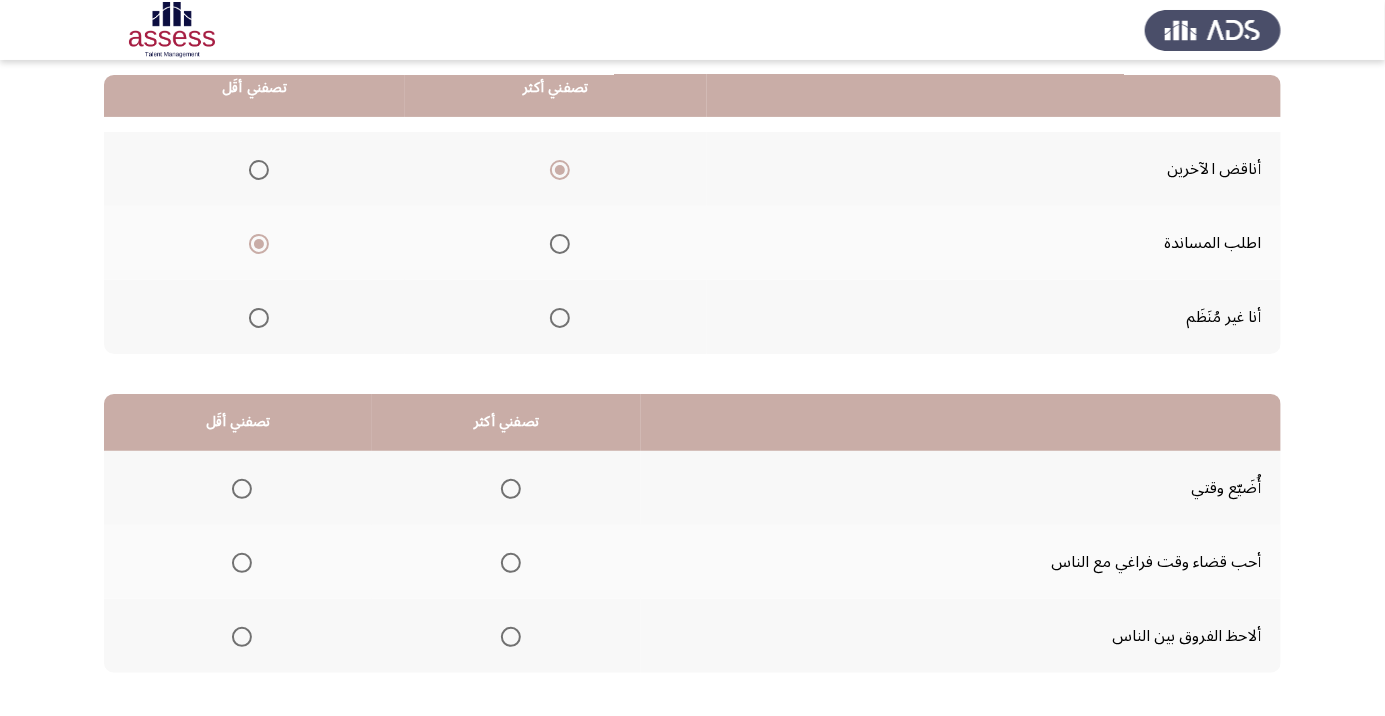 click 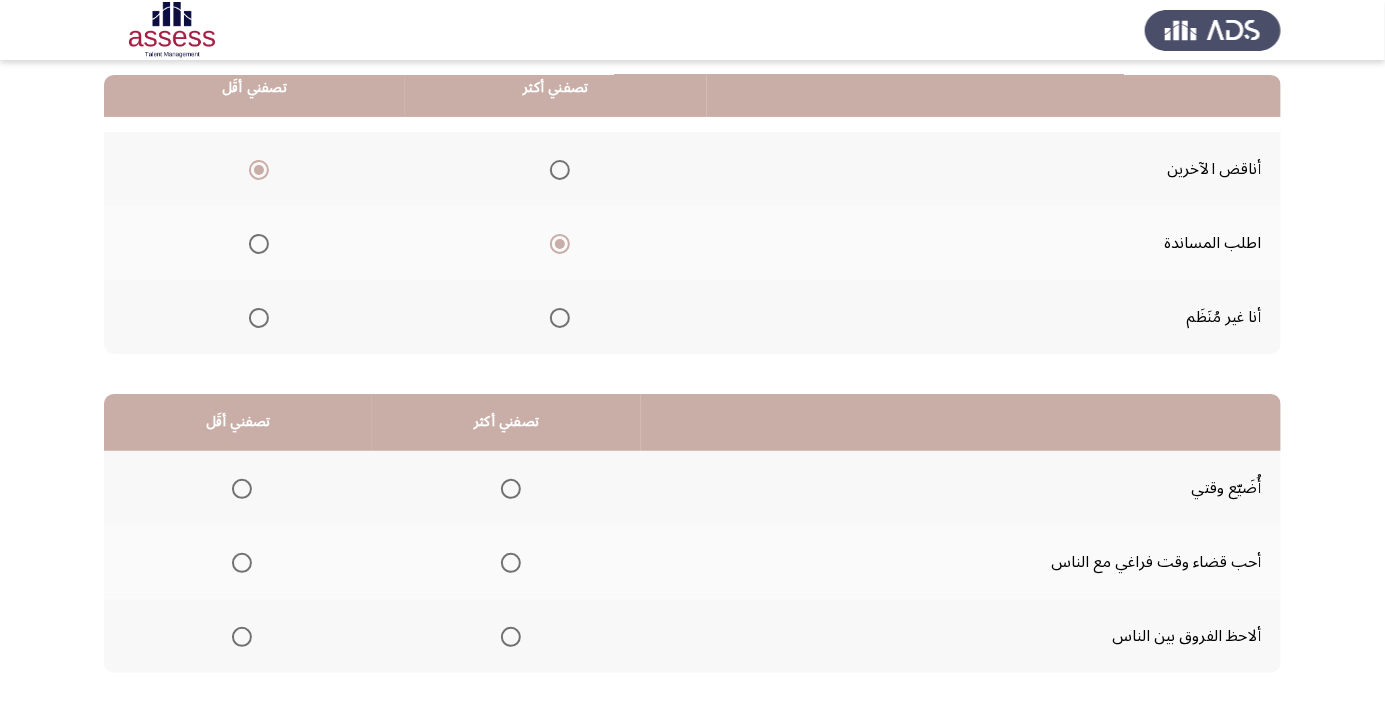 click at bounding box center [511, 563] 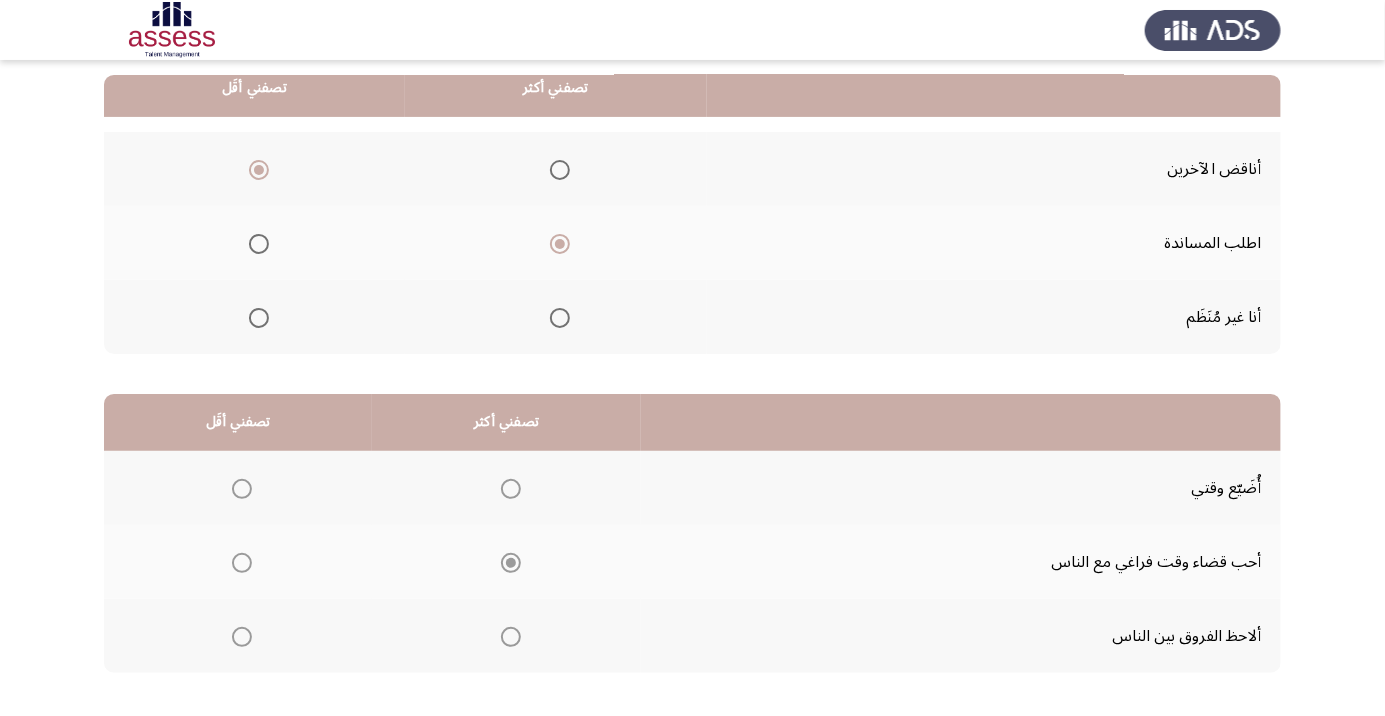 click at bounding box center (242, 637) 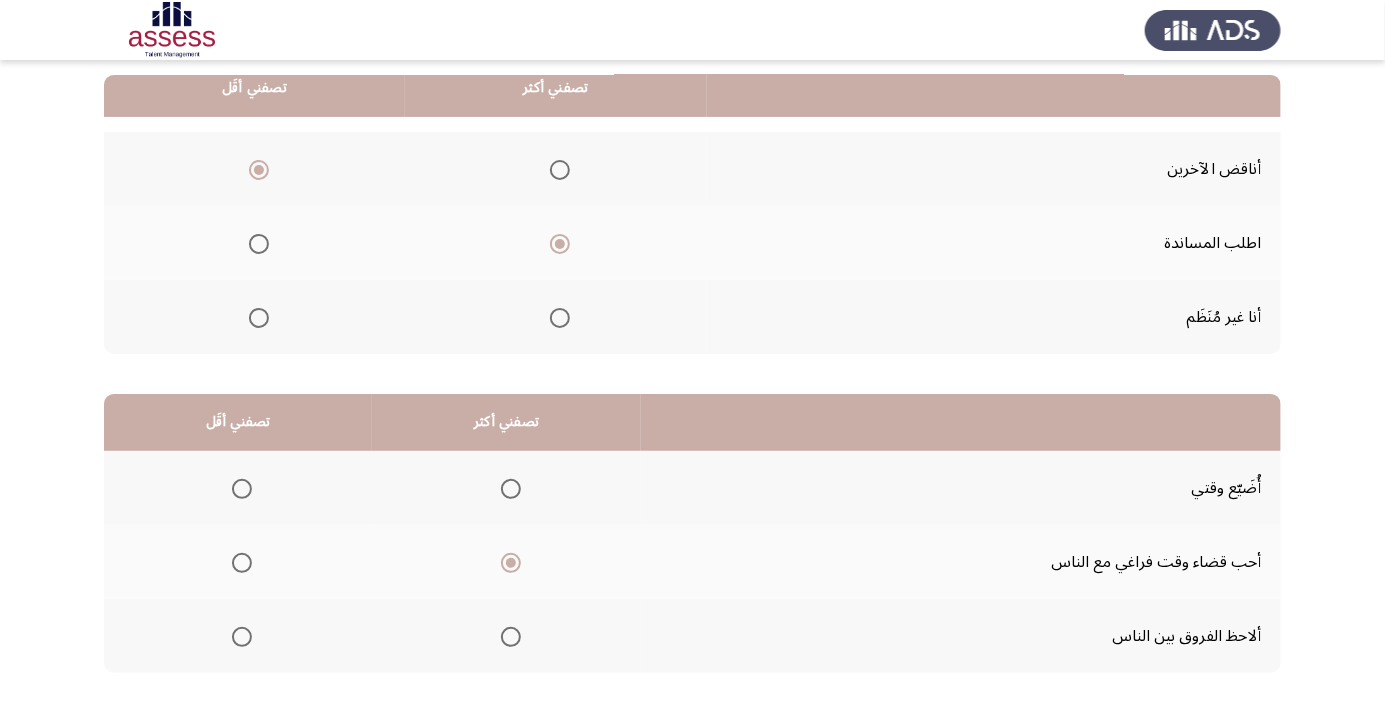 click at bounding box center (242, 637) 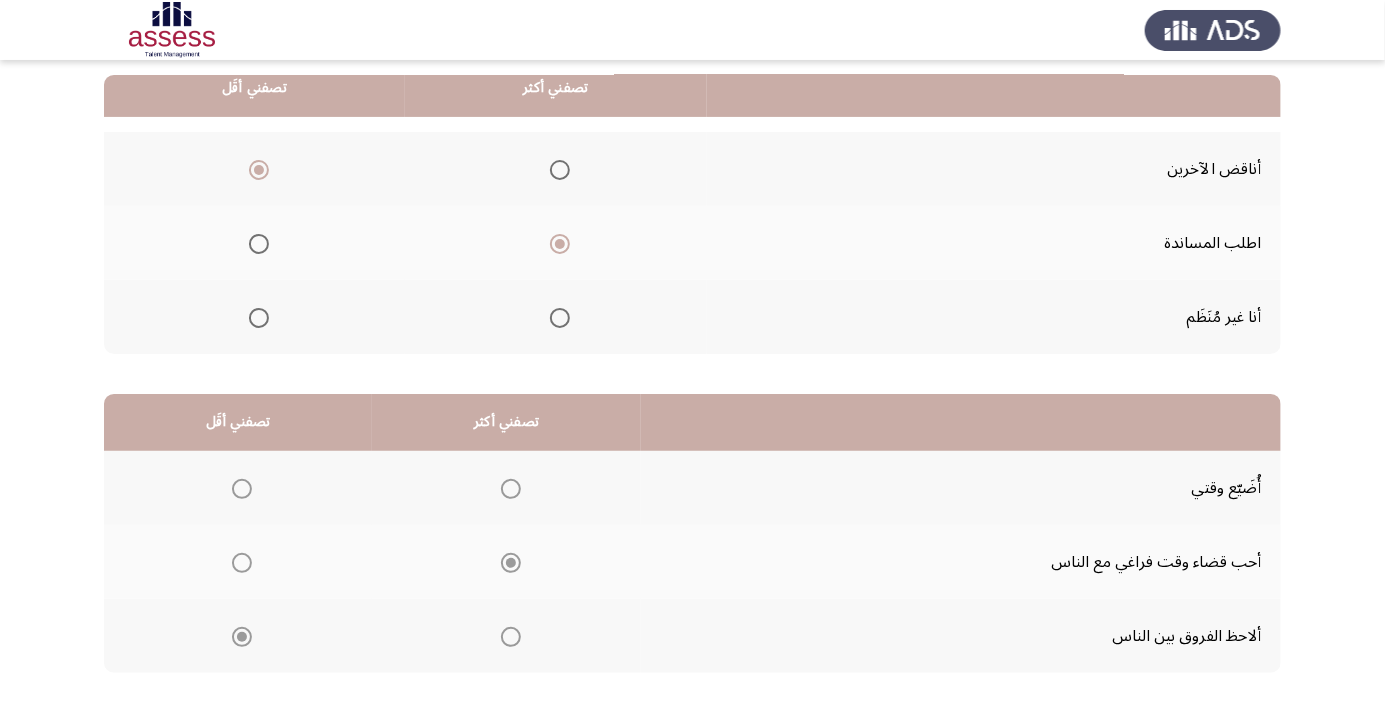 click at bounding box center (242, 563) 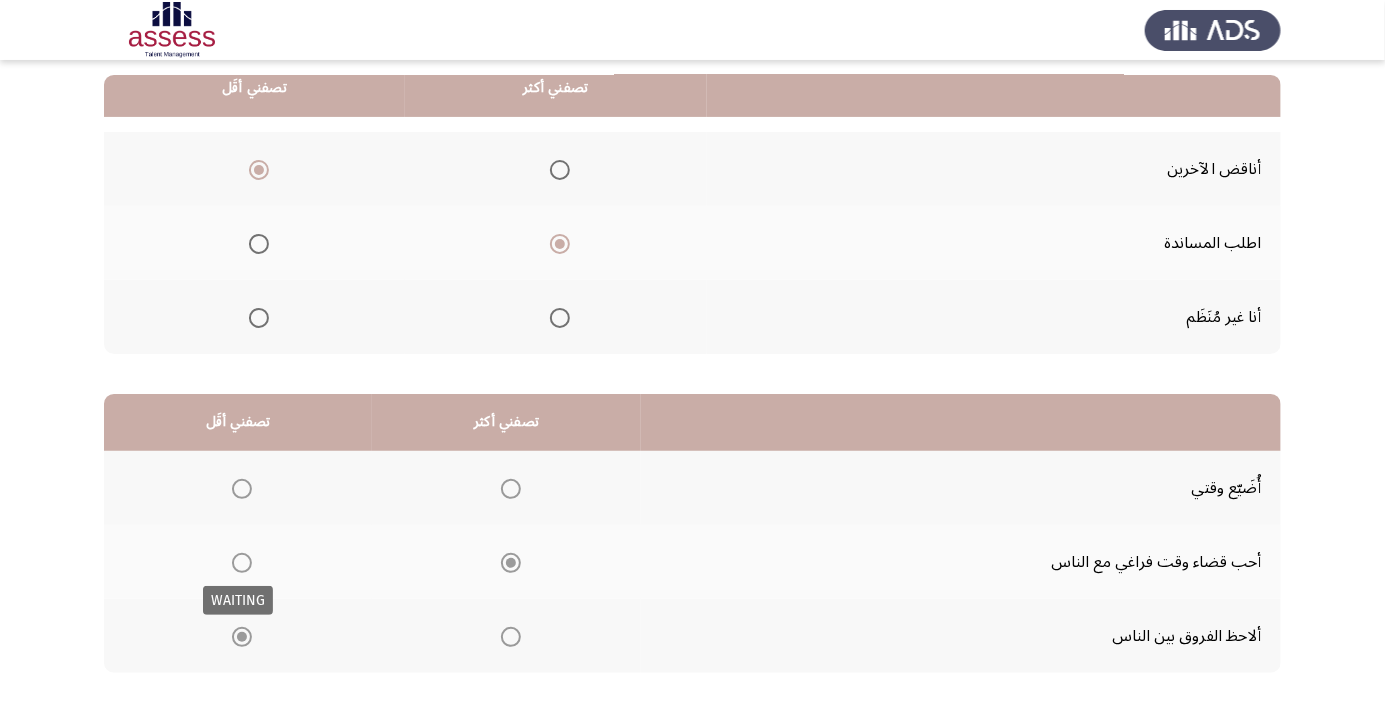 click at bounding box center (242, 563) 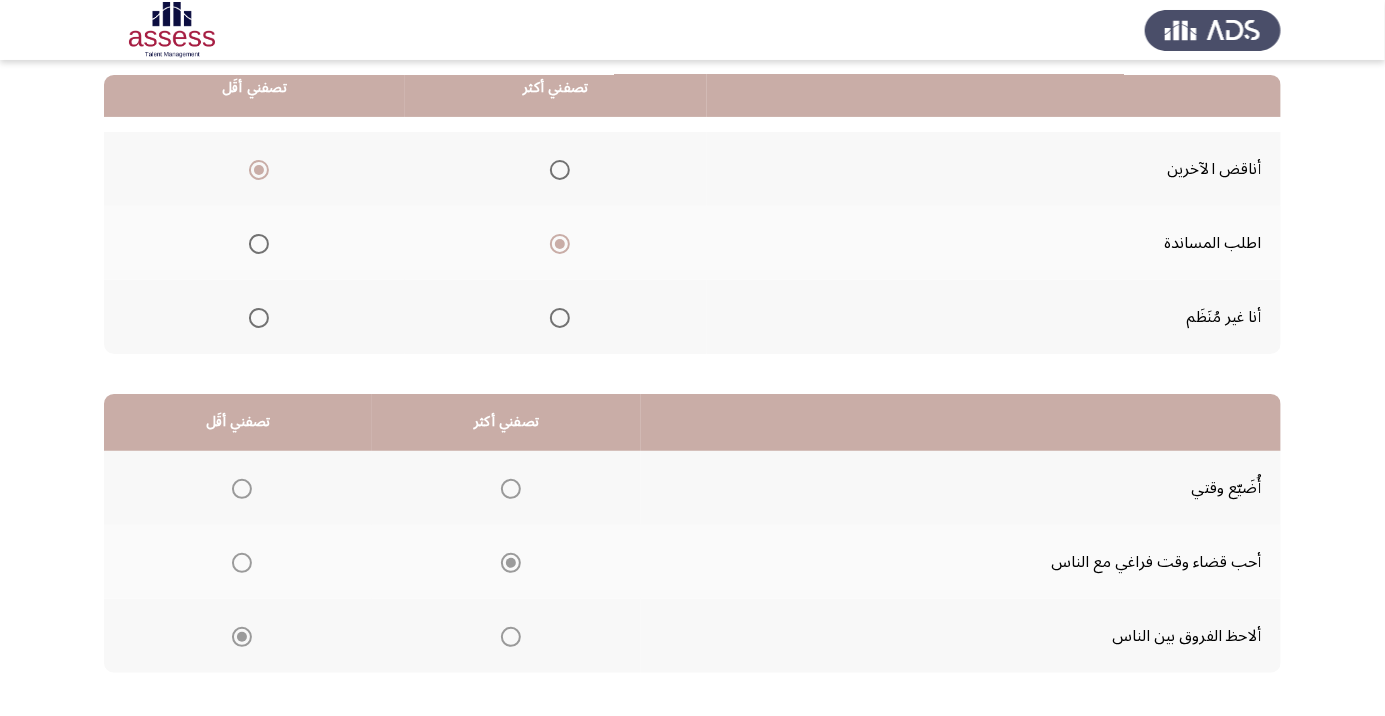 click at bounding box center (242, 563) 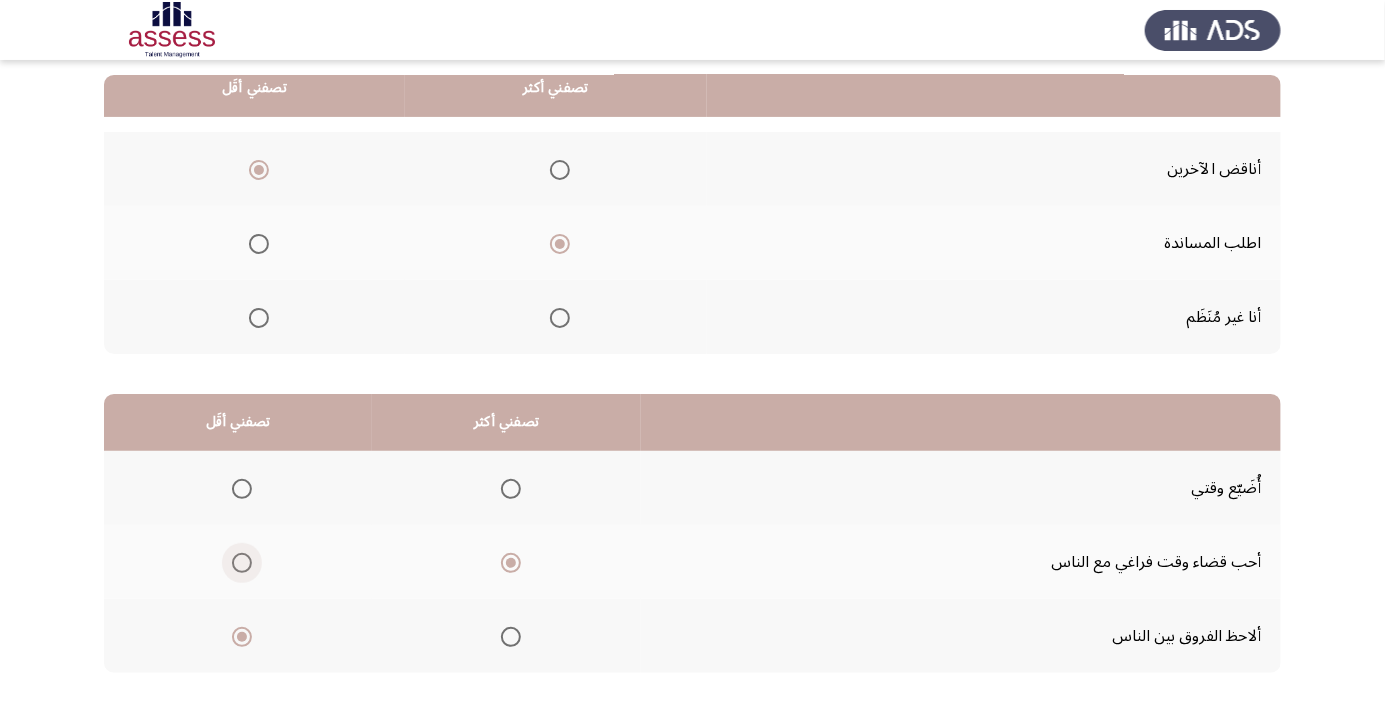 click at bounding box center [242, 563] 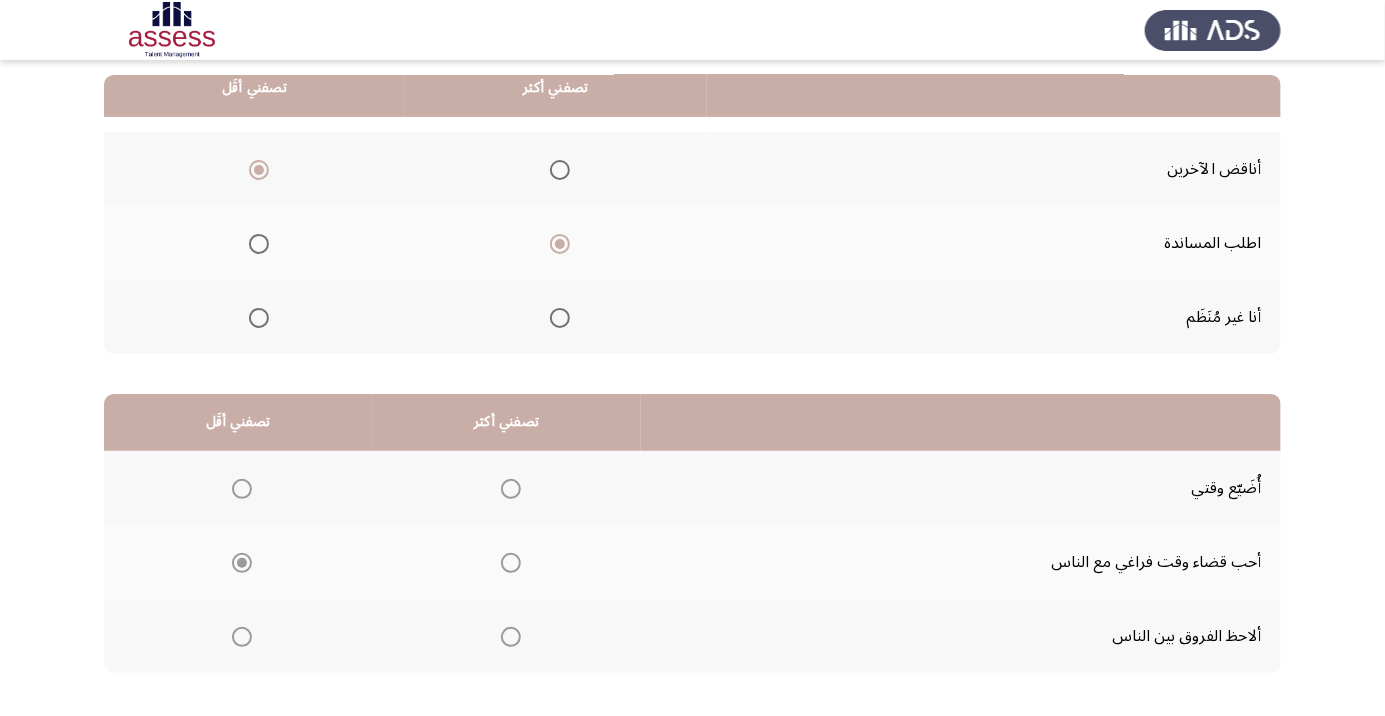 click 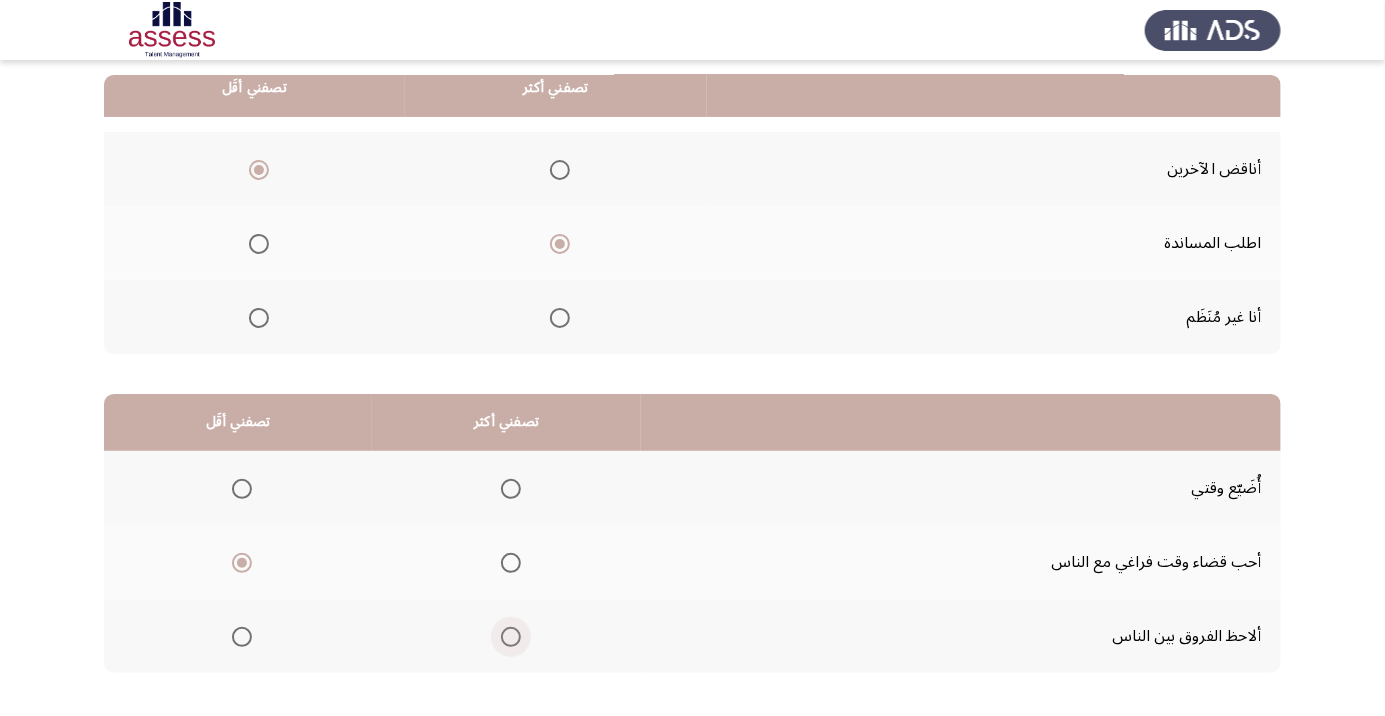 click at bounding box center [511, 637] 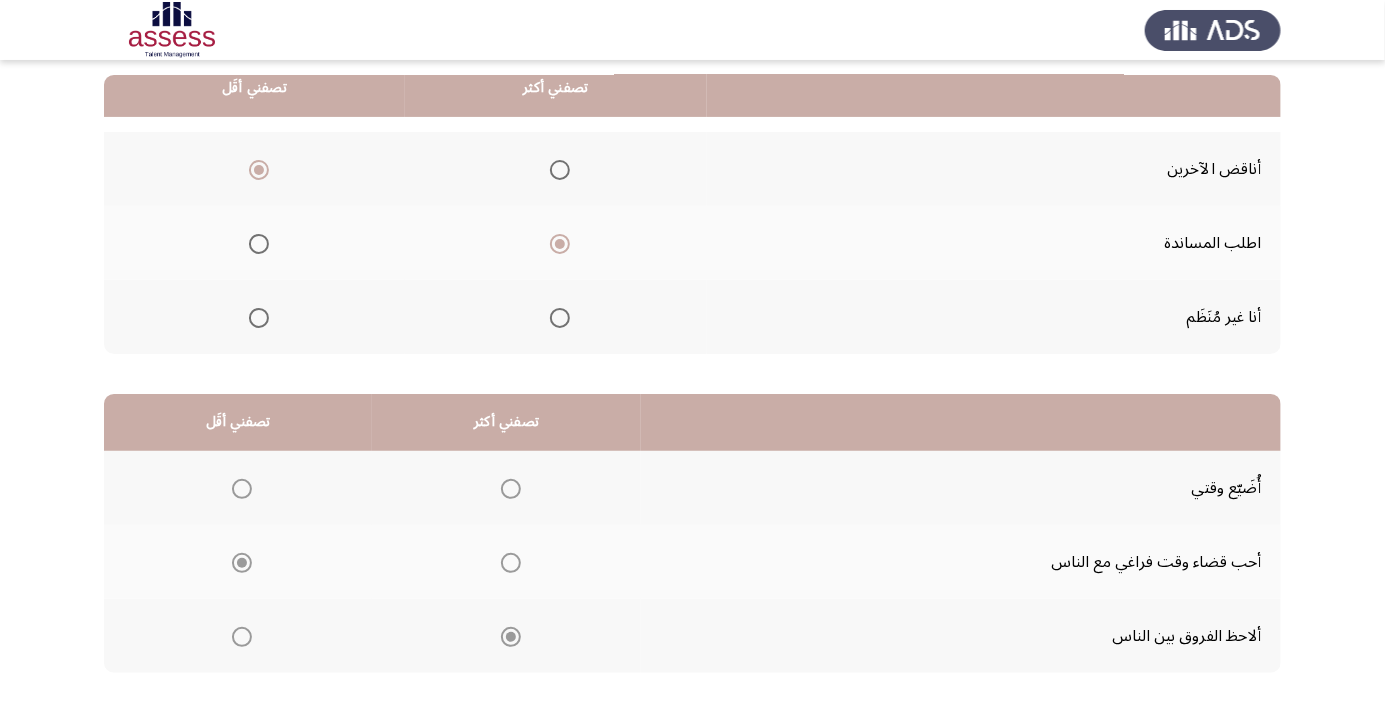 click at bounding box center [511, 637] 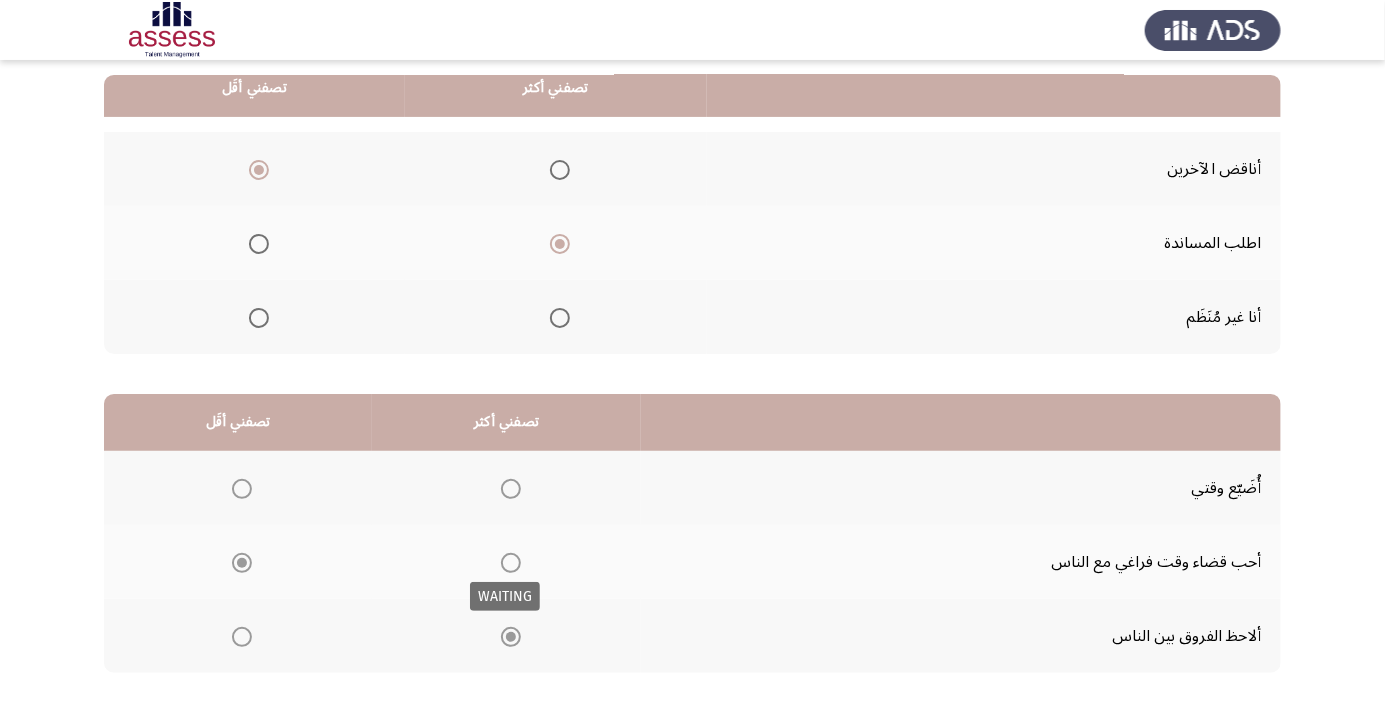 click on "التالي" 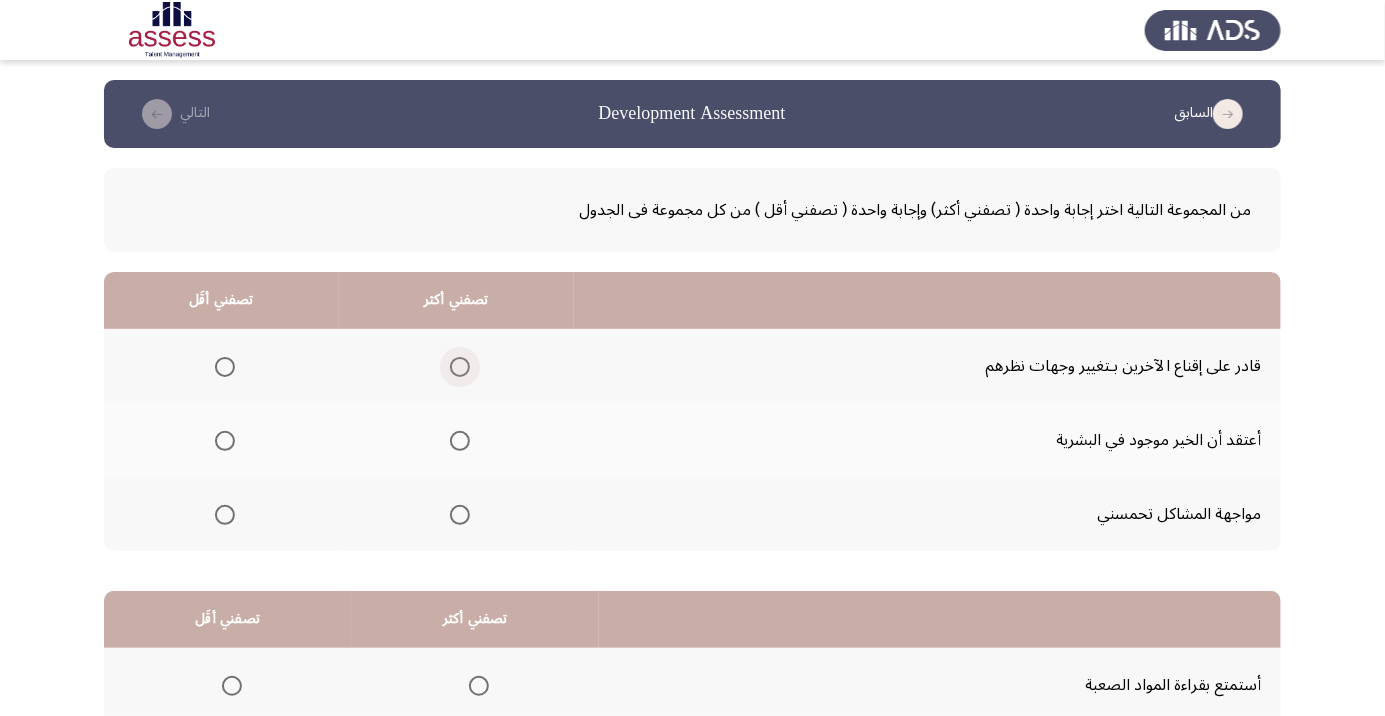 click at bounding box center [460, 367] 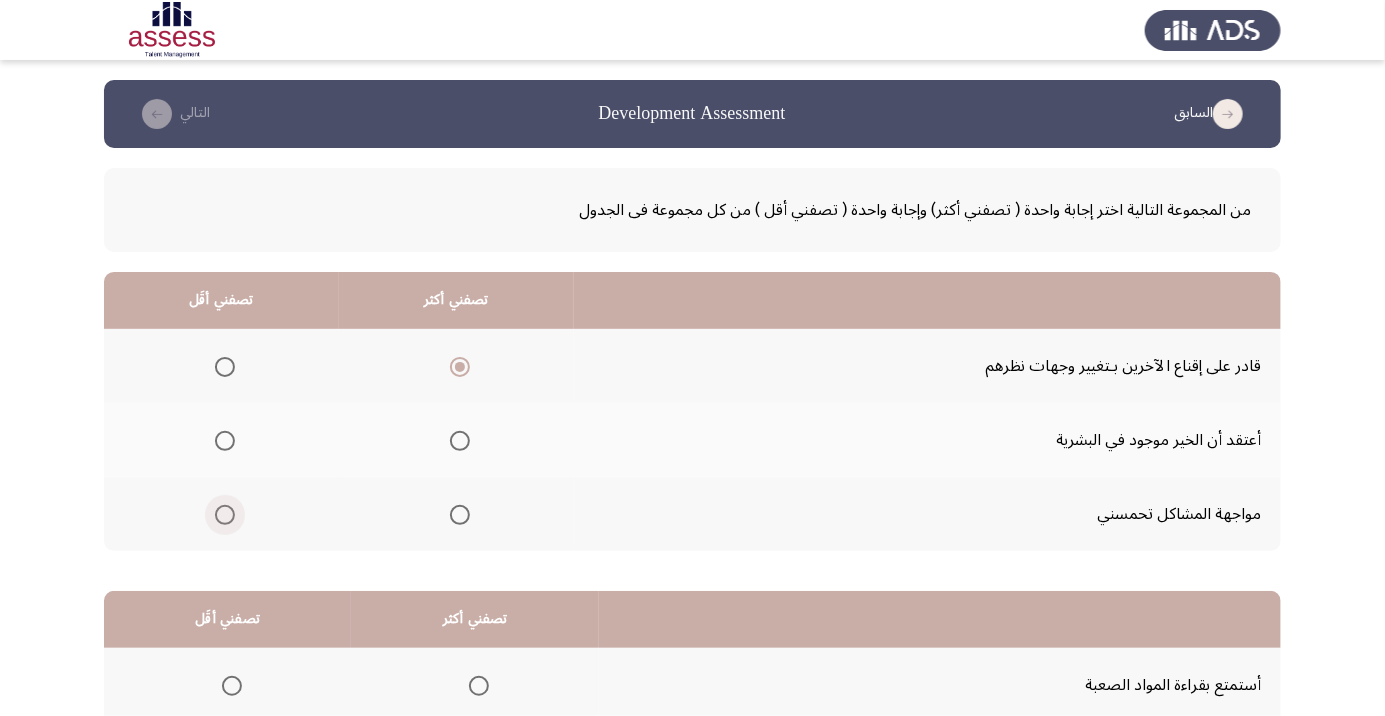 click at bounding box center [225, 515] 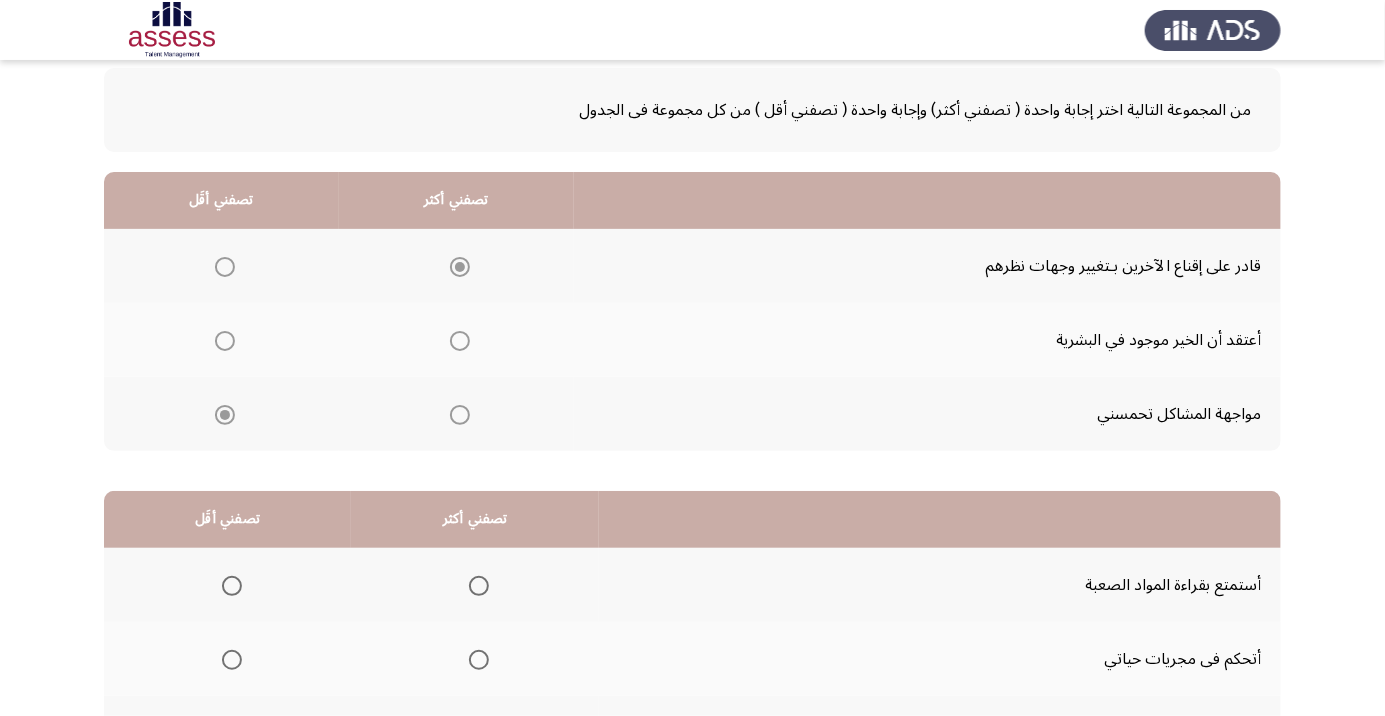 scroll, scrollTop: 197, scrollLeft: 0, axis: vertical 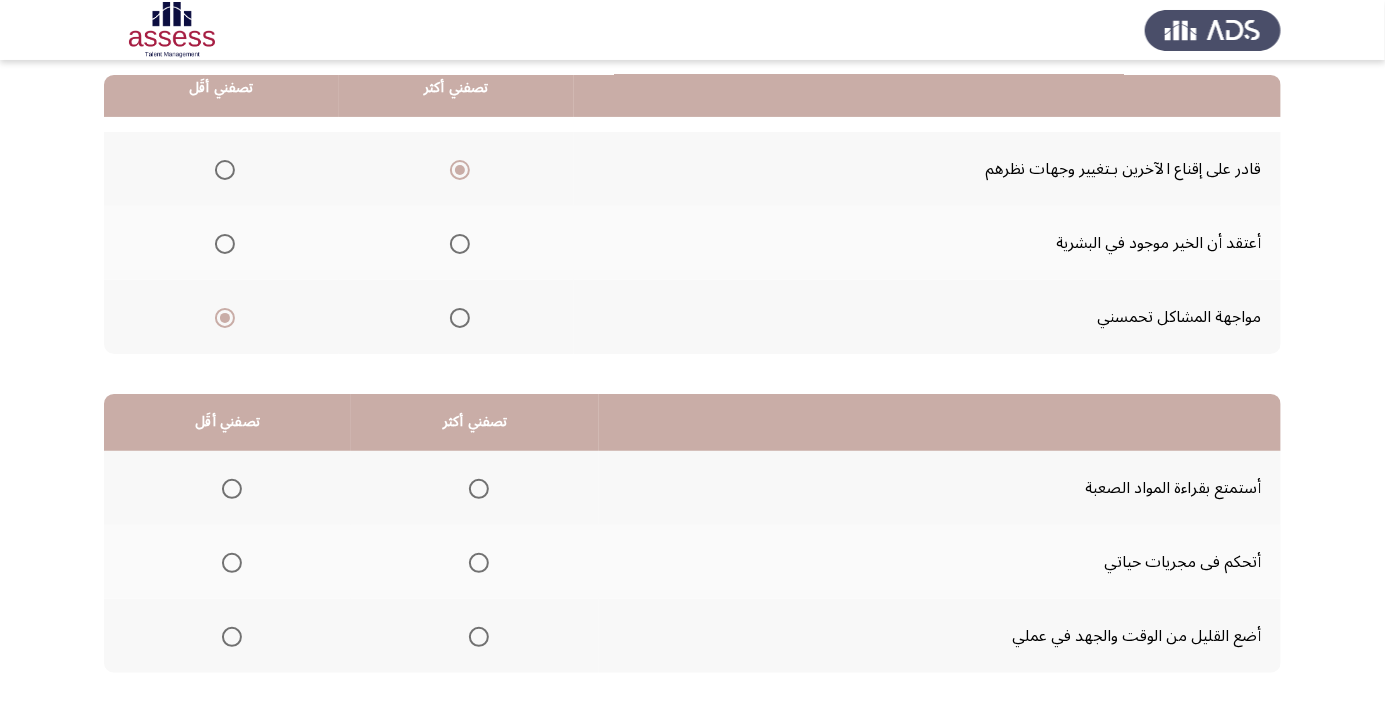 click at bounding box center (232, 563) 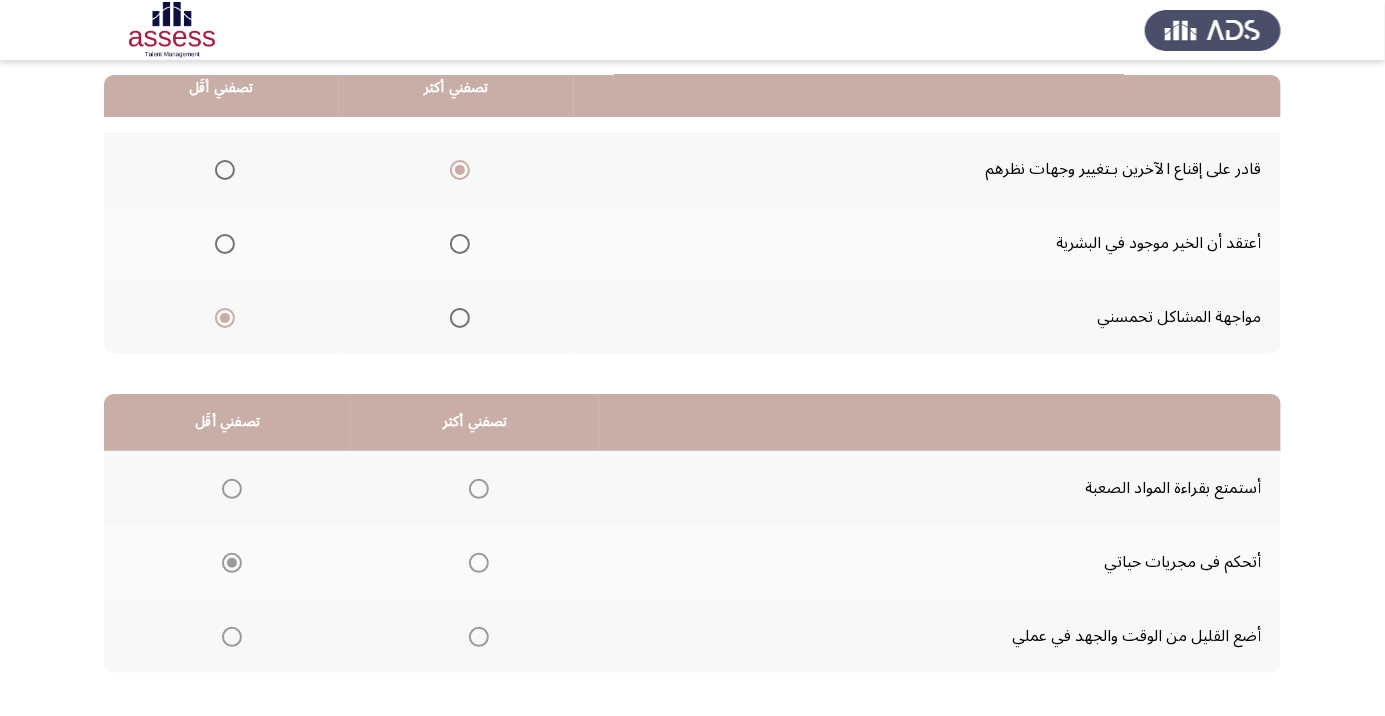click at bounding box center (479, 489) 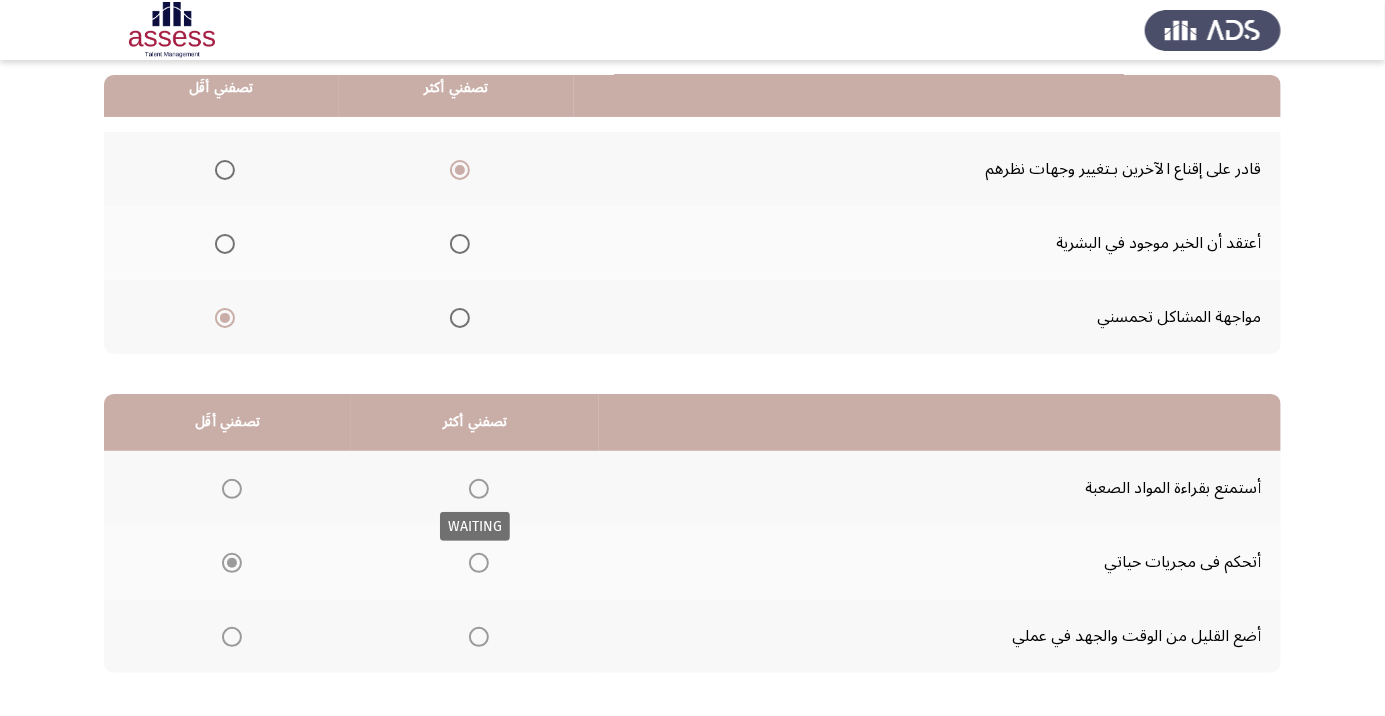 click at bounding box center (479, 489) 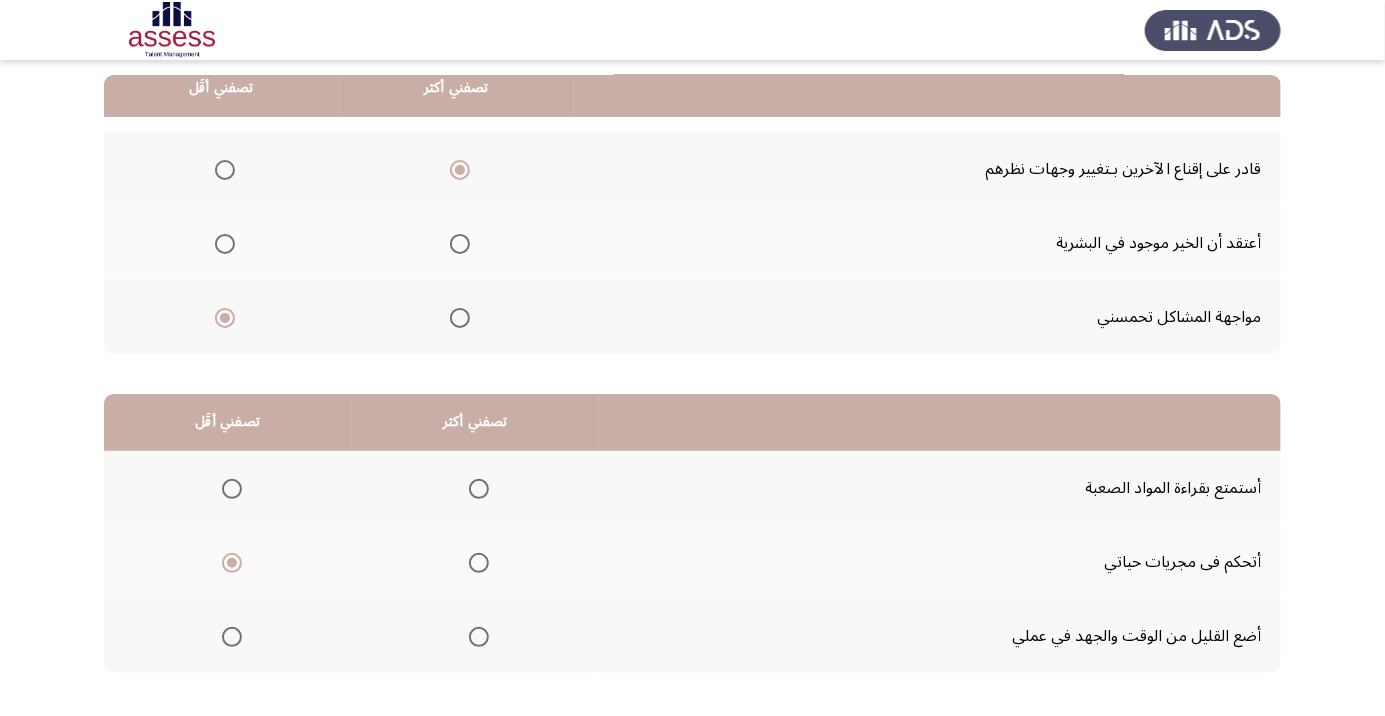 click at bounding box center (479, 489) 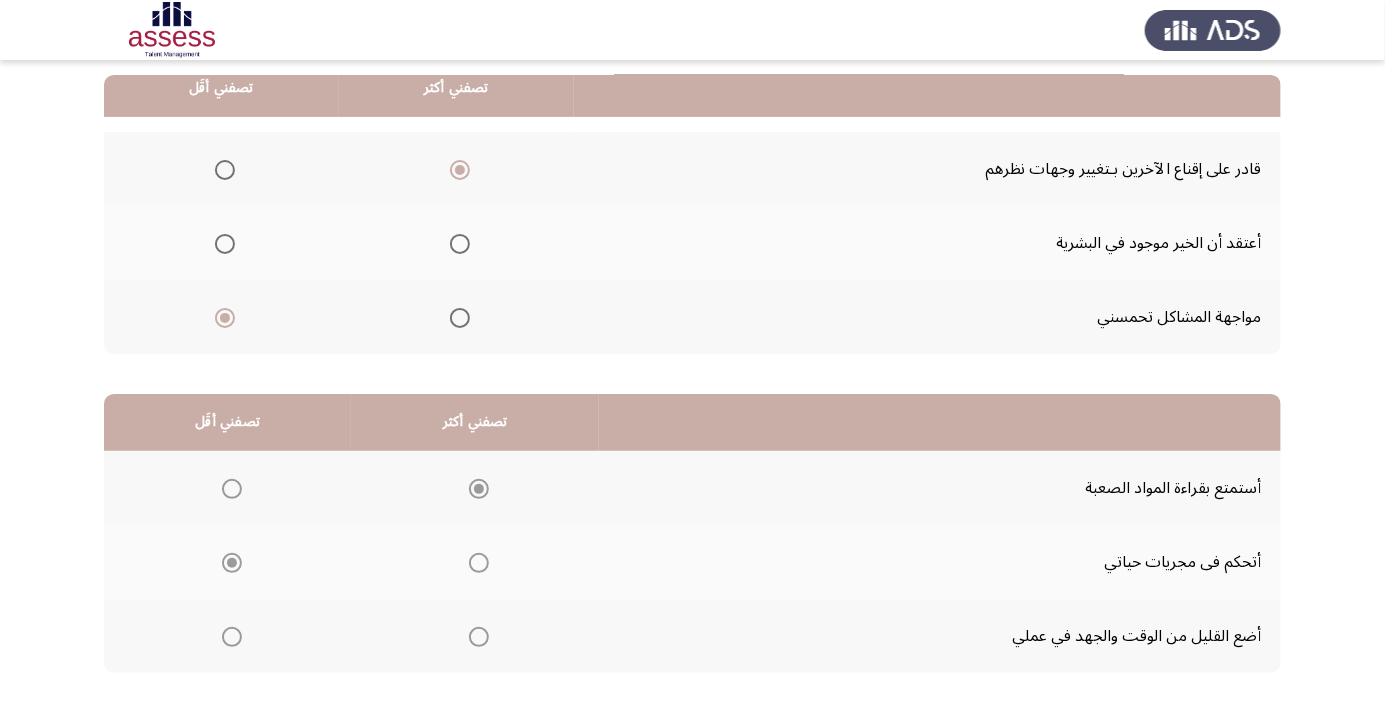 click on "التالي" 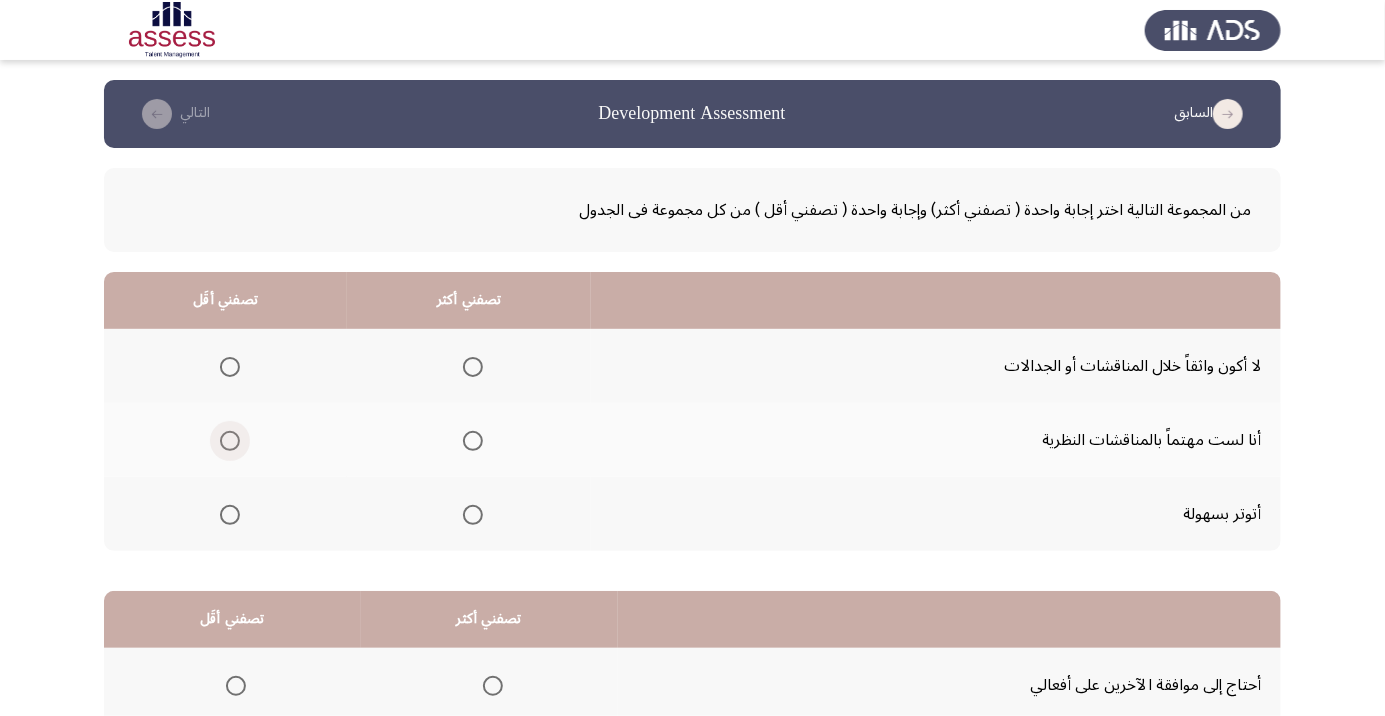 click at bounding box center (230, 441) 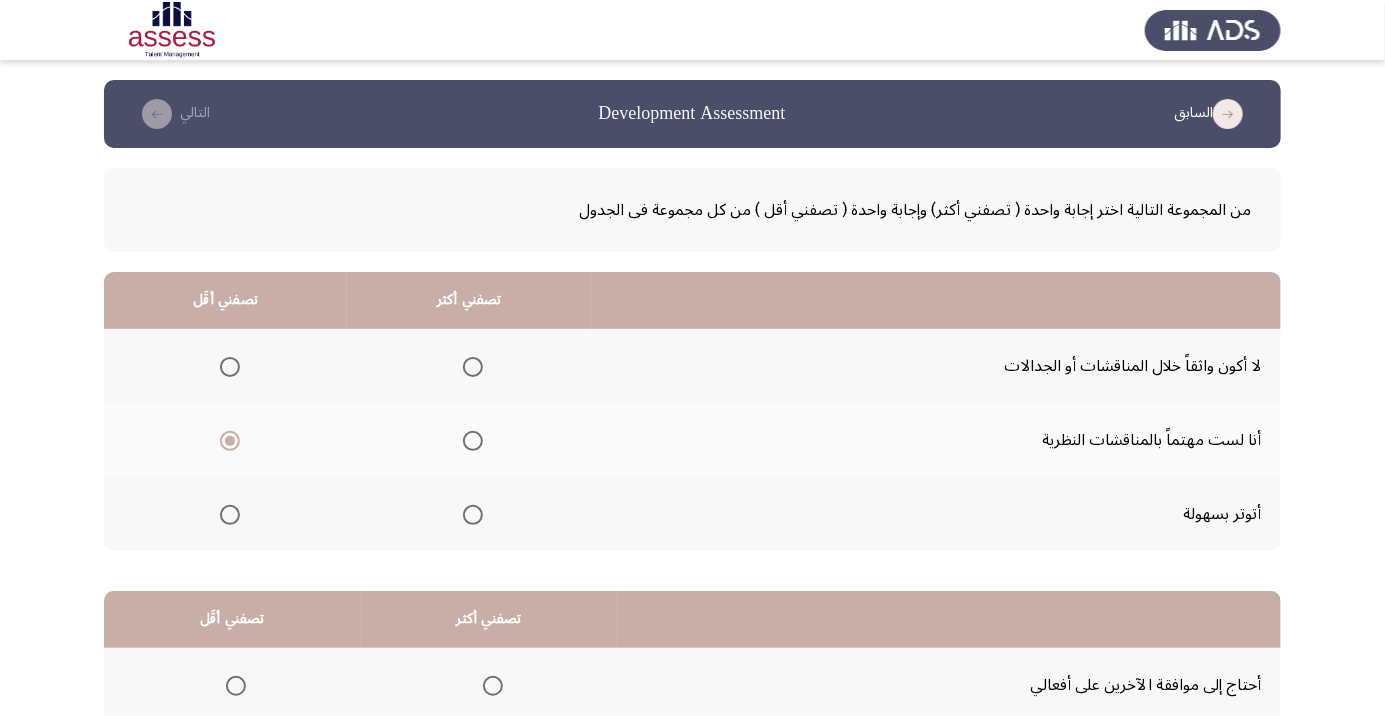 click at bounding box center (473, 441) 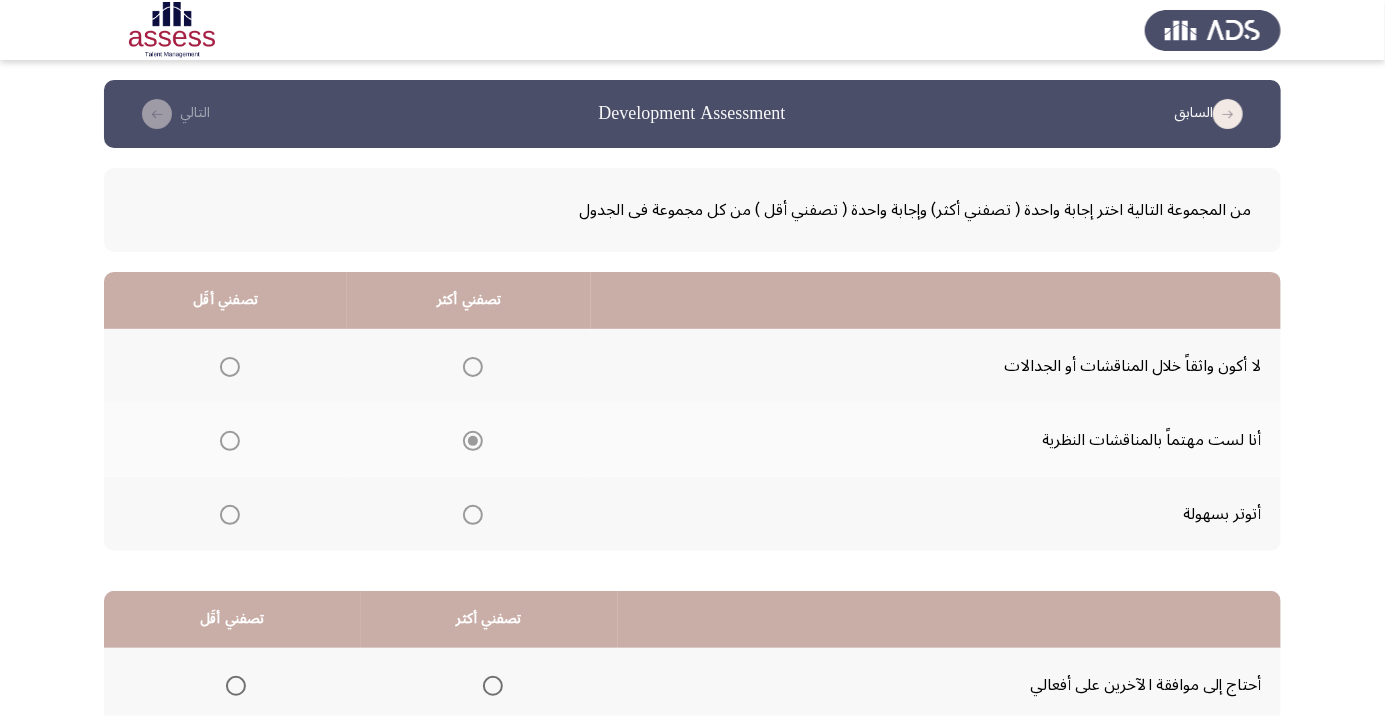 click at bounding box center (230, 515) 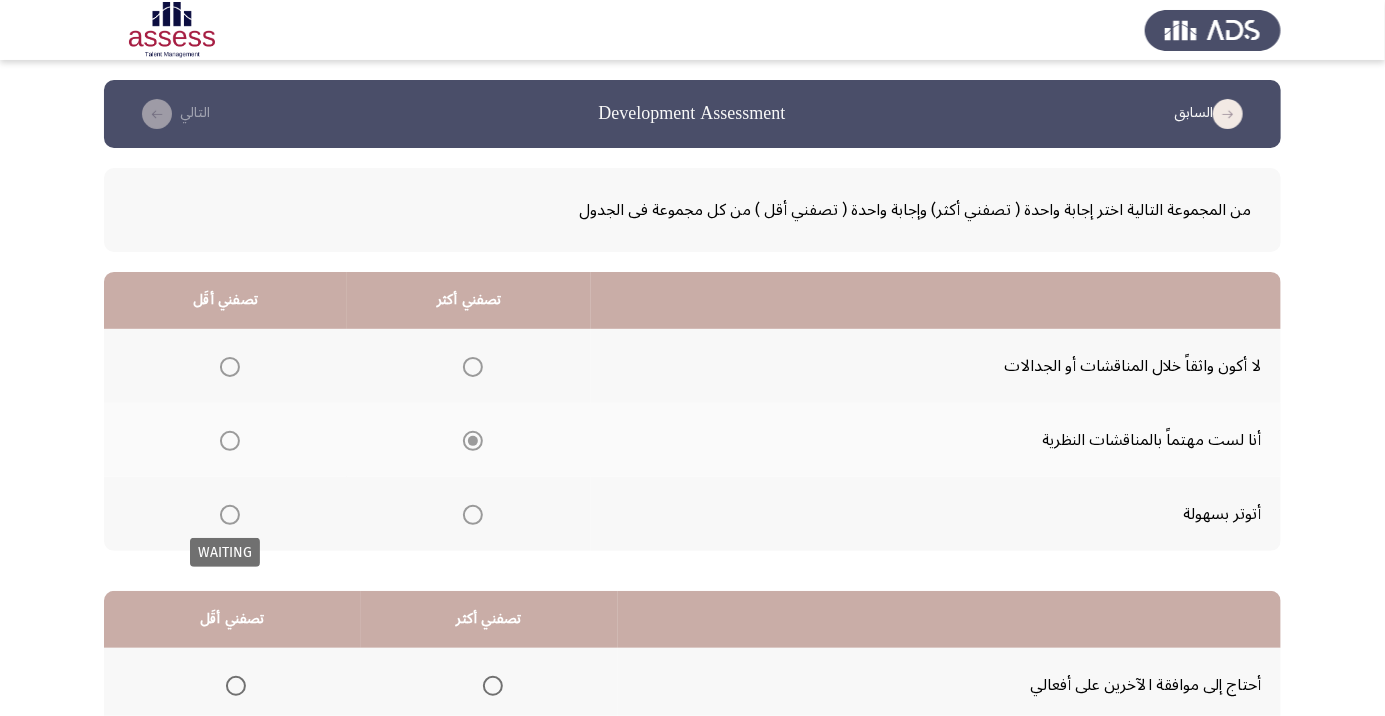 click at bounding box center [230, 515] 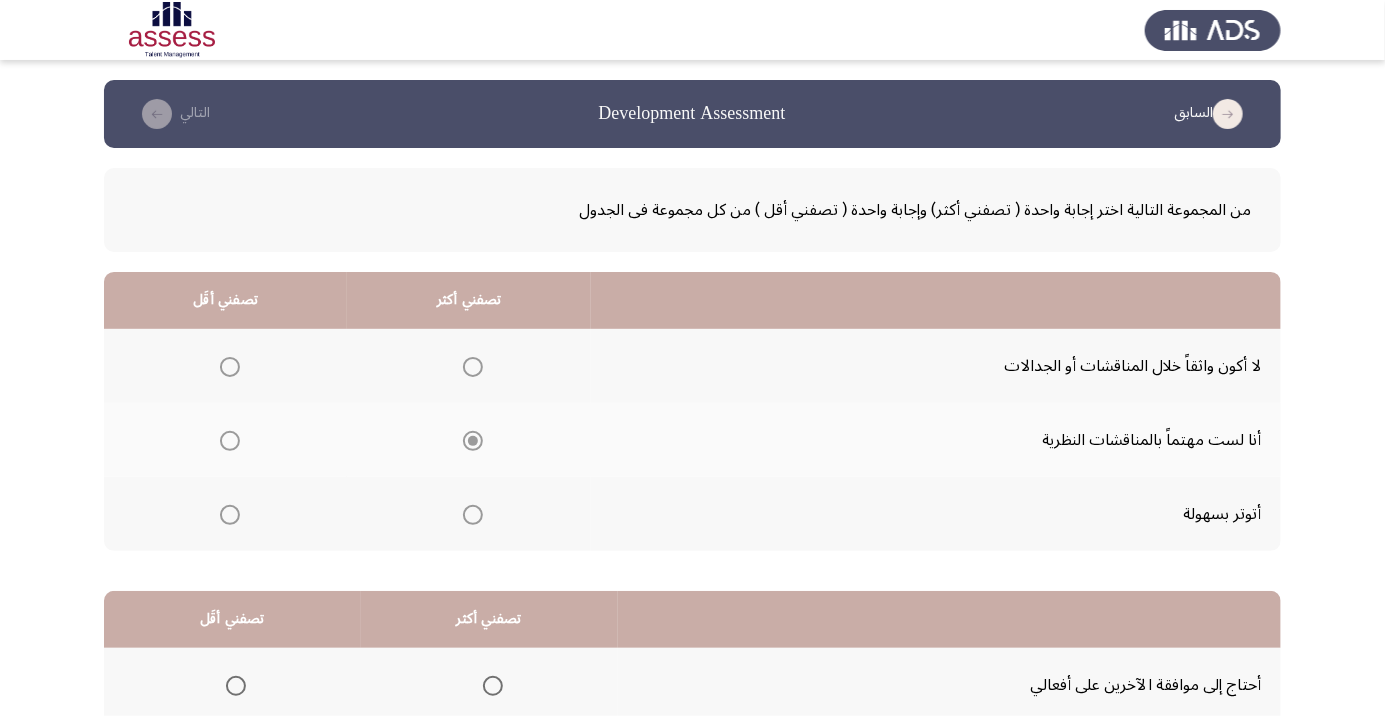 click at bounding box center [230, 515] 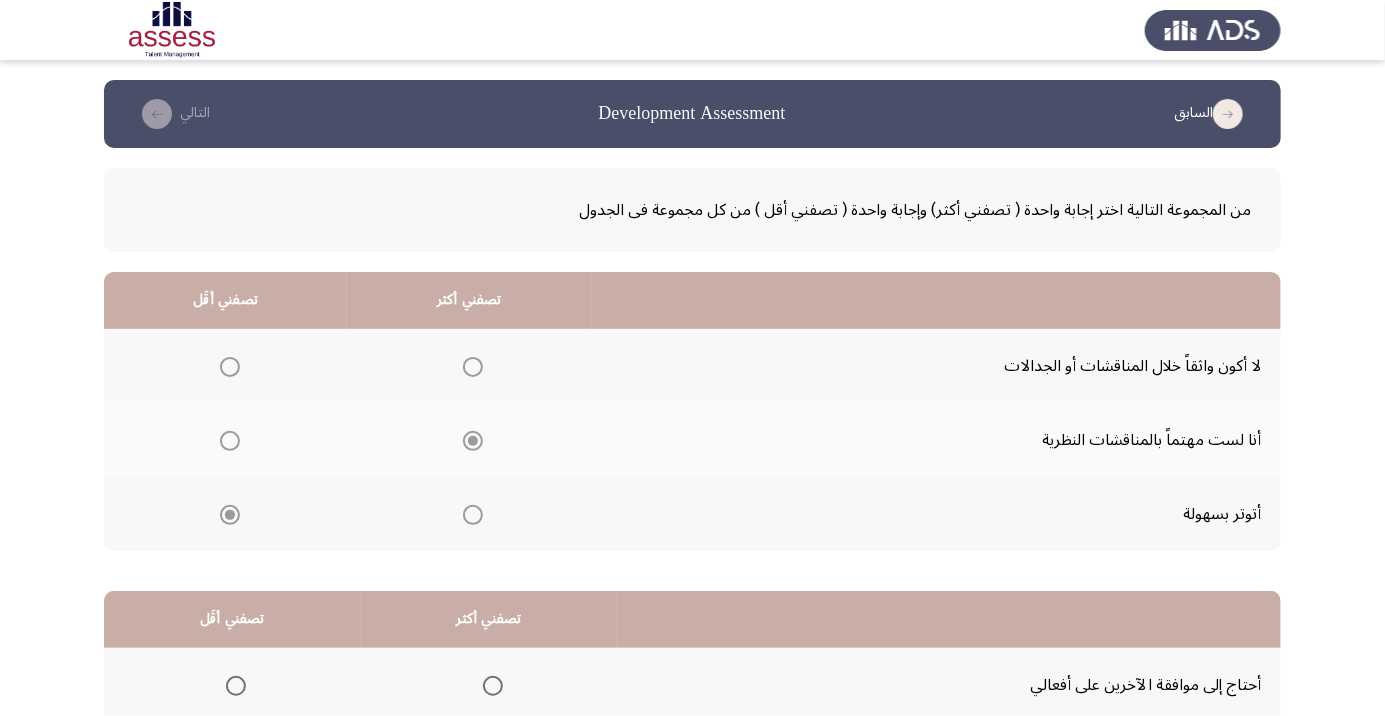 click at bounding box center (230, 515) 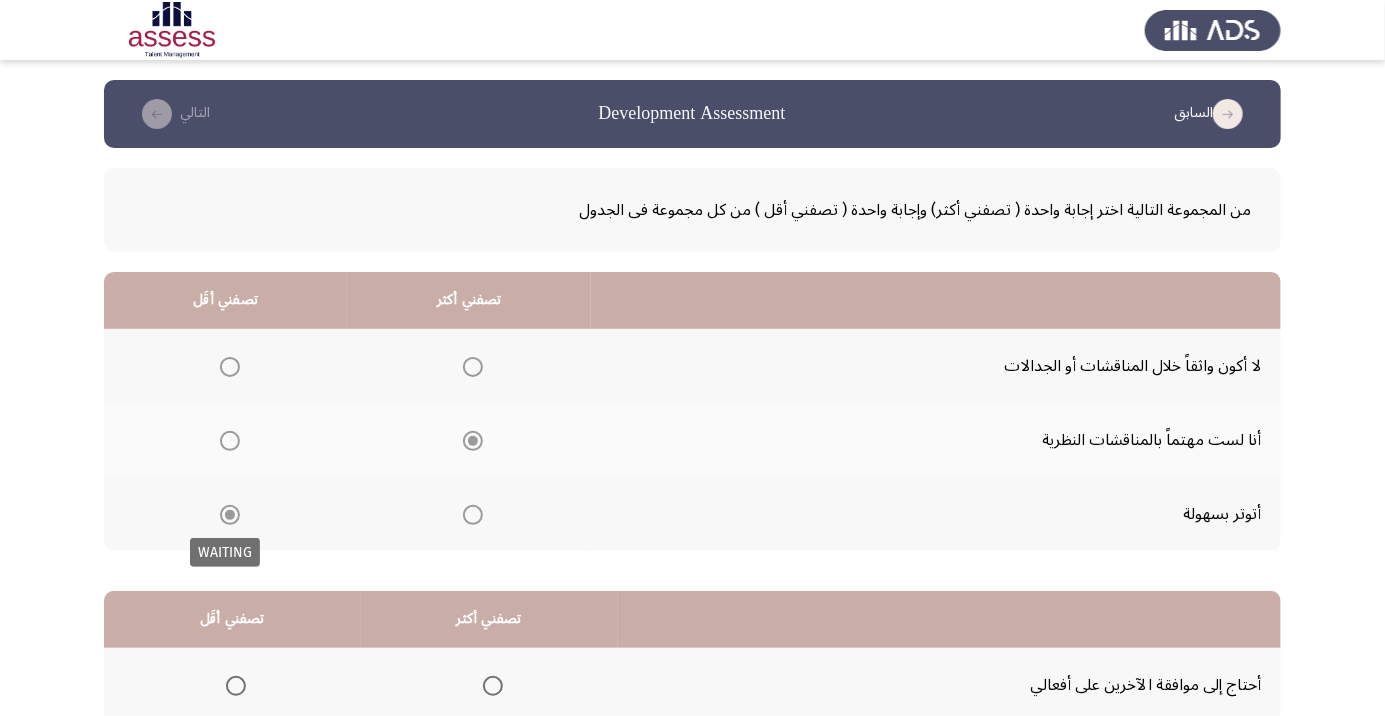 click on "WAITING" at bounding box center (225, 552) 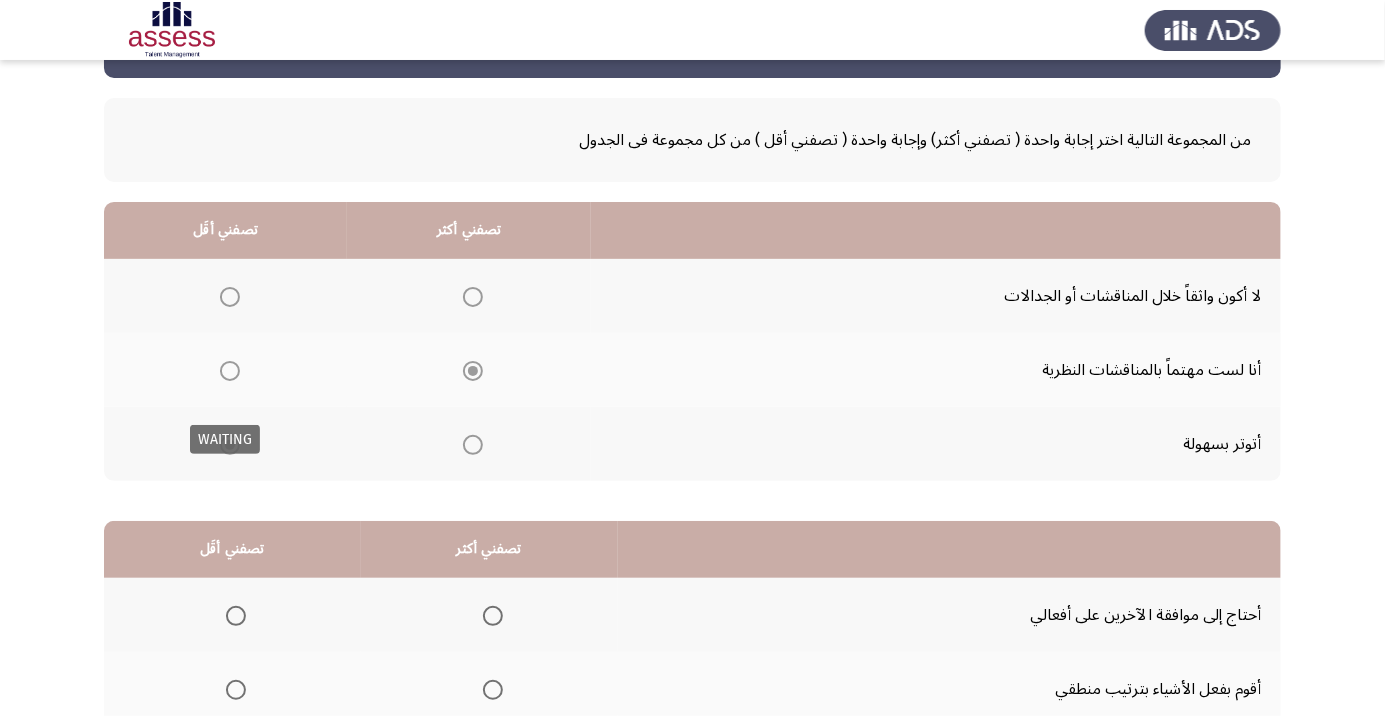 scroll, scrollTop: 197, scrollLeft: 0, axis: vertical 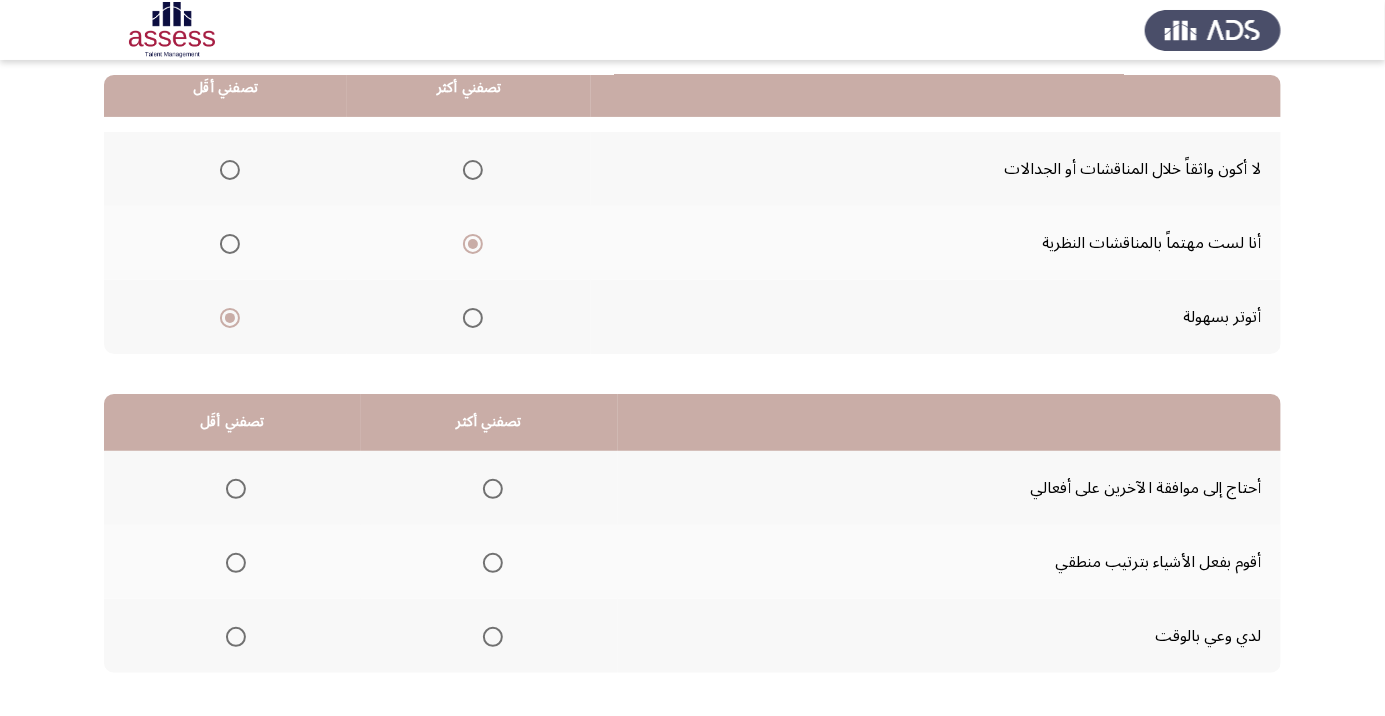 click at bounding box center [493, 563] 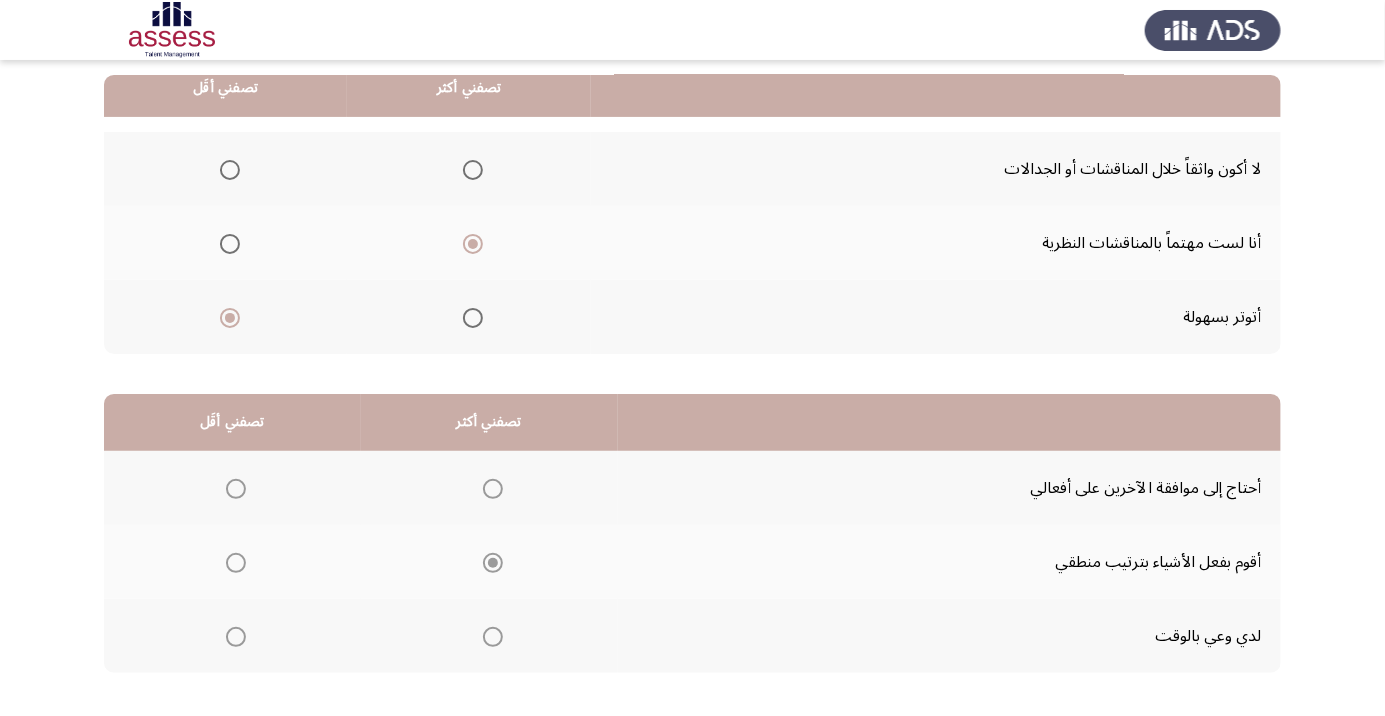 click at bounding box center [236, 637] 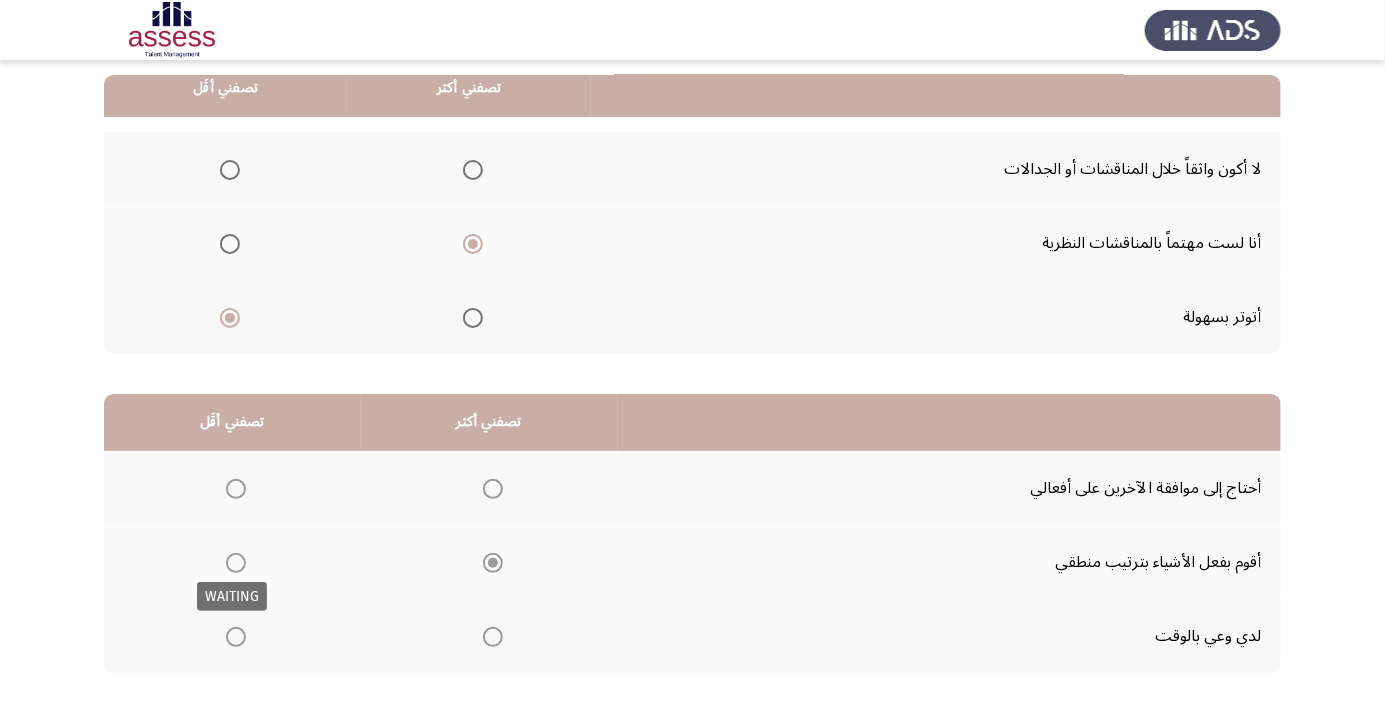 click at bounding box center [236, 637] 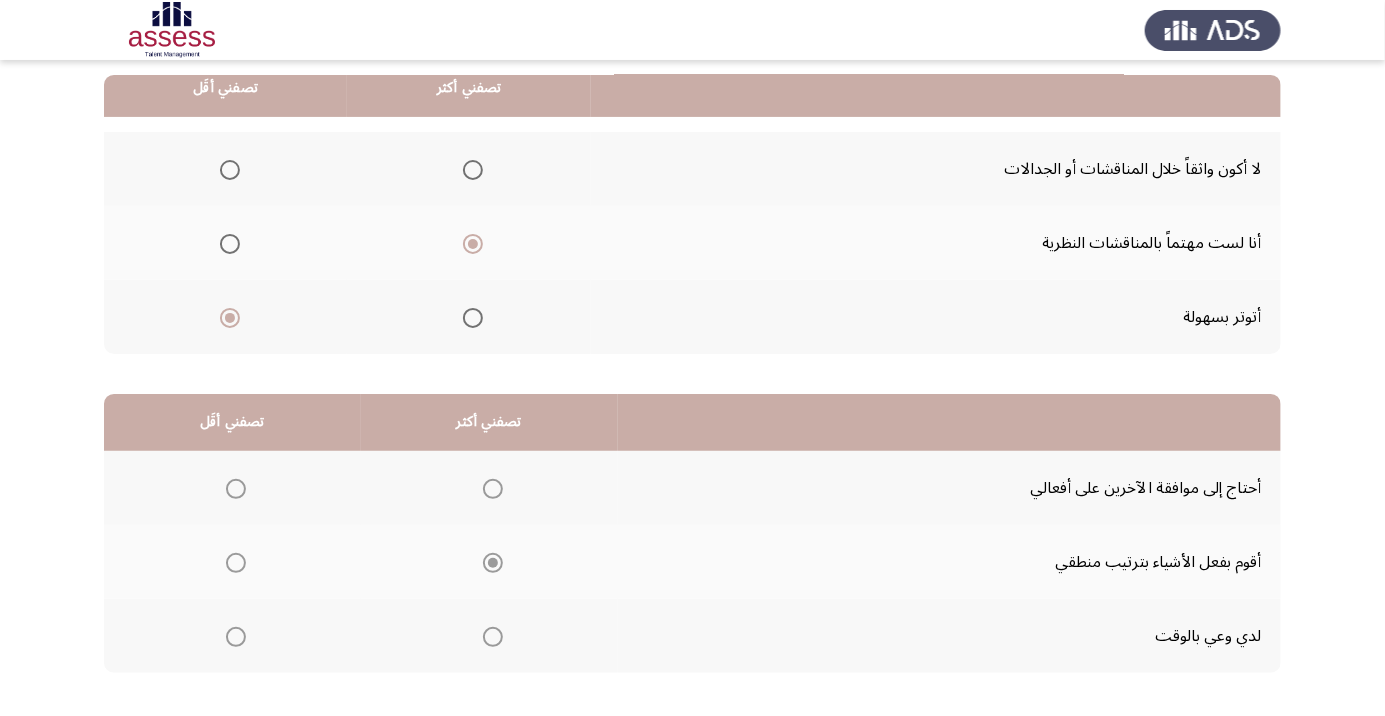 click at bounding box center [236, 637] 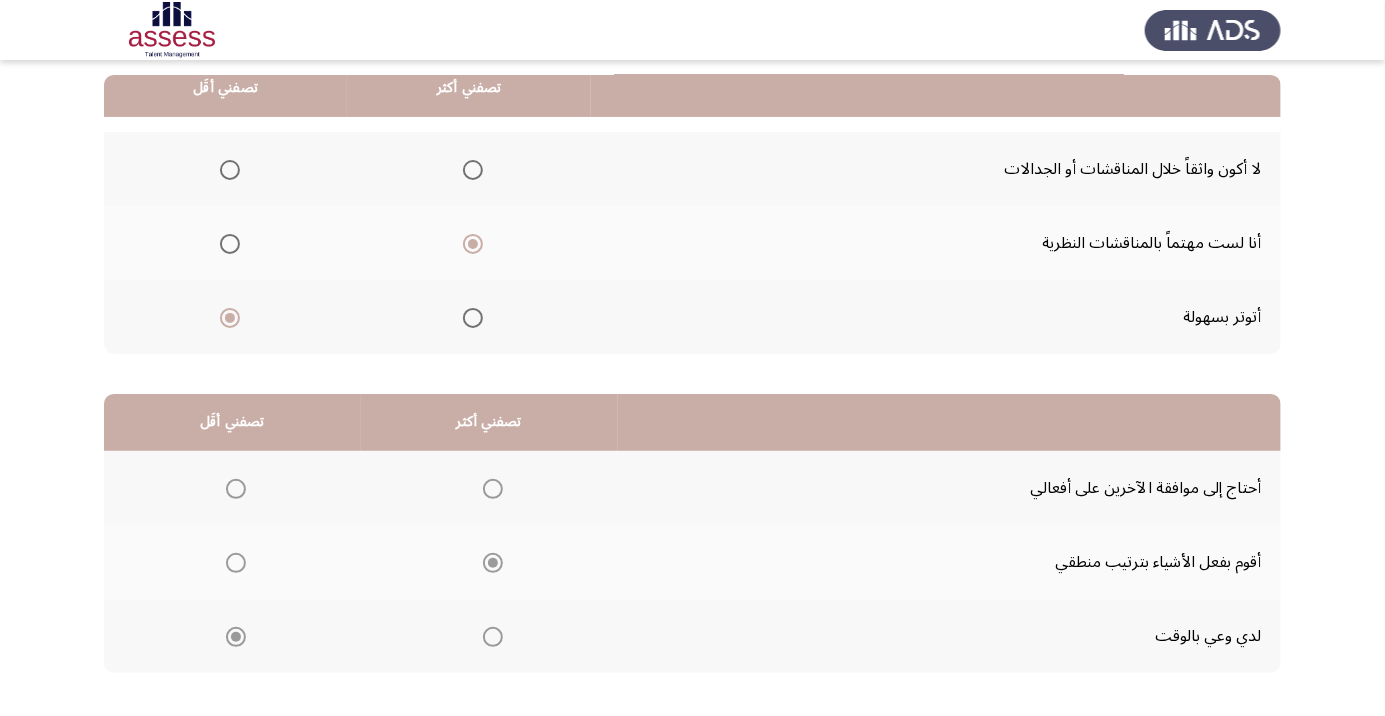 click on "التالي" 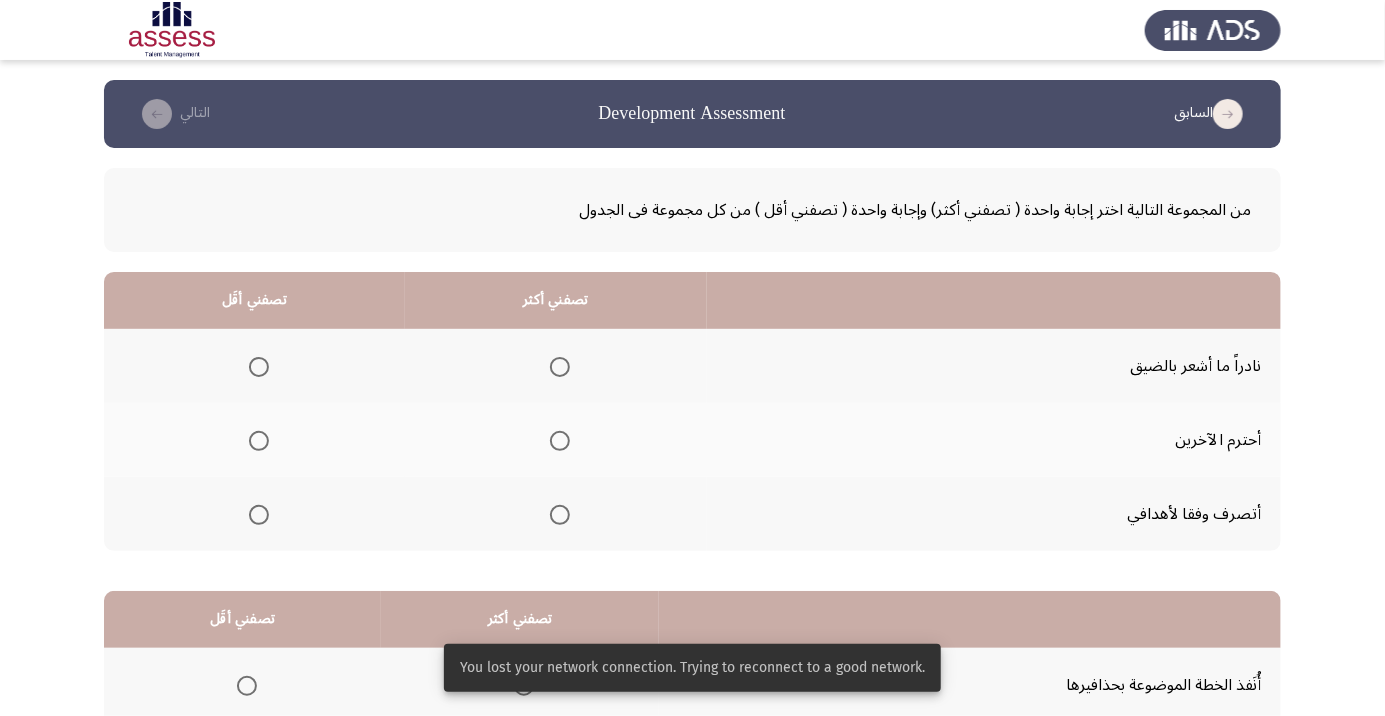 click at bounding box center [560, 441] 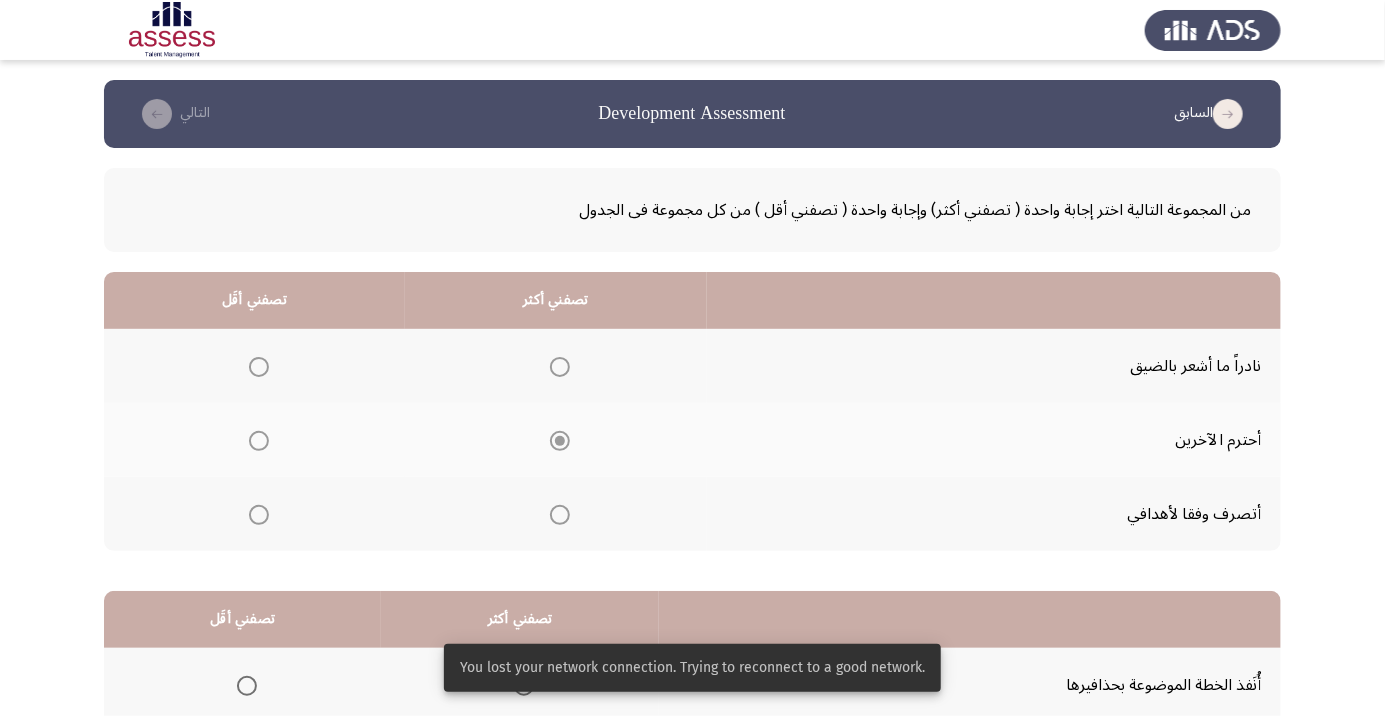click at bounding box center [259, 515] 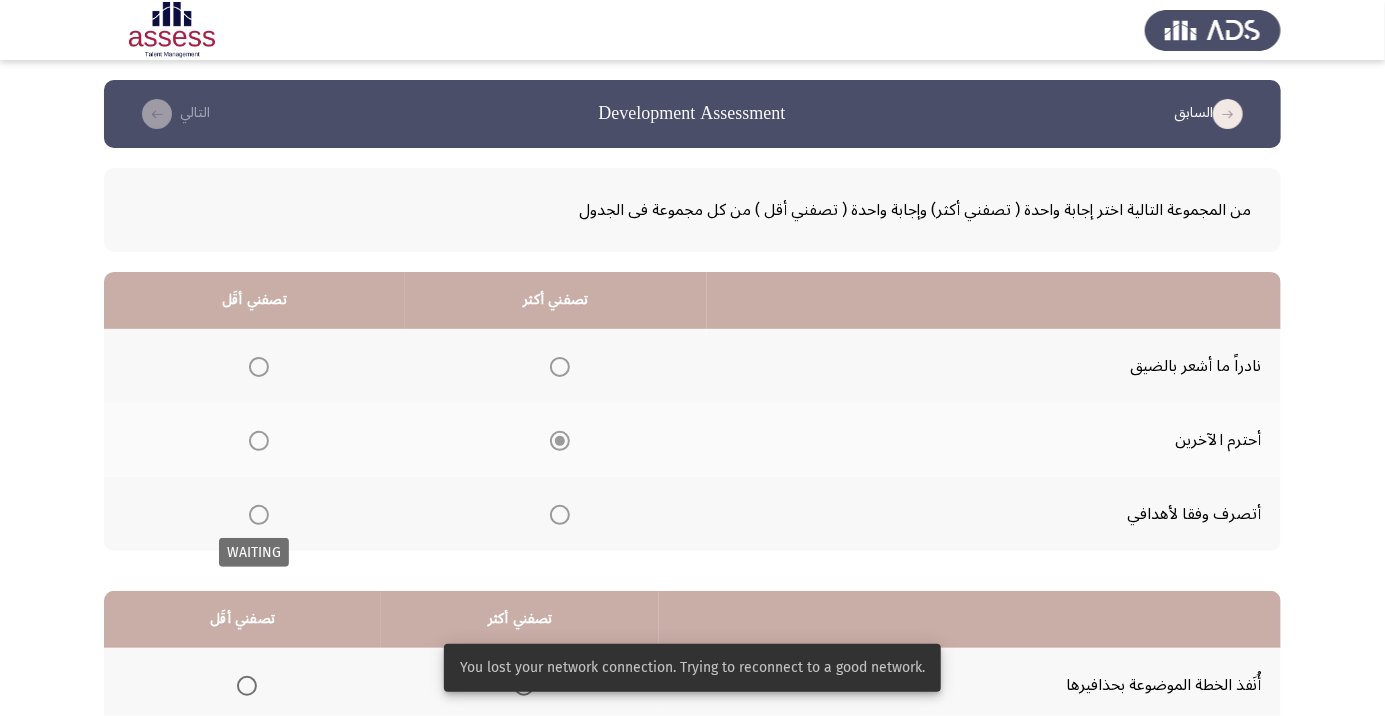 click at bounding box center (259, 515) 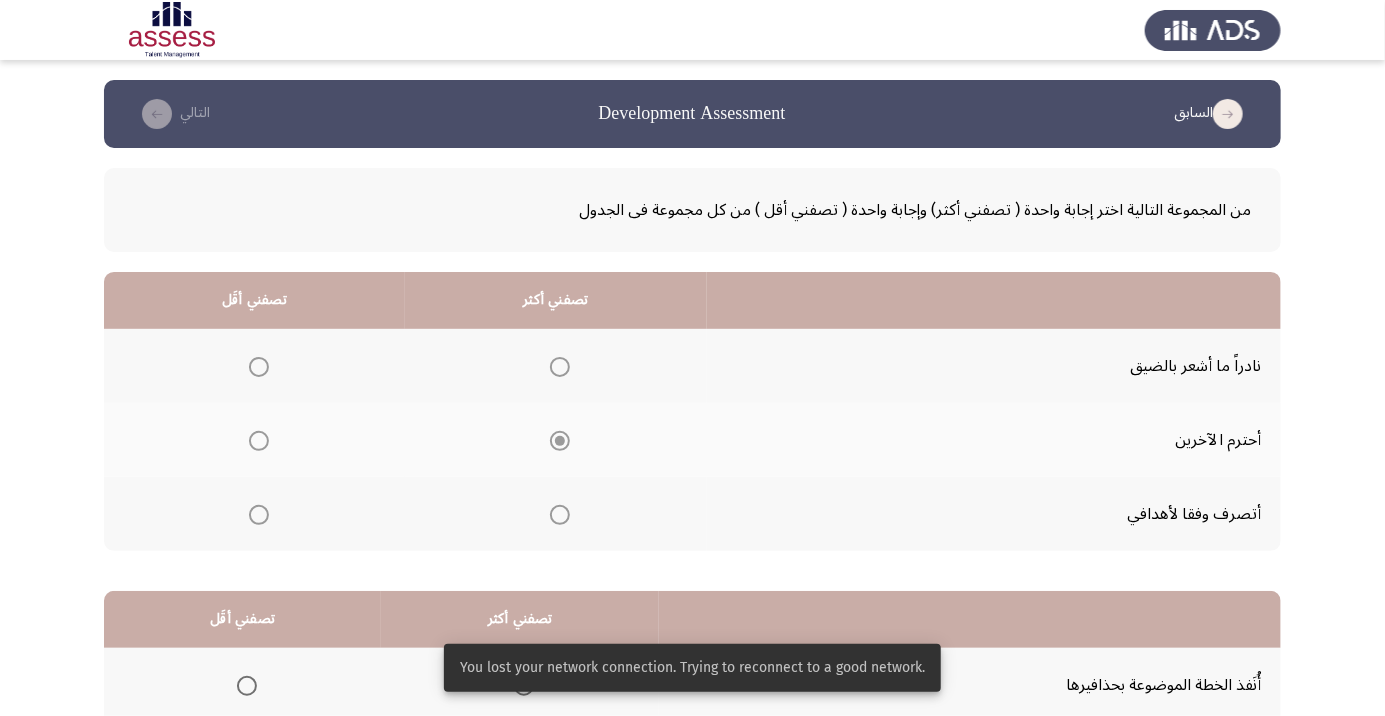 click at bounding box center [259, 515] 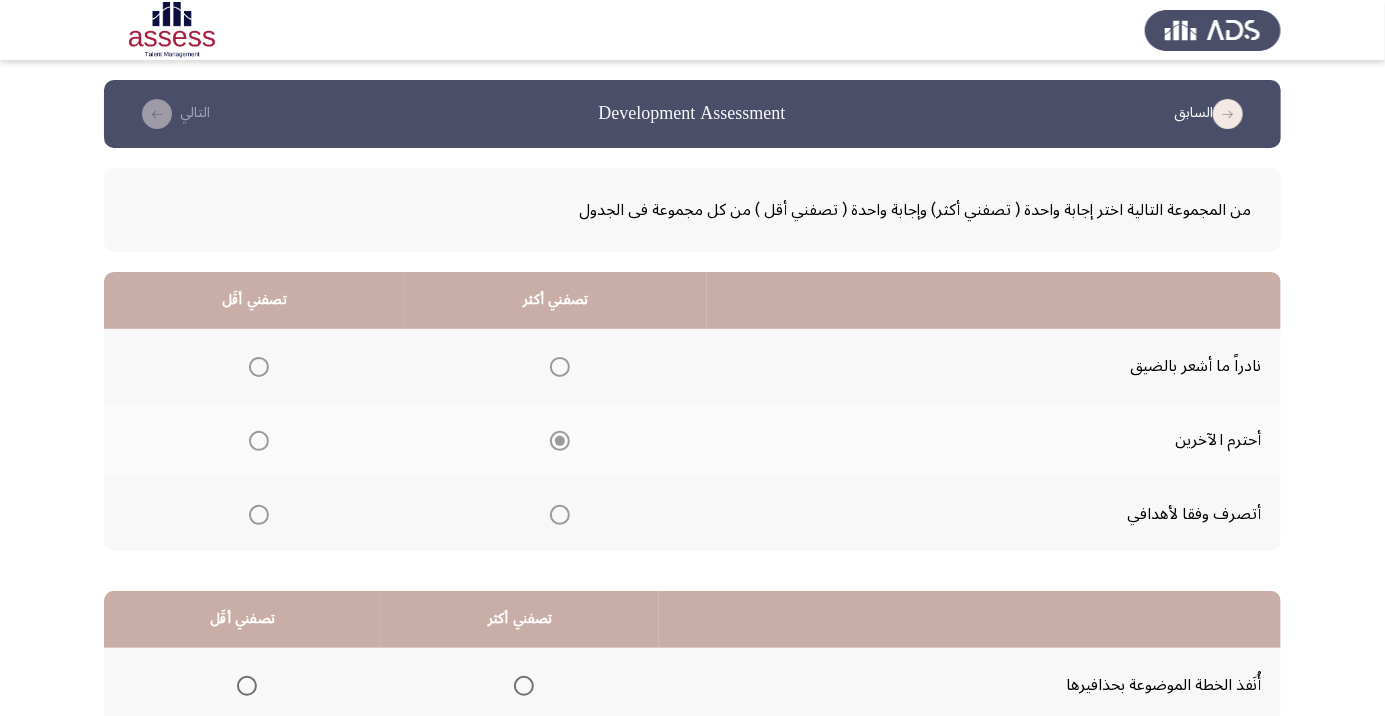 click at bounding box center [259, 515] 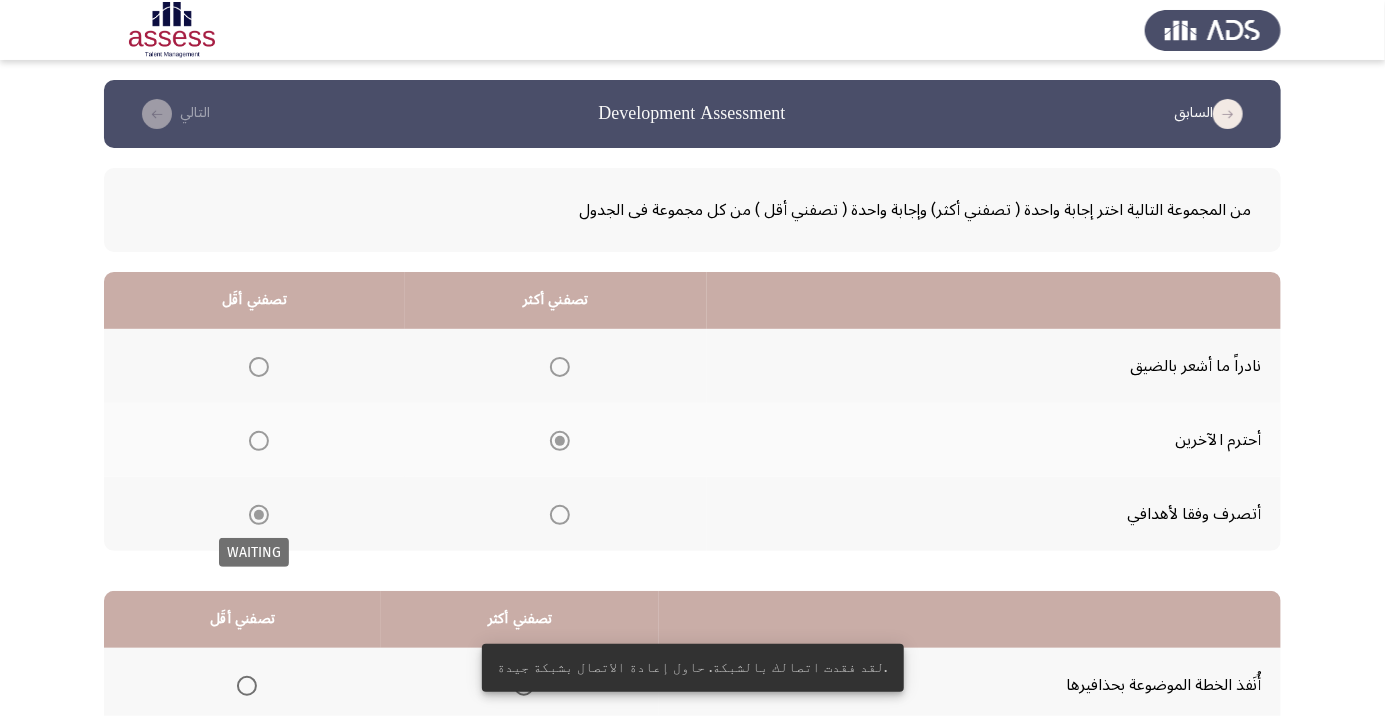 click at bounding box center [259, 515] 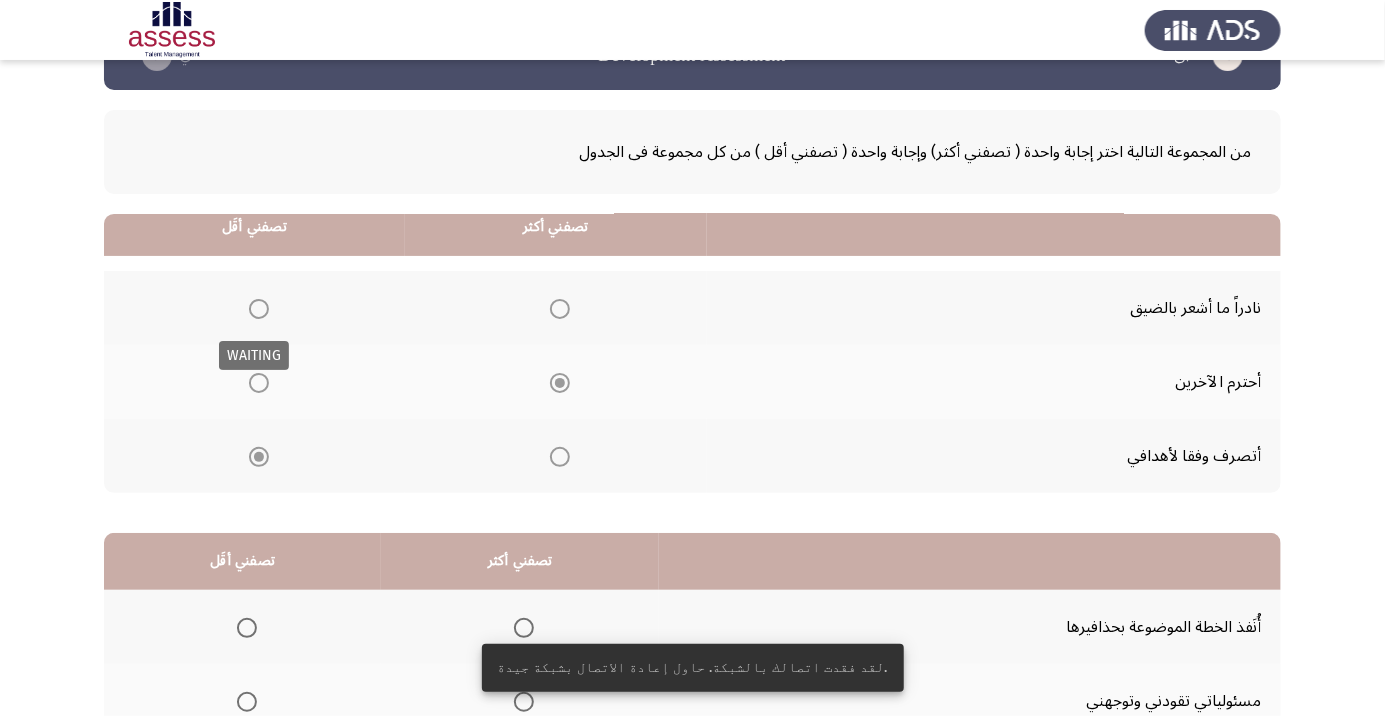 scroll, scrollTop: 197, scrollLeft: 0, axis: vertical 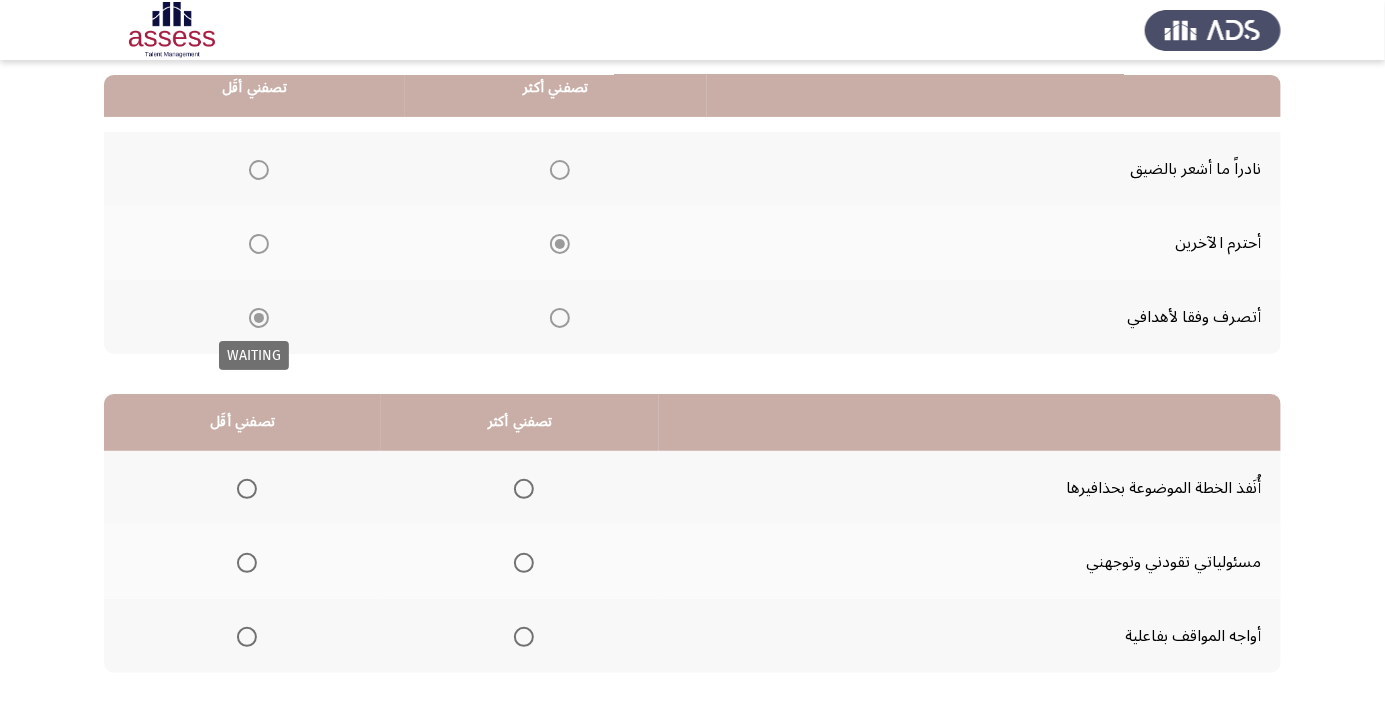 click at bounding box center (524, 489) 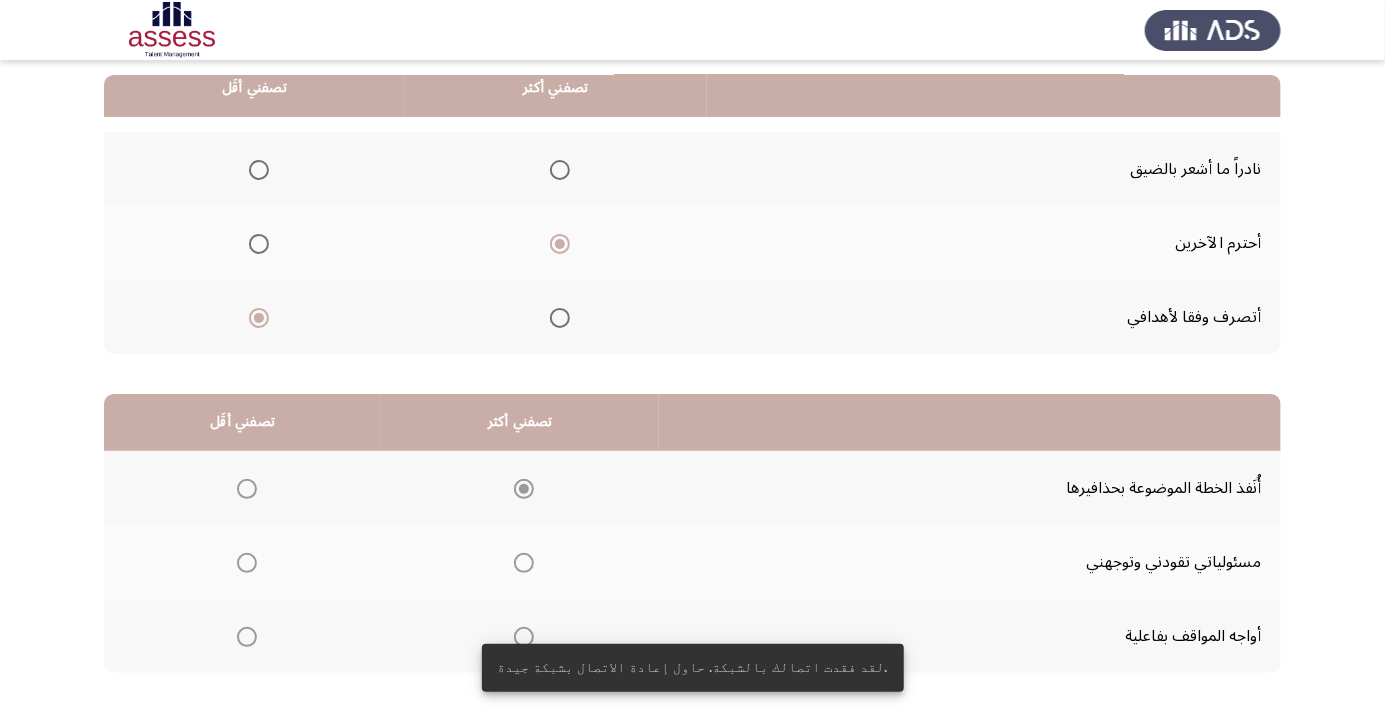 click at bounding box center [247, 563] 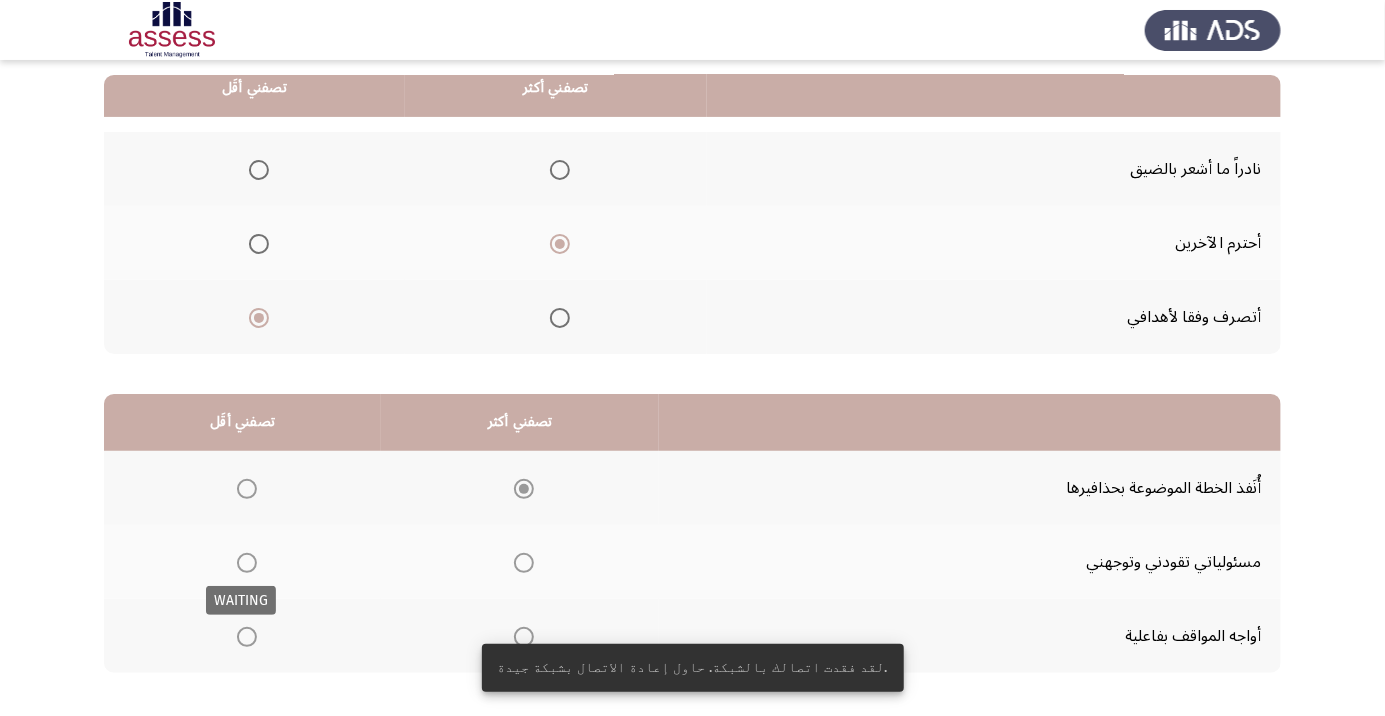 click at bounding box center (247, 563) 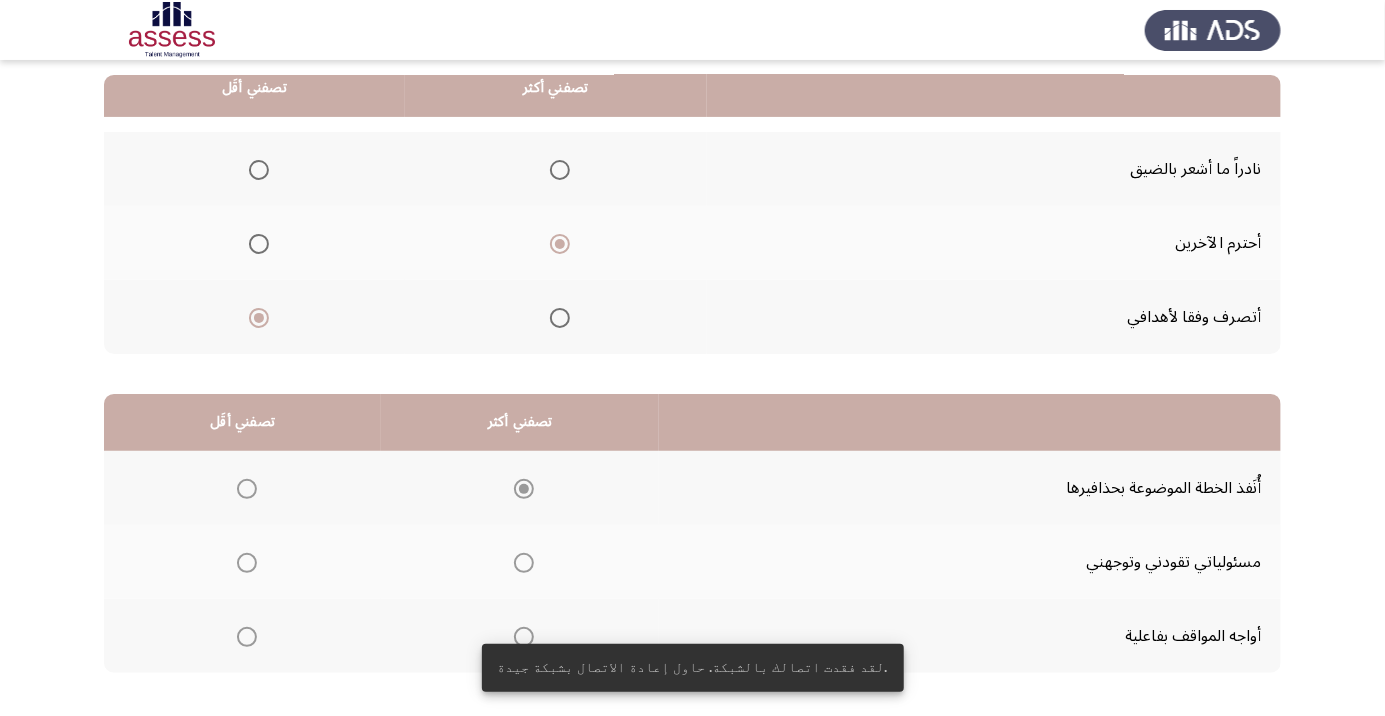click at bounding box center [247, 563] 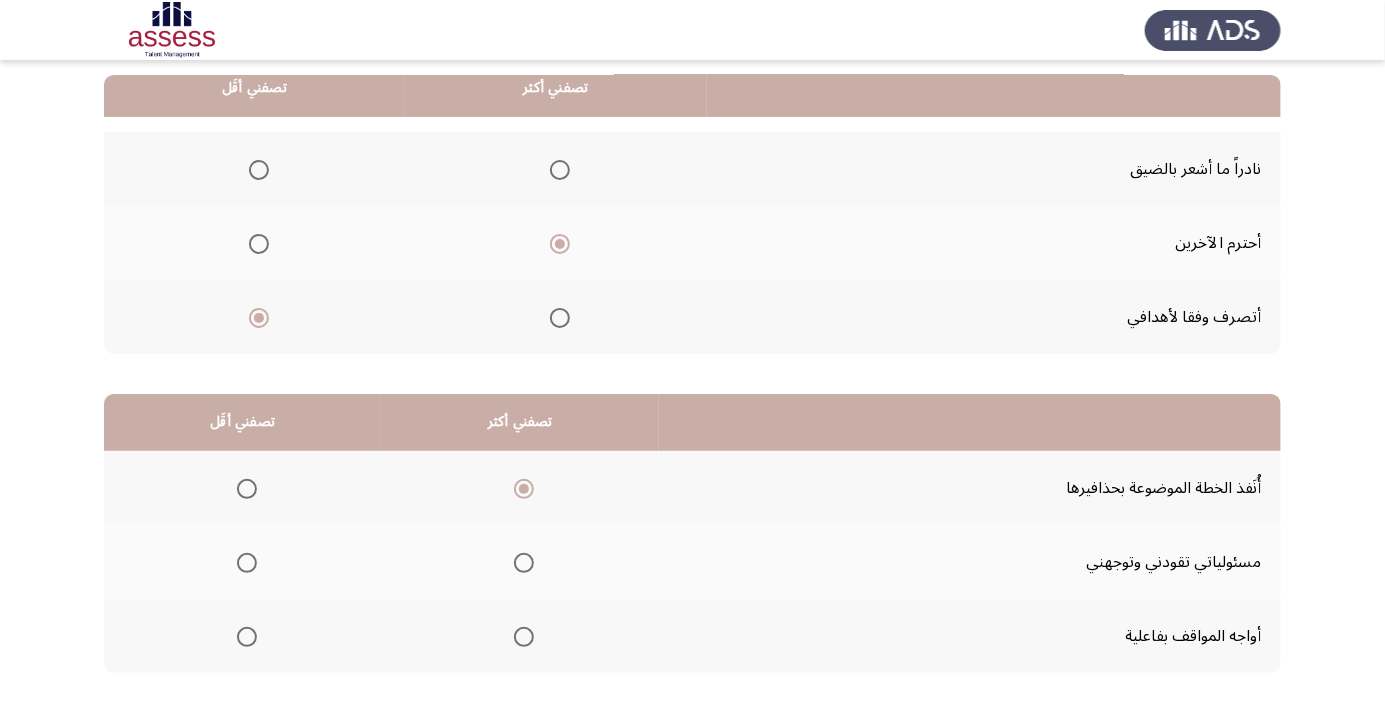 click at bounding box center [247, 563] 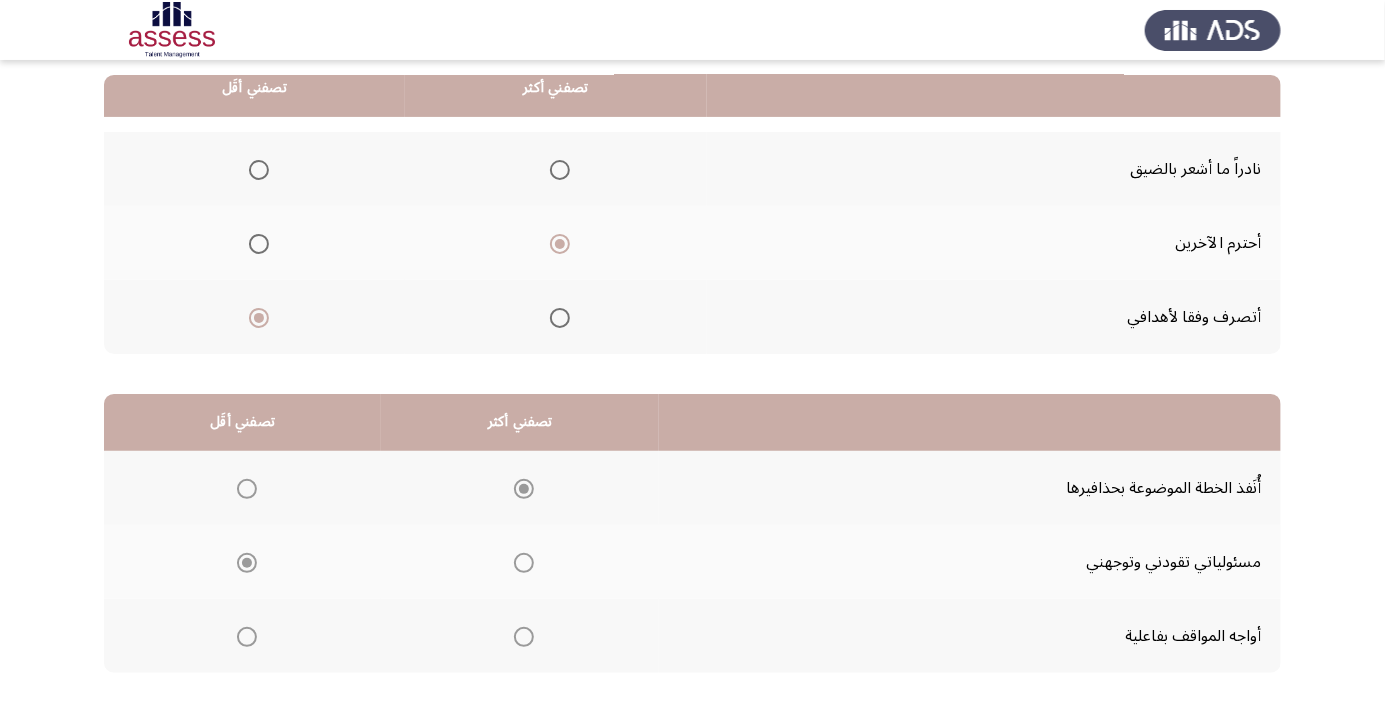 click on "التالي" 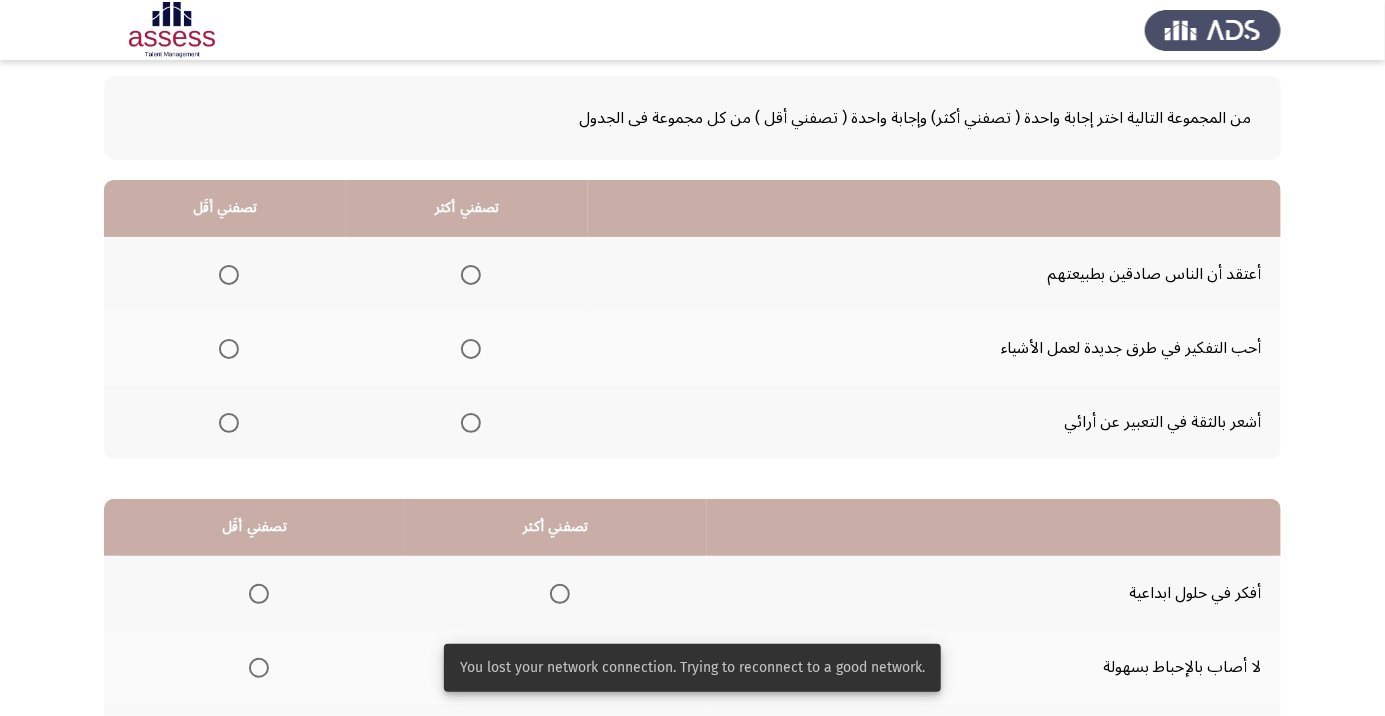 scroll, scrollTop: 93, scrollLeft: 0, axis: vertical 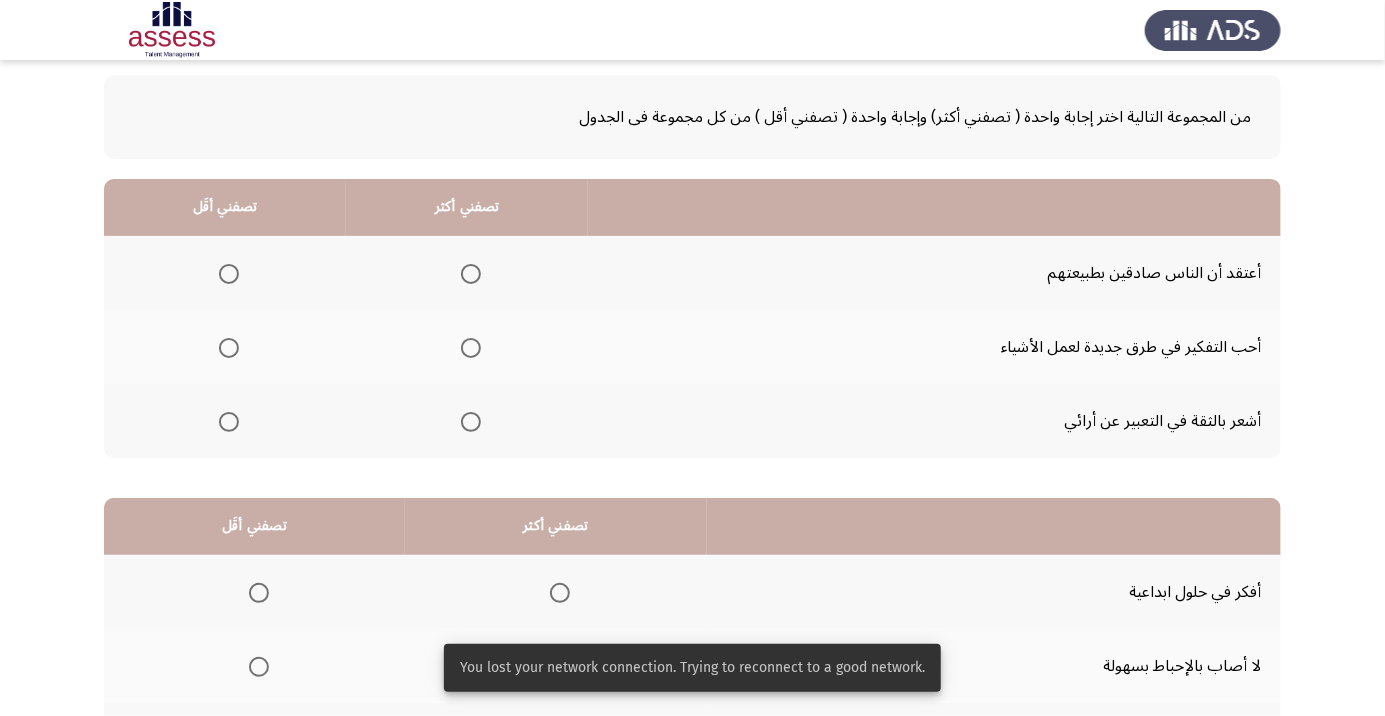 click at bounding box center [471, 348] 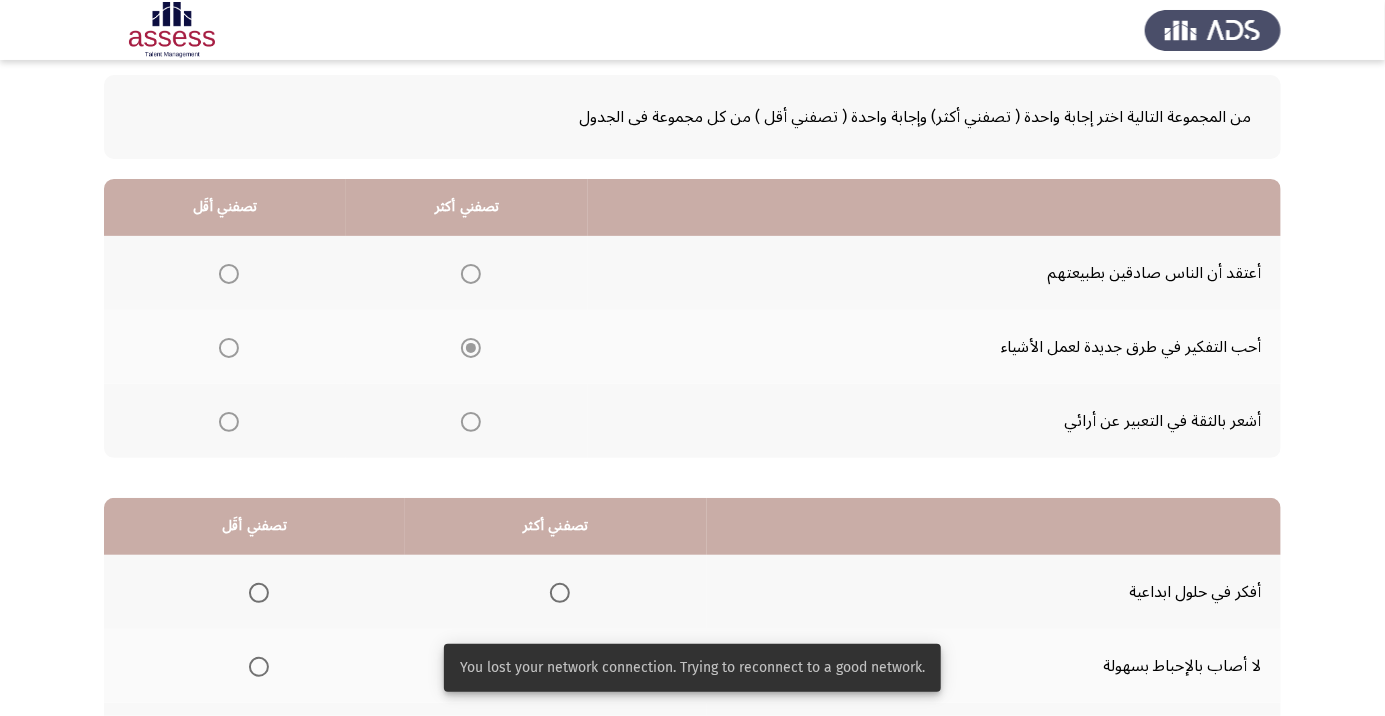 click 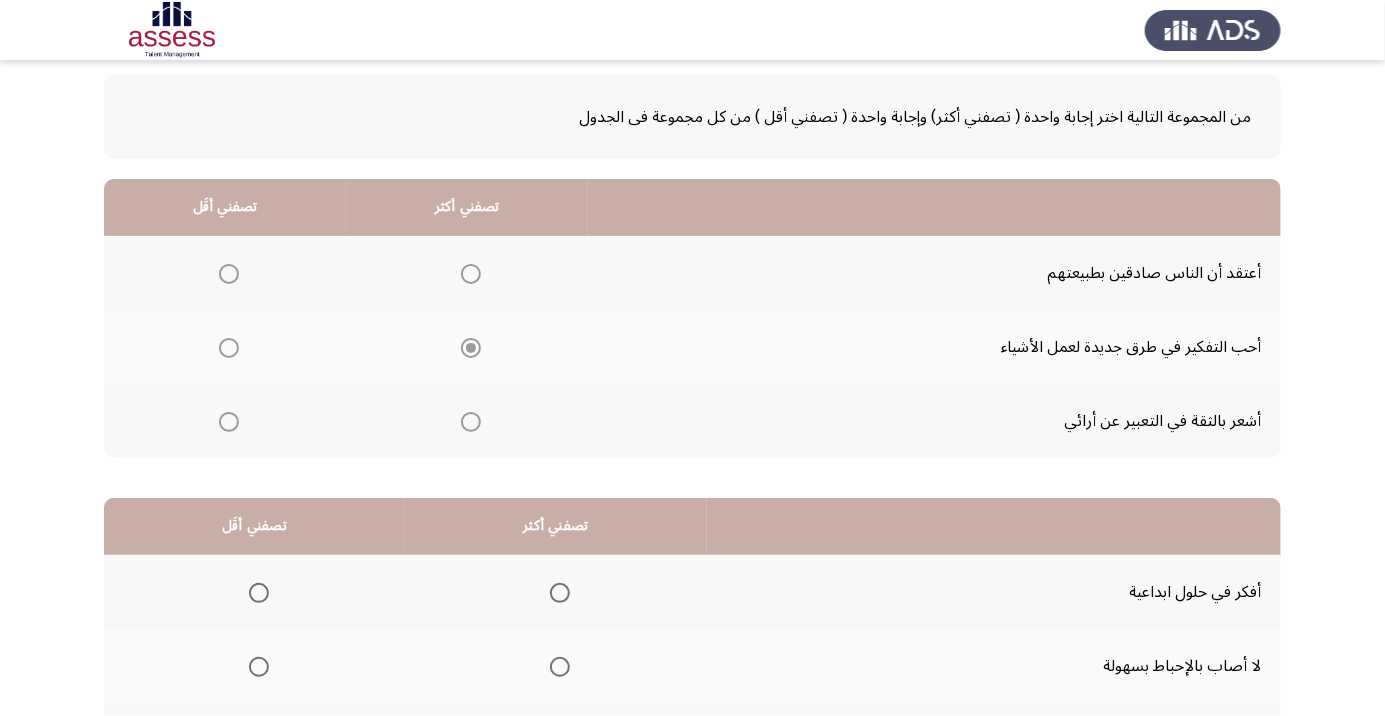 click at bounding box center (229, 422) 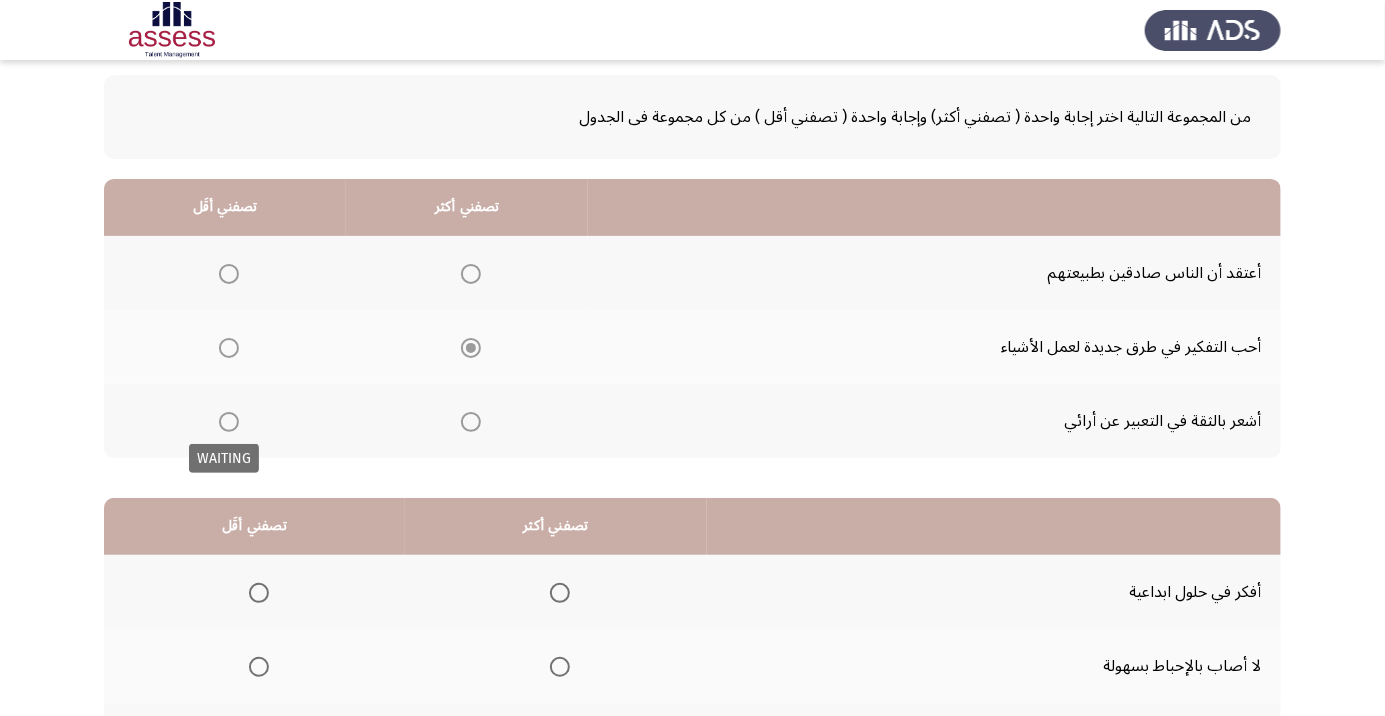 click at bounding box center (229, 422) 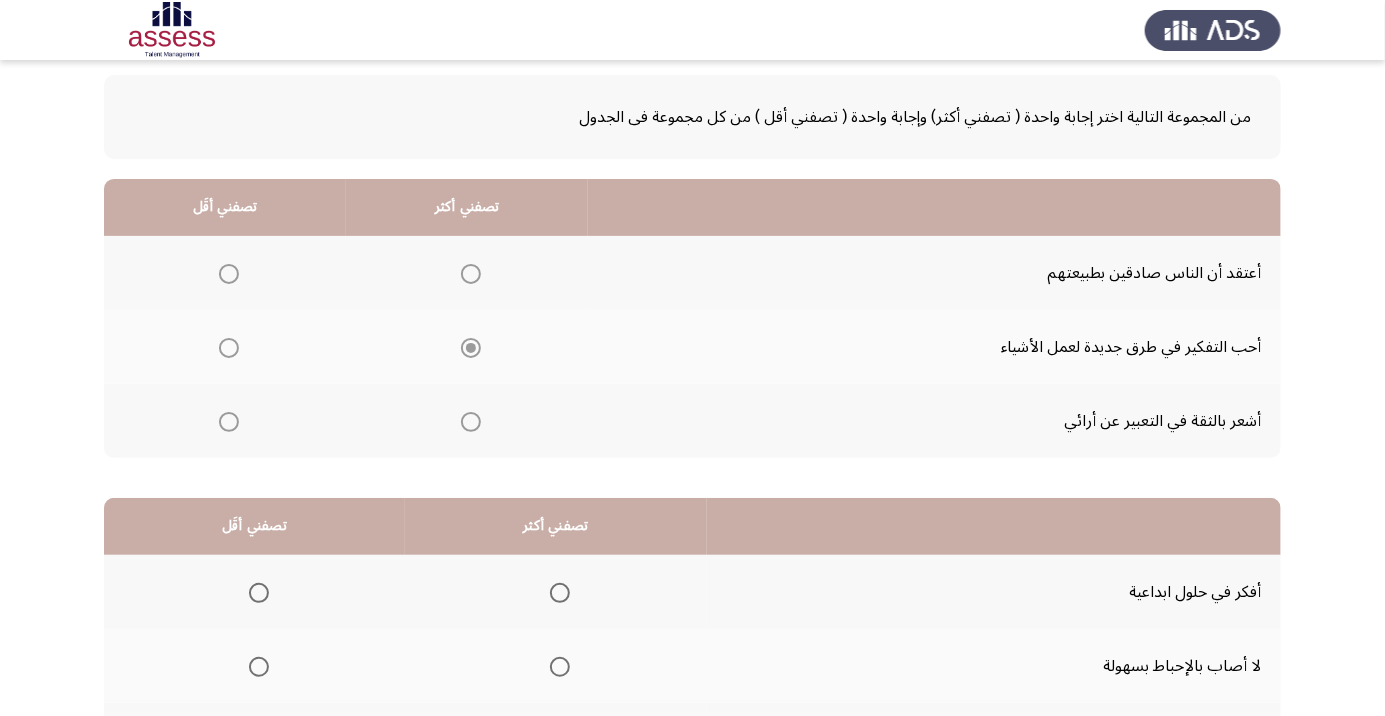 click at bounding box center [229, 422] 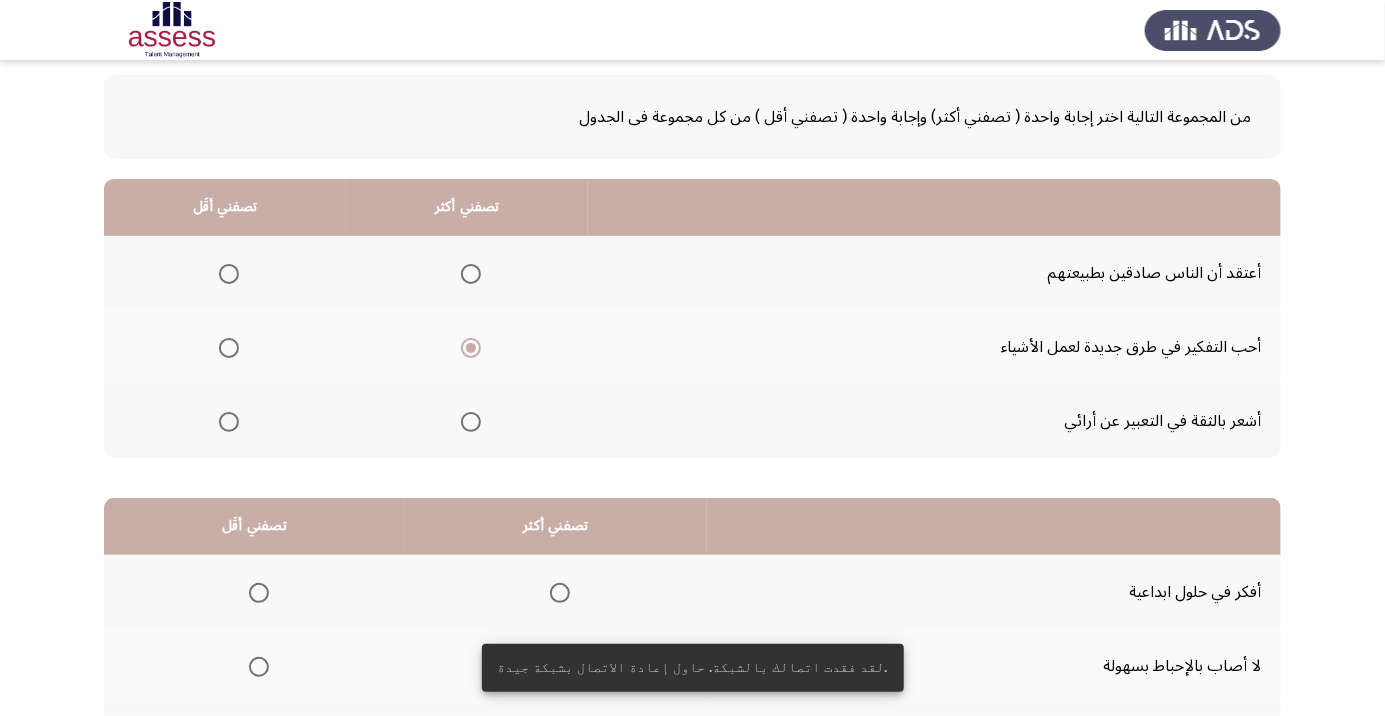 click at bounding box center (229, 422) 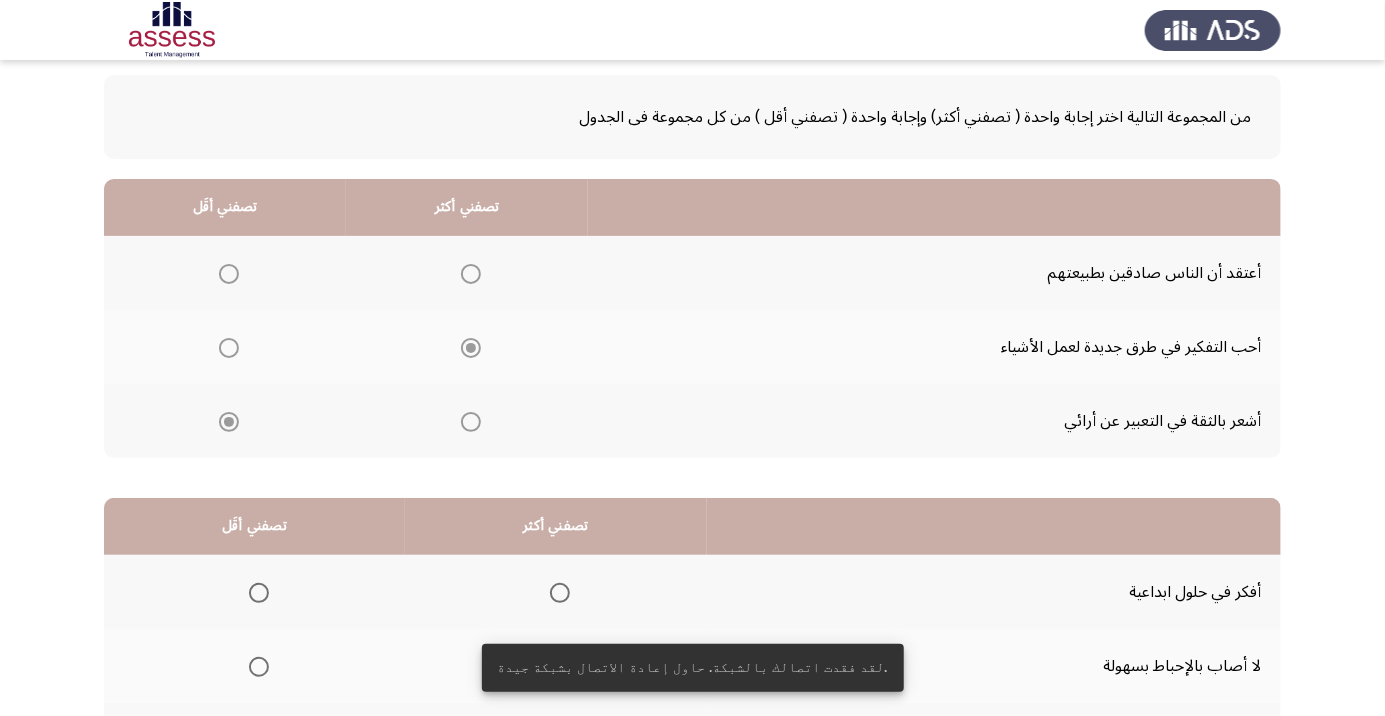 click at bounding box center (229, 422) 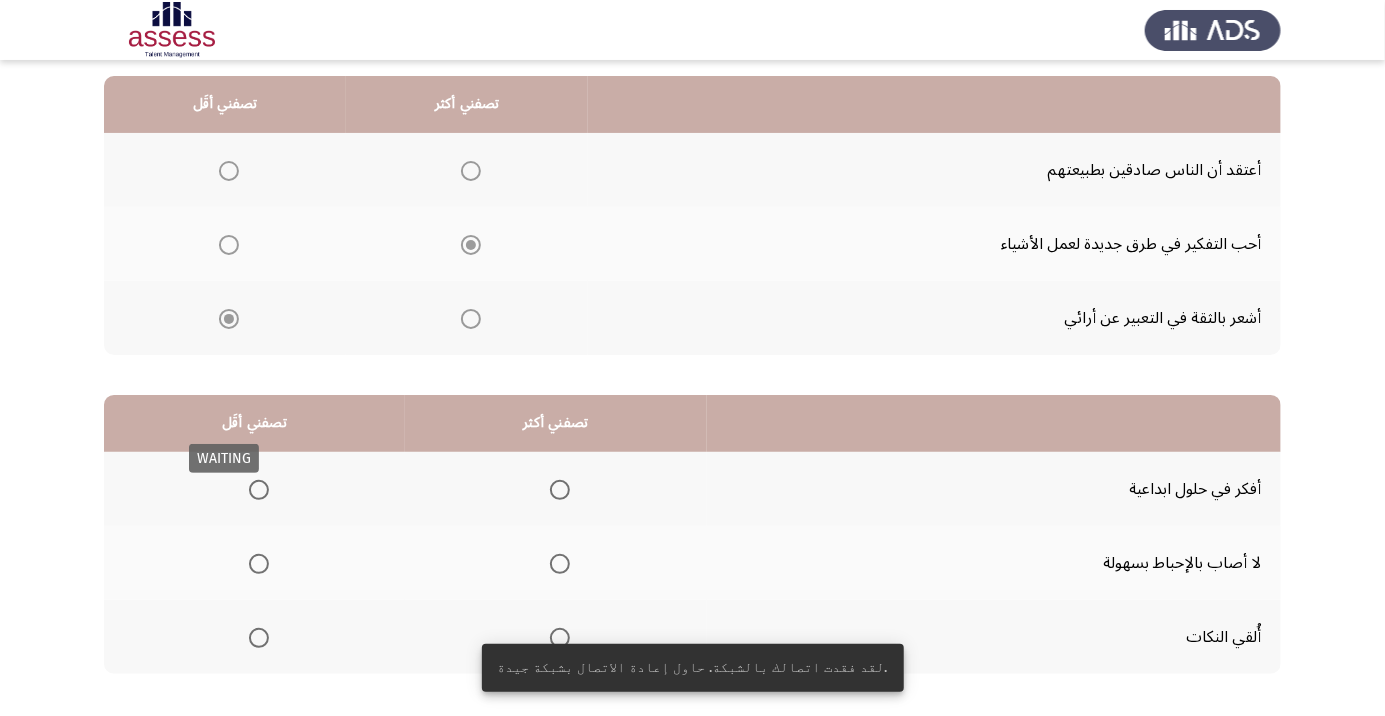 scroll, scrollTop: 197, scrollLeft: 0, axis: vertical 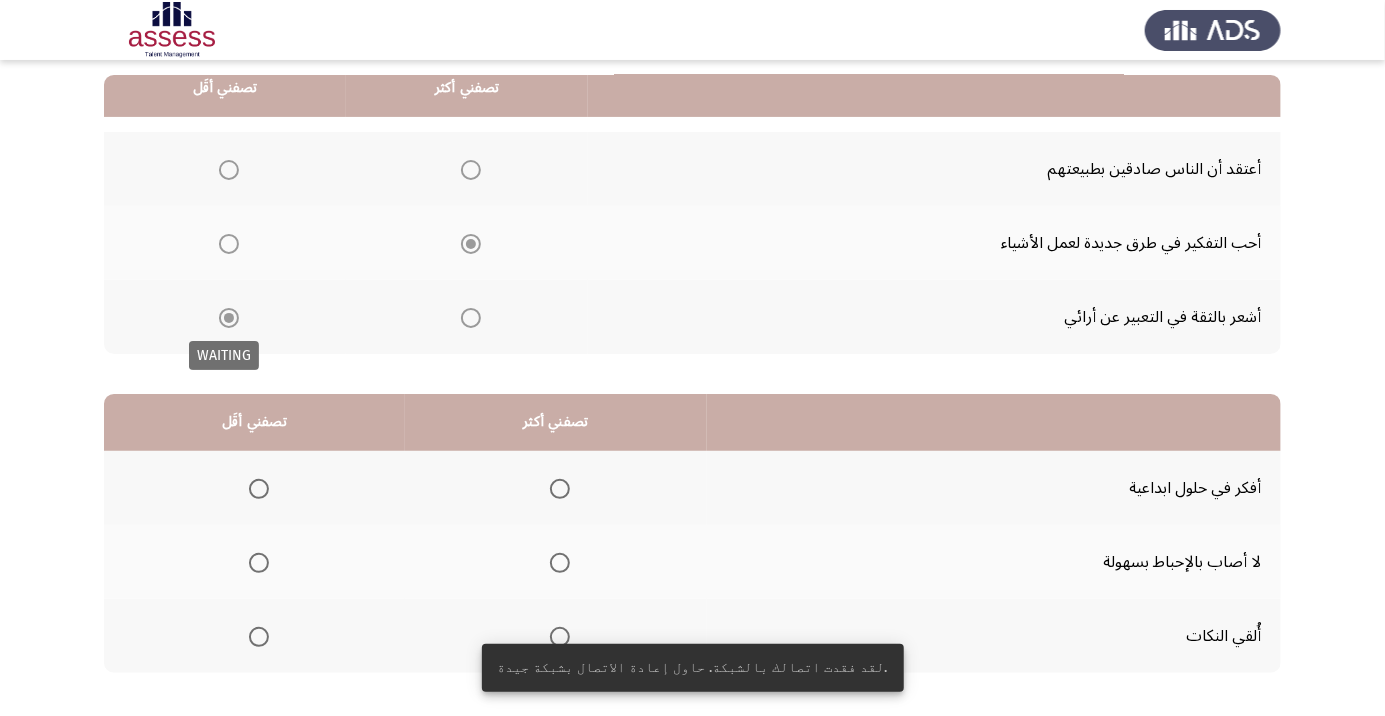 click at bounding box center [560, 489] 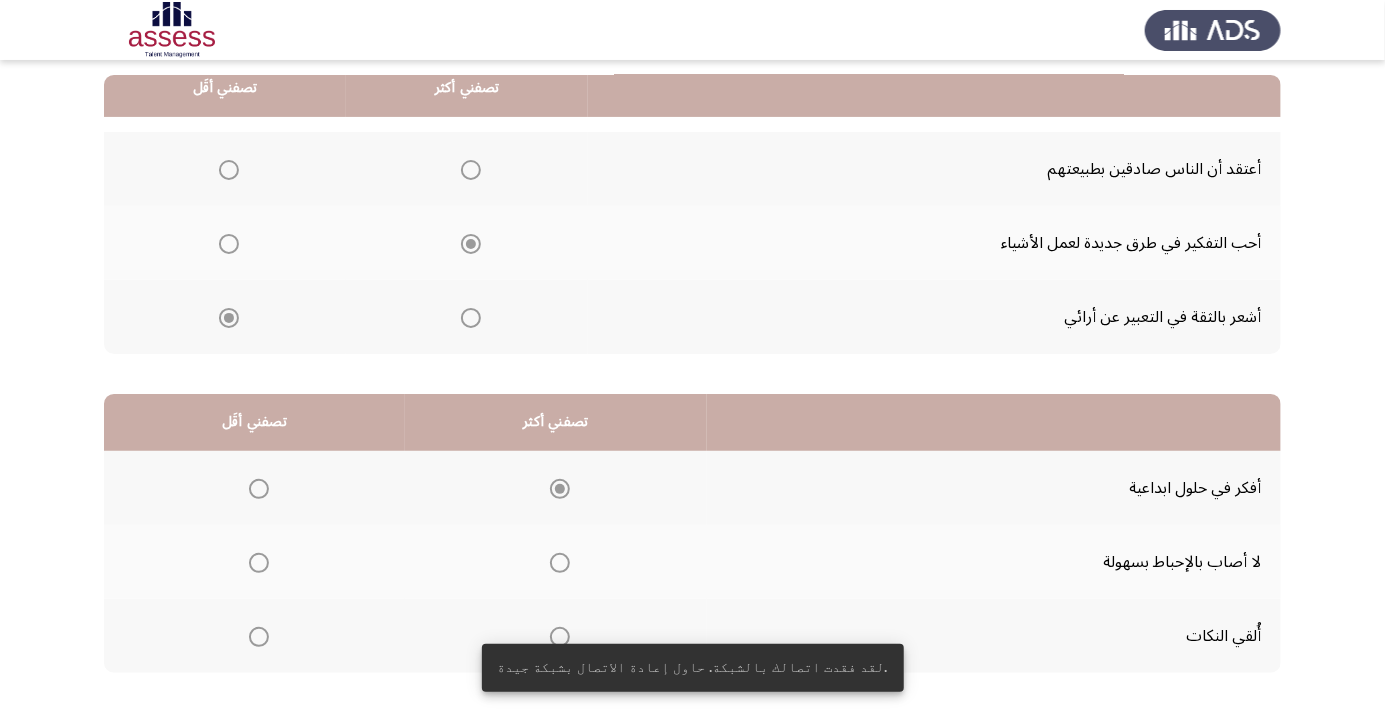 click at bounding box center [259, 563] 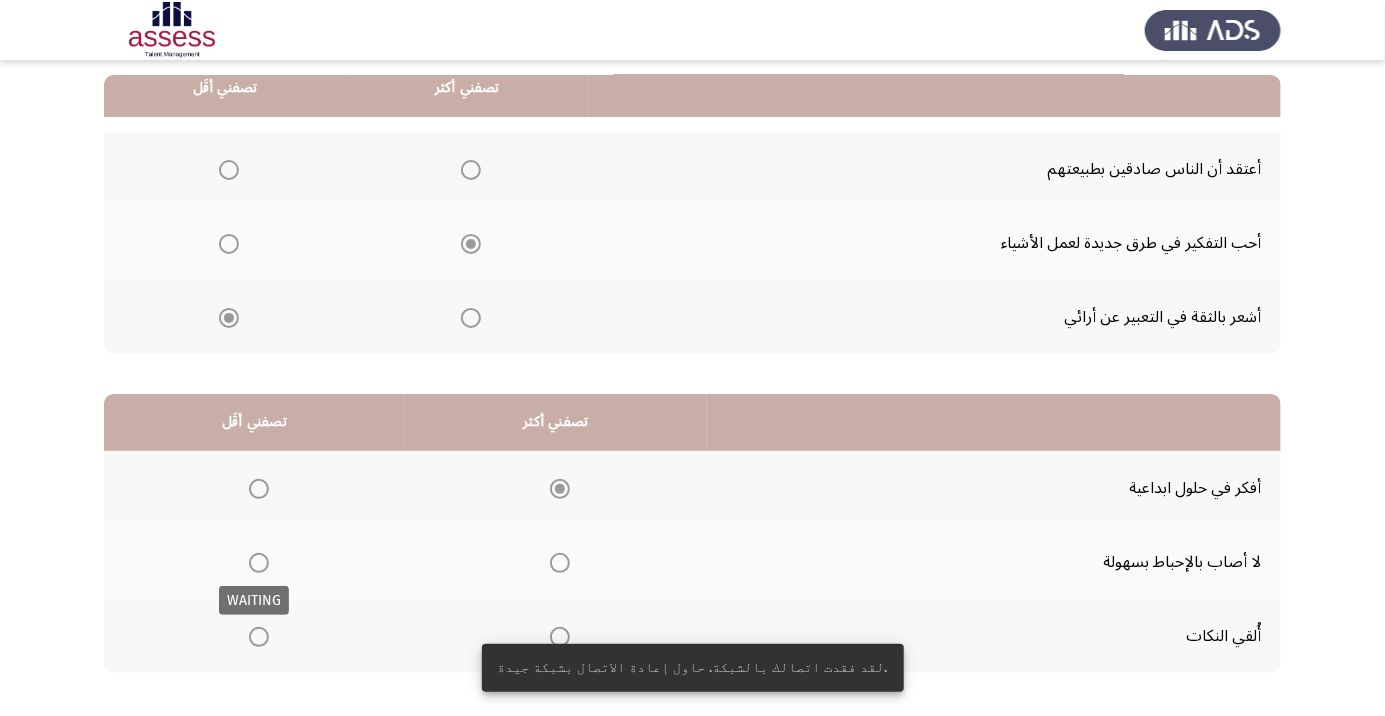 click at bounding box center [259, 563] 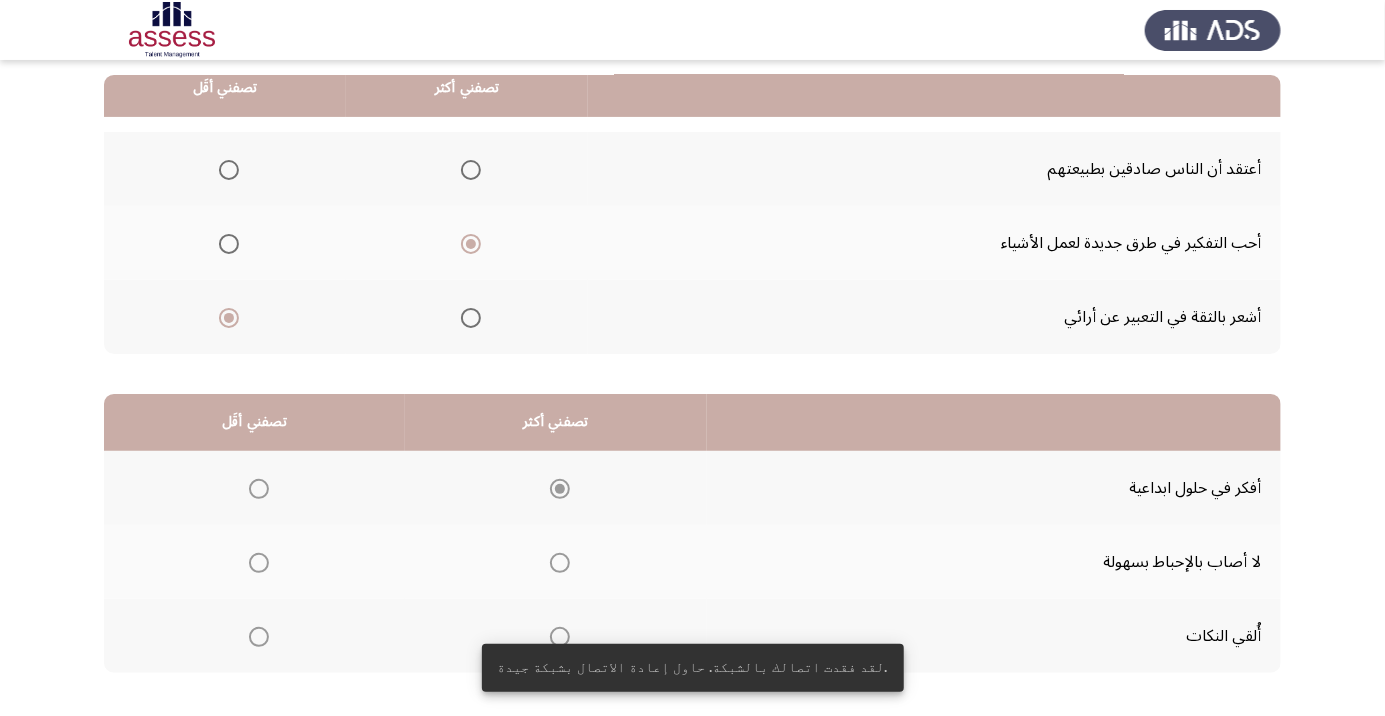 click at bounding box center (259, 563) 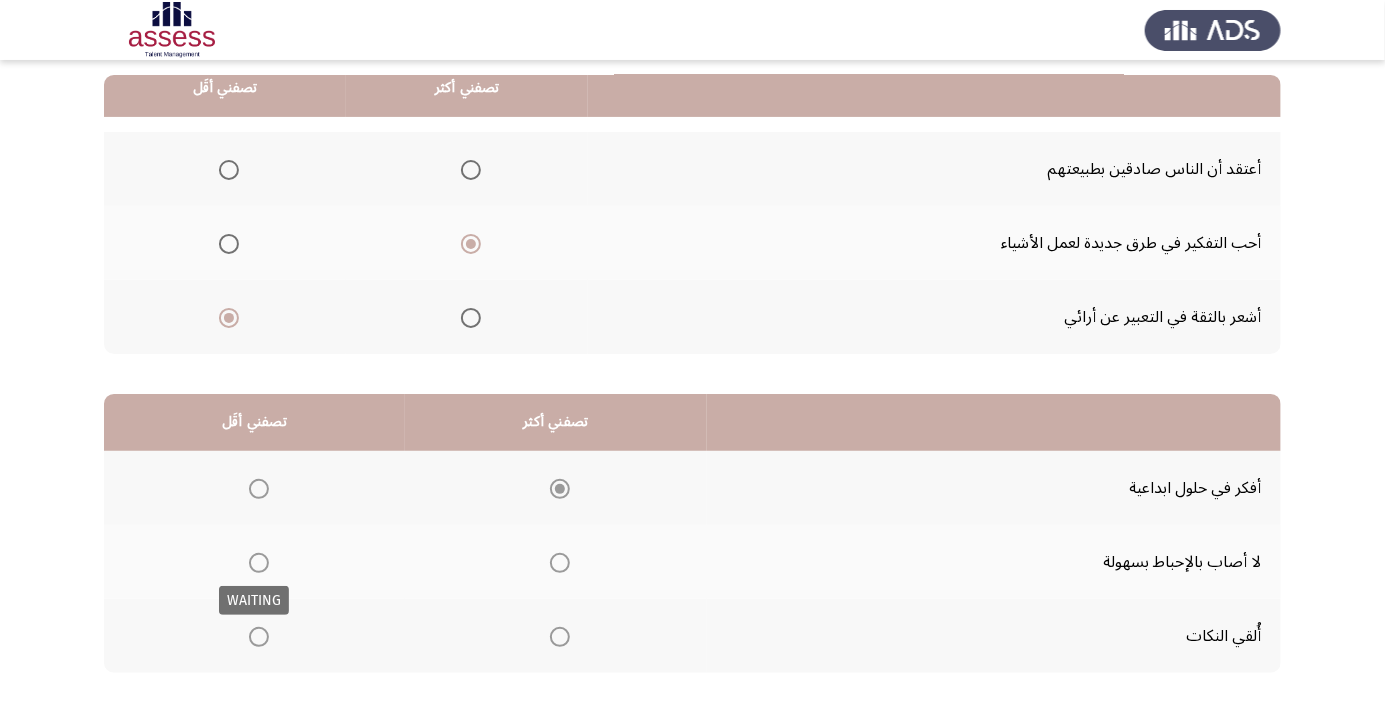 click at bounding box center (259, 563) 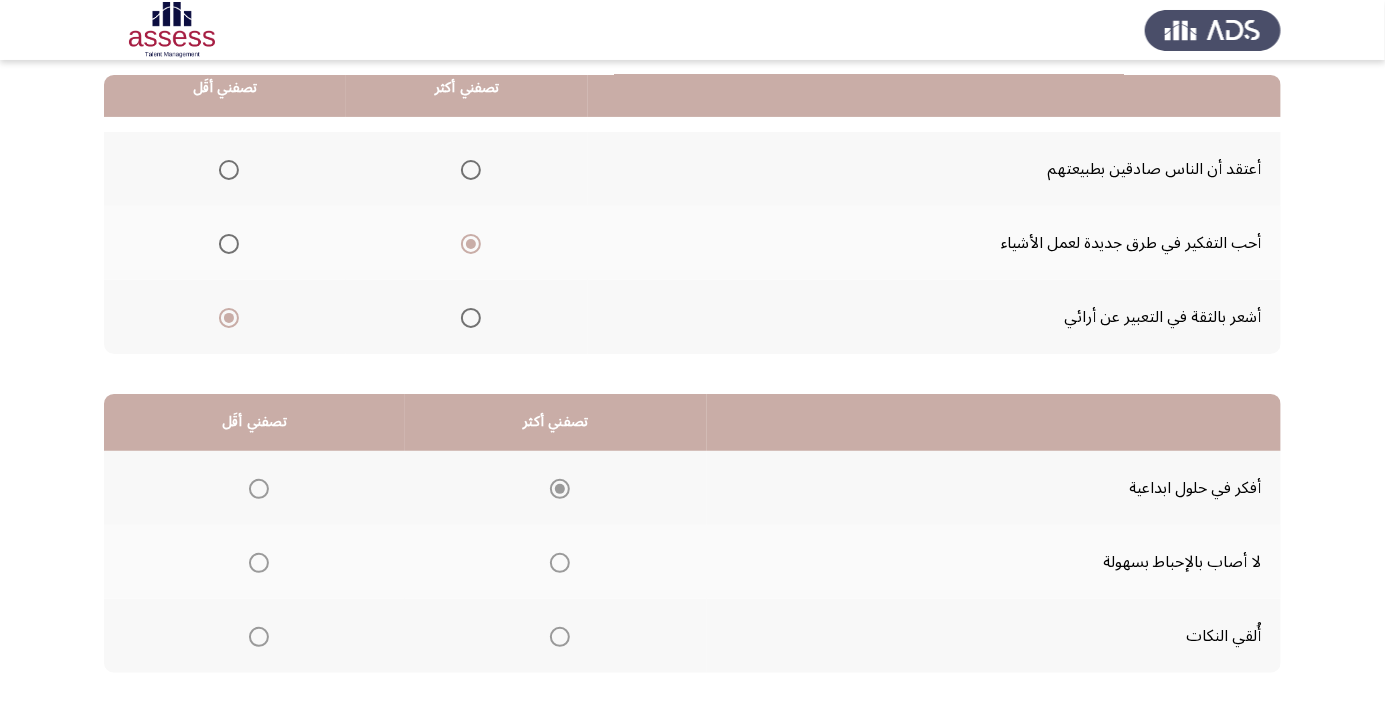 click at bounding box center (259, 563) 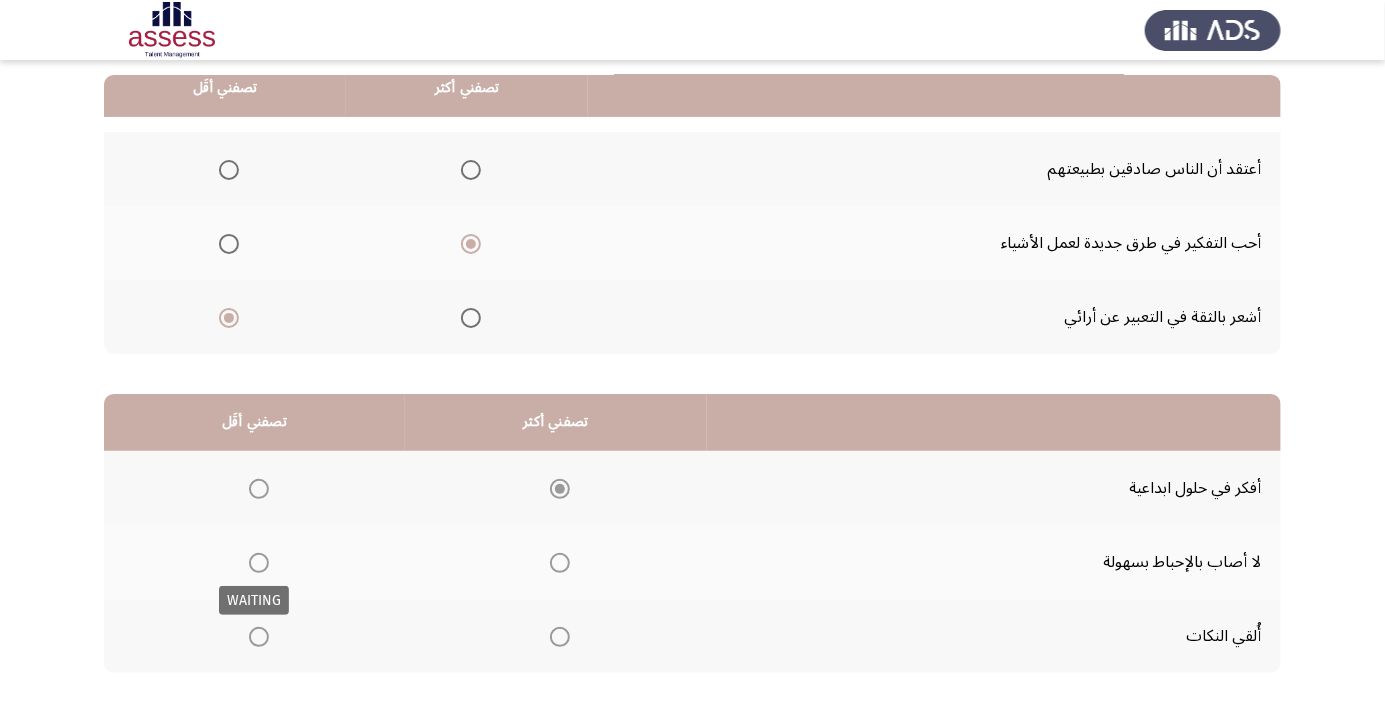click at bounding box center [259, 563] 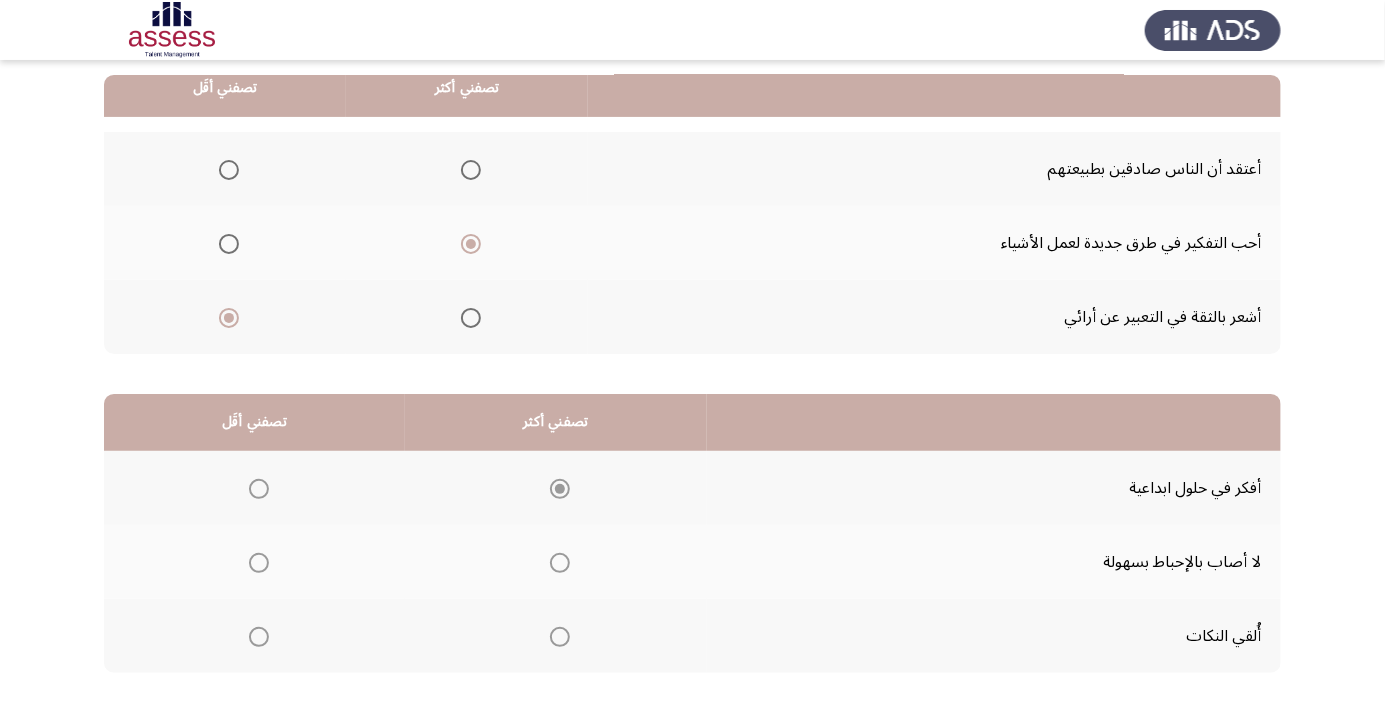 click at bounding box center [259, 563] 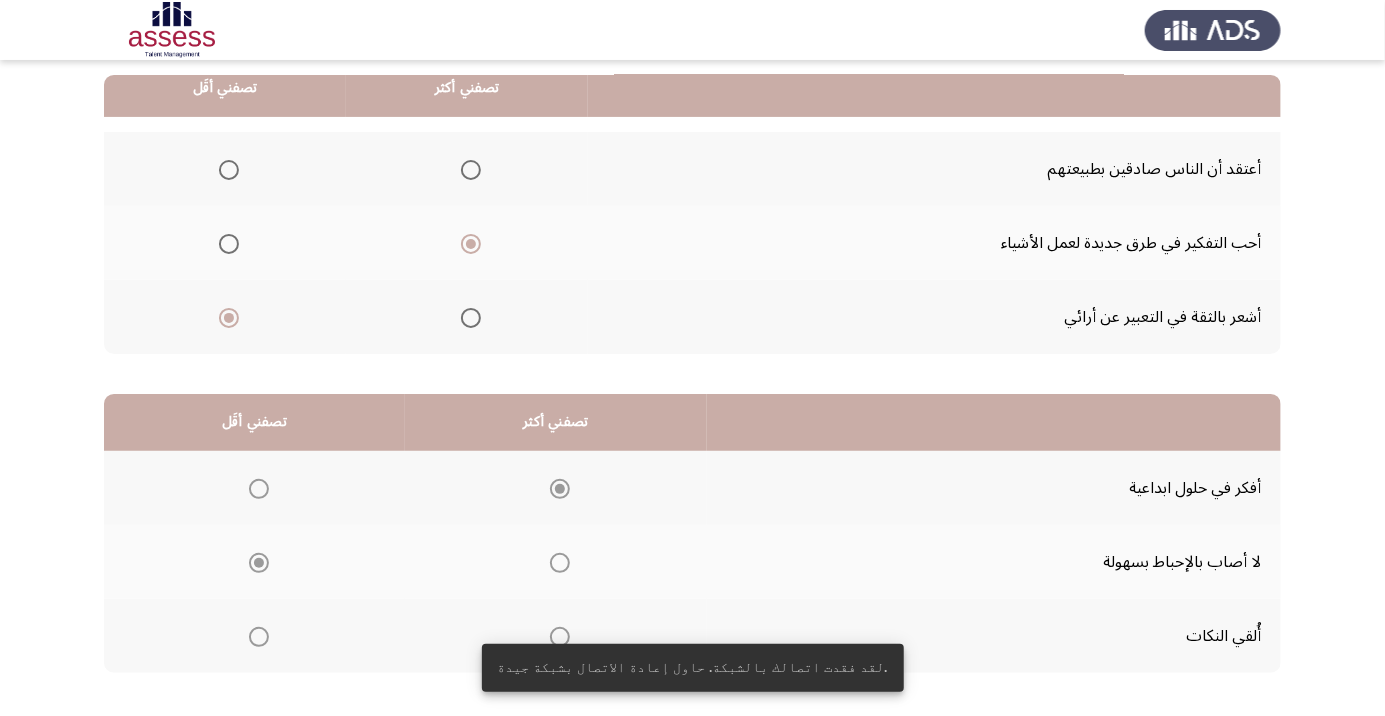 click on "التالي" 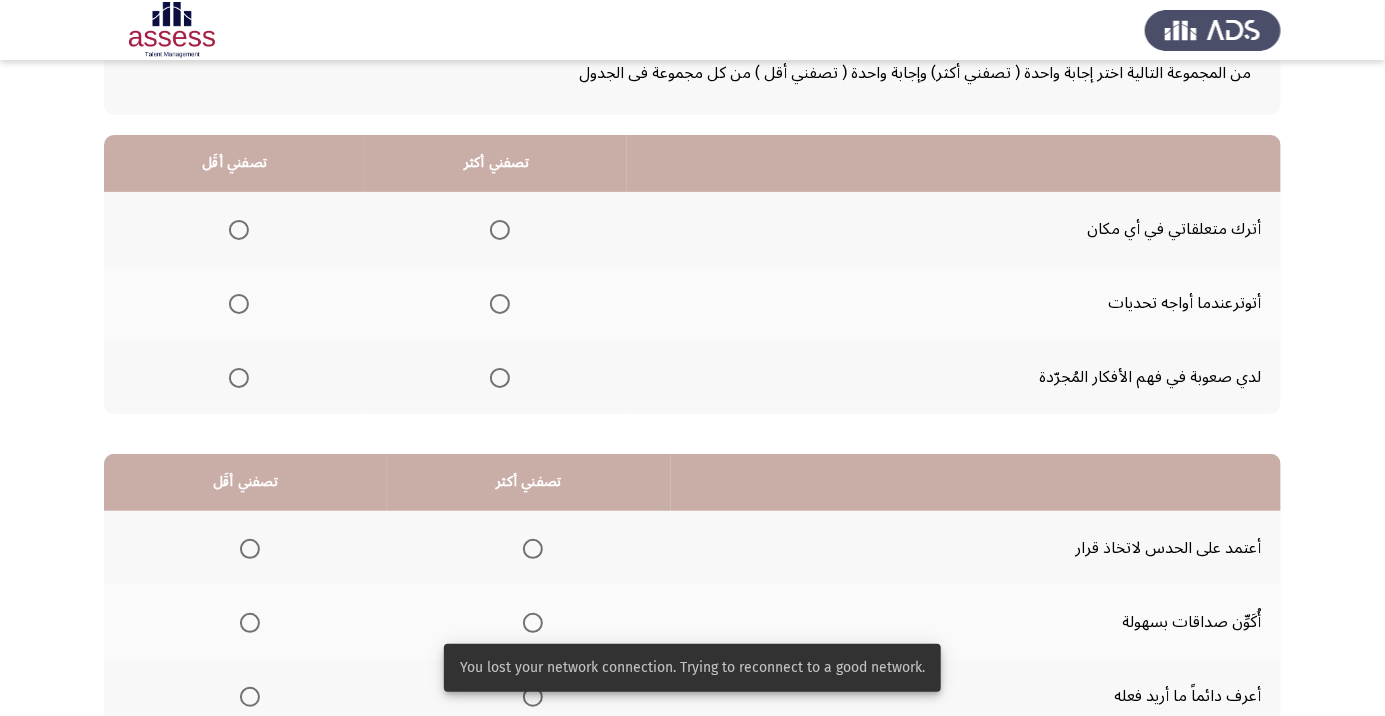 scroll, scrollTop: 137, scrollLeft: 0, axis: vertical 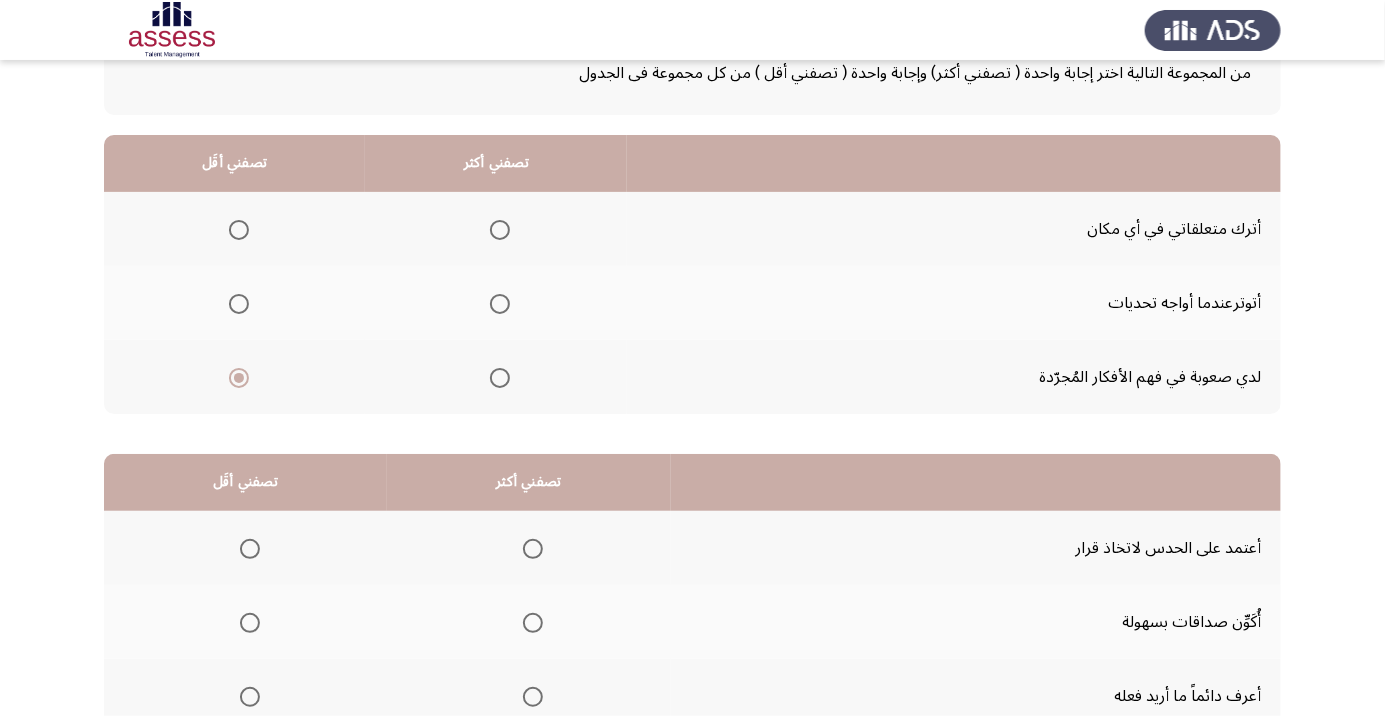 click at bounding box center (239, 230) 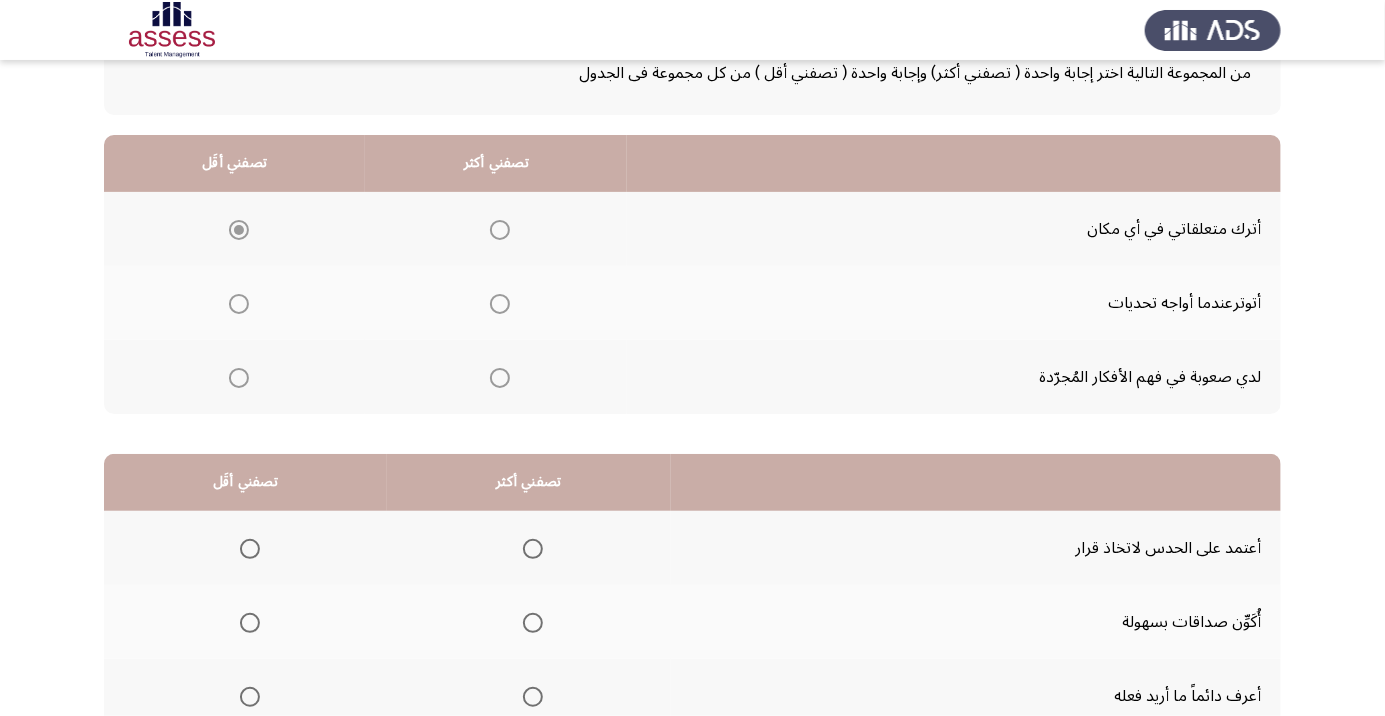click at bounding box center (500, 378) 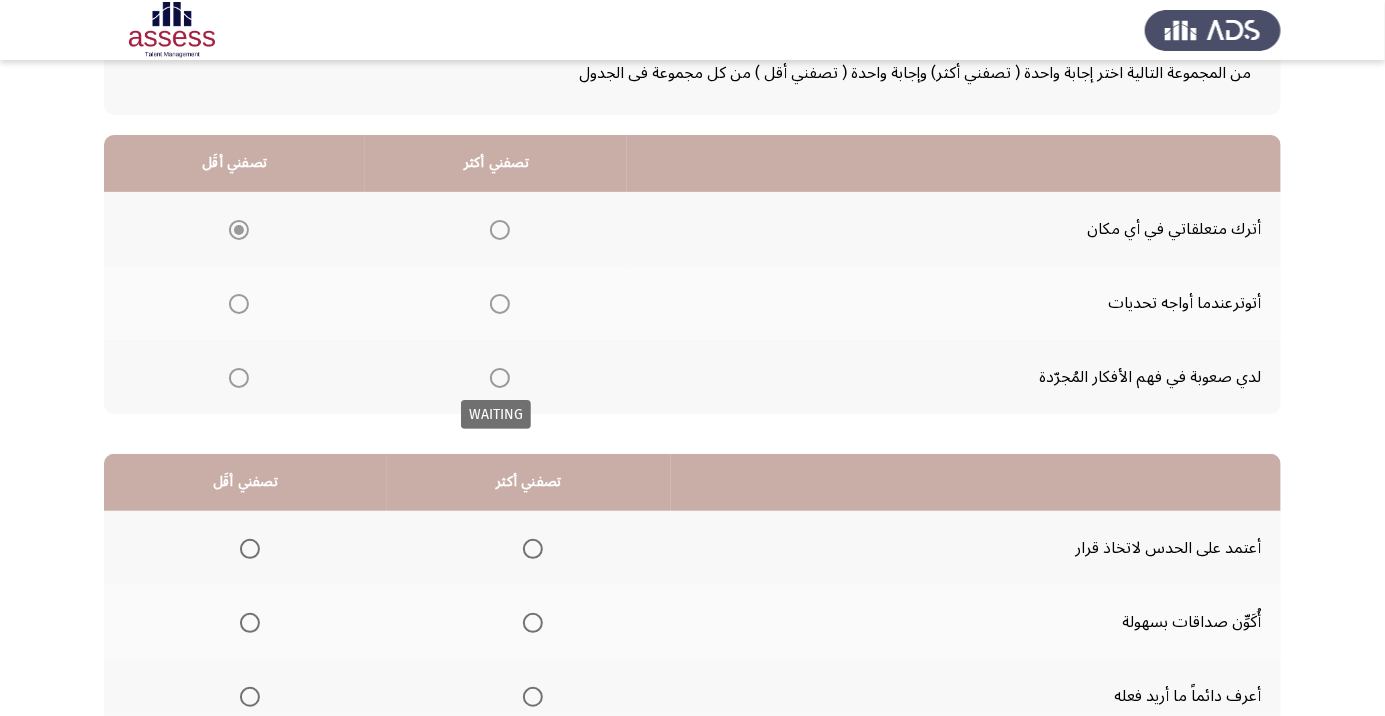 click on "WAITING" at bounding box center (496, 414) 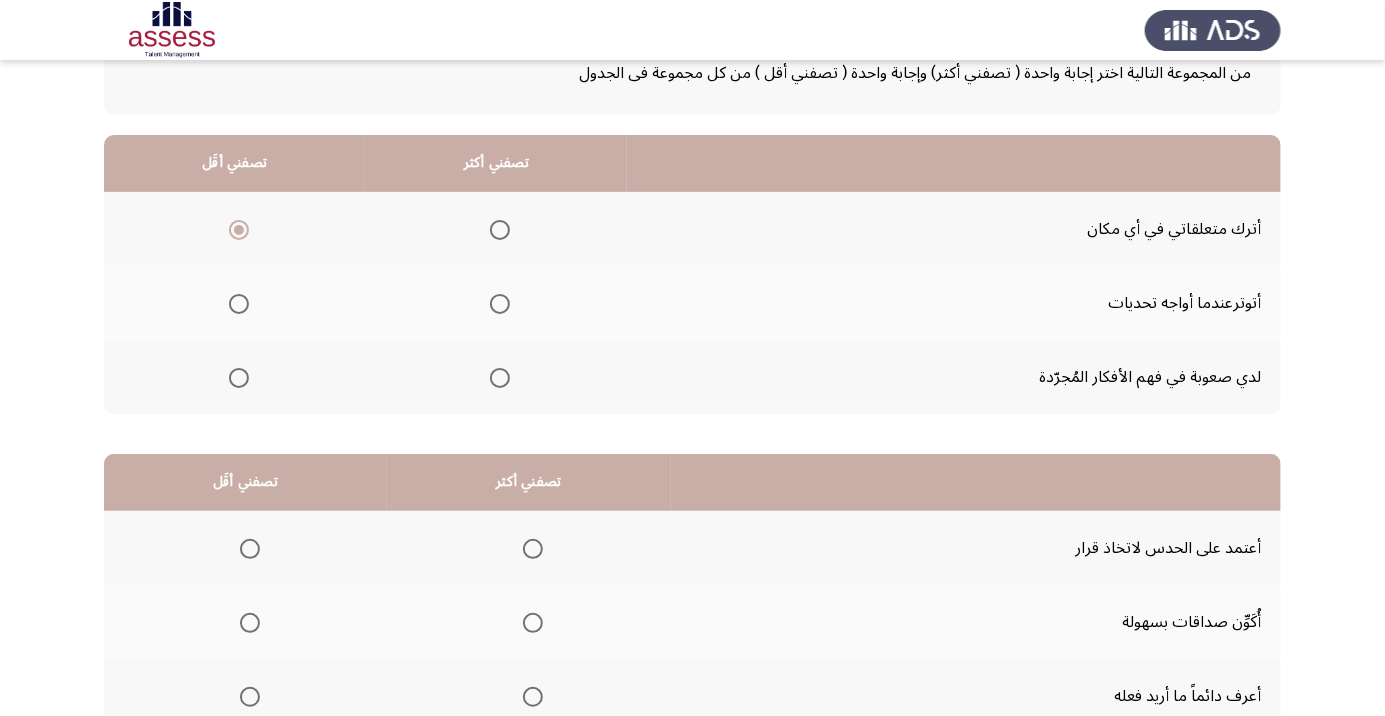 click at bounding box center [500, 378] 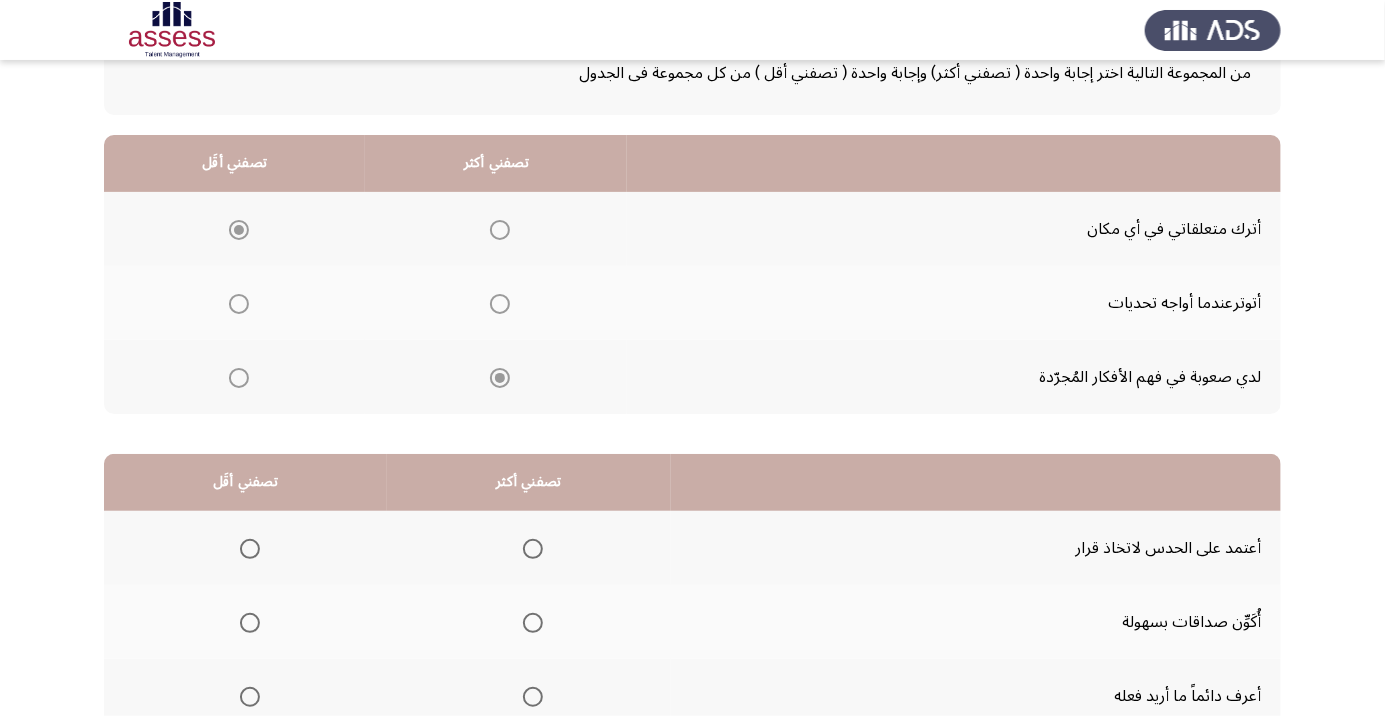 click at bounding box center [500, 378] 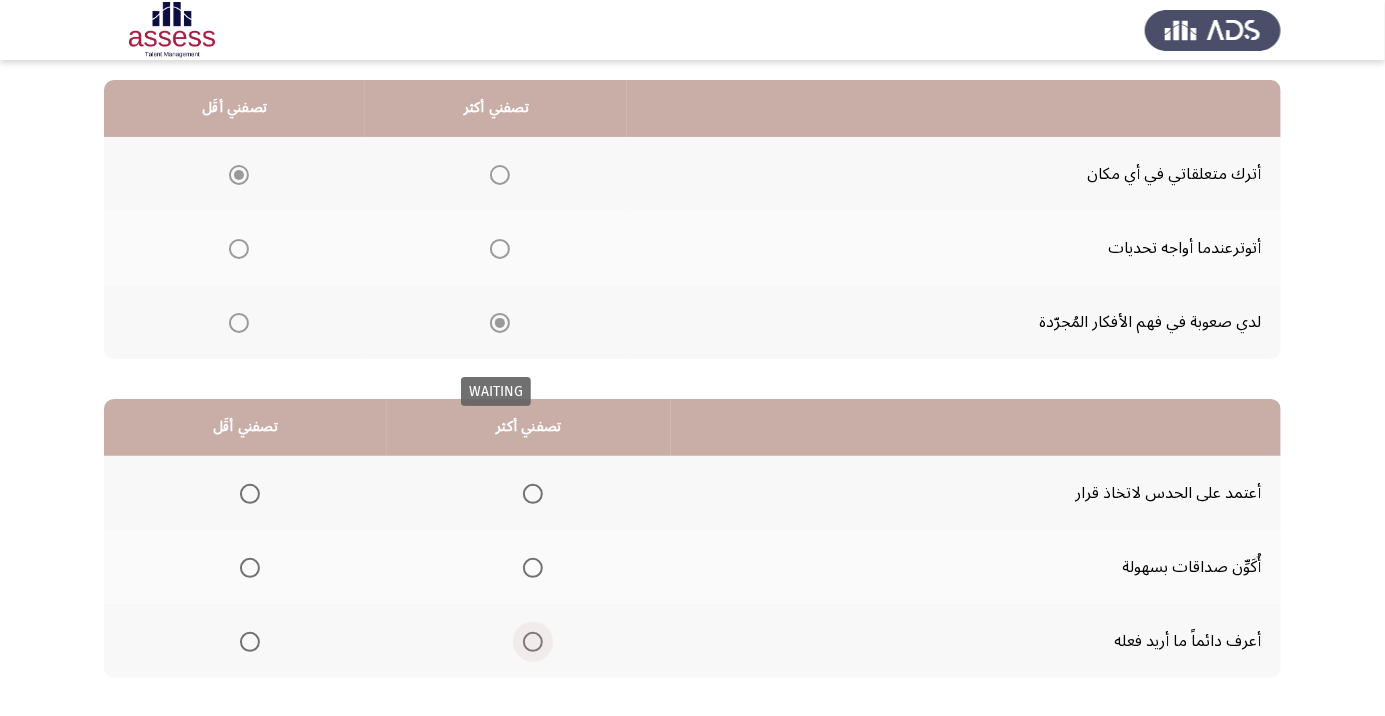 scroll, scrollTop: 197, scrollLeft: 0, axis: vertical 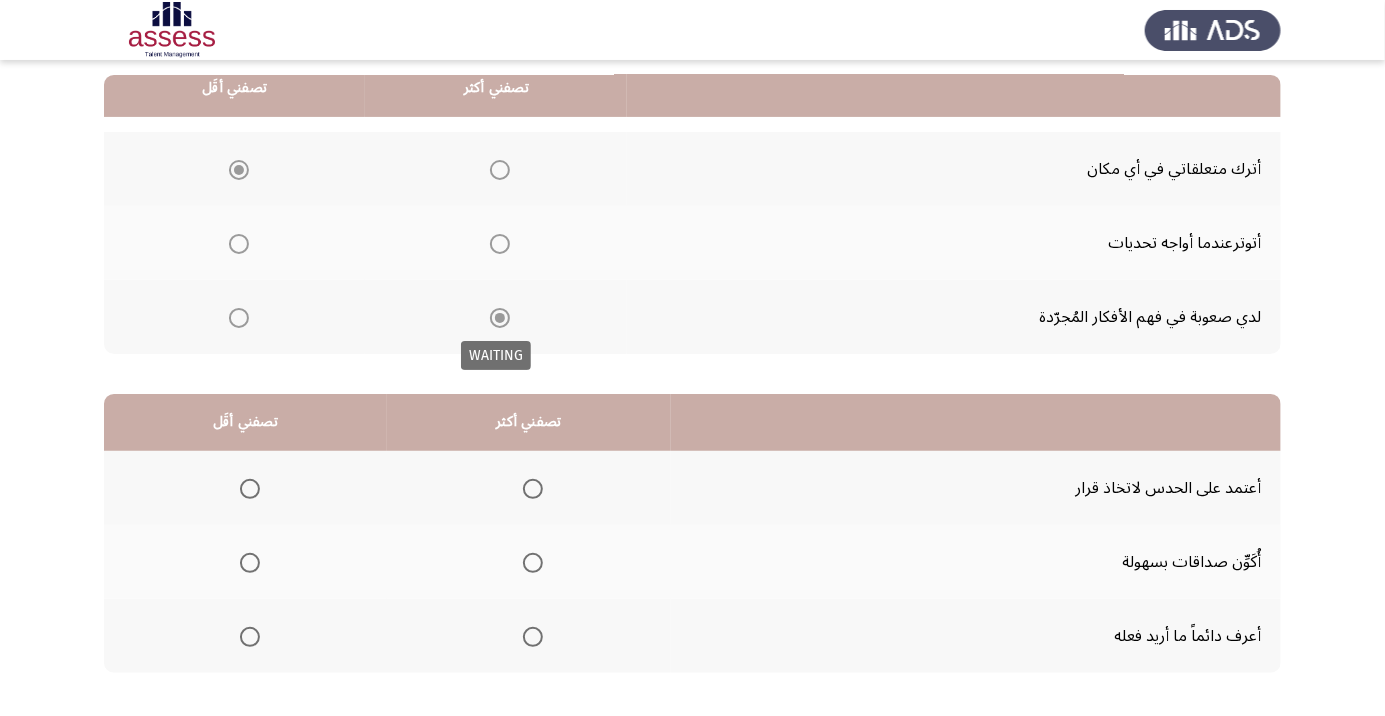 click at bounding box center [533, 563] 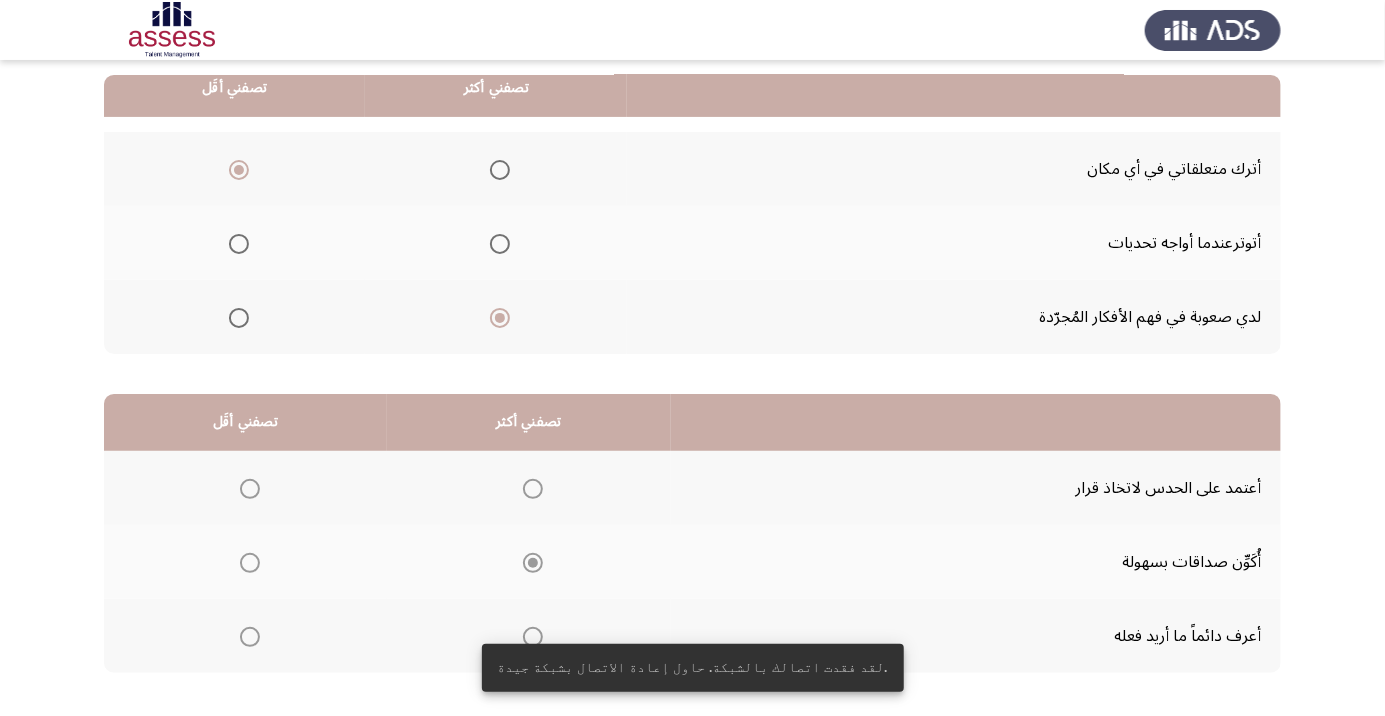 click at bounding box center [250, 637] 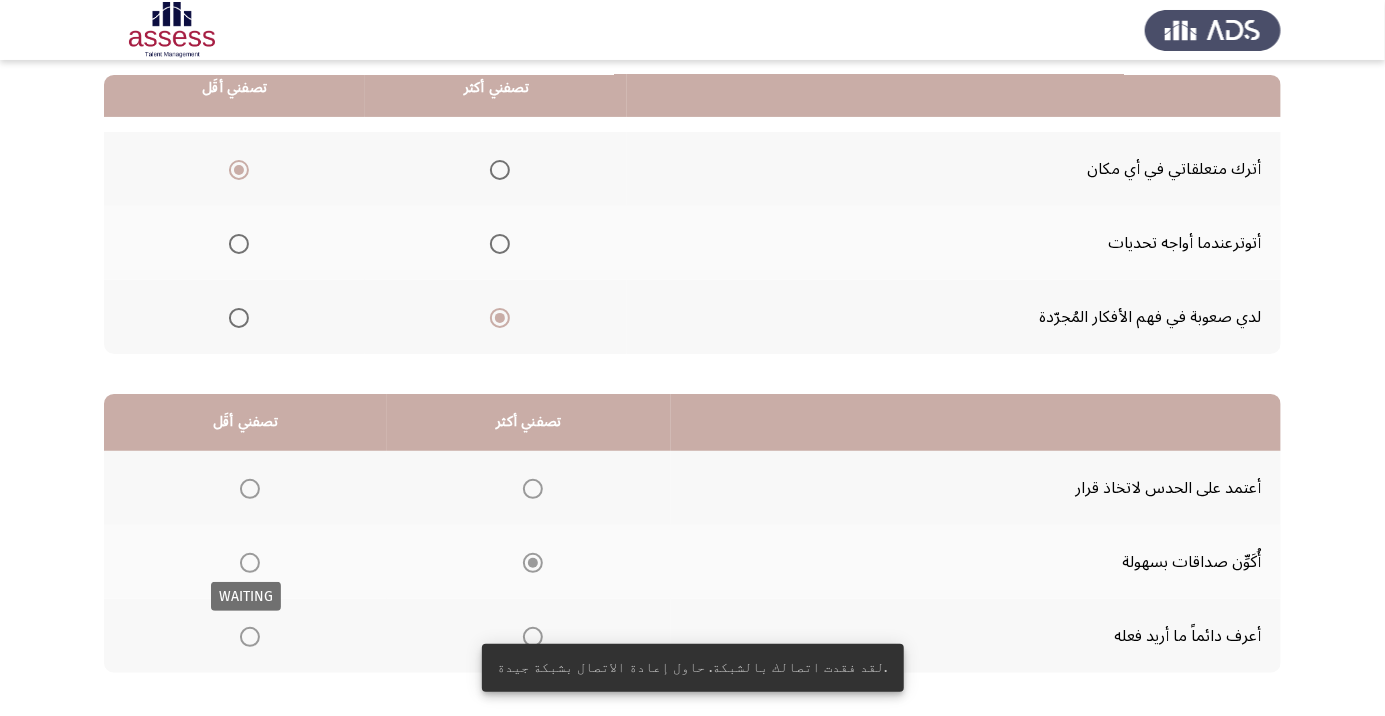 click at bounding box center (533, 637) 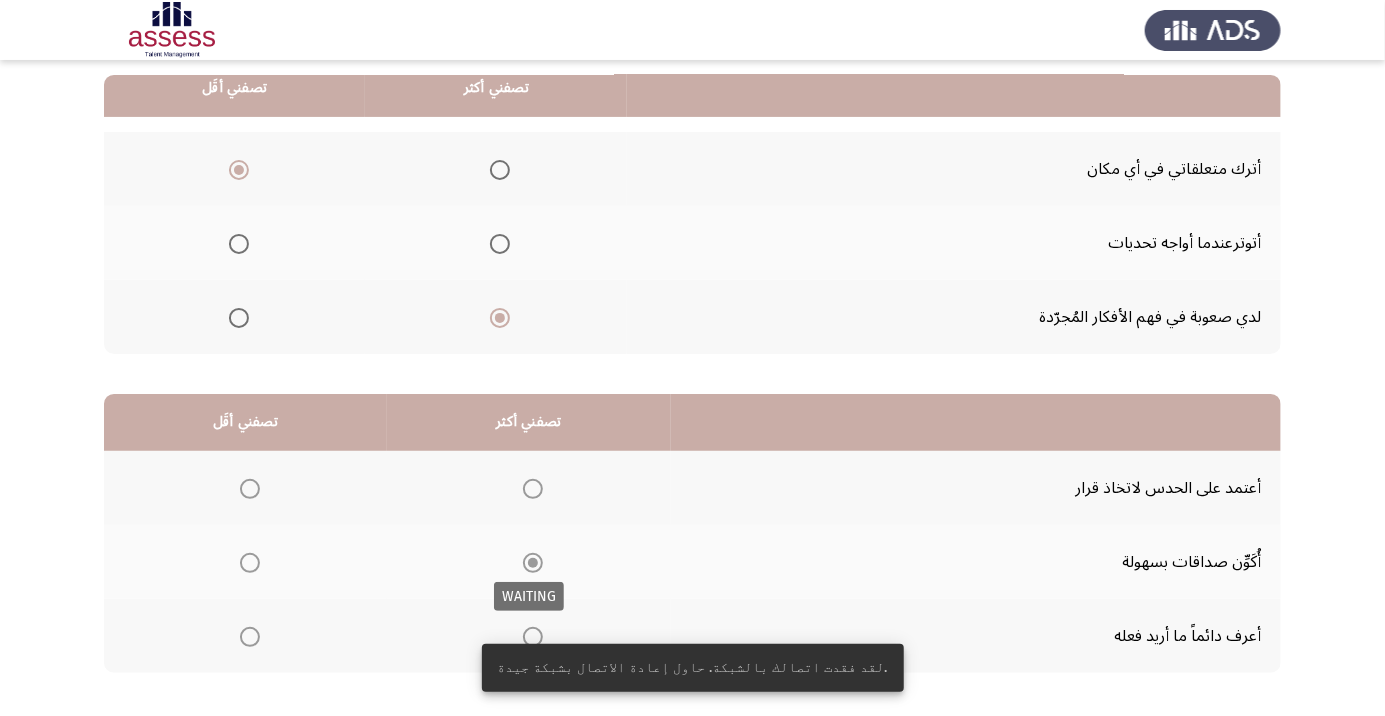 click at bounding box center [533, 637] 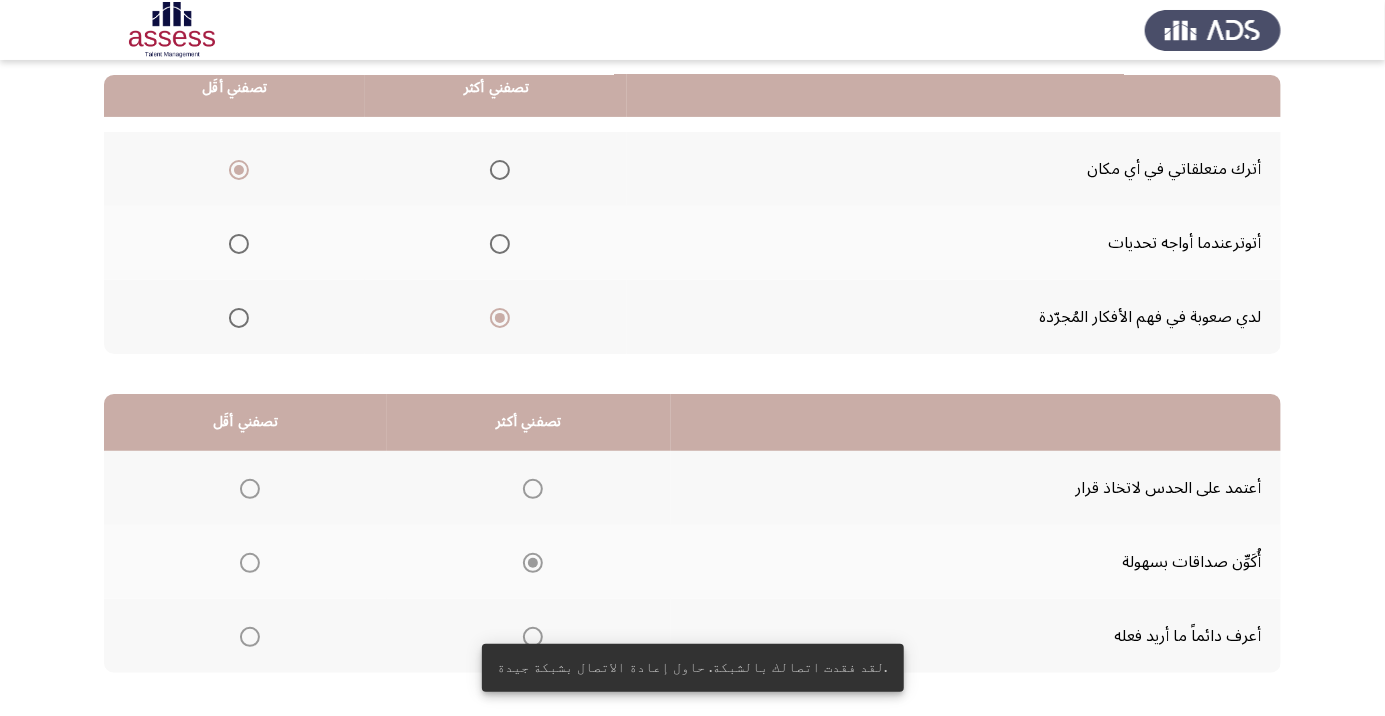 click at bounding box center (533, 637) 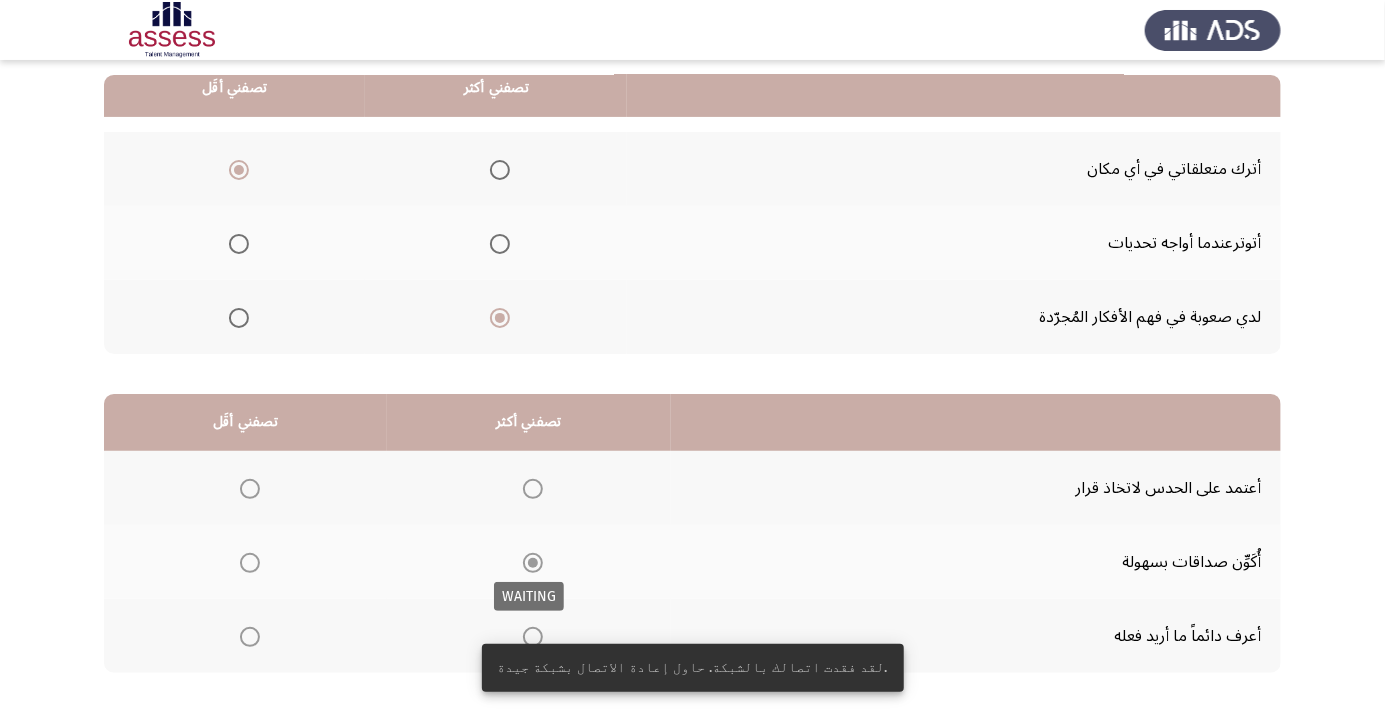 click at bounding box center [533, 637] 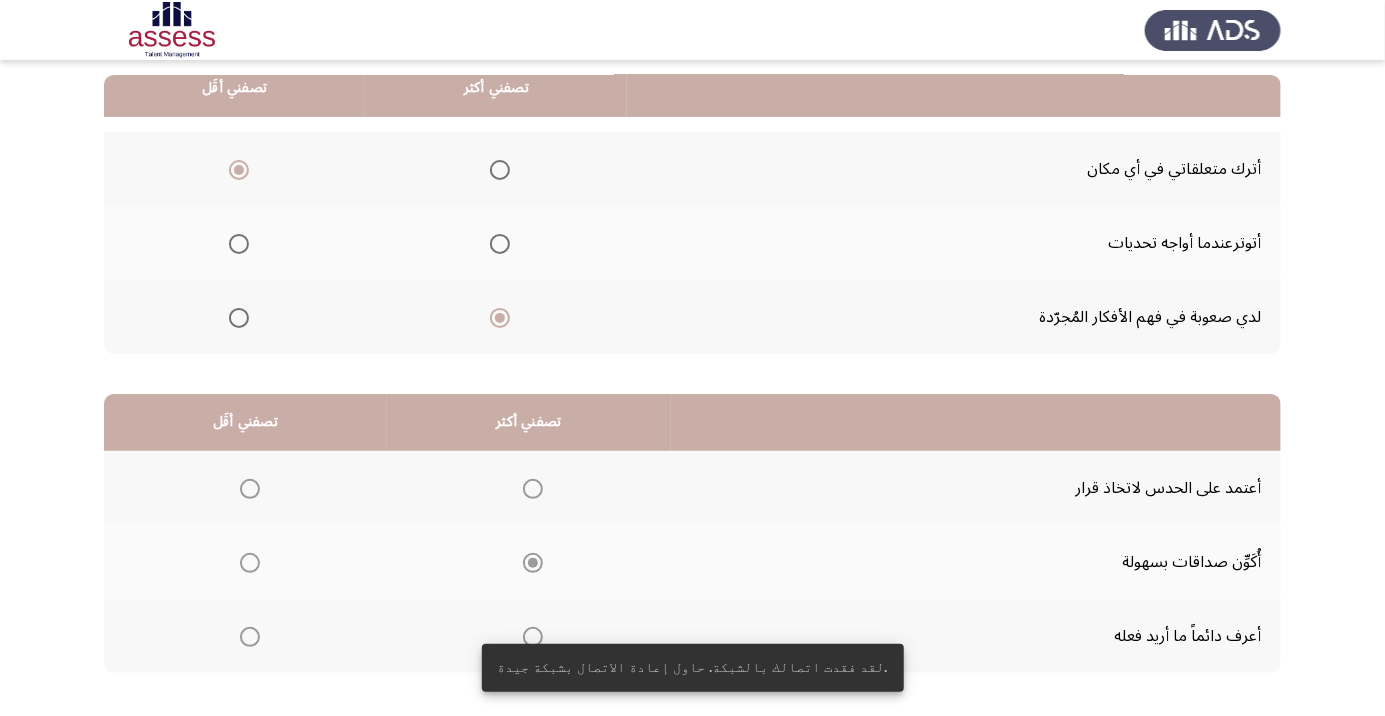 click at bounding box center (533, 637) 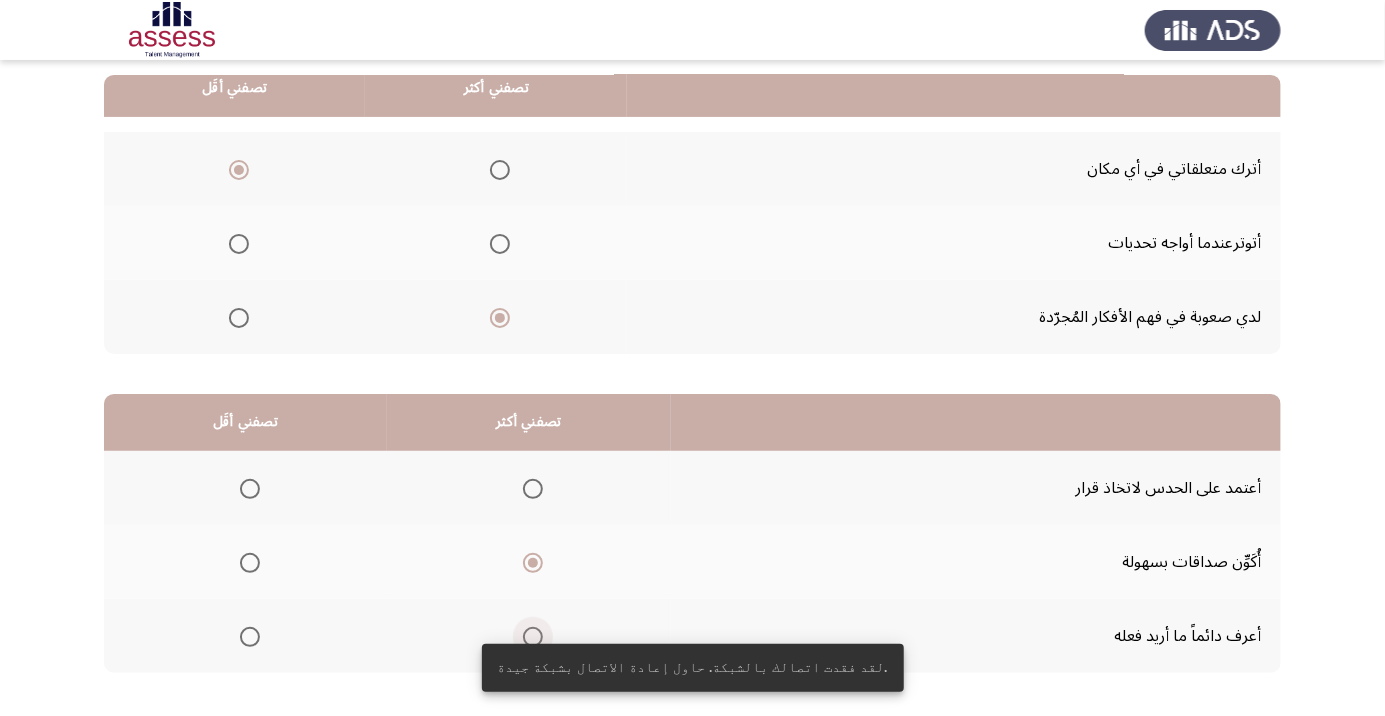click at bounding box center [533, 637] 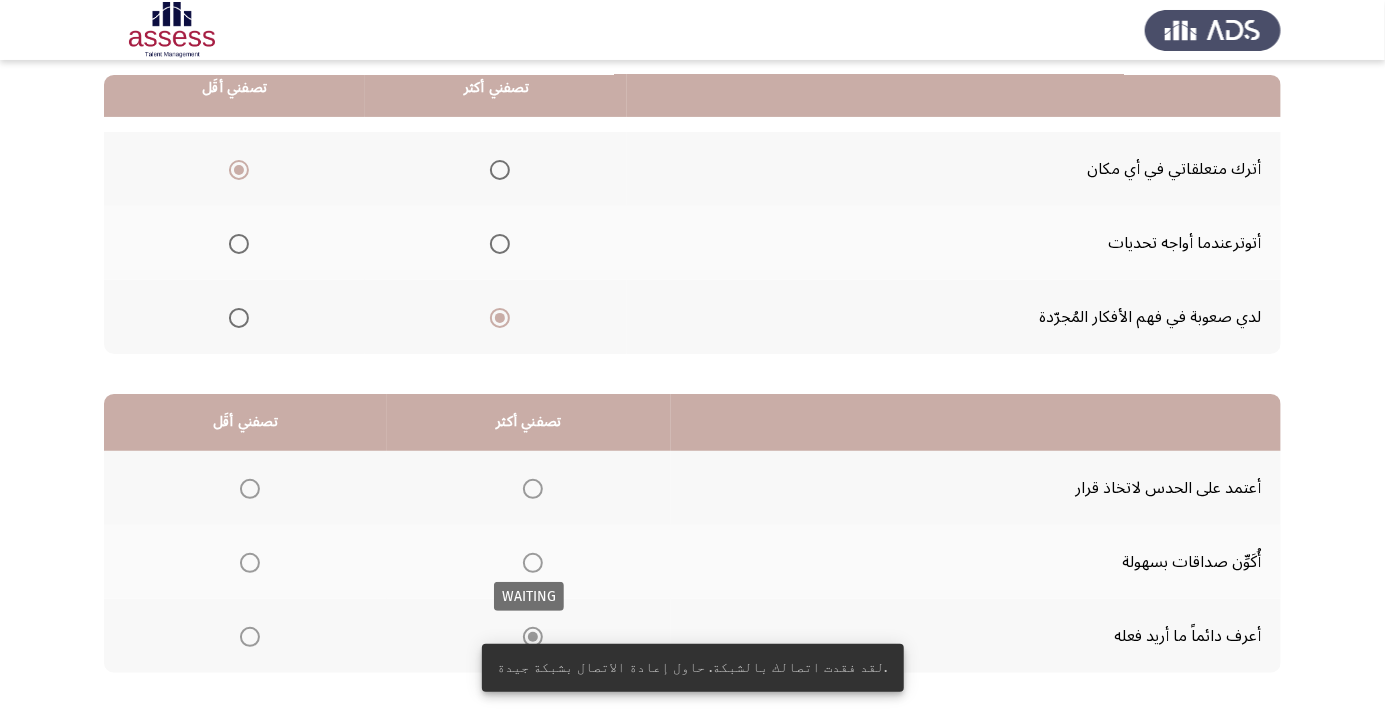 click at bounding box center [250, 563] 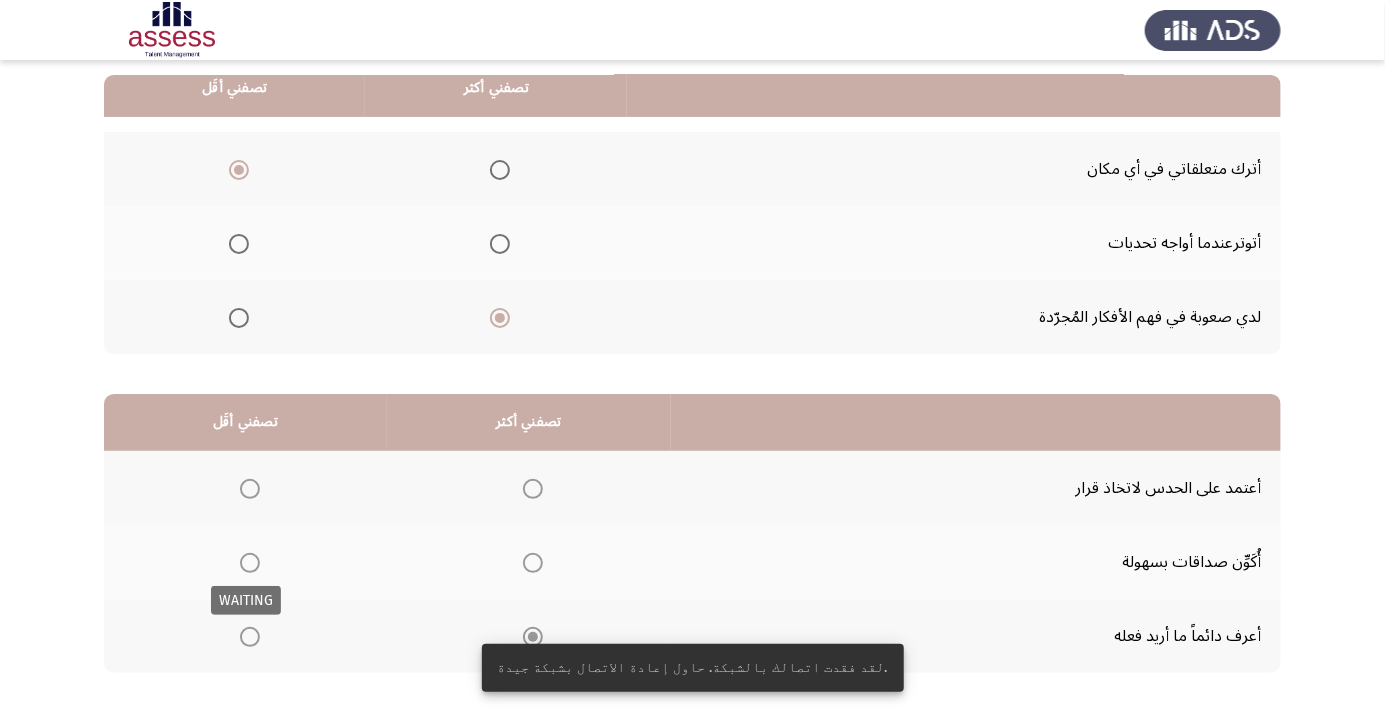 click at bounding box center [250, 563] 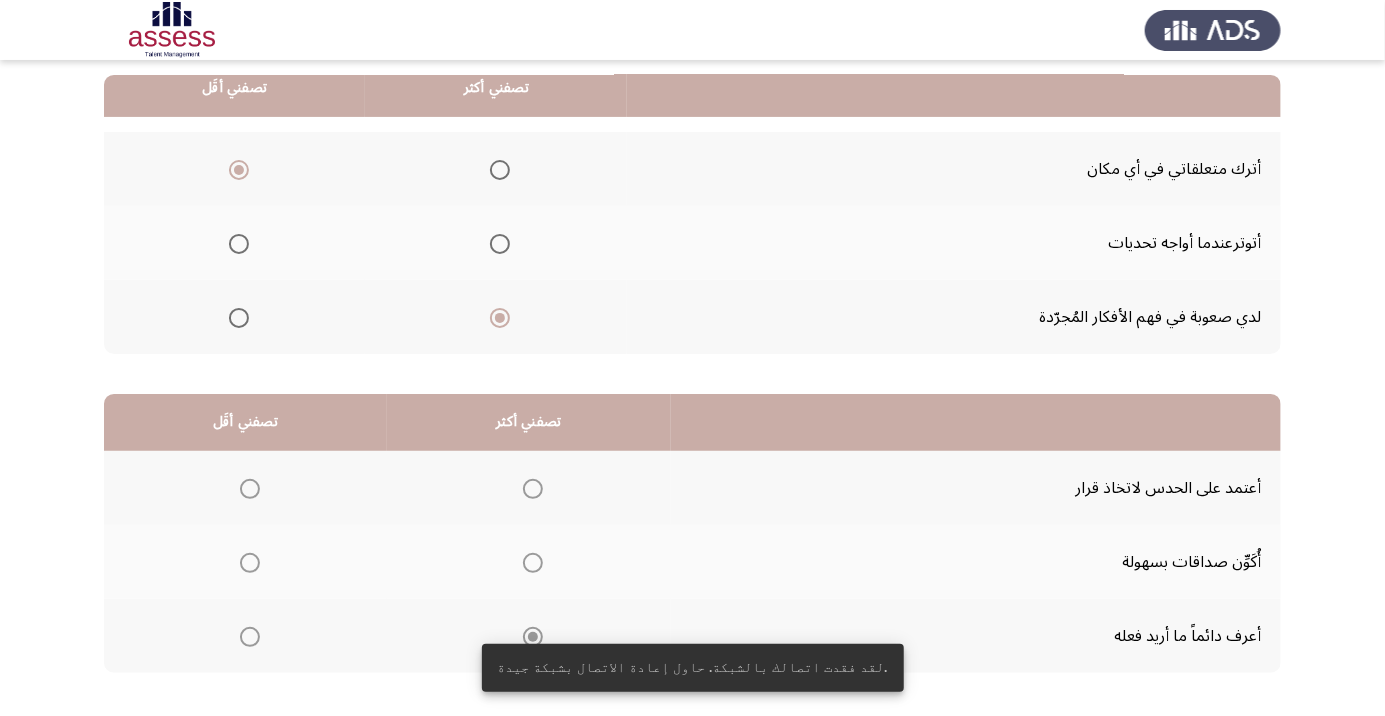 click at bounding box center [250, 563] 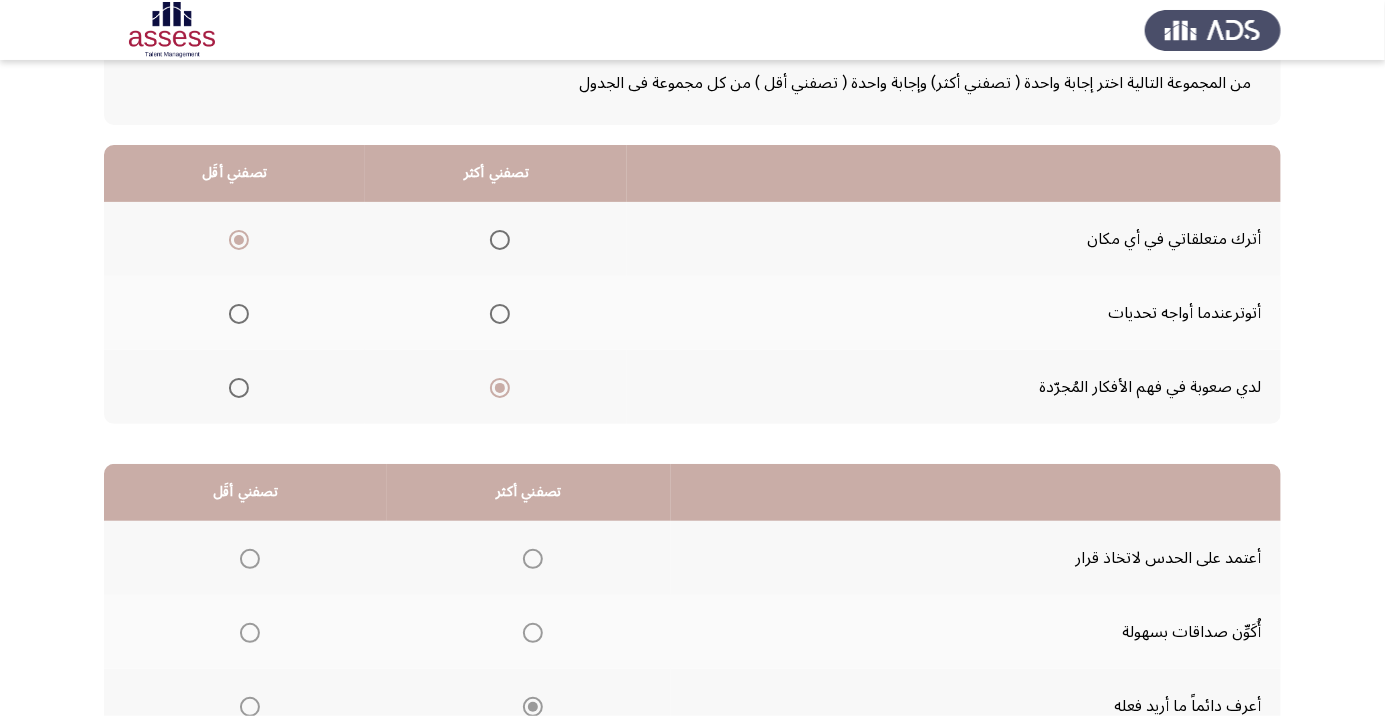 scroll, scrollTop: 197, scrollLeft: 0, axis: vertical 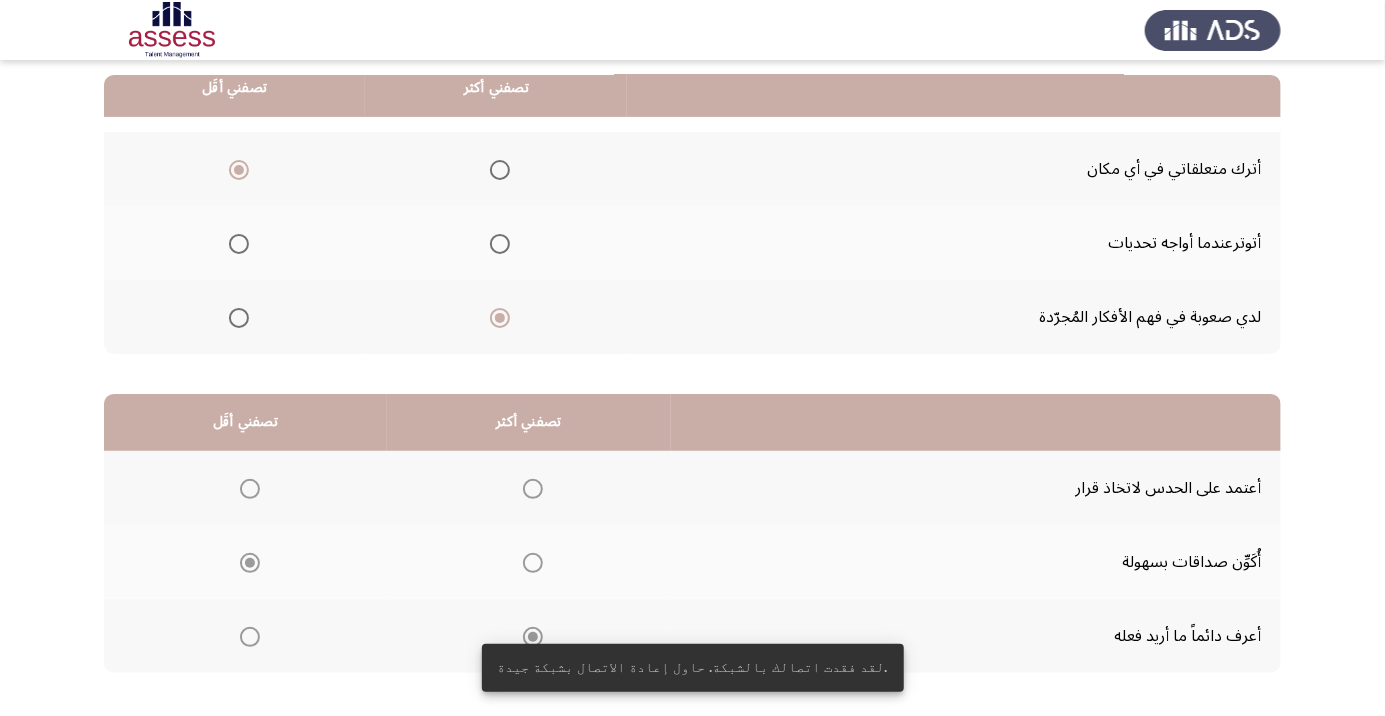 click on "التالي" 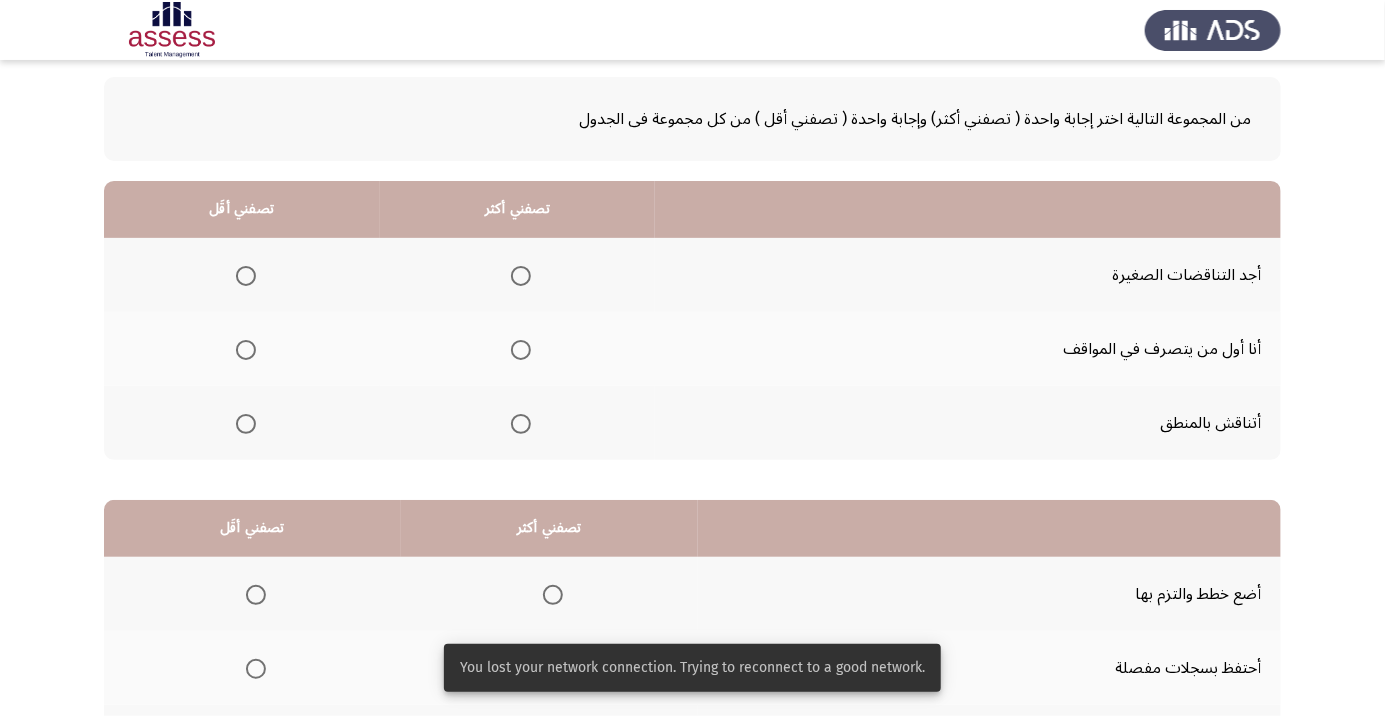 scroll, scrollTop: 88, scrollLeft: 0, axis: vertical 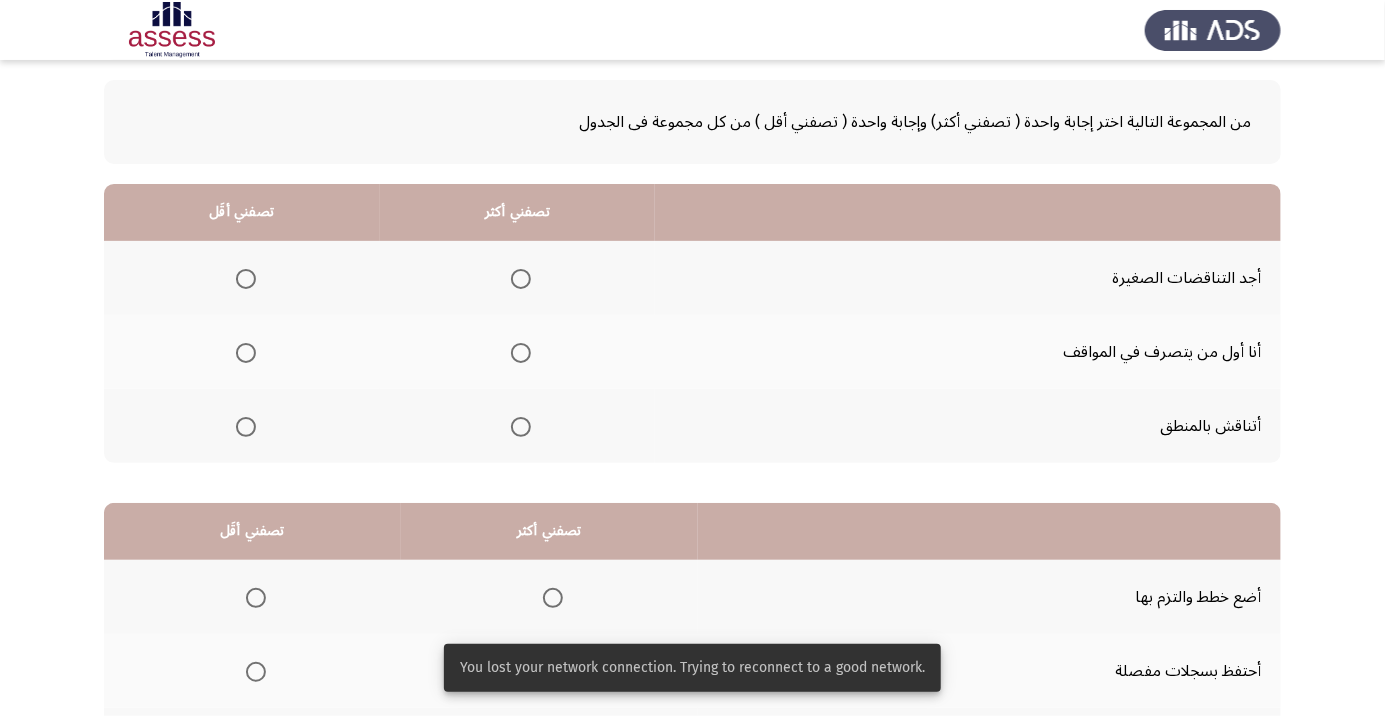 click at bounding box center (521, 279) 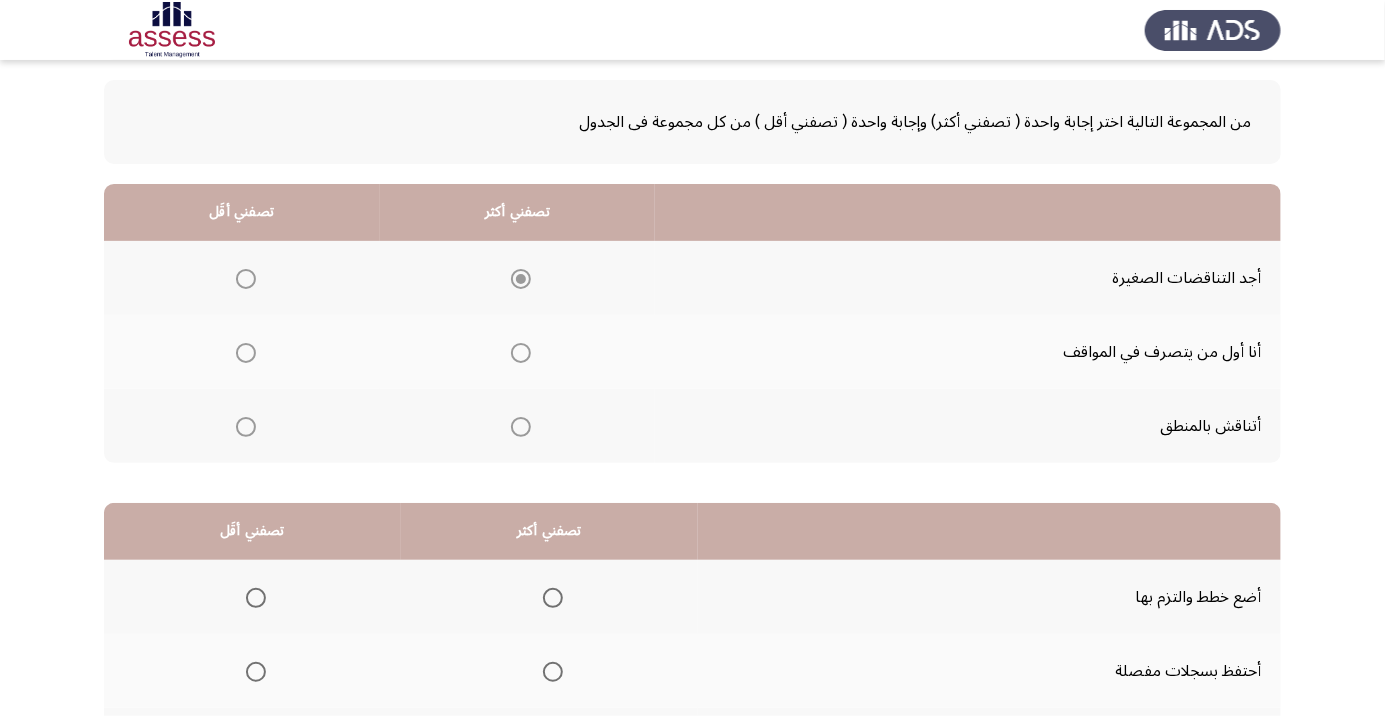 click at bounding box center (246, 353) 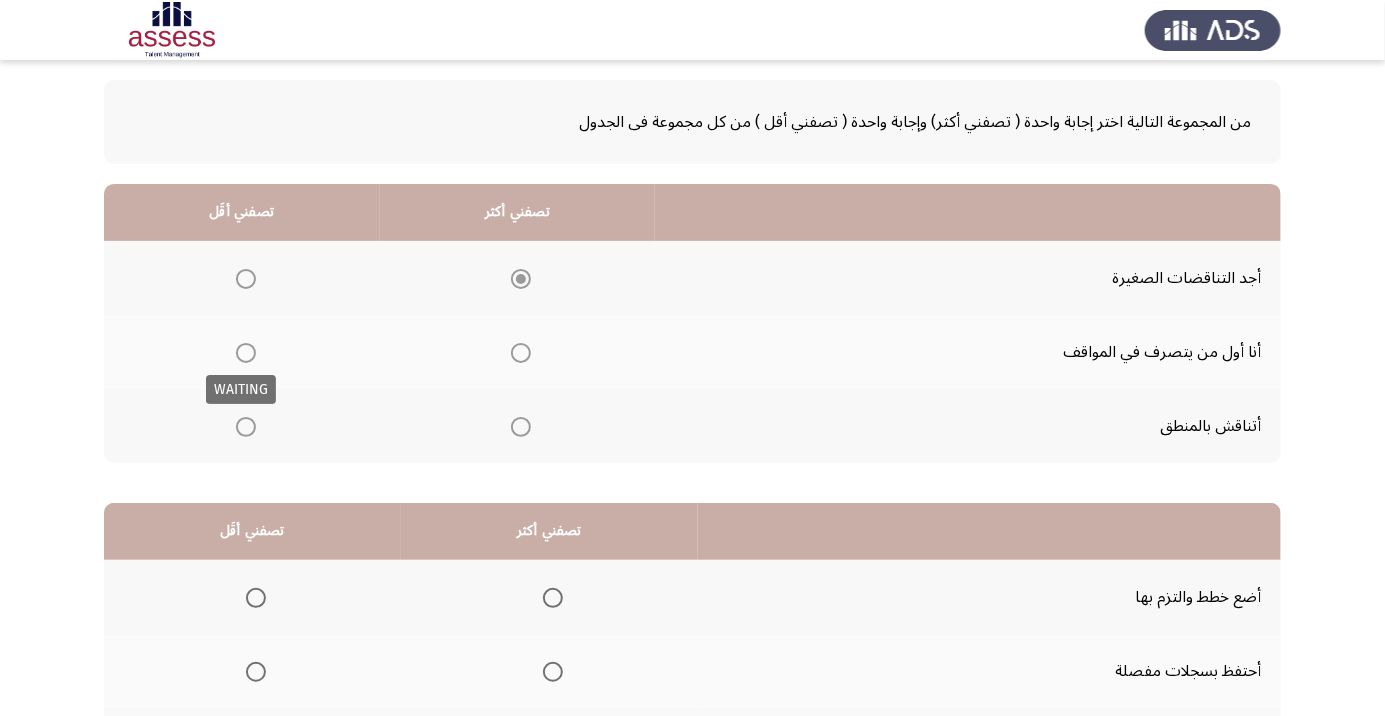 click at bounding box center [246, 353] 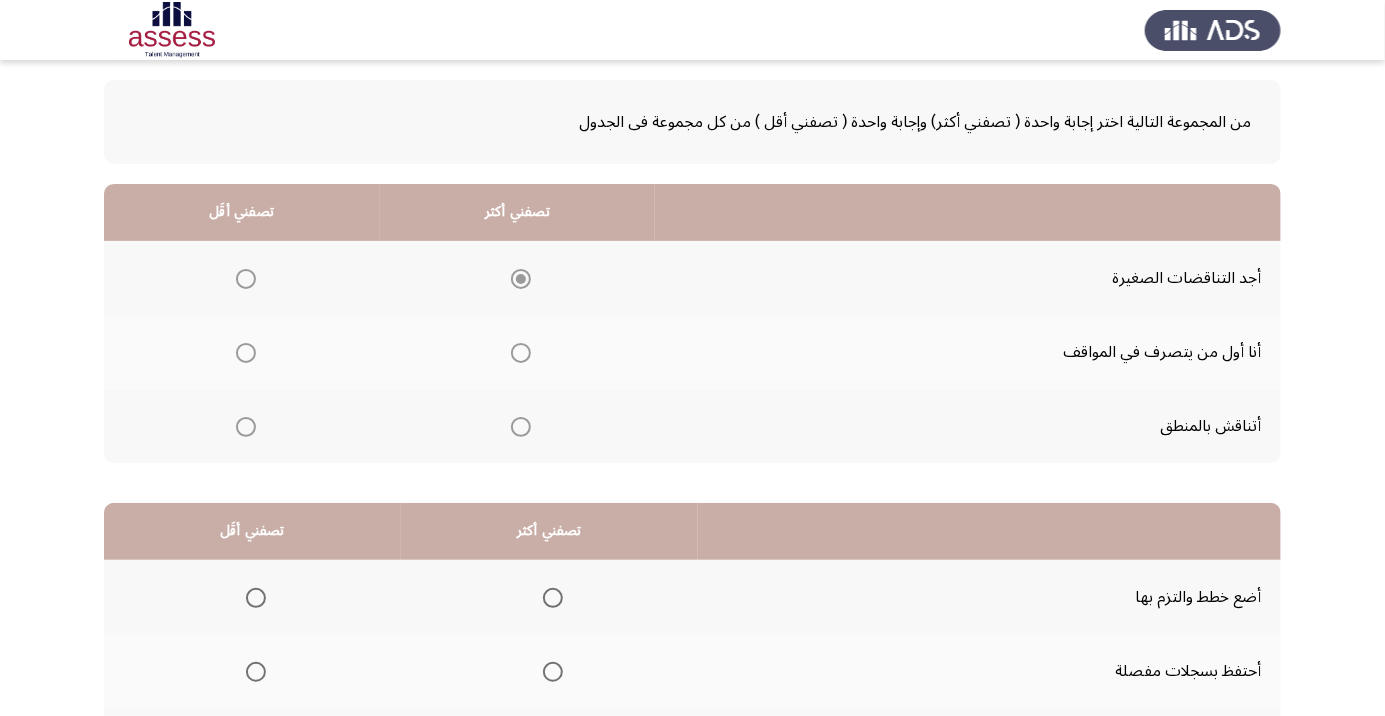 click at bounding box center (246, 353) 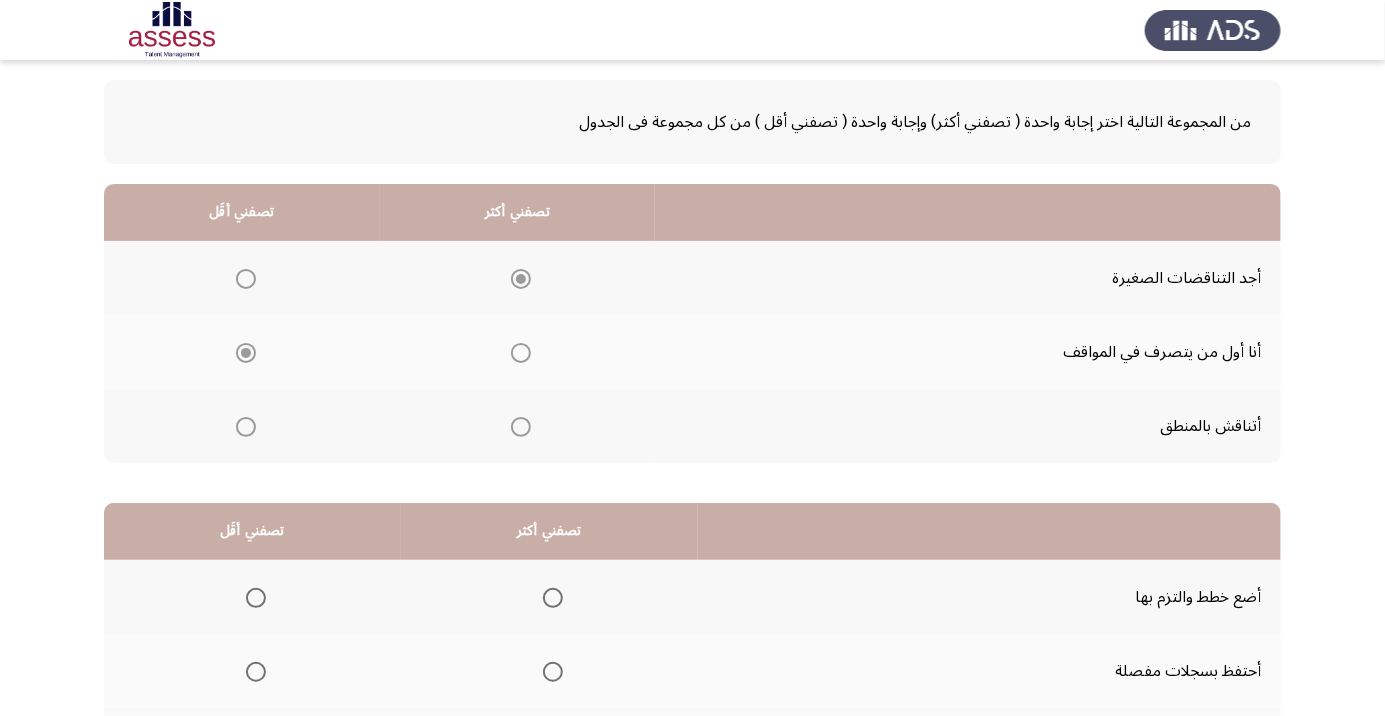 click at bounding box center [246, 353] 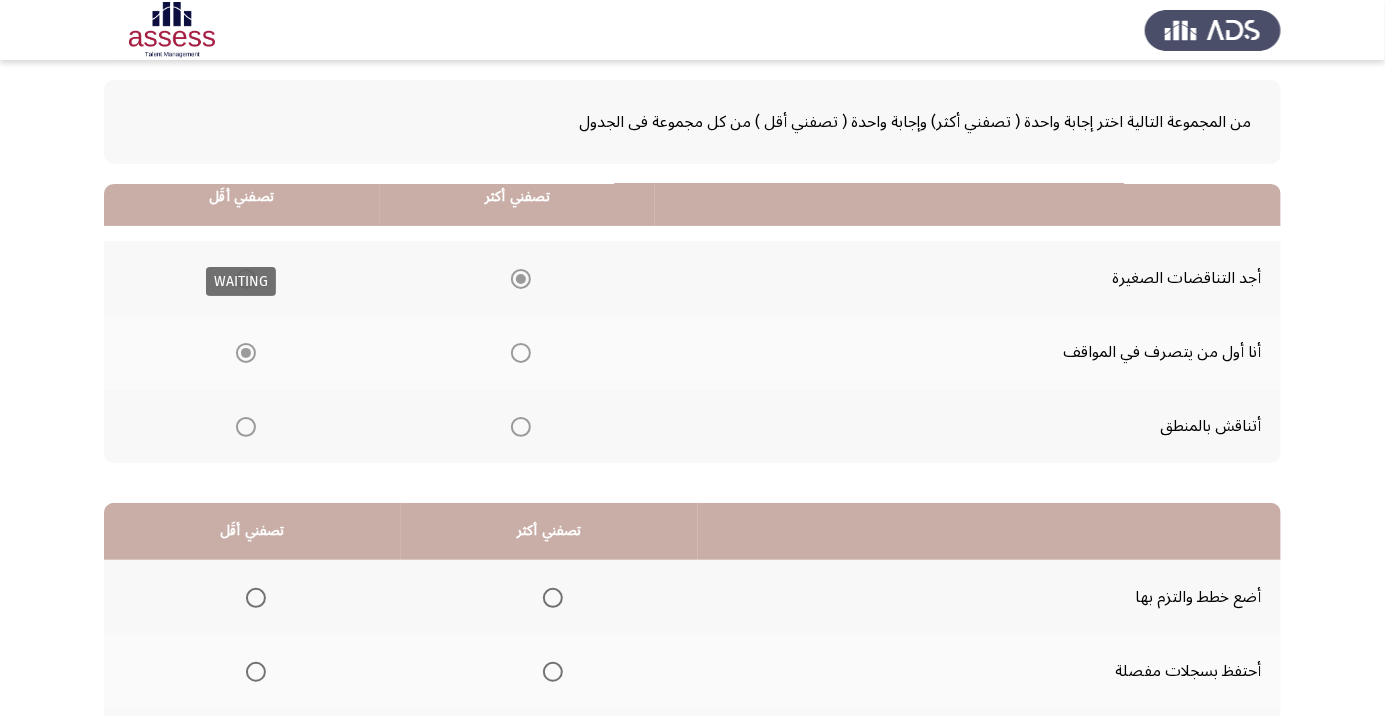 scroll, scrollTop: 197, scrollLeft: 0, axis: vertical 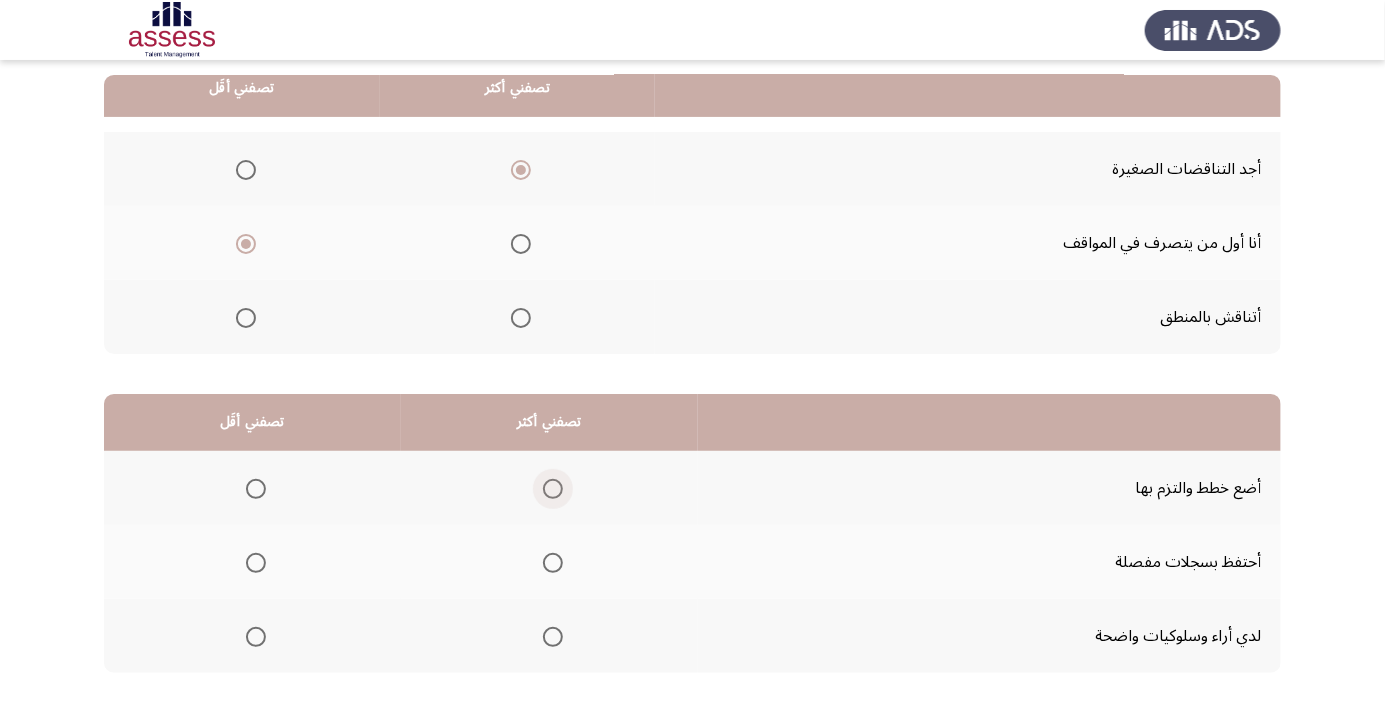 click at bounding box center [553, 489] 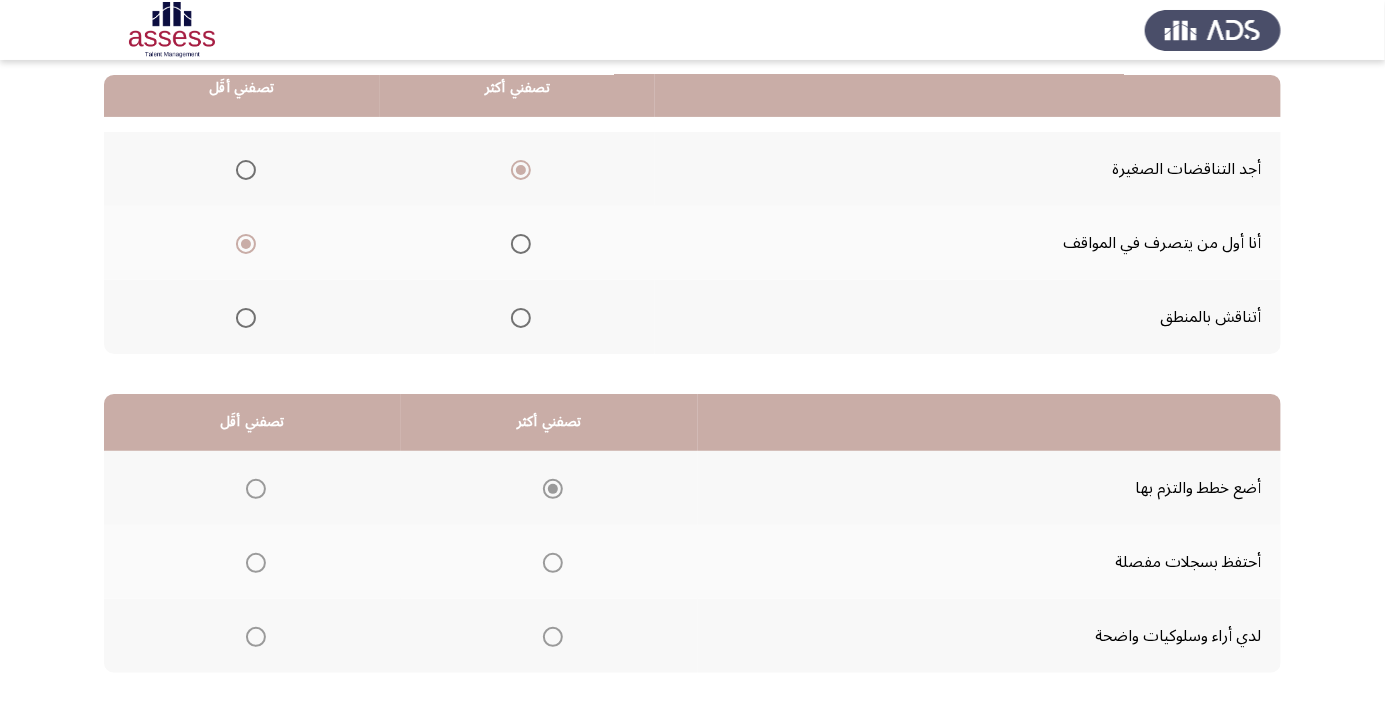 click at bounding box center (256, 637) 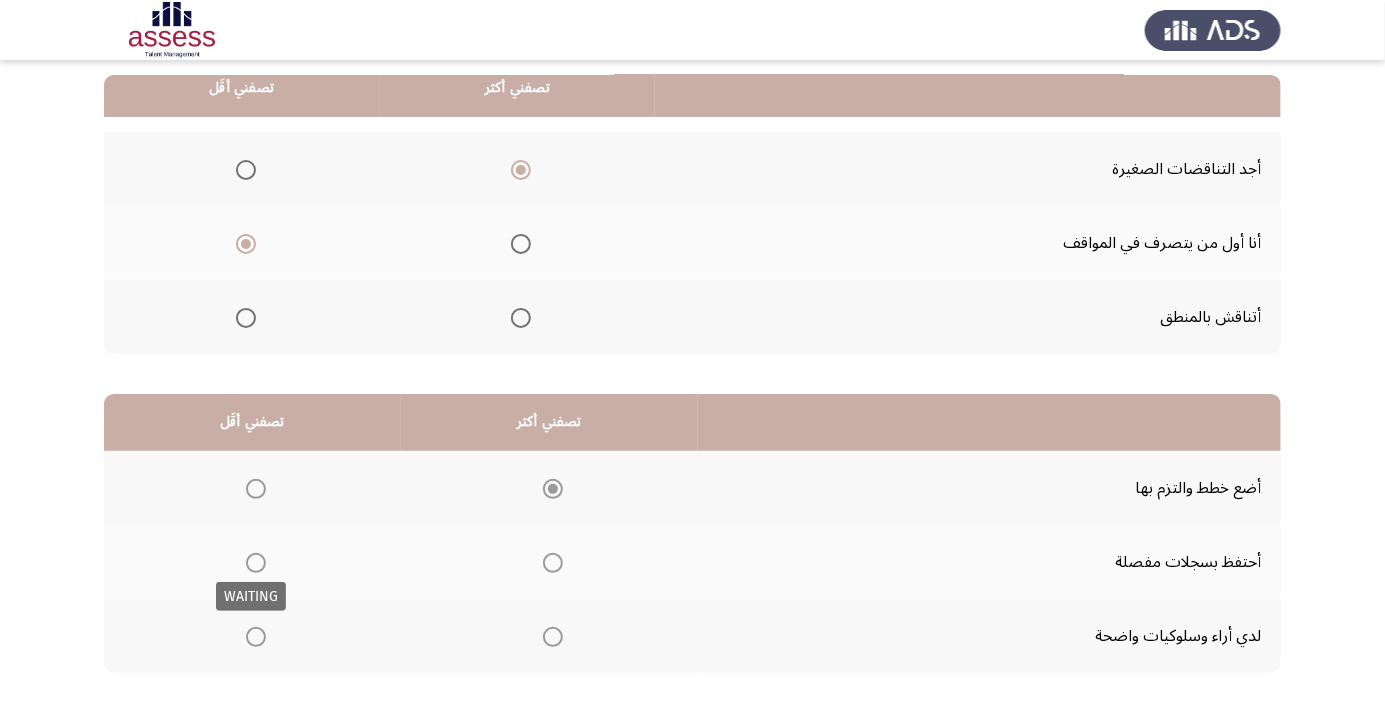 click at bounding box center [256, 637] 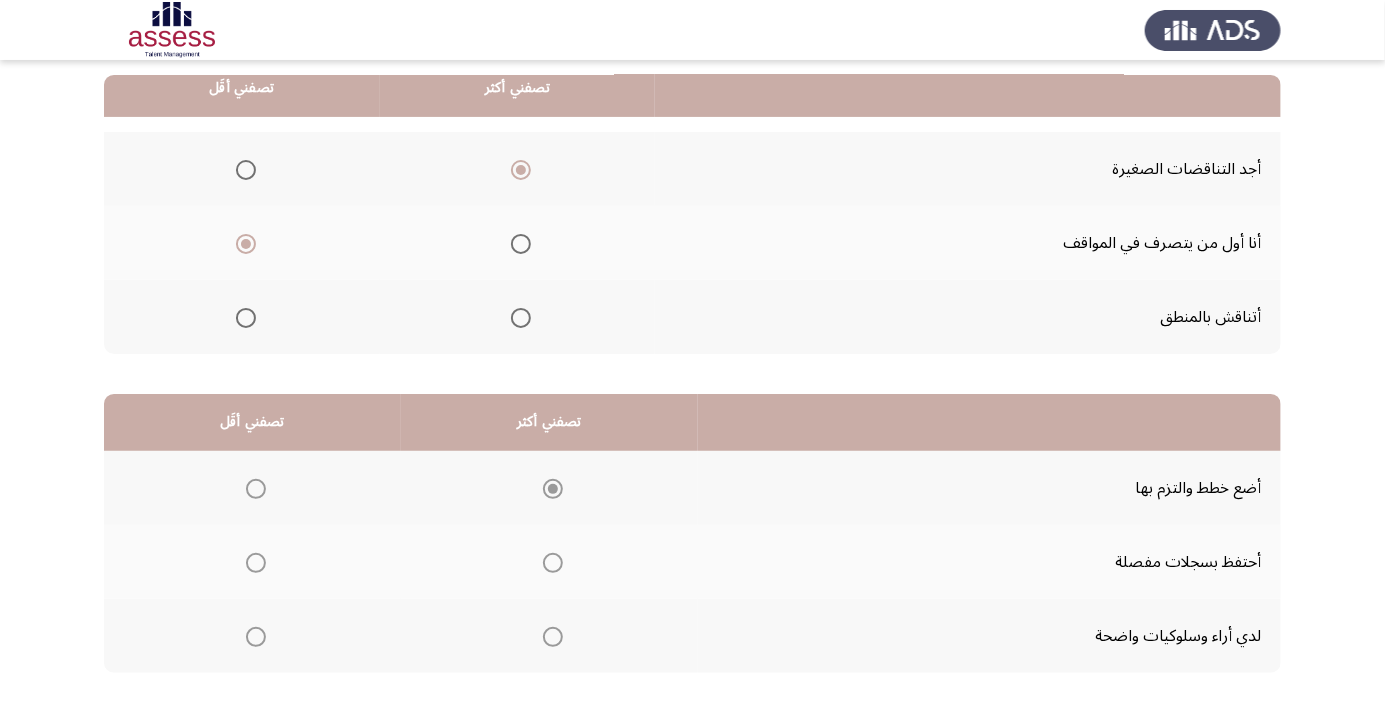click at bounding box center [256, 637] 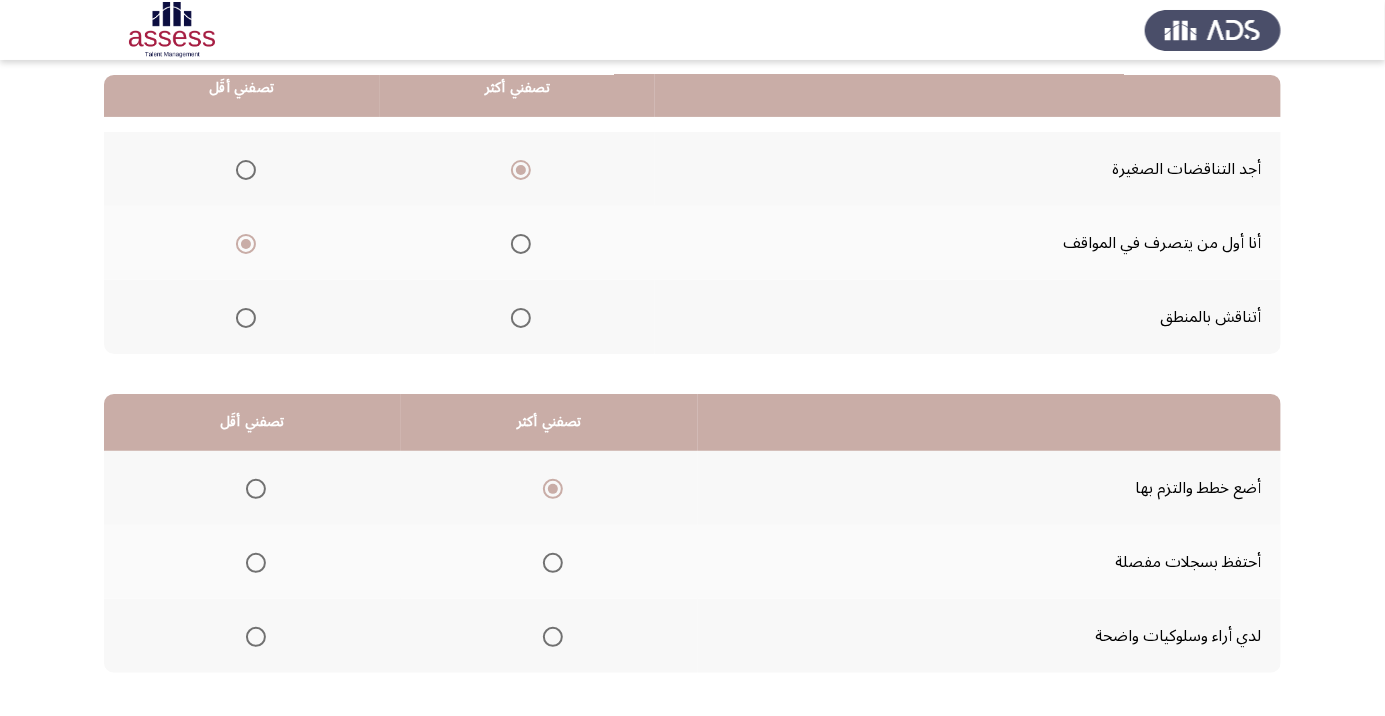 click at bounding box center [256, 637] 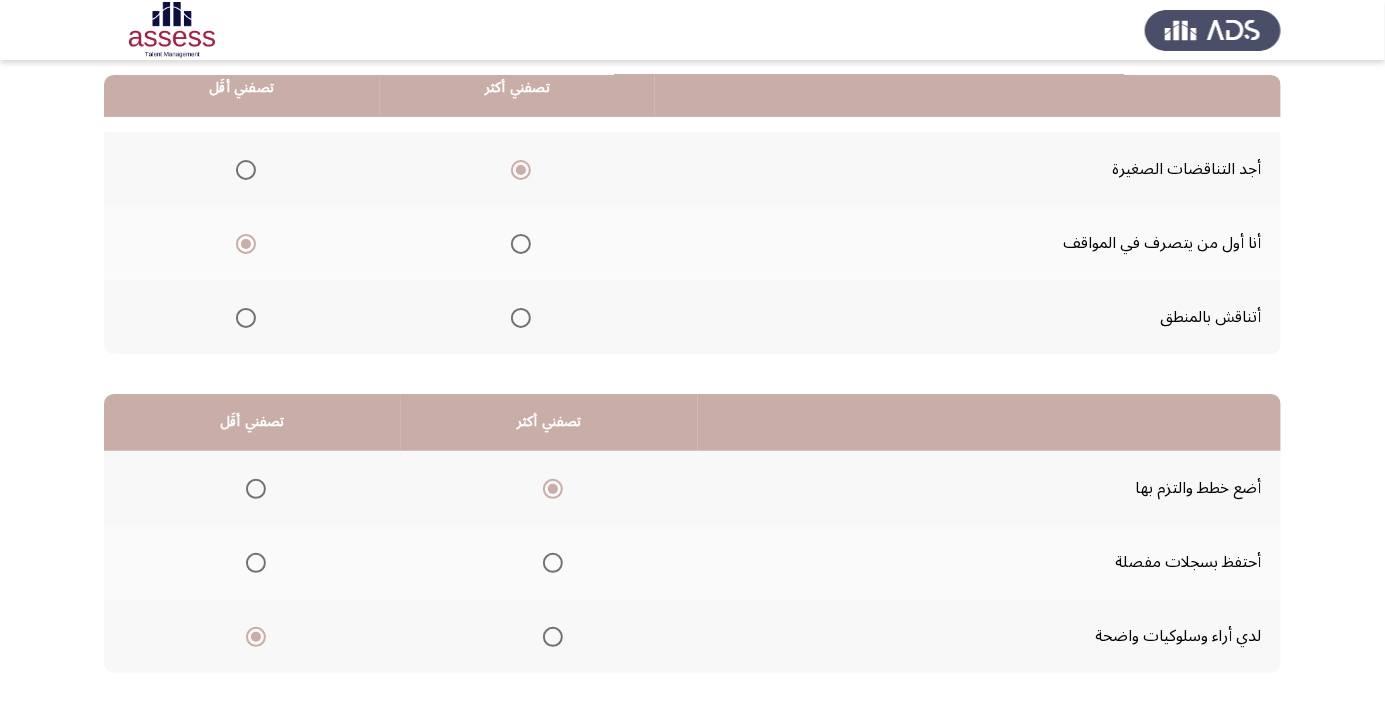 click on "التالي" 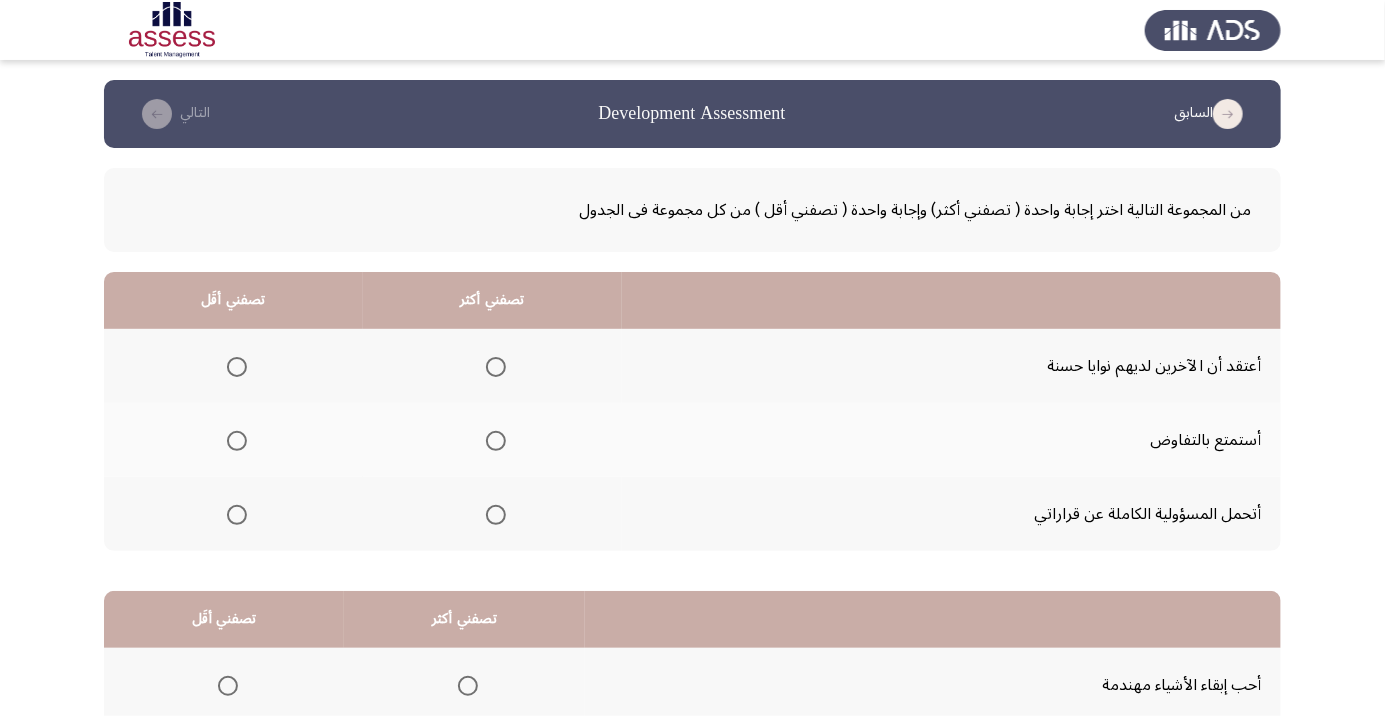 click at bounding box center [496, 441] 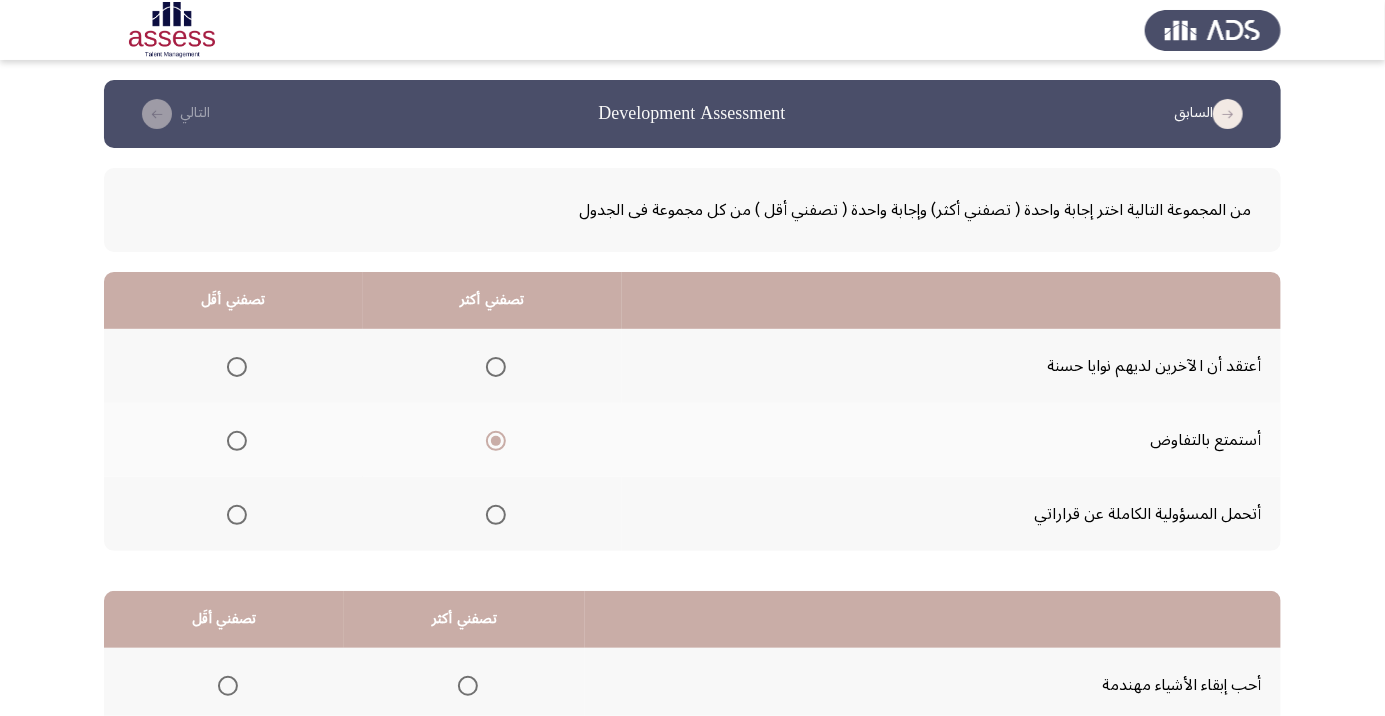click at bounding box center (237, 515) 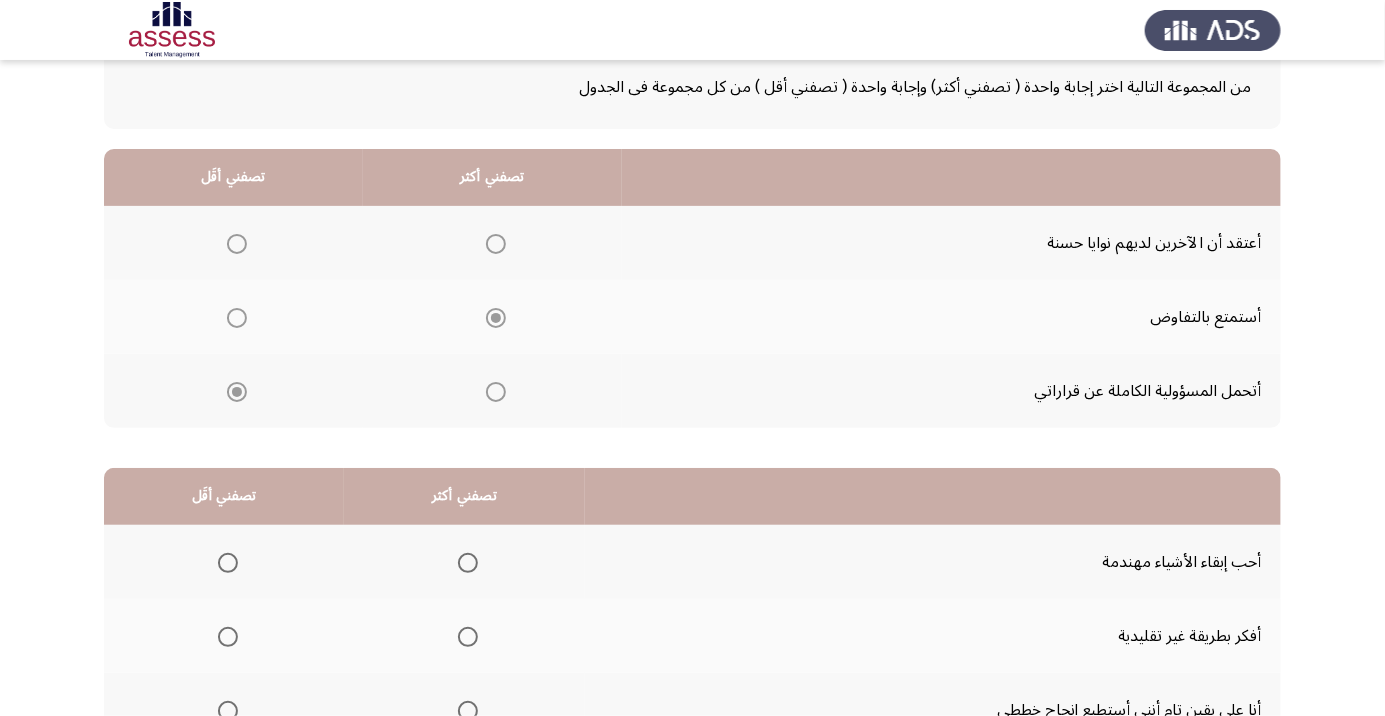 scroll, scrollTop: 197, scrollLeft: 0, axis: vertical 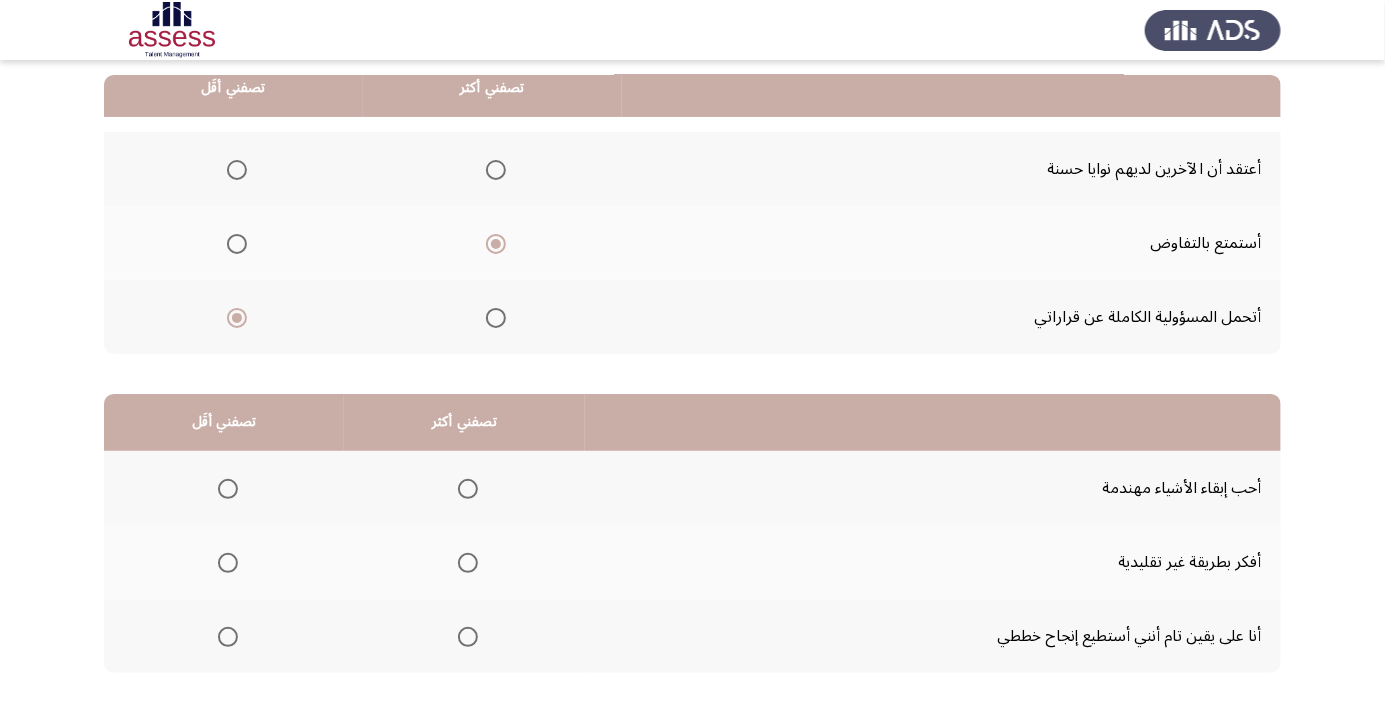 click at bounding box center (468, 489) 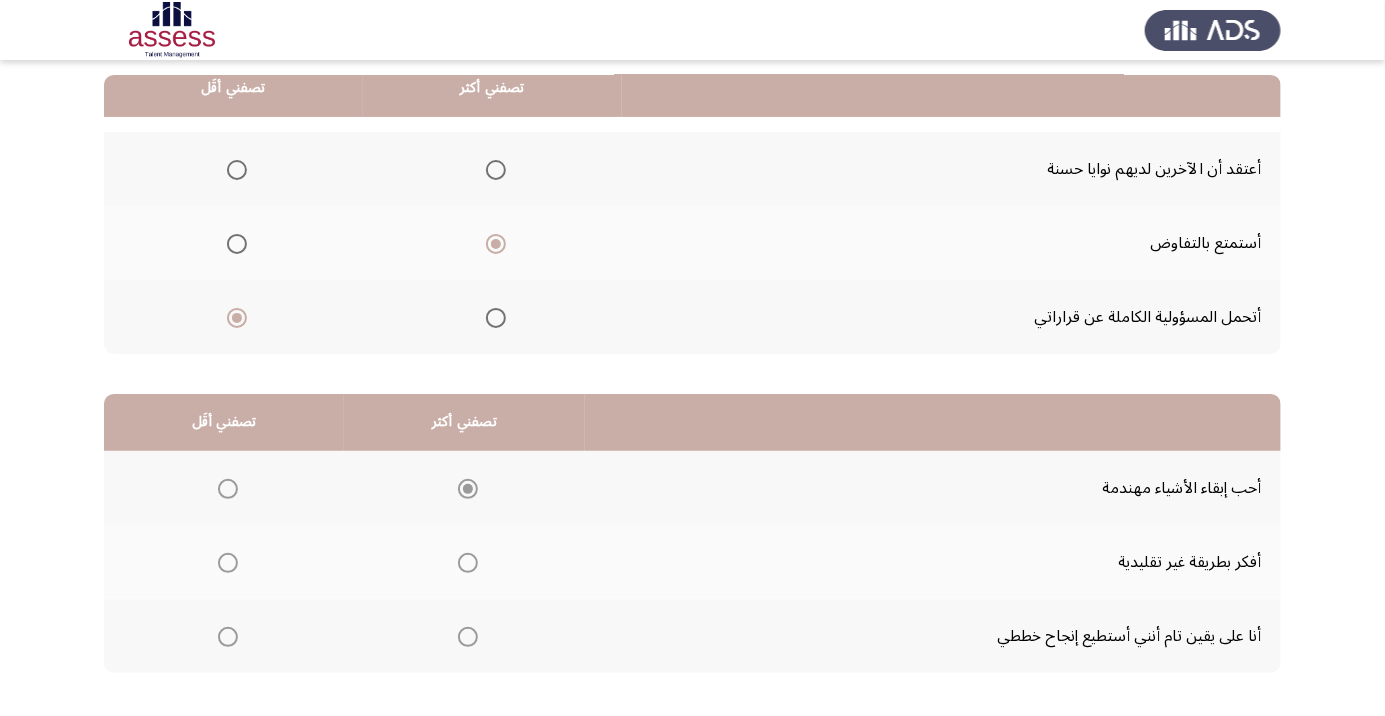 click at bounding box center (228, 637) 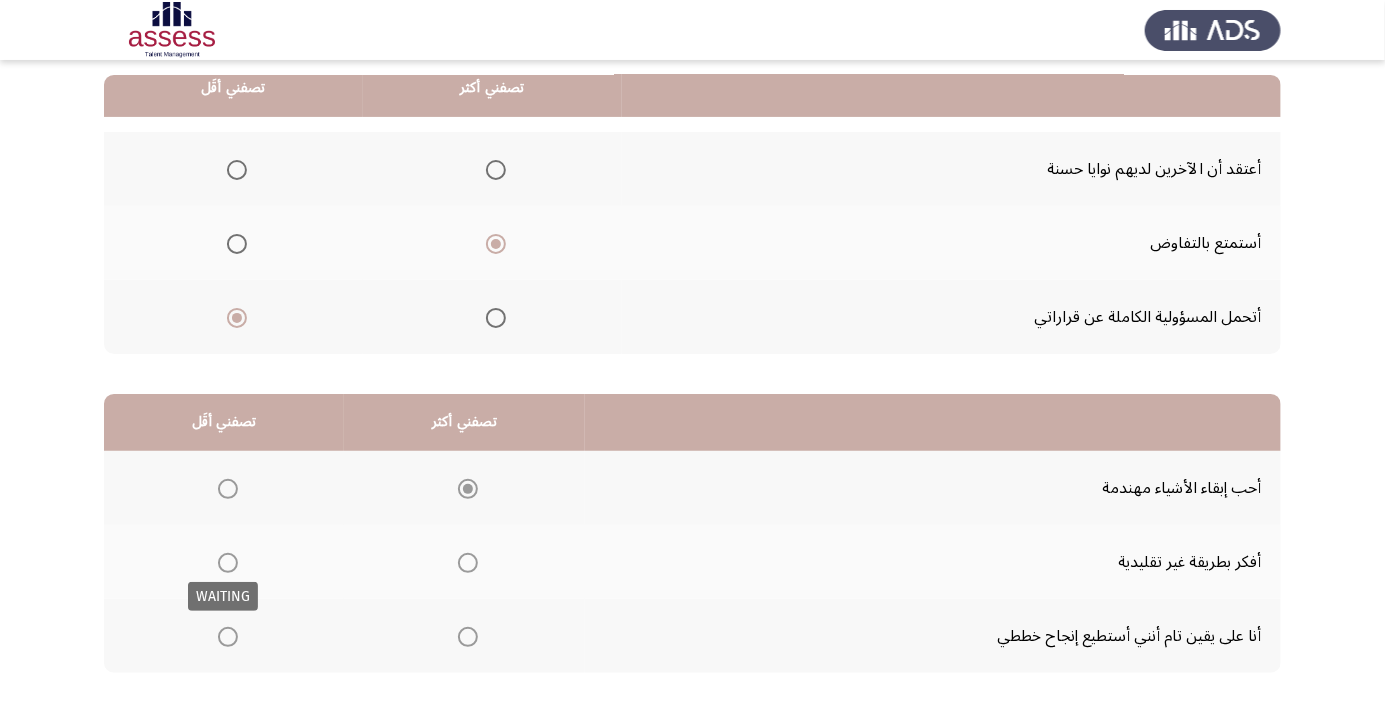 click at bounding box center [228, 637] 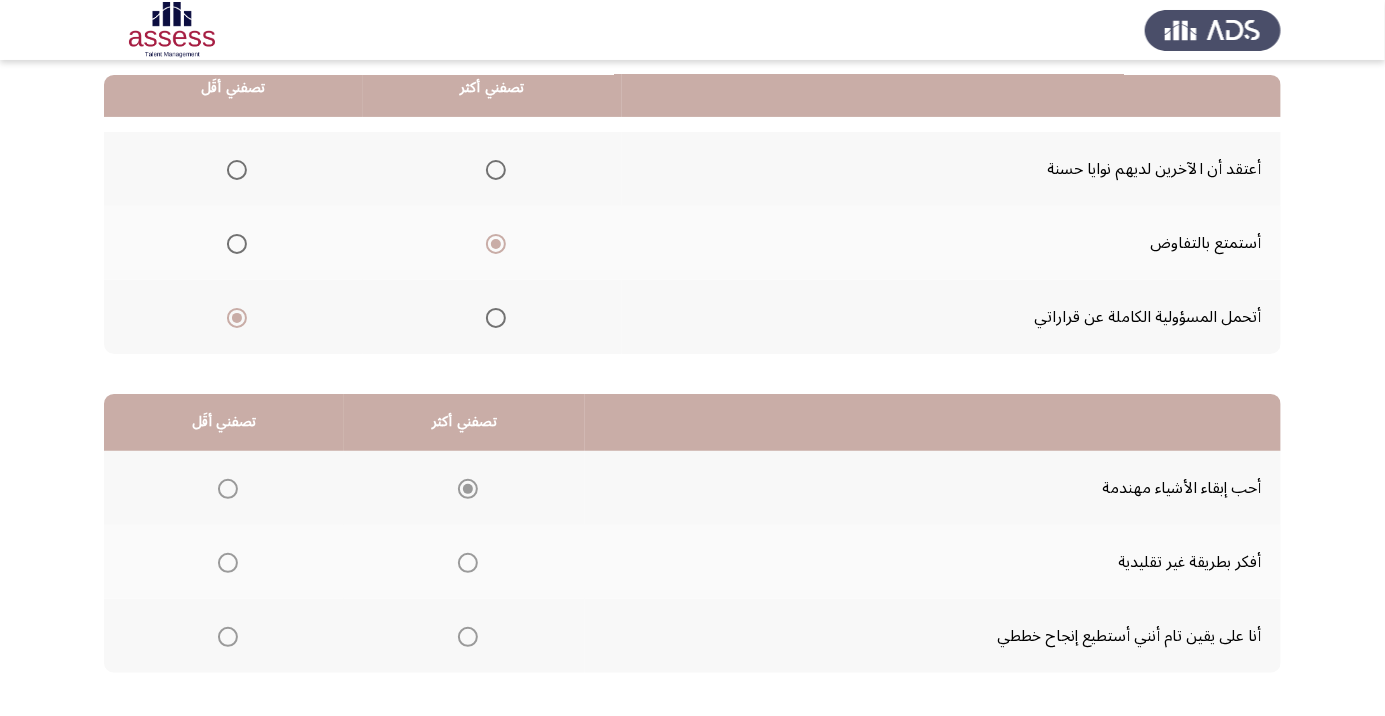 click at bounding box center [228, 637] 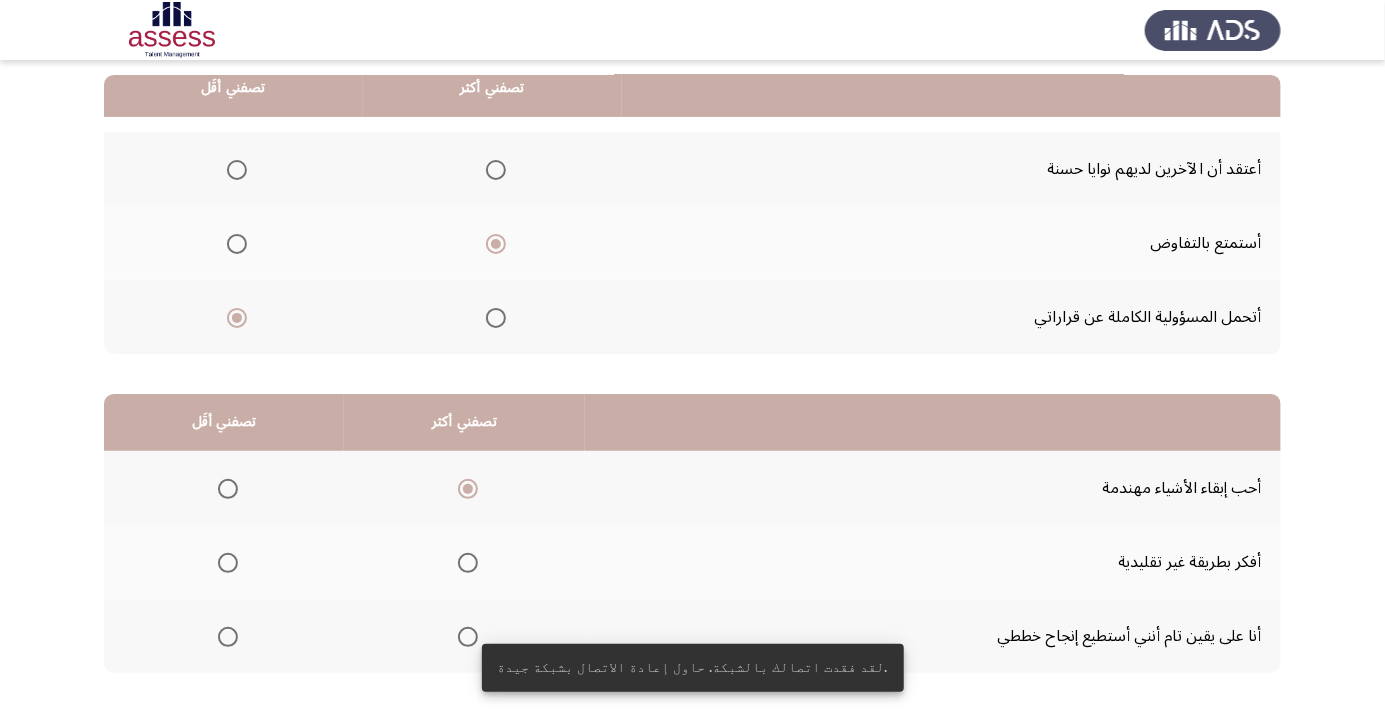 click at bounding box center [228, 637] 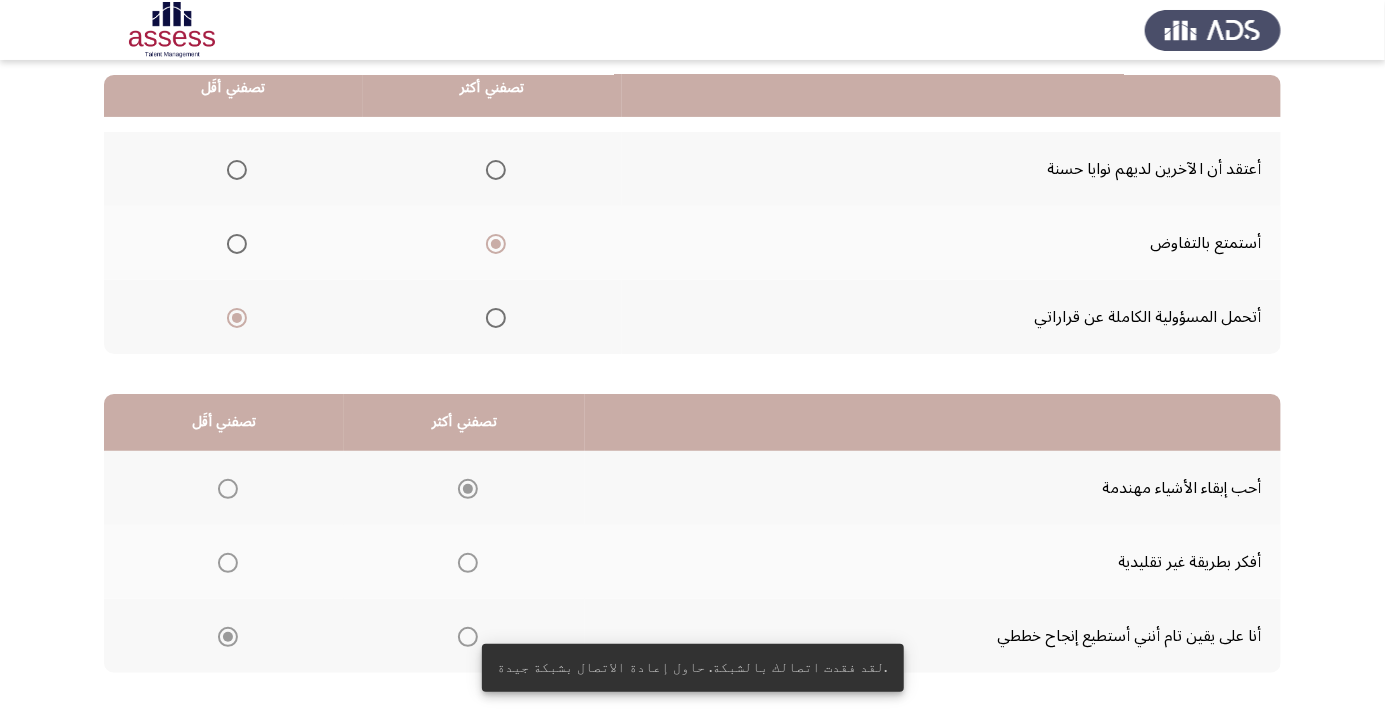 click on "التالي" 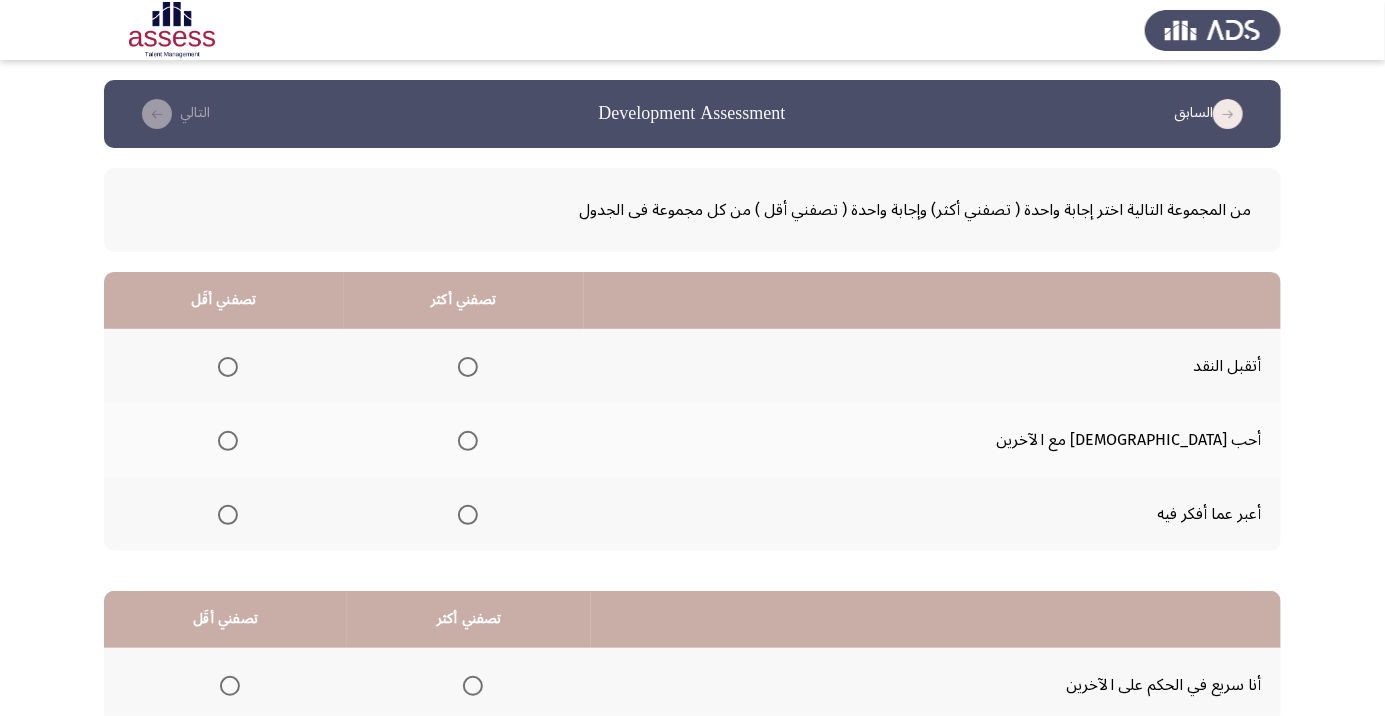 click at bounding box center [468, 367] 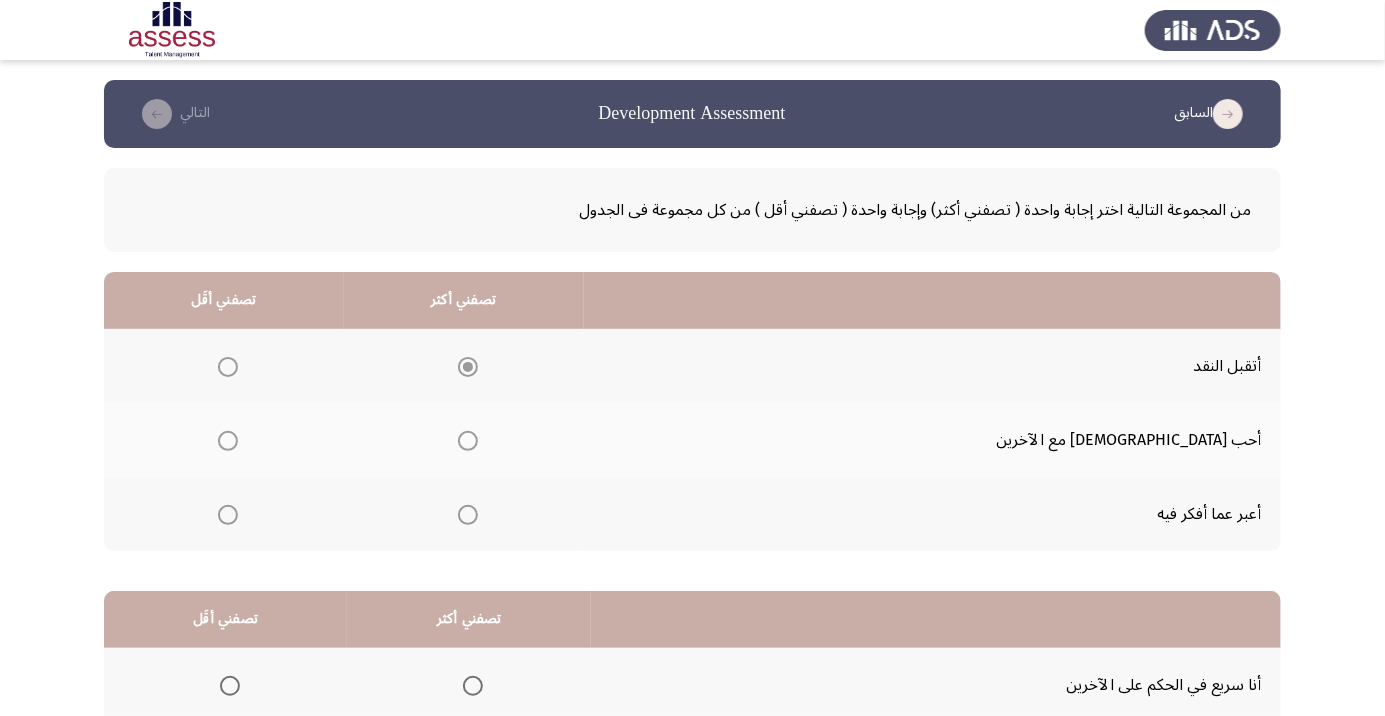 click at bounding box center [228, 515] 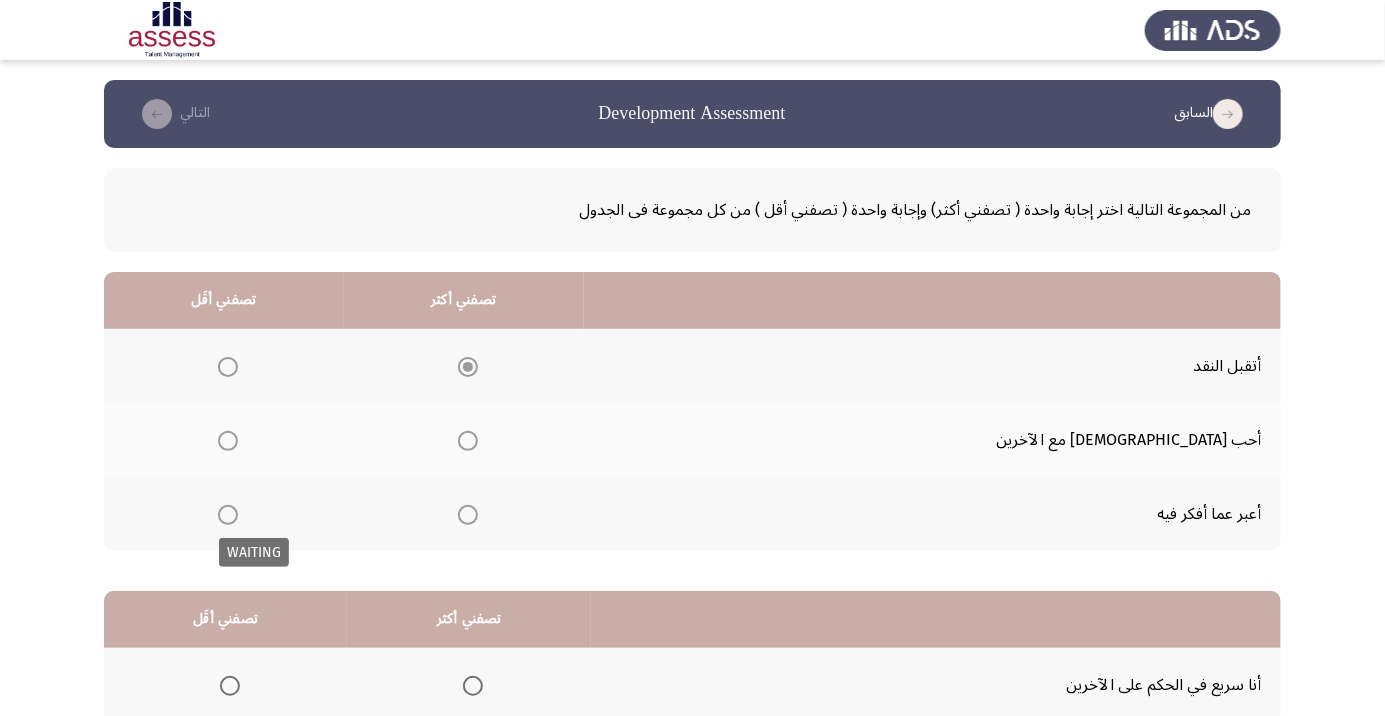 click at bounding box center (228, 515) 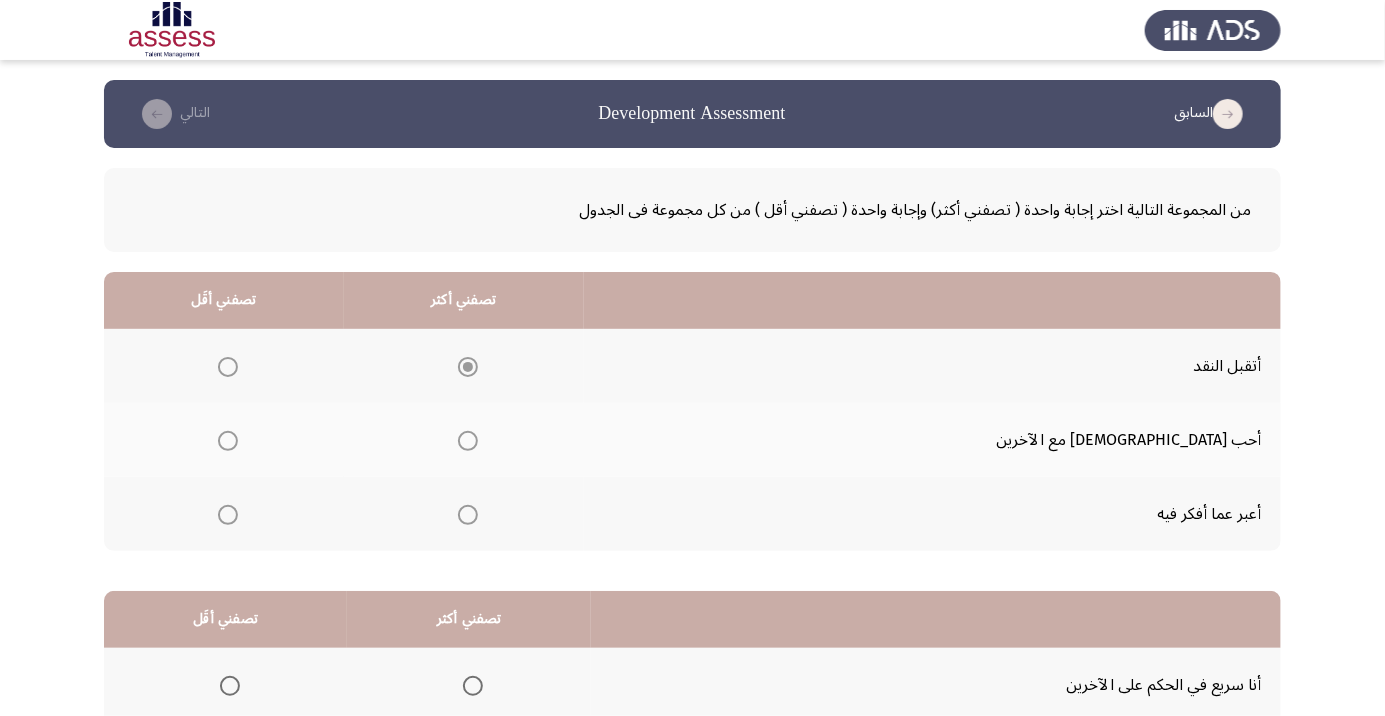 click at bounding box center (228, 515) 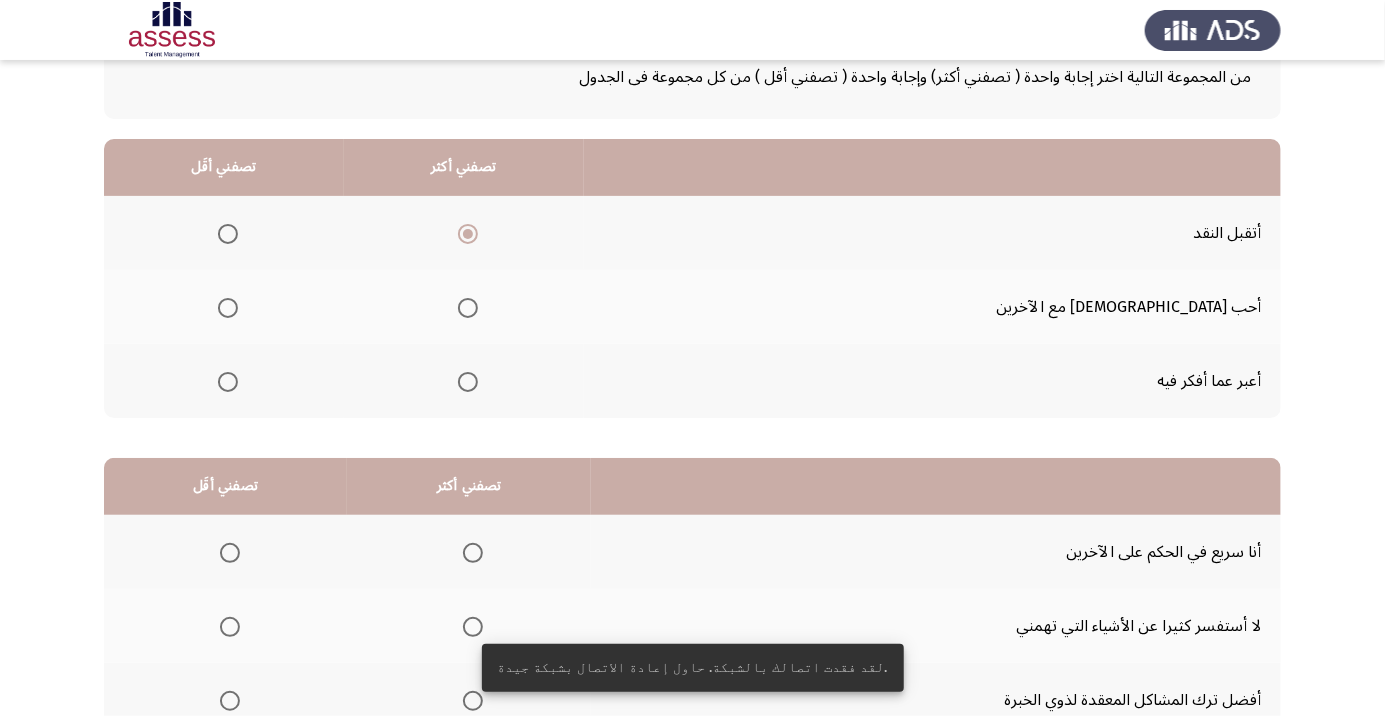 scroll, scrollTop: 0, scrollLeft: 0, axis: both 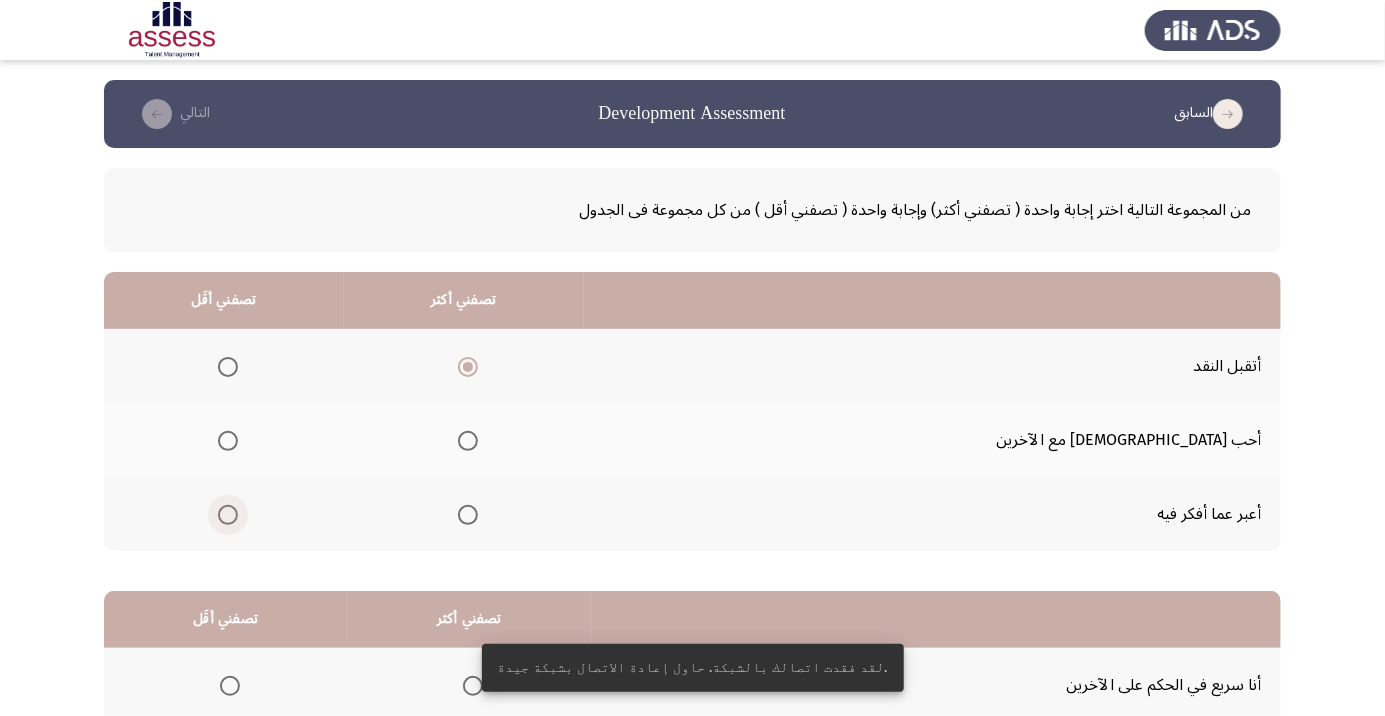 click at bounding box center (228, 515) 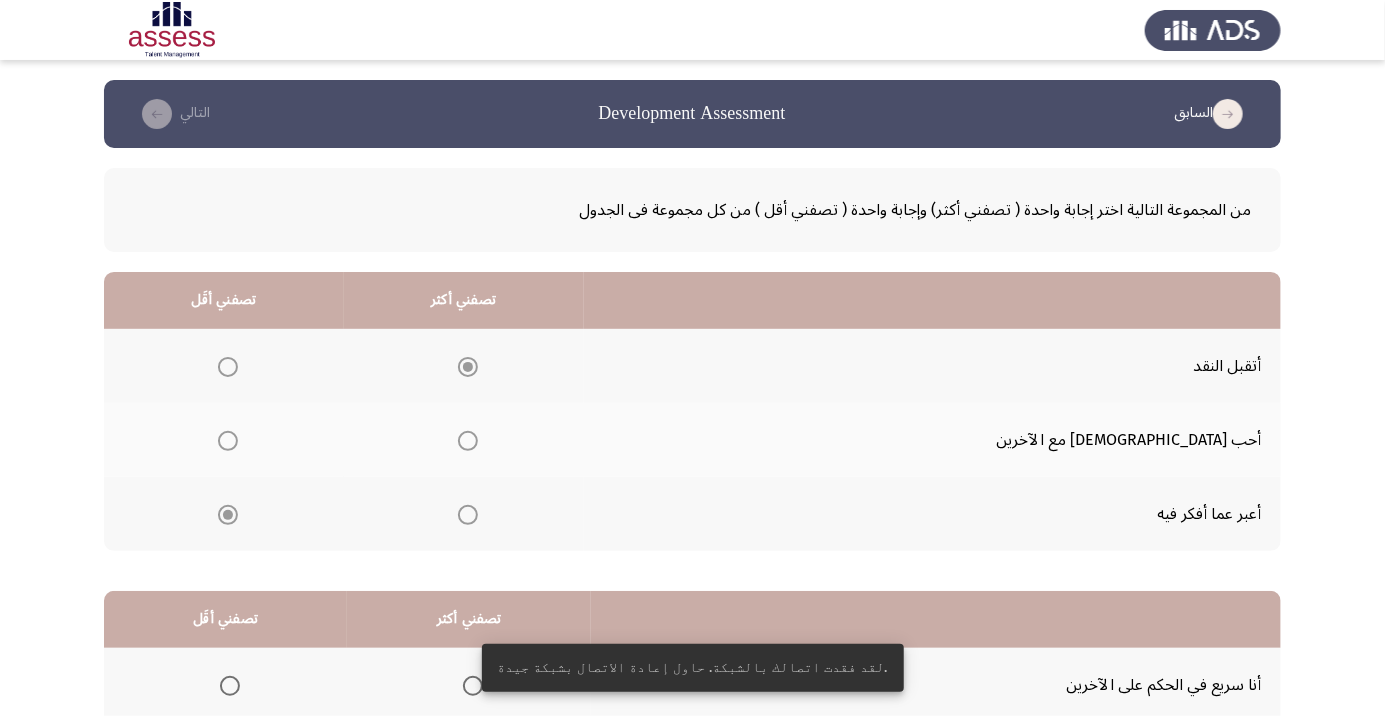 scroll, scrollTop: 197, scrollLeft: 0, axis: vertical 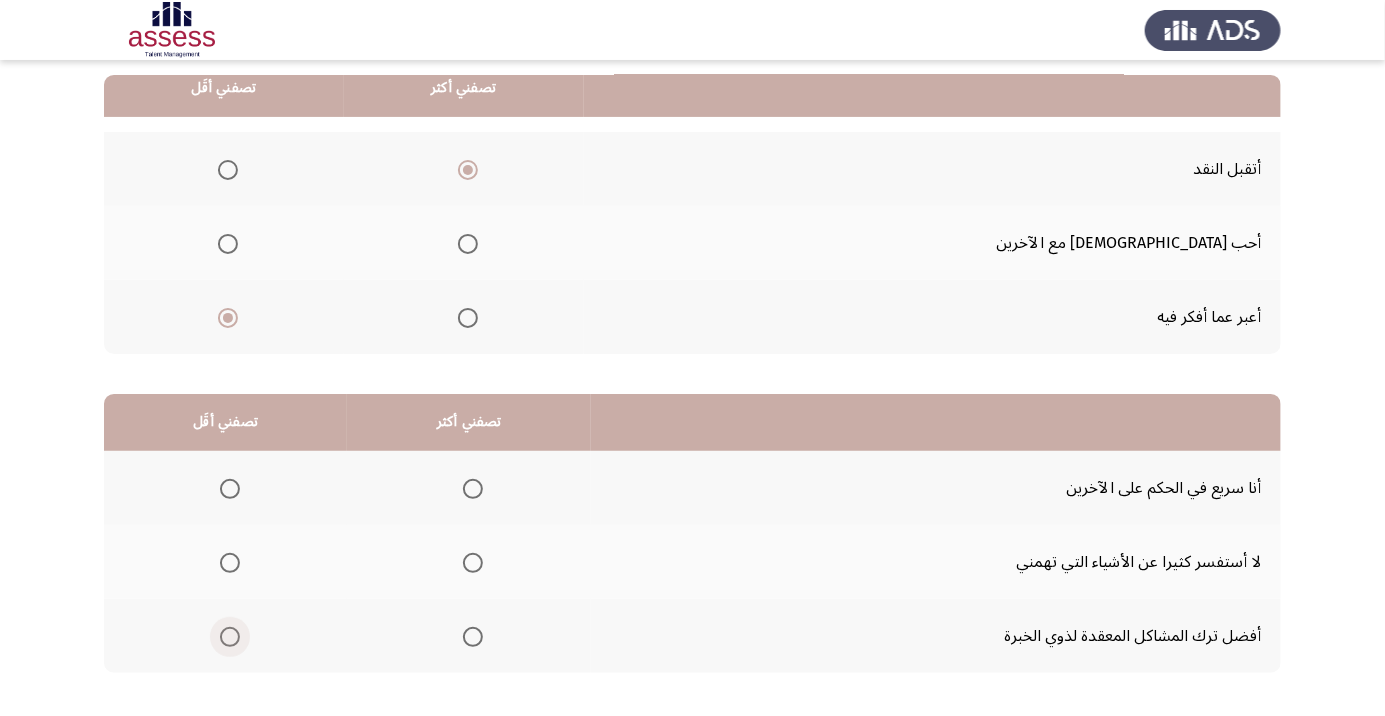 click at bounding box center [230, 637] 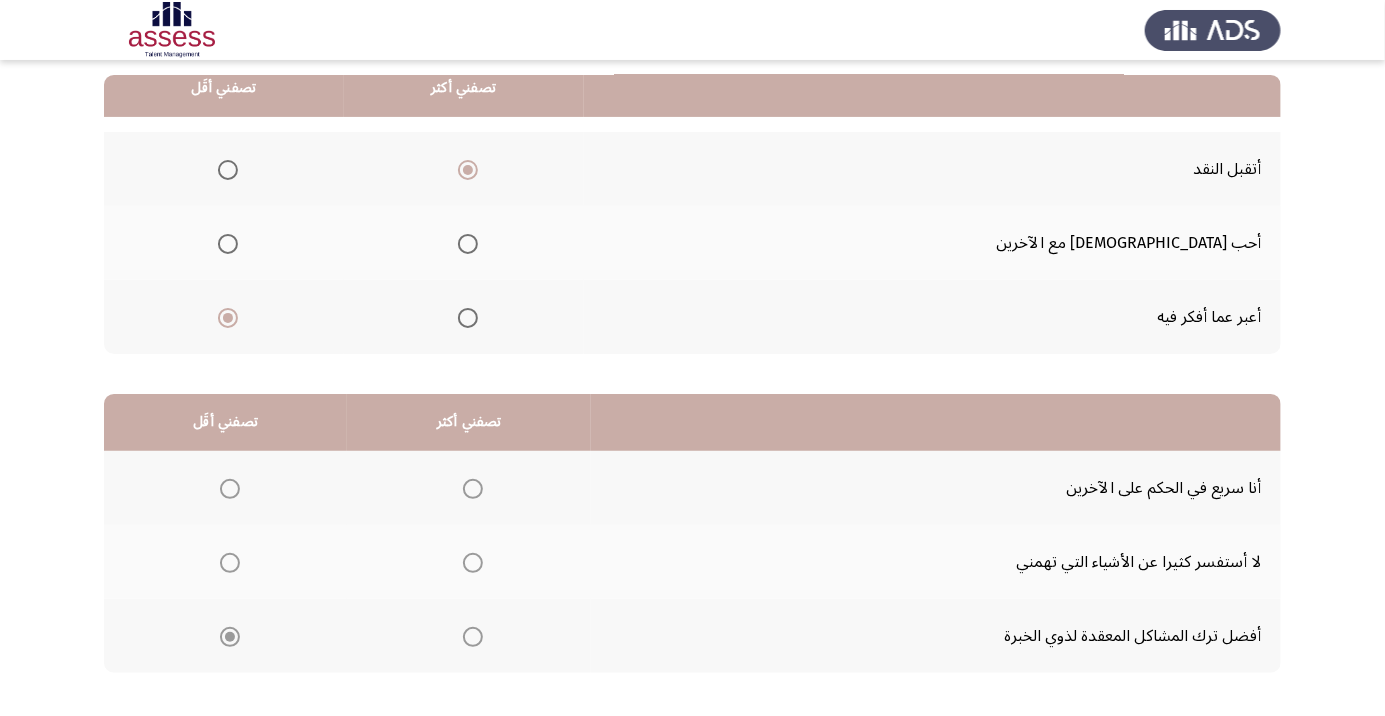 click at bounding box center [473, 563] 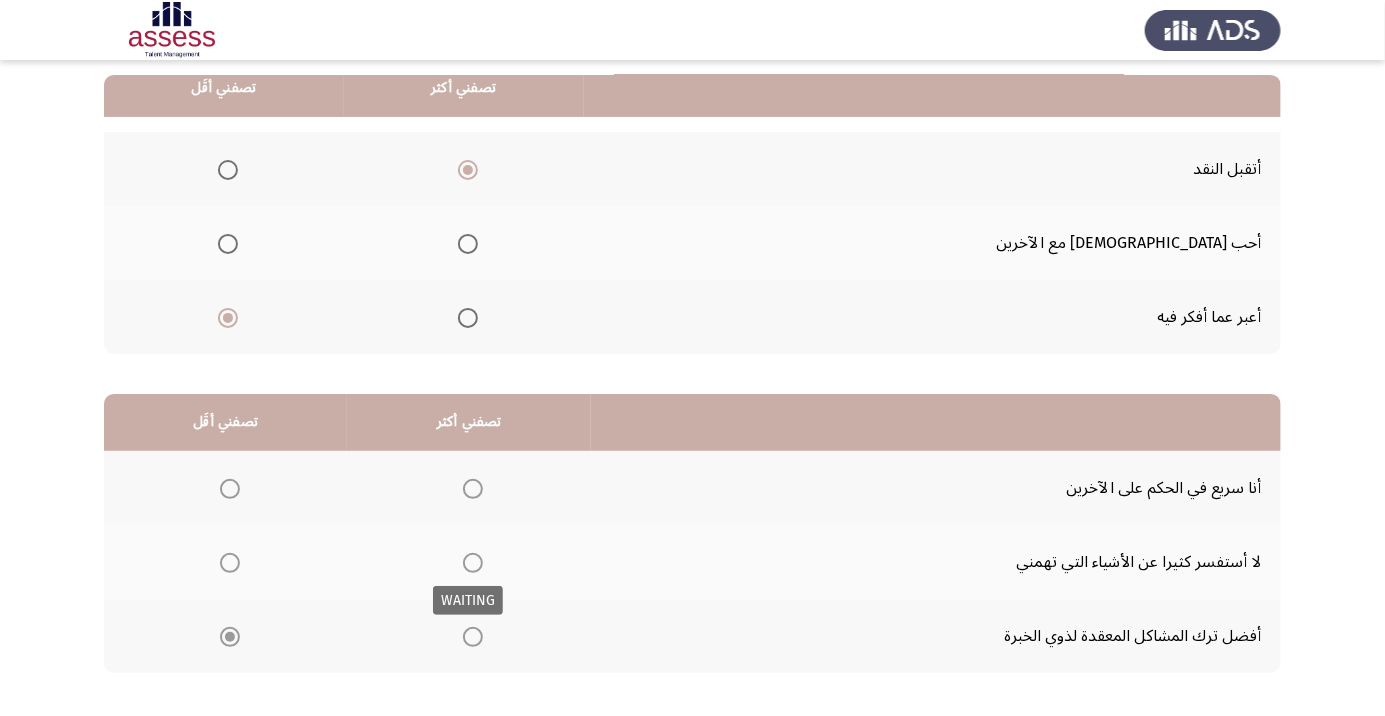 click at bounding box center (473, 563) 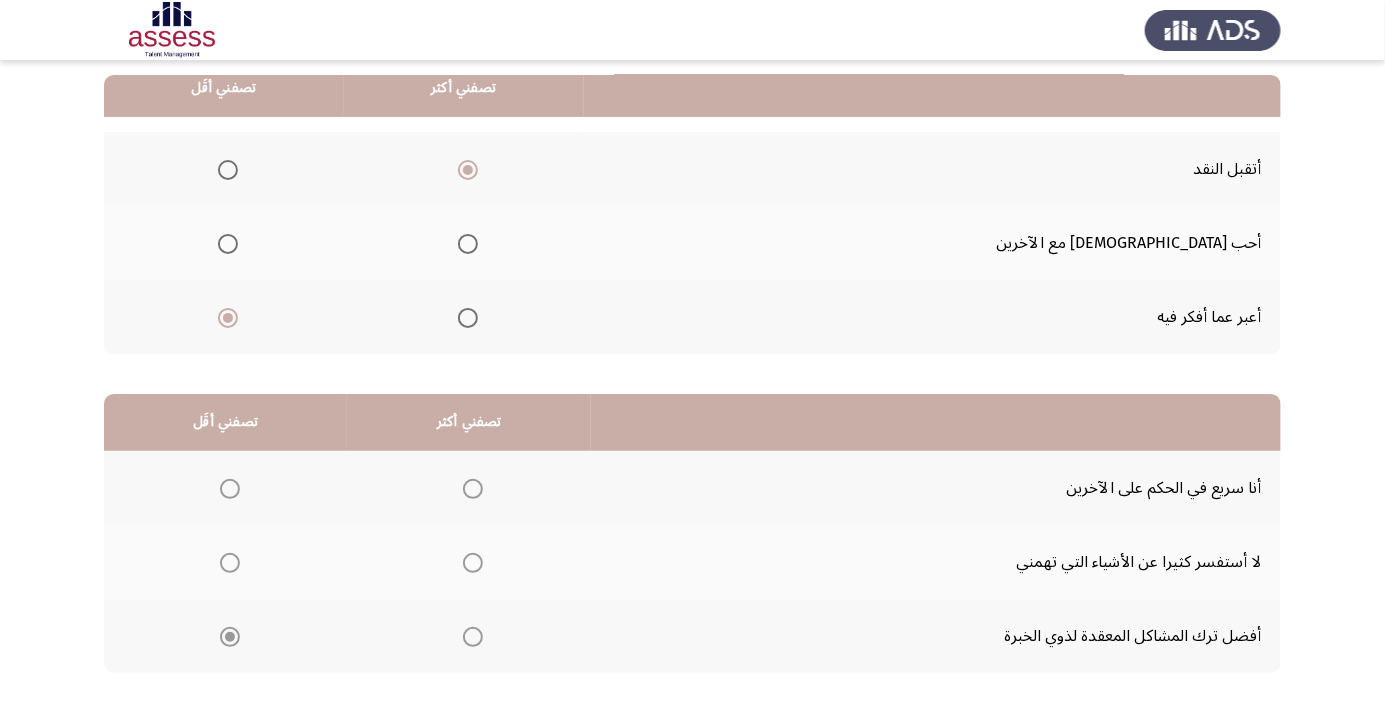 click at bounding box center (473, 563) 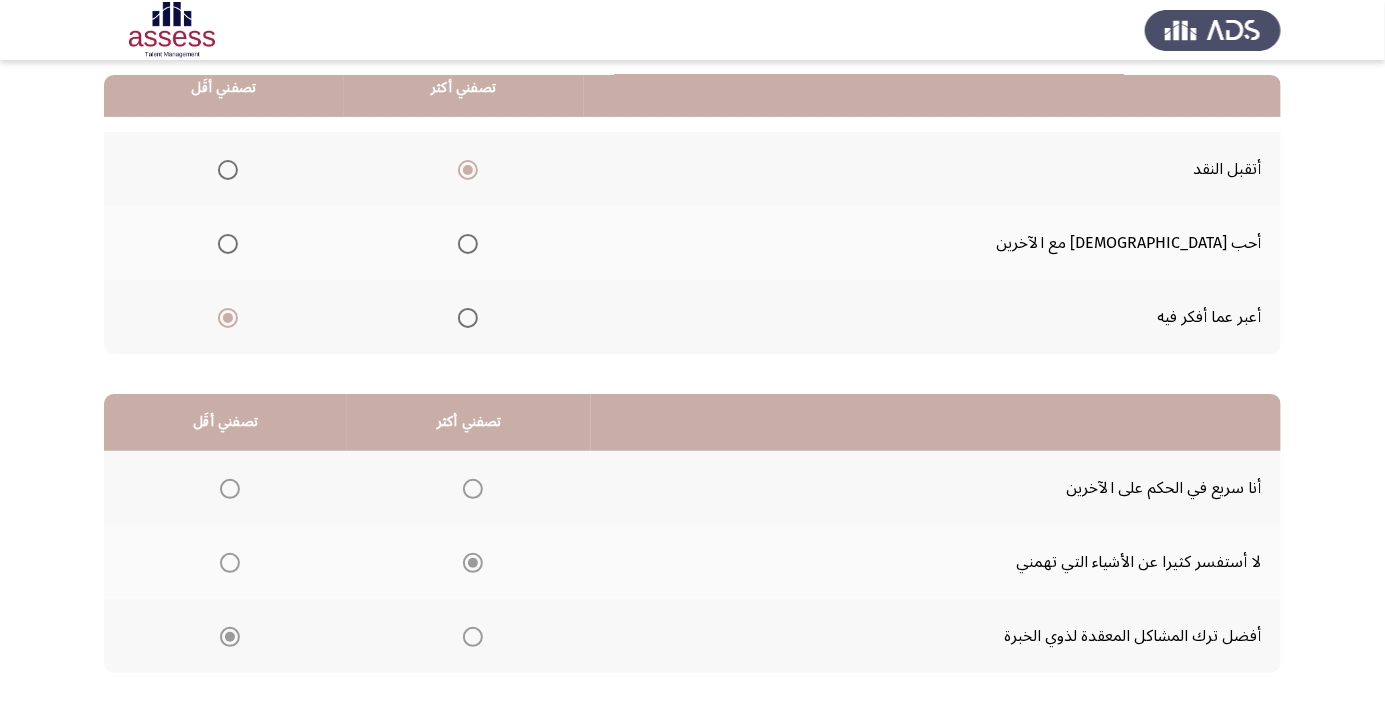 click on "التالي" 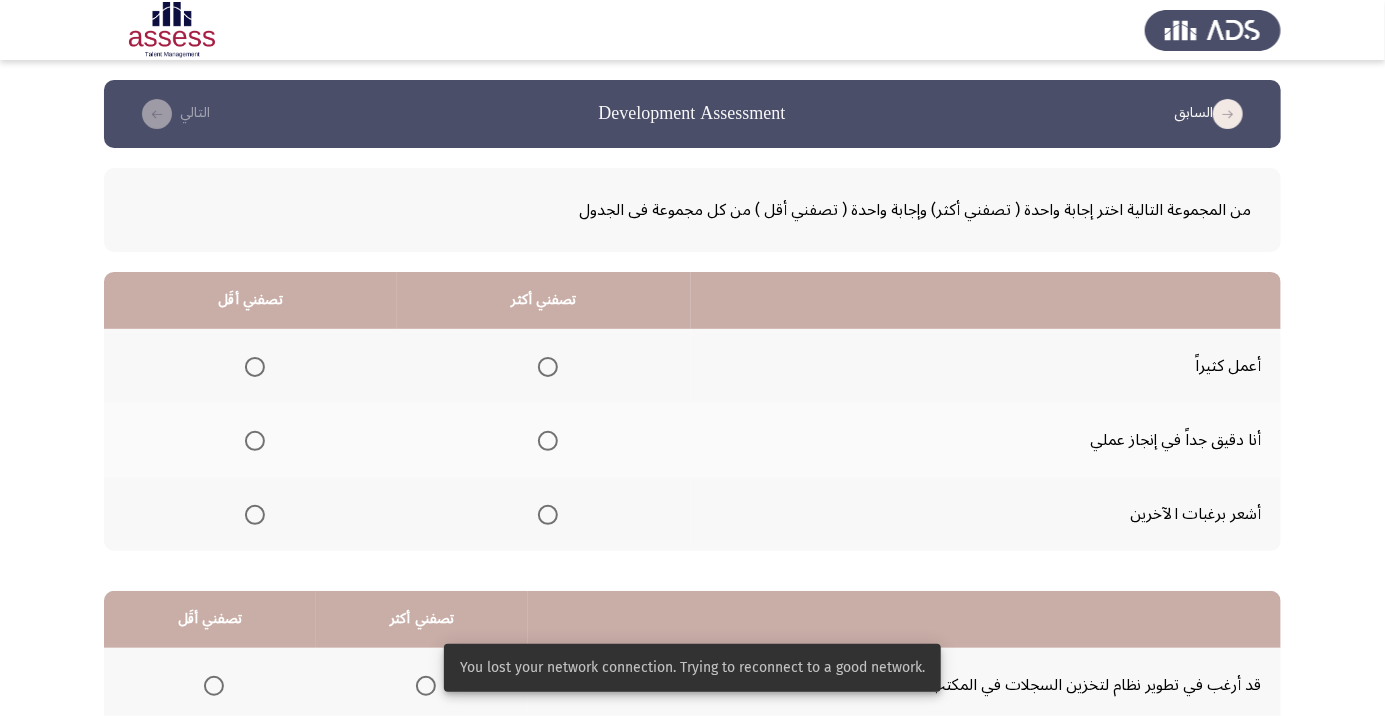 click 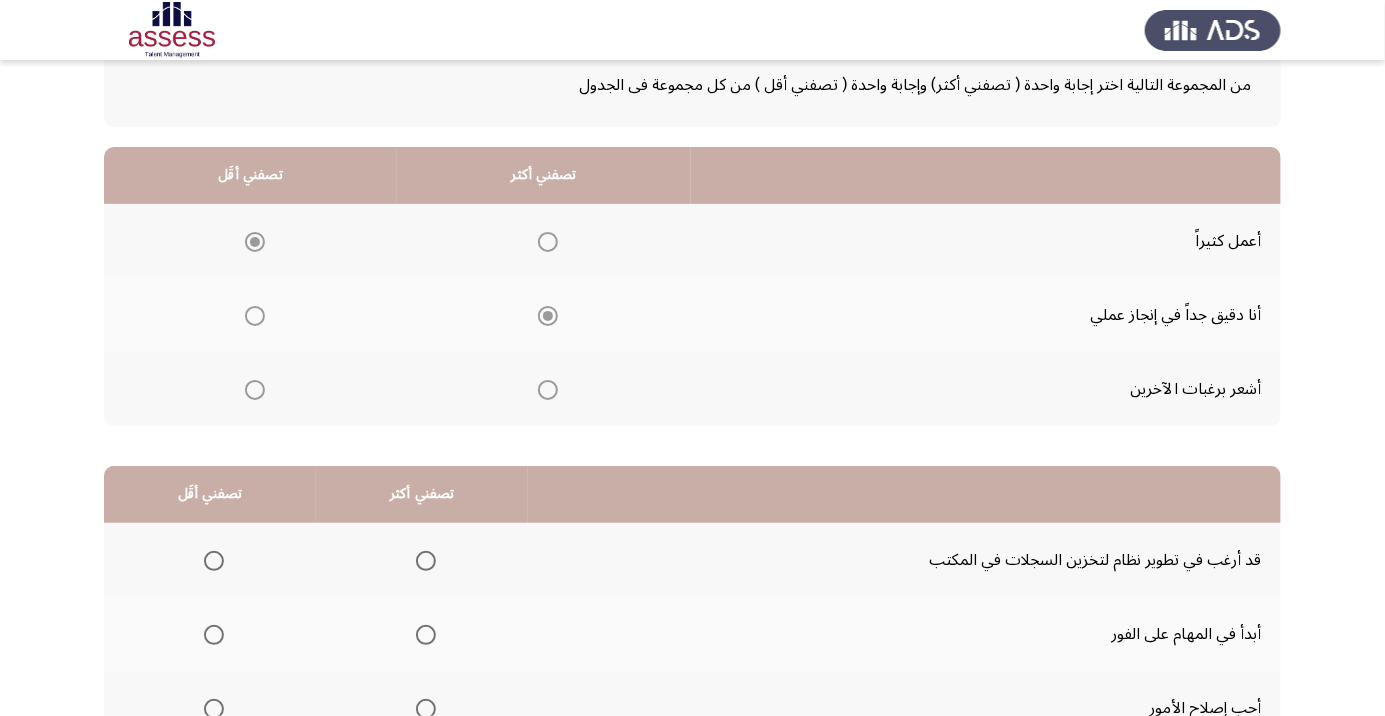 scroll, scrollTop: 197, scrollLeft: 0, axis: vertical 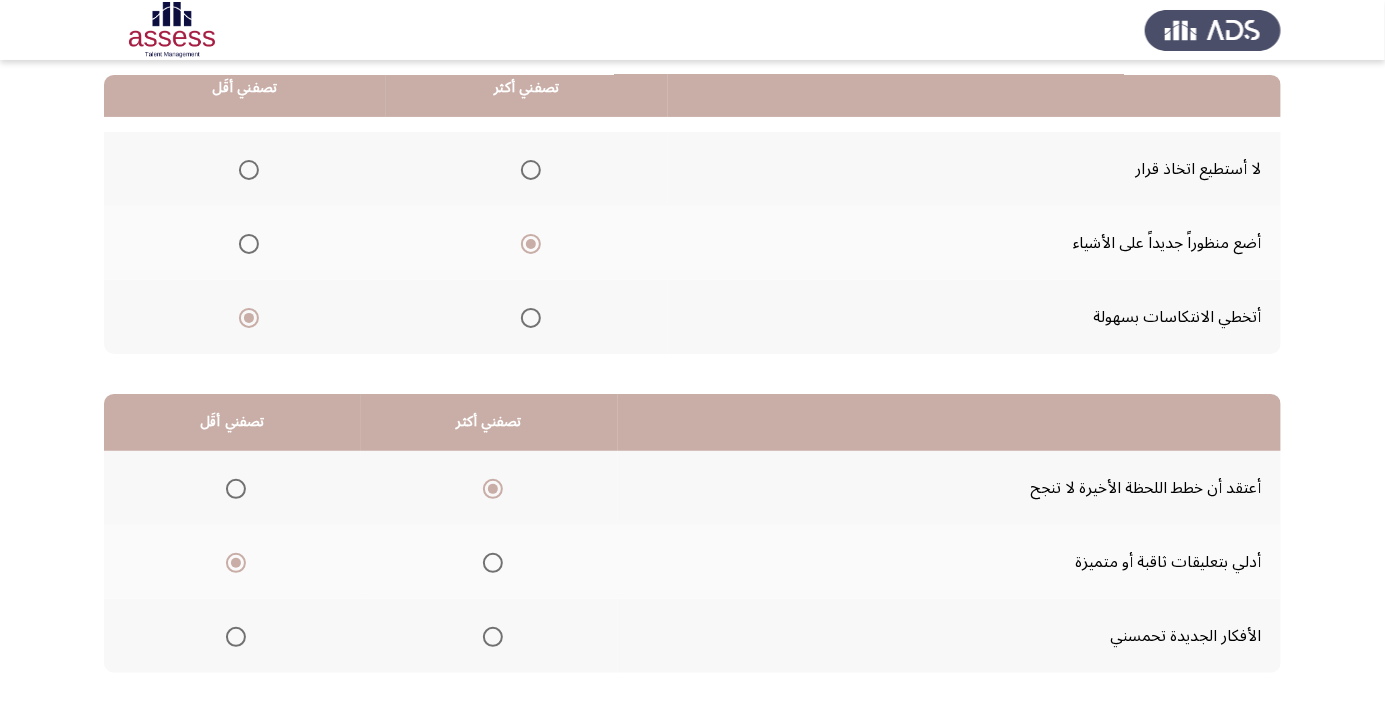 click on "التالي" 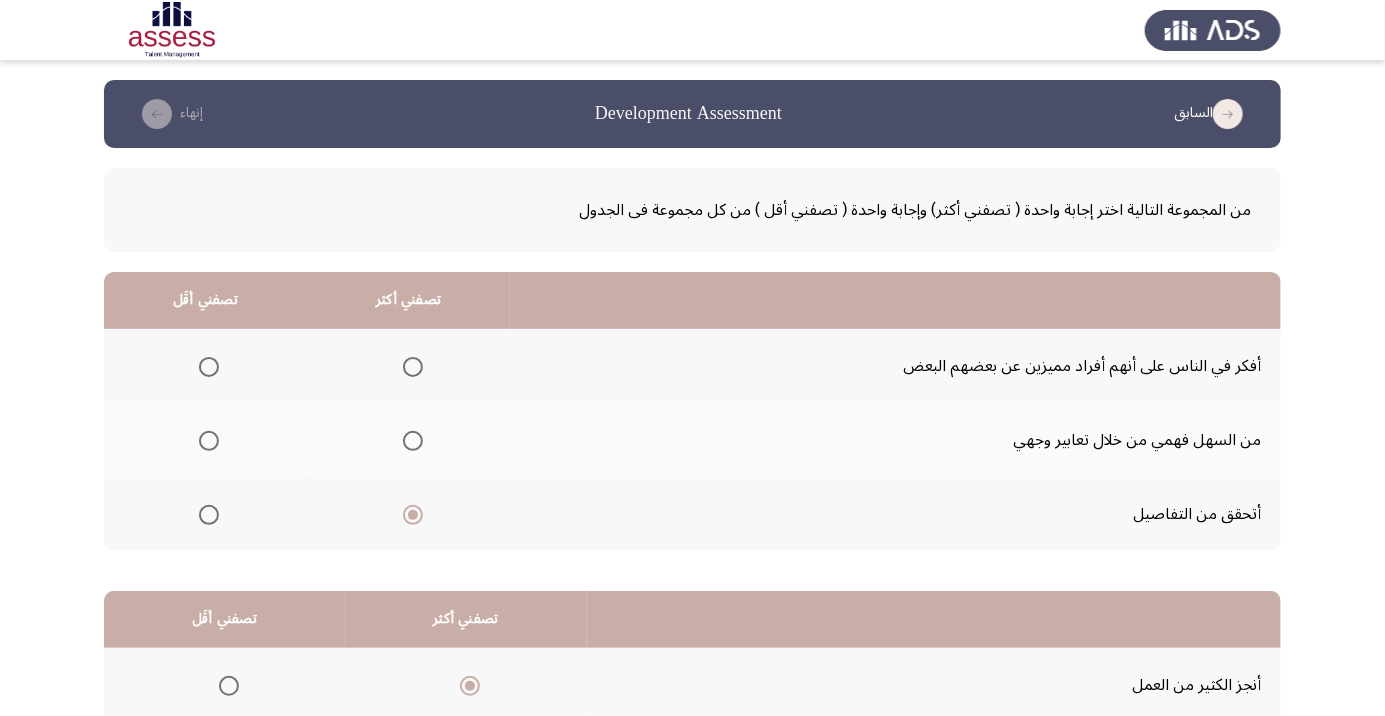 click at bounding box center (209, 441) 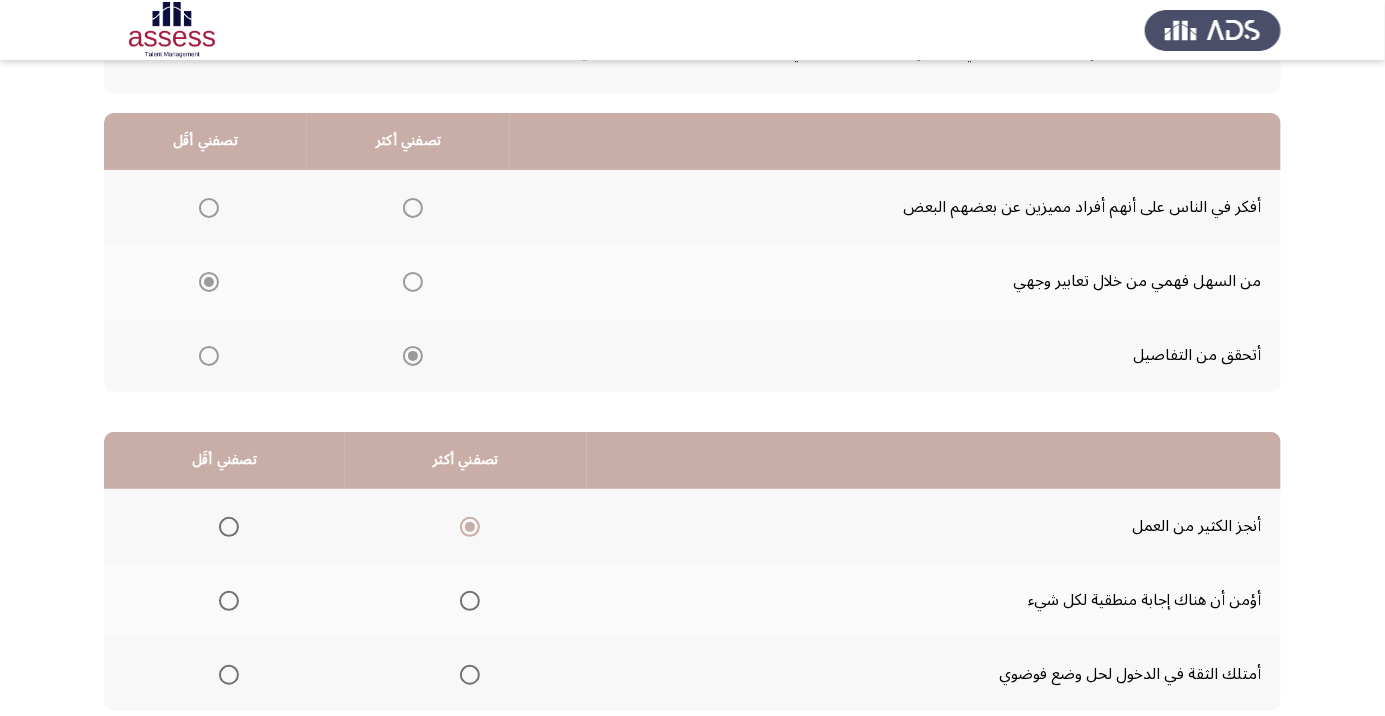 scroll, scrollTop: 197, scrollLeft: 0, axis: vertical 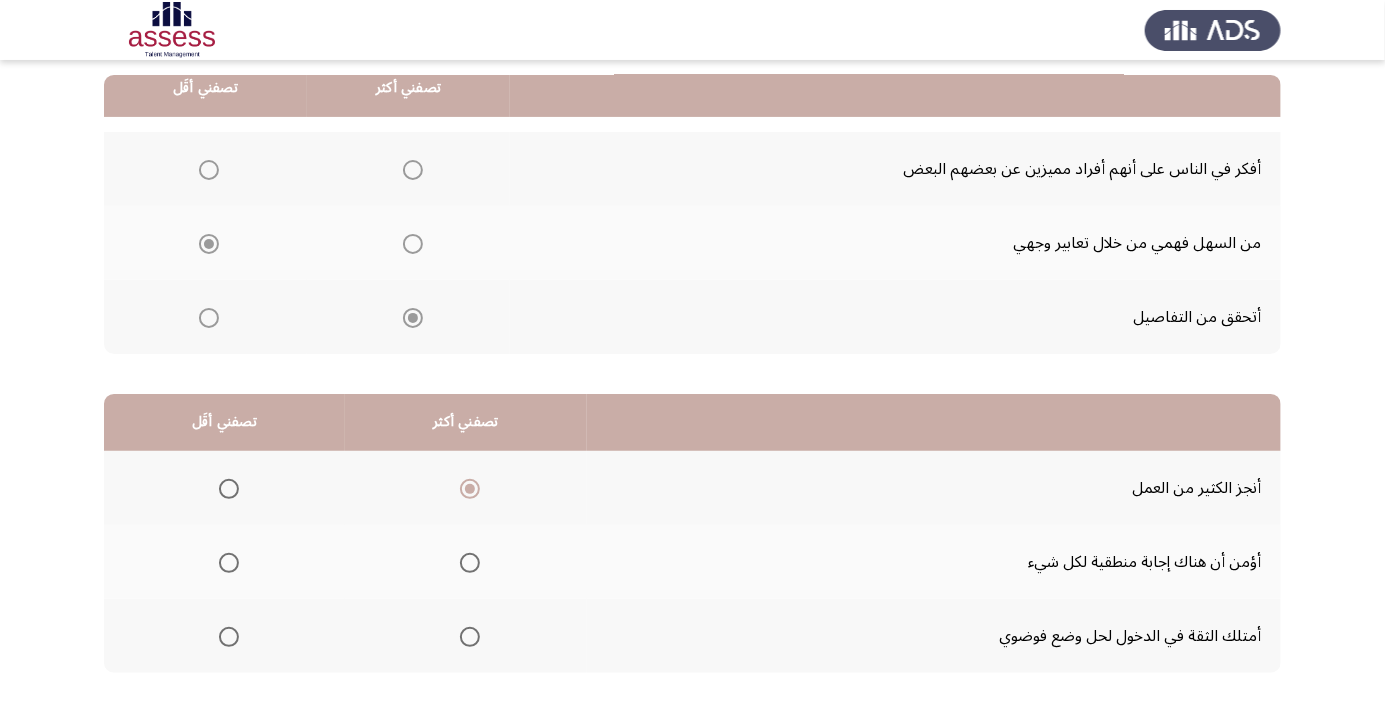 click at bounding box center [229, 563] 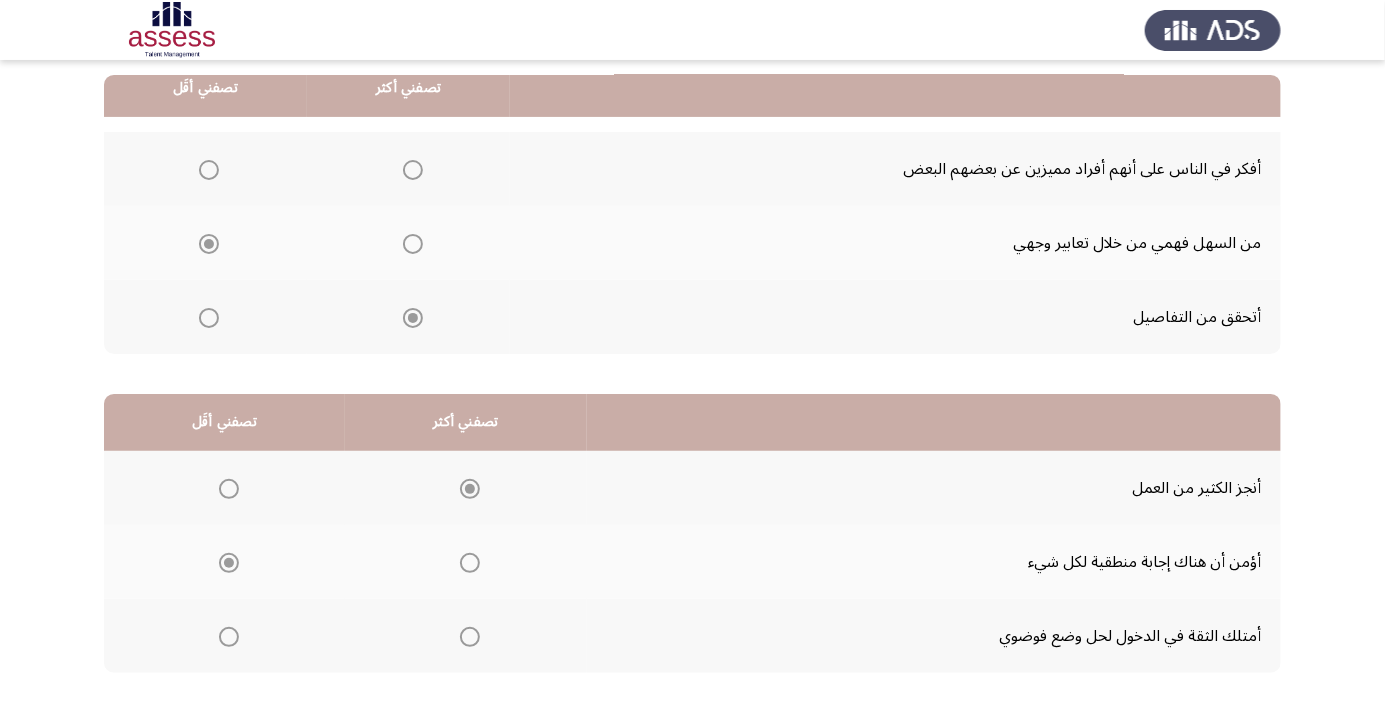 click on "إنهاء" 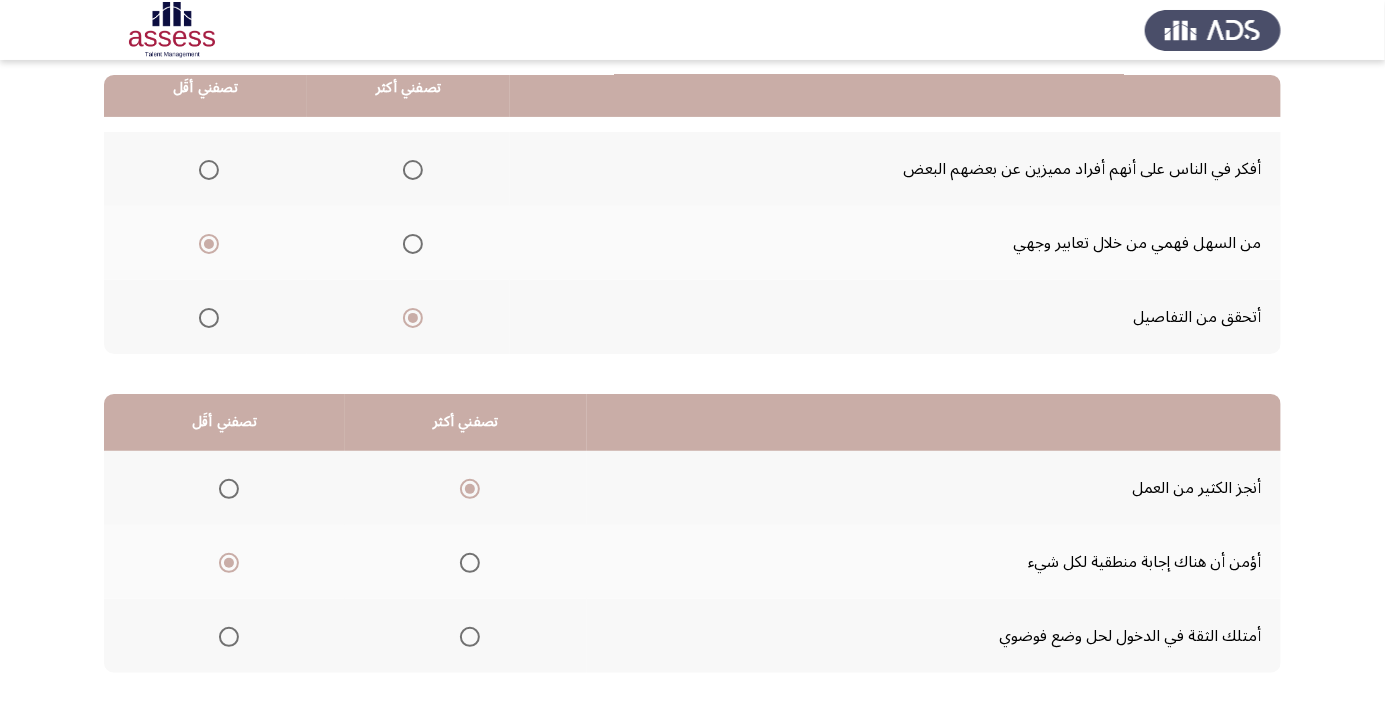 scroll, scrollTop: 0, scrollLeft: 0, axis: both 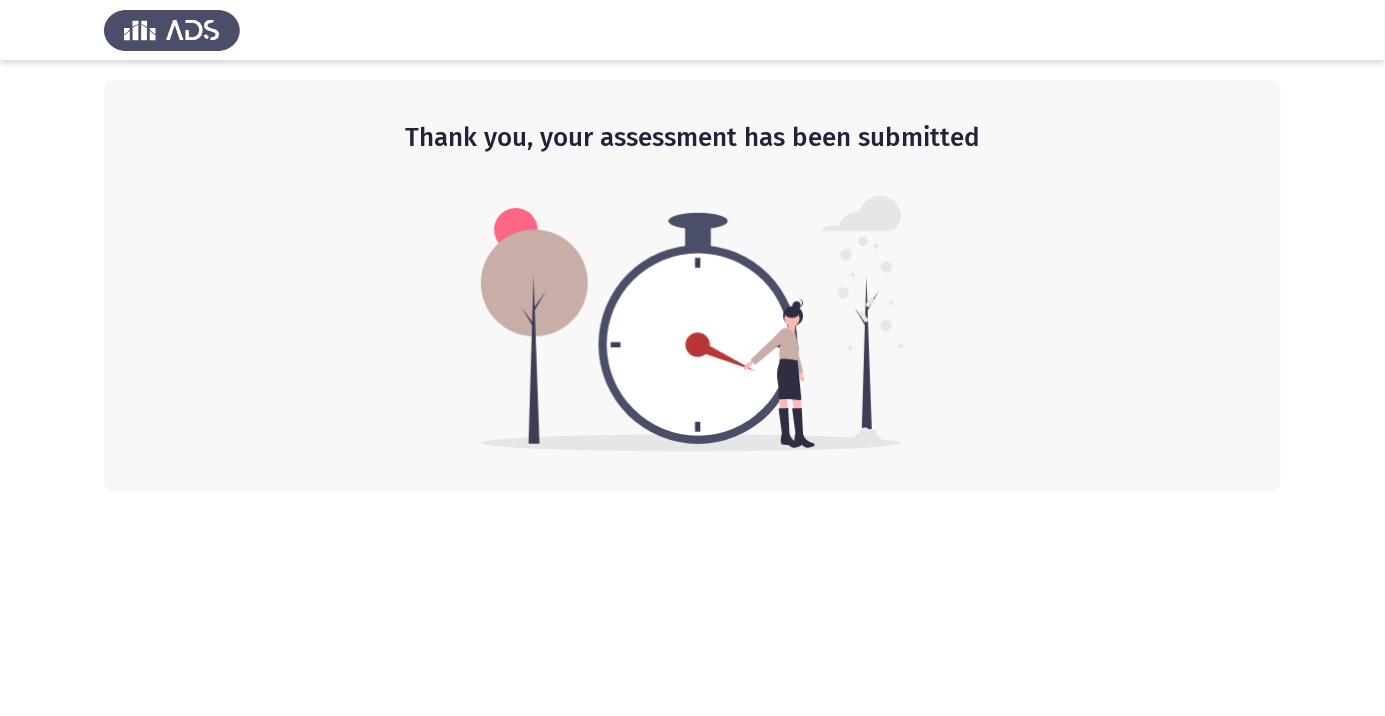 click on "Thank you, your assessment has been submitted" 